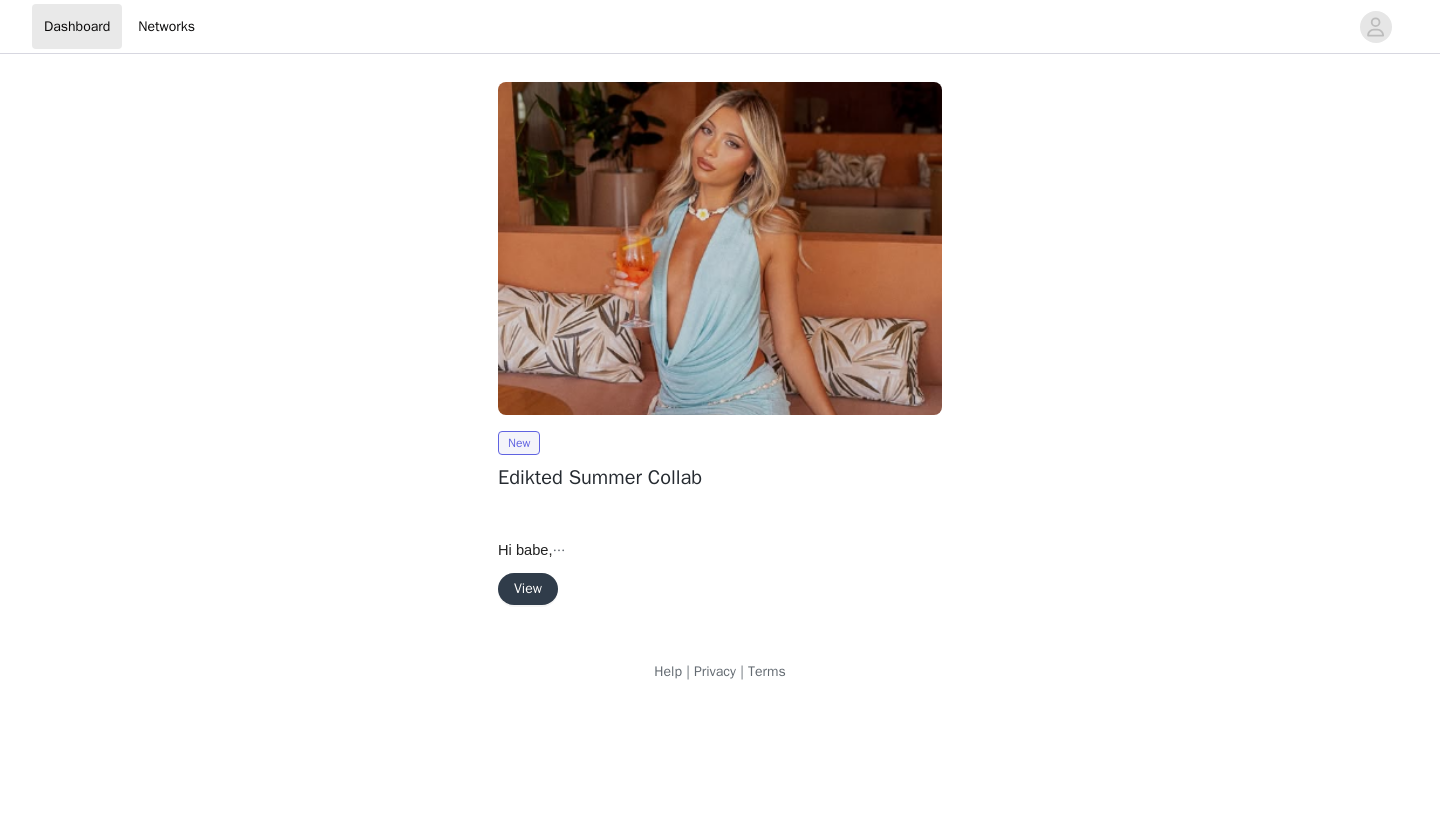 scroll, scrollTop: 0, scrollLeft: 0, axis: both 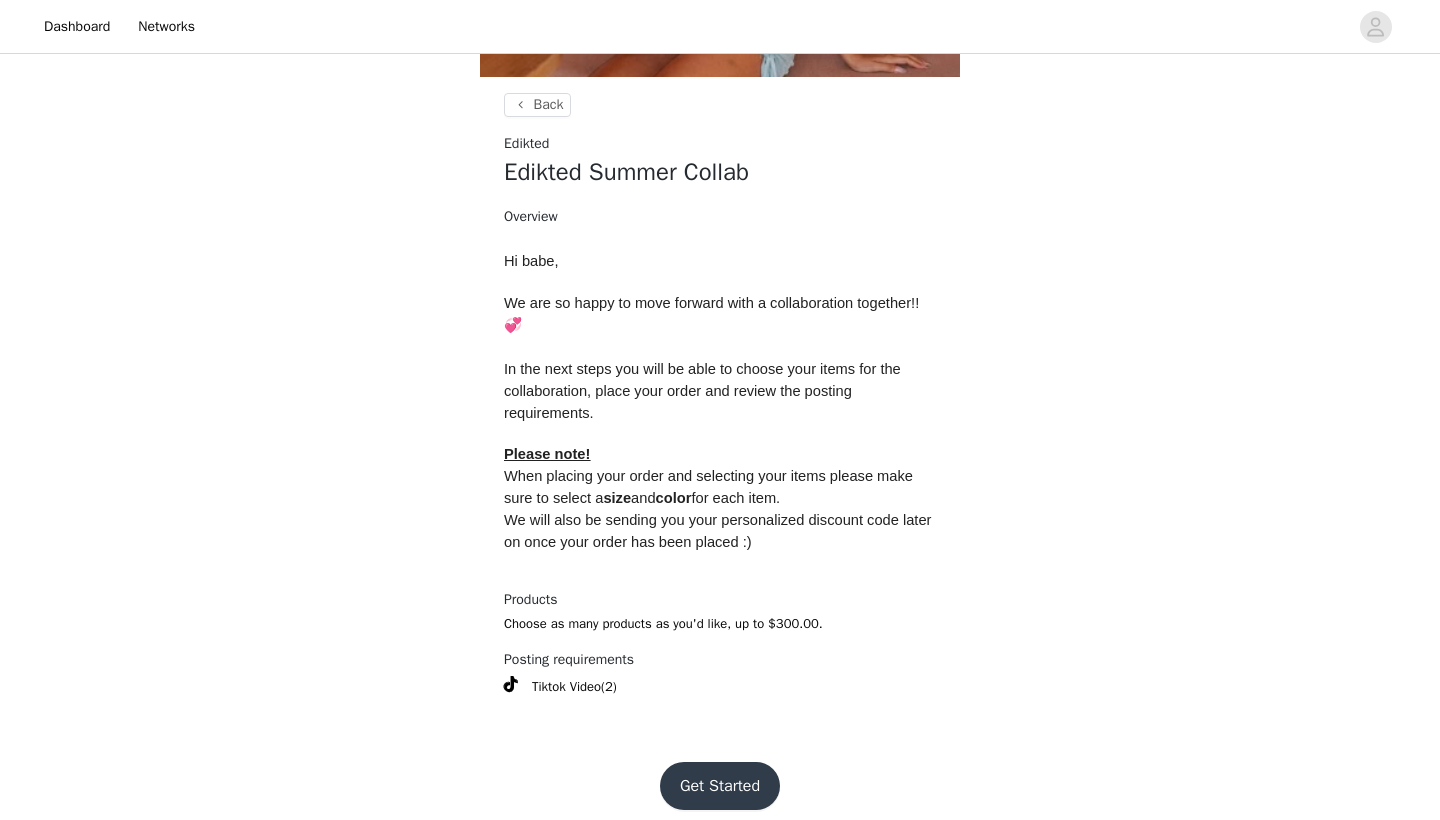 click on "Get Started" at bounding box center [720, 786] 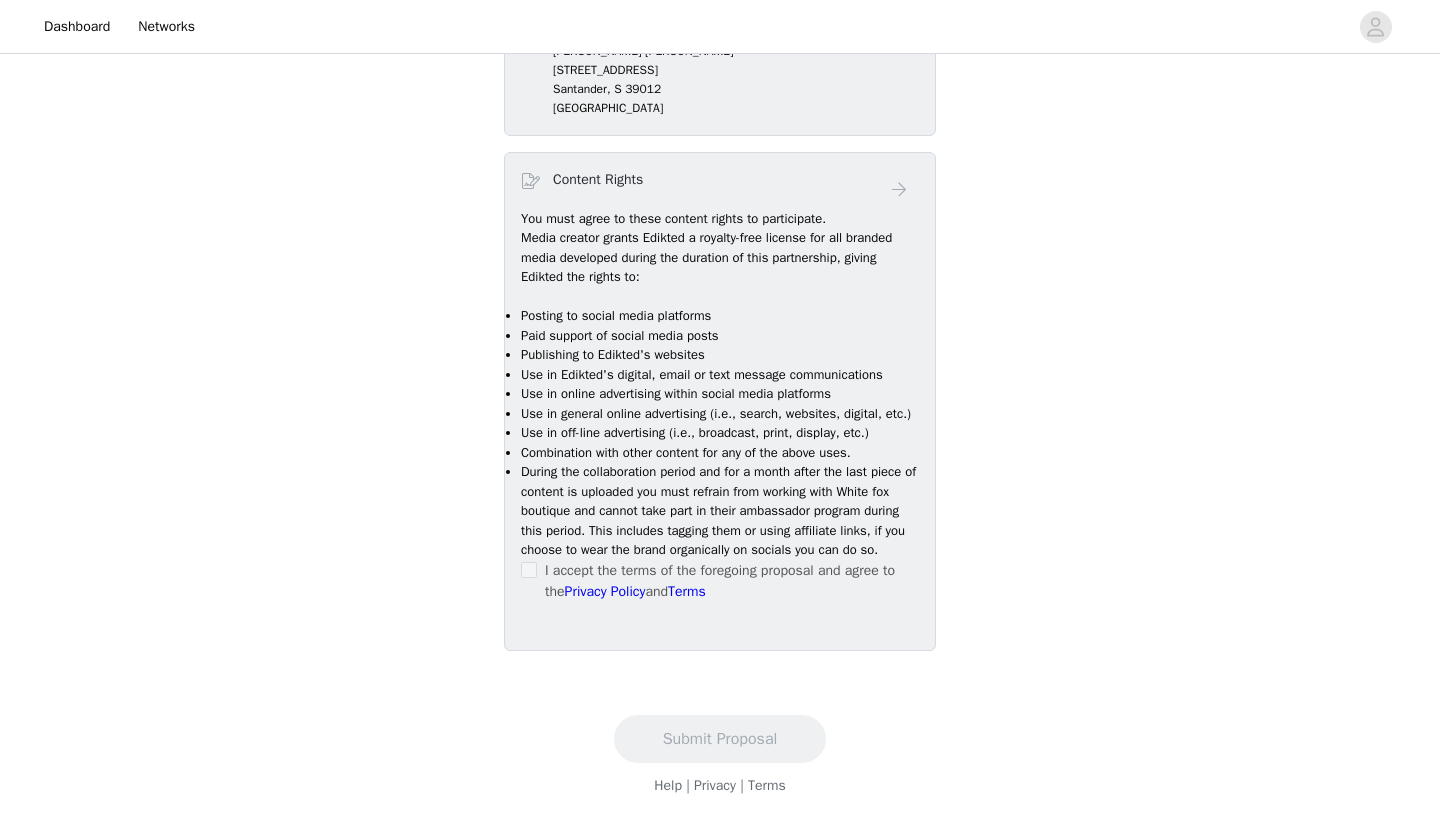 scroll, scrollTop: 920, scrollLeft: 0, axis: vertical 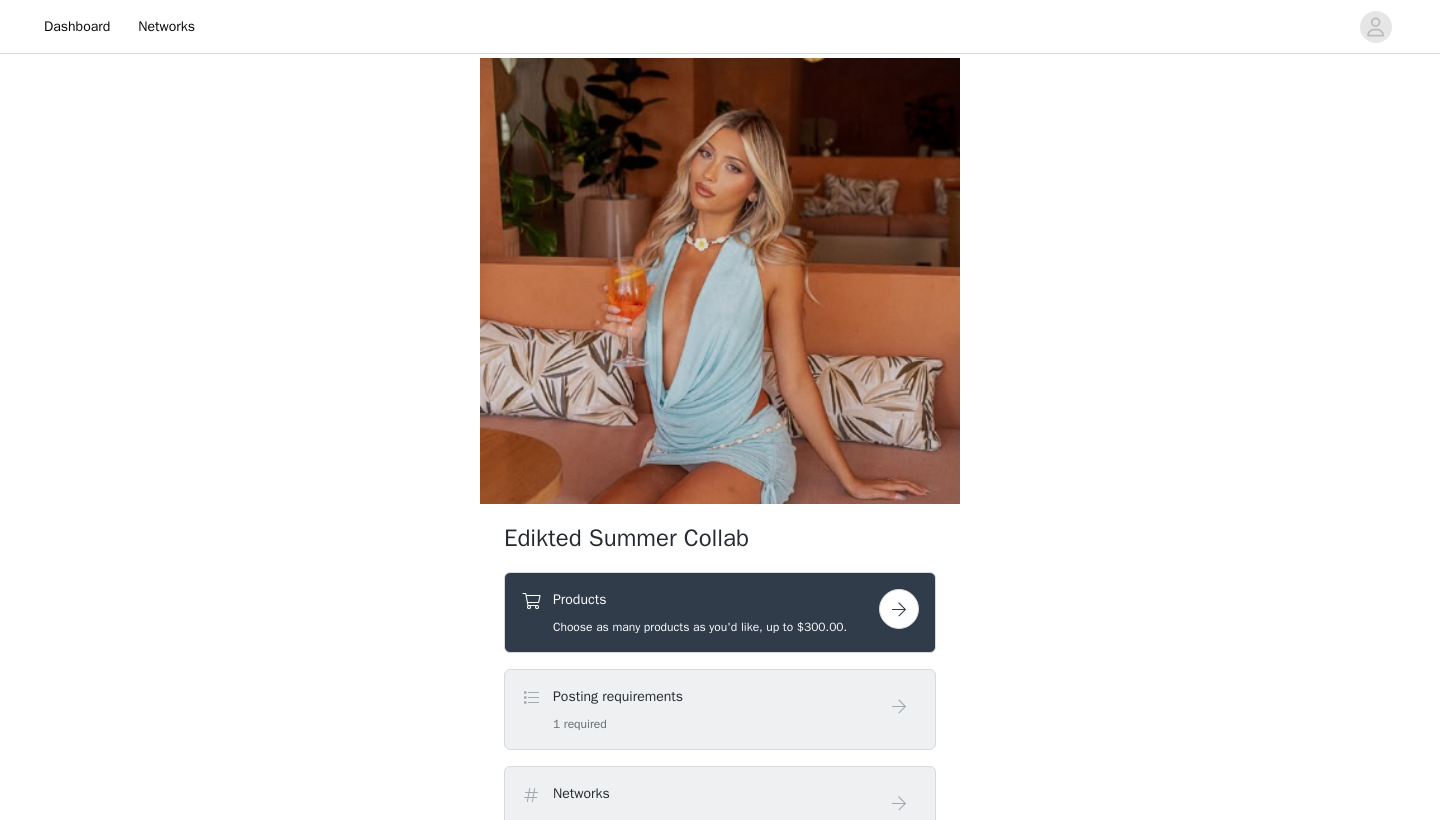 click at bounding box center [899, 609] 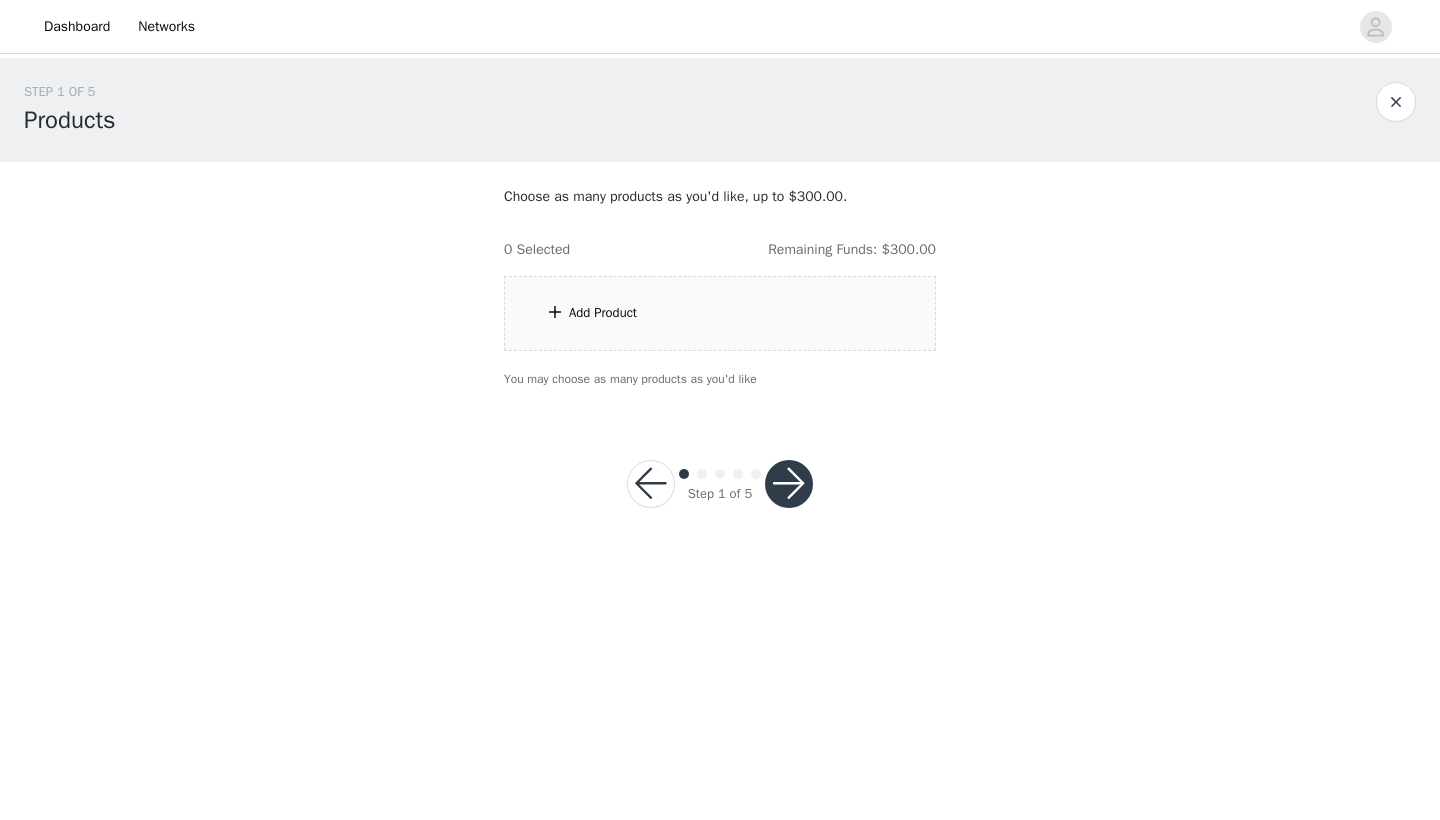 click on "Add Product" at bounding box center (720, 313) 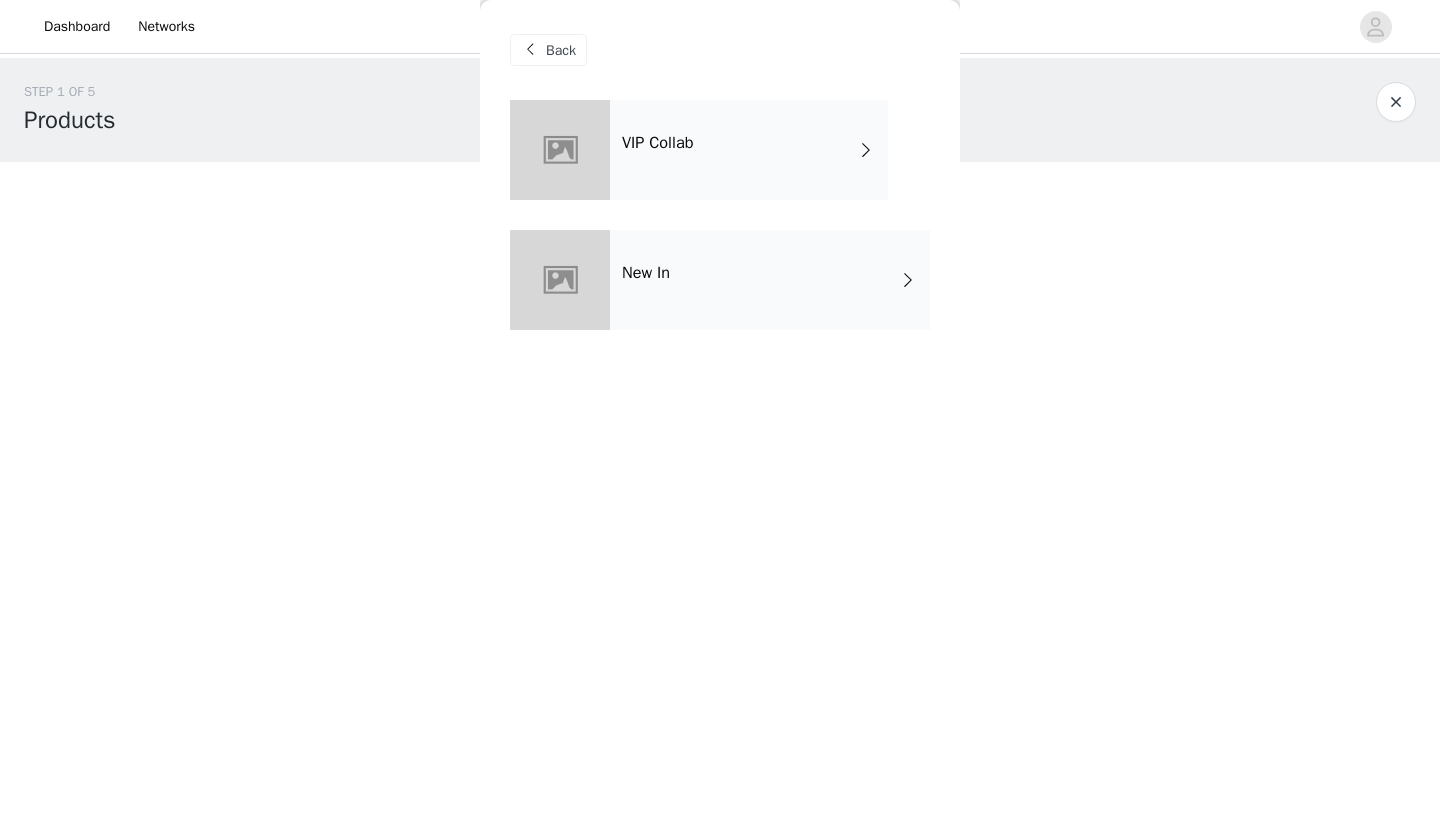 click on "VIP Collab" at bounding box center (749, 150) 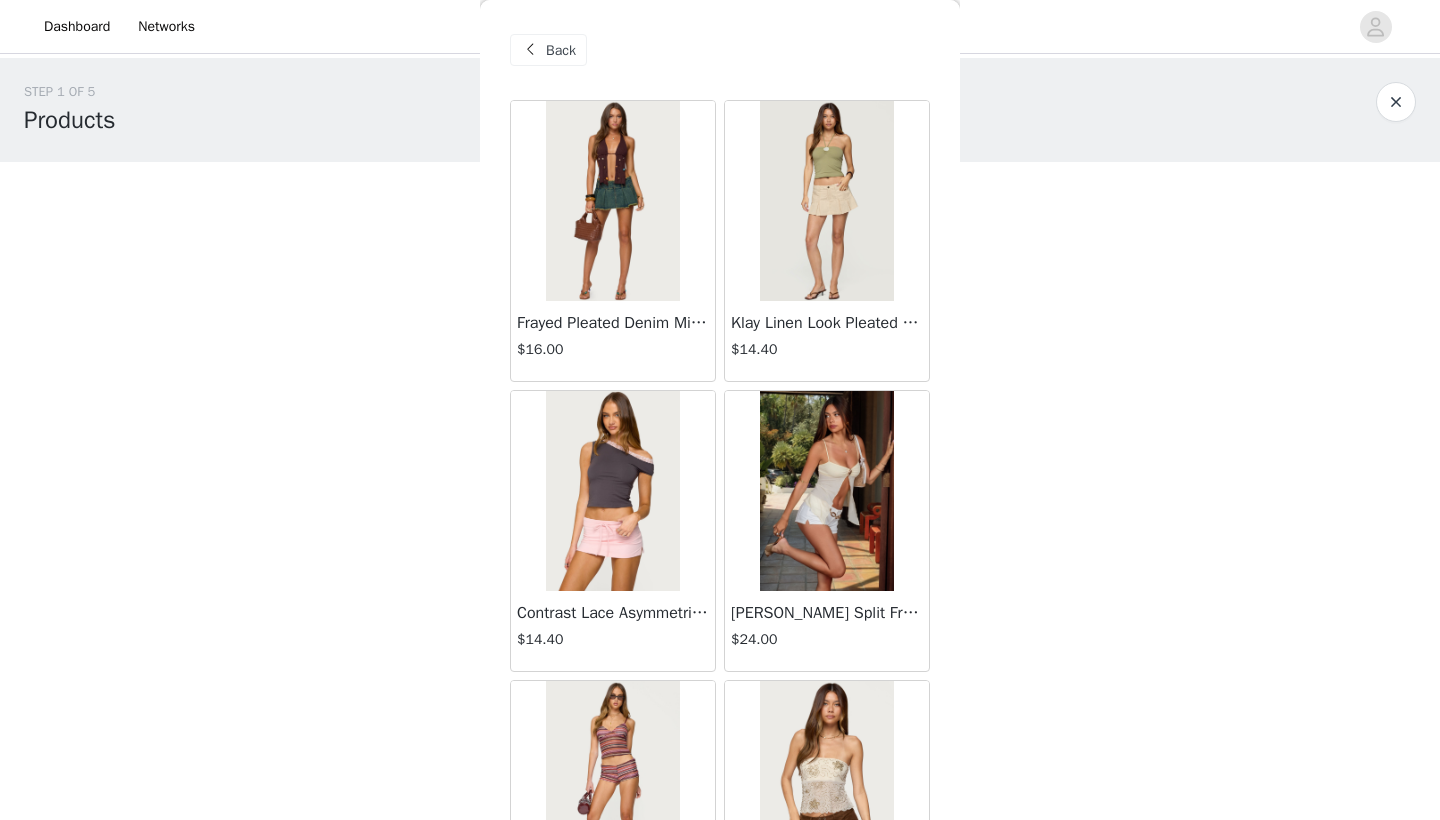 click on "Back" at bounding box center [548, 50] 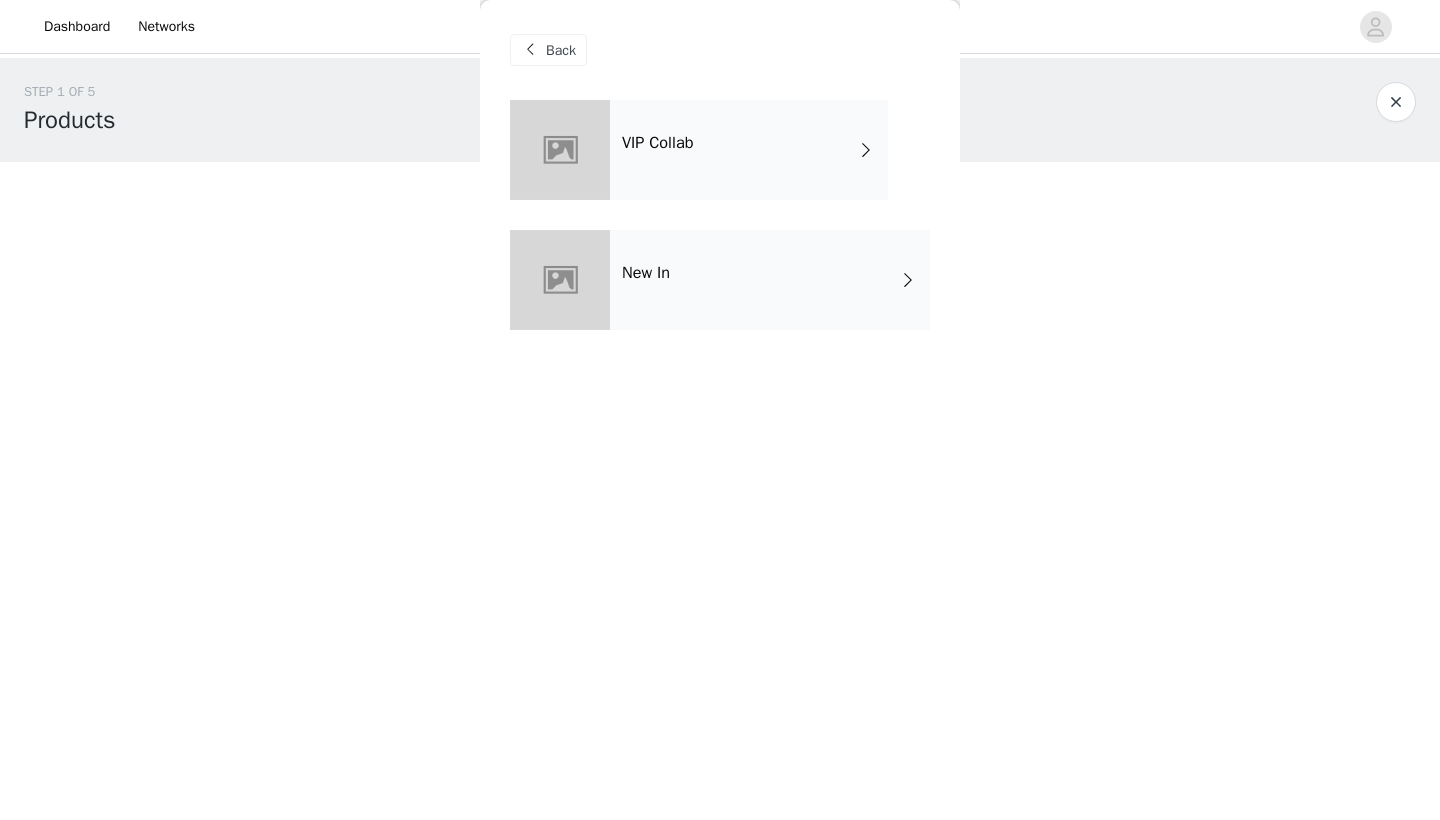 click on "New In" at bounding box center (646, 273) 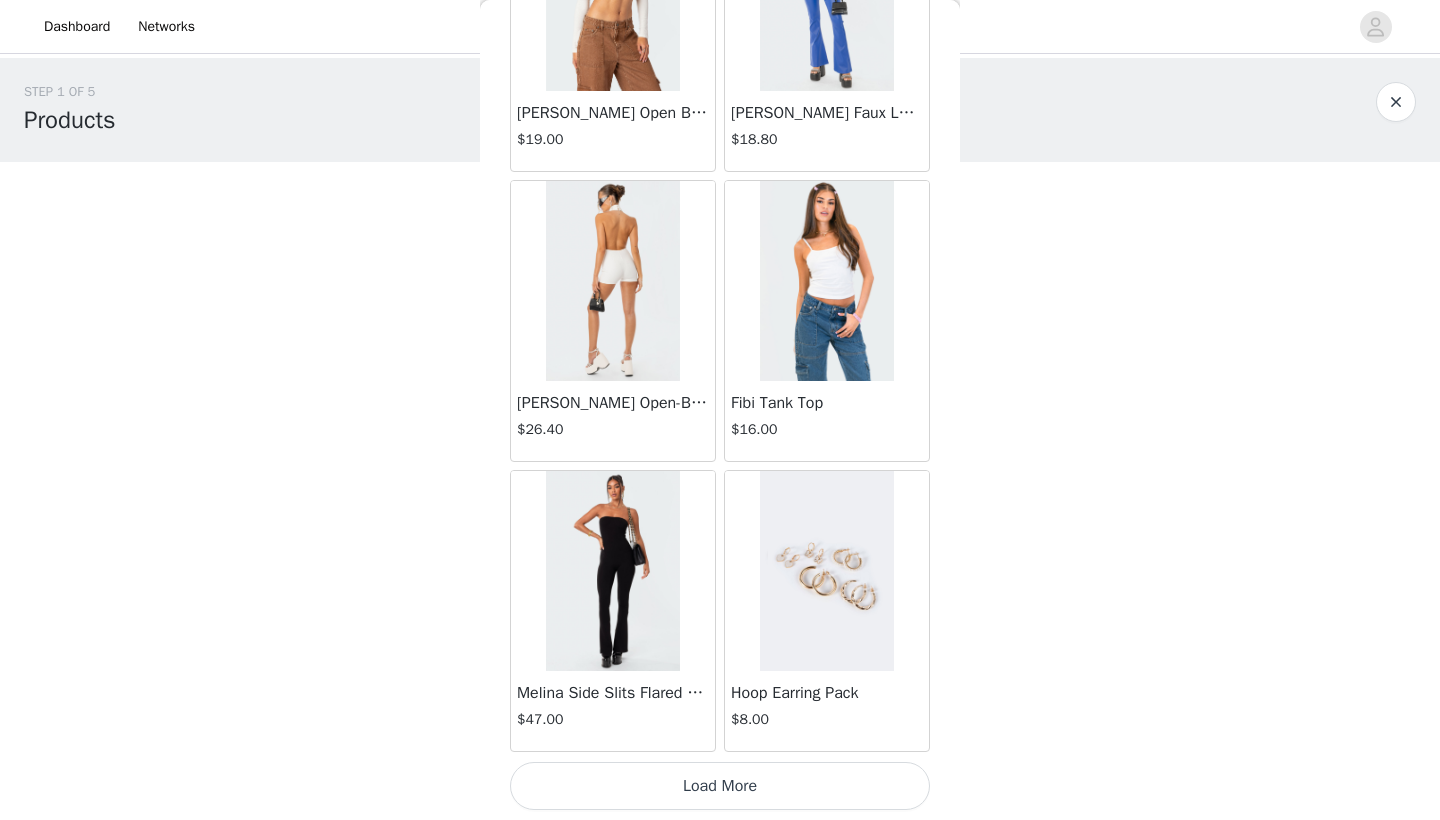 scroll, scrollTop: 2240, scrollLeft: 0, axis: vertical 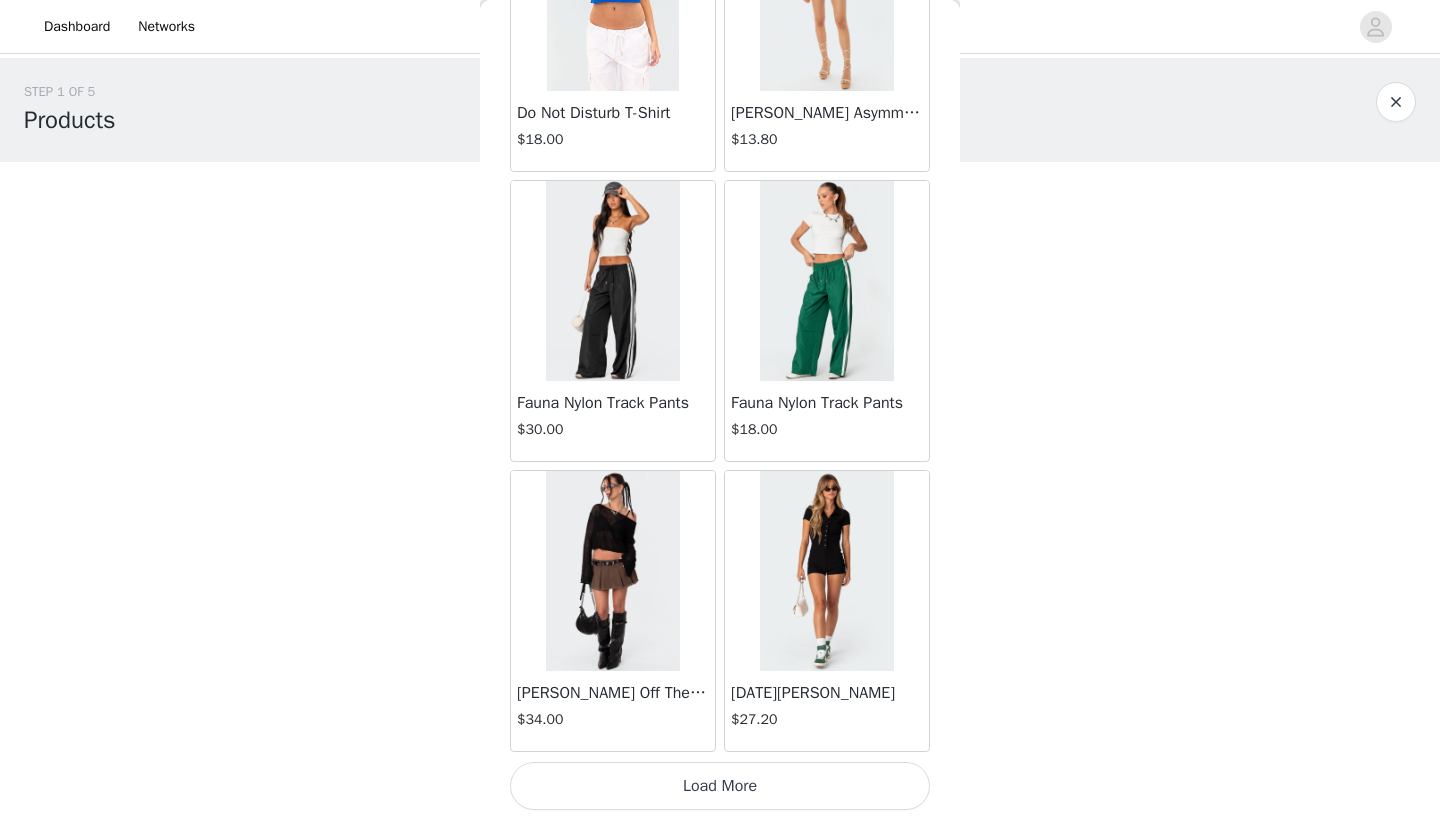 click on "Load More" at bounding box center (720, 786) 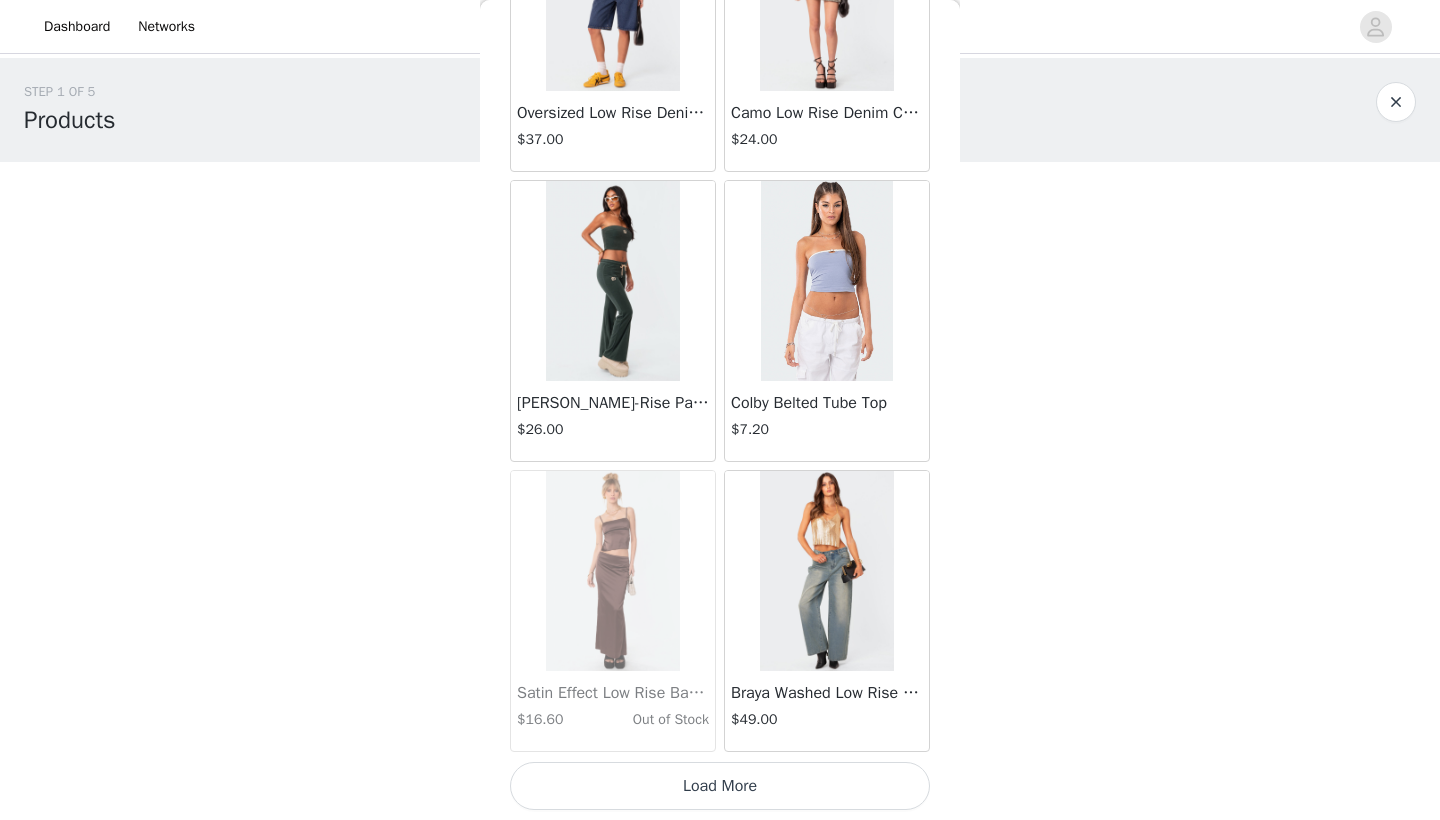 scroll, scrollTop: 8040, scrollLeft: 0, axis: vertical 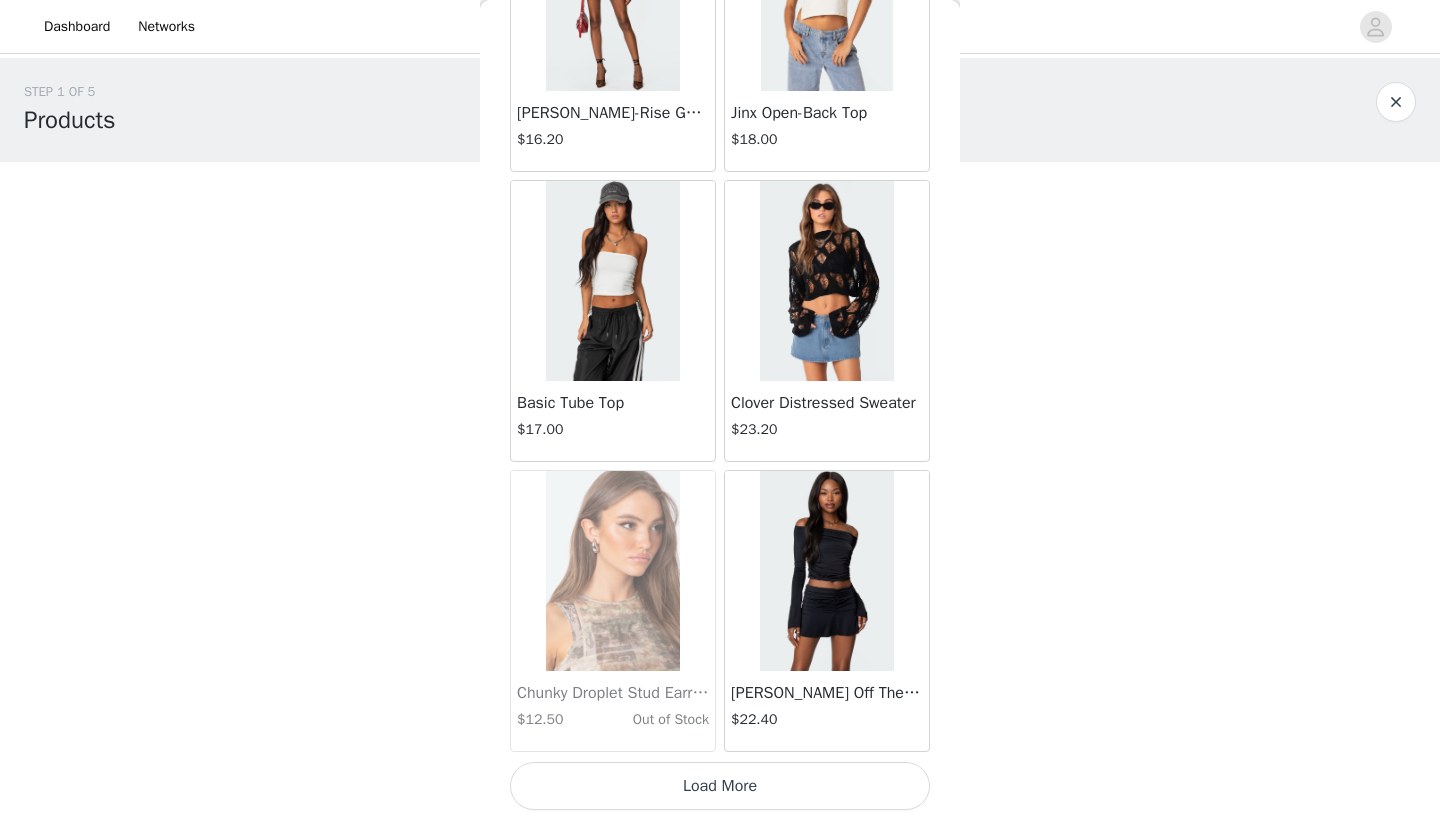 click on "Load More" at bounding box center (720, 786) 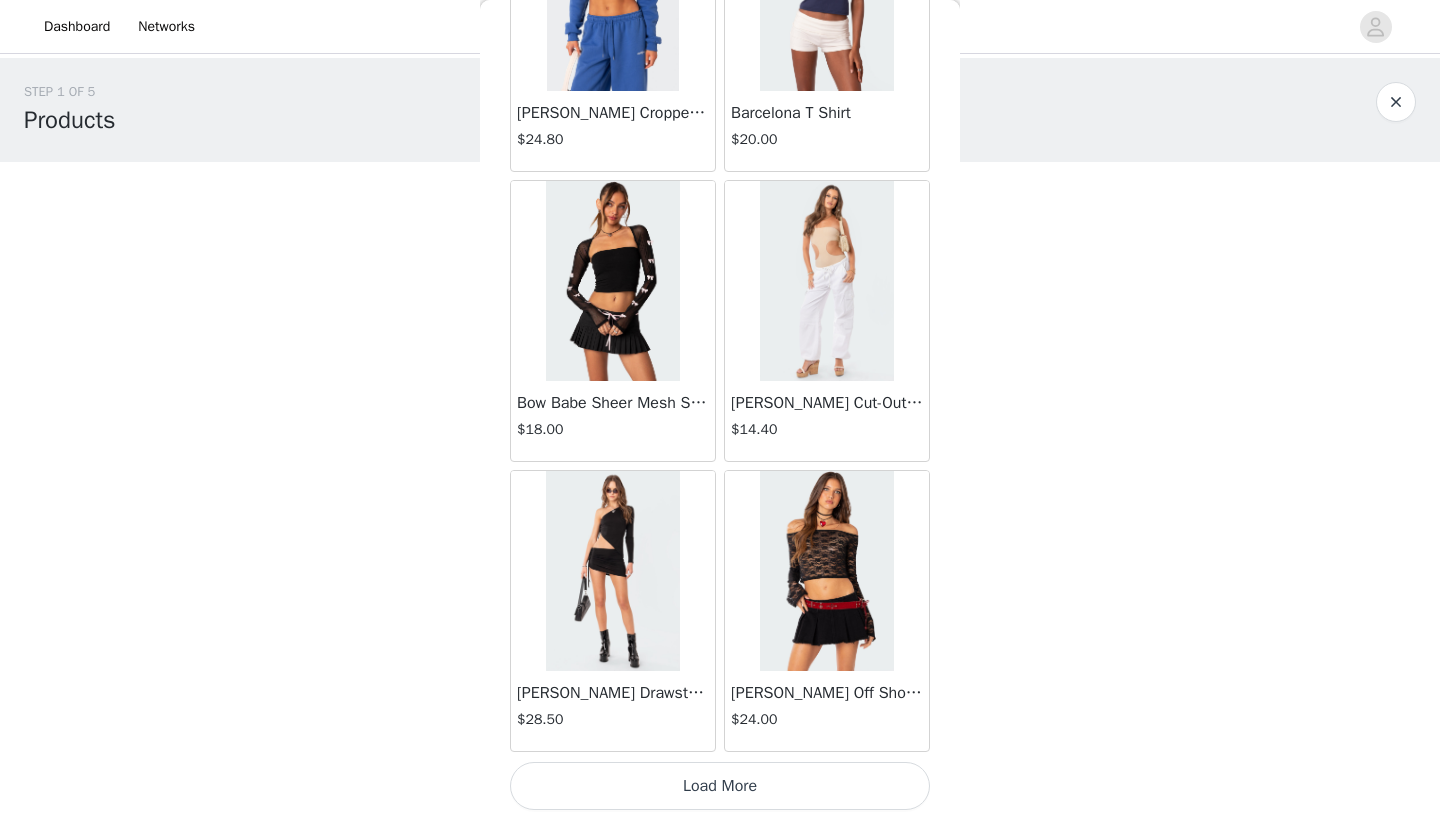 scroll, scrollTop: 13840, scrollLeft: 0, axis: vertical 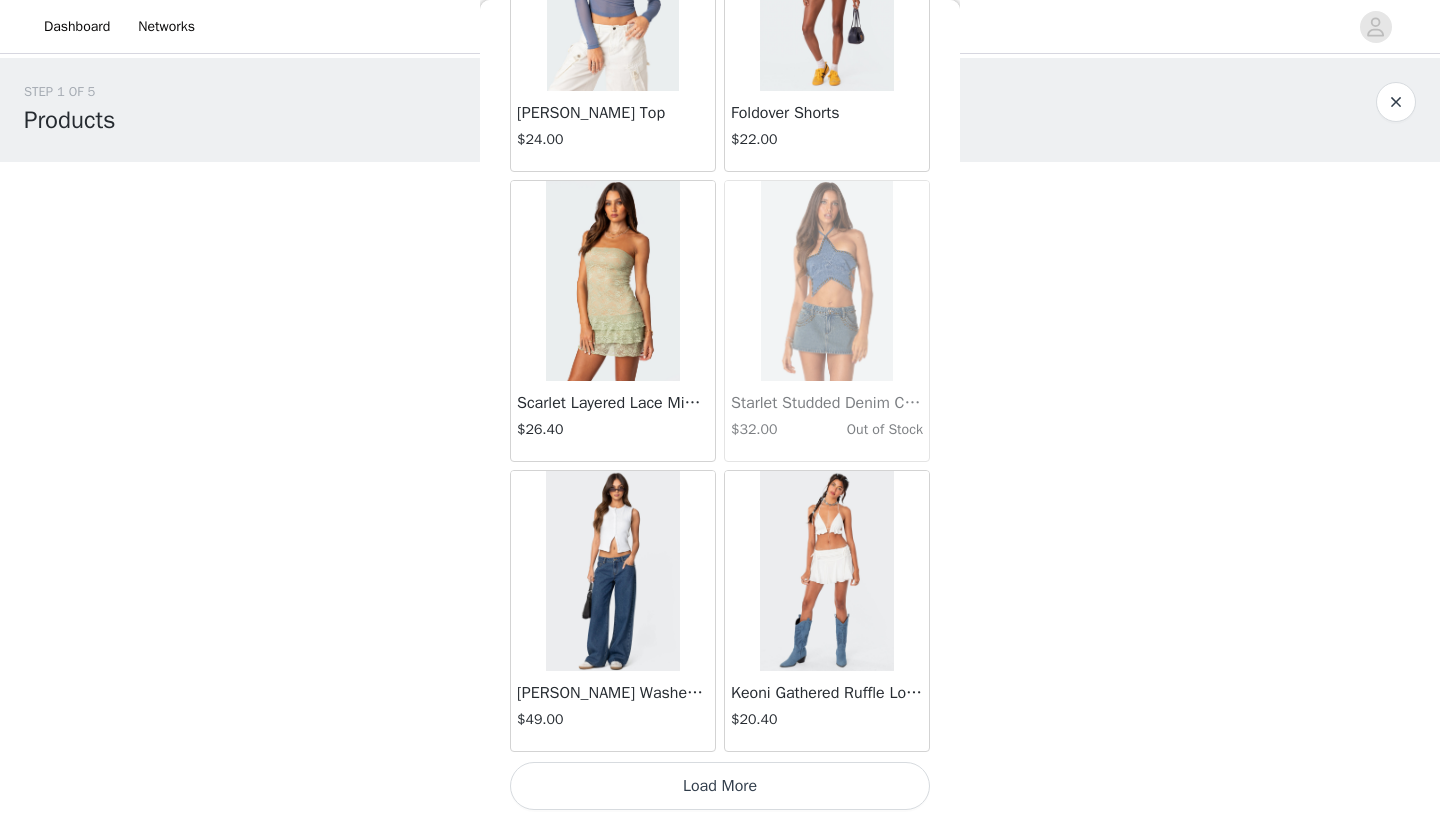 click on "Load More" at bounding box center (720, 786) 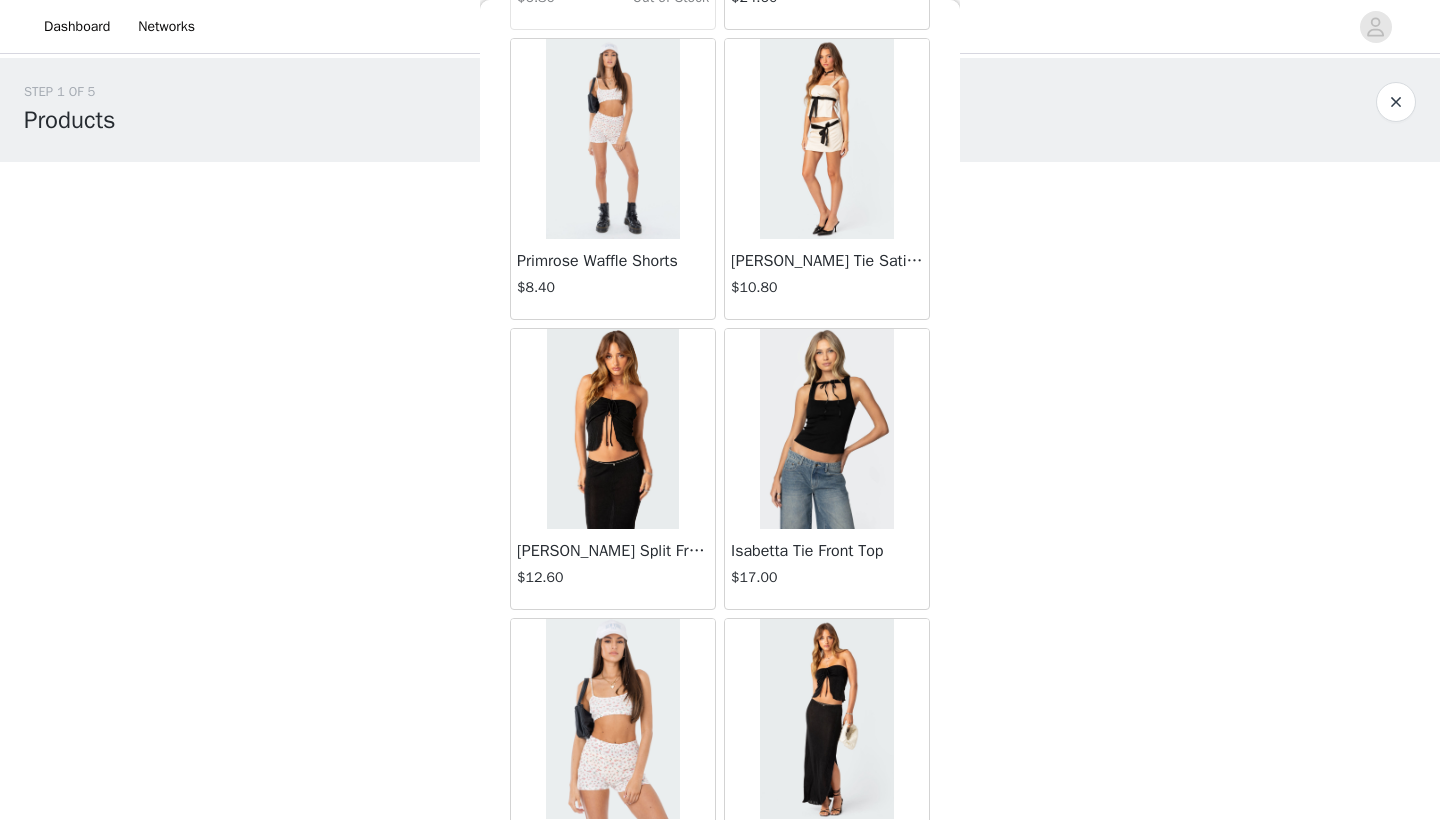 scroll, scrollTop: 19640, scrollLeft: 0, axis: vertical 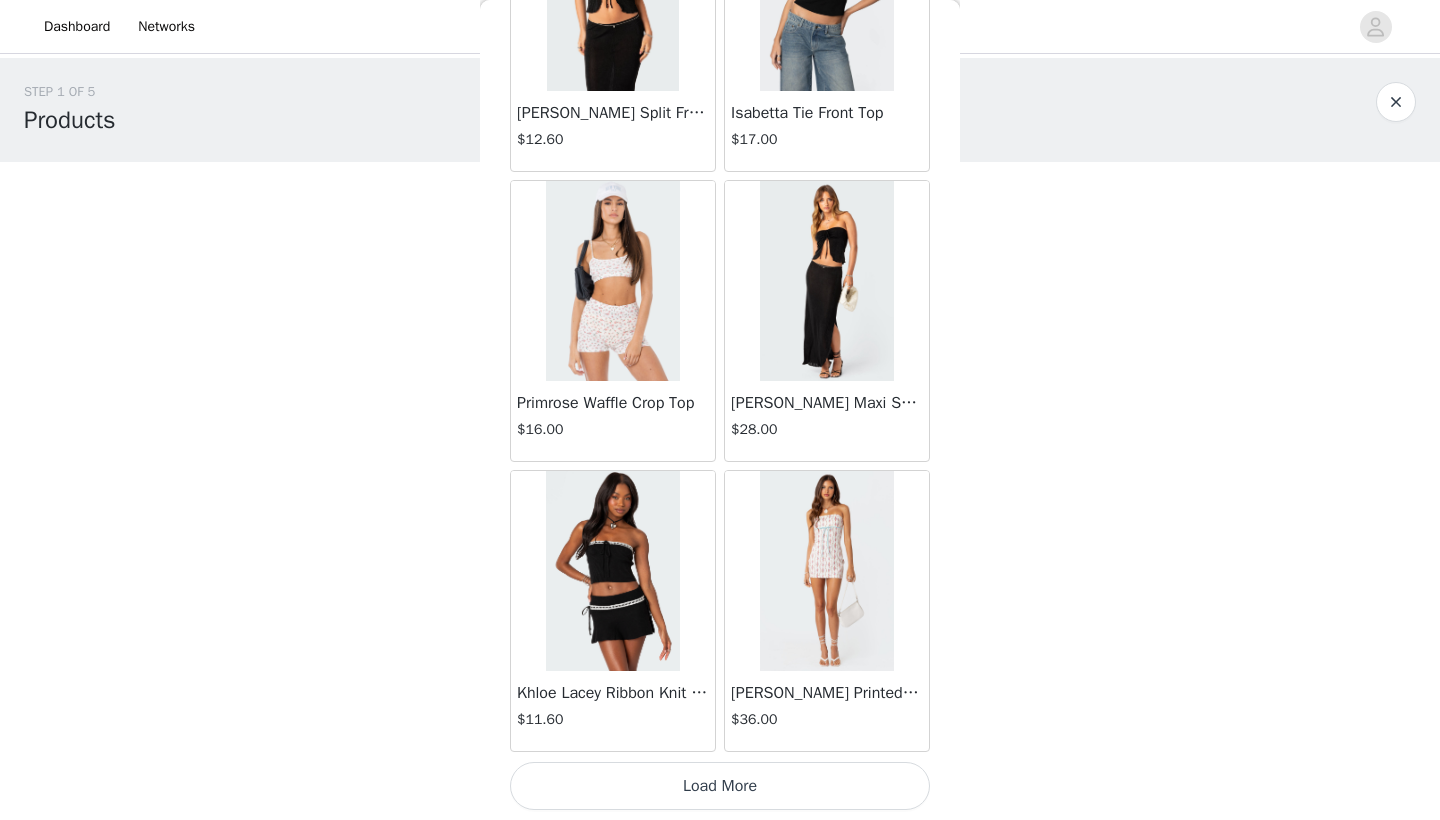 click on "Load More" at bounding box center [720, 786] 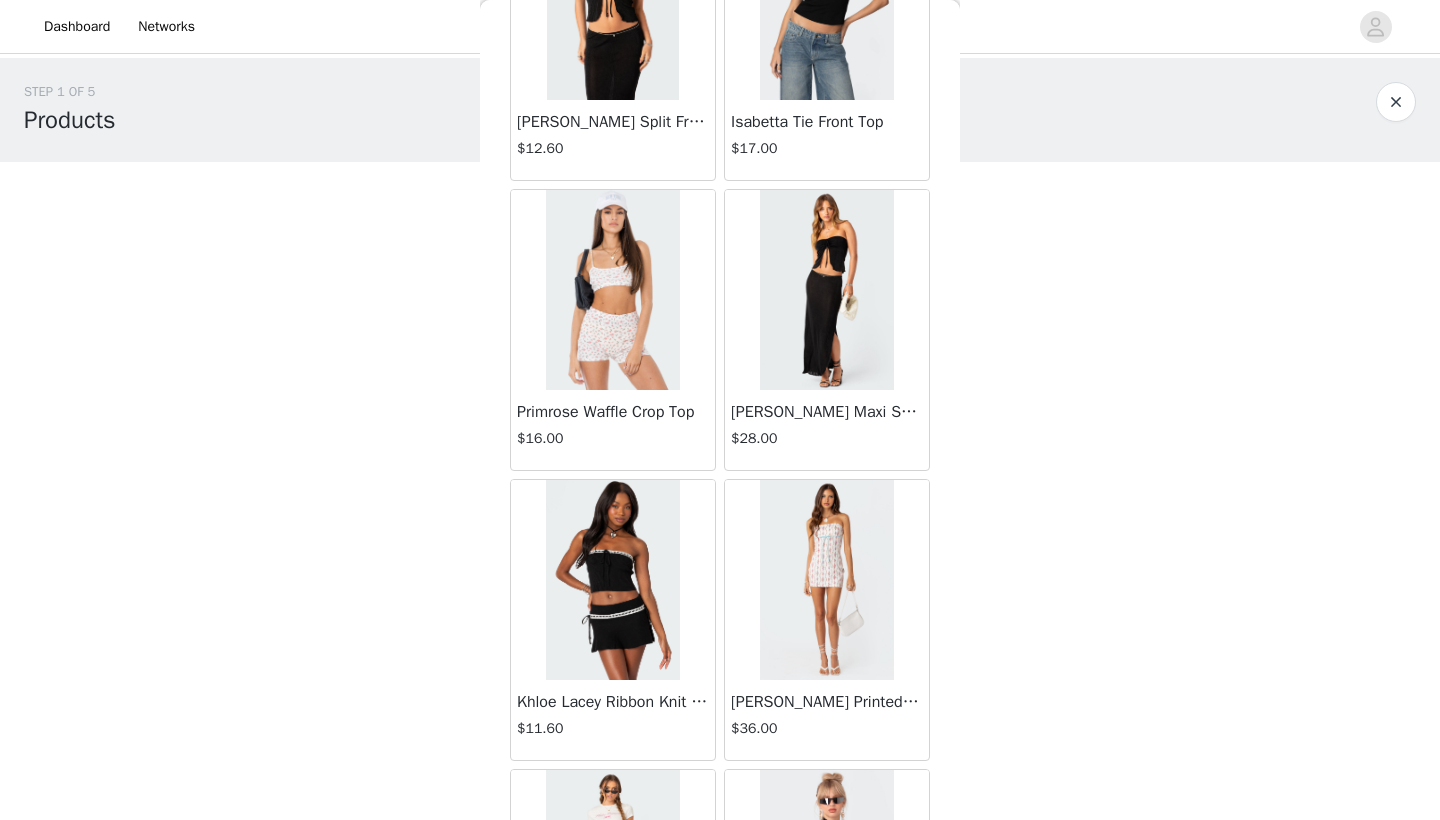 scroll, scrollTop: 0, scrollLeft: 0, axis: both 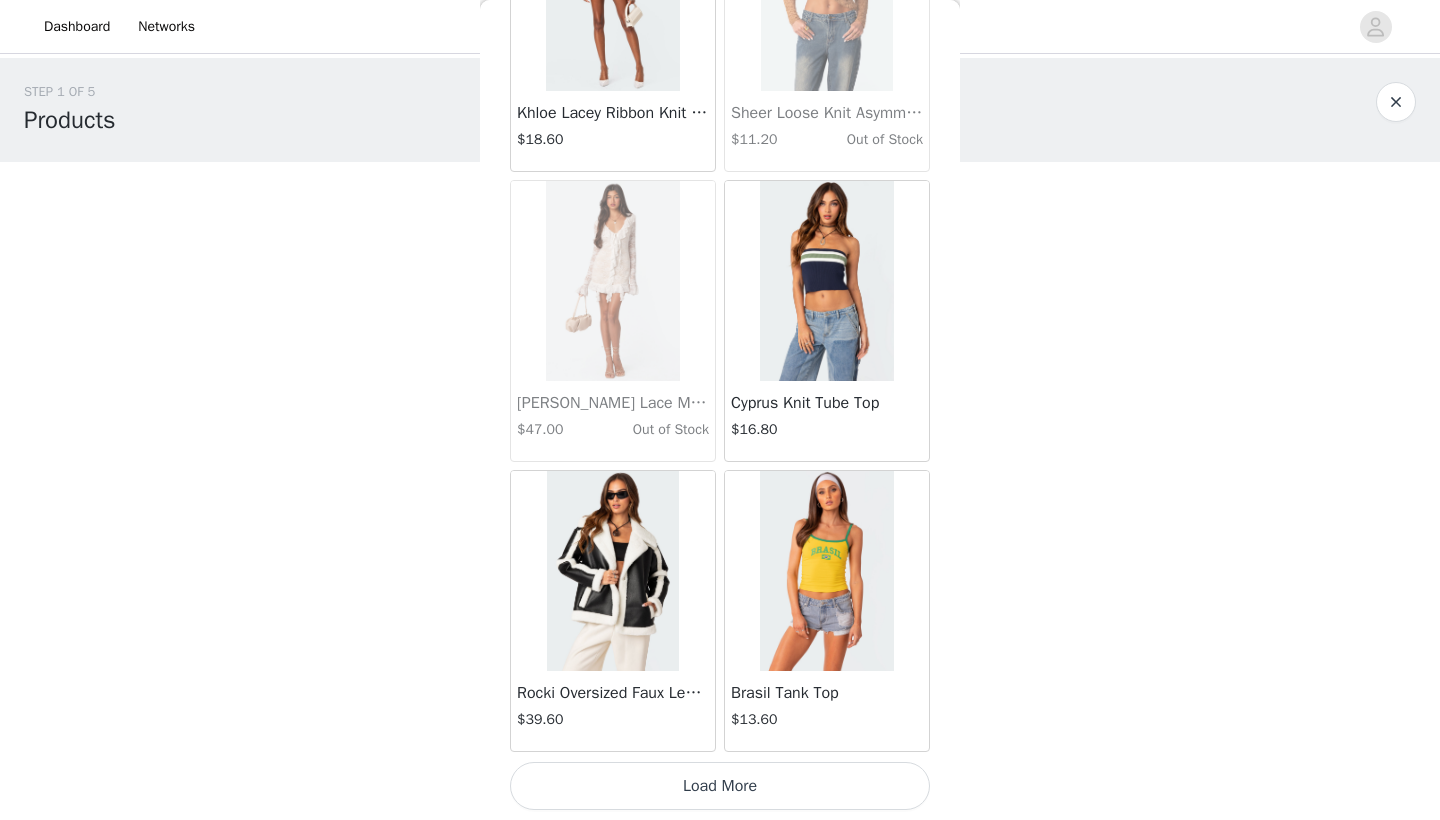 click on "Load More" at bounding box center [720, 786] 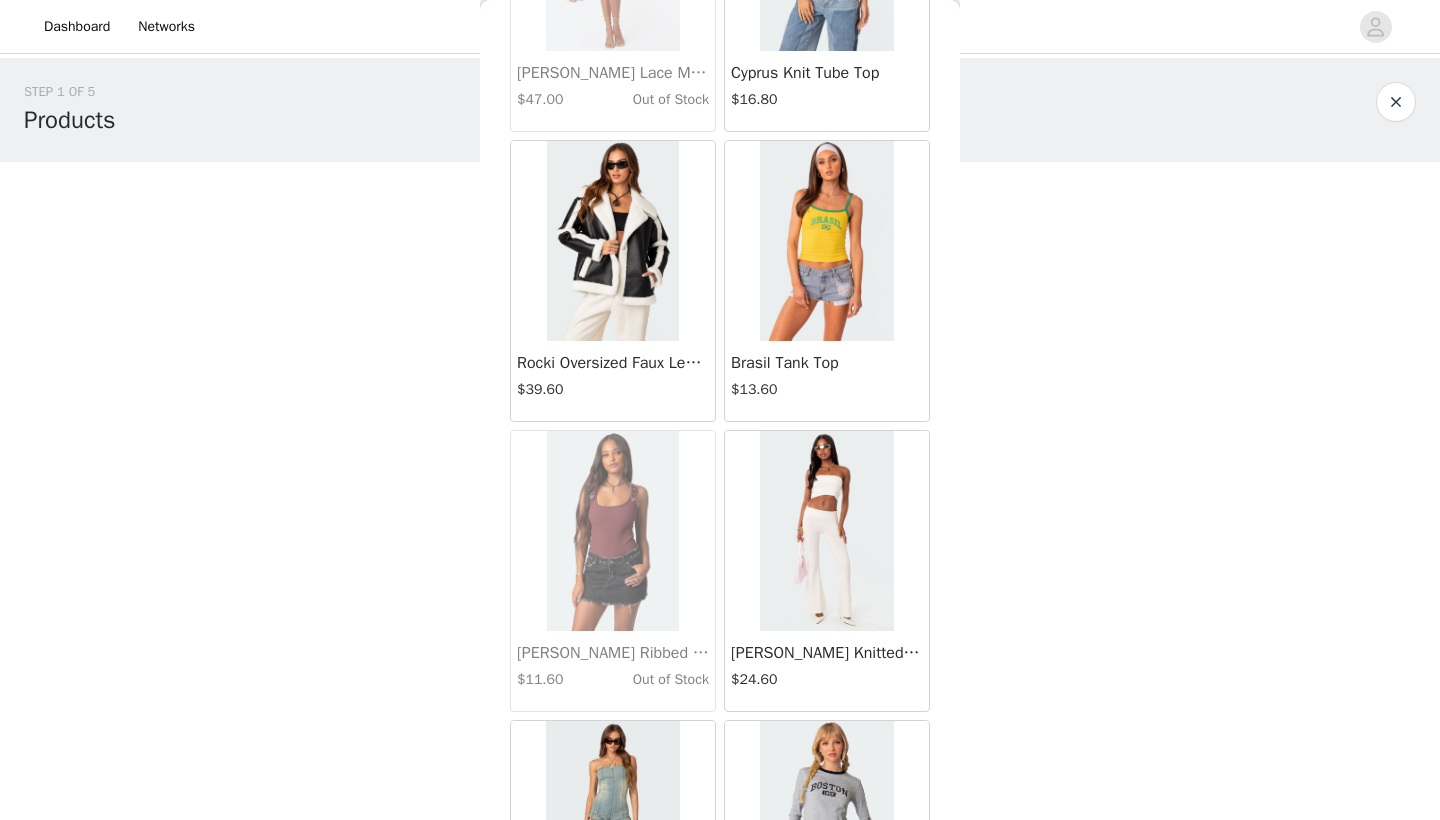 scroll, scrollTop: 22871, scrollLeft: 0, axis: vertical 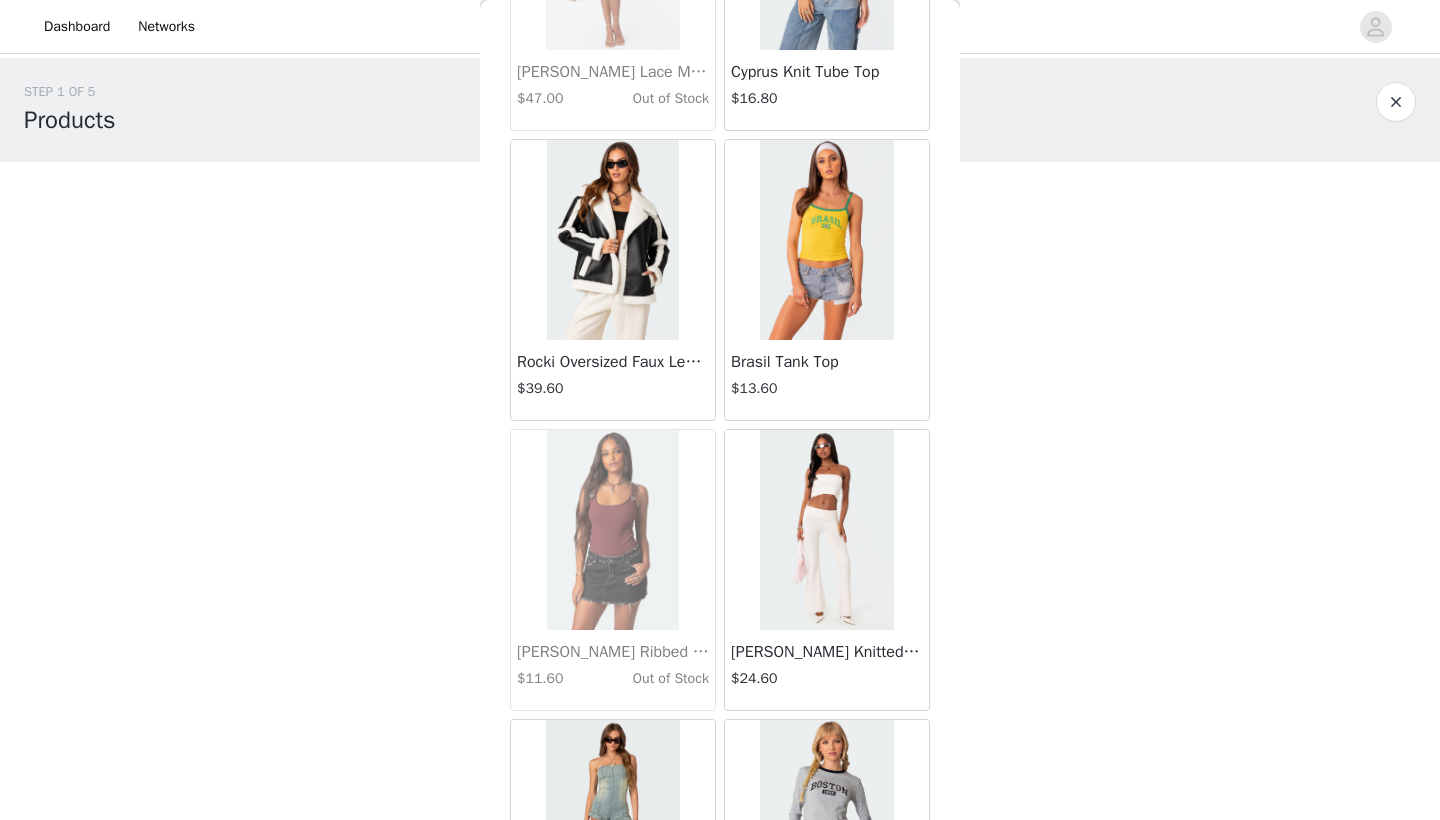 click at bounding box center (826, 240) 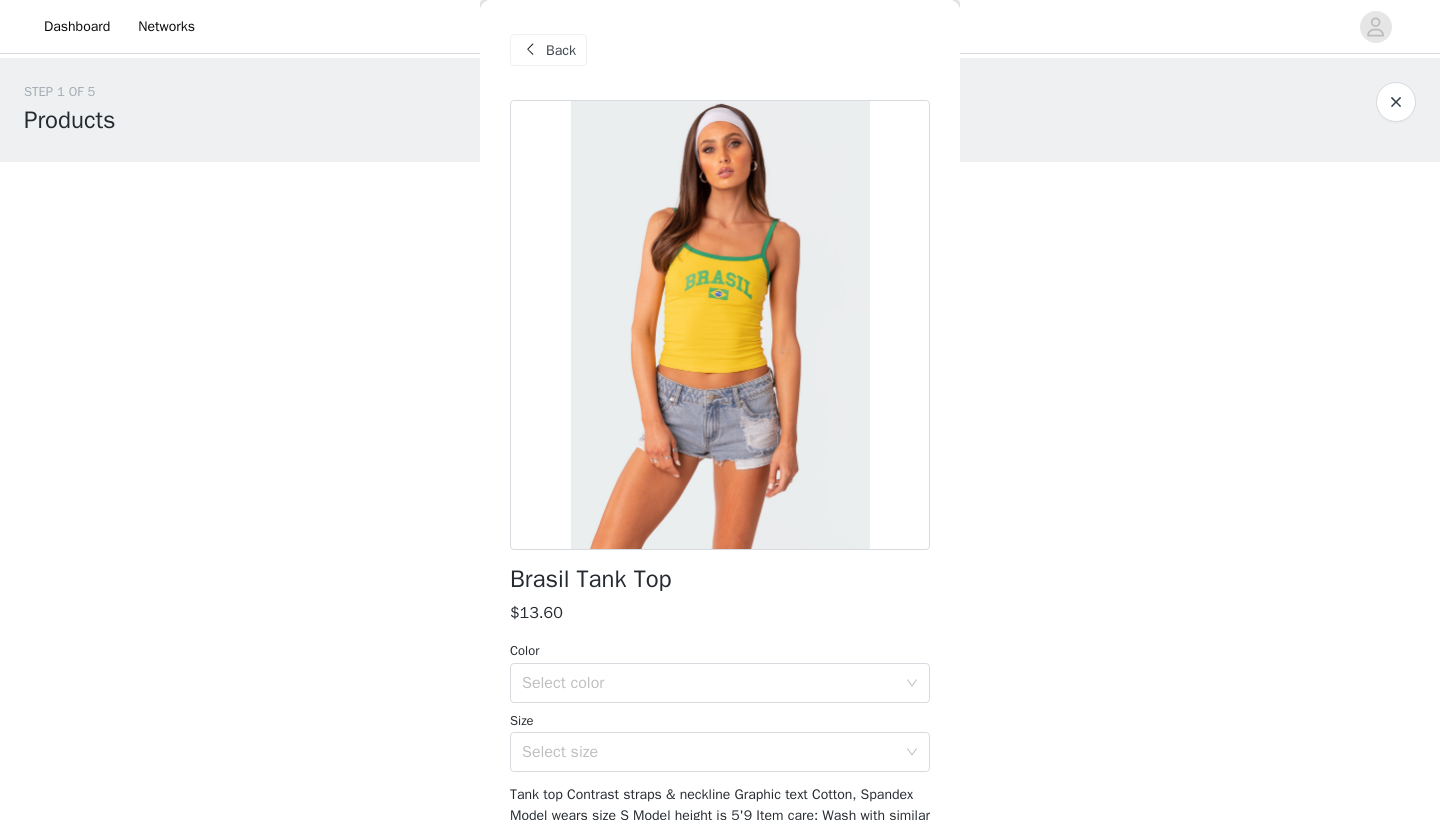 scroll, scrollTop: 35, scrollLeft: 0, axis: vertical 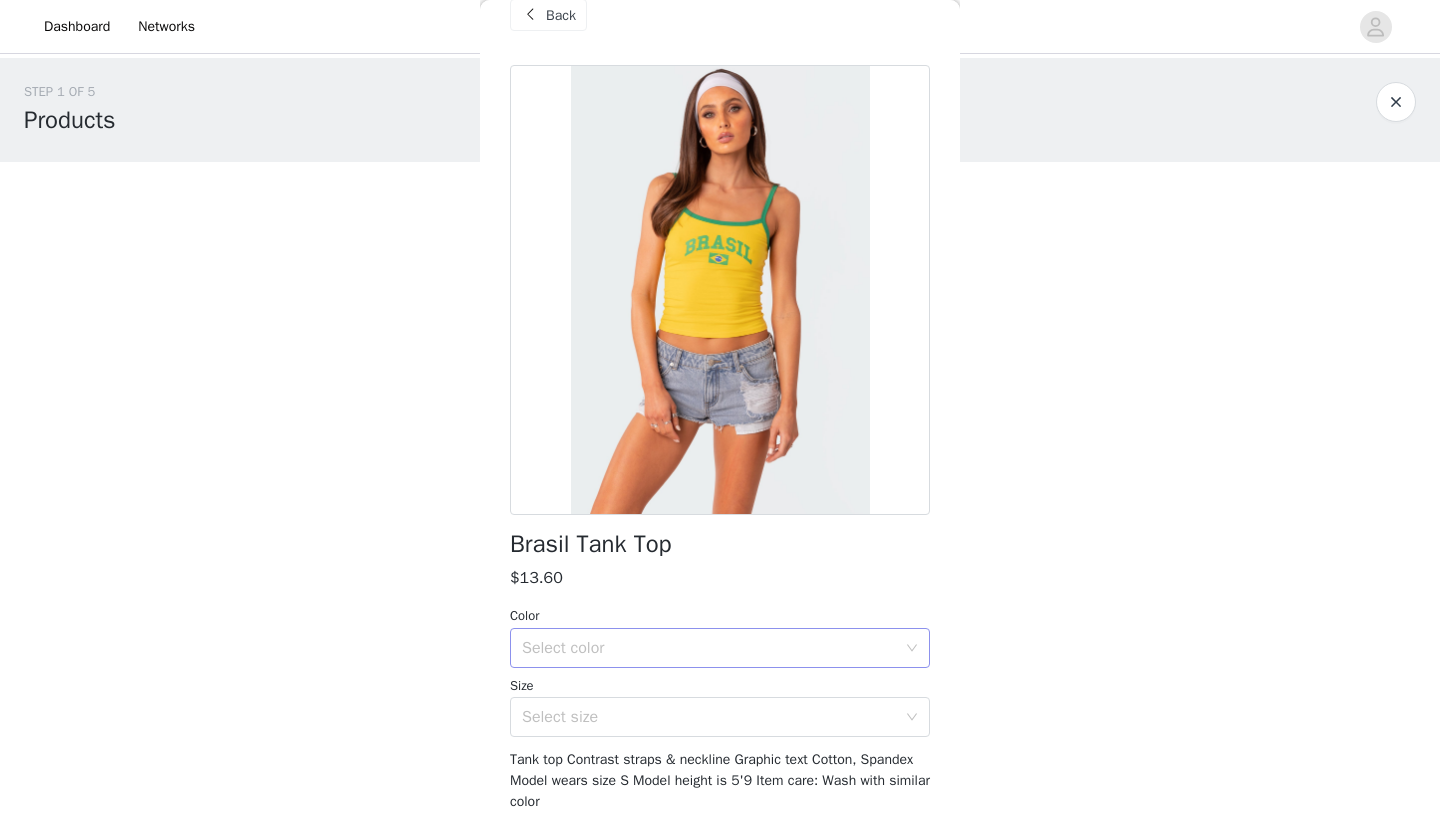 click on "Select color" at bounding box center [709, 648] 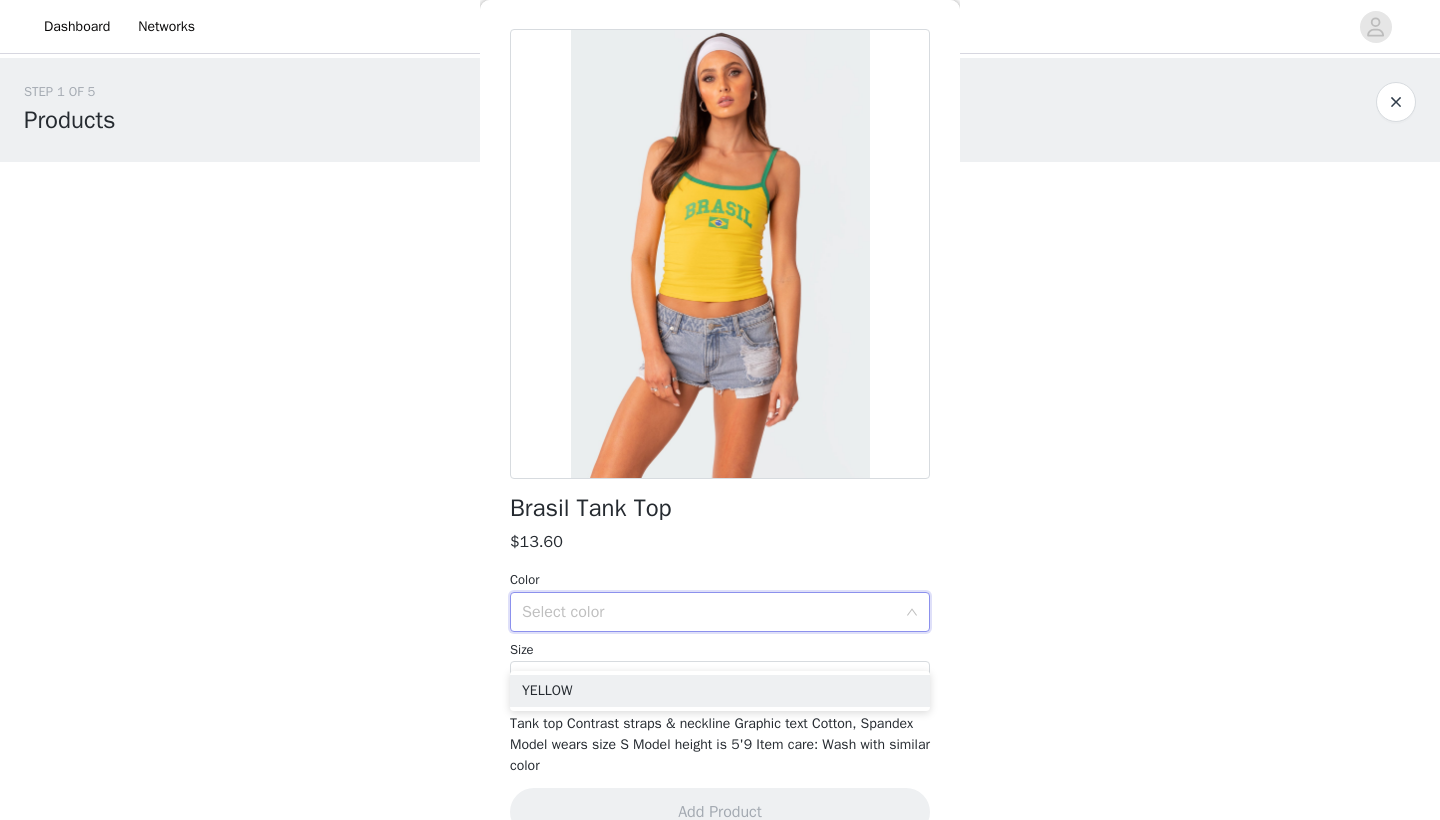 scroll, scrollTop: 80, scrollLeft: 0, axis: vertical 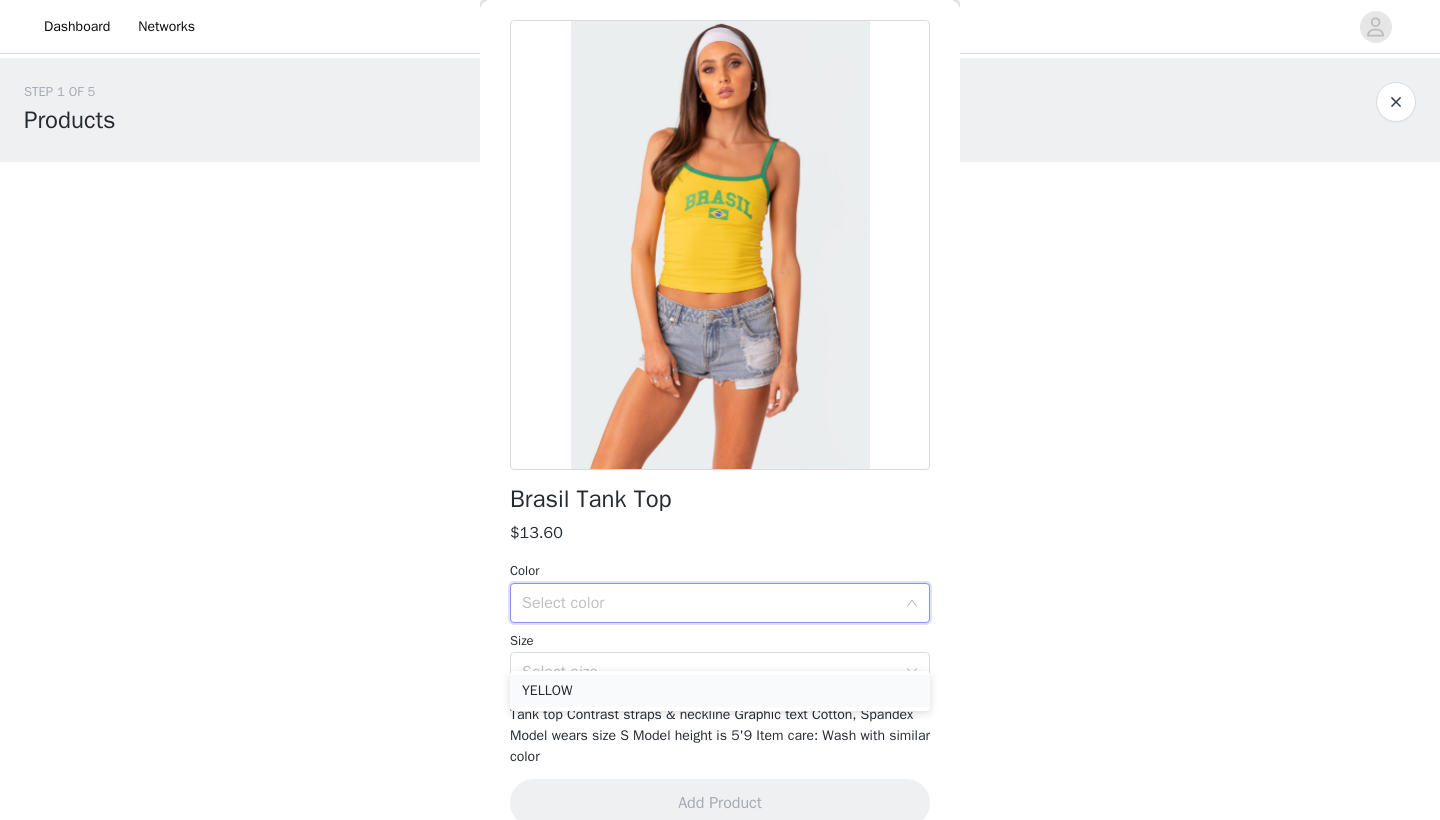 click on "YELLOW" at bounding box center (720, 691) 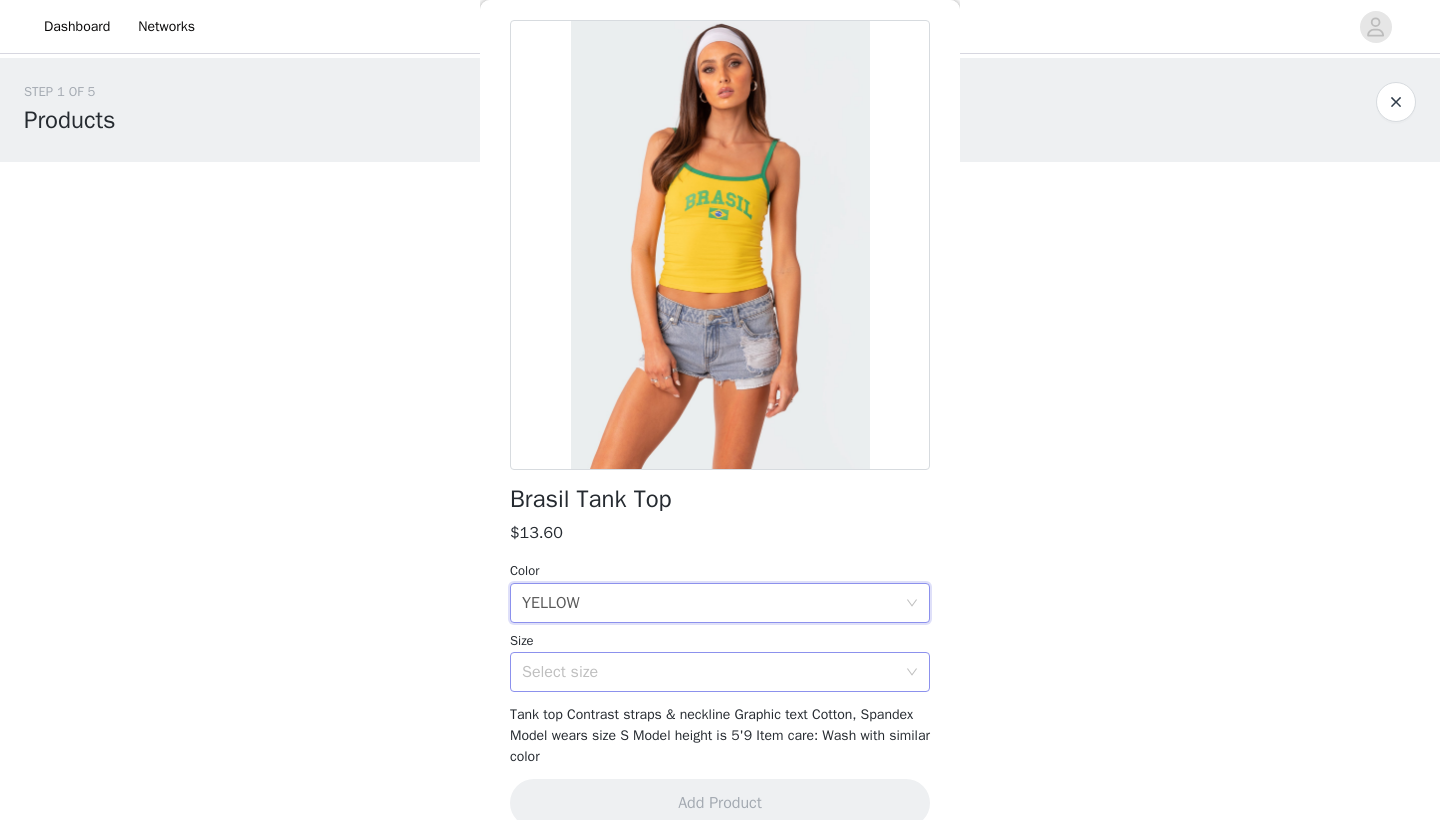 click on "Select size" at bounding box center (713, 672) 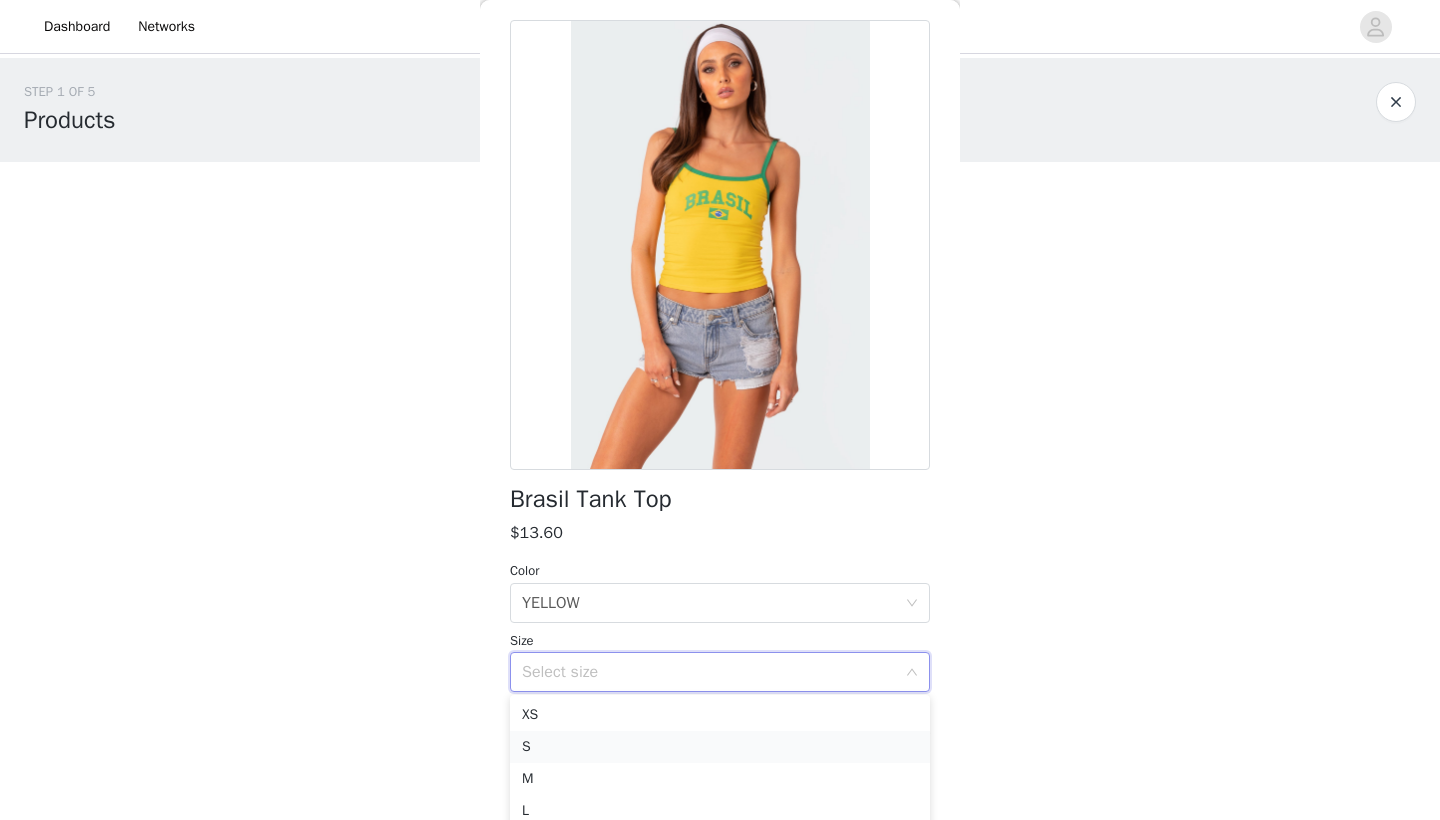 click on "S" at bounding box center [720, 747] 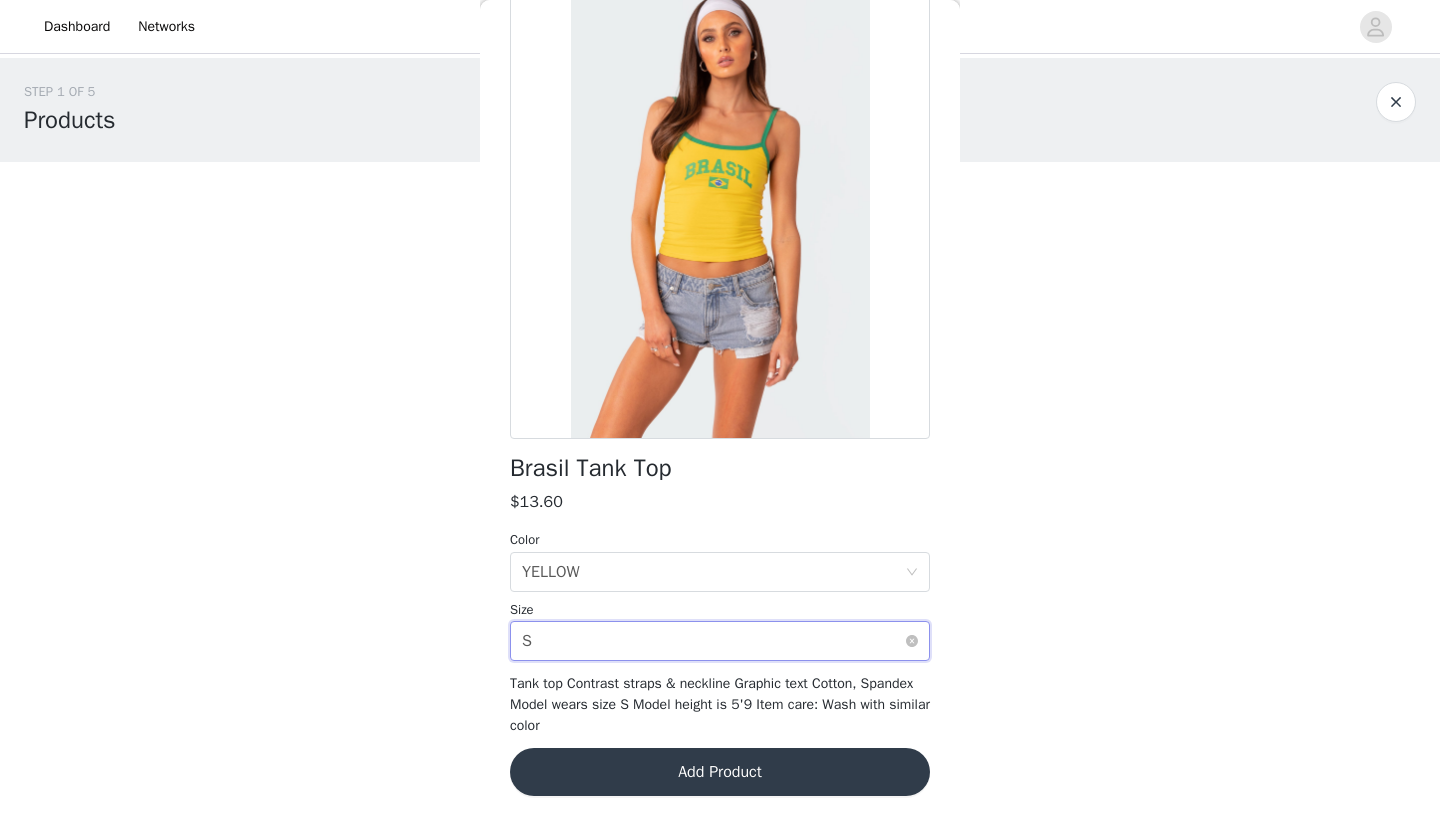 scroll, scrollTop: 110, scrollLeft: 0, axis: vertical 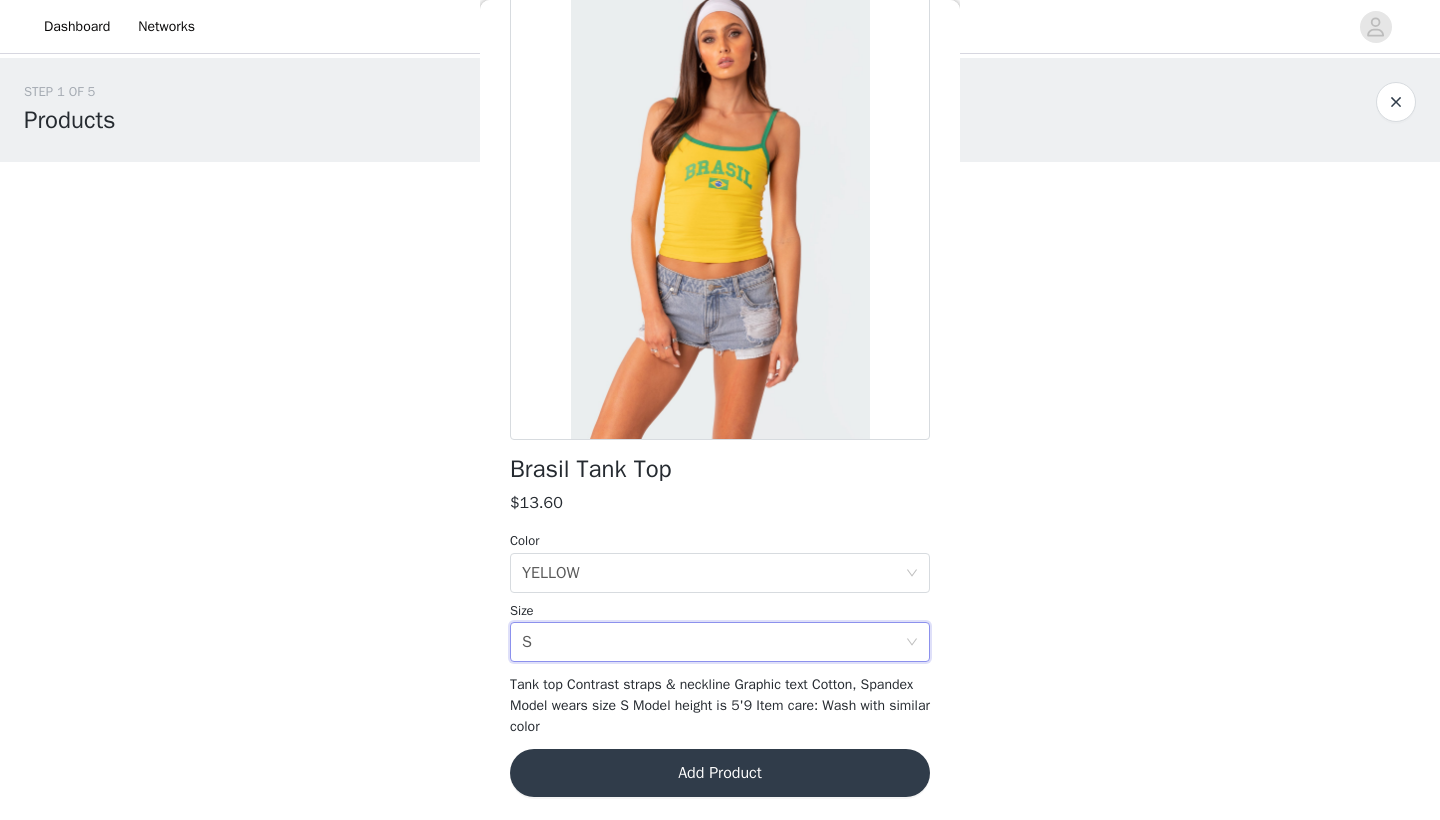 click on "Add Product" at bounding box center (720, 773) 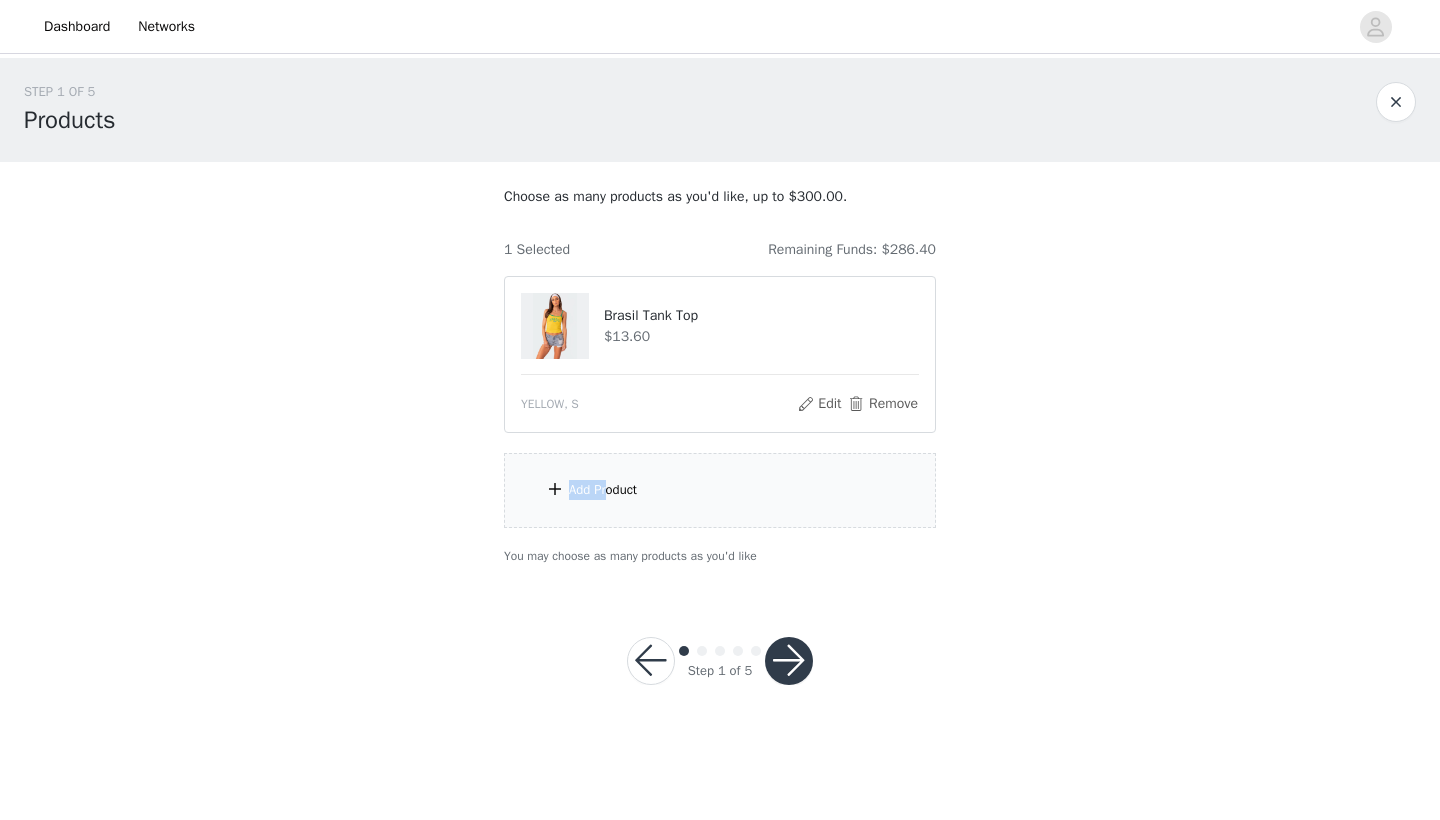 click on "Add Product" at bounding box center [720, 490] 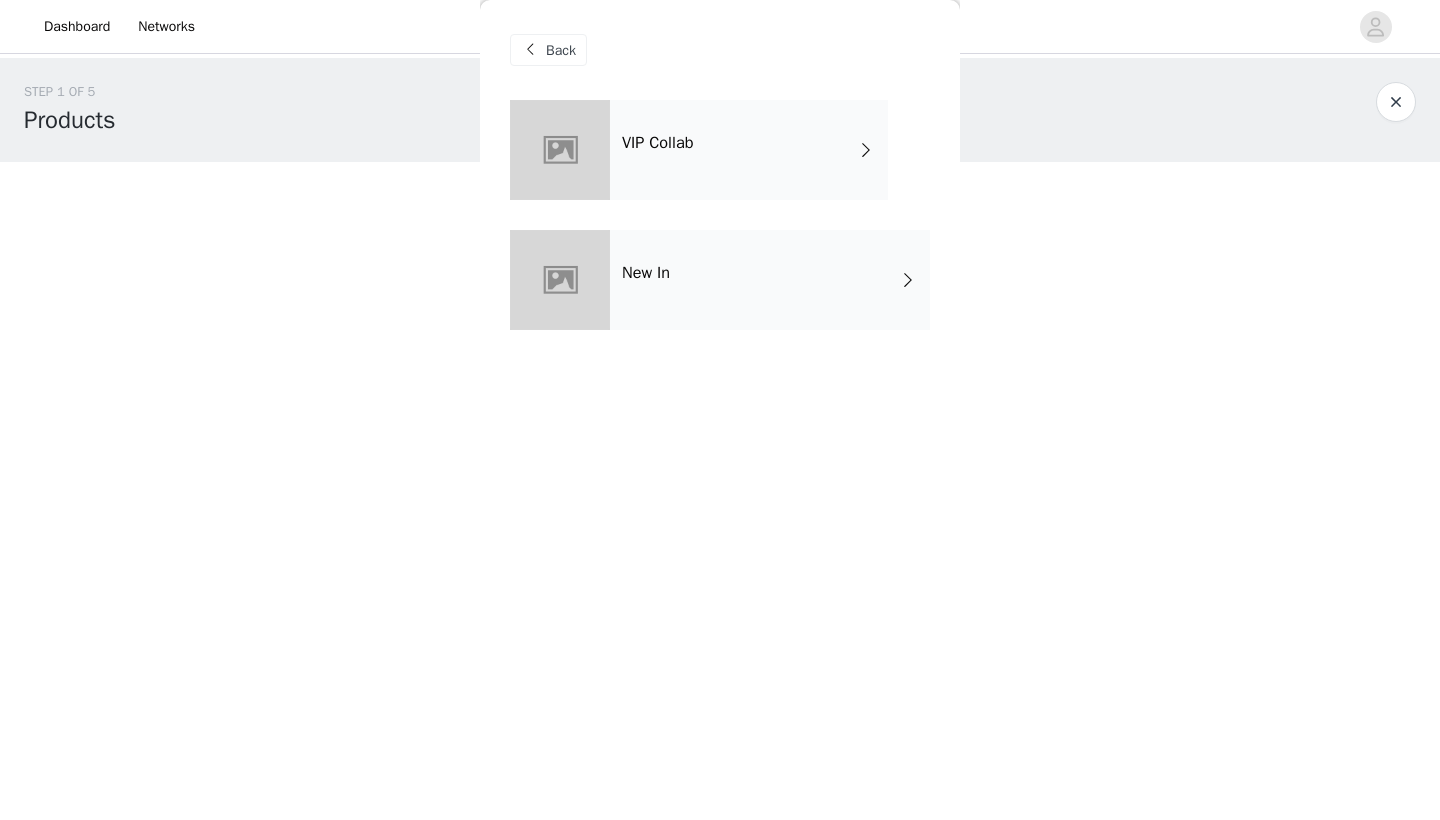 click on "New In" at bounding box center (646, 273) 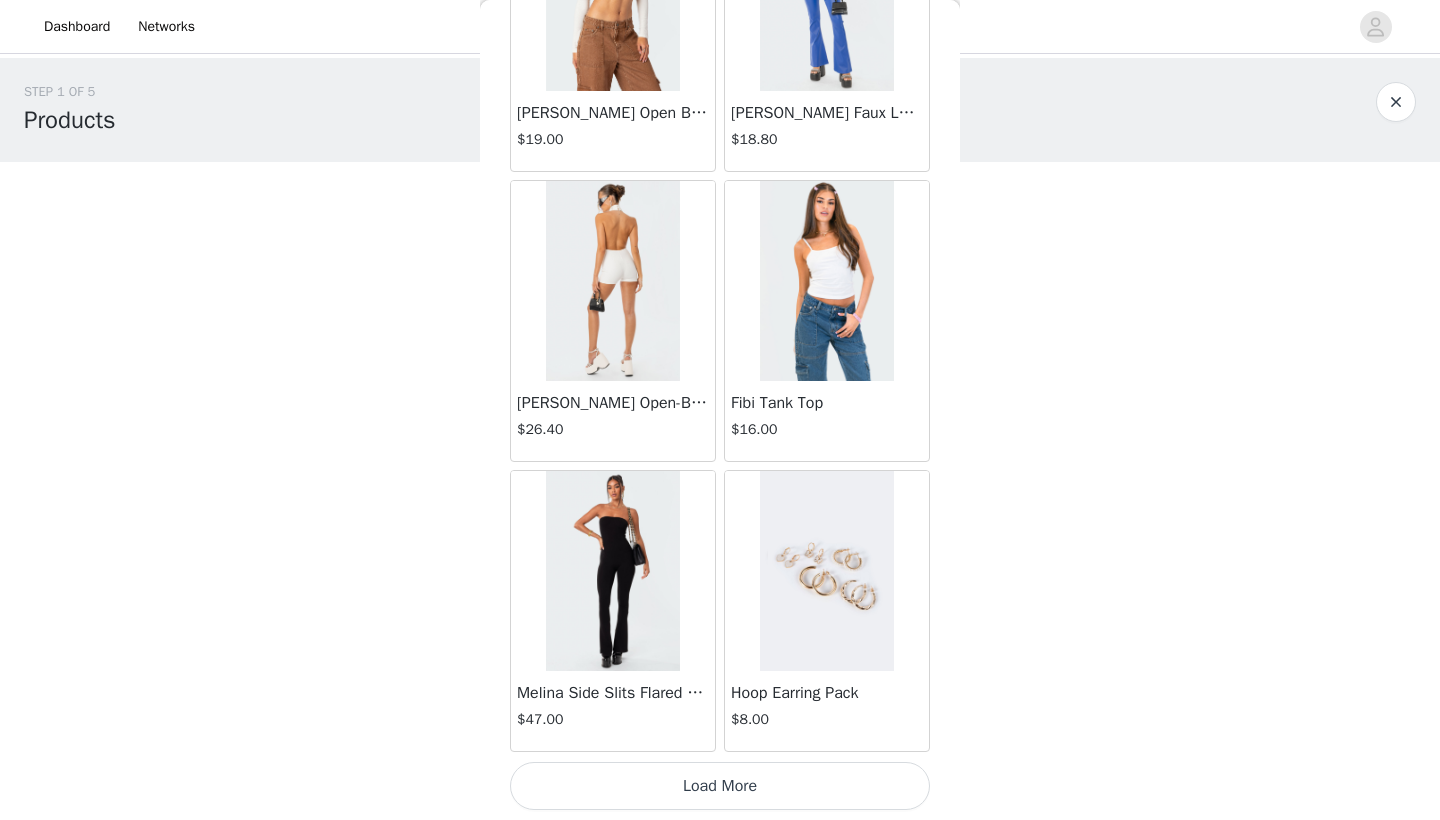 scroll, scrollTop: 2240, scrollLeft: 0, axis: vertical 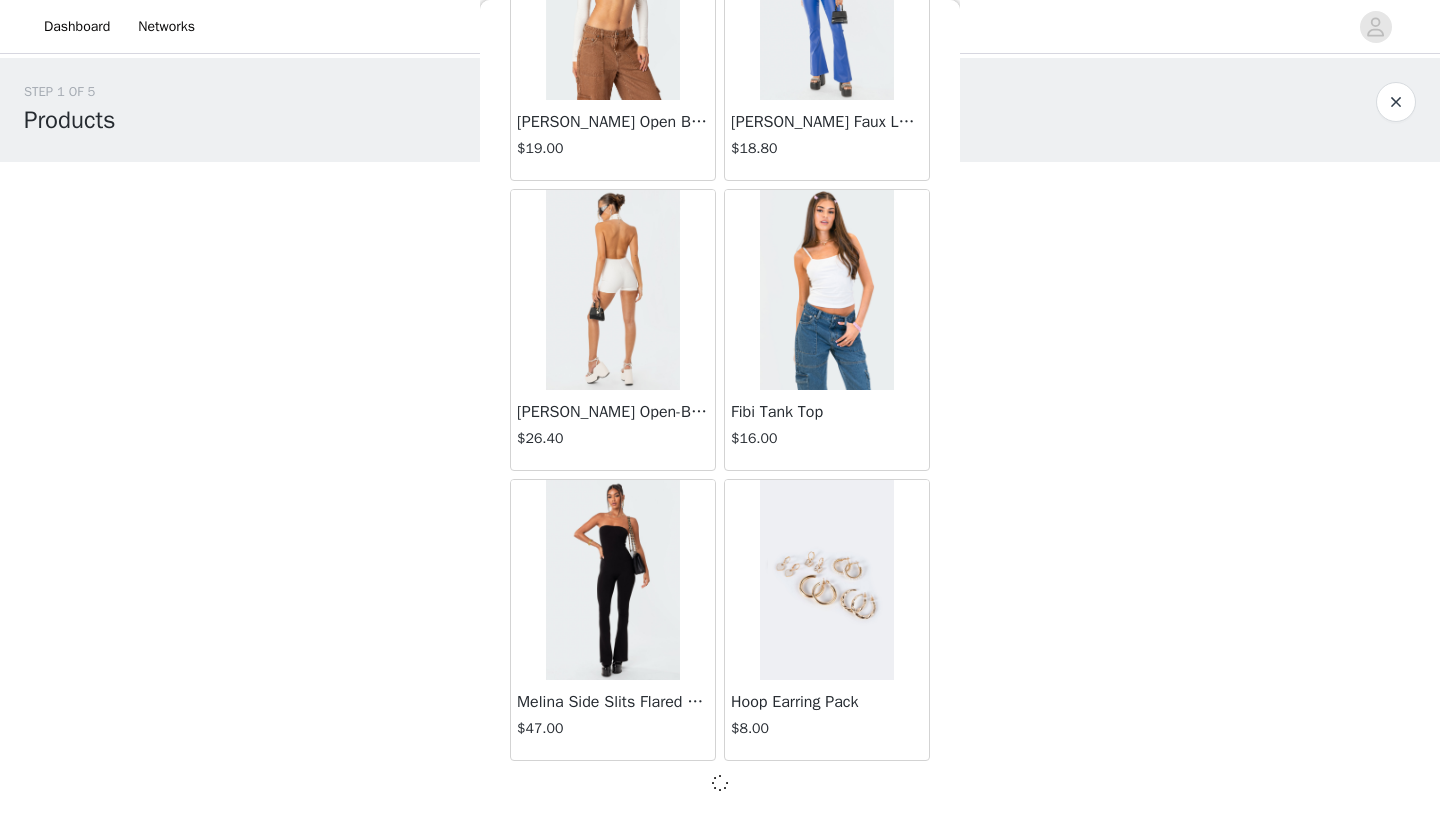 click on "$26.40" at bounding box center [613, 438] 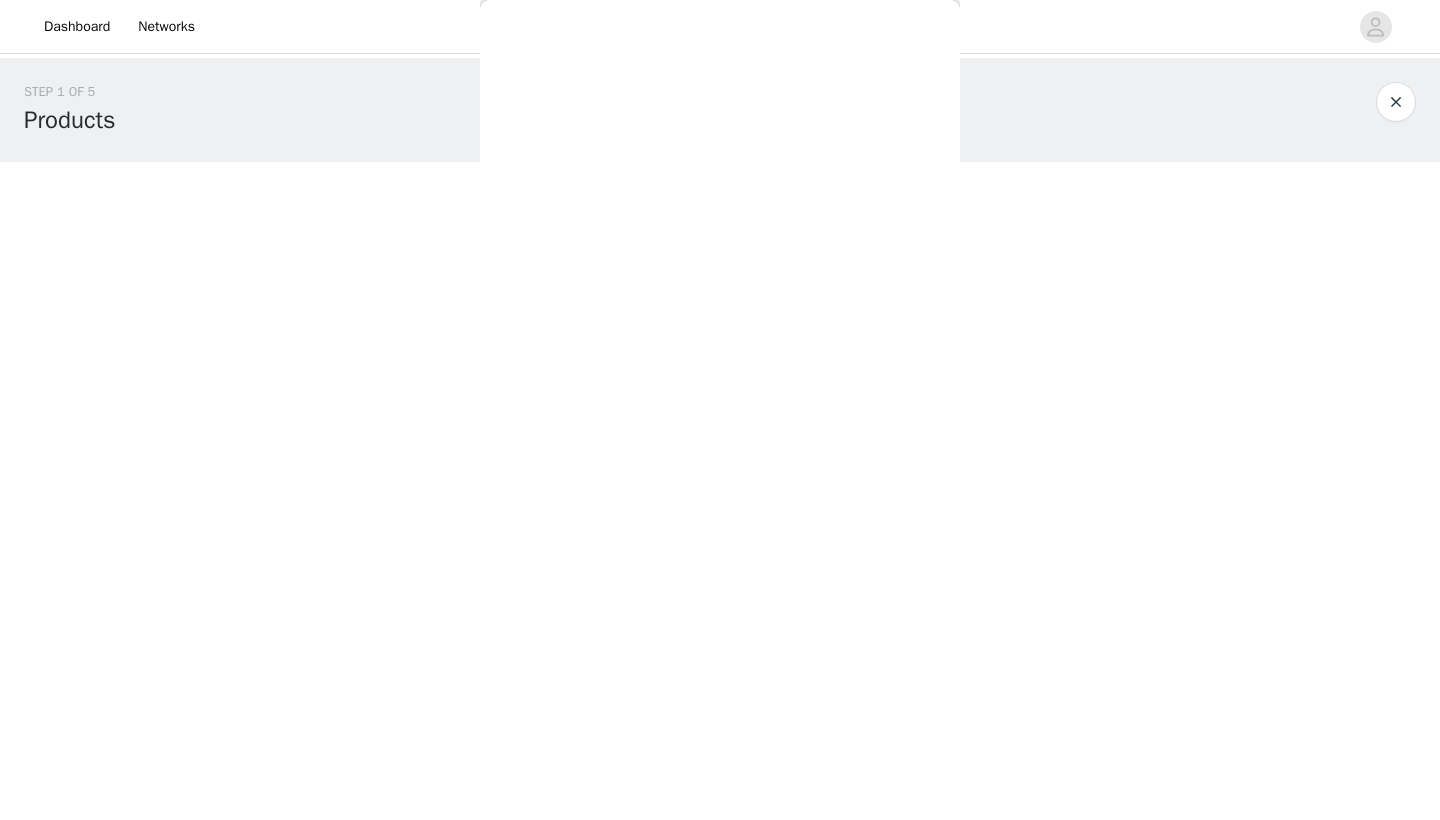 scroll, scrollTop: 5, scrollLeft: 0, axis: vertical 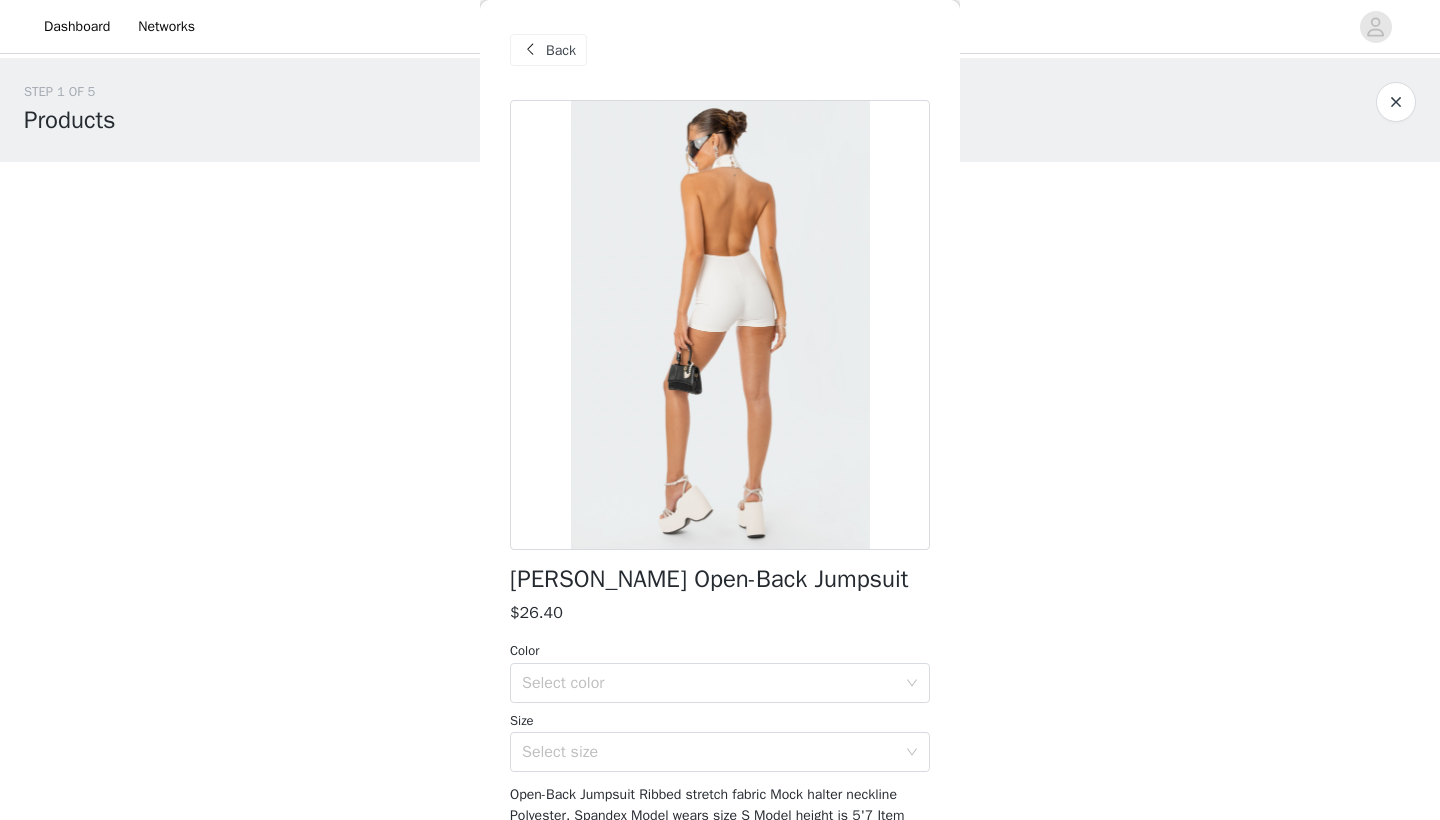 click at bounding box center (530, 50) 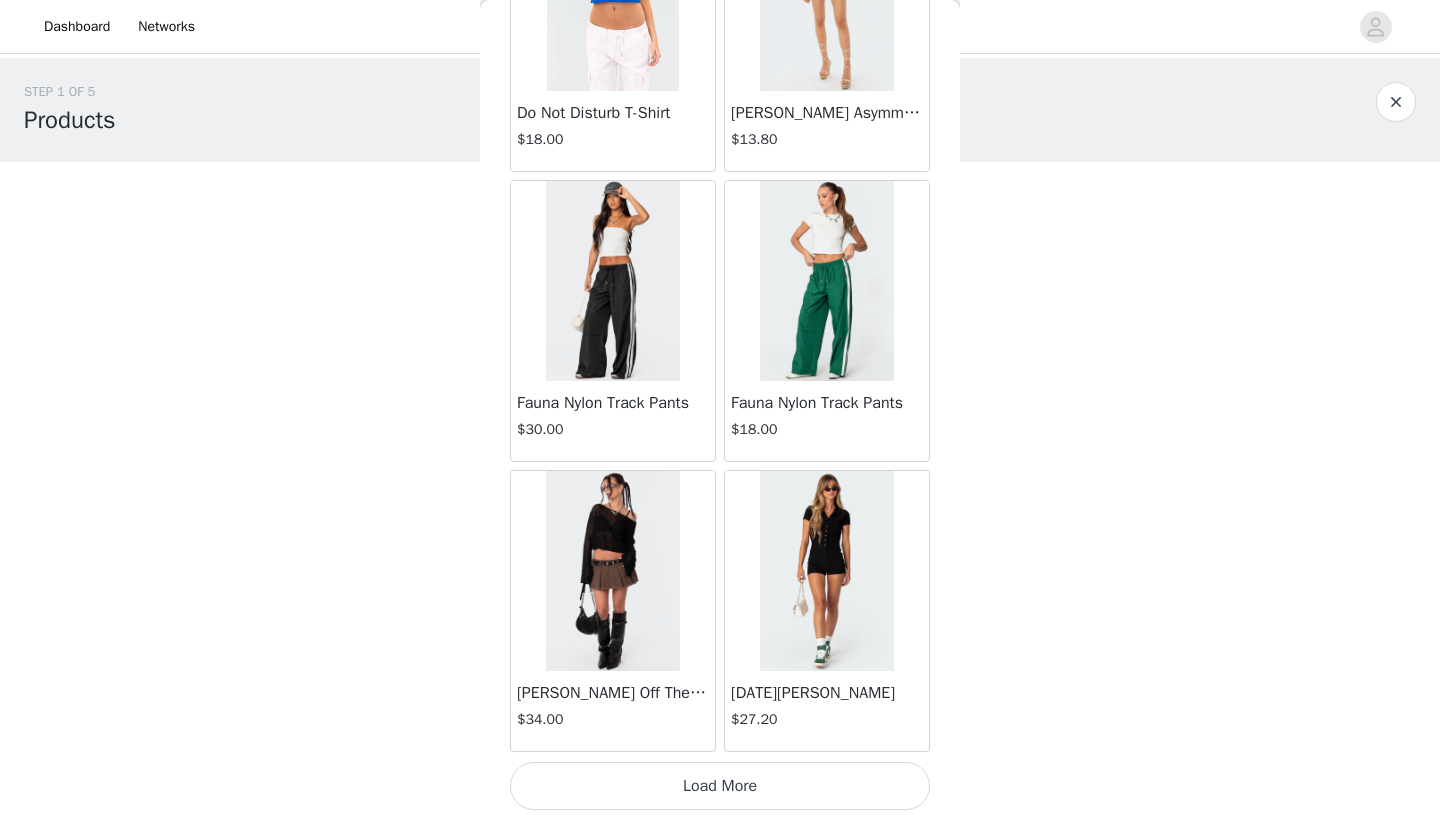 scroll, scrollTop: 5140, scrollLeft: 0, axis: vertical 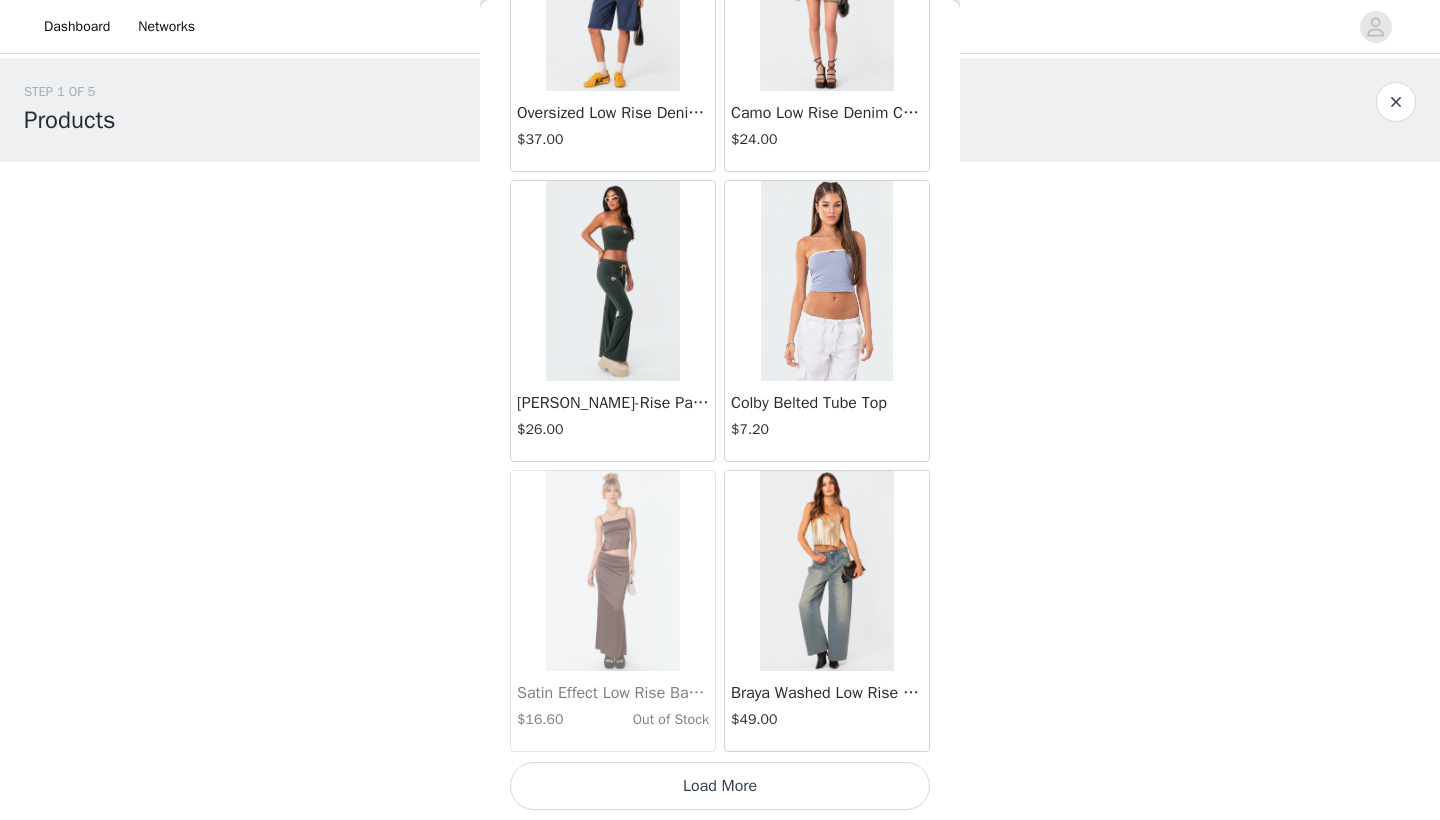 click on "Load More" at bounding box center (720, 786) 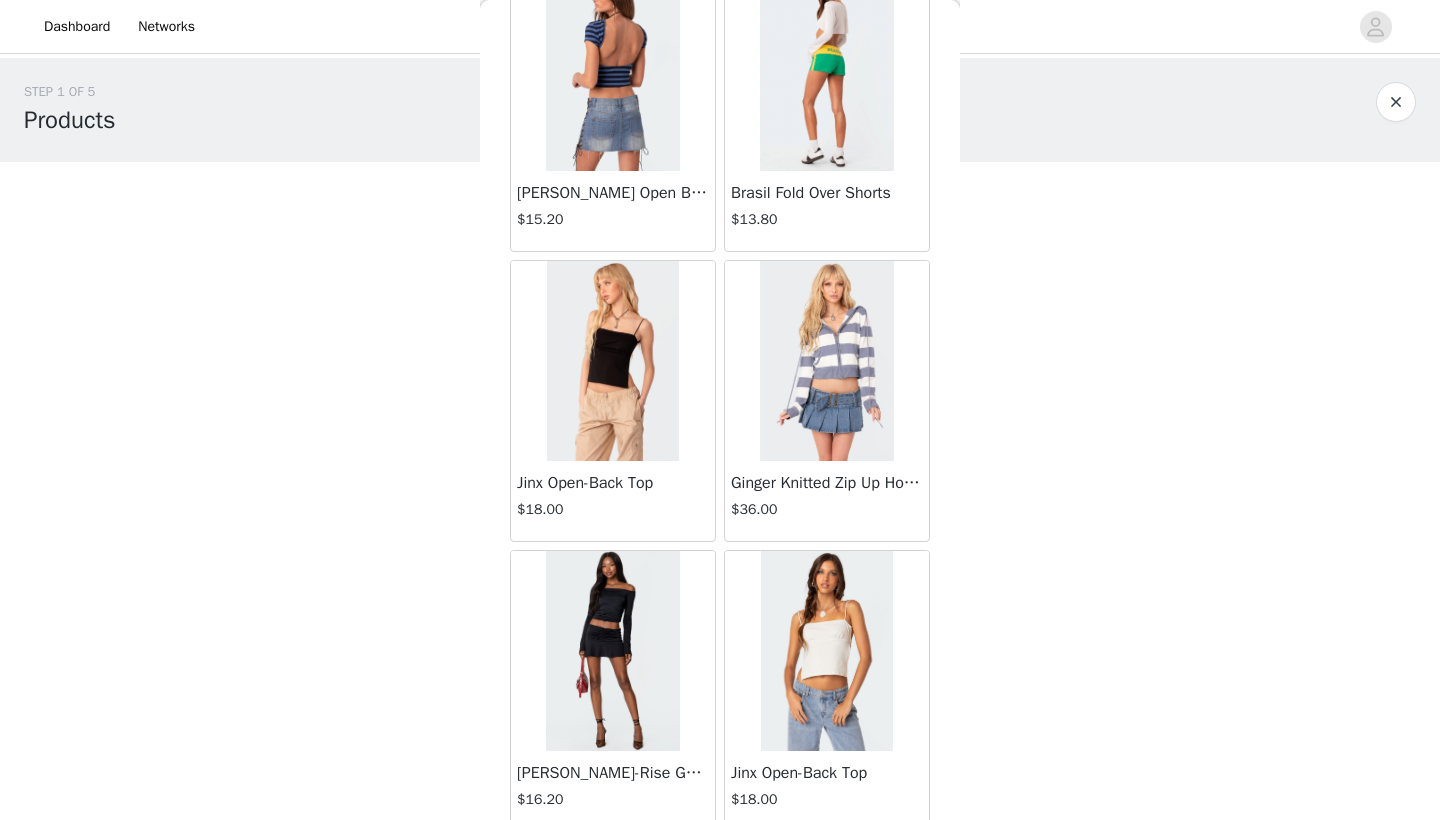 click at bounding box center [826, 71] 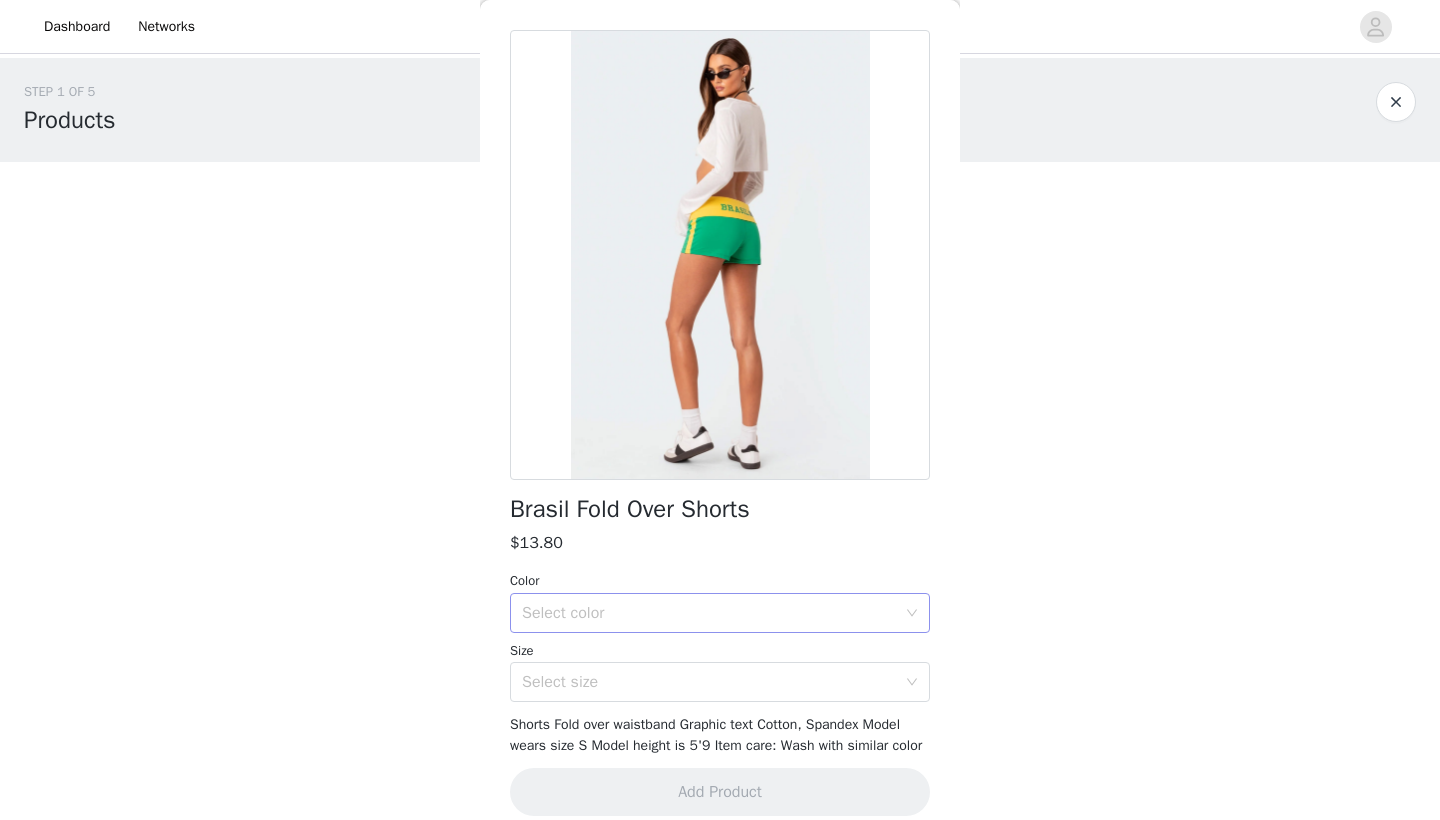 click on "Select color" at bounding box center [709, 613] 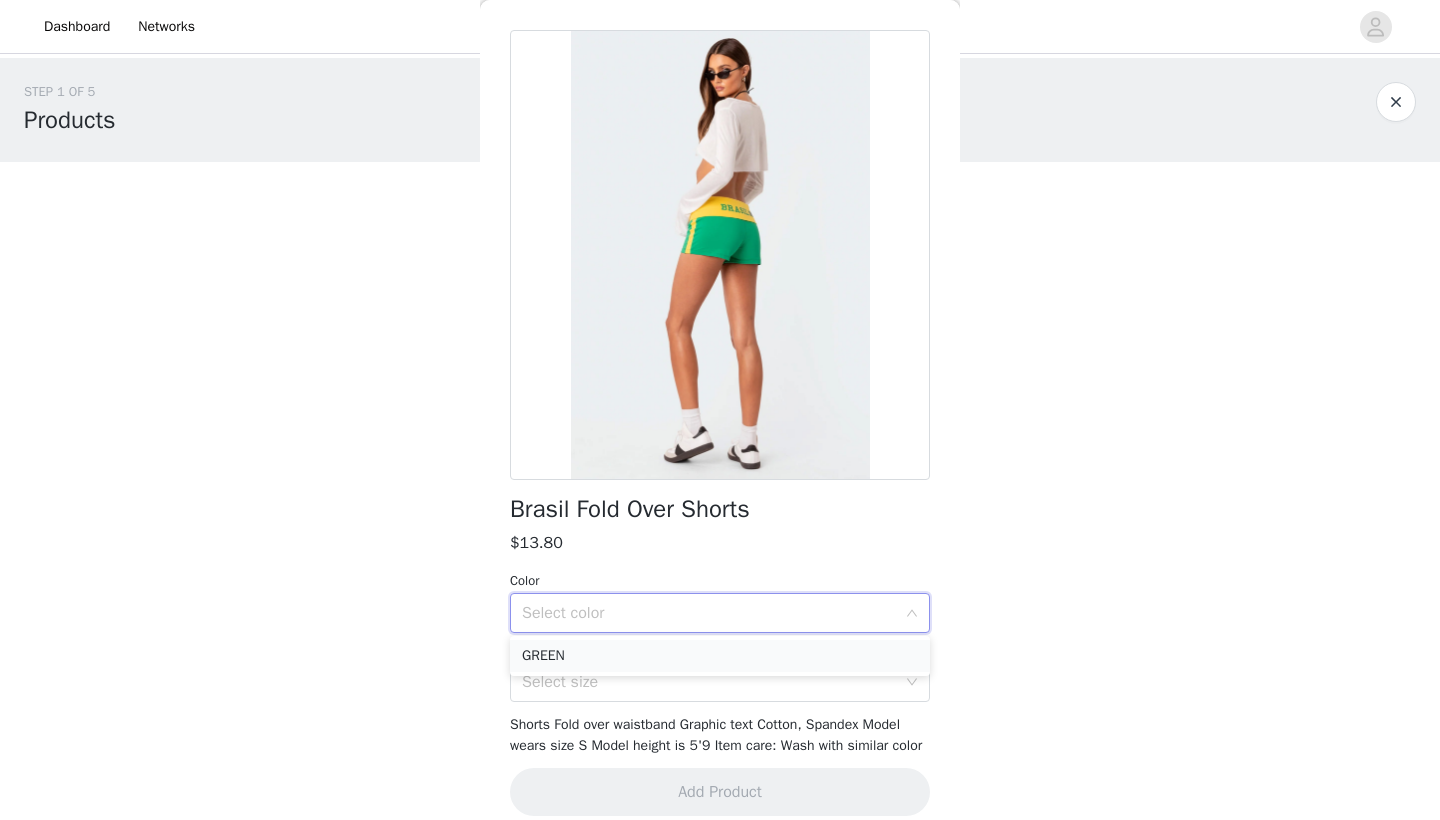 click on "GREEN" at bounding box center (720, 656) 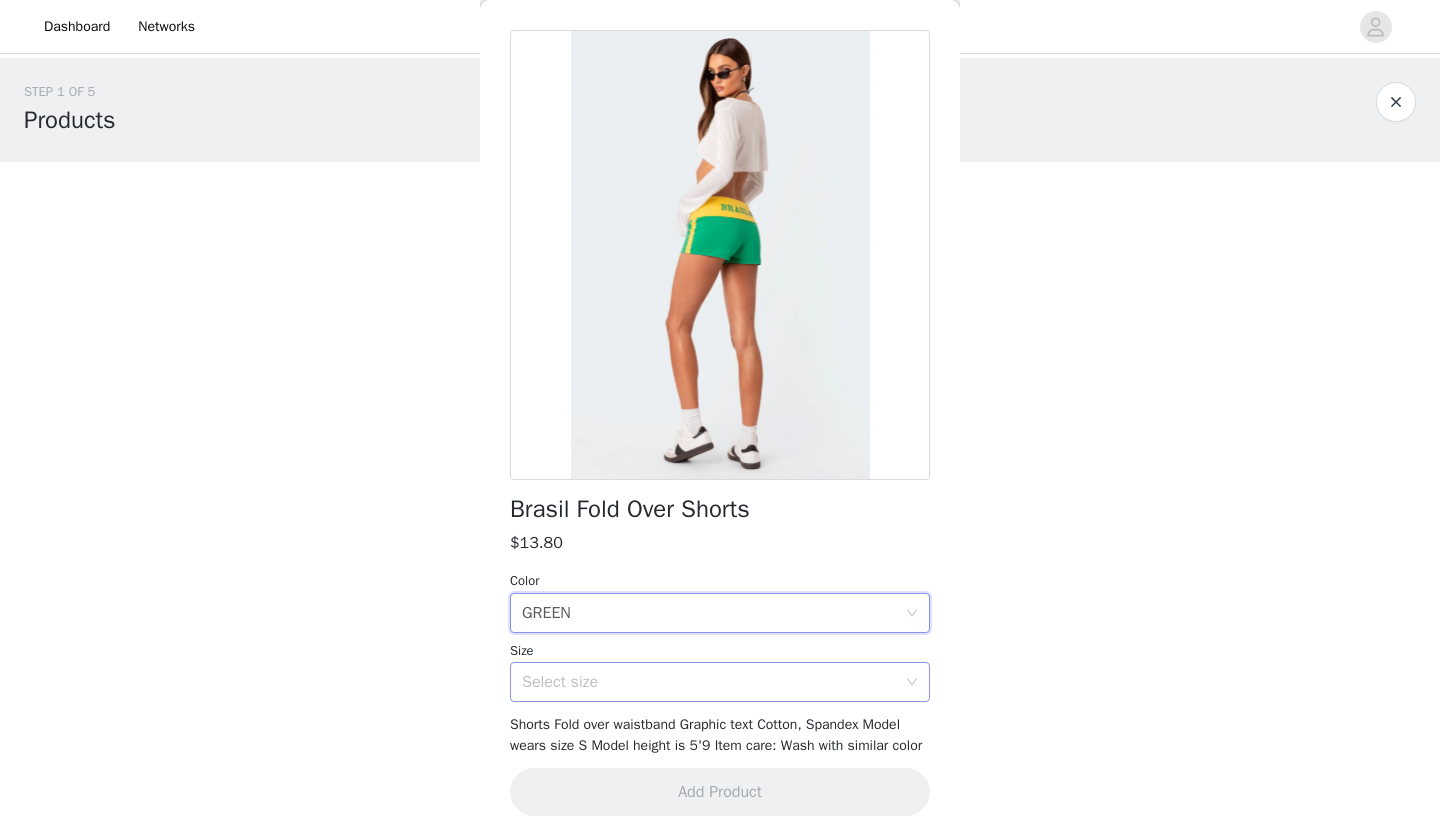 click on "Select size" at bounding box center (709, 682) 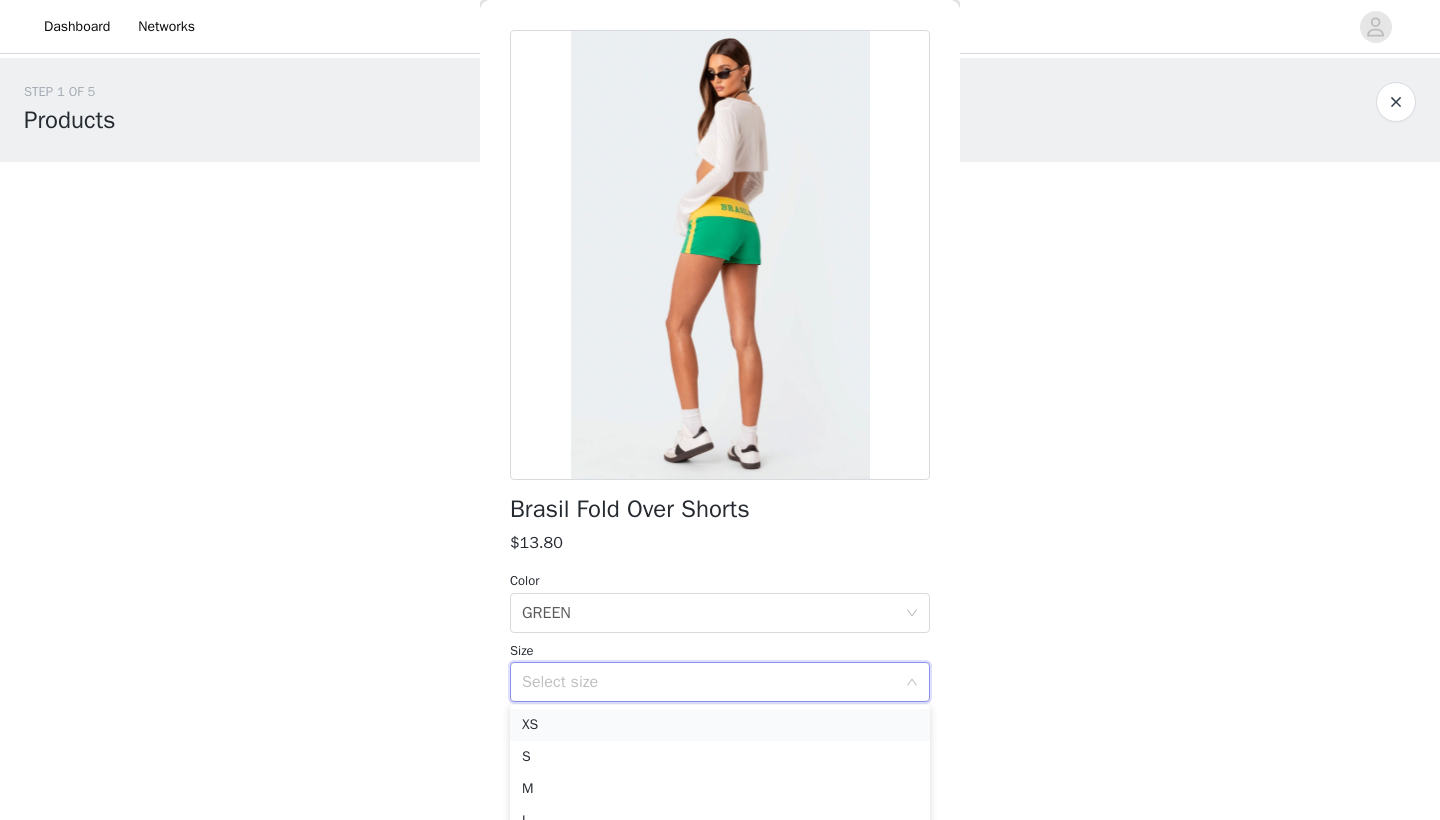 click on "XS" at bounding box center [720, 725] 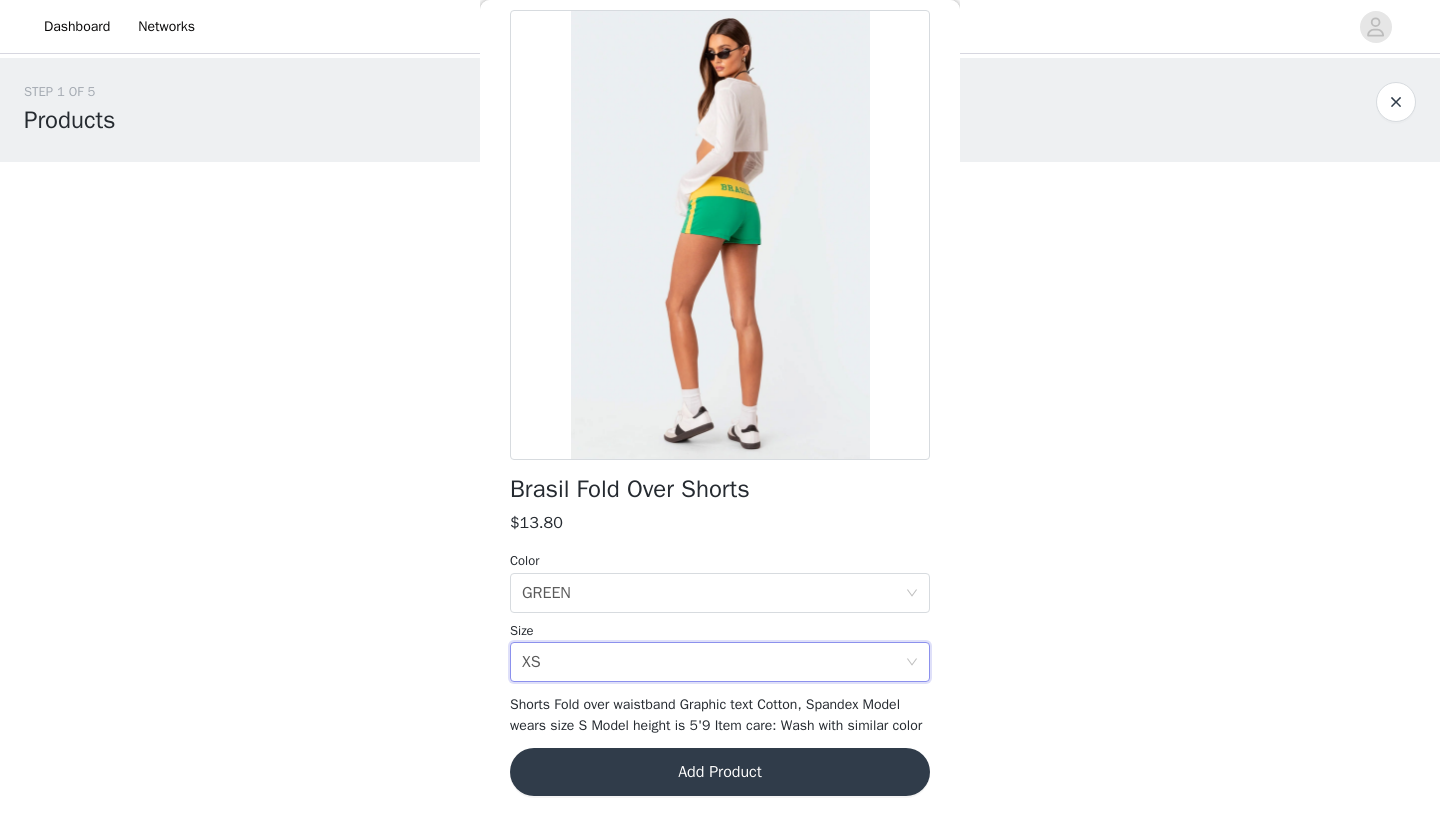 click on "Add Product" at bounding box center [720, 772] 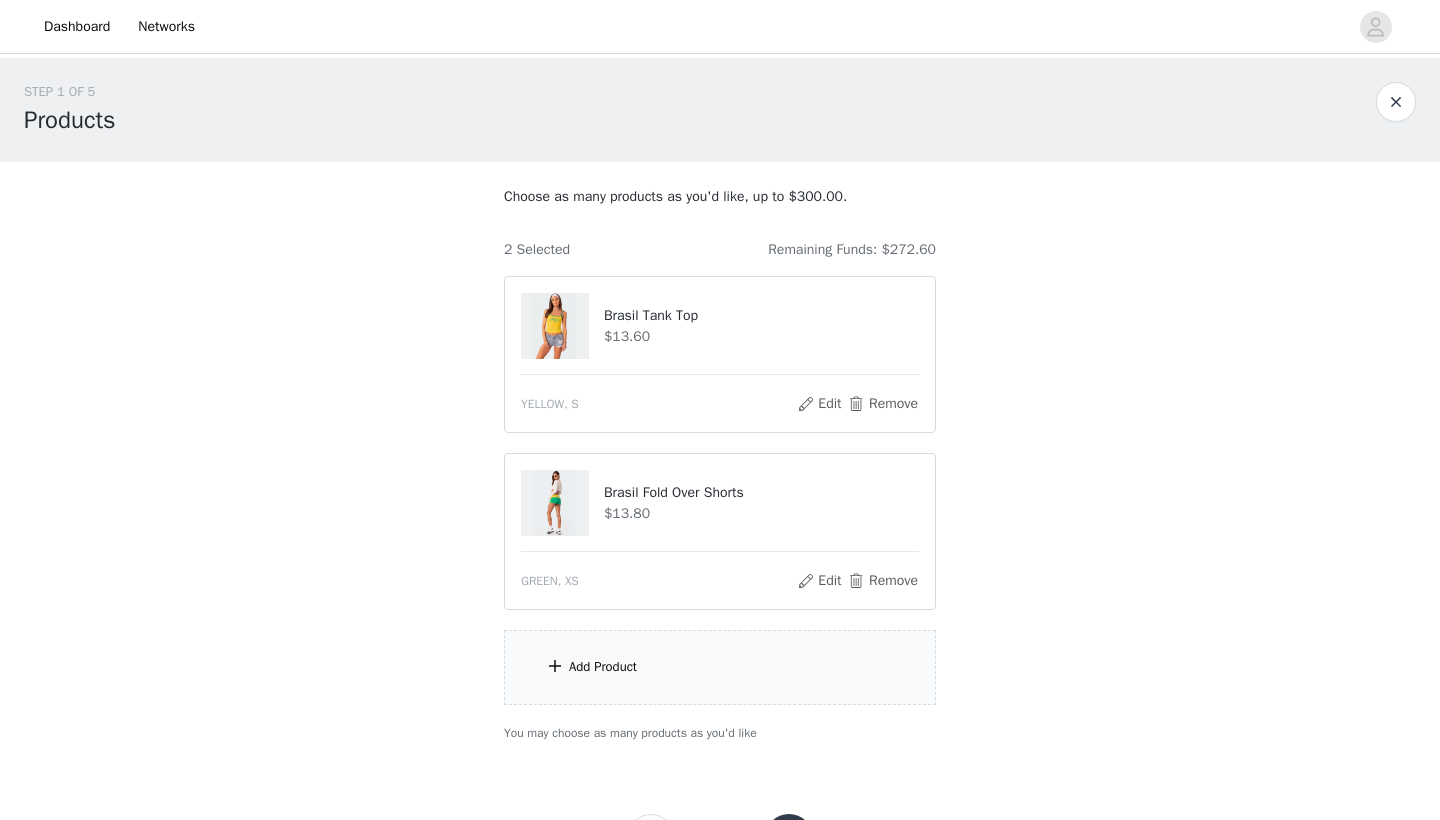 click on "Add Product" at bounding box center [720, 667] 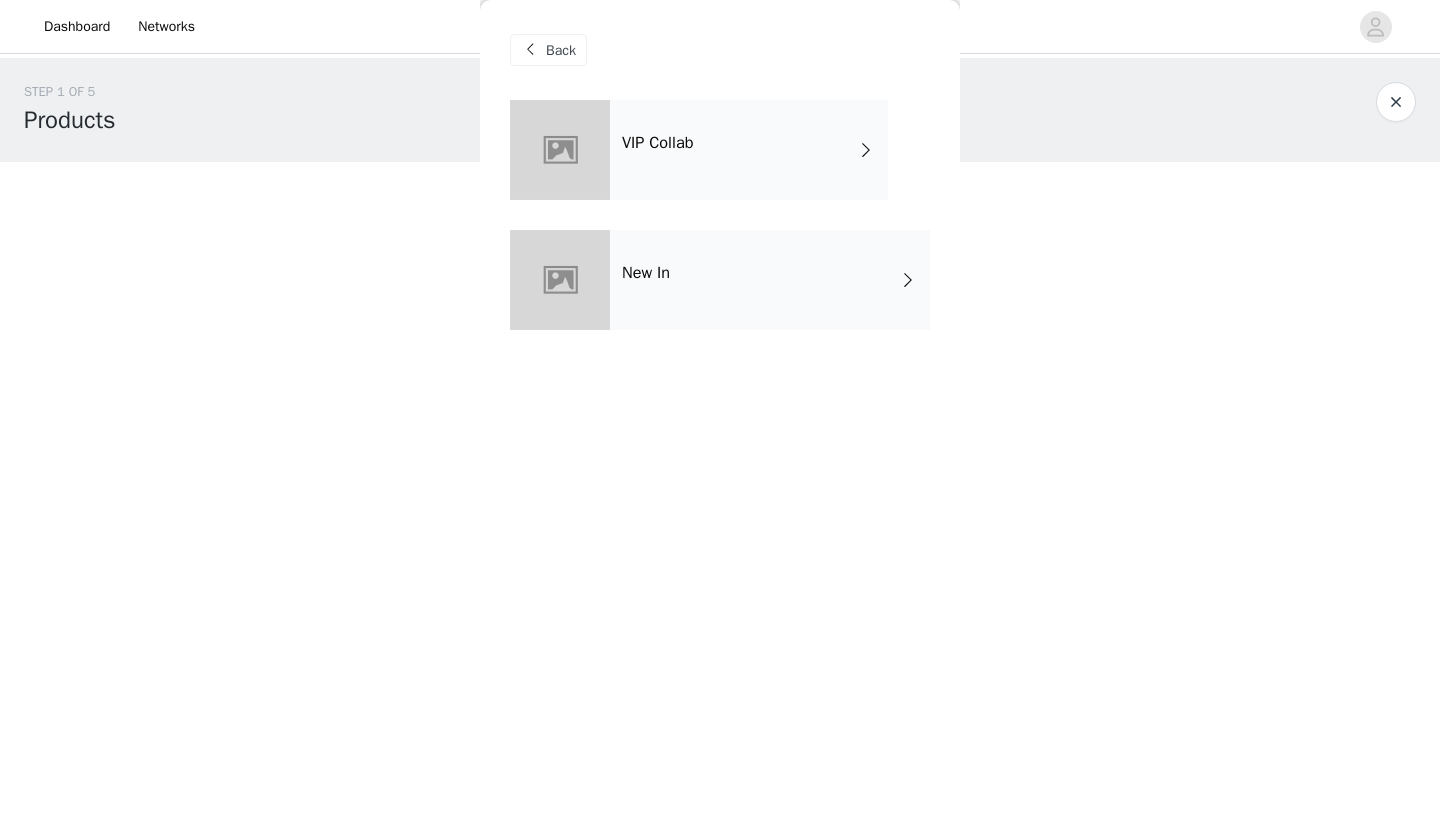 click on "New In" at bounding box center (770, 280) 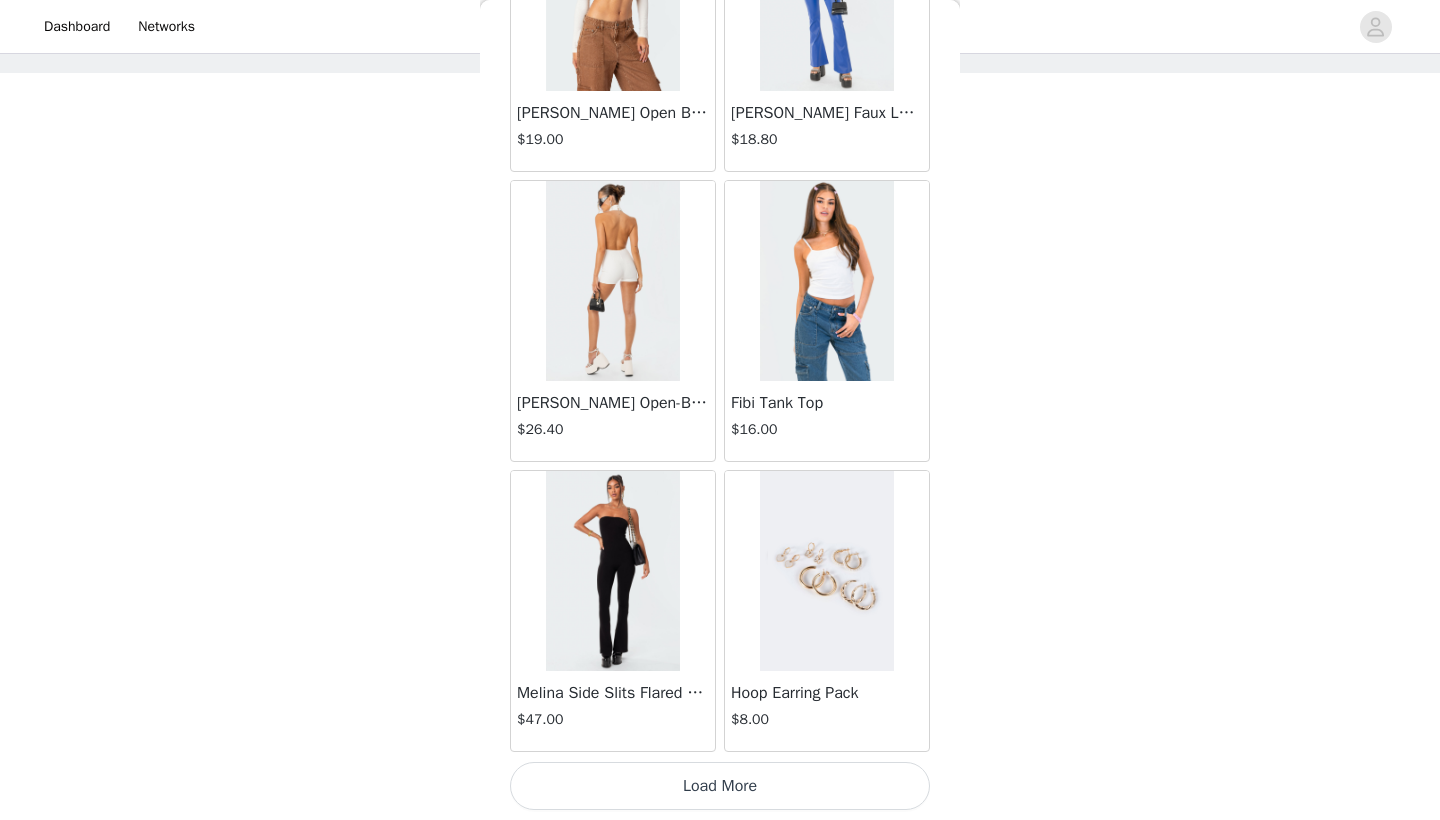 click on "Load More" at bounding box center [720, 786] 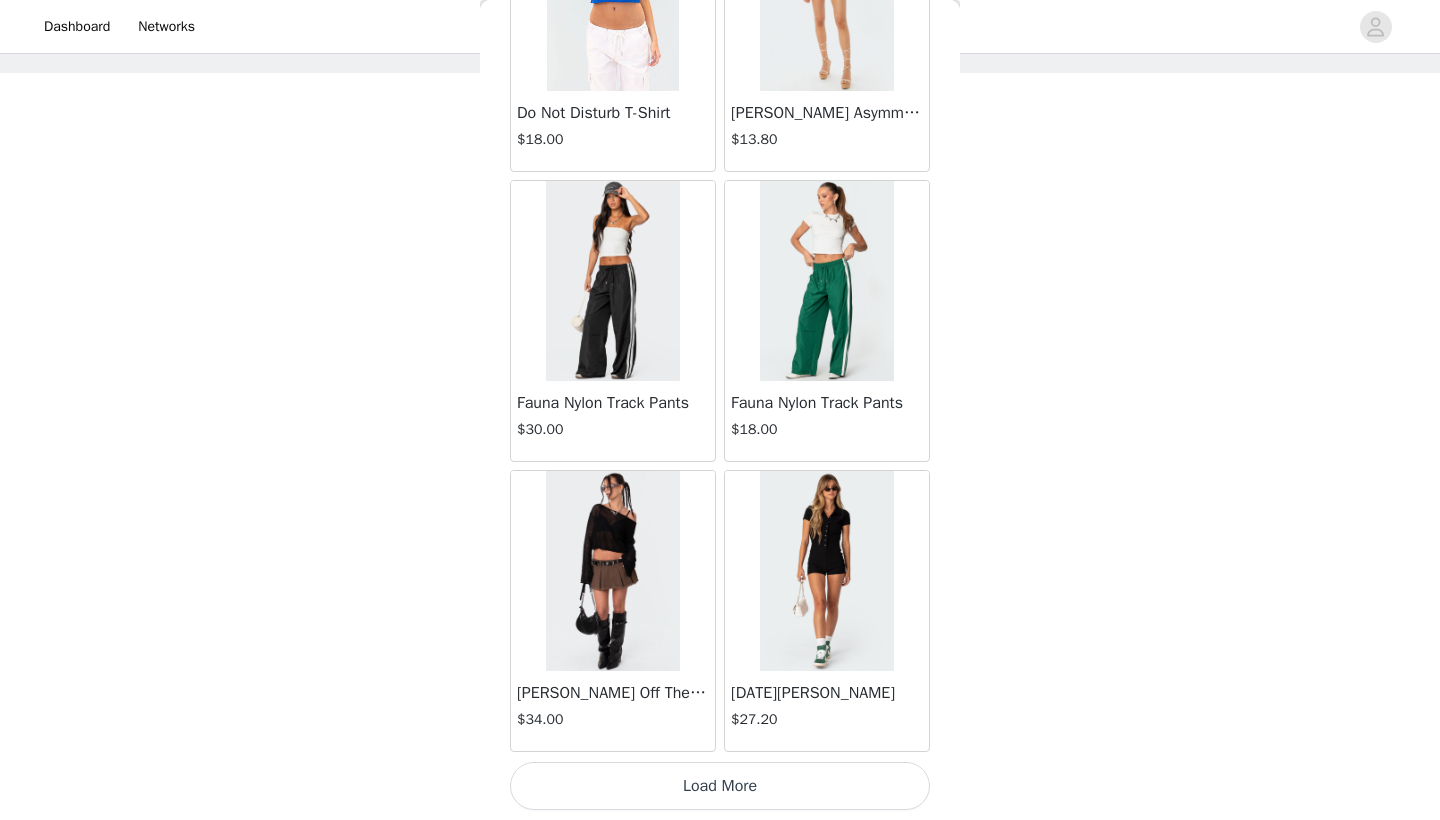 click on "Load More" at bounding box center (720, 786) 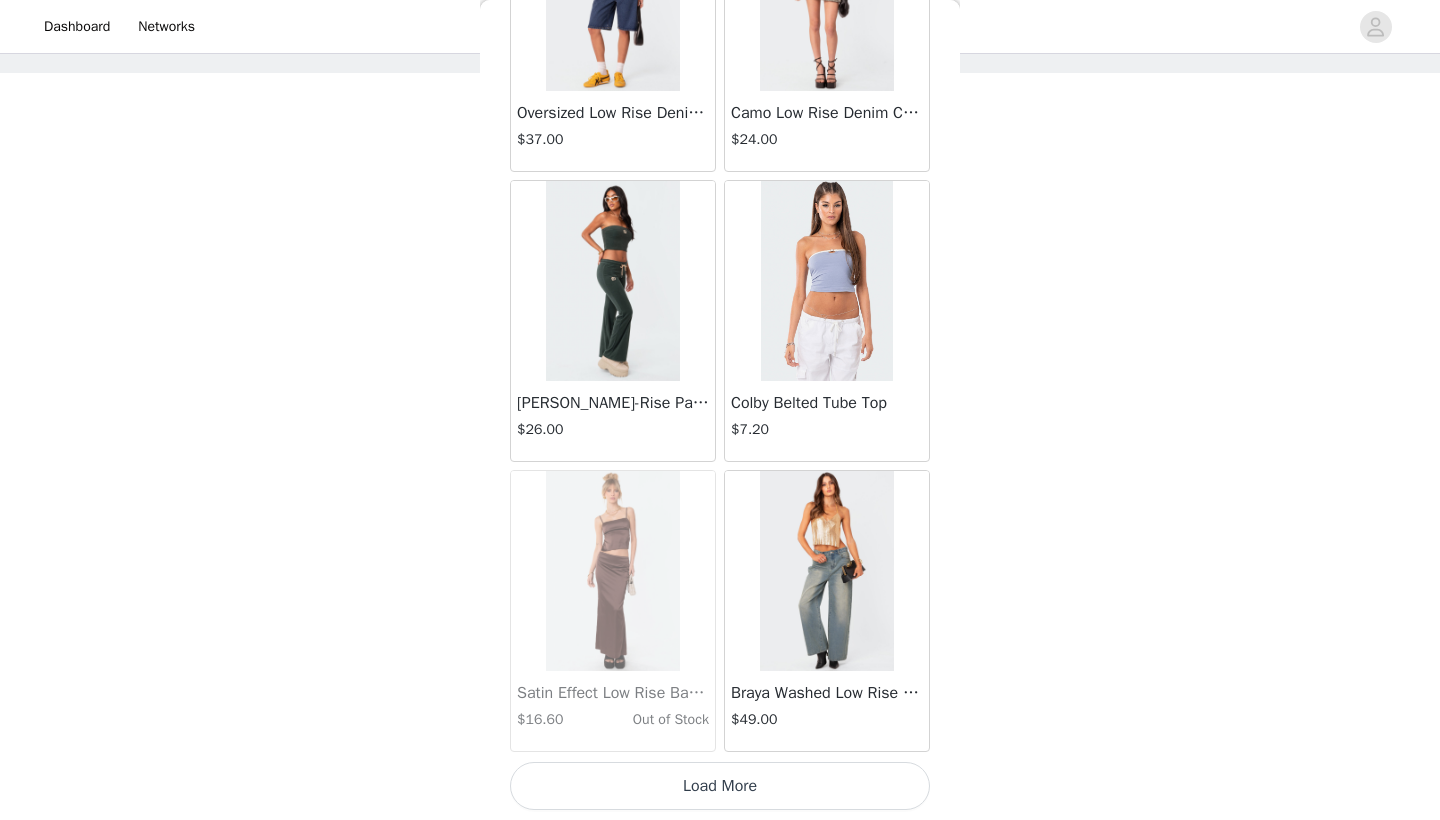 click on "Load More" at bounding box center [720, 786] 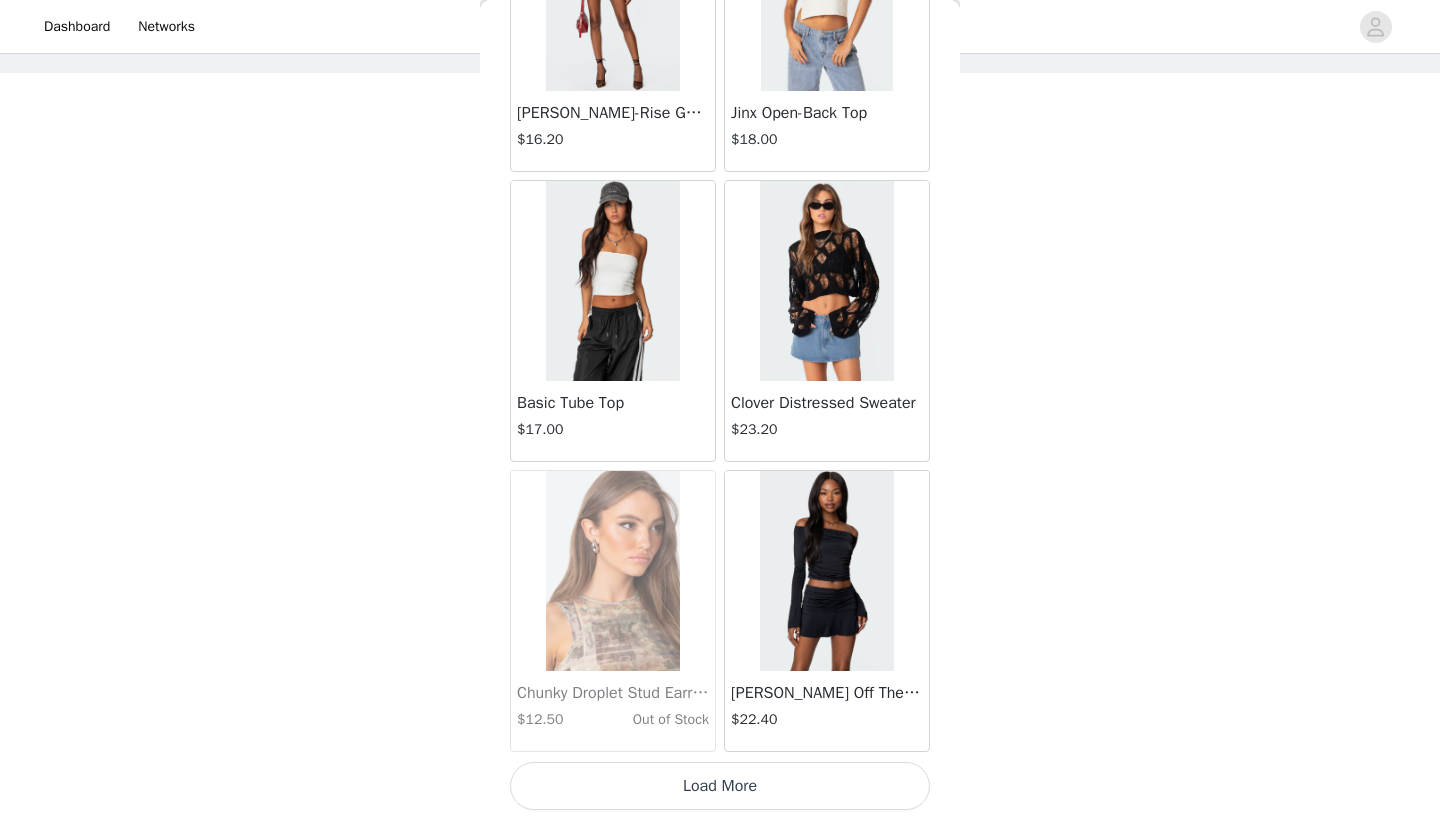 click on "Load More" at bounding box center [720, 786] 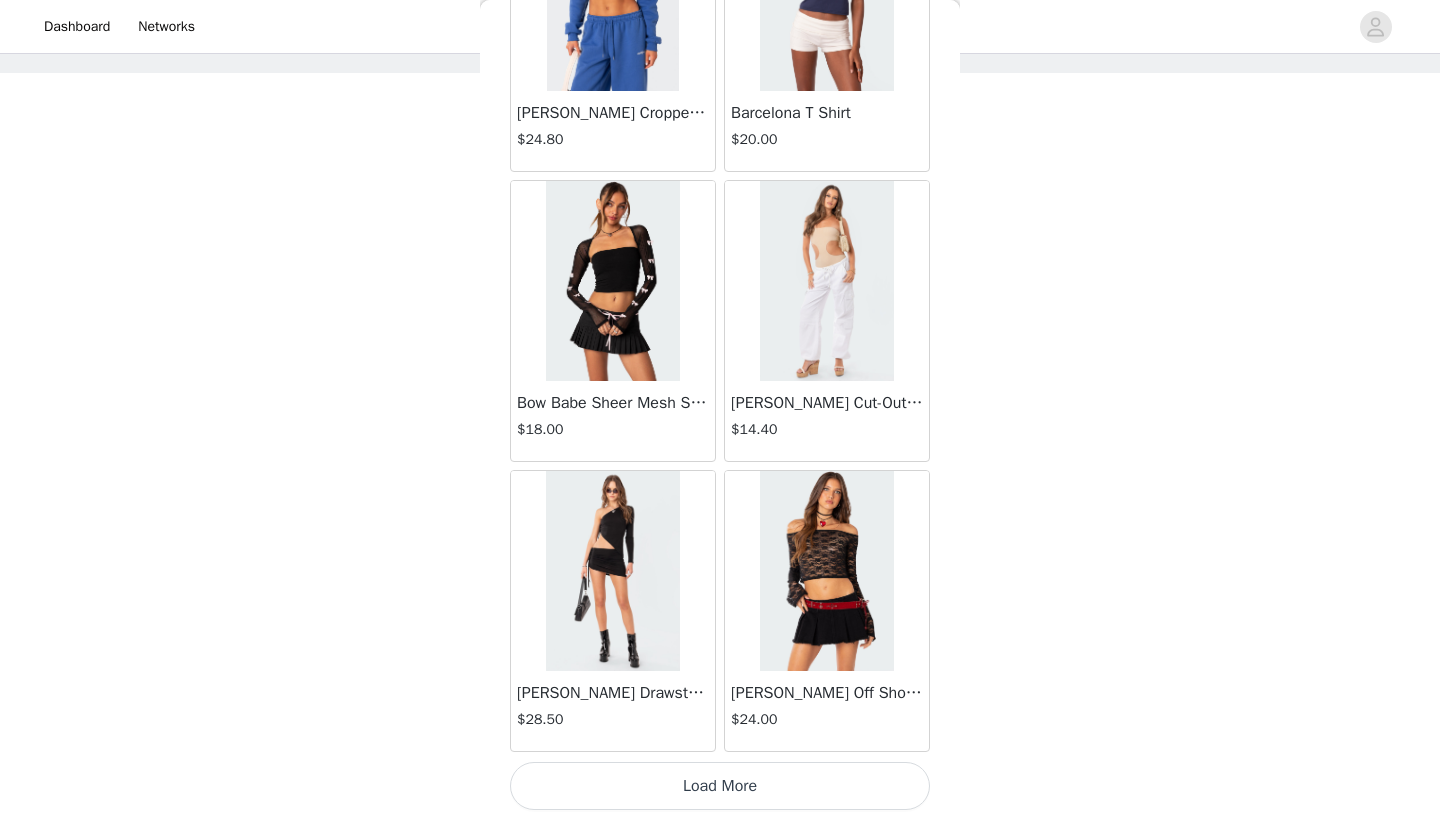 click on "Load More" at bounding box center [720, 786] 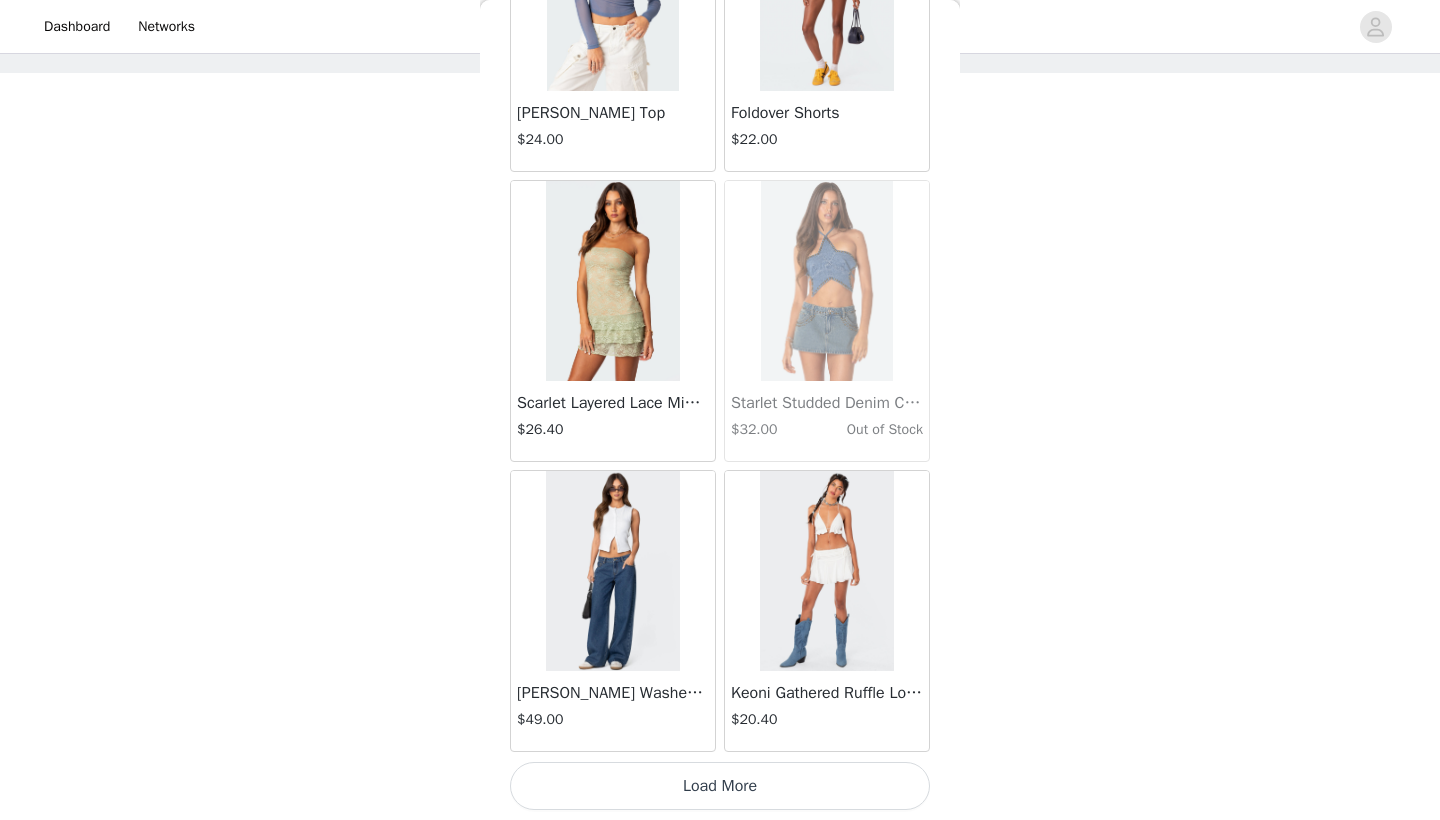 click on "Load More" at bounding box center [720, 786] 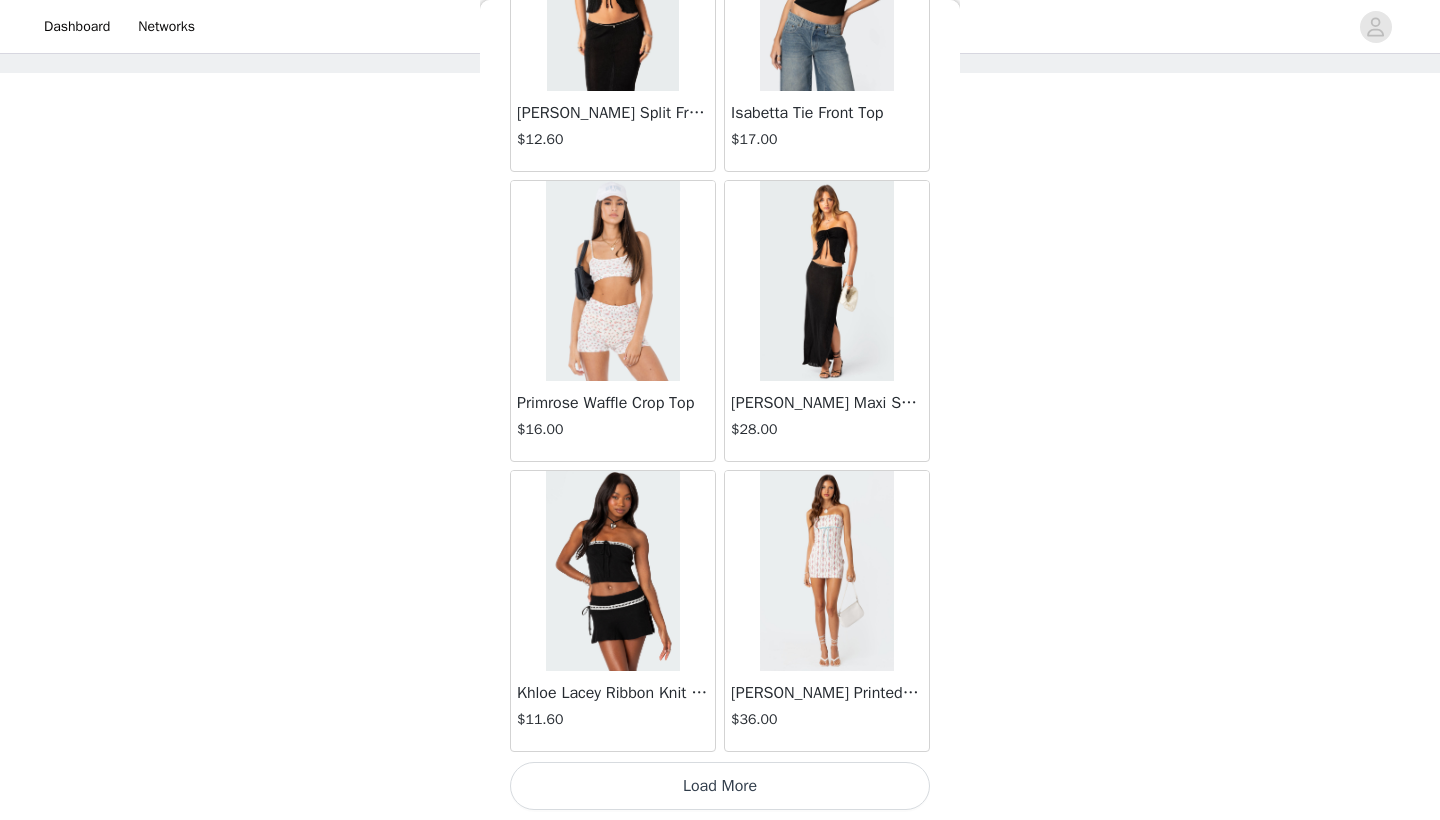 click on "Load More" at bounding box center [720, 786] 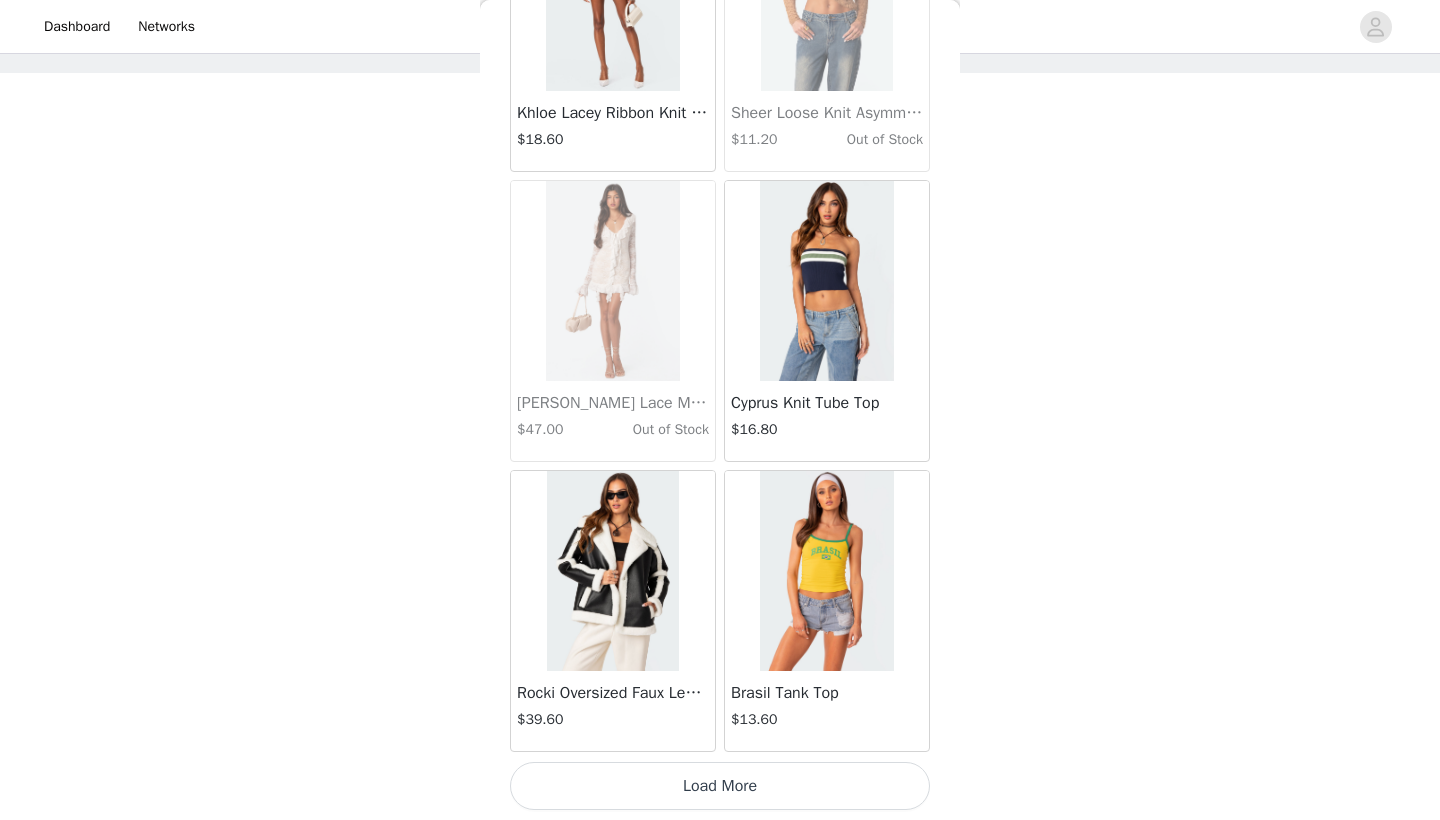click on "Load More" at bounding box center (720, 786) 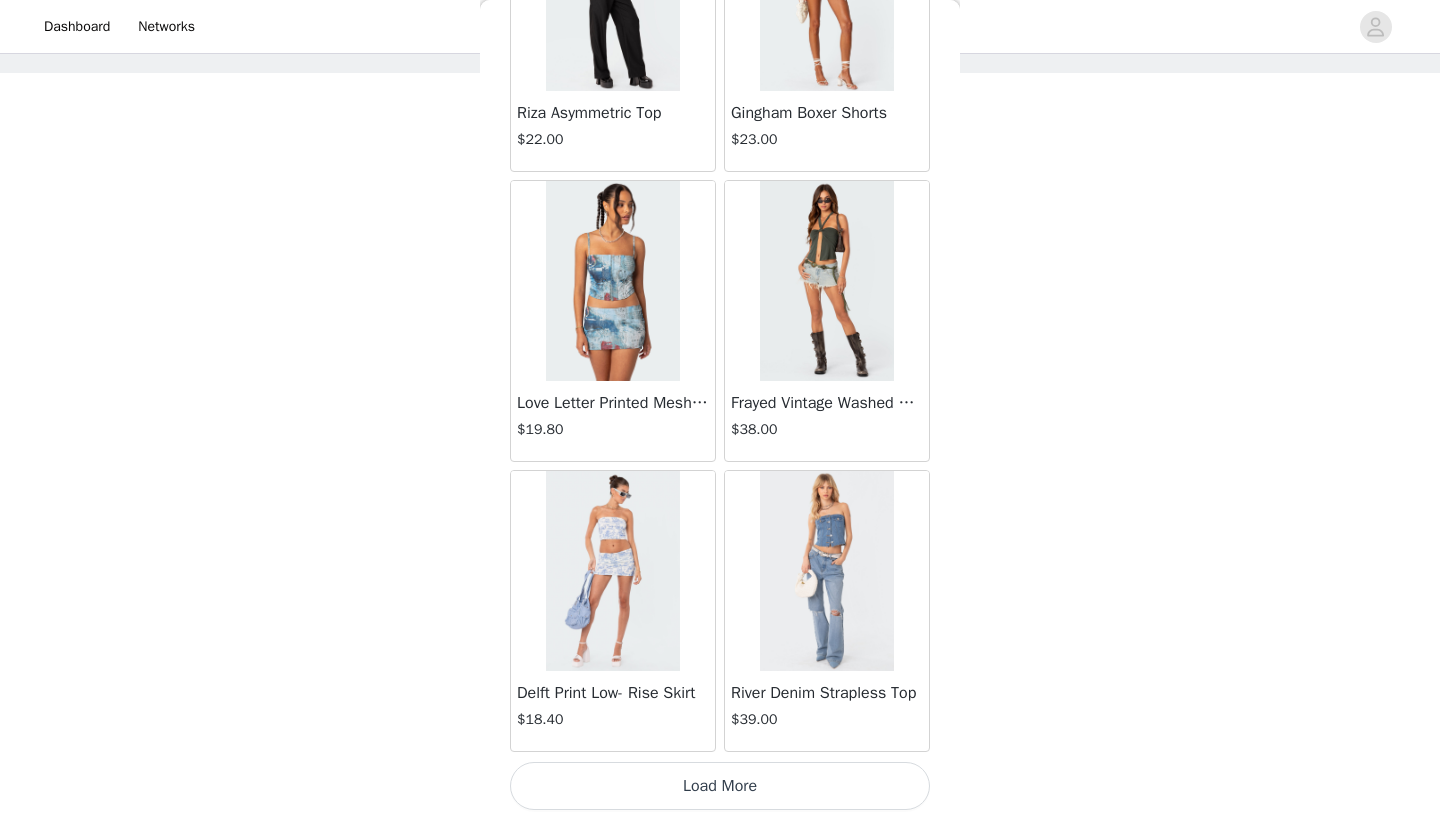 click on "Load More" at bounding box center (720, 786) 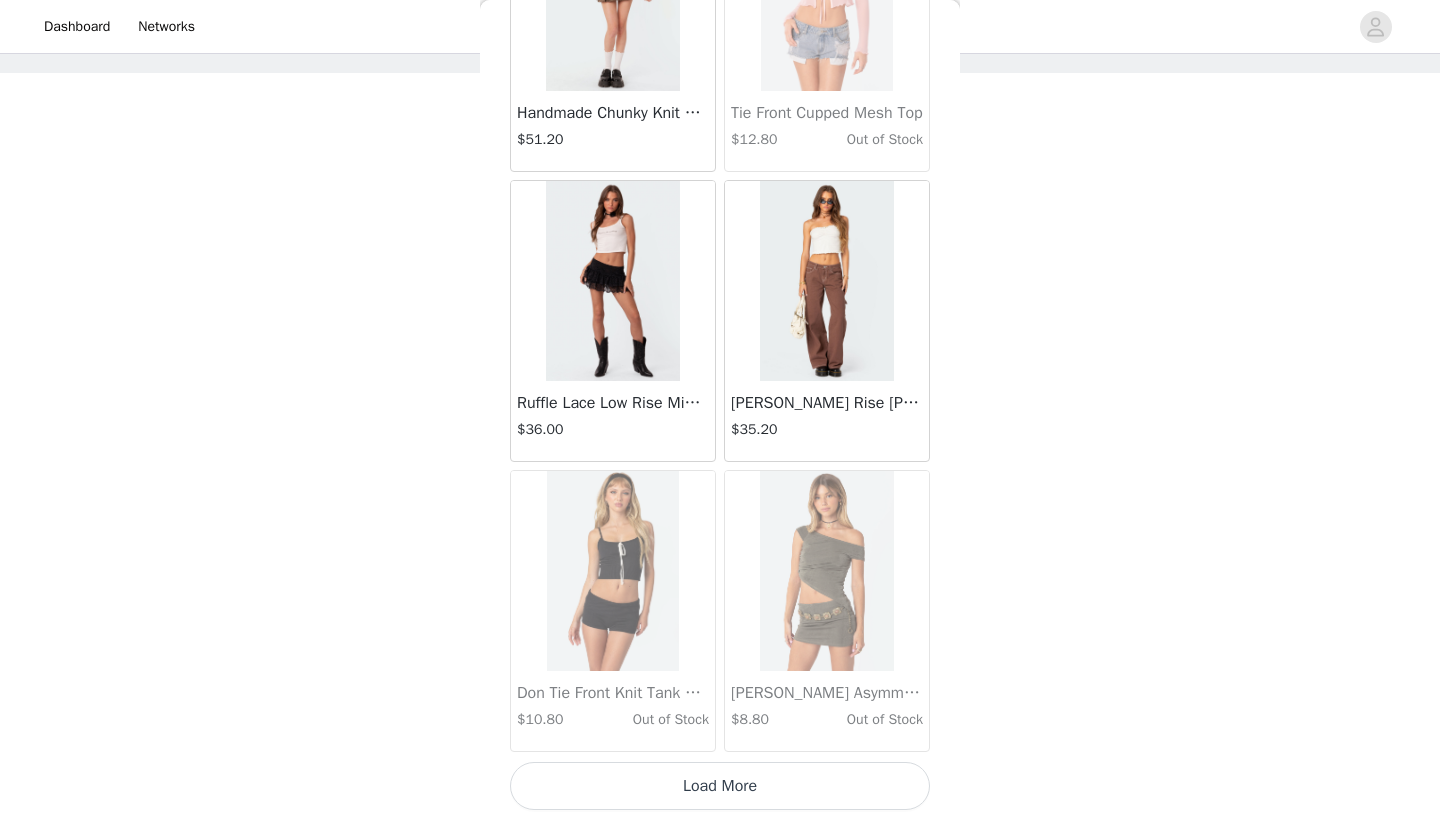 click on "Load More" at bounding box center (720, 786) 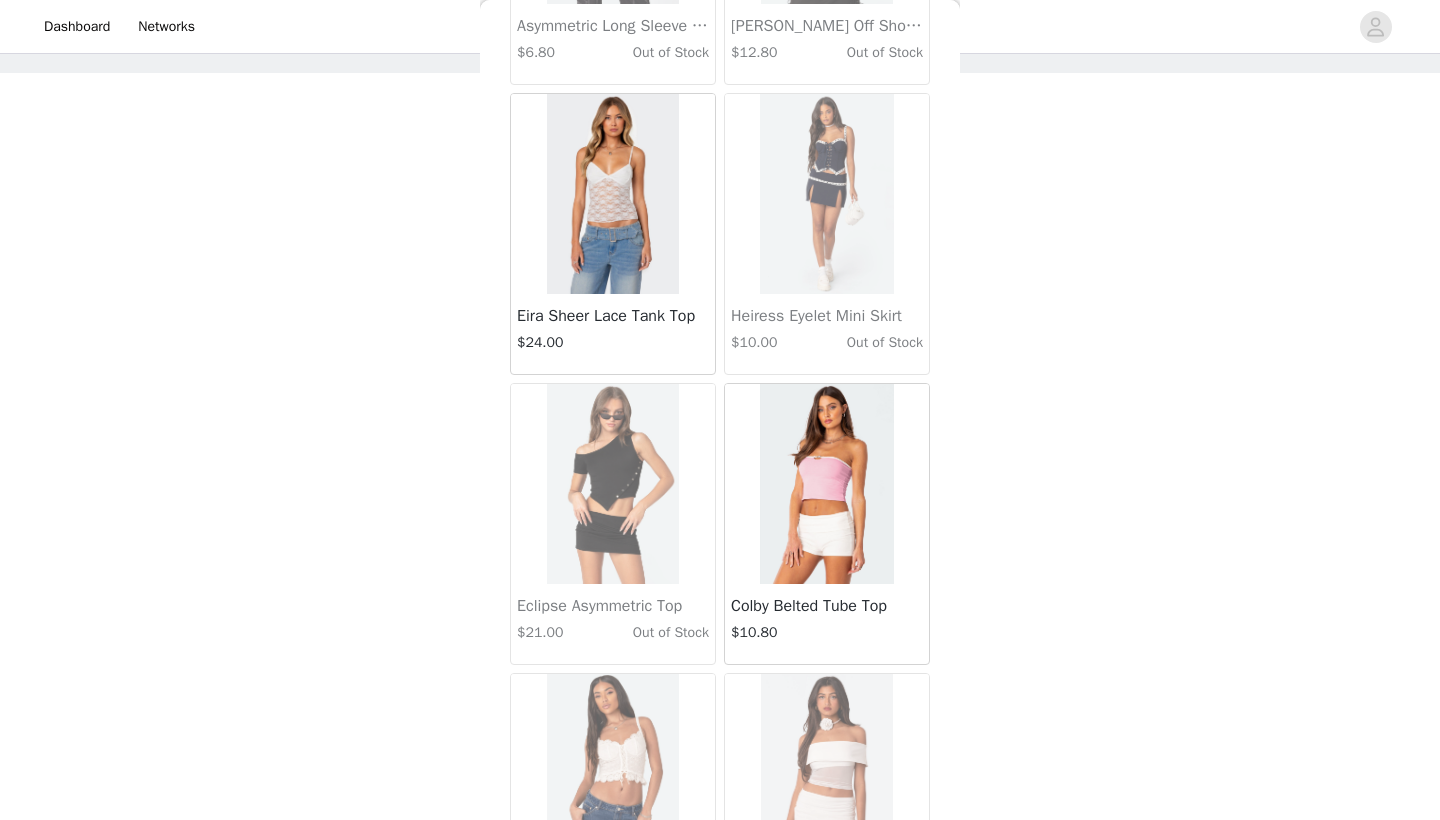 click at bounding box center (613, 194) 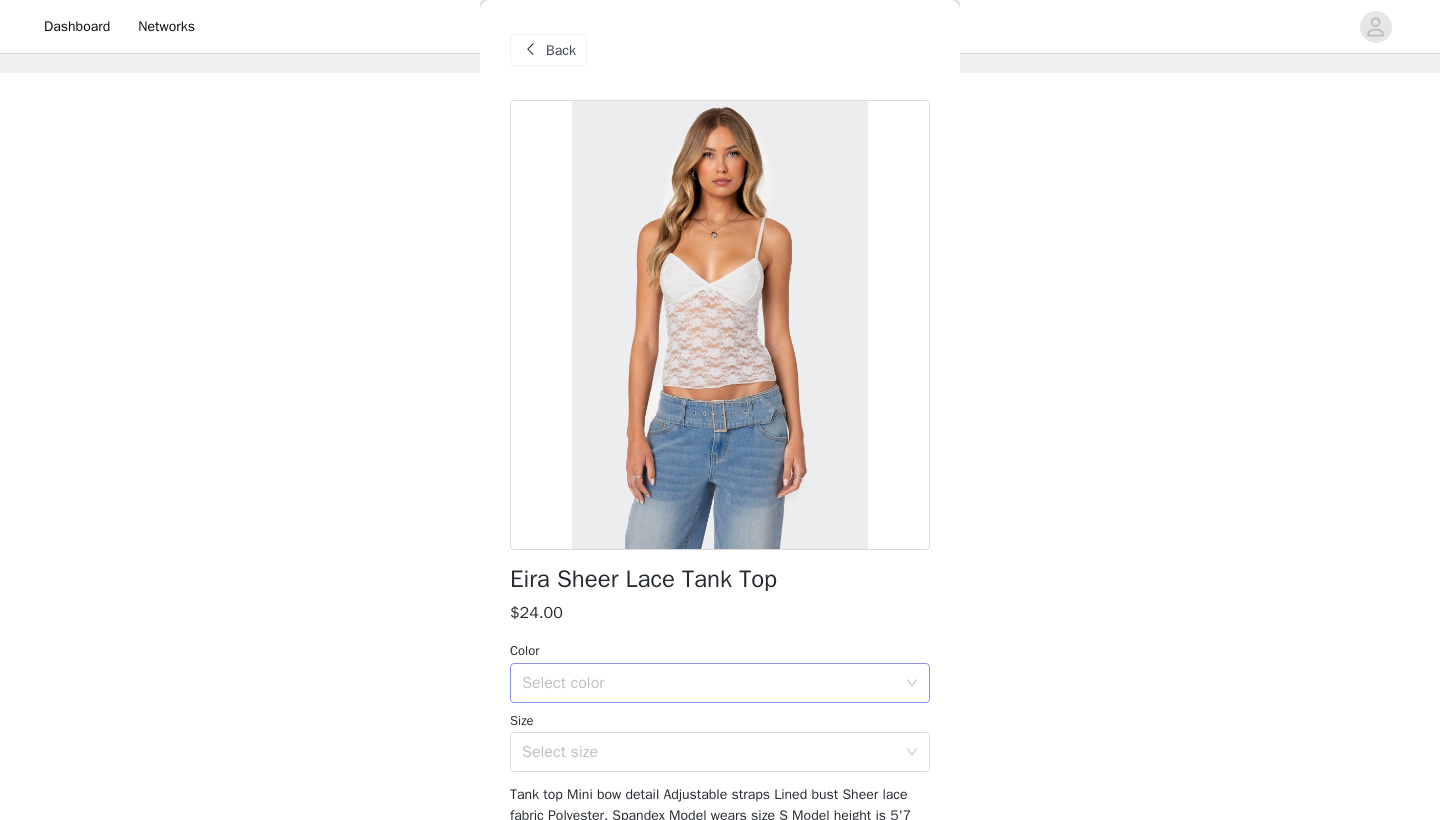 click on "Select color" at bounding box center (709, 683) 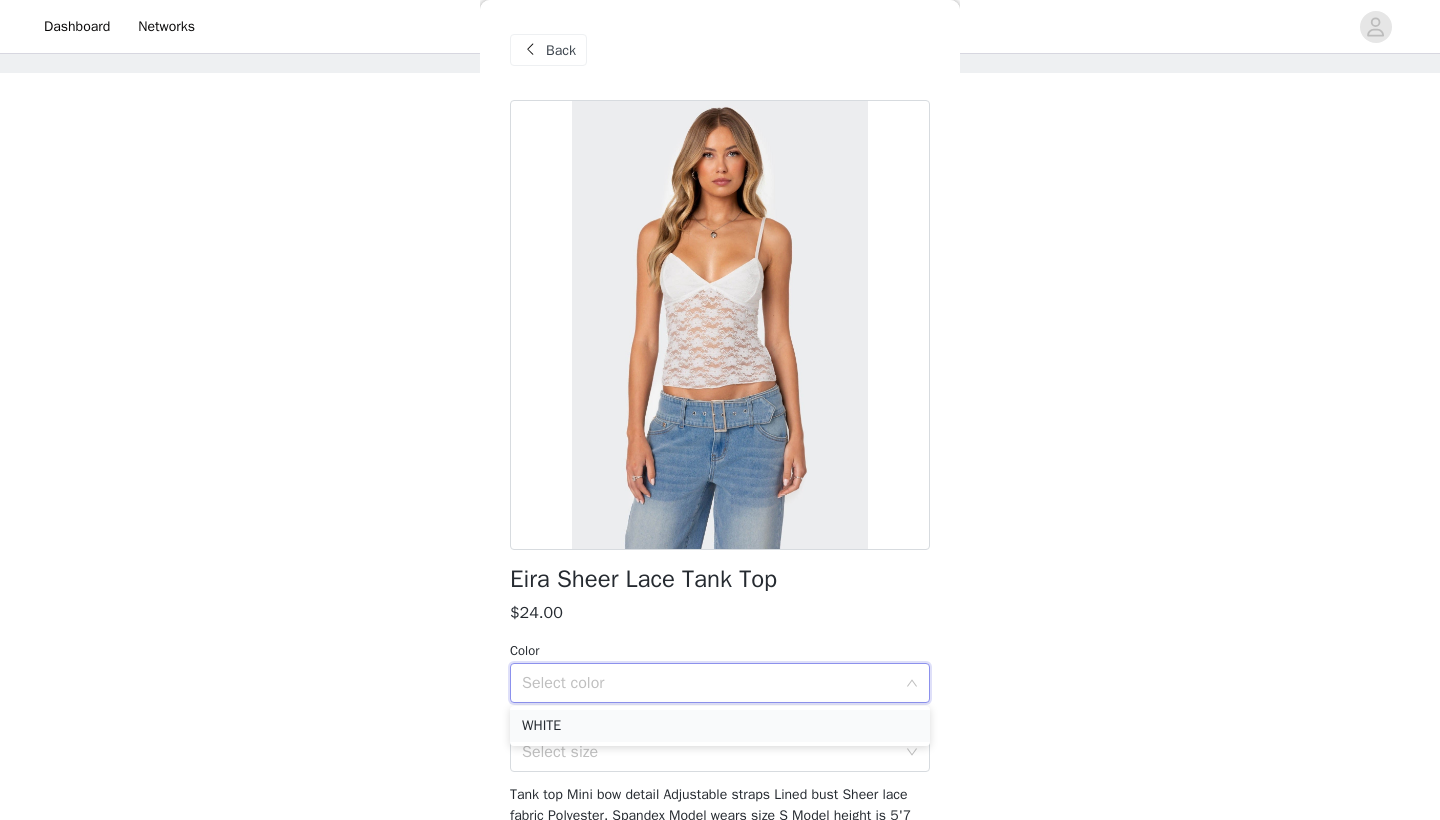 click on "WHITE" at bounding box center (720, 726) 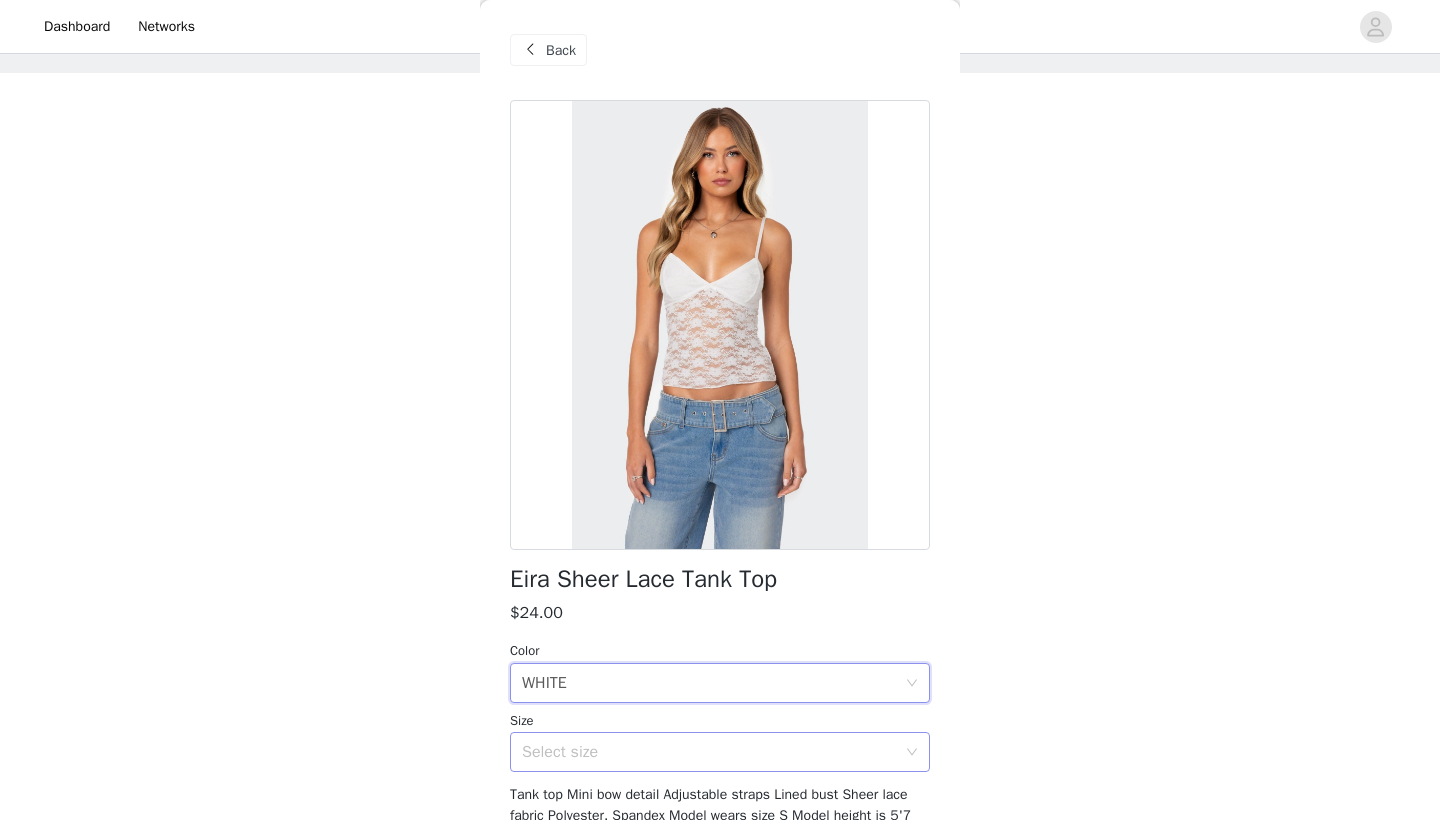 click on "Select size" at bounding box center [713, 752] 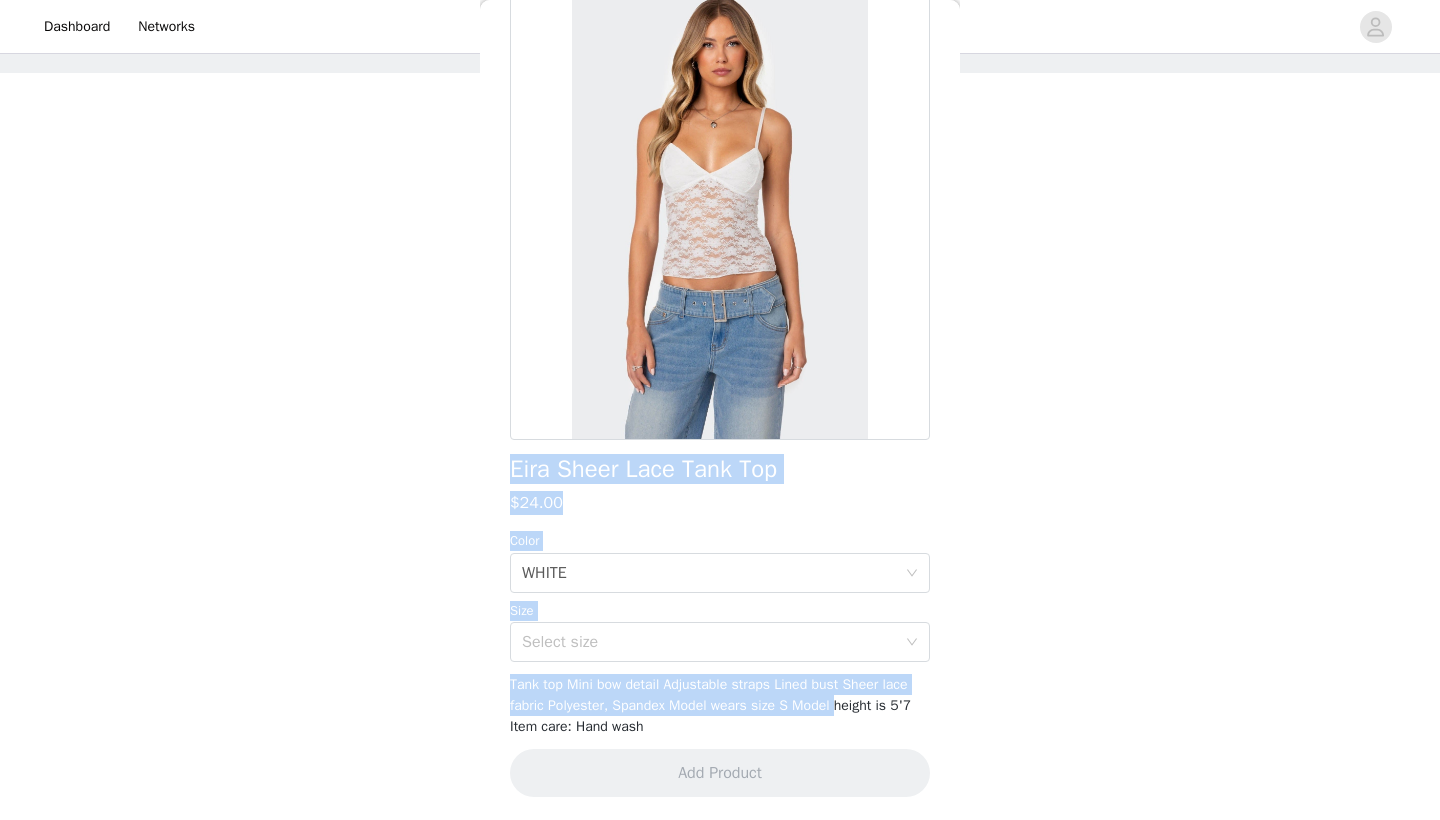 drag, startPoint x: 850, startPoint y: 707, endPoint x: 965, endPoint y: 707, distance: 115 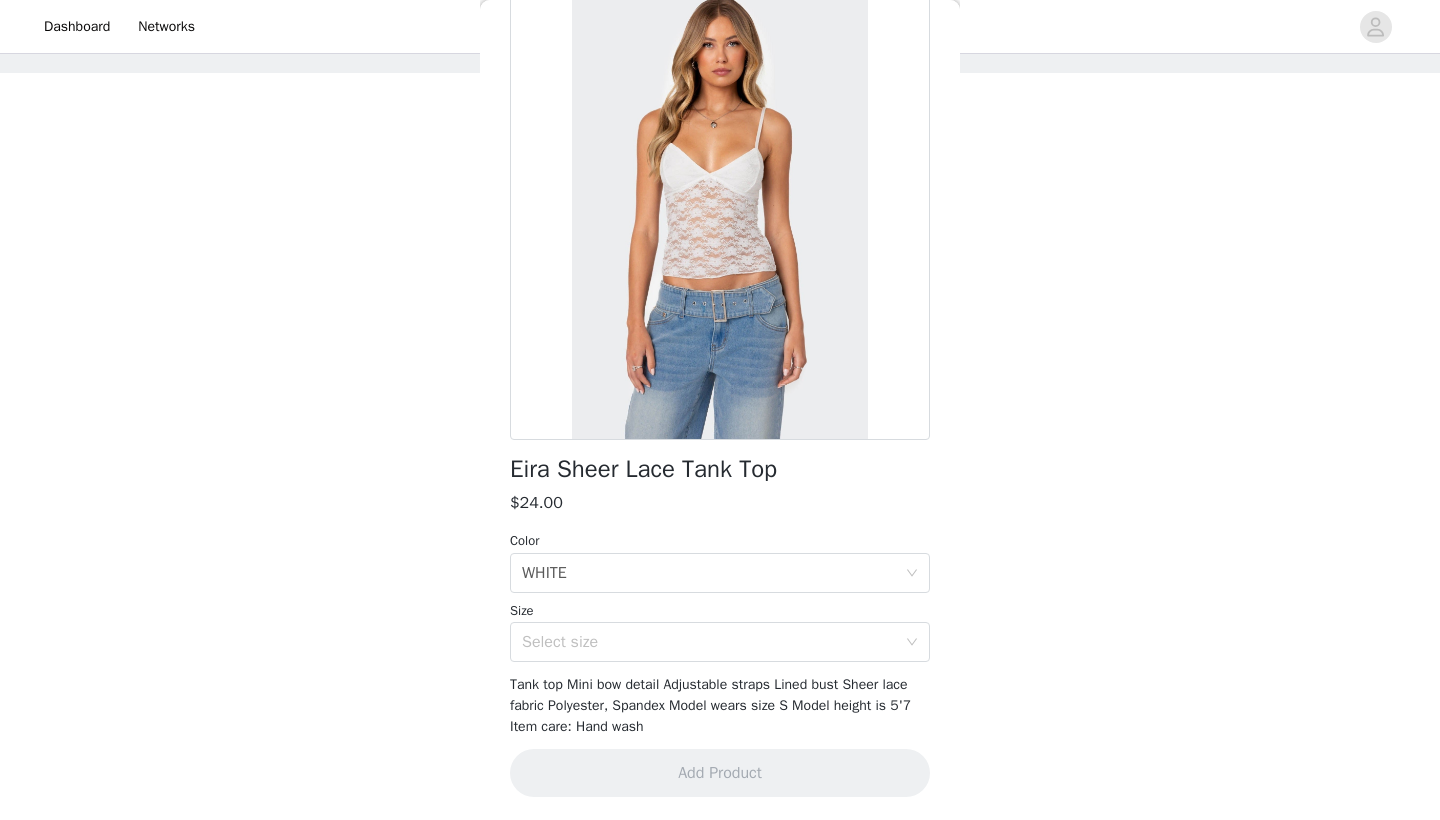 click on "Tank top Mini bow detail Adjustable straps Lined bust Sheer lace fabric Polyester, Spandex Model wears size S Model height is 5'7 Item care: Hand wash" at bounding box center [720, 705] 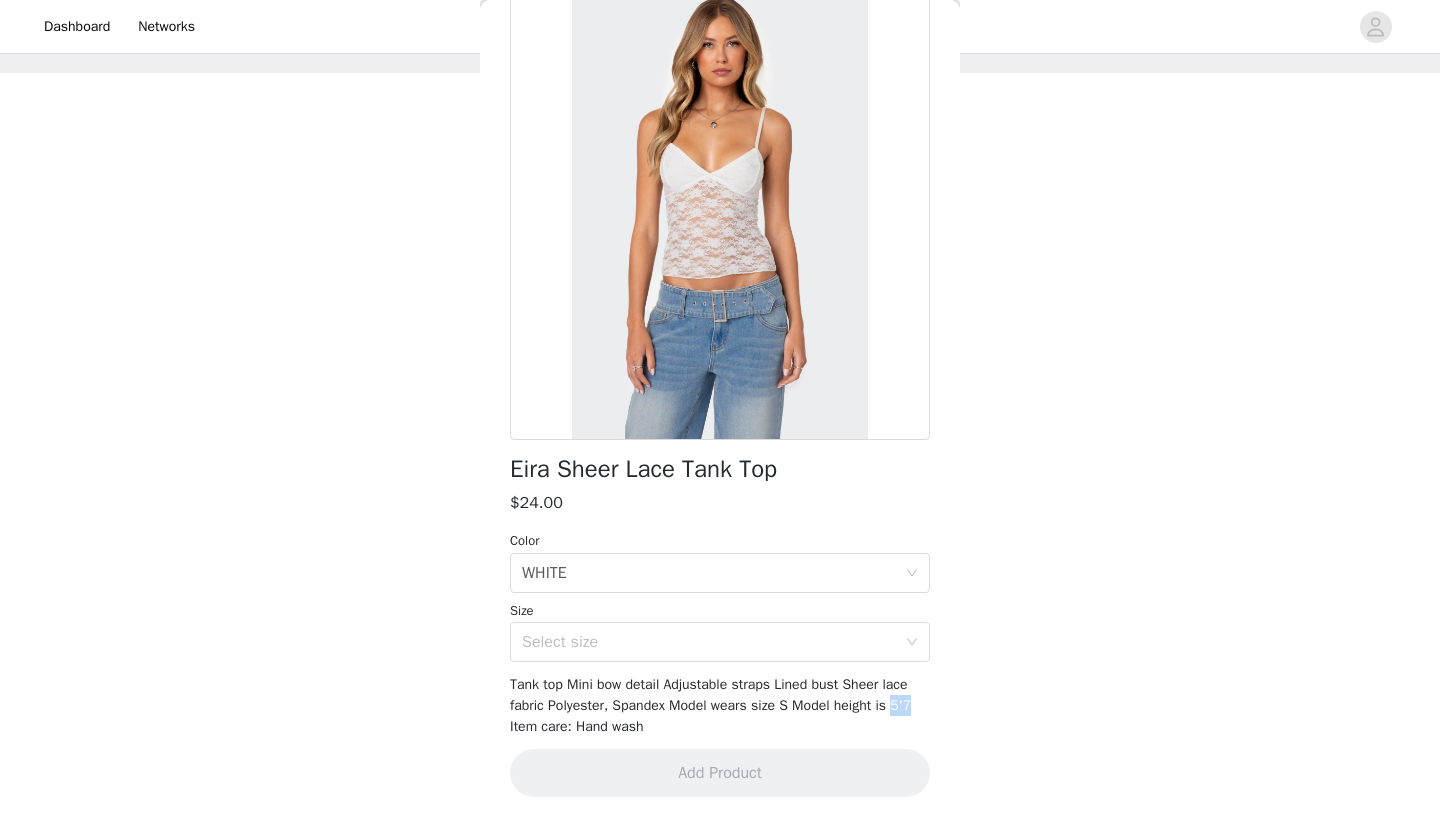drag, startPoint x: 931, startPoint y: 708, endPoint x: 906, endPoint y: 708, distance: 25 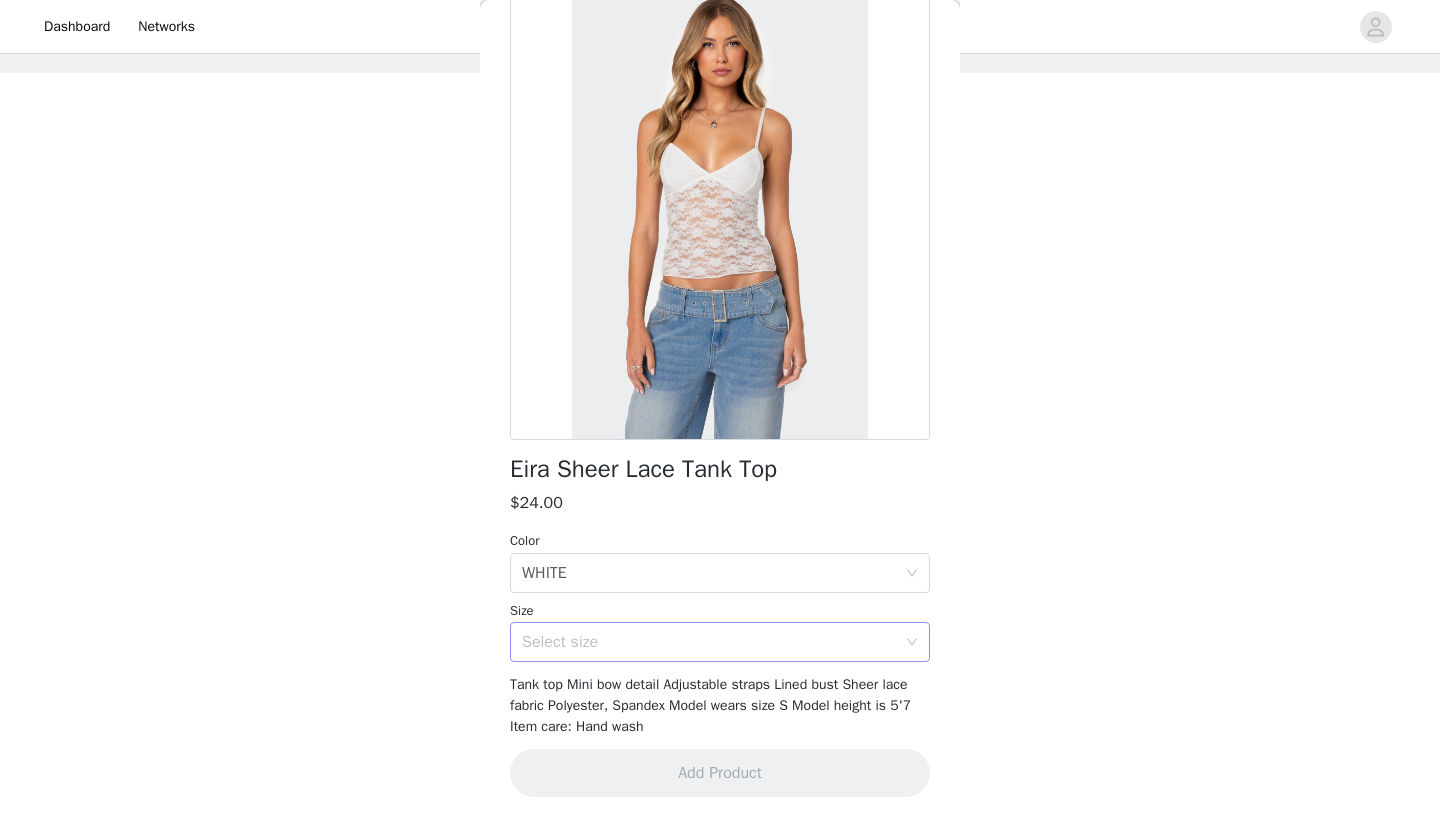 click on "Select size" at bounding box center [713, 642] 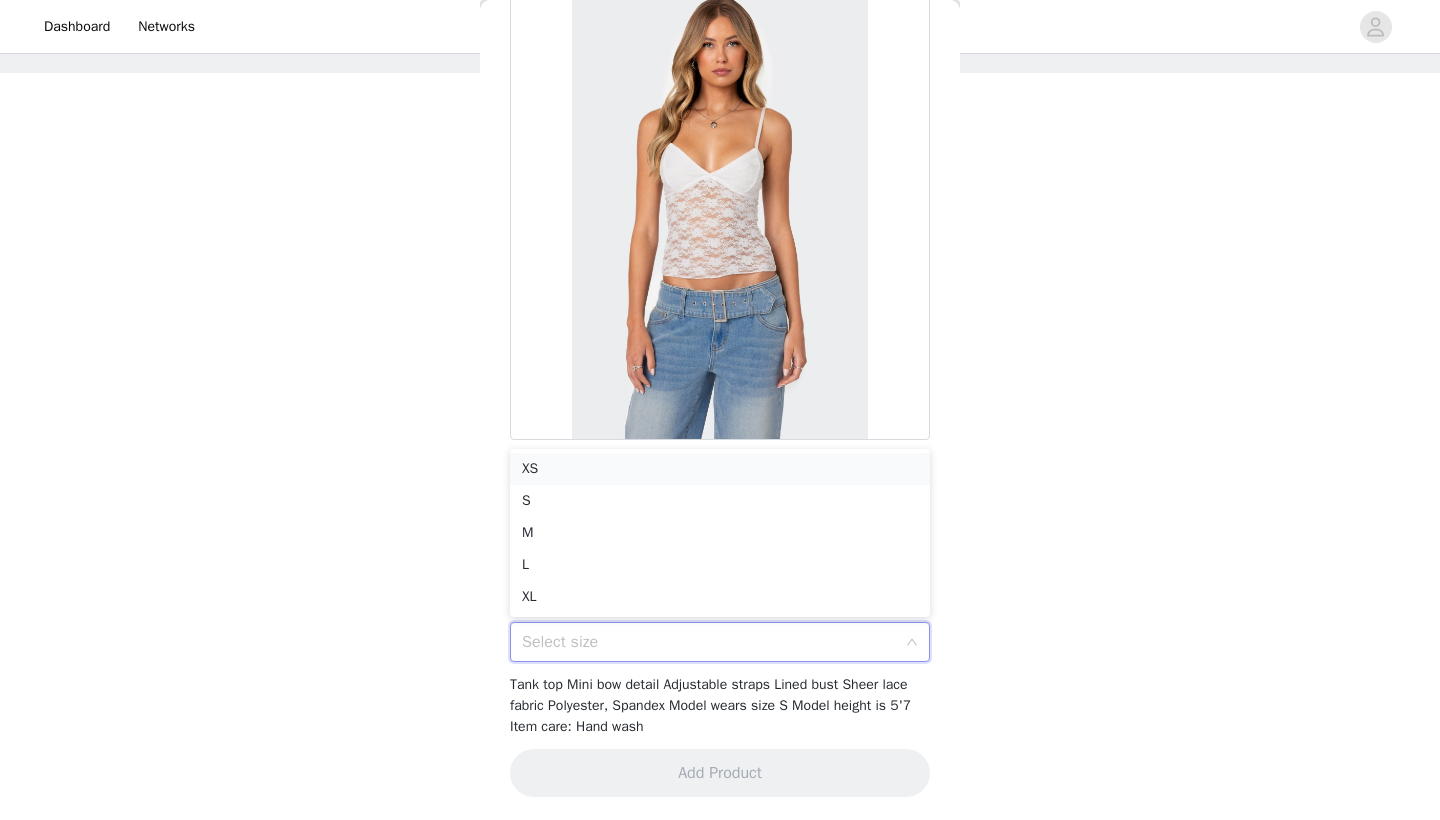 drag, startPoint x: 601, startPoint y: 495, endPoint x: 600, endPoint y: 470, distance: 25.019993 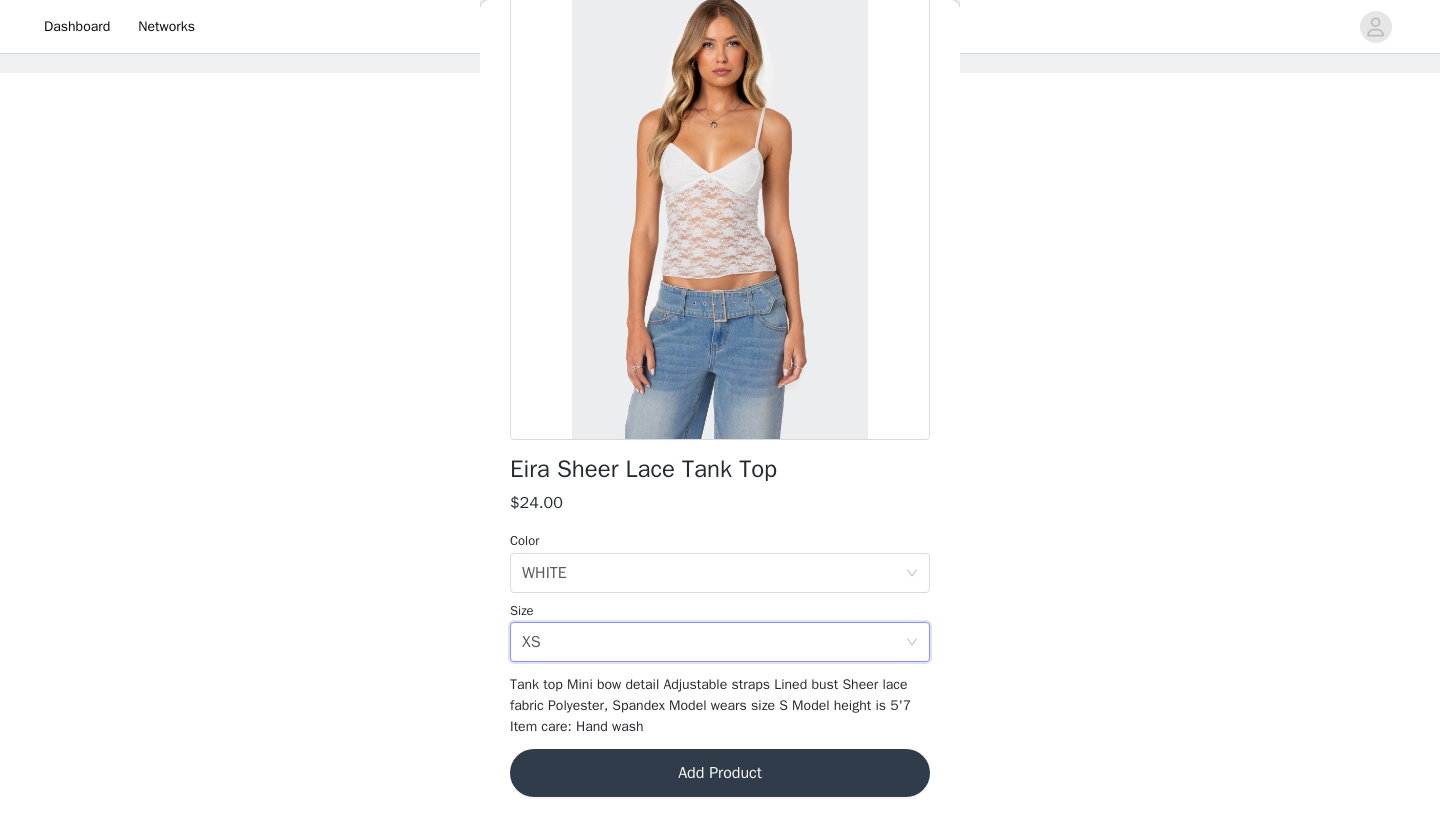 click on "Add Product" at bounding box center (720, 773) 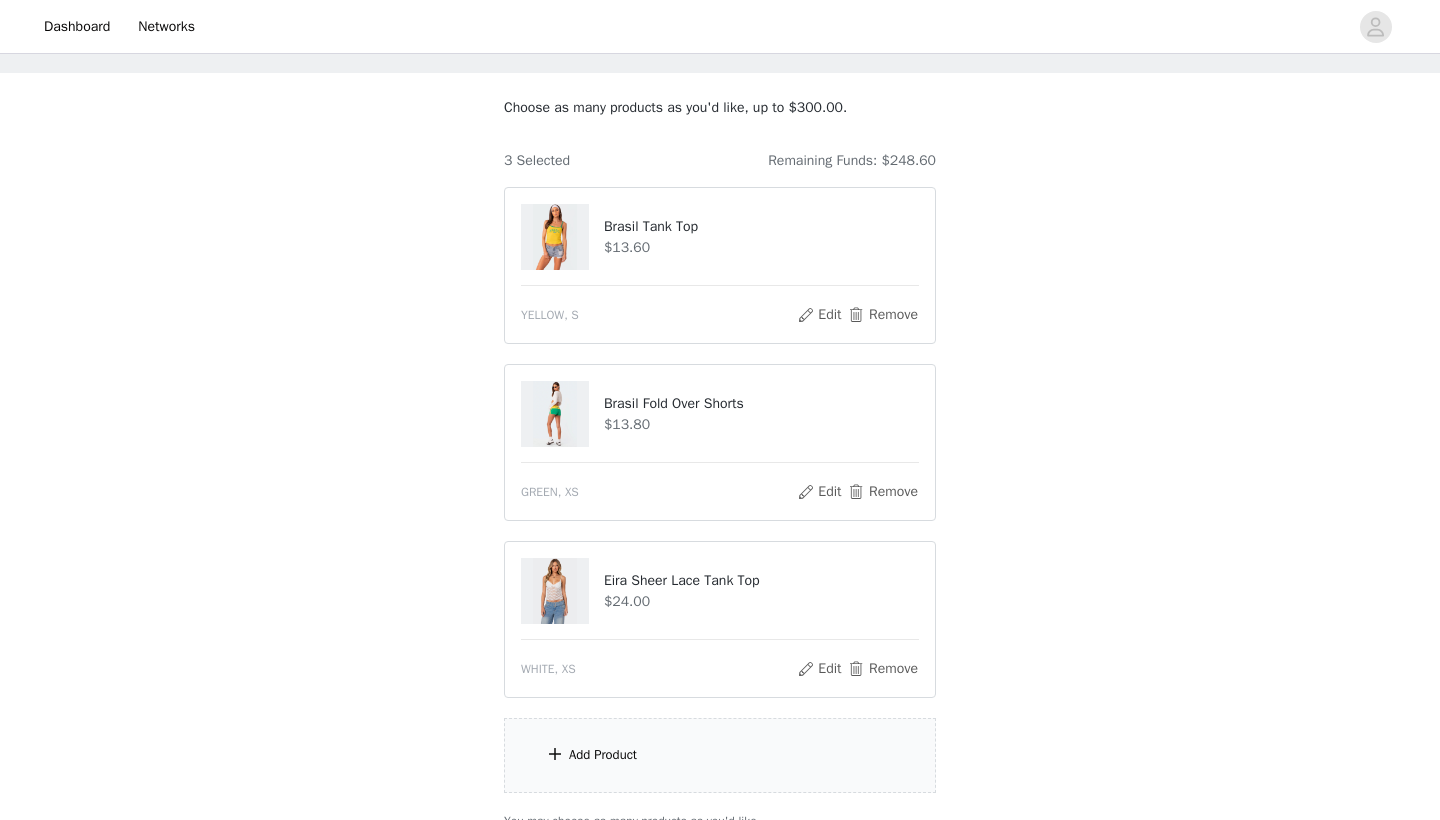 scroll, scrollTop: 106, scrollLeft: 0, axis: vertical 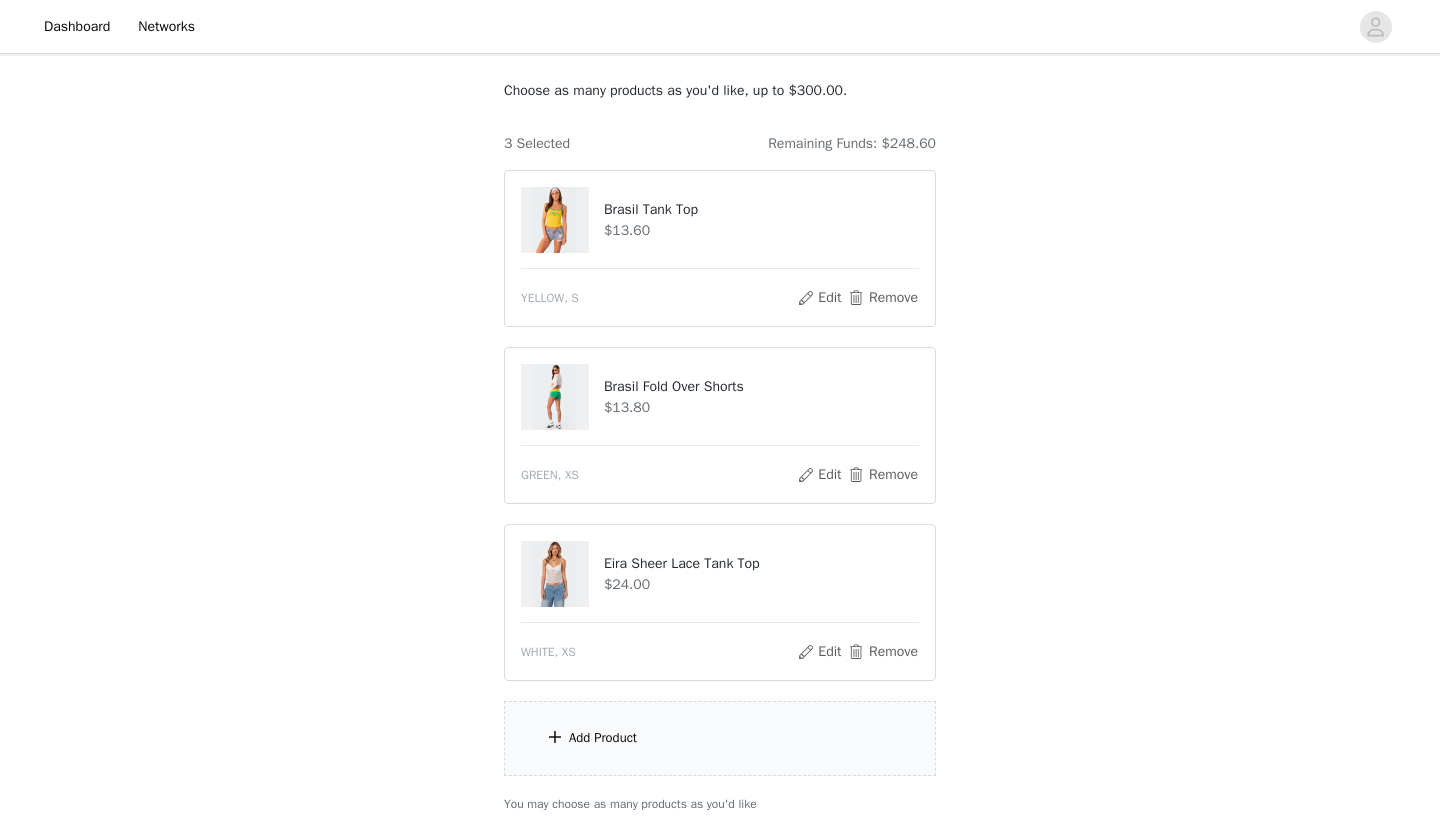 click on "Add Product" at bounding box center [720, 738] 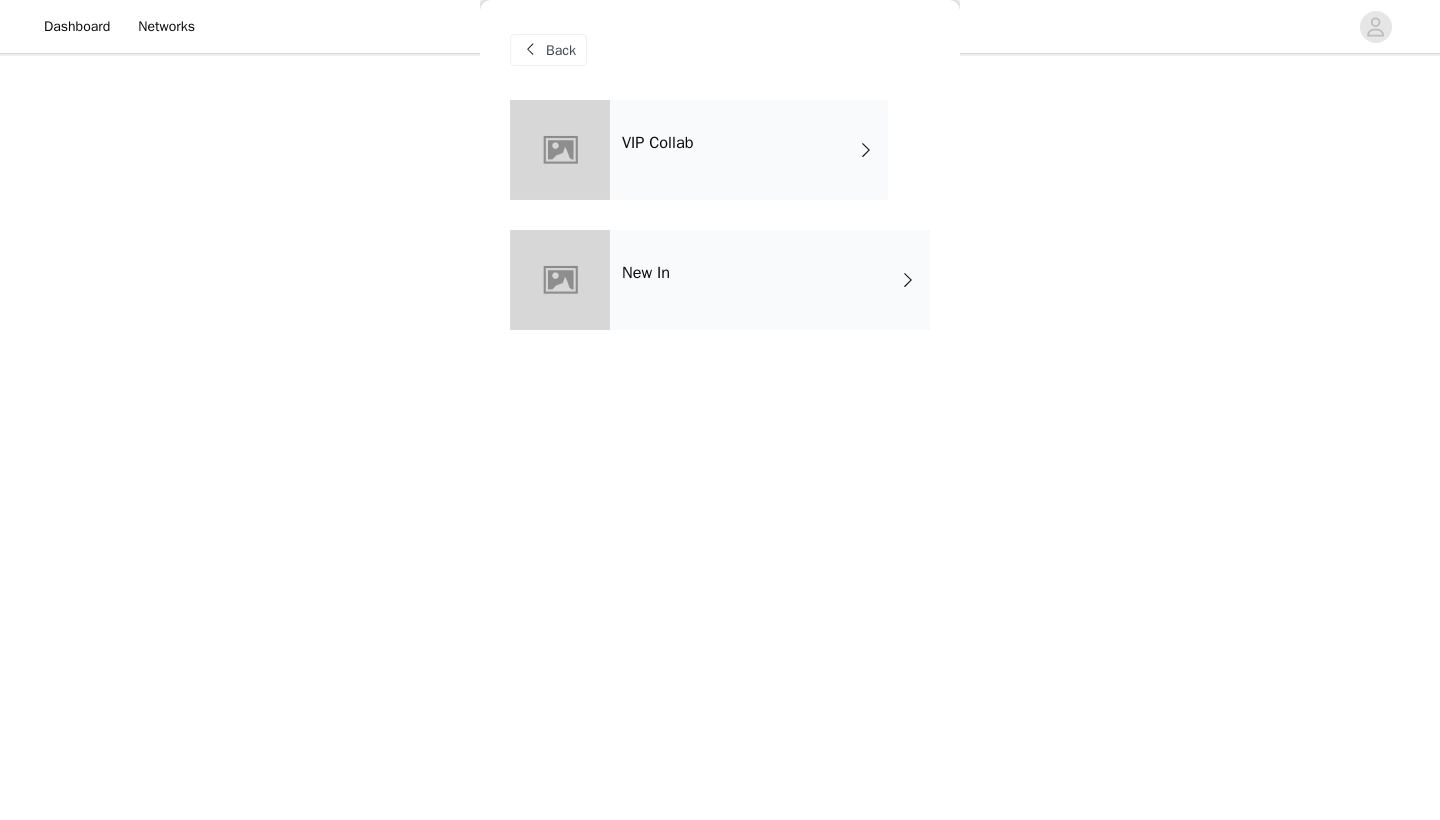 click on "New In" at bounding box center [770, 280] 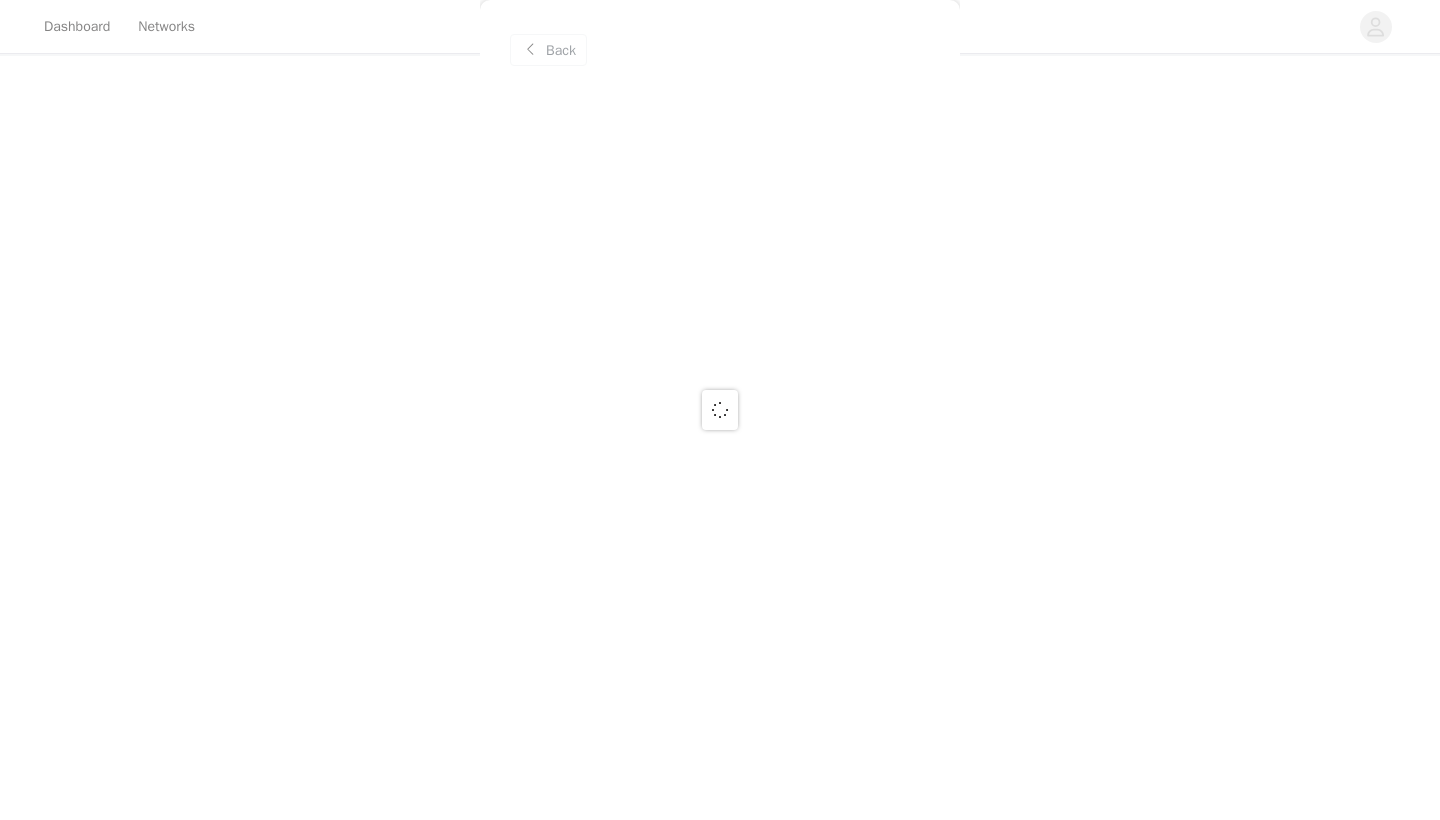 scroll, scrollTop: 192, scrollLeft: 0, axis: vertical 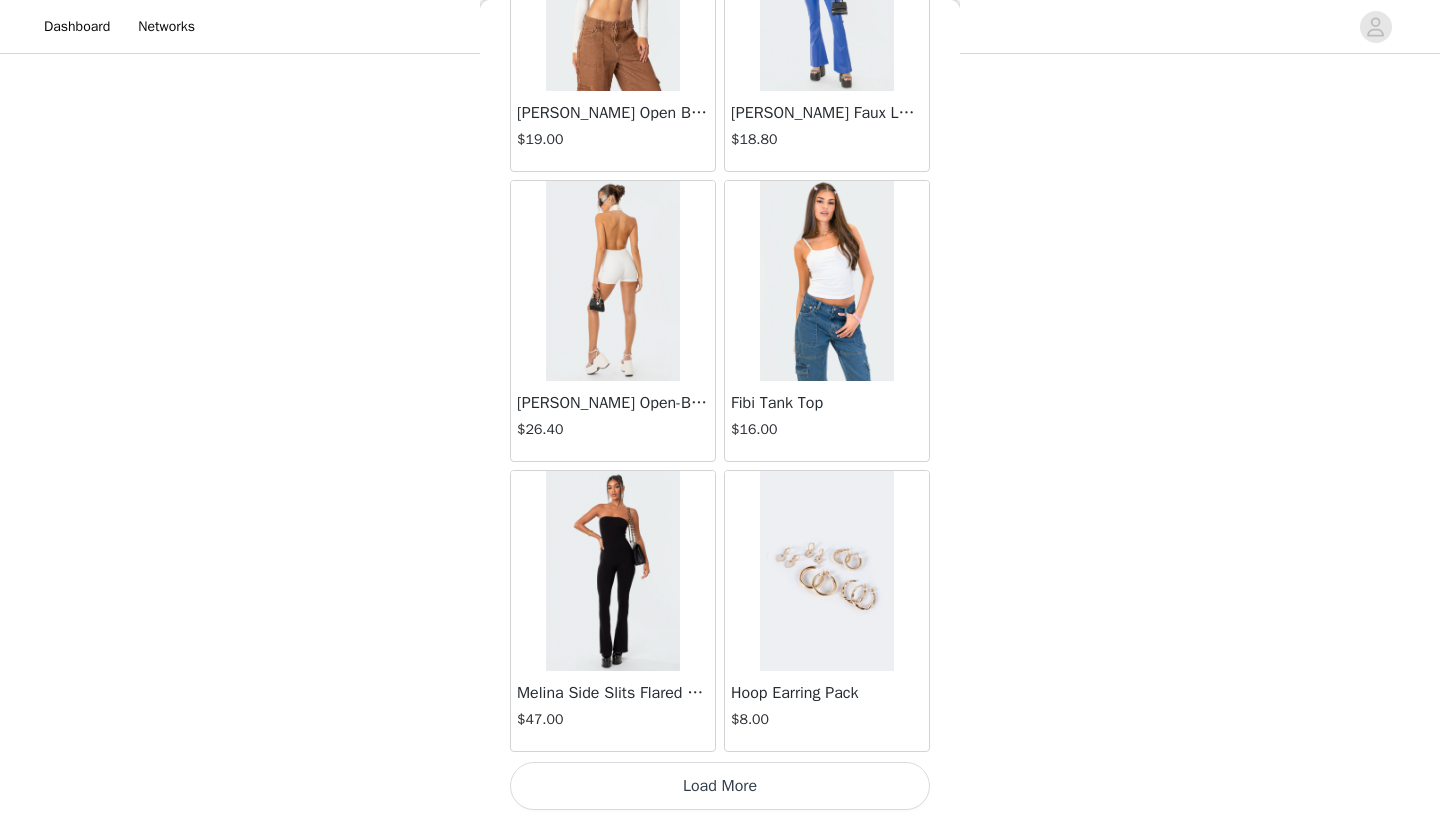 click on "Load More" at bounding box center (720, 786) 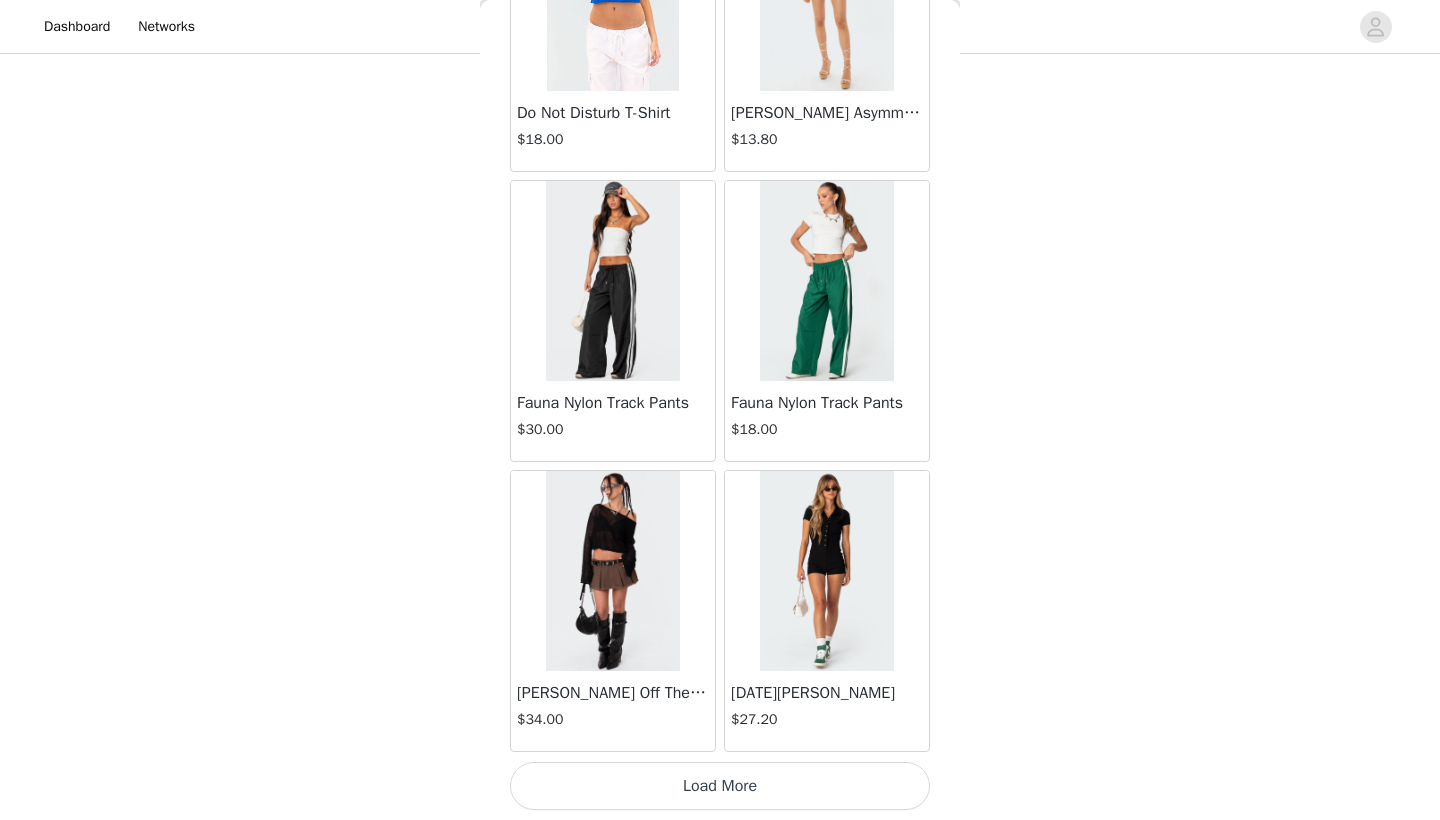 click on "Load More" at bounding box center [720, 786] 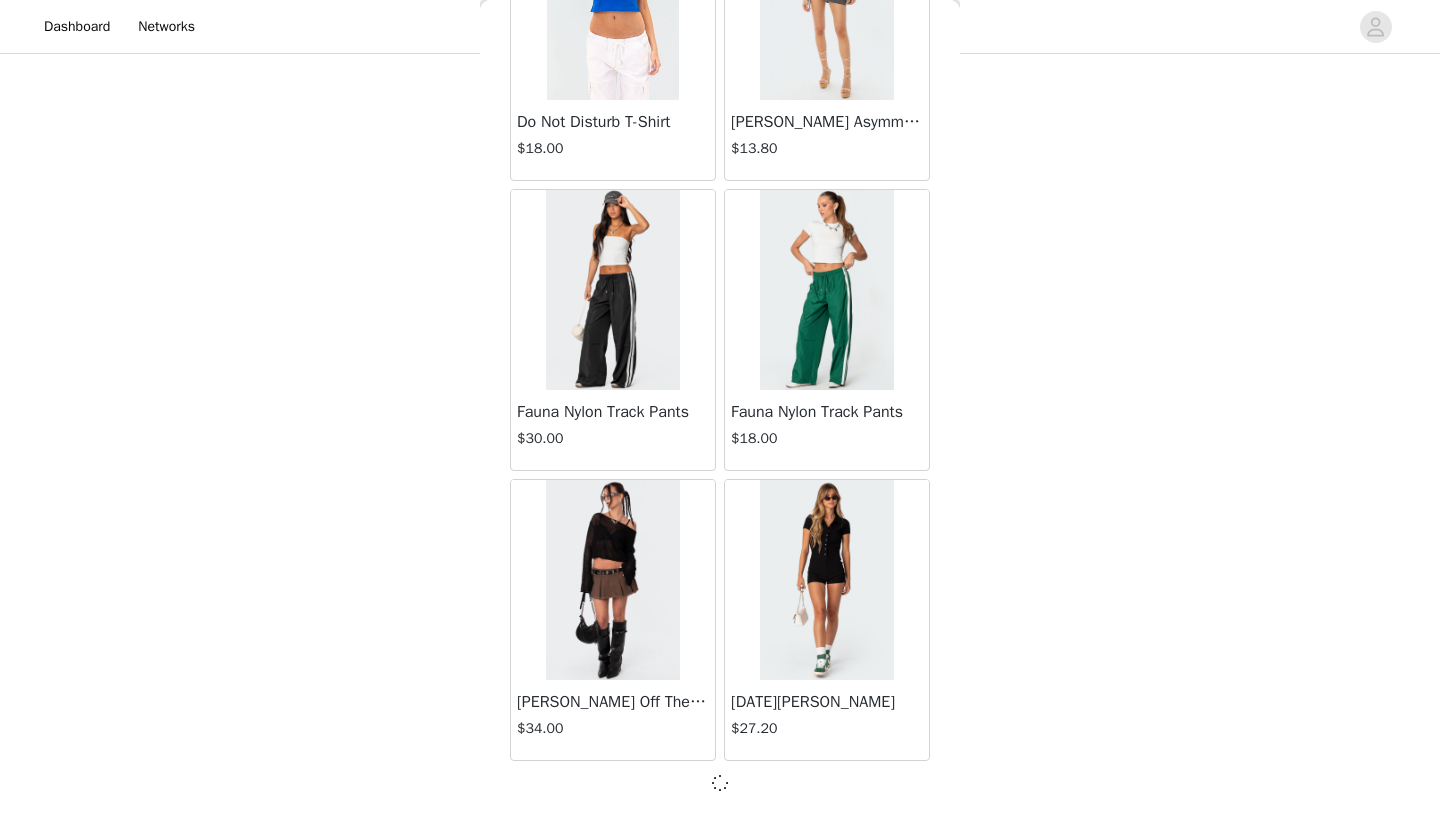 scroll, scrollTop: 5131, scrollLeft: 0, axis: vertical 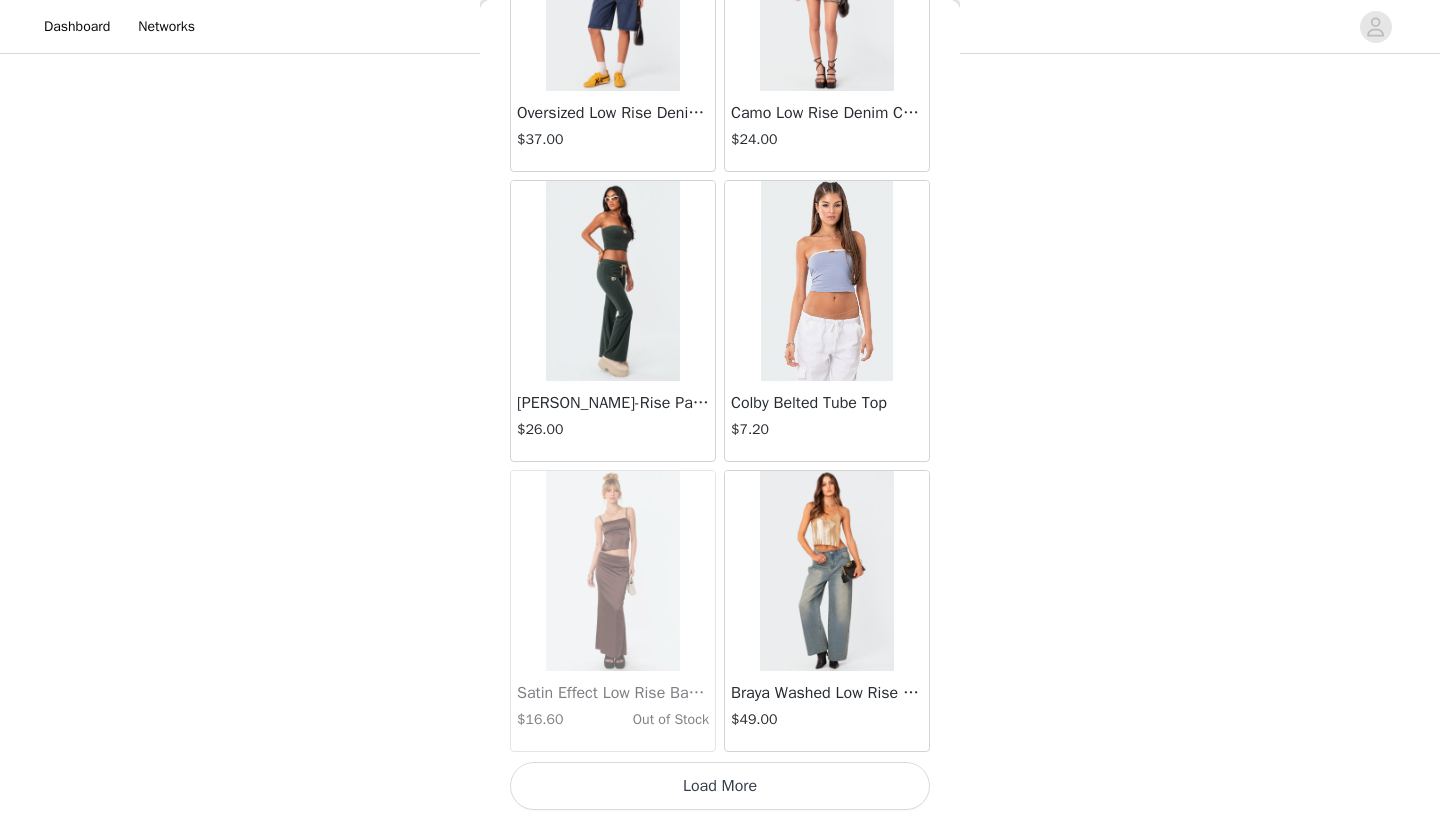 click on "Load More" at bounding box center [720, 786] 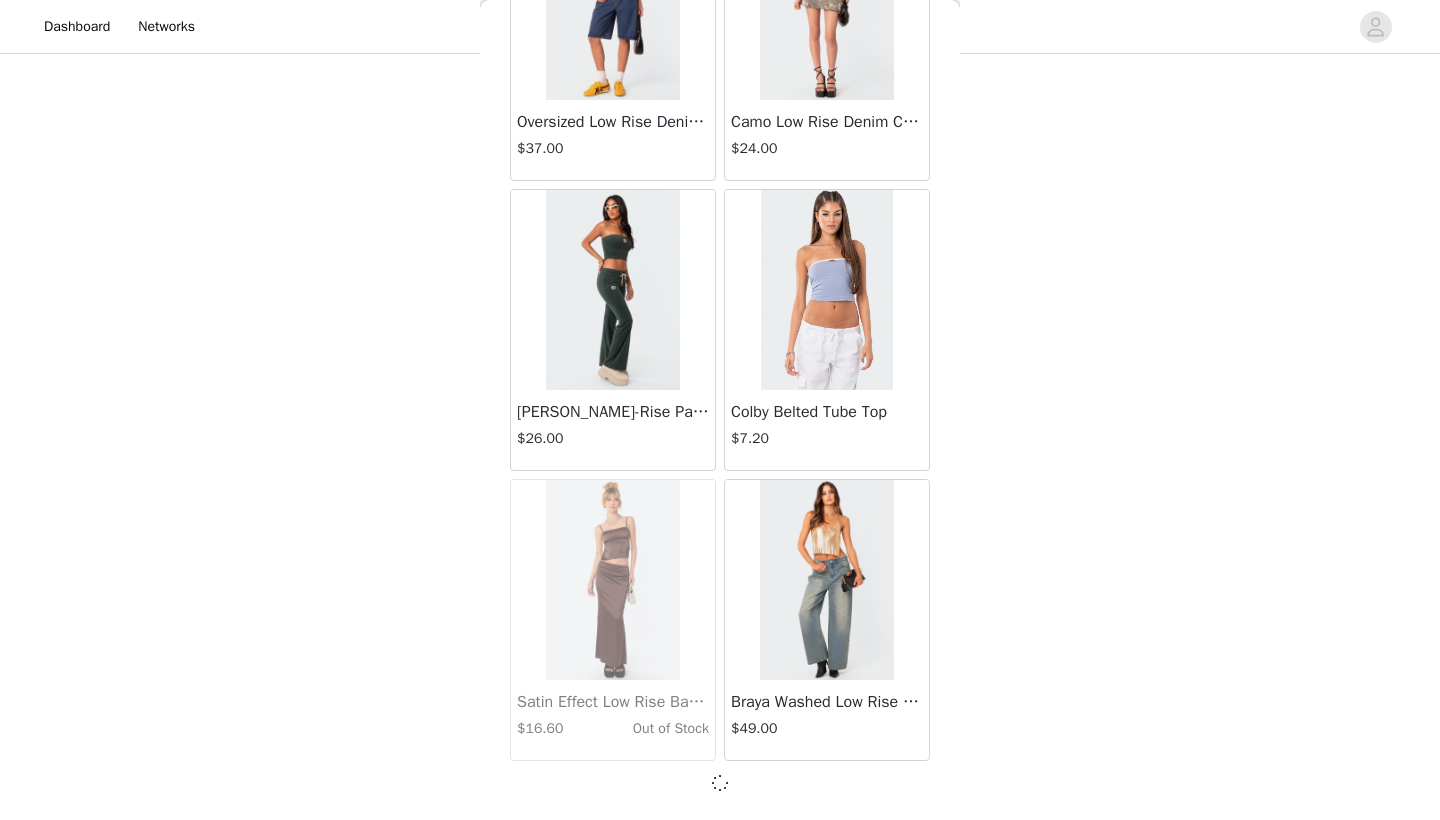 scroll, scrollTop: 8031, scrollLeft: 0, axis: vertical 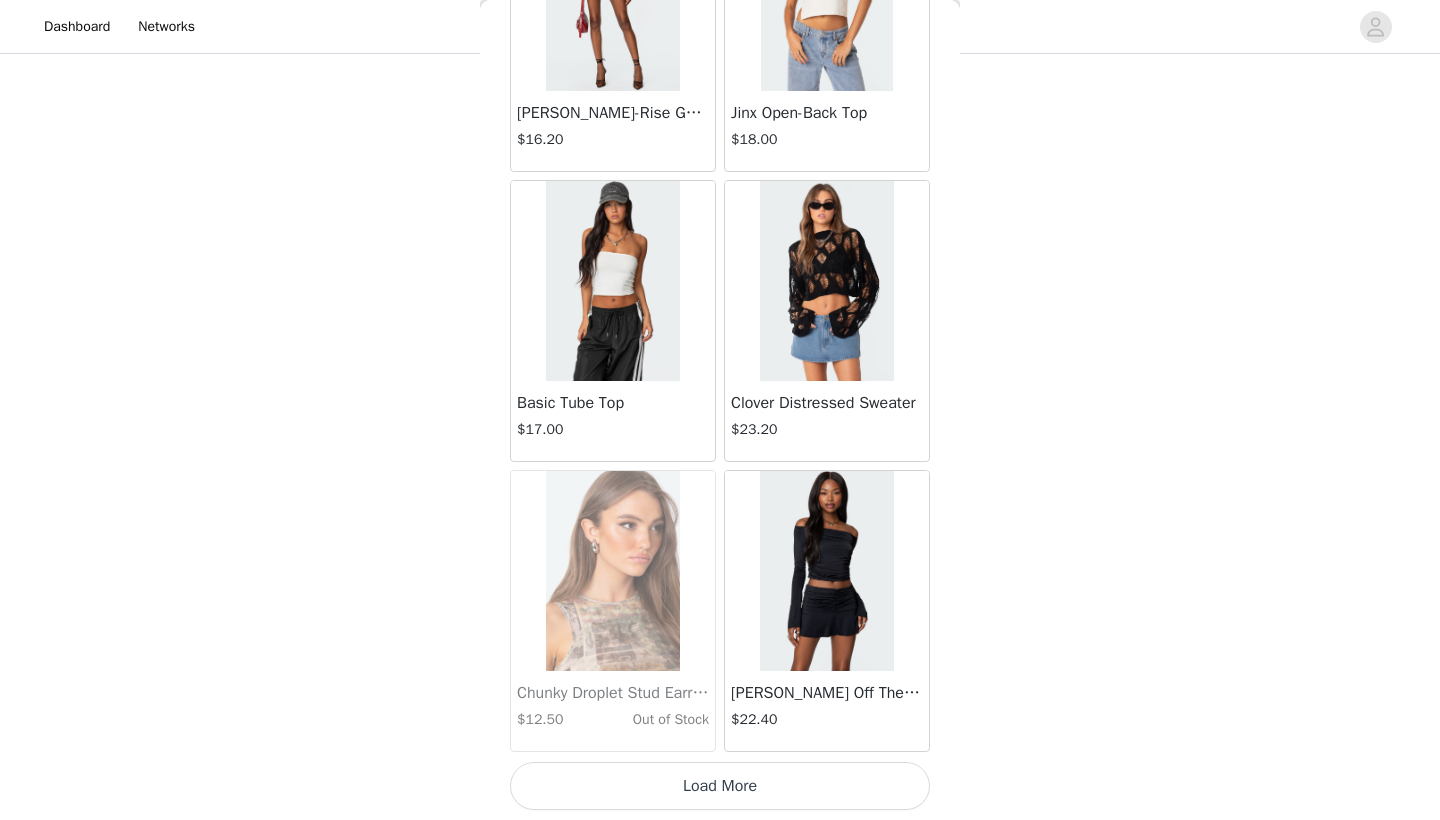 click on "Load More" at bounding box center [720, 786] 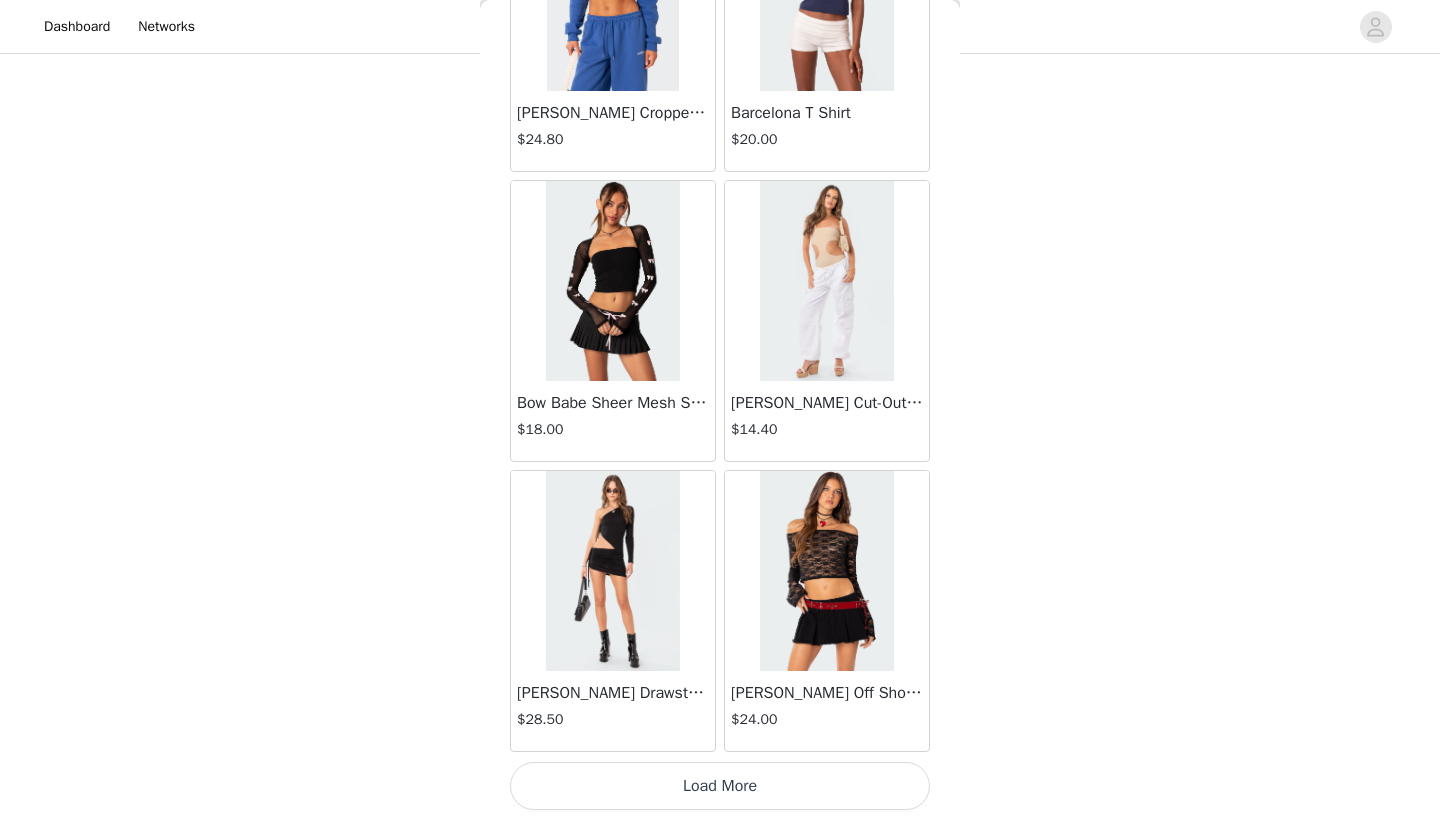 scroll, scrollTop: 13840, scrollLeft: 0, axis: vertical 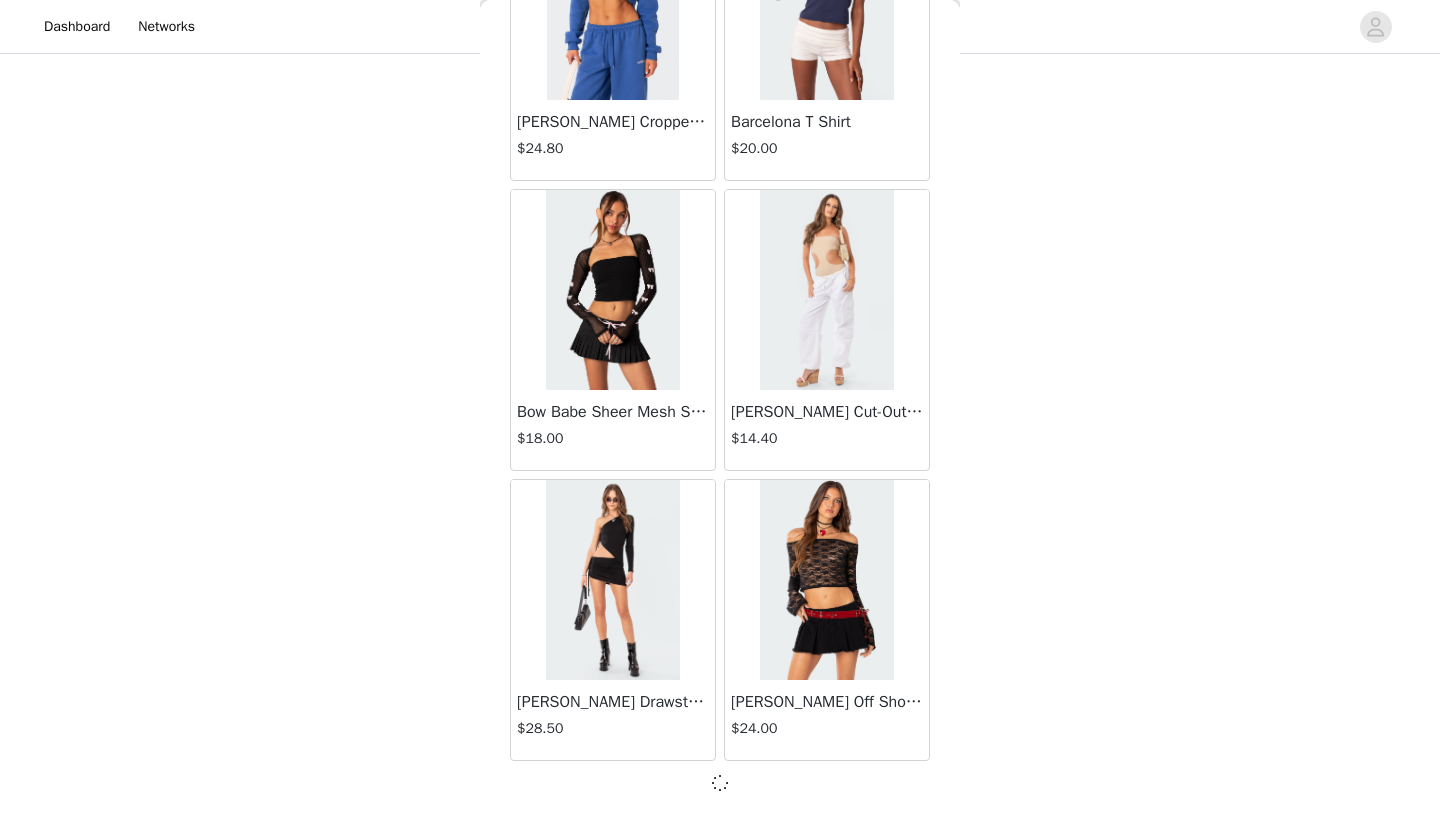 click at bounding box center (720, 783) 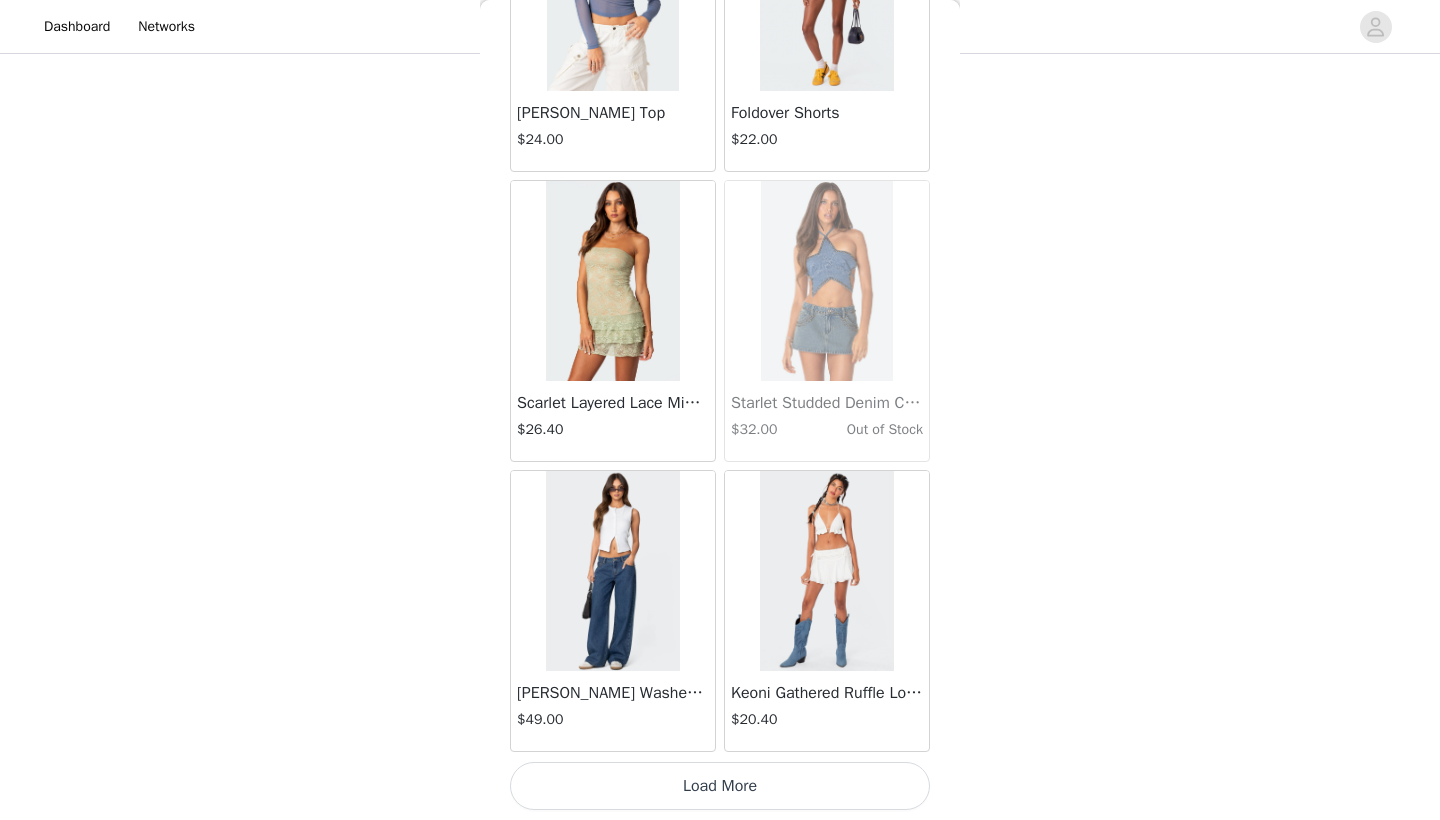click on "Load More" at bounding box center (720, 786) 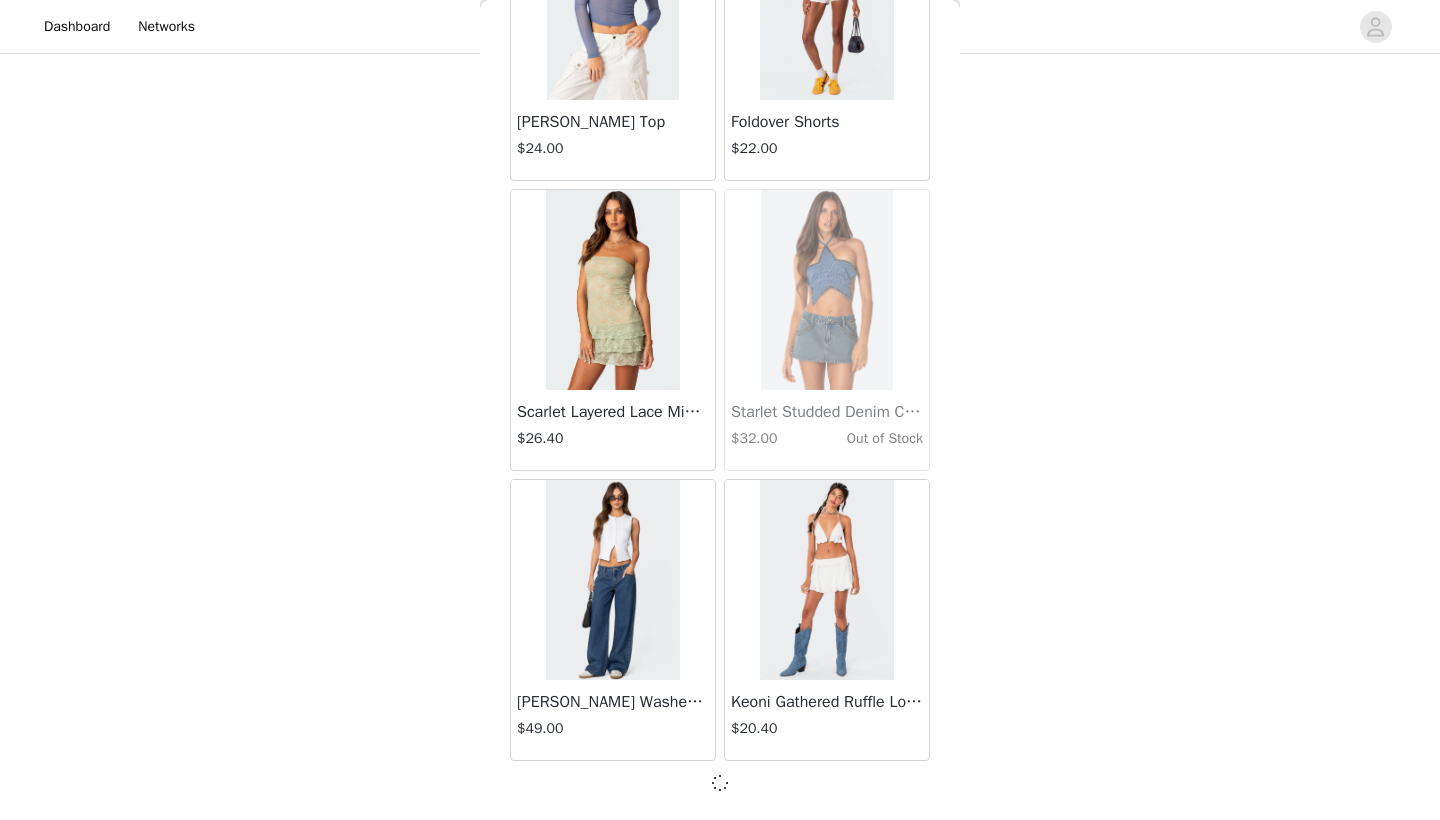 scroll, scrollTop: 16731, scrollLeft: 0, axis: vertical 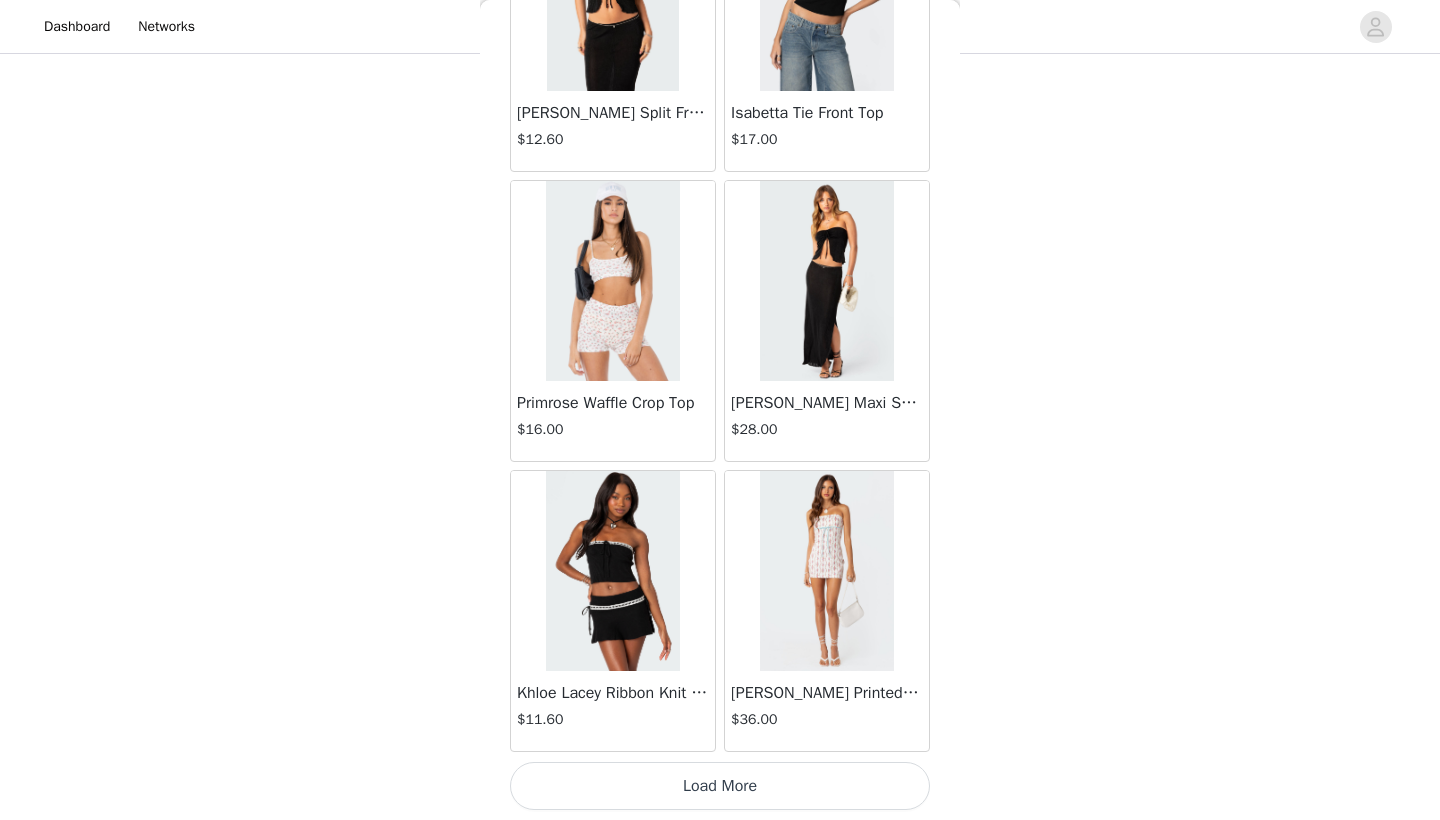 click on "Load More" at bounding box center (720, 786) 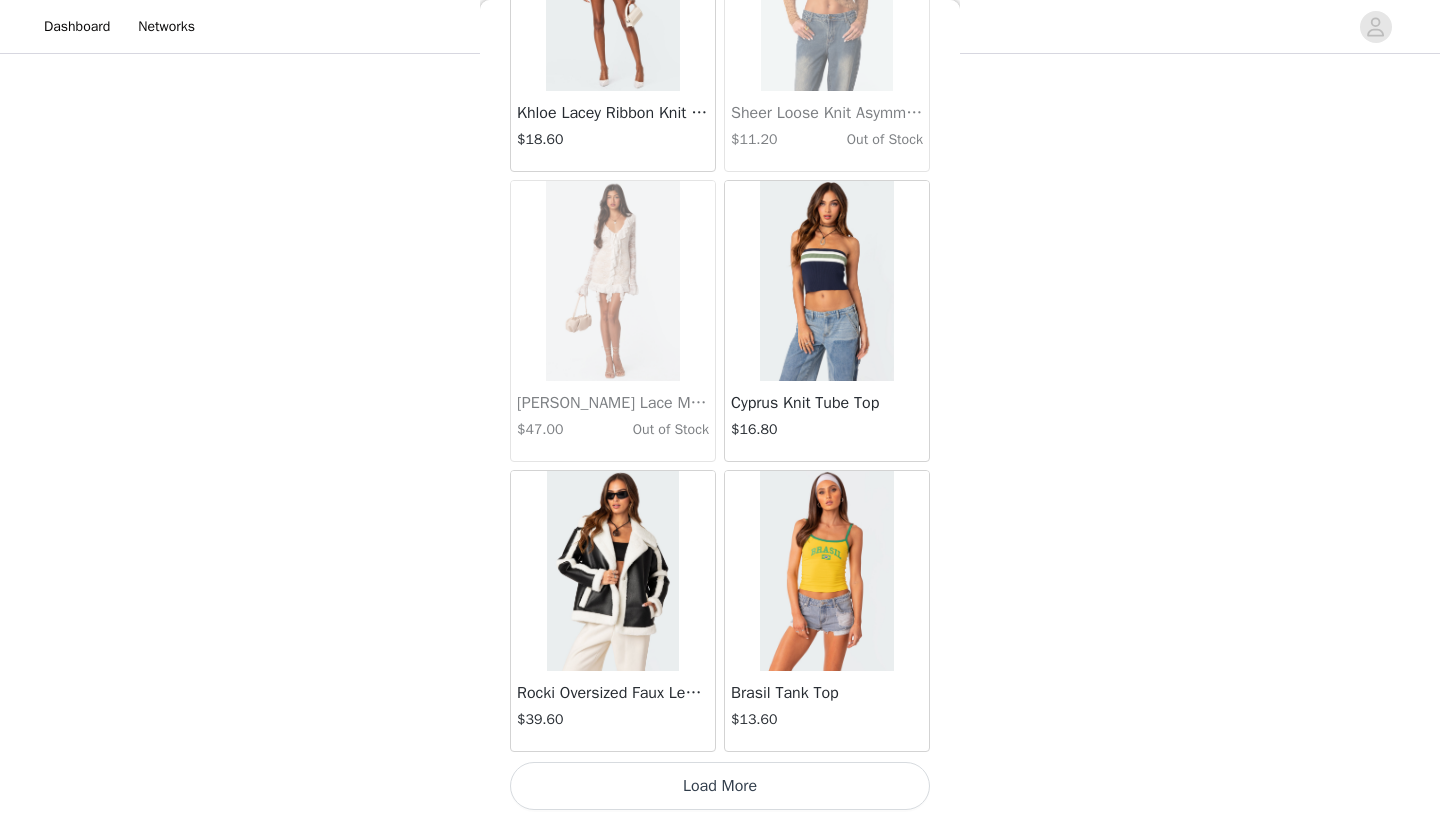 click on "Load More" at bounding box center [720, 786] 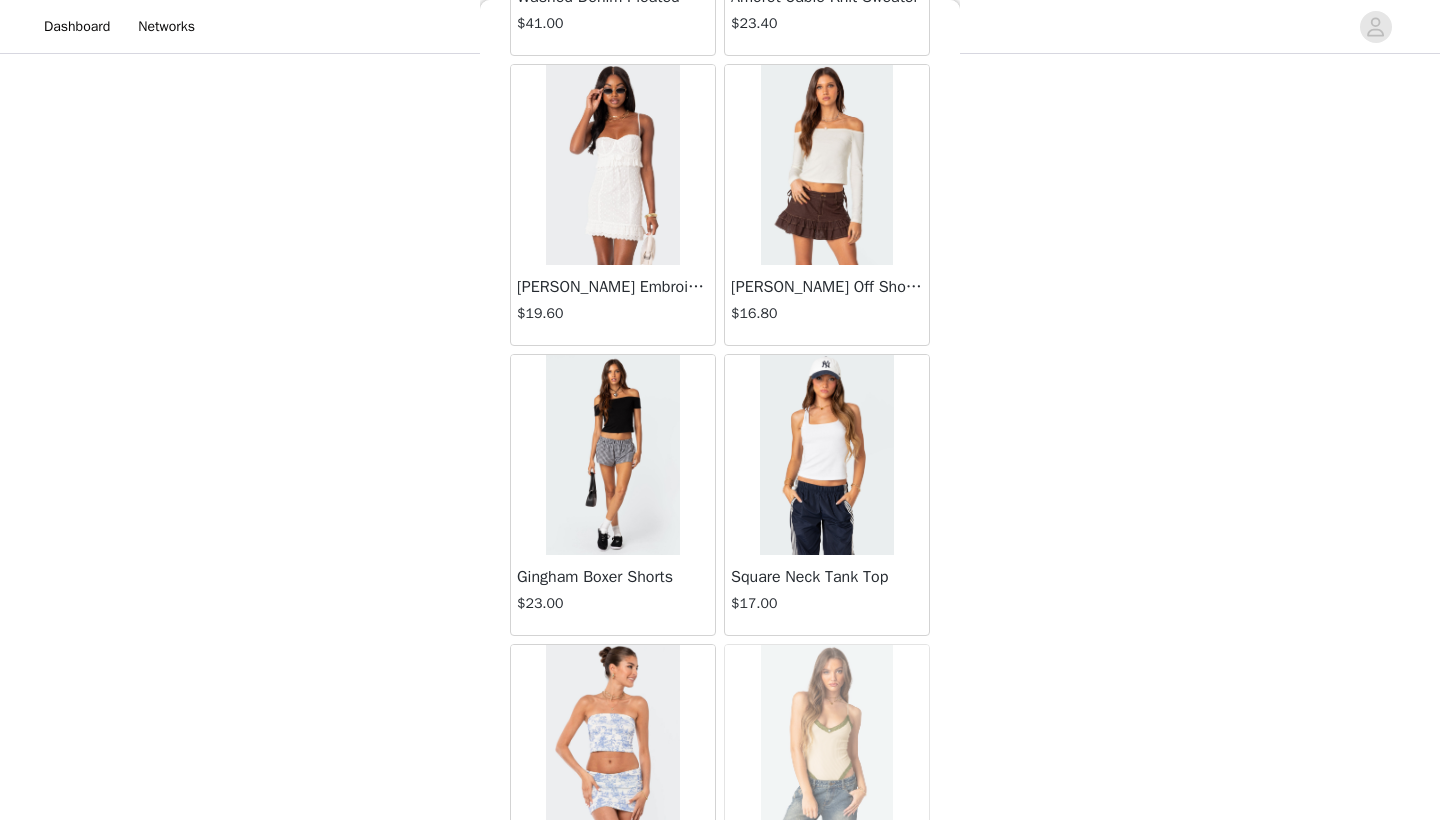 scroll, scrollTop: 24379, scrollLeft: 0, axis: vertical 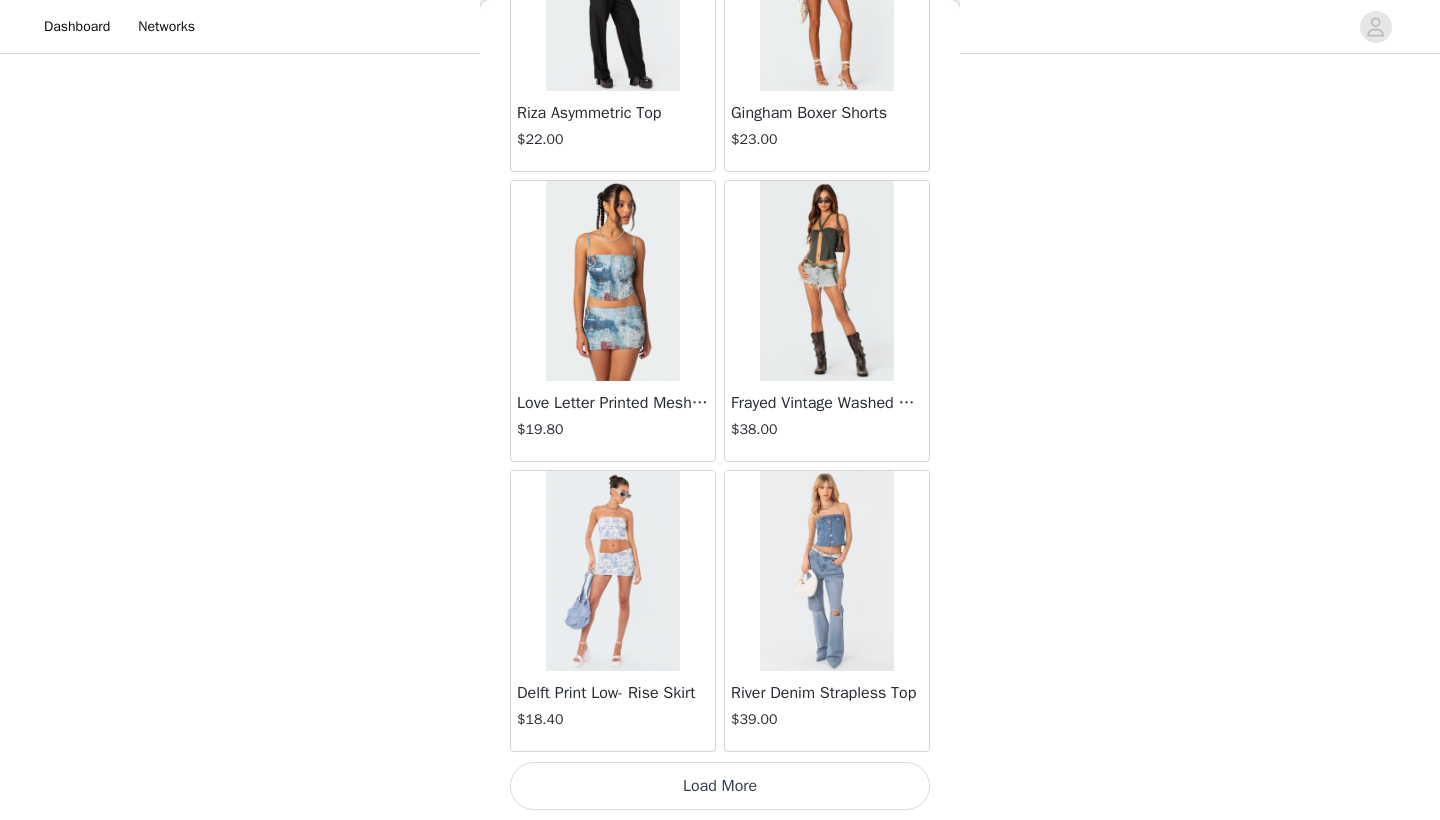 click on "Load More" at bounding box center [720, 786] 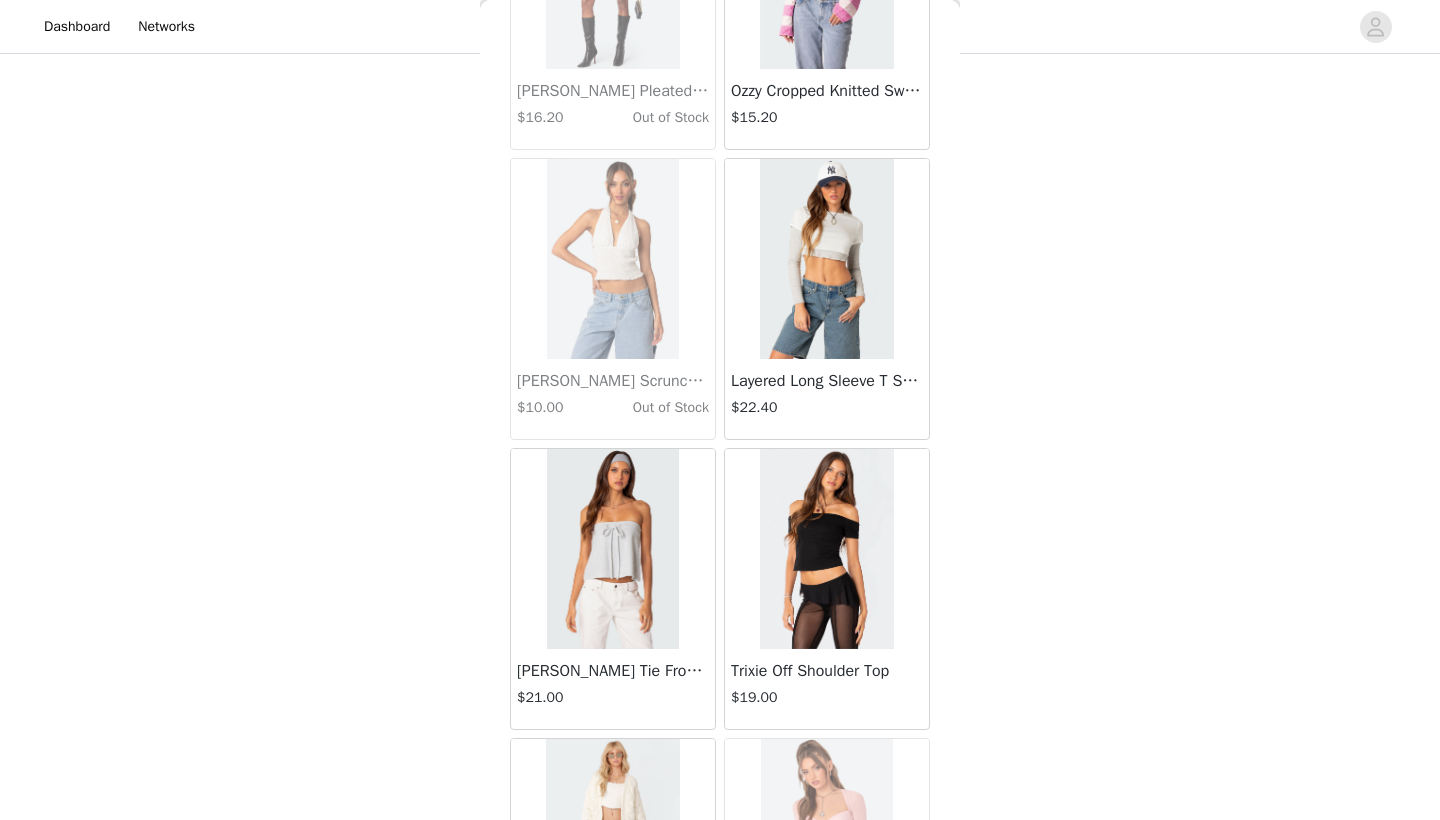 scroll, scrollTop: 28340, scrollLeft: 0, axis: vertical 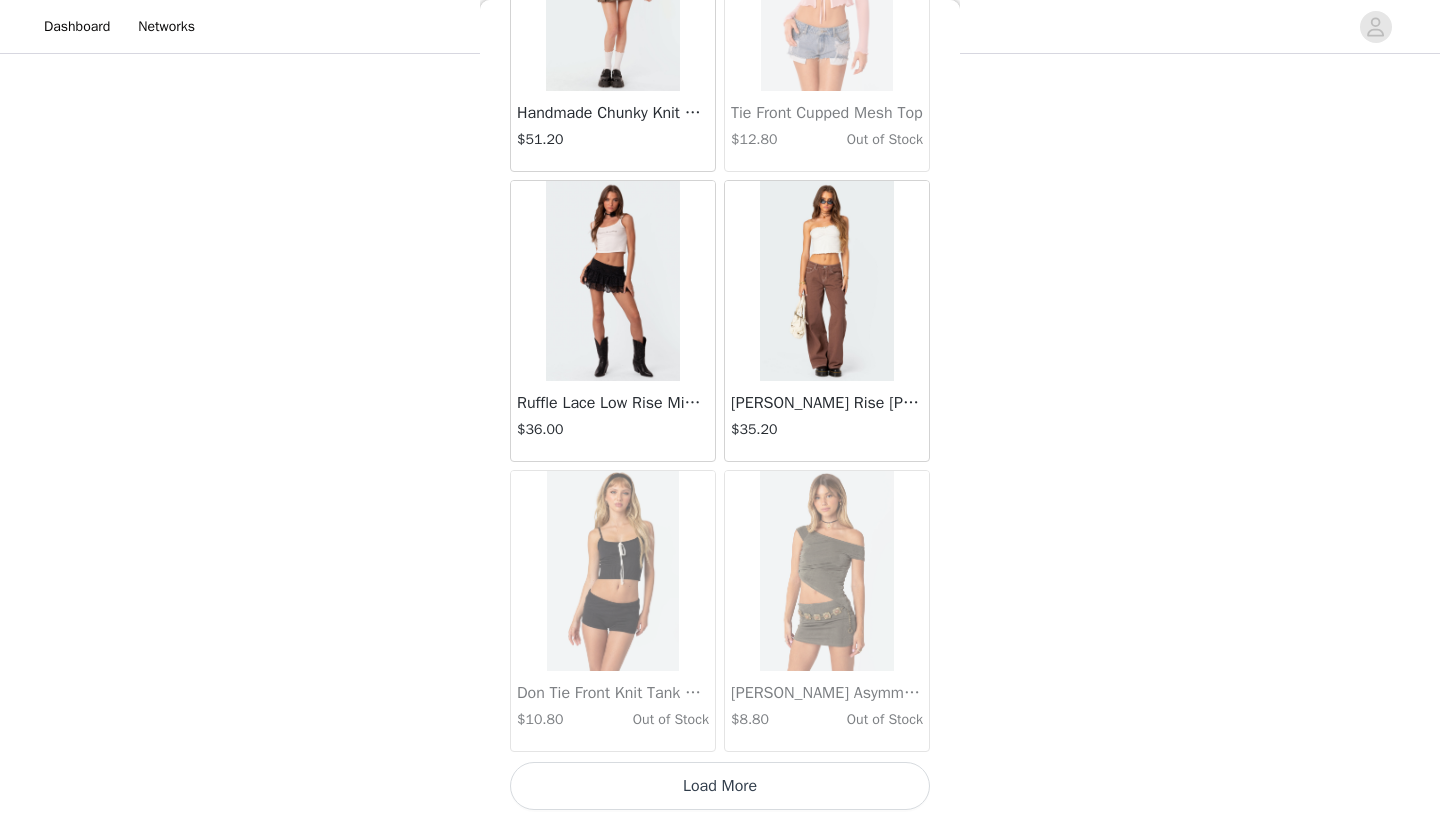 click on "Load More" at bounding box center (720, 786) 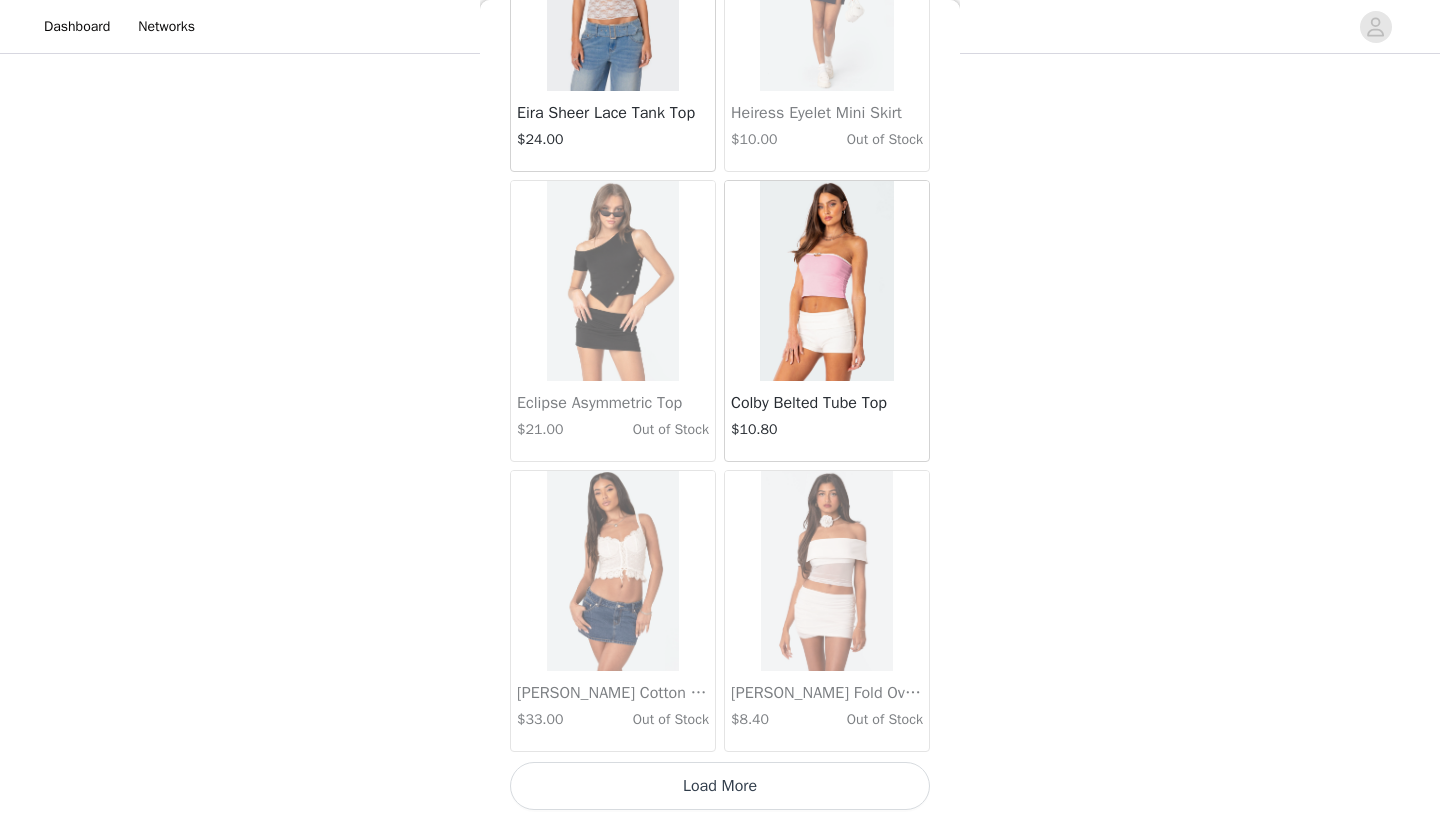 scroll, scrollTop: 31240, scrollLeft: 0, axis: vertical 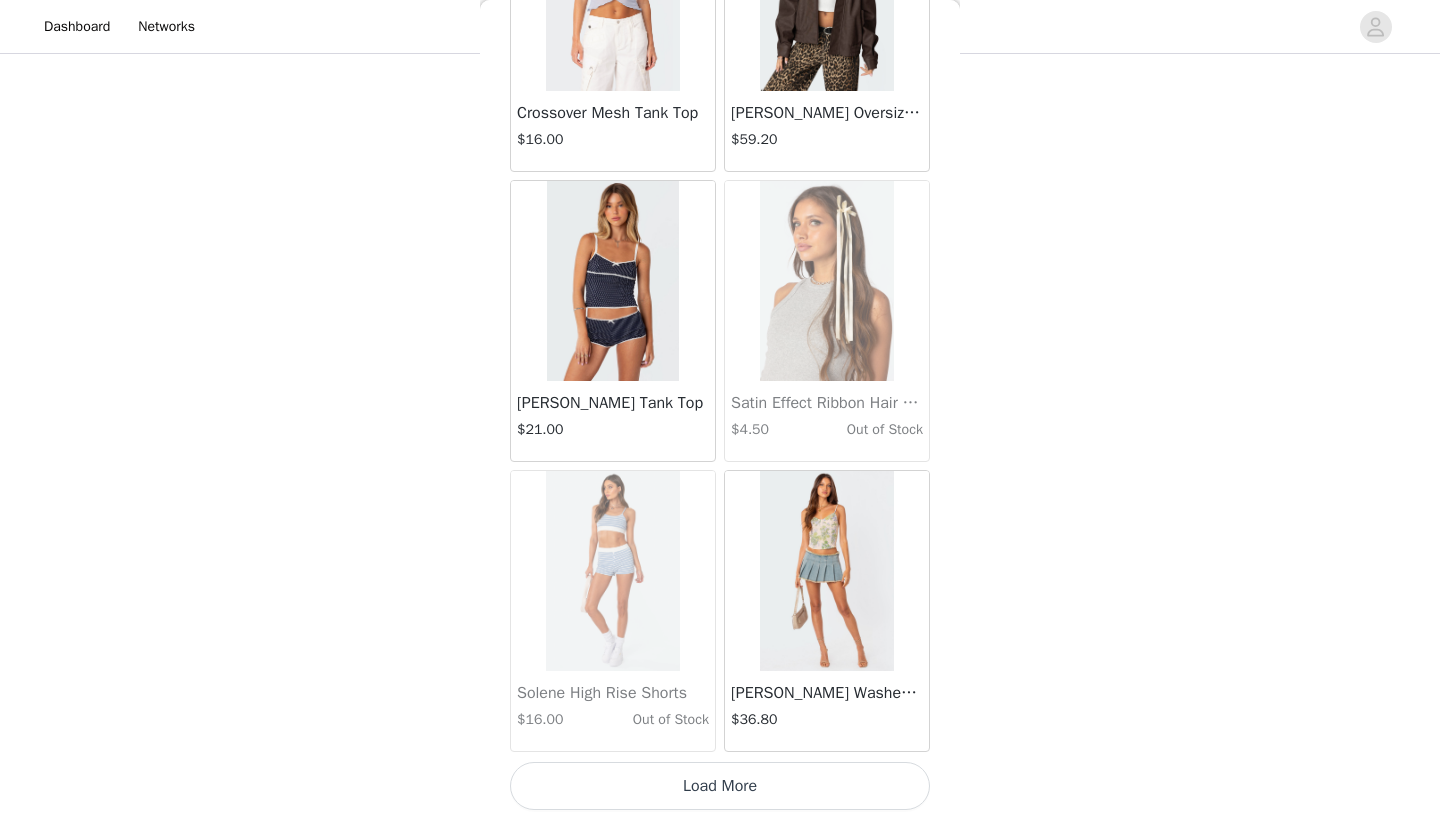click on "Load More" at bounding box center [720, 786] 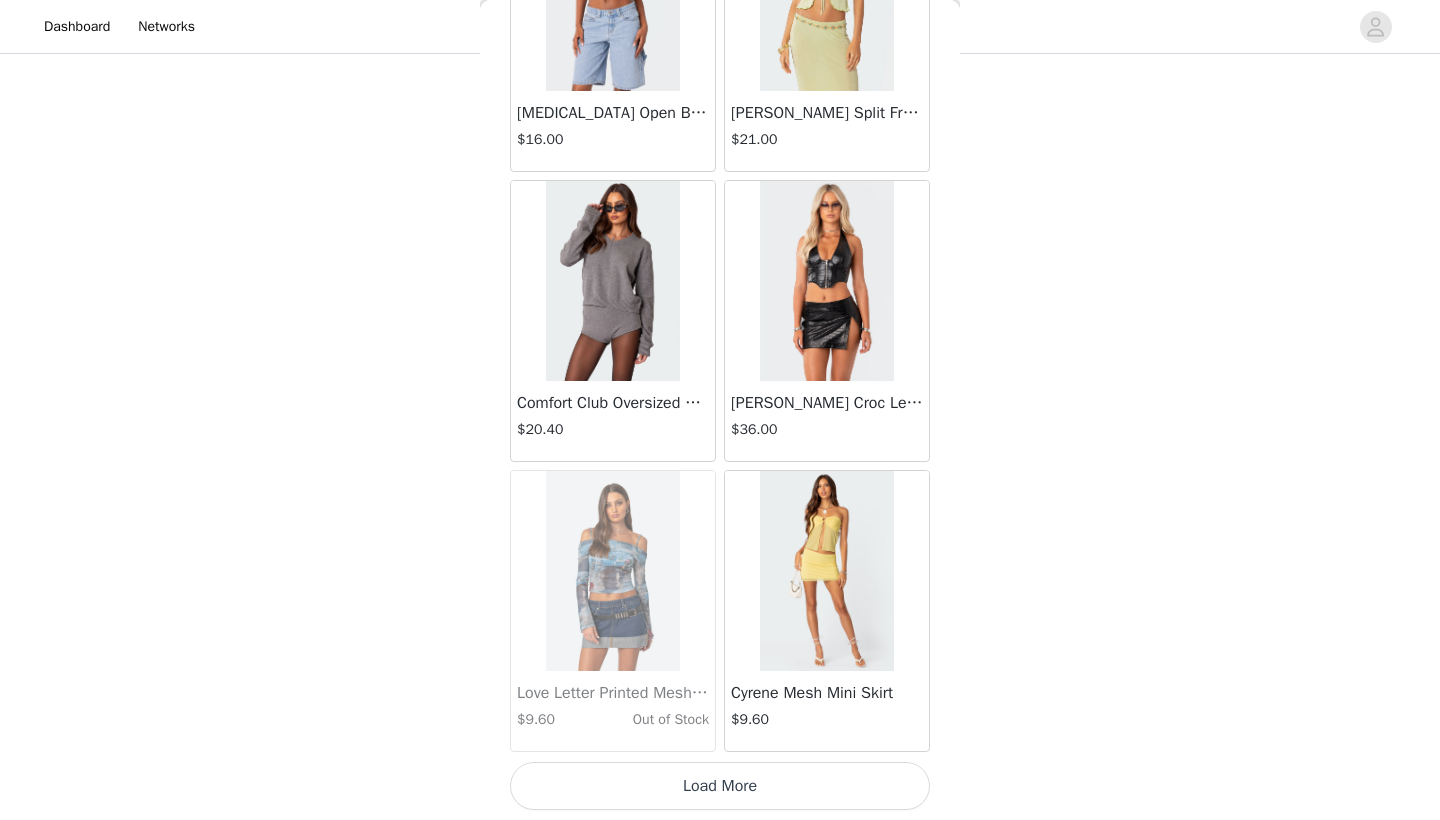 scroll, scrollTop: 37040, scrollLeft: 0, axis: vertical 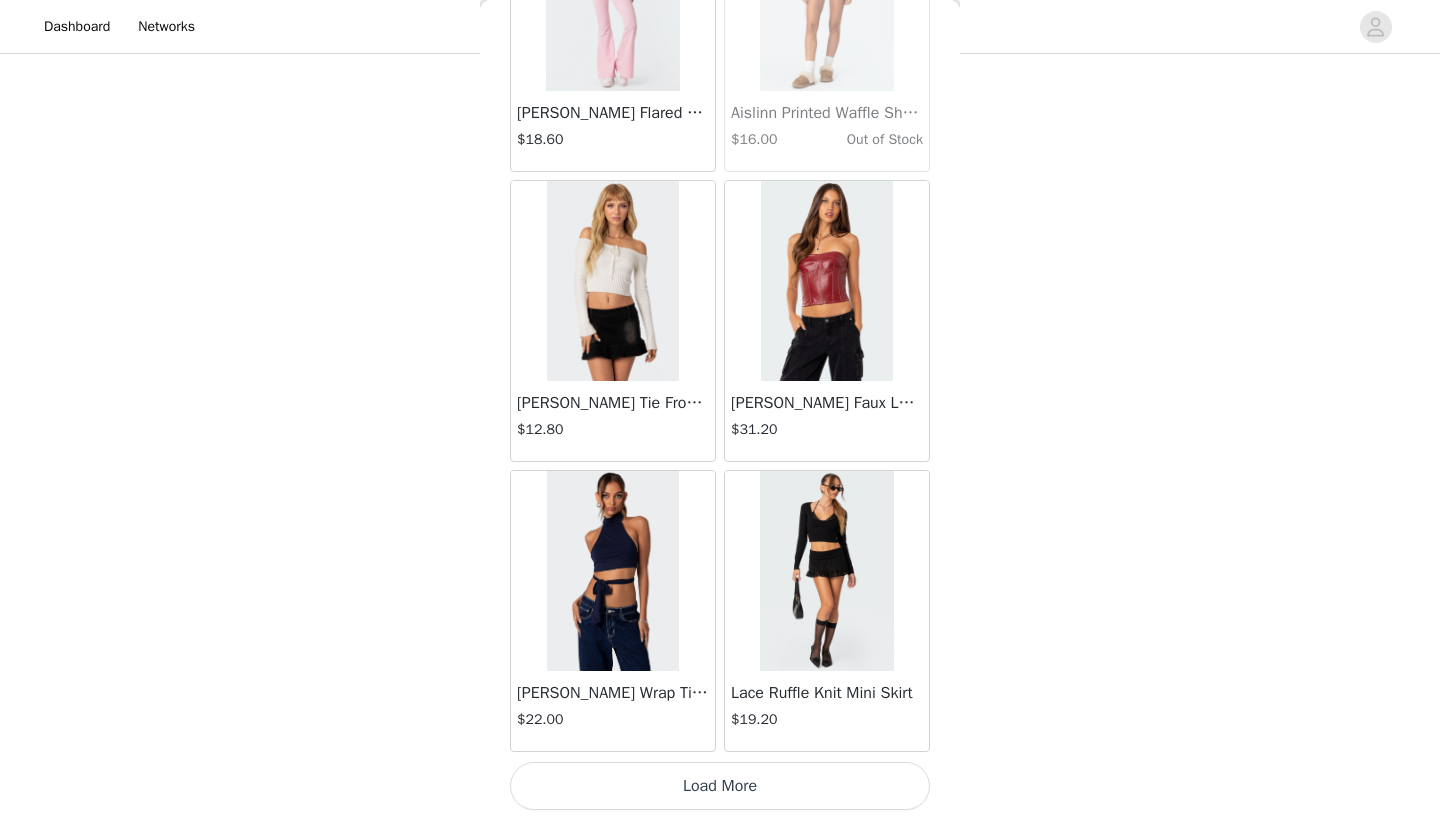 click on "Load More" at bounding box center (720, 786) 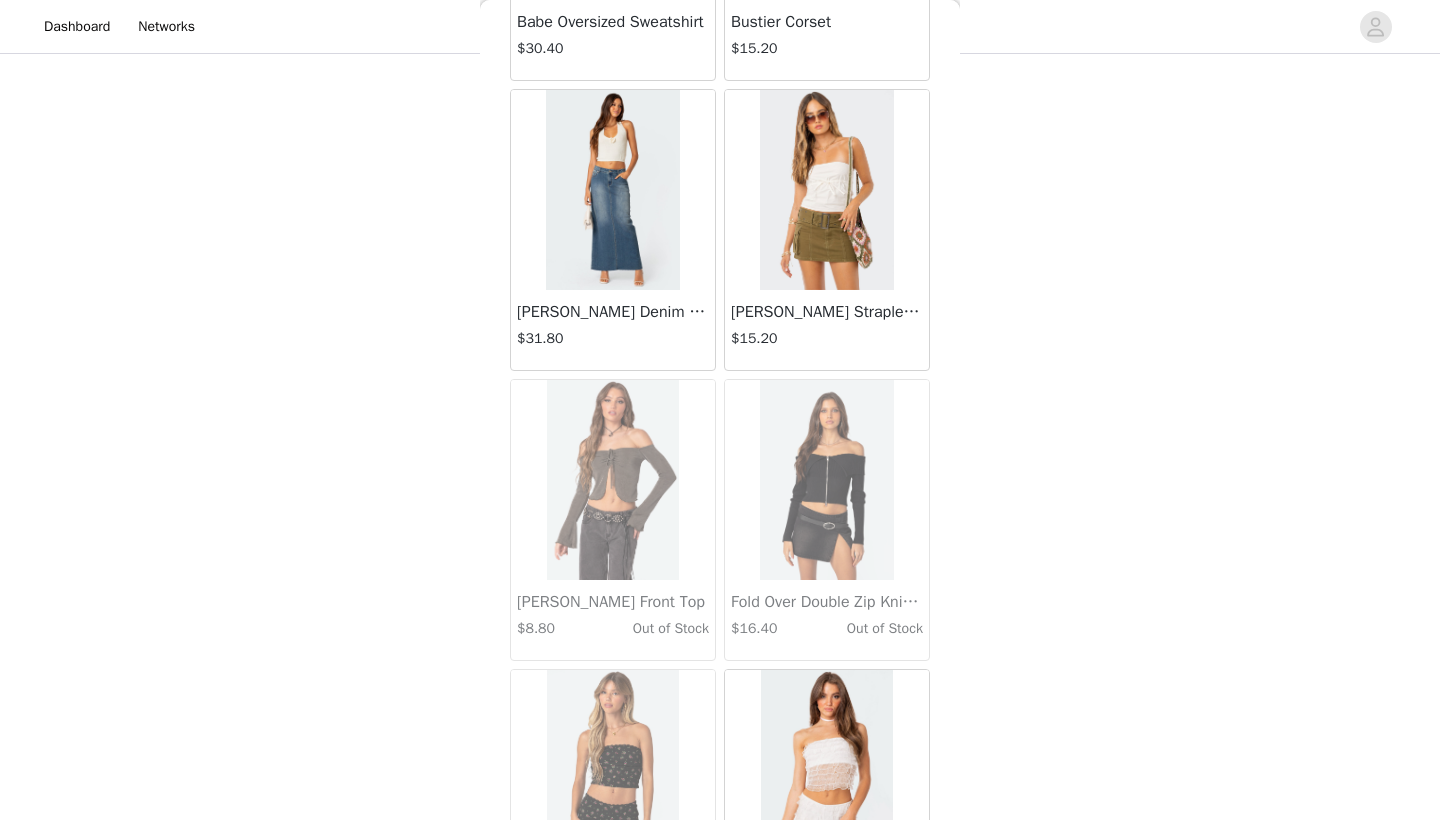 scroll, scrollTop: 42062, scrollLeft: 0, axis: vertical 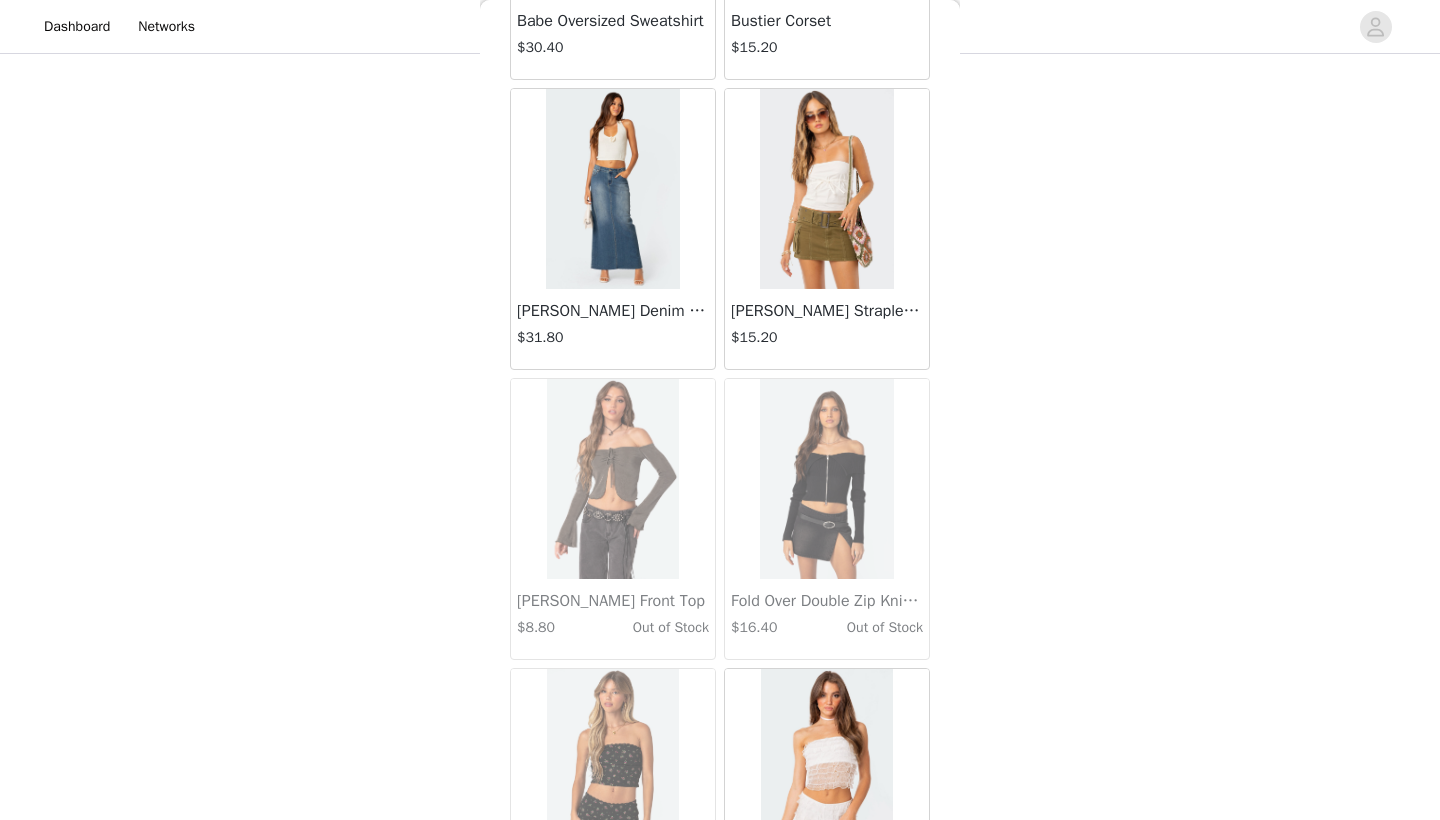 click at bounding box center (612, 189) 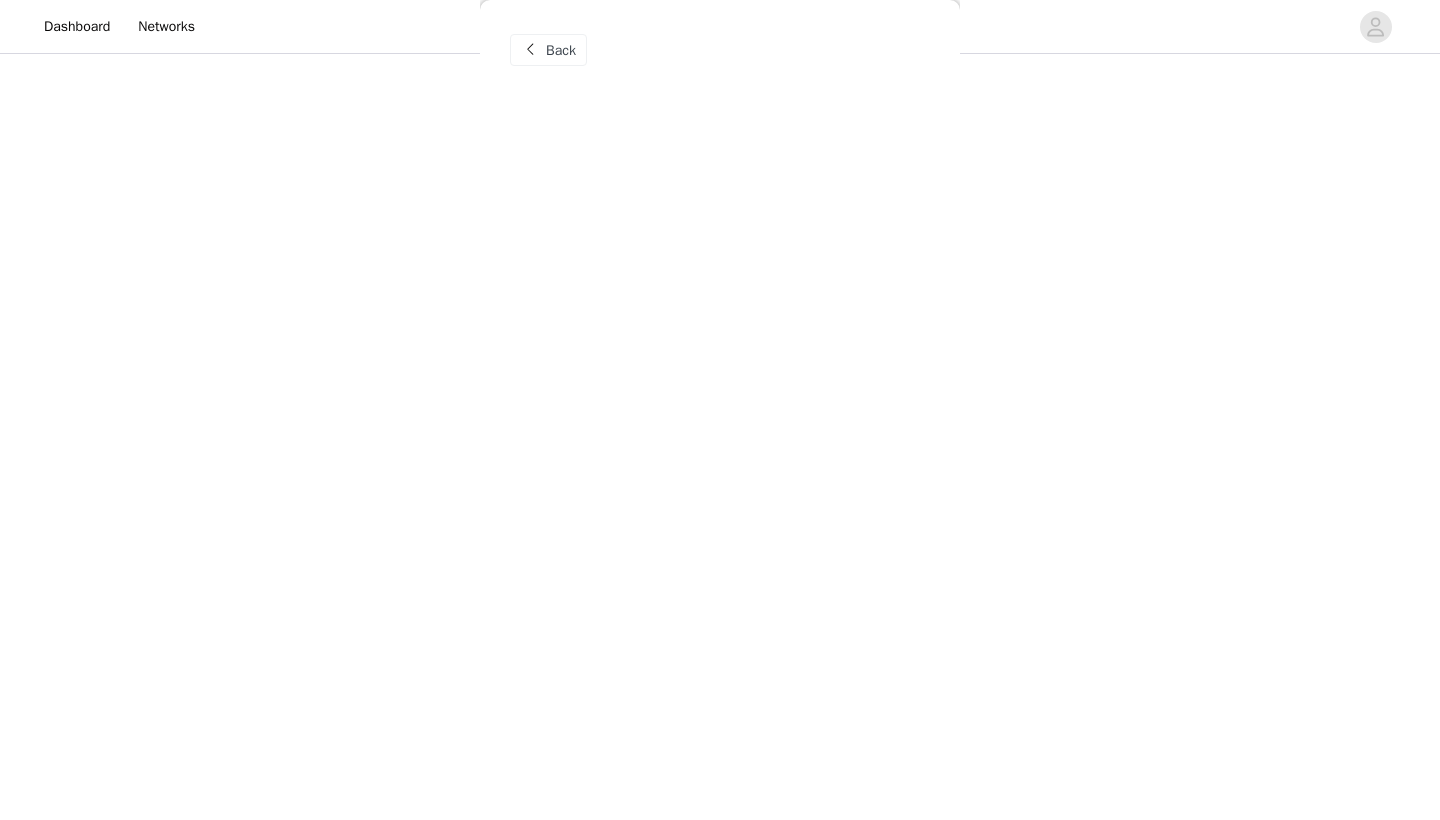 scroll, scrollTop: 0, scrollLeft: 0, axis: both 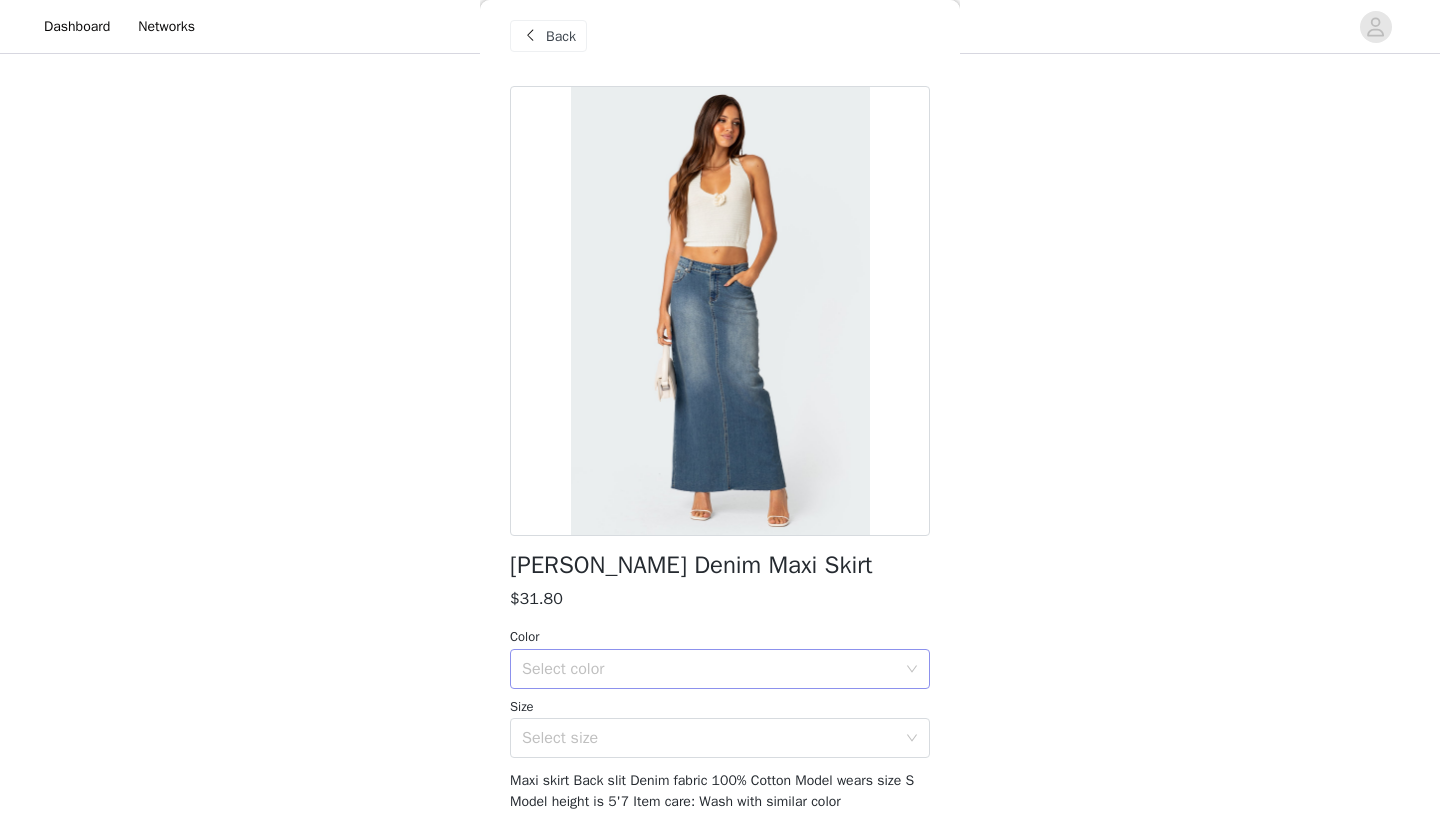 click on "Select color" at bounding box center [709, 669] 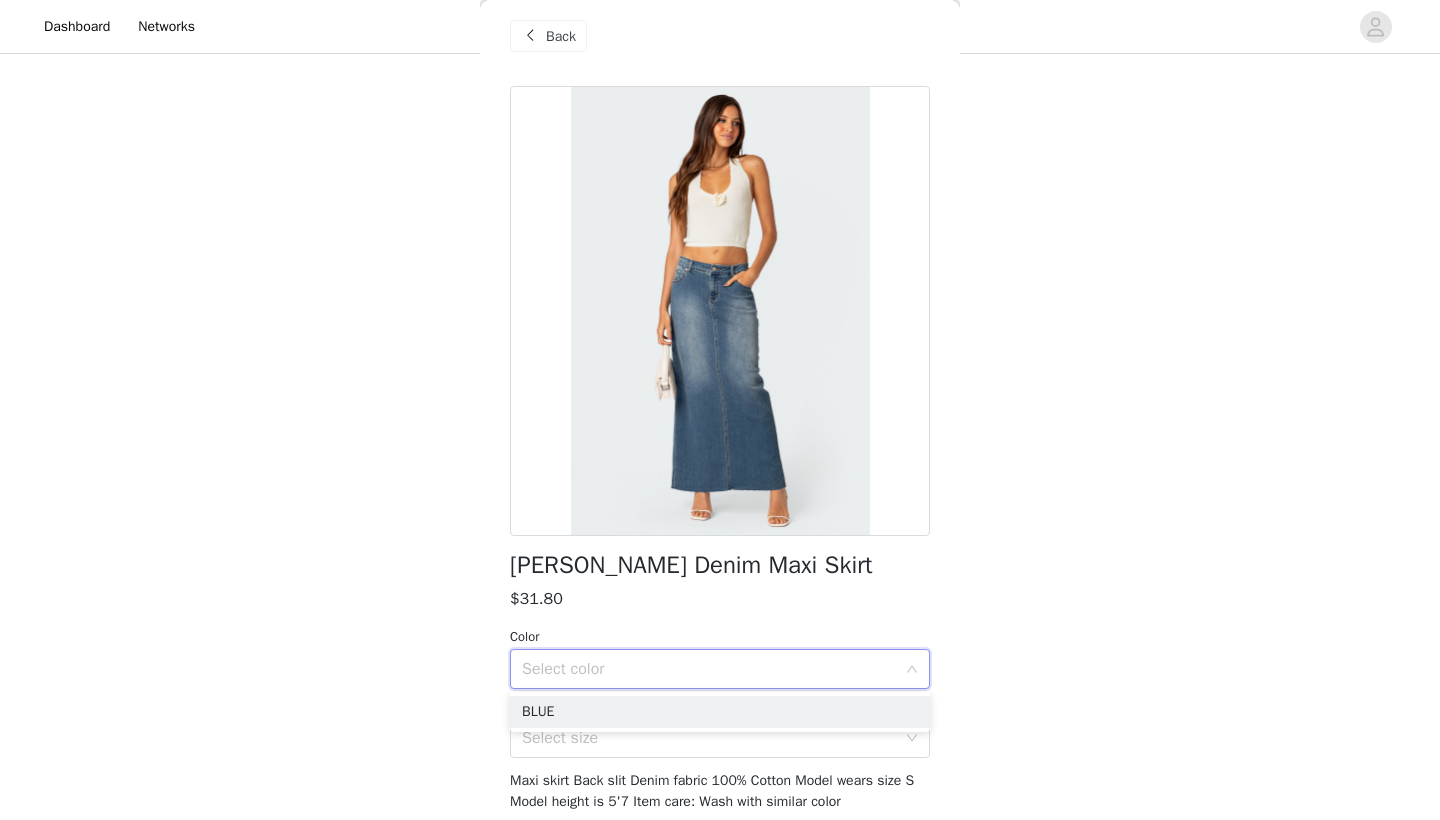 click on "Select color" at bounding box center (709, 669) 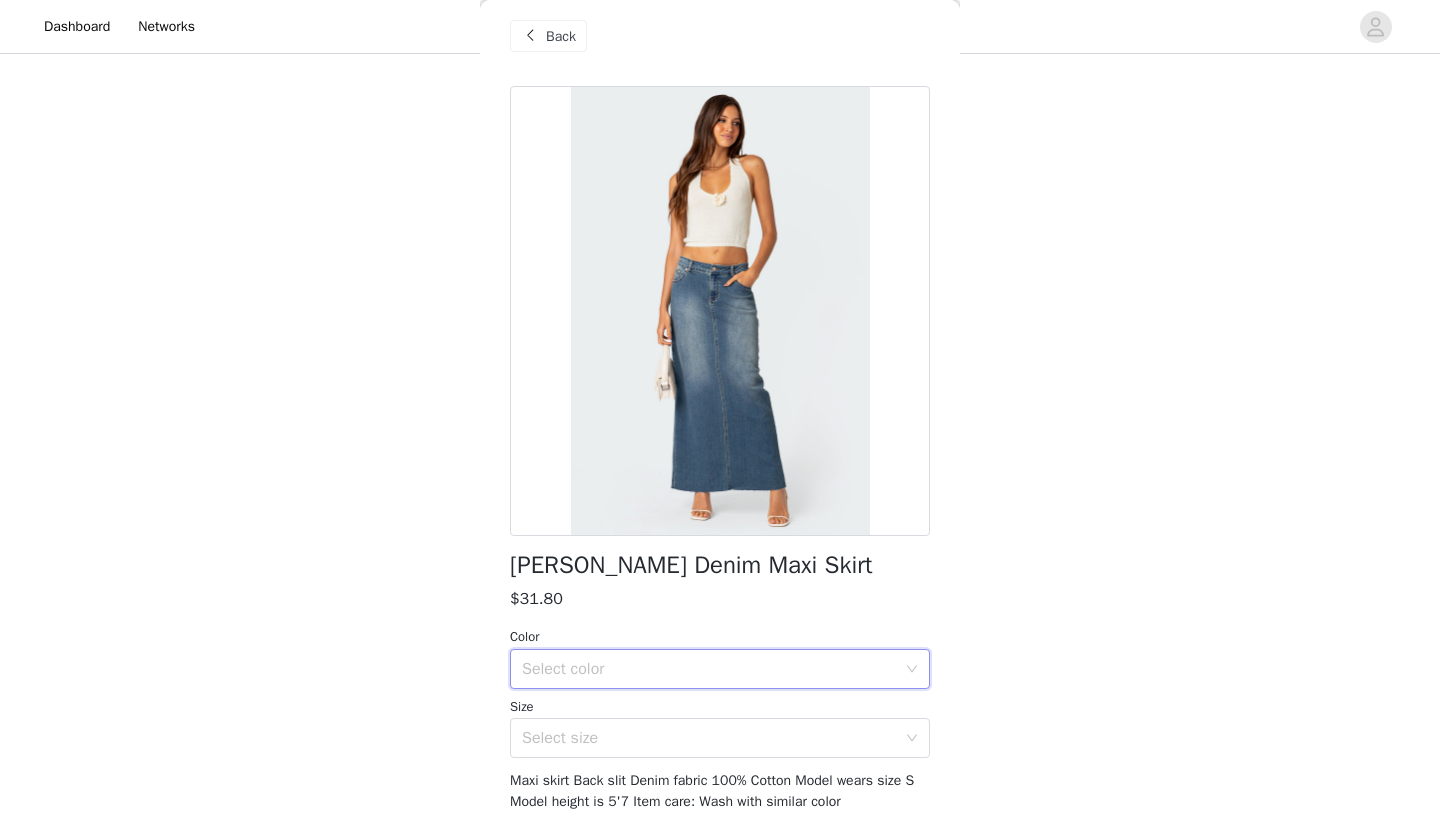 click on "Back" at bounding box center (548, 36) 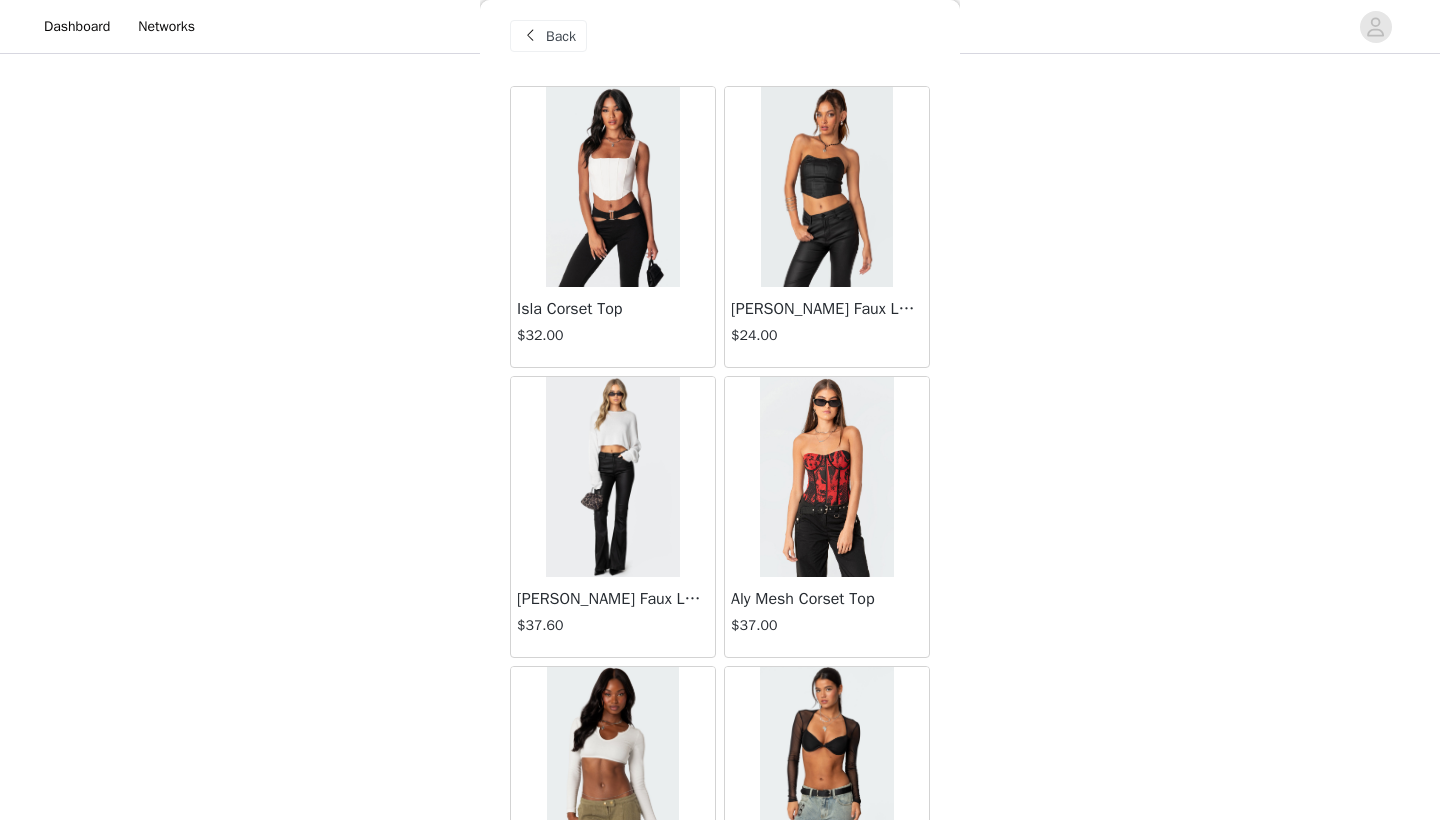click at bounding box center (530, 36) 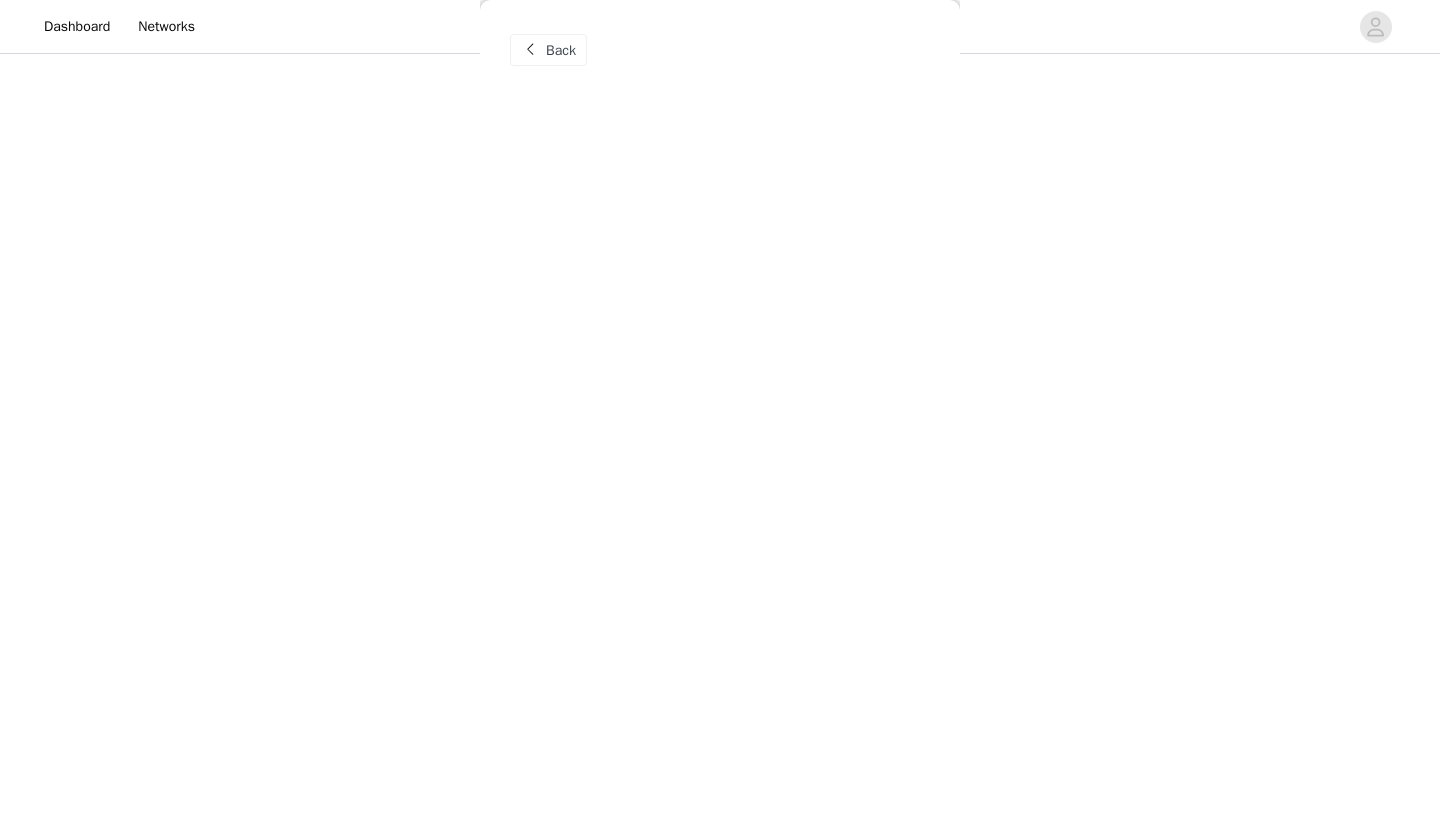 scroll, scrollTop: 0, scrollLeft: 0, axis: both 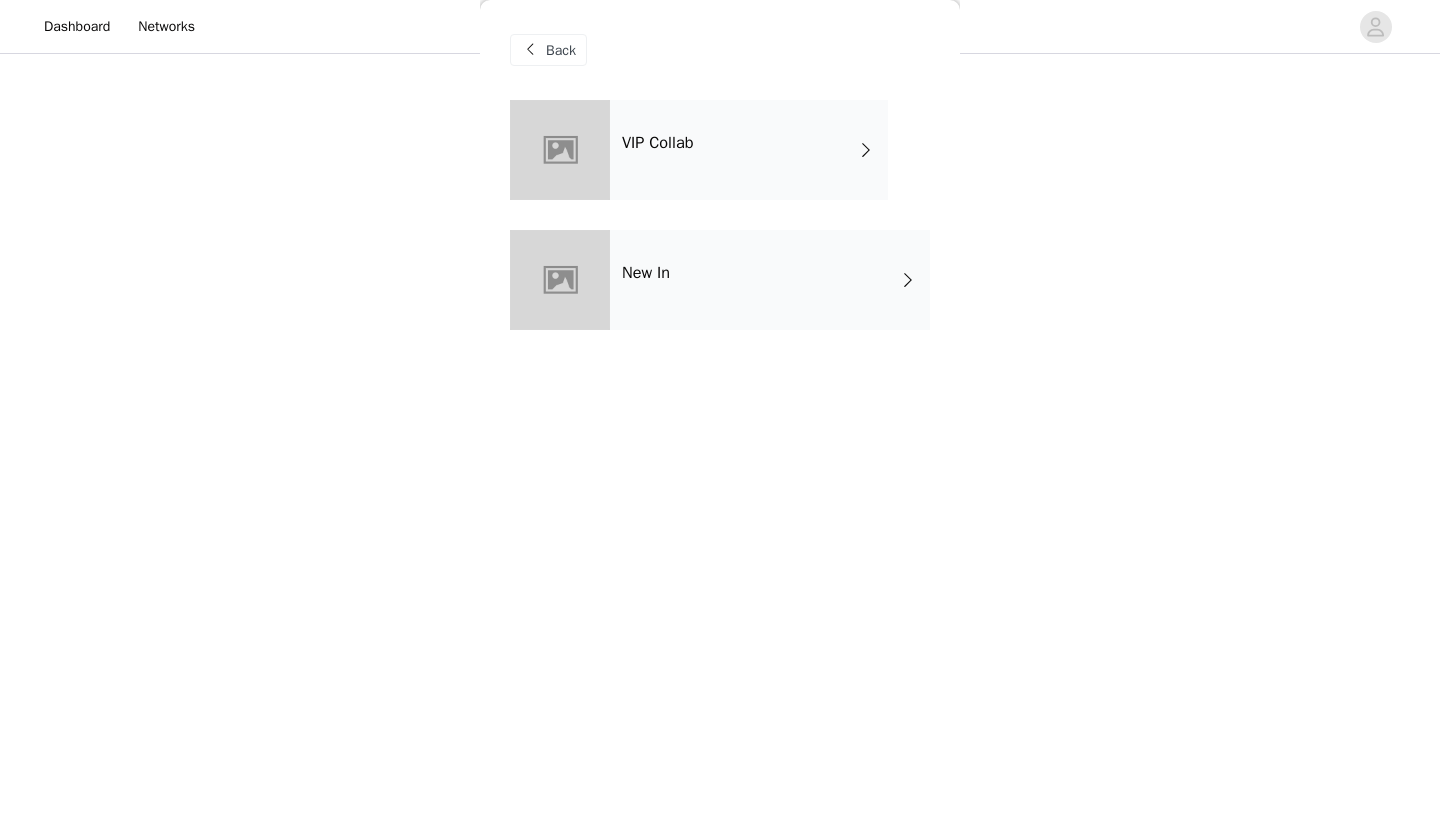 click on "VIP Collab" at bounding box center [749, 150] 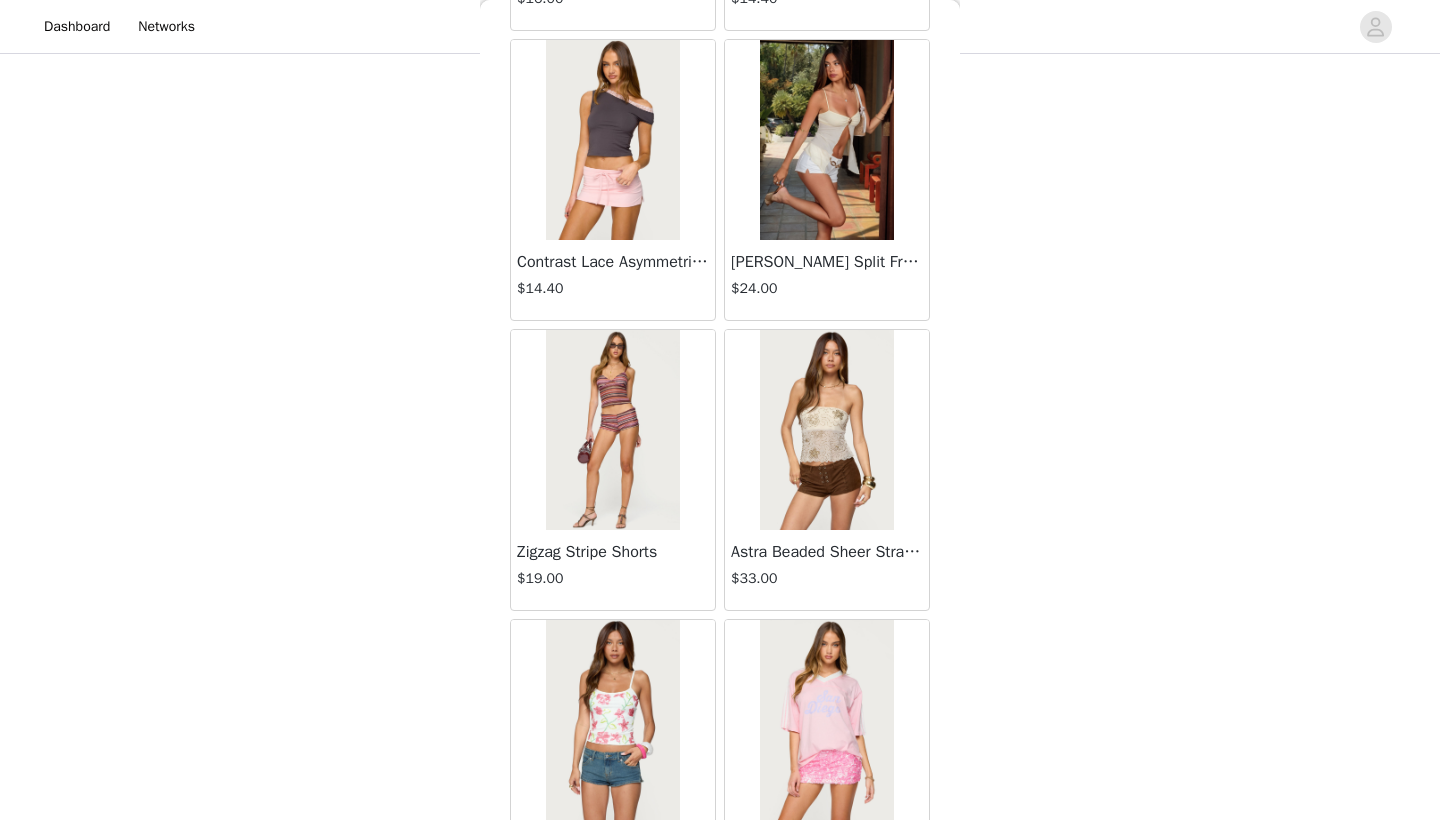scroll, scrollTop: 372, scrollLeft: 0, axis: vertical 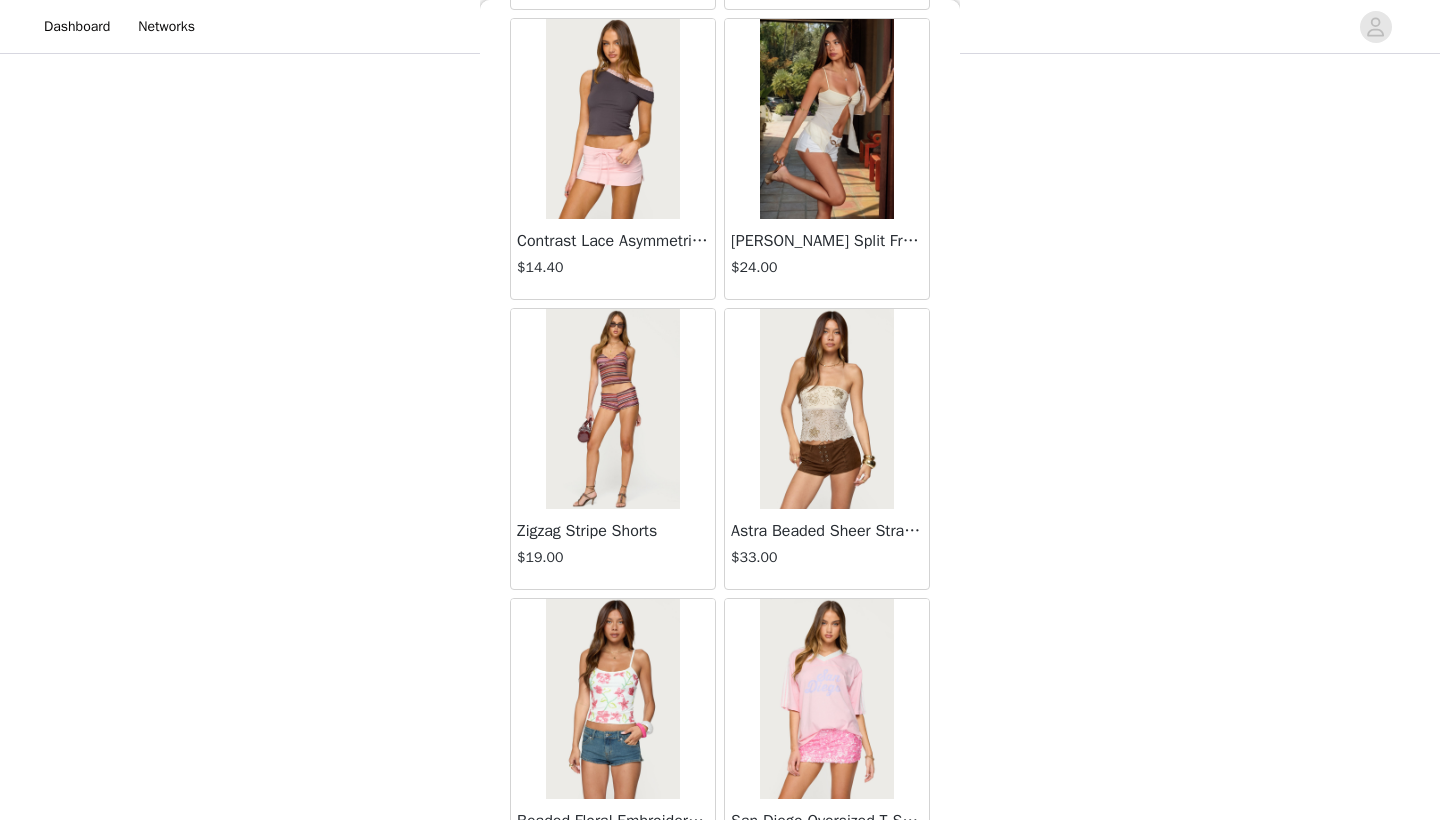 click at bounding box center [826, 409] 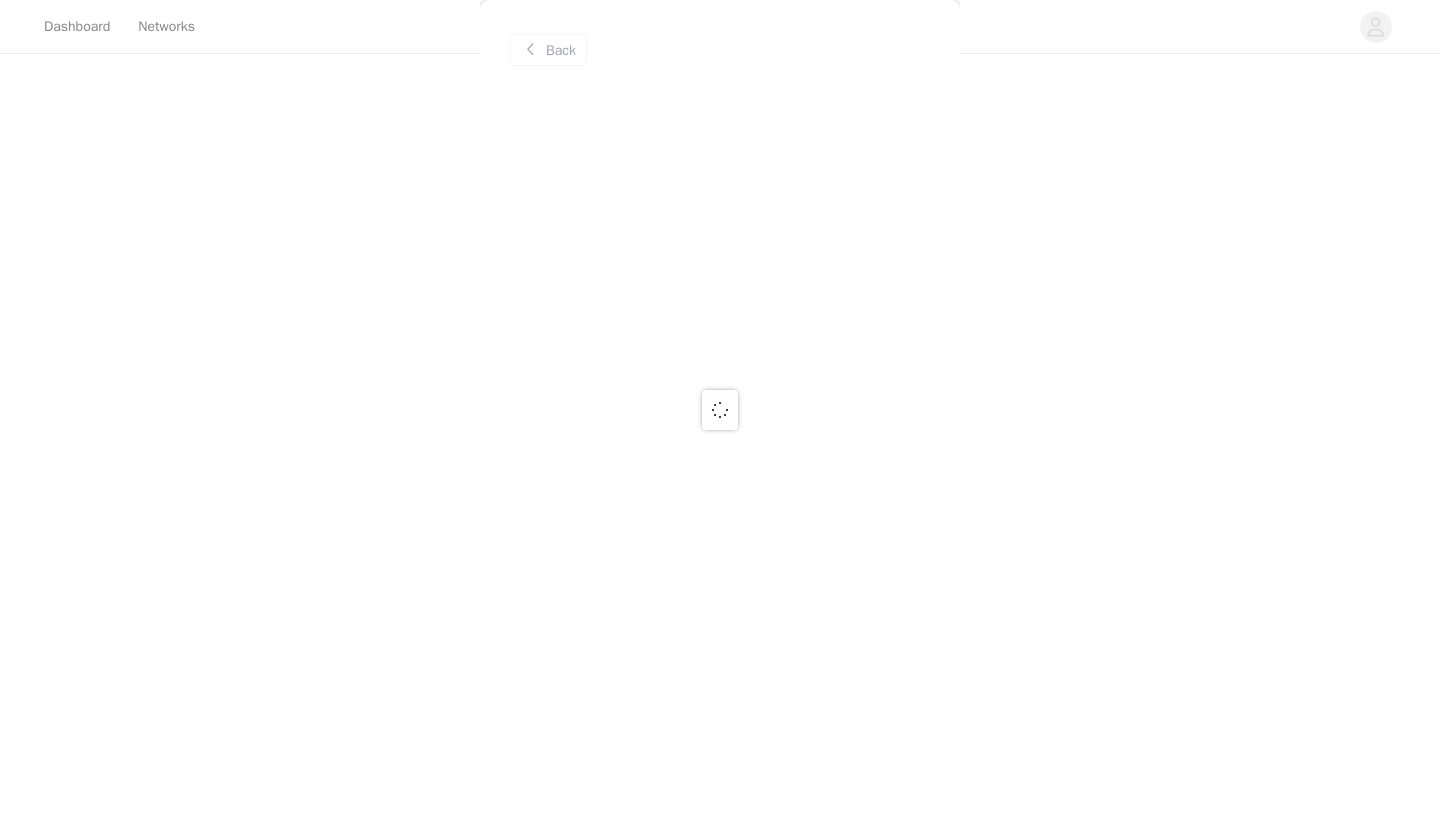 scroll, scrollTop: 0, scrollLeft: 0, axis: both 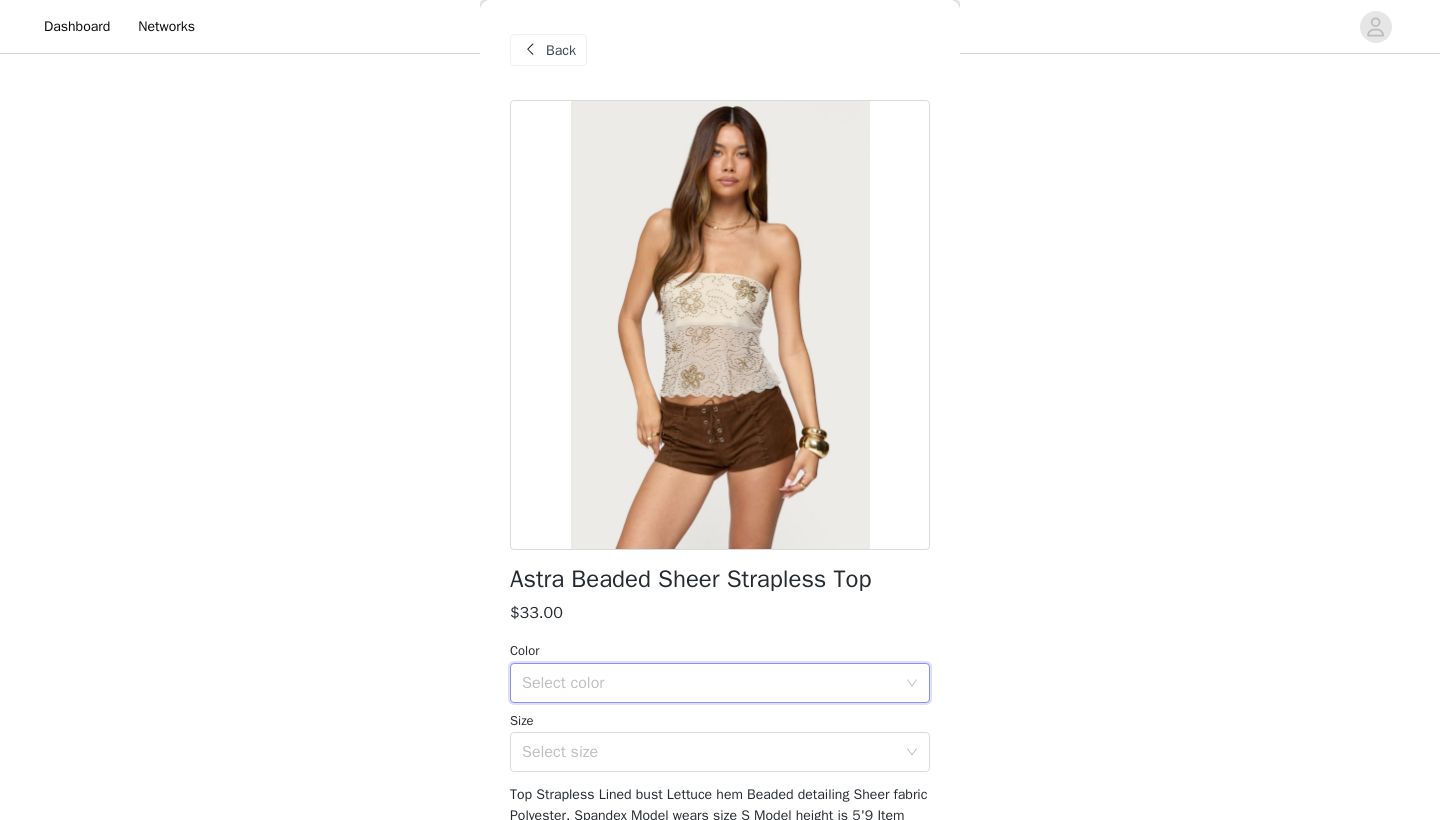 click on "Select color" at bounding box center (713, 683) 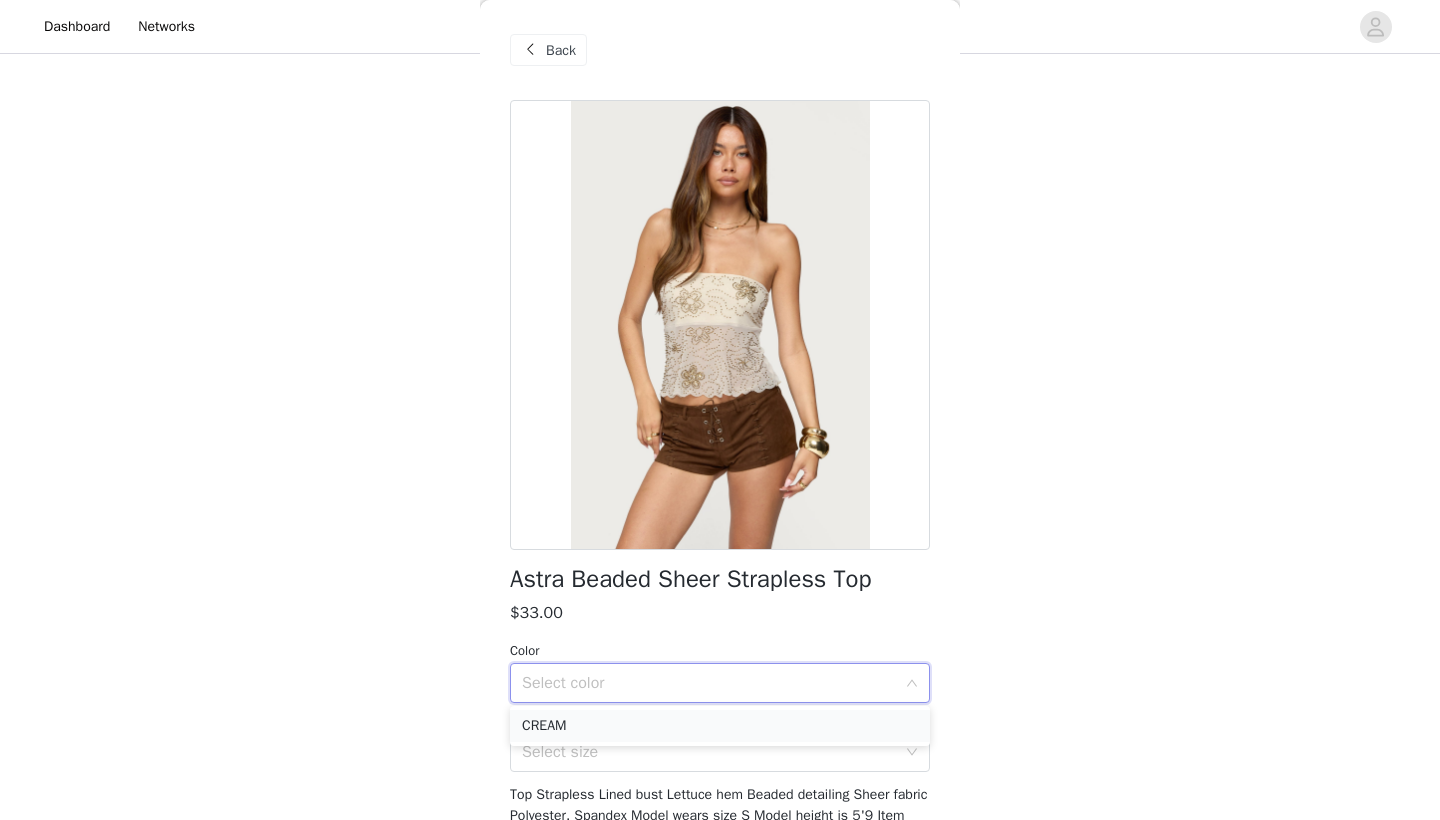 click on "CREAM" at bounding box center (720, 726) 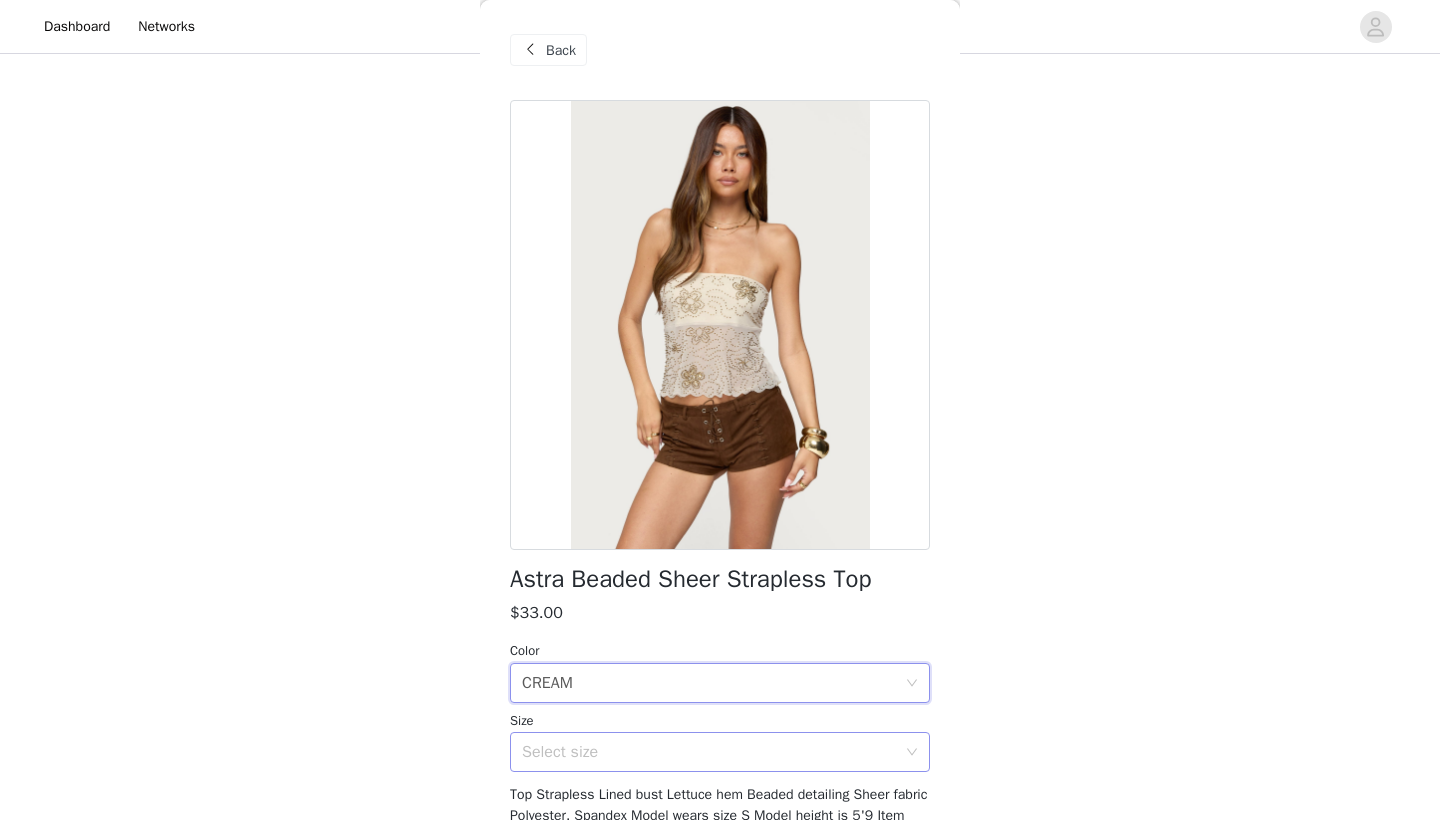 click on "Select size" at bounding box center [709, 752] 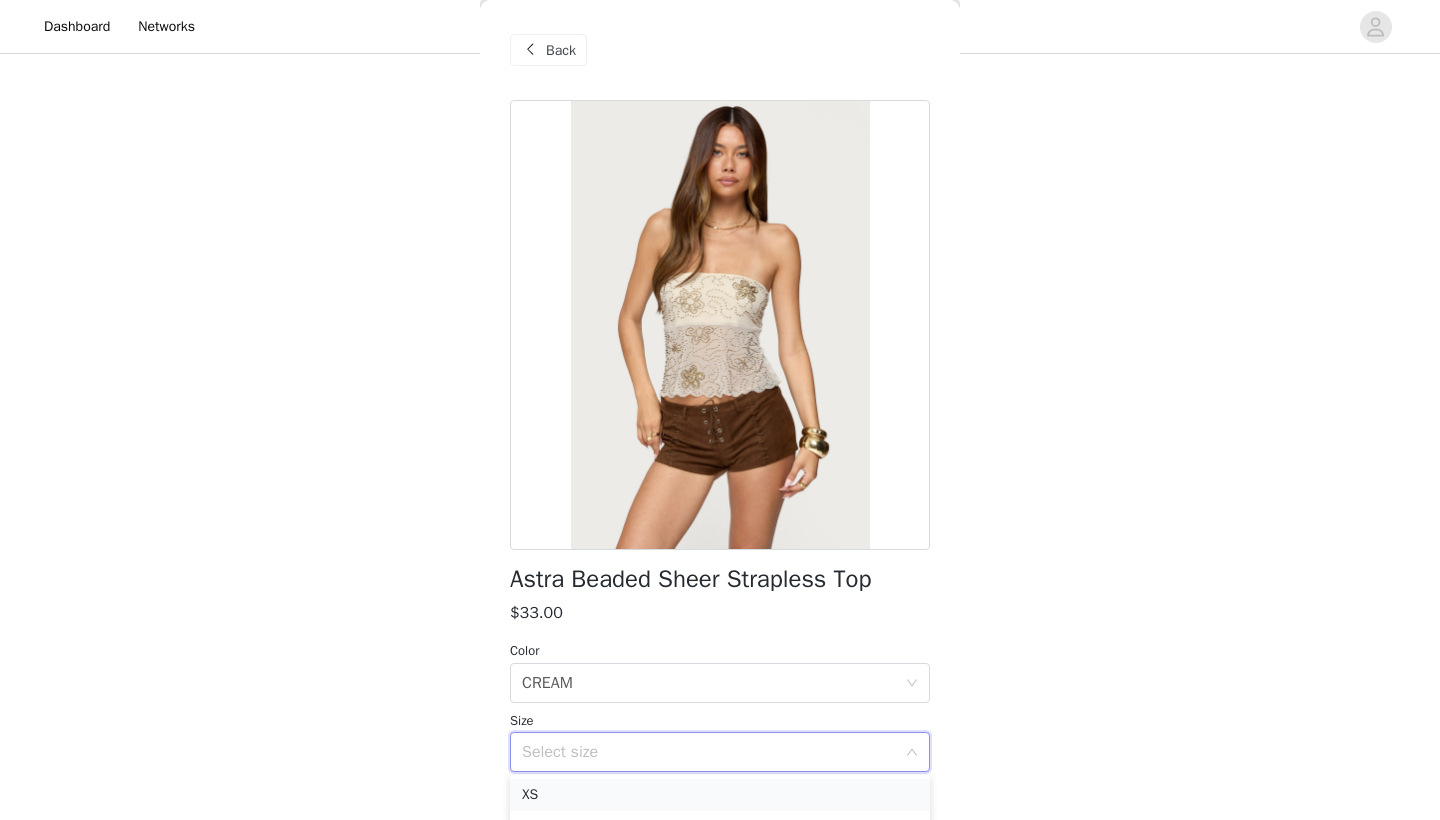 click on "XS" at bounding box center [720, 795] 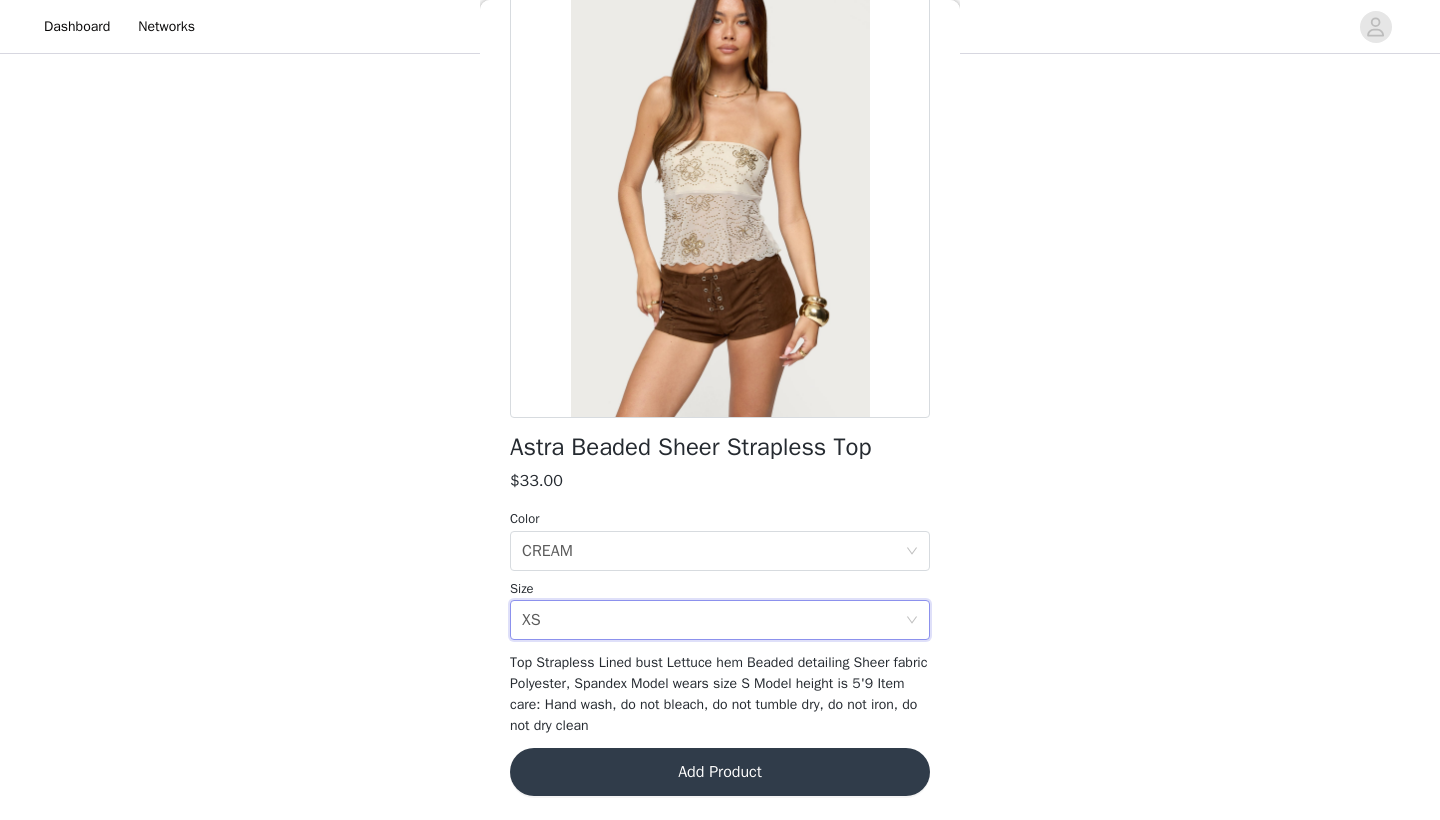 scroll, scrollTop: 131, scrollLeft: 0, axis: vertical 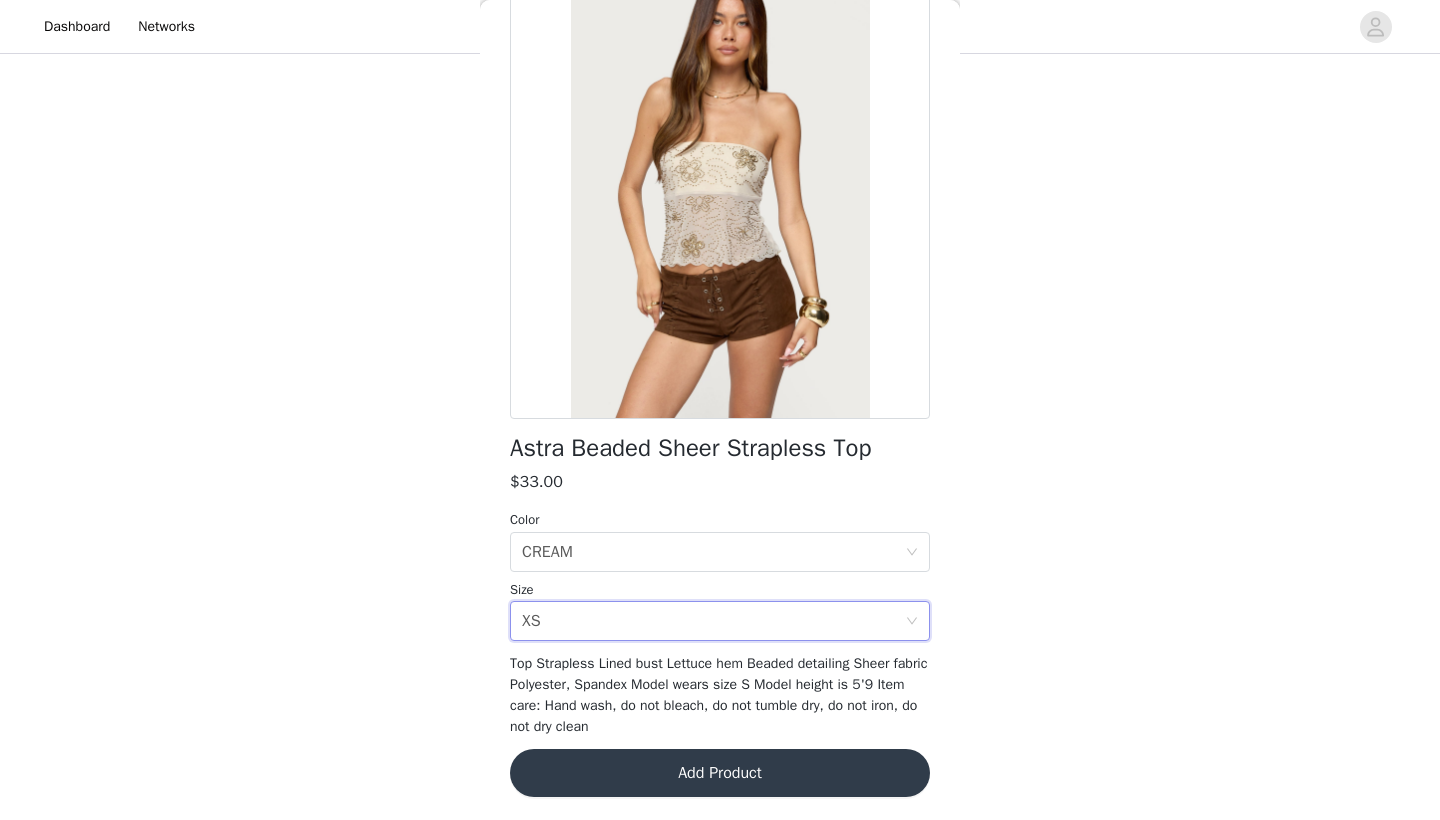 click on "Add Product" at bounding box center [720, 773] 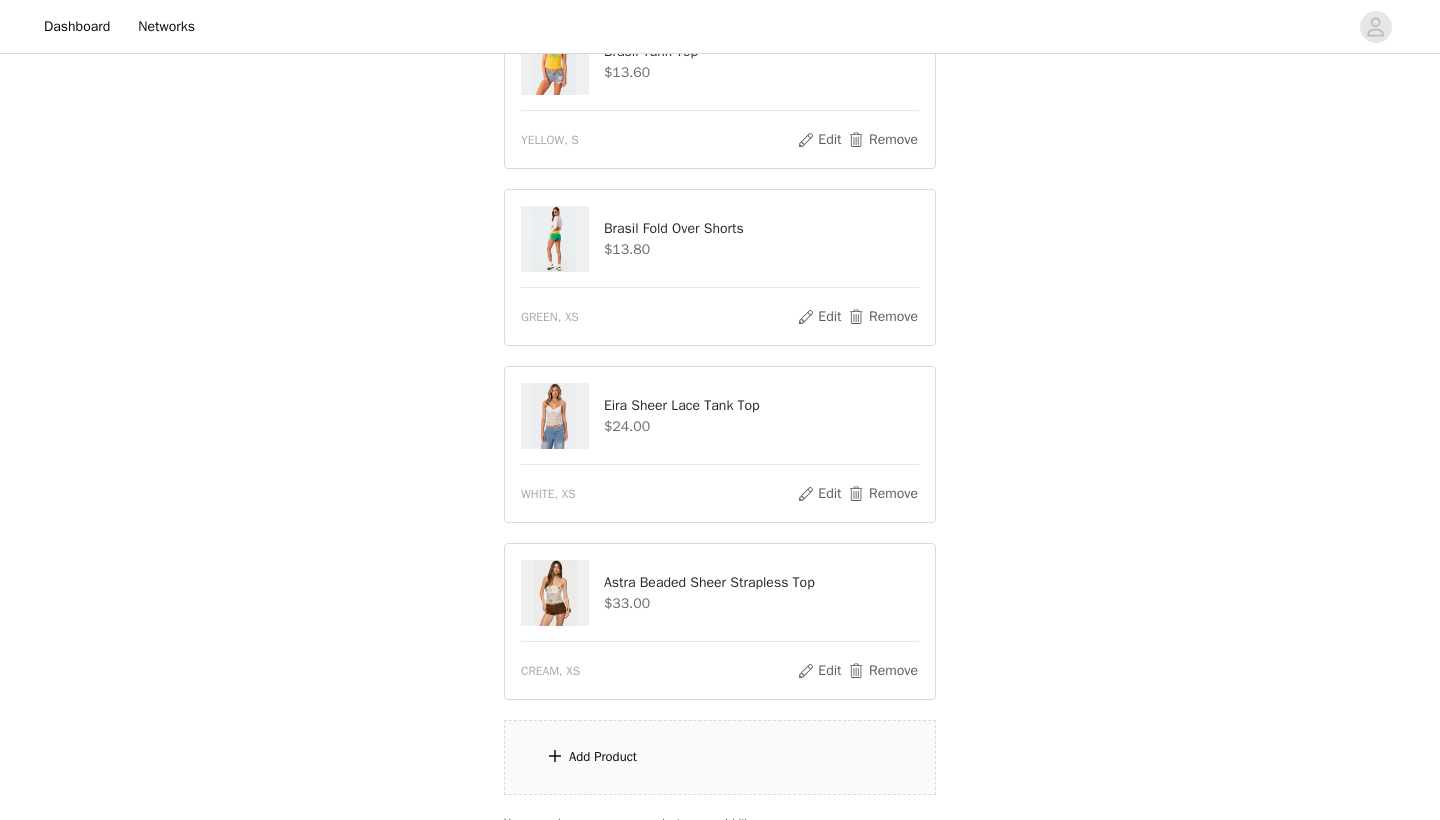 click on "Add Product" at bounding box center [720, 757] 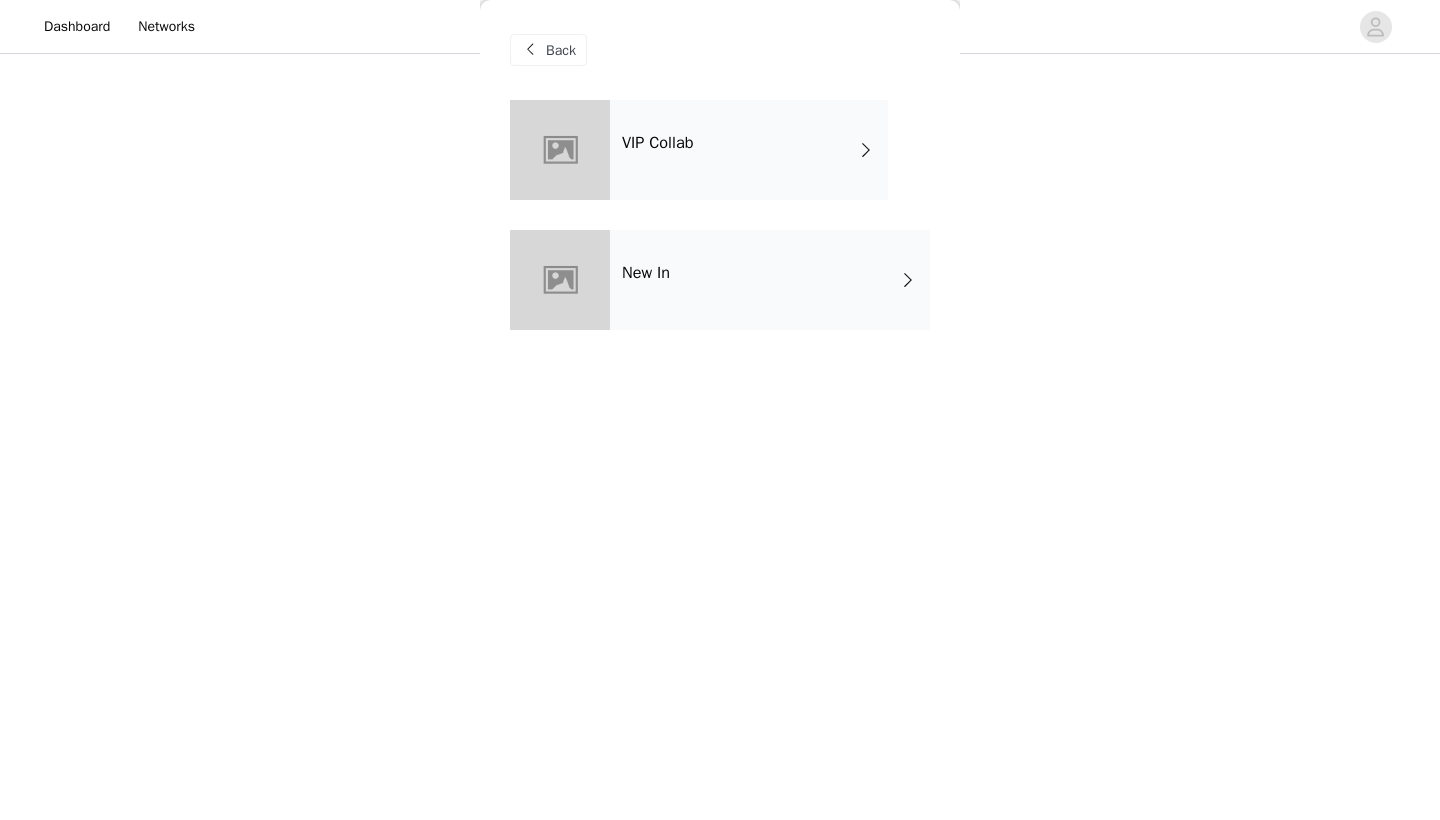 click on "VIP Collab" at bounding box center (749, 150) 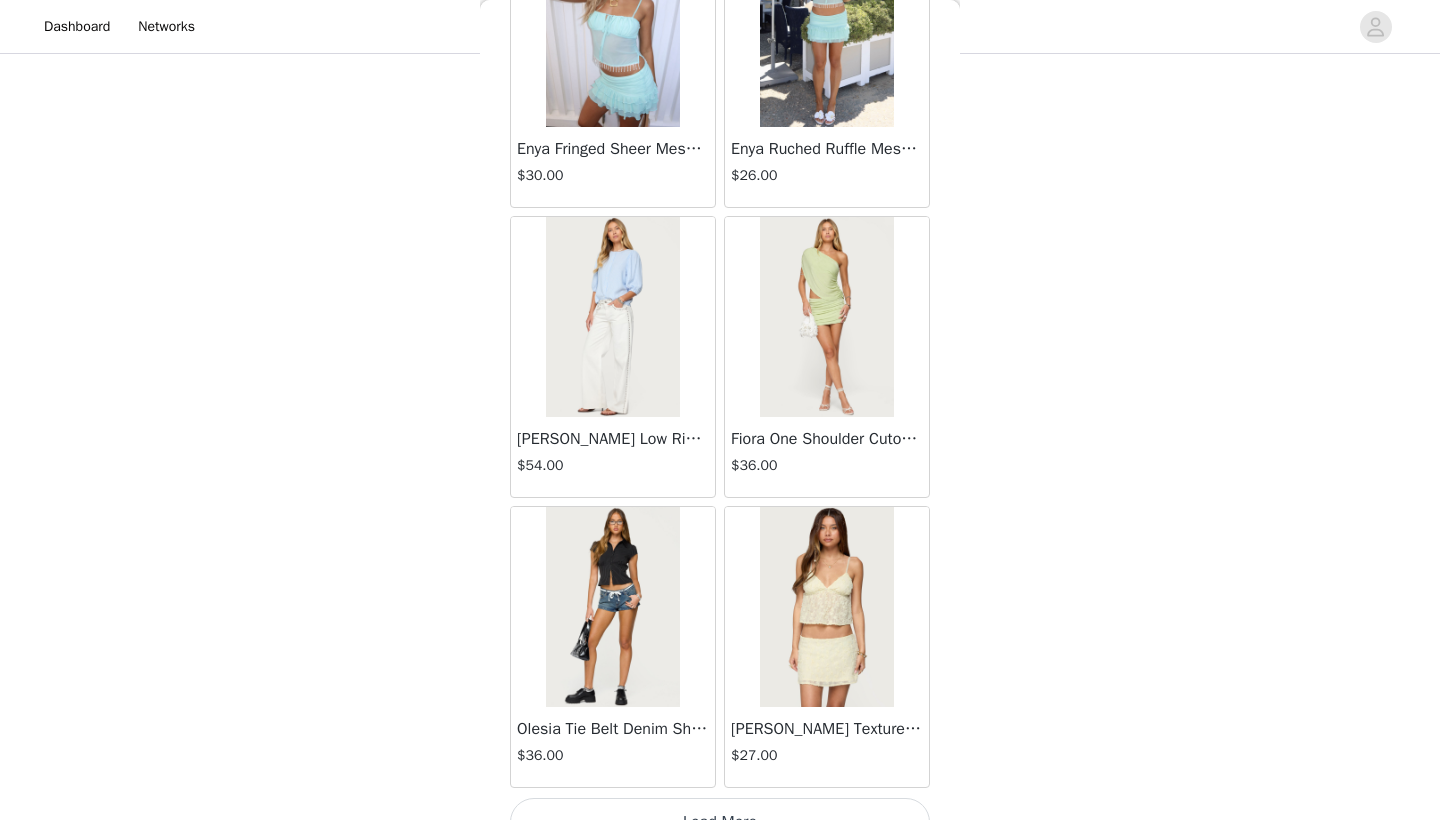 scroll, scrollTop: 2230, scrollLeft: 0, axis: vertical 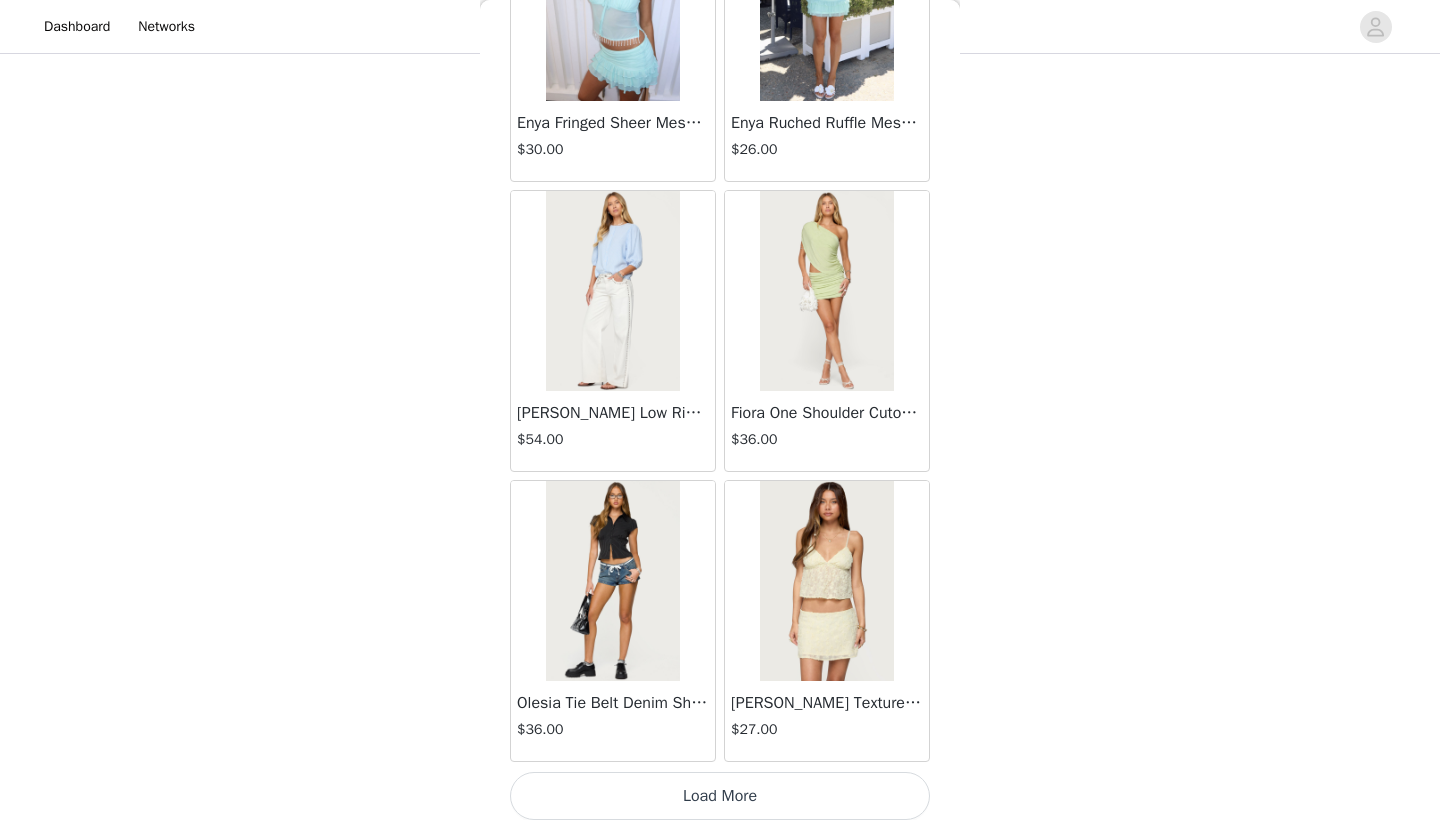 click at bounding box center [612, 291] 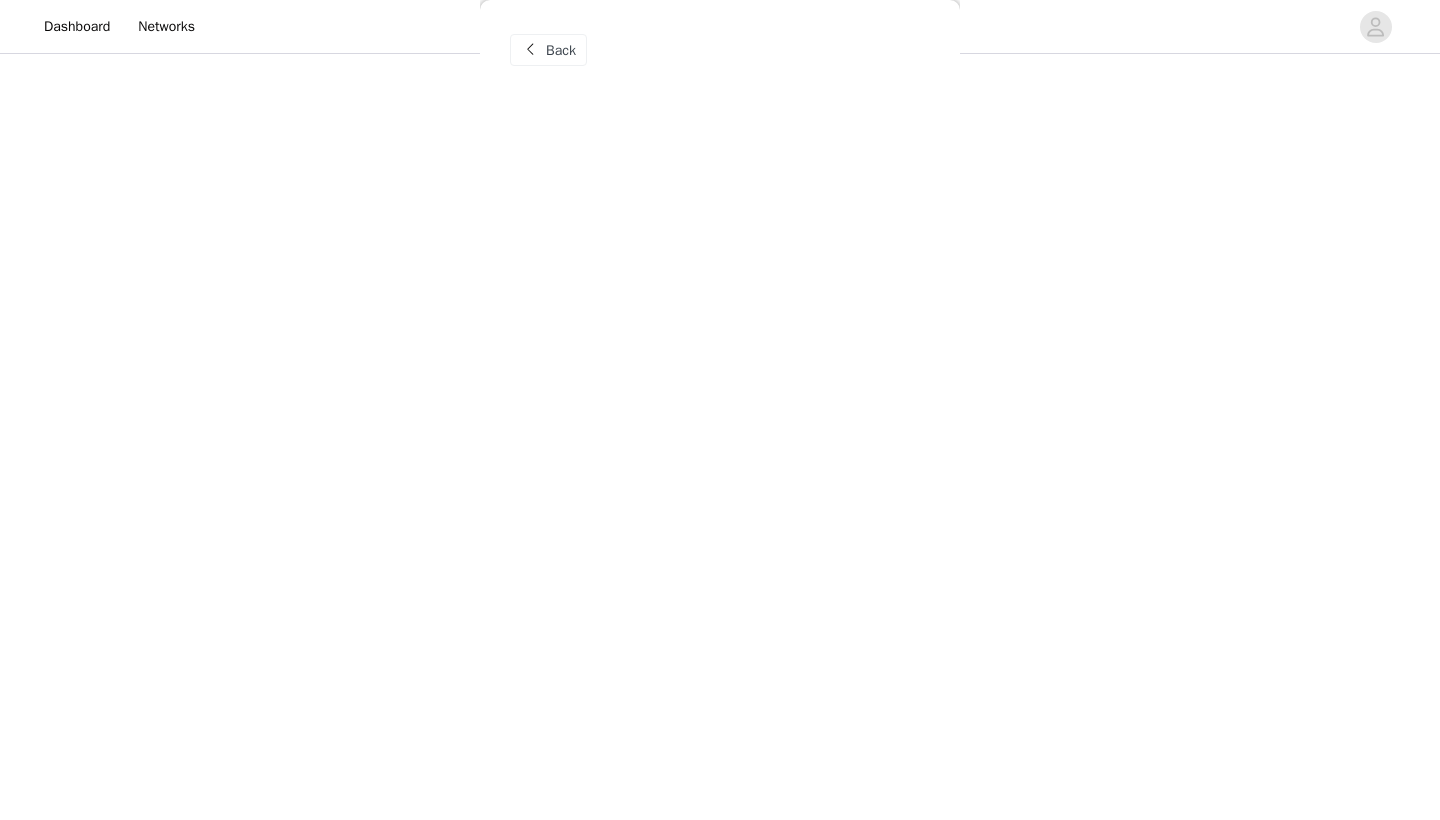 scroll, scrollTop: 0, scrollLeft: 0, axis: both 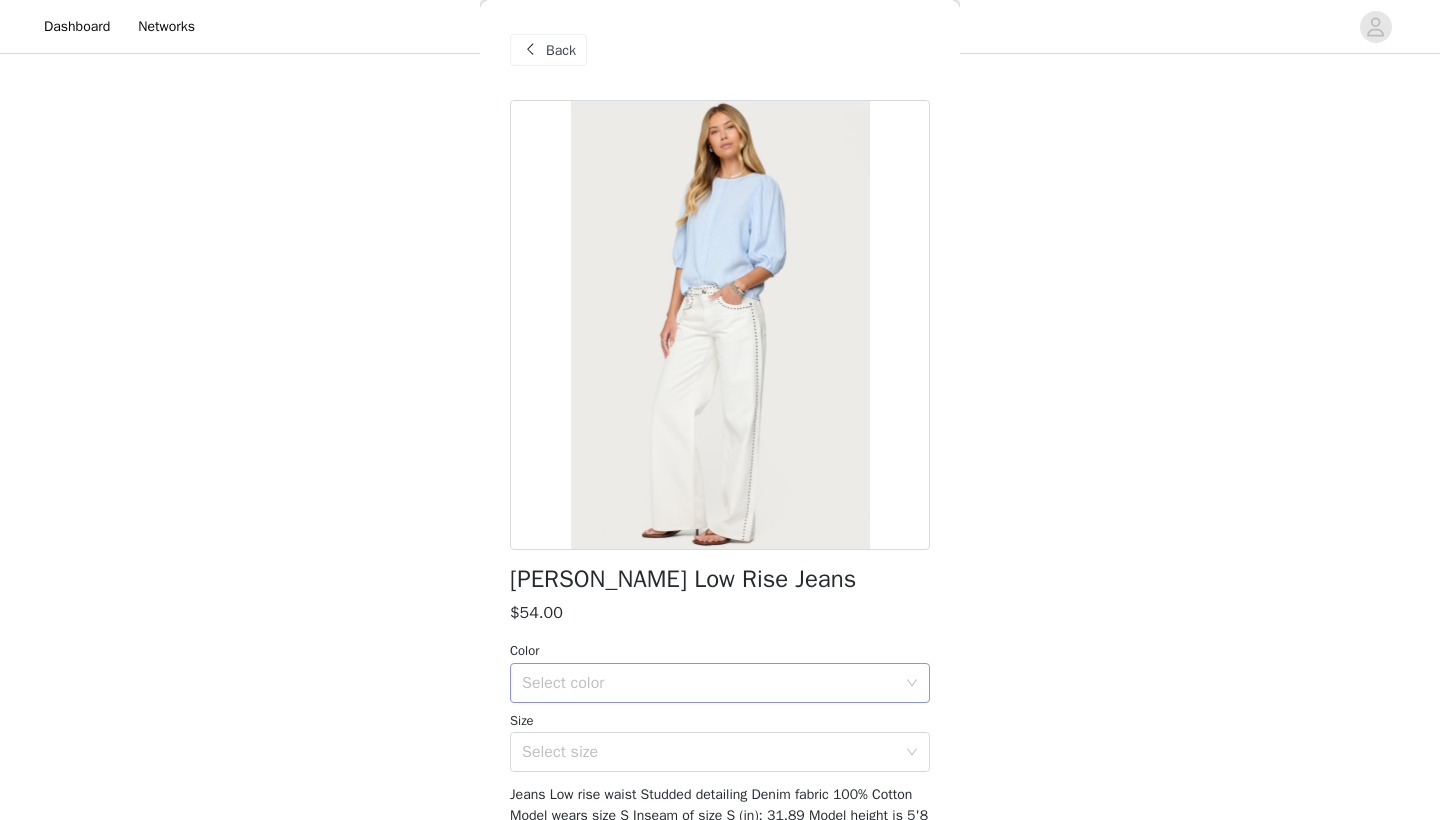 click on "Select color" at bounding box center [709, 683] 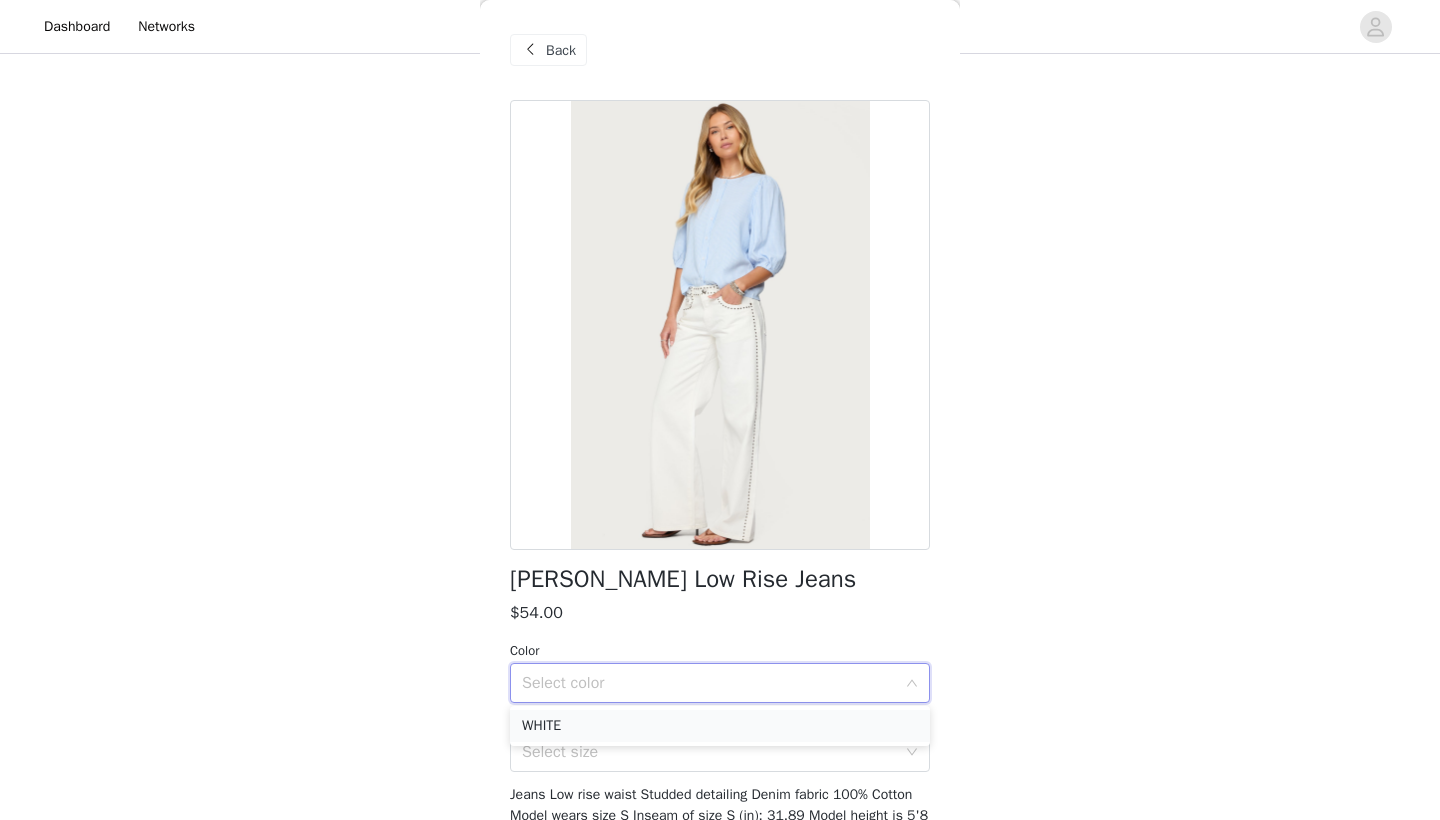 click on "WHITE" at bounding box center [720, 726] 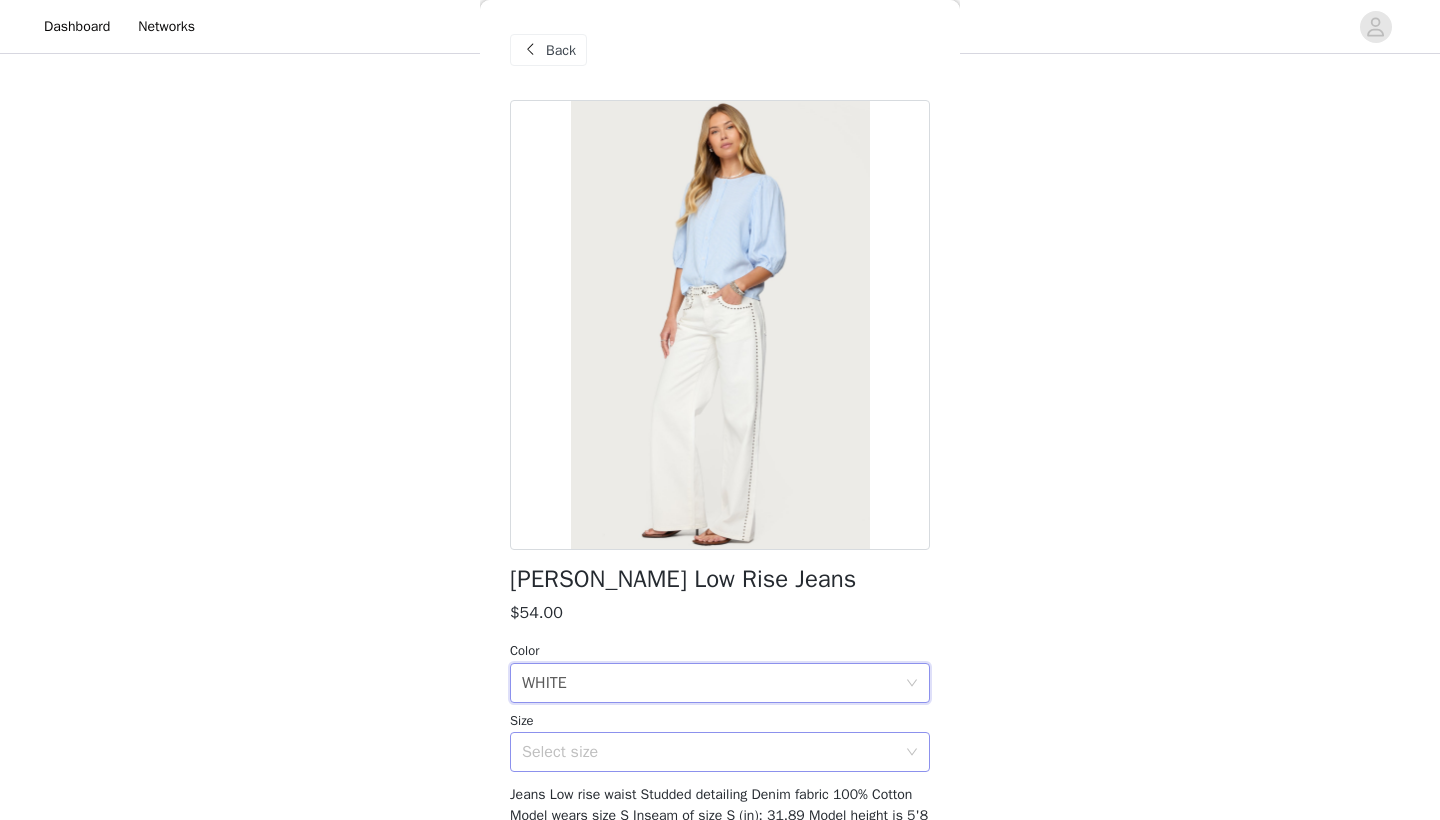 click on "Select size" at bounding box center (713, 752) 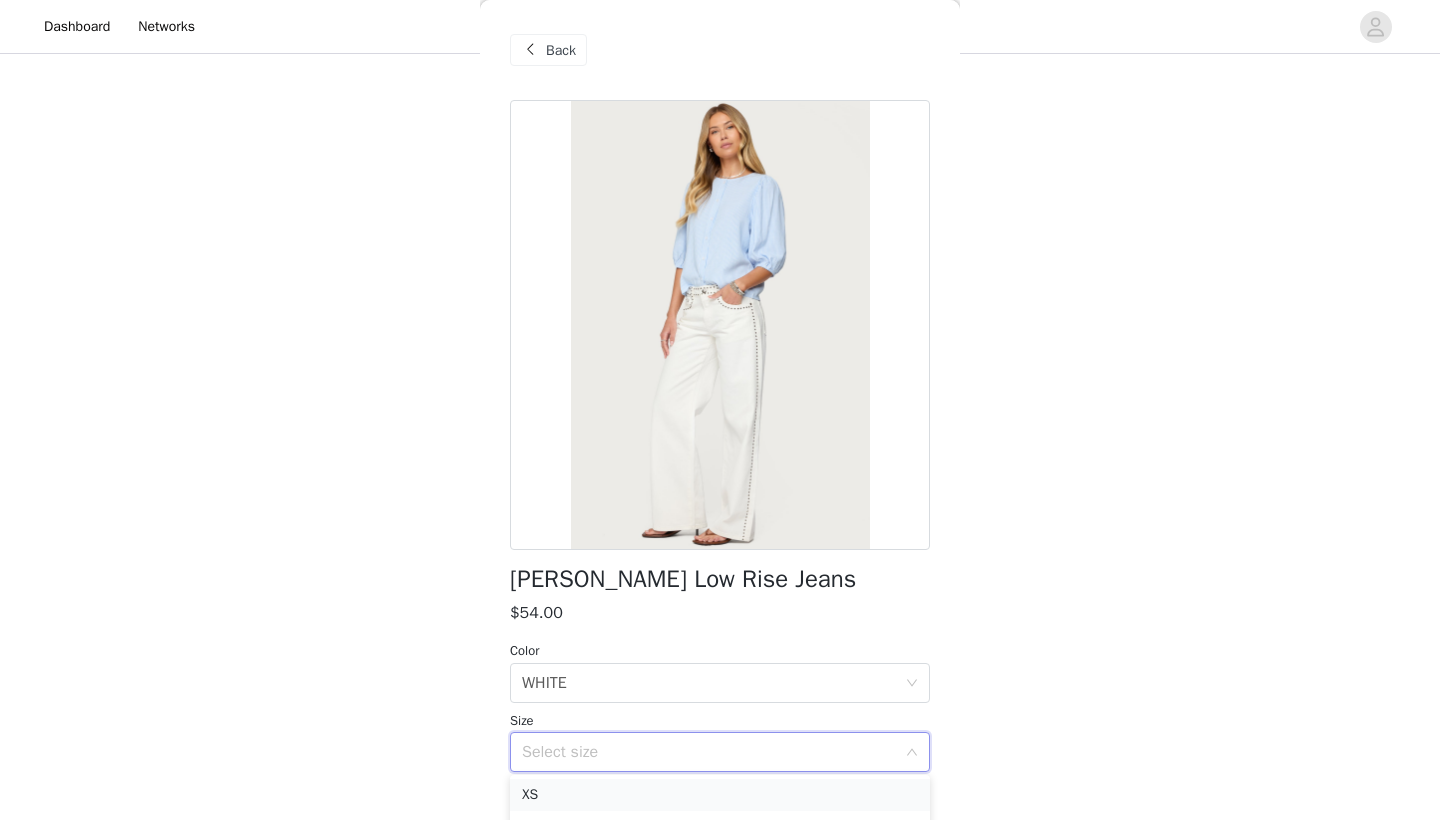 click on "XS" at bounding box center [720, 795] 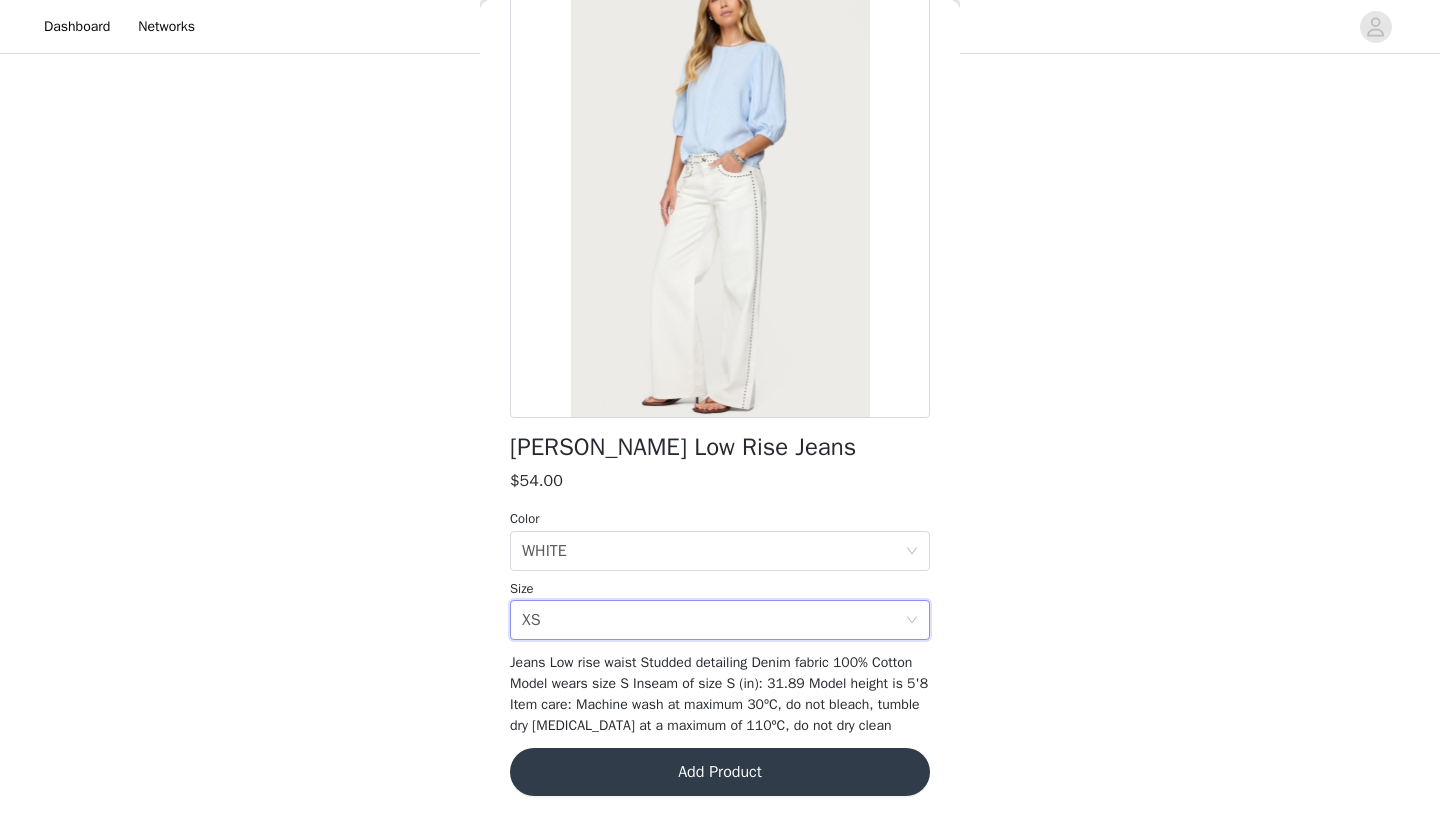 scroll, scrollTop: 152, scrollLeft: 0, axis: vertical 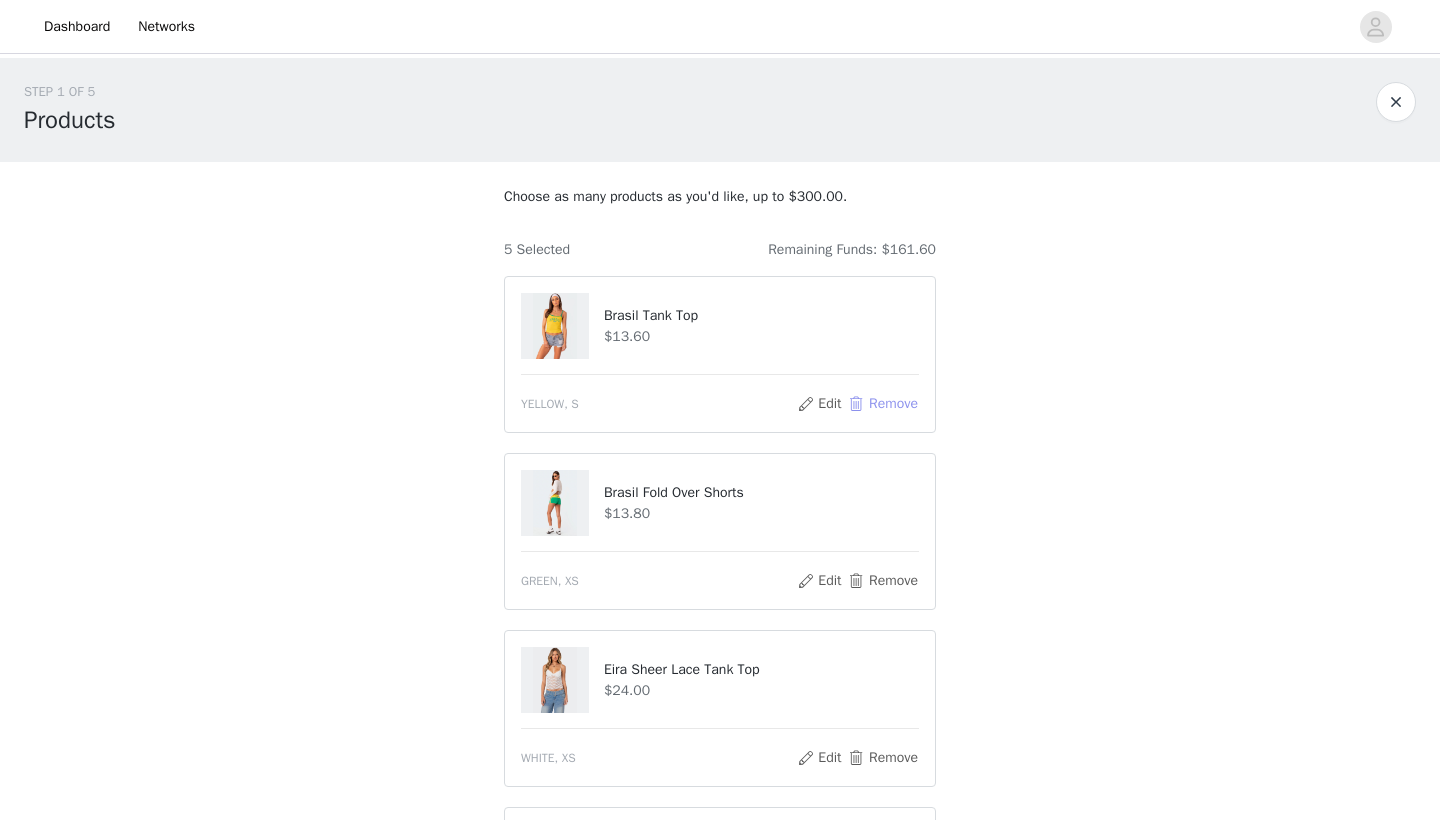 click on "Remove" at bounding box center (883, 404) 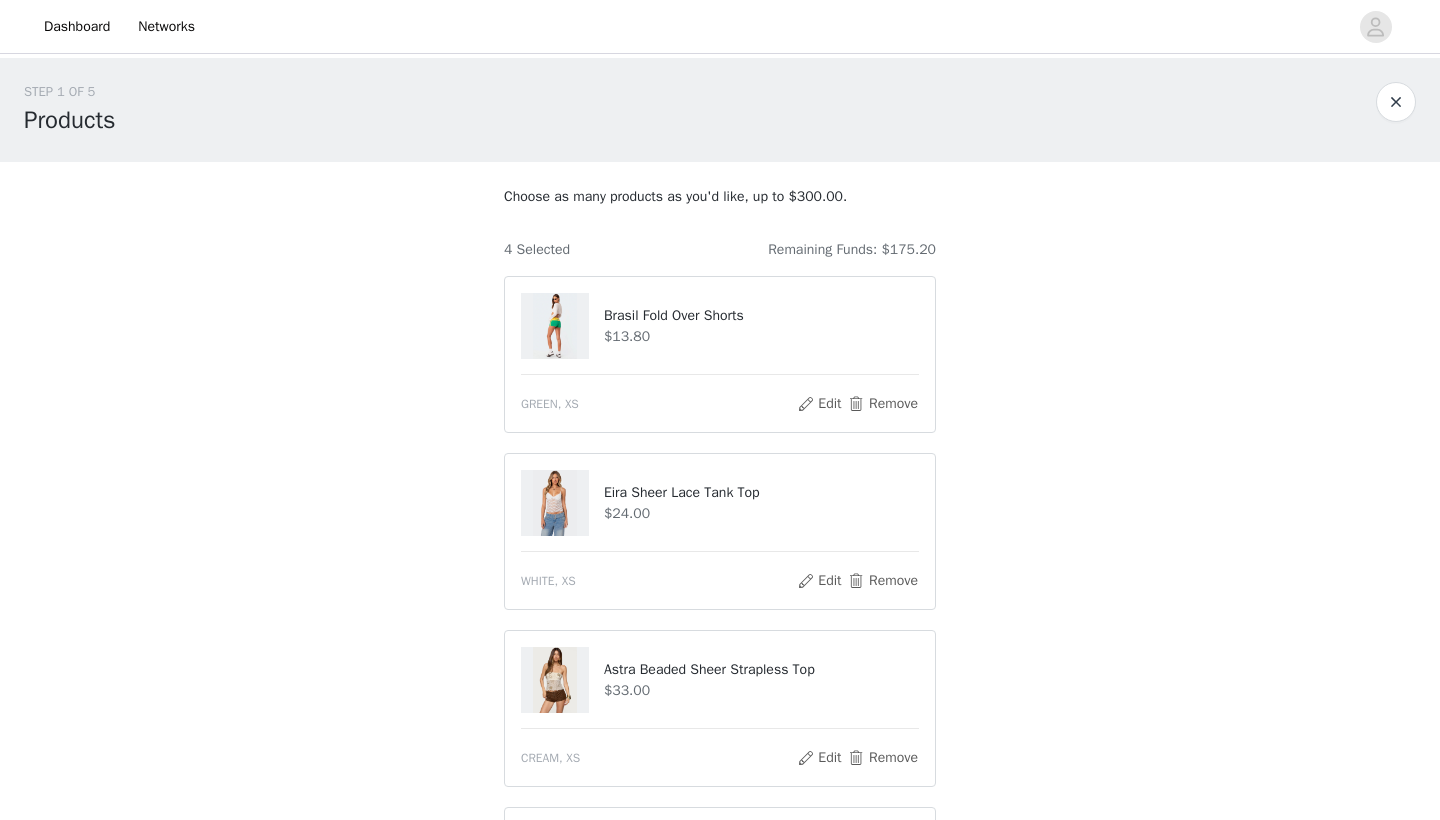 click on "Remove" at bounding box center [883, 404] 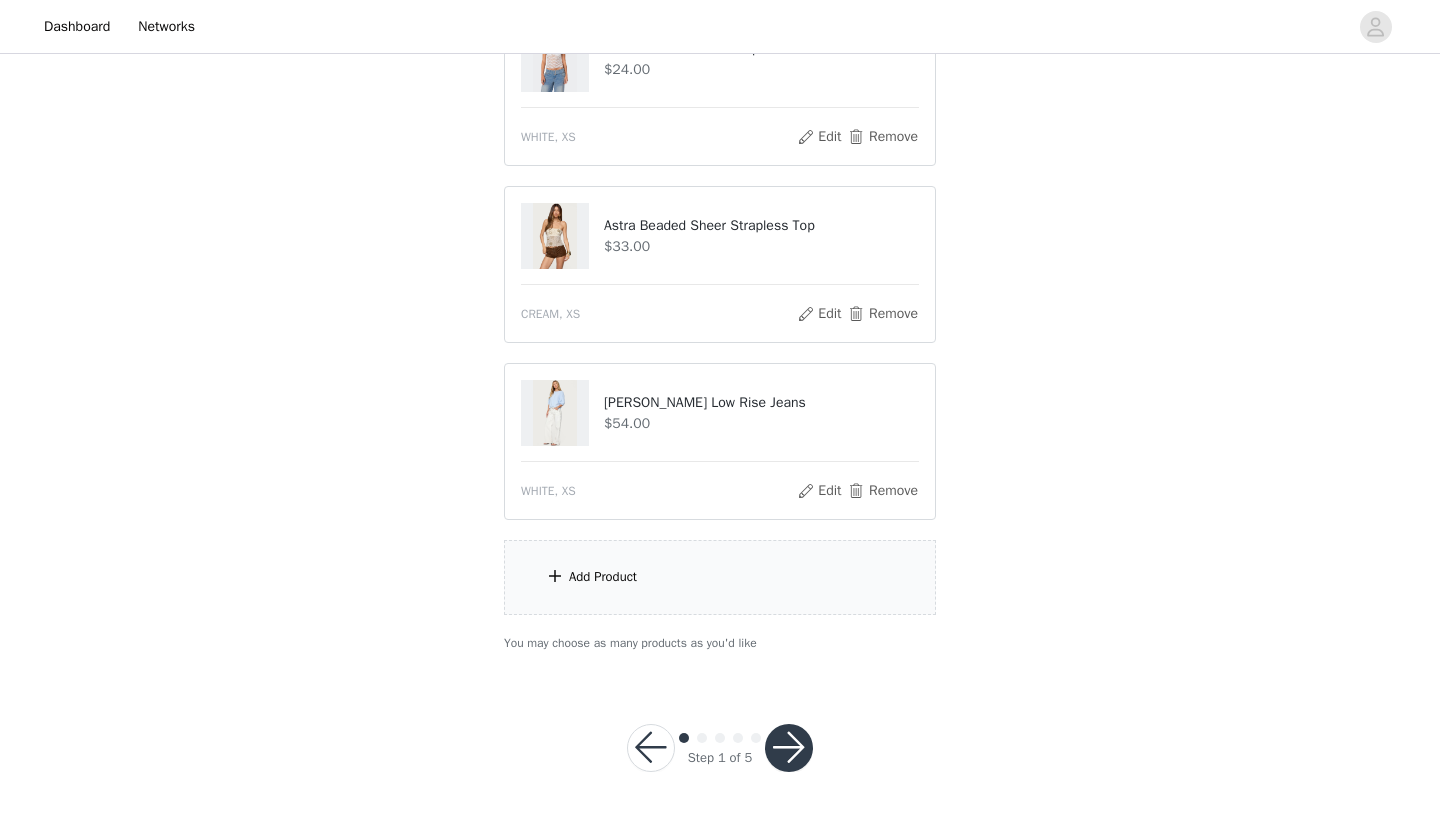 scroll, scrollTop: 266, scrollLeft: 0, axis: vertical 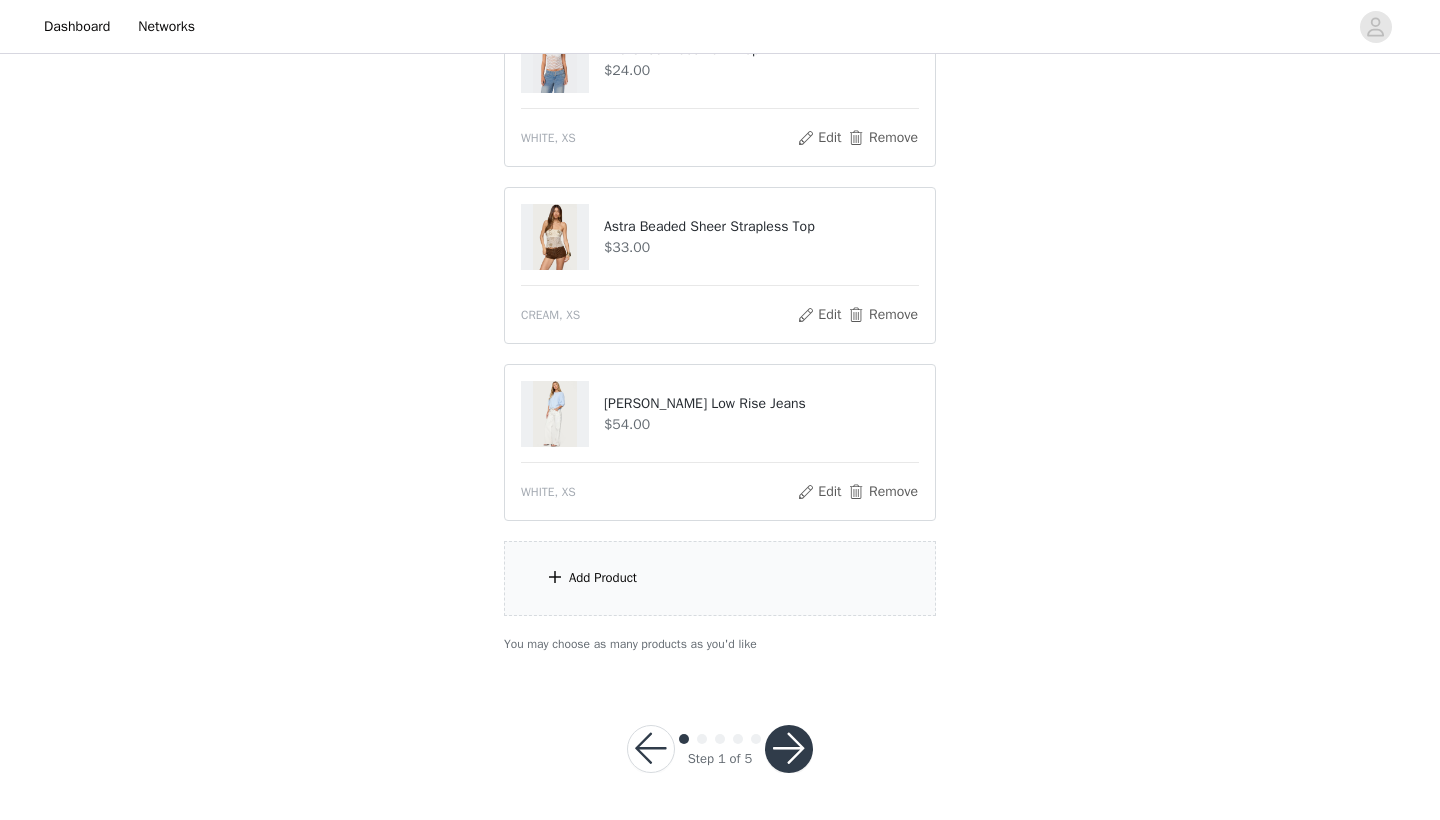 click on "Add Product" at bounding box center (720, 578) 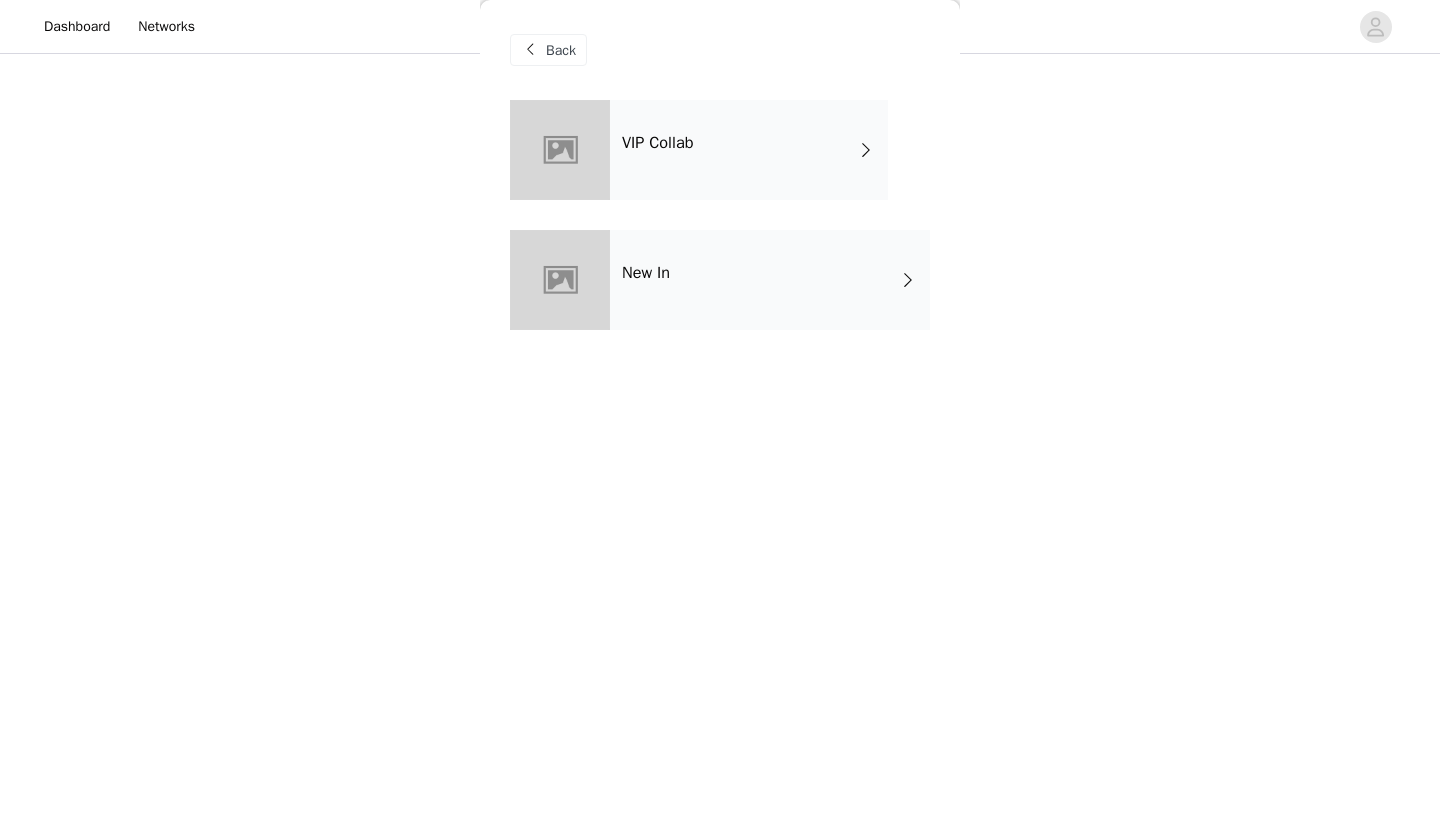 click on "VIP Collab" at bounding box center (749, 150) 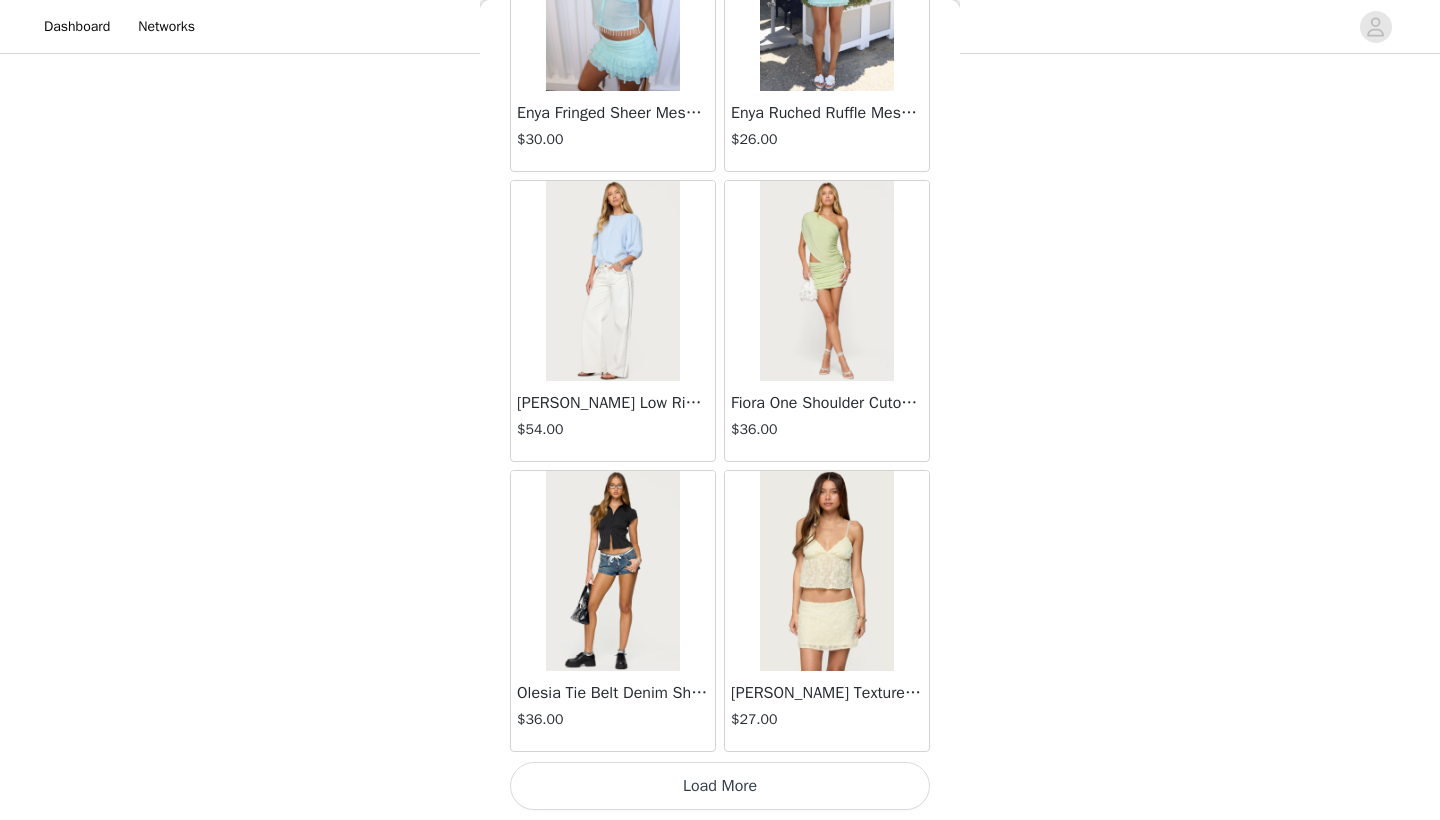 scroll, scrollTop: 2240, scrollLeft: 0, axis: vertical 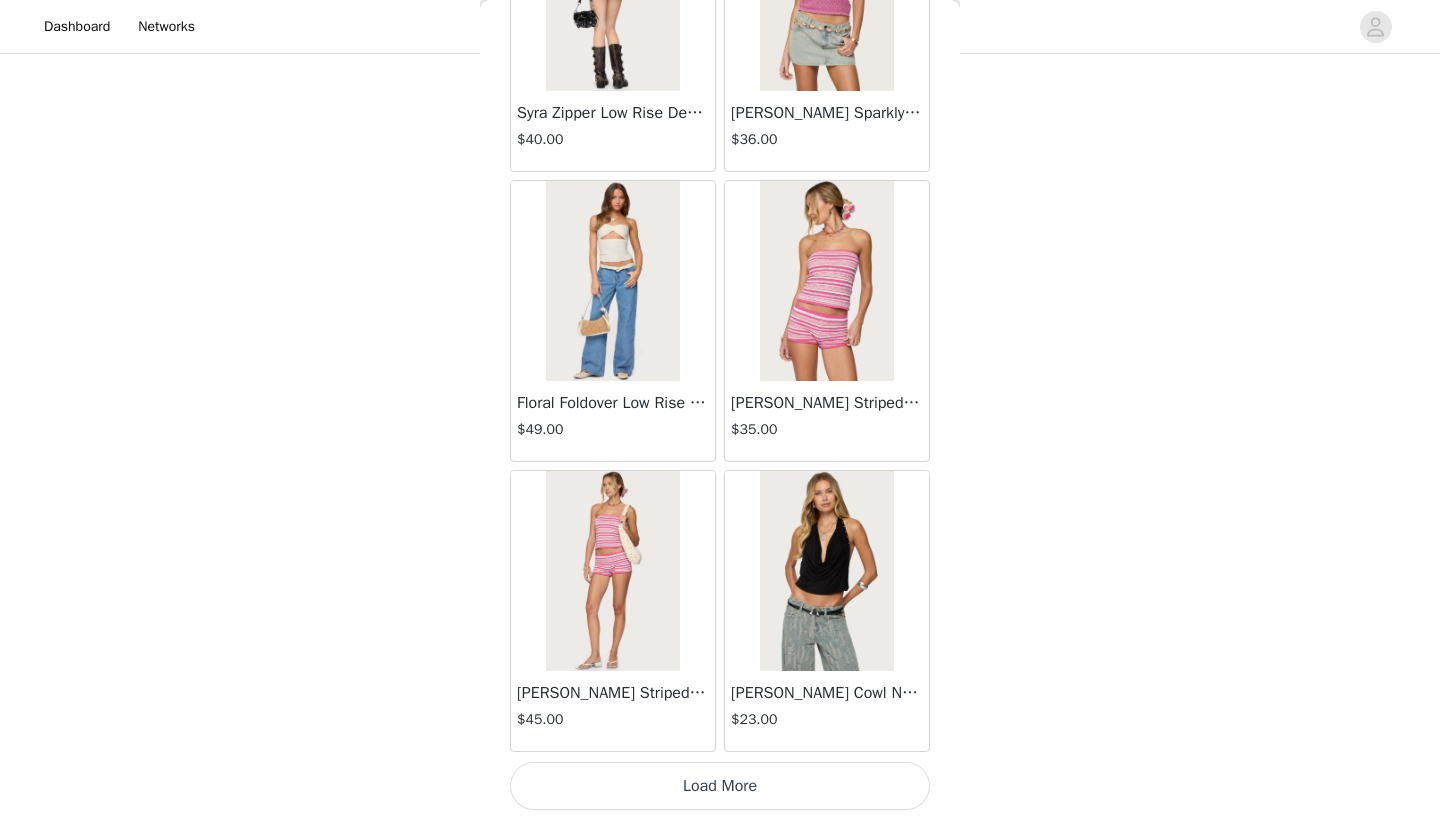 click on "Load More" at bounding box center (720, 786) 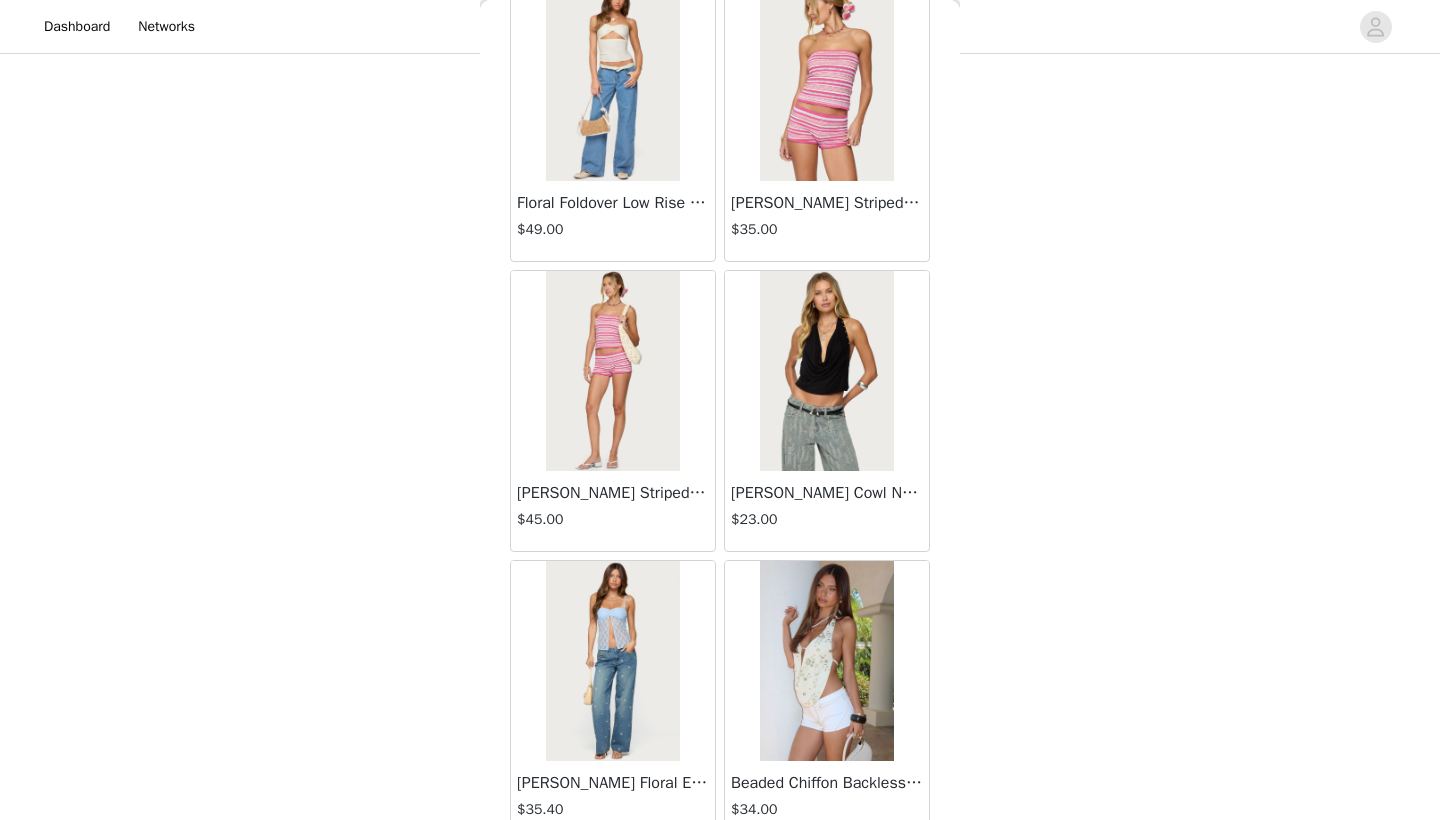 scroll, scrollTop: 5437, scrollLeft: 0, axis: vertical 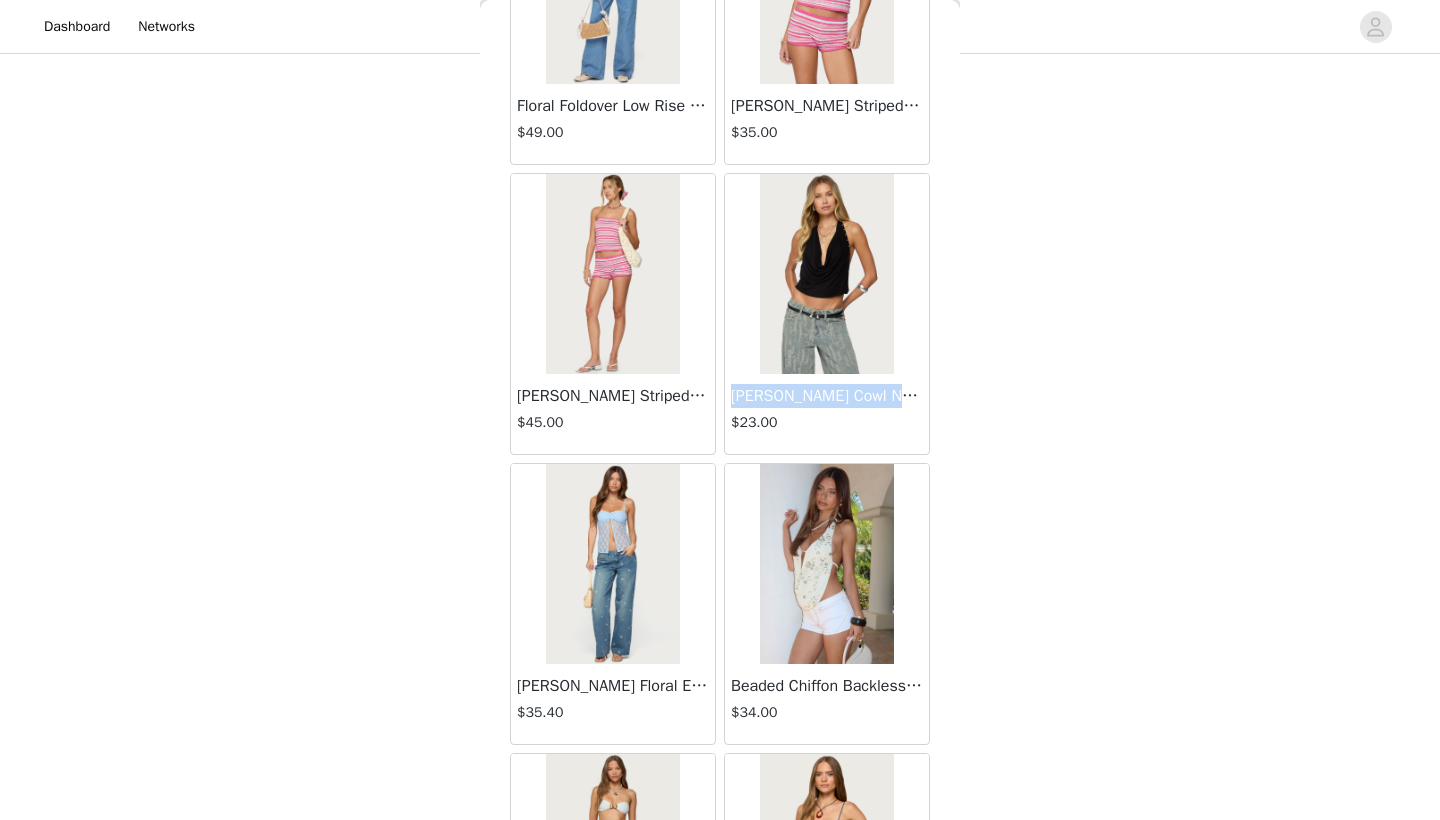 drag, startPoint x: 733, startPoint y: 396, endPoint x: 927, endPoint y: 398, distance: 194.01031 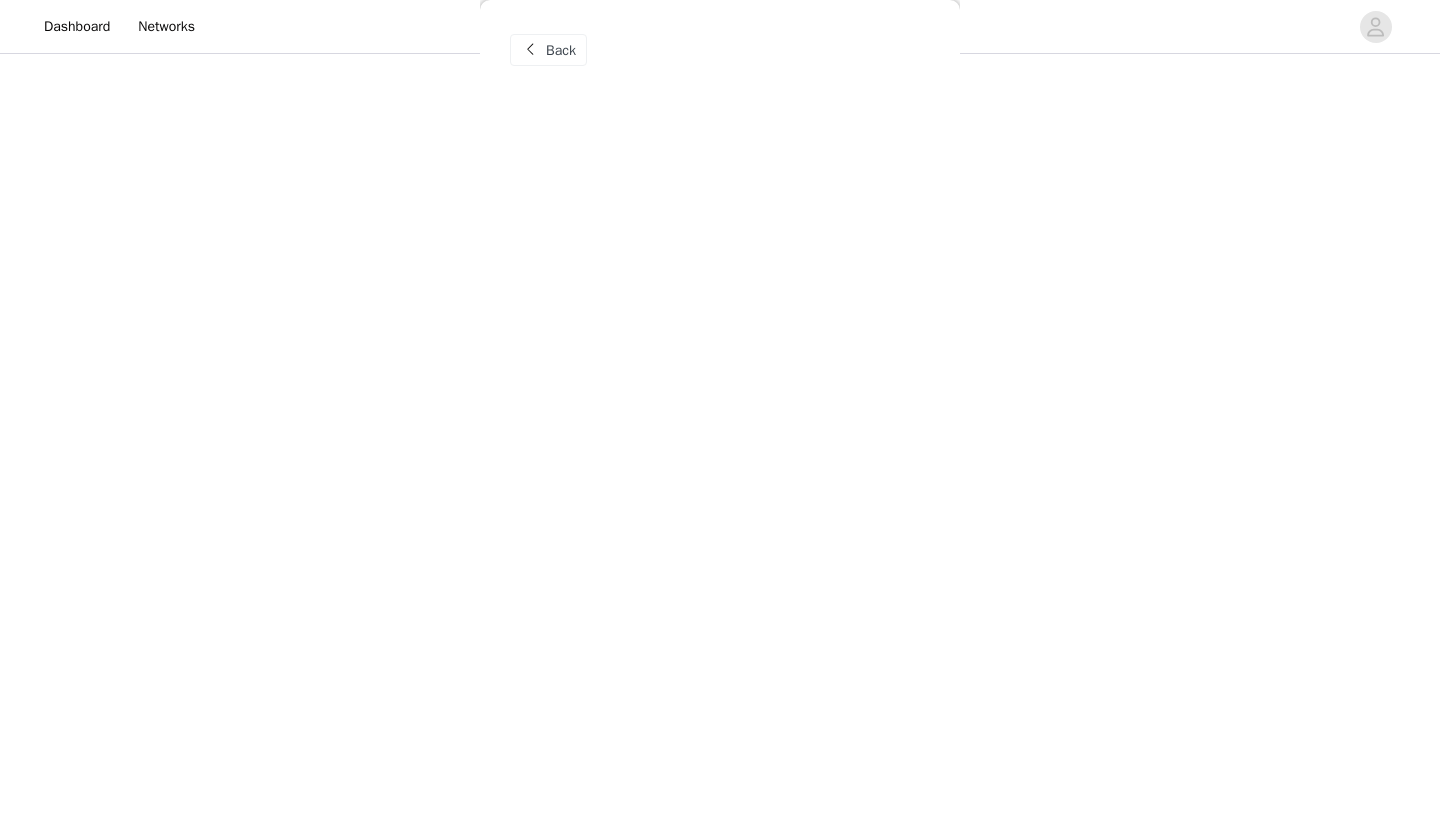 scroll, scrollTop: 0, scrollLeft: 0, axis: both 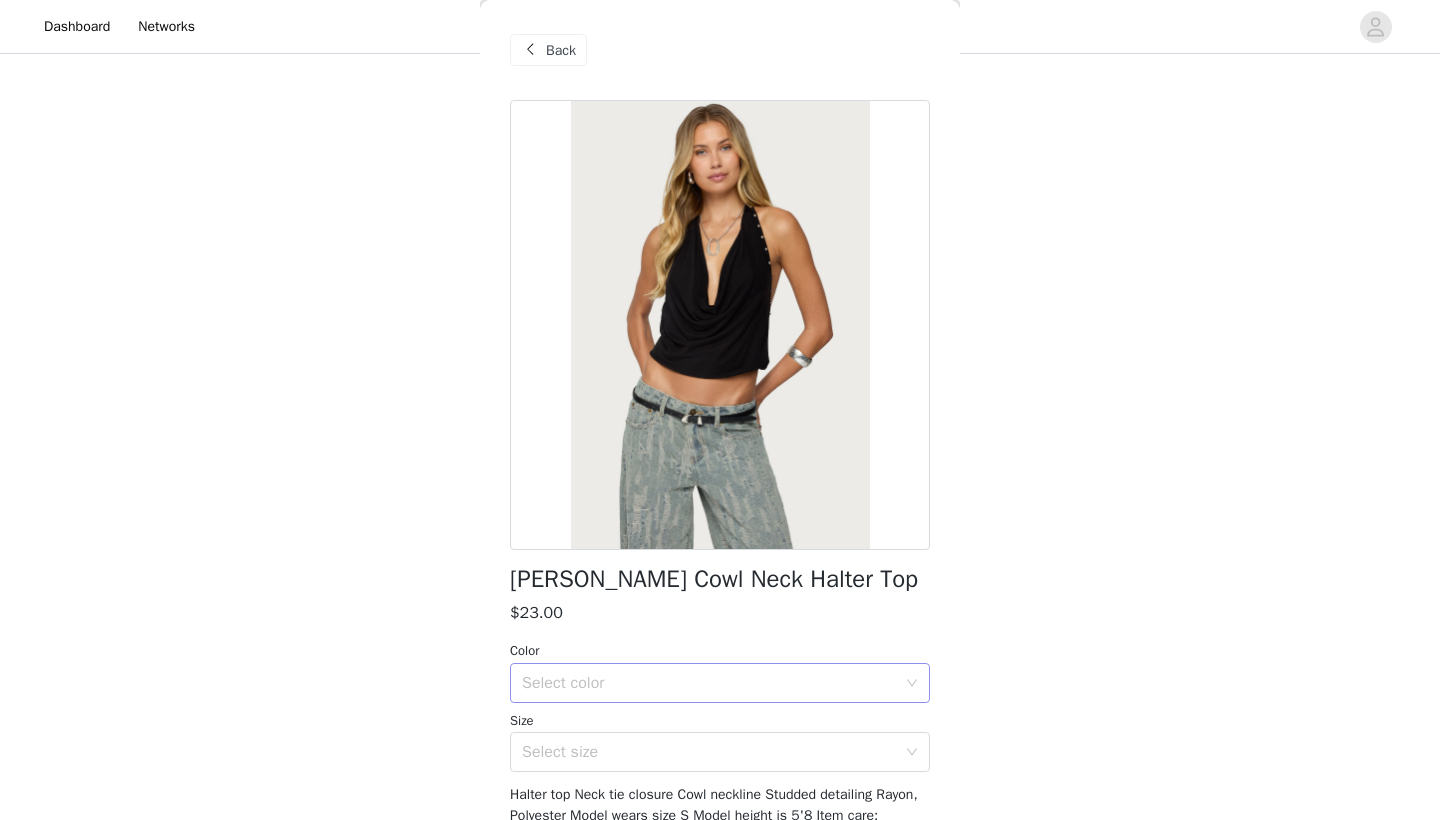 click on "Select color" at bounding box center [709, 683] 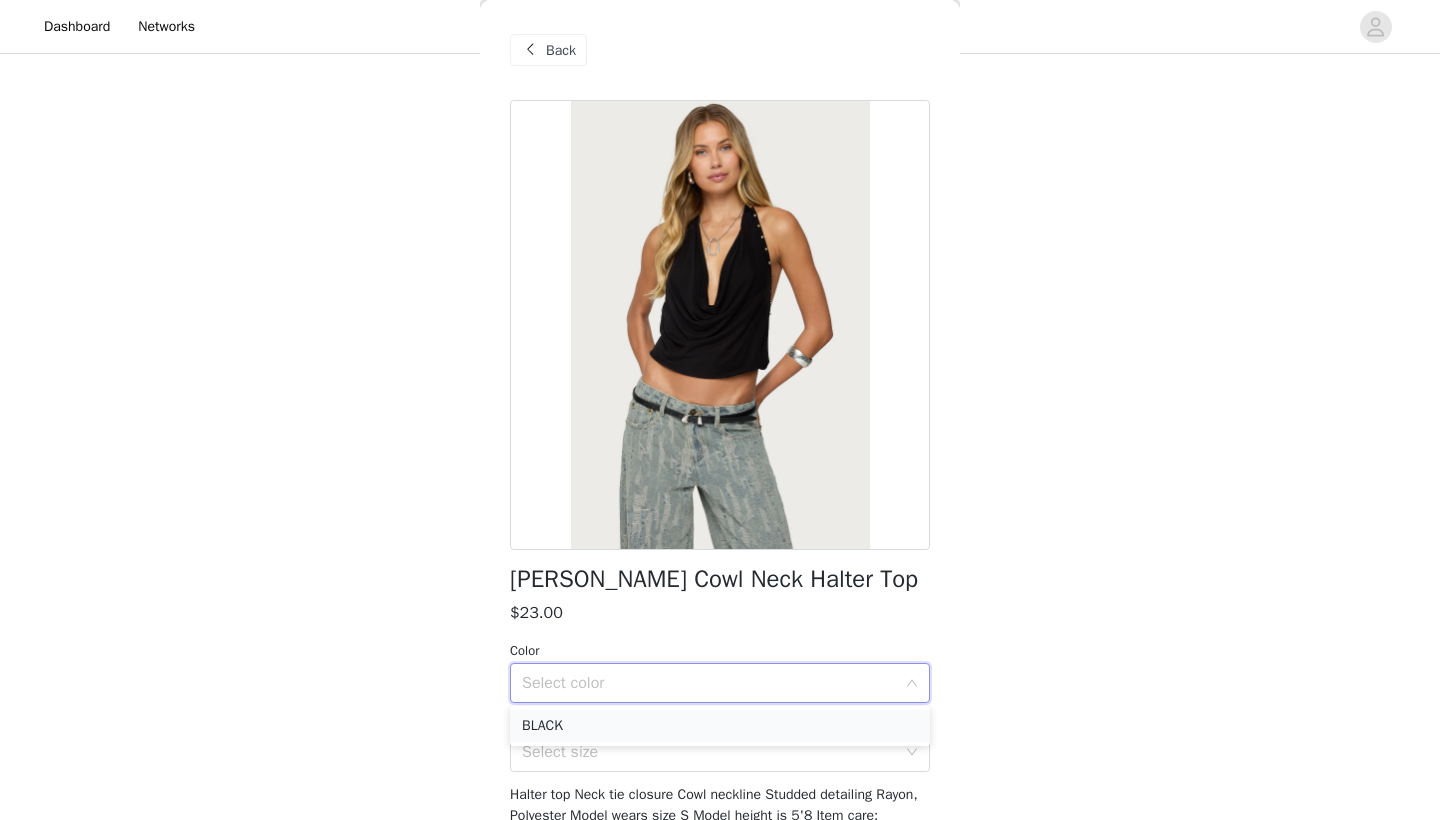 click on "BLACK" at bounding box center (720, 726) 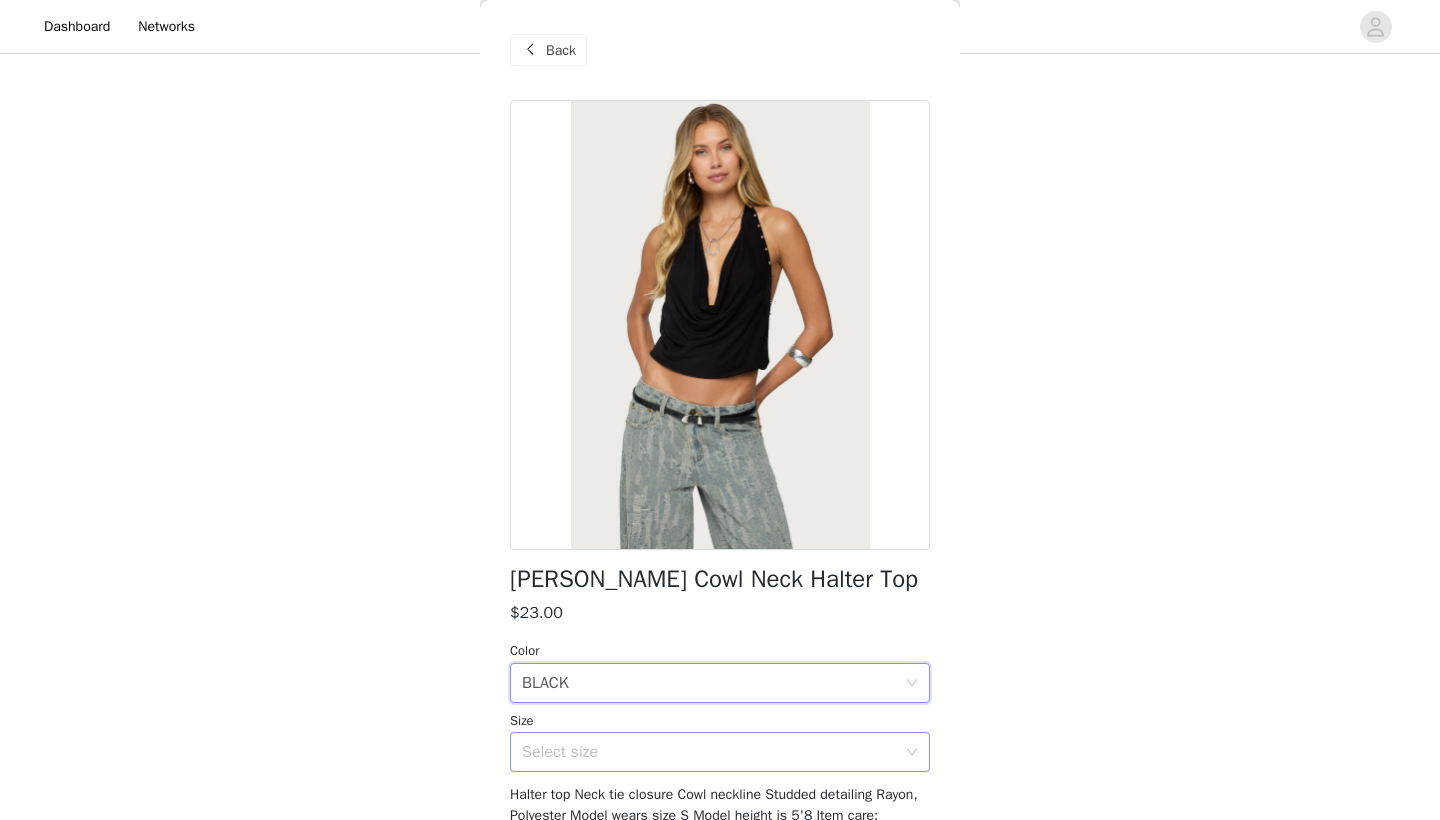 click on "Select size" at bounding box center (709, 752) 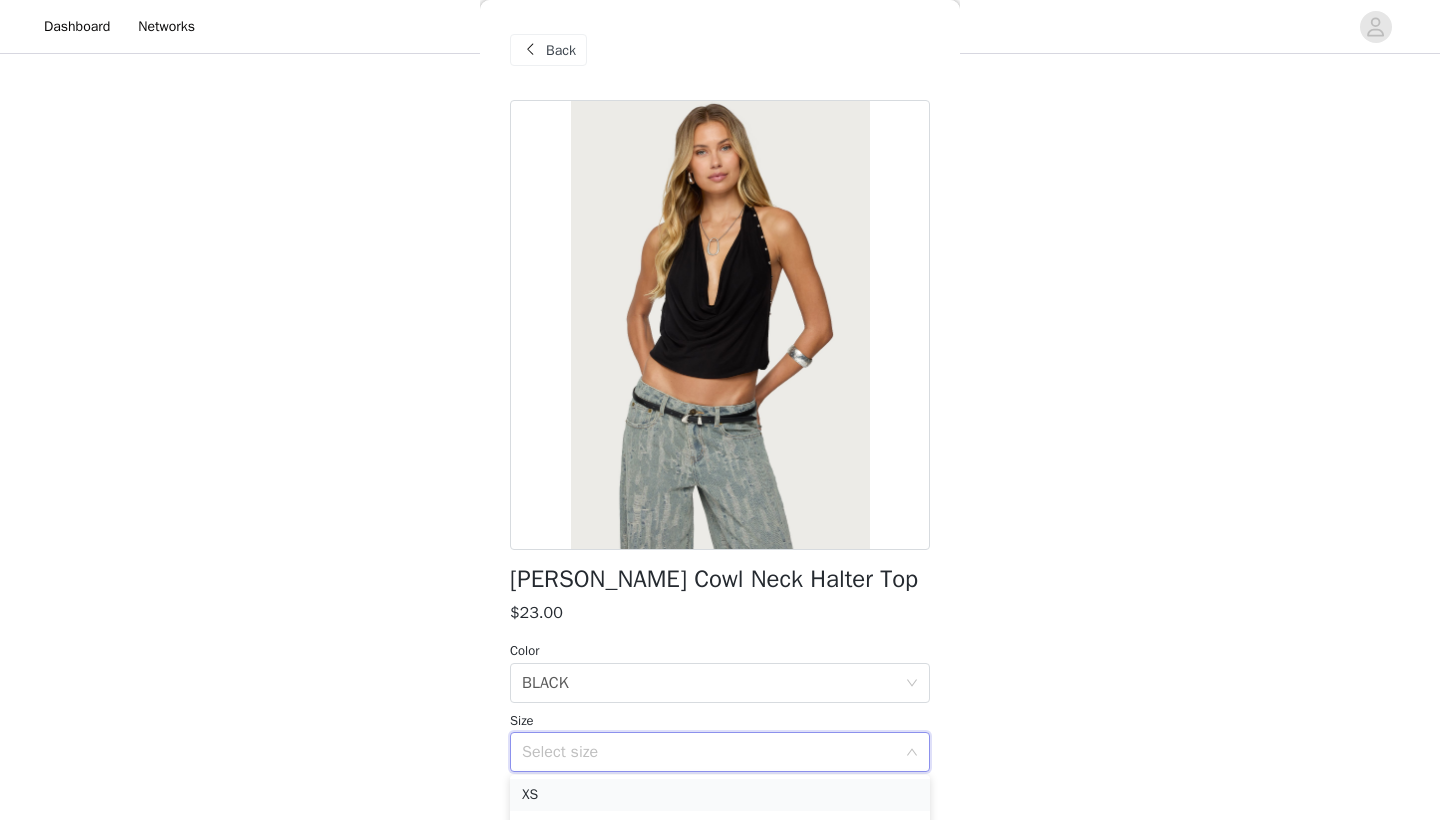 click on "XS" at bounding box center (720, 795) 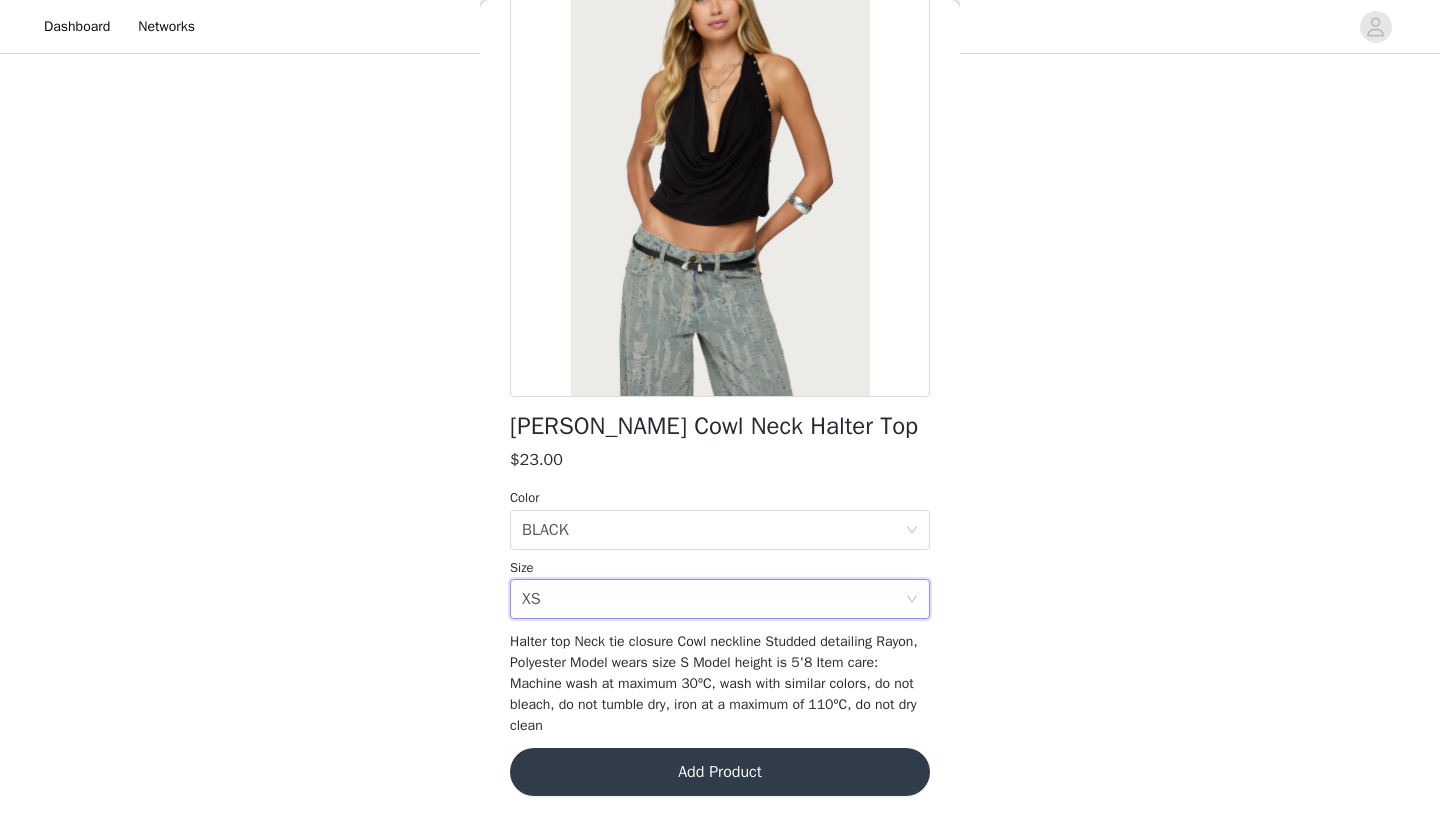click on "Add Product" at bounding box center [720, 772] 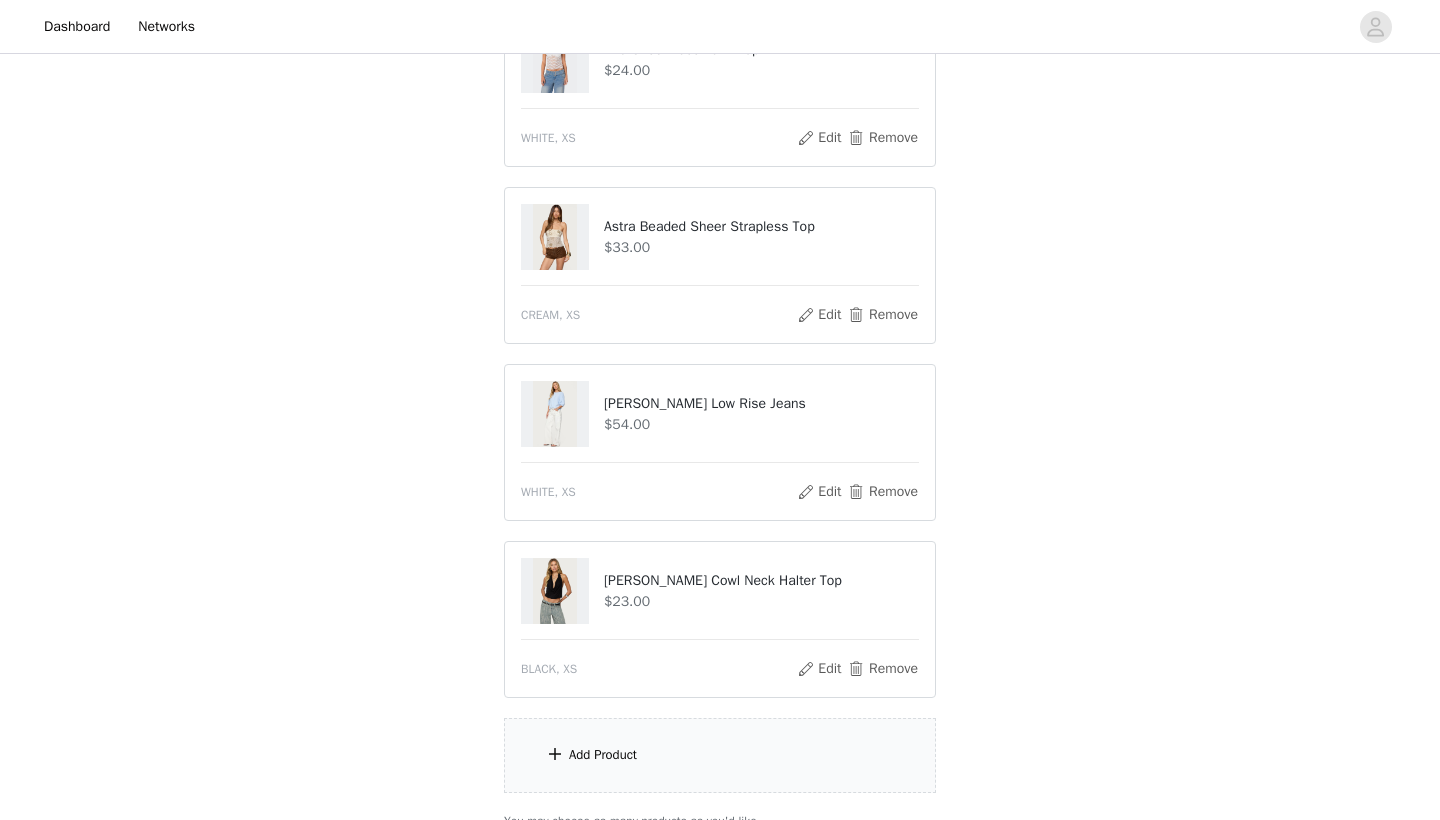 click on "Add Product" at bounding box center (720, 755) 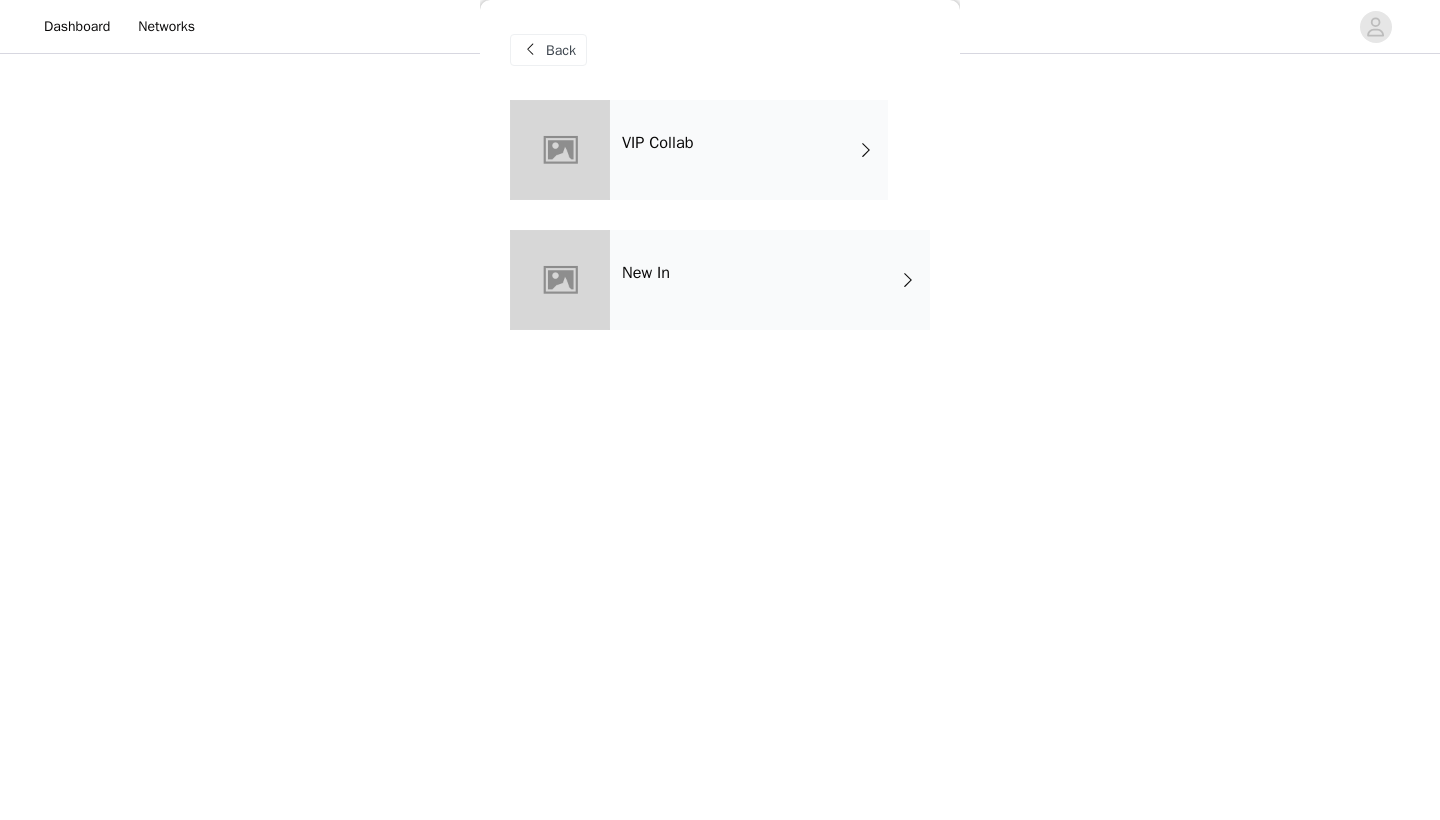 click on "VIP Collab" at bounding box center (749, 150) 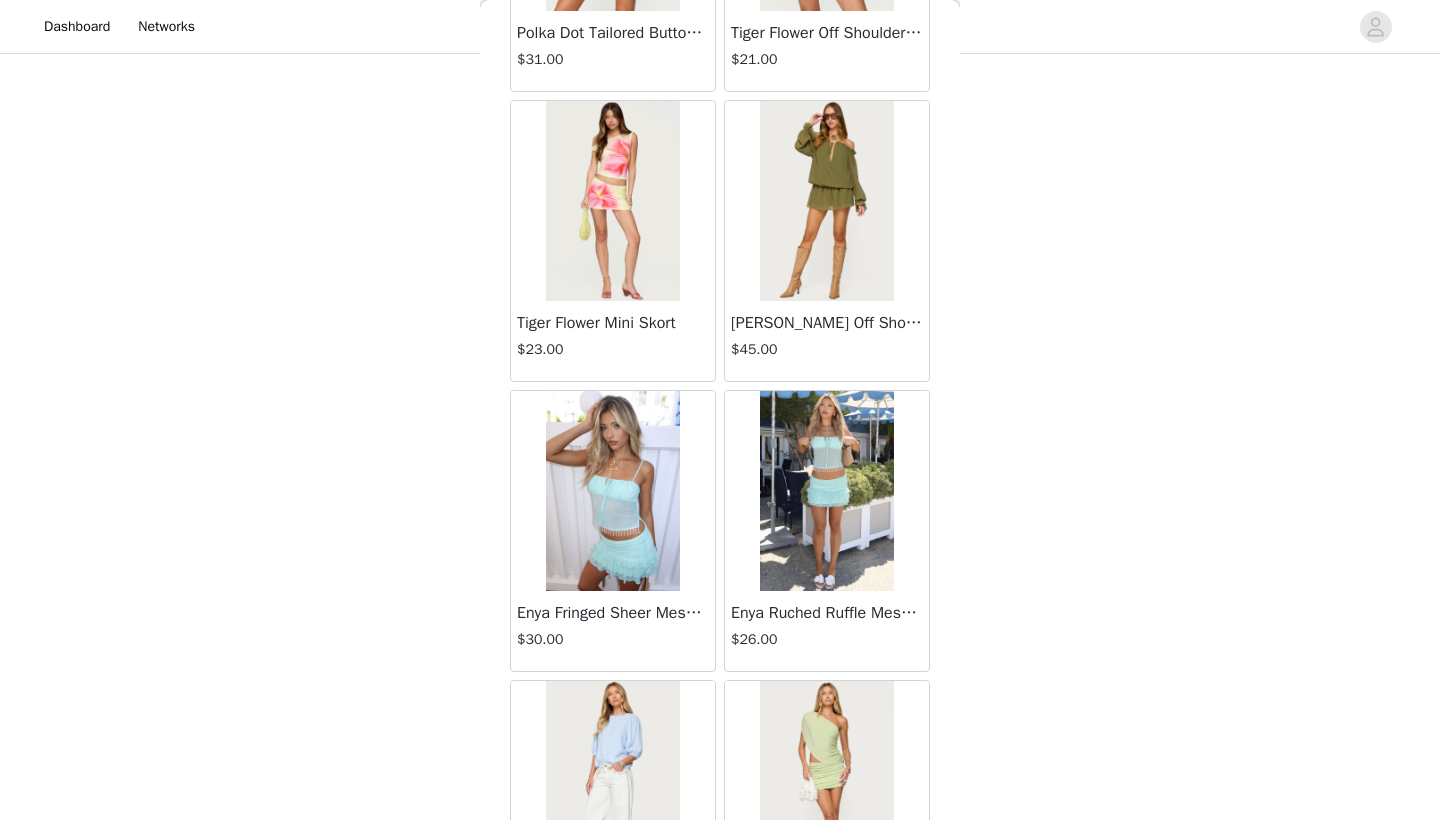 scroll, scrollTop: 2240, scrollLeft: 0, axis: vertical 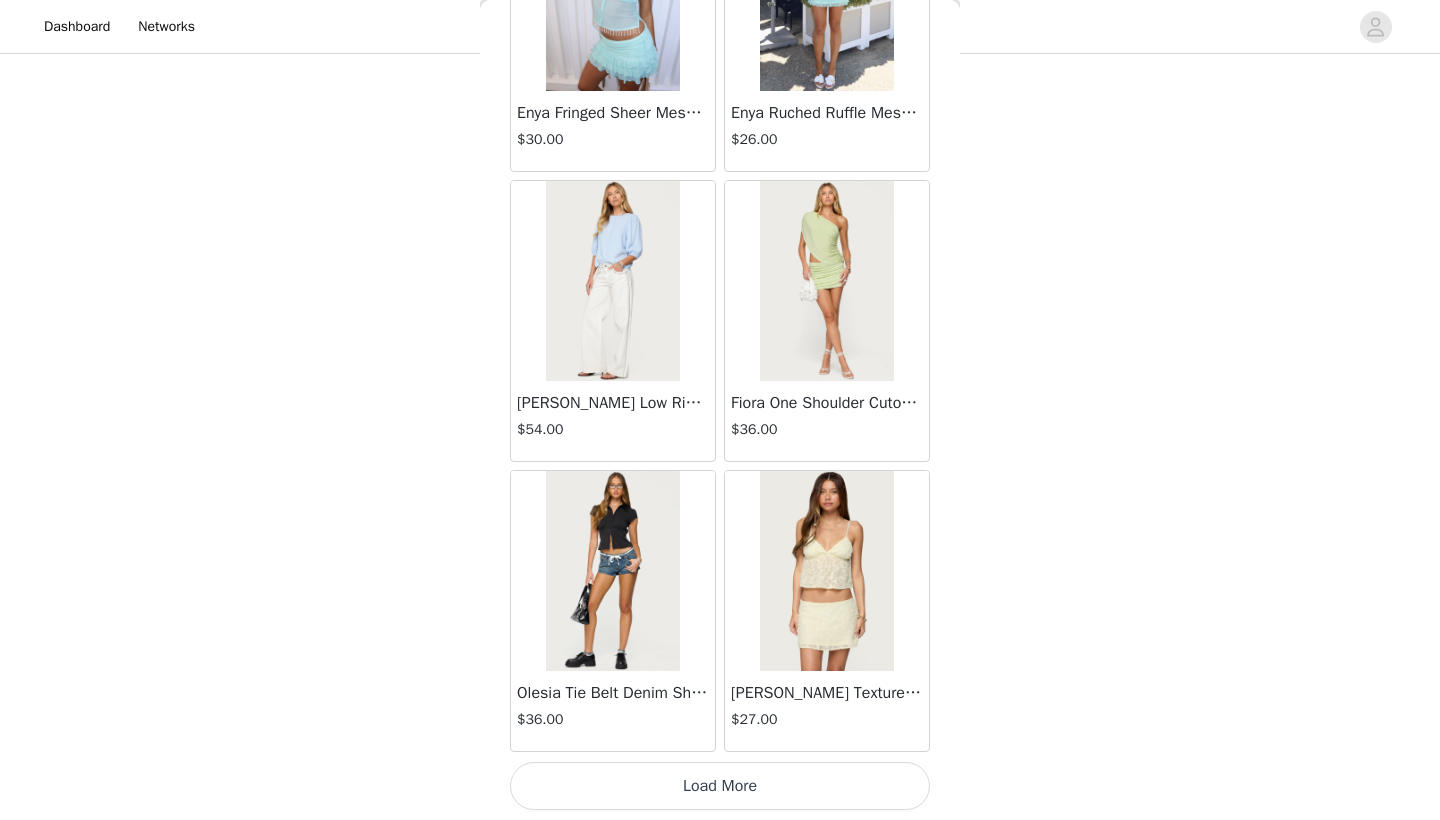 click on "Load More" at bounding box center [720, 786] 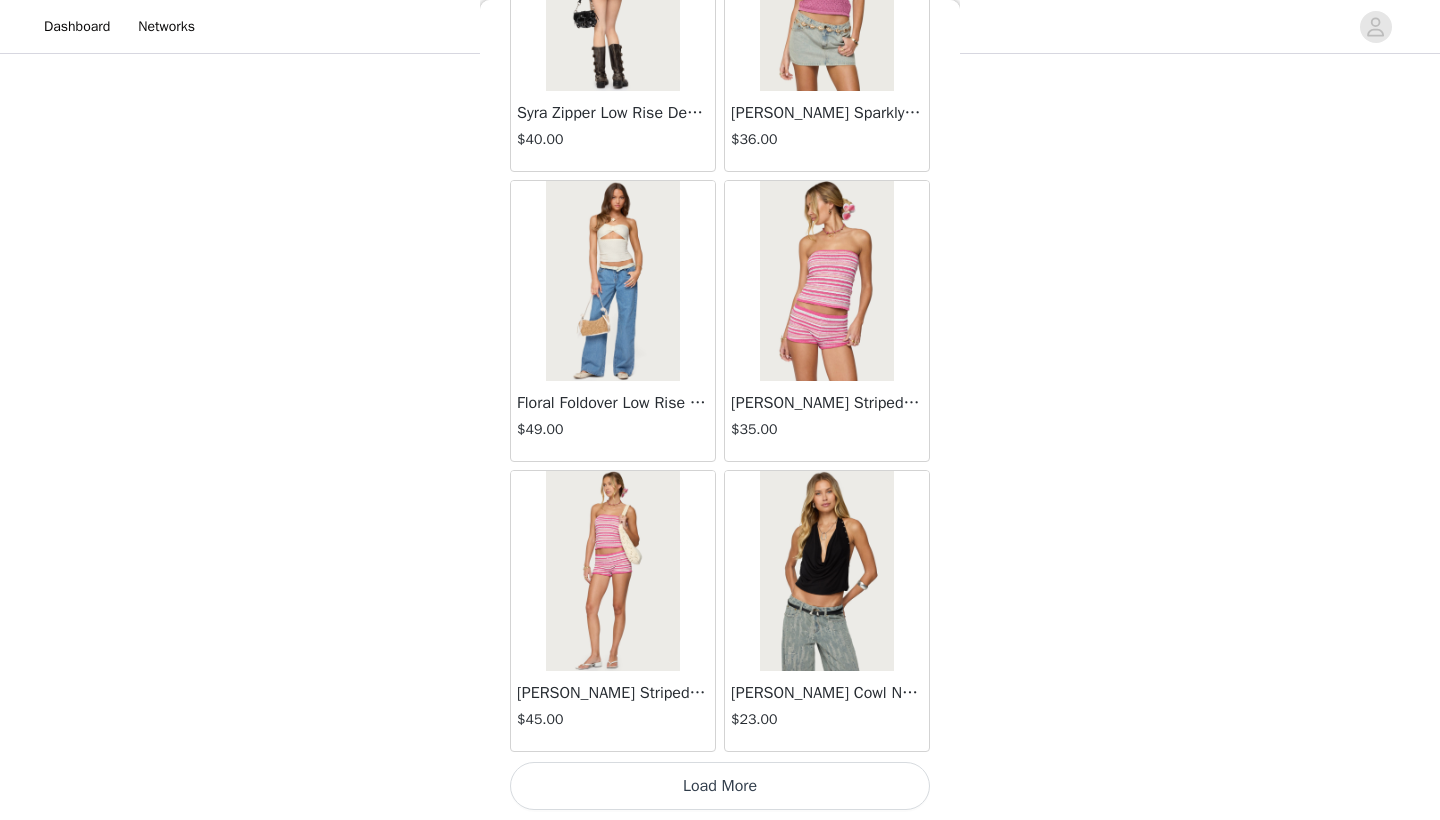 scroll, scrollTop: 5140, scrollLeft: 0, axis: vertical 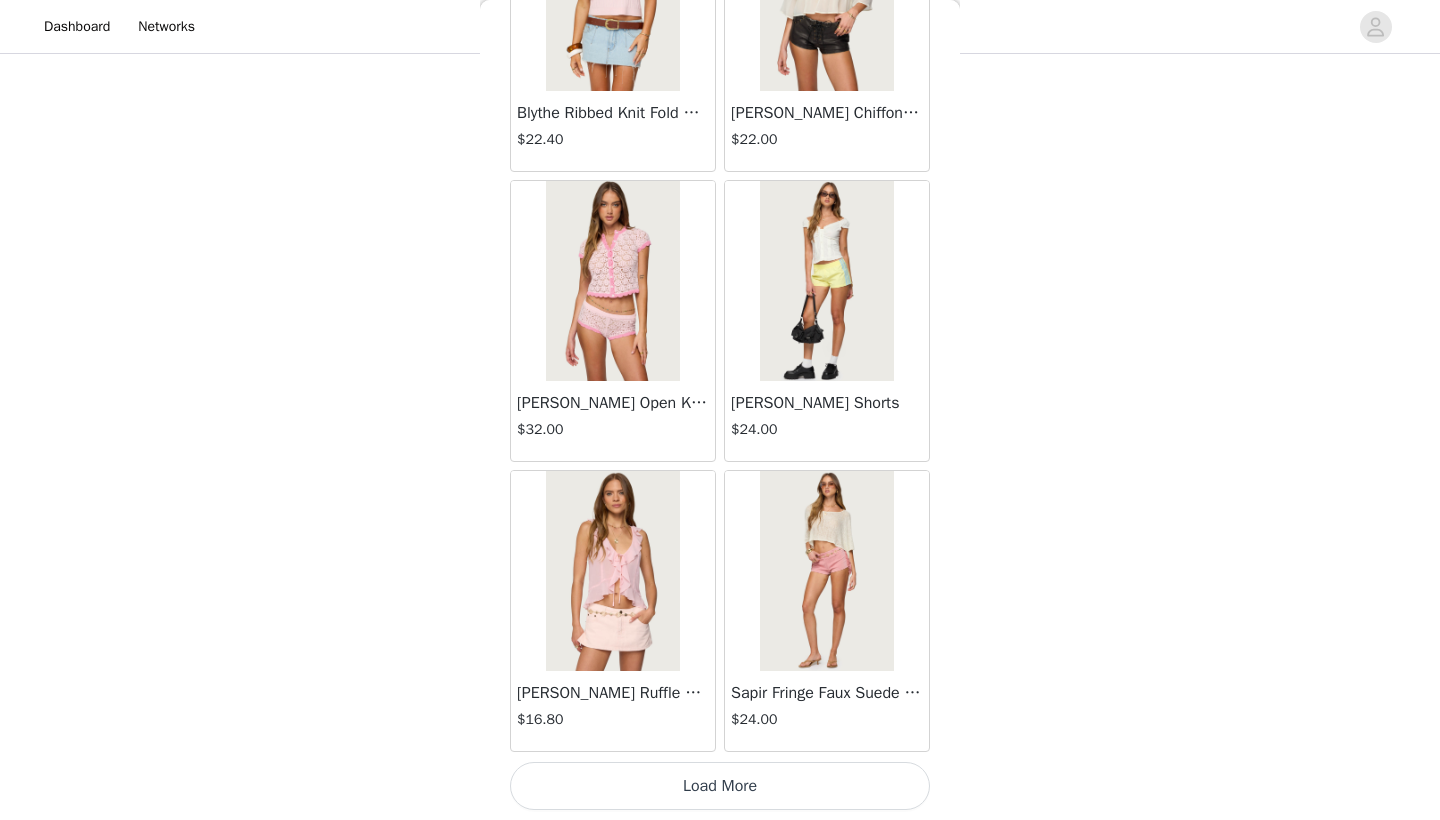 click on "Load More" at bounding box center [720, 786] 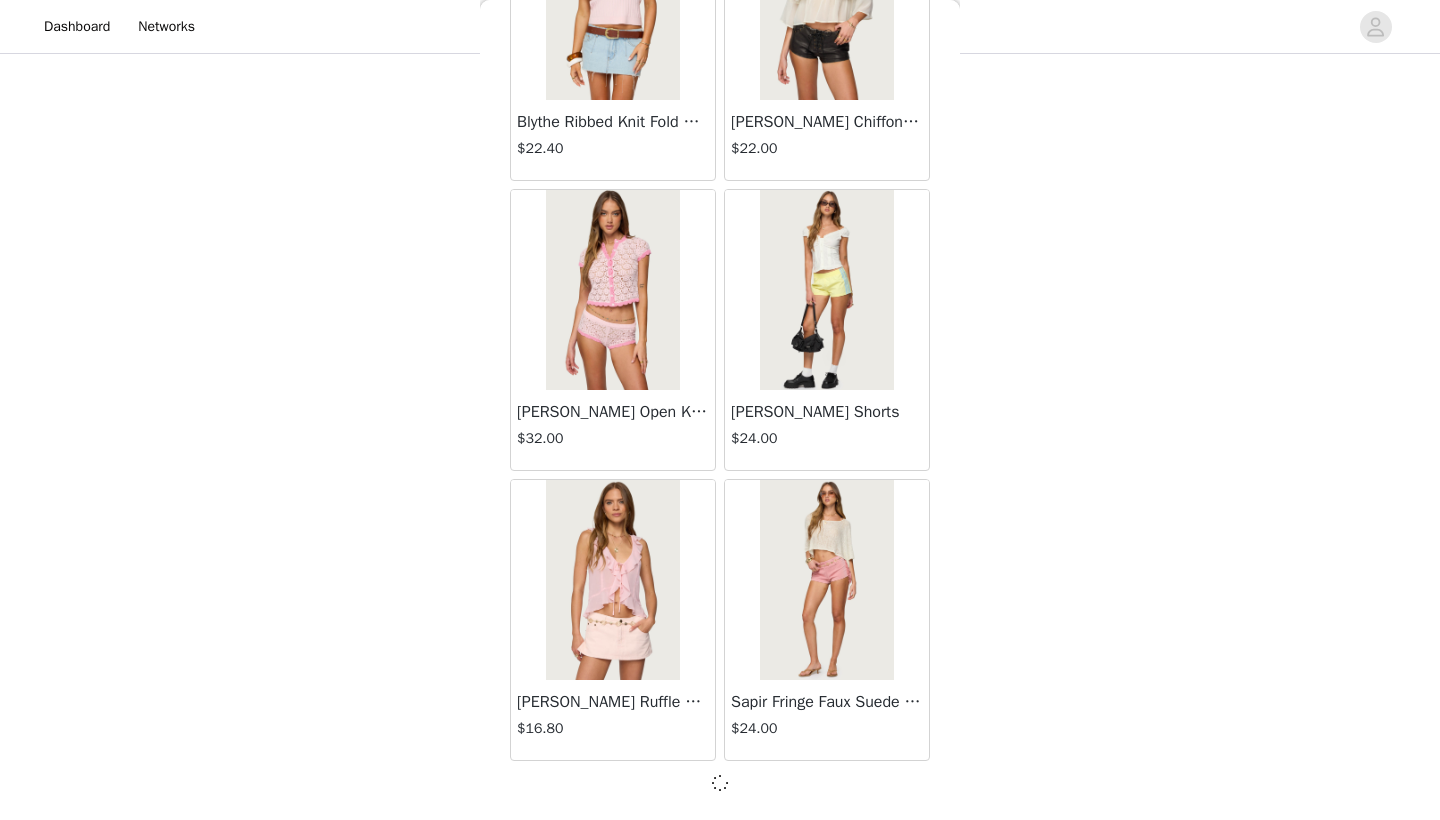 scroll, scrollTop: 8031, scrollLeft: 0, axis: vertical 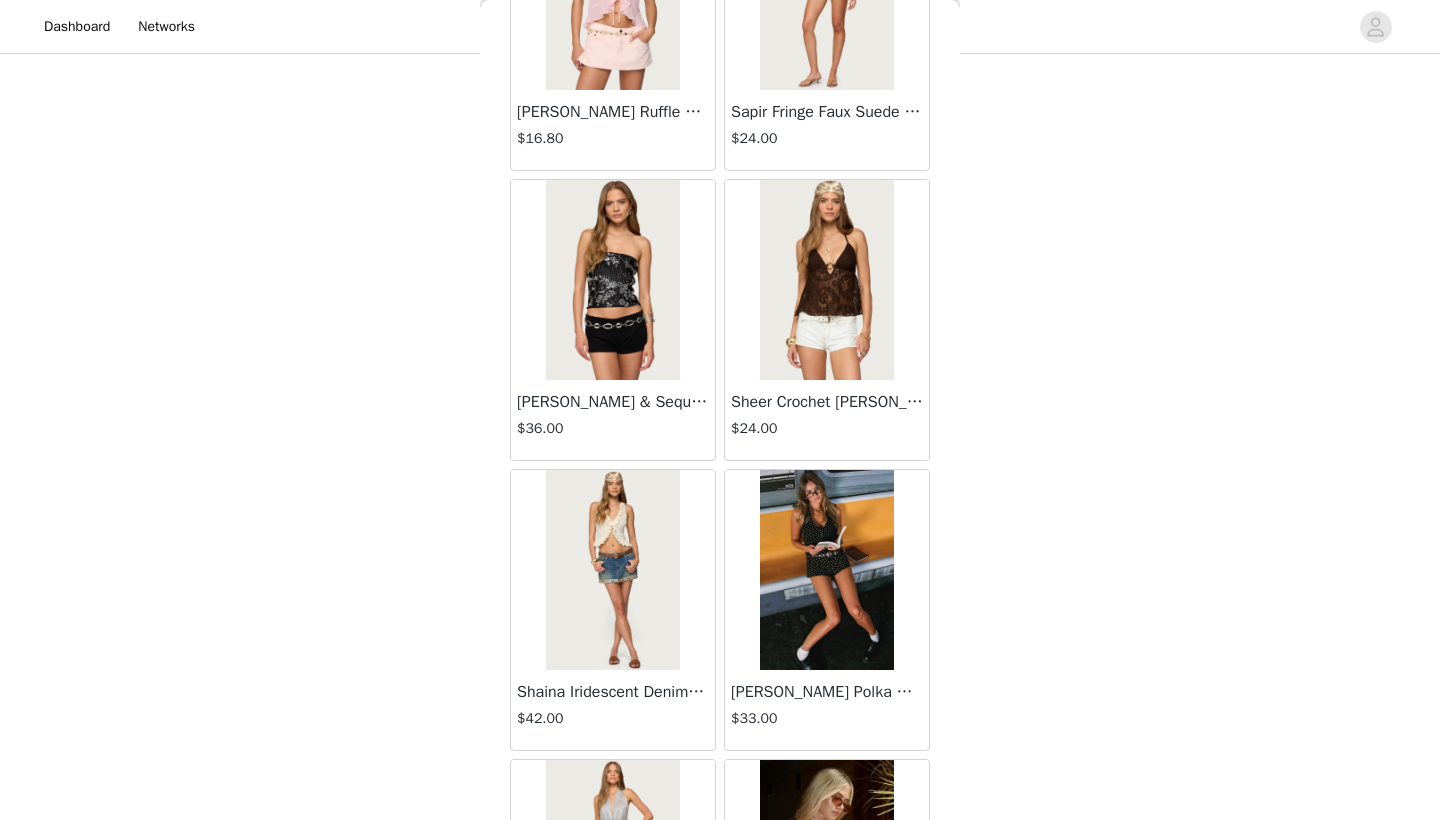 click at bounding box center (612, 280) 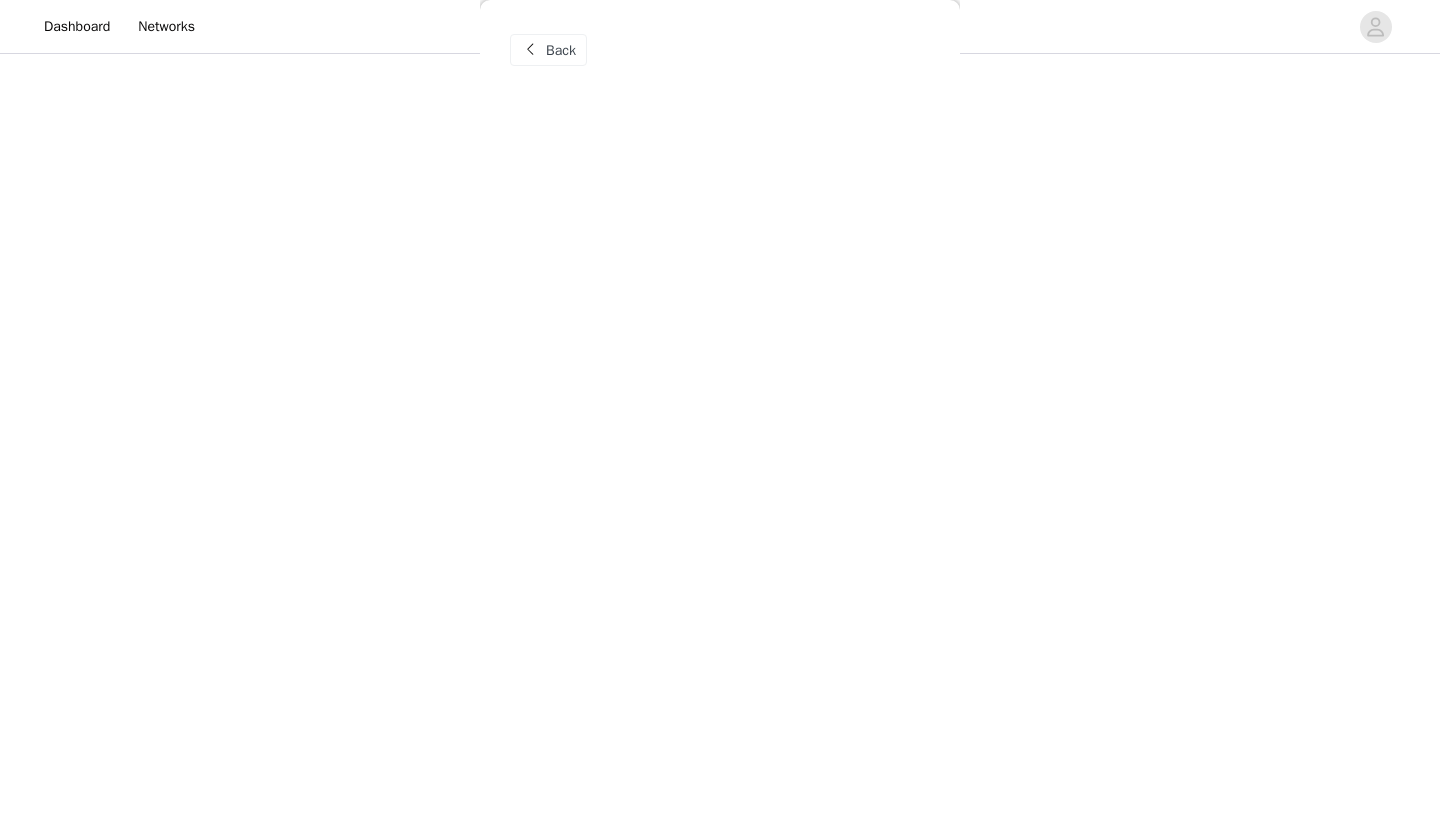 scroll, scrollTop: 0, scrollLeft: 0, axis: both 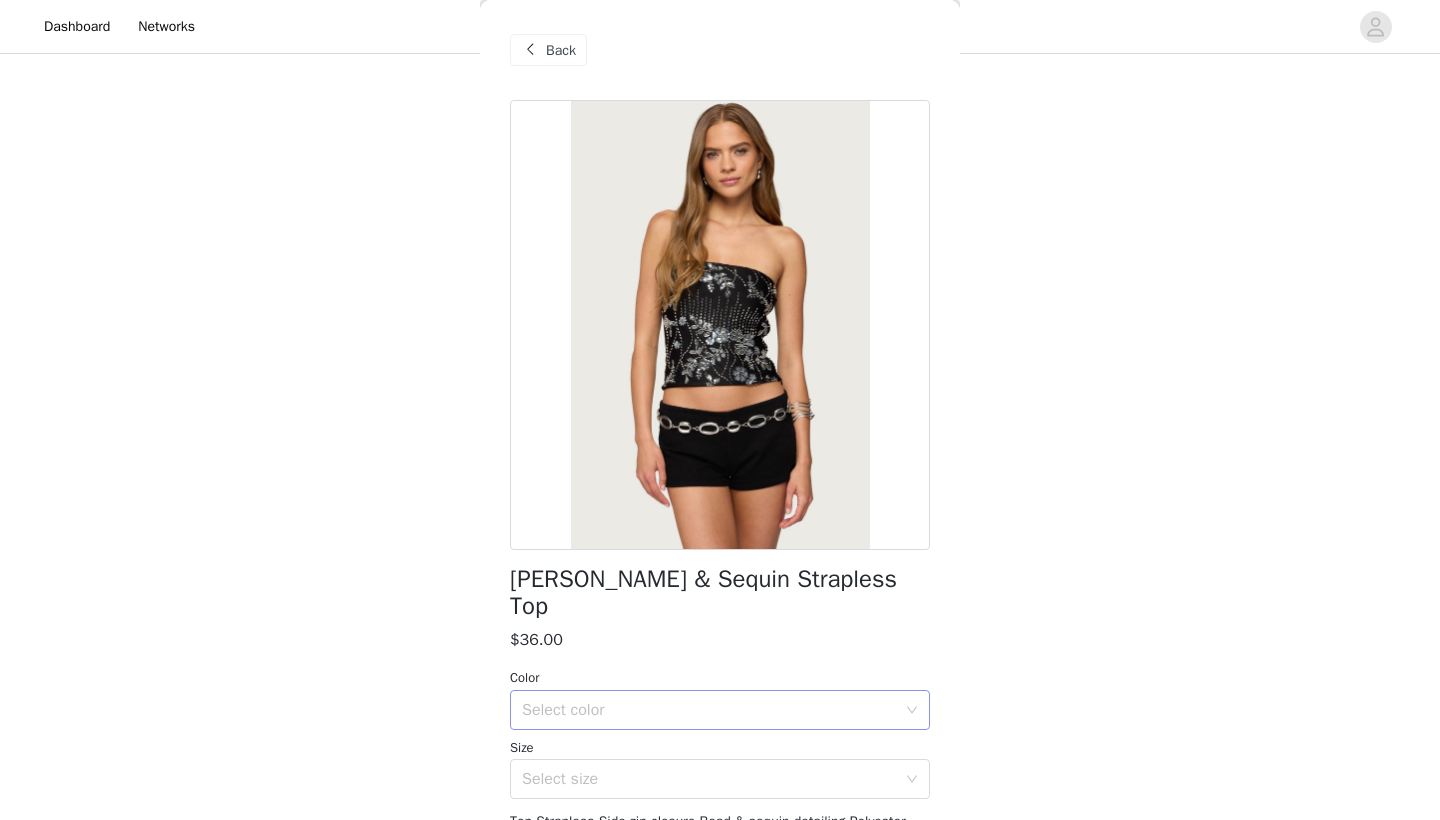 click on "Select color" at bounding box center (709, 710) 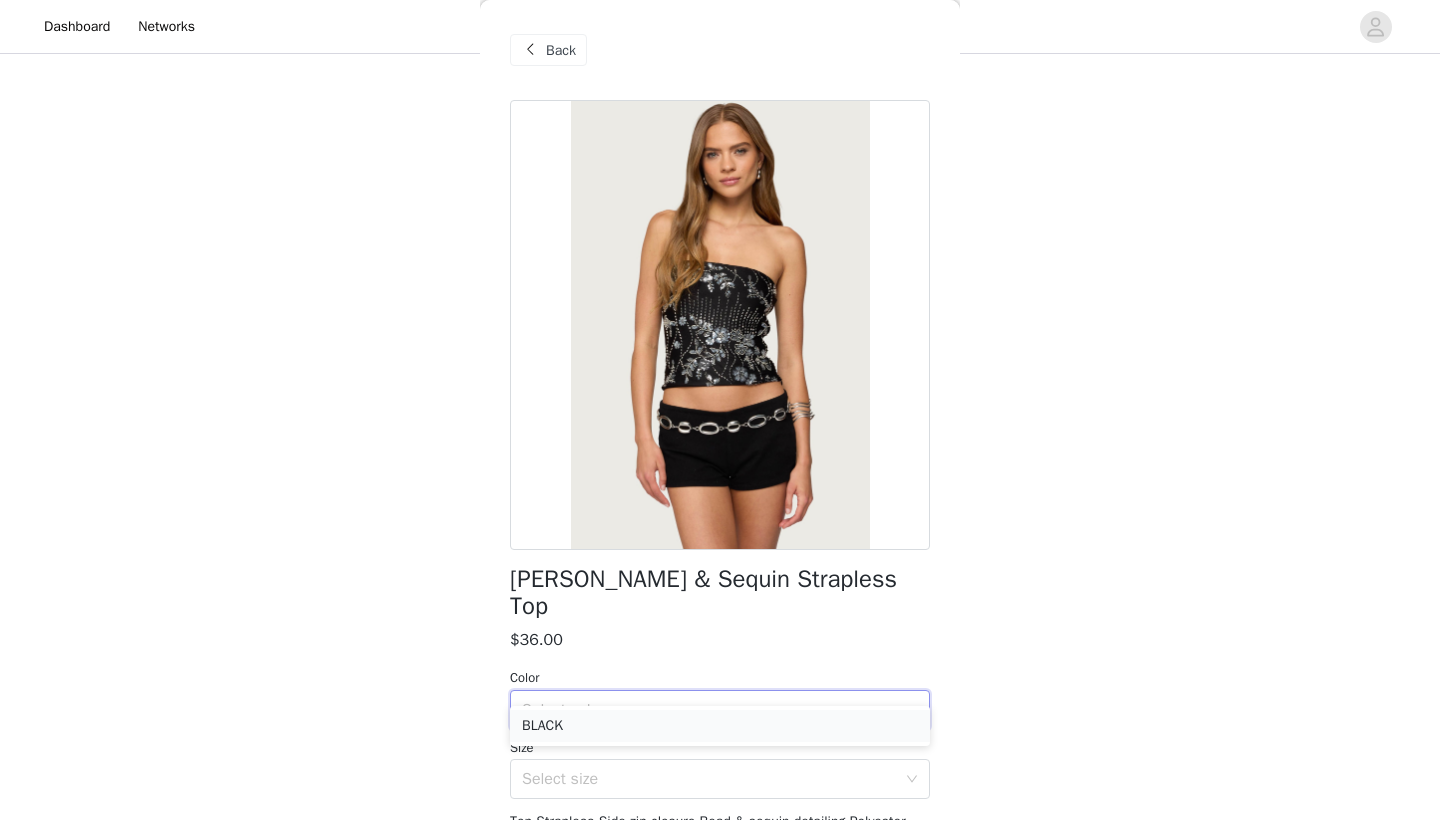 click on "BLACK" at bounding box center (720, 726) 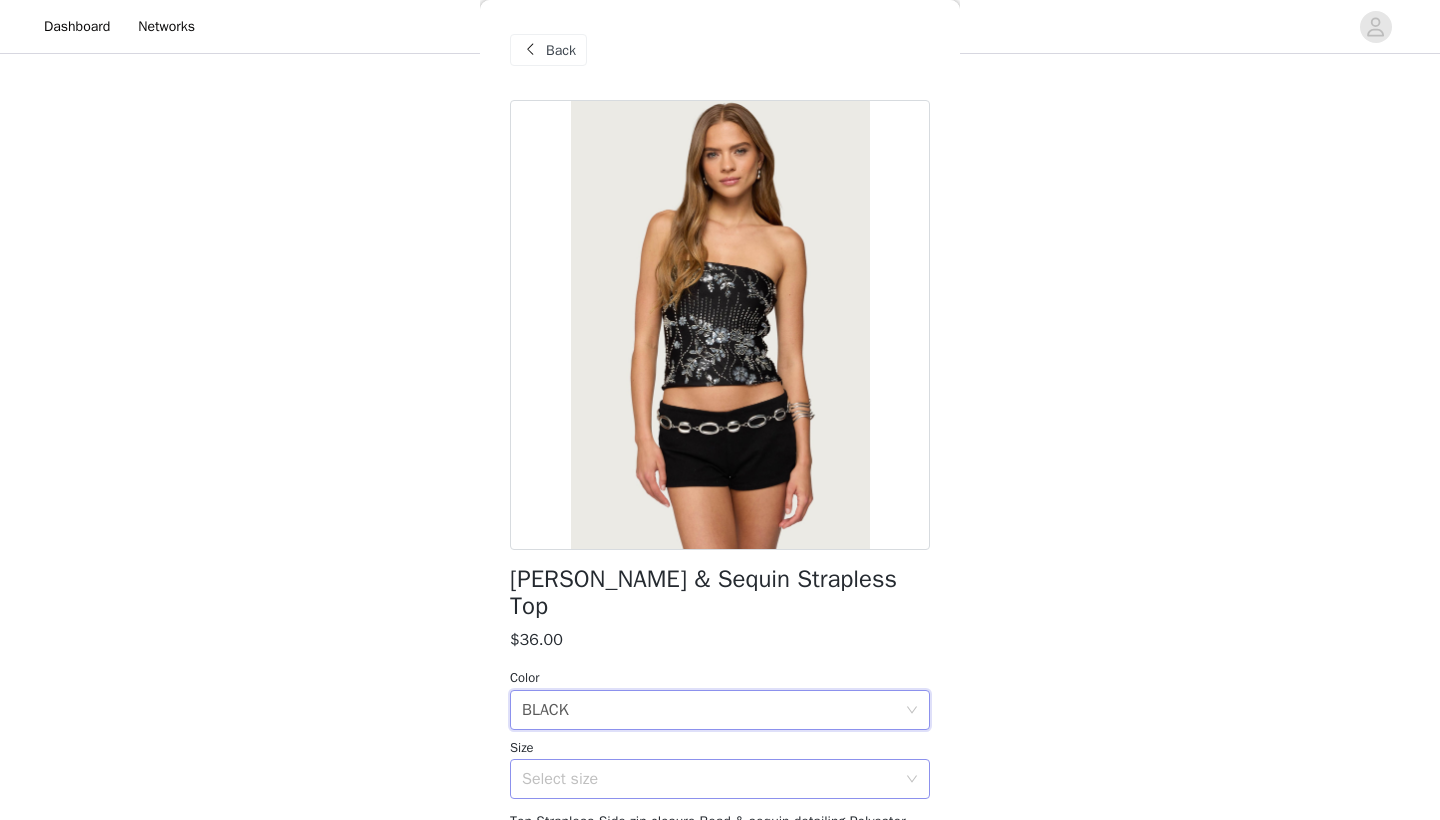 click on "Select size" at bounding box center (709, 779) 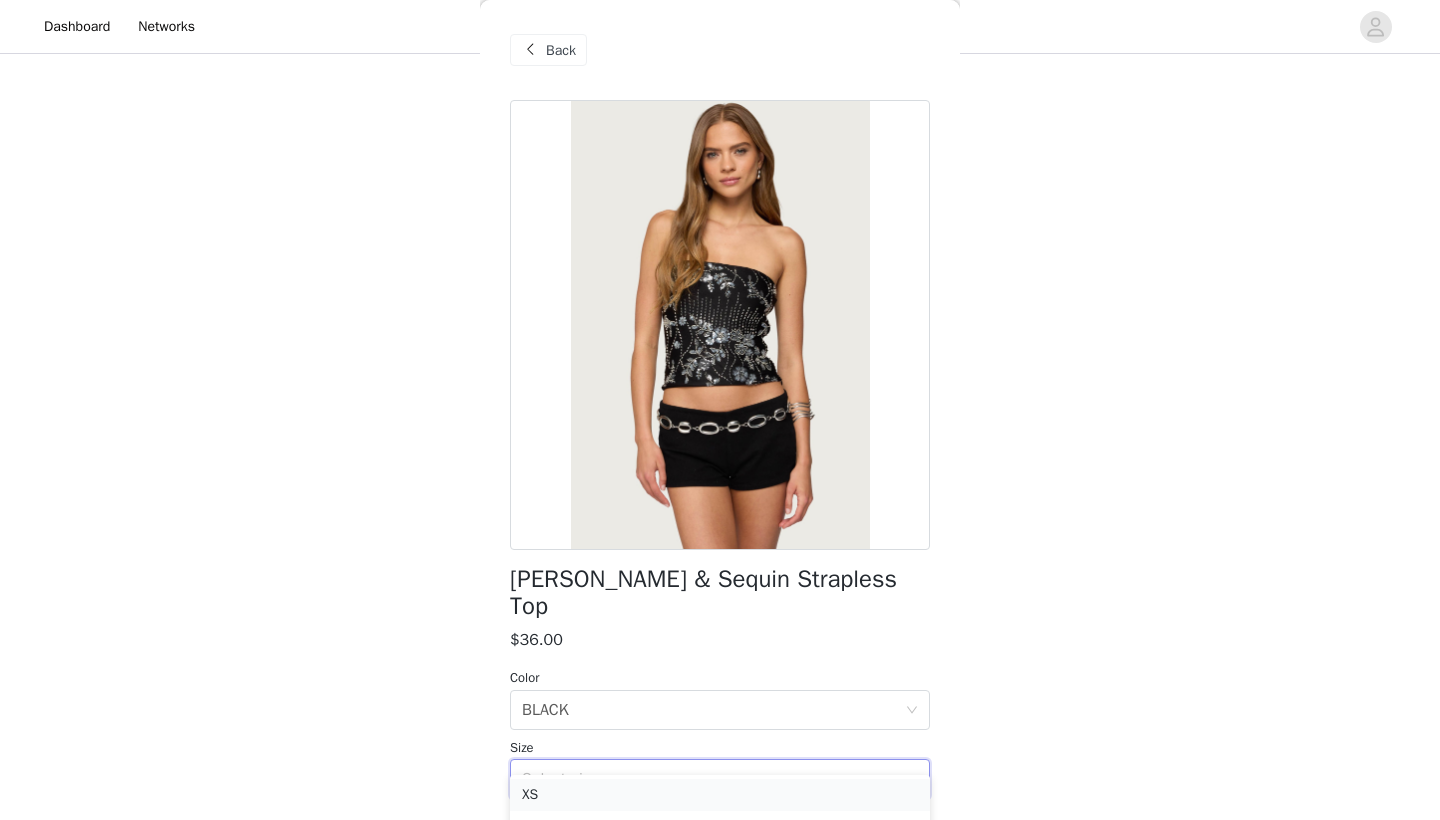 click on "XS" at bounding box center [720, 795] 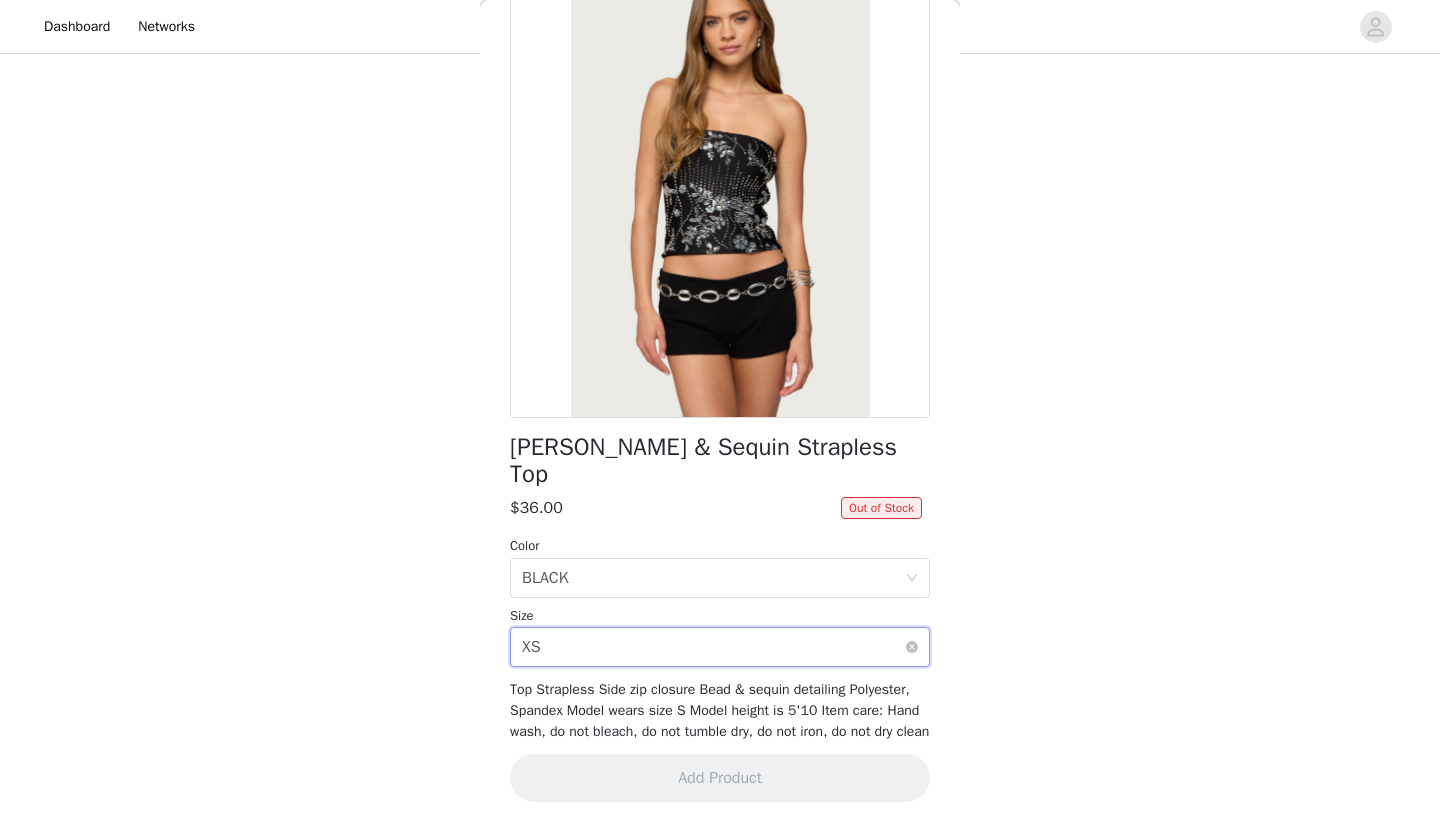 scroll, scrollTop: 131, scrollLeft: 0, axis: vertical 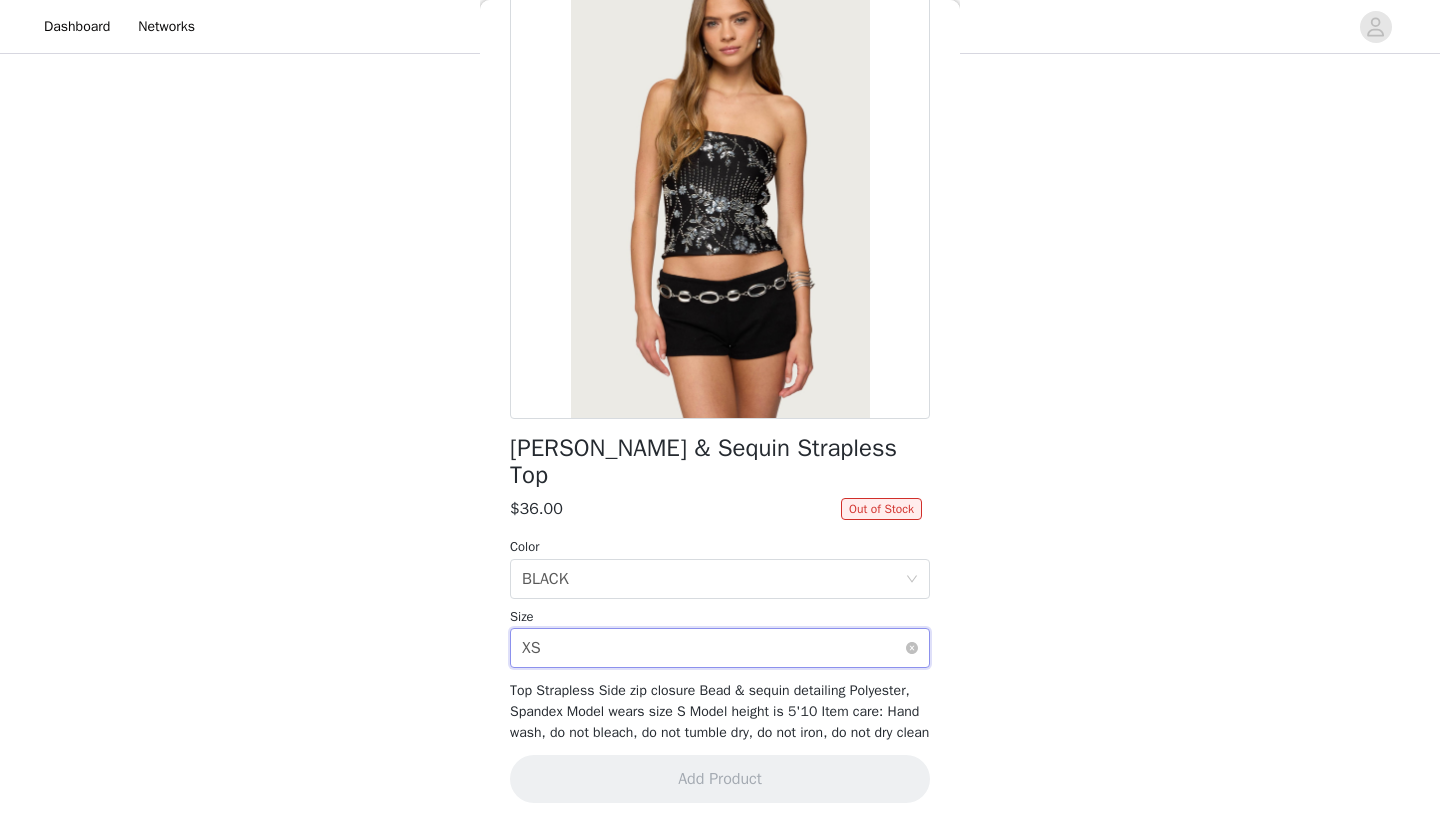 click on "Select size XS" at bounding box center [713, 648] 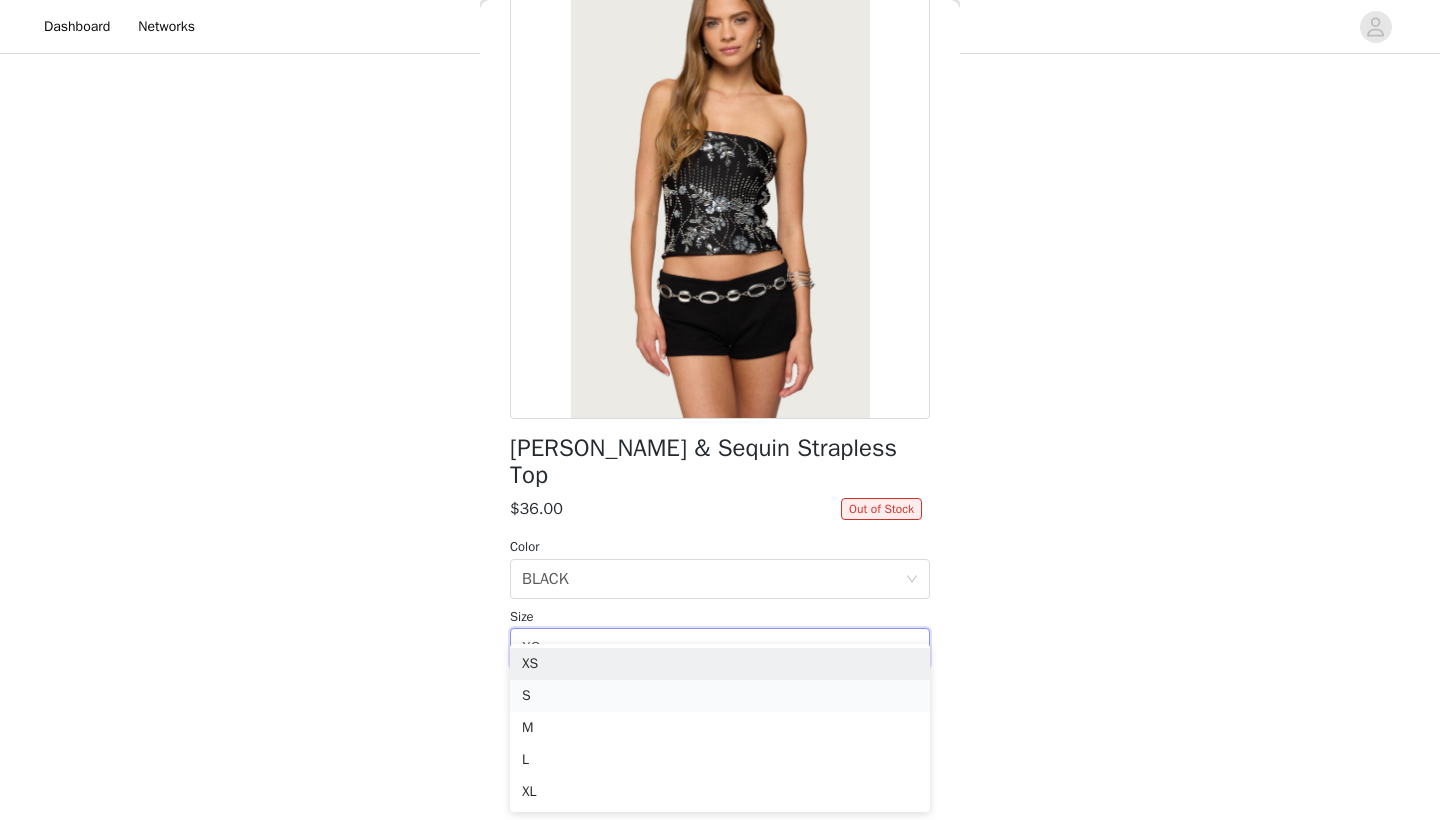 click on "S" at bounding box center (720, 696) 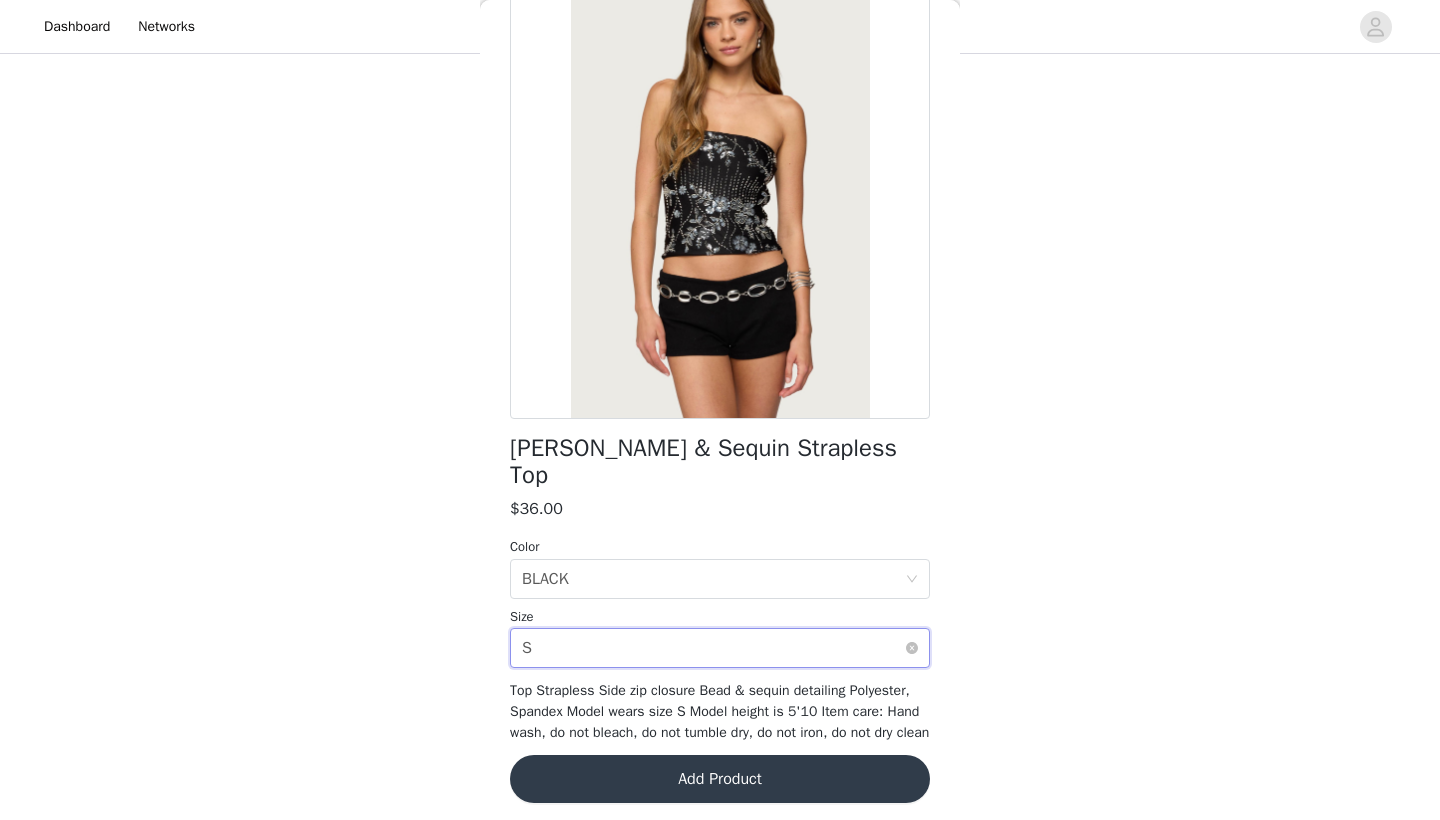 click on "Select size S" at bounding box center (713, 648) 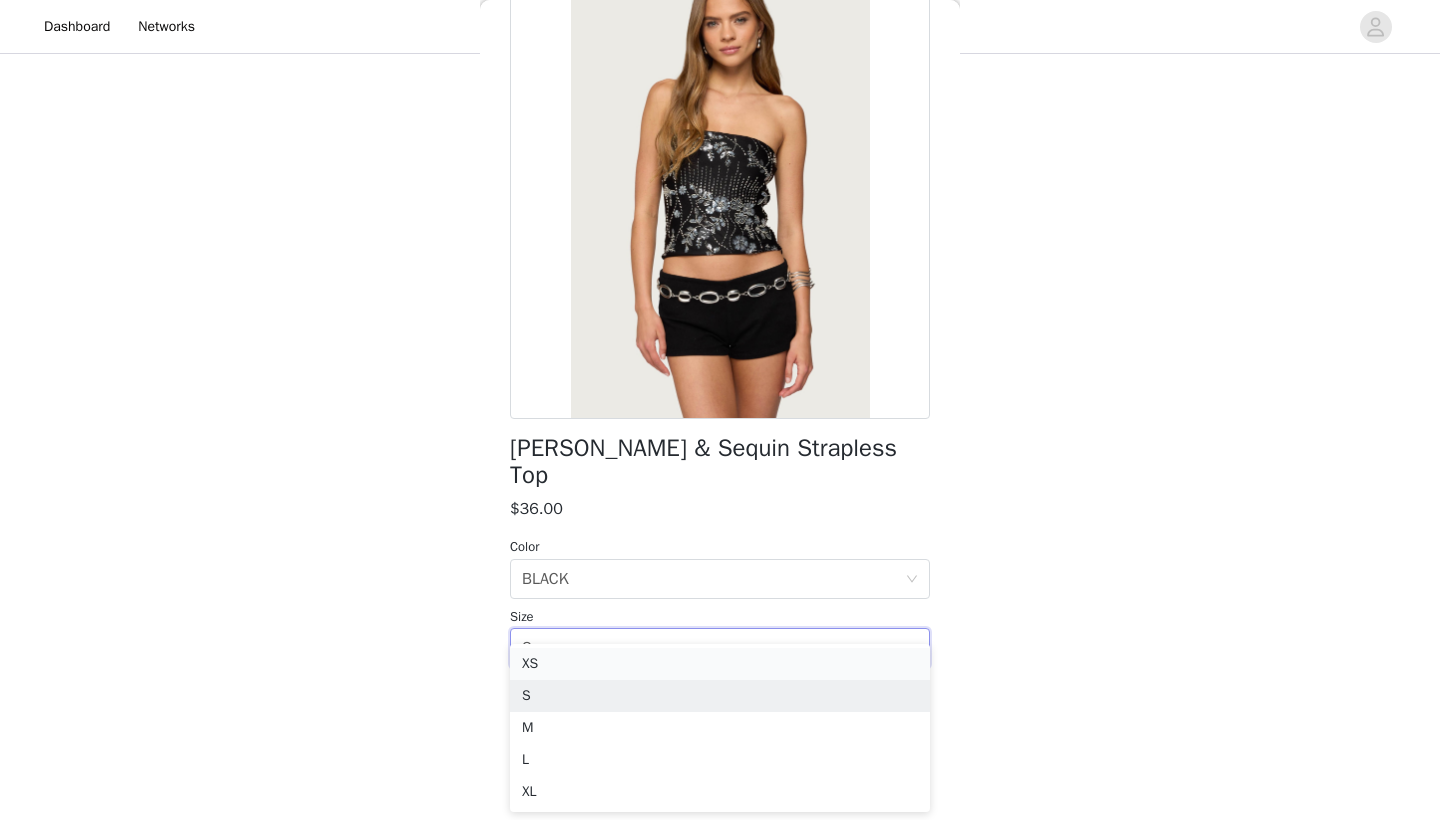 click on "XS" at bounding box center (720, 664) 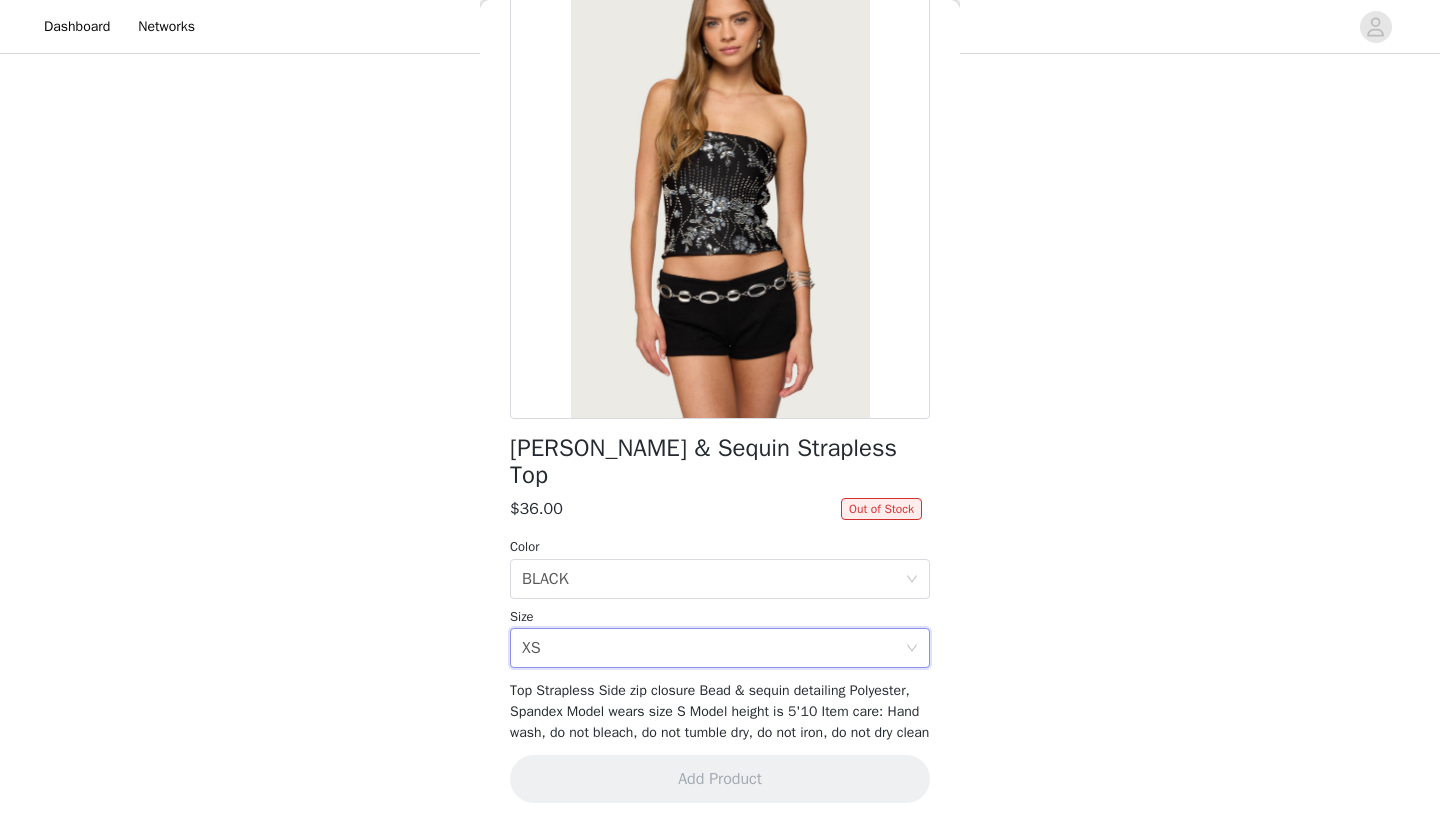 click on "STEP 1 OF 5
Products
Choose as many products as you'd like, up to $300.00.       4 Selected   Remaining Funds: $166.00         Eira Sheer Lace Tank Top     $24.00       WHITE, XS       Edit   Remove     Astra Beaded Sheer Strapless Top     $33.00       CREAM, XS       Edit   Remove     Quincy Studded Low Rise Jeans     $54.00       WHITE, XS       Edit   Remove     [PERSON_NAME] Cowl Neck Halter Top     $23.00       BLACK, XS       Edit   Remove     Add Product     You may choose as many products as you'd like     Back     Zelda Bead & Sequin Strapless Top       $36.00        Out of Stock   Color   Select color BLACK Size   Select size XS   Top Strapless Side zip closure Bead & sequin detailing Polyester, Spandex Model wears size S Model height is 5'10 Item care: Hand wash, do not bleach, do not tumble dry, do not iron, do not dry clean   Add Product" at bounding box center (720, 146) 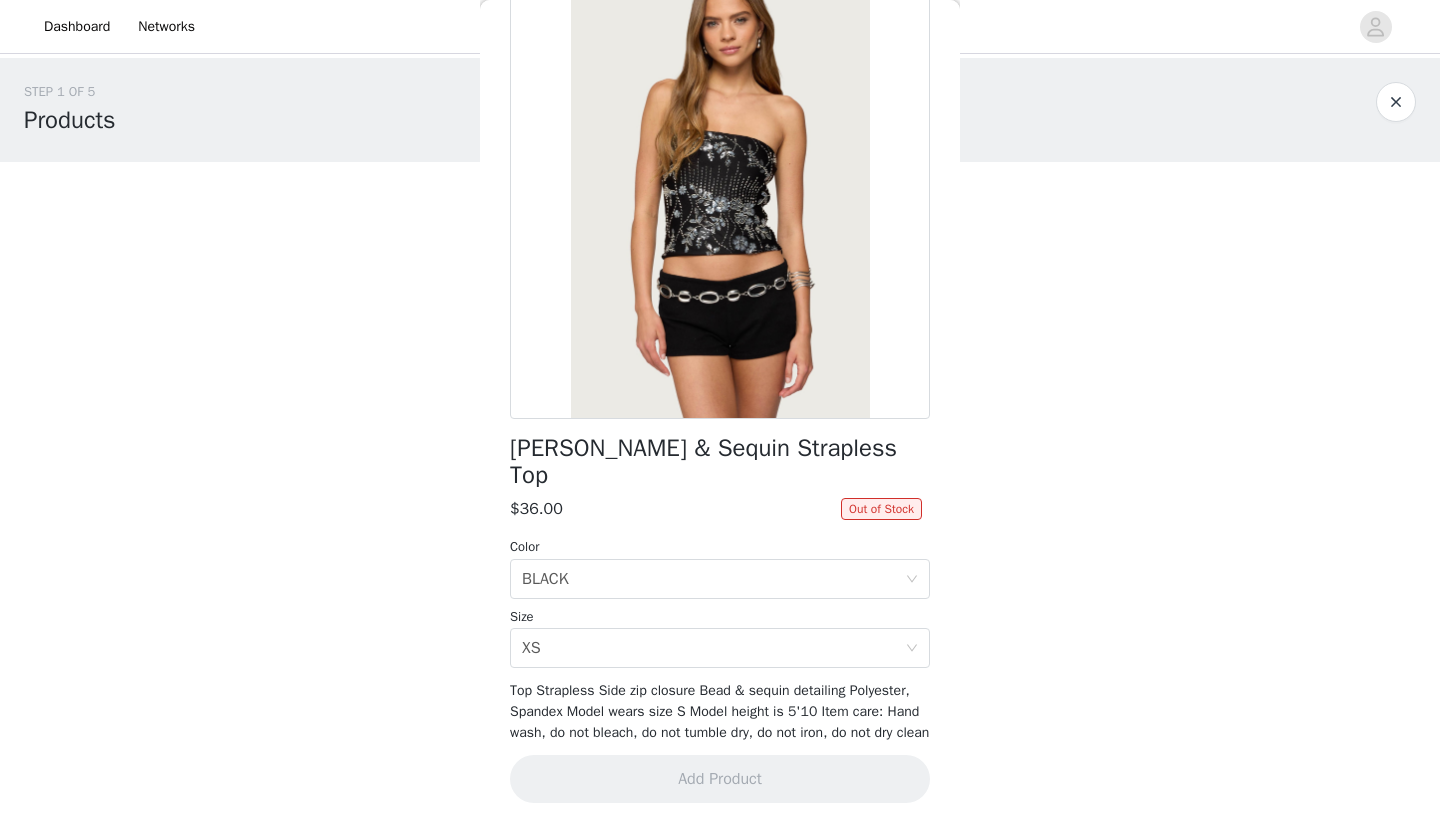 scroll, scrollTop: 0, scrollLeft: 0, axis: both 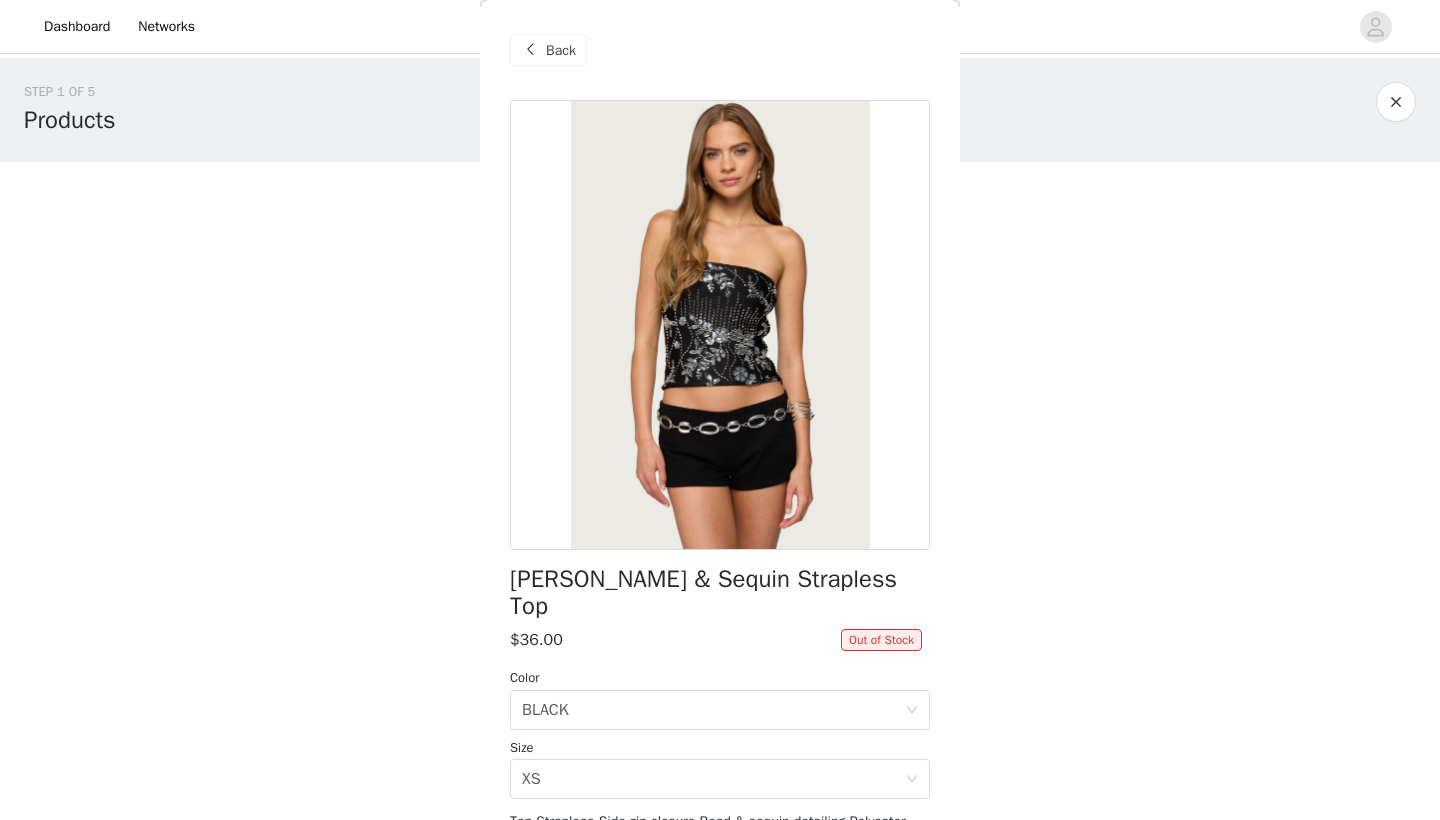 click on "Back" at bounding box center (561, 50) 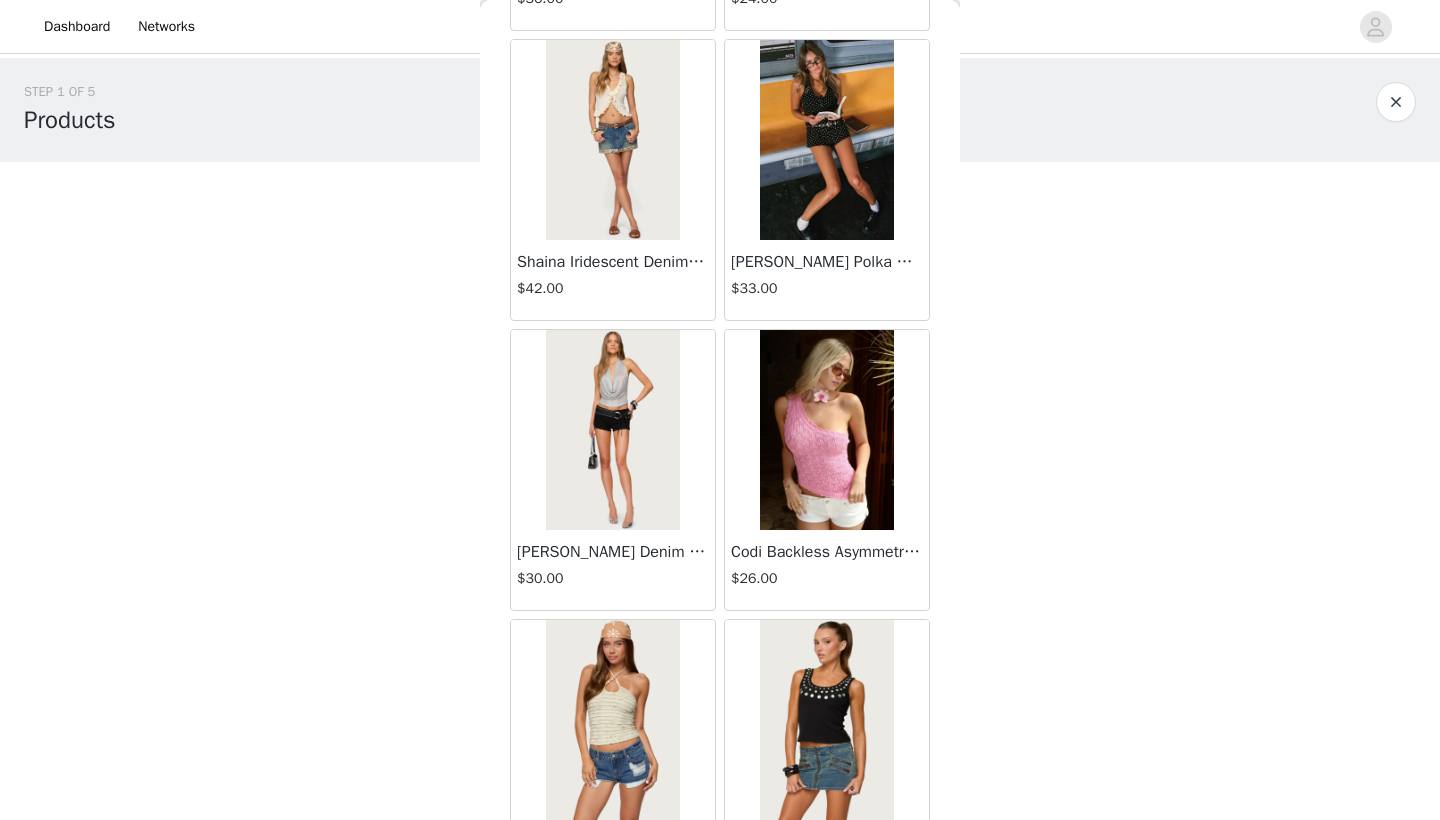 scroll, scrollTop: 9057, scrollLeft: 0, axis: vertical 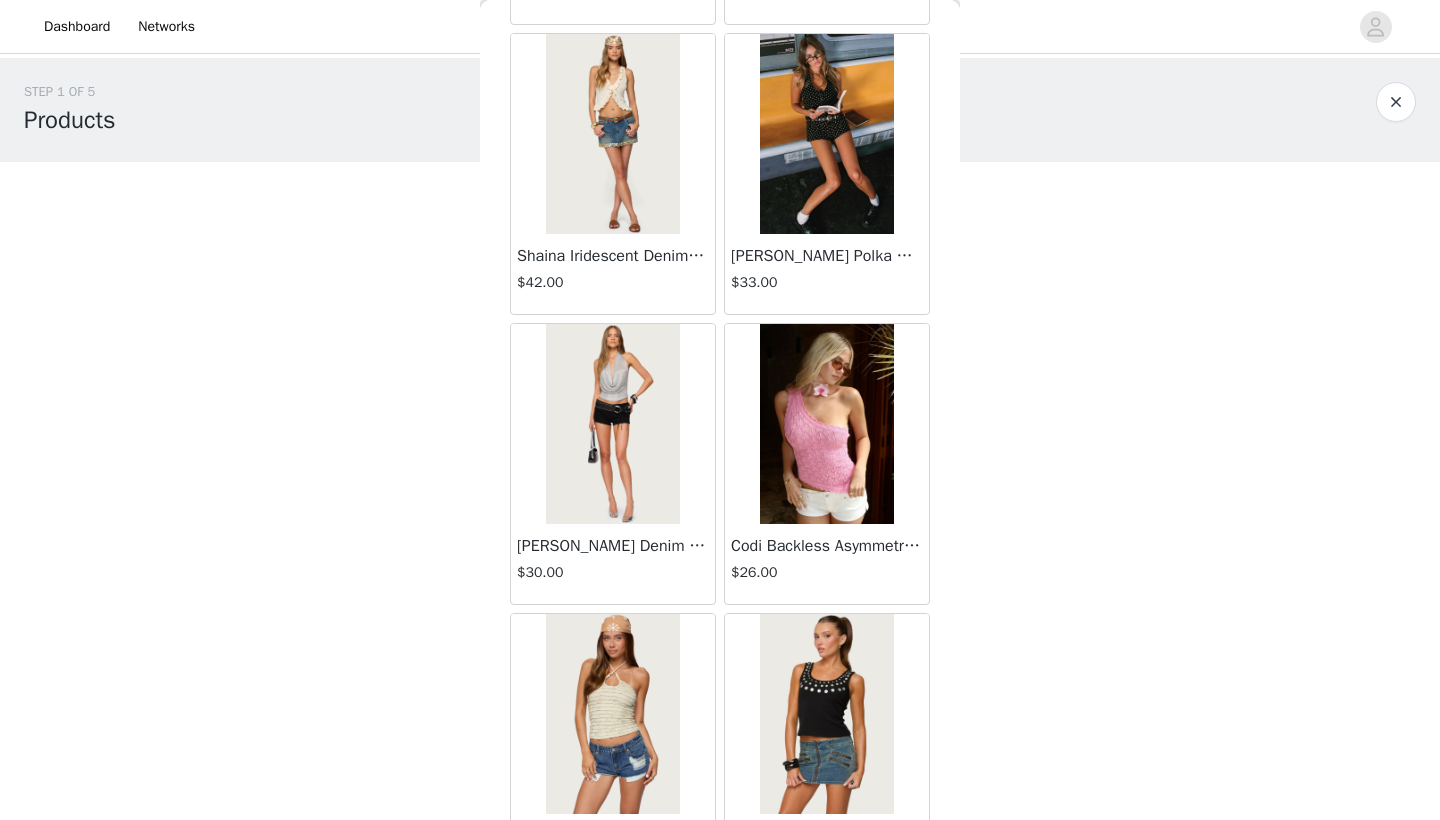 click at bounding box center (612, 424) 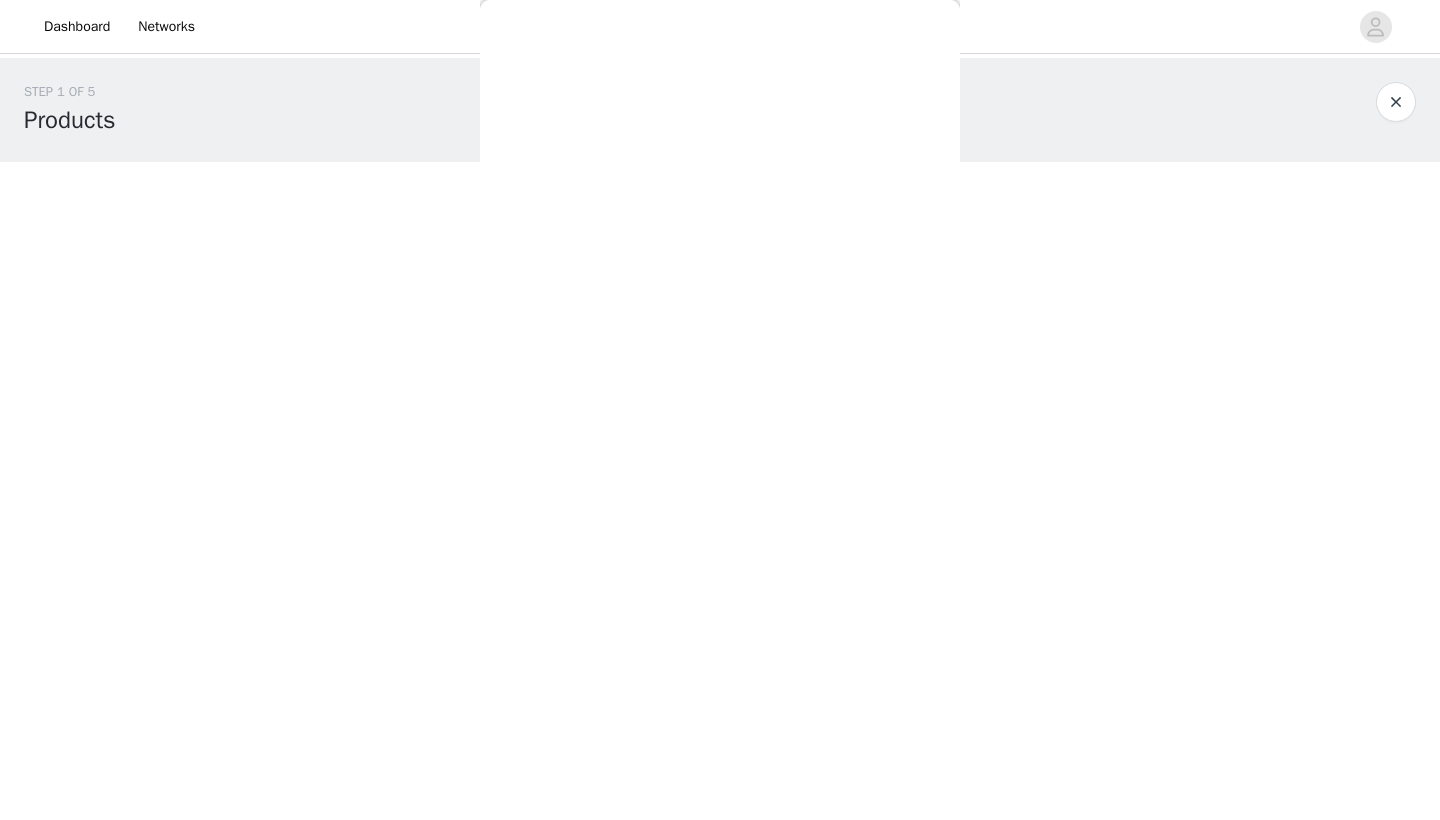 scroll, scrollTop: 0, scrollLeft: 0, axis: both 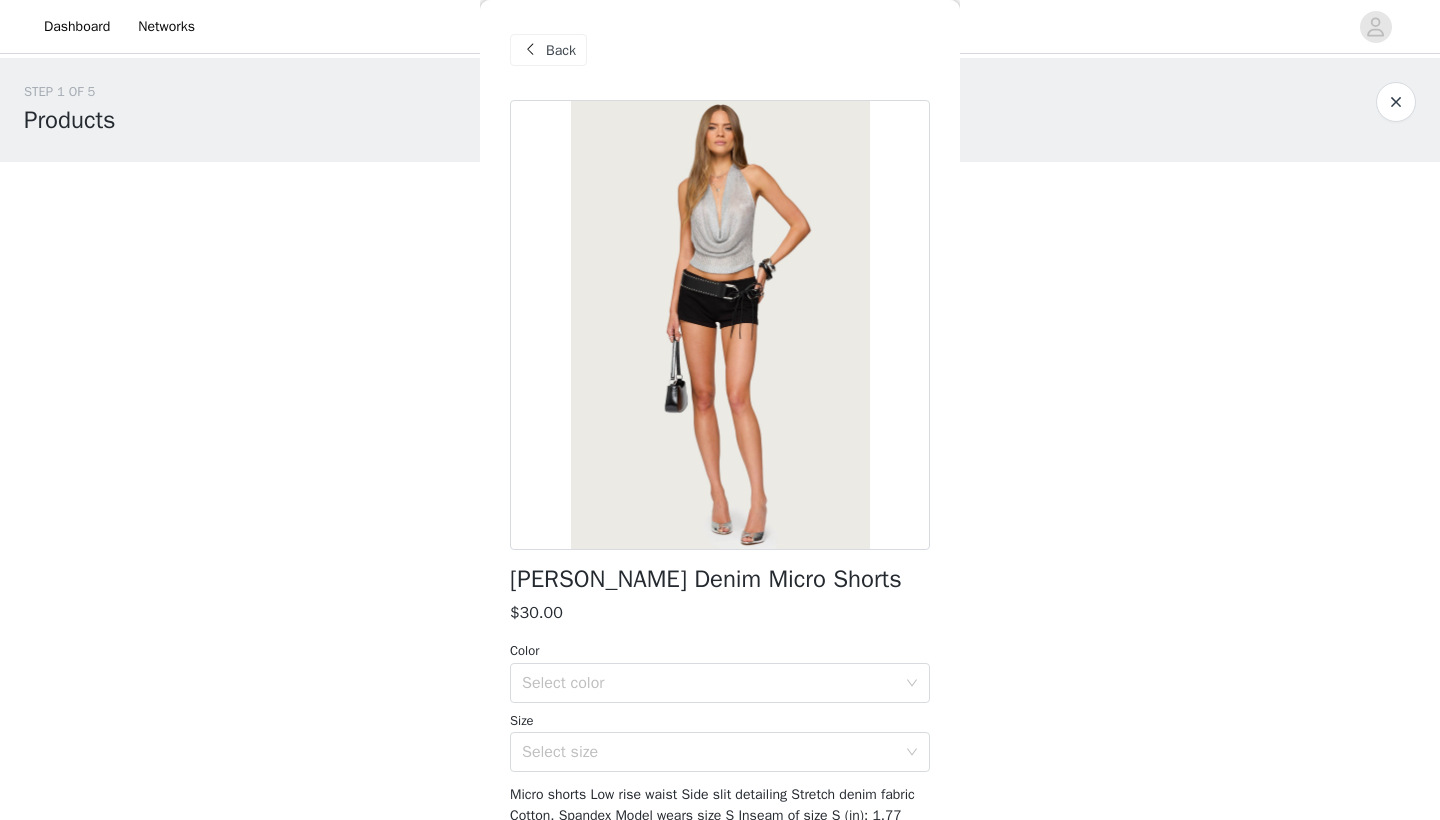 click on "Back" at bounding box center [561, 50] 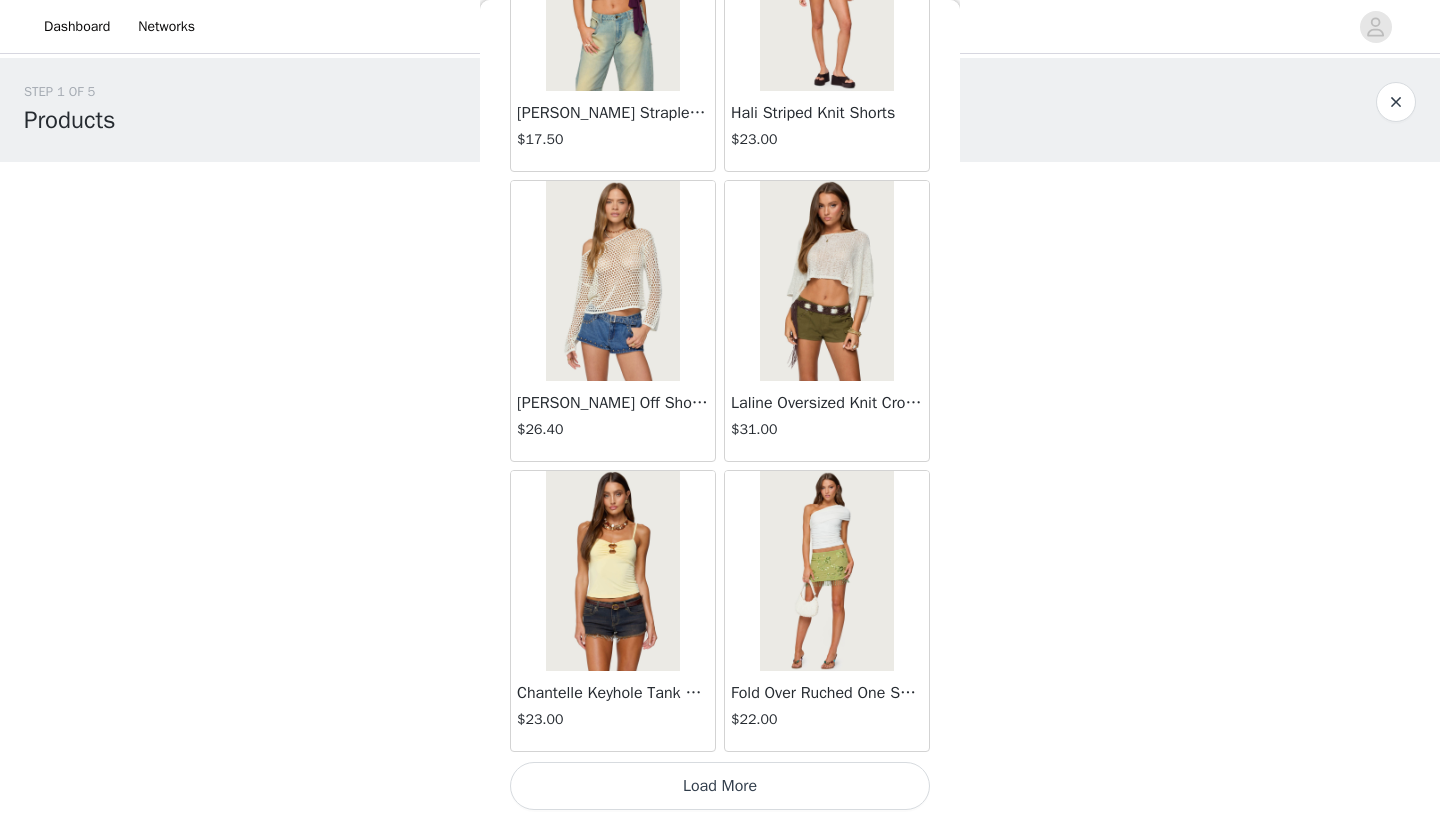 scroll, scrollTop: 10940, scrollLeft: 0, axis: vertical 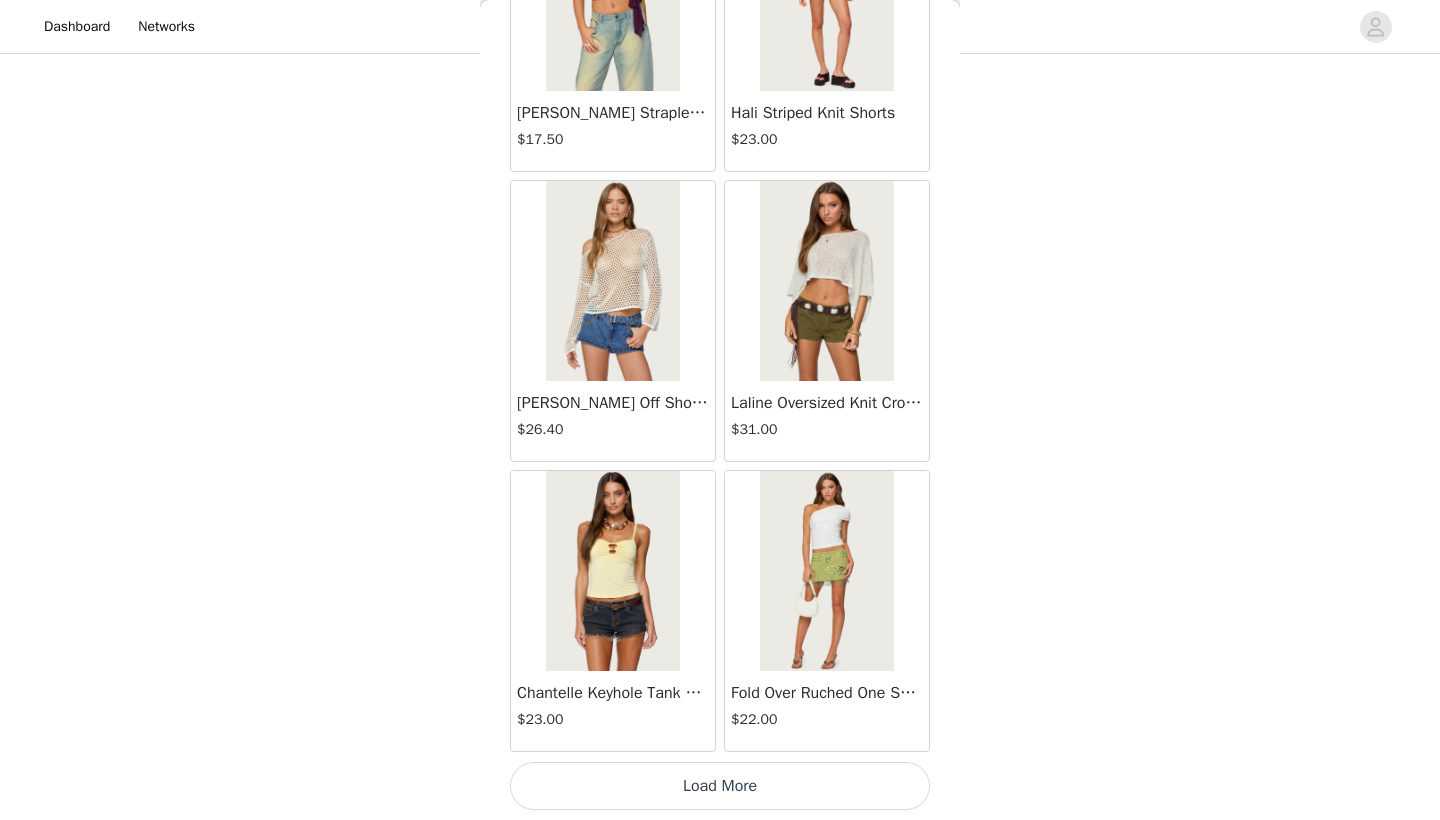 click on "Load More" at bounding box center (720, 786) 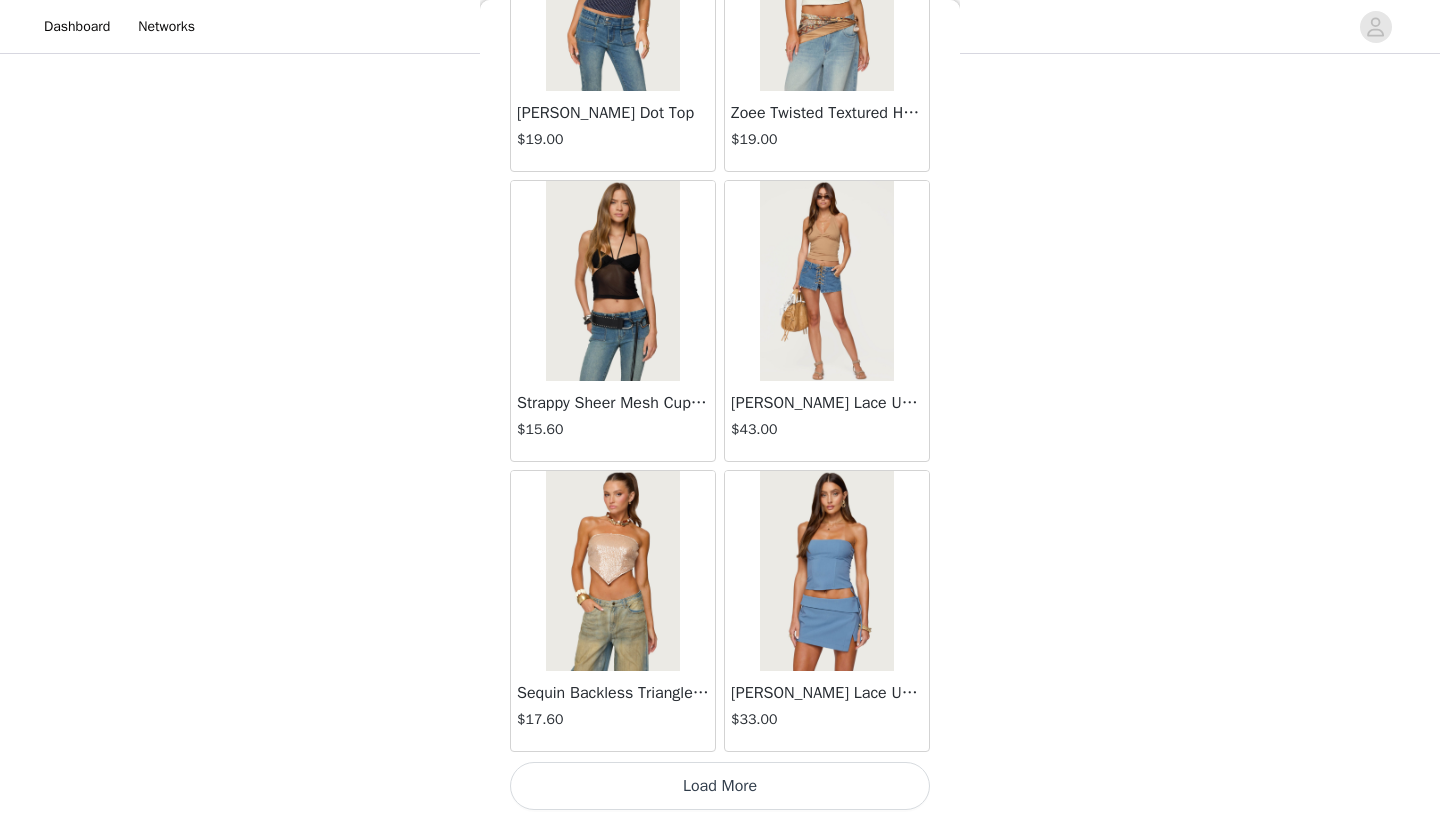scroll, scrollTop: 13840, scrollLeft: 0, axis: vertical 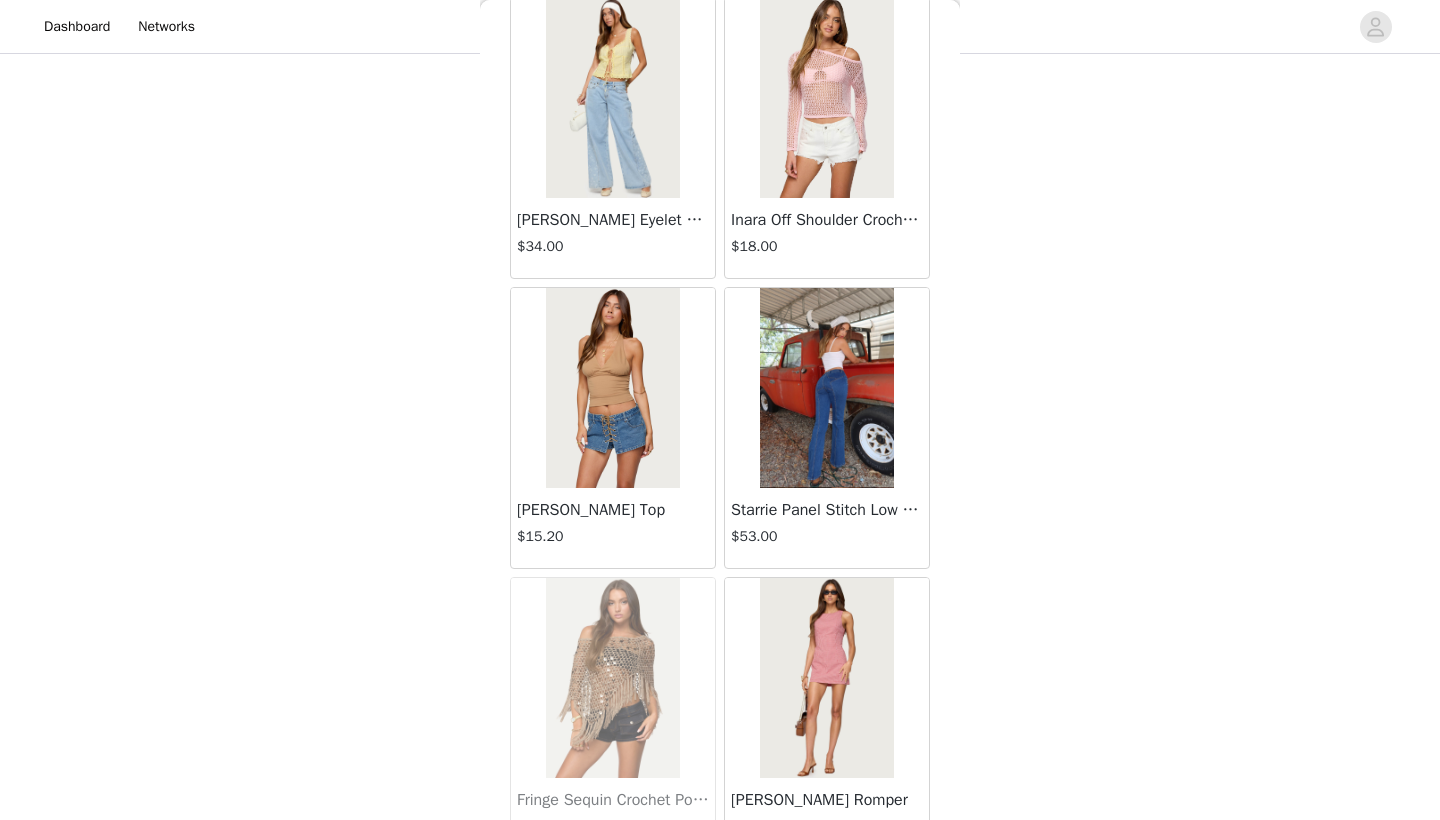 click at bounding box center (826, 388) 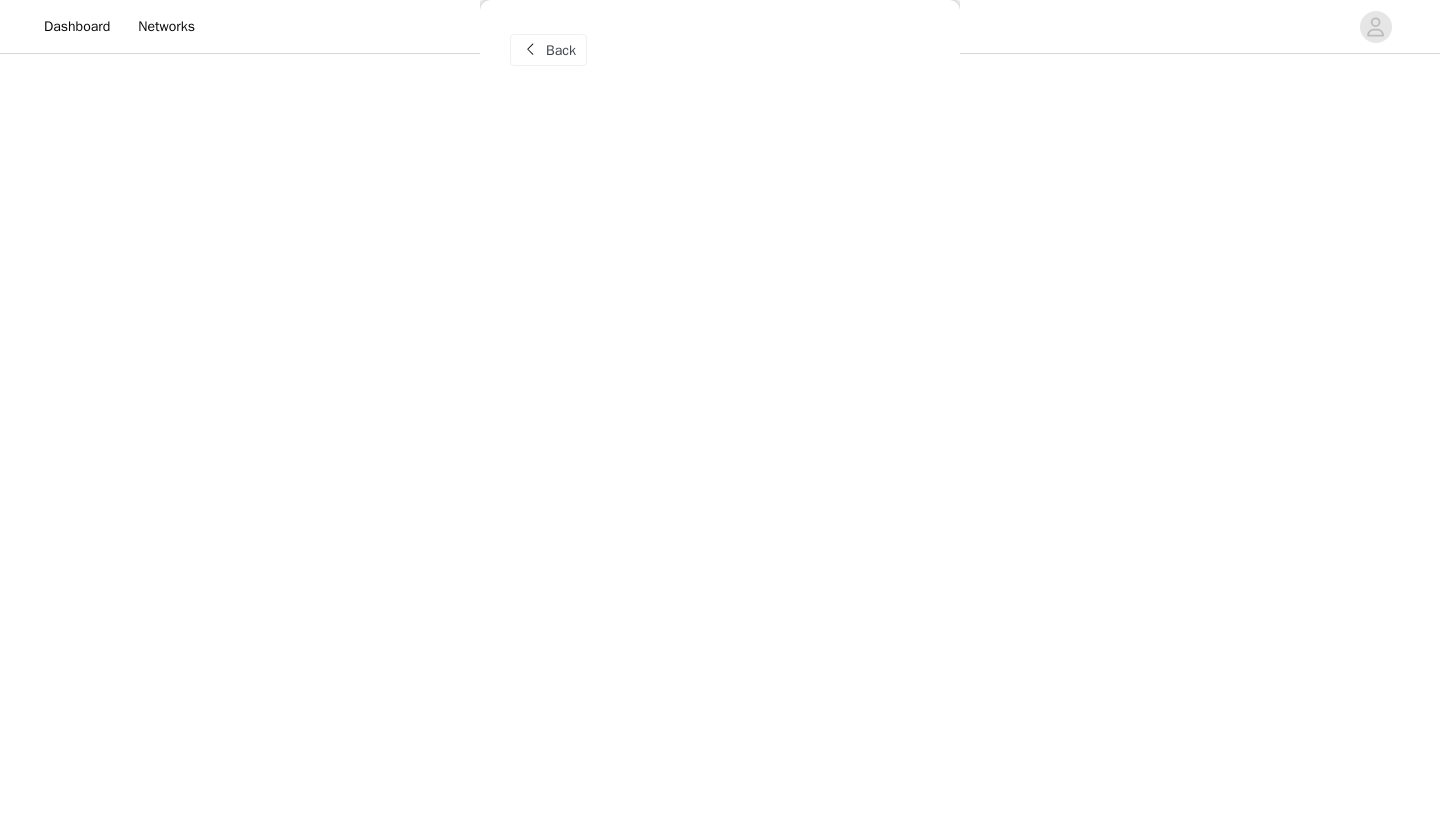scroll, scrollTop: 0, scrollLeft: 0, axis: both 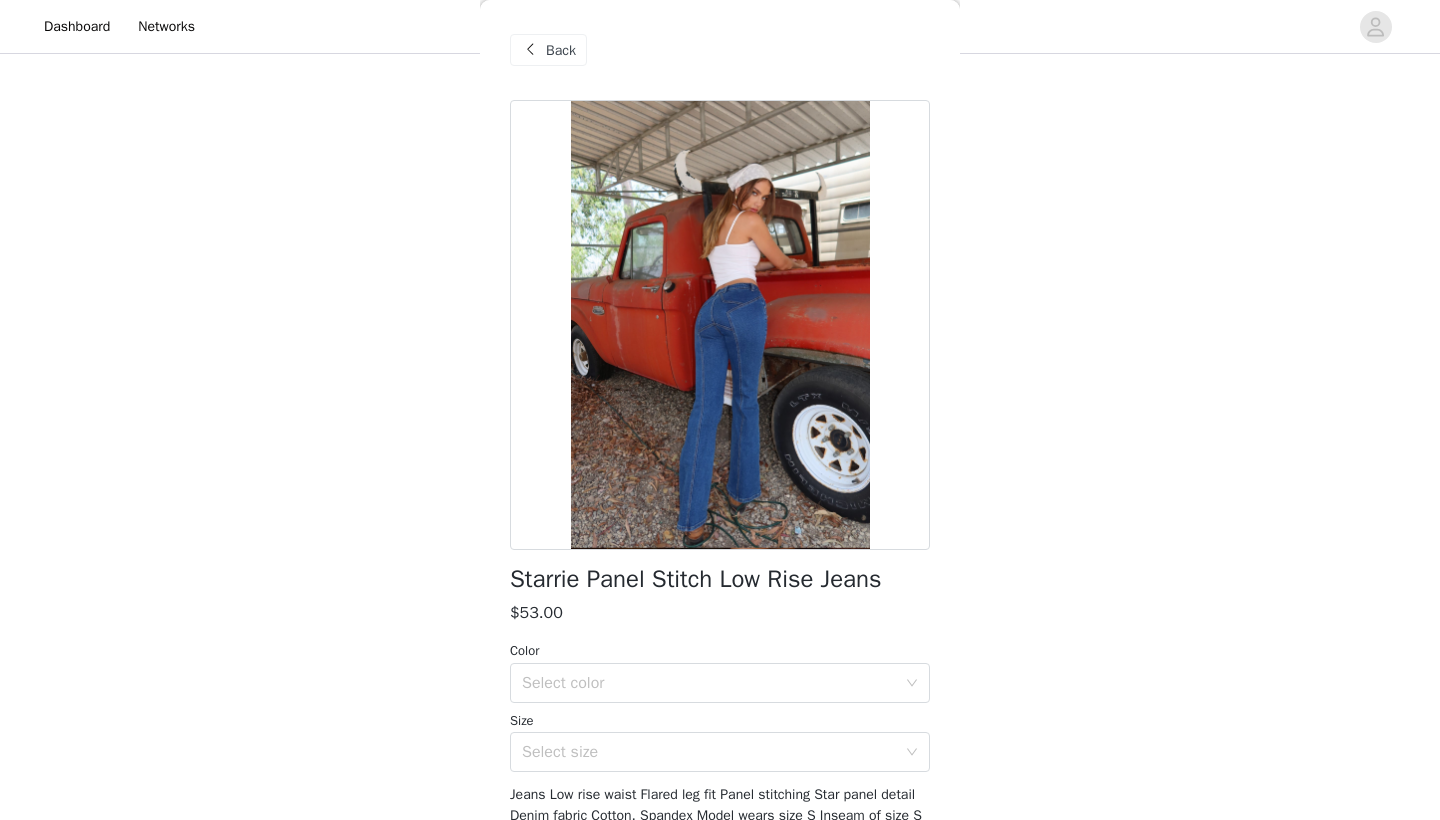 click on "Back" at bounding box center [561, 50] 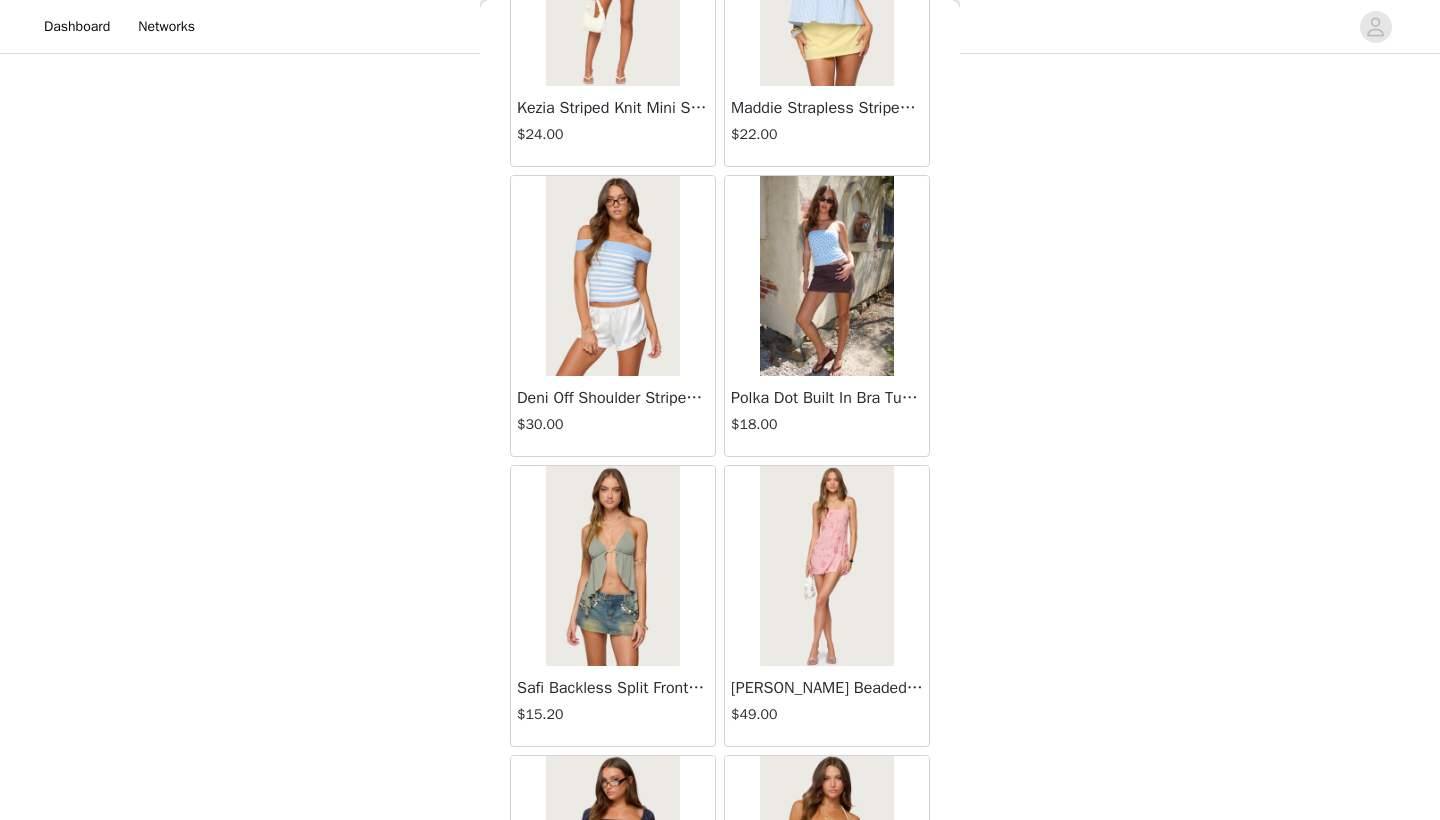 scroll, scrollTop: 12974, scrollLeft: 0, axis: vertical 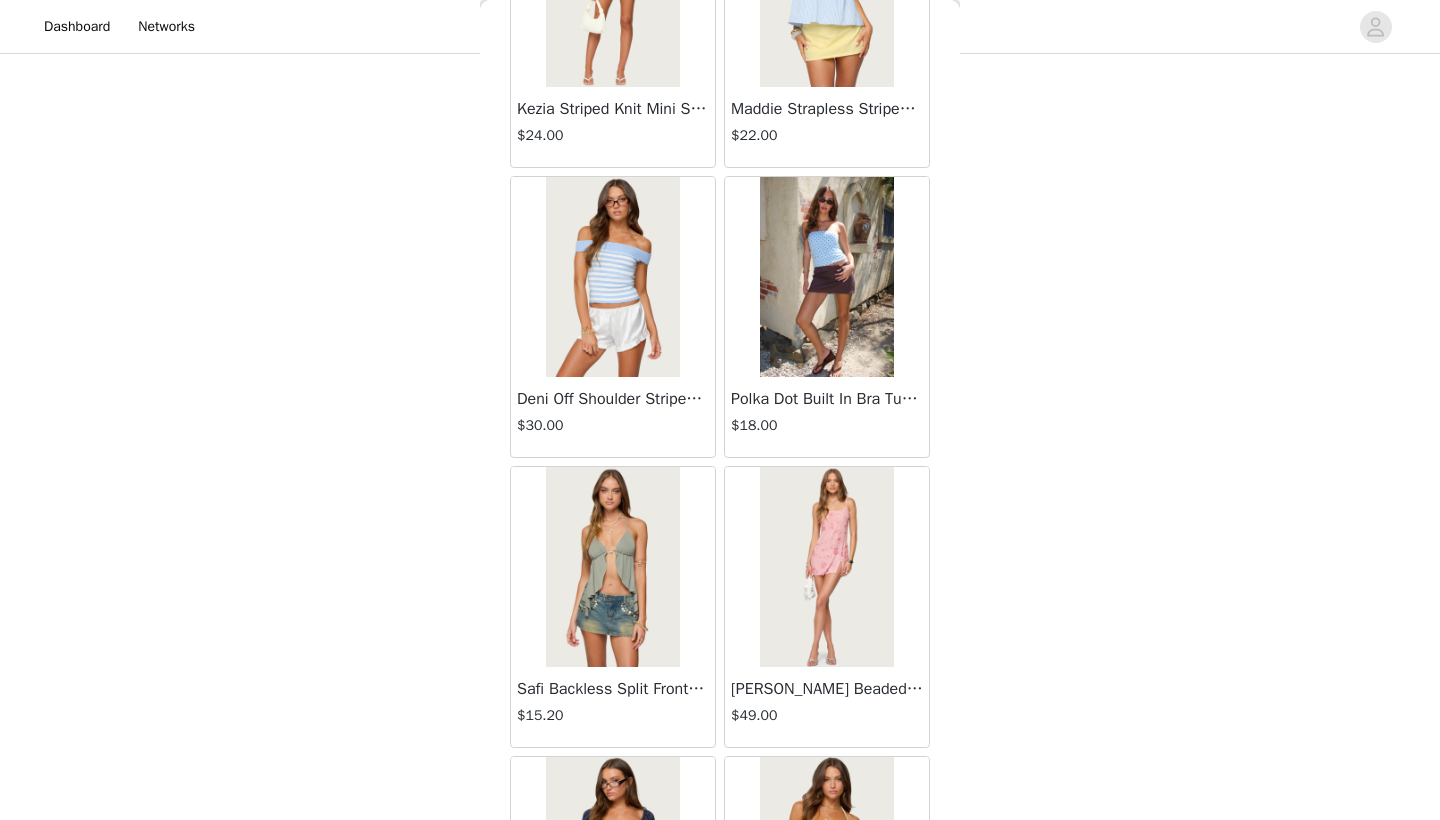 click at bounding box center [826, 277] 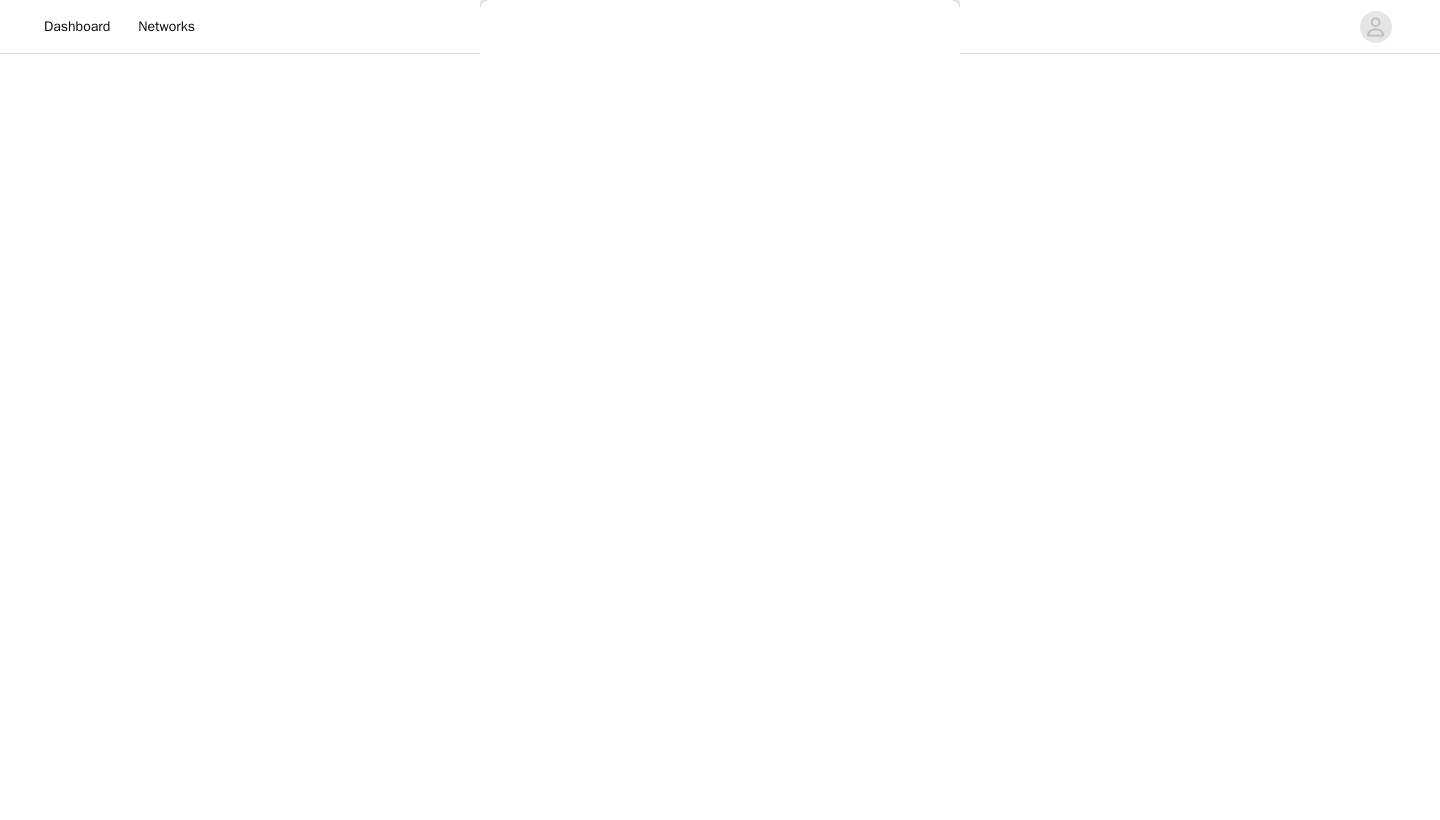 scroll, scrollTop: 0, scrollLeft: 0, axis: both 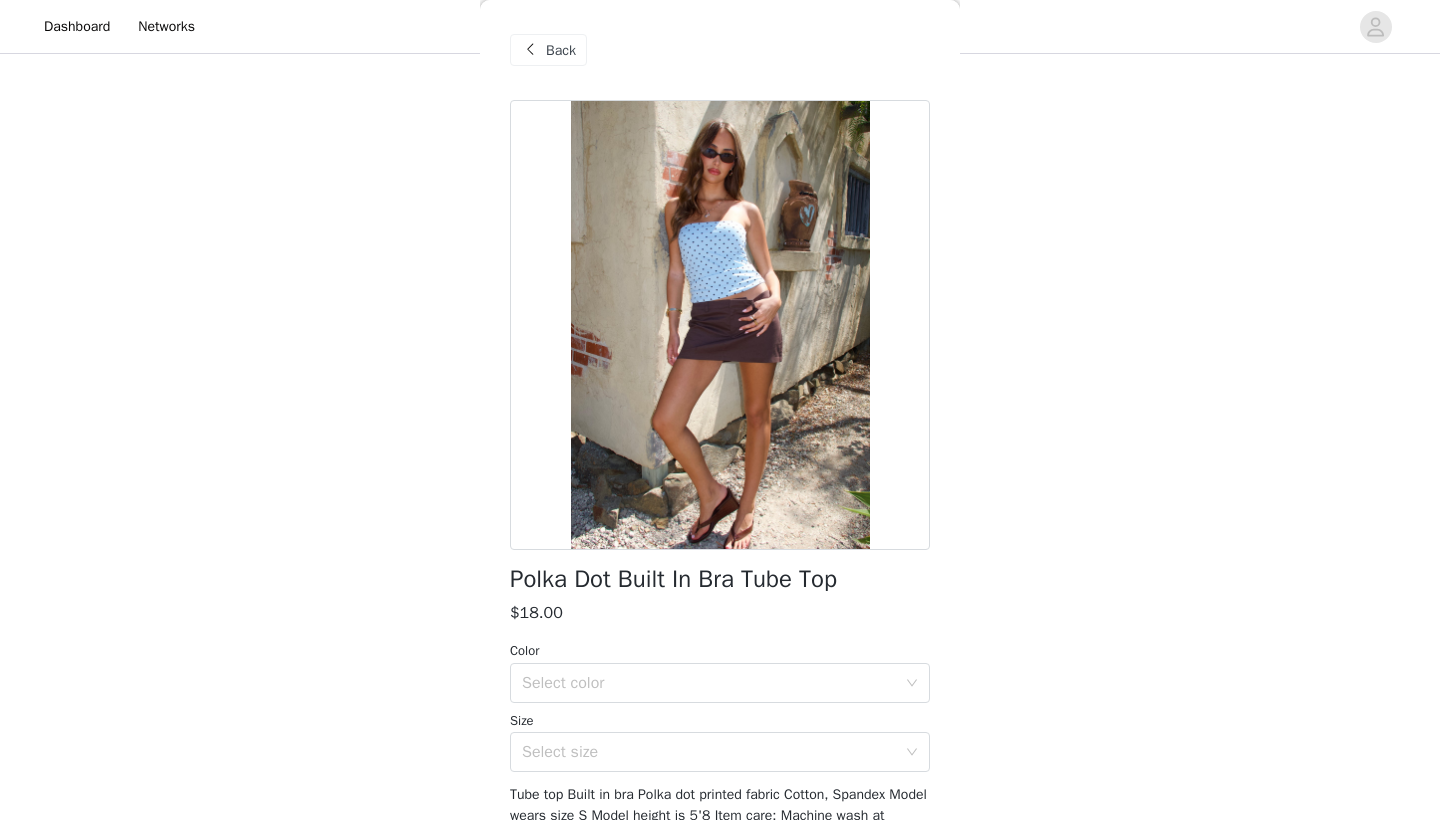 click on "Back" at bounding box center (561, 50) 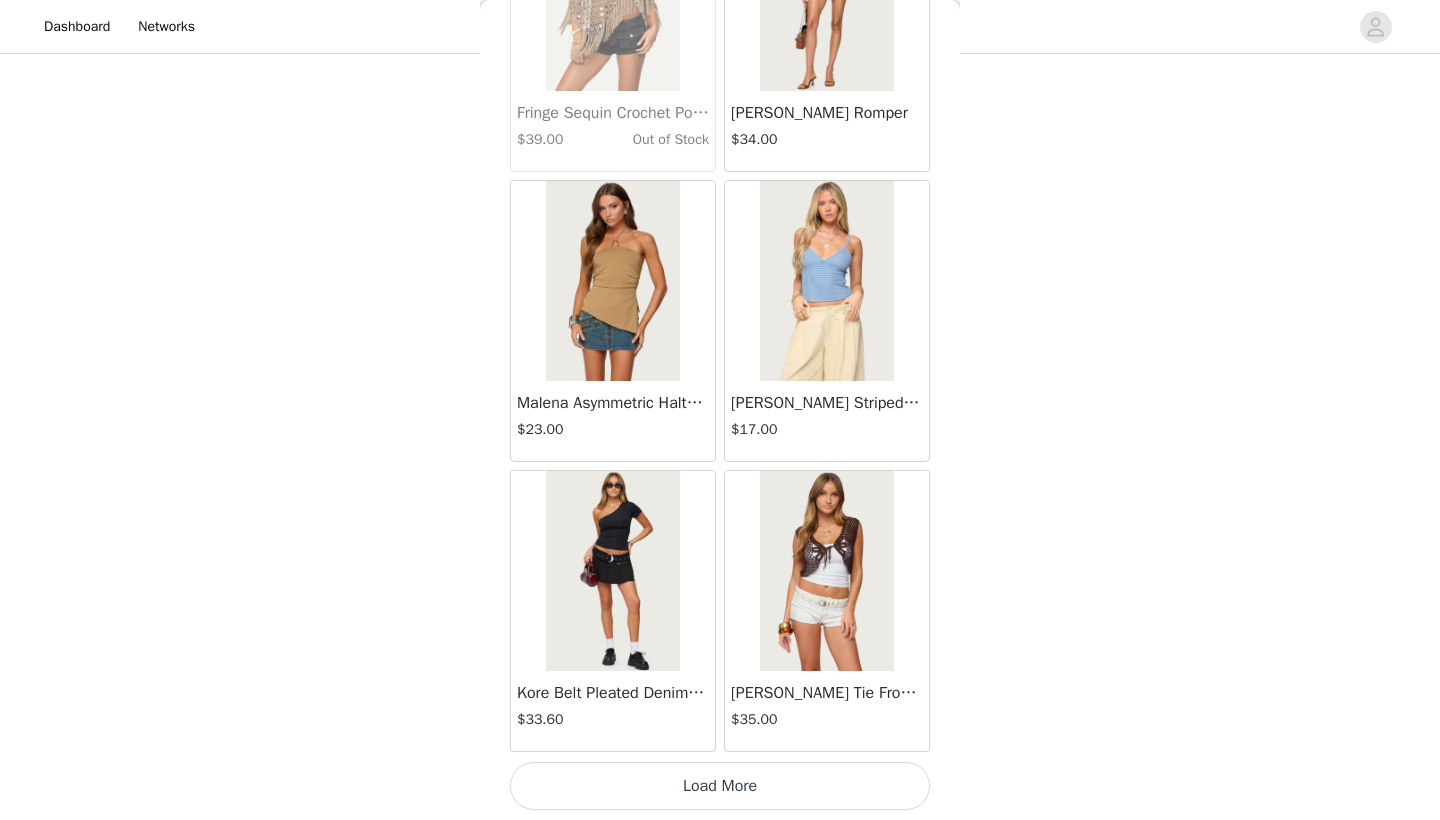 scroll, scrollTop: 16740, scrollLeft: 0, axis: vertical 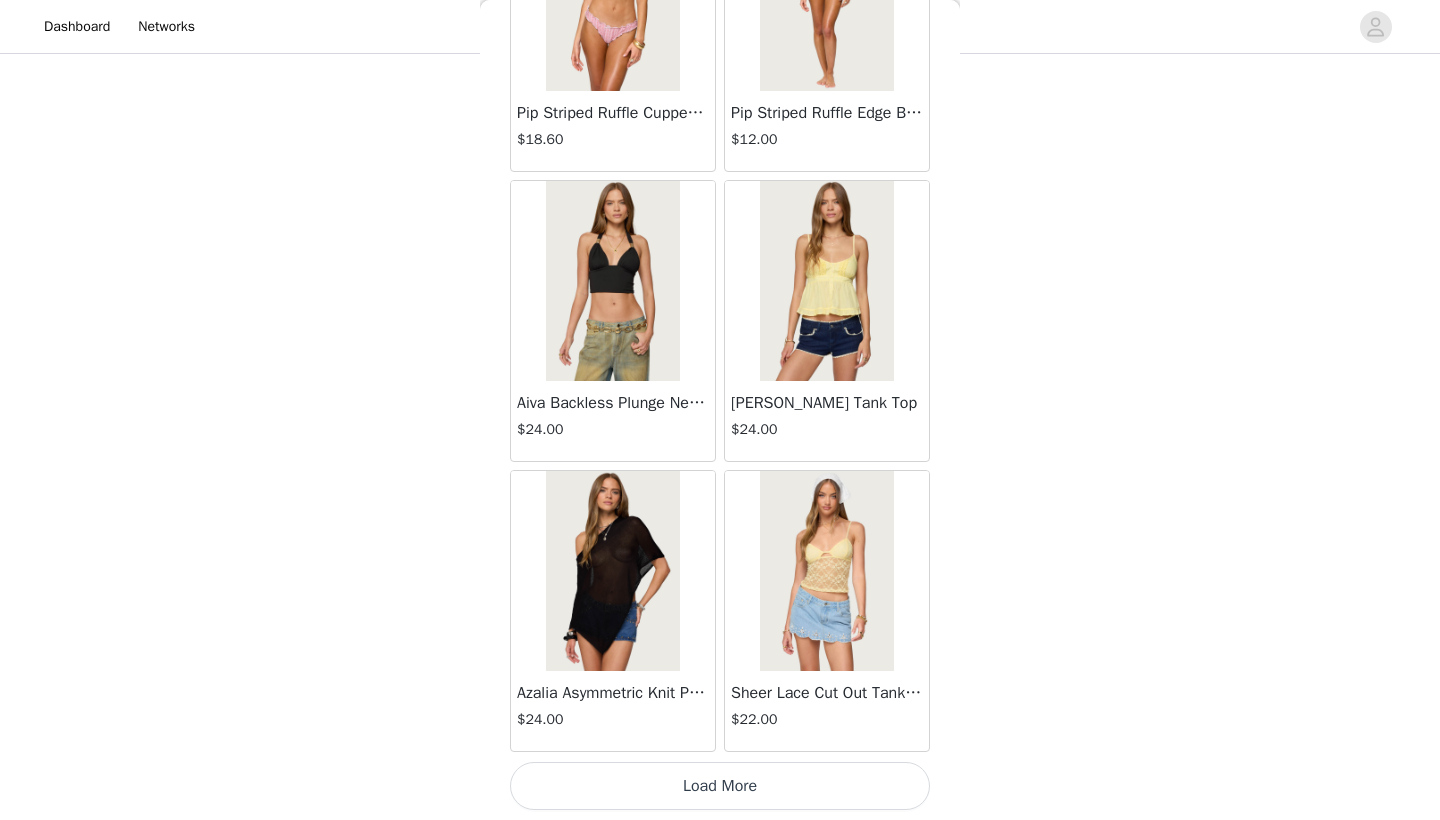 click on "Load More" at bounding box center (720, 786) 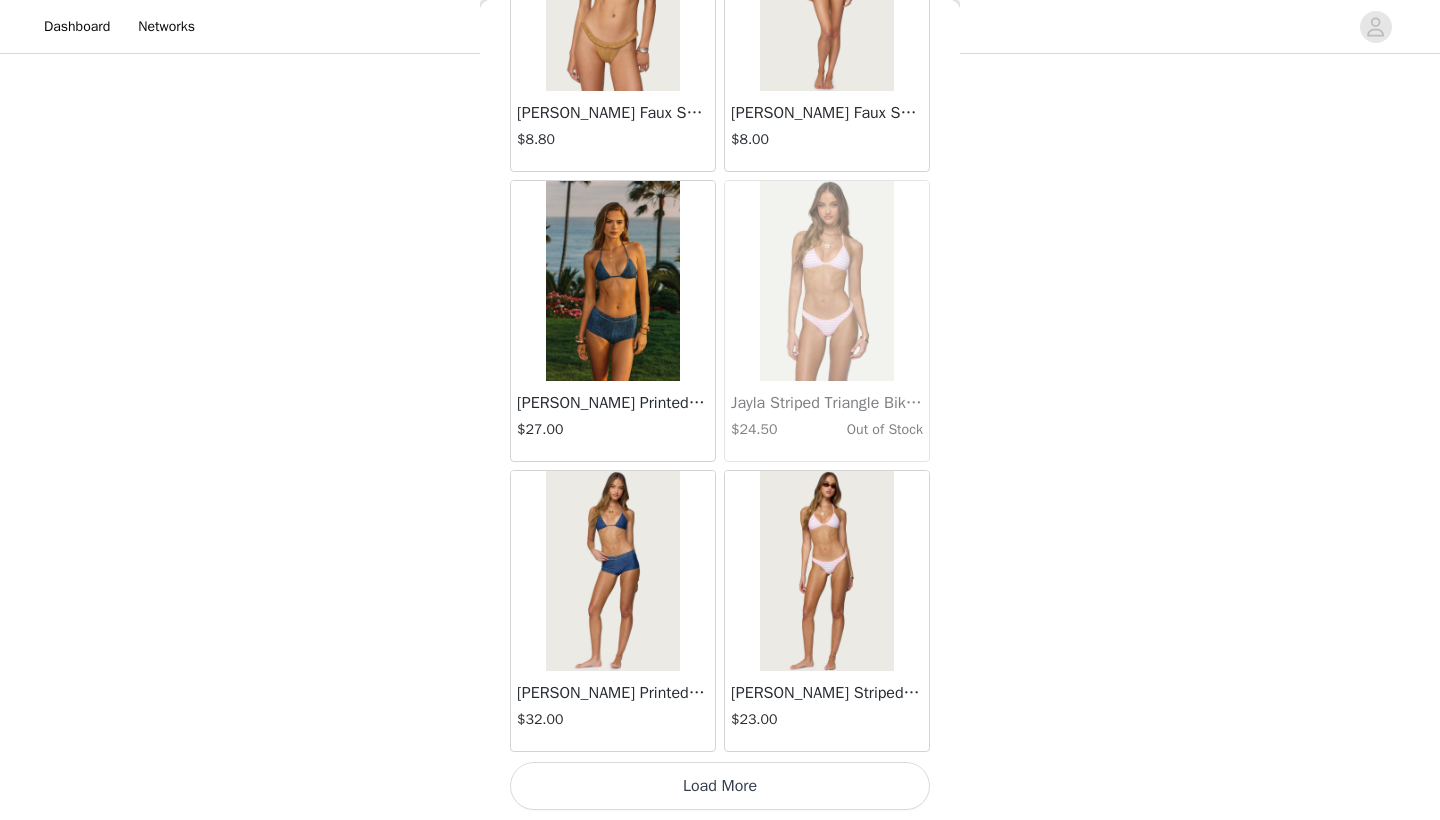 scroll, scrollTop: 22540, scrollLeft: 0, axis: vertical 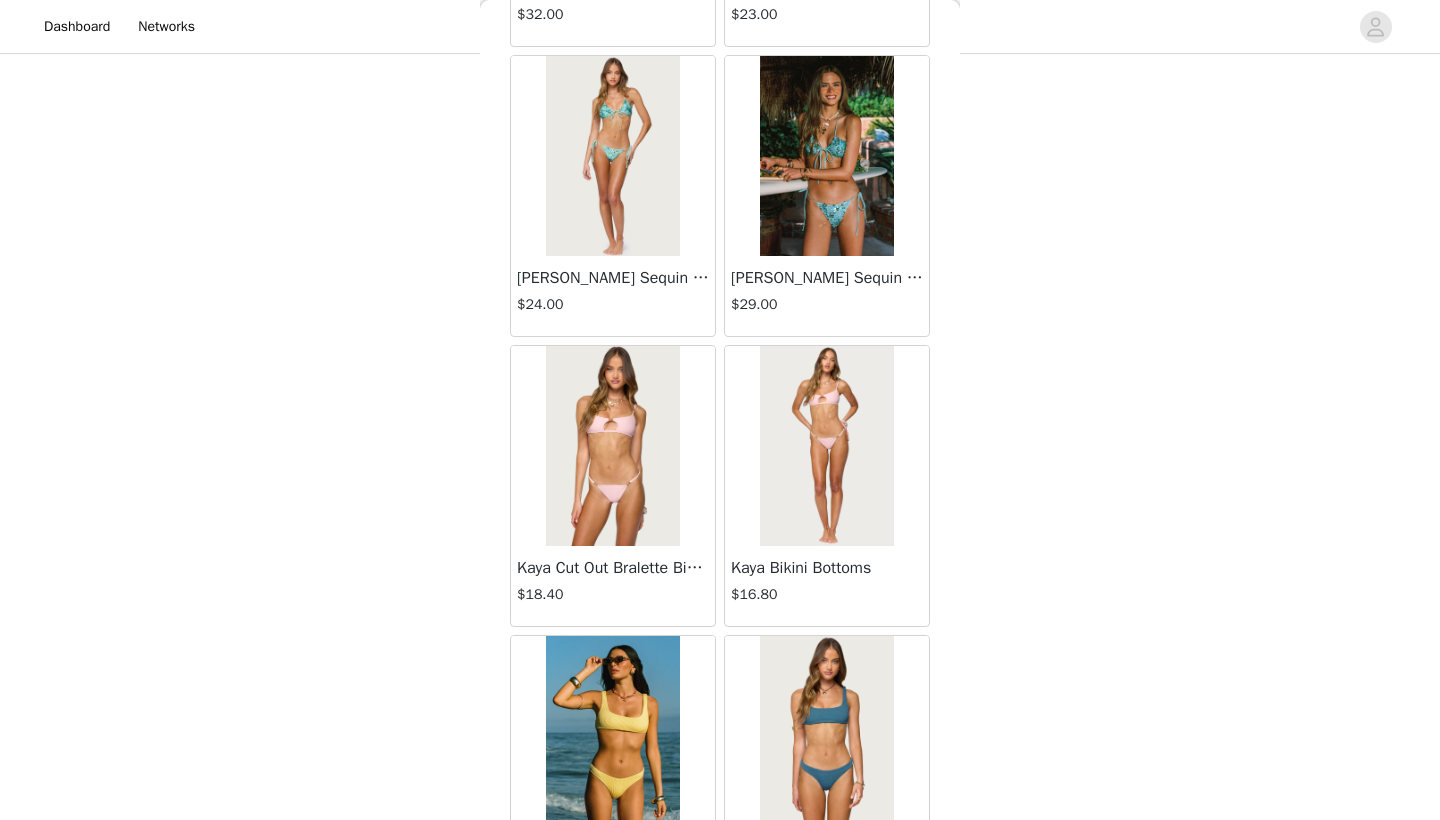 click at bounding box center (826, 156) 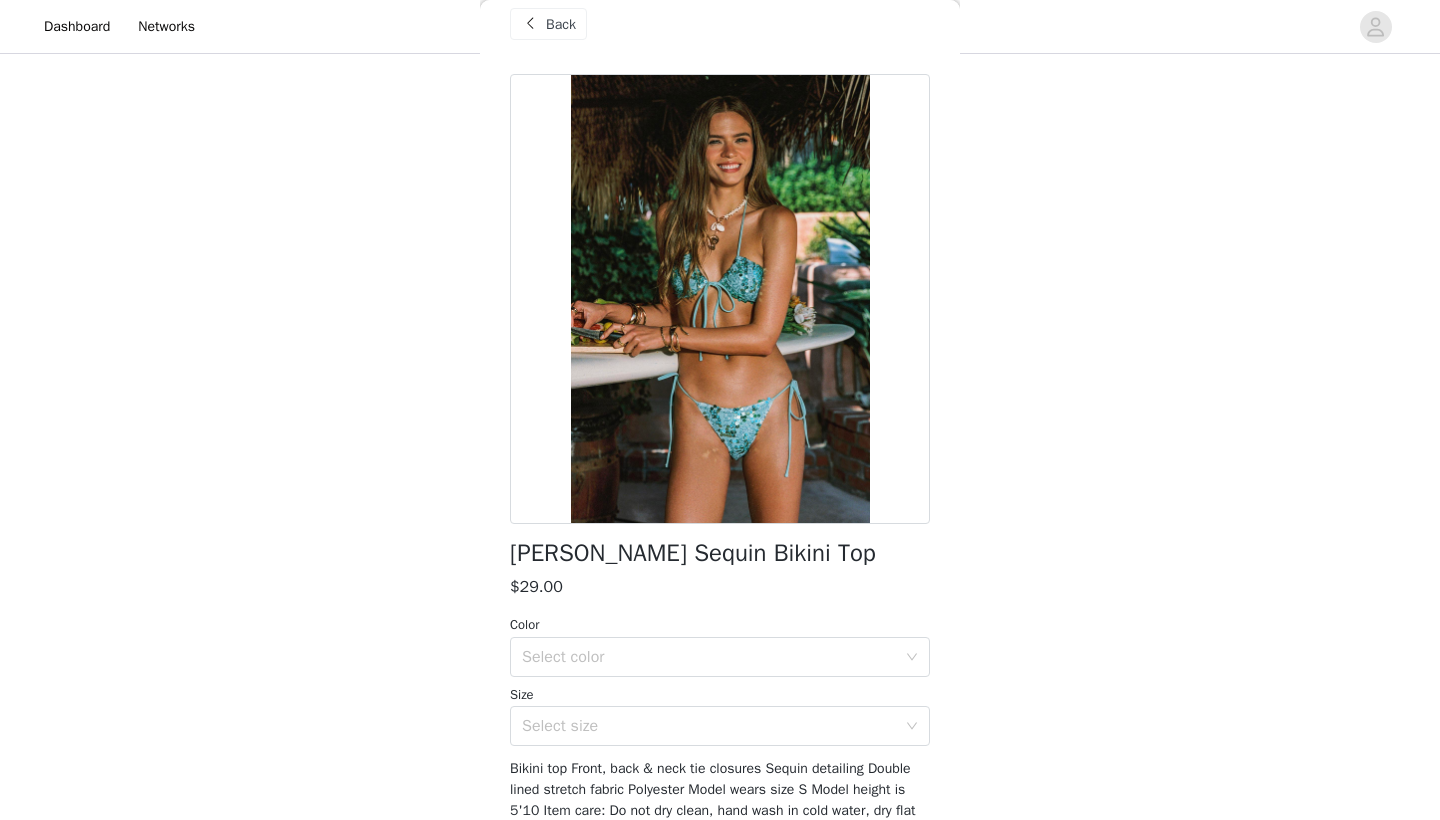 scroll, scrollTop: 26, scrollLeft: 0, axis: vertical 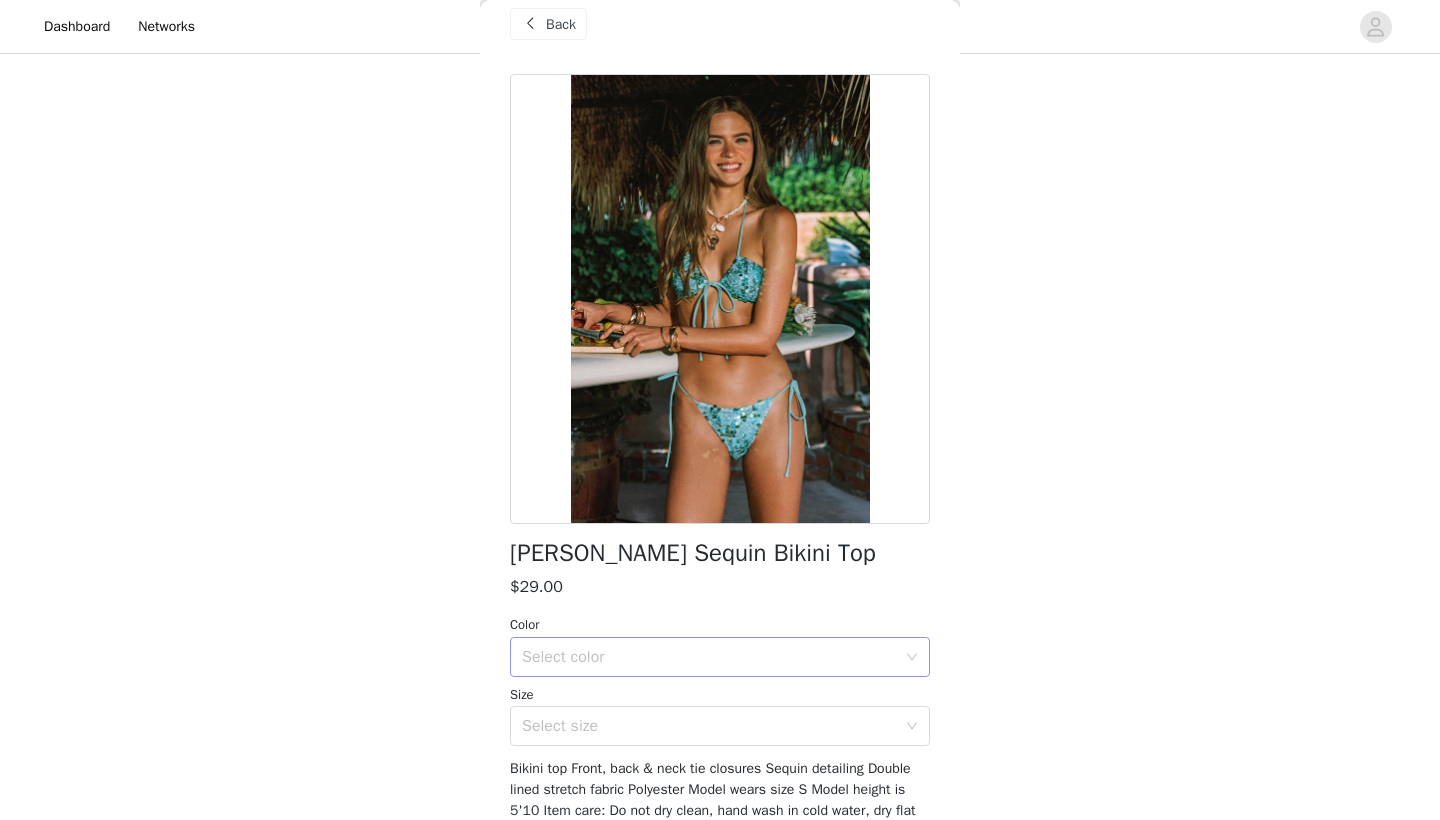 click on "Select color" at bounding box center [713, 657] 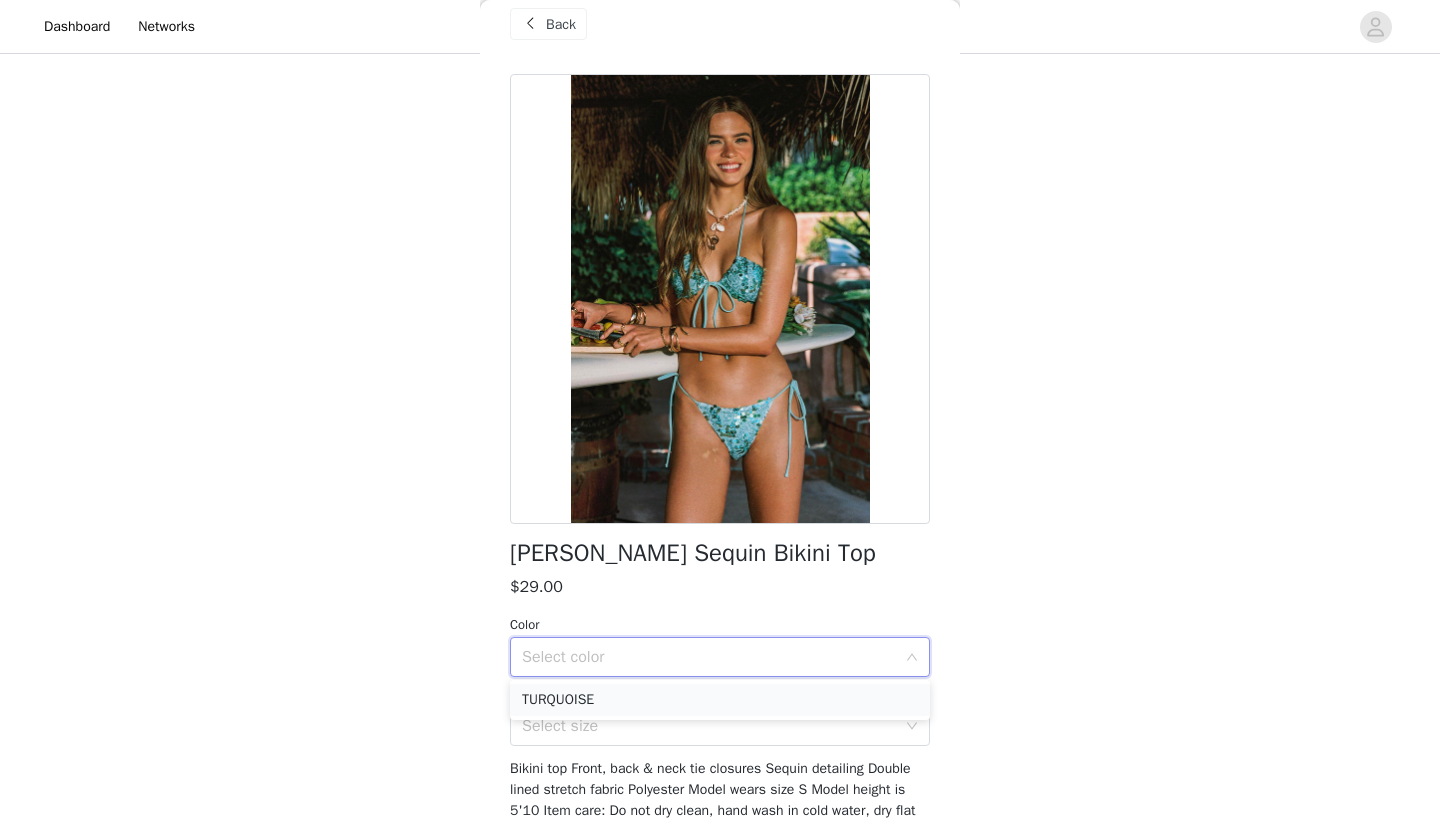 click on "TURQUOISE" at bounding box center (720, 700) 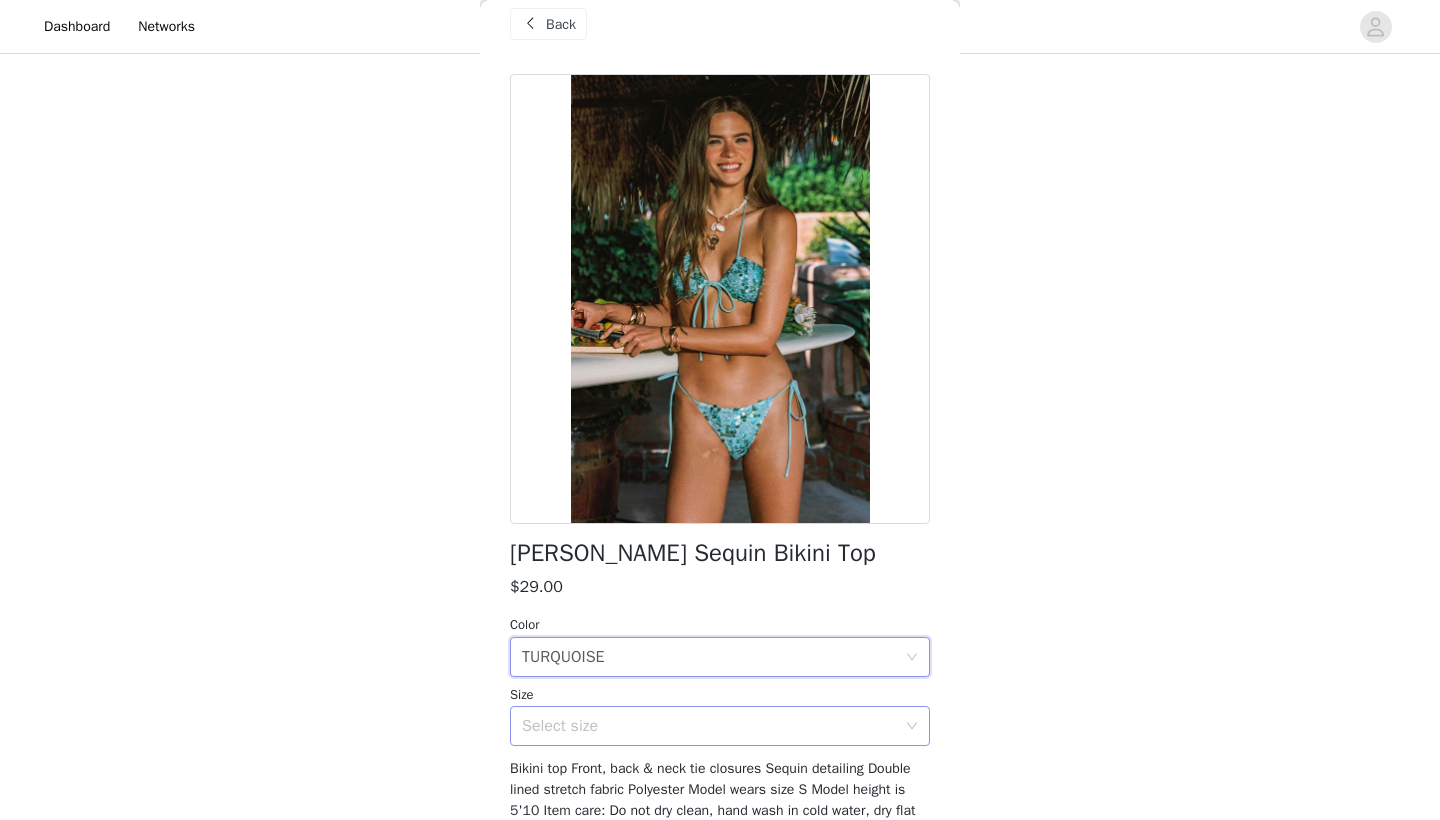 click on "Select size" at bounding box center [709, 726] 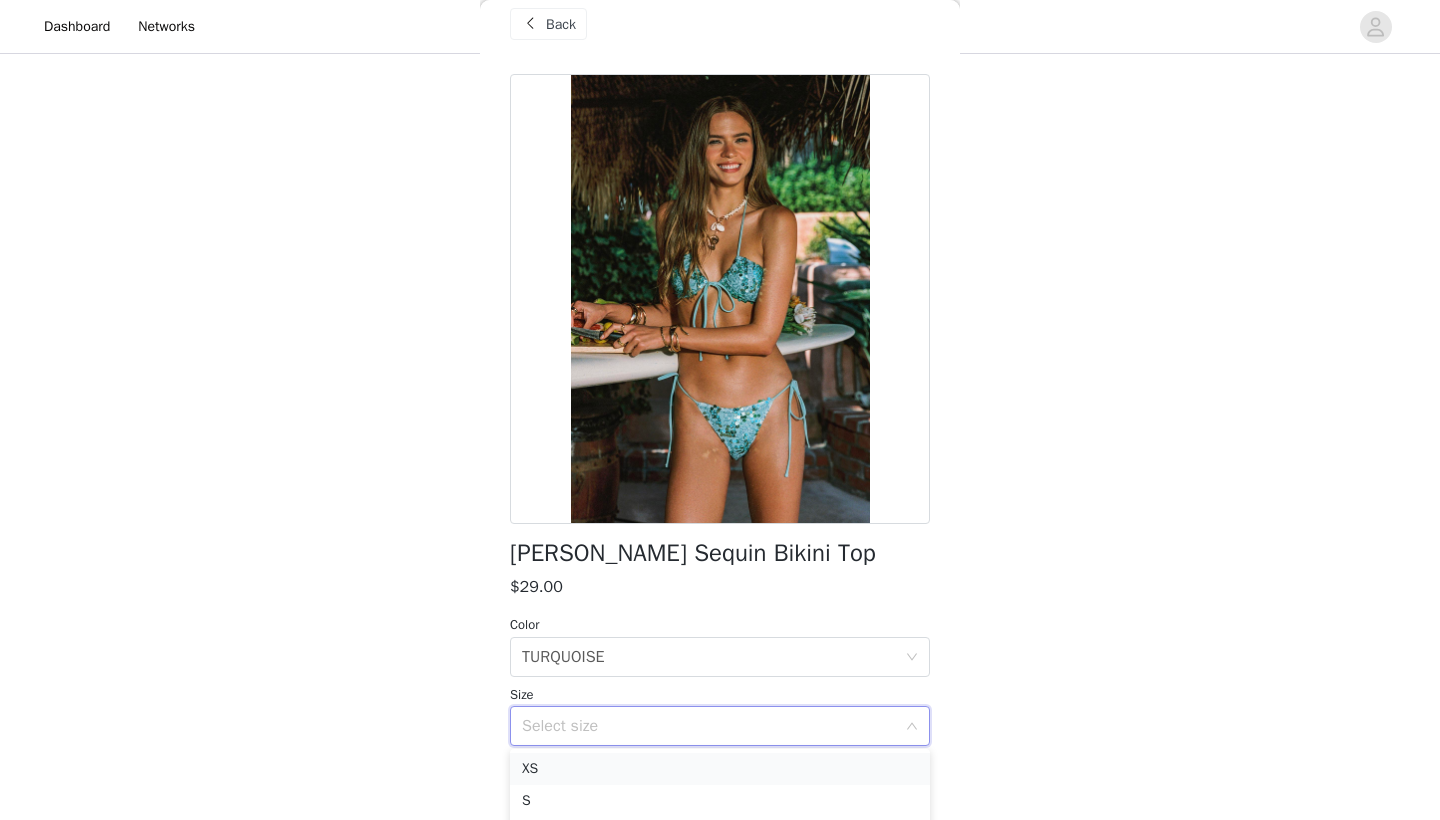 click on "XS" at bounding box center (720, 769) 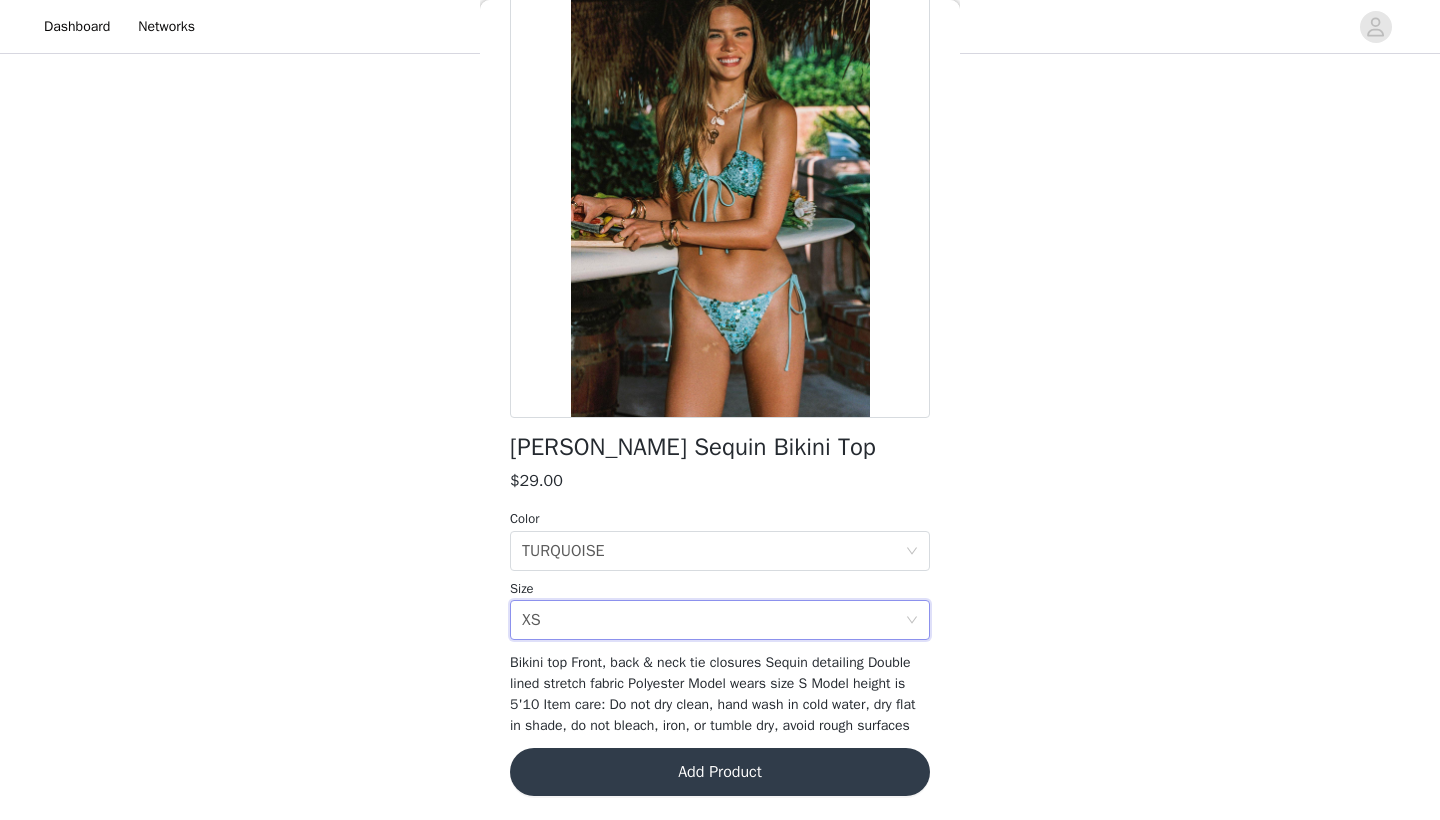 click on "Add Product" at bounding box center (720, 772) 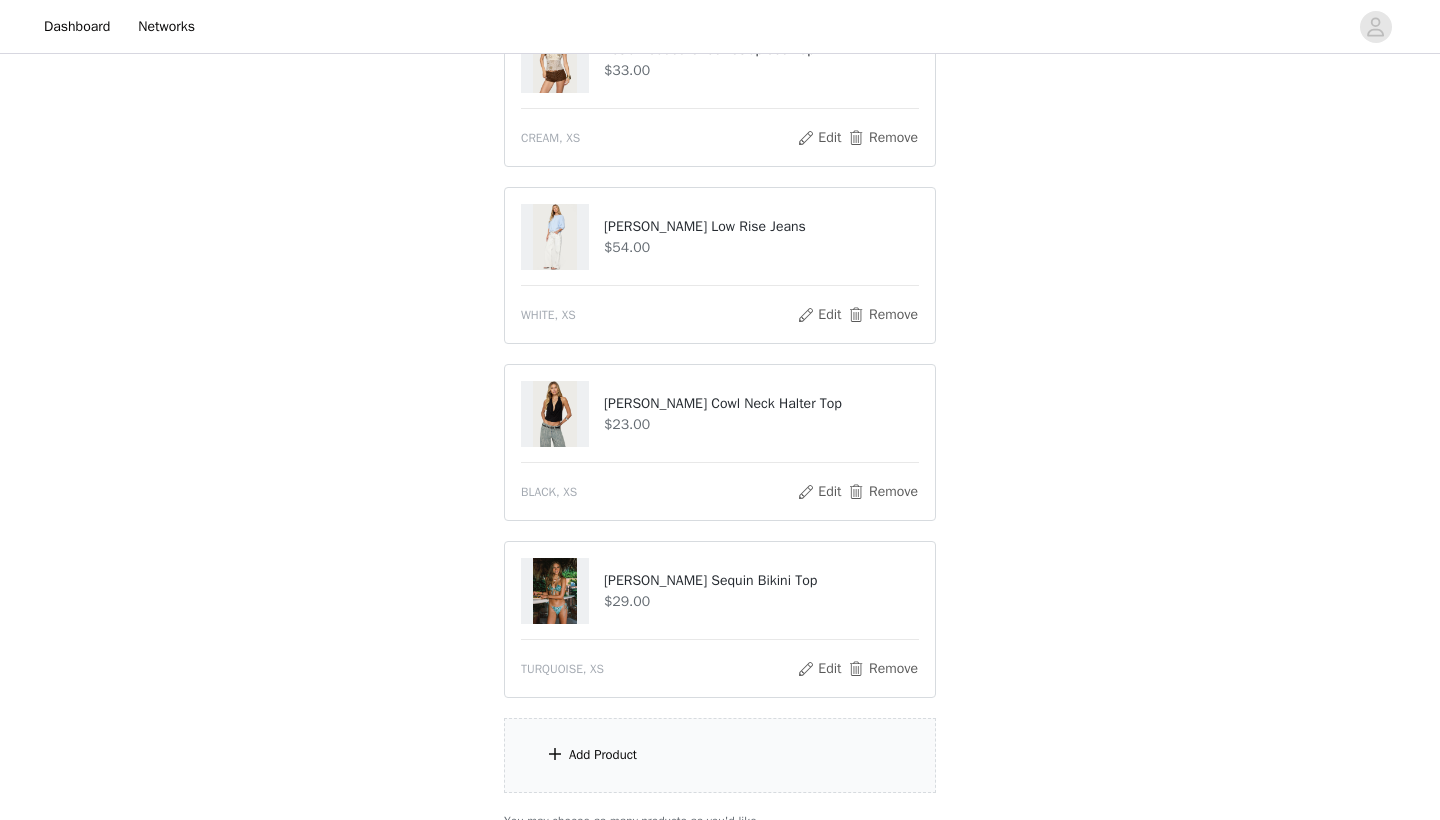 click on "Add Product" at bounding box center [603, 755] 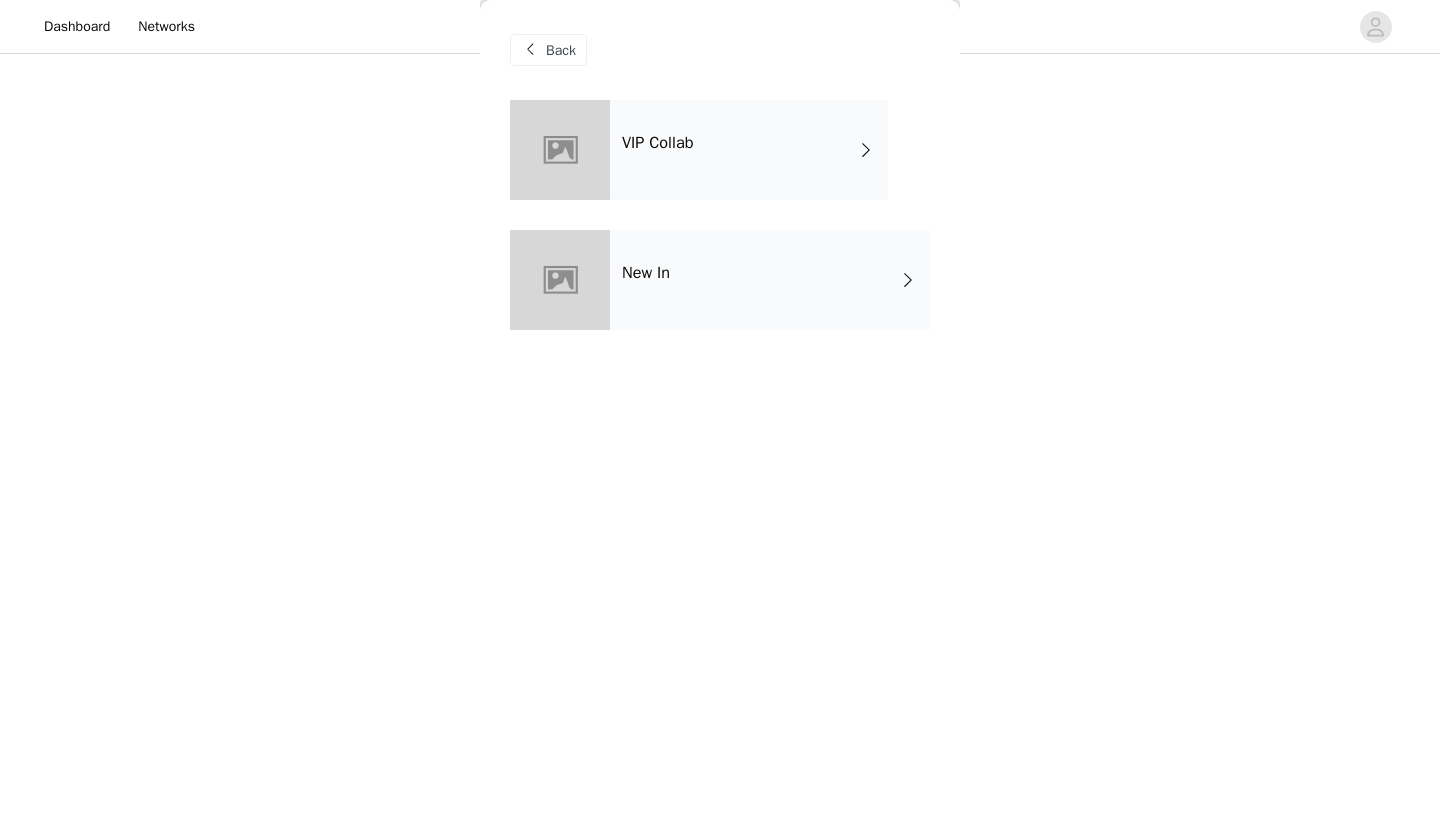 click on "VIP Collab" at bounding box center (749, 150) 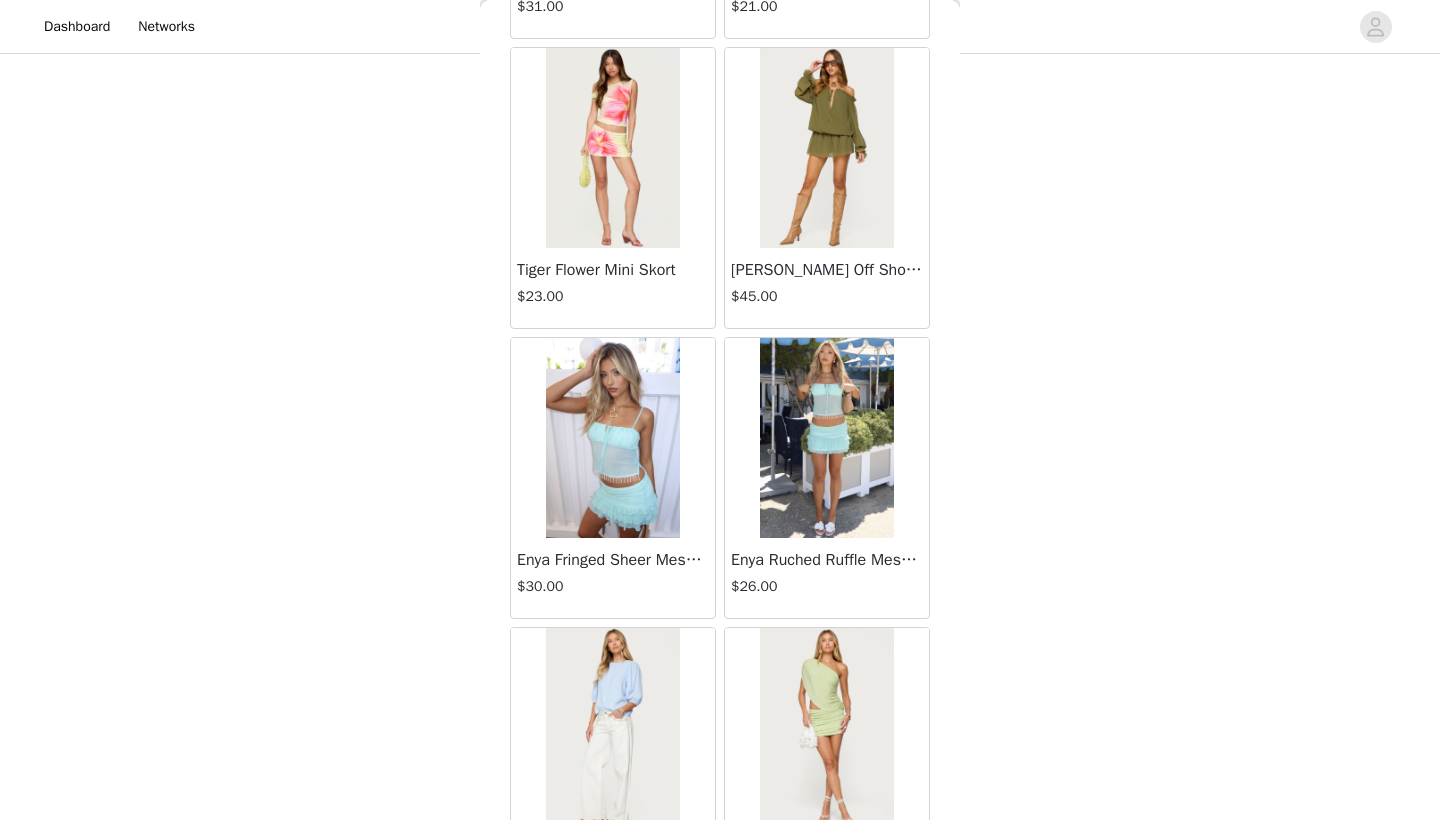 scroll, scrollTop: 2240, scrollLeft: 0, axis: vertical 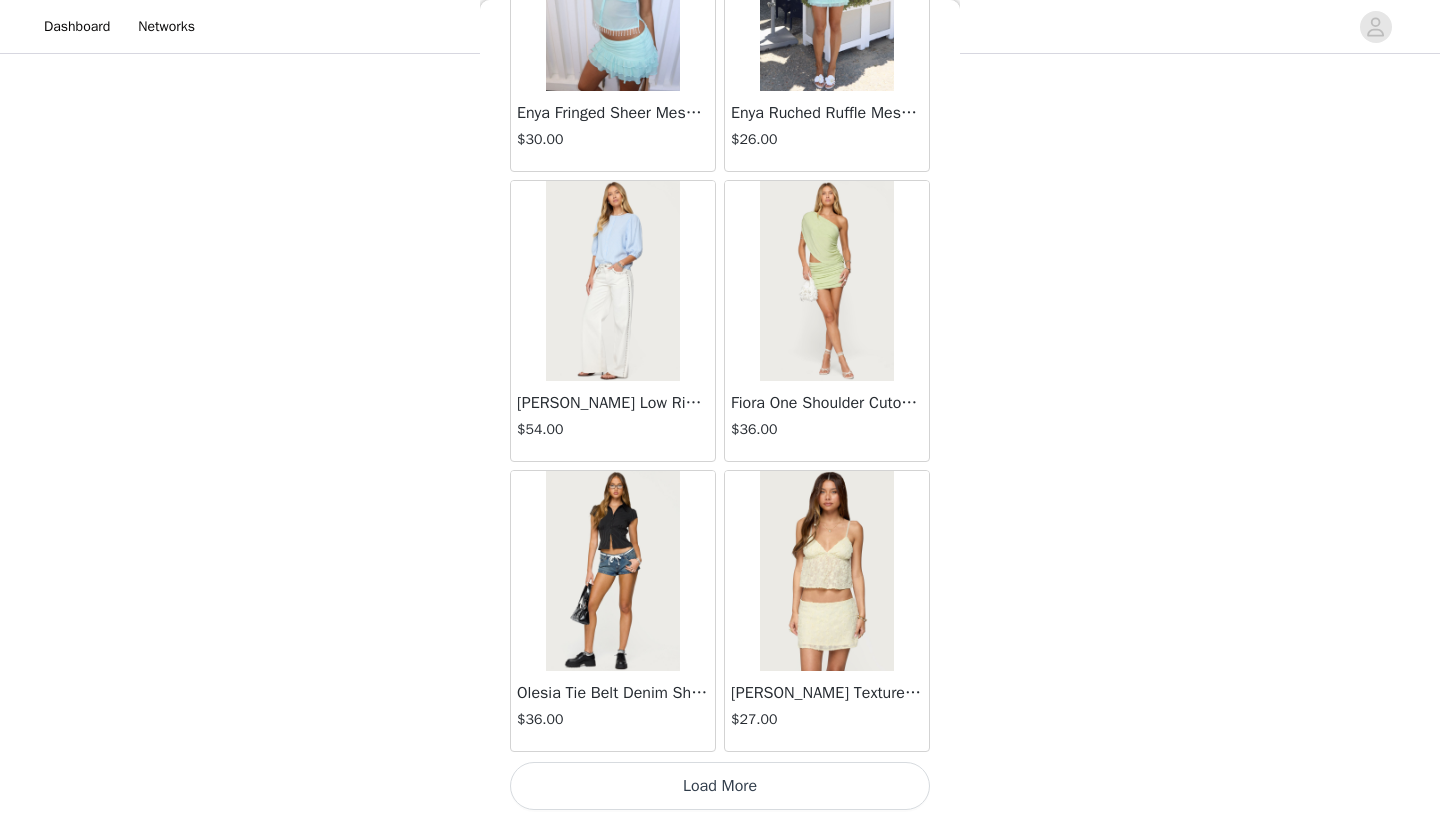 click on "Load More" at bounding box center (720, 786) 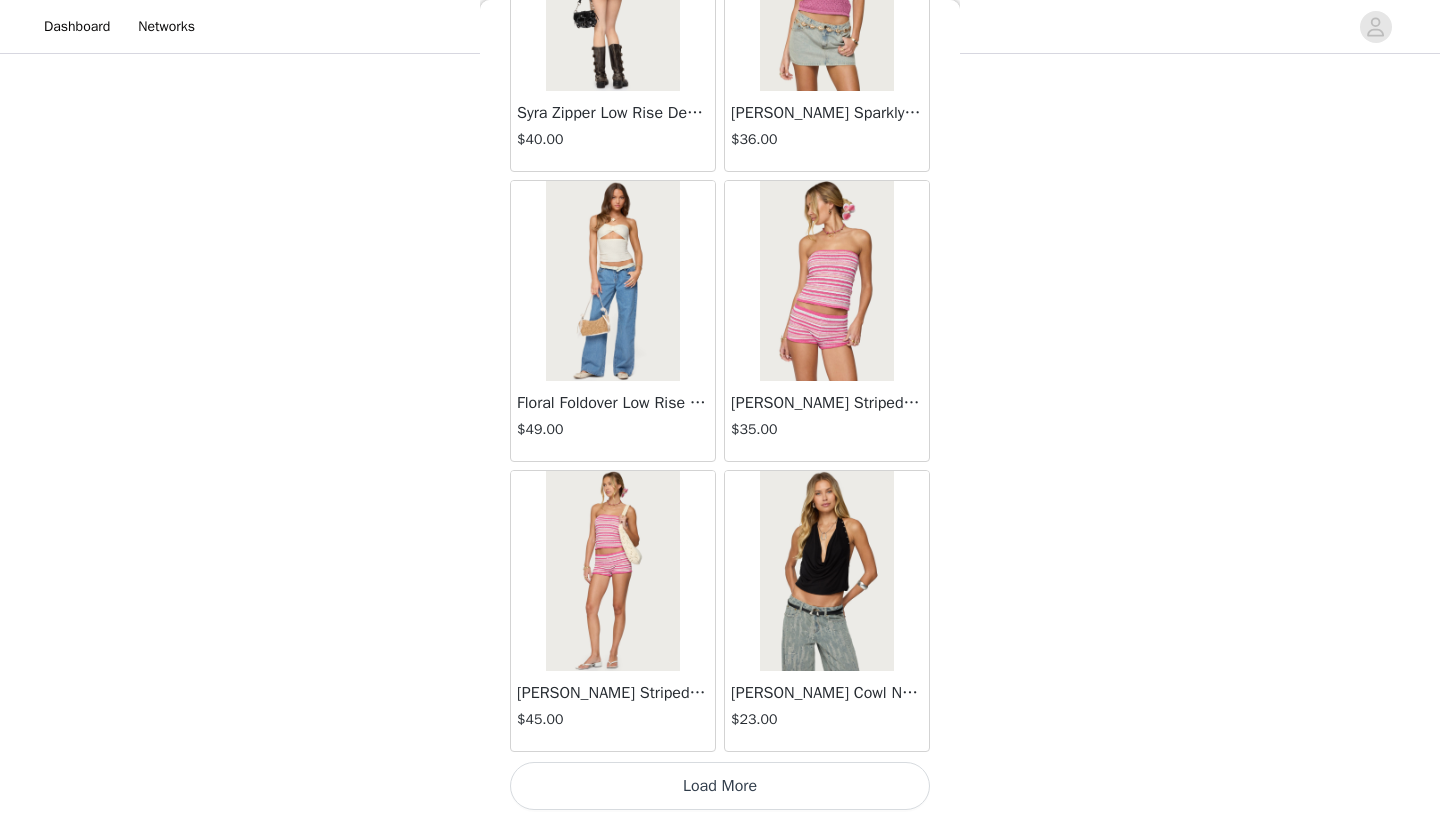 click on "Load More" at bounding box center (720, 786) 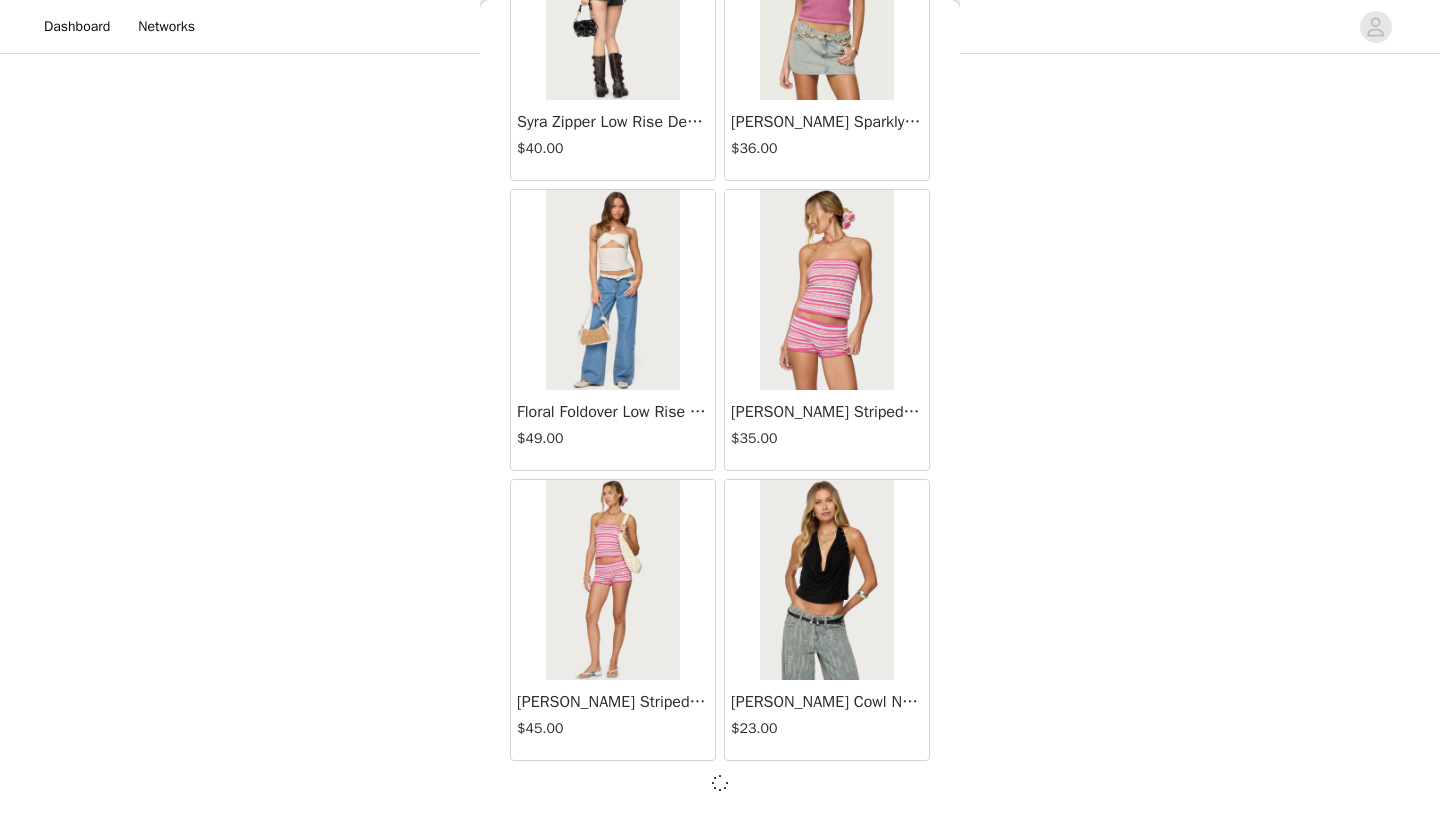 scroll, scrollTop: 5131, scrollLeft: 0, axis: vertical 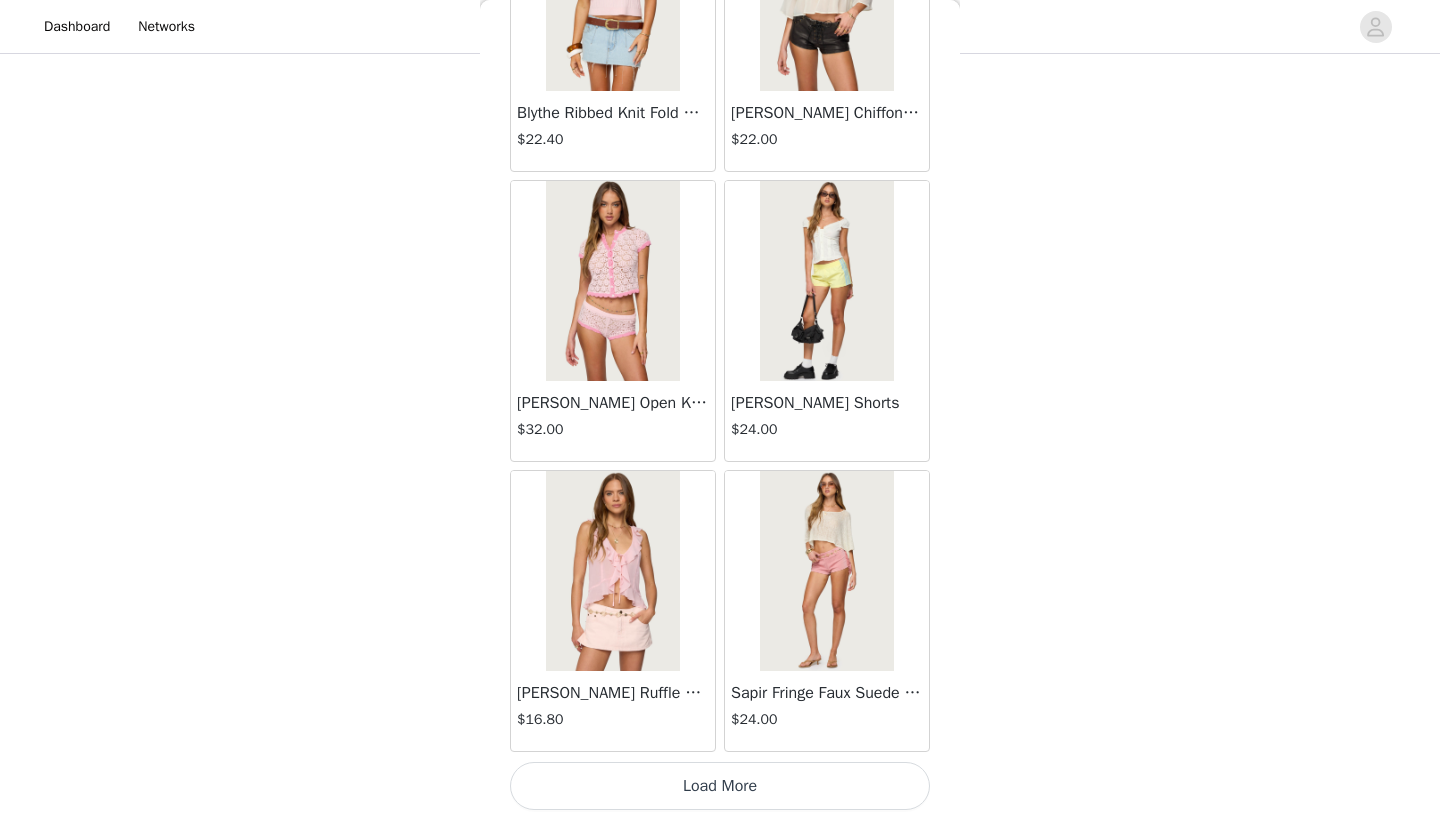 click on "Load More" at bounding box center (720, 786) 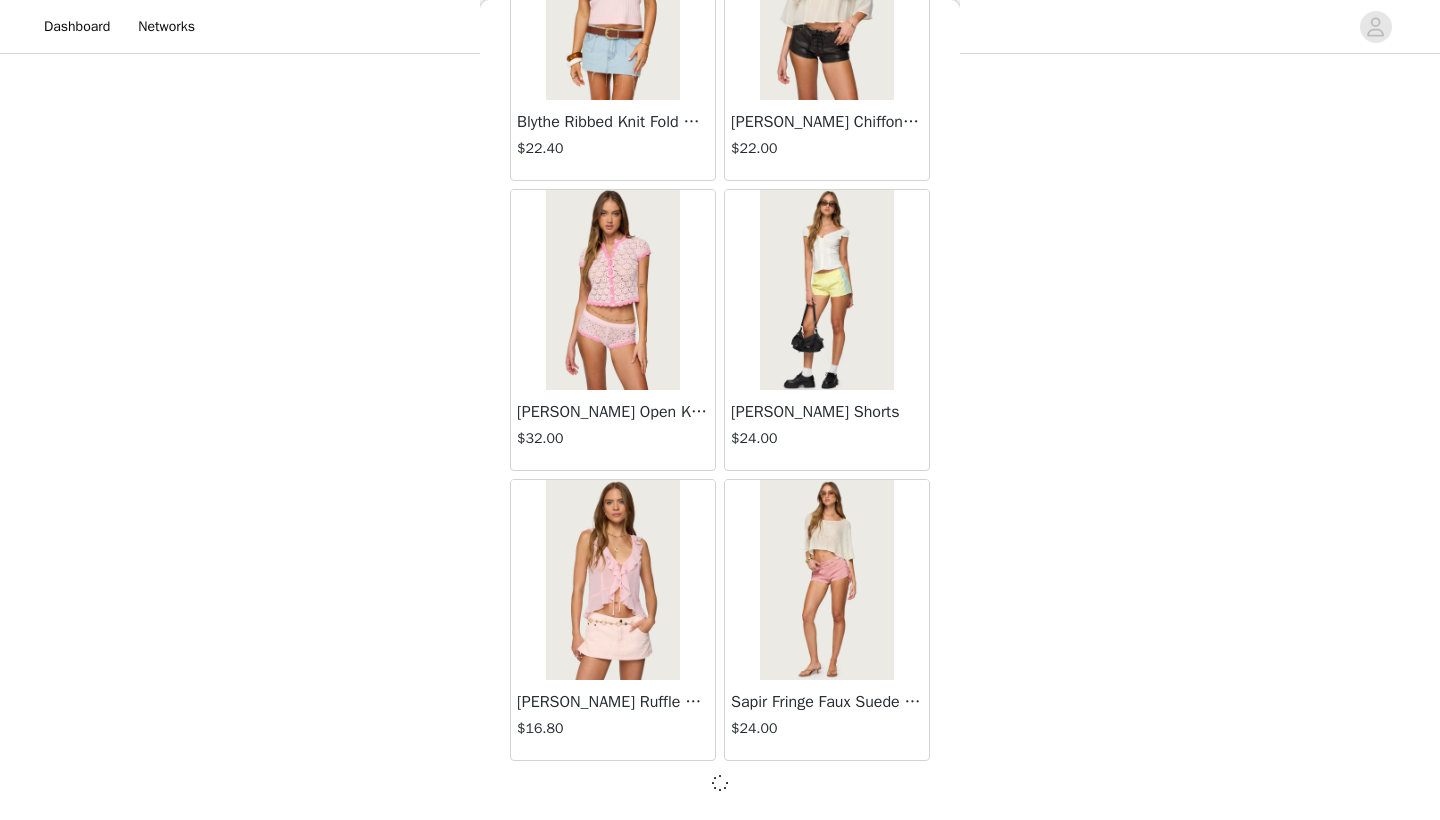 scroll, scrollTop: 8031, scrollLeft: 0, axis: vertical 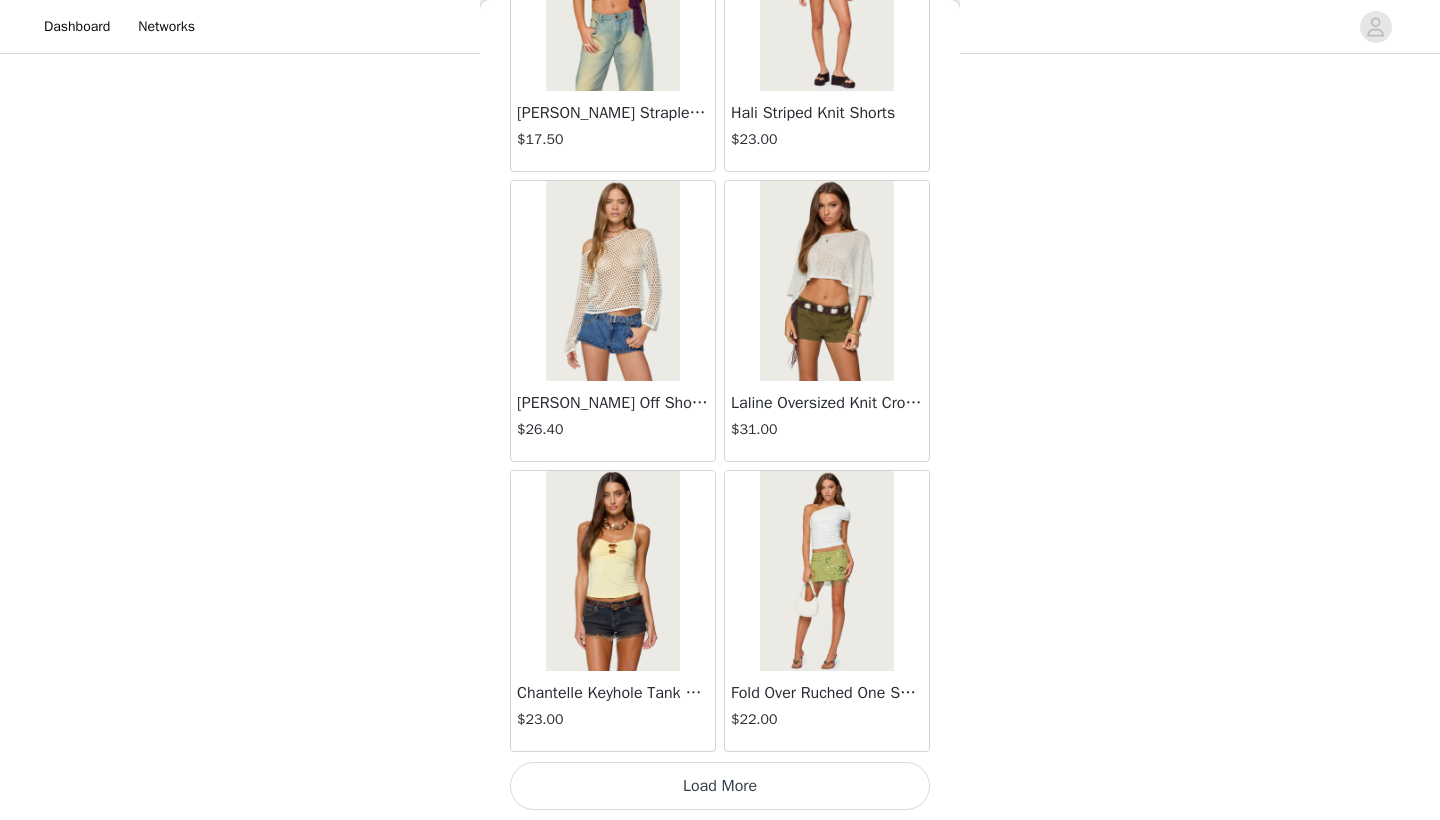 click on "Load More" at bounding box center [720, 786] 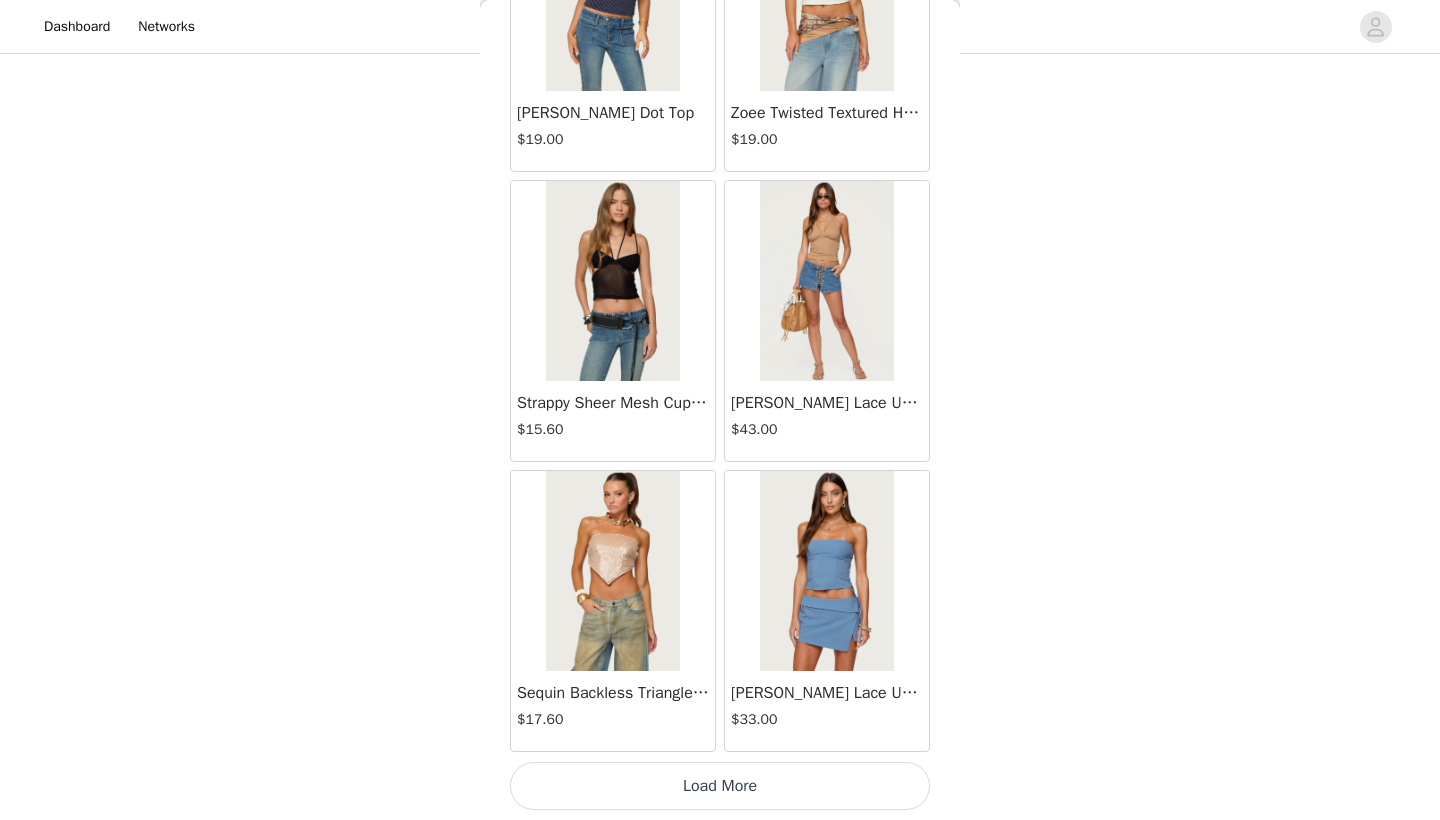 click on "Load More" at bounding box center (720, 786) 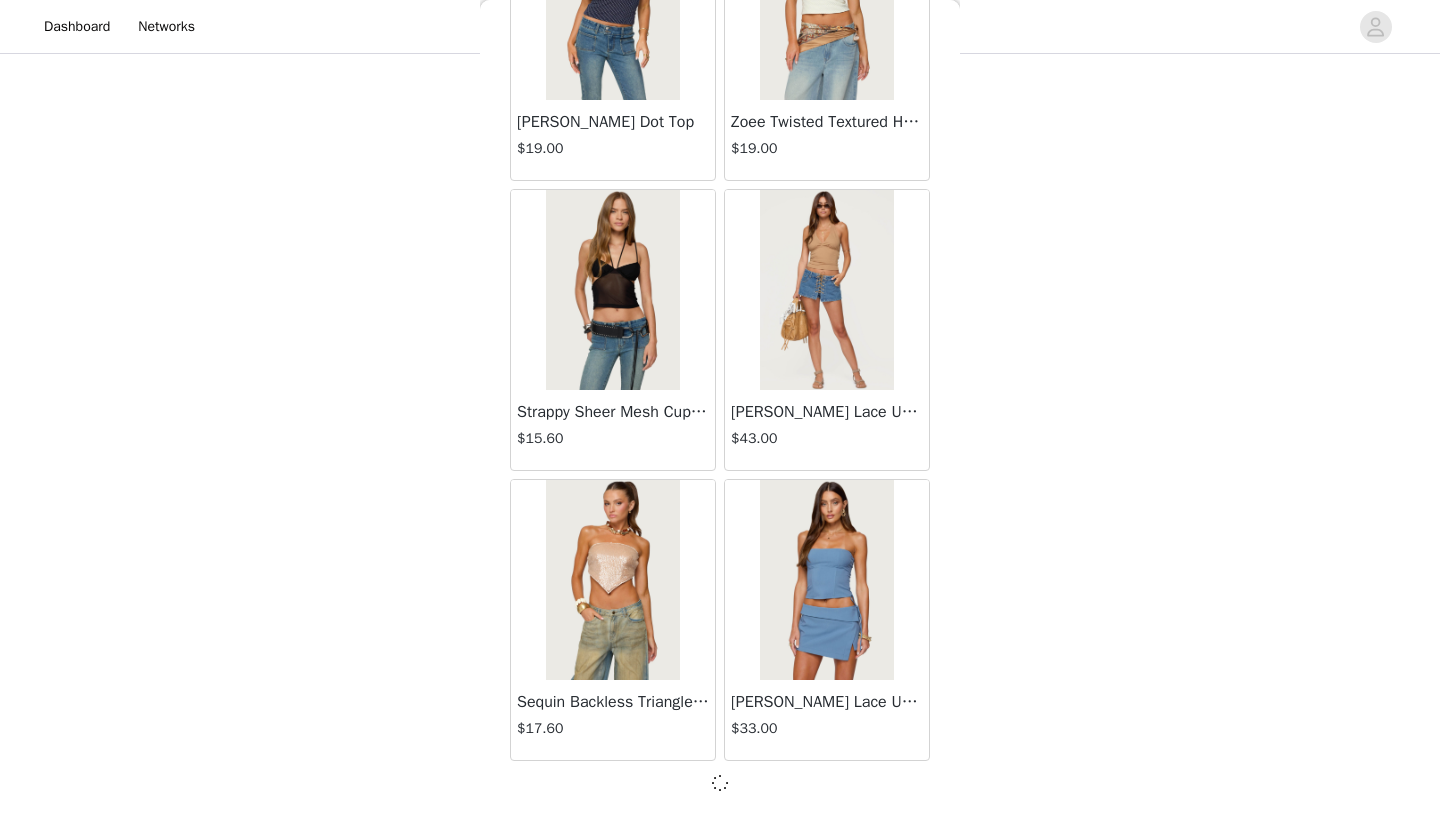 scroll, scrollTop: 13831, scrollLeft: 0, axis: vertical 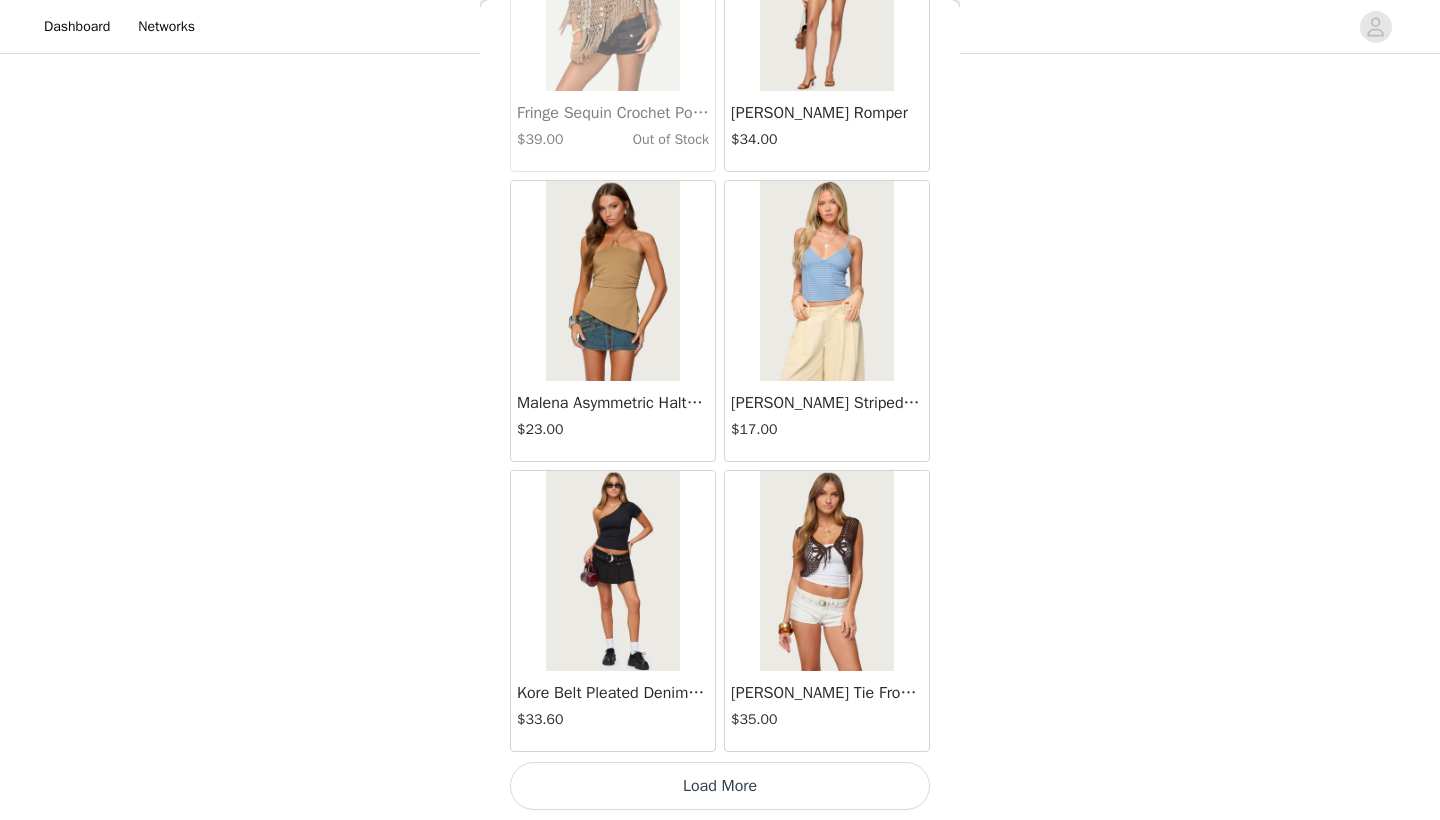 click on "Load More" at bounding box center (720, 786) 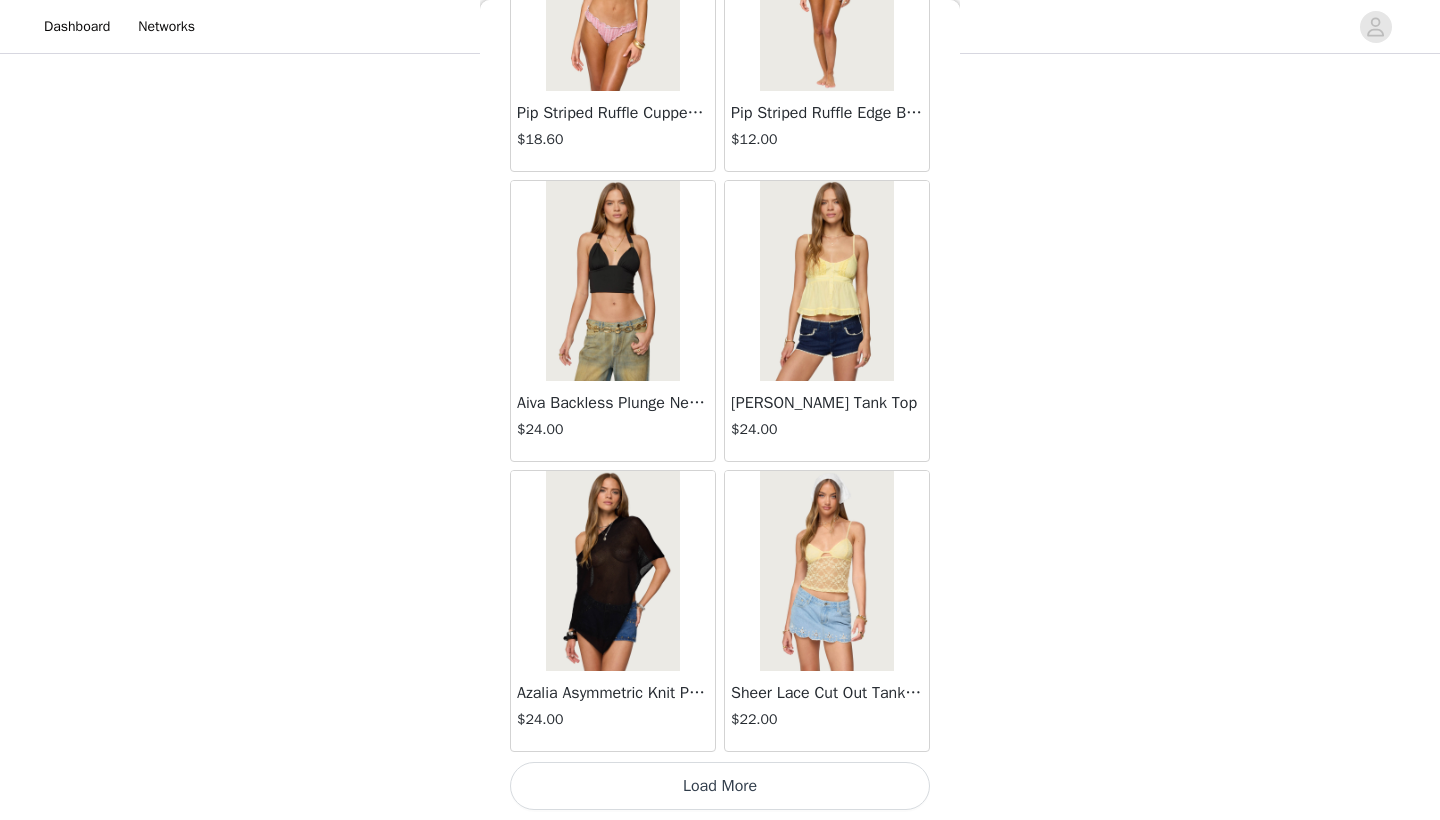 scroll, scrollTop: 620, scrollLeft: 0, axis: vertical 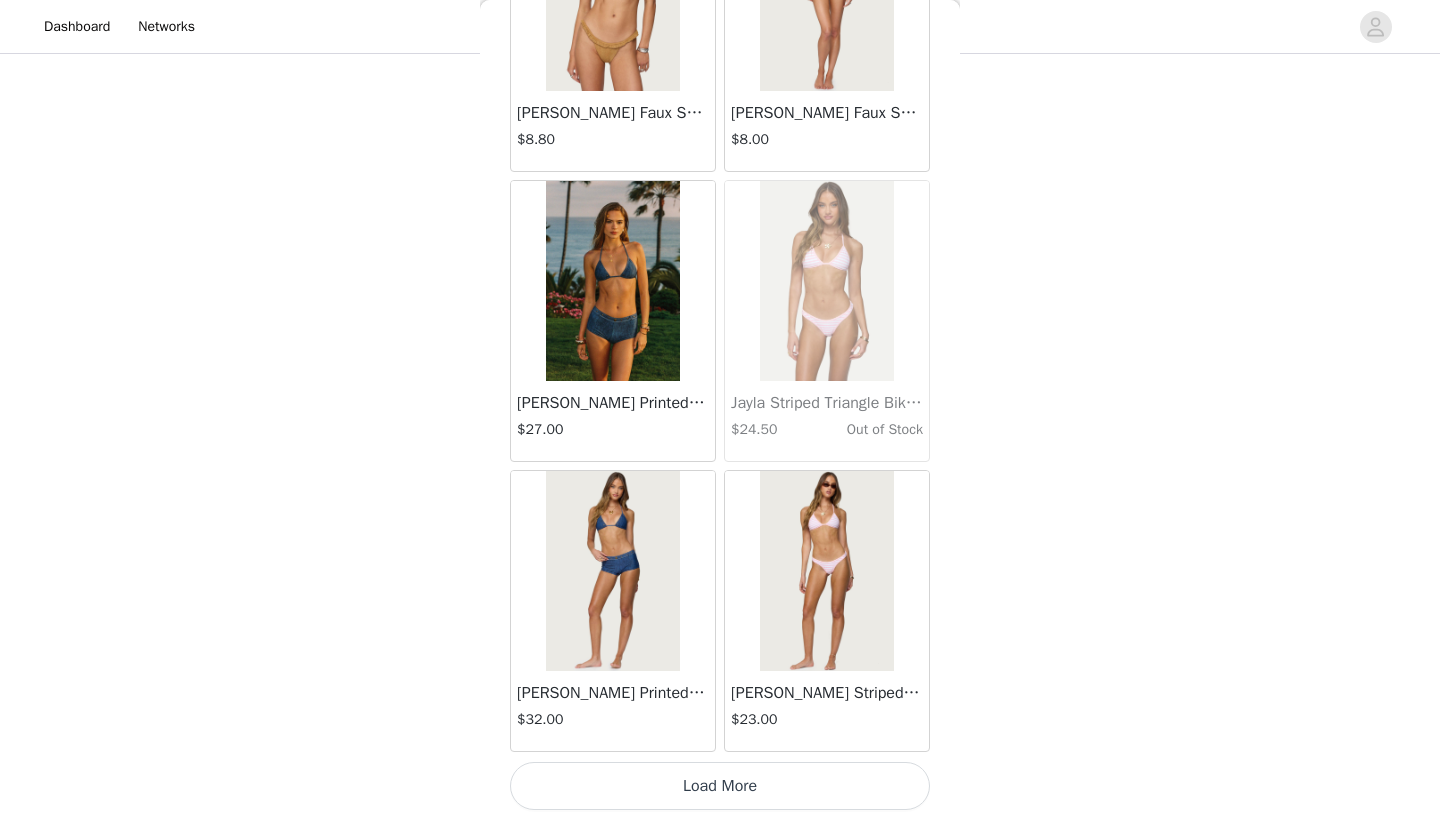 click on "Load More" at bounding box center (720, 786) 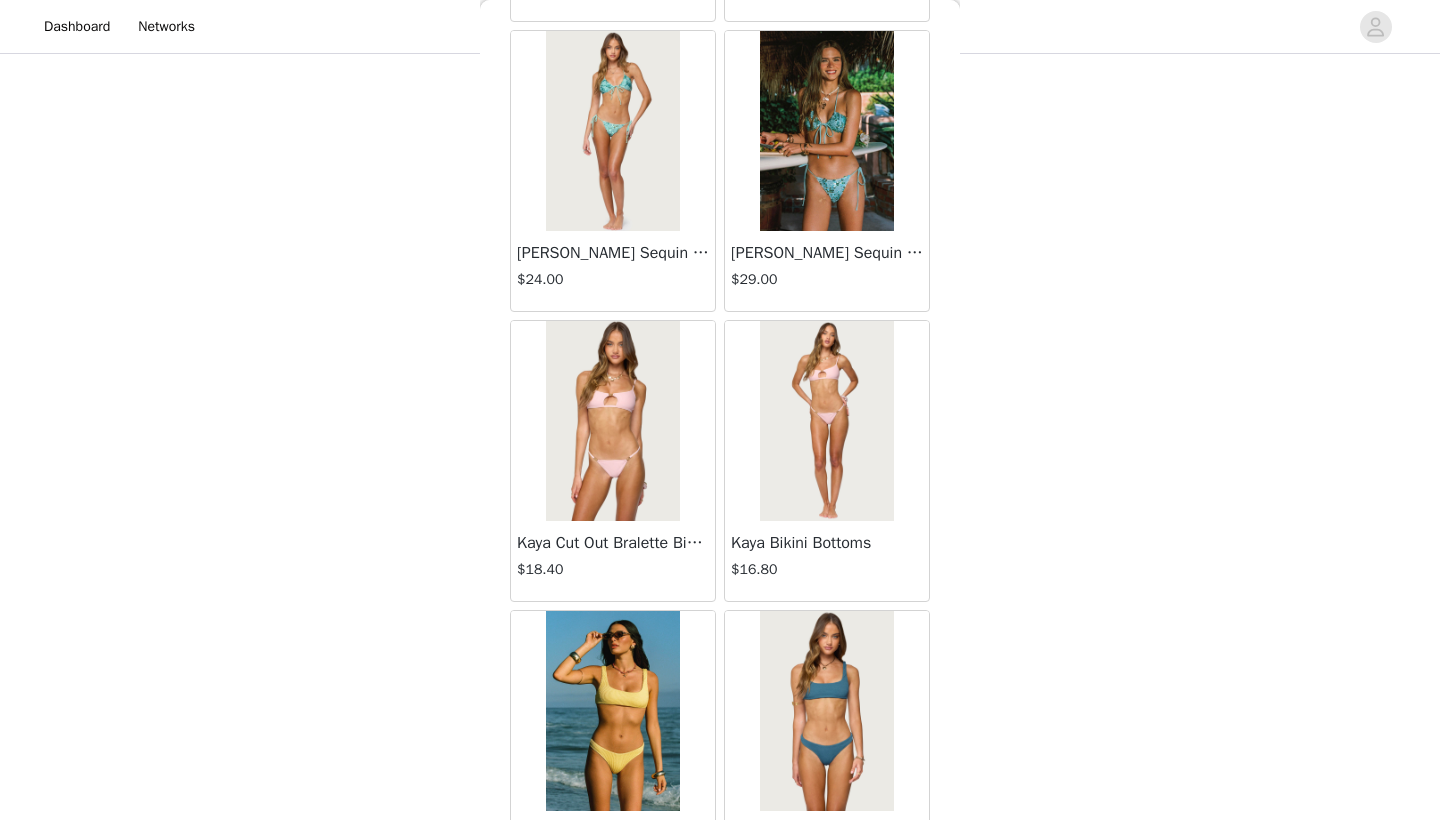 click at bounding box center (612, 131) 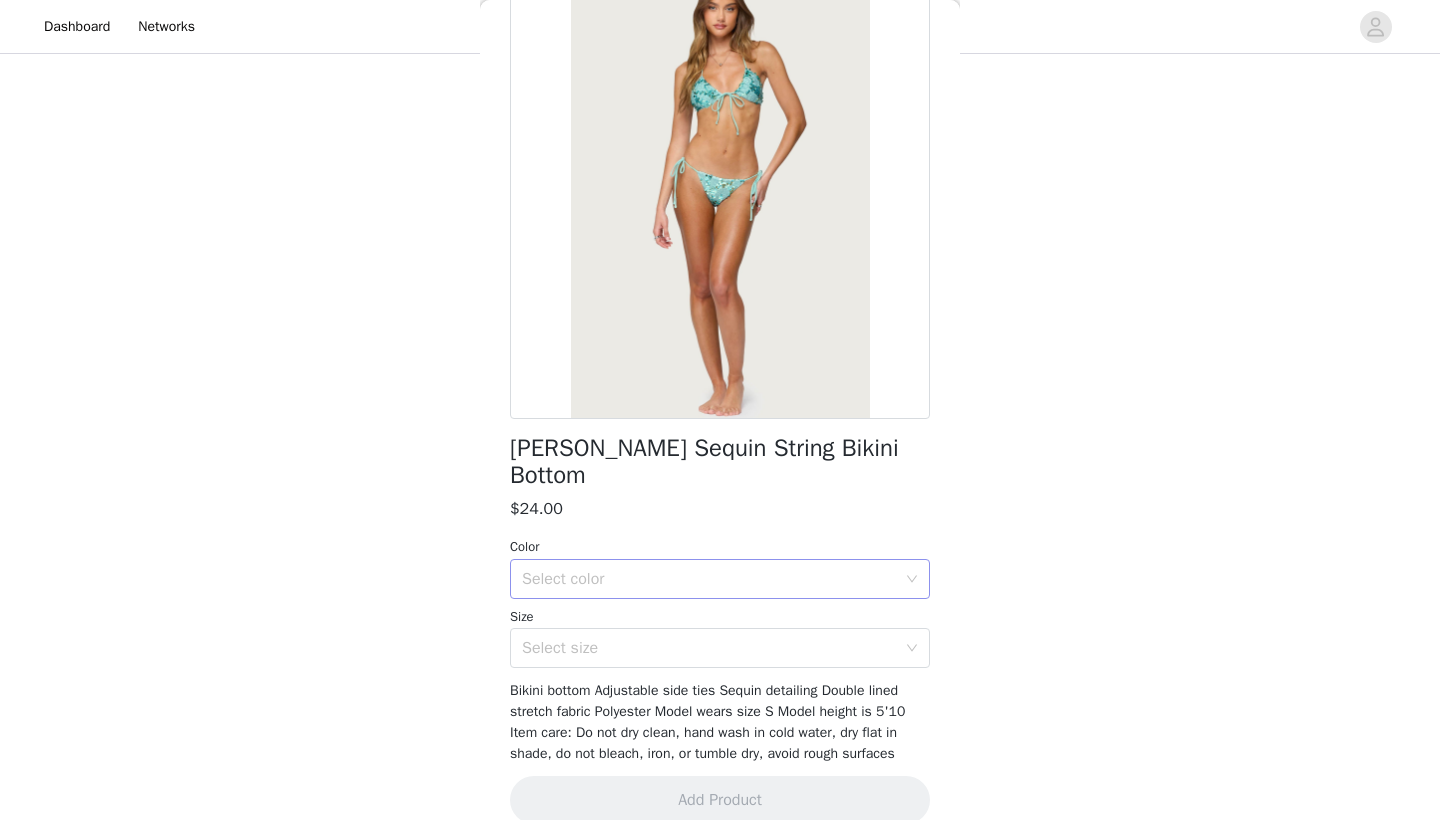 click on "Select color" at bounding box center [709, 579] 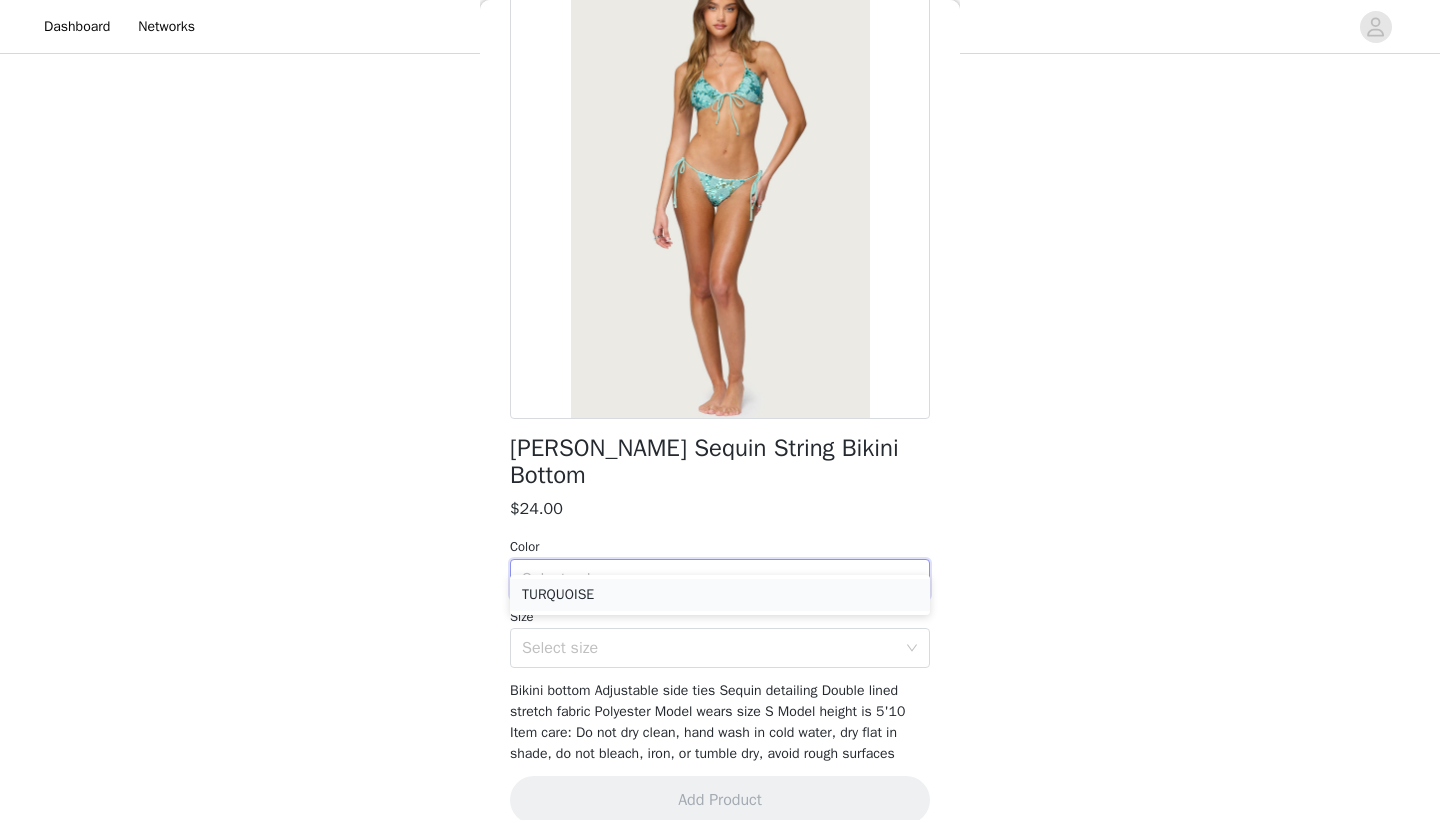 click on "TURQUOISE" at bounding box center (720, 595) 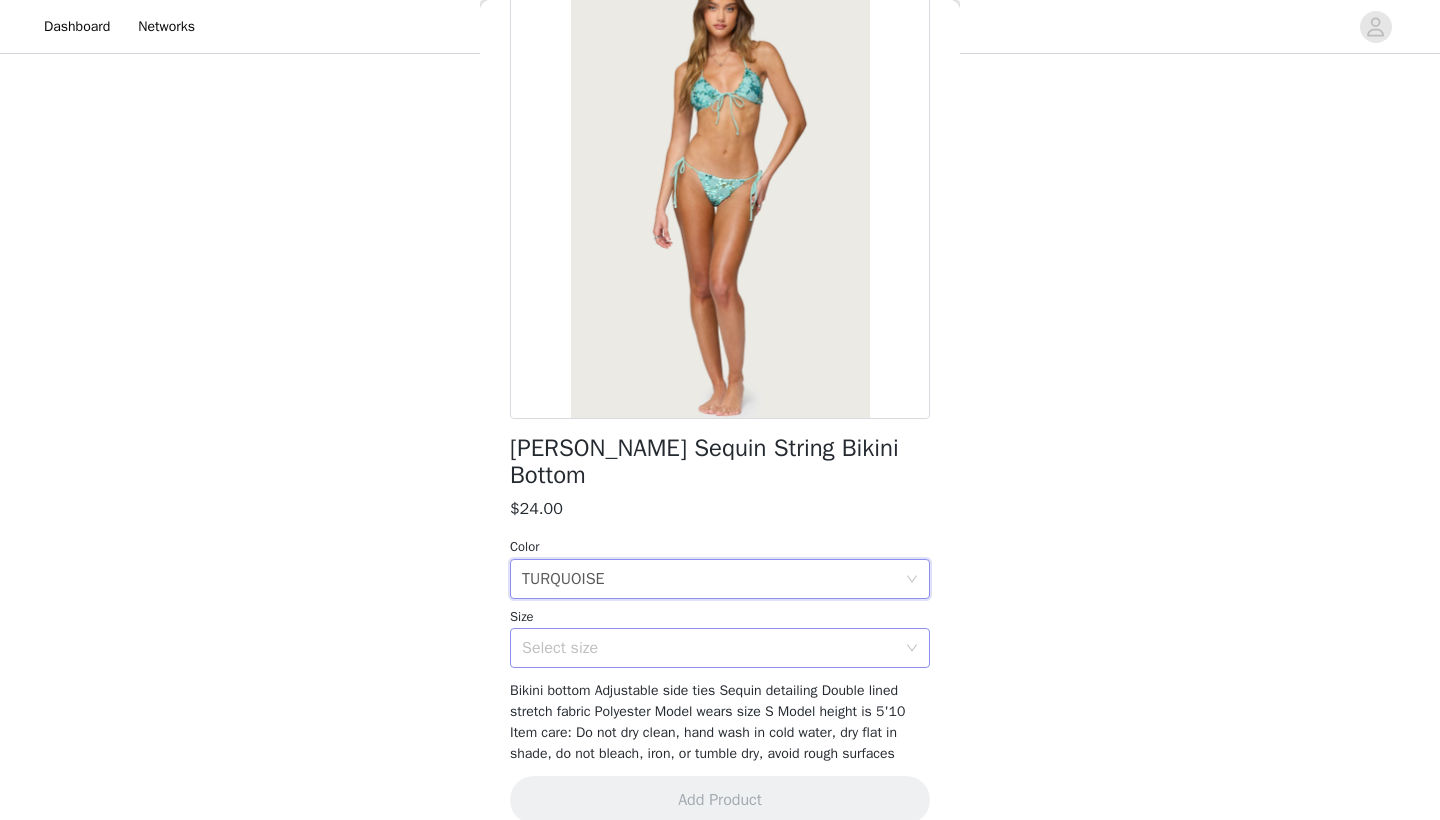 click on "Select size" at bounding box center (709, 648) 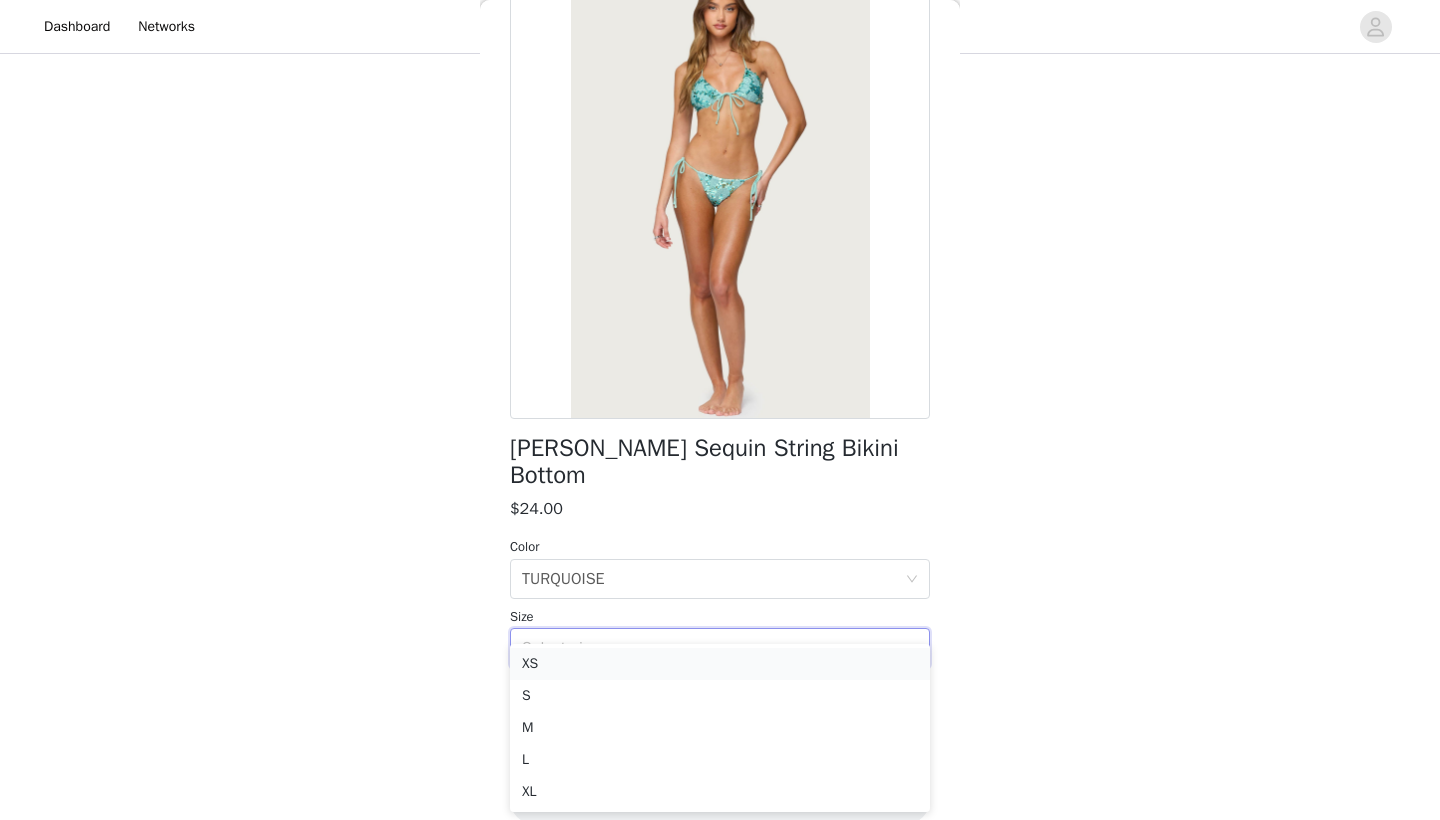click on "XS" at bounding box center (720, 664) 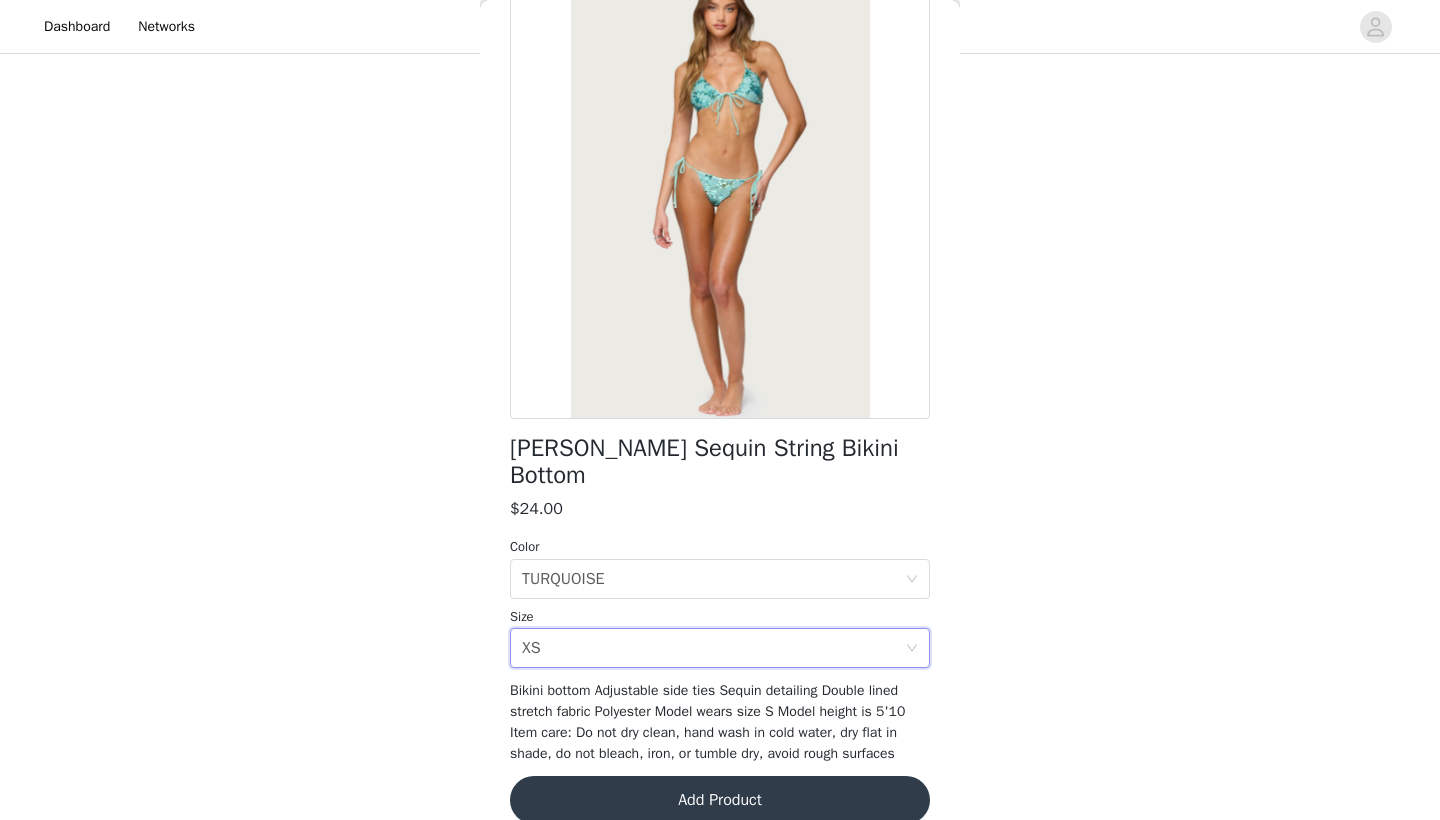 click on "[PERSON_NAME] Sequin String Bikini Bottom       $24.00         Color   Select color TURQUOISE Size   Select size XS   Bikini bottom Adjustable side ties Sequin detailing Double lined stretch fabric Polyester Model wears size S Model height is 5'10 Item care: Do not dry clean, hand wash in cold water, dry flat in shade, do not bleach, iron, or tumble dry, avoid rough surfaces   Add Product" at bounding box center [720, 408] 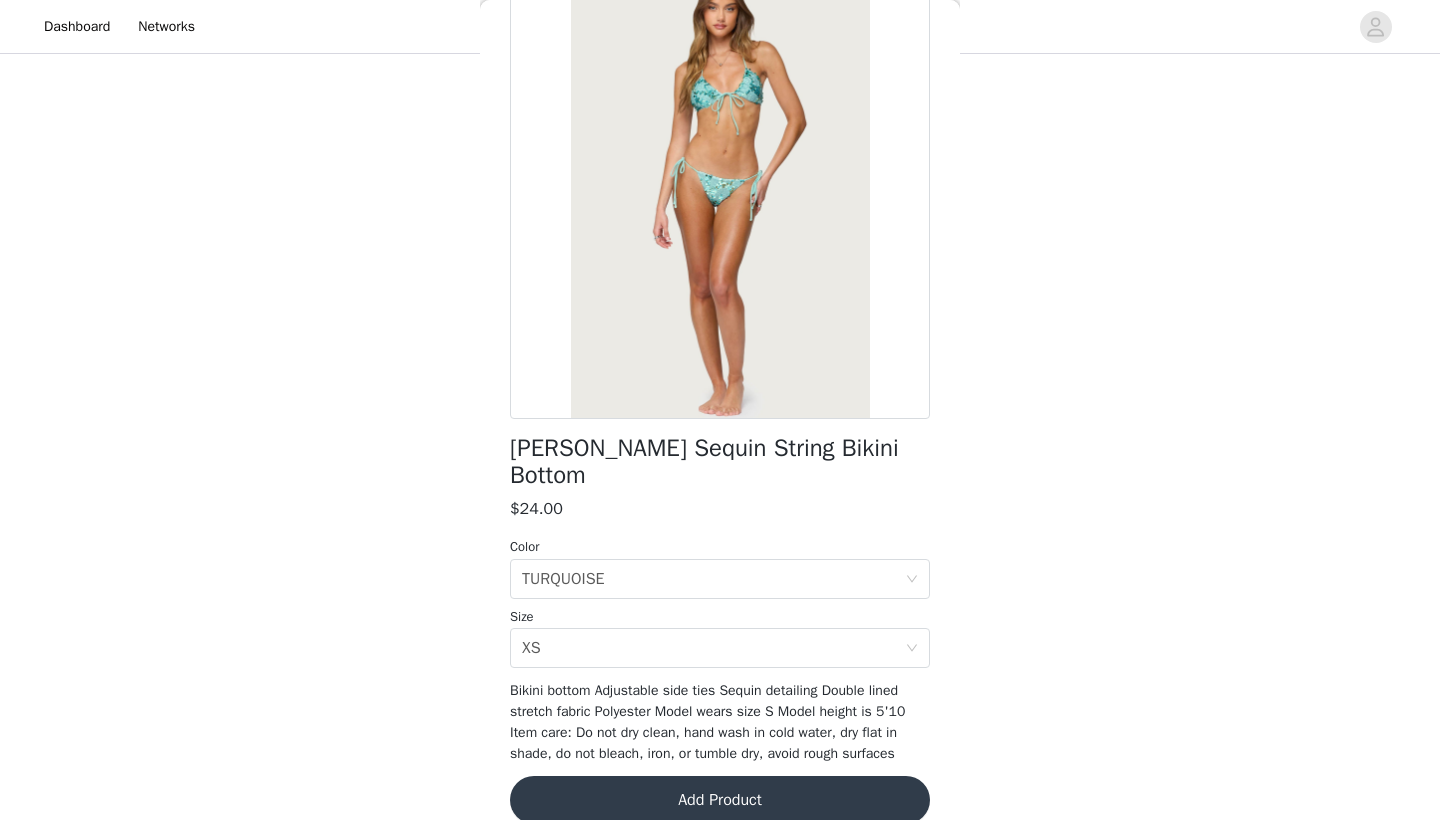 click on "Add Product" at bounding box center [720, 800] 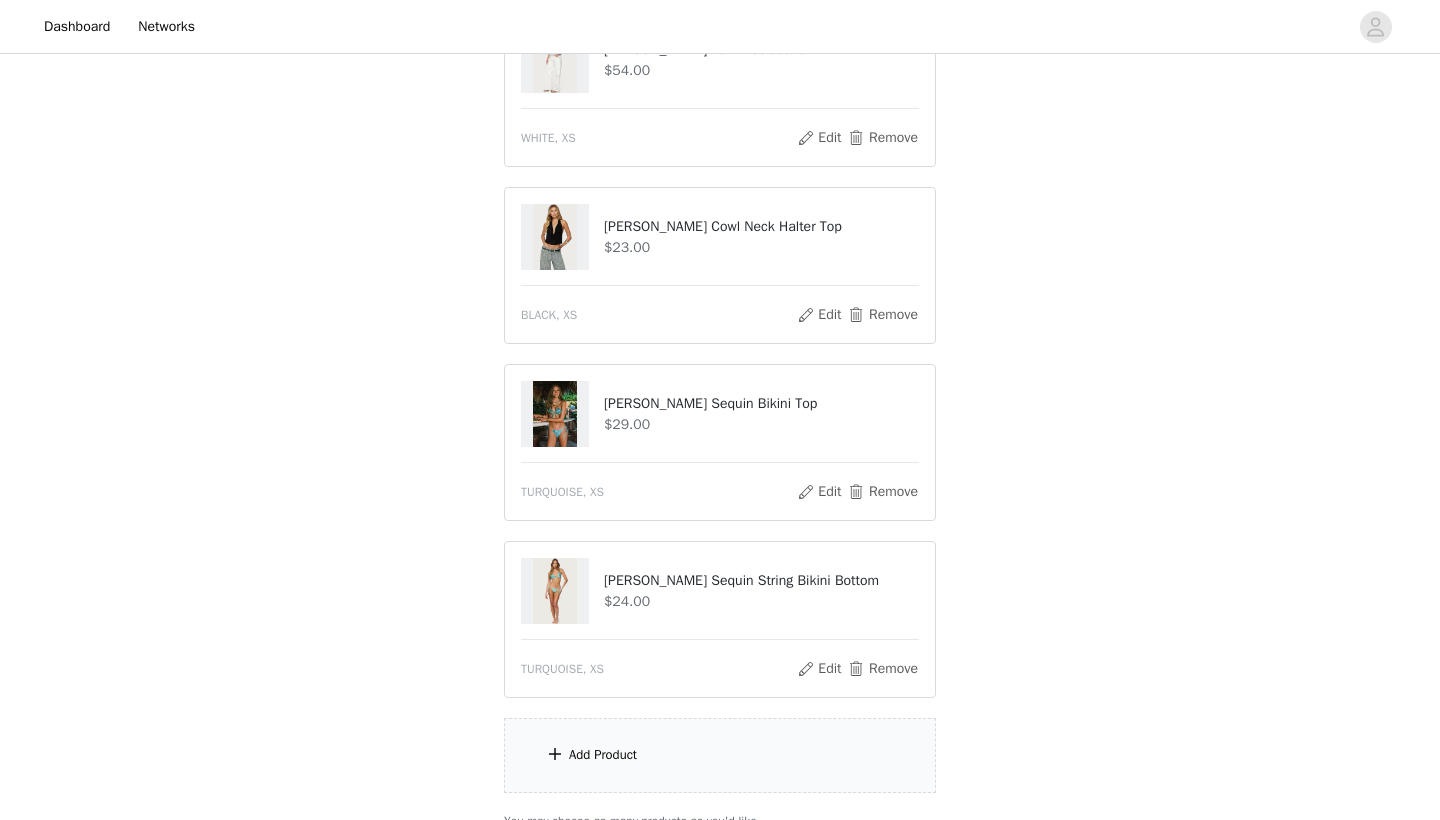 click on "Add Product" at bounding box center (720, 755) 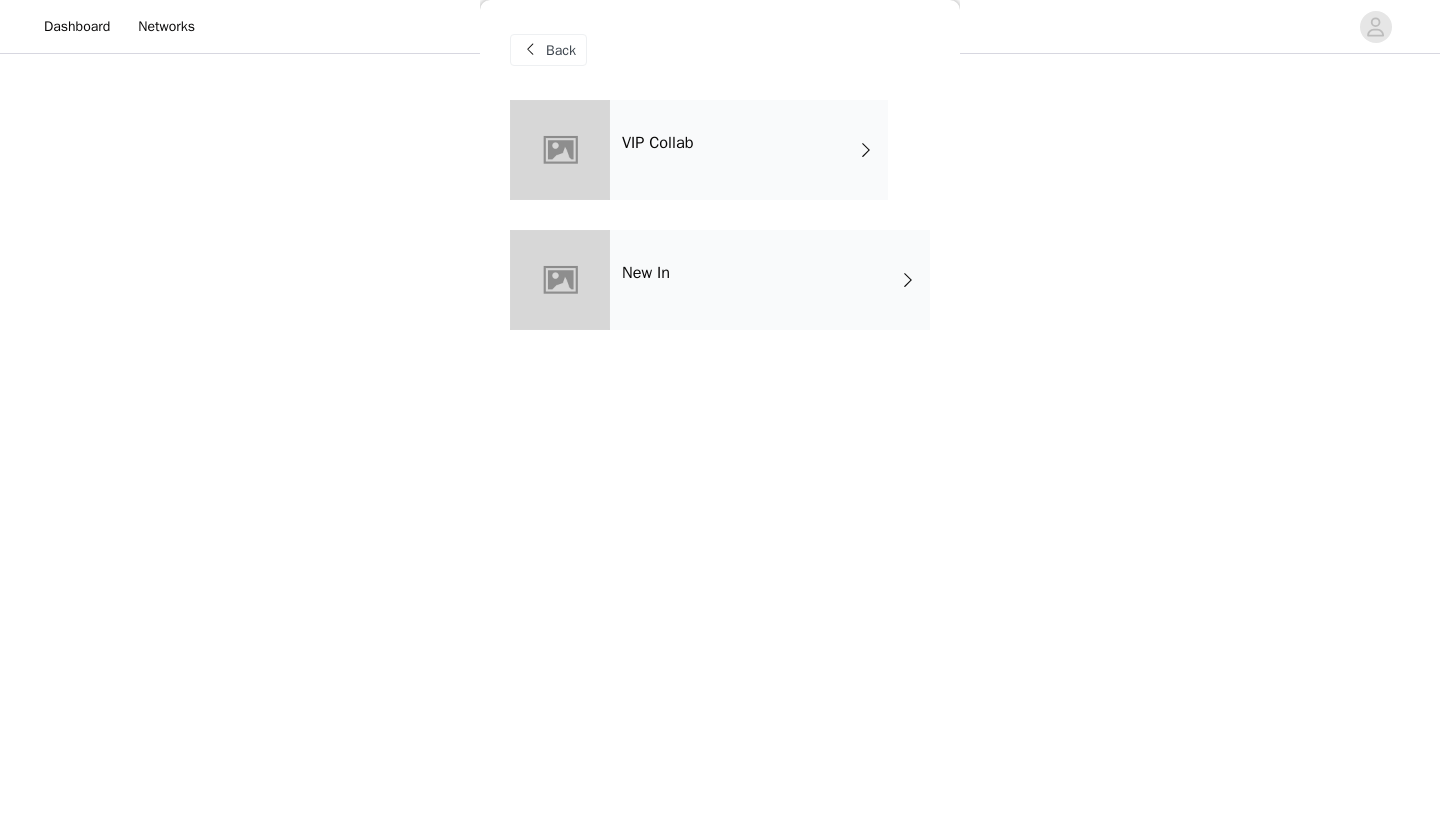 click on "VIP Collab" at bounding box center [749, 150] 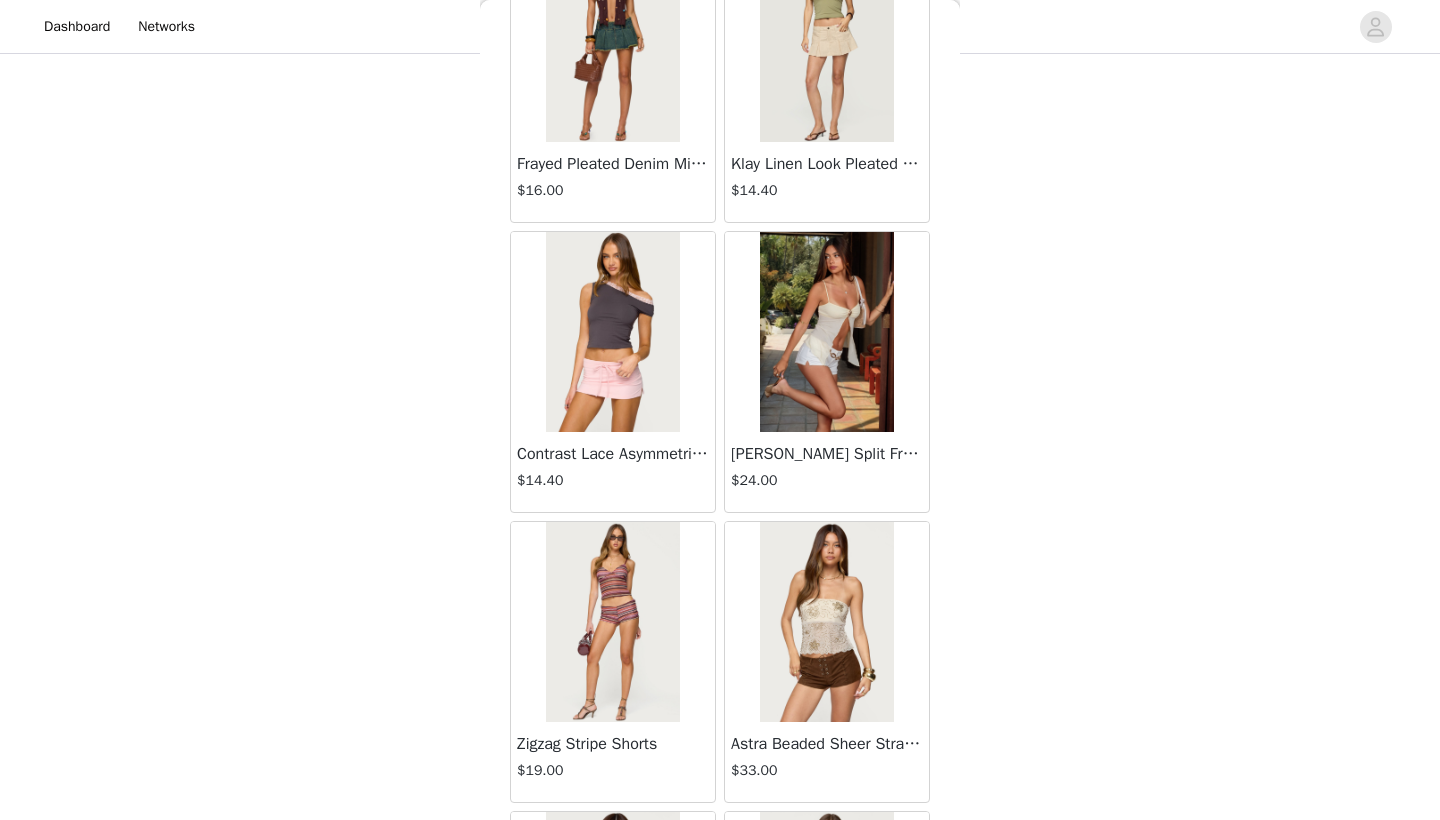 scroll, scrollTop: 287, scrollLeft: 0, axis: vertical 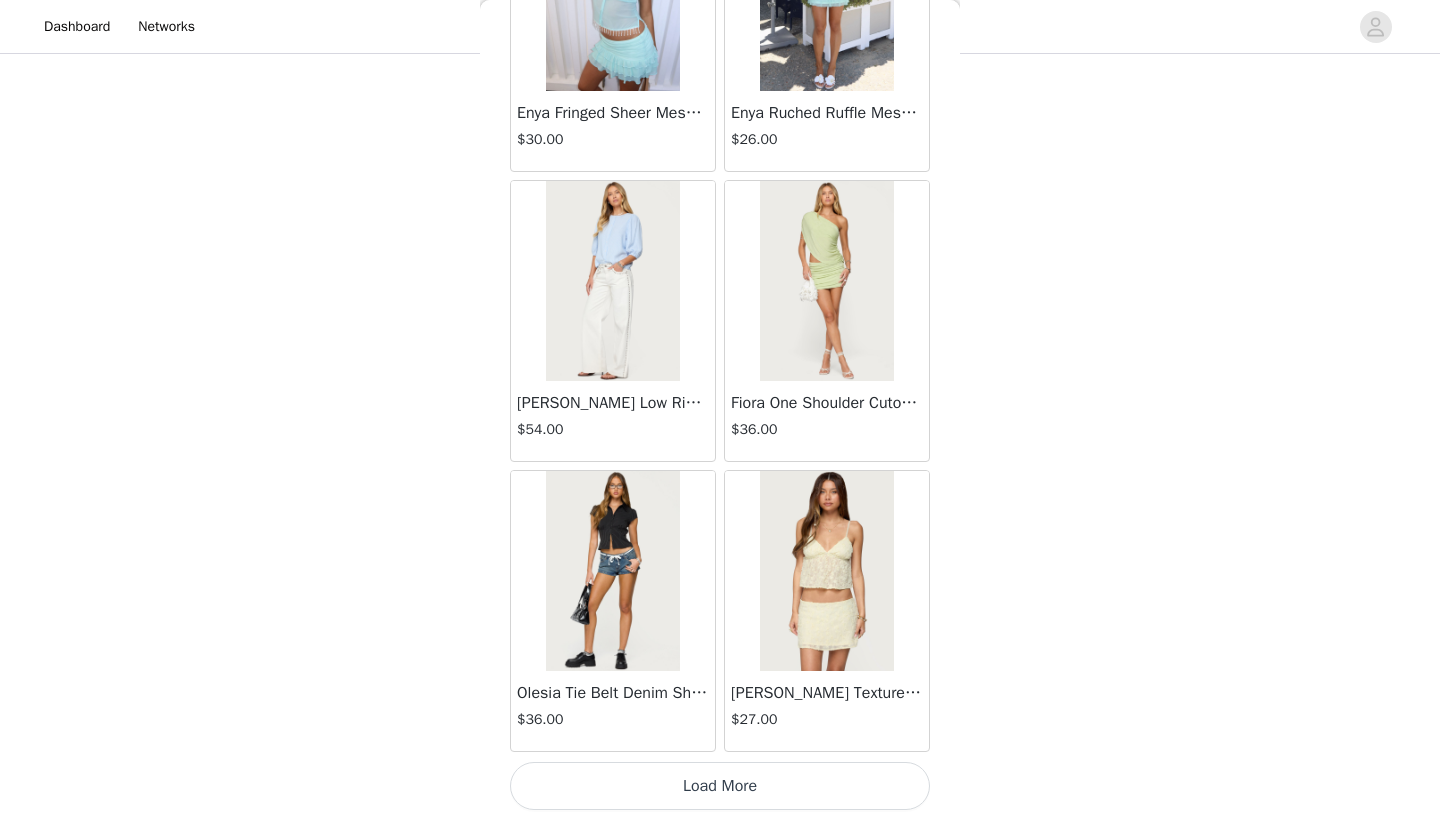 click on "Load More" at bounding box center (720, 786) 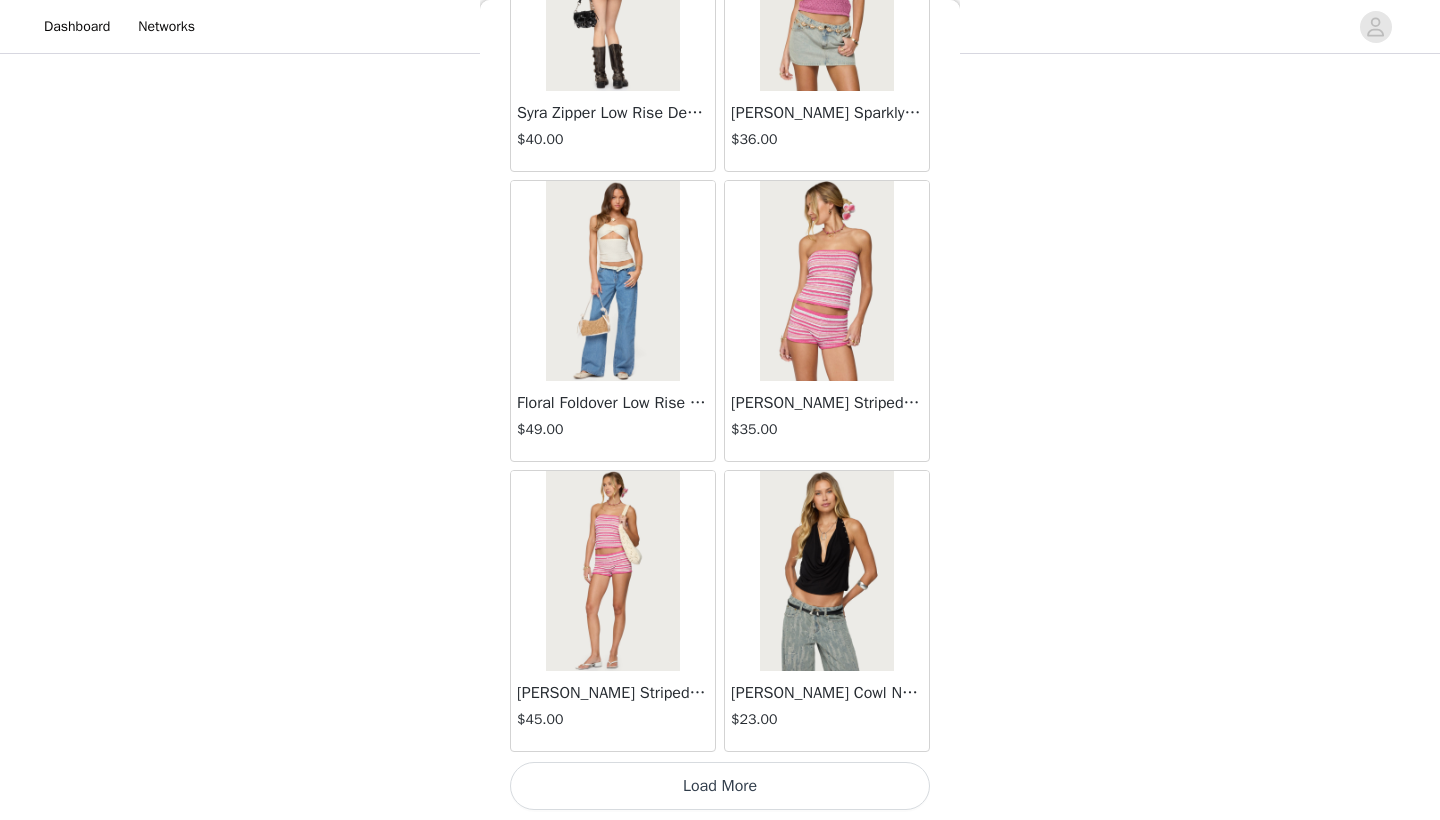 scroll, scrollTop: 5140, scrollLeft: 0, axis: vertical 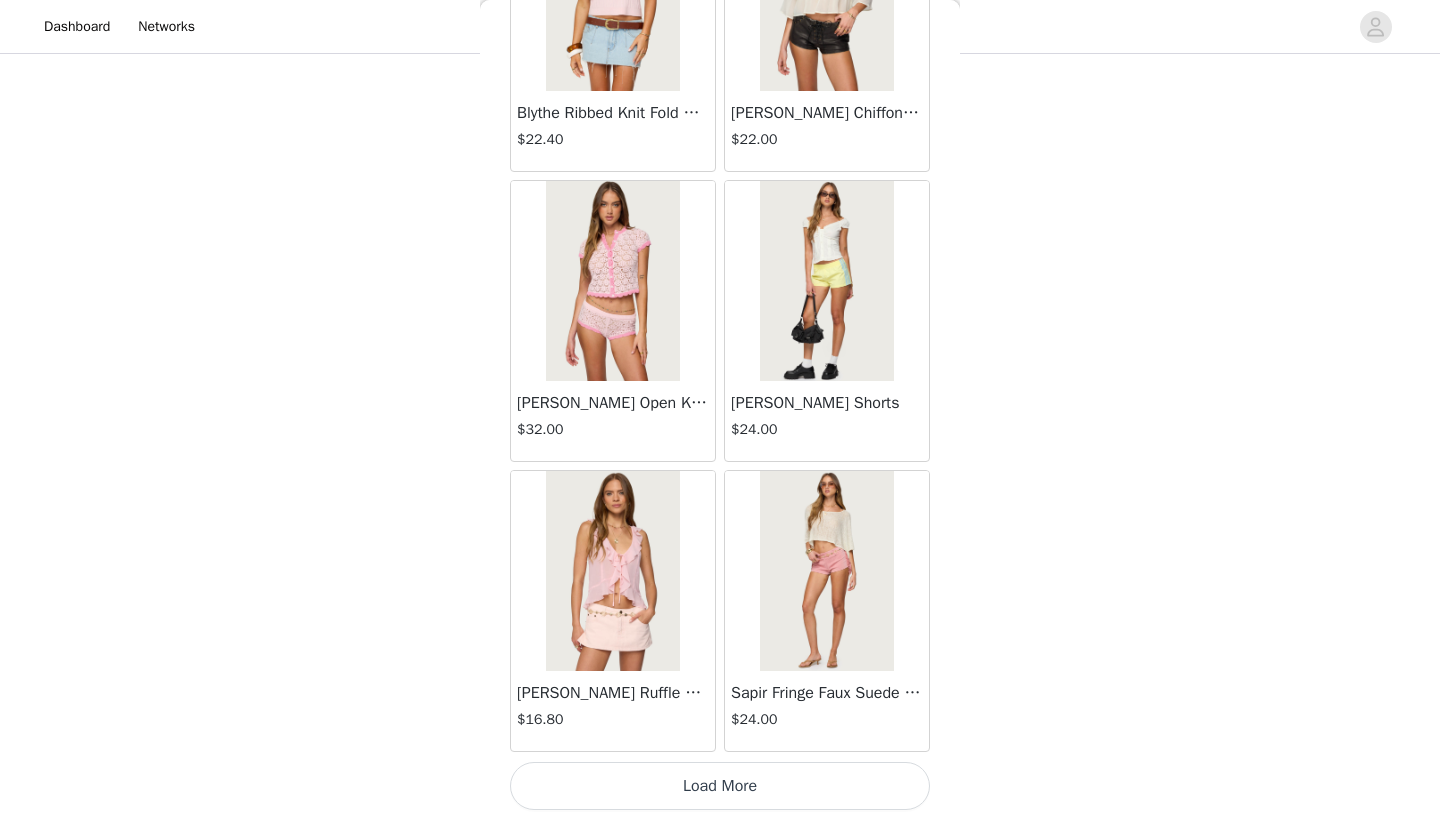 click on "Load More" at bounding box center (720, 786) 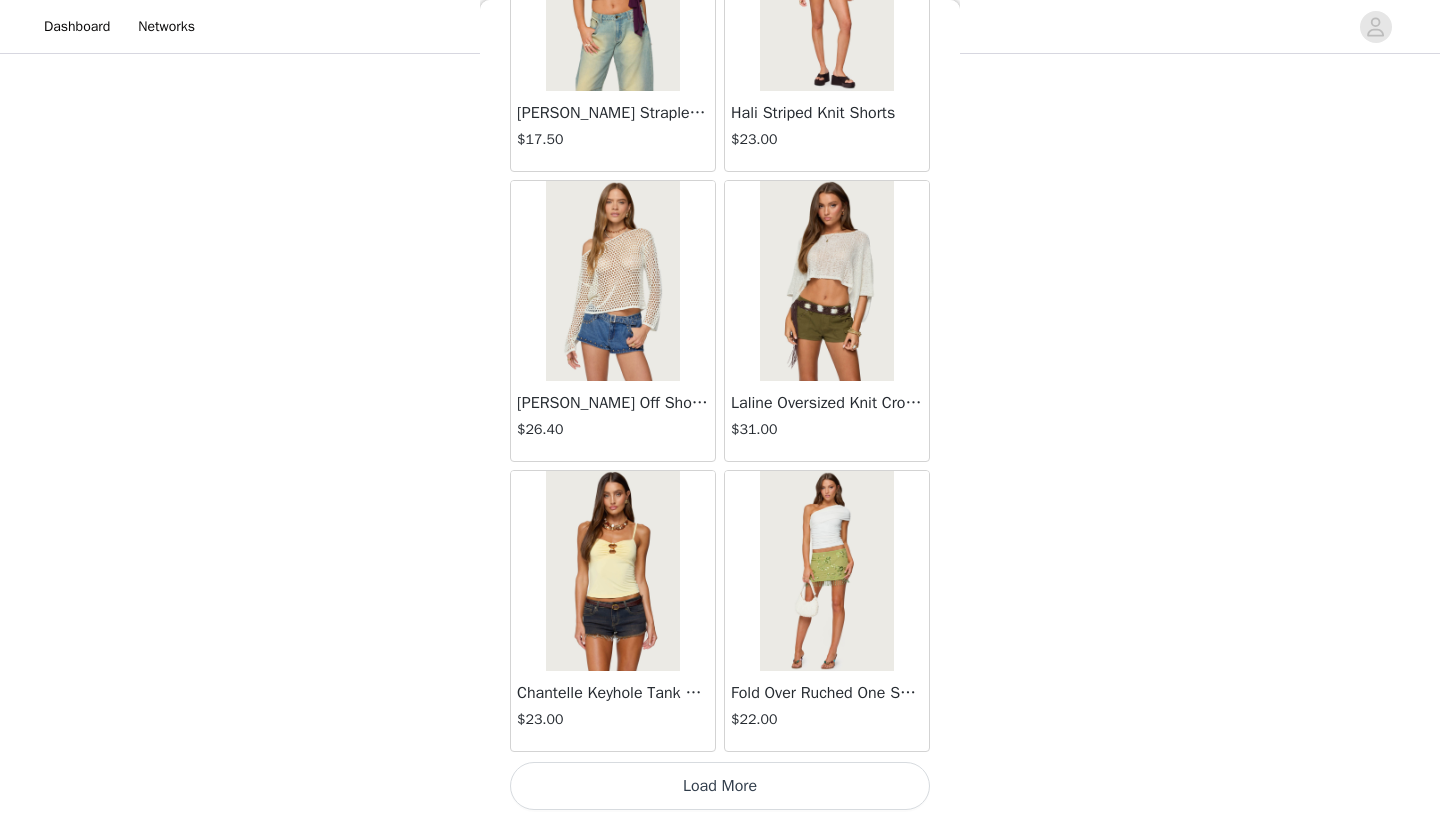 click on "Load More" at bounding box center (720, 786) 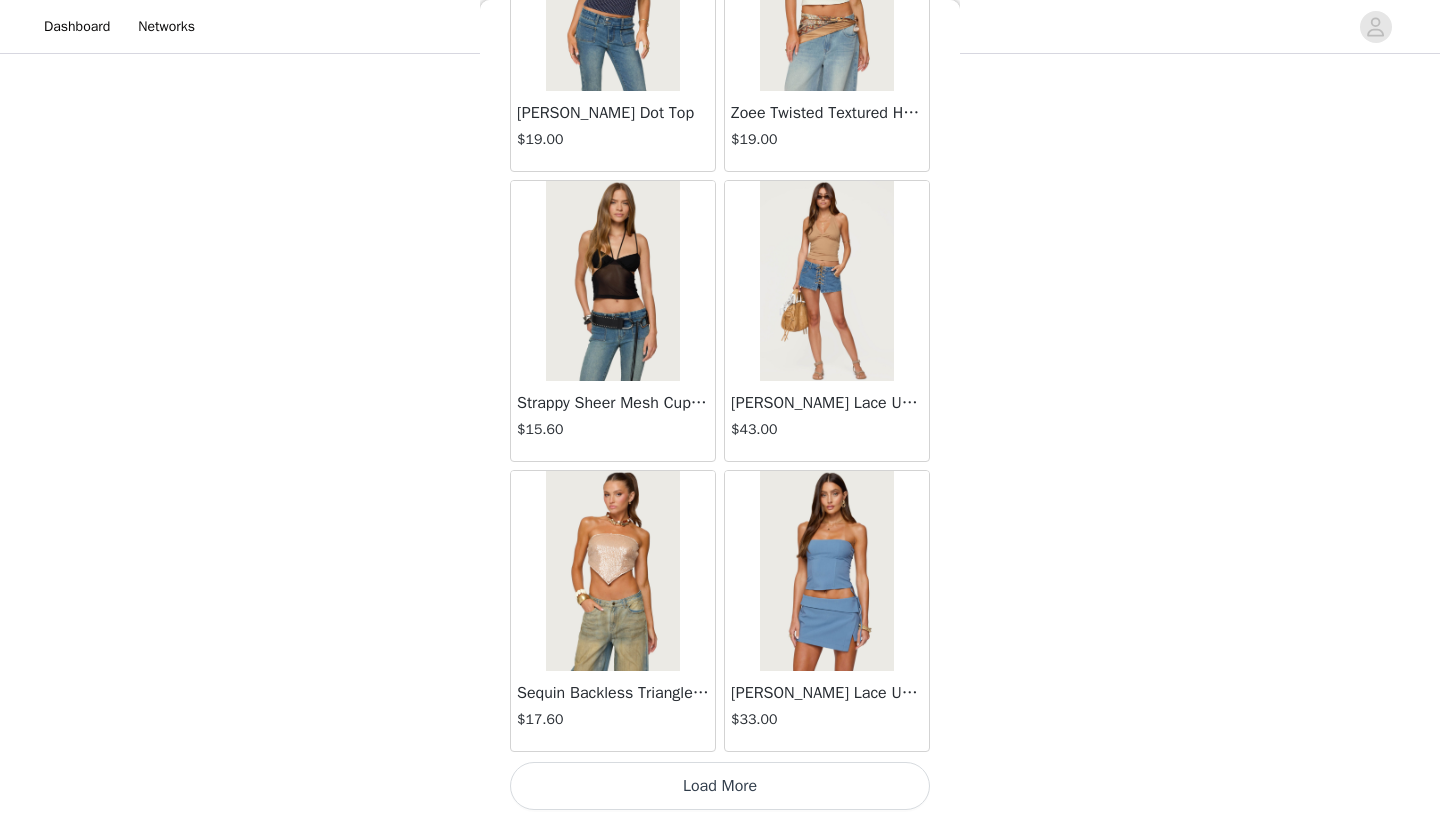 scroll, scrollTop: 13840, scrollLeft: 0, axis: vertical 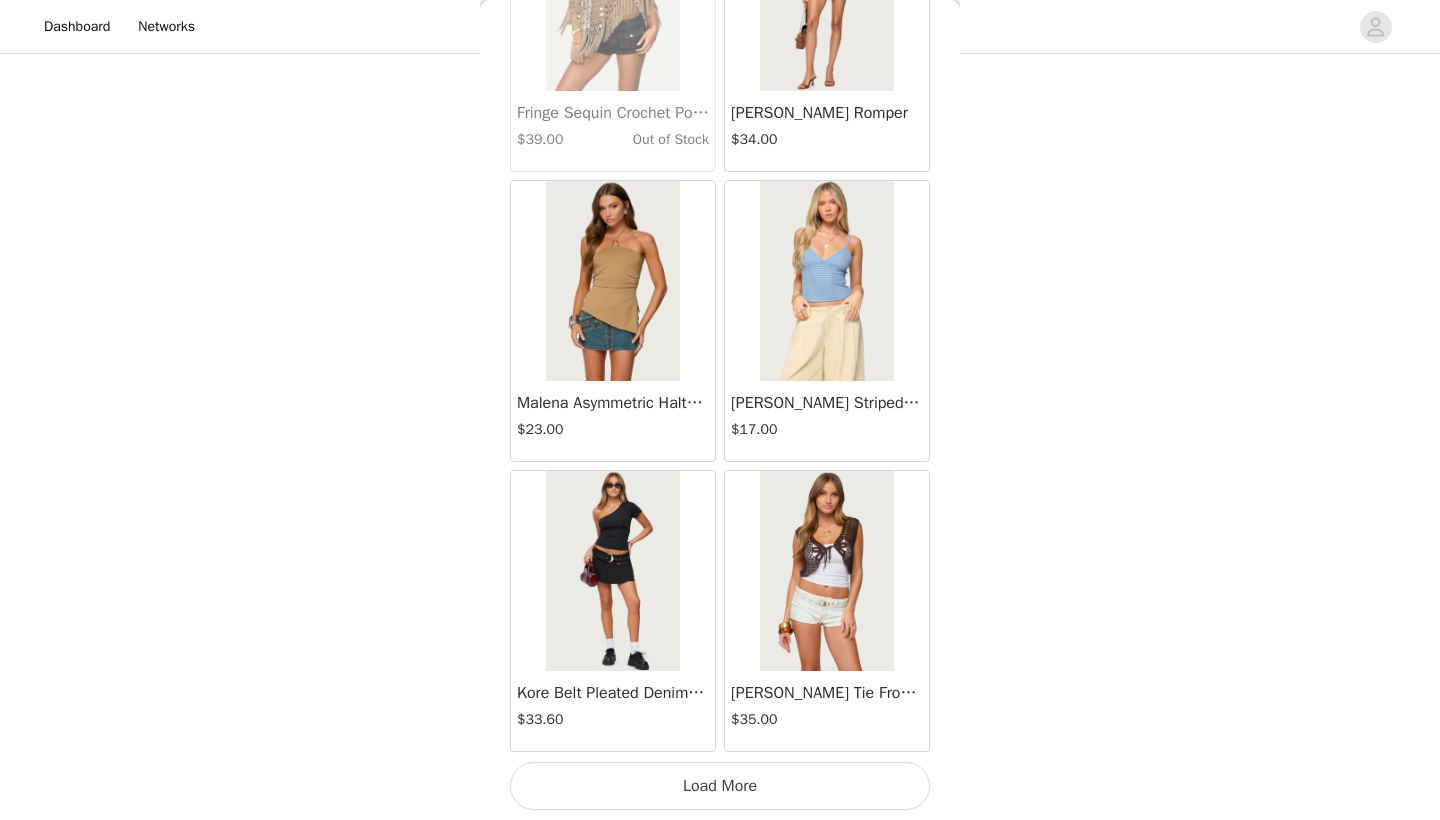 click on "Load More" at bounding box center (720, 786) 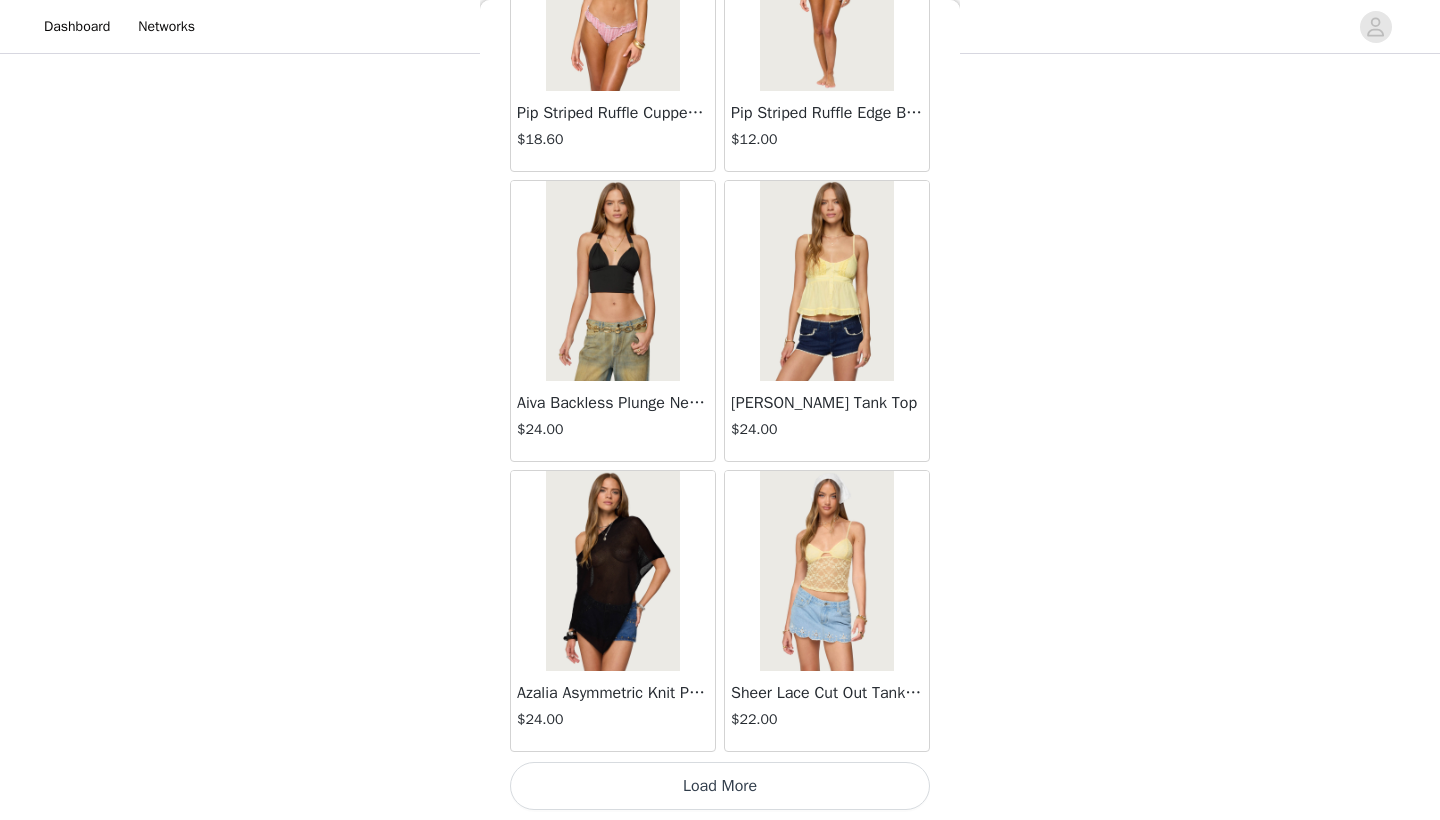 scroll, scrollTop: 19640, scrollLeft: 0, axis: vertical 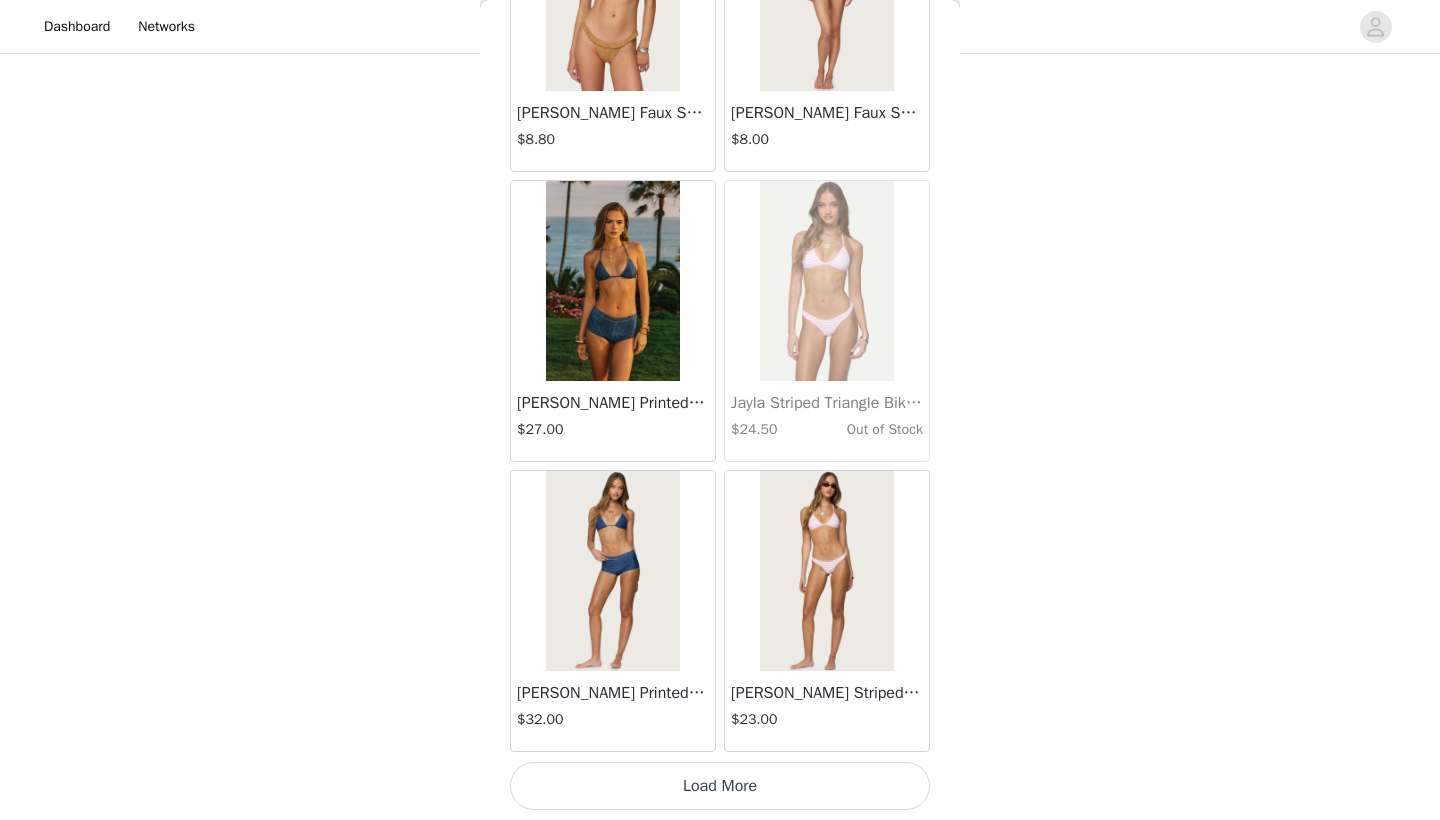 click on "Load More" at bounding box center (720, 786) 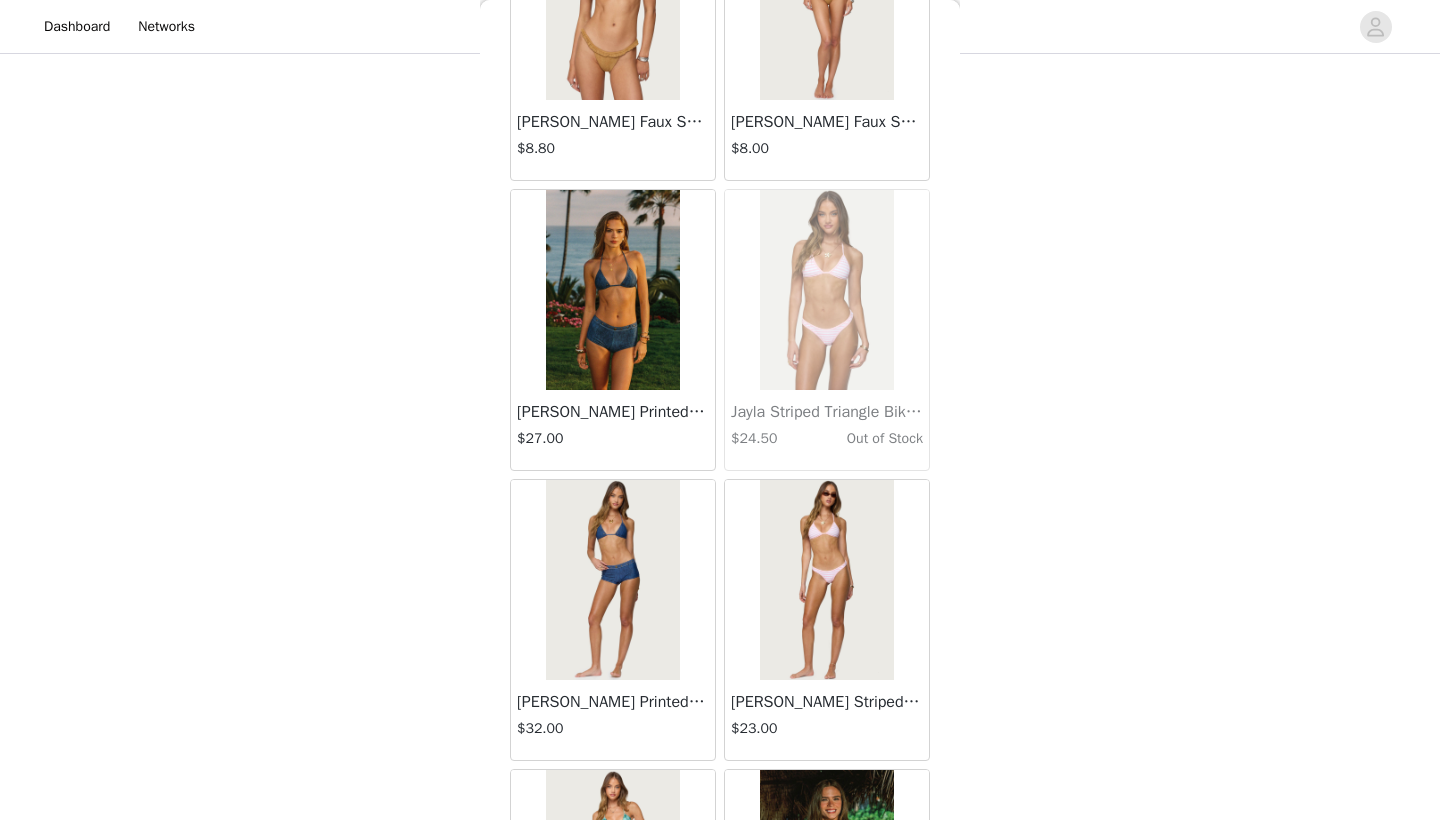 scroll, scrollTop: 798, scrollLeft: 0, axis: vertical 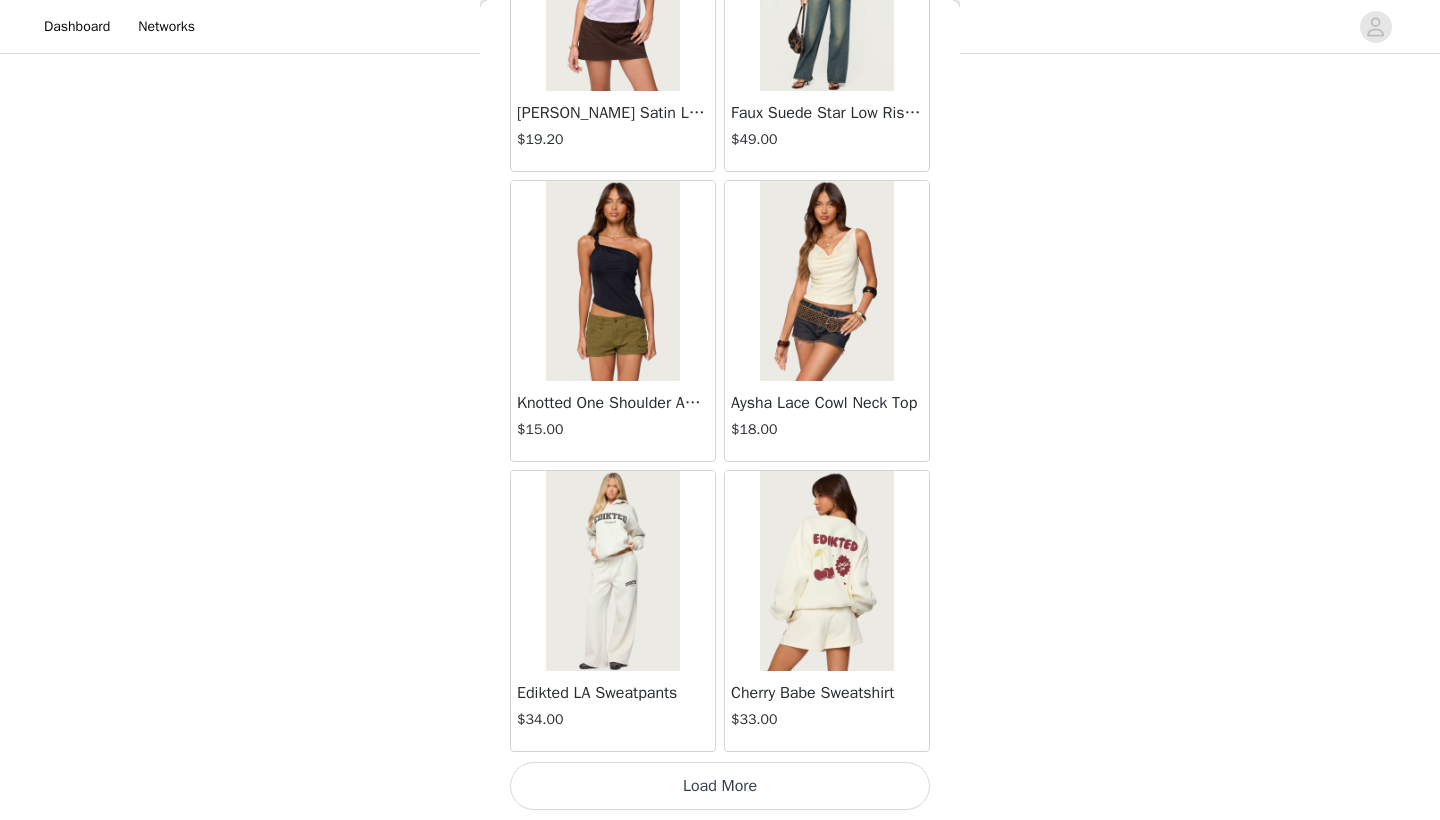 click on "Load More" at bounding box center [720, 786] 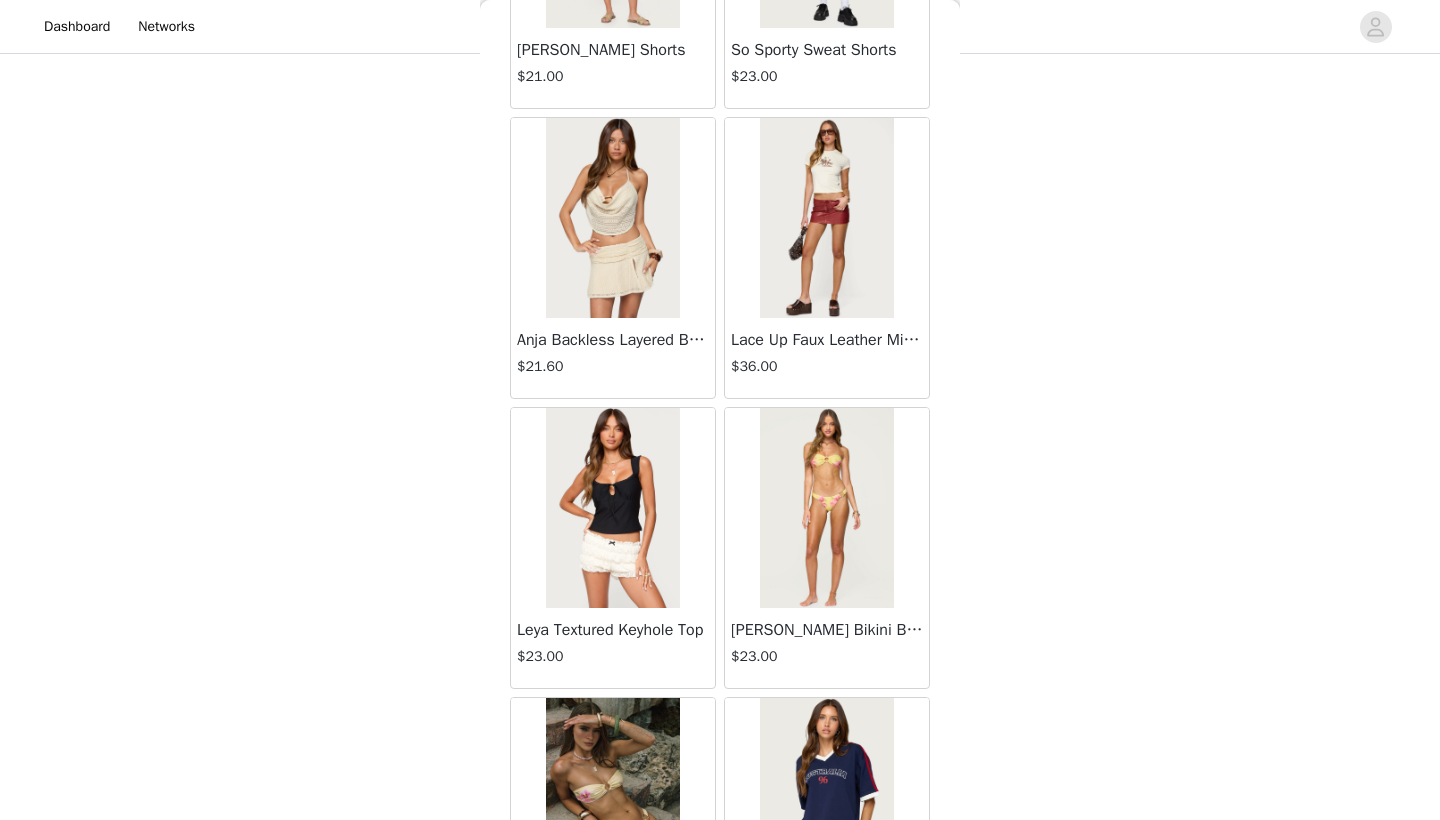scroll, scrollTop: 27901, scrollLeft: 0, axis: vertical 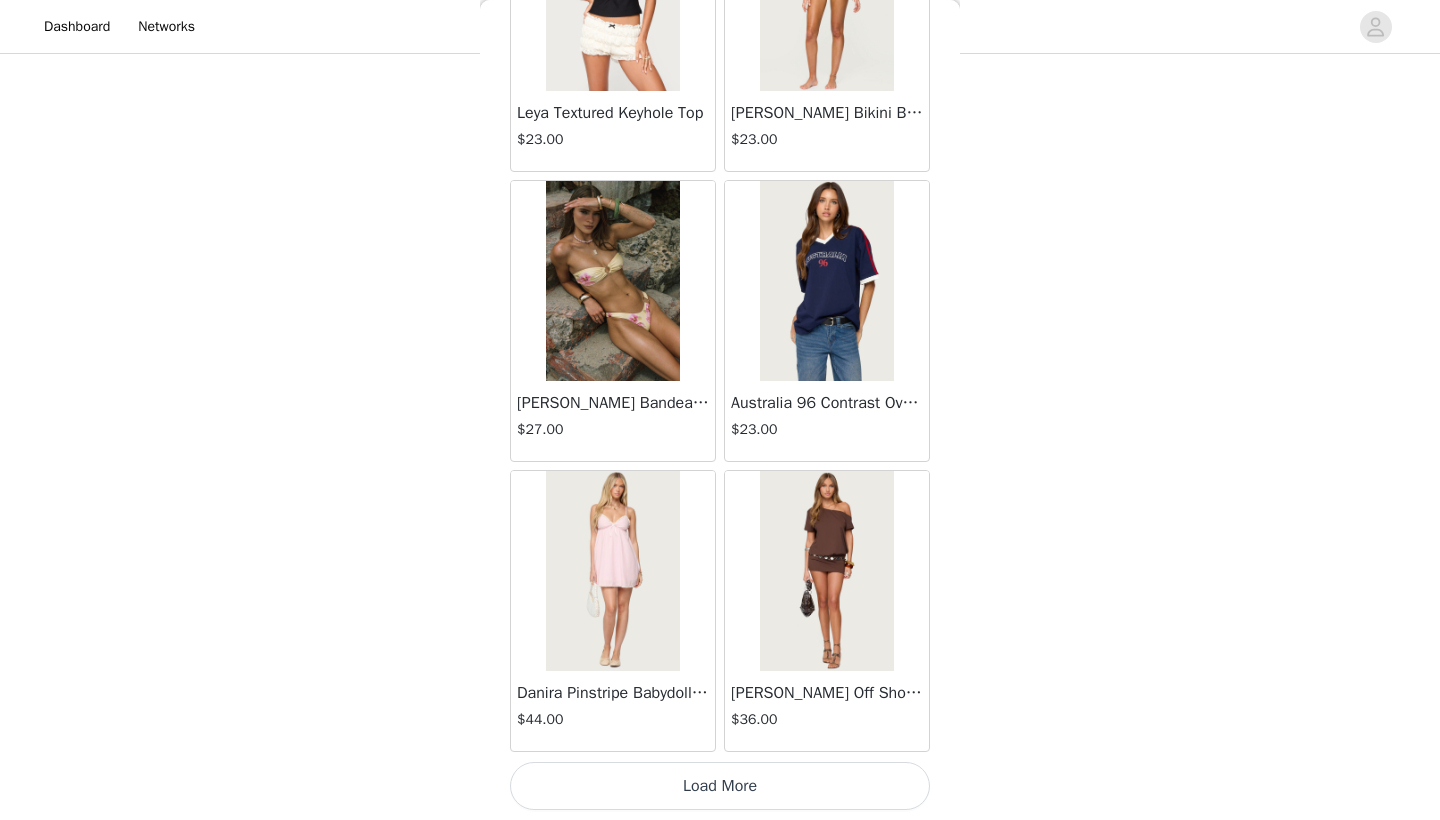 click on "Load More" at bounding box center [720, 786] 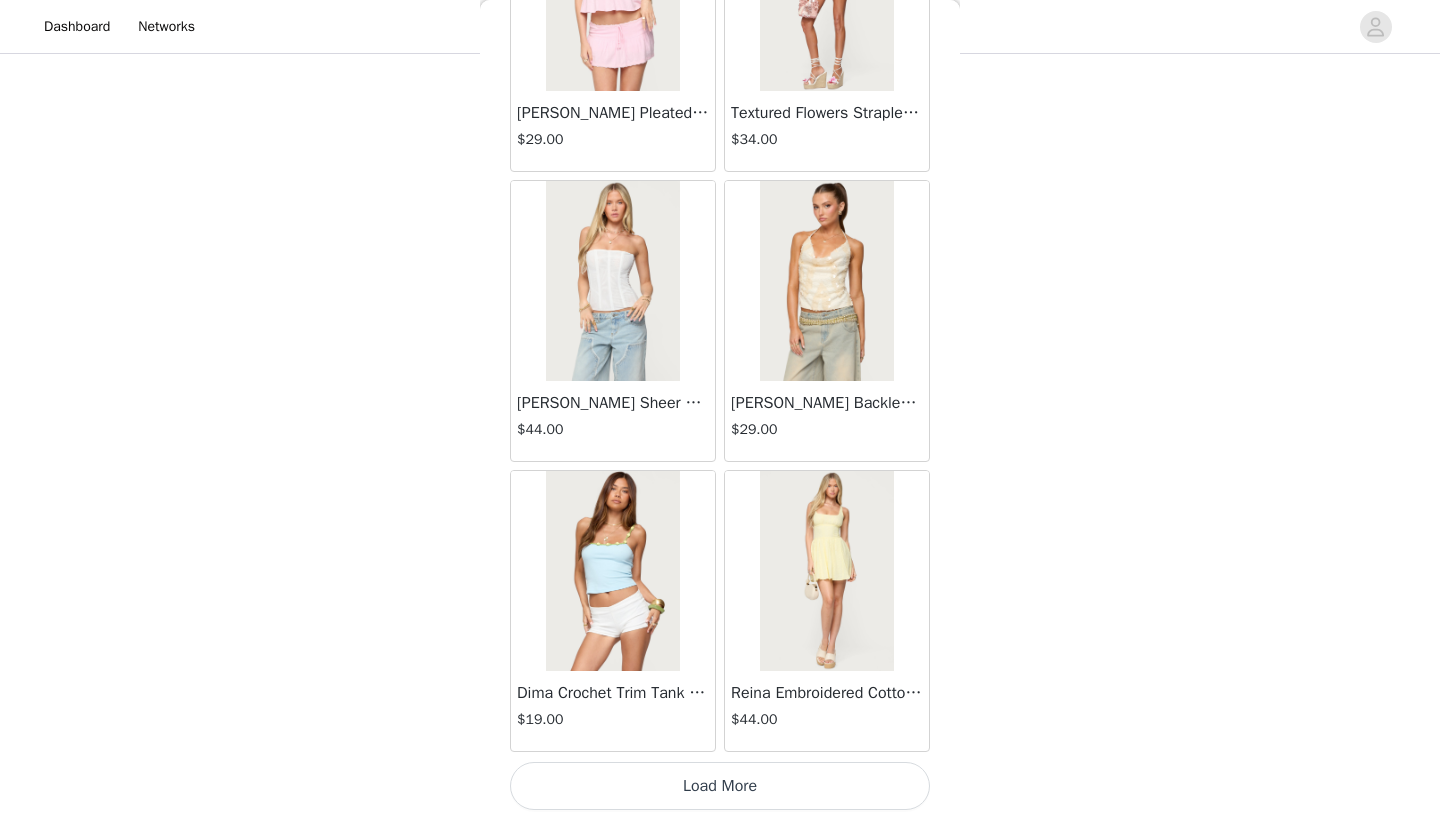 scroll, scrollTop: 31240, scrollLeft: 0, axis: vertical 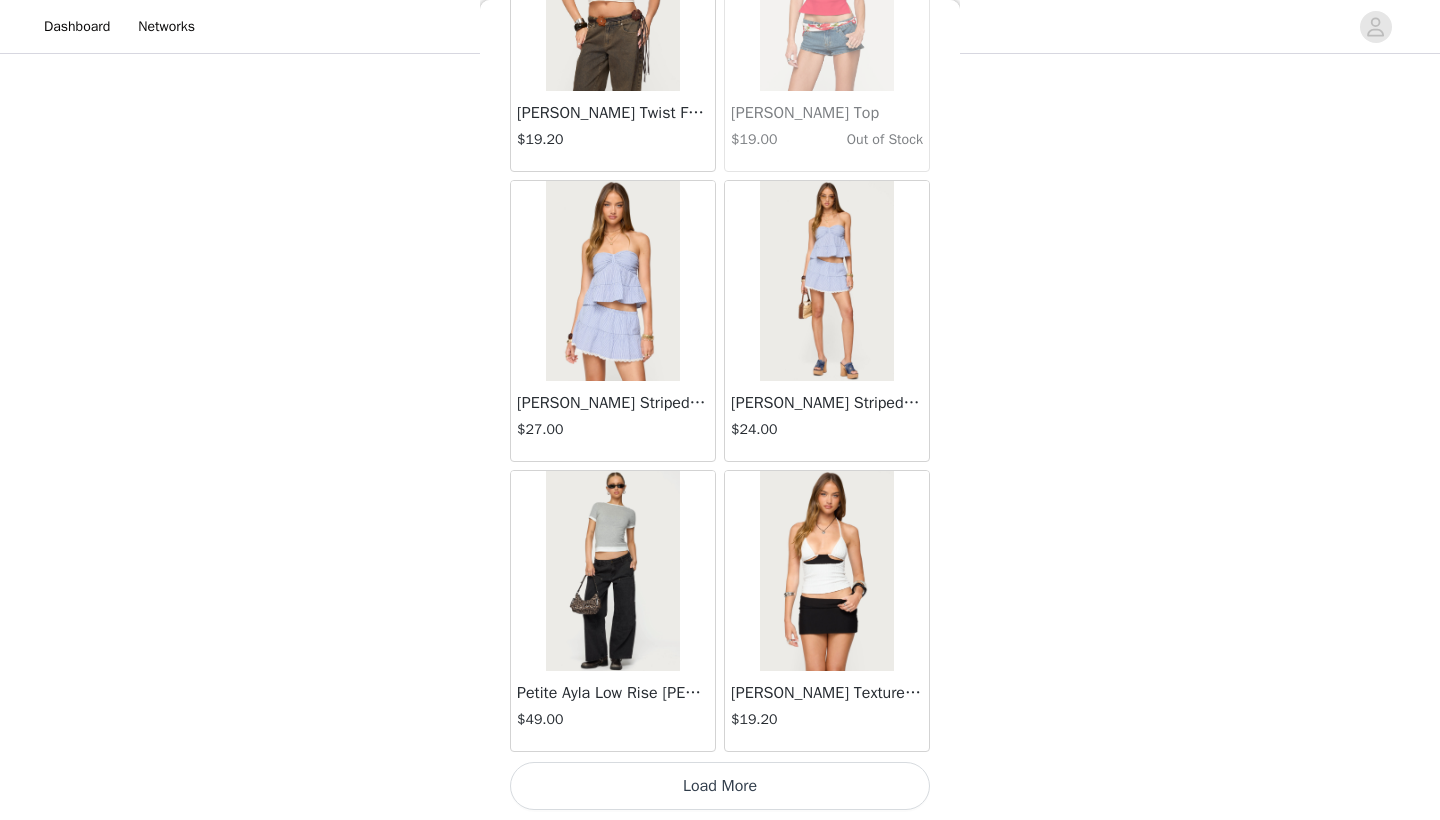 click on "Load More" at bounding box center (720, 786) 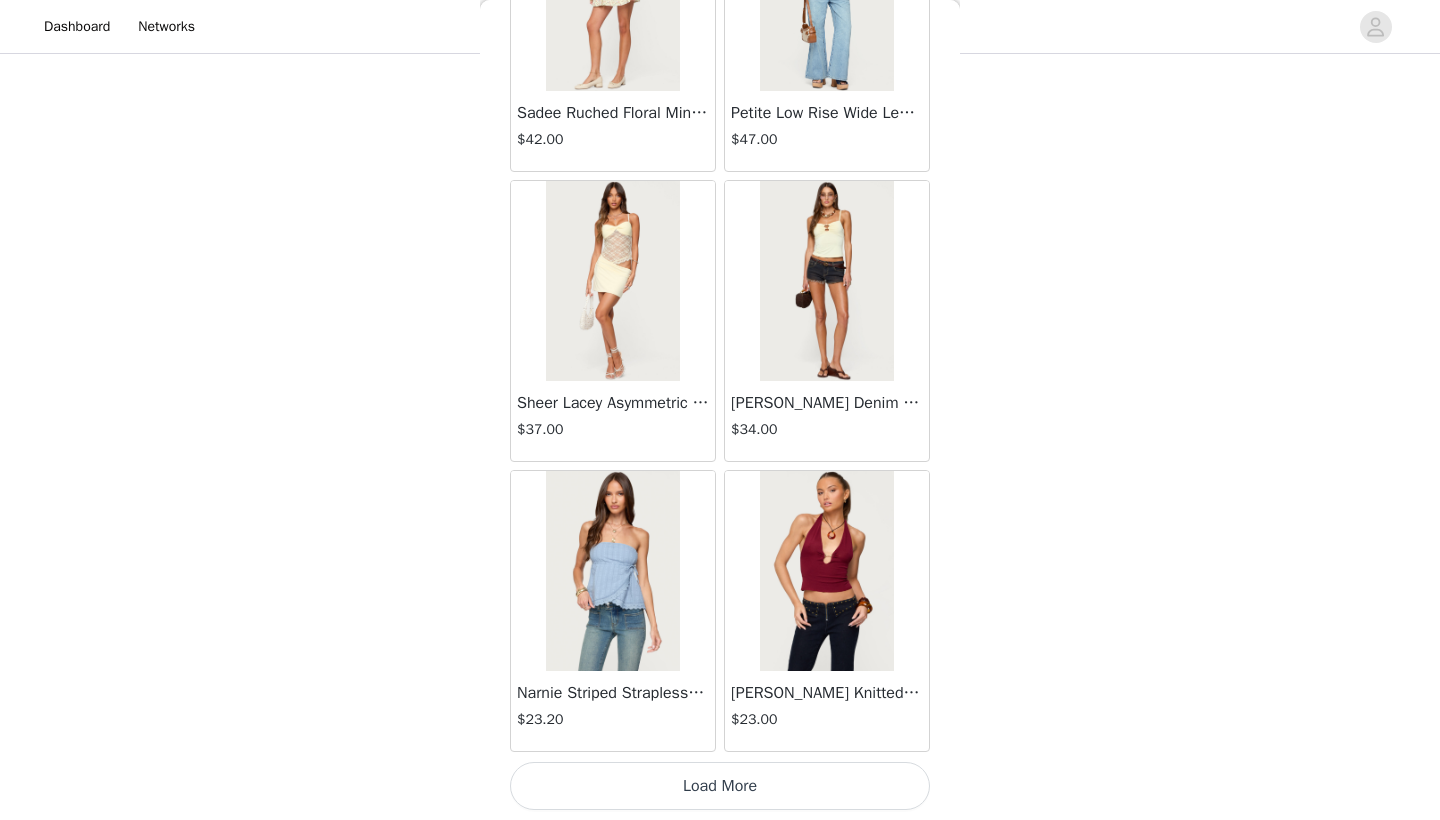 scroll, scrollTop: 37040, scrollLeft: 0, axis: vertical 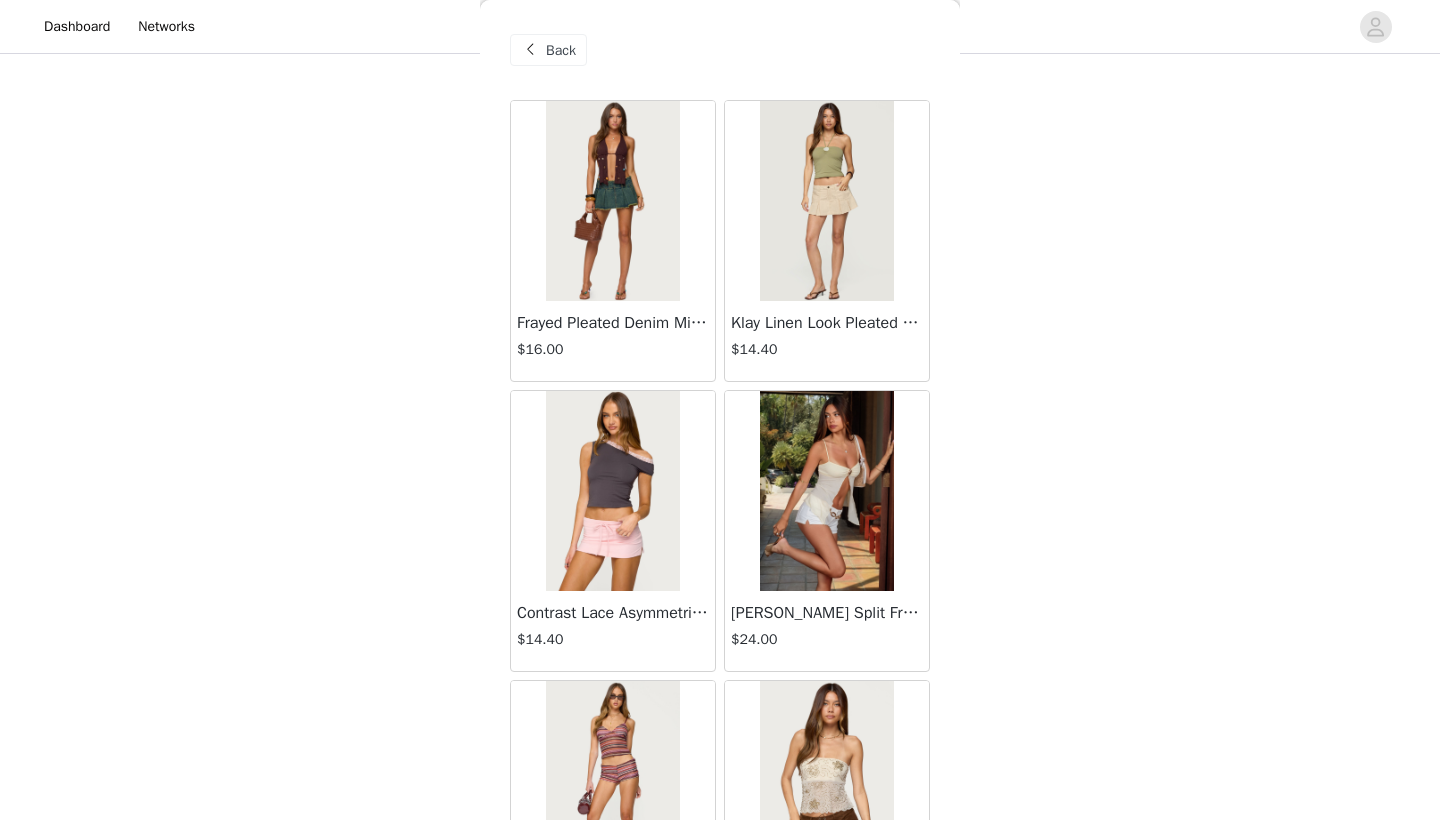 click on "Back" at bounding box center (561, 50) 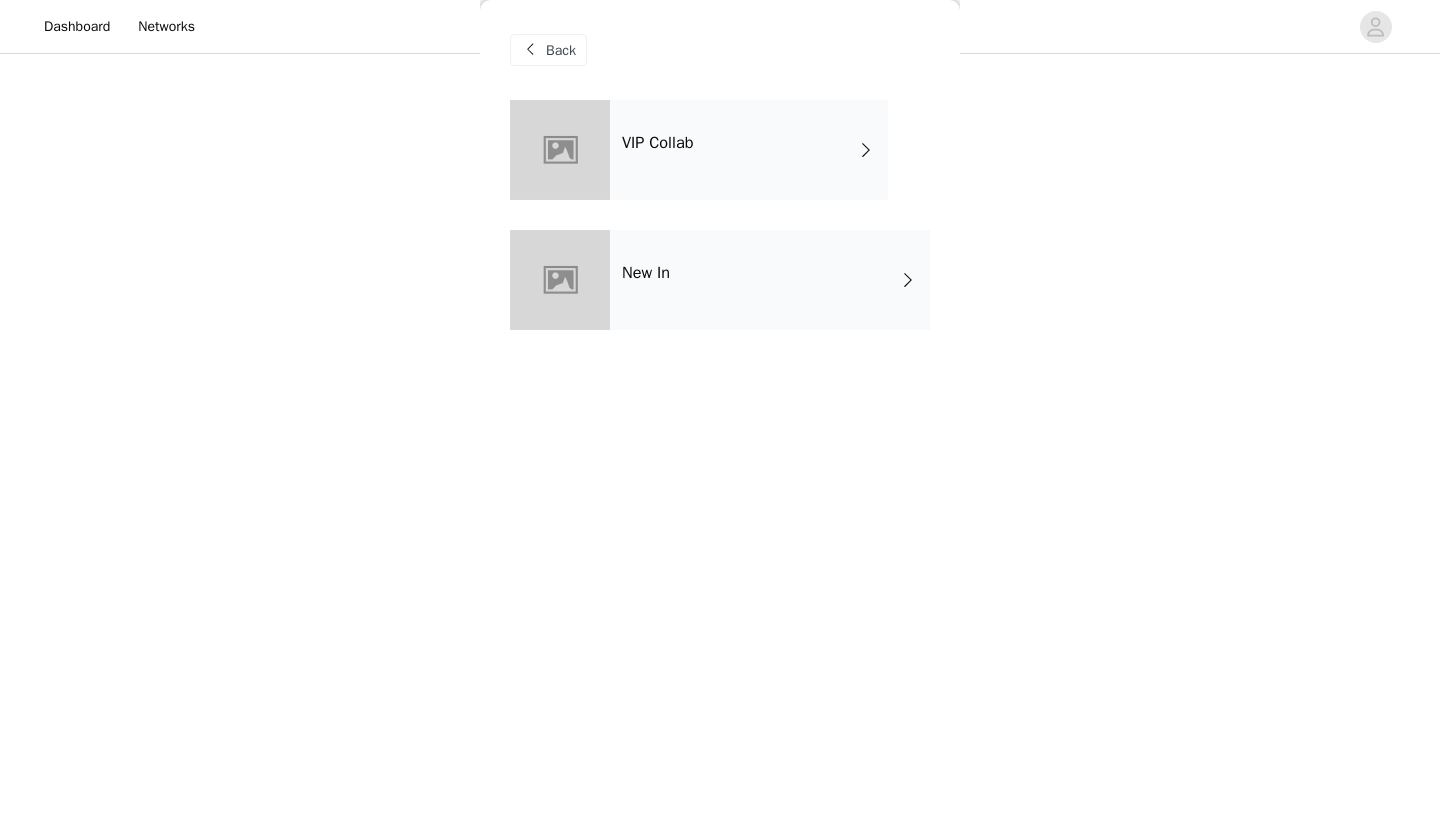 click on "New In" at bounding box center [770, 280] 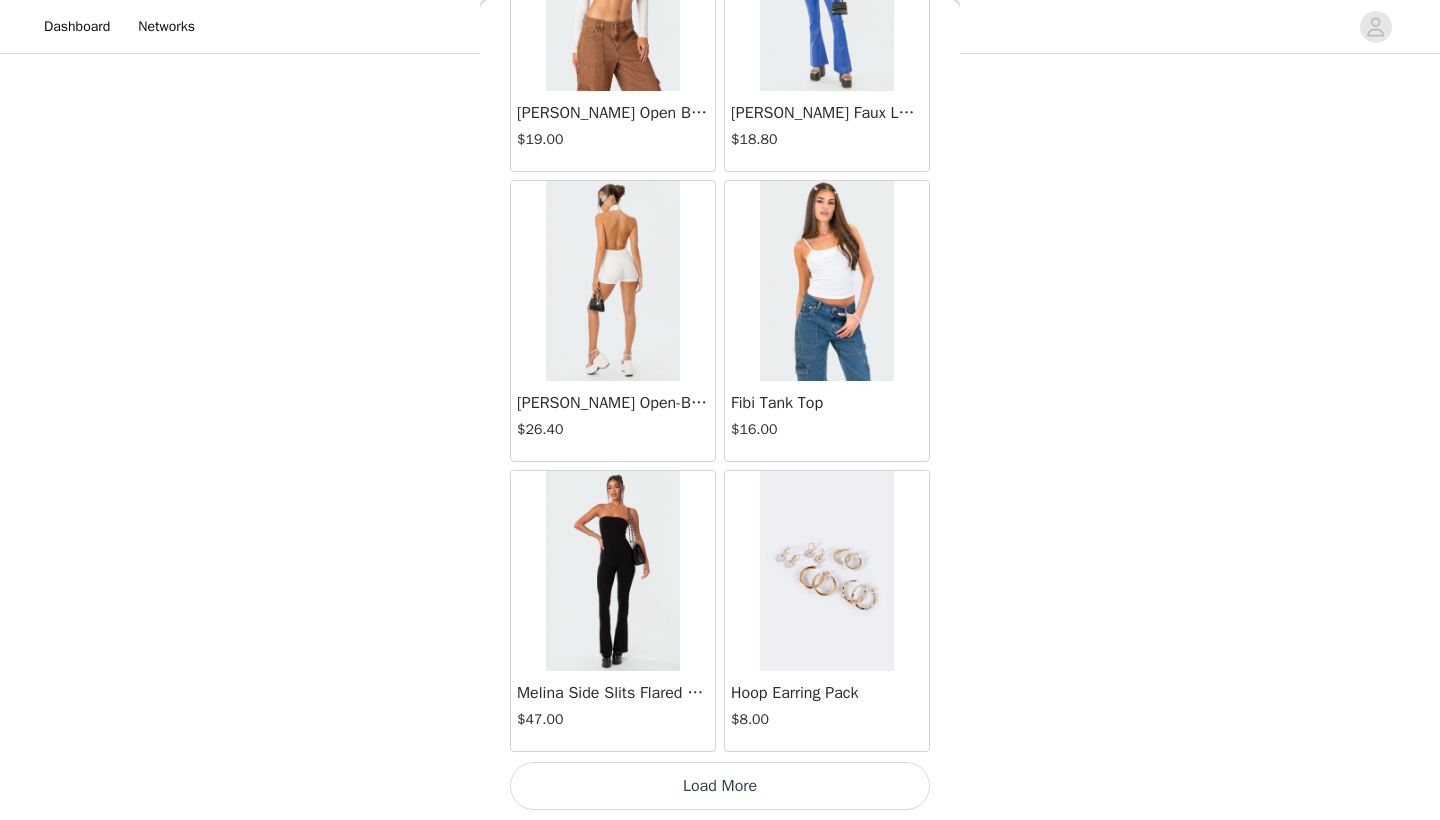 scroll, scrollTop: 2240, scrollLeft: 0, axis: vertical 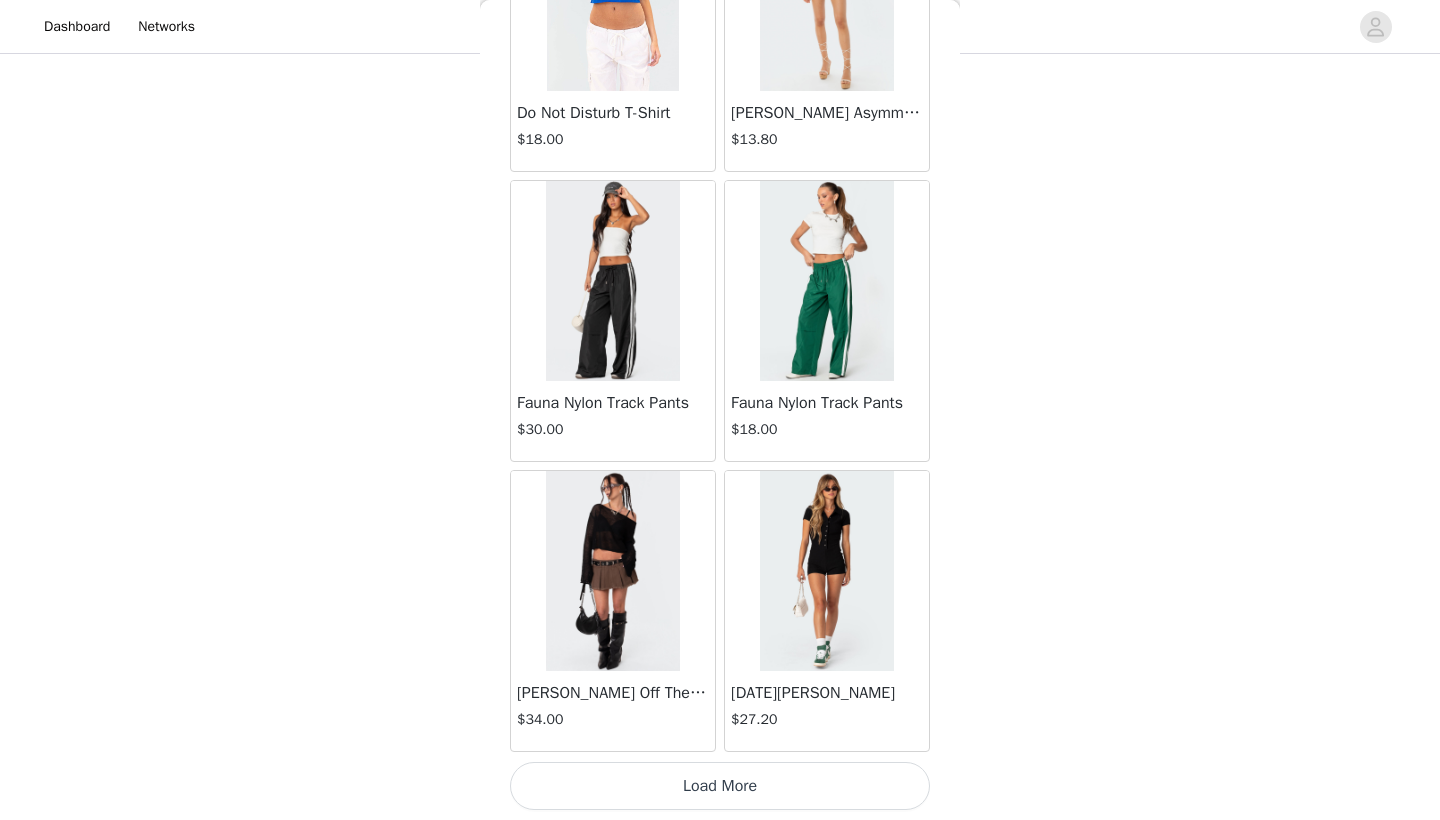 click on "Load More" at bounding box center [720, 786] 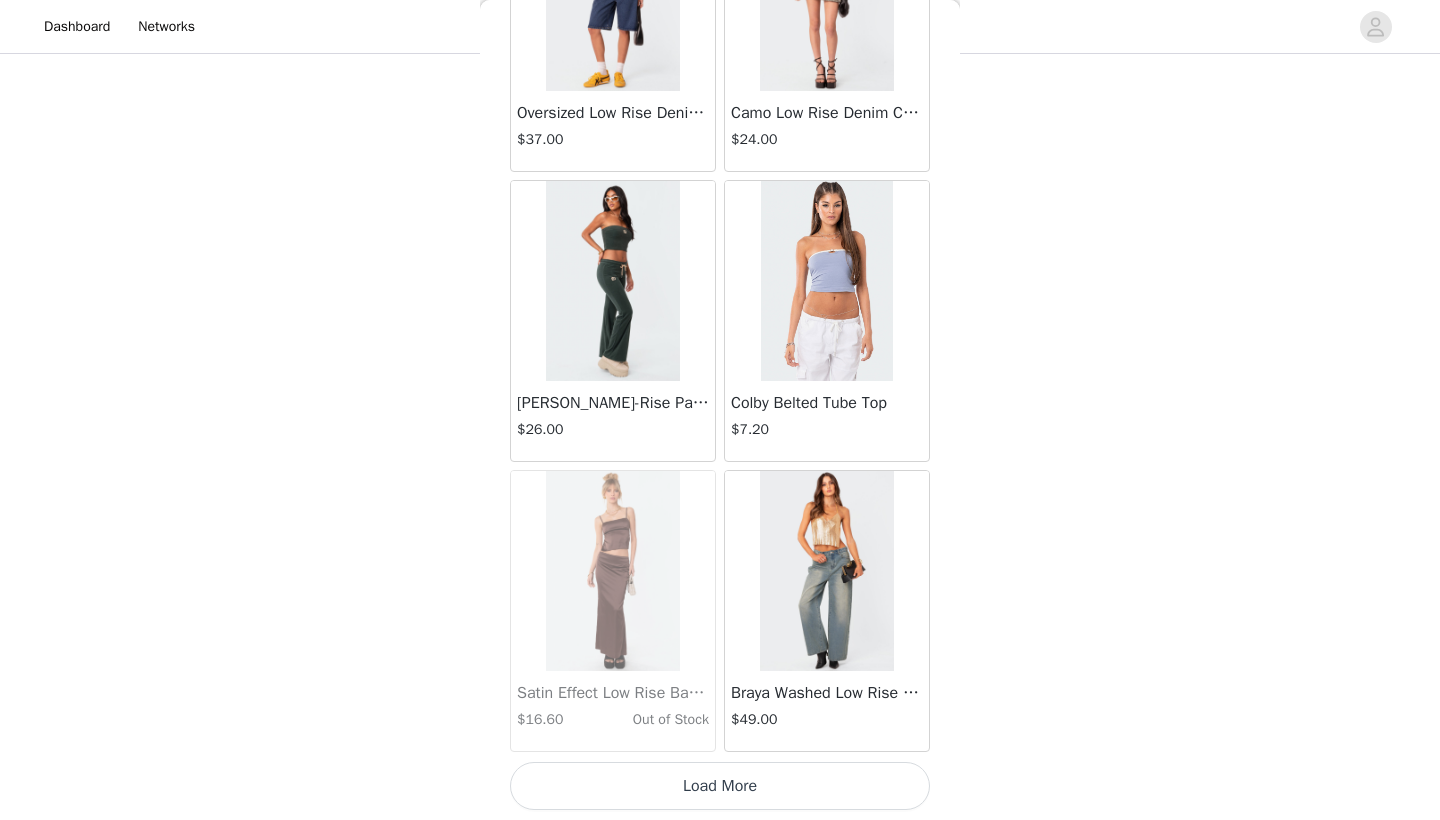 scroll, scrollTop: 8040, scrollLeft: 0, axis: vertical 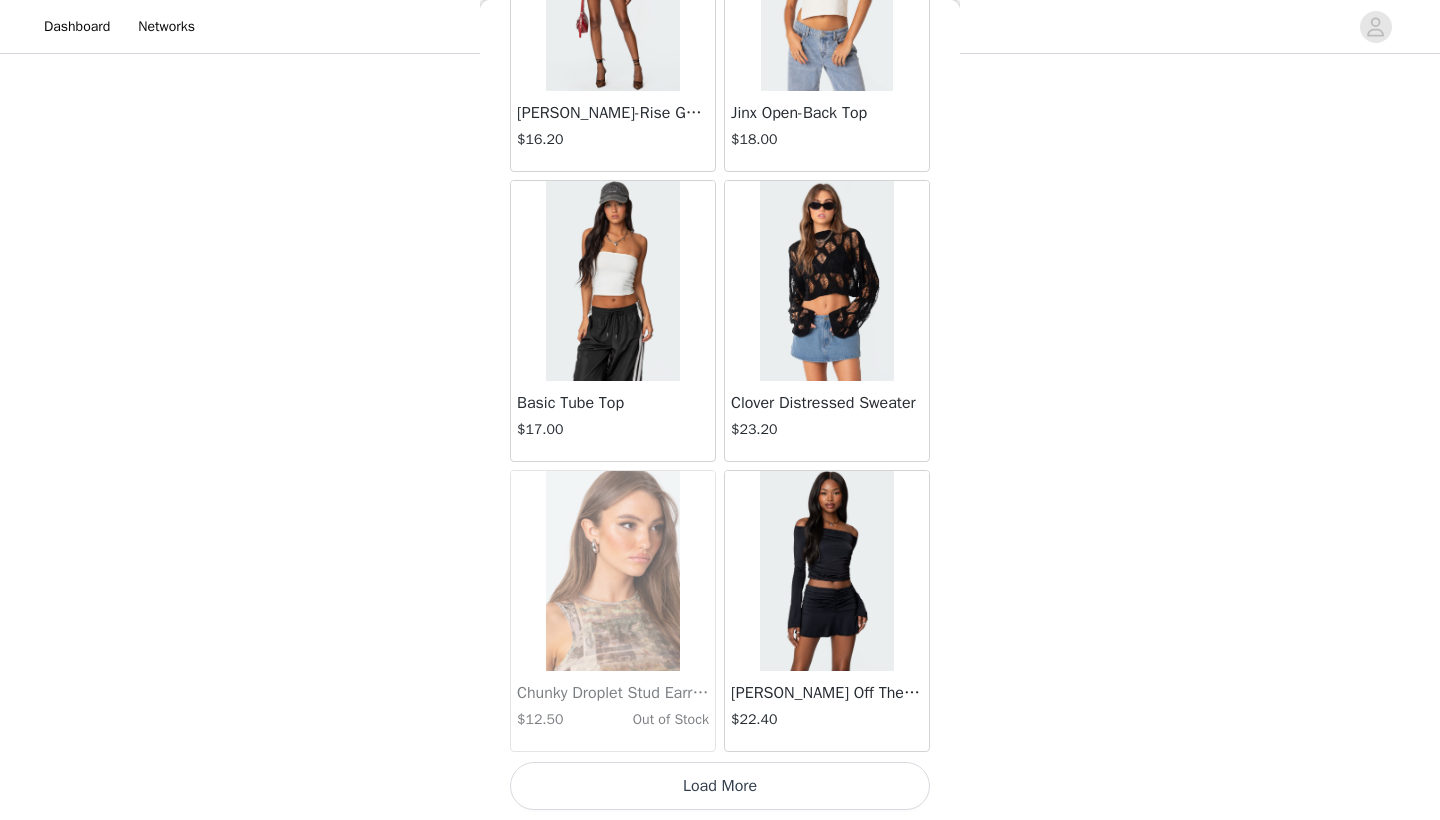 click on "Load More" at bounding box center (720, 786) 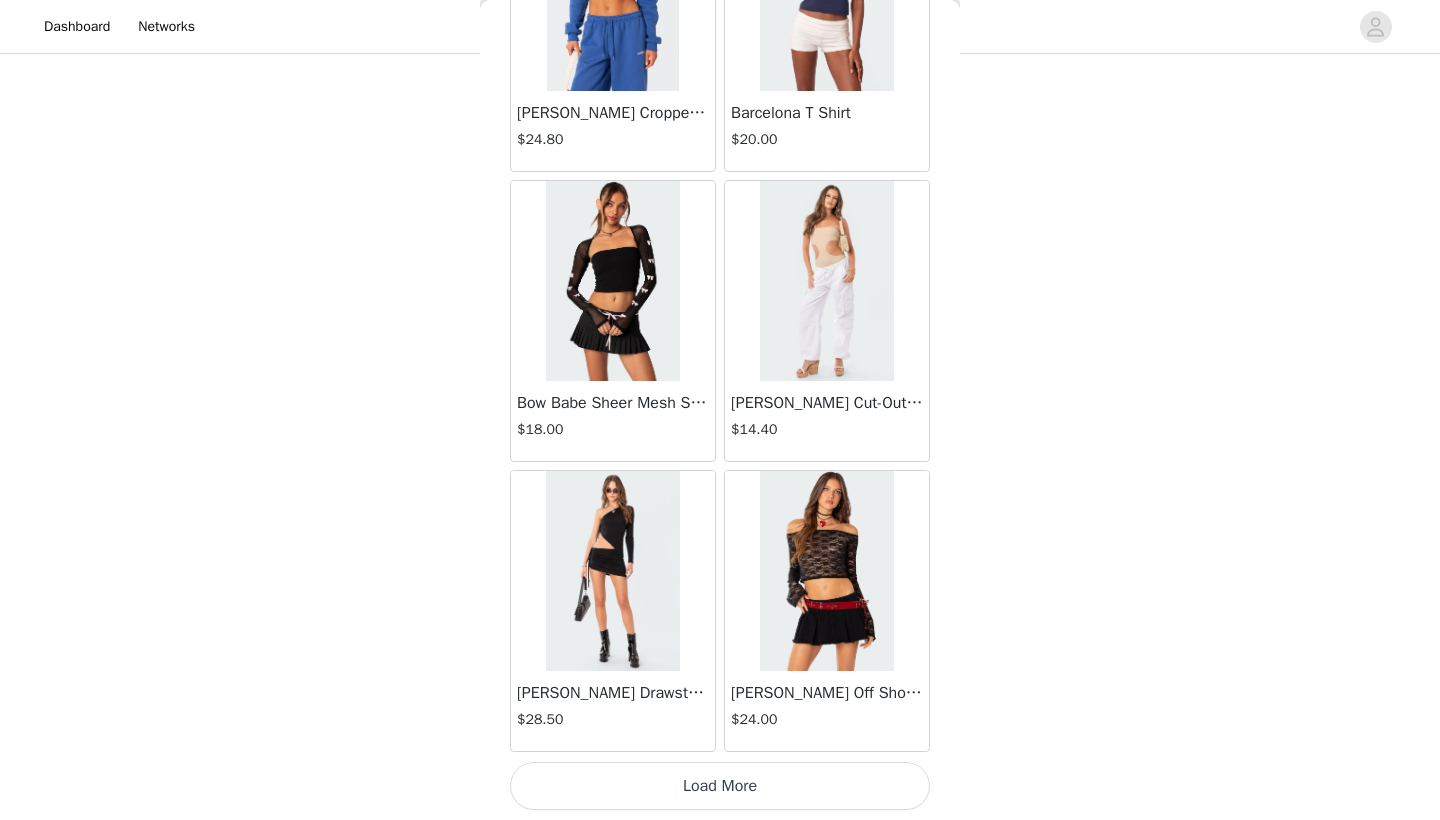 click on "Load More" at bounding box center (720, 786) 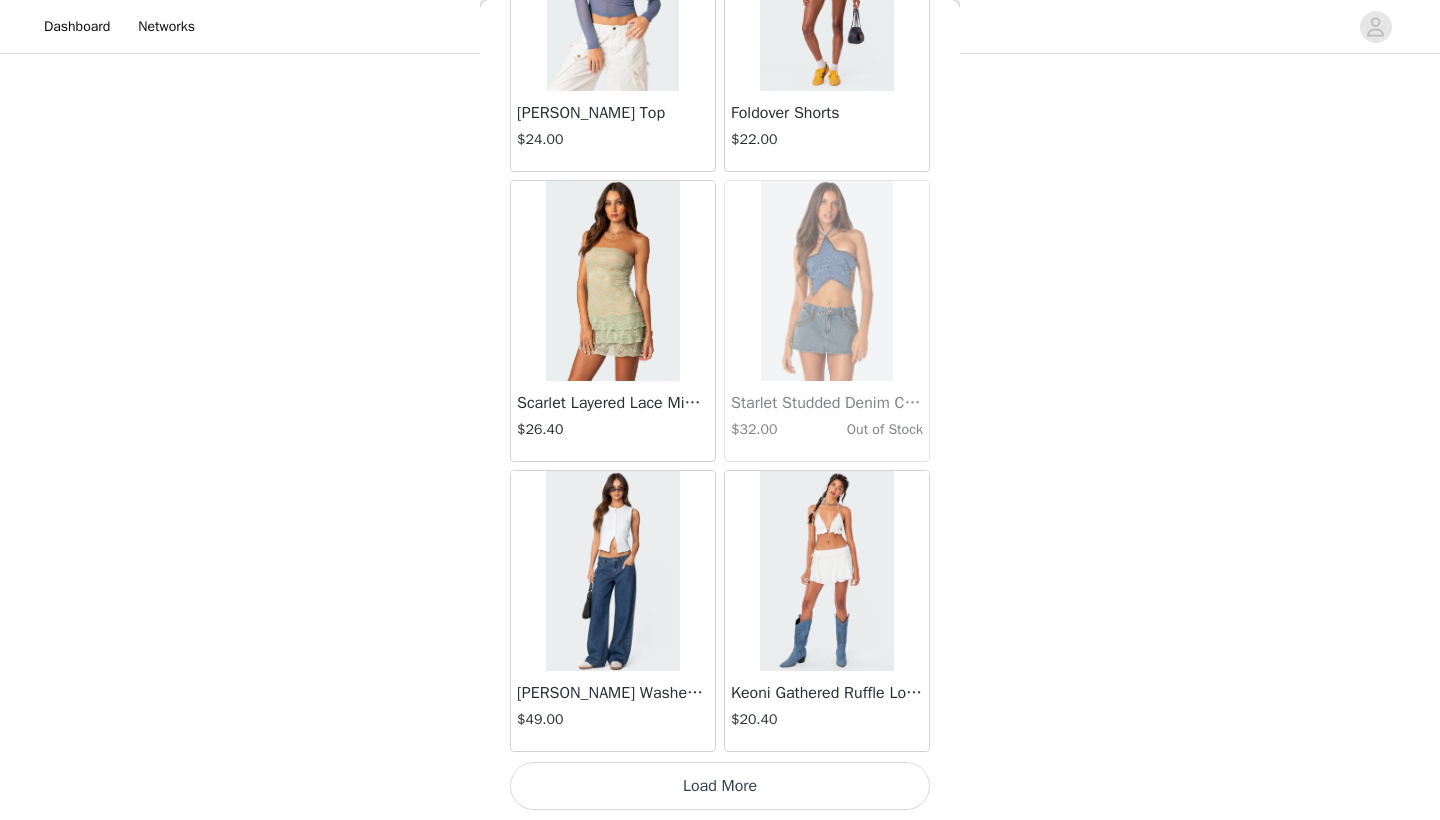 click on "Load More" at bounding box center (720, 786) 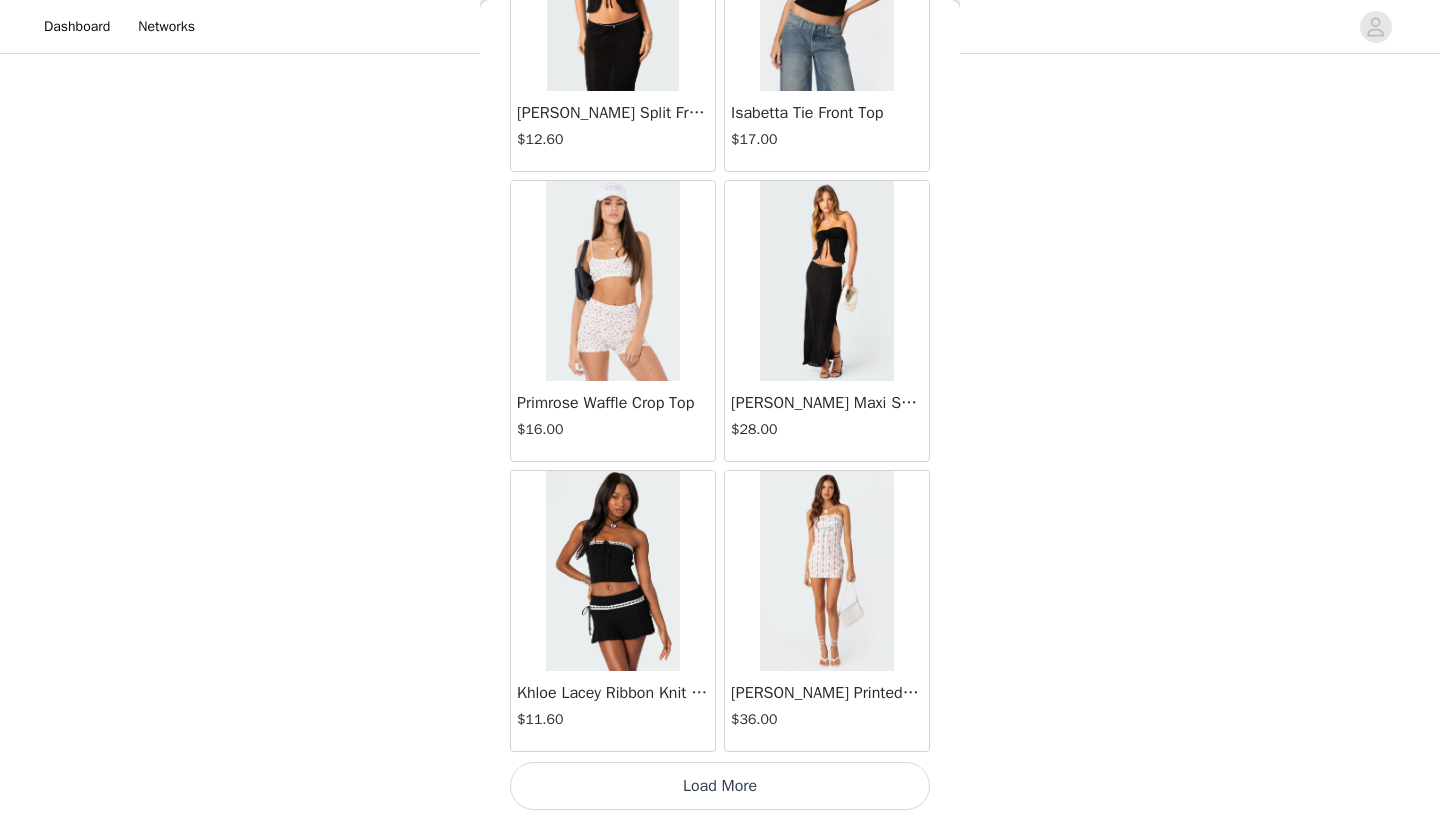click on "Load More" at bounding box center (720, 786) 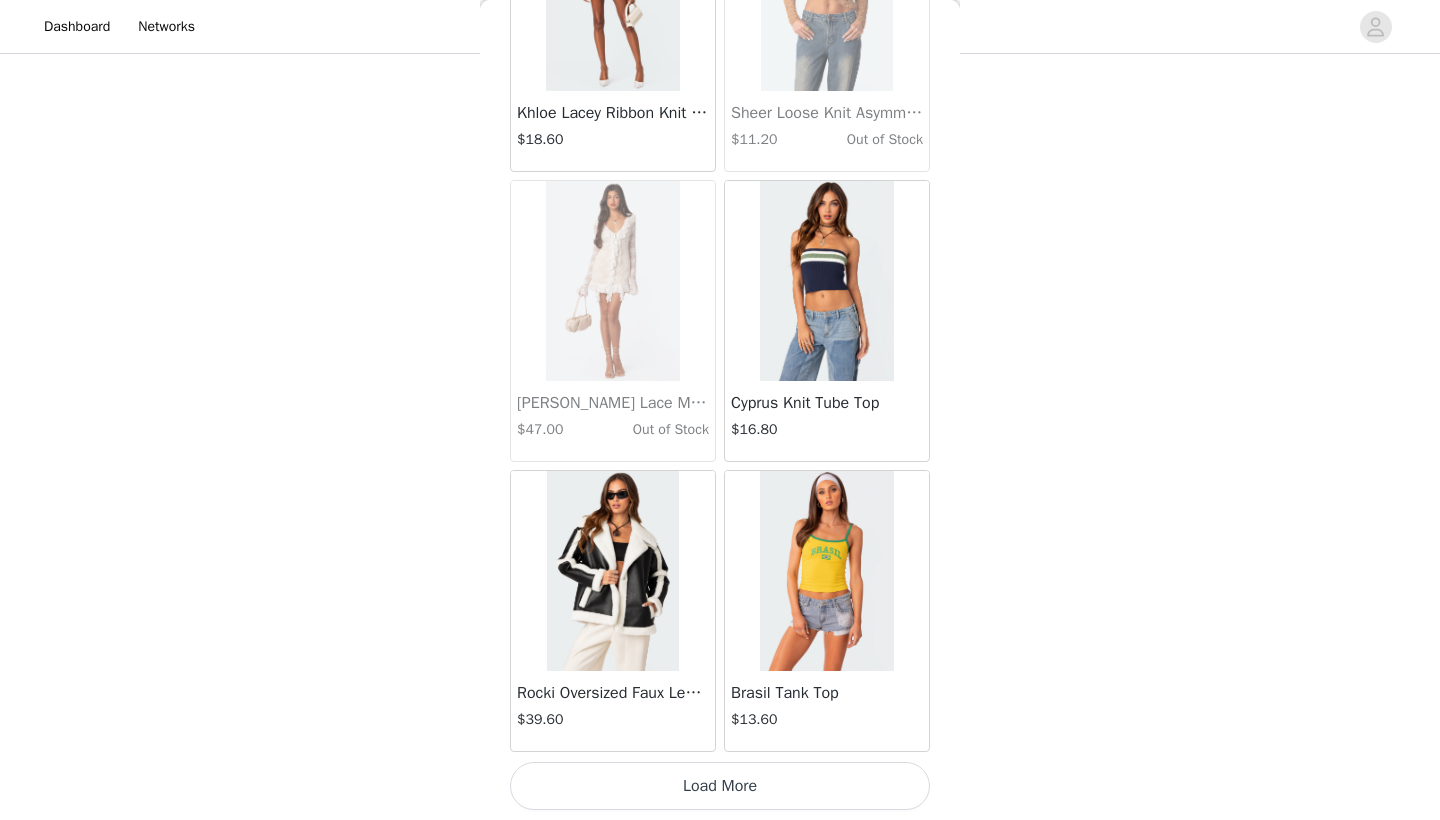 click on "Load More" at bounding box center [720, 786] 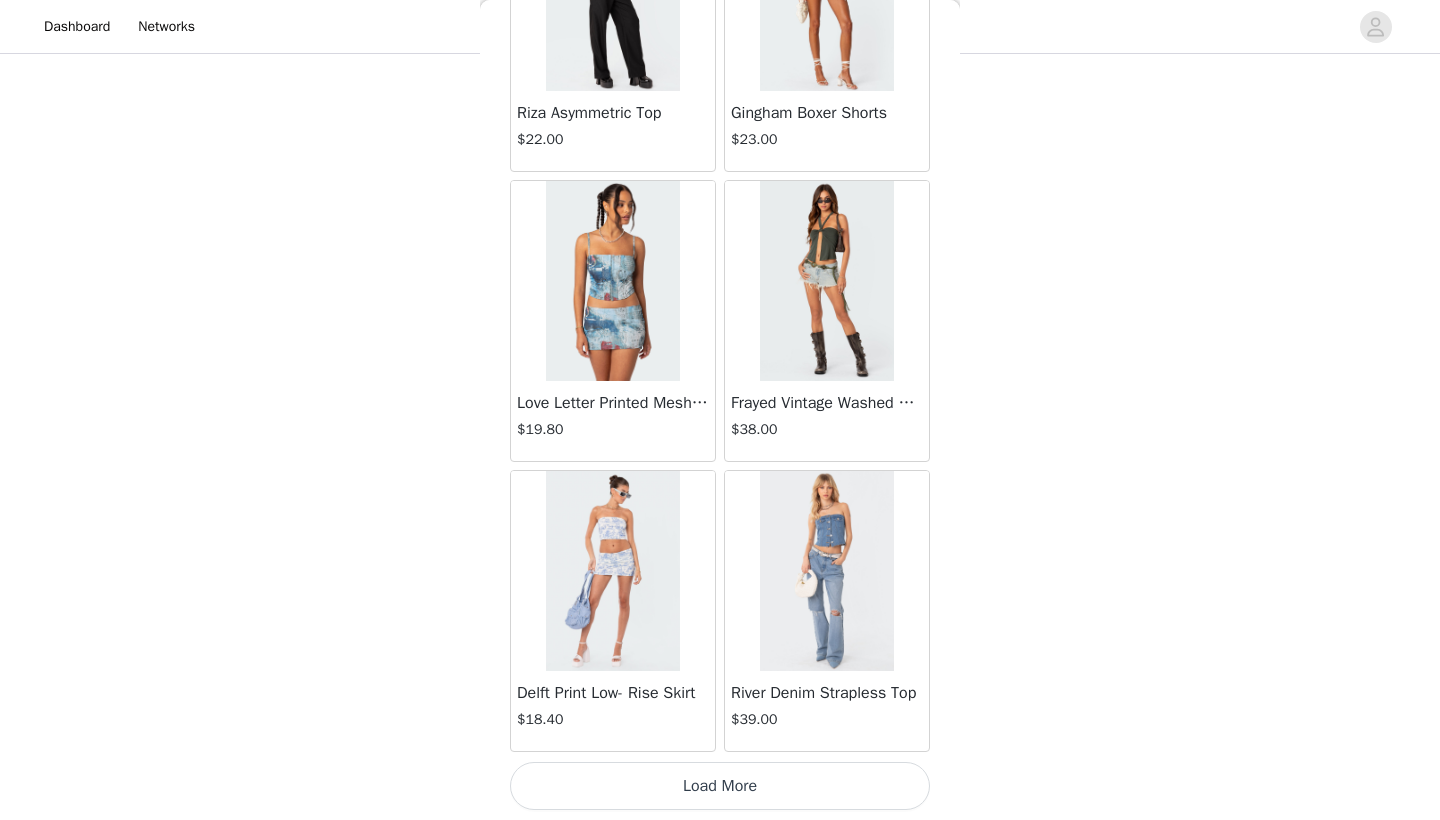 click on "Load More" at bounding box center (720, 786) 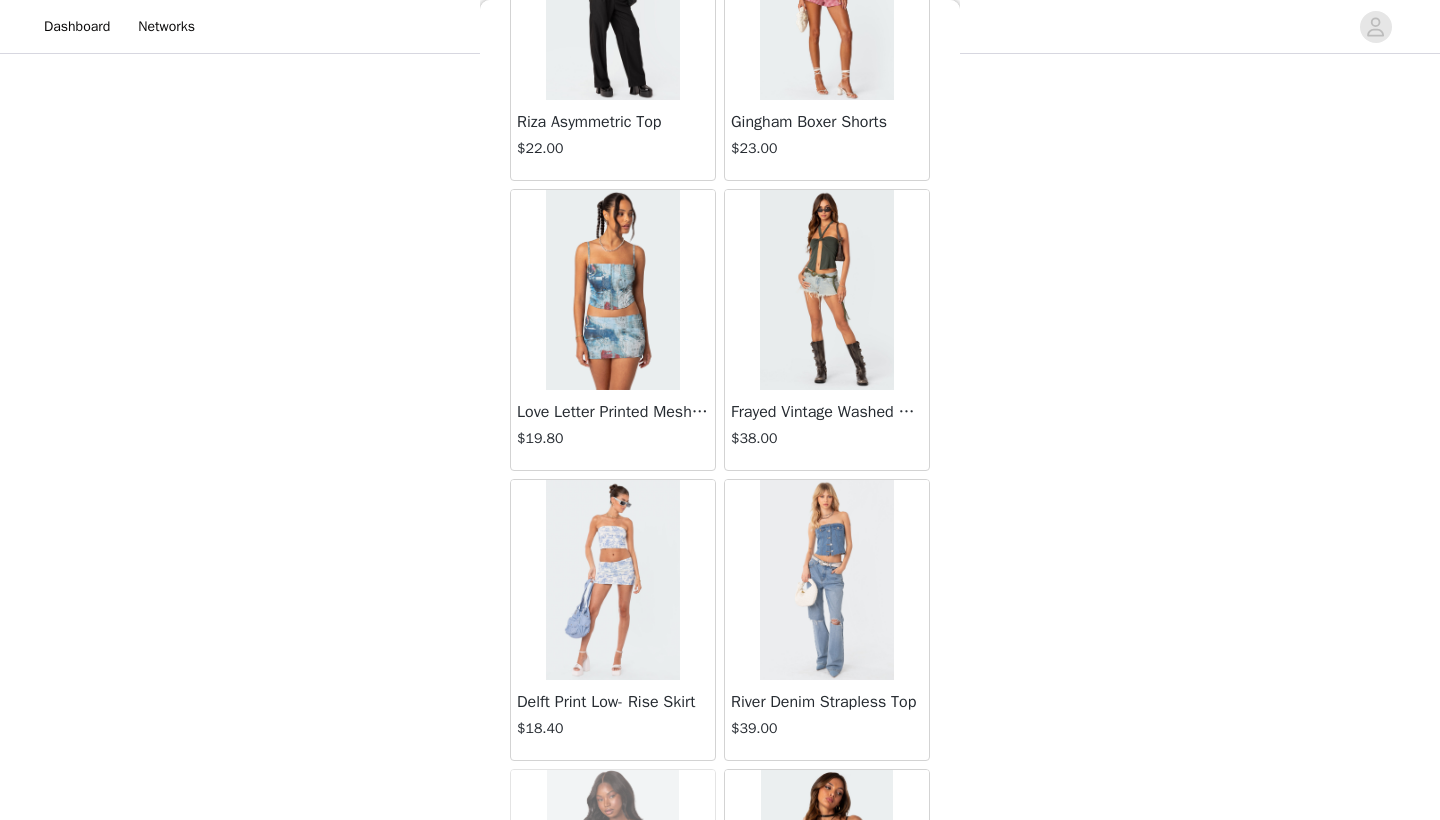 scroll, scrollTop: 798, scrollLeft: 0, axis: vertical 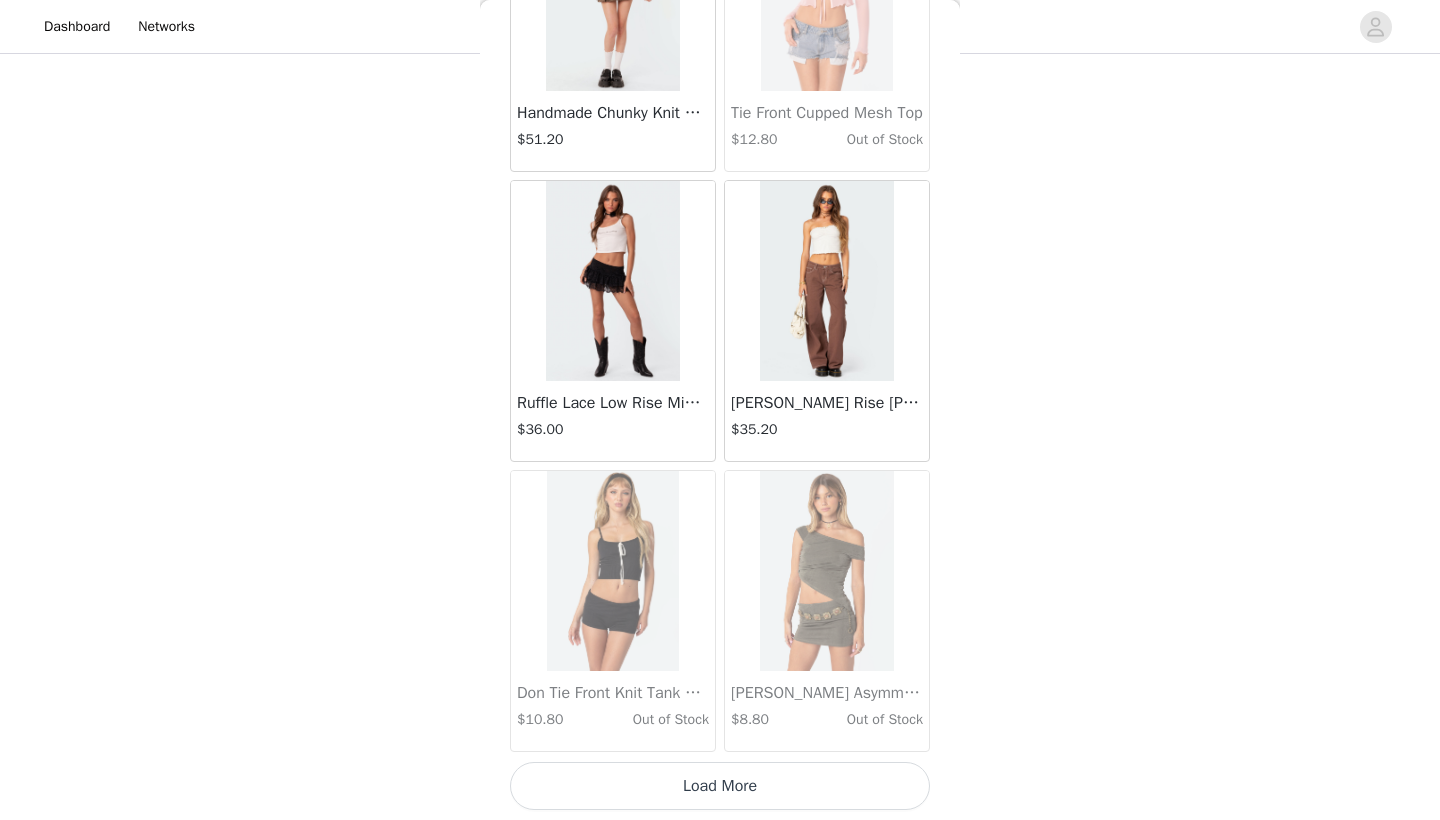 click on "Load More" at bounding box center [720, 786] 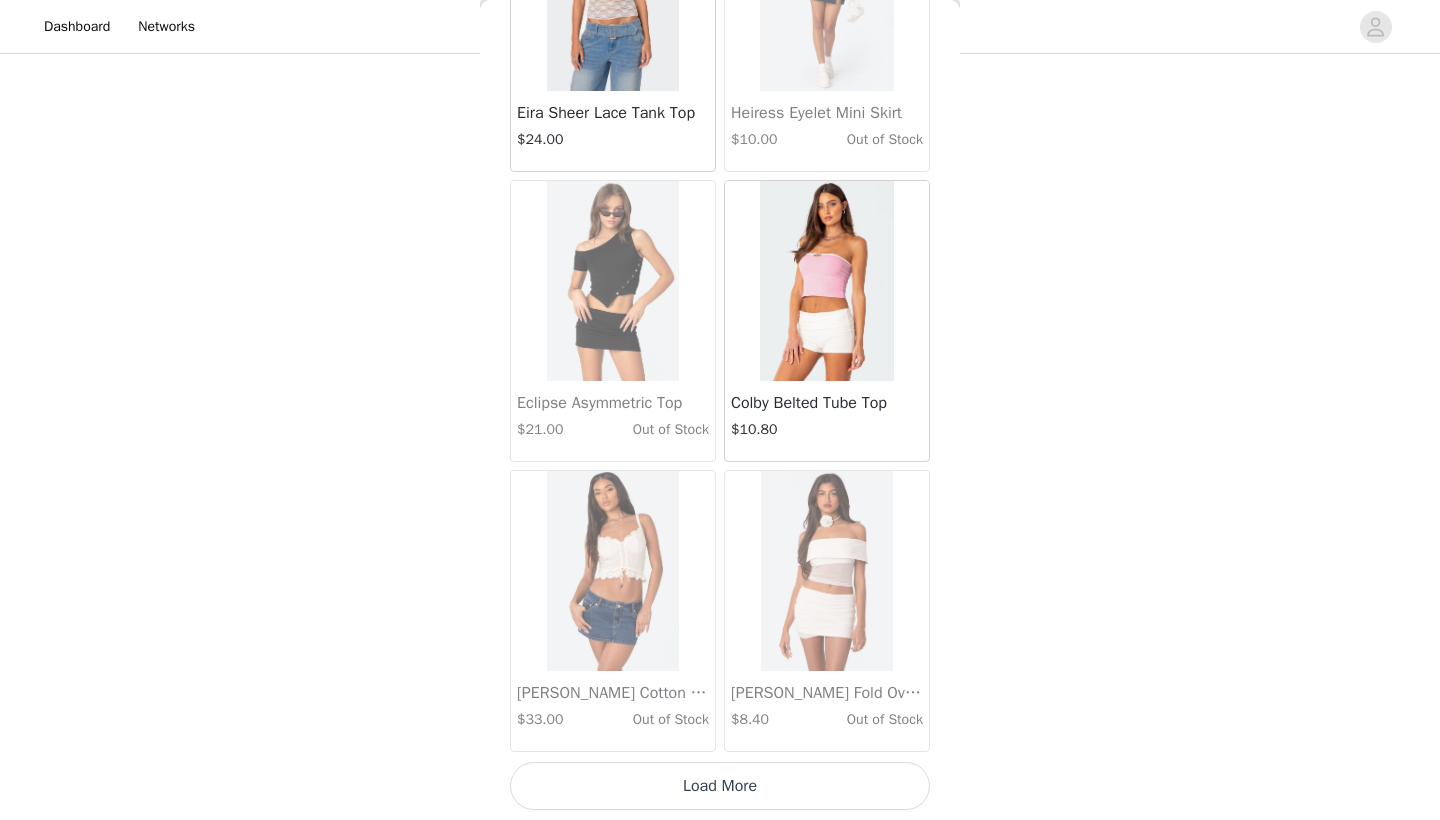 click on "Load More" at bounding box center (720, 786) 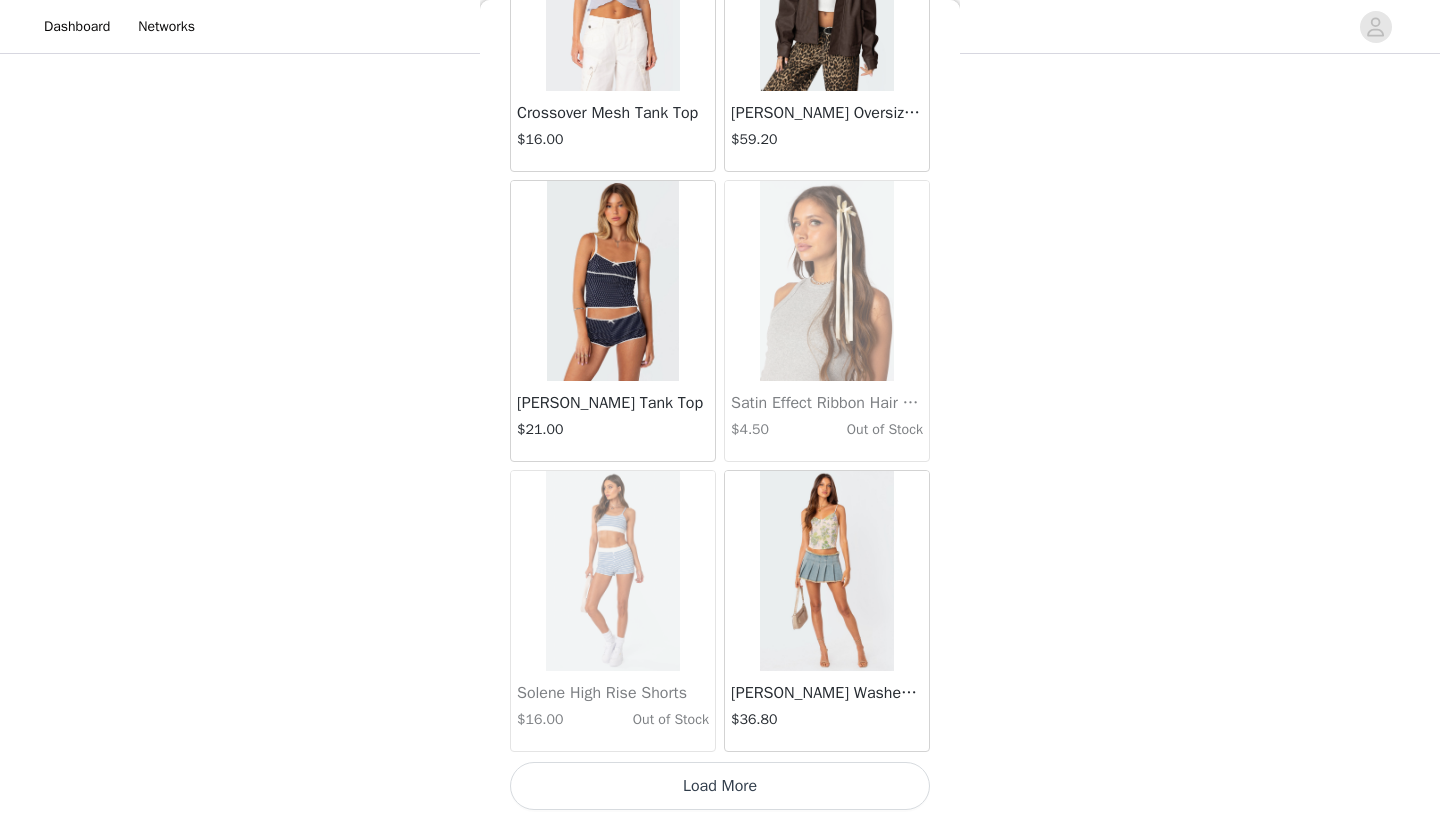 scroll, scrollTop: 34140, scrollLeft: 0, axis: vertical 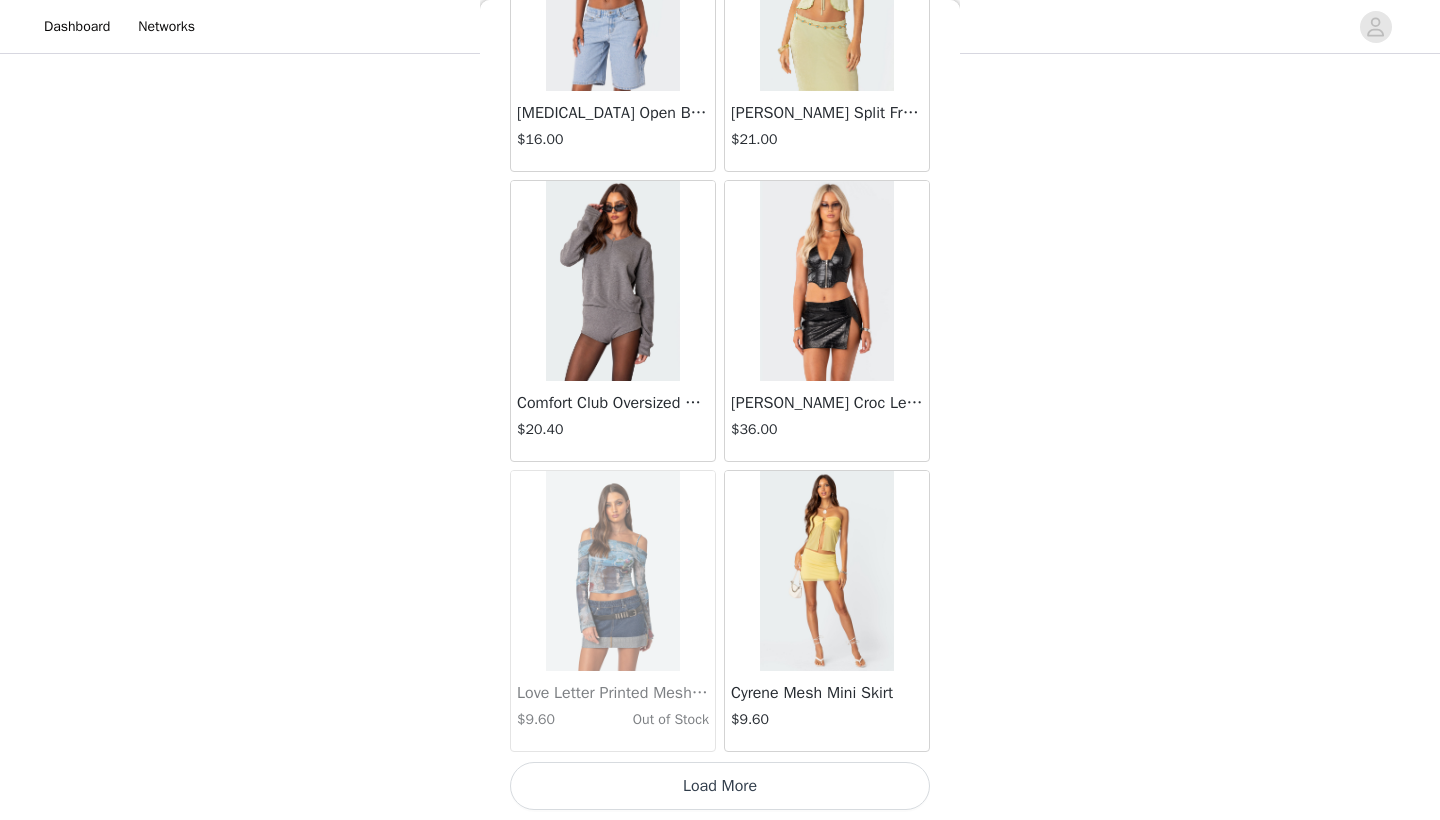 click on "Load More" at bounding box center [720, 786] 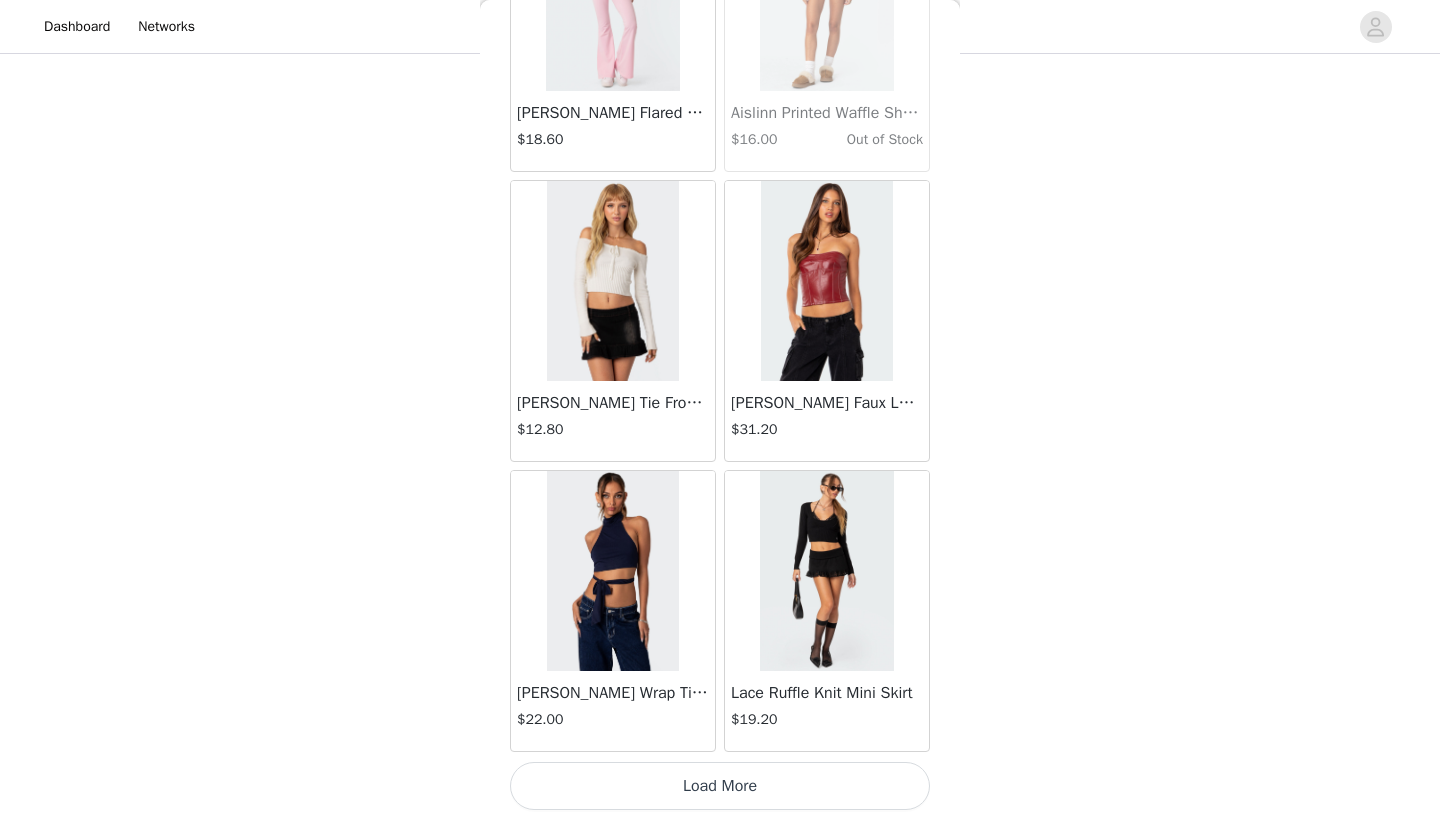 scroll, scrollTop: 39940, scrollLeft: 0, axis: vertical 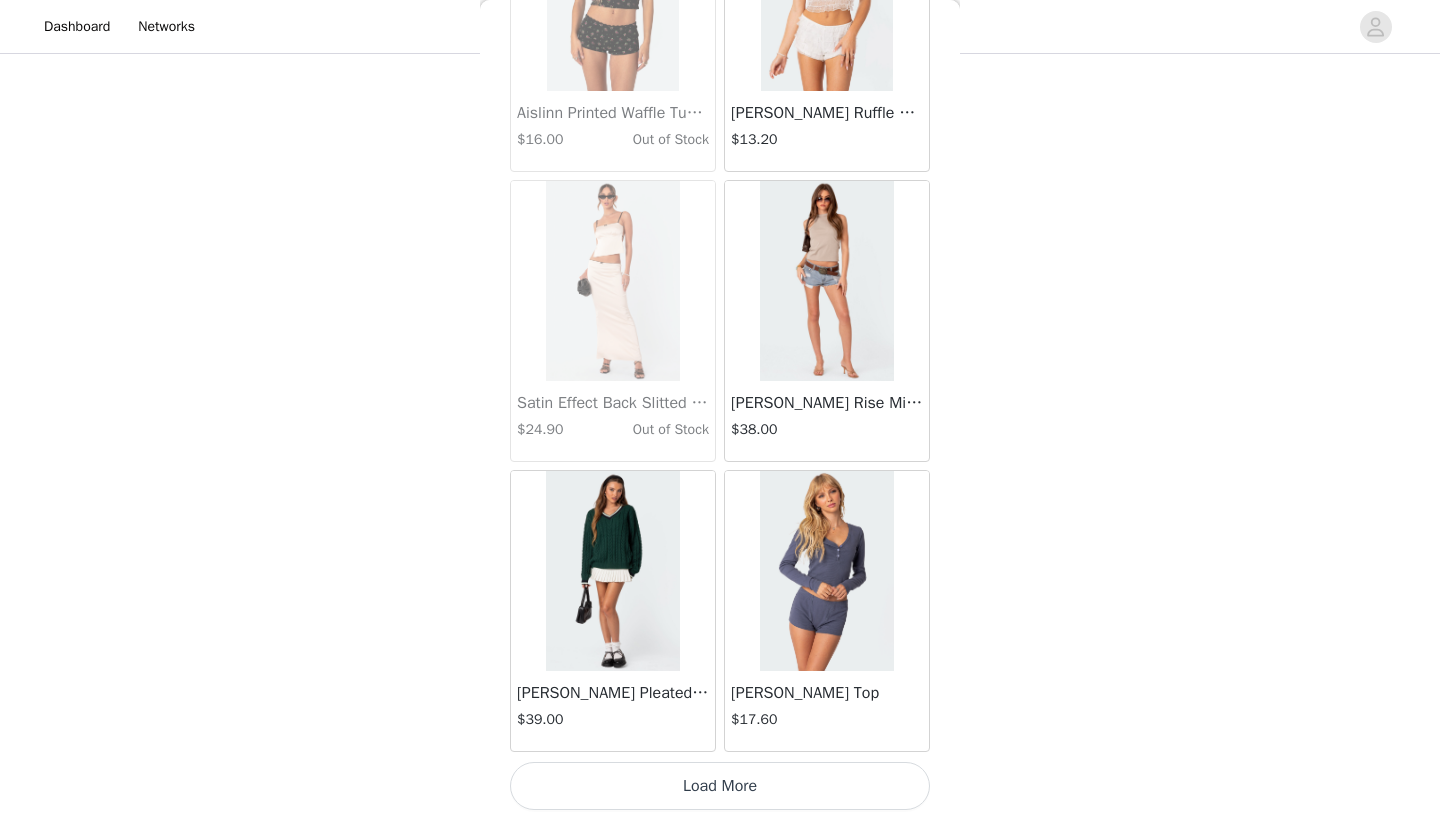 click on "Load More" at bounding box center [720, 786] 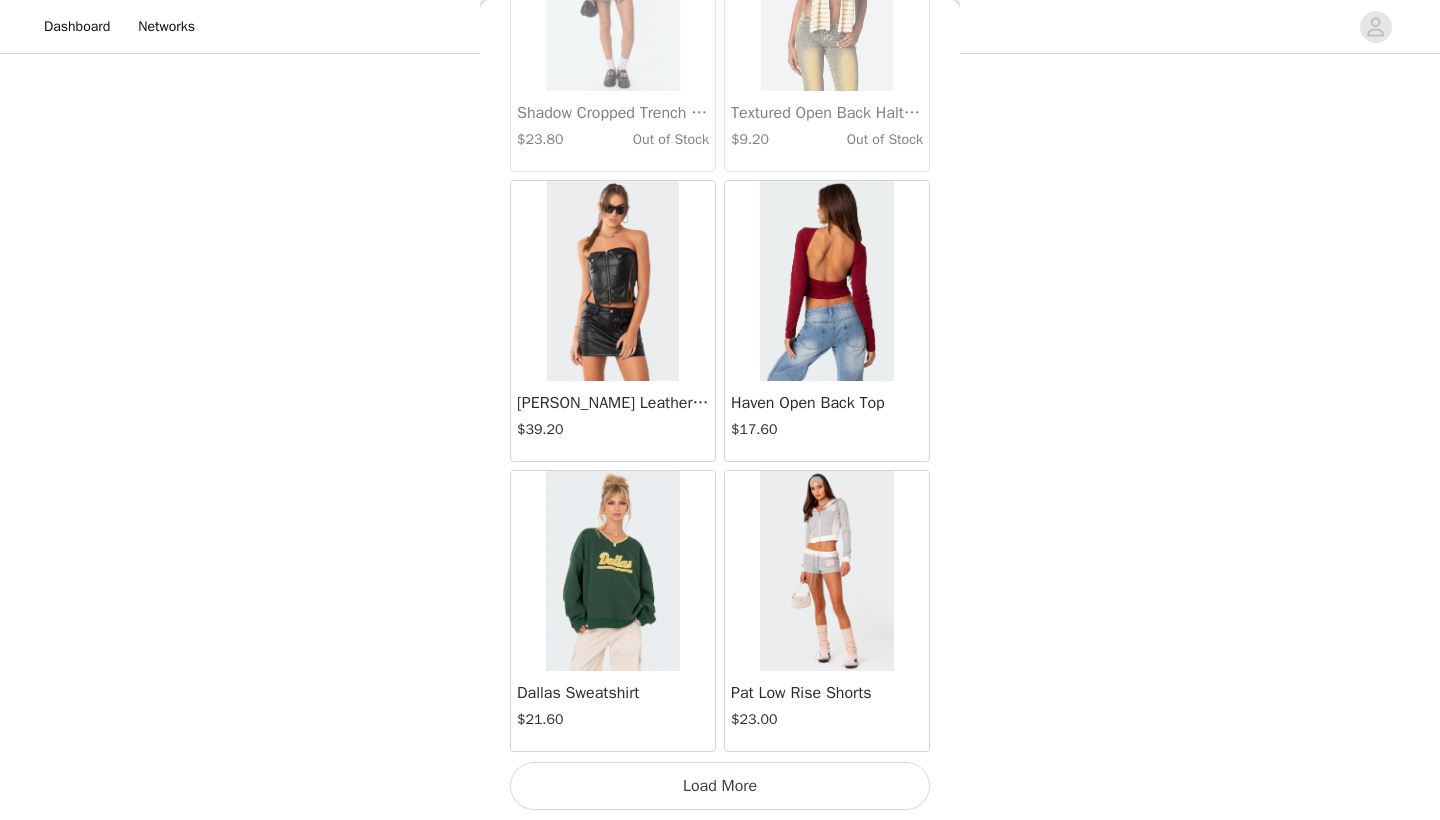 scroll, scrollTop: 45740, scrollLeft: 0, axis: vertical 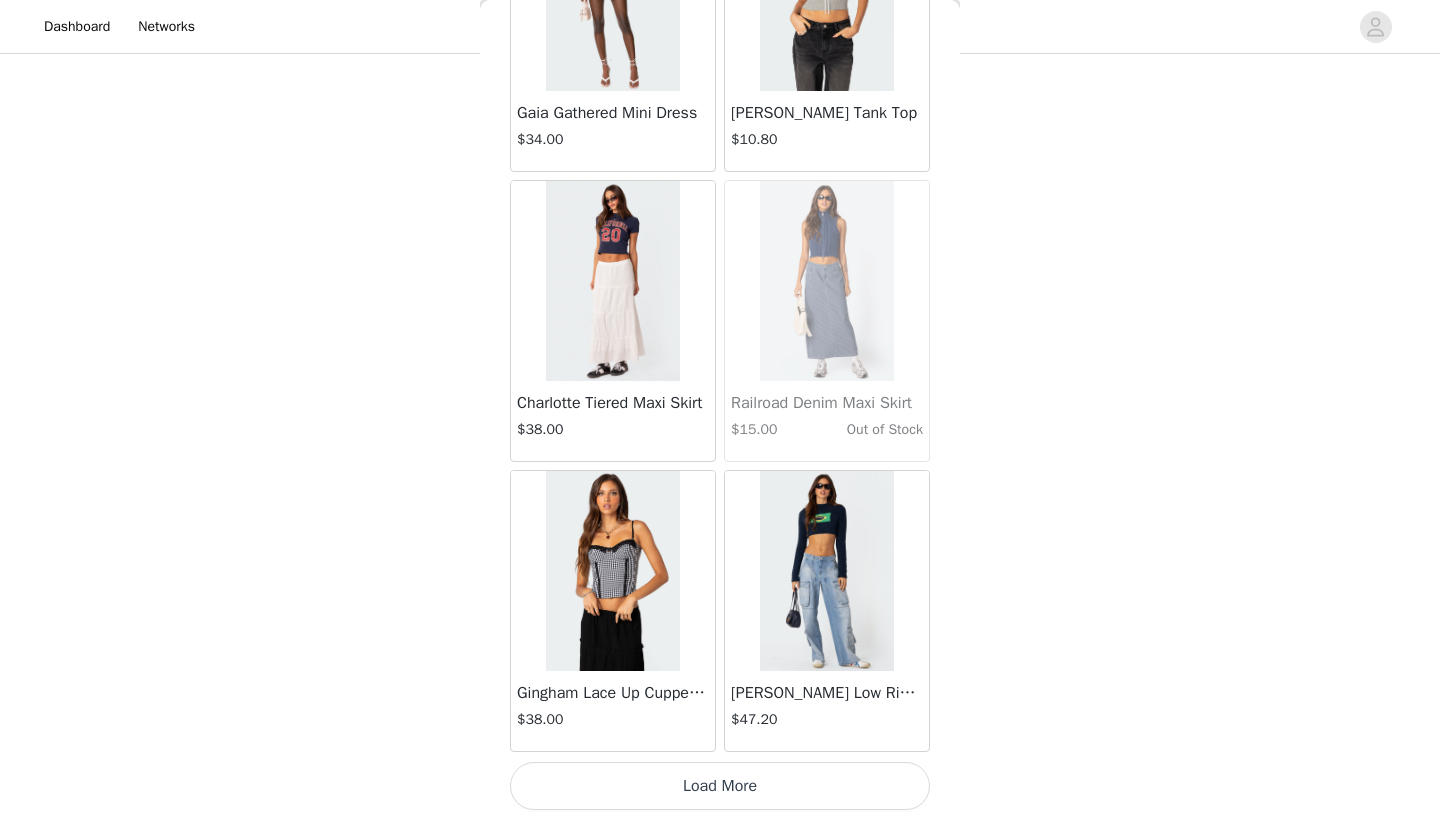 click on "Load More" at bounding box center [720, 786] 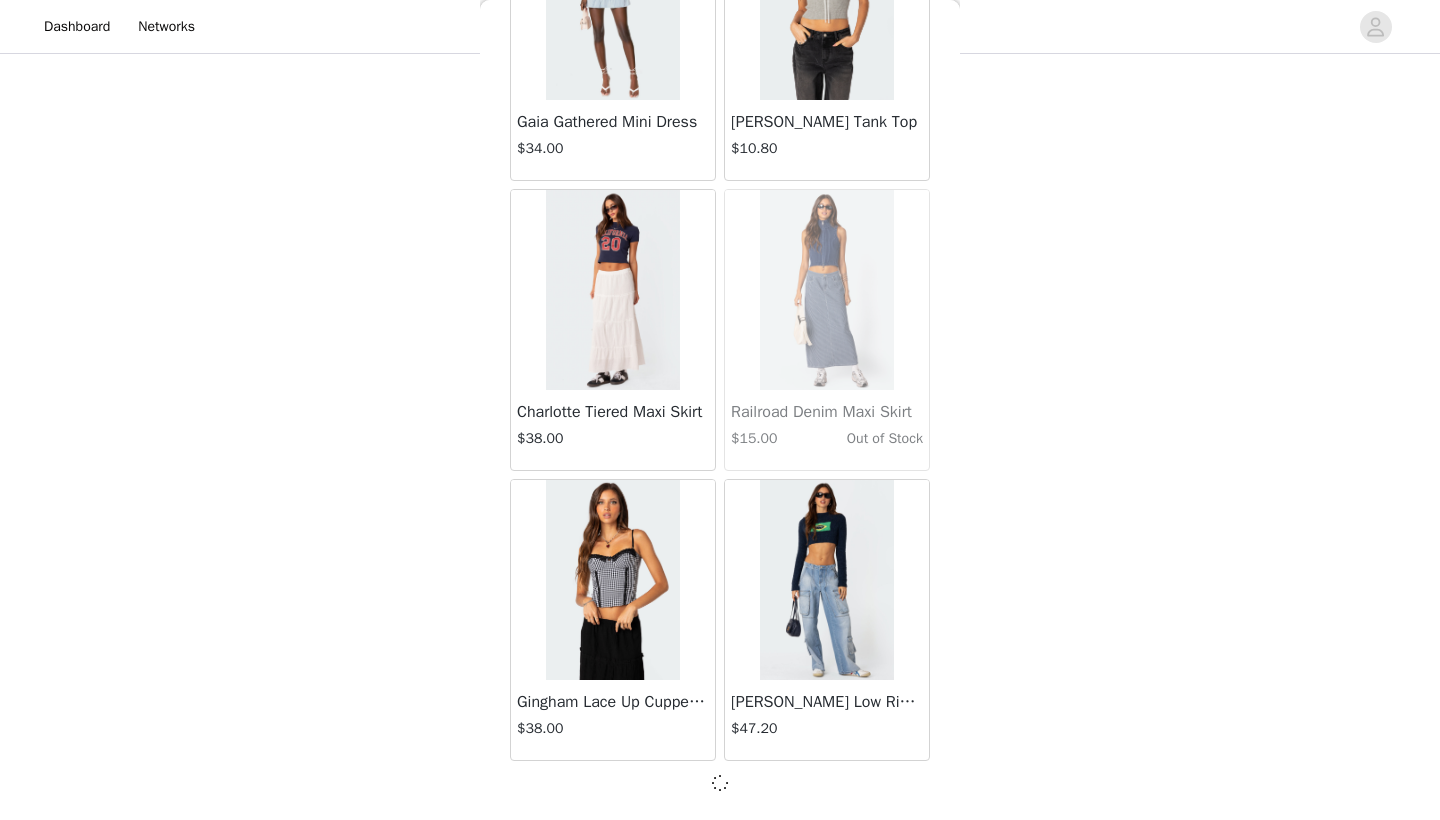 scroll, scrollTop: 48631, scrollLeft: 0, axis: vertical 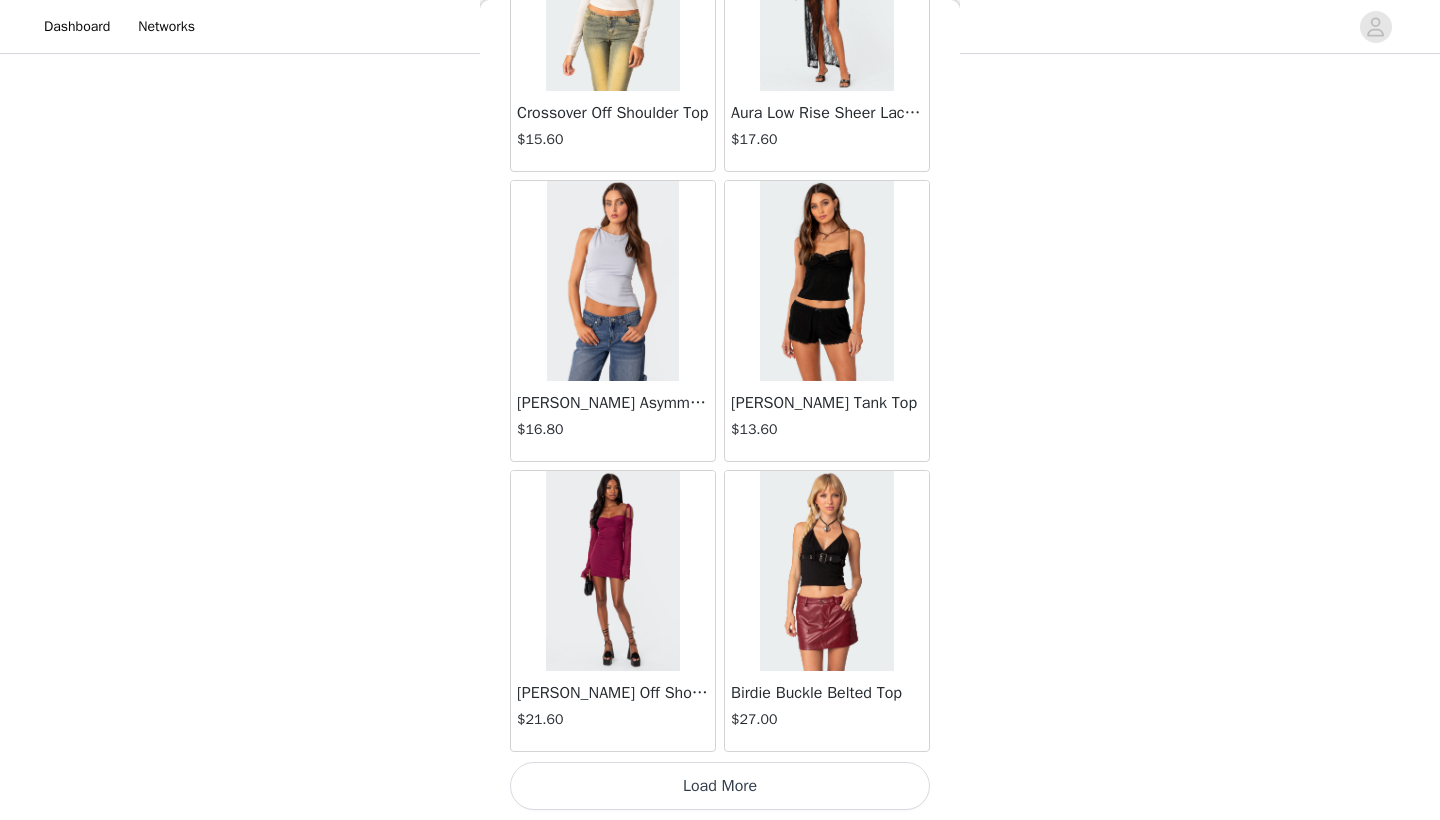 click on "Load More" at bounding box center [720, 786] 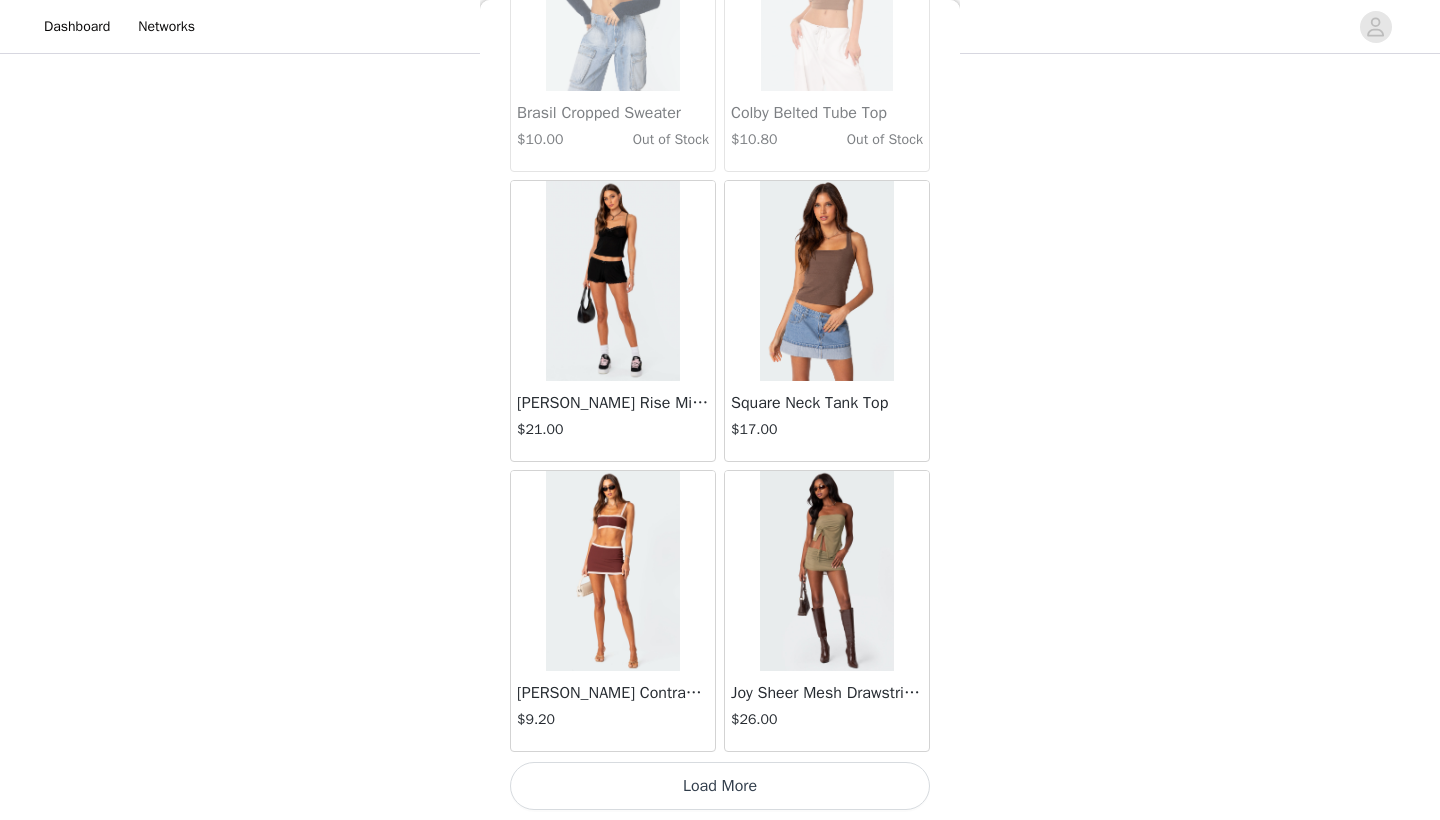 click on "Load More" at bounding box center (720, 786) 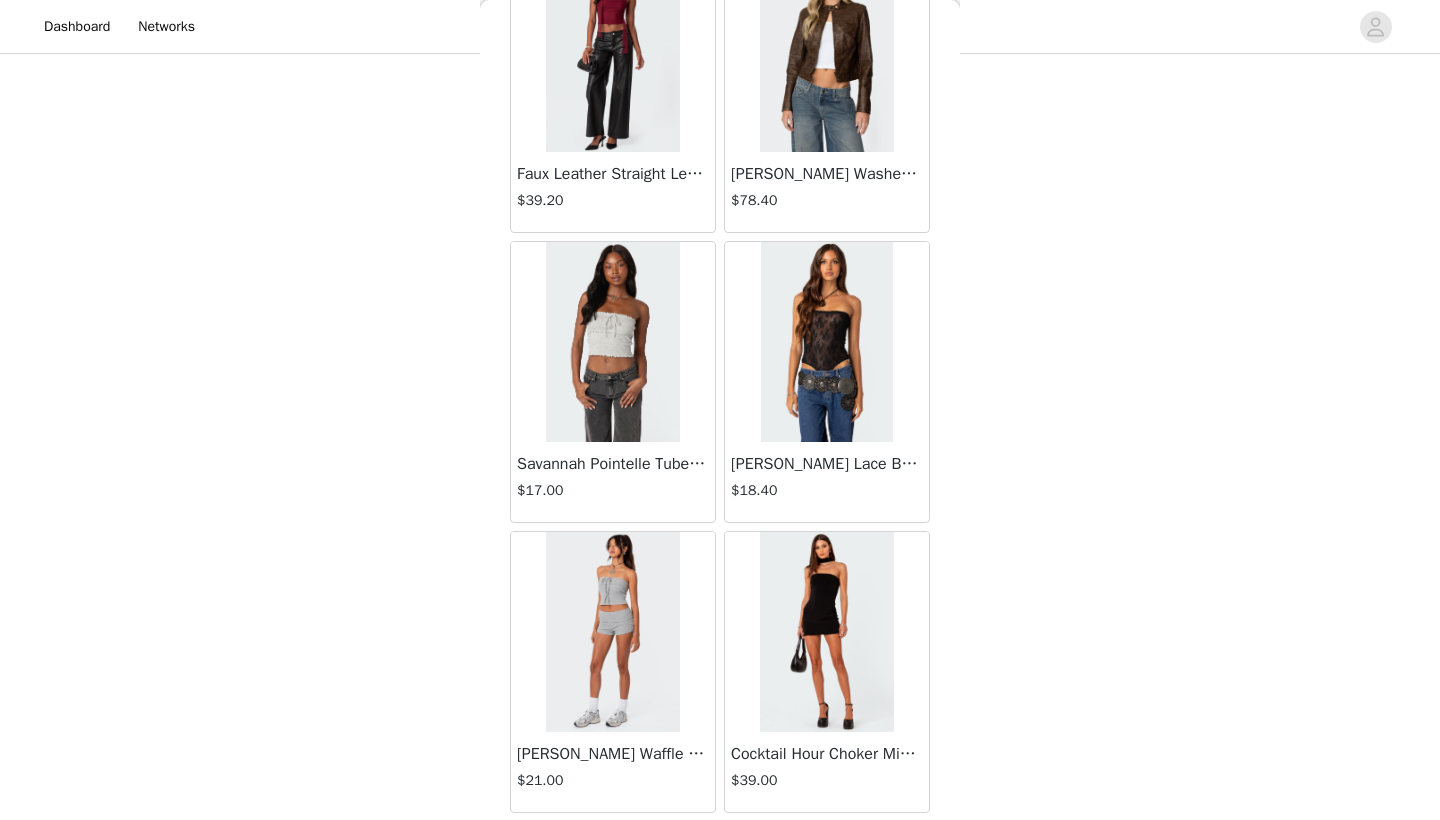 scroll, scrollTop: 56417, scrollLeft: 0, axis: vertical 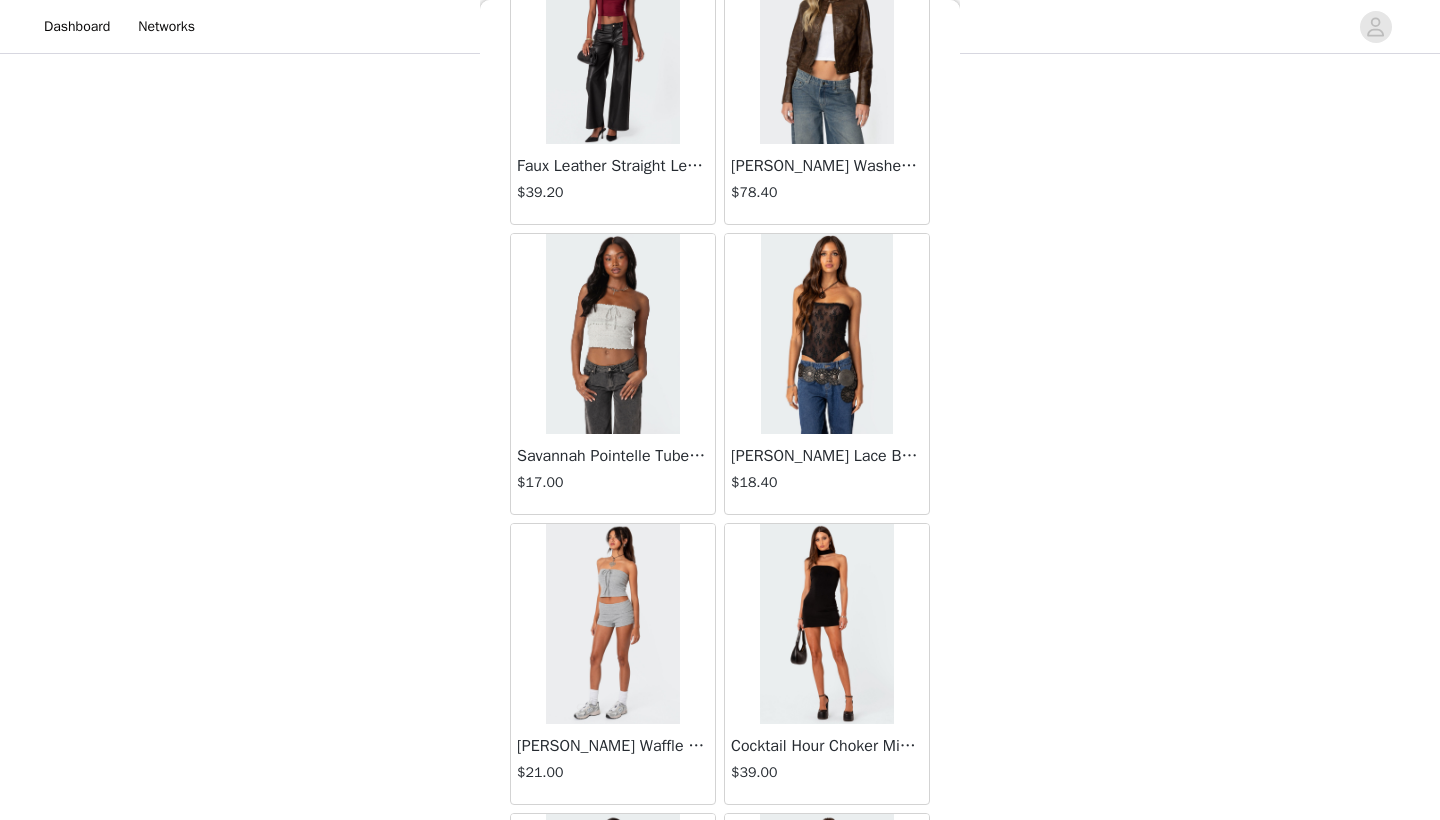 click at bounding box center [827, 334] 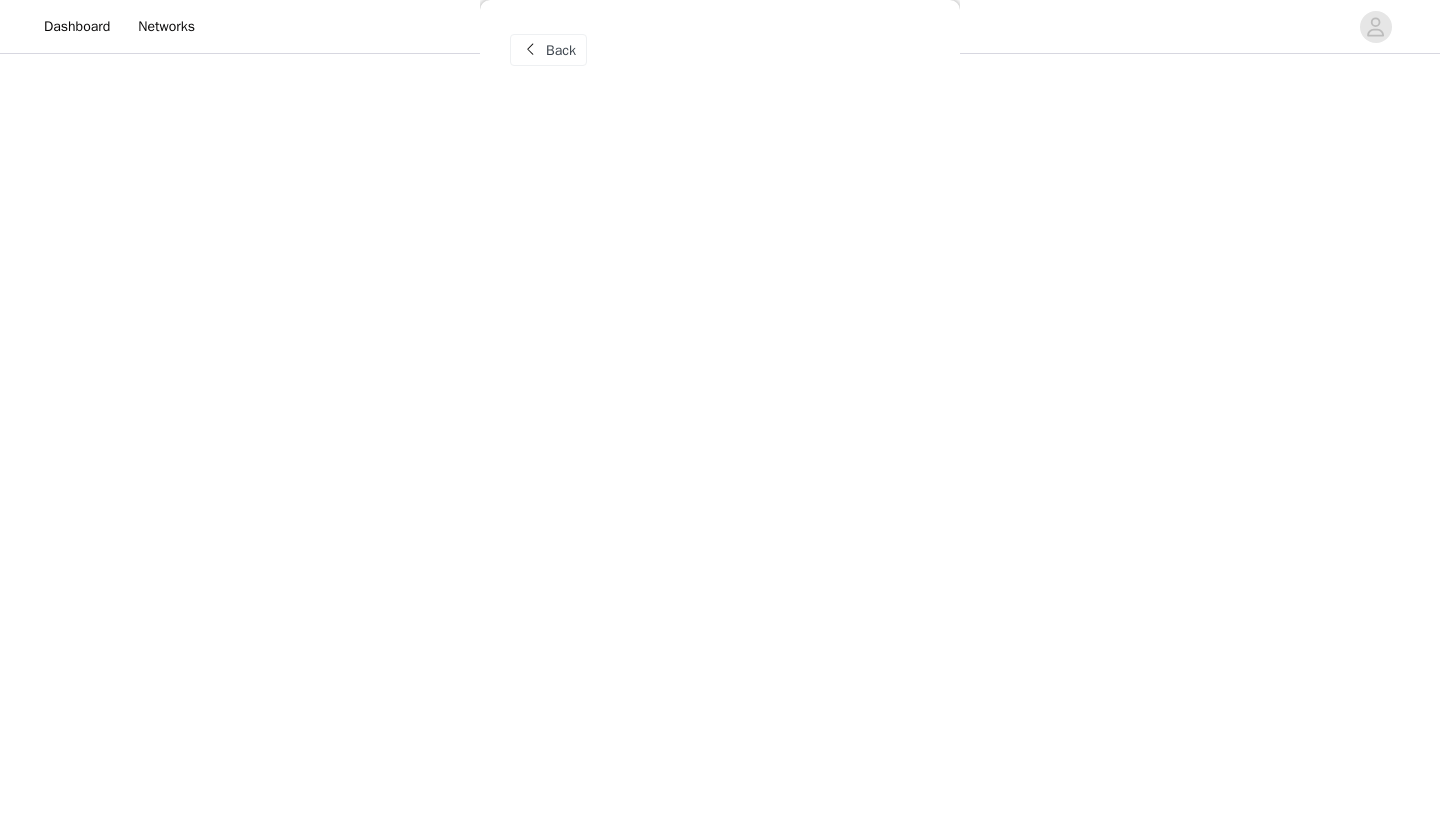 scroll, scrollTop: 0, scrollLeft: 0, axis: both 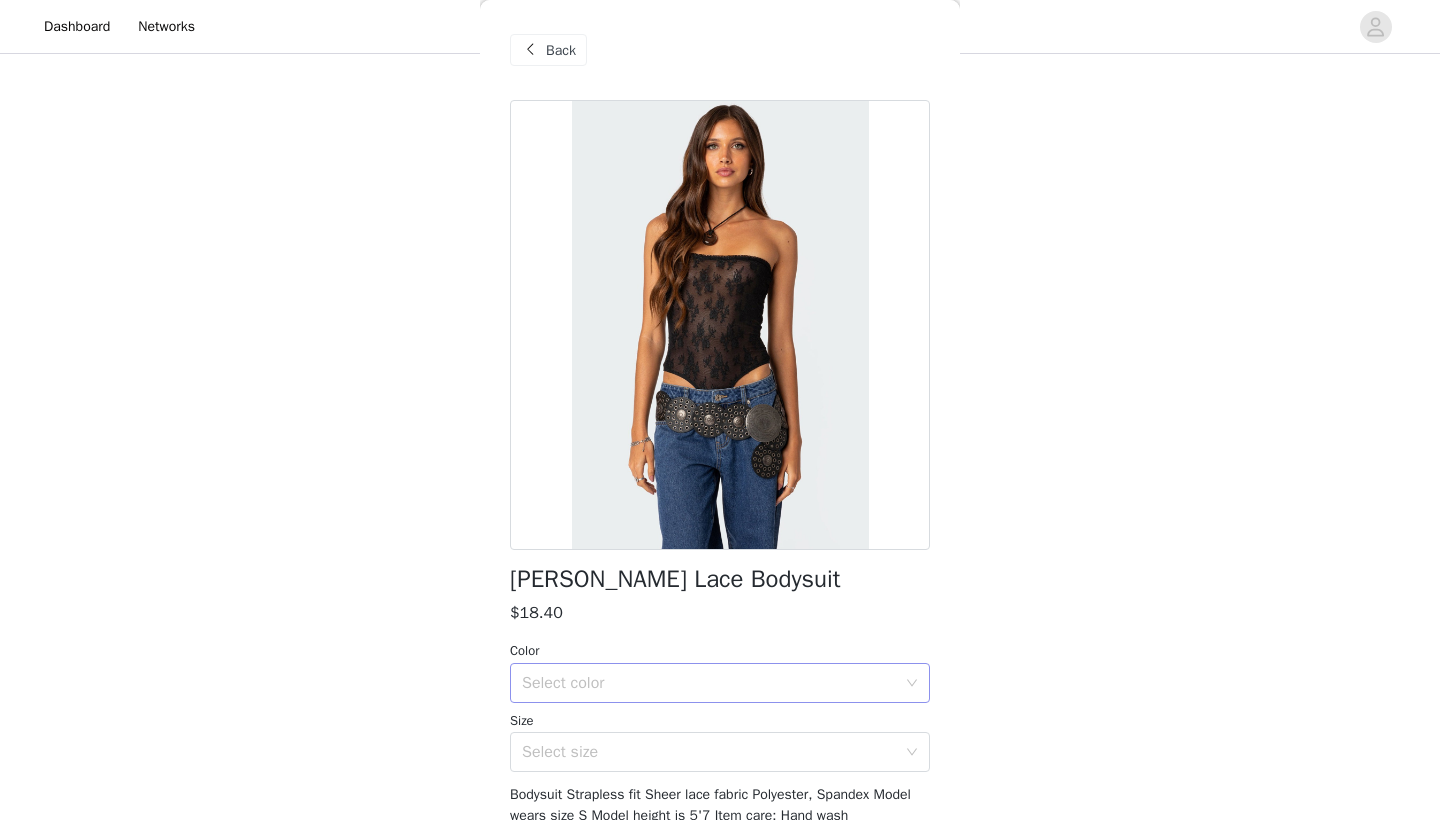 click on "Select color" at bounding box center [709, 683] 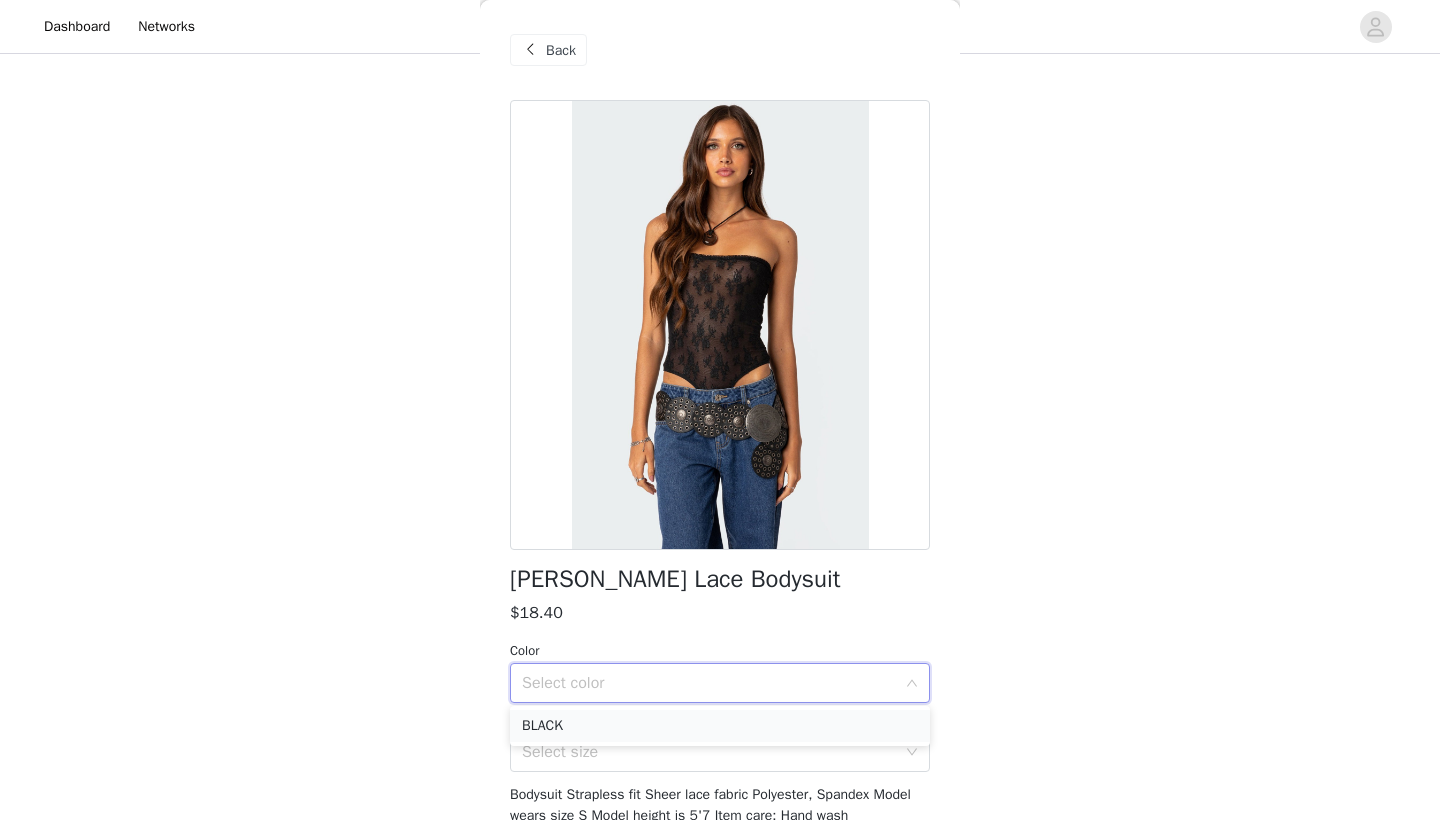 click on "BLACK" at bounding box center (720, 726) 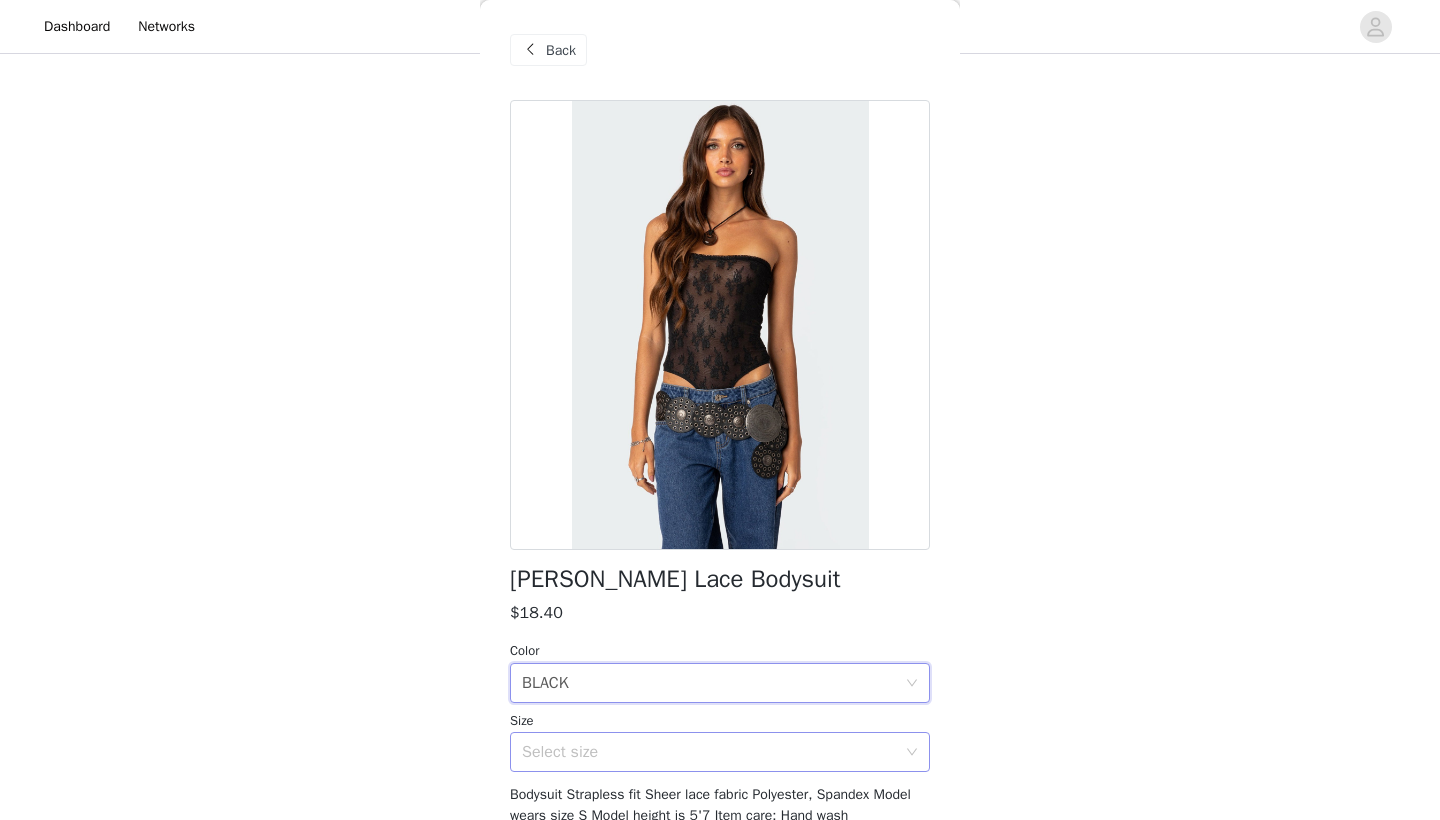 click on "Select size" at bounding box center [709, 752] 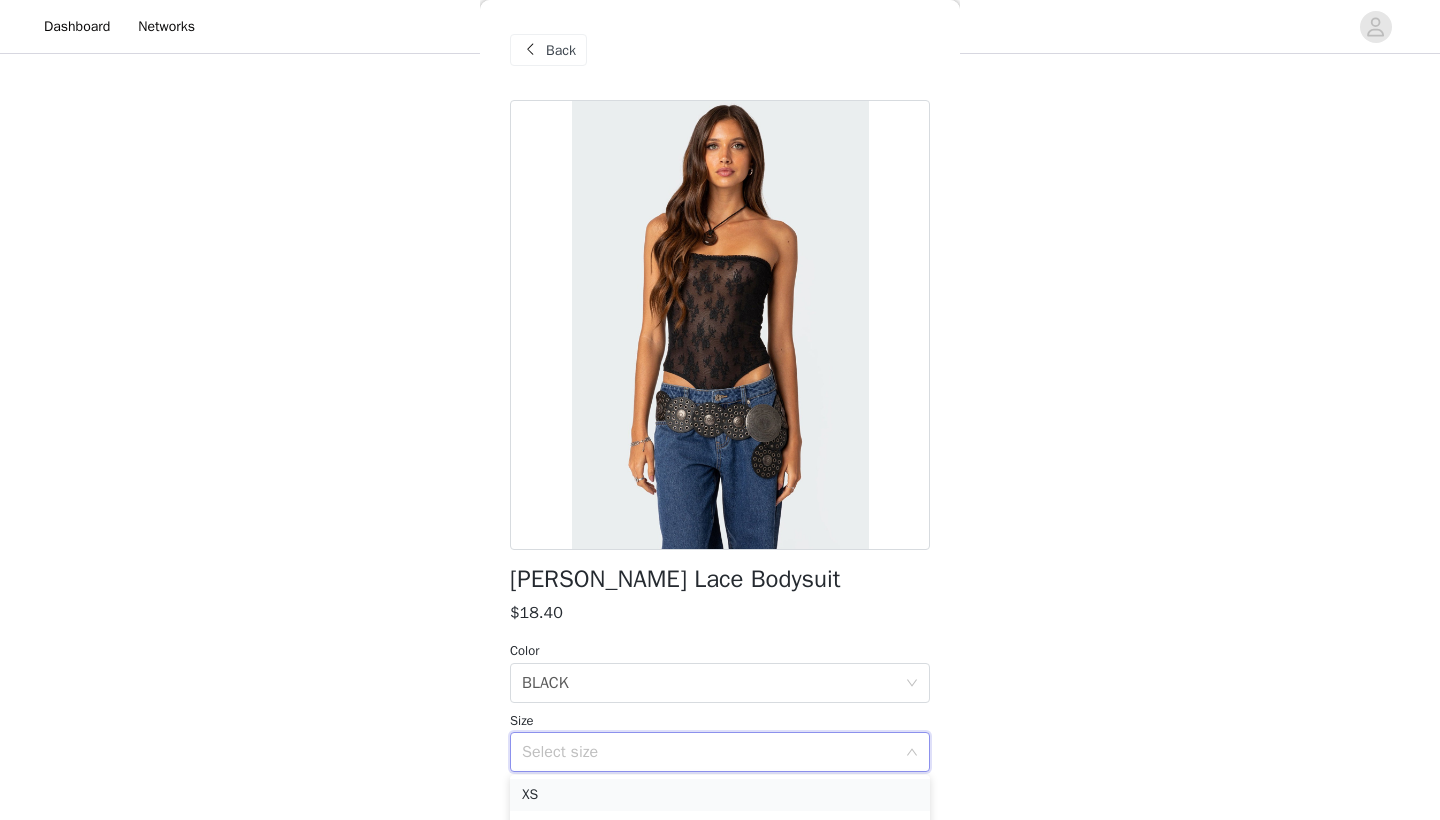 click on "XS" at bounding box center (720, 795) 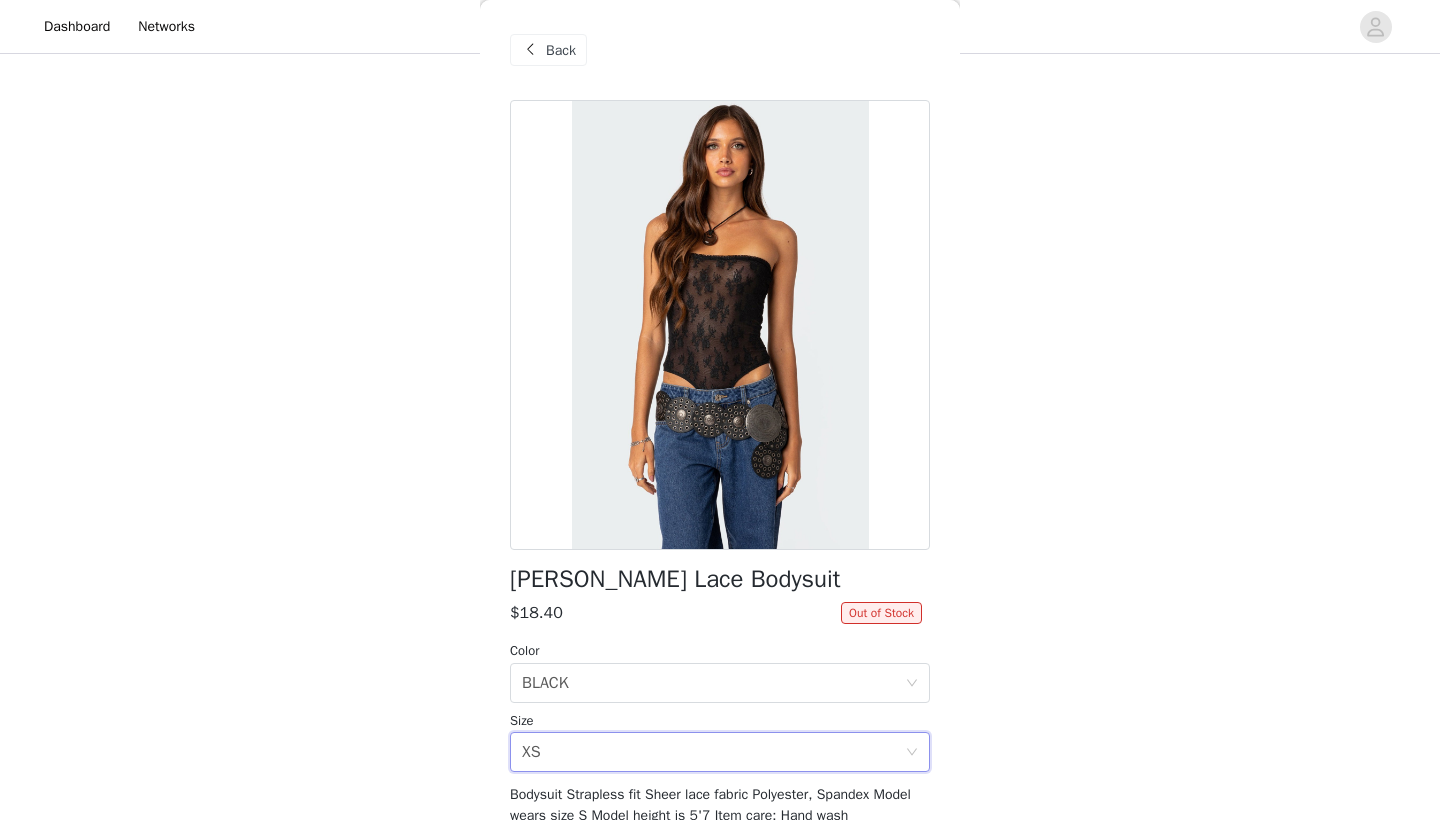 scroll, scrollTop: -1, scrollLeft: 0, axis: vertical 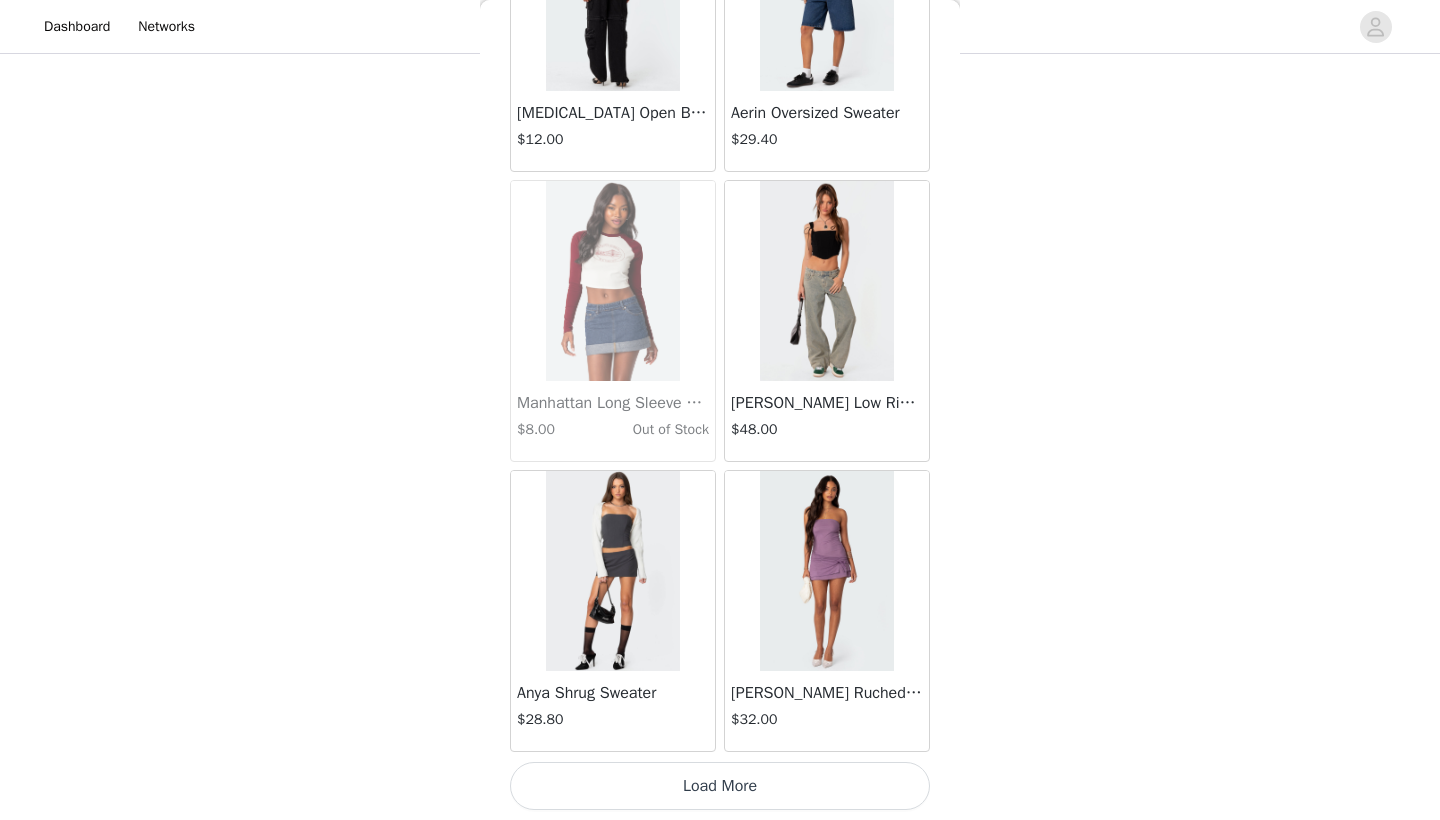 click on "Load More" at bounding box center [720, 786] 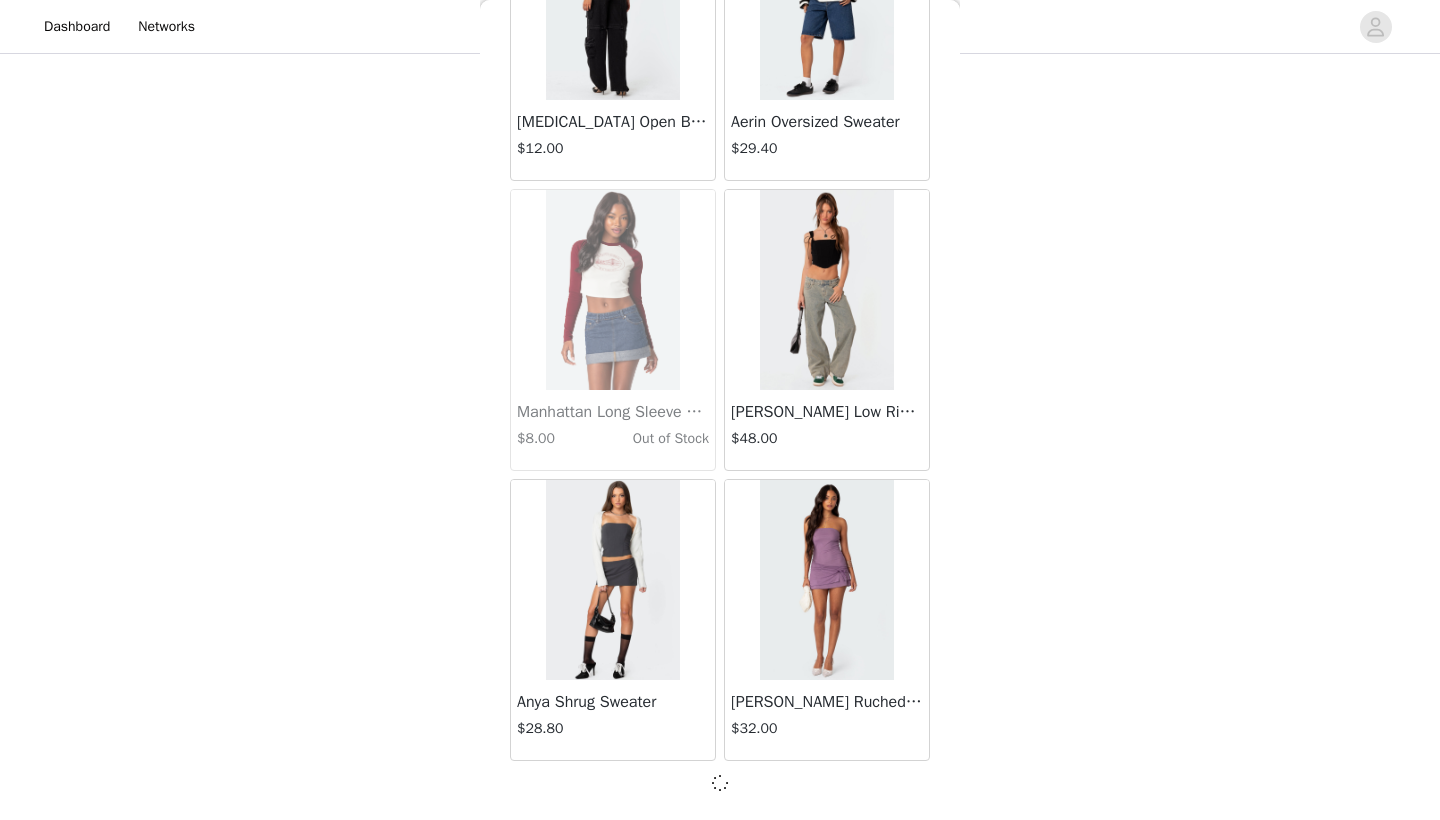 scroll, scrollTop: 57331, scrollLeft: 0, axis: vertical 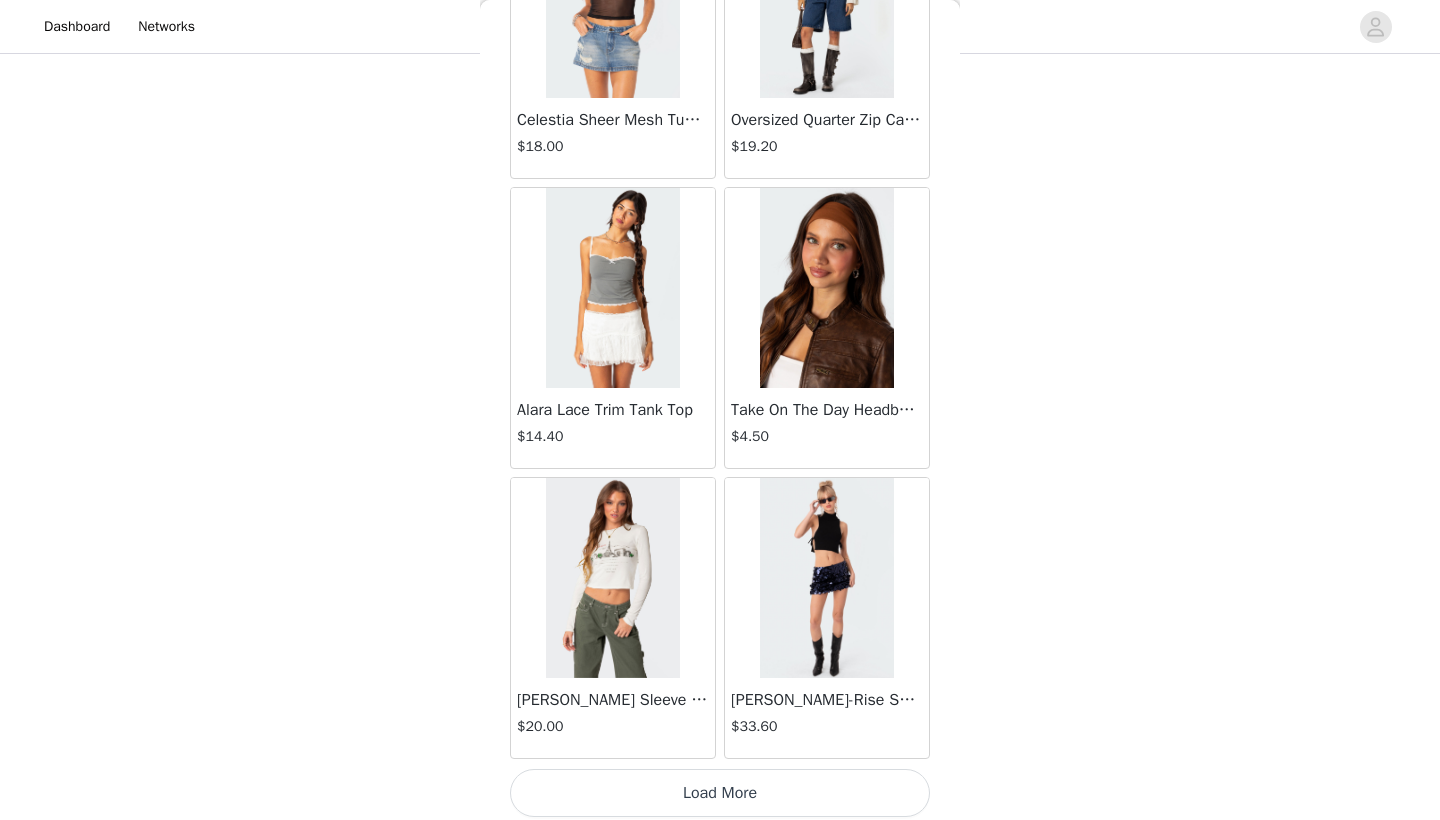 click on "Load More" at bounding box center (720, 793) 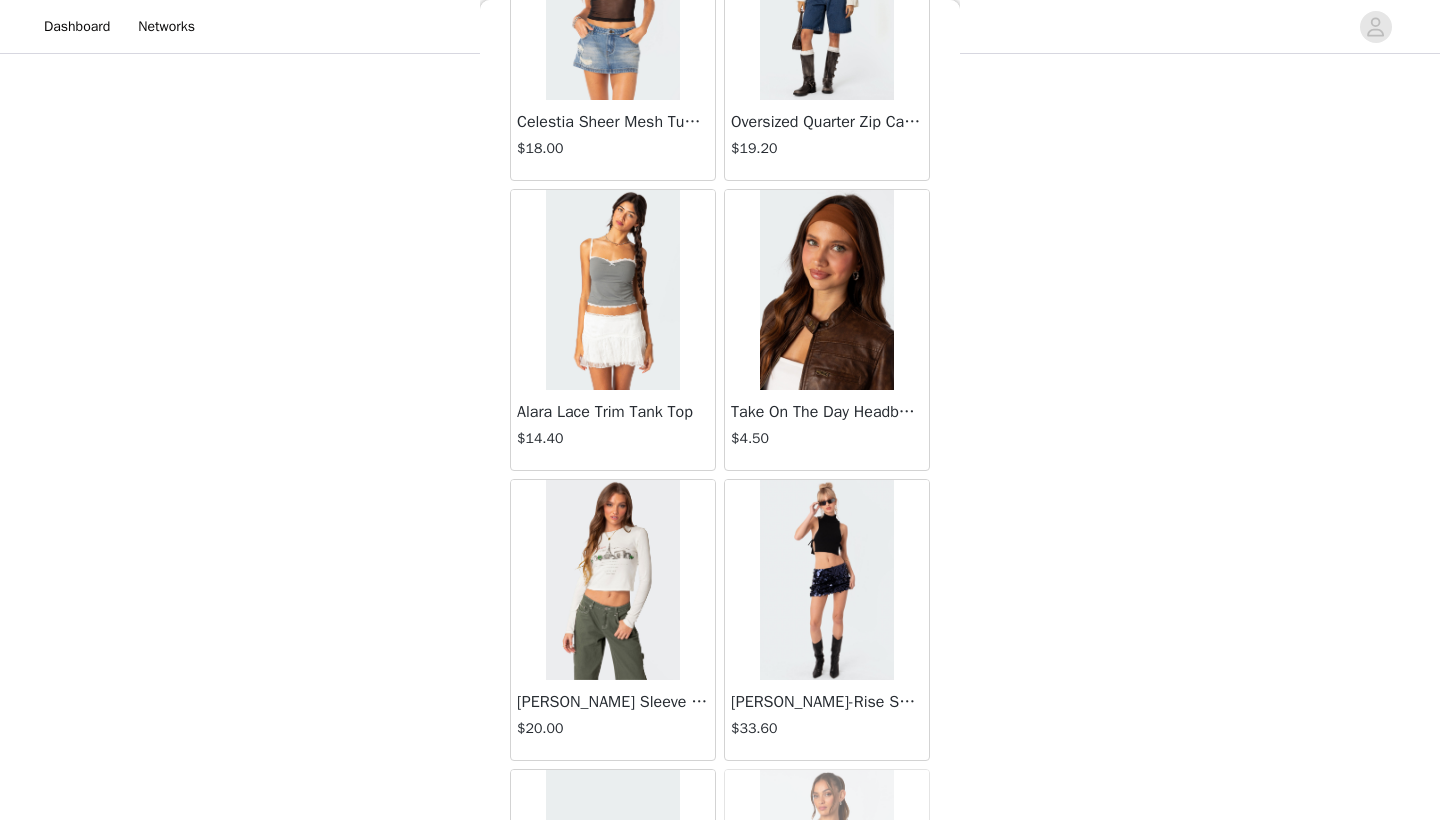 scroll, scrollTop: 797, scrollLeft: 0, axis: vertical 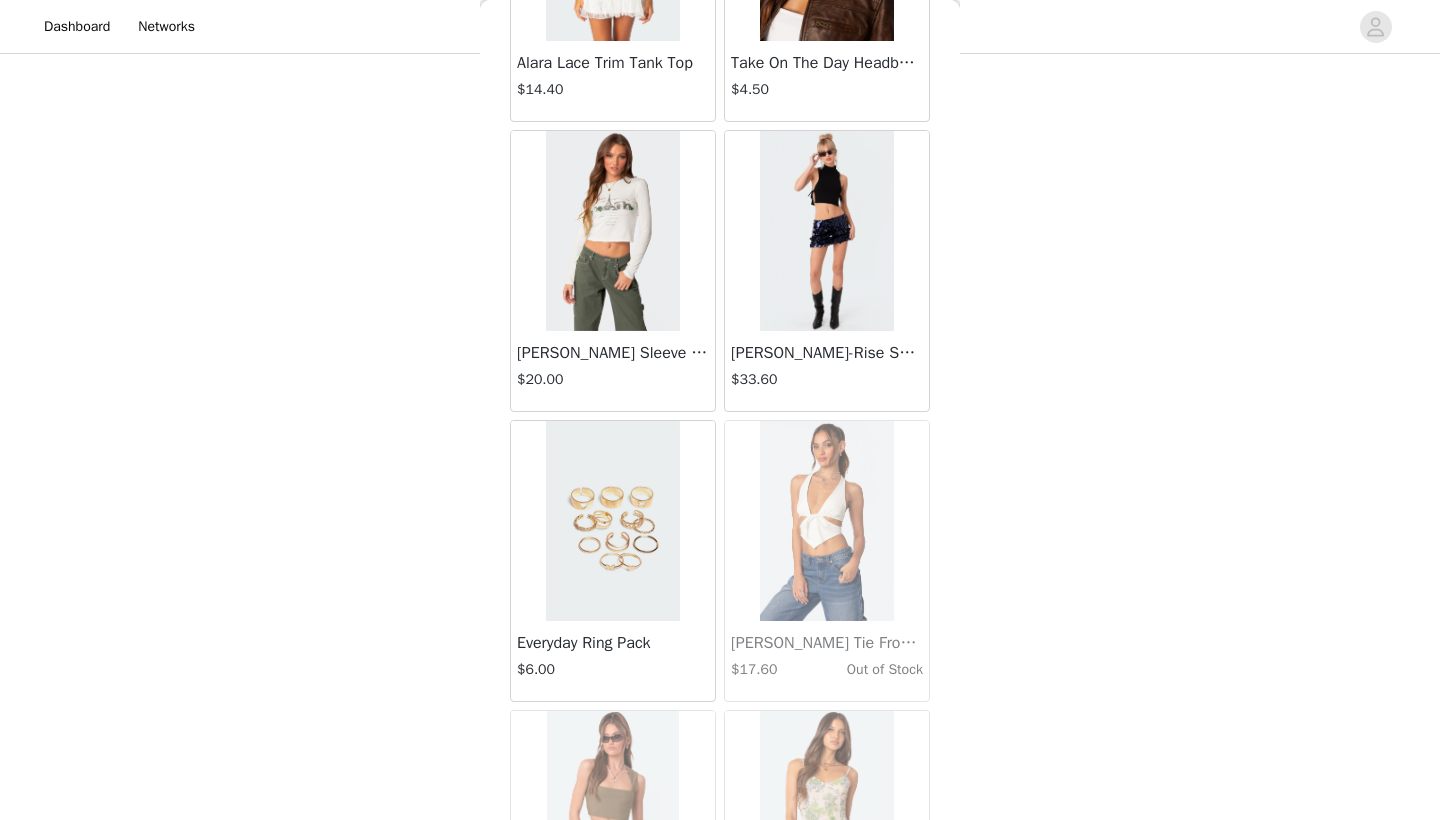 click at bounding box center [826, 231] 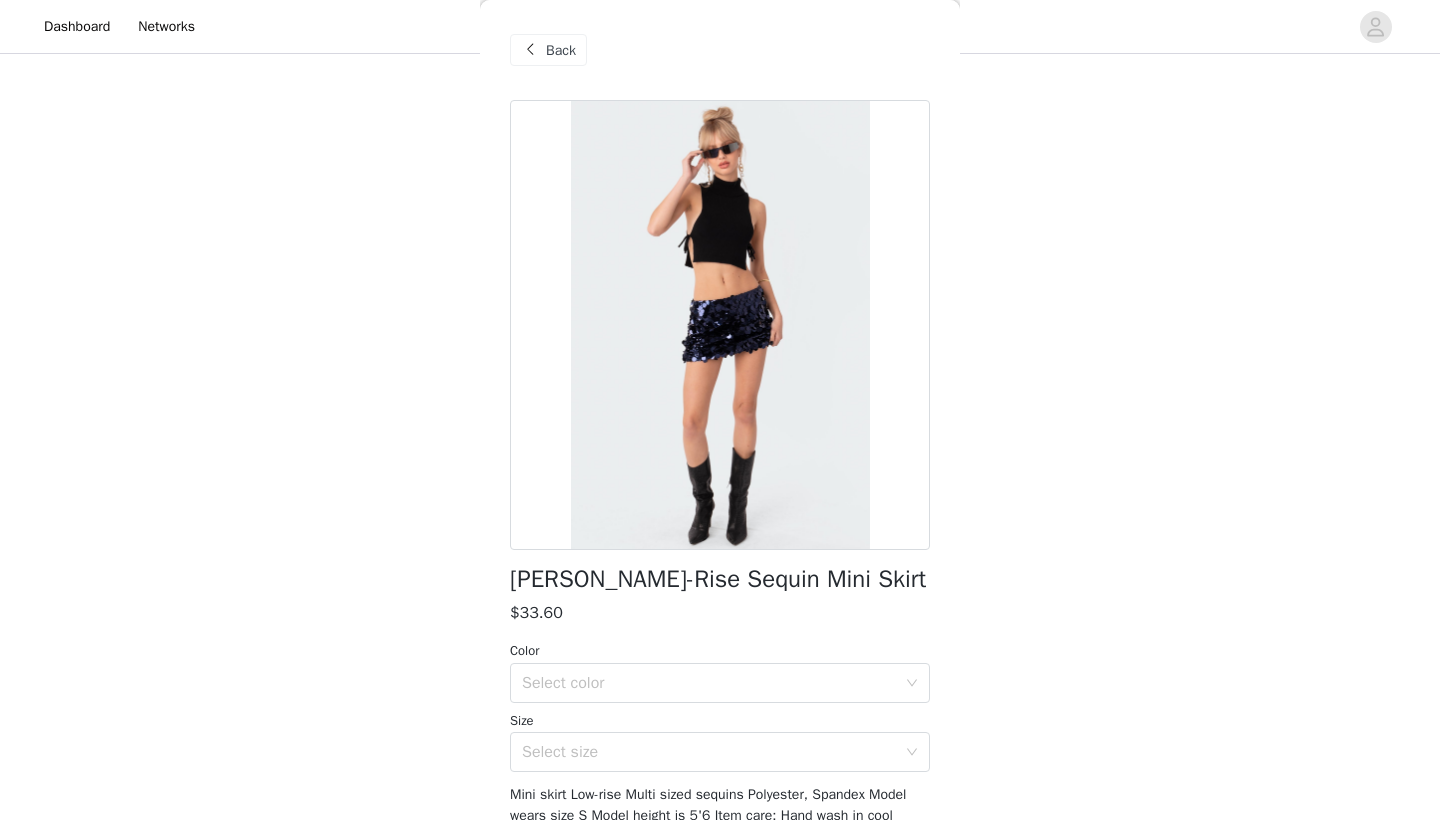 scroll, scrollTop: 0, scrollLeft: 0, axis: both 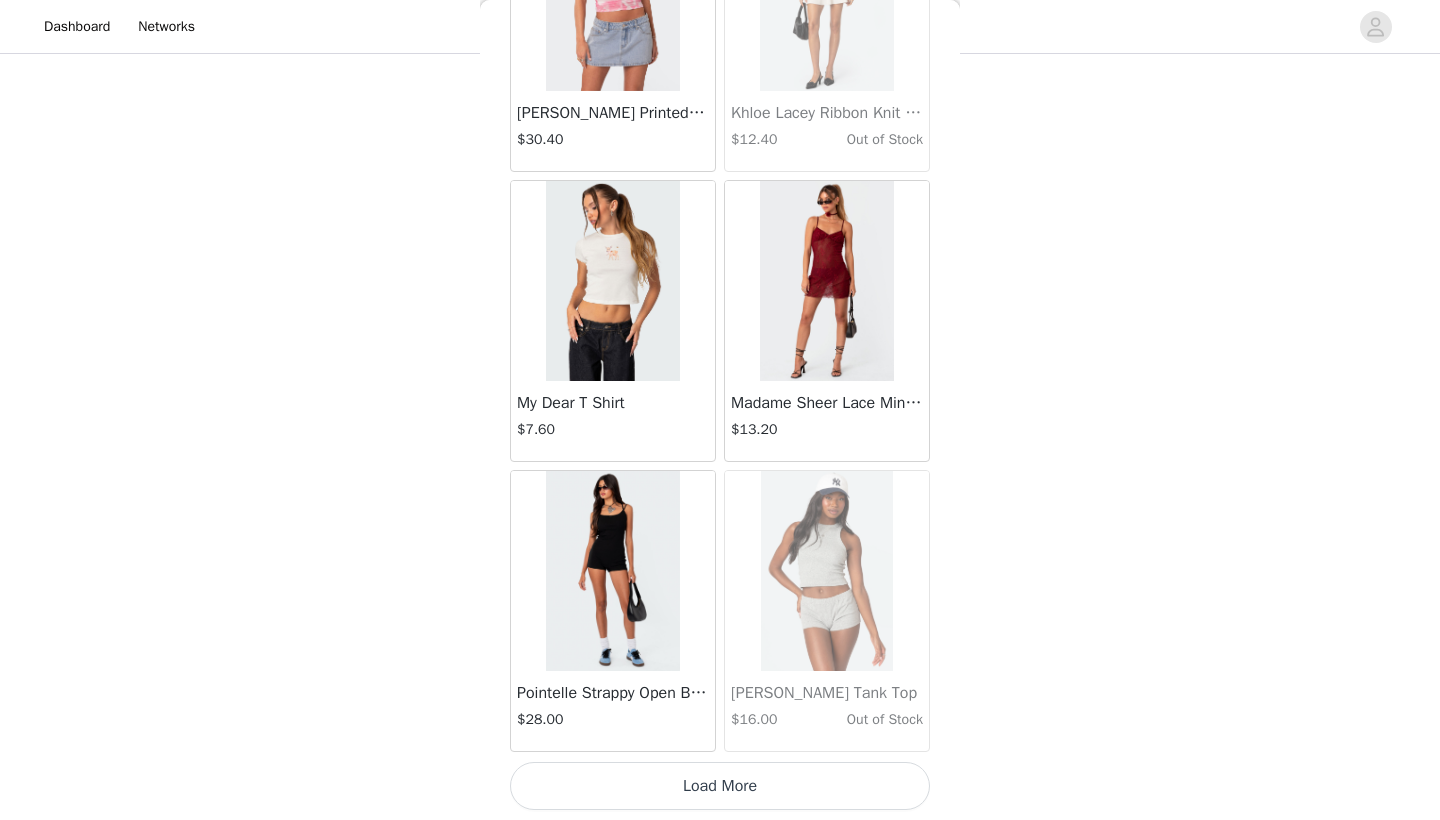 click on "Load More" at bounding box center (720, 786) 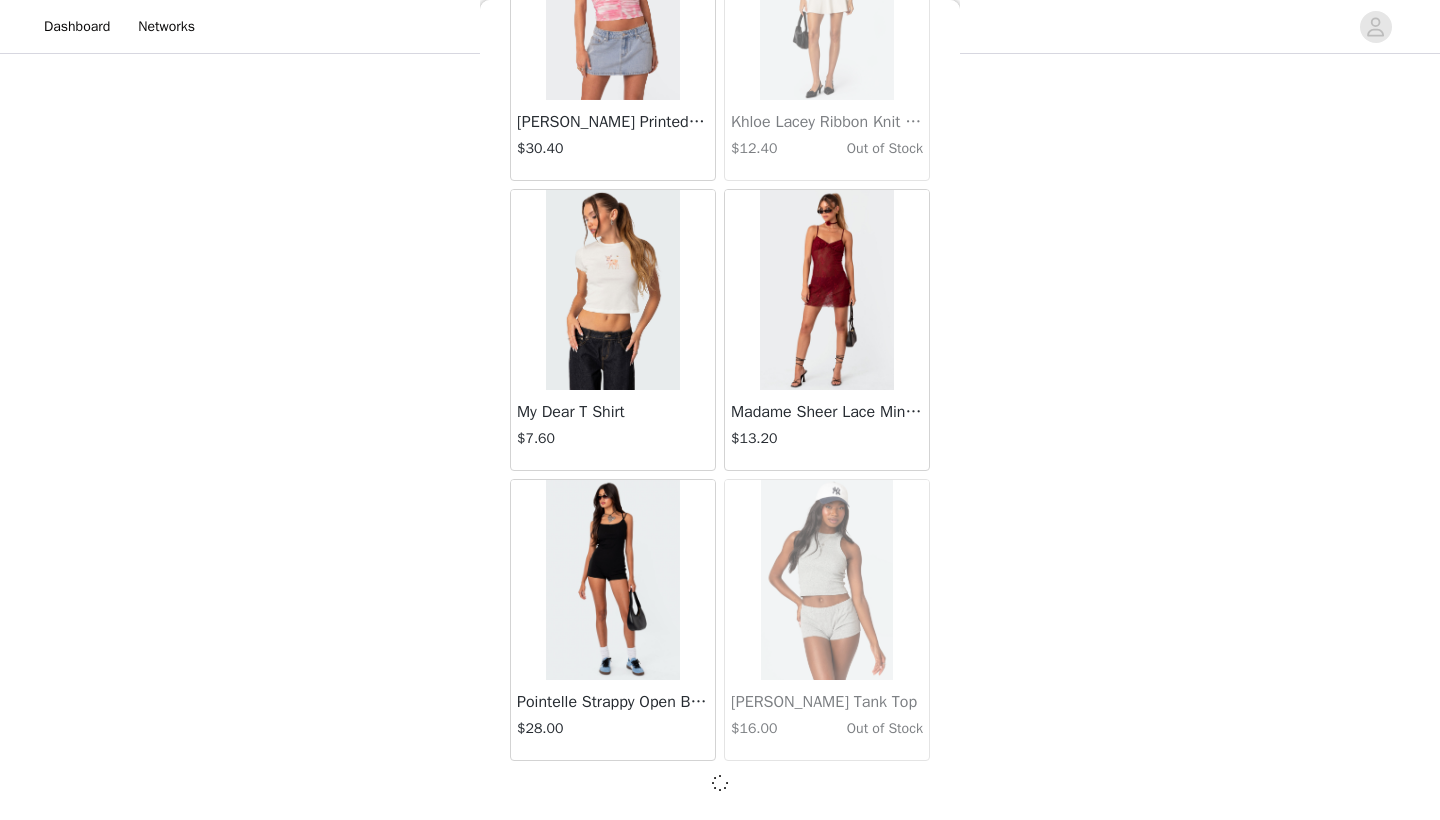scroll, scrollTop: 63131, scrollLeft: 0, axis: vertical 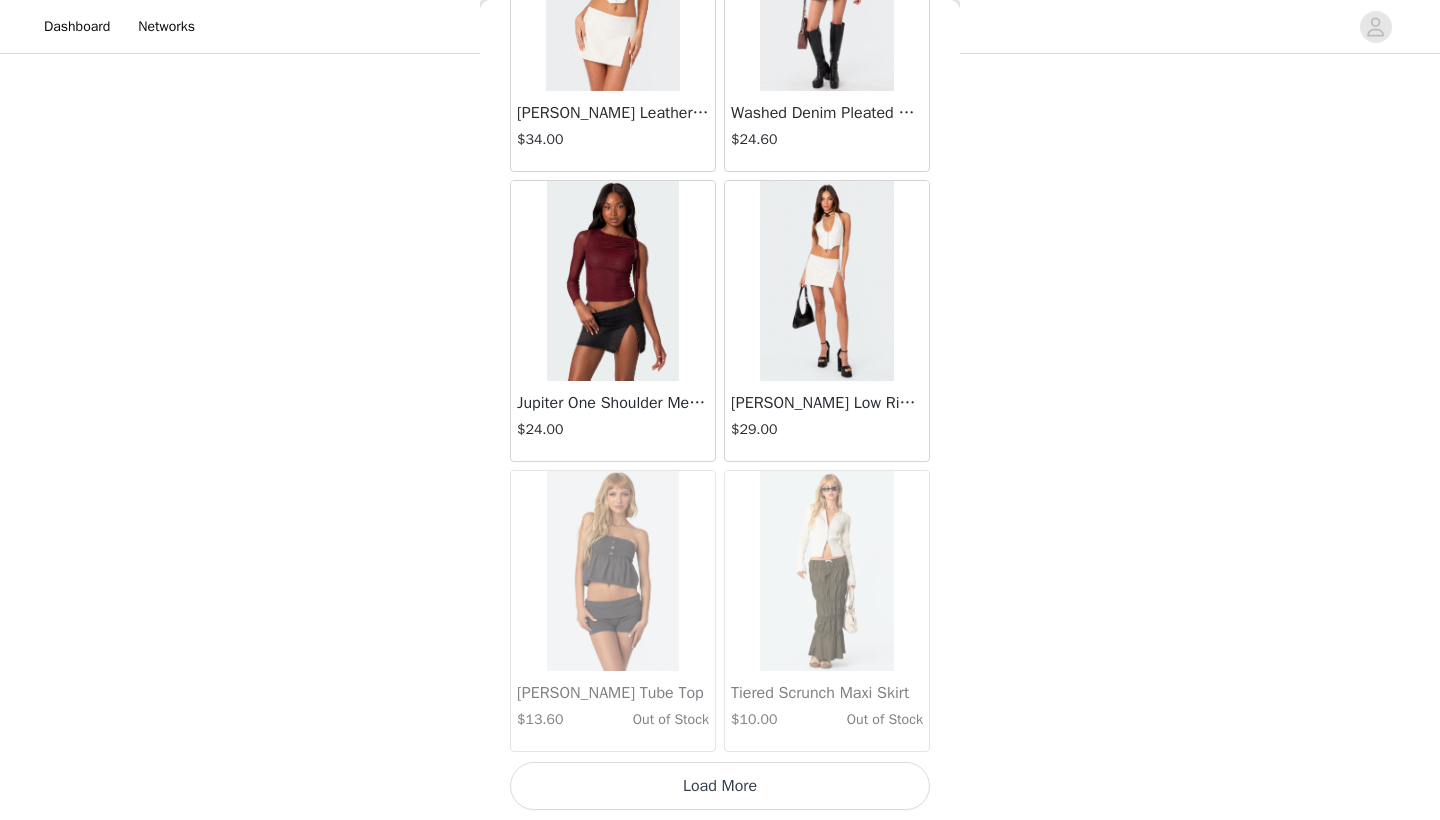 click on "Load More" at bounding box center (720, 786) 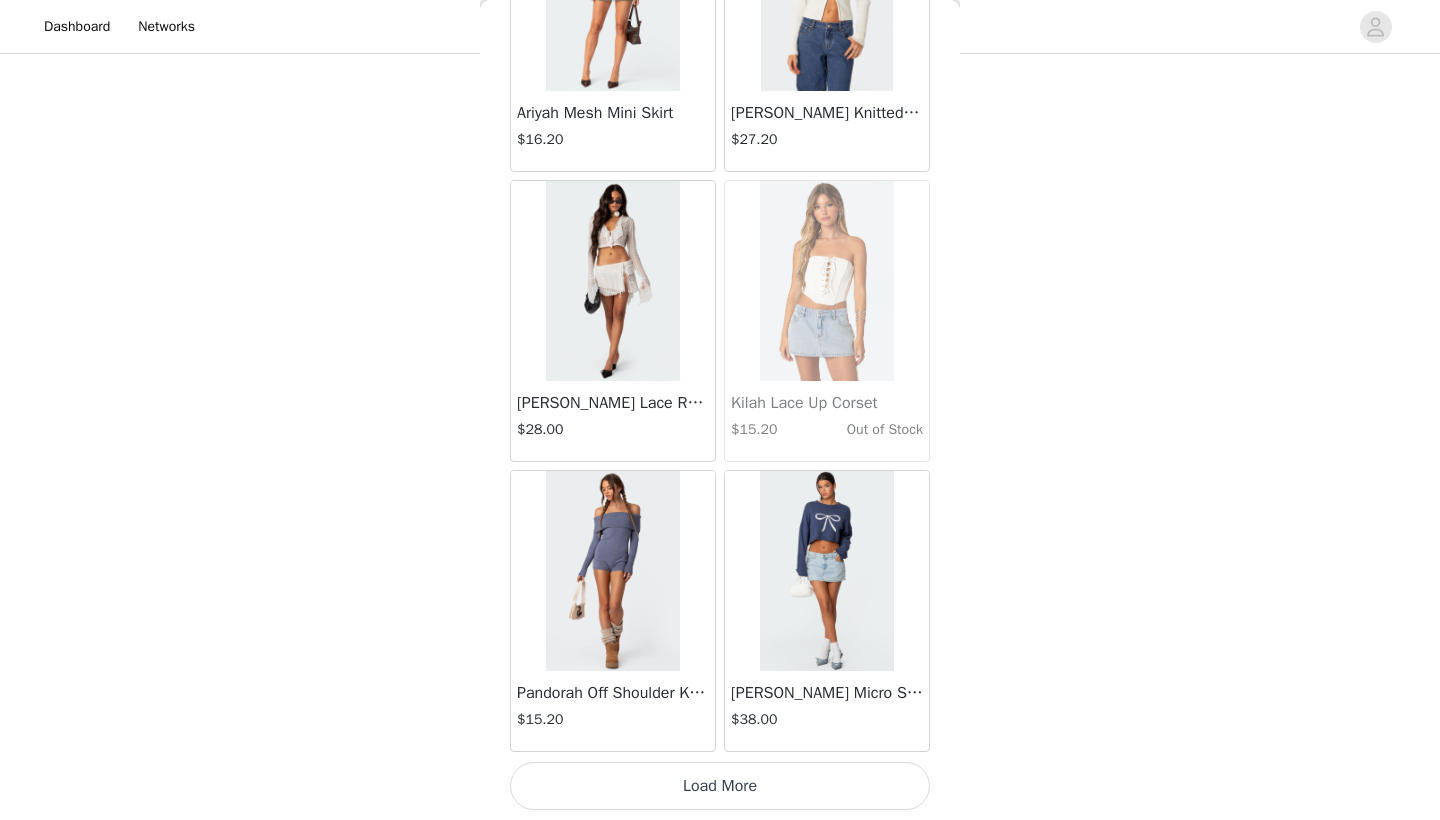 scroll, scrollTop: 68940, scrollLeft: 0, axis: vertical 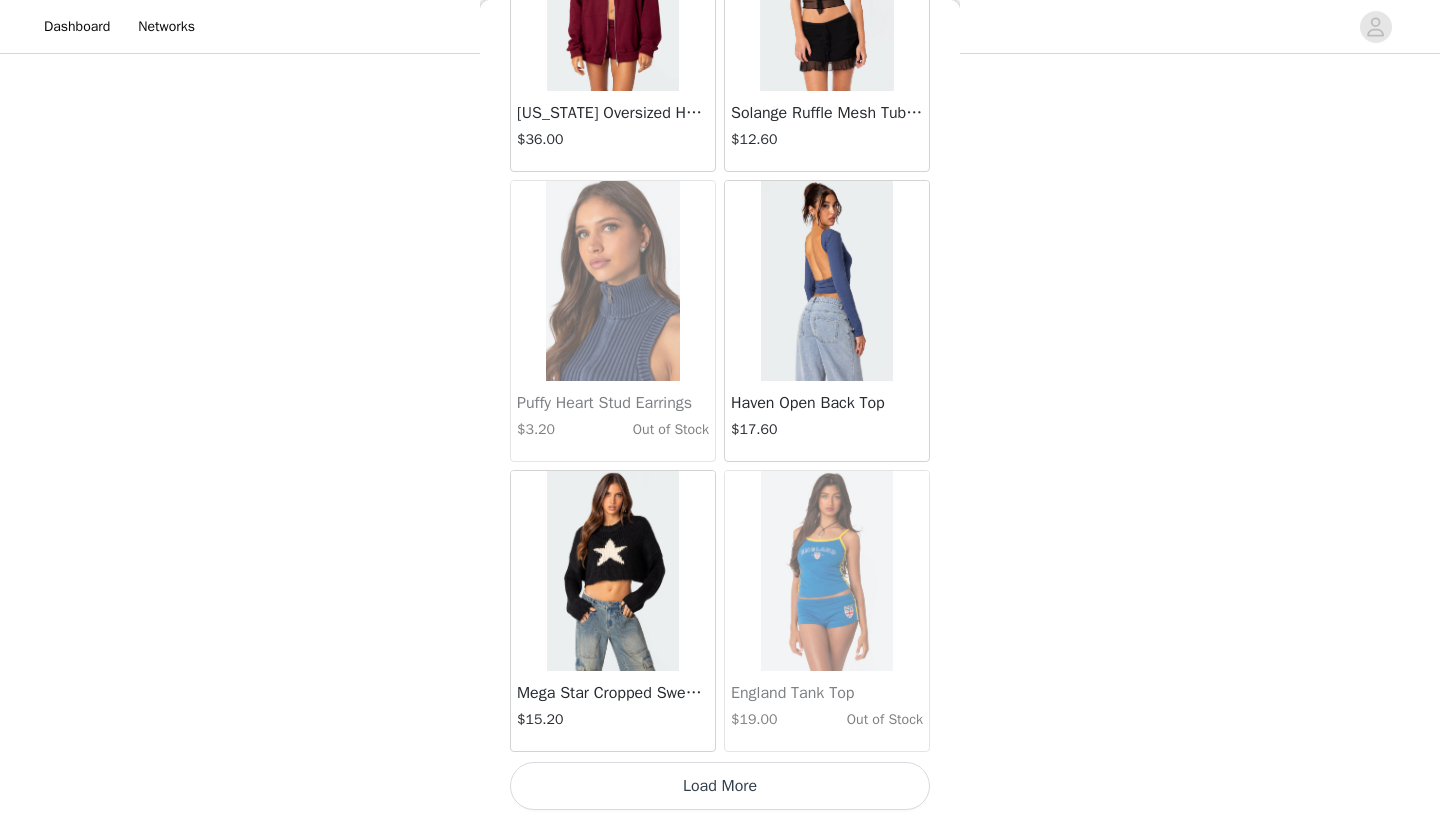 click on "Load More" at bounding box center [720, 786] 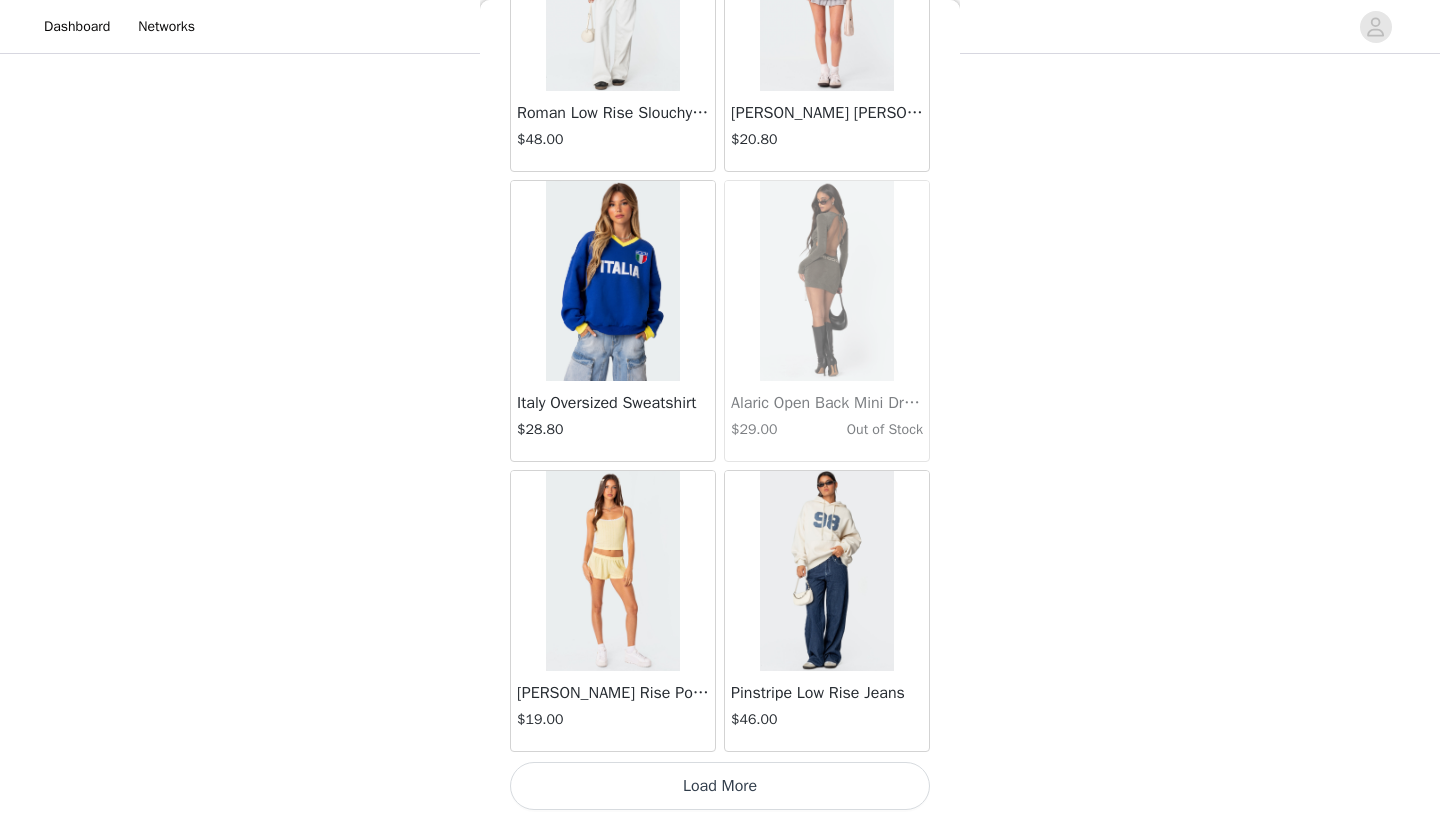 click on "Load More" at bounding box center (720, 786) 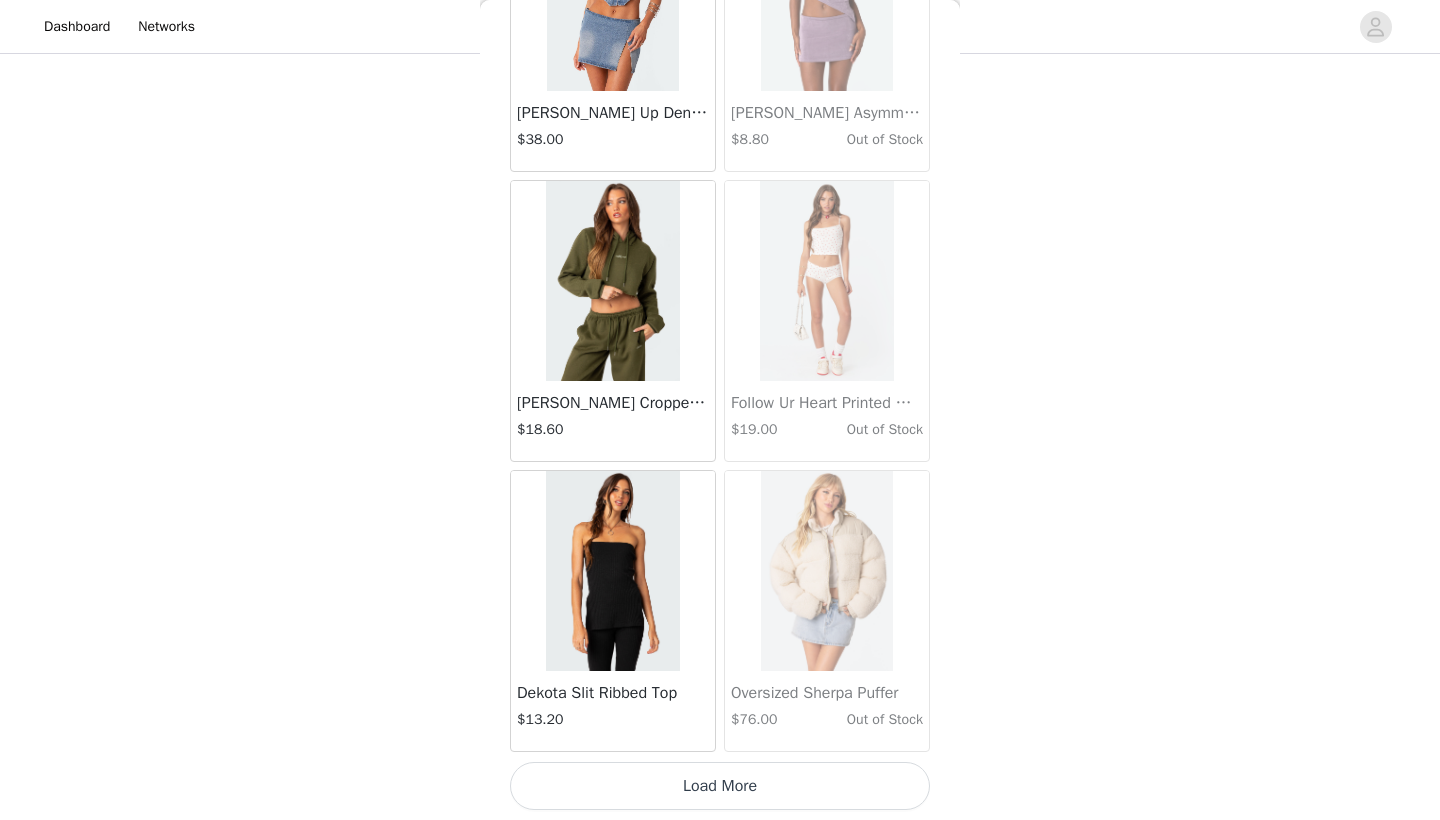 click on "Load More" at bounding box center [720, 786] 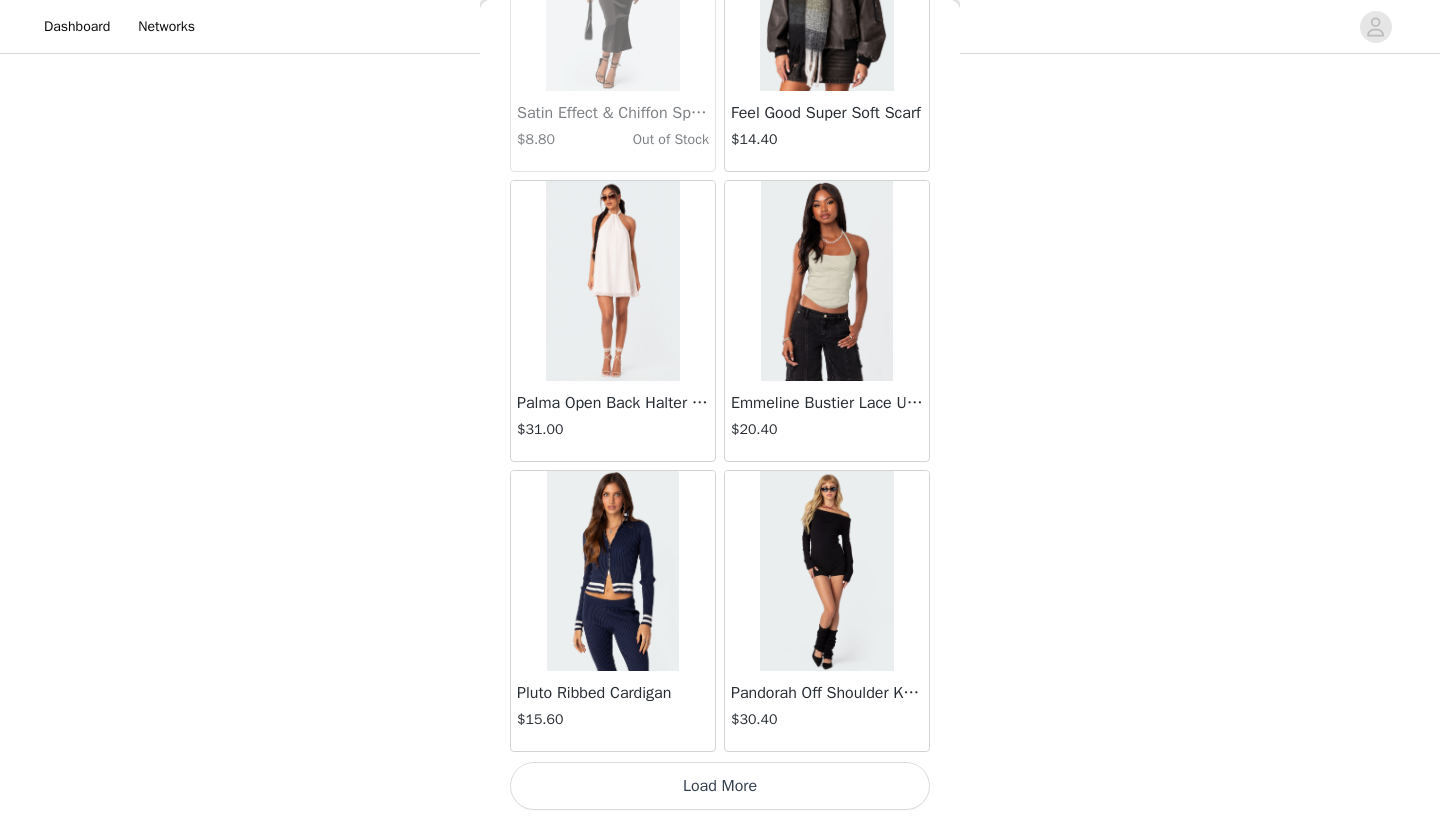 click on "Load More" at bounding box center [720, 786] 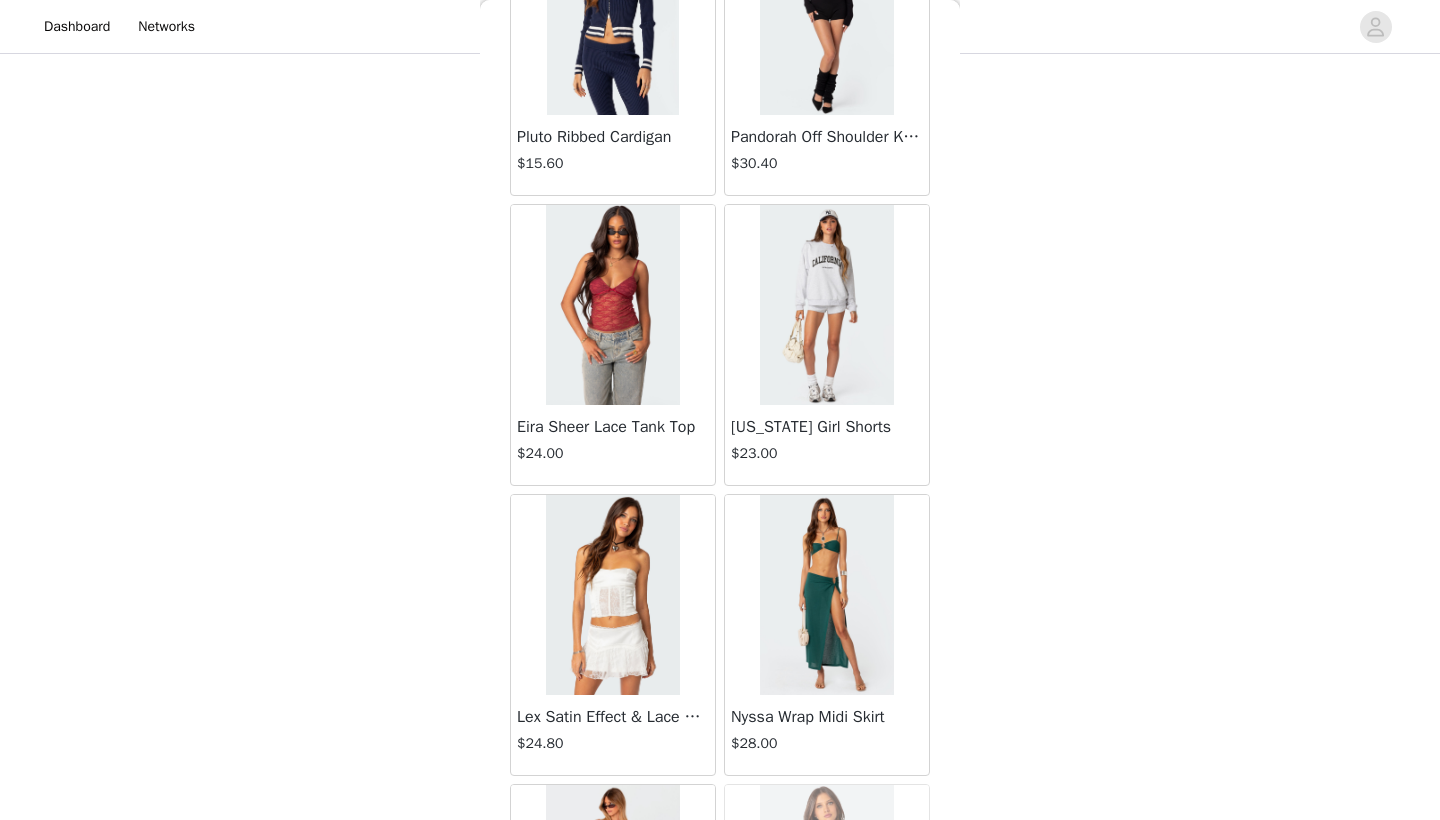 click at bounding box center (612, 305) 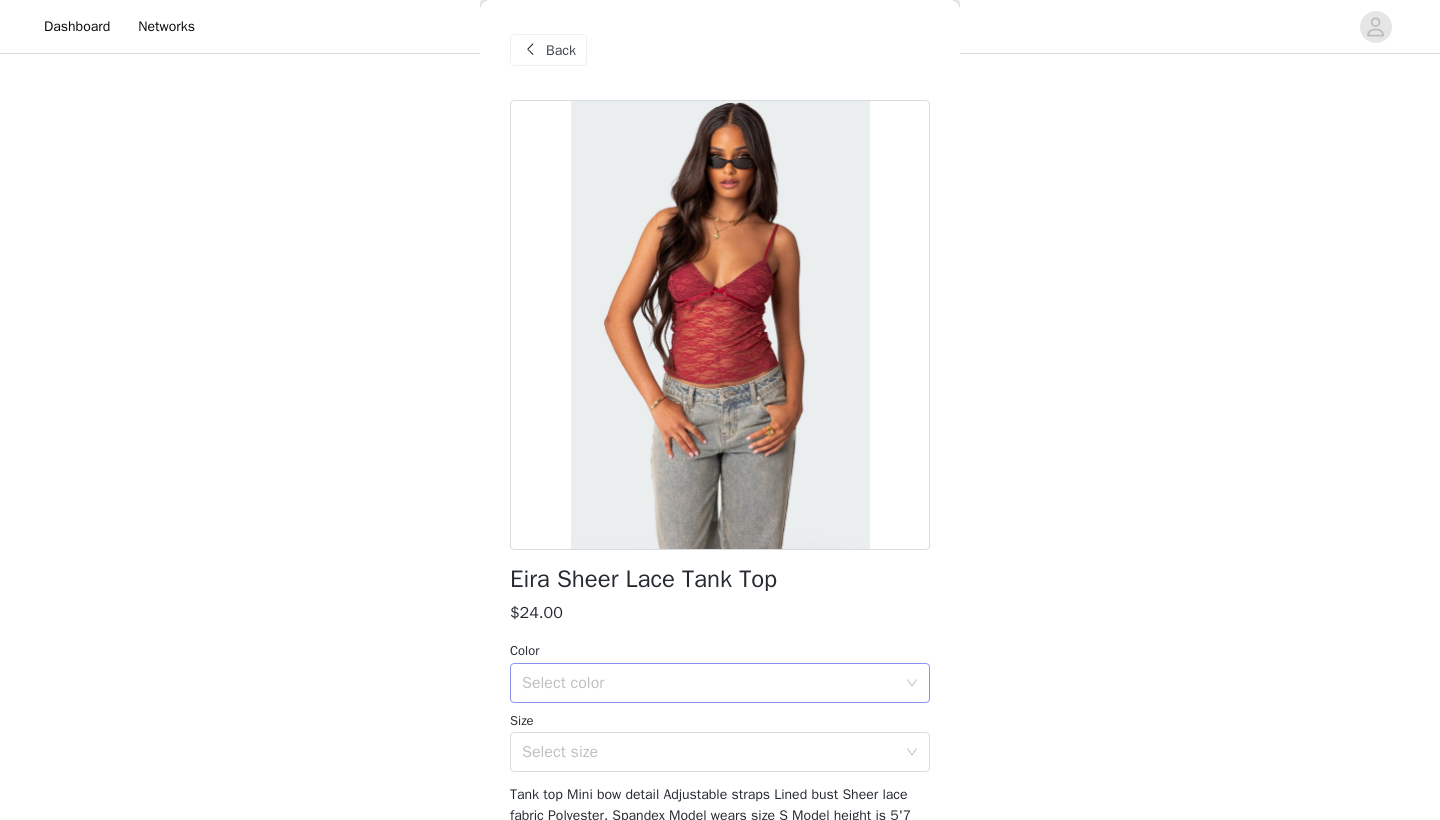 click on "Select color" at bounding box center [709, 683] 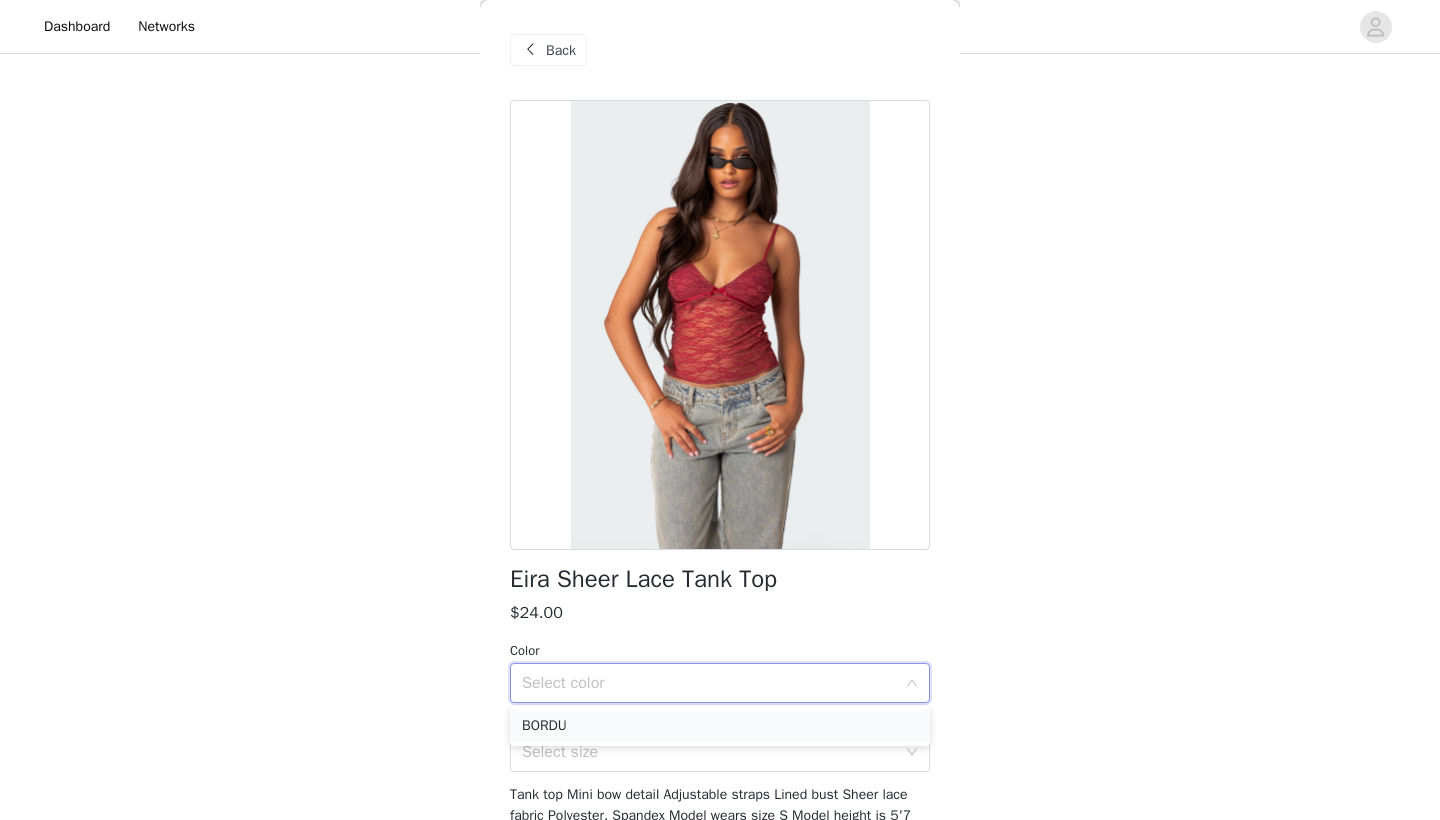 click on "BORDU" at bounding box center (720, 726) 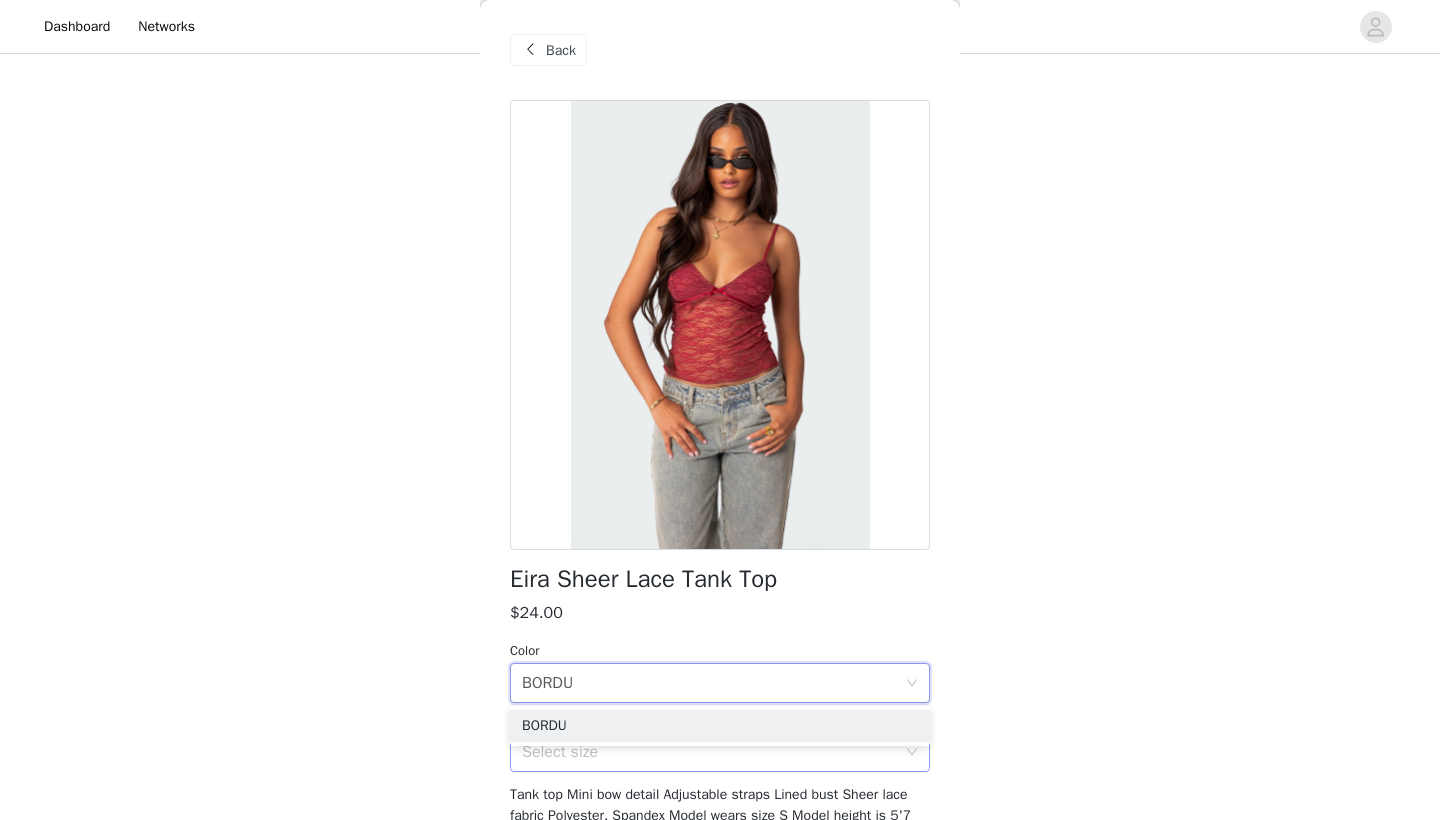 click on "Select size" at bounding box center [709, 752] 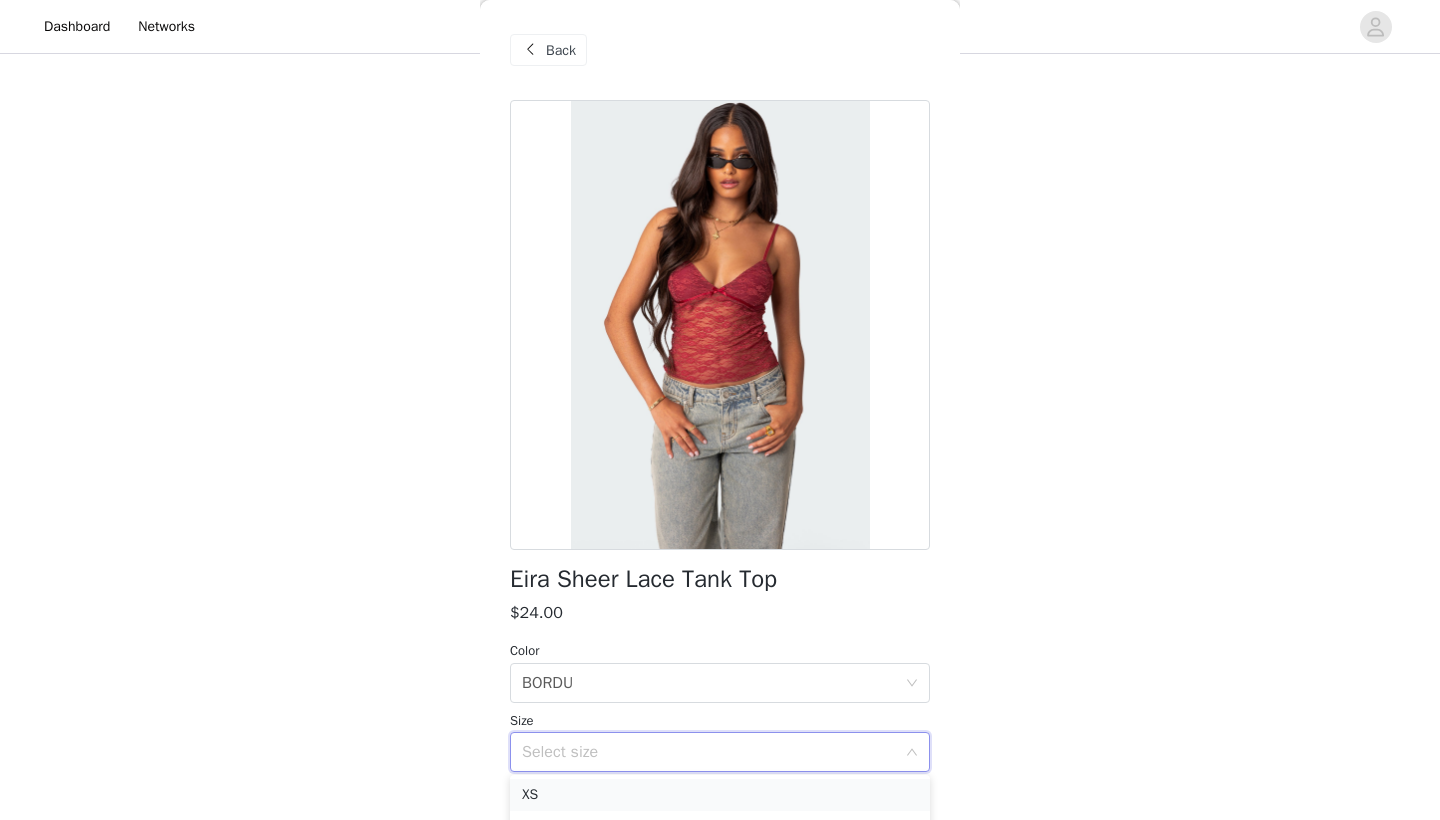 click on "XS" at bounding box center (720, 795) 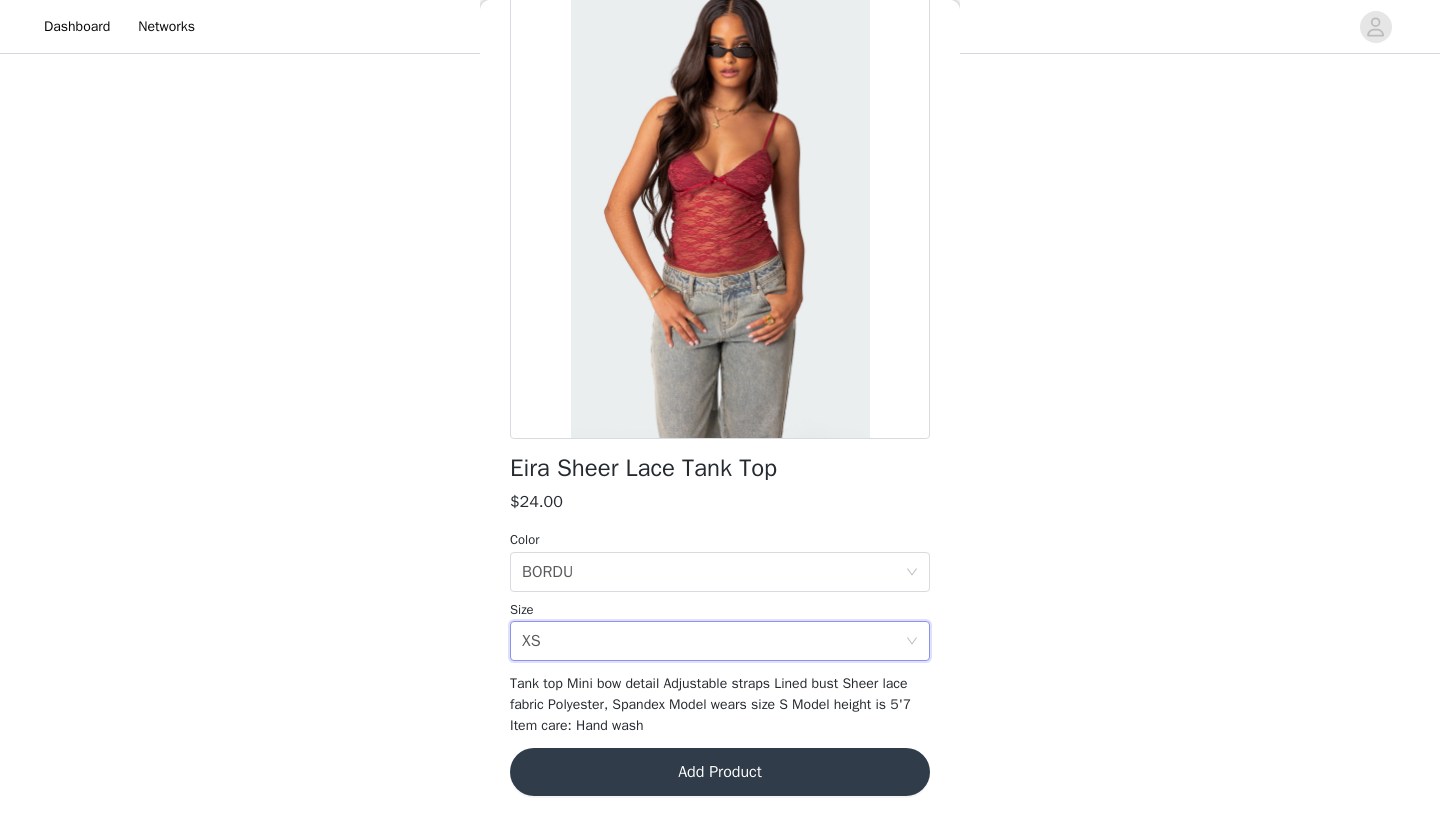 click on "Eira Sheer Lace Tank Top       $24.00         Color   Select color BORDU Size   Select size XS   Tank top Mini bow detail Adjustable straps Lined bust Sheer lace fabric Polyester, Spandex Model wears size S Model height is 5'7 Item care: Hand wash   Add Product" at bounding box center [720, 404] 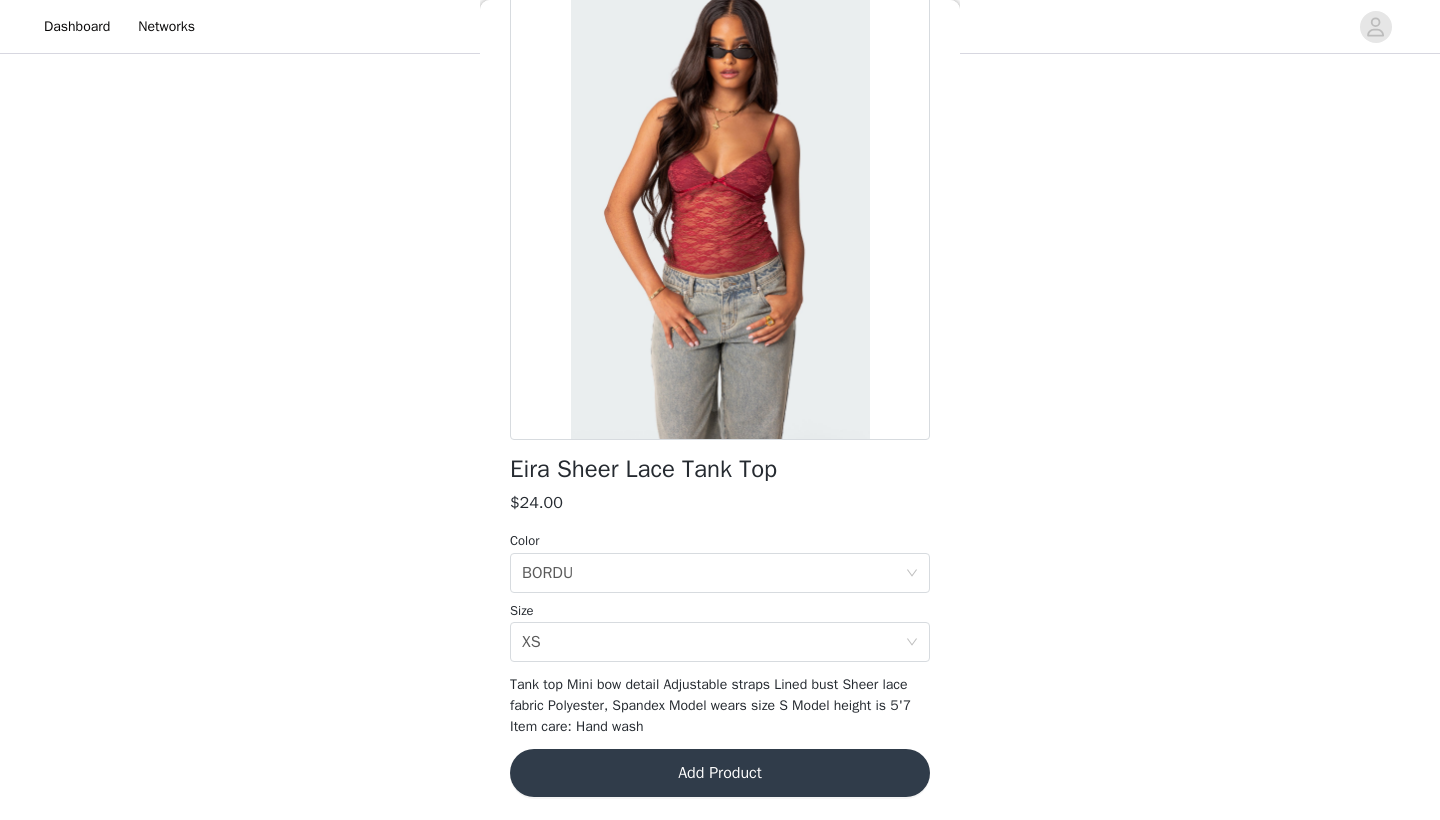 click on "Add Product" at bounding box center [720, 773] 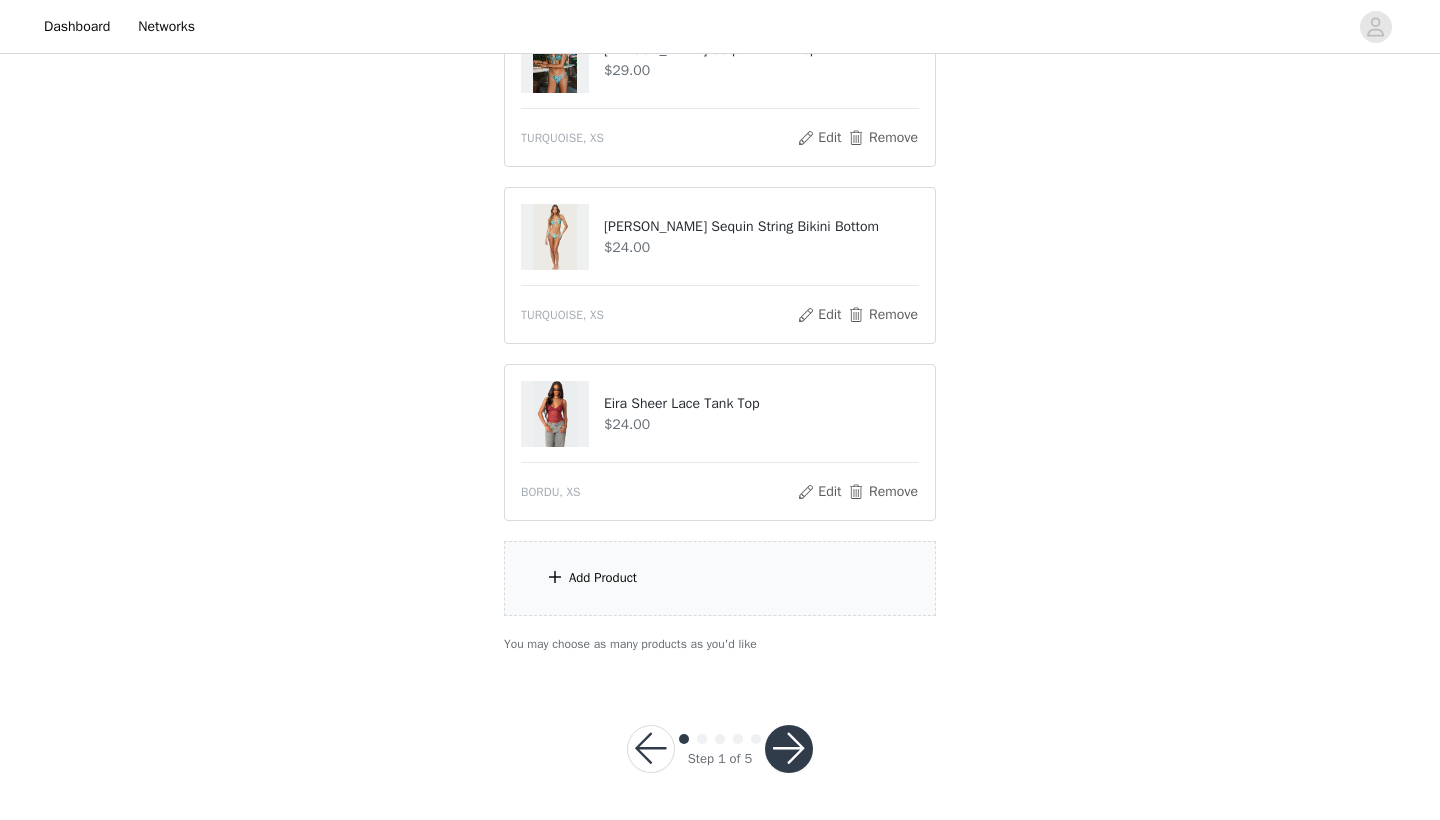 click on "Add Product" at bounding box center (720, 578) 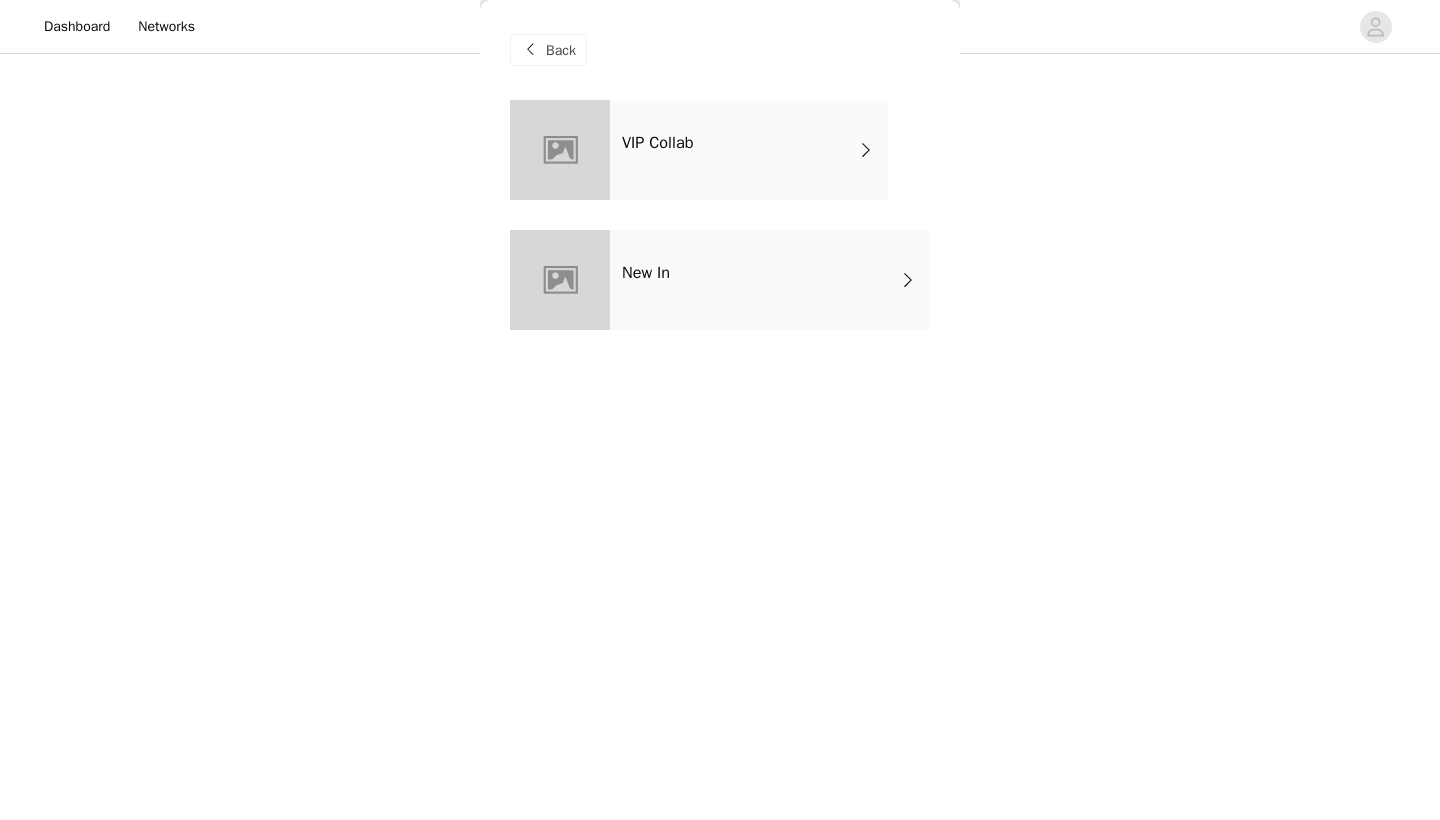 click on "New In" at bounding box center (770, 280) 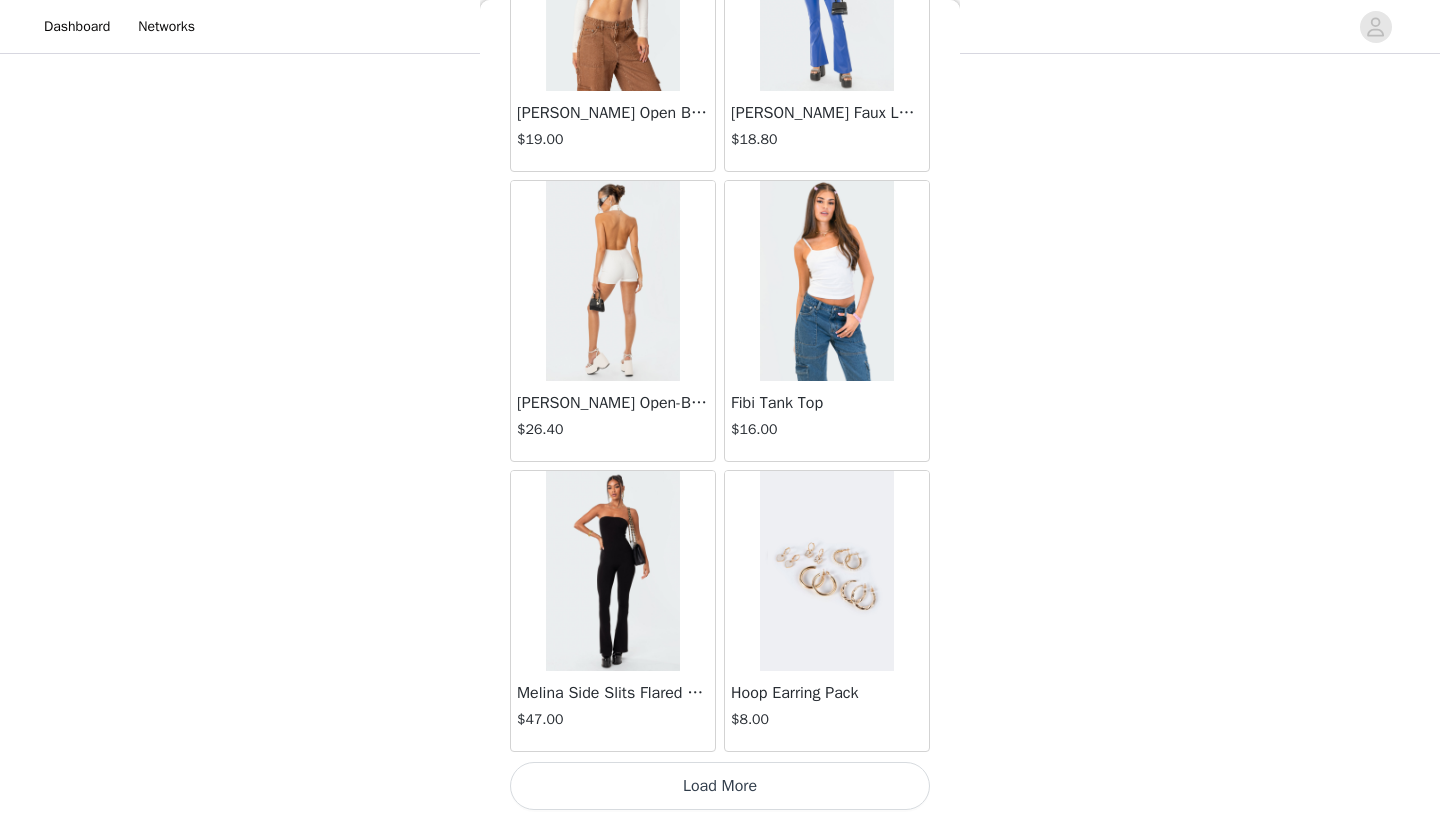 click on "Load More" at bounding box center [720, 786] 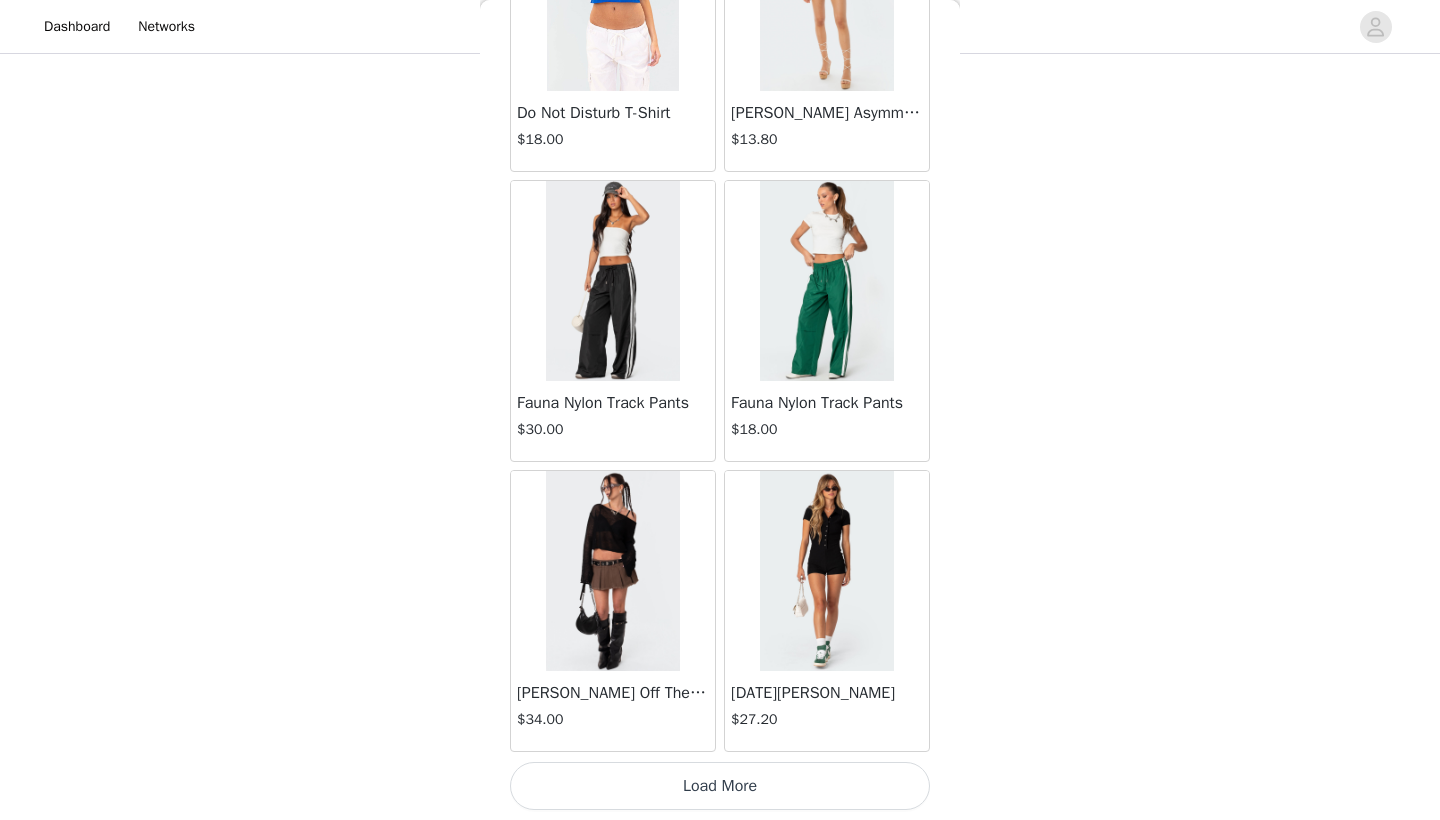 click on "Isla Corset Top   $32.00       [PERSON_NAME] Faux Leather Stretch Corset   $24.00       [PERSON_NAME] Faux Leather Flare Jeans   $37.60       Aly Mesh Corset Top   $37.00       Romance Ribbed Crop Top   $15.20       Lin Mesh Bra Top   $30.00       [PERSON_NAME] Faux Leather Flare Jeans   $18.80       [PERSON_NAME] Flared Leggings   $24.80       [PERSON_NAME] Faux Leather Flare Jeans   $18.80       Cartia Lace Corset   $27.20       Cartia Lace Corset   $20.40       Layla Wrap Crop Top   $23.00   Out of Stock     Nina High Cut Bodysuit   $9.60   Out of Stock     Aya Low-Rise Cargo Pants   $49.00       Sydney Ribbed Open Back Crop Top   $19.00       [PERSON_NAME] Faux Leather Flare Jeans   $18.80       [PERSON_NAME] Open-Back Jumpsuit   $26.40       Fibi Tank Top   $16.00       Melina Side Slits Flared Jumpsuit   $47.00       Hoop Earring Pack   $8.00       Strapless Mesh Triangle Top   $7.80   Out of Stock     Lindsay Ruffle Knitted Shorts   $39.00       Lia Open-Back Tie Top   $16.00       Tabi Cotton Lace Corset   $20.40       Read My Face T-Shirt   $19.00" at bounding box center [720, -2112] 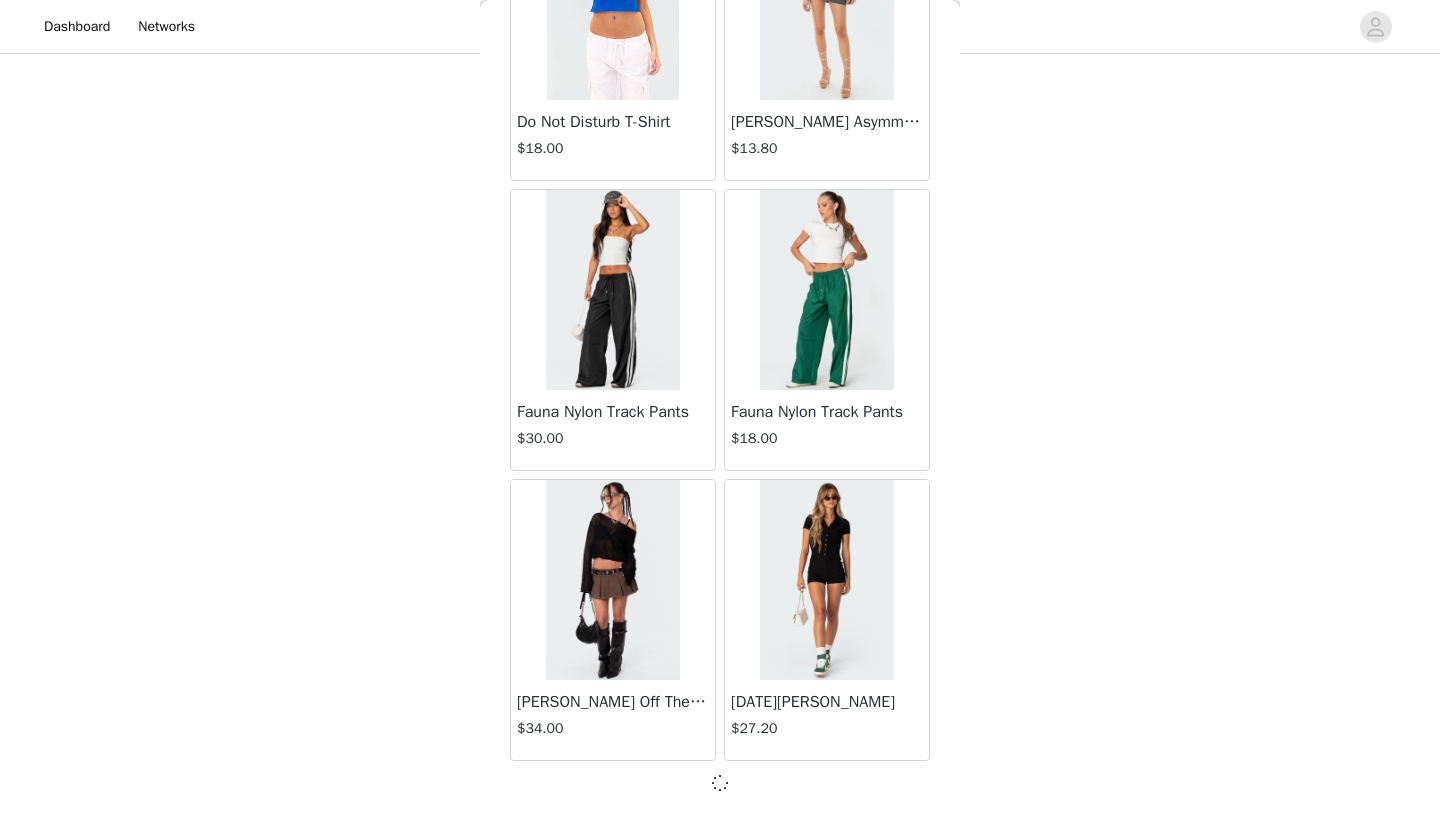 scroll, scrollTop: 5131, scrollLeft: 0, axis: vertical 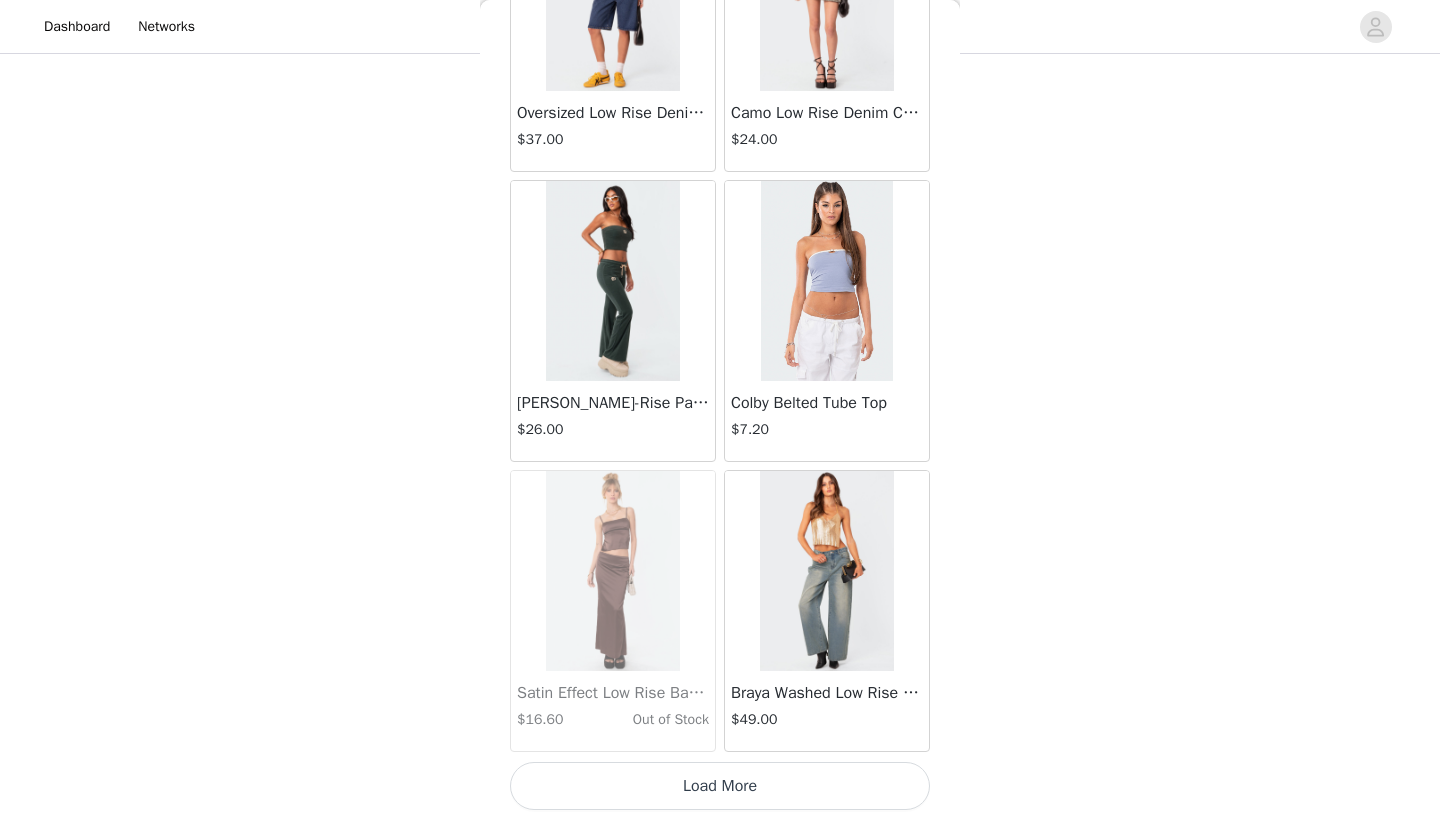 click on "Load More" at bounding box center (720, 786) 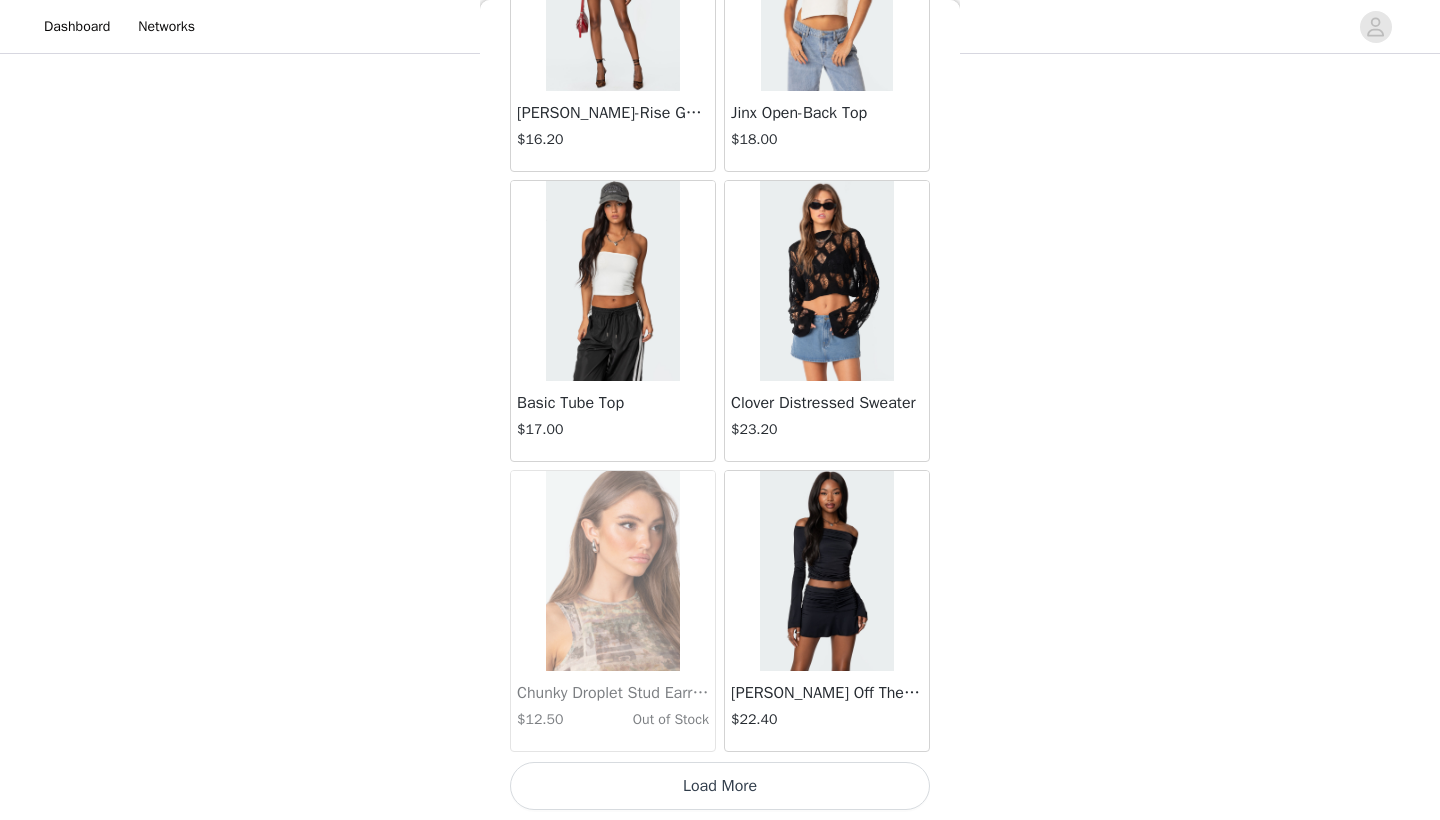 scroll, scrollTop: 10940, scrollLeft: 0, axis: vertical 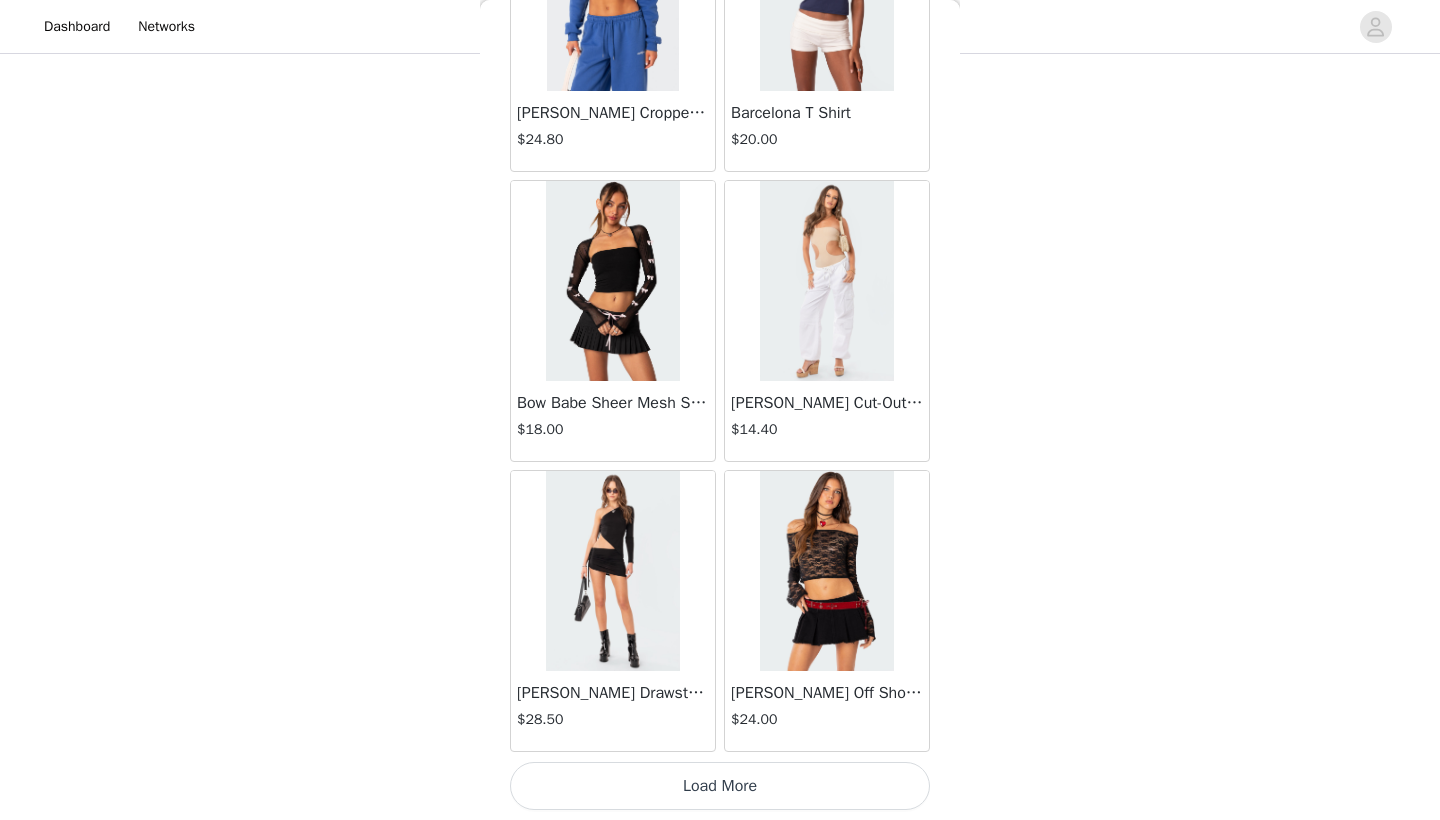 click on "Load More" at bounding box center (720, 786) 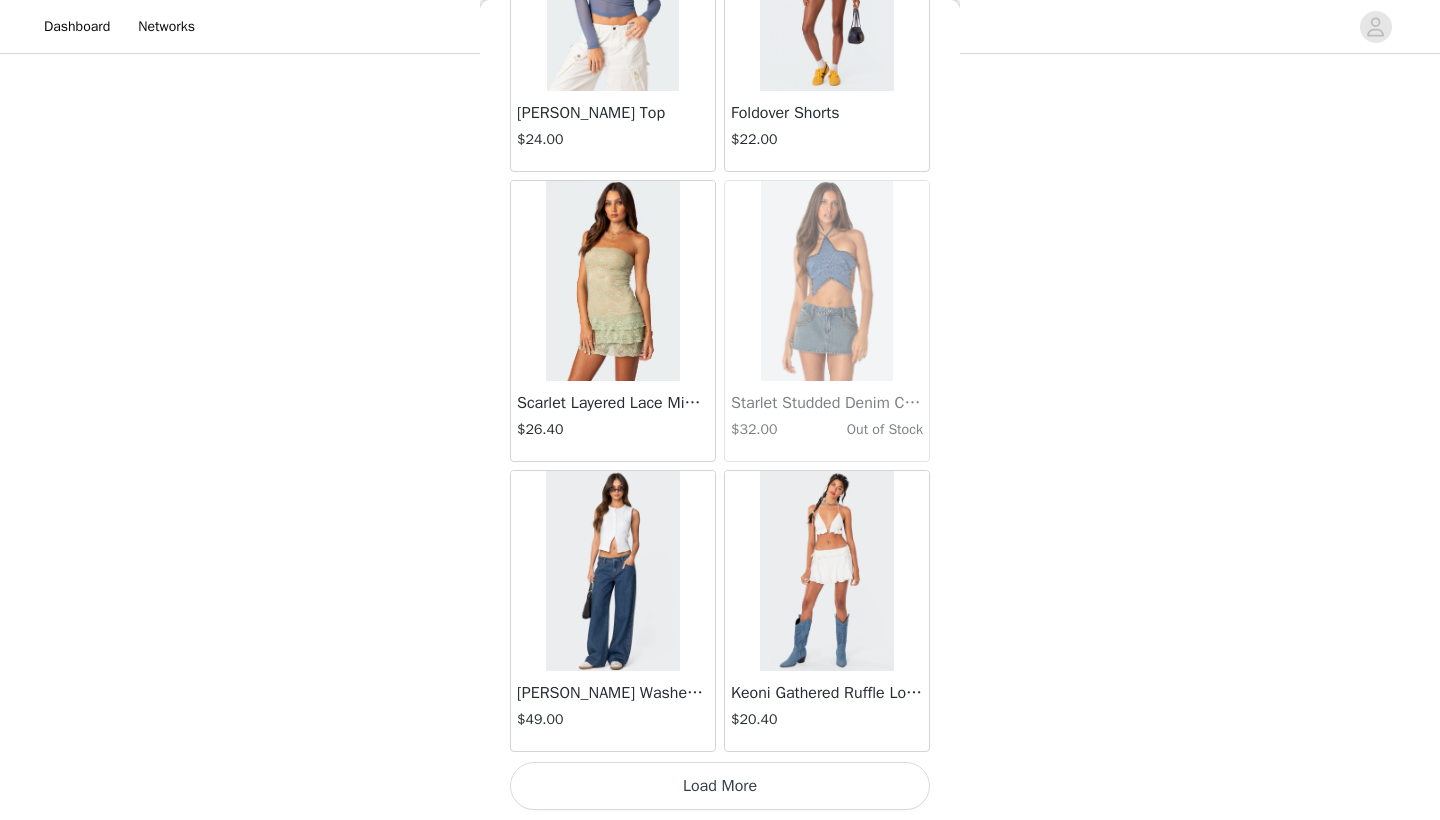 click on "Load More" at bounding box center [720, 786] 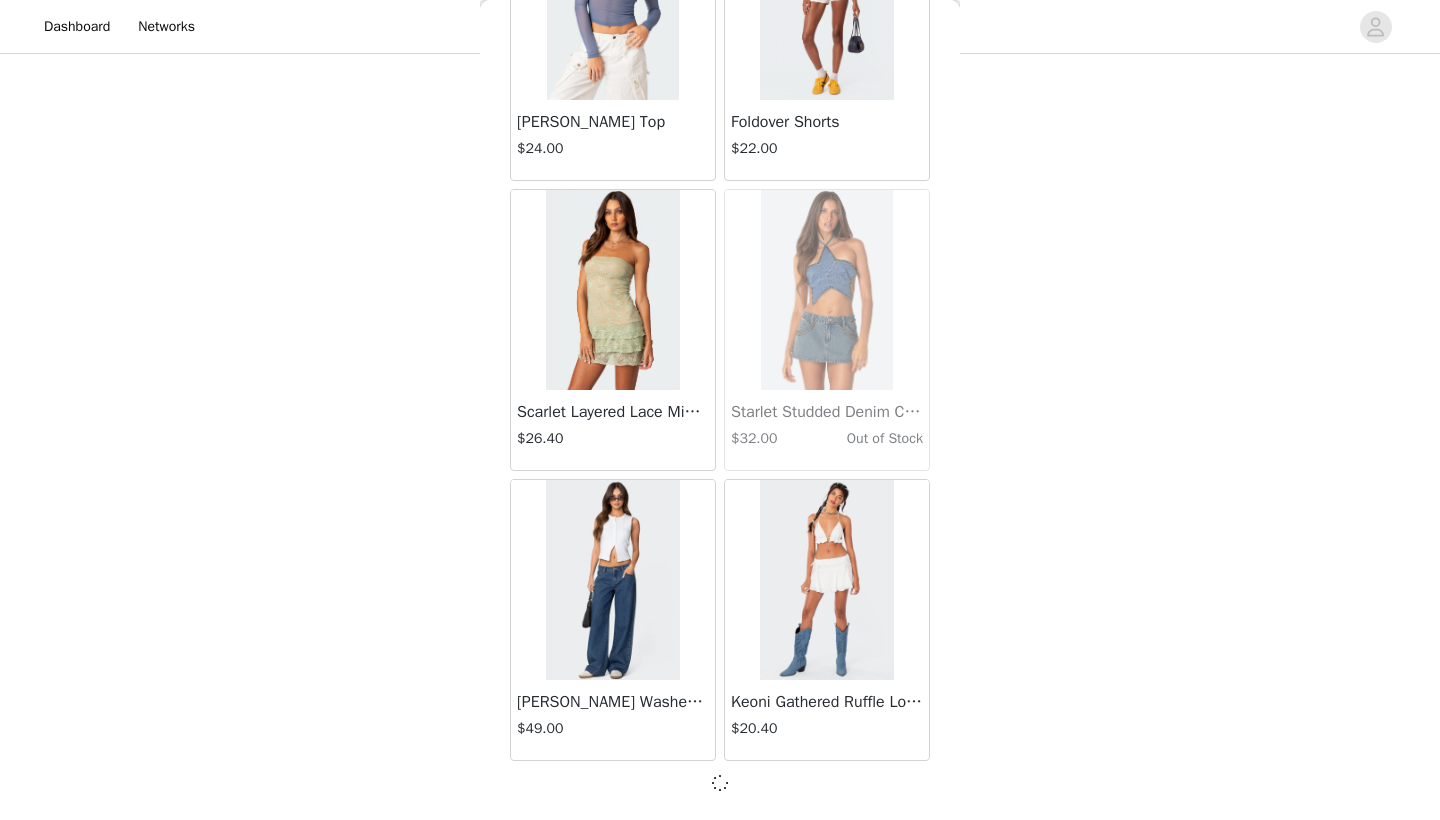 scroll, scrollTop: 16731, scrollLeft: 0, axis: vertical 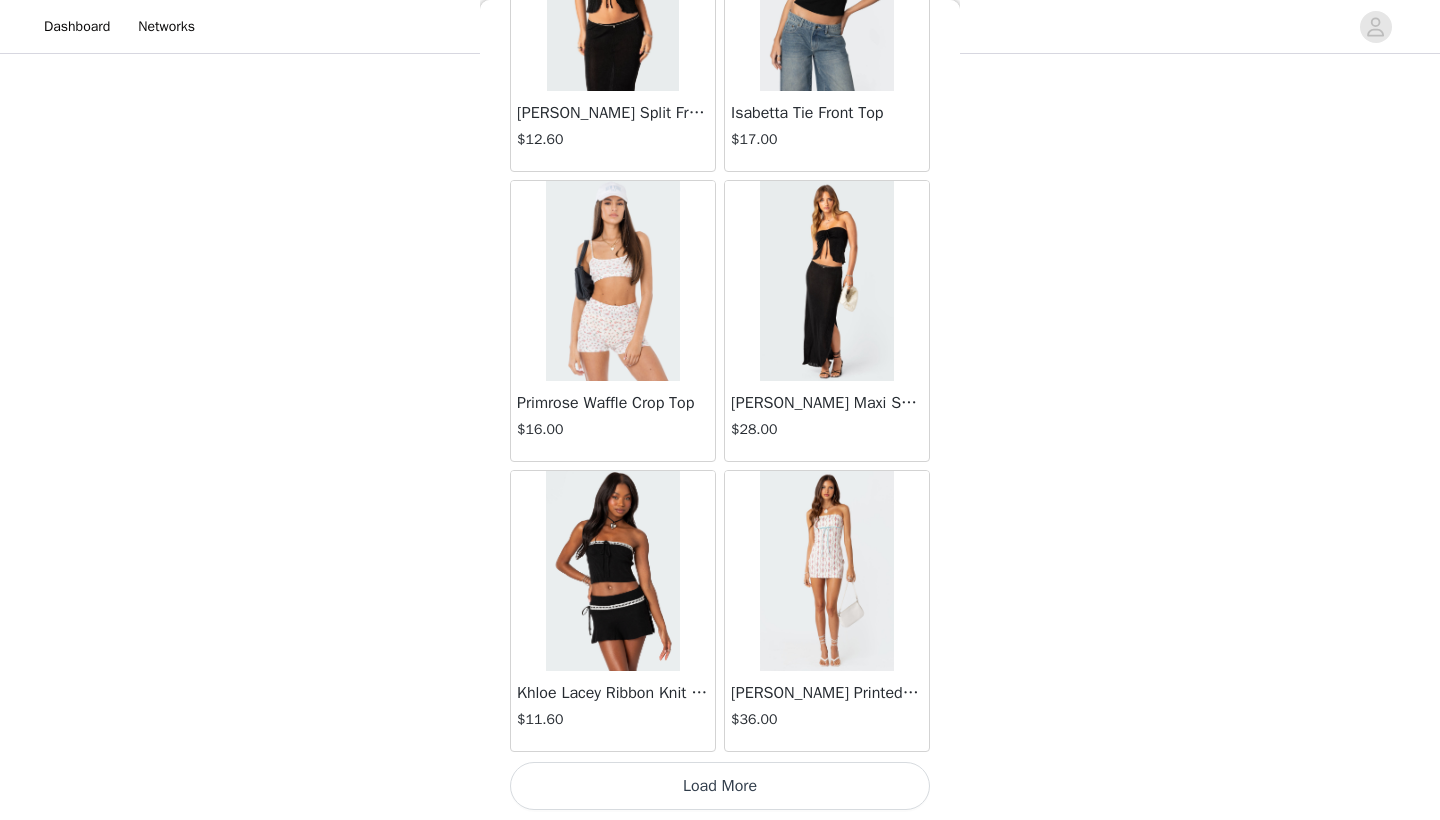 click on "Load More" at bounding box center (720, 786) 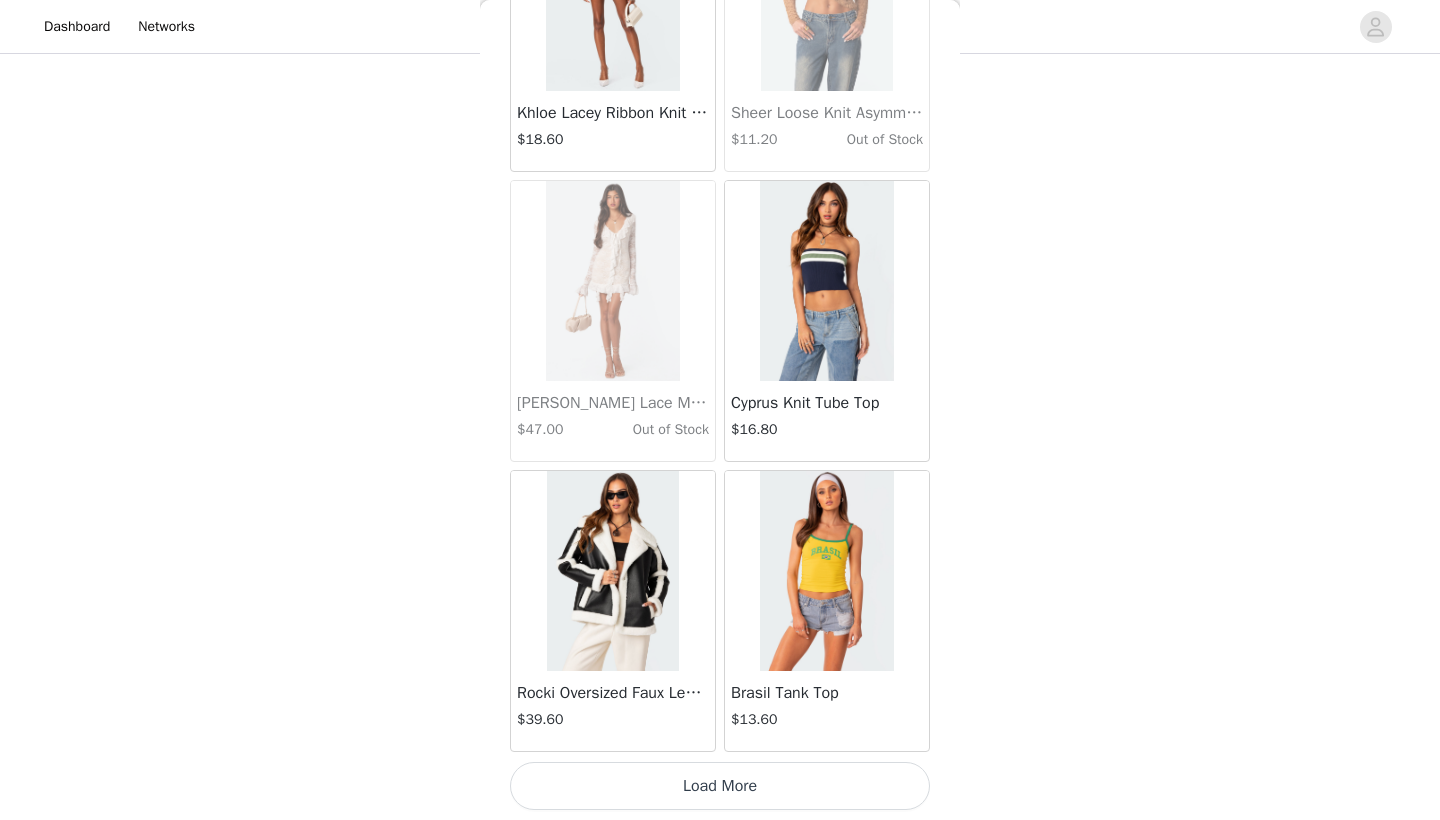 scroll, scrollTop: 22540, scrollLeft: 0, axis: vertical 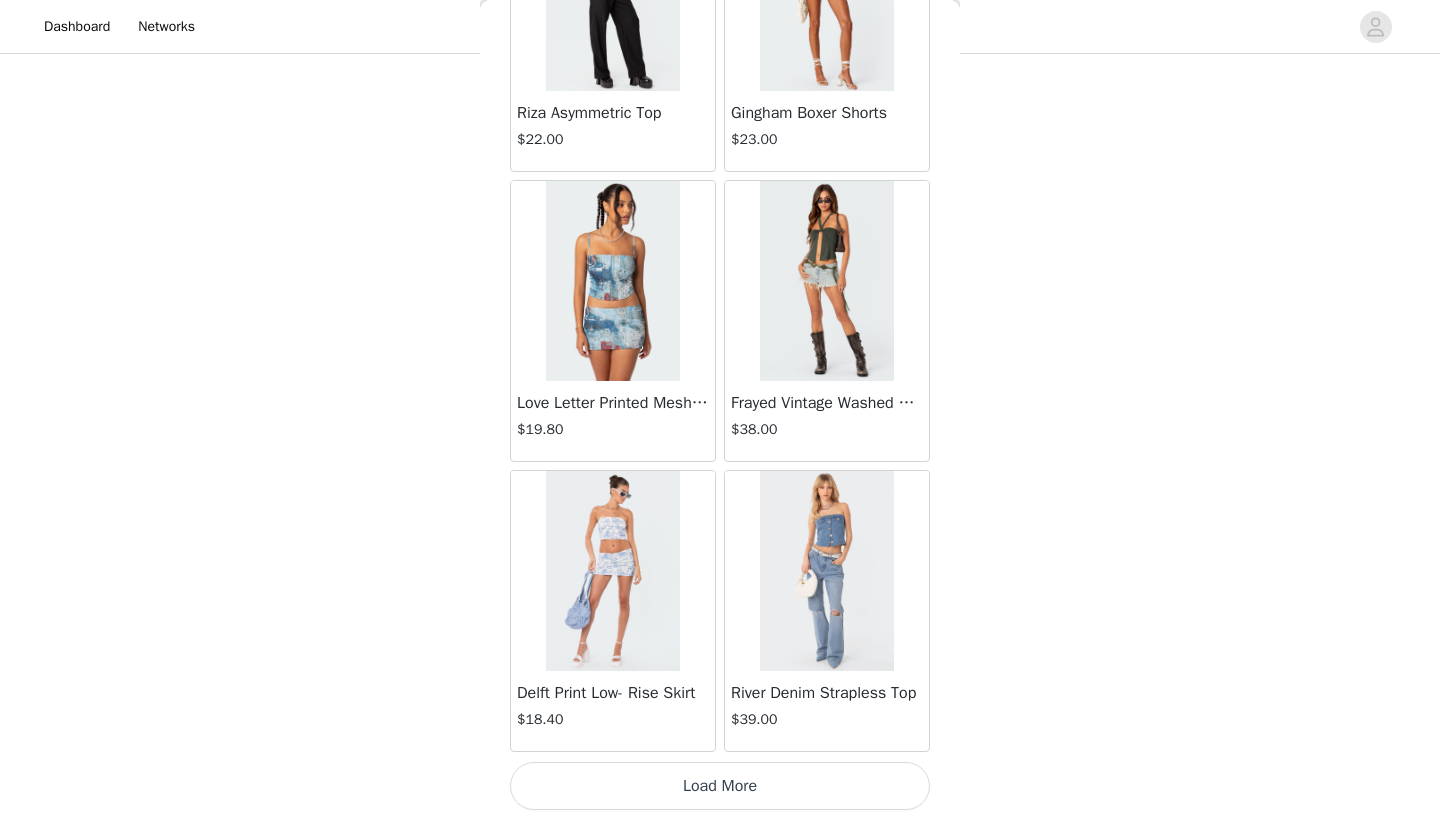 click on "Load More" at bounding box center (720, 786) 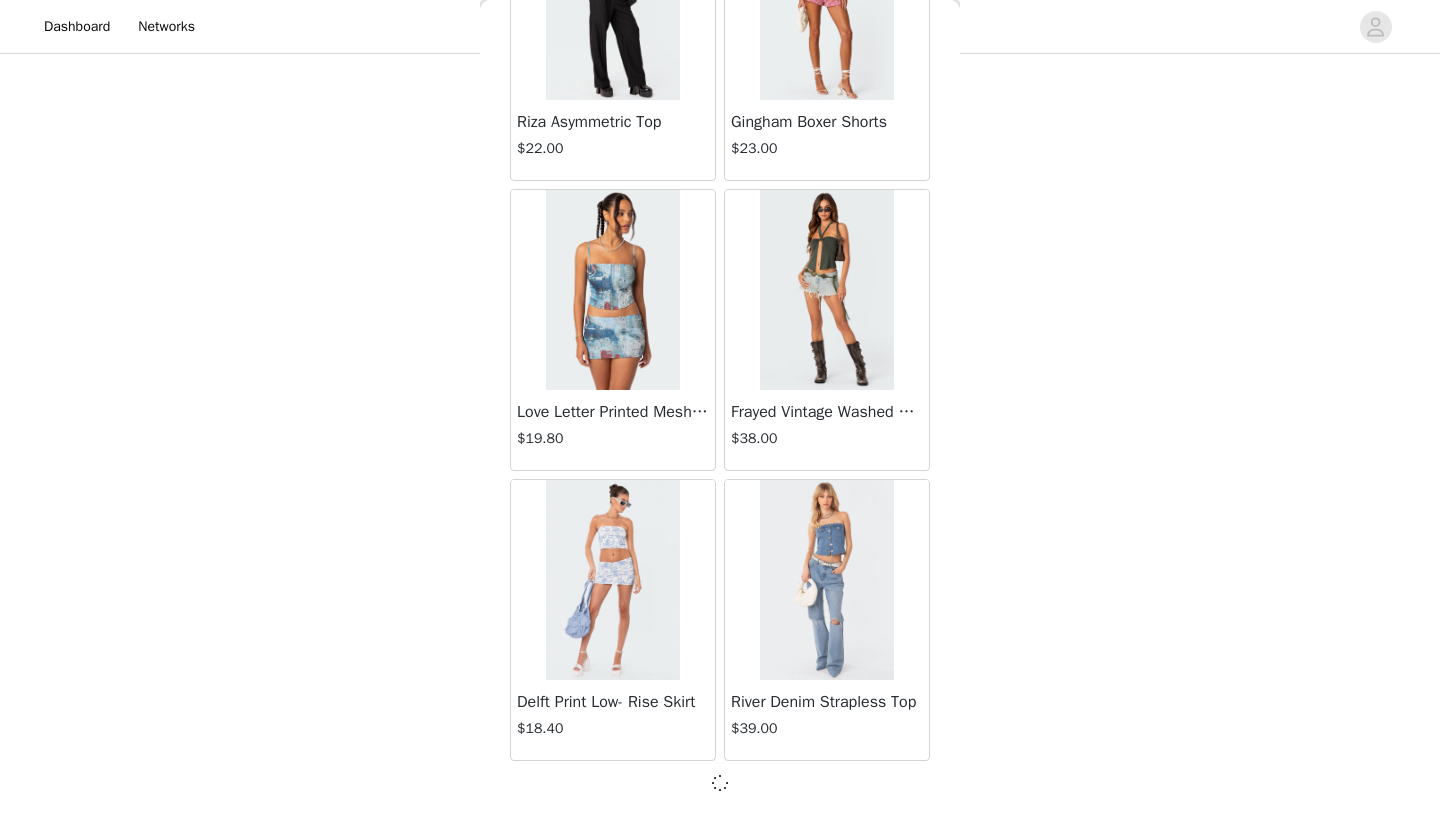 scroll, scrollTop: 25431, scrollLeft: 0, axis: vertical 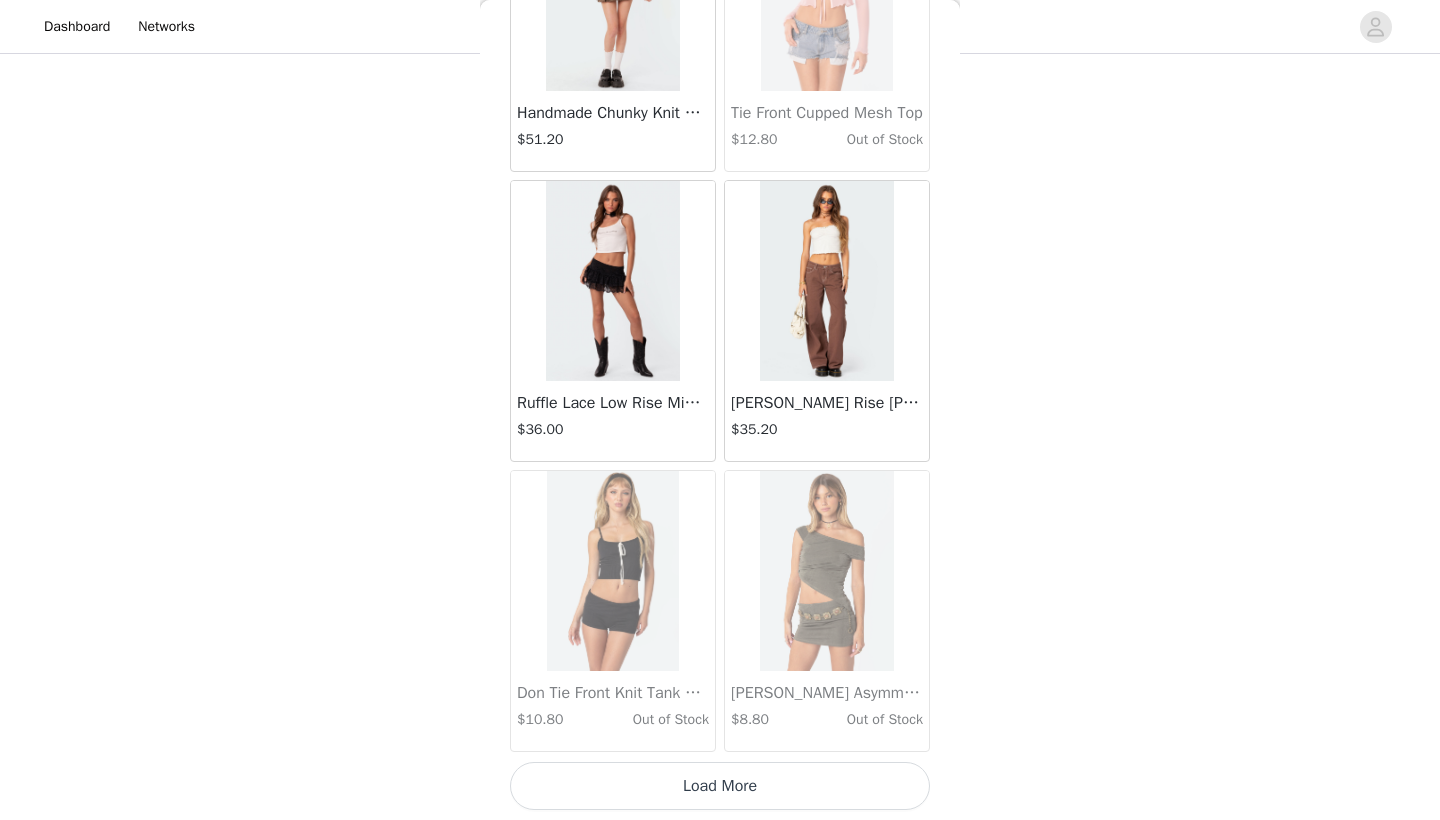 click on "Load More" at bounding box center (720, 786) 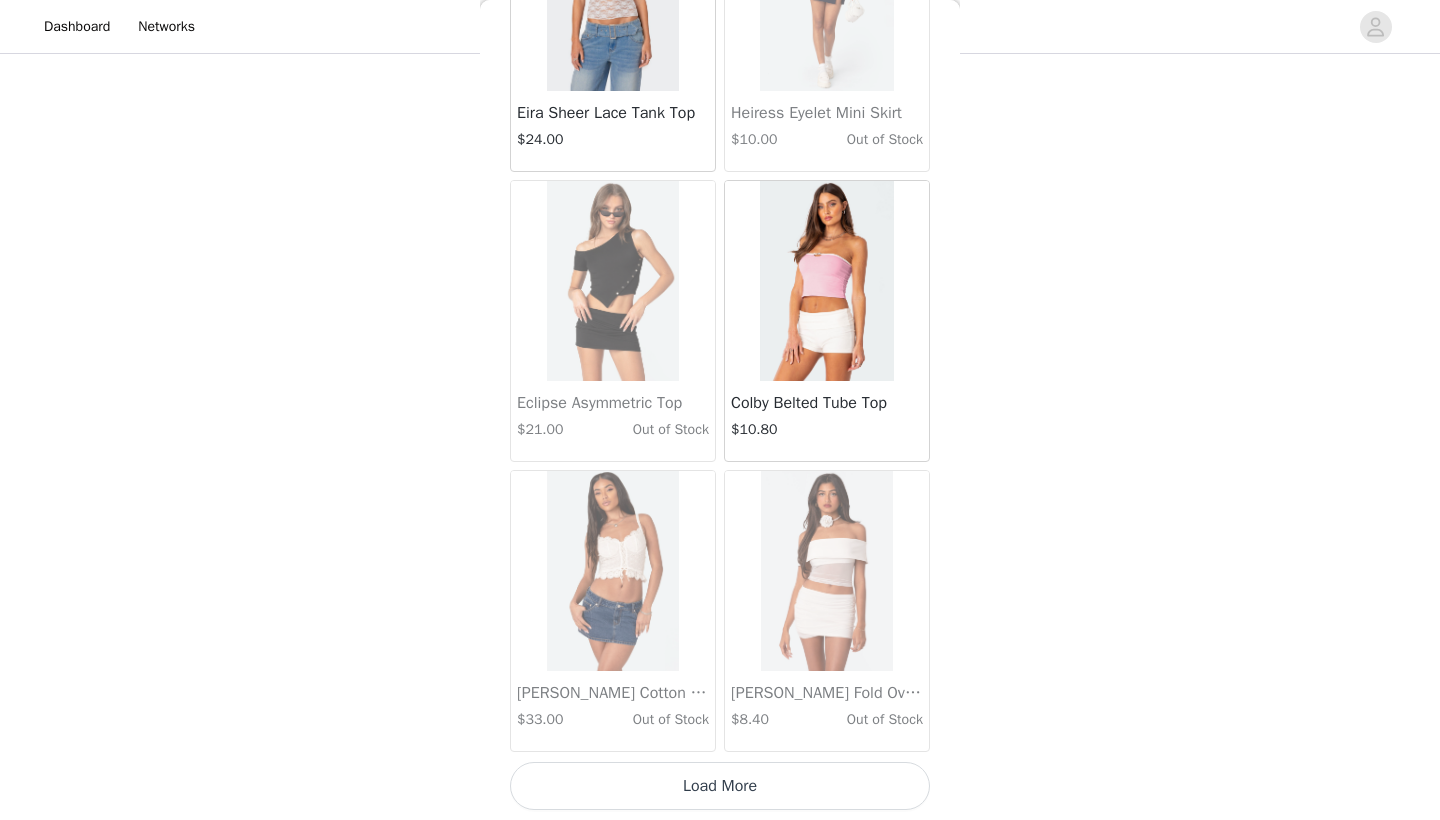 click on "Load More" at bounding box center (720, 786) 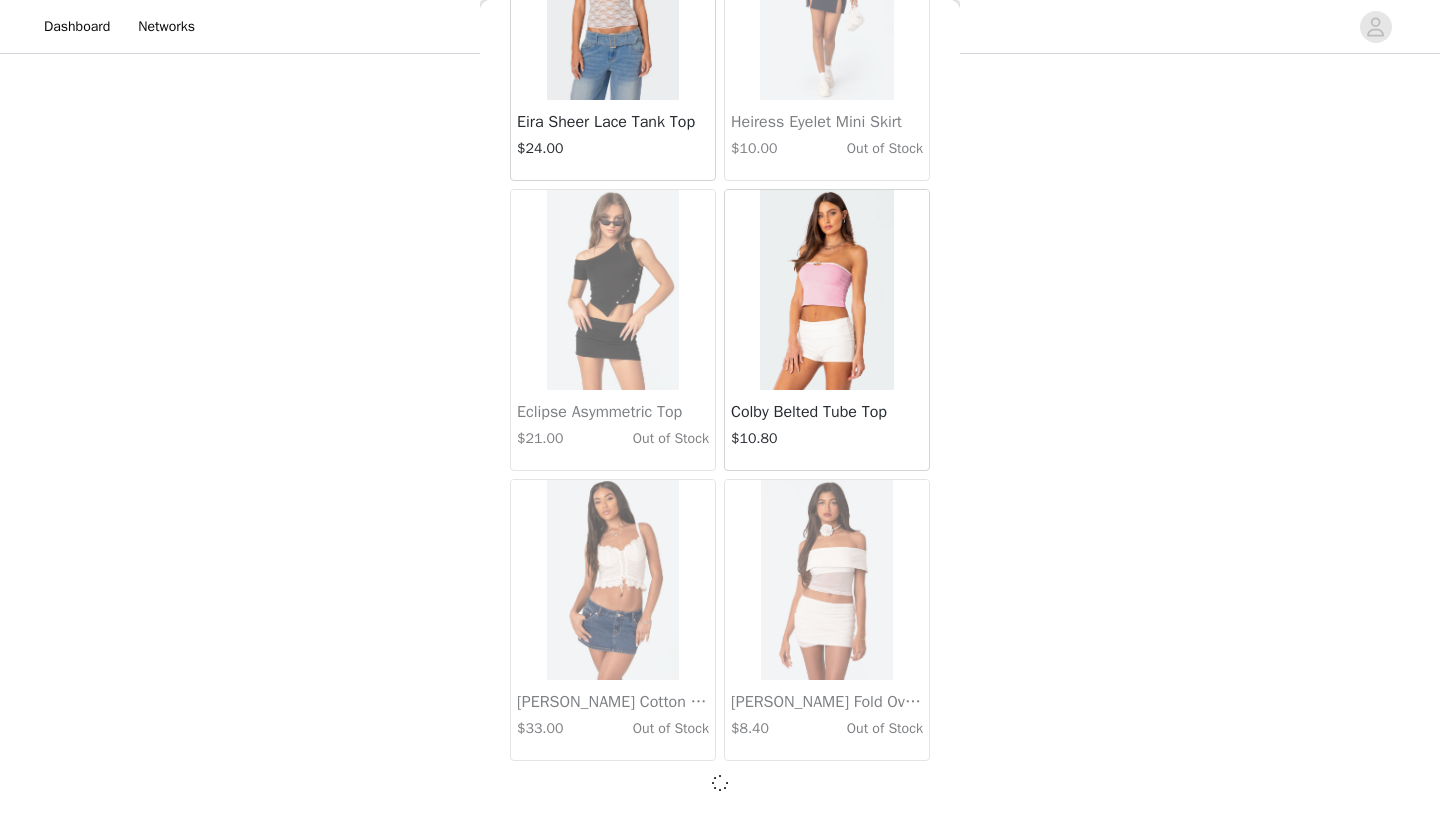 scroll, scrollTop: 31231, scrollLeft: 0, axis: vertical 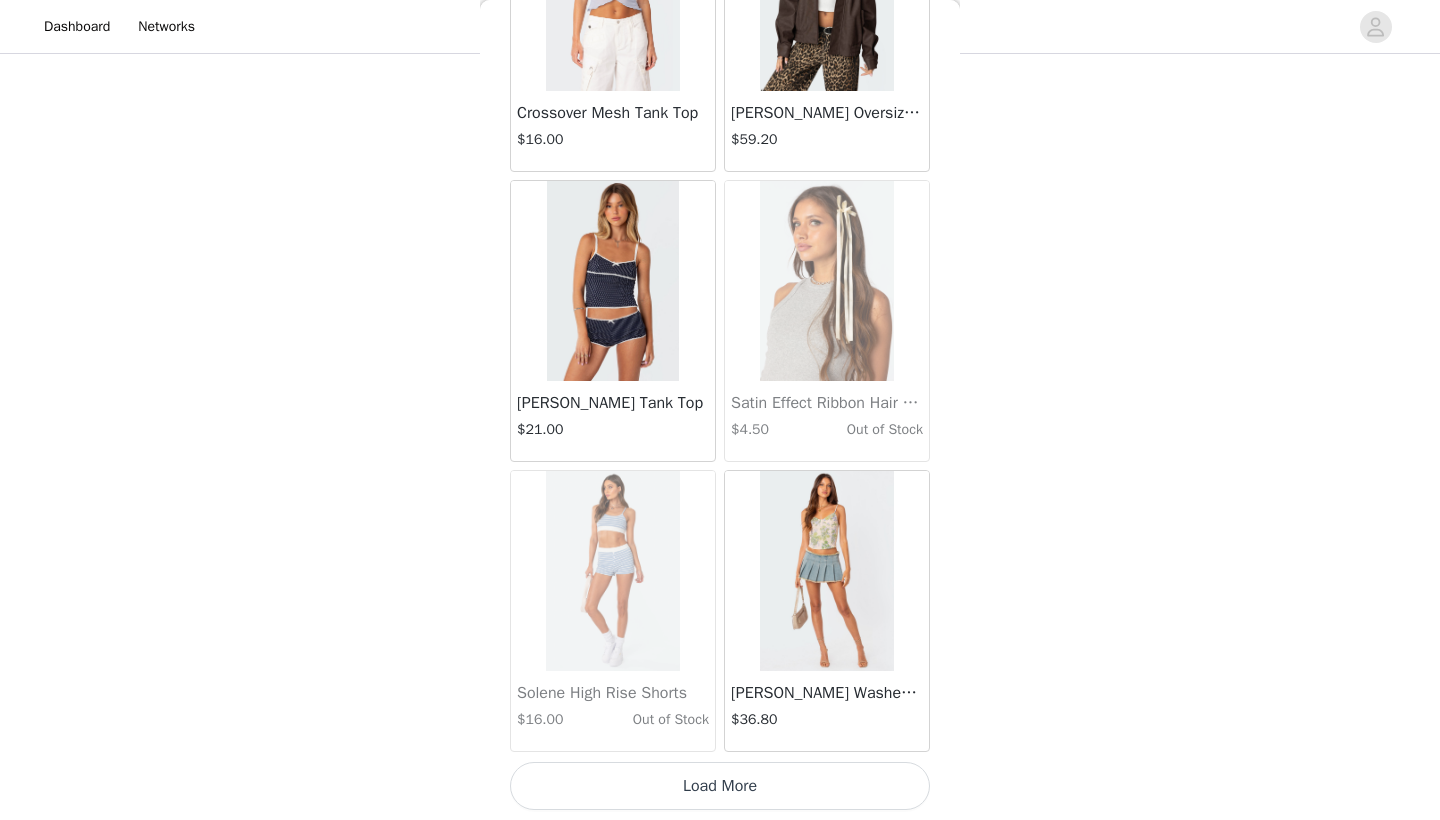 click on "Load More" at bounding box center (720, 786) 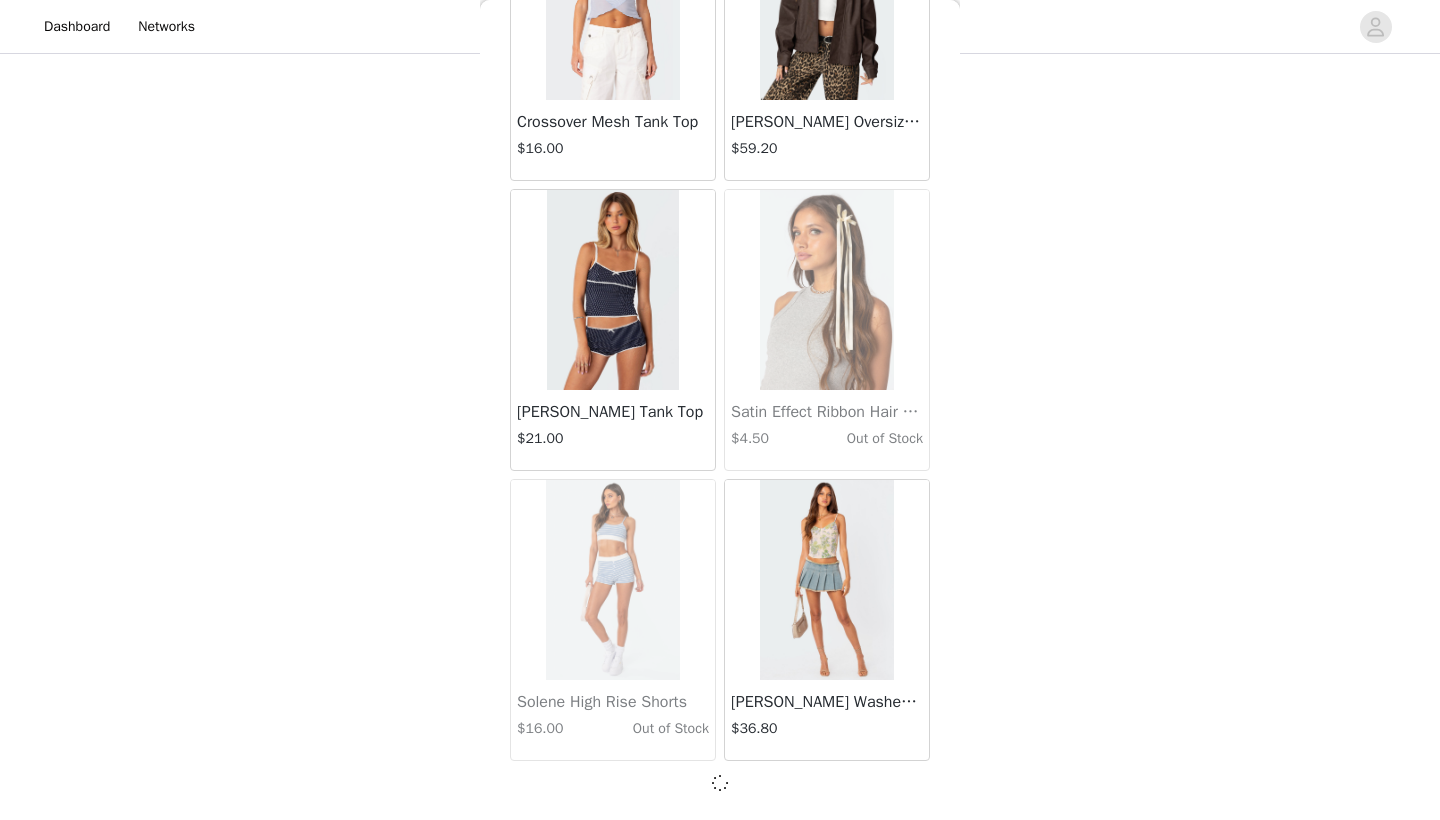 scroll, scrollTop: 34131, scrollLeft: 0, axis: vertical 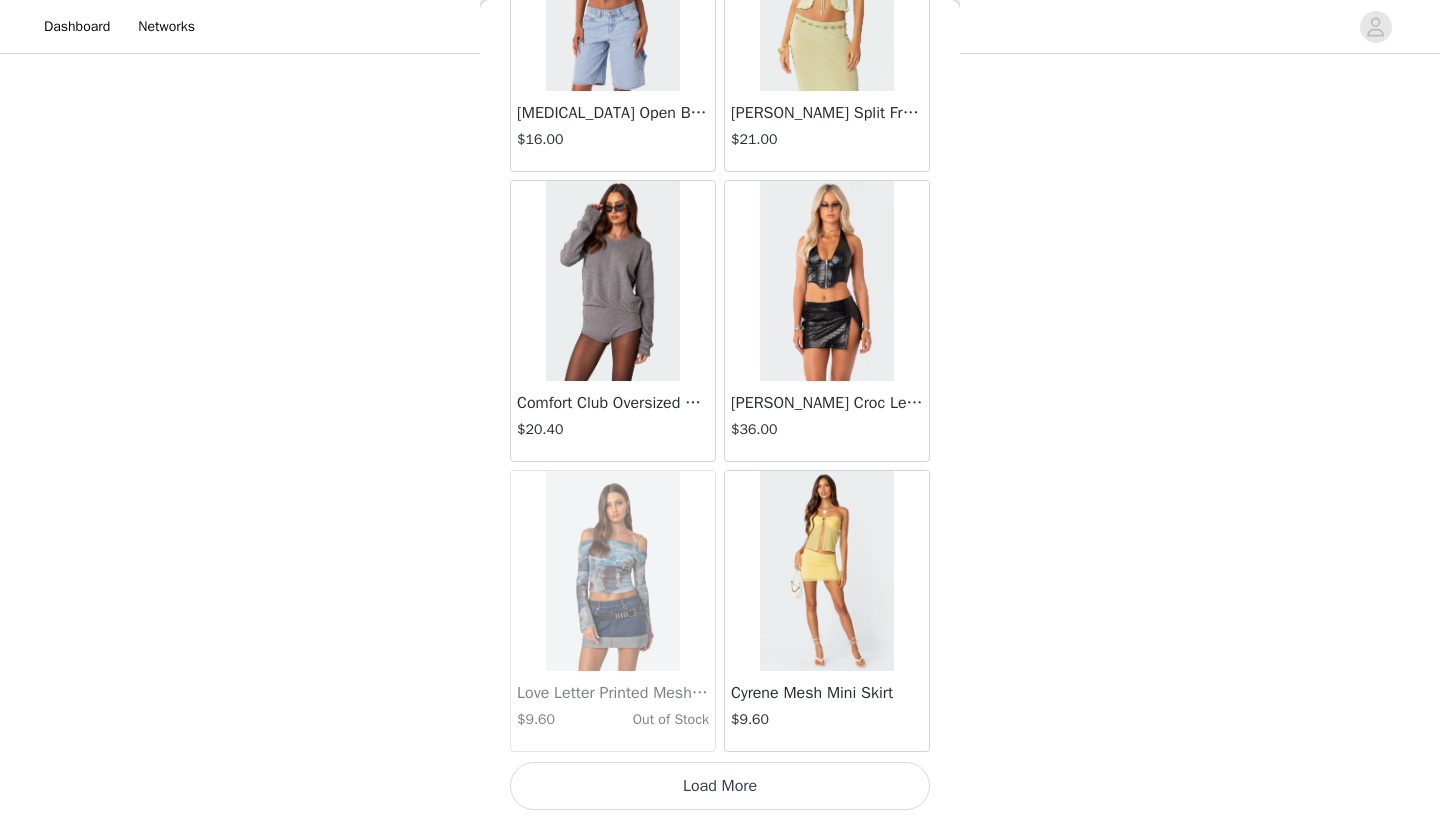 click on "Load More" at bounding box center (720, 786) 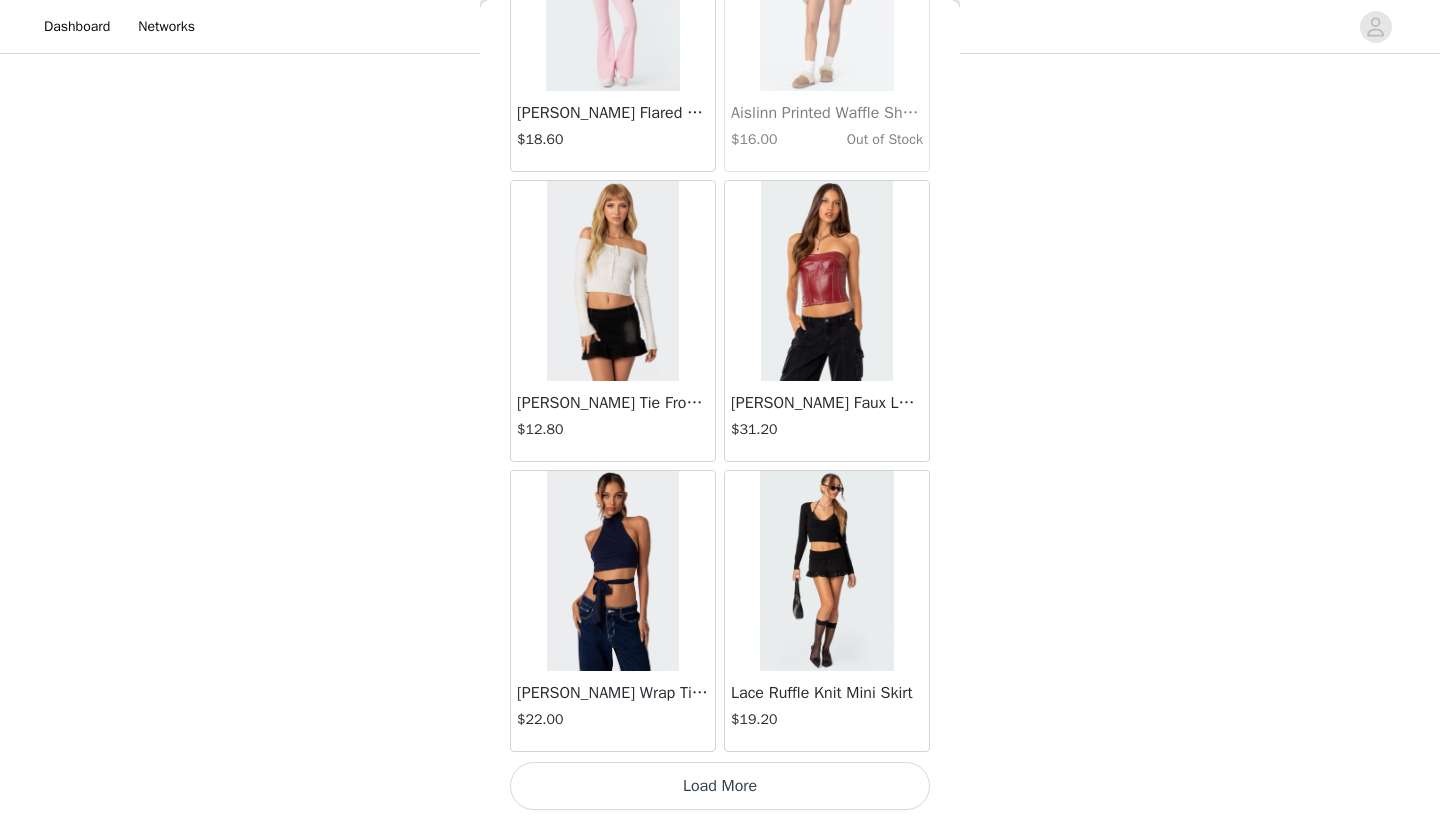 scroll, scrollTop: 39940, scrollLeft: 0, axis: vertical 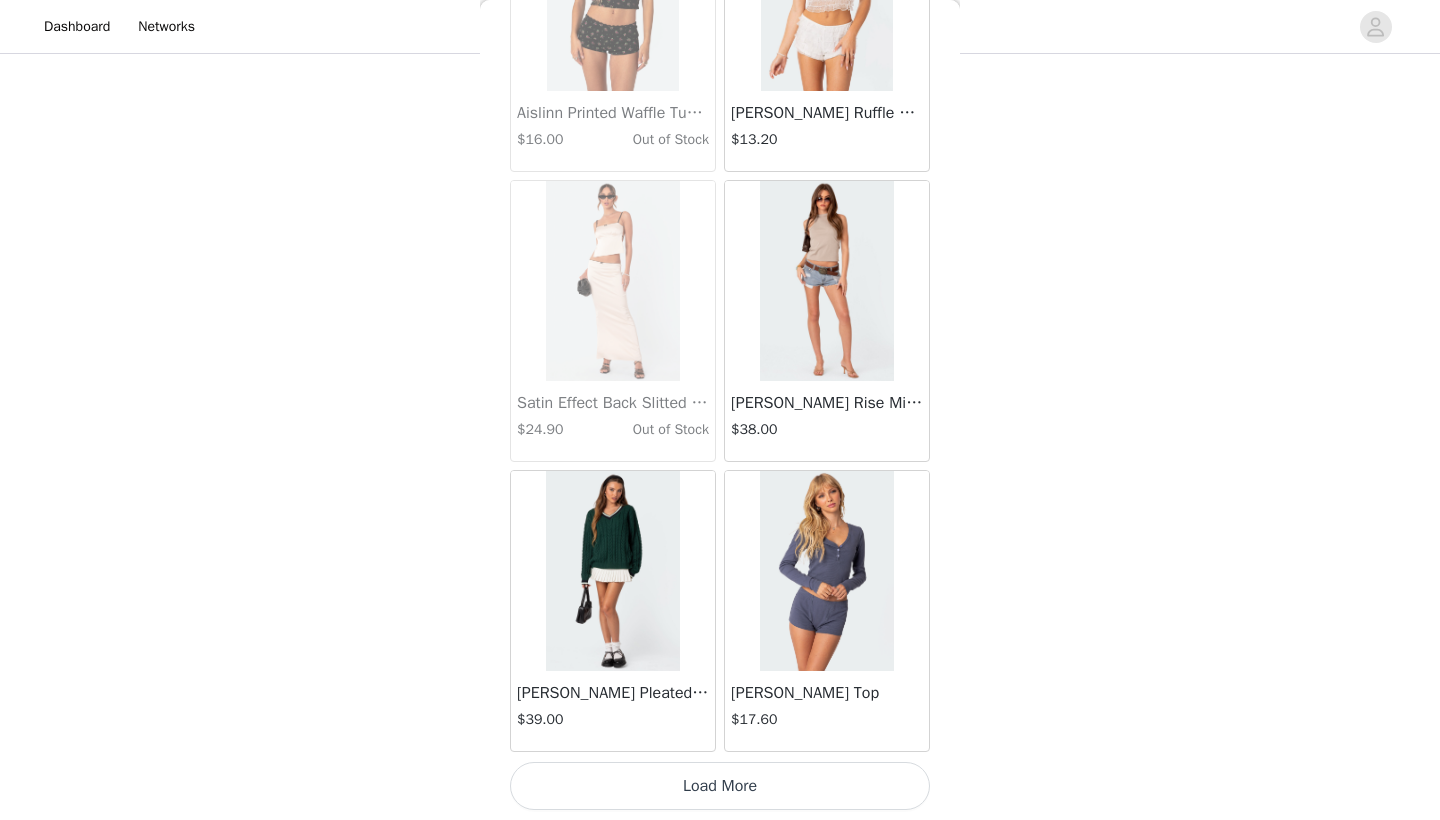 click on "Load More" at bounding box center [720, 786] 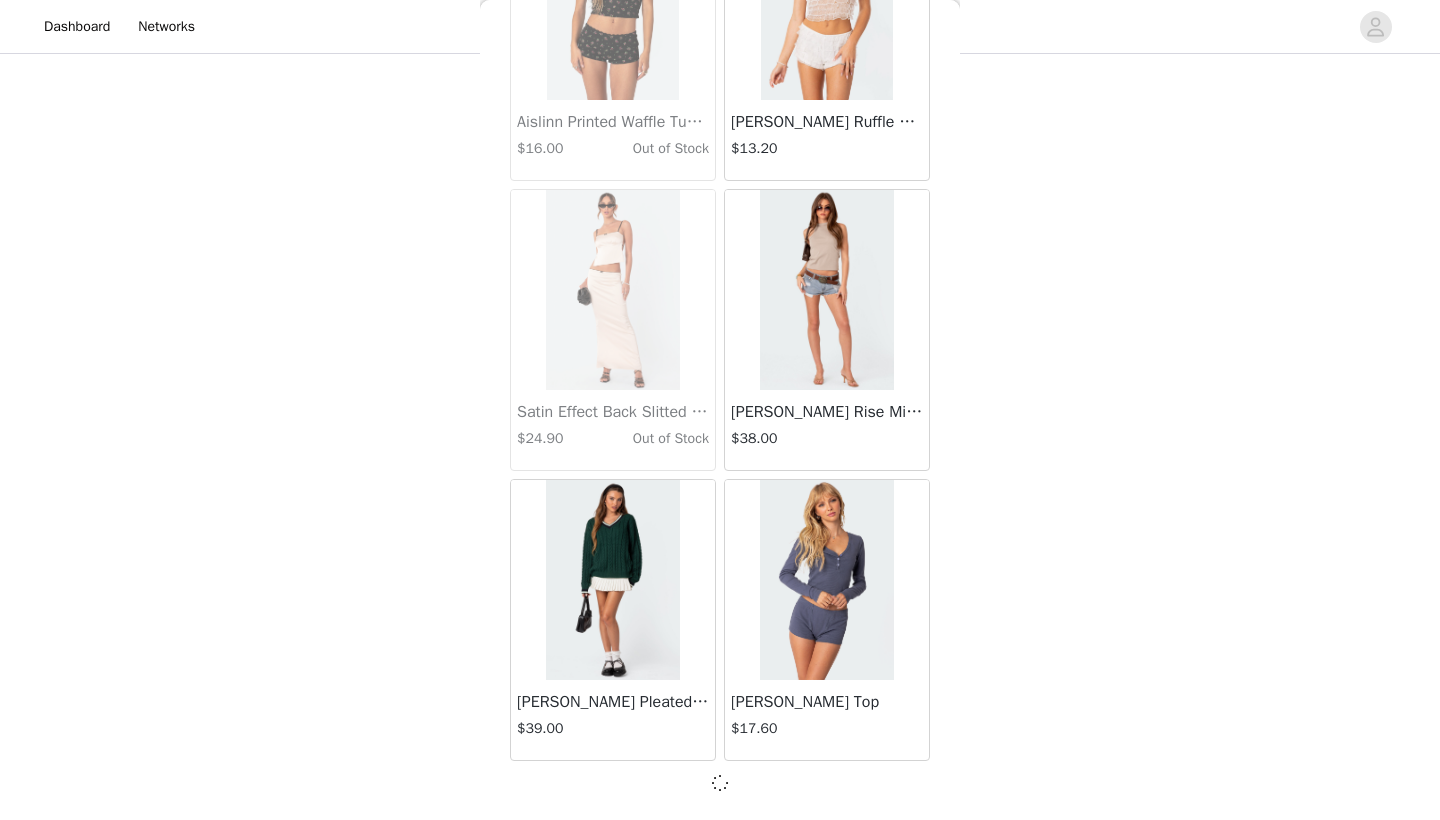 scroll, scrollTop: 42831, scrollLeft: 0, axis: vertical 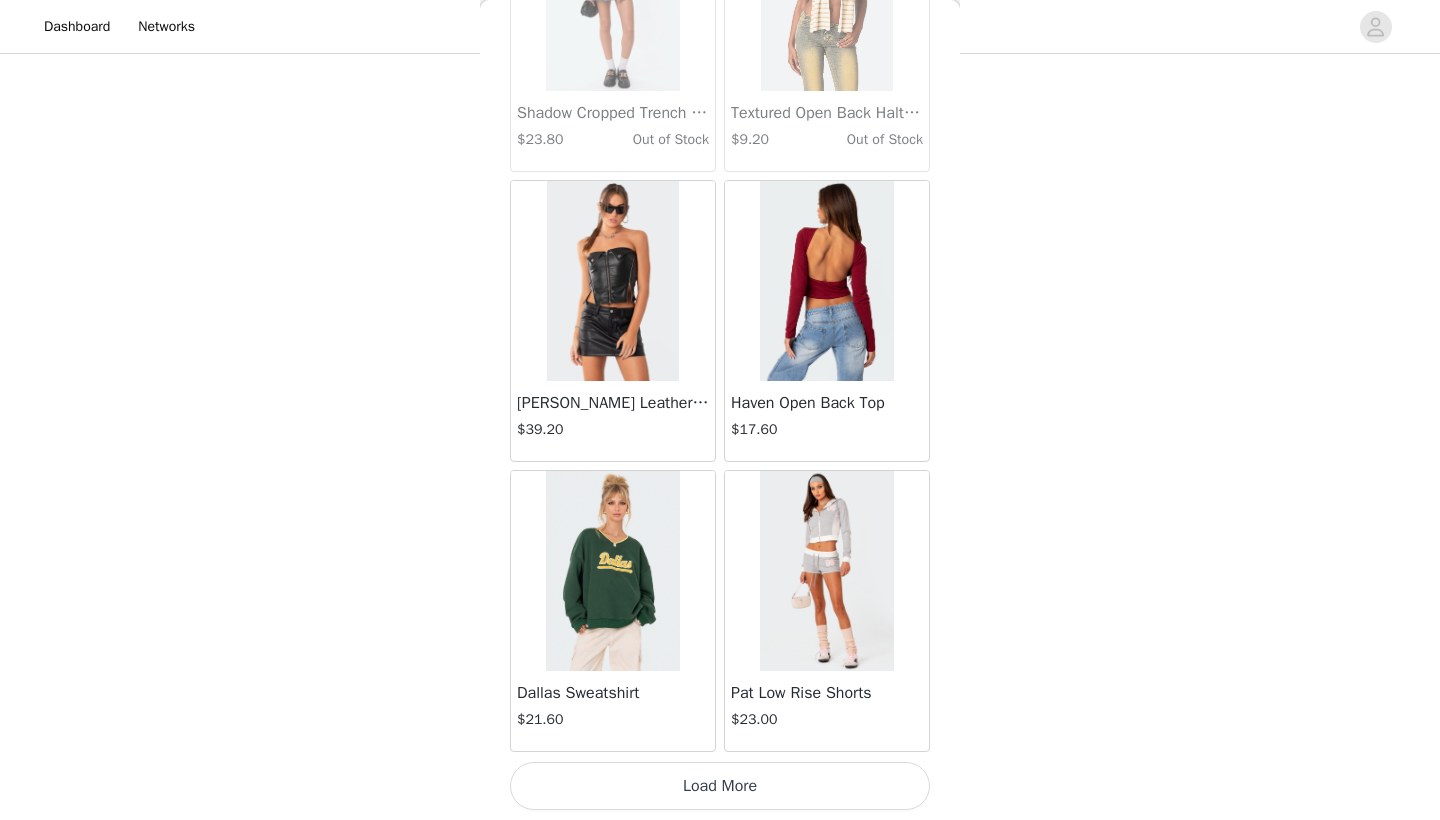 click on "Load More" at bounding box center [720, 786] 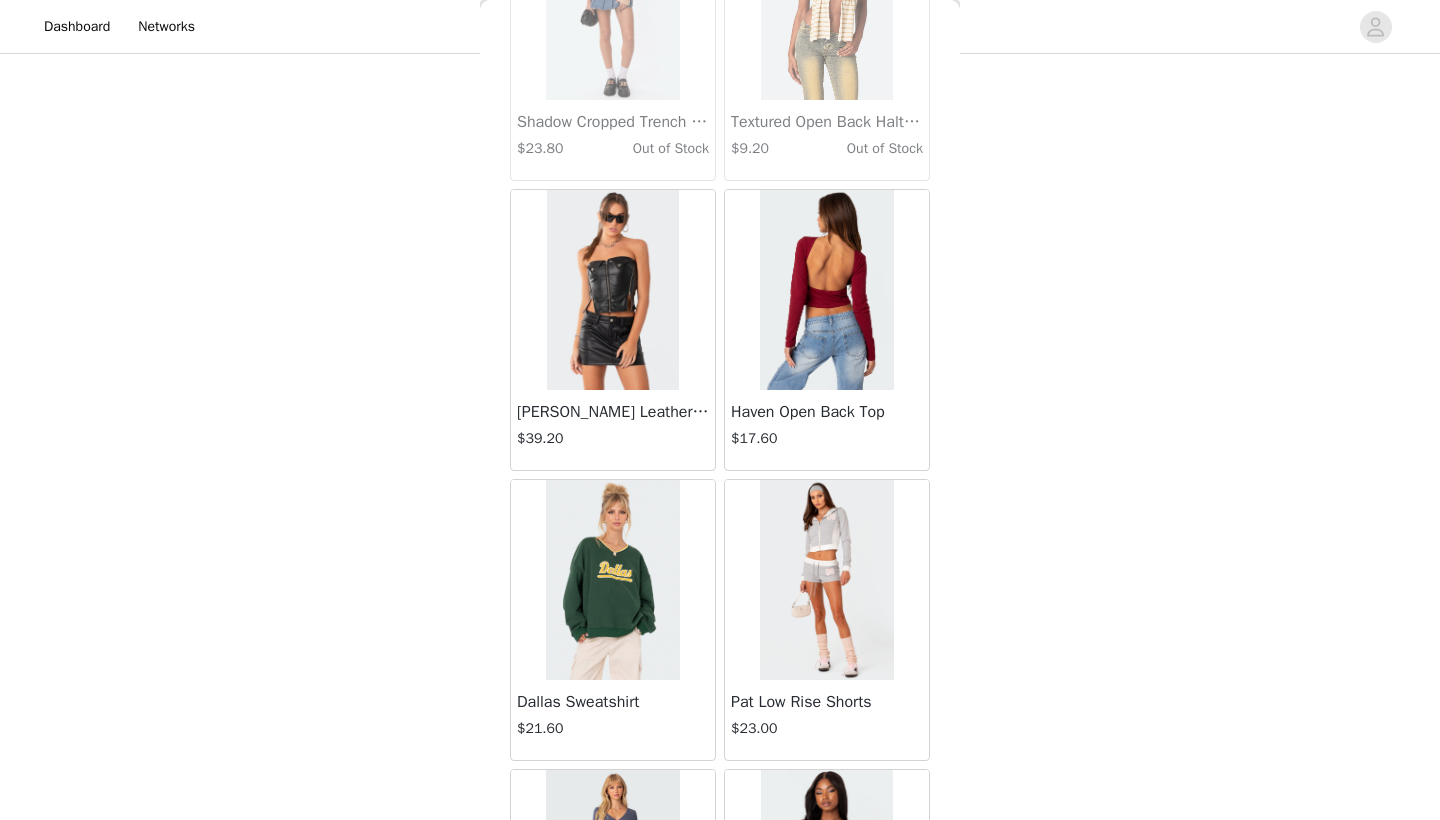 scroll, scrollTop: 974, scrollLeft: 0, axis: vertical 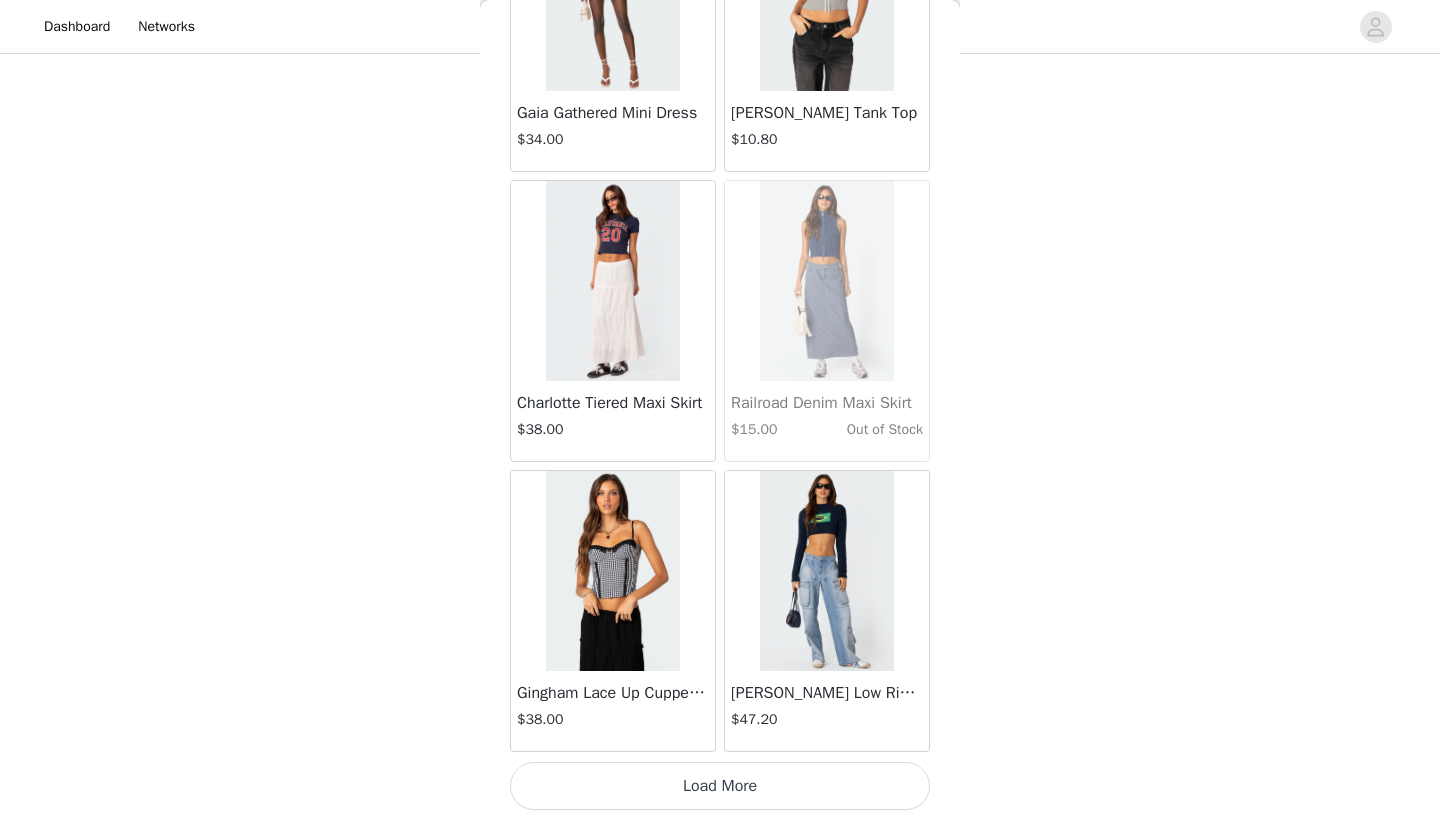 click on "Load More" at bounding box center [720, 786] 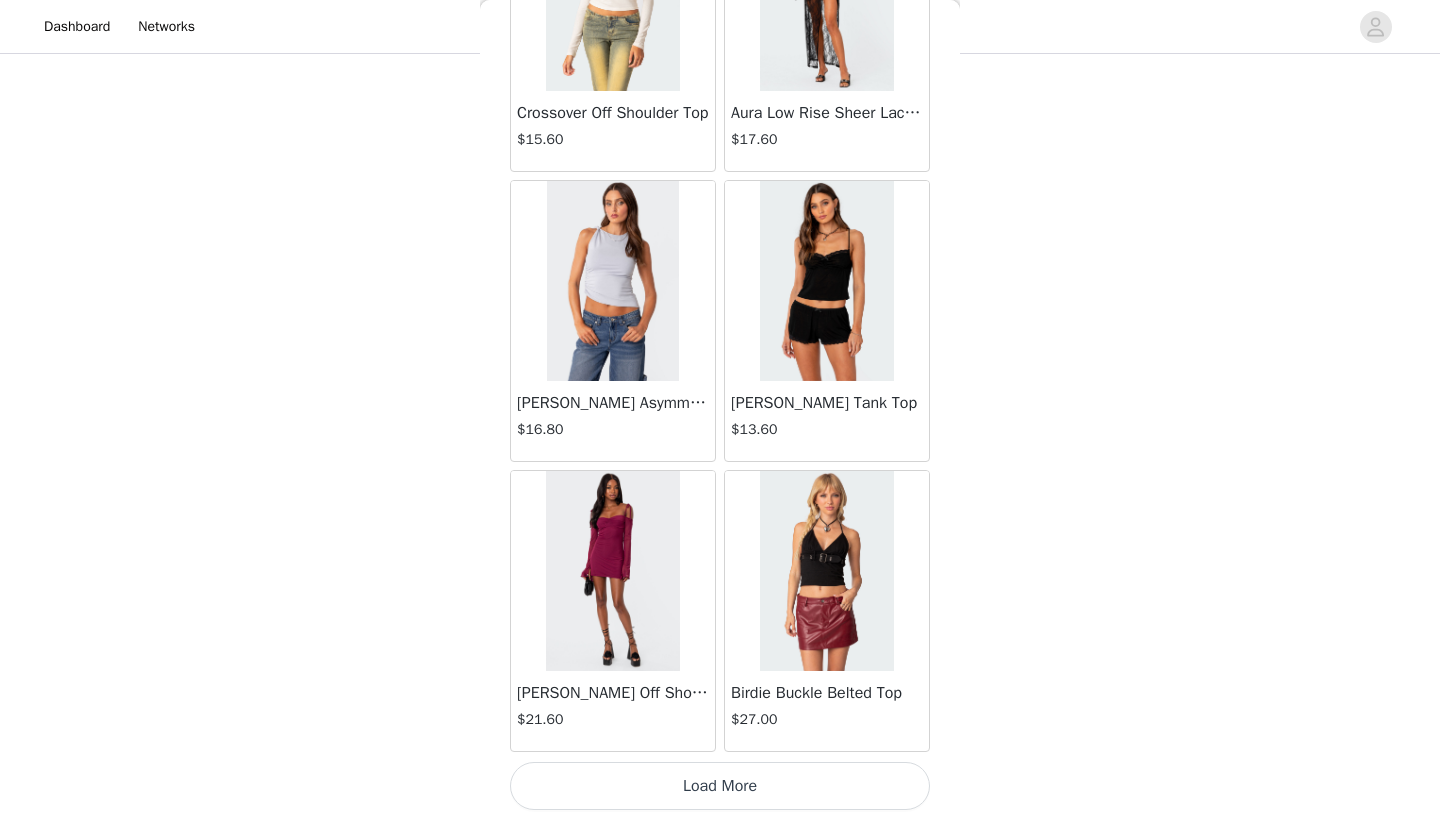 click on "Load More" at bounding box center (720, 786) 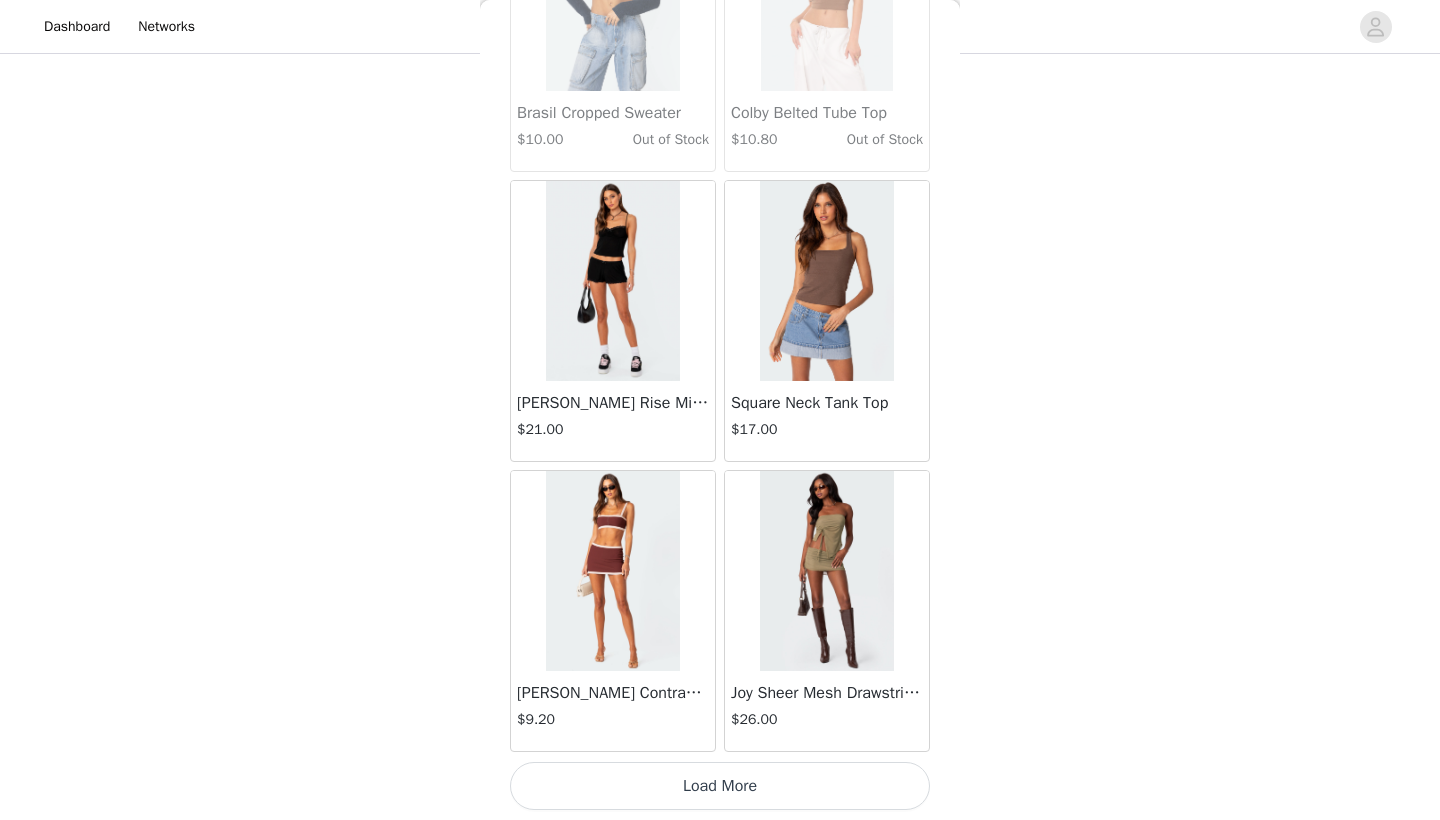 click on "Load More" at bounding box center (720, 786) 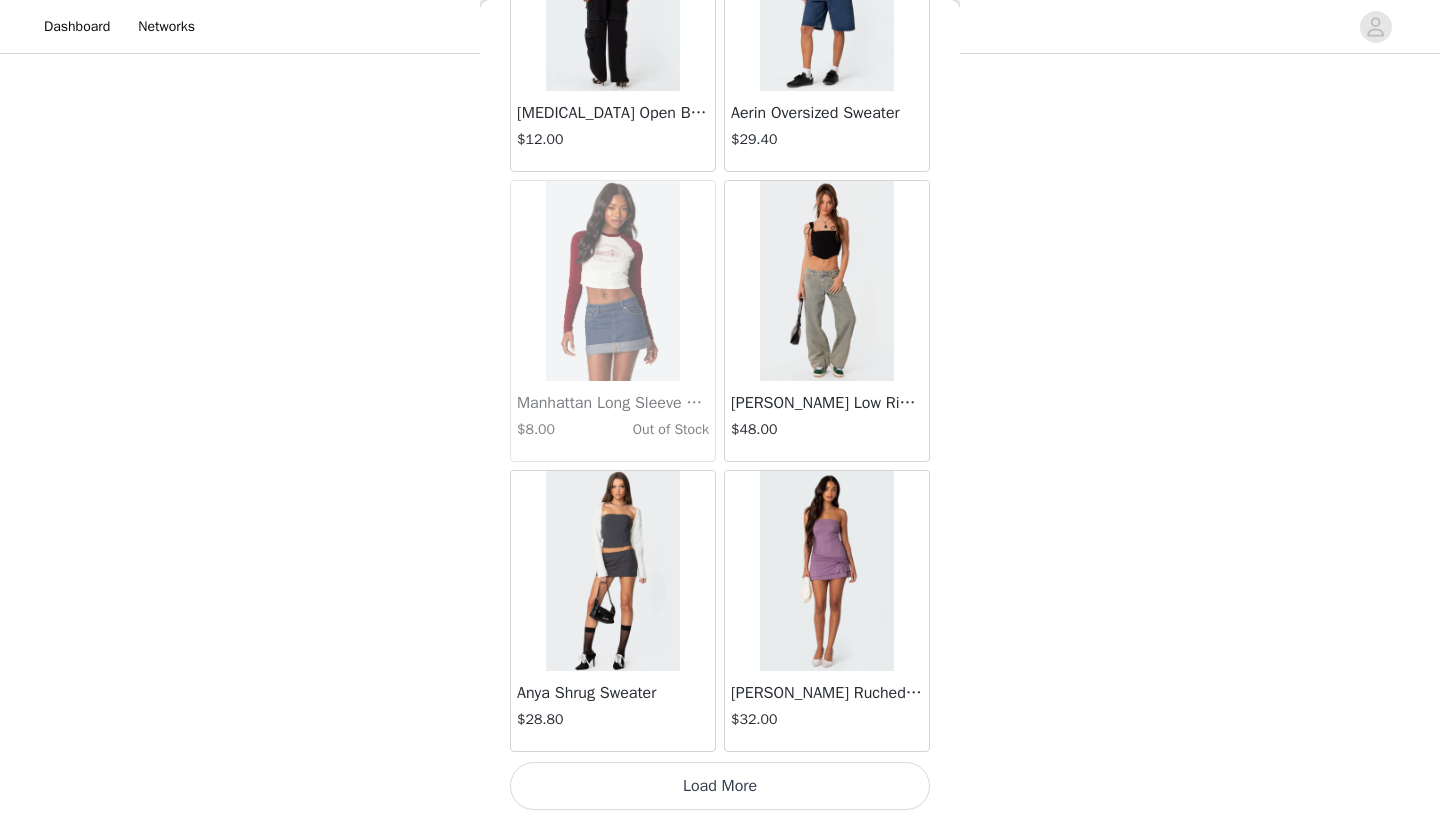 click on "Load More" at bounding box center [720, 786] 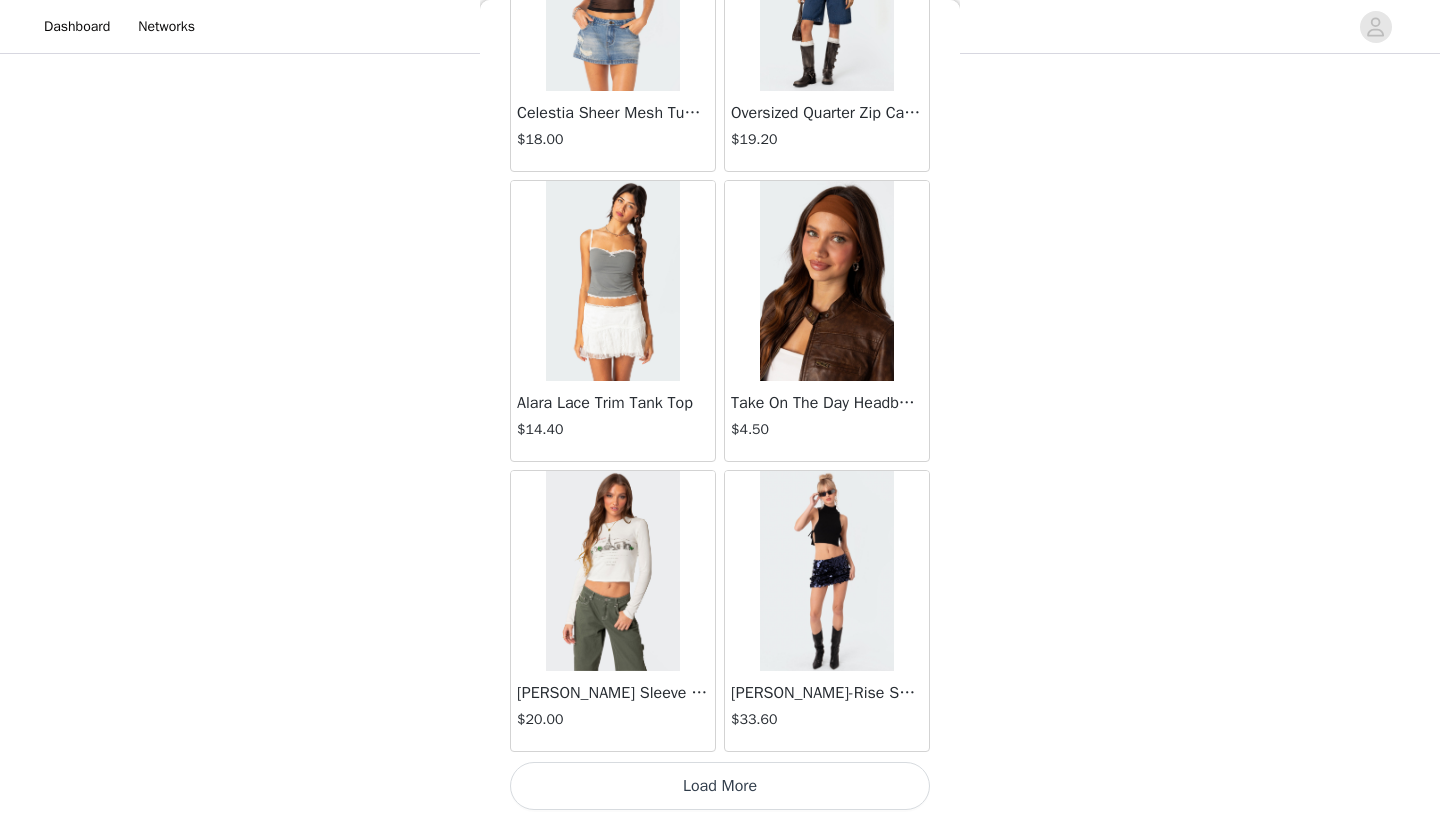 click on "Load More" at bounding box center [720, 786] 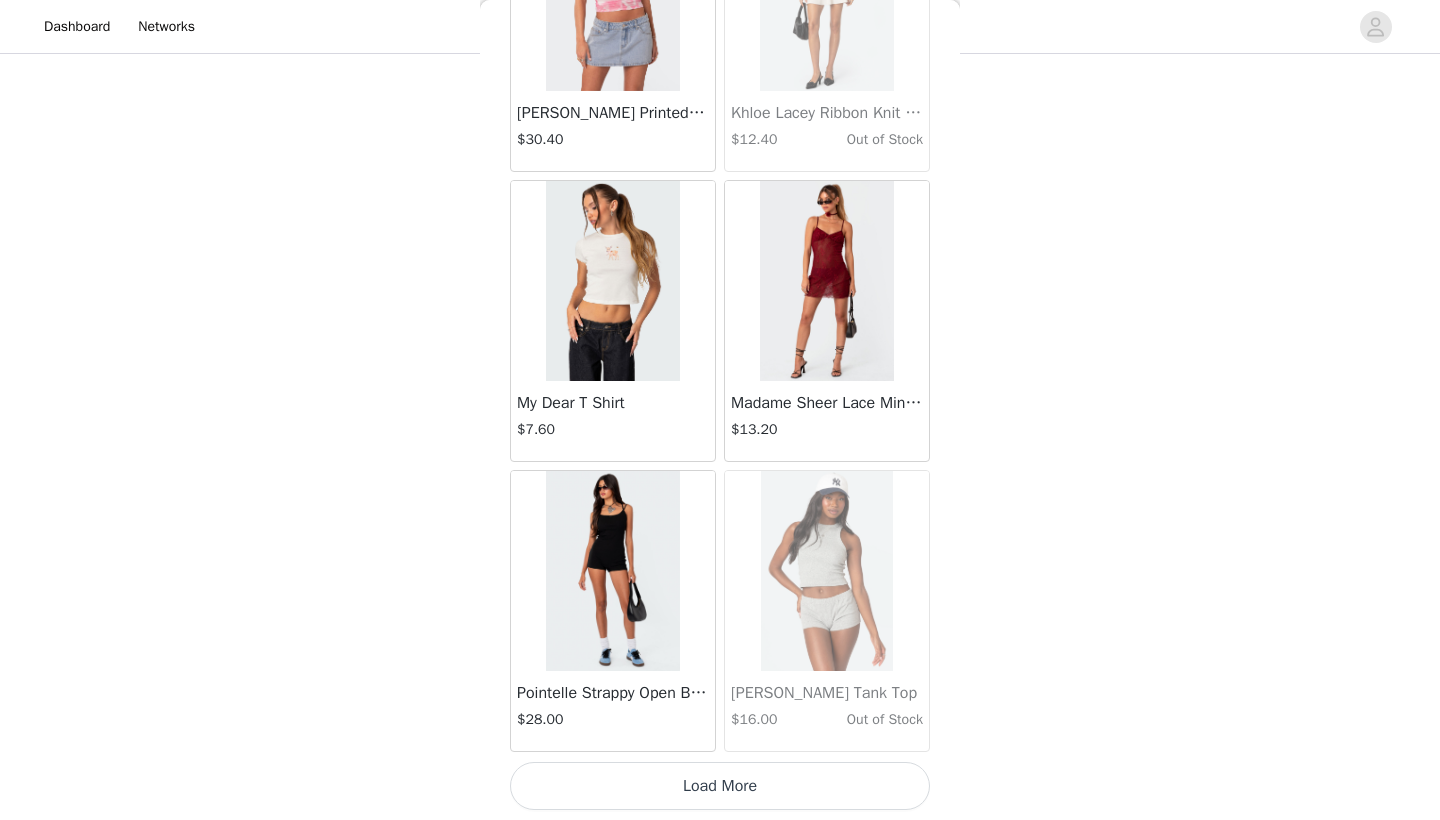 click on "Load More" at bounding box center [720, 786] 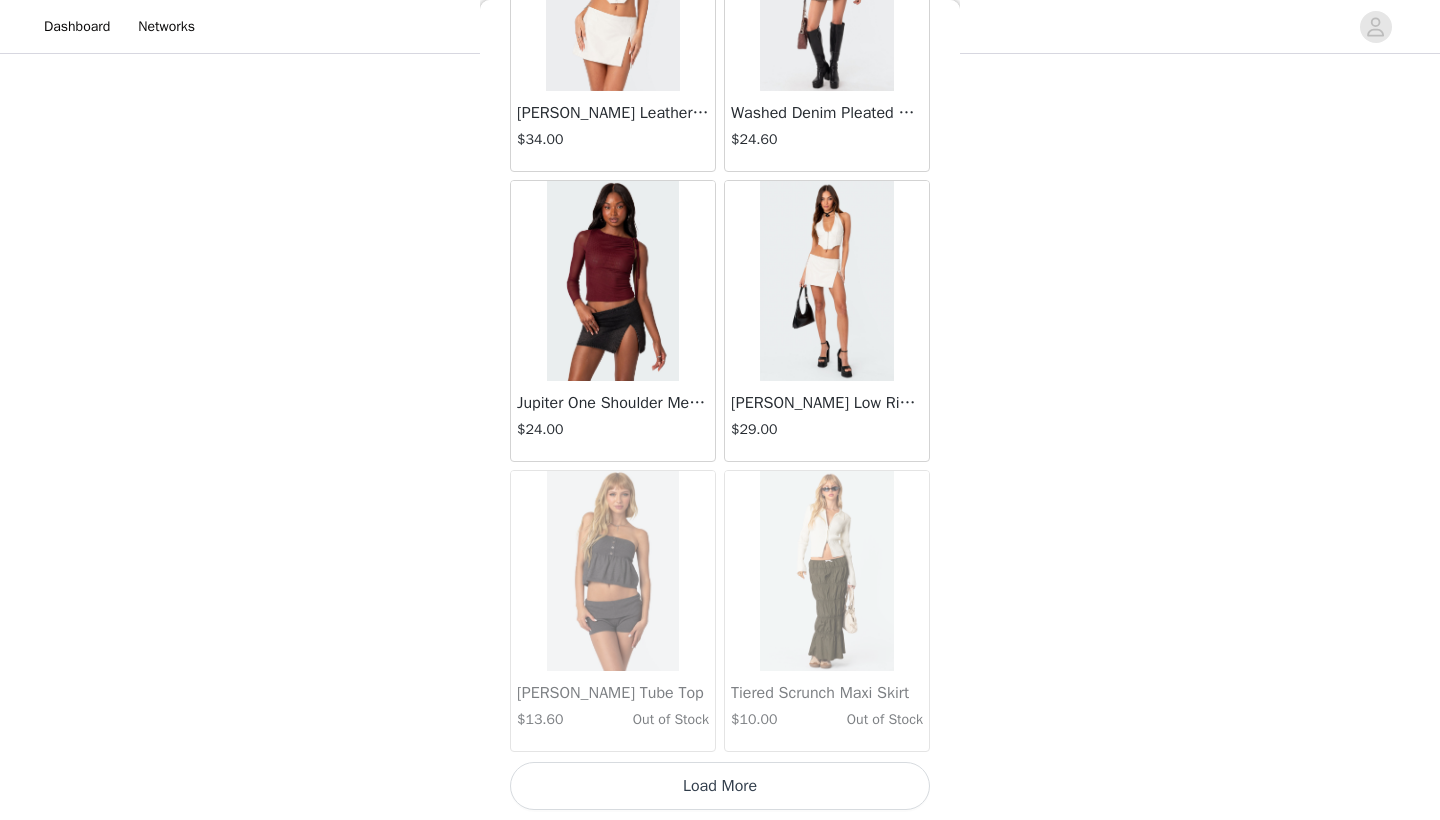 click on "Load More" at bounding box center (720, 786) 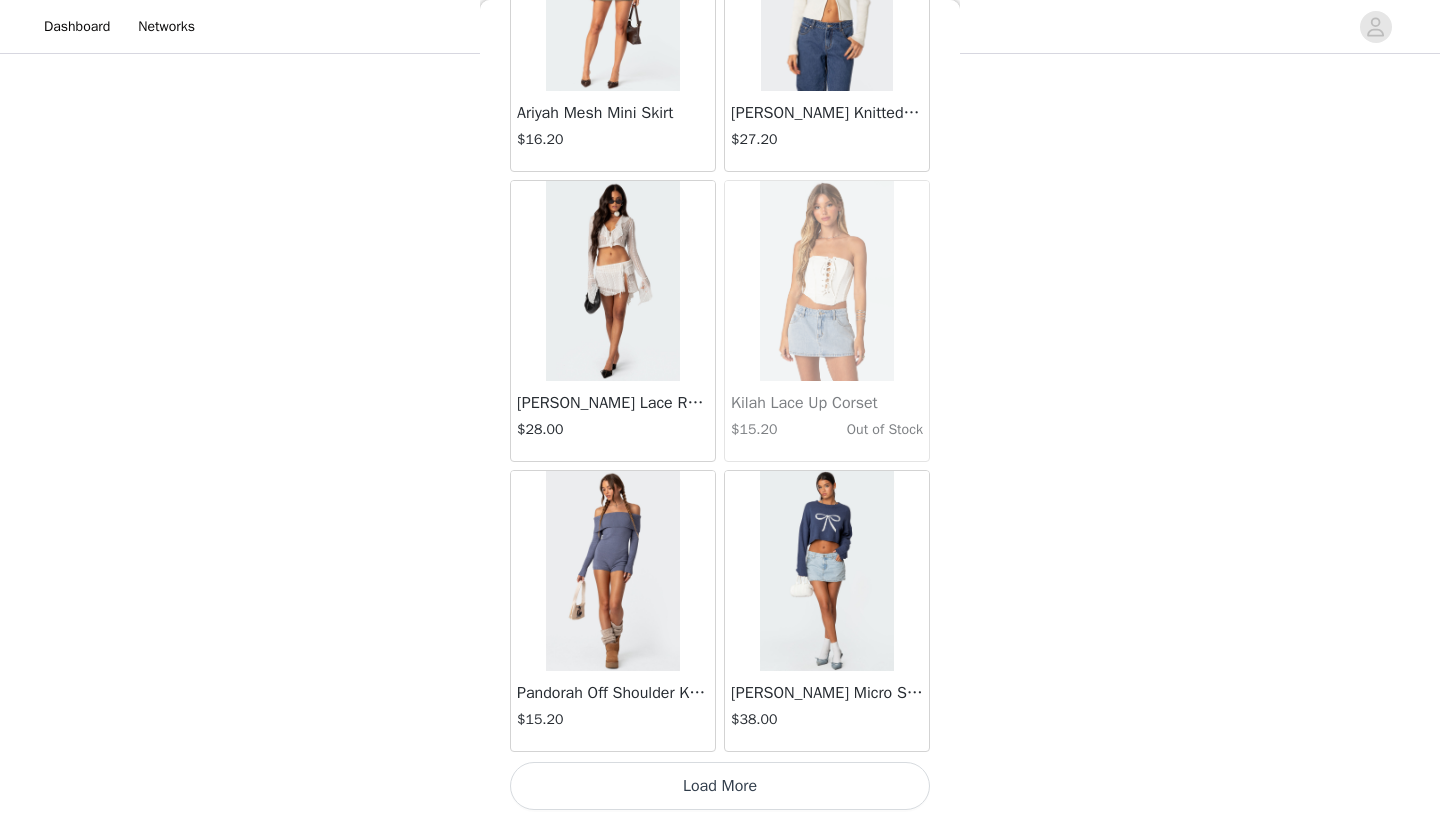click on "Load More" at bounding box center (720, 786) 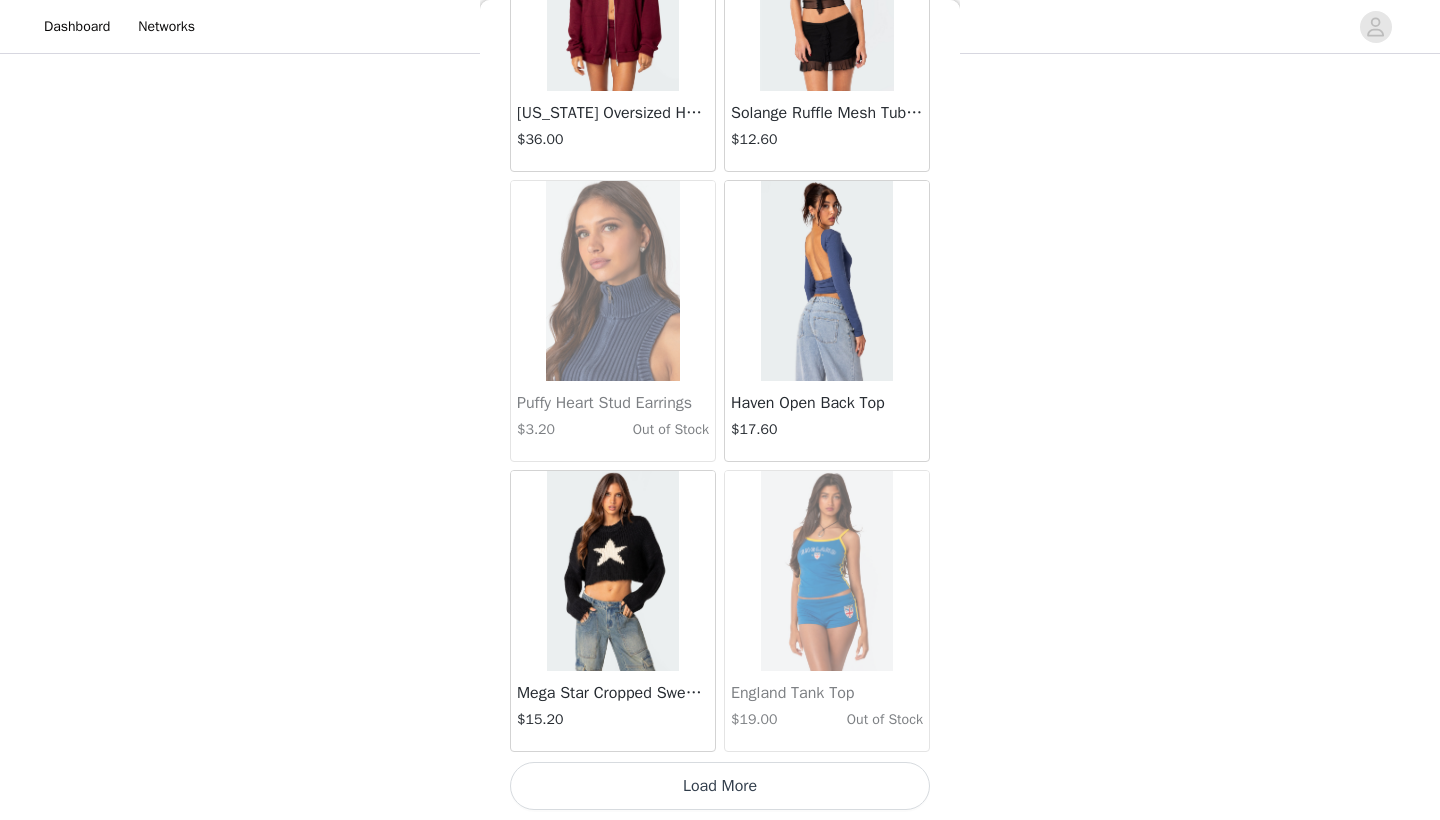 click on "Load More" at bounding box center [720, 786] 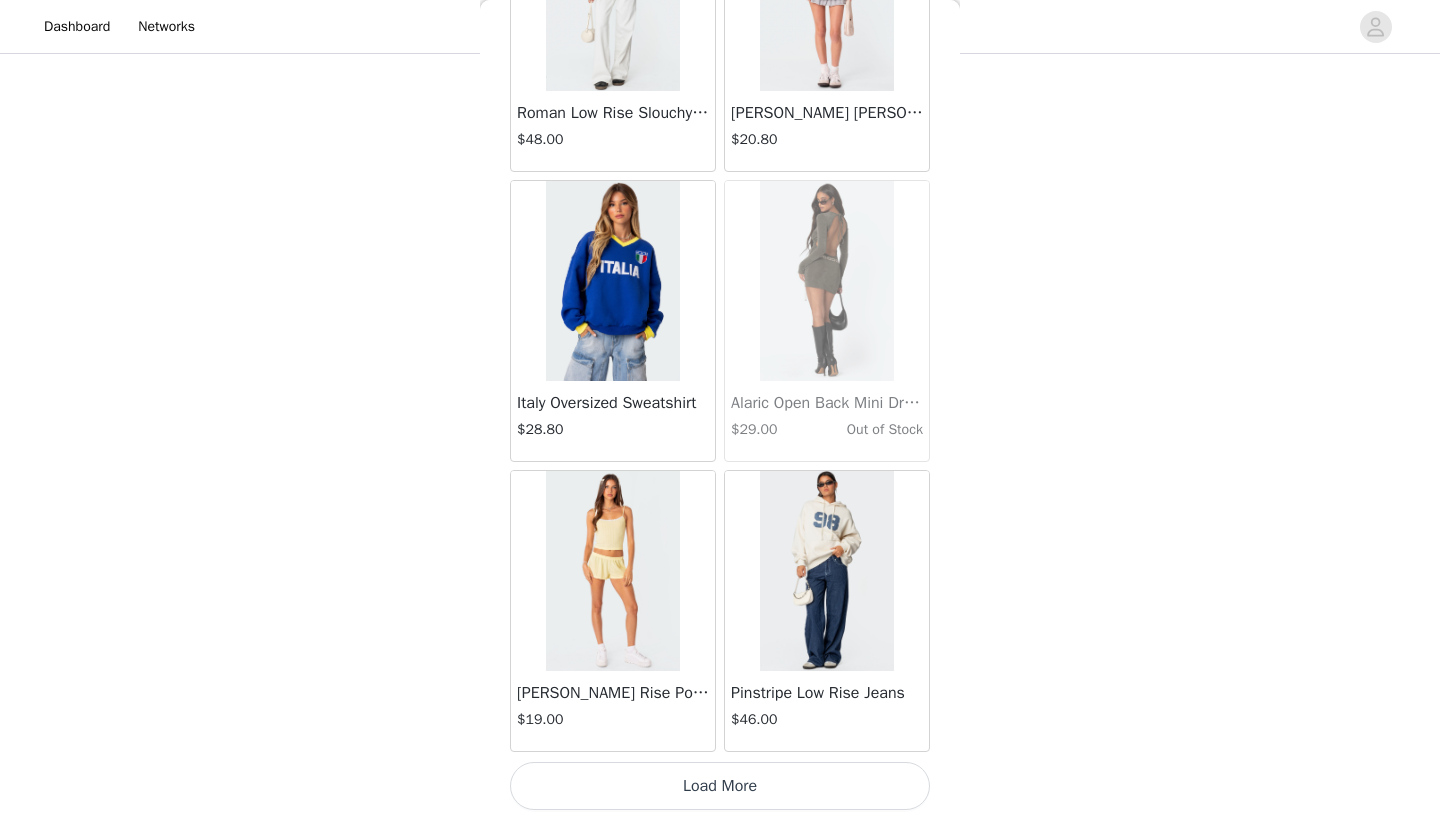 scroll, scrollTop: 74740, scrollLeft: 0, axis: vertical 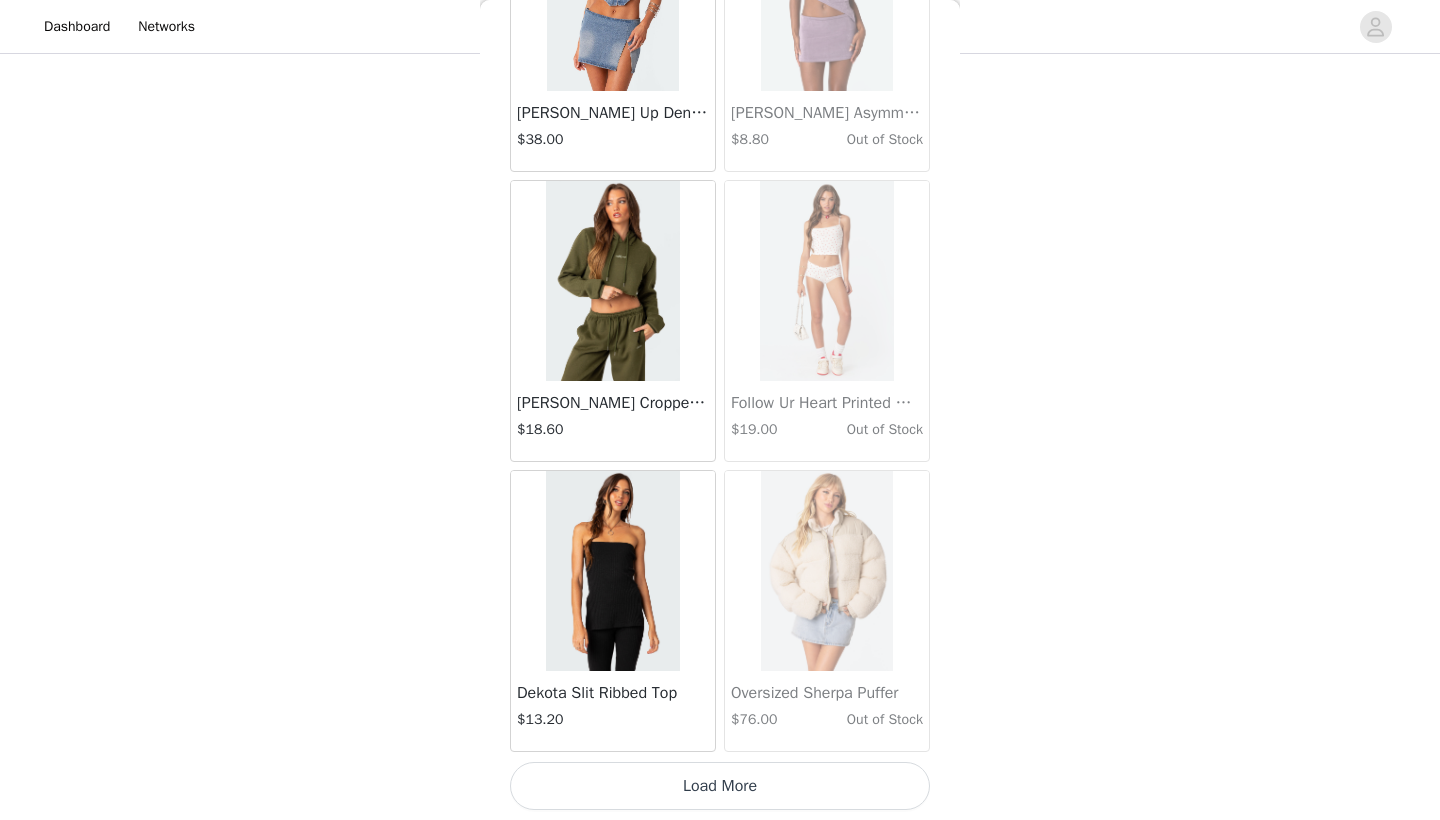 click on "Load More" at bounding box center (720, 786) 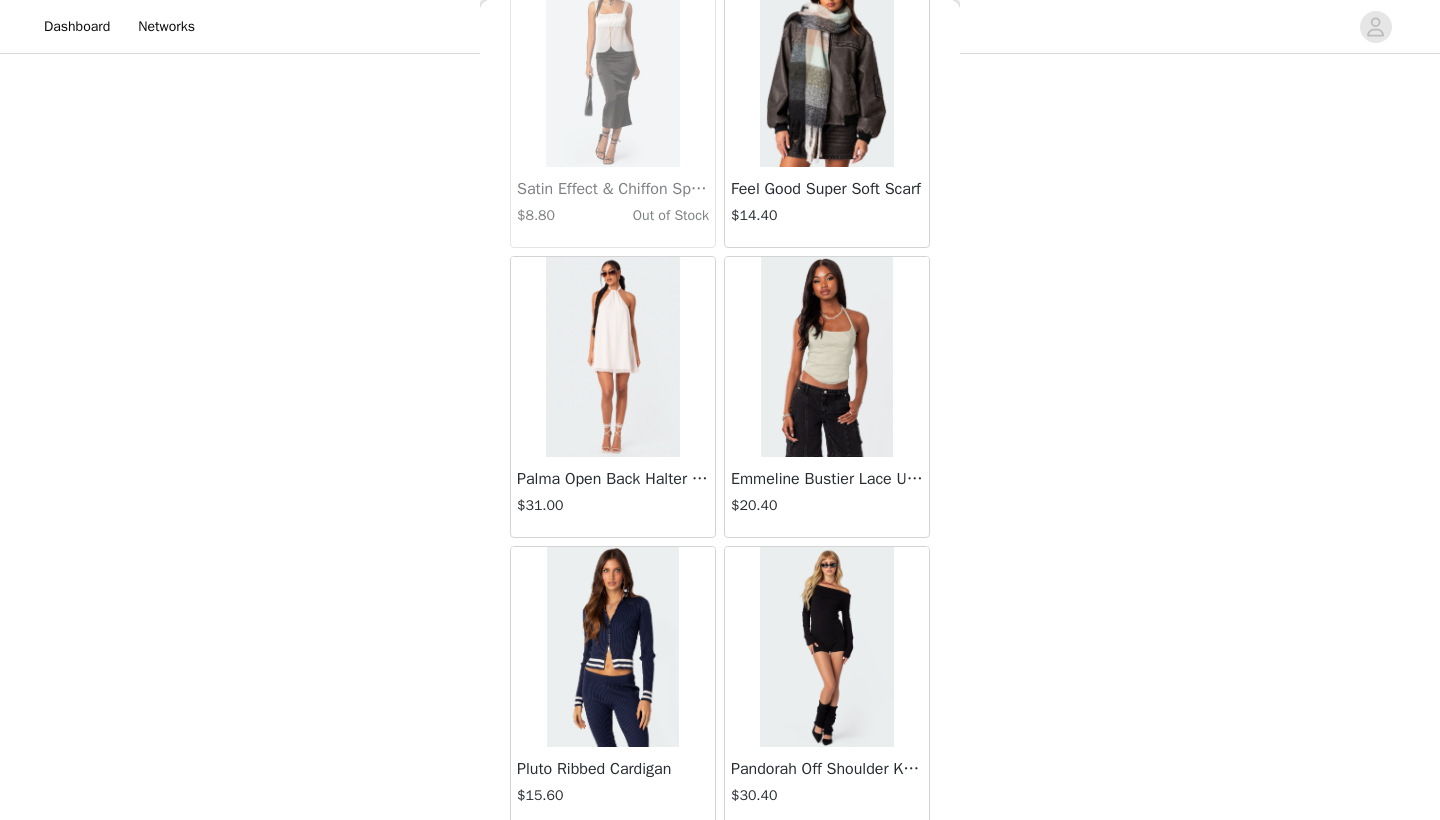 scroll, scrollTop: 80540, scrollLeft: 0, axis: vertical 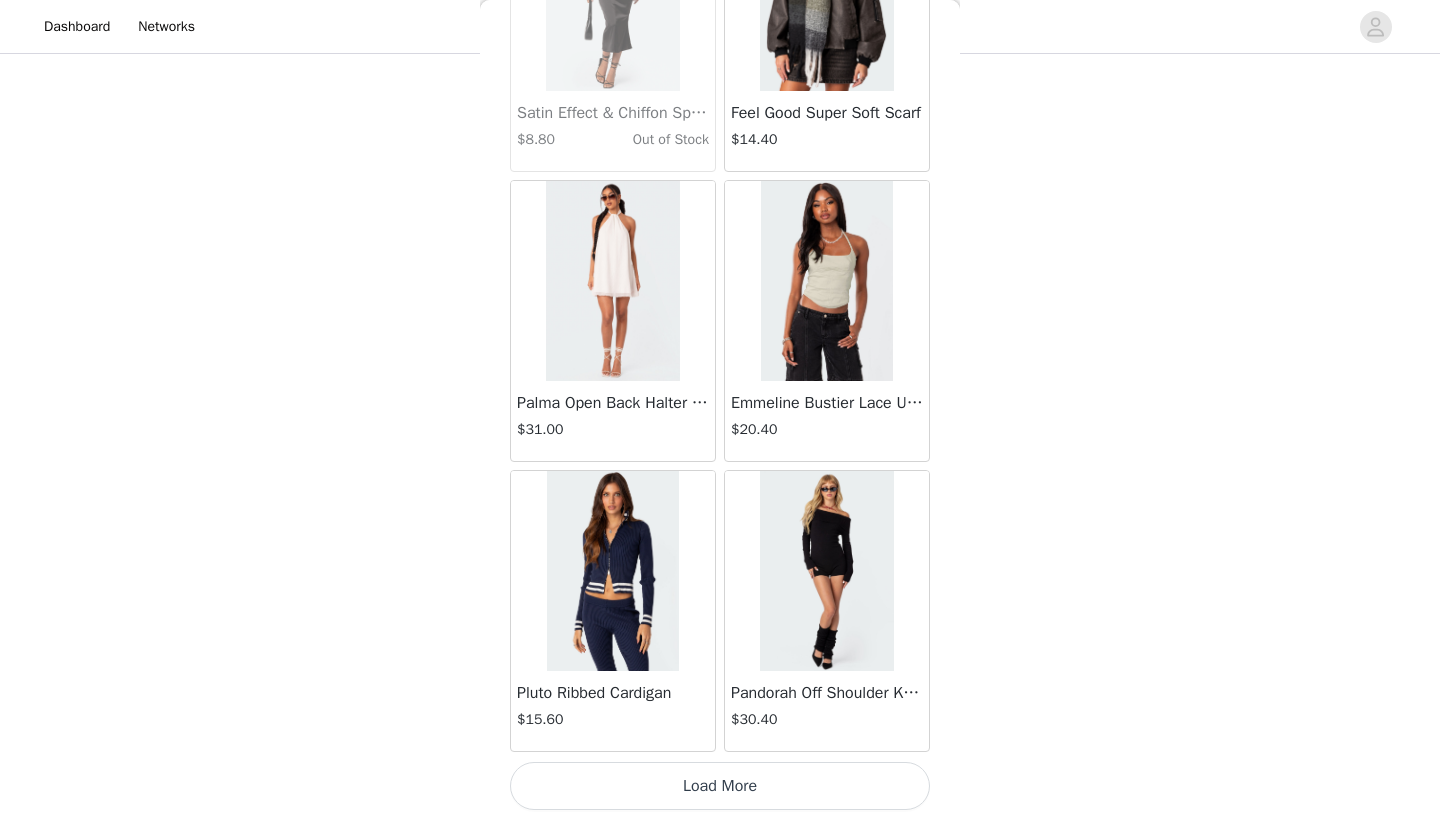 click on "Load More" at bounding box center [720, 786] 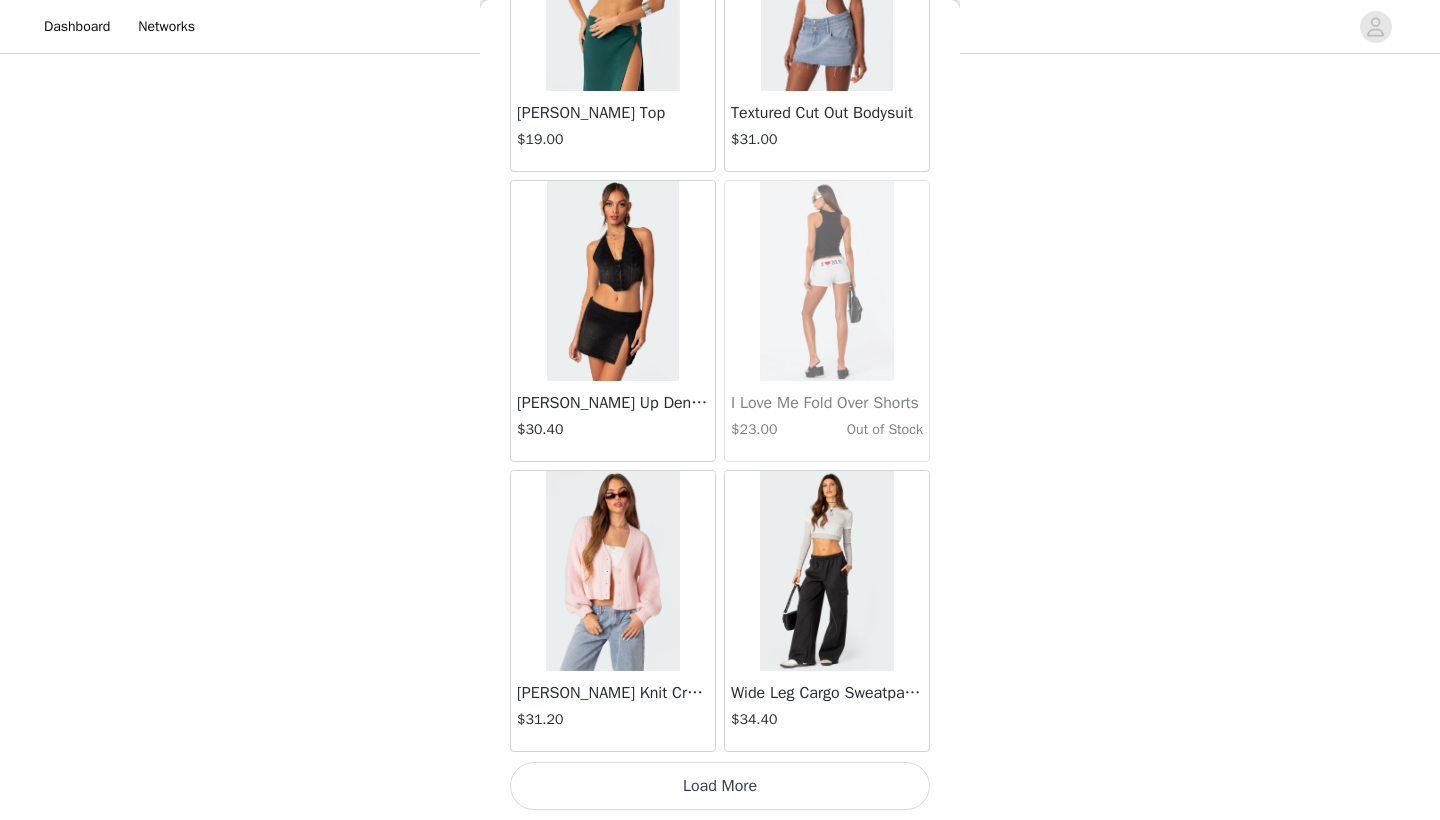 scroll, scrollTop: 83440, scrollLeft: 0, axis: vertical 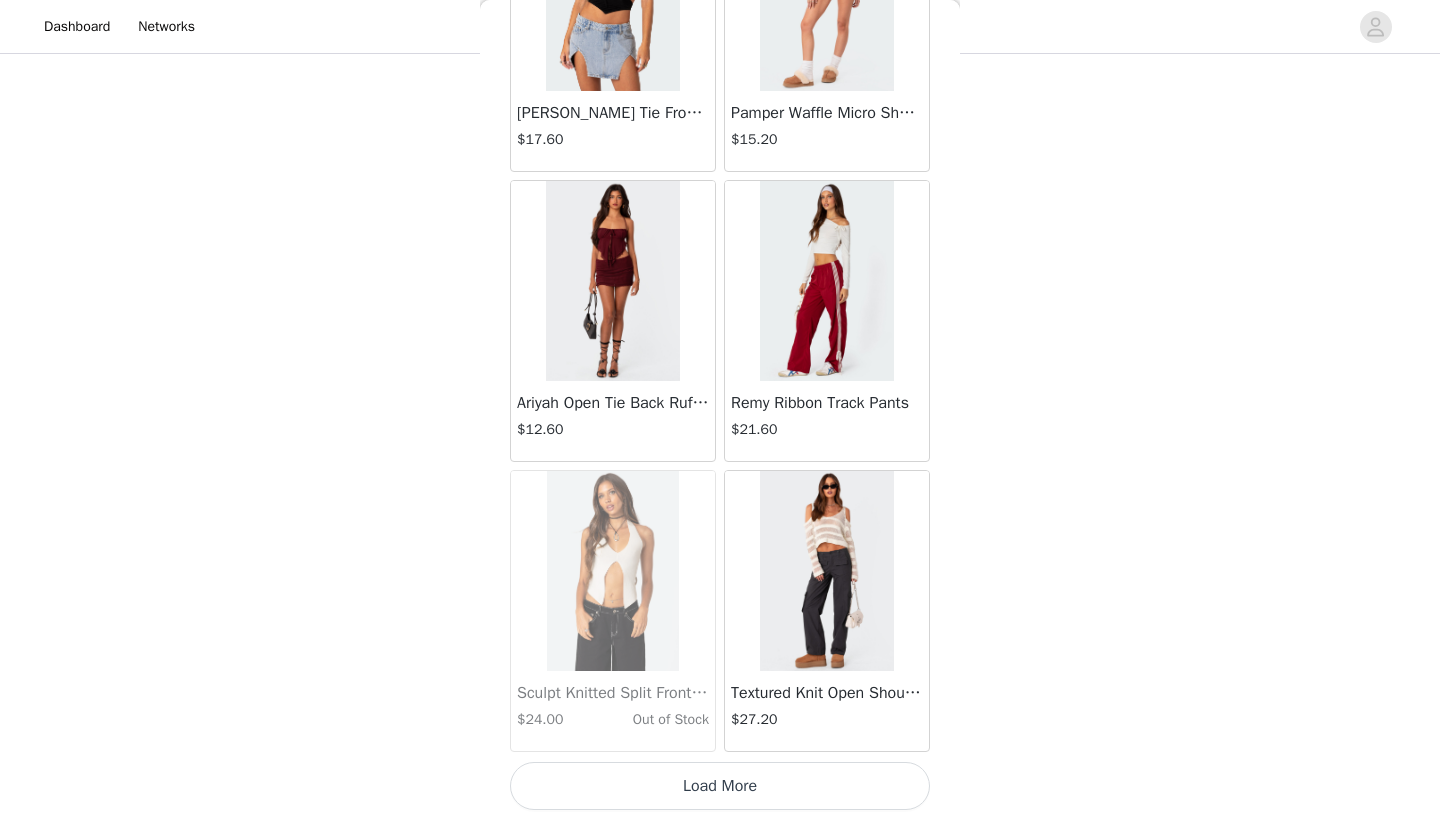 click on "Load More" at bounding box center [720, 786] 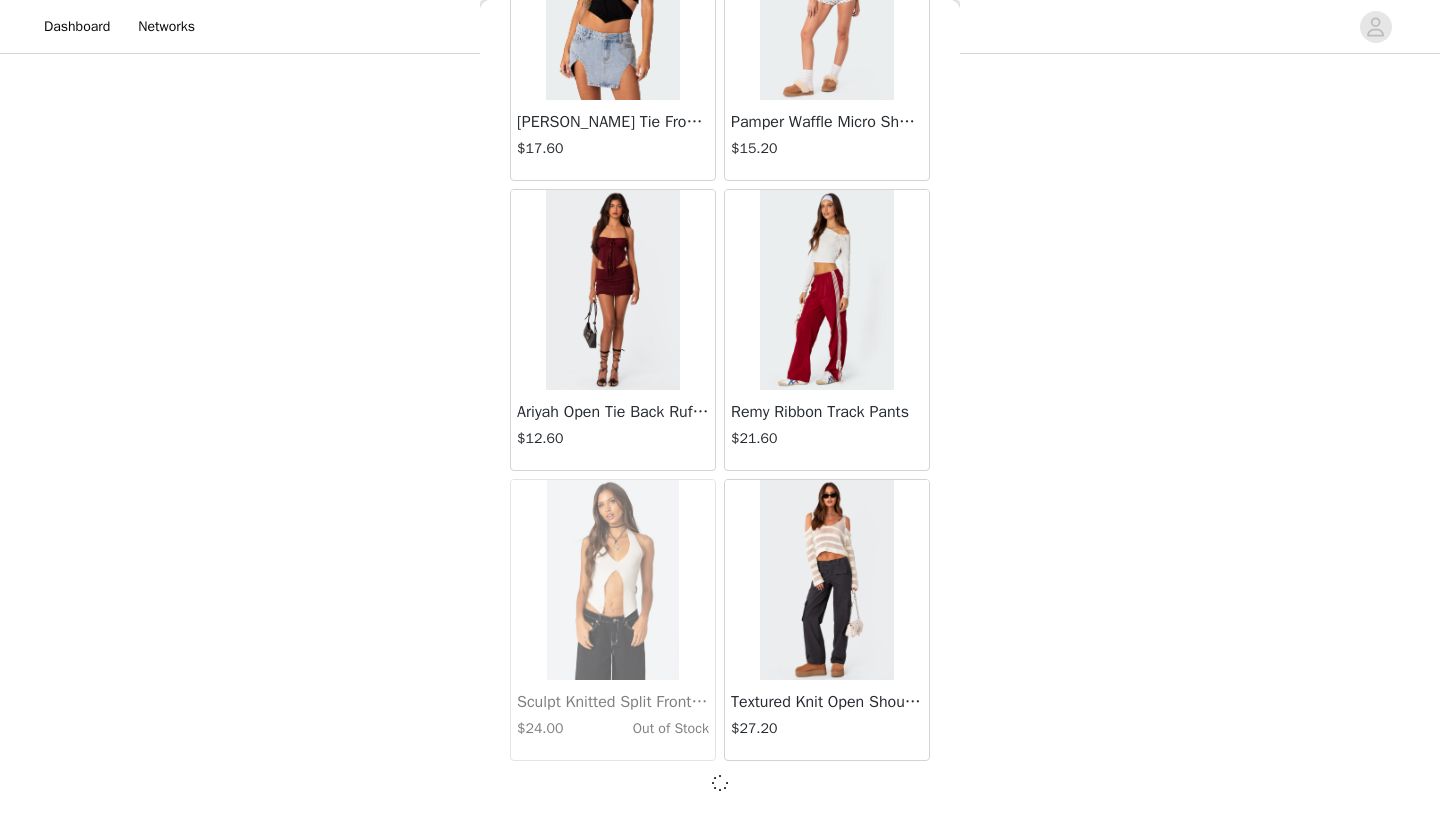 scroll, scrollTop: 86331, scrollLeft: 0, axis: vertical 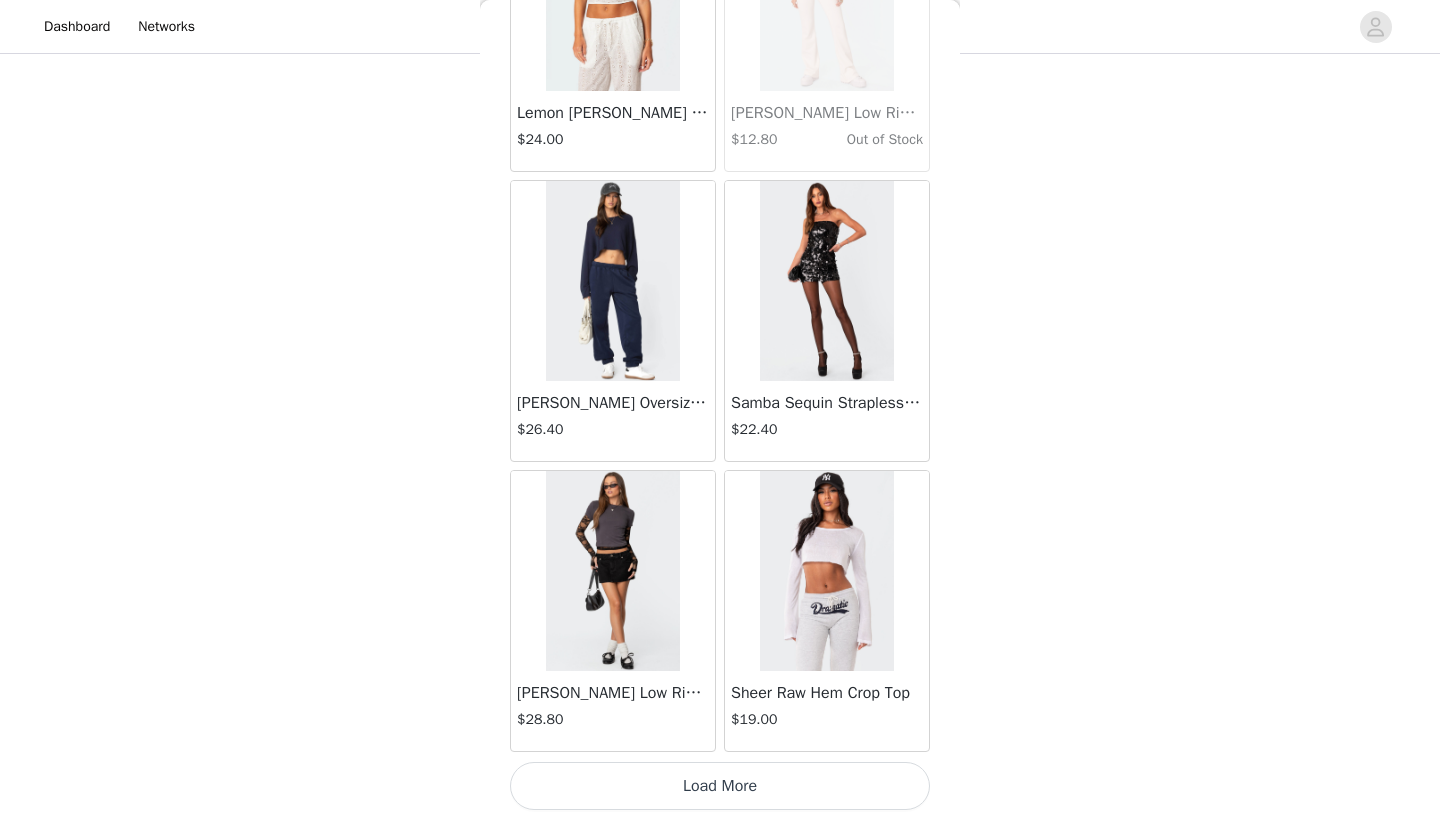 click on "Load More" at bounding box center (720, 786) 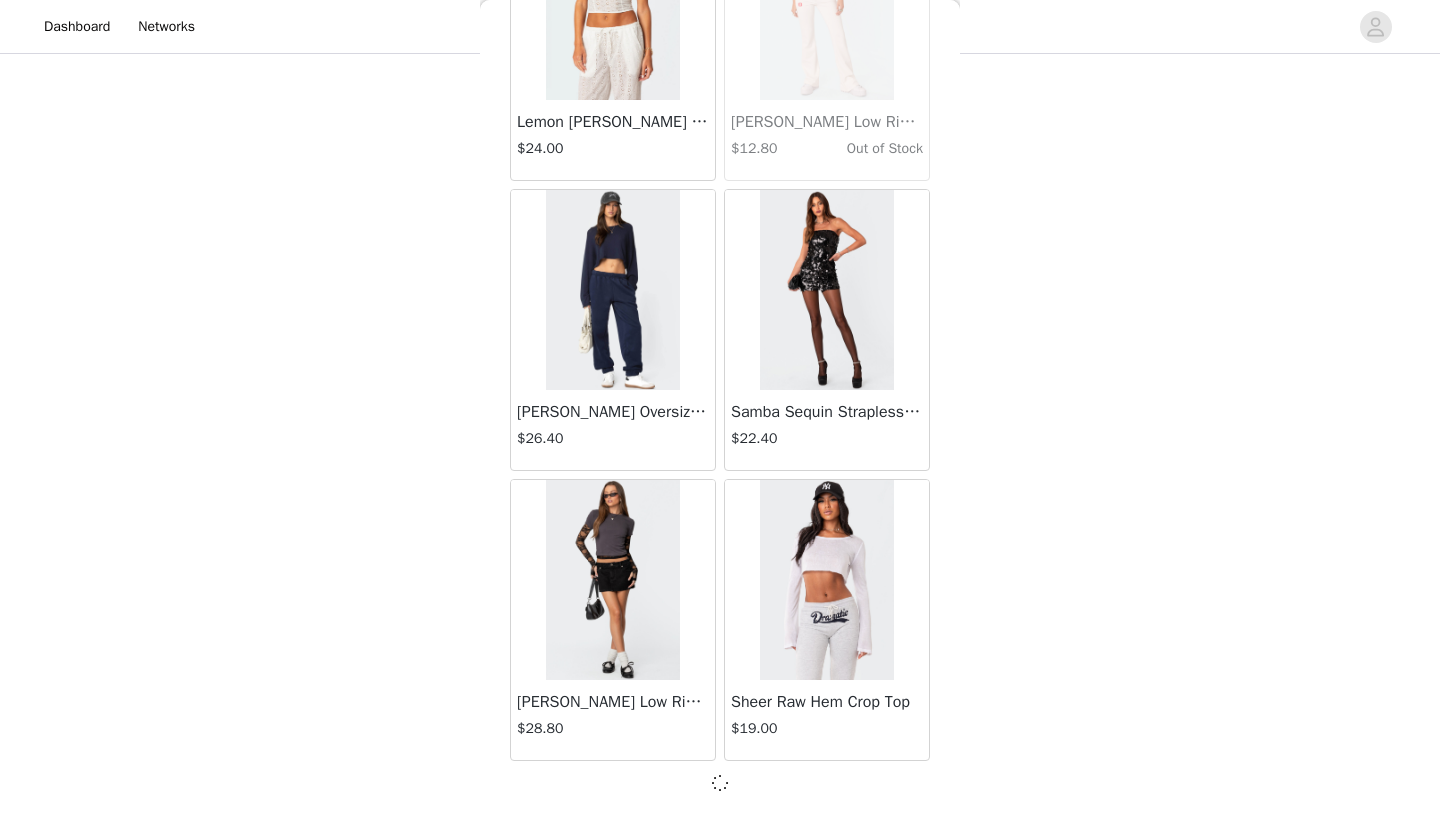 scroll, scrollTop: 89231, scrollLeft: 0, axis: vertical 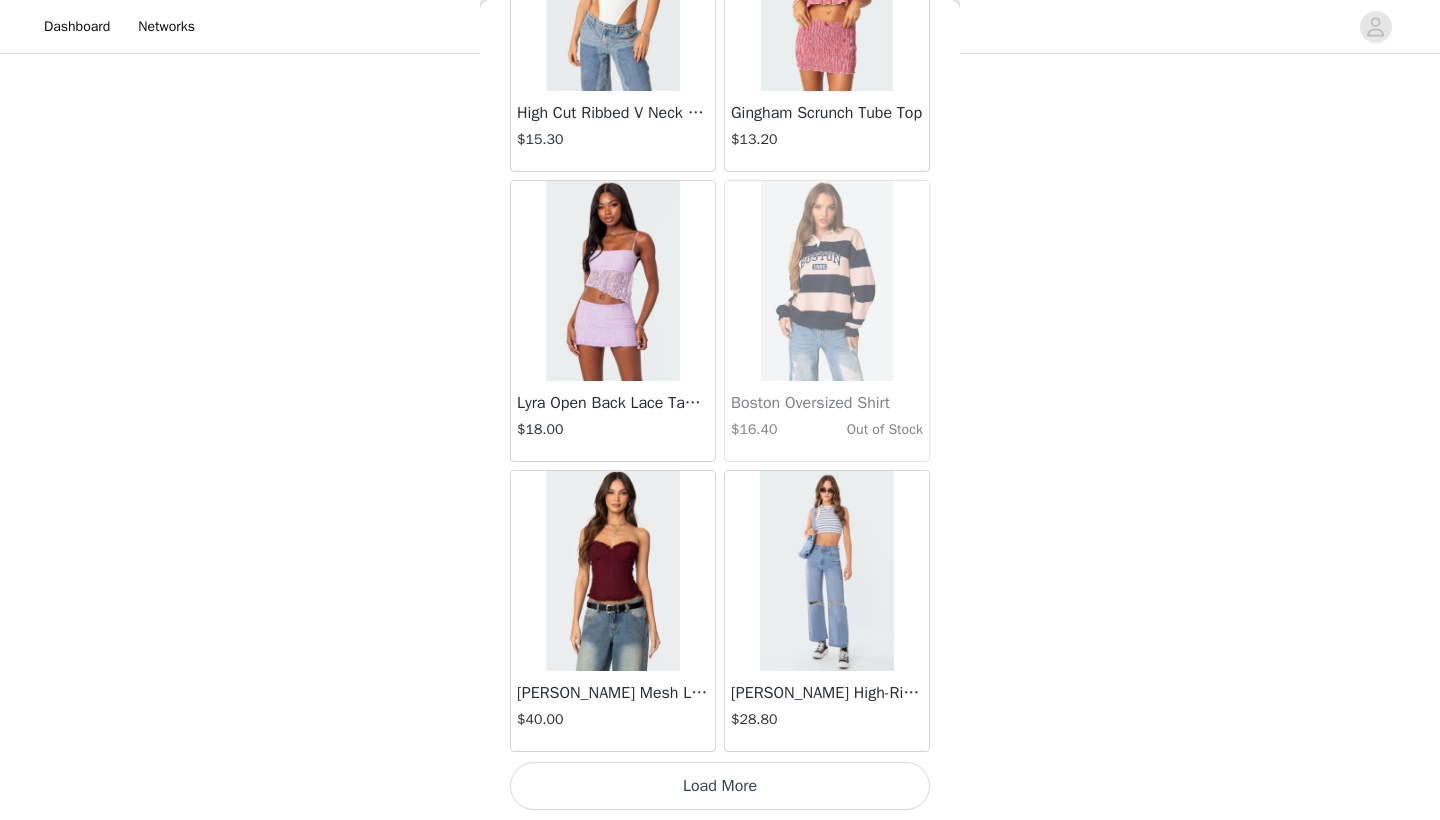 click on "Load More" at bounding box center [720, 786] 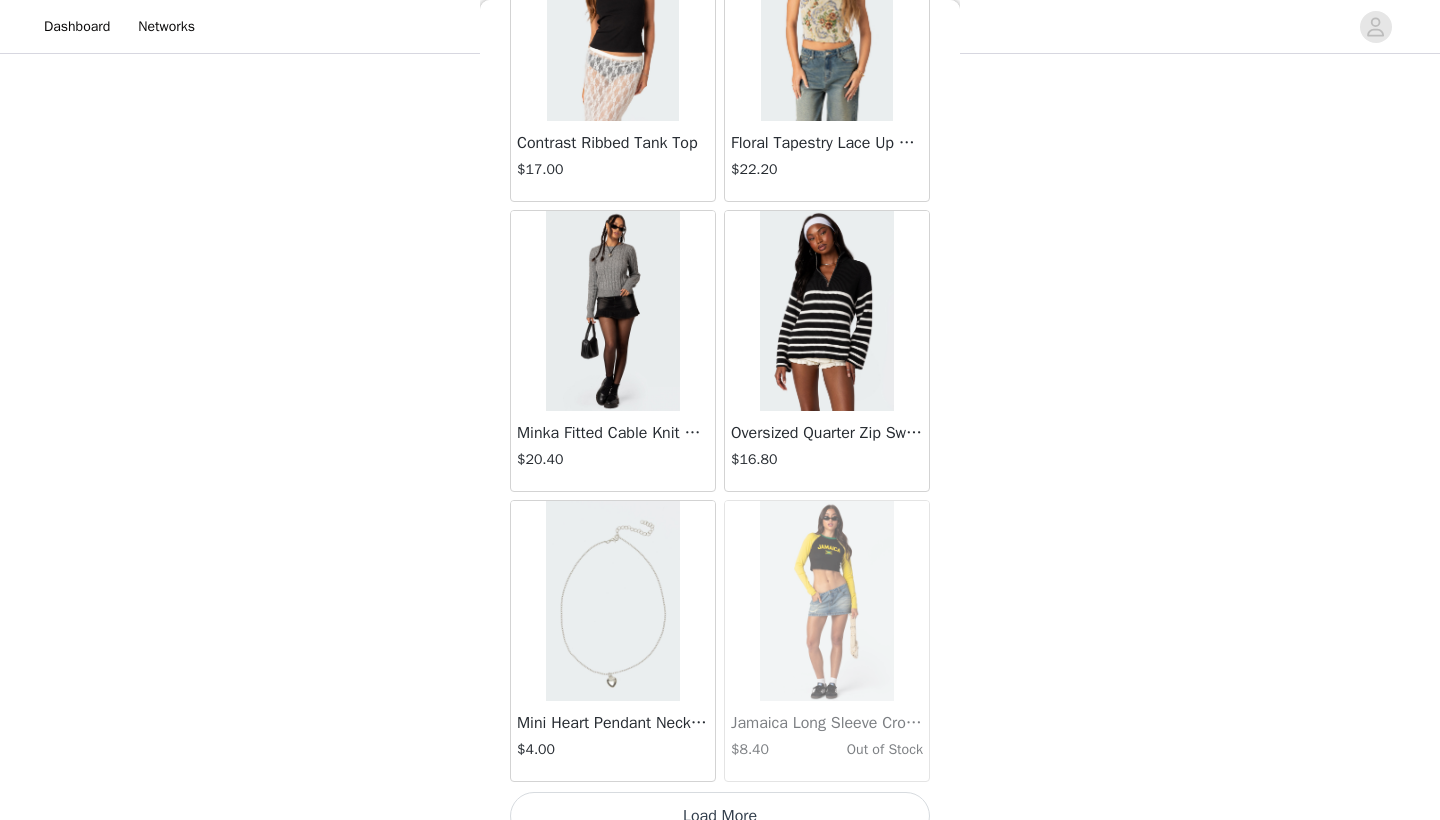 scroll, scrollTop: 95061, scrollLeft: 0, axis: vertical 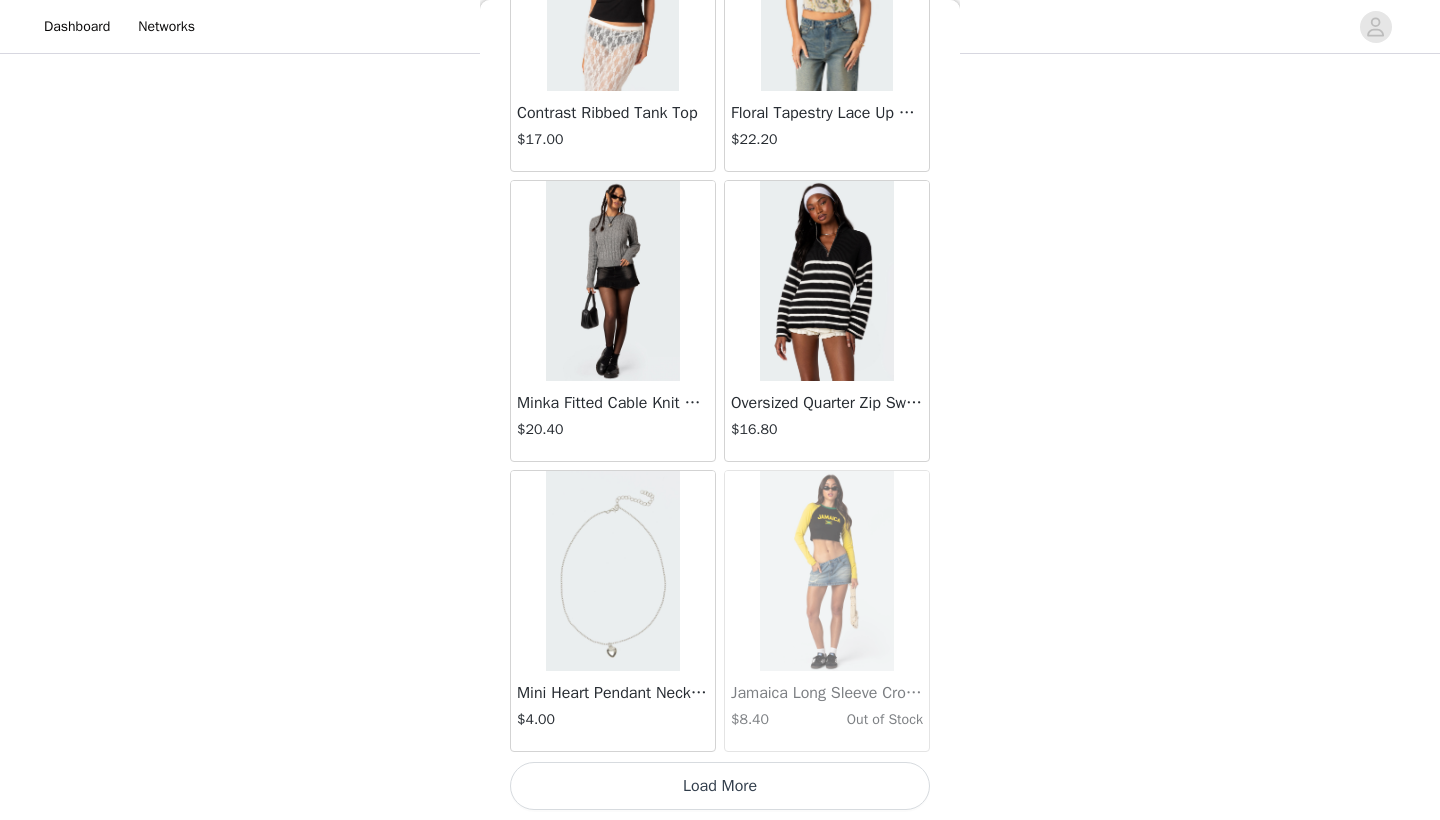 click on "Load More" at bounding box center [720, 786] 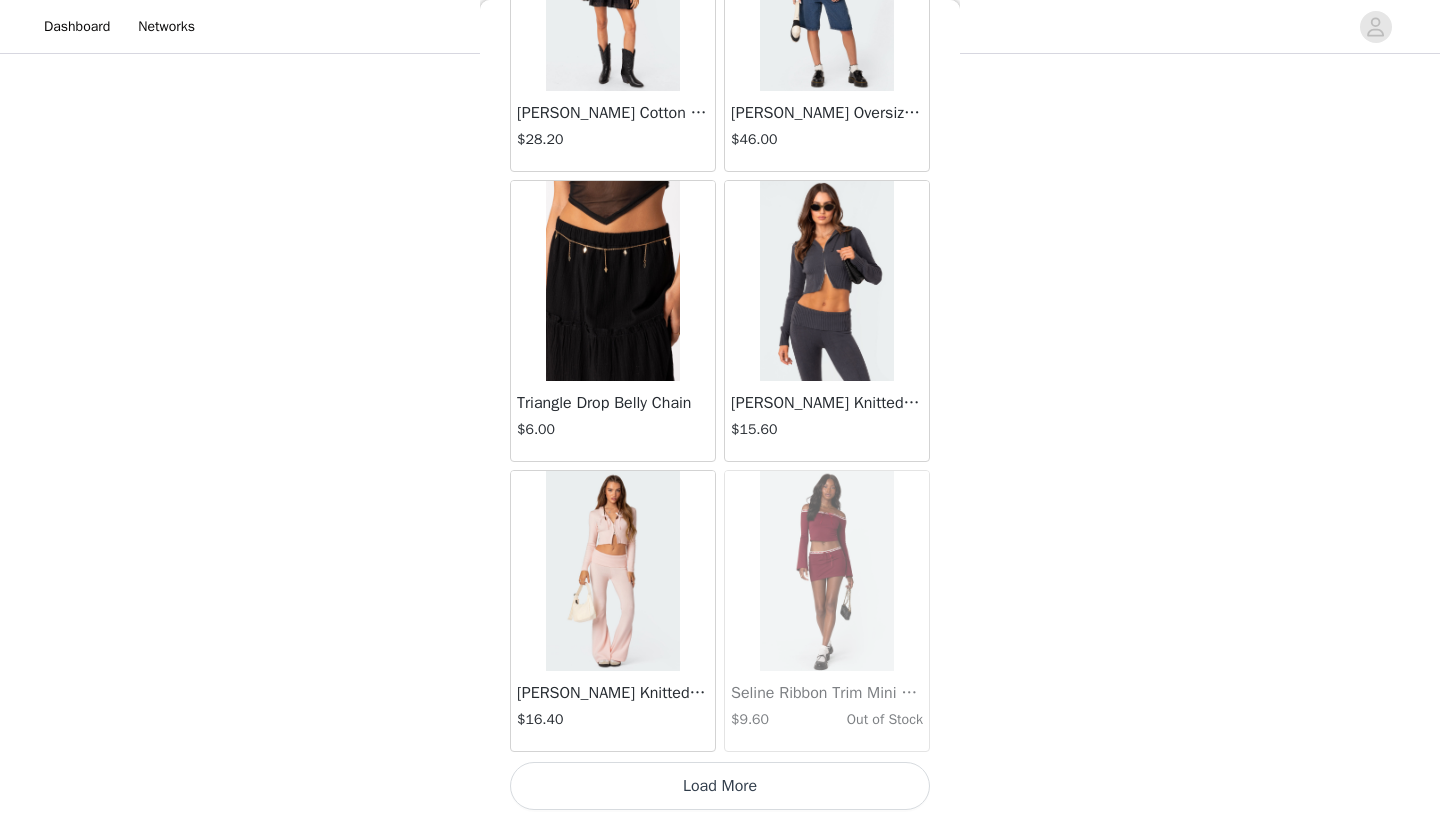 scroll, scrollTop: 97940, scrollLeft: 0, axis: vertical 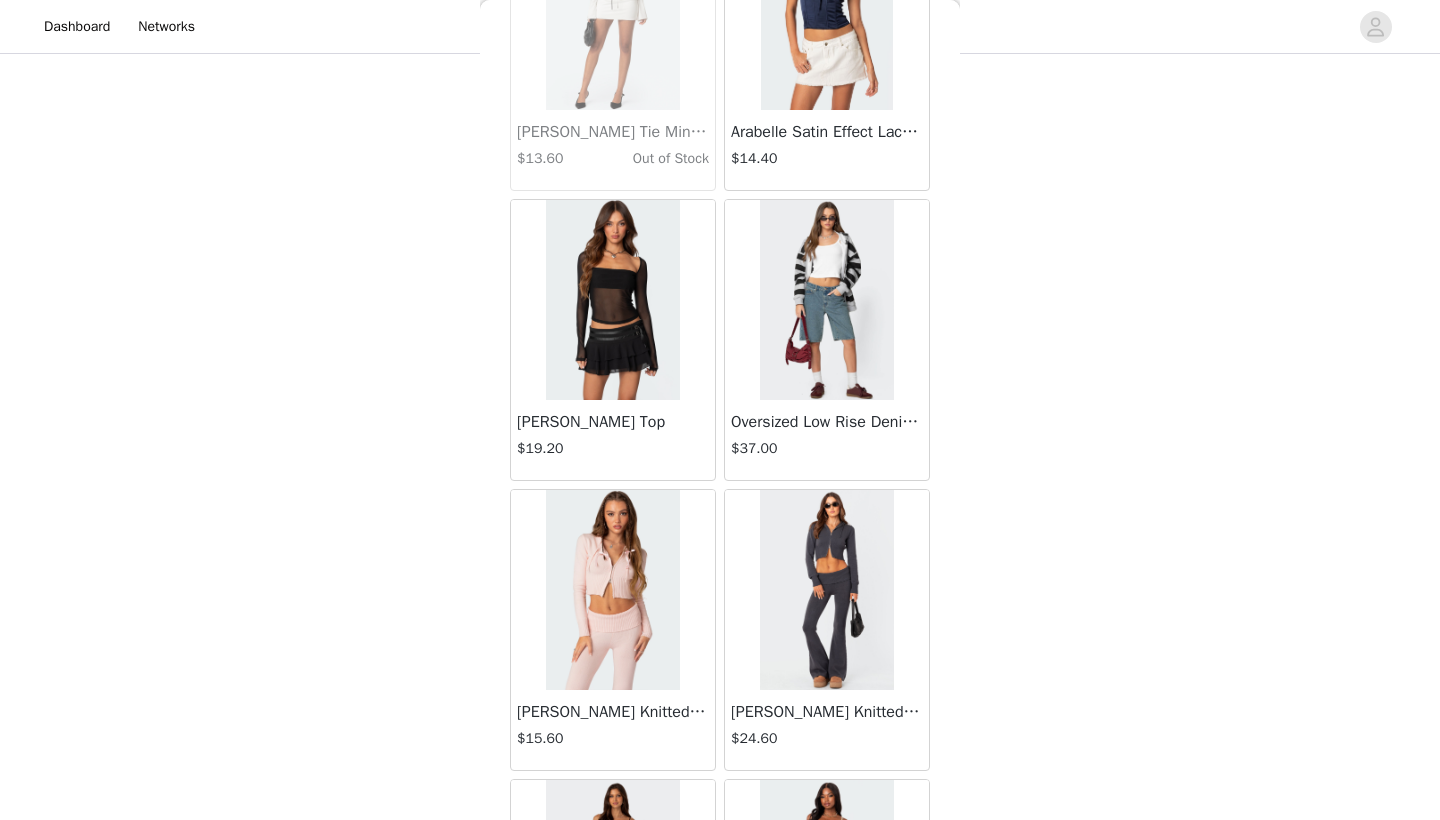 click at bounding box center (826, 590) 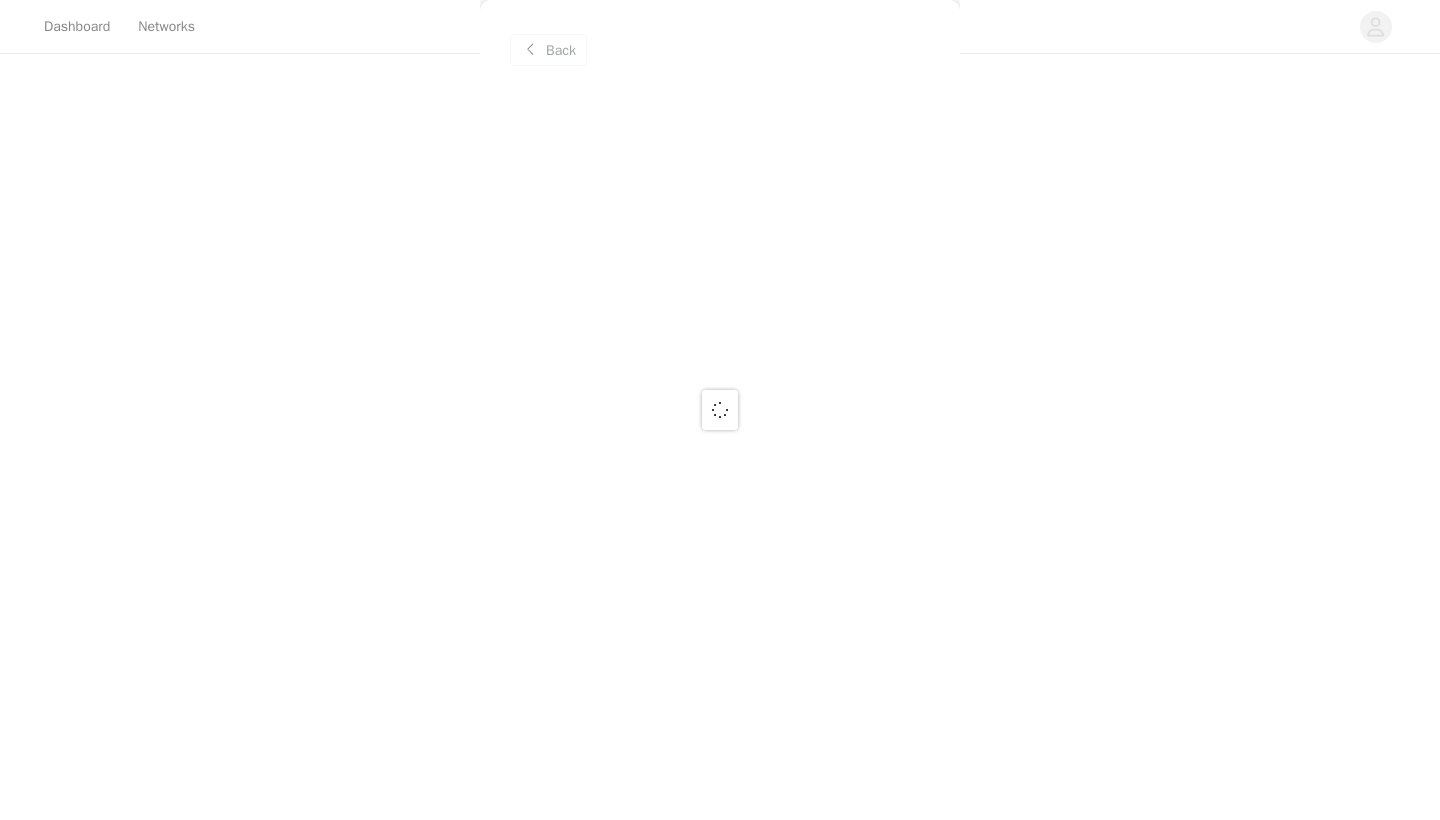 scroll, scrollTop: 0, scrollLeft: 0, axis: both 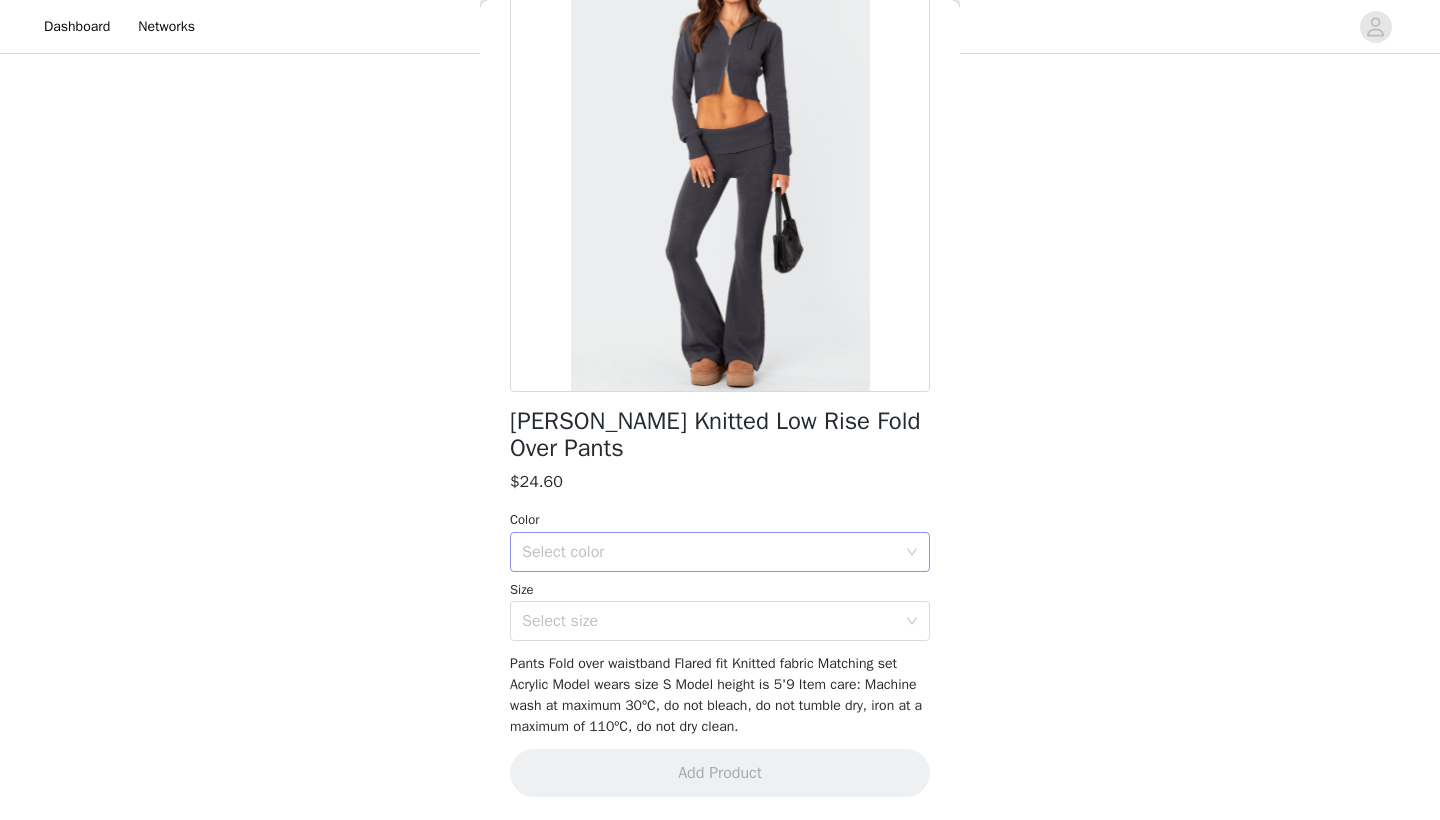 click on "Select color" at bounding box center [709, 552] 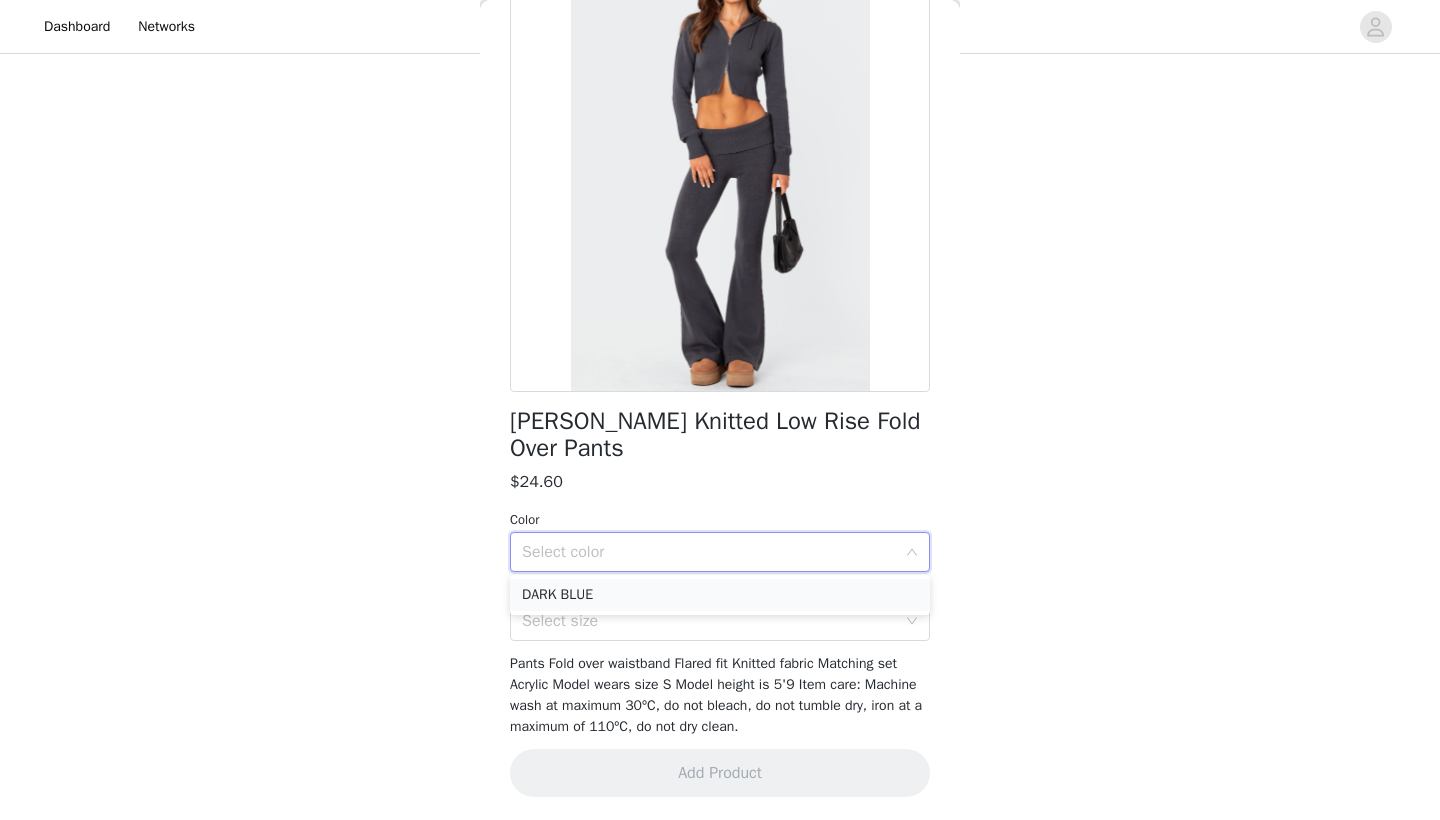 click on "DARK BLUE" at bounding box center (720, 595) 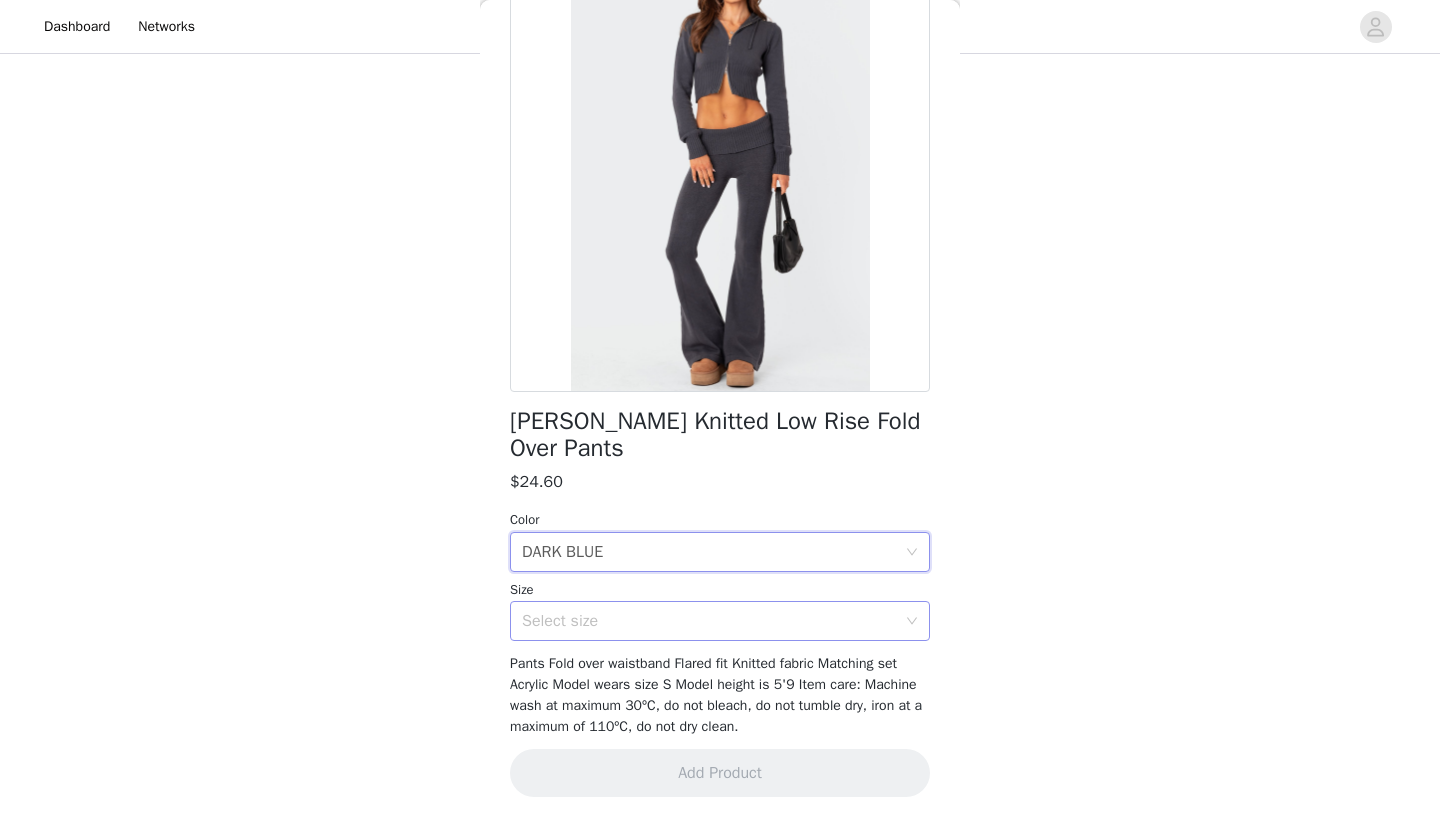 click on "Select size" at bounding box center (709, 621) 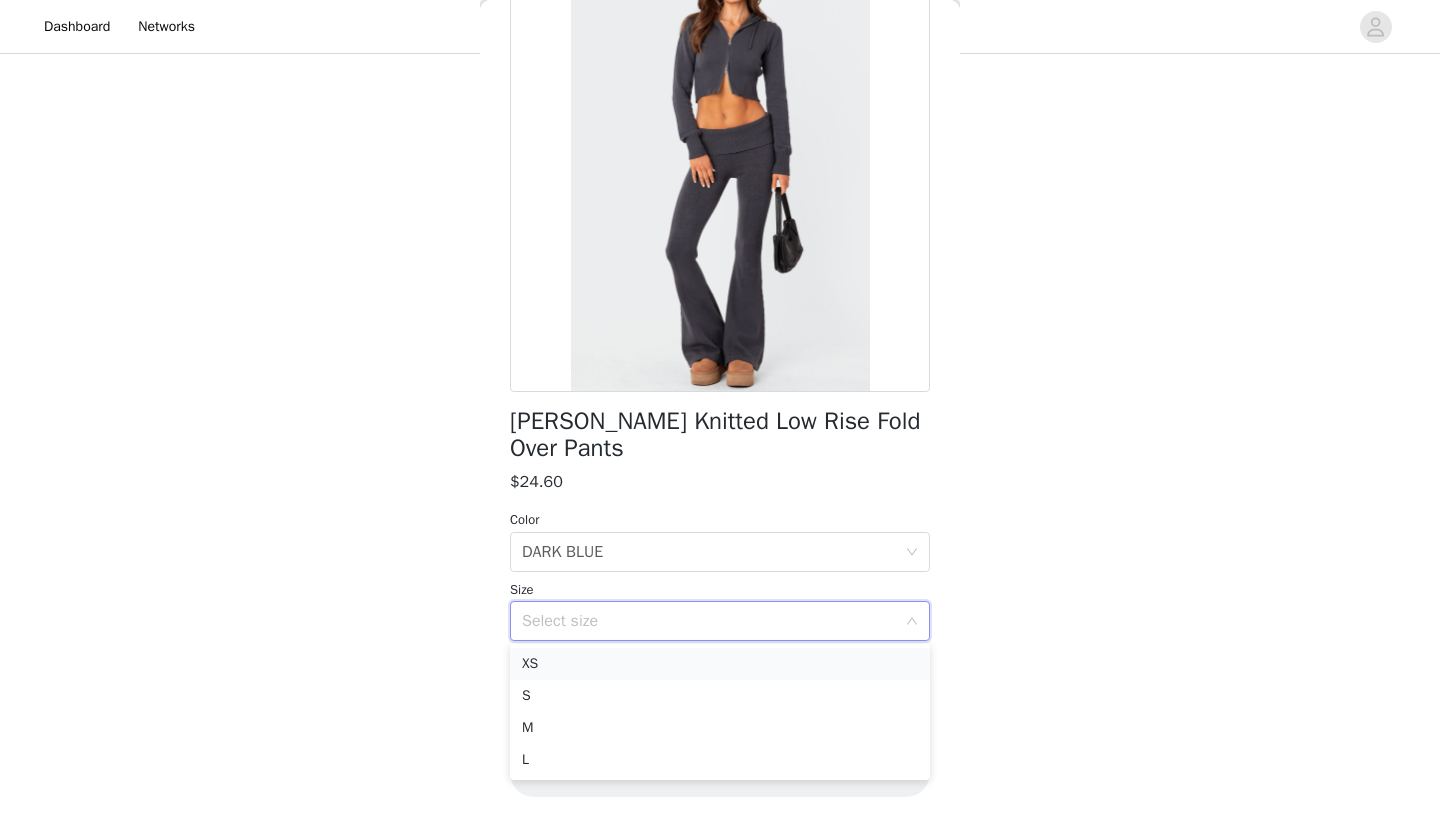 click on "XS" at bounding box center (720, 664) 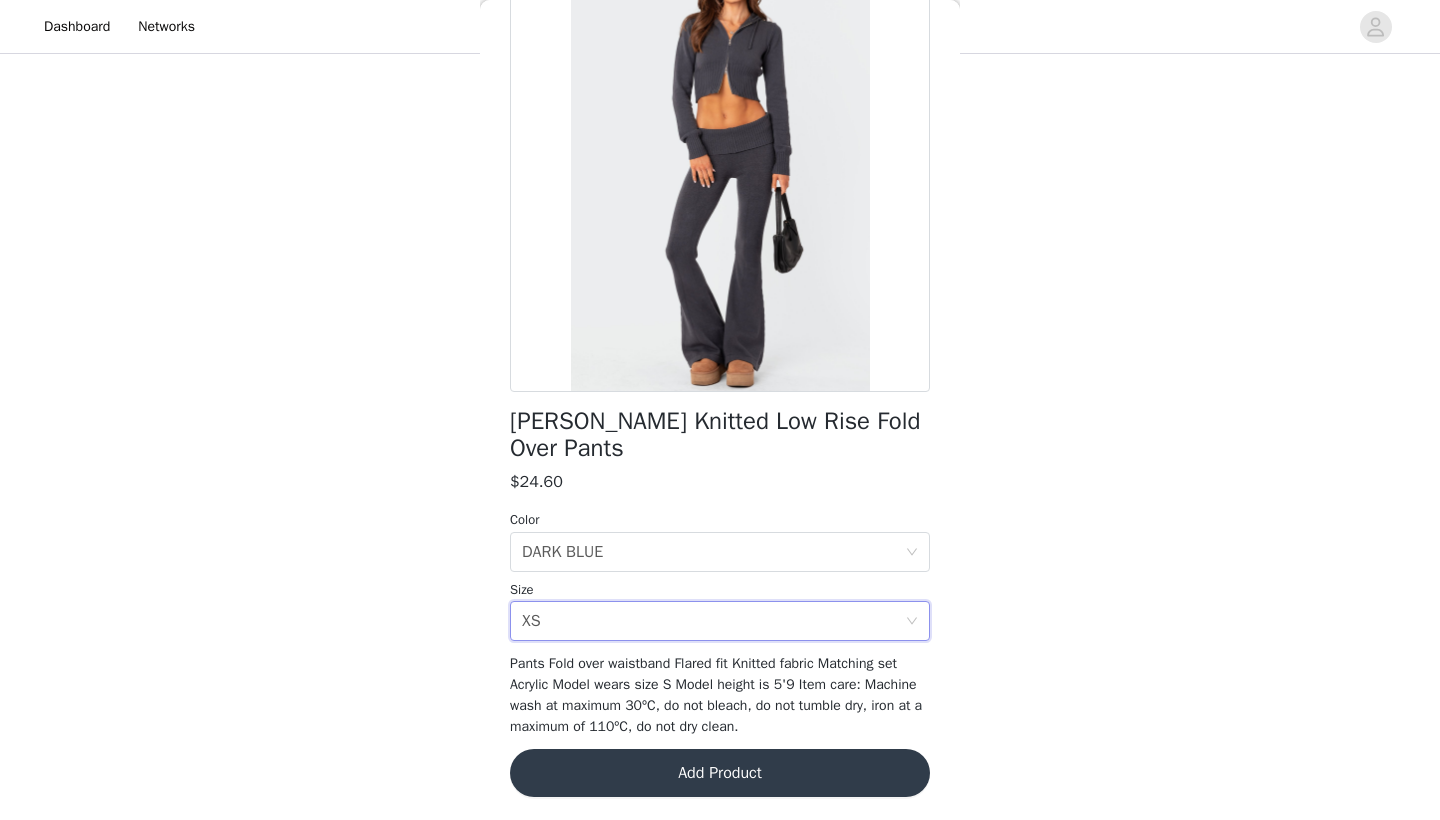 click on "Add Product" at bounding box center (720, 773) 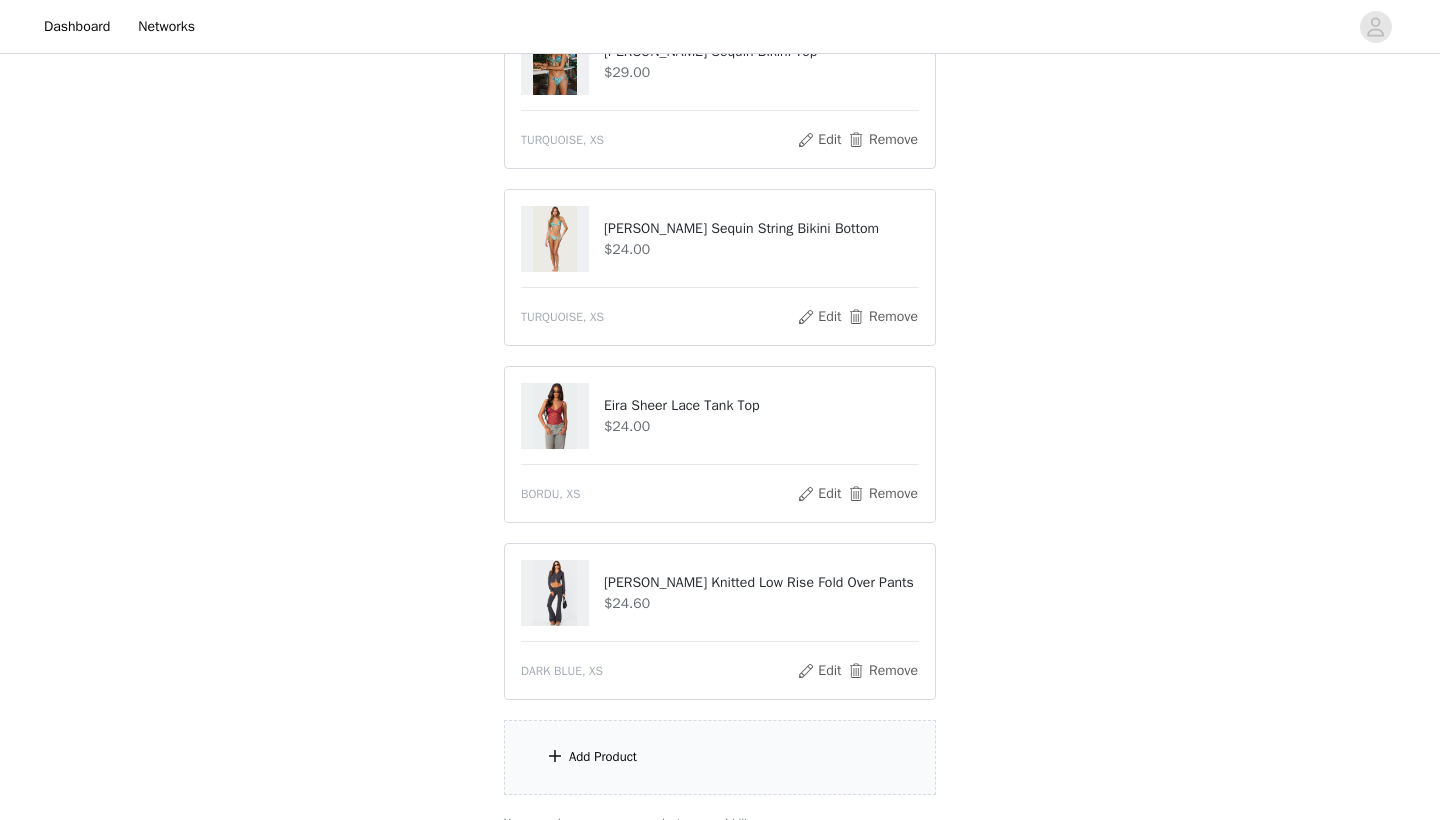 scroll, scrollTop: 996, scrollLeft: 0, axis: vertical 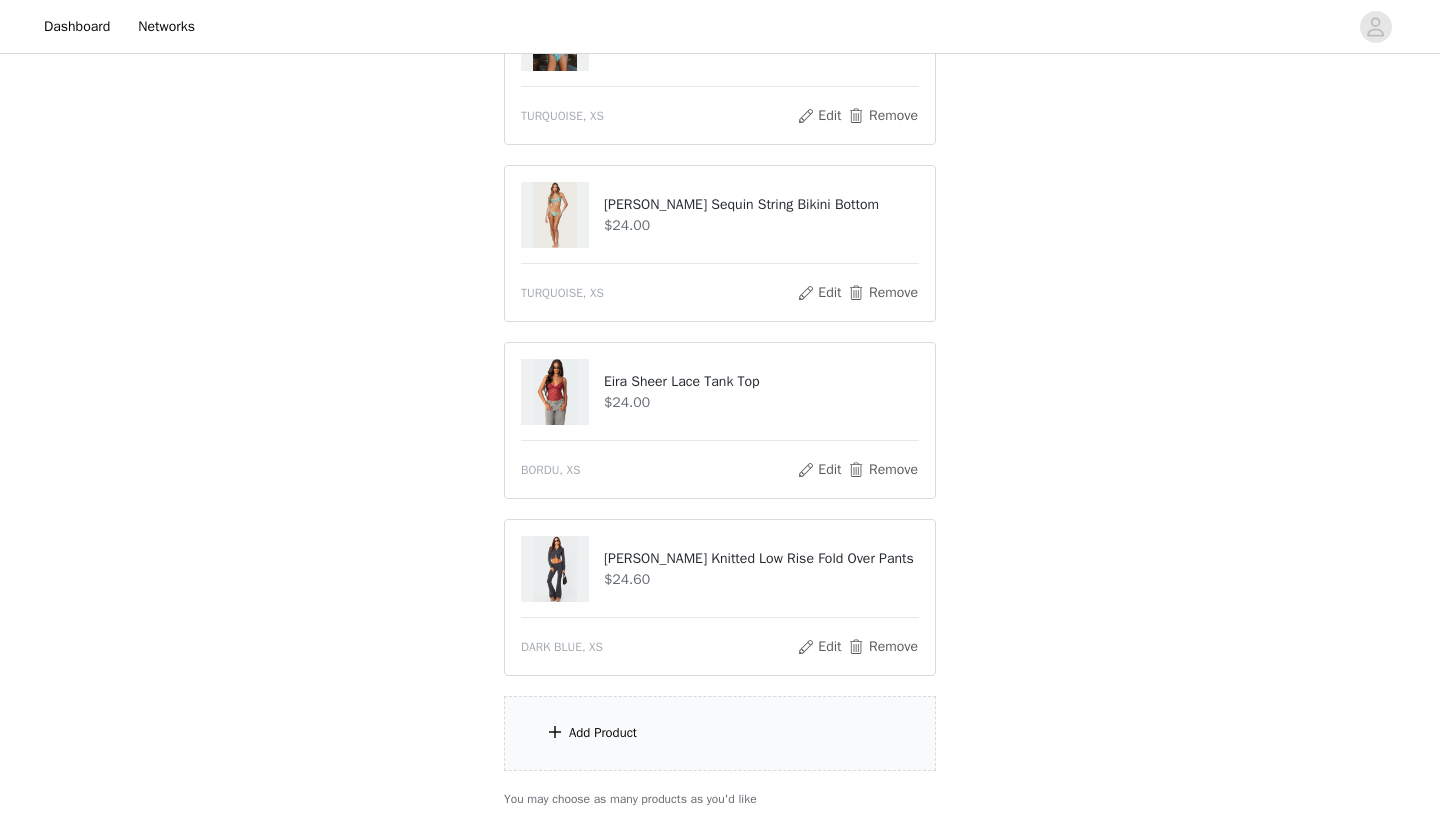 click on "Choose as many products as you'd like, up to $300.00.       8 Selected   Remaining Funds: $64.40         Eira Sheer Lace Tank Top     $24.00       WHITE, XS       Edit   Remove     Astra Beaded Sheer Strapless Top     $33.00       CREAM, XS       Edit   Remove     Quincy Studded Low Rise Jeans     $54.00       WHITE, XS       Edit   Remove     [PERSON_NAME] Cowl Neck Halter Top     $23.00       BLACK, XS       Edit   Remove     [PERSON_NAME] Sequin Bikini Top     $29.00       TURQUOISE, XS       Edit   Remove     [PERSON_NAME] Sequin String Bikini Bottom     $24.00       TURQUOISE, XS       Edit   Remove     Eira Sheer Lace Tank Top     $24.00       BORDU, XS       Edit   Remove     [PERSON_NAME] Knitted Low Rise Fold Over Pants     $24.60       DARK BLUE, XS       Edit   Remove     Add Product     You may choose as many products as you'd like" at bounding box center [720, -1] 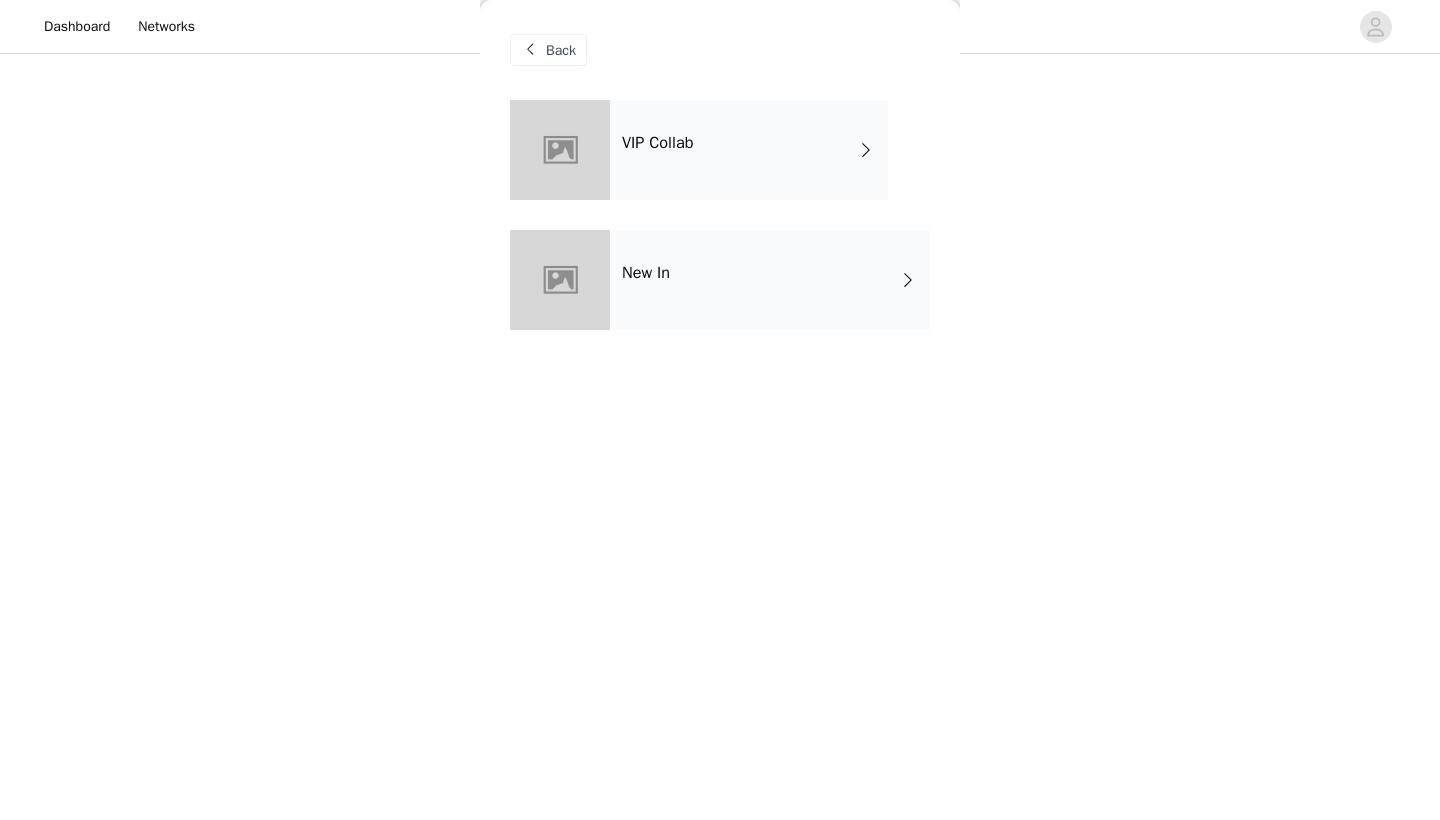click on "New In" at bounding box center [770, 280] 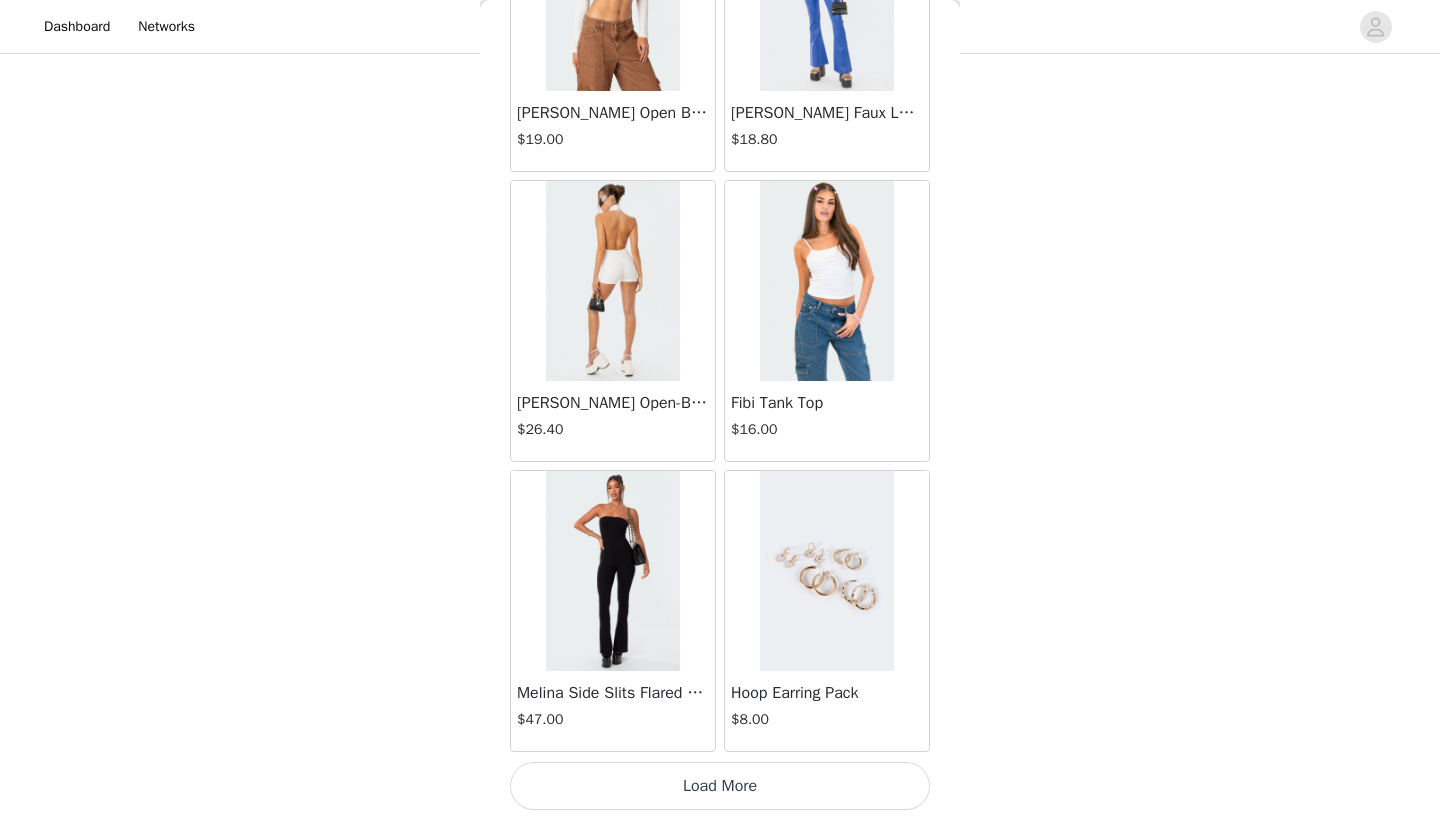 click on "Load More" at bounding box center (720, 786) 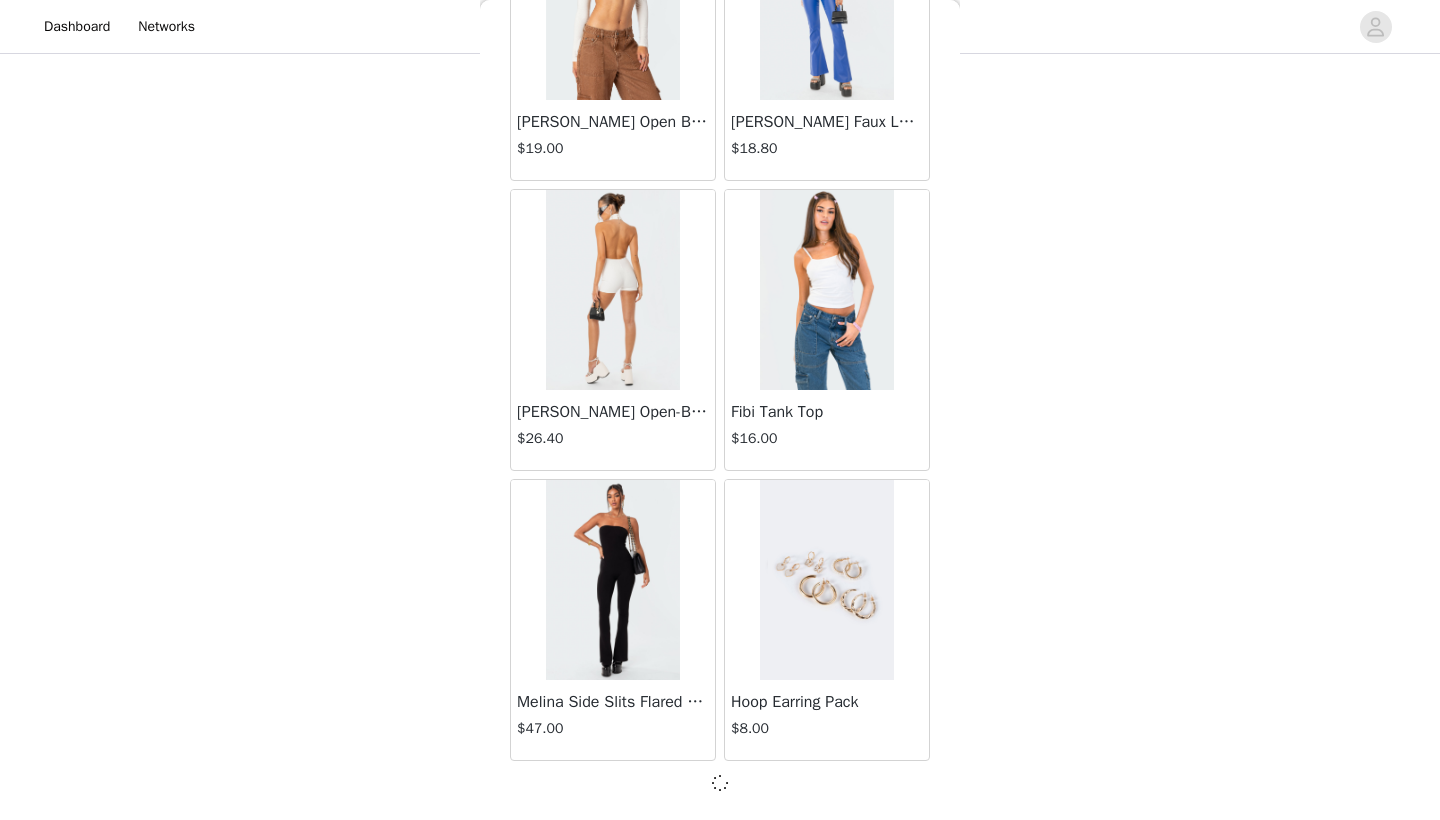 scroll, scrollTop: 2231, scrollLeft: 0, axis: vertical 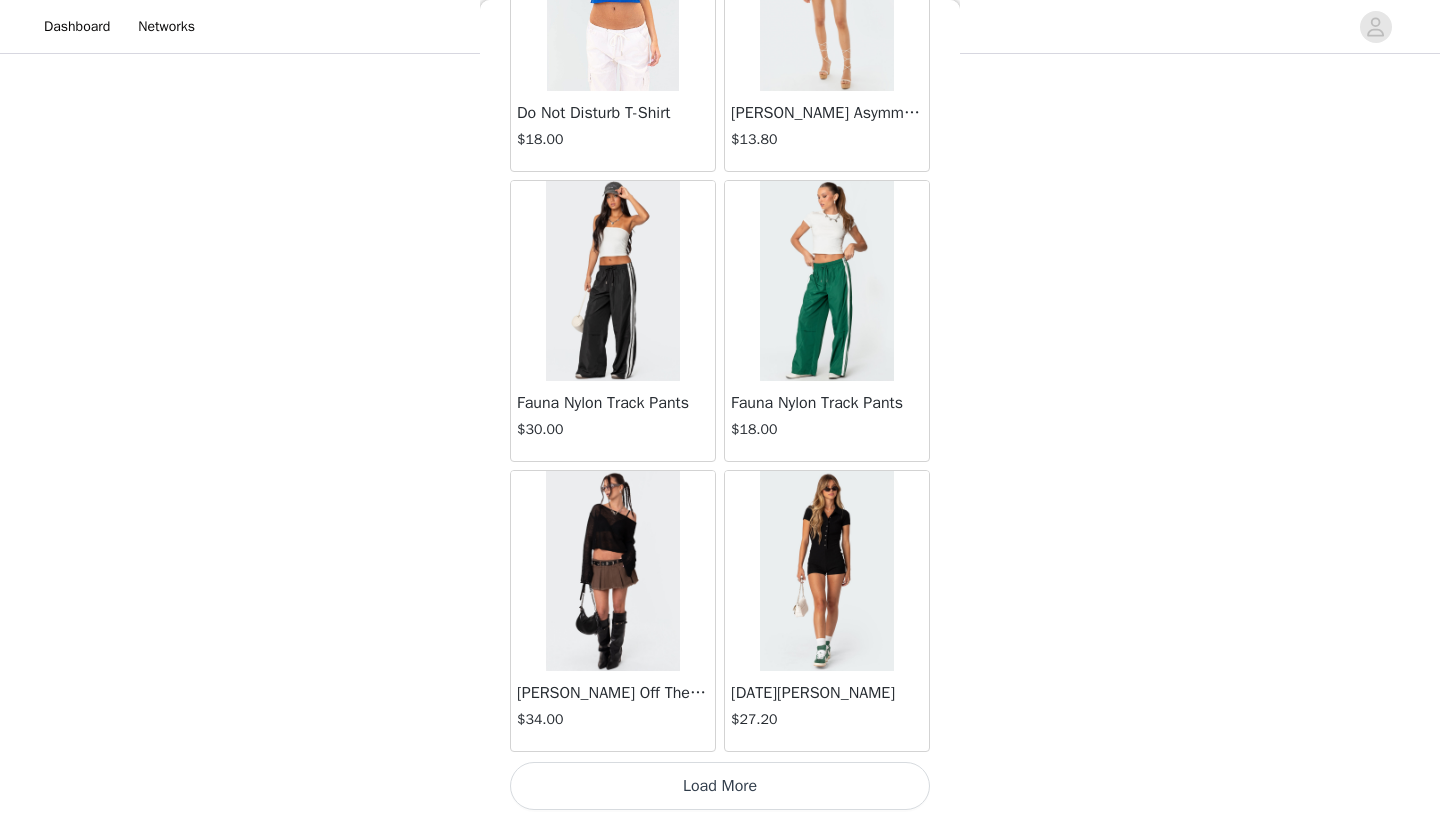 click on "Load More" at bounding box center [720, 786] 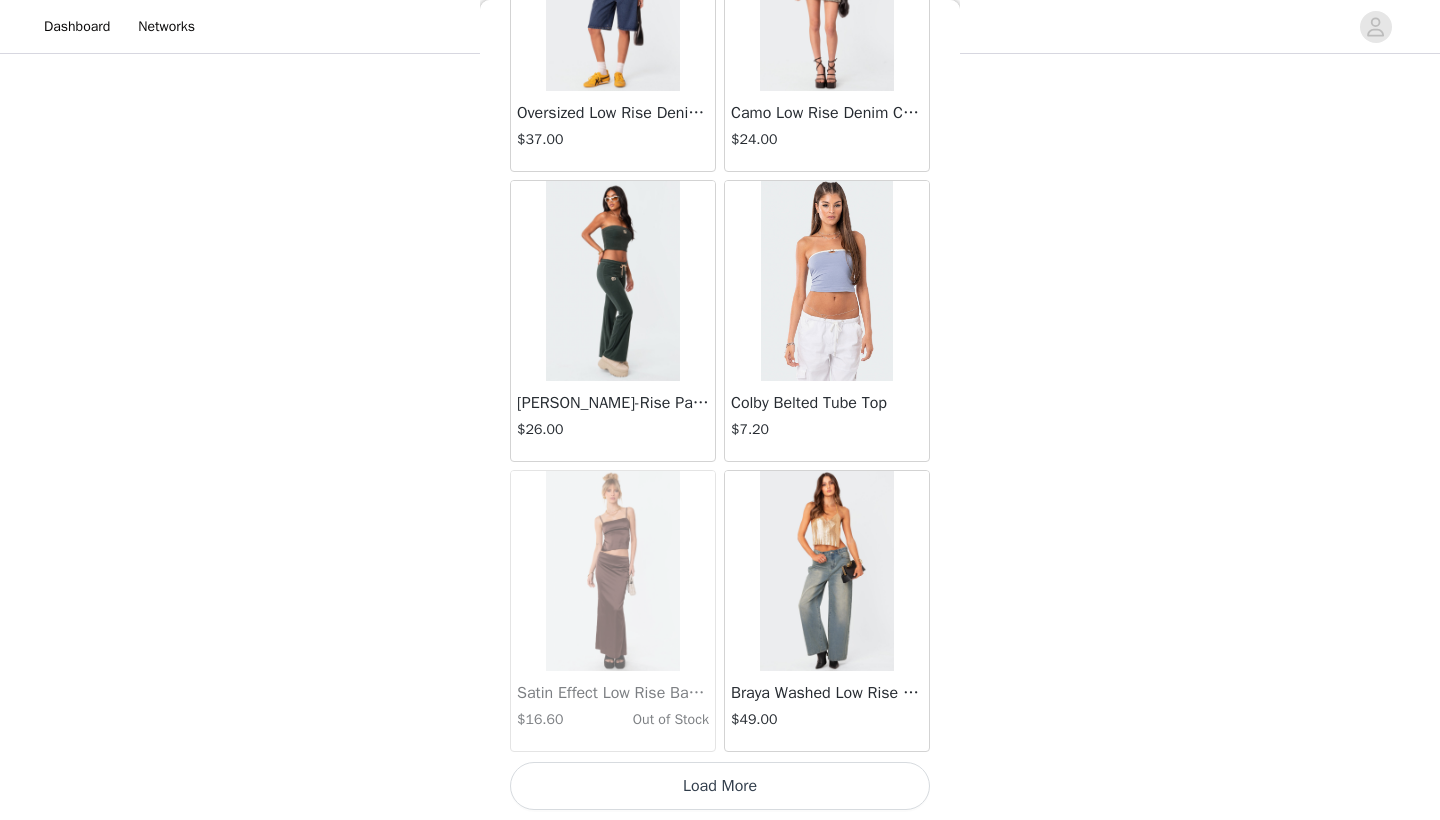 click on "Load More" at bounding box center [720, 786] 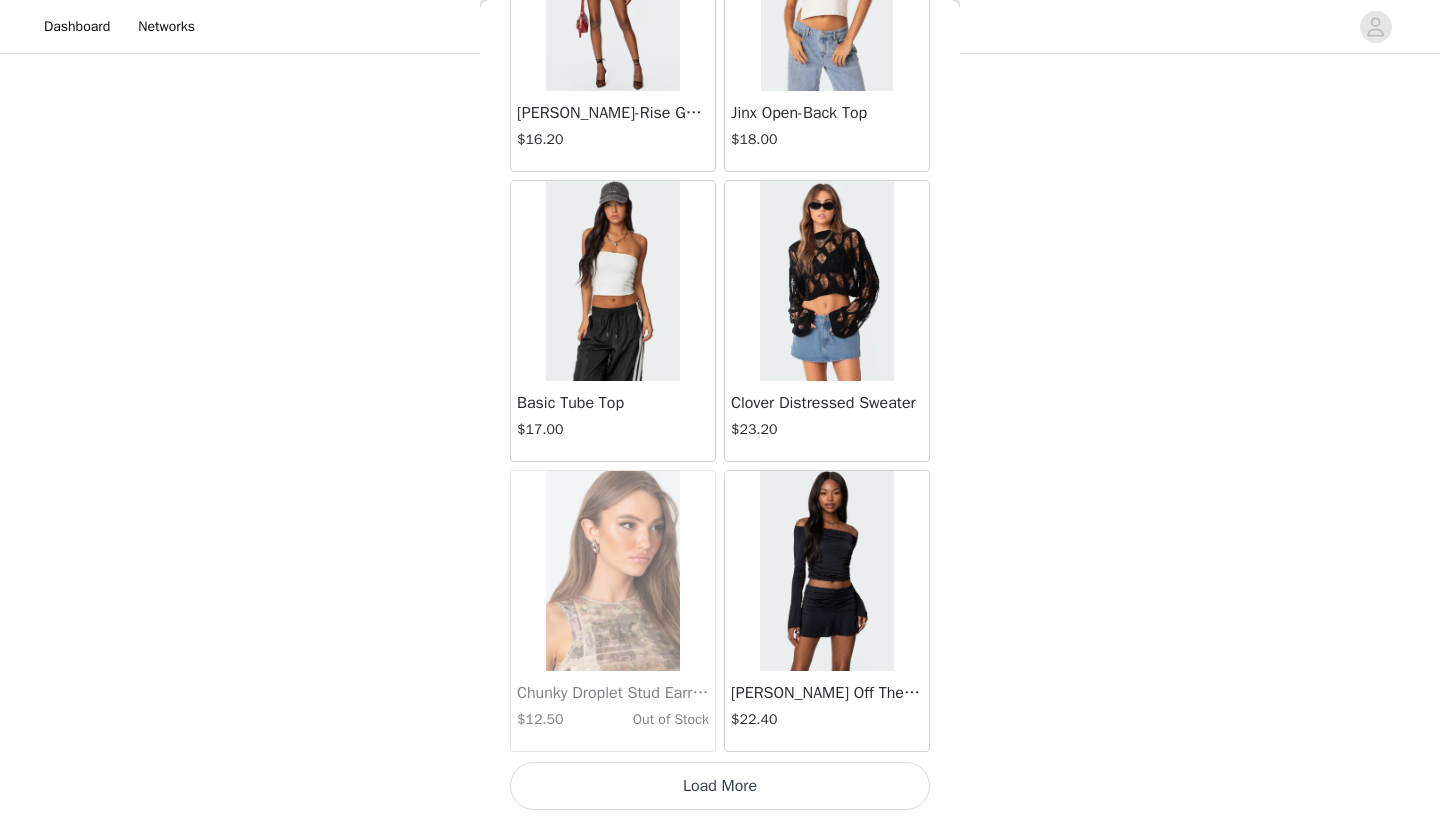 click on "Load More" at bounding box center (720, 786) 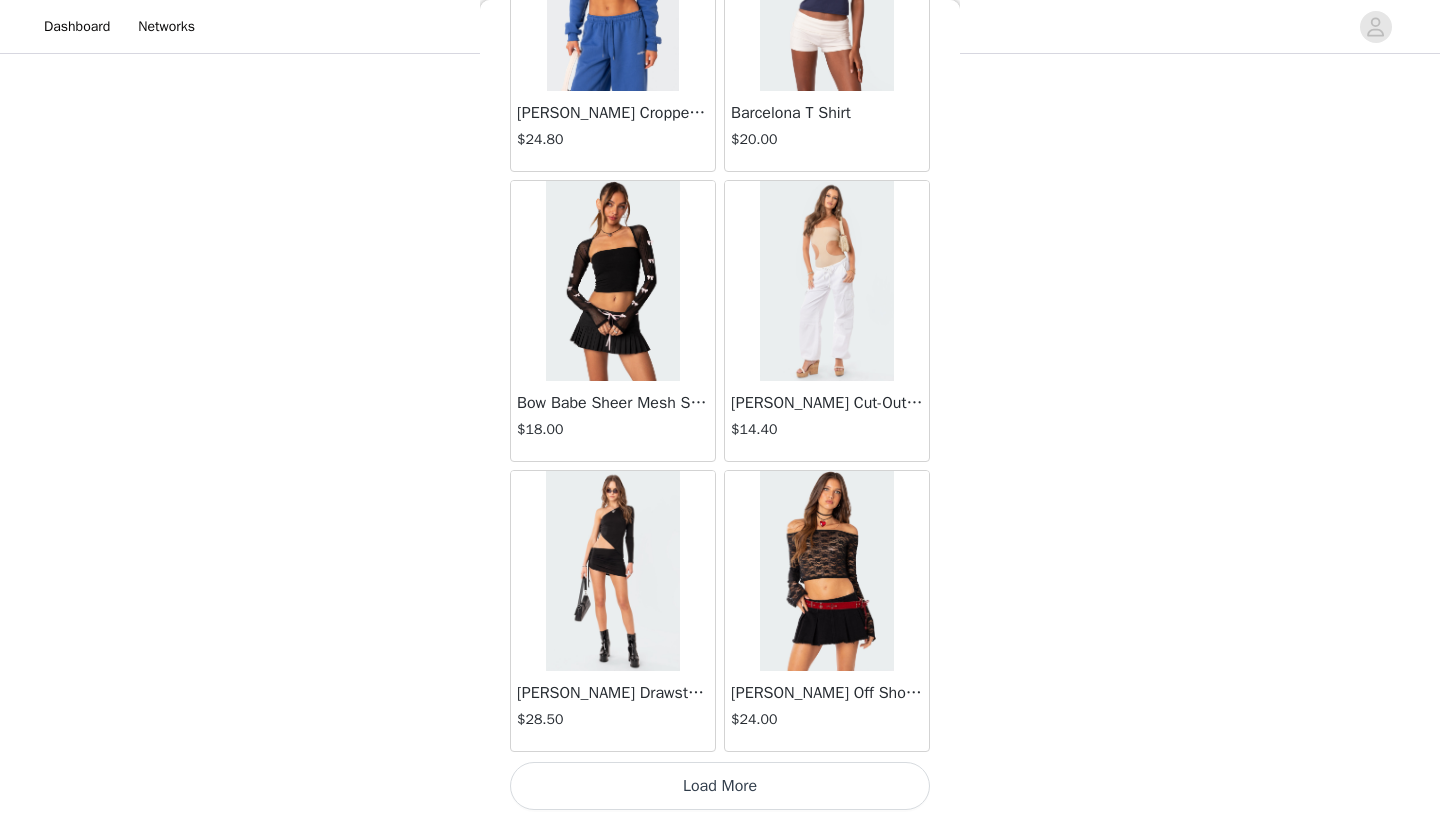 scroll, scrollTop: 13840, scrollLeft: 0, axis: vertical 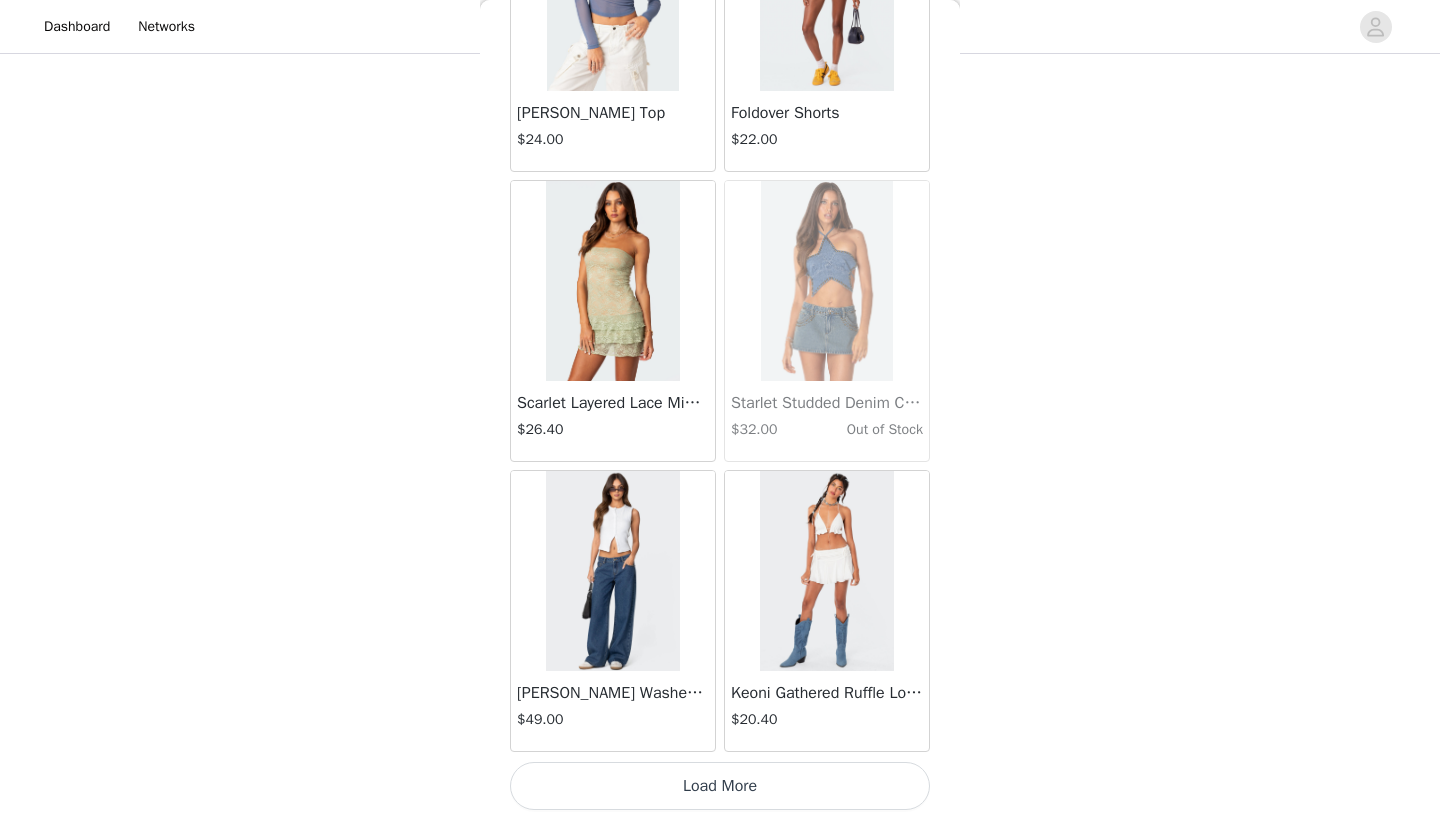 click on "Load More" at bounding box center [720, 786] 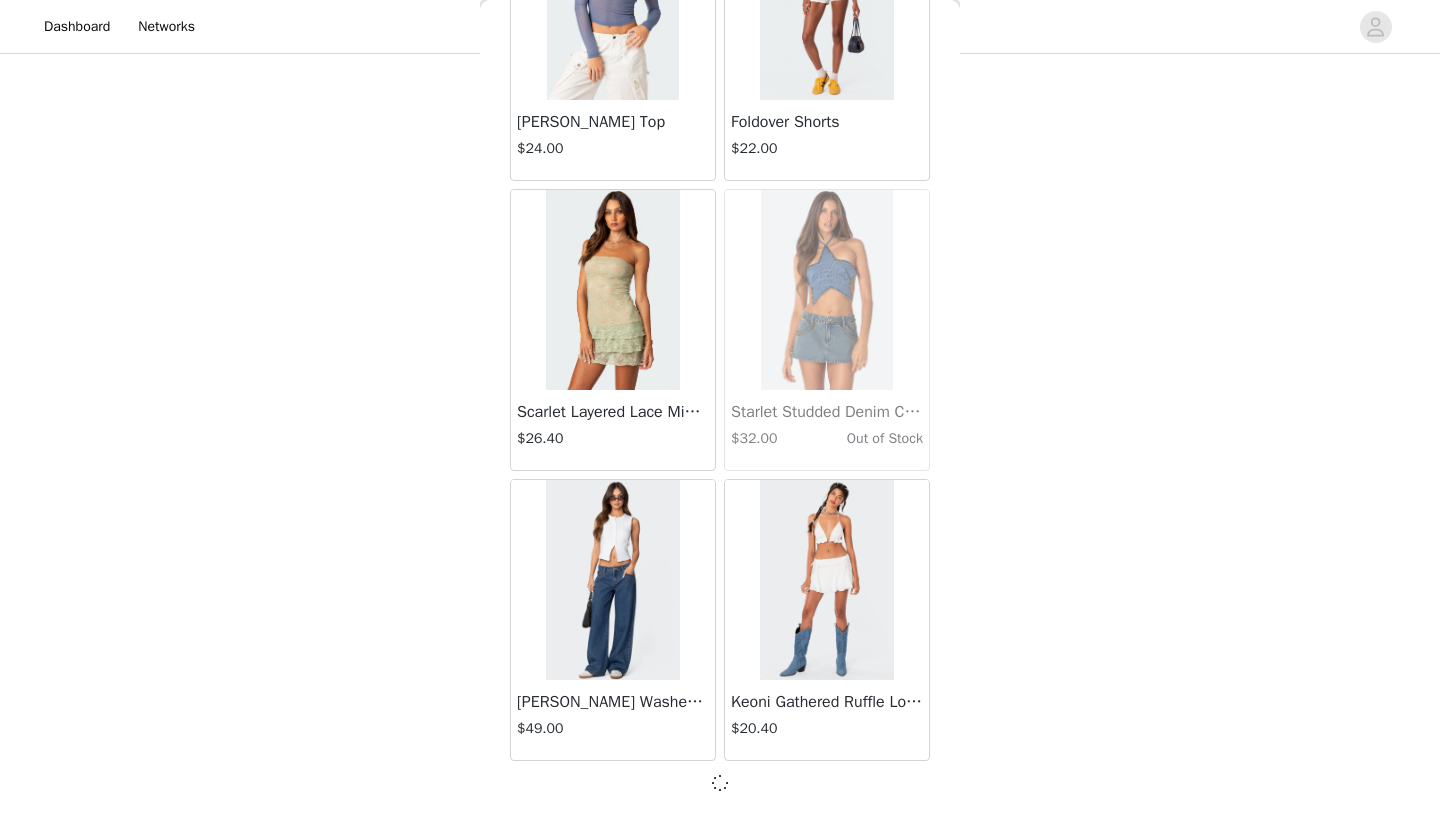 scroll, scrollTop: 16731, scrollLeft: 0, axis: vertical 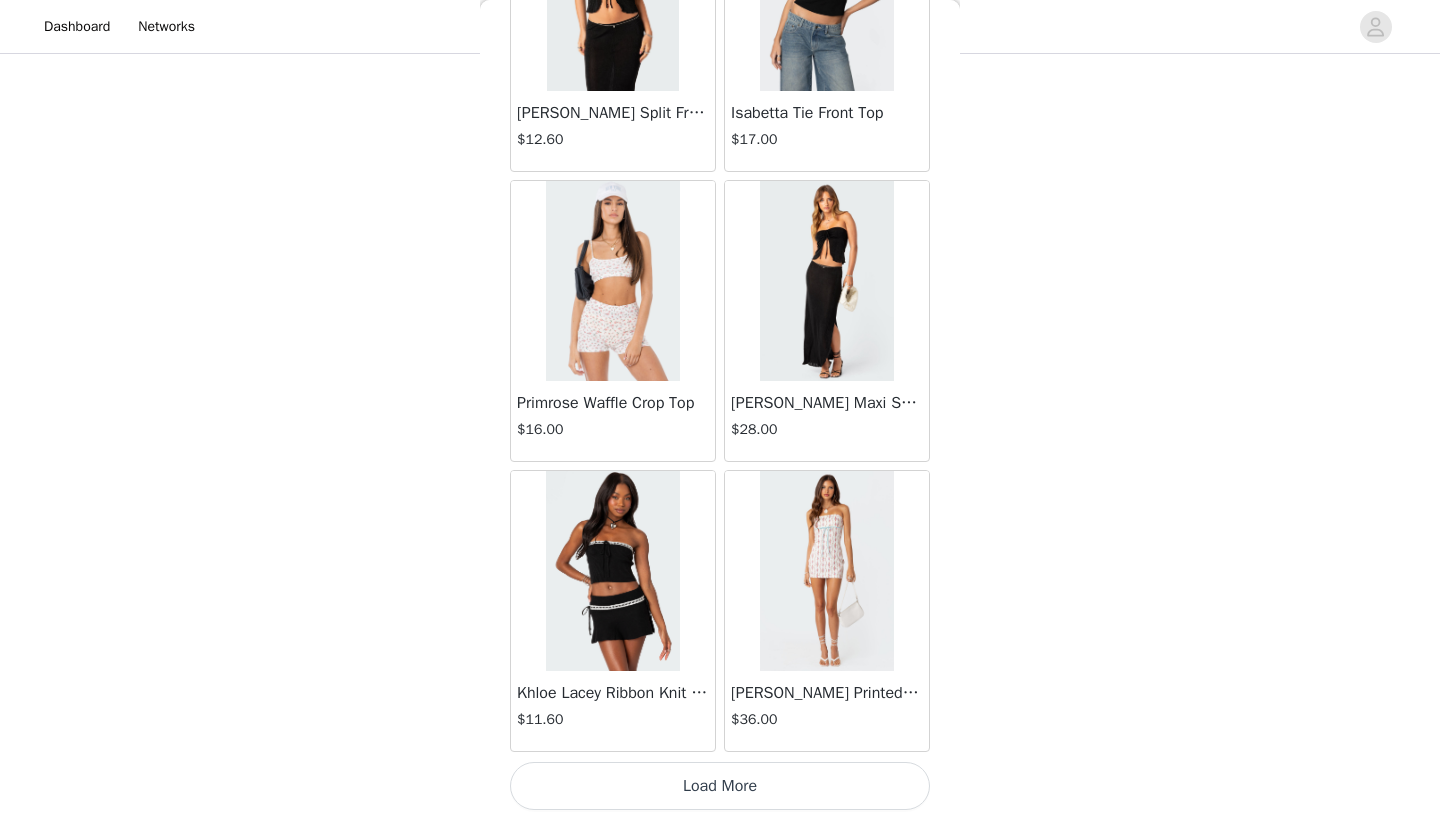 click on "Load More" at bounding box center (720, 786) 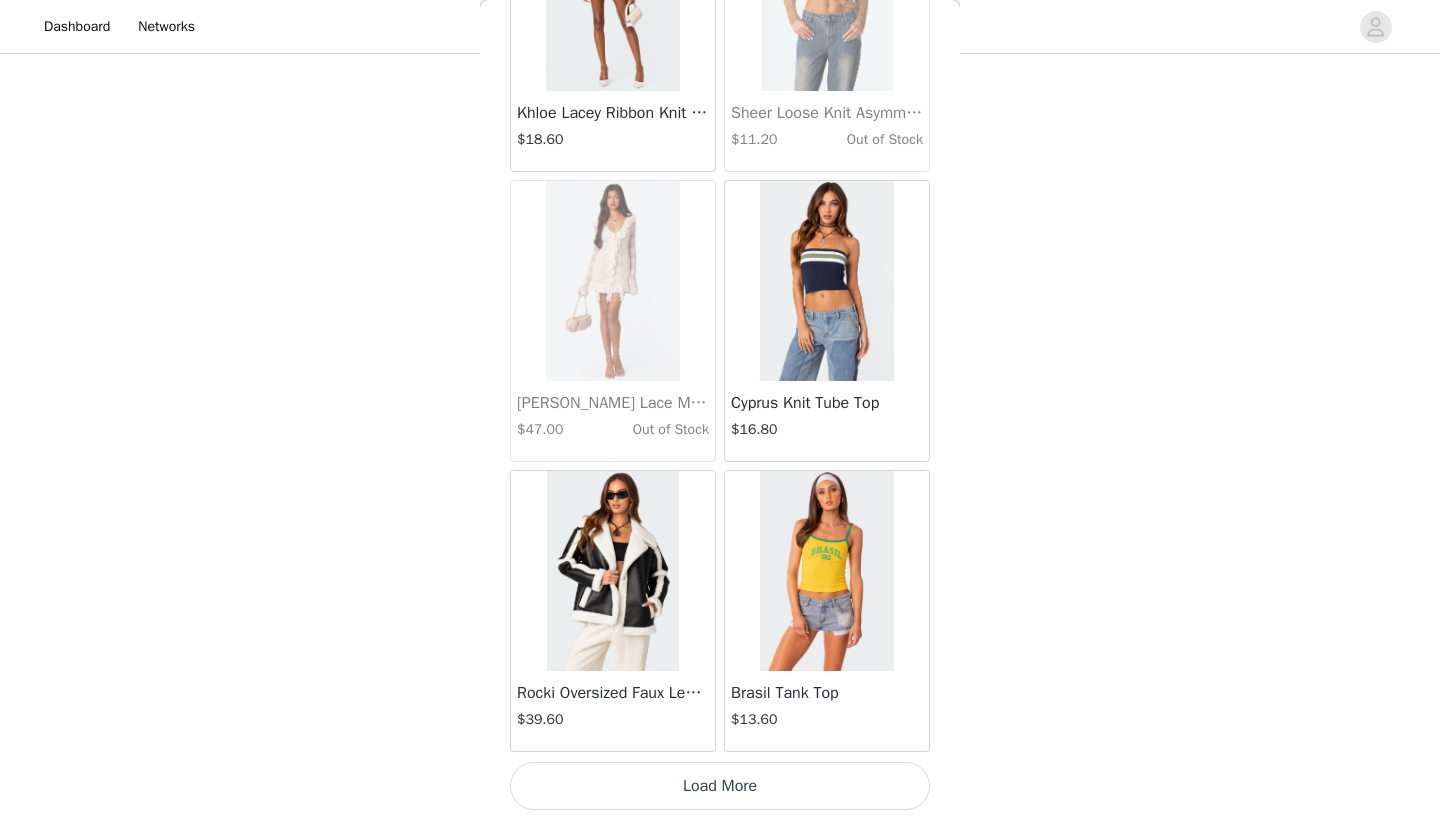 click on "Load More" at bounding box center [720, 786] 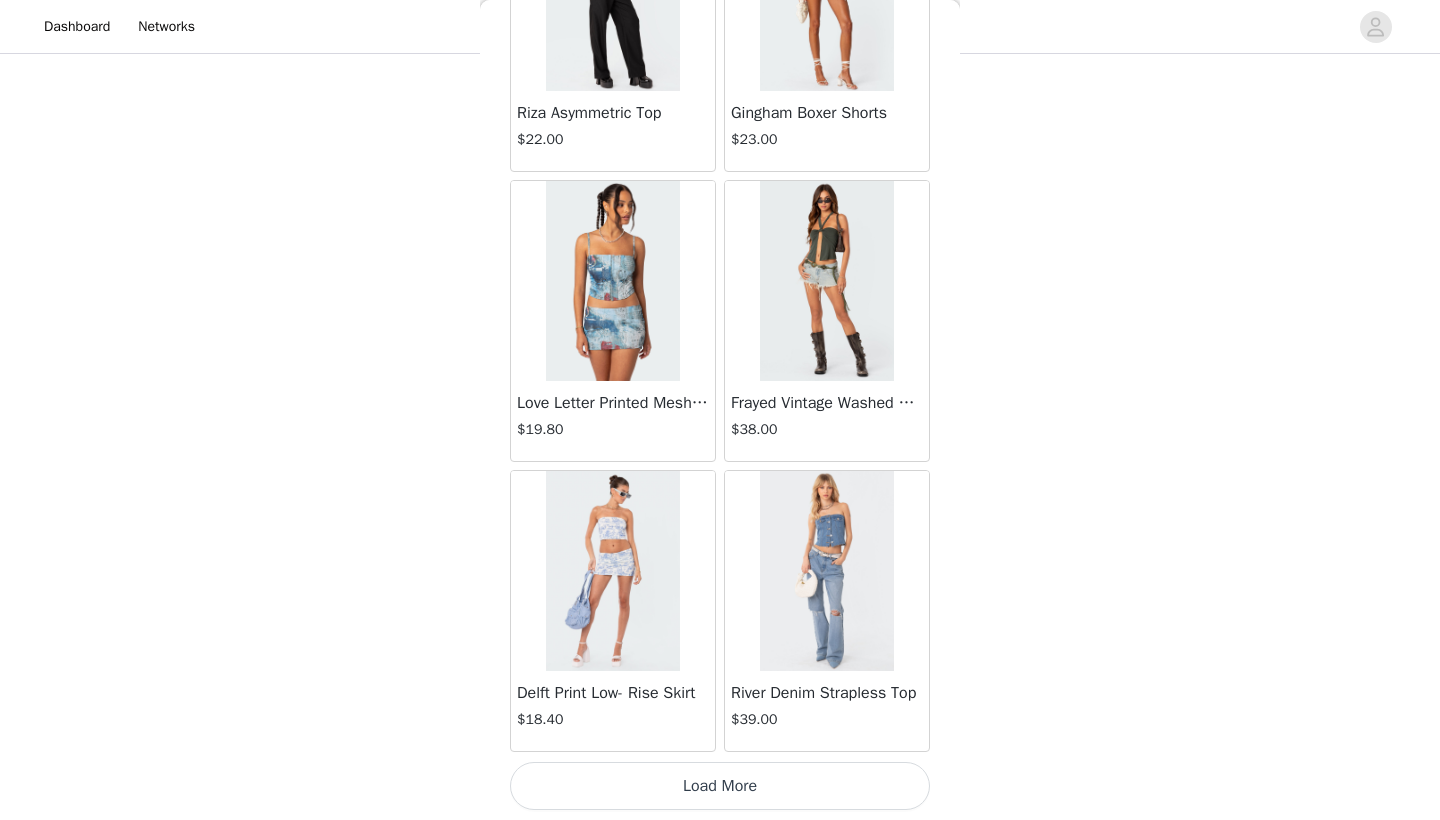 scroll, scrollTop: 25440, scrollLeft: 0, axis: vertical 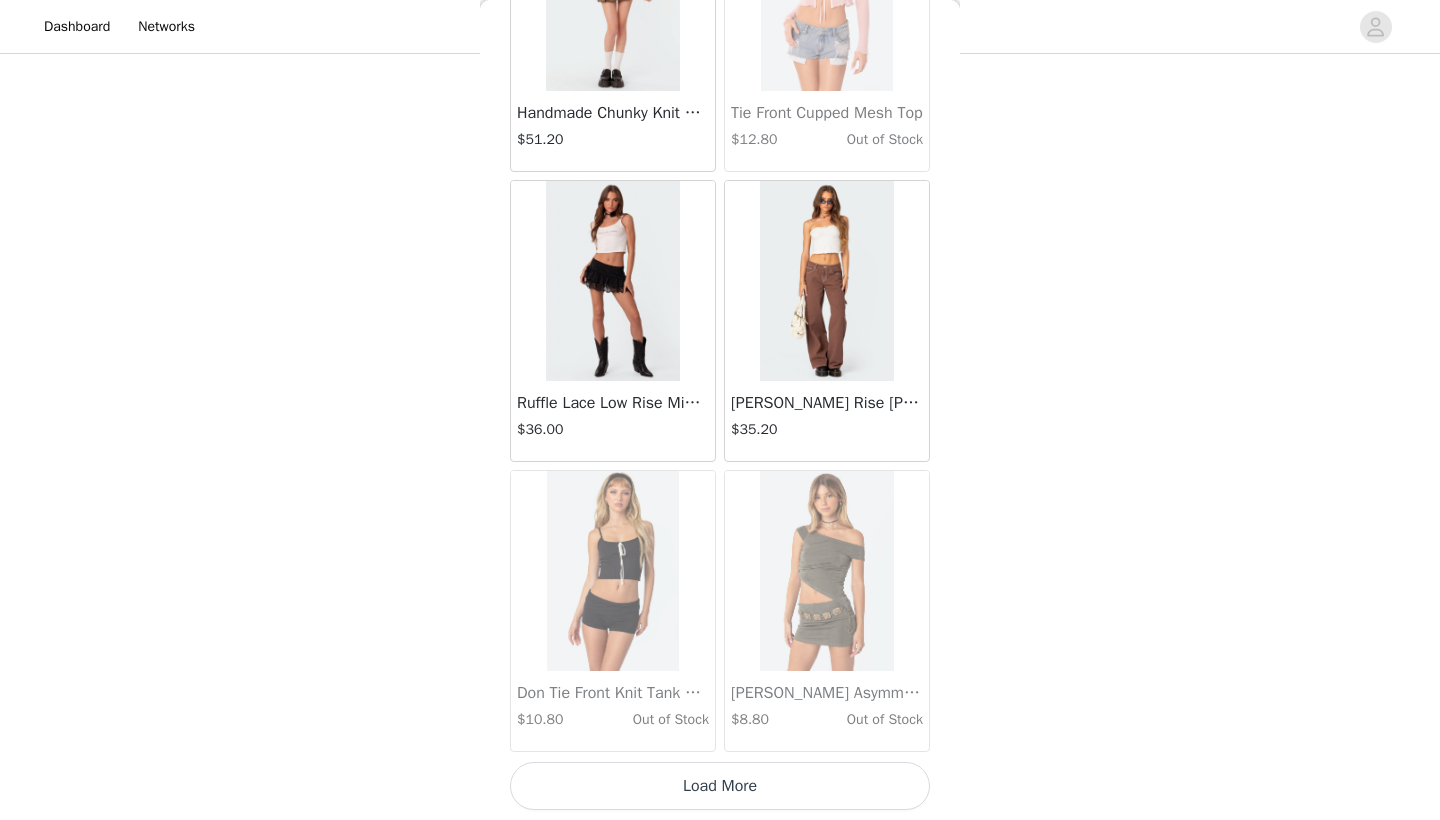 click on "Load More" at bounding box center (720, 786) 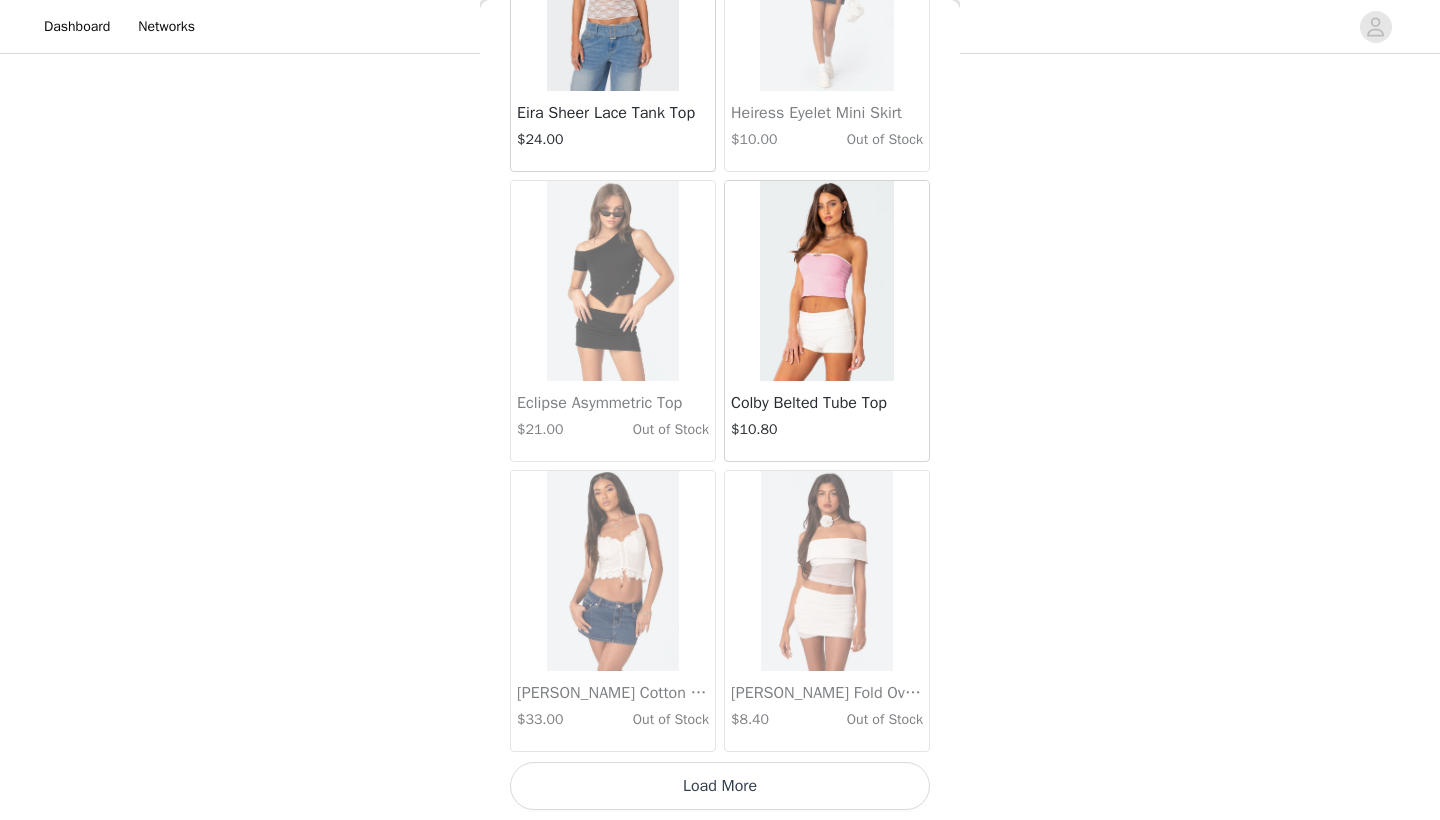 scroll, scrollTop: 31240, scrollLeft: 0, axis: vertical 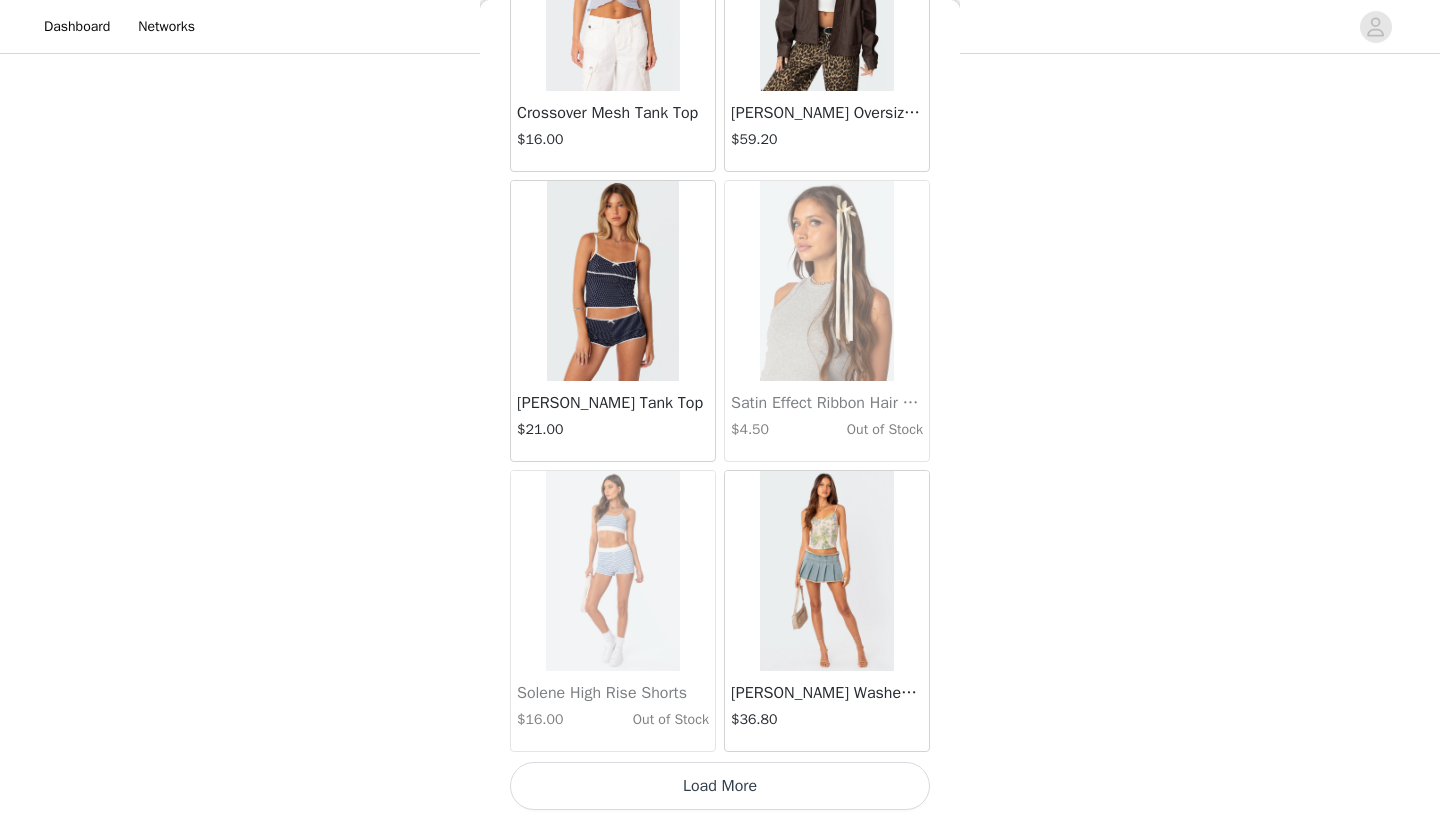 click on "Load More" at bounding box center [720, 786] 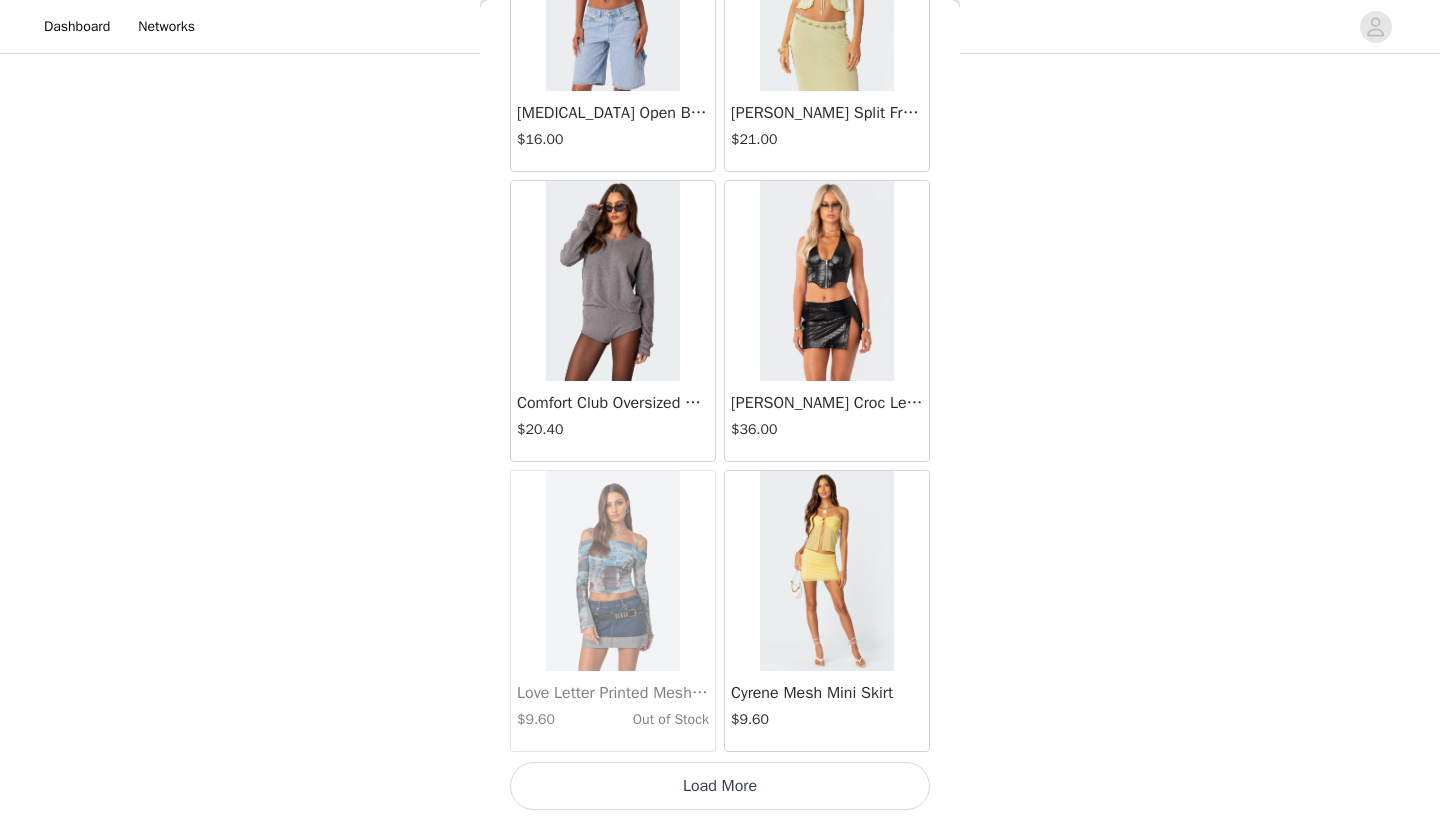 click on "Load More" at bounding box center (720, 786) 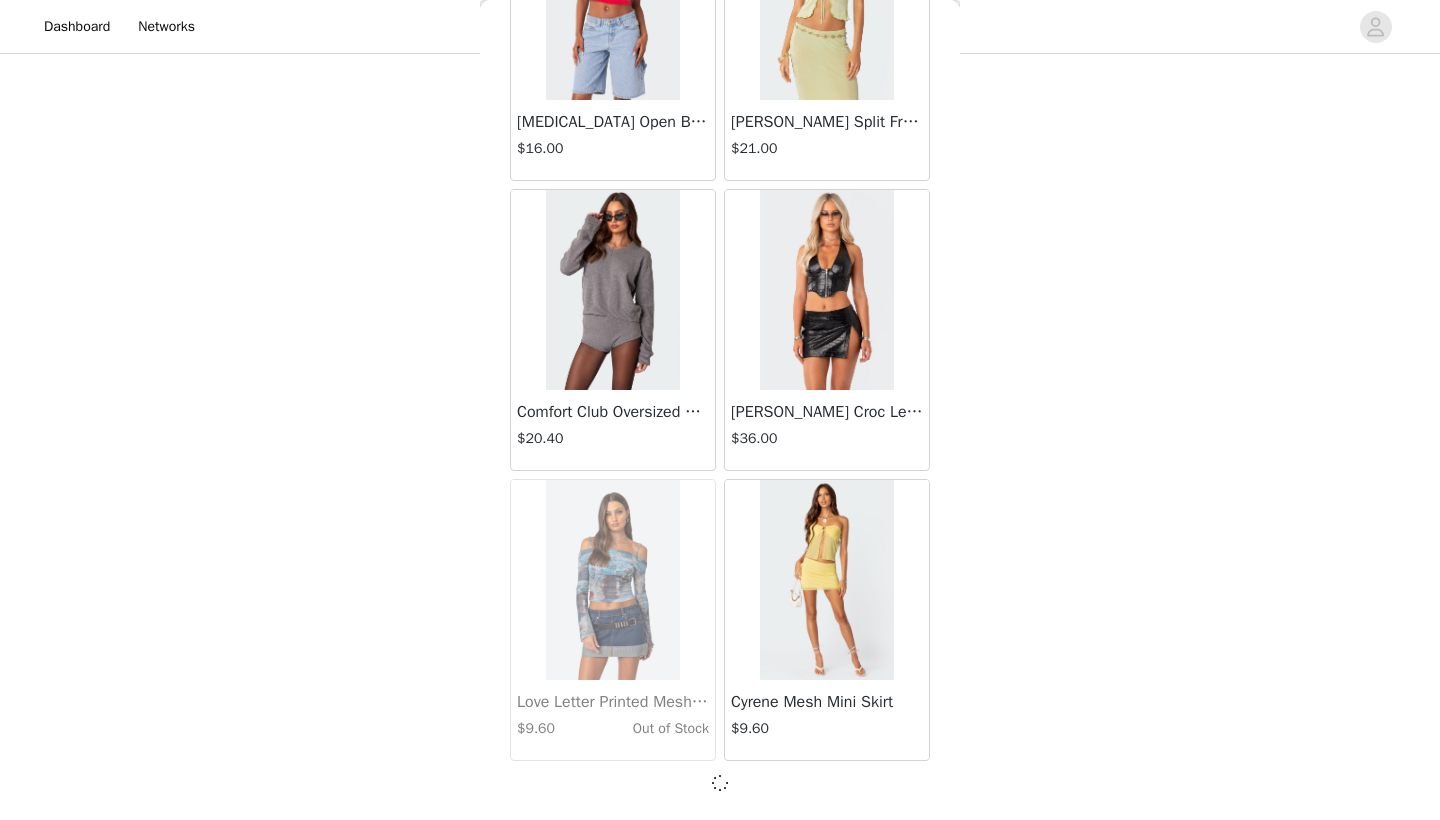 scroll, scrollTop: 37031, scrollLeft: 0, axis: vertical 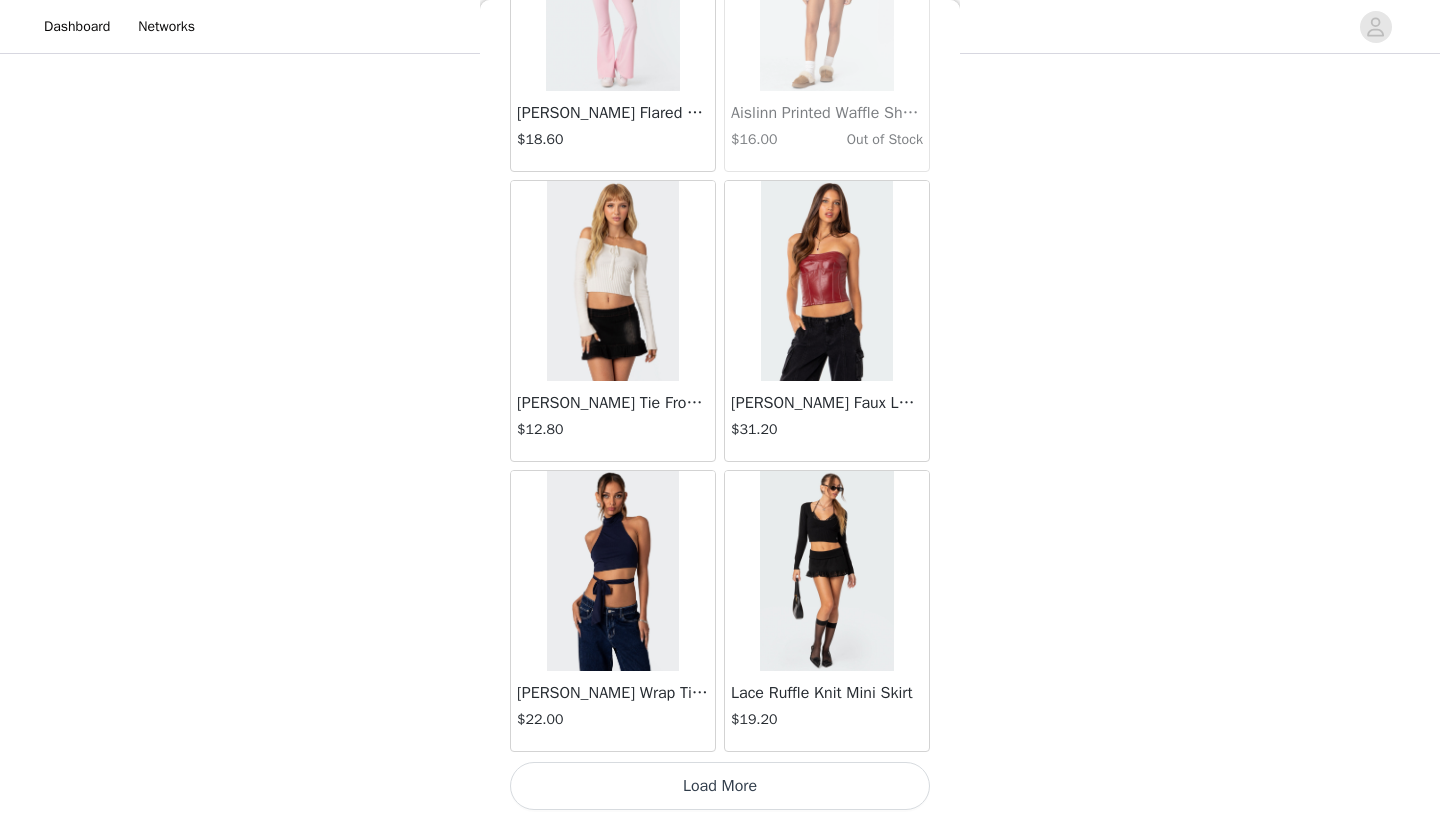click on "Load More" at bounding box center [720, 786] 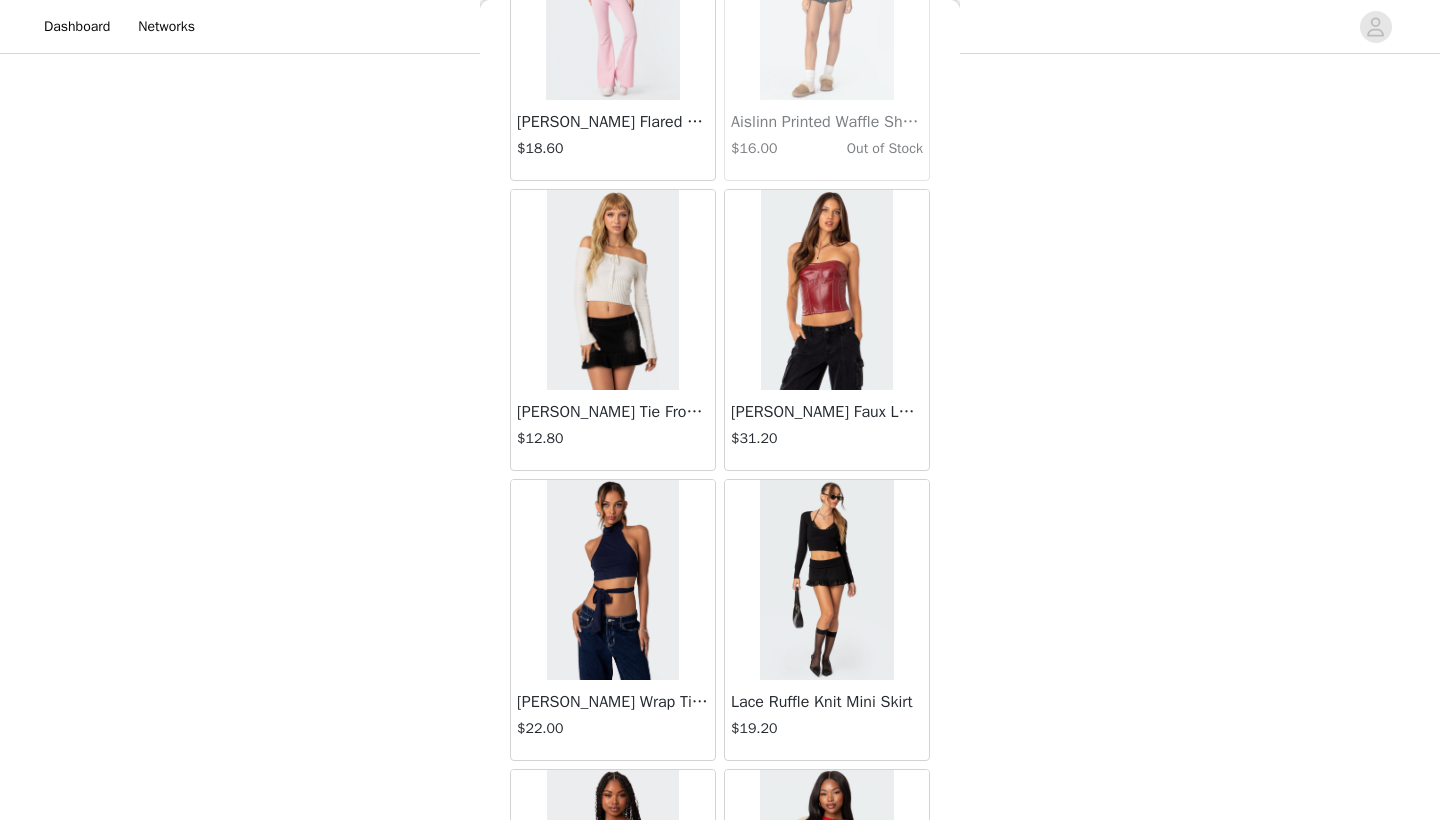 scroll, scrollTop: 1151, scrollLeft: 0, axis: vertical 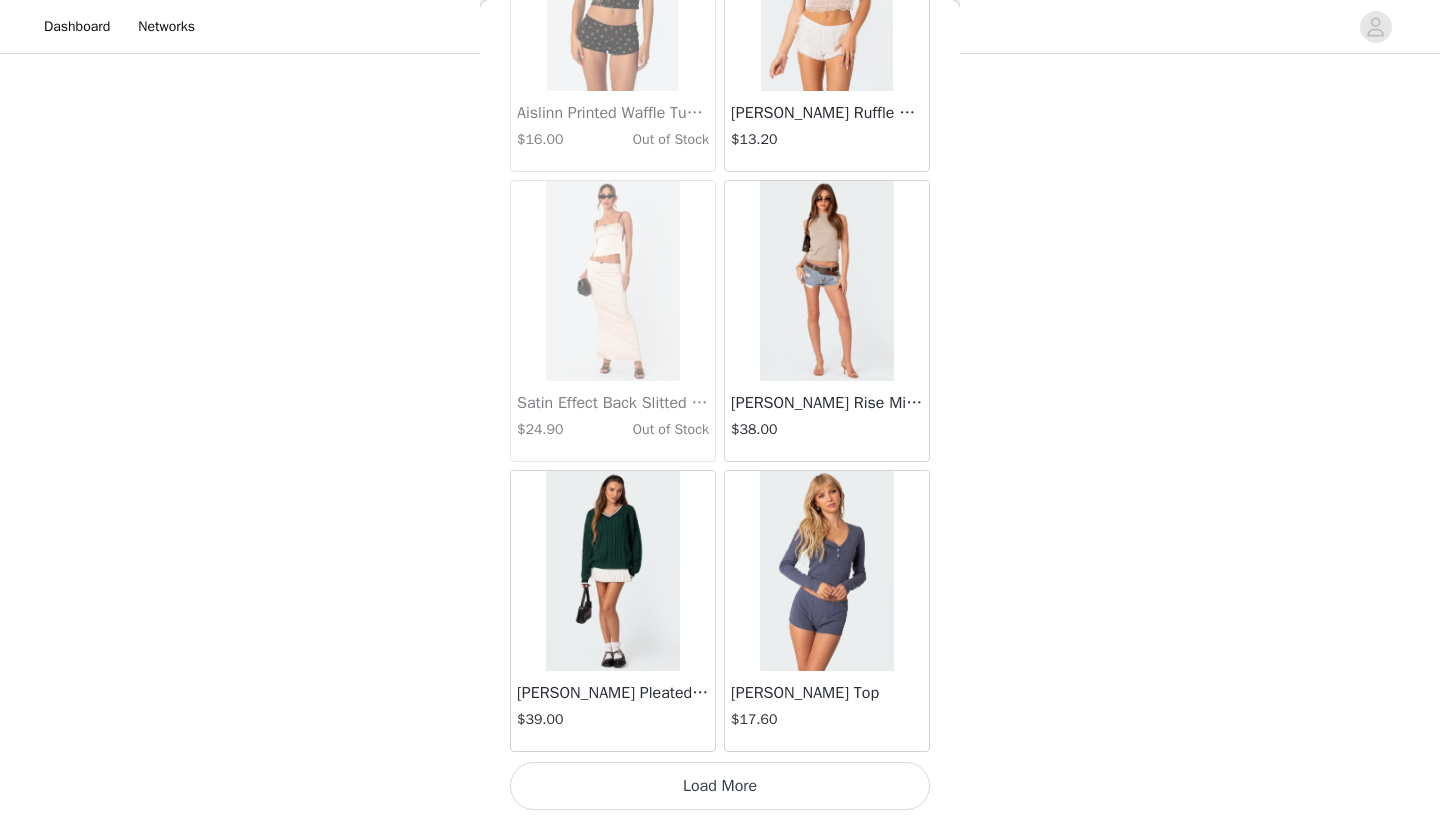 click on "Load More" at bounding box center [720, 786] 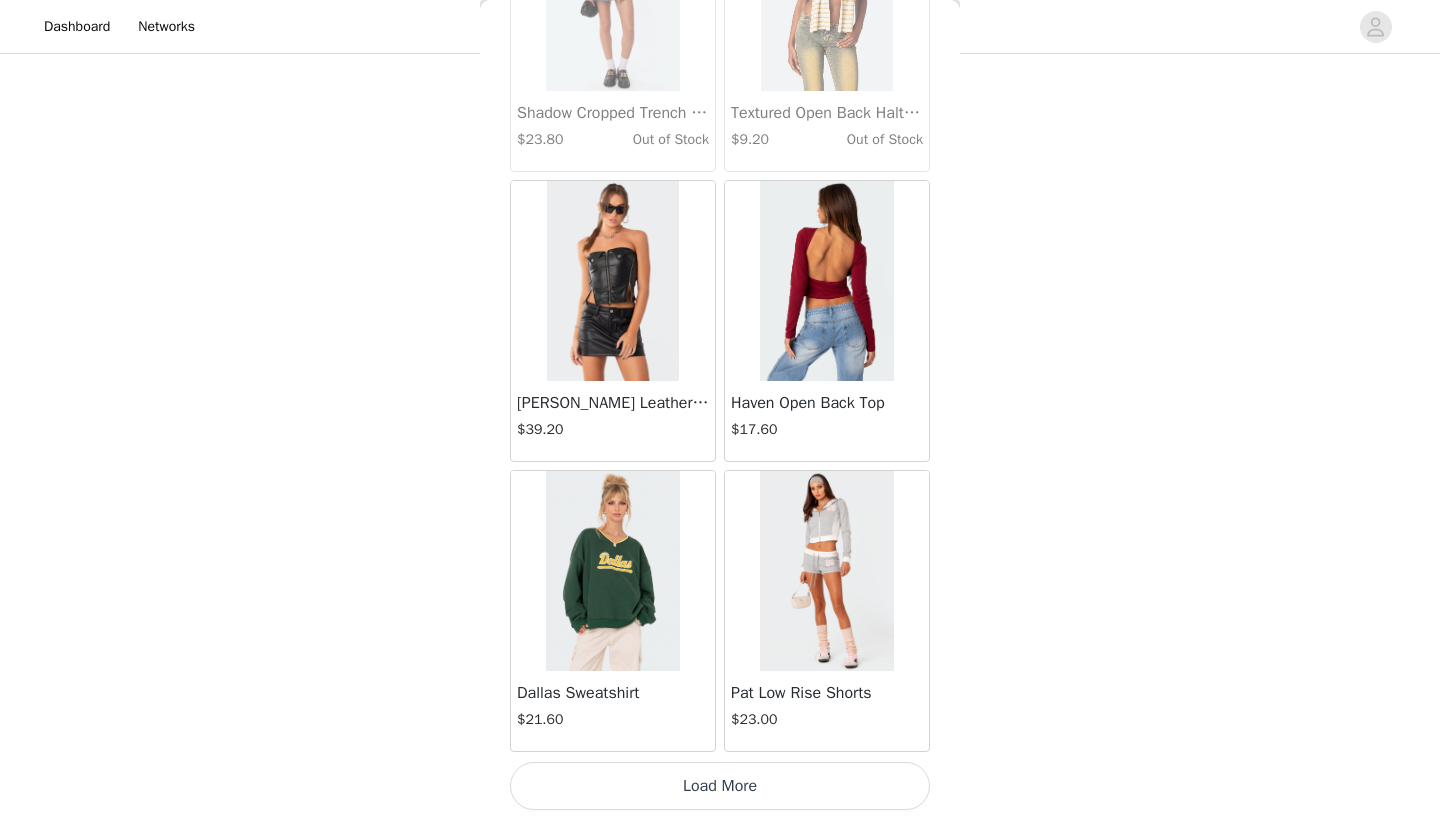 scroll, scrollTop: 45740, scrollLeft: 0, axis: vertical 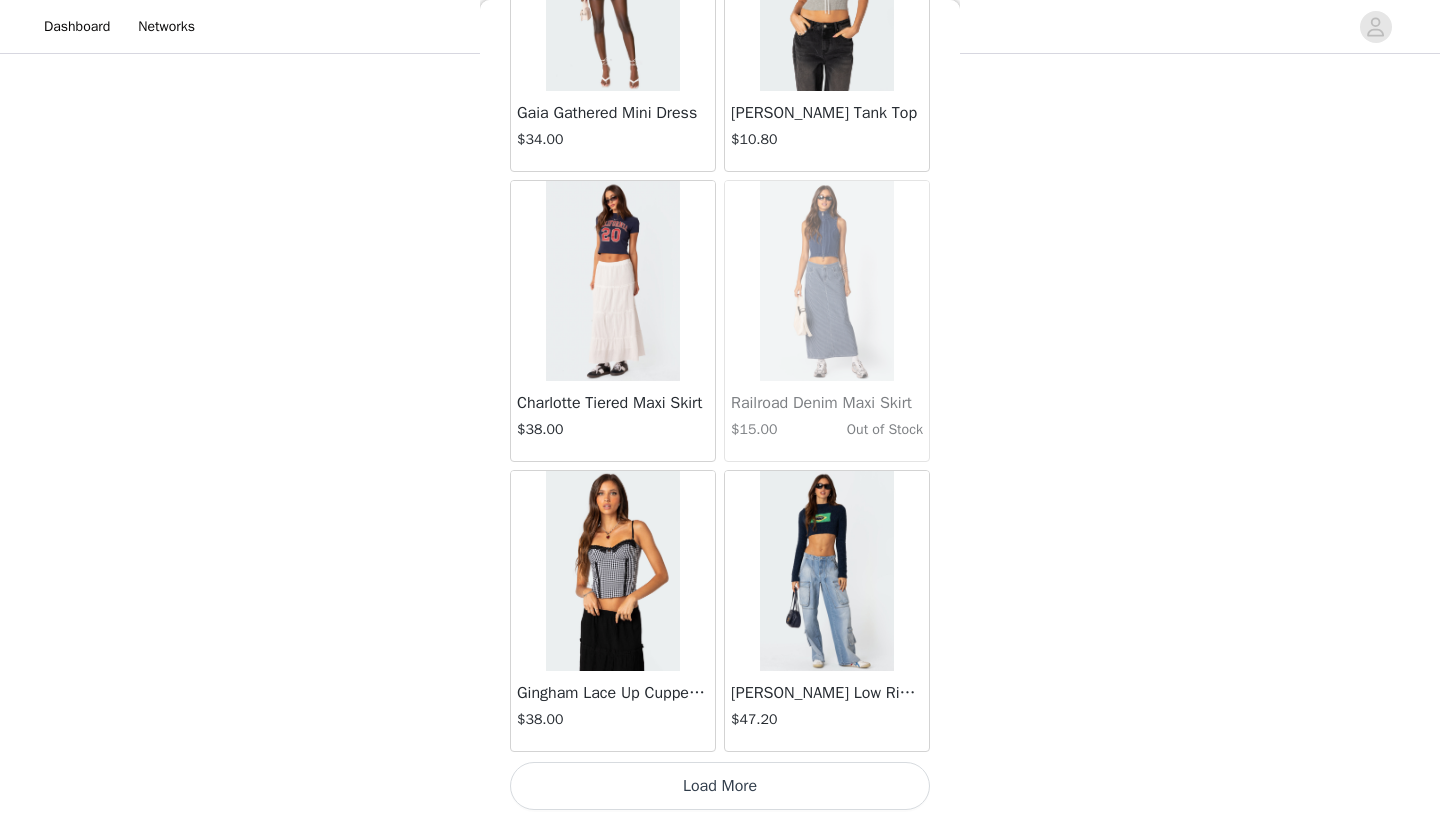 click on "Load More" at bounding box center [720, 786] 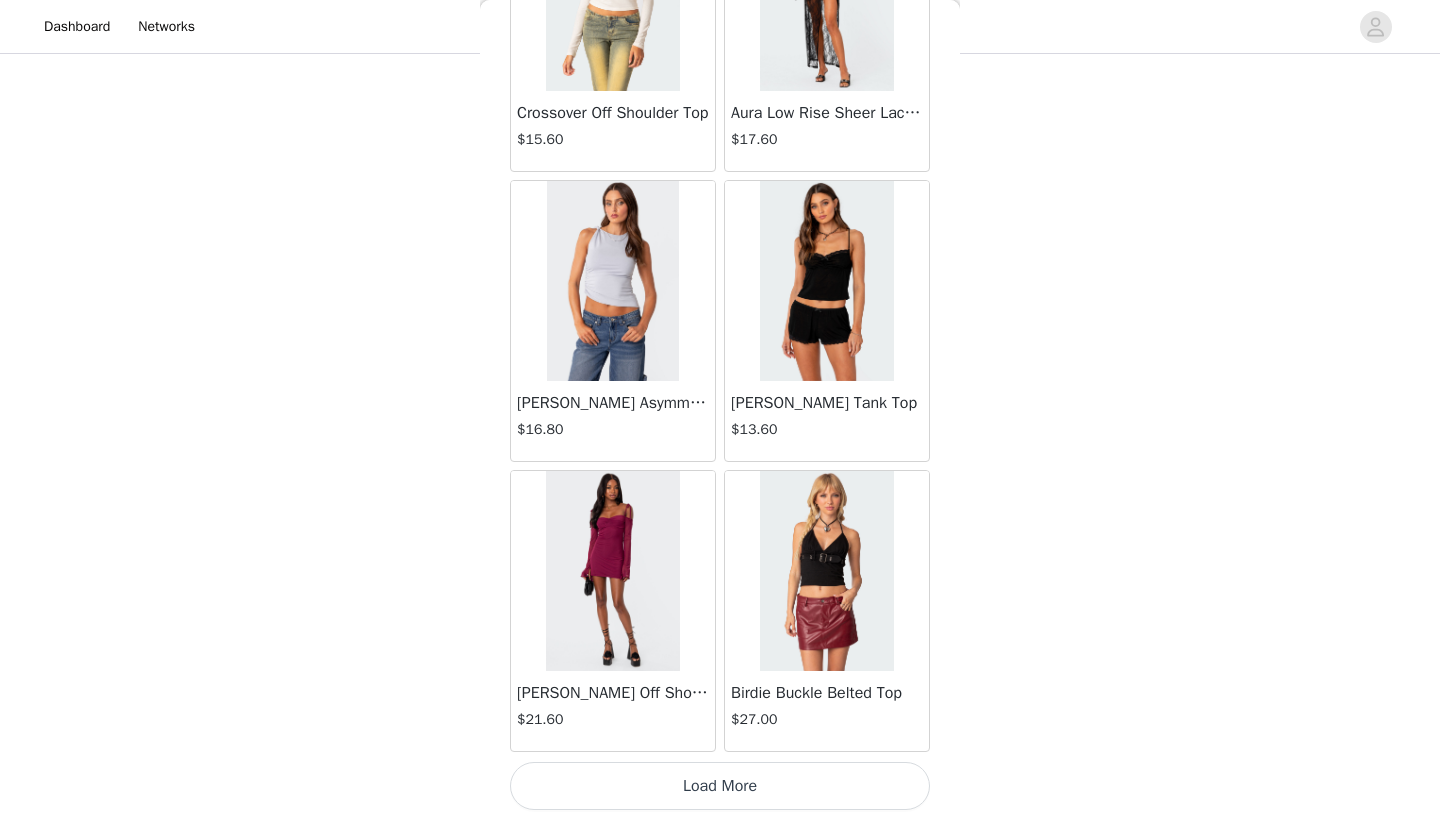 click on "Load More" at bounding box center [720, 786] 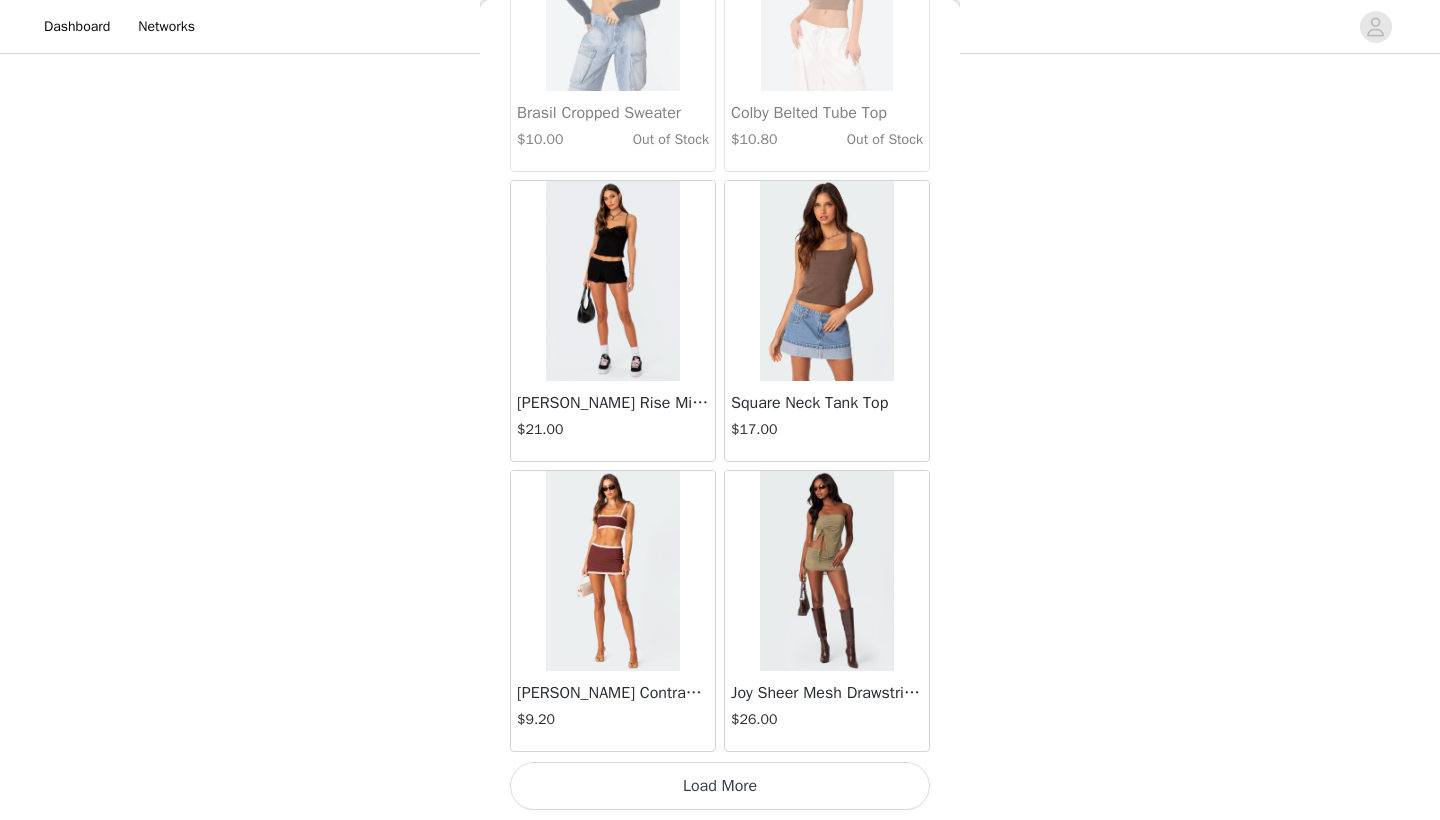 click on "Load More" at bounding box center (720, 786) 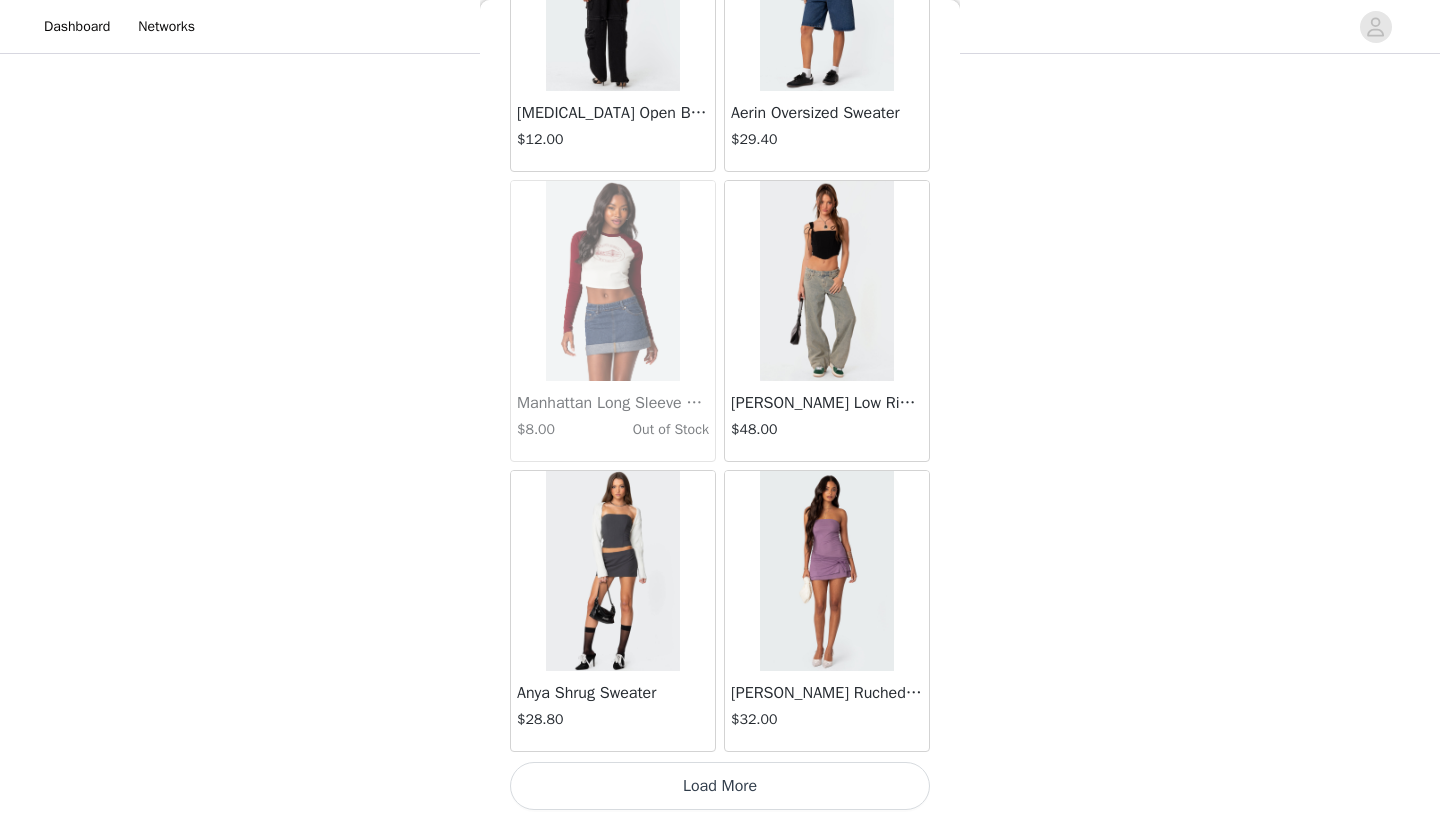 click on "Load More" at bounding box center [720, 786] 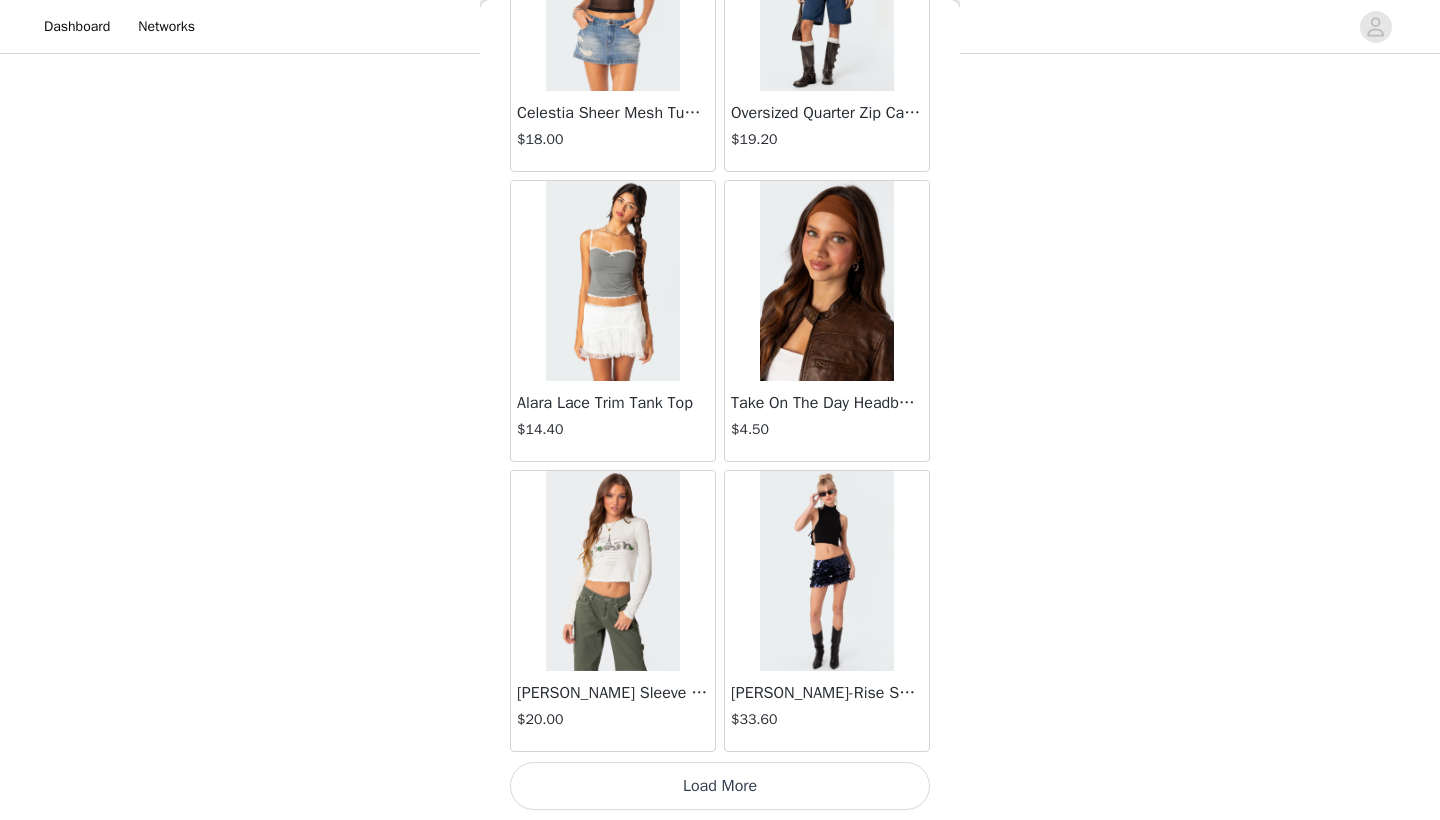 click on "Load More" at bounding box center (720, 786) 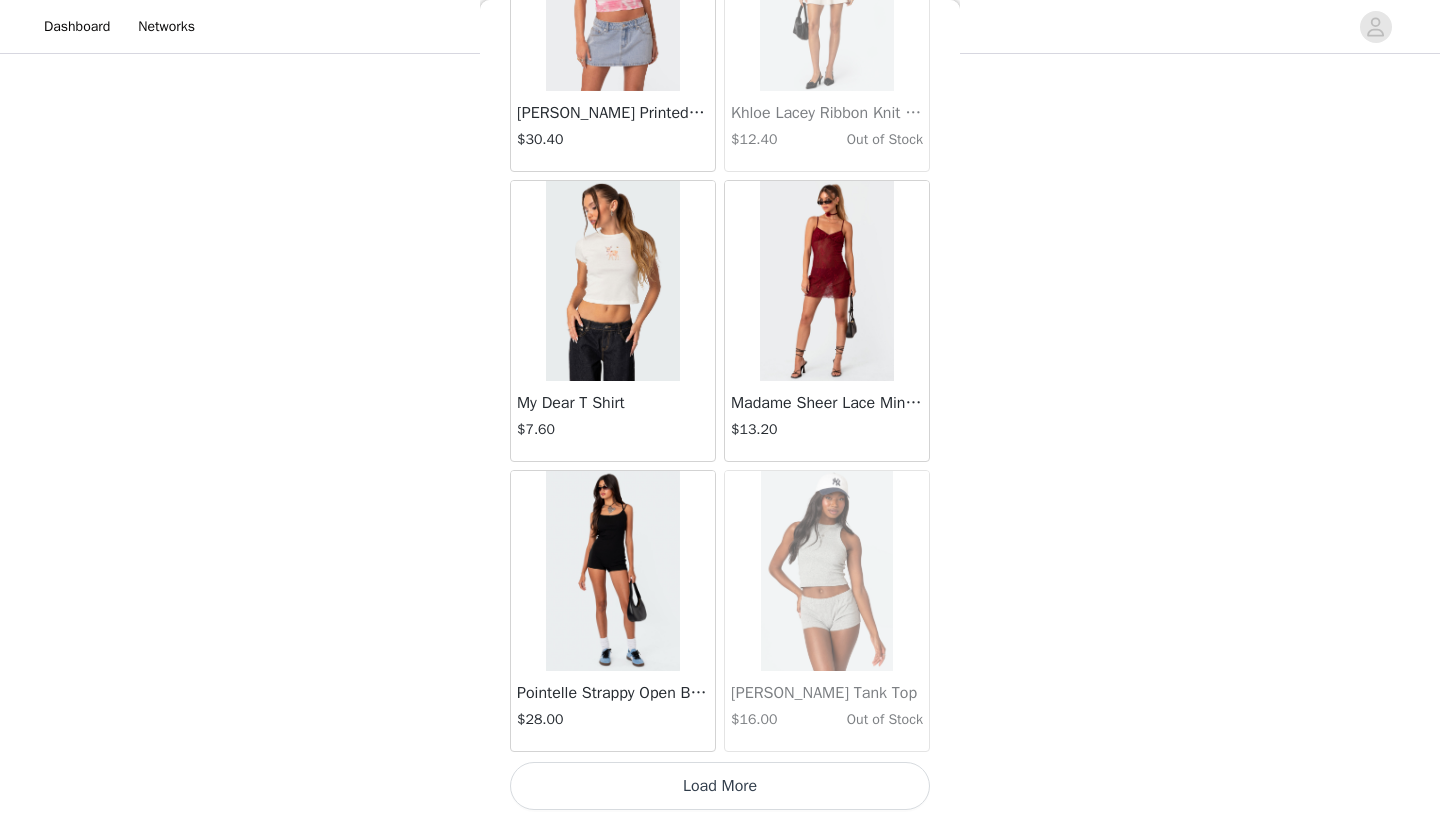 click on "Load More" at bounding box center (720, 786) 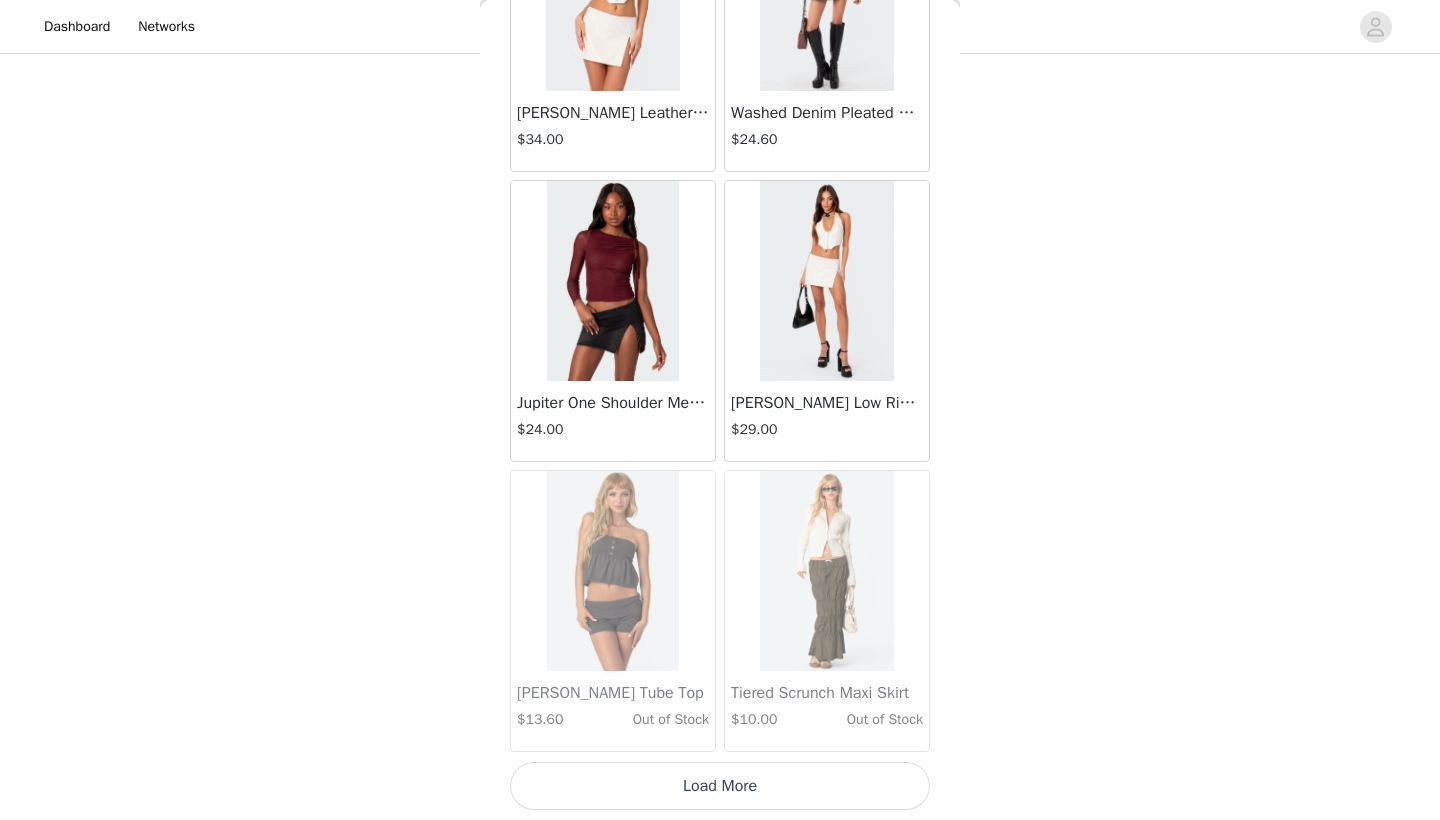 click on "Load More" at bounding box center [720, 786] 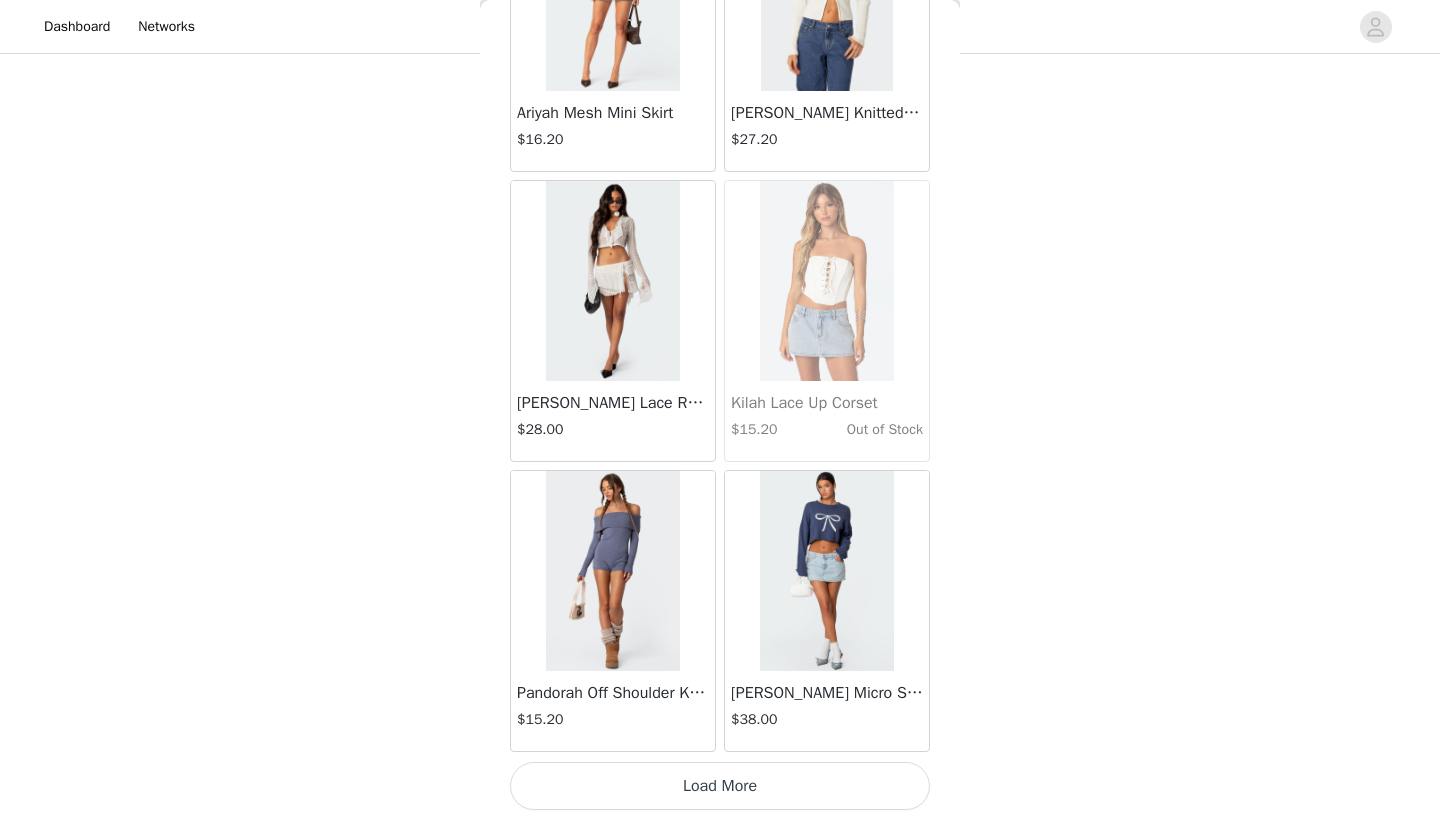 click on "Load More" at bounding box center [720, 786] 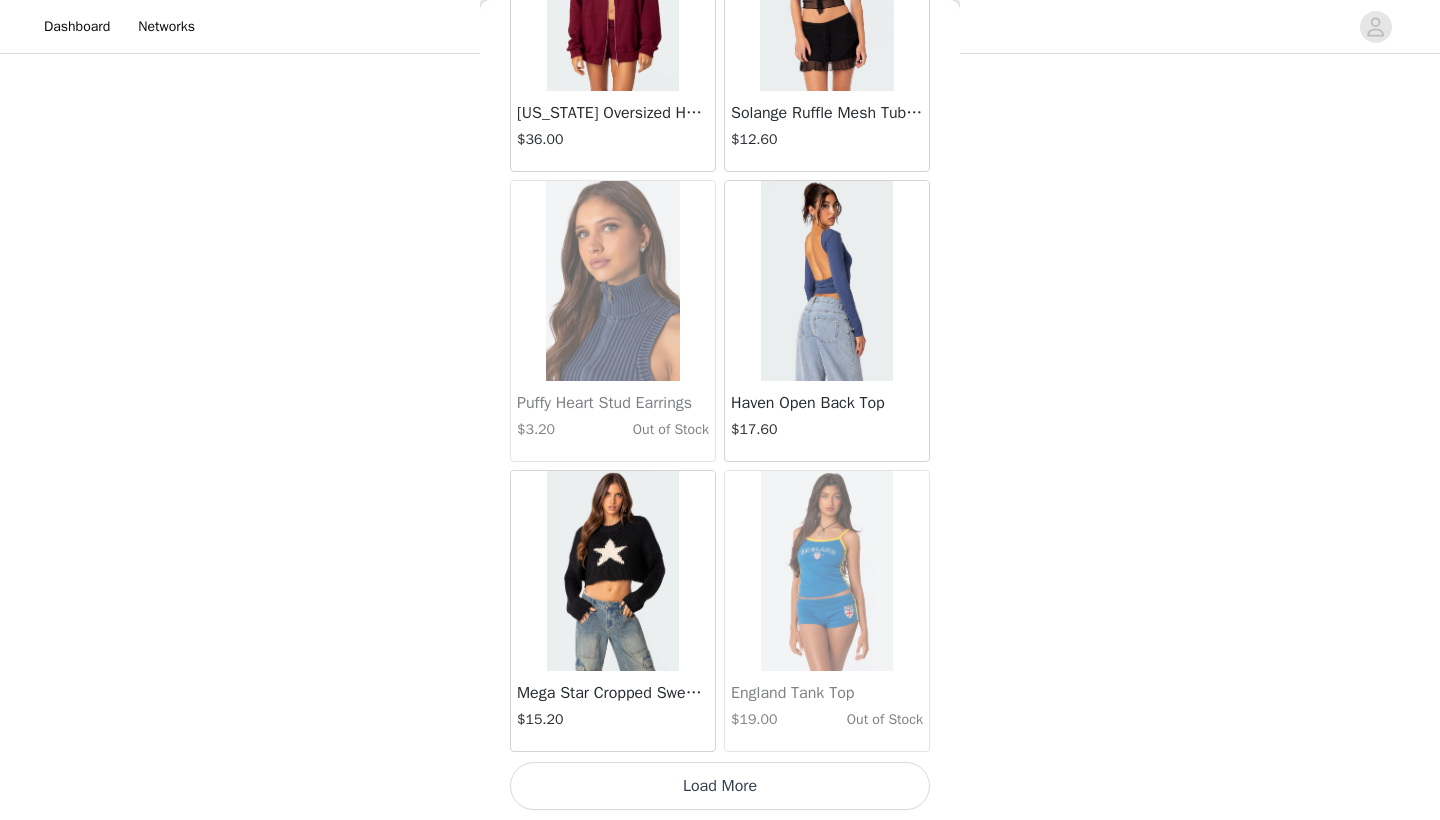 click on "Load More" at bounding box center (720, 786) 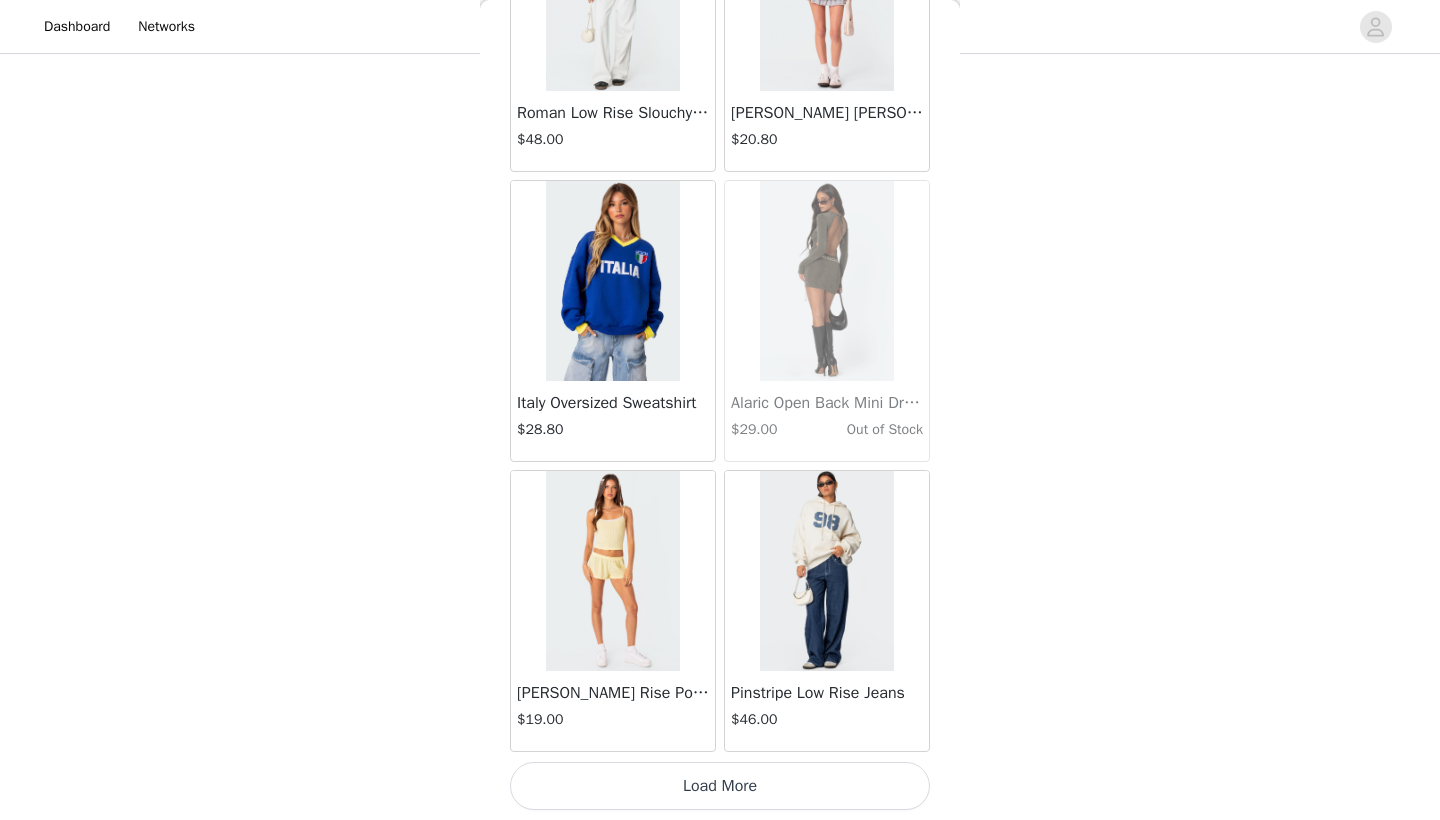 scroll, scrollTop: 74740, scrollLeft: 0, axis: vertical 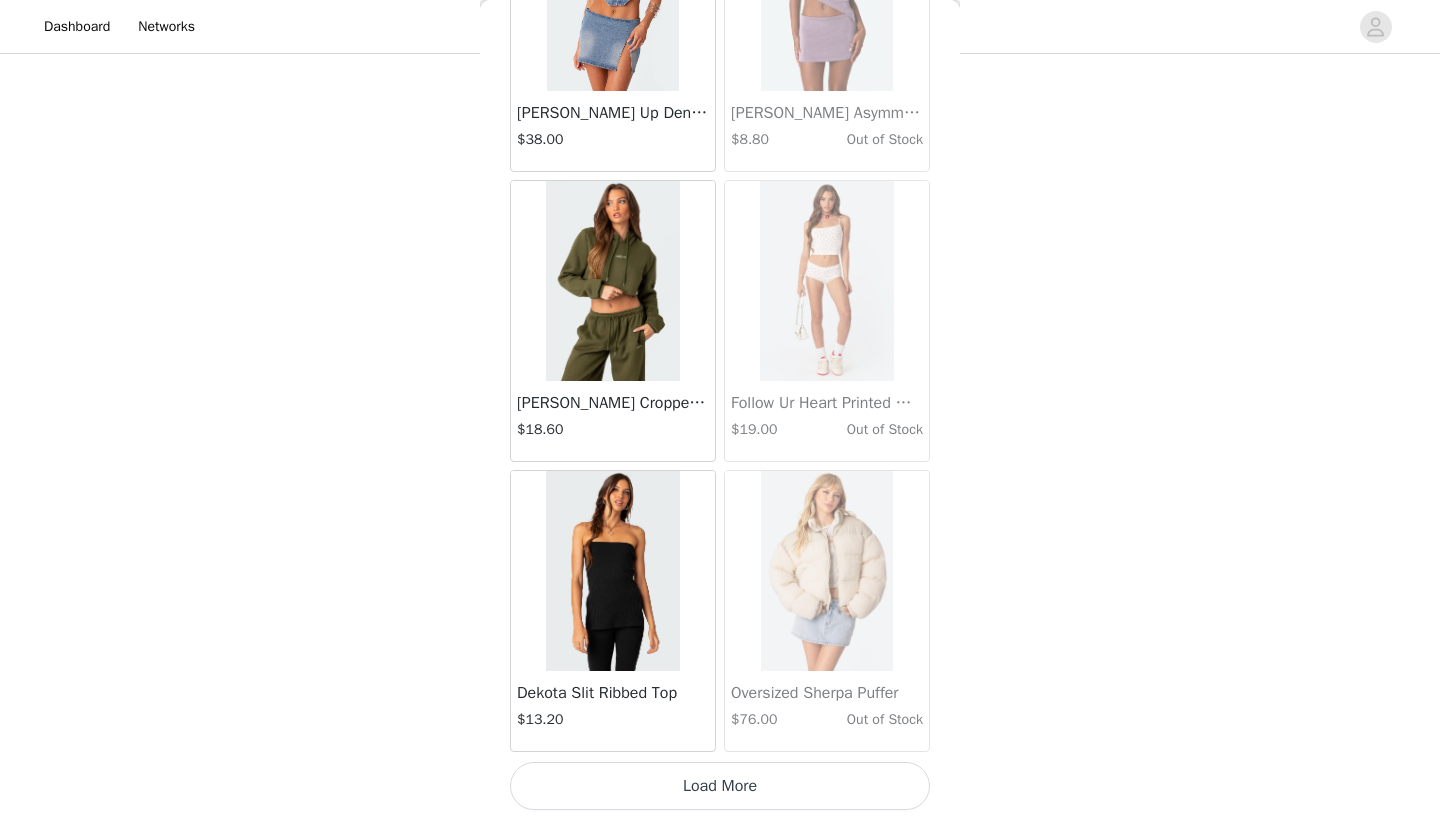 click on "Load More" at bounding box center [720, 786] 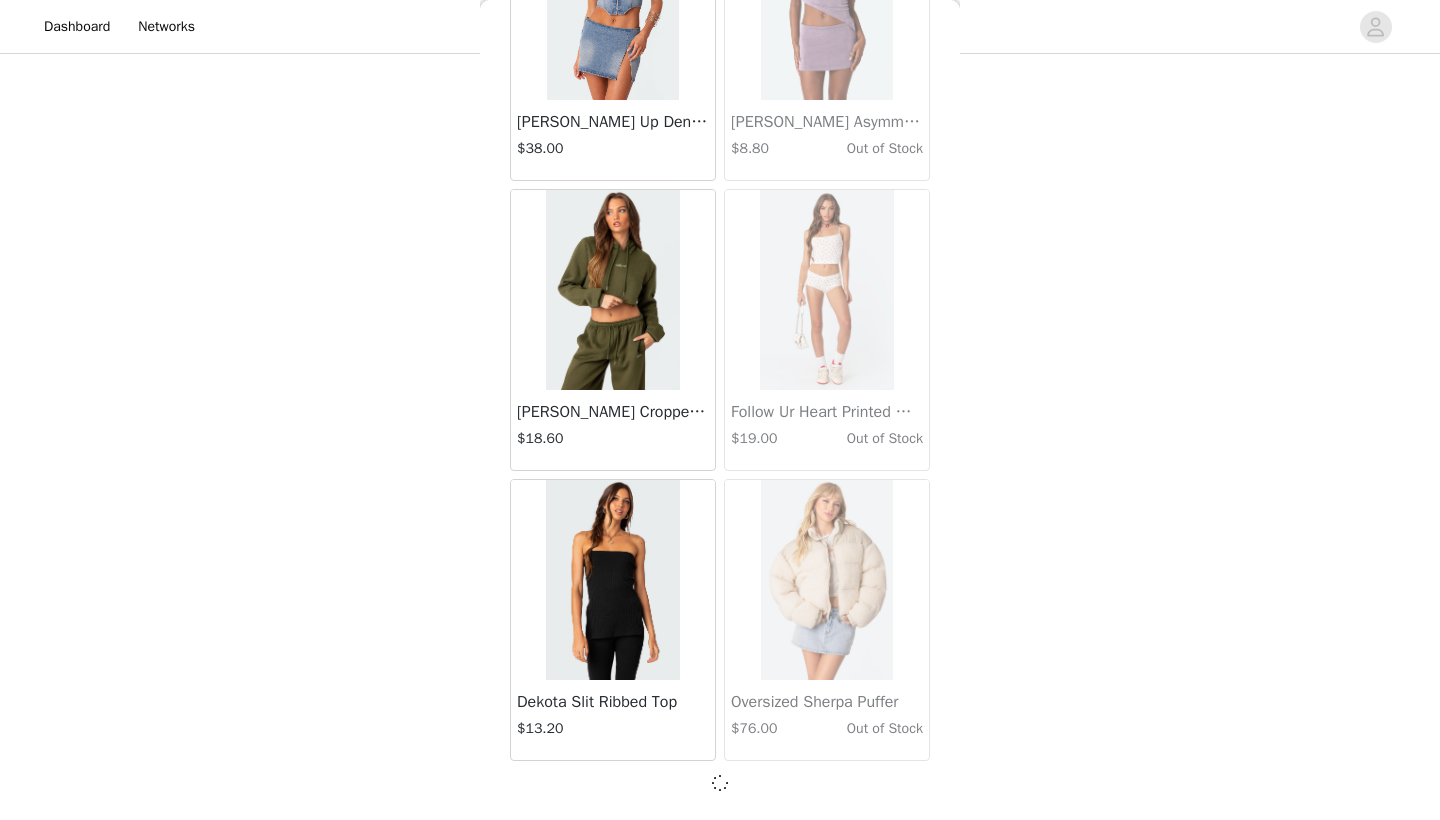 scroll, scrollTop: 77631, scrollLeft: 0, axis: vertical 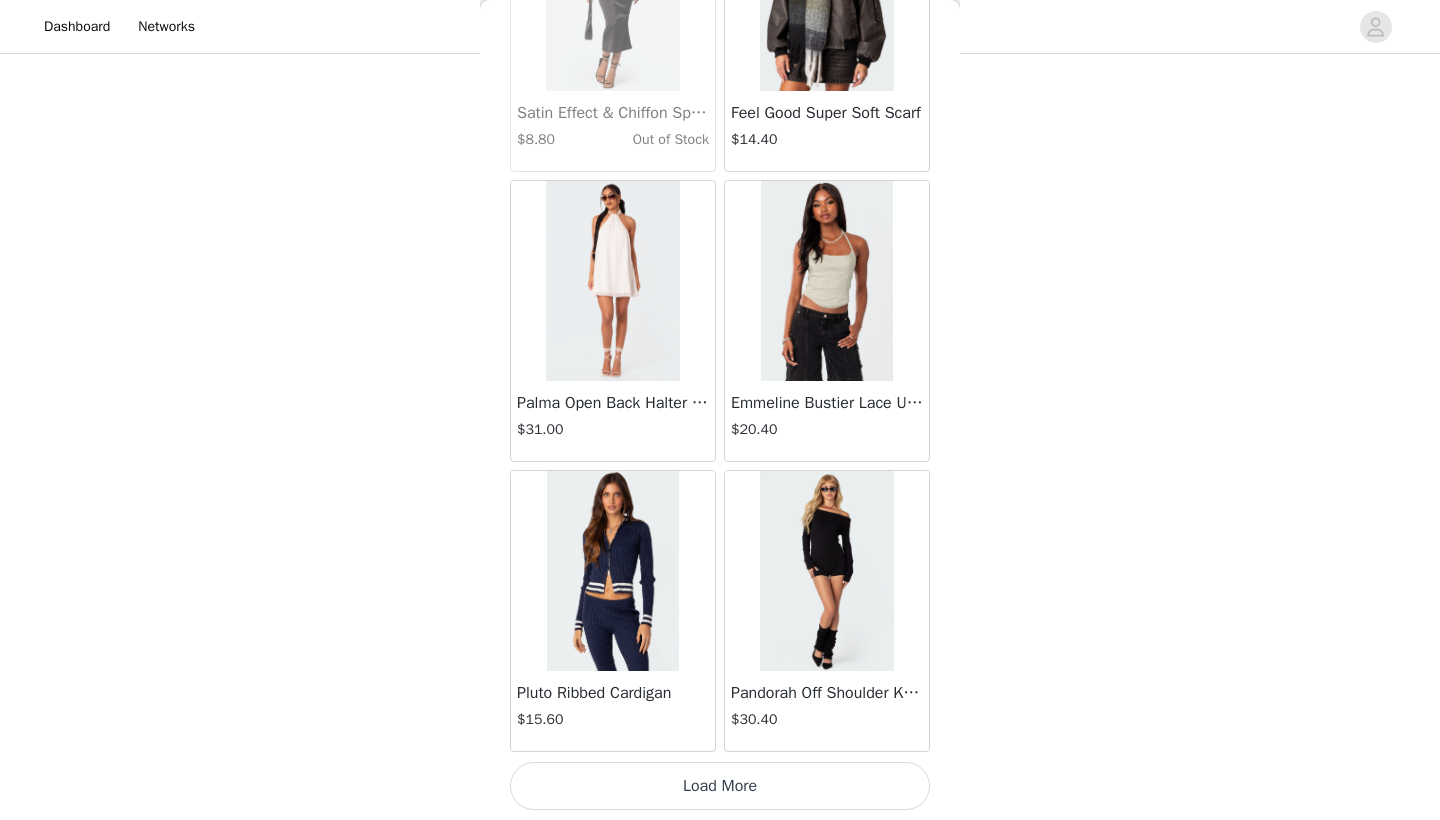 click on "Load More" at bounding box center [720, 786] 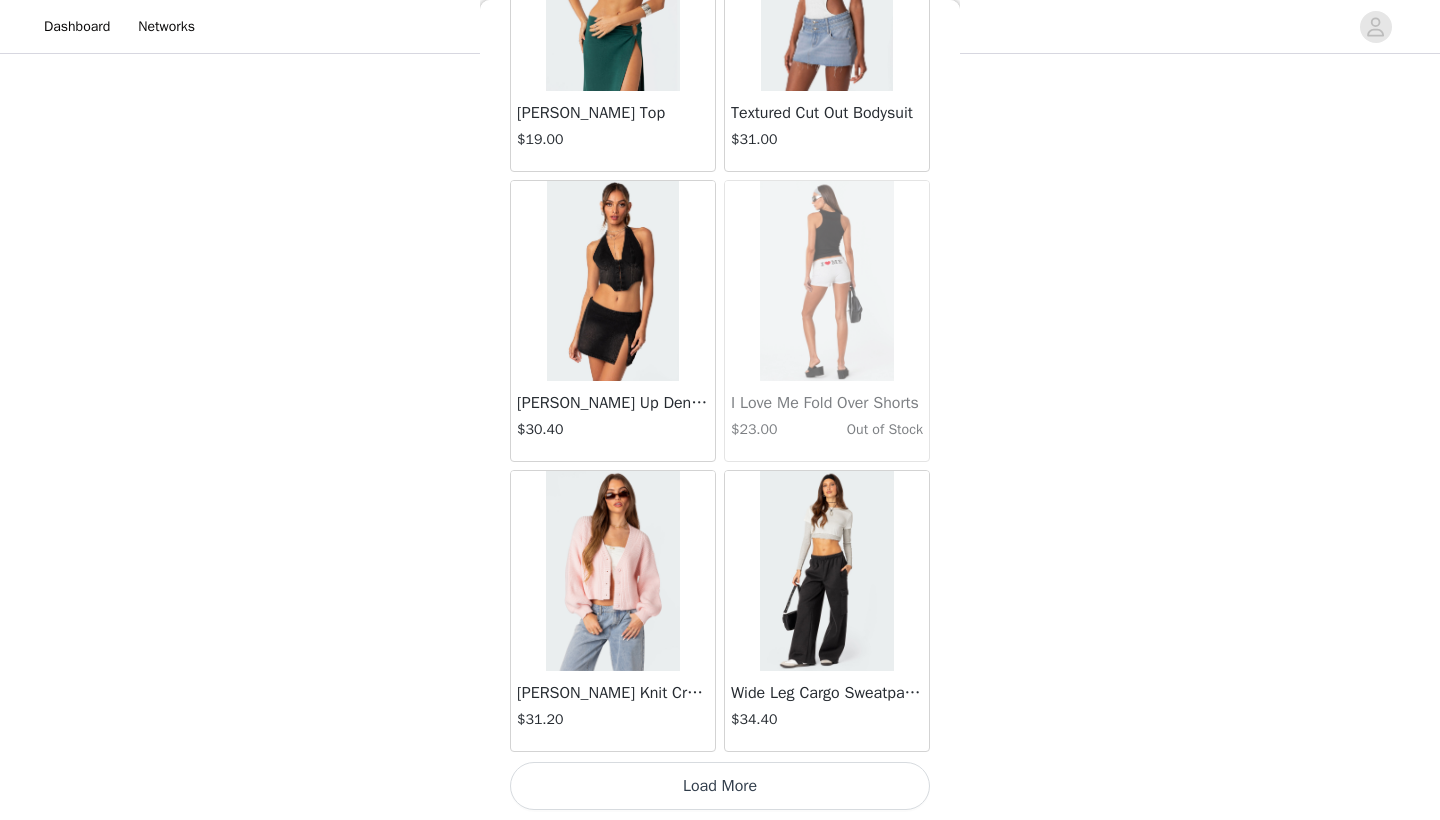 click on "Load More" at bounding box center (720, 786) 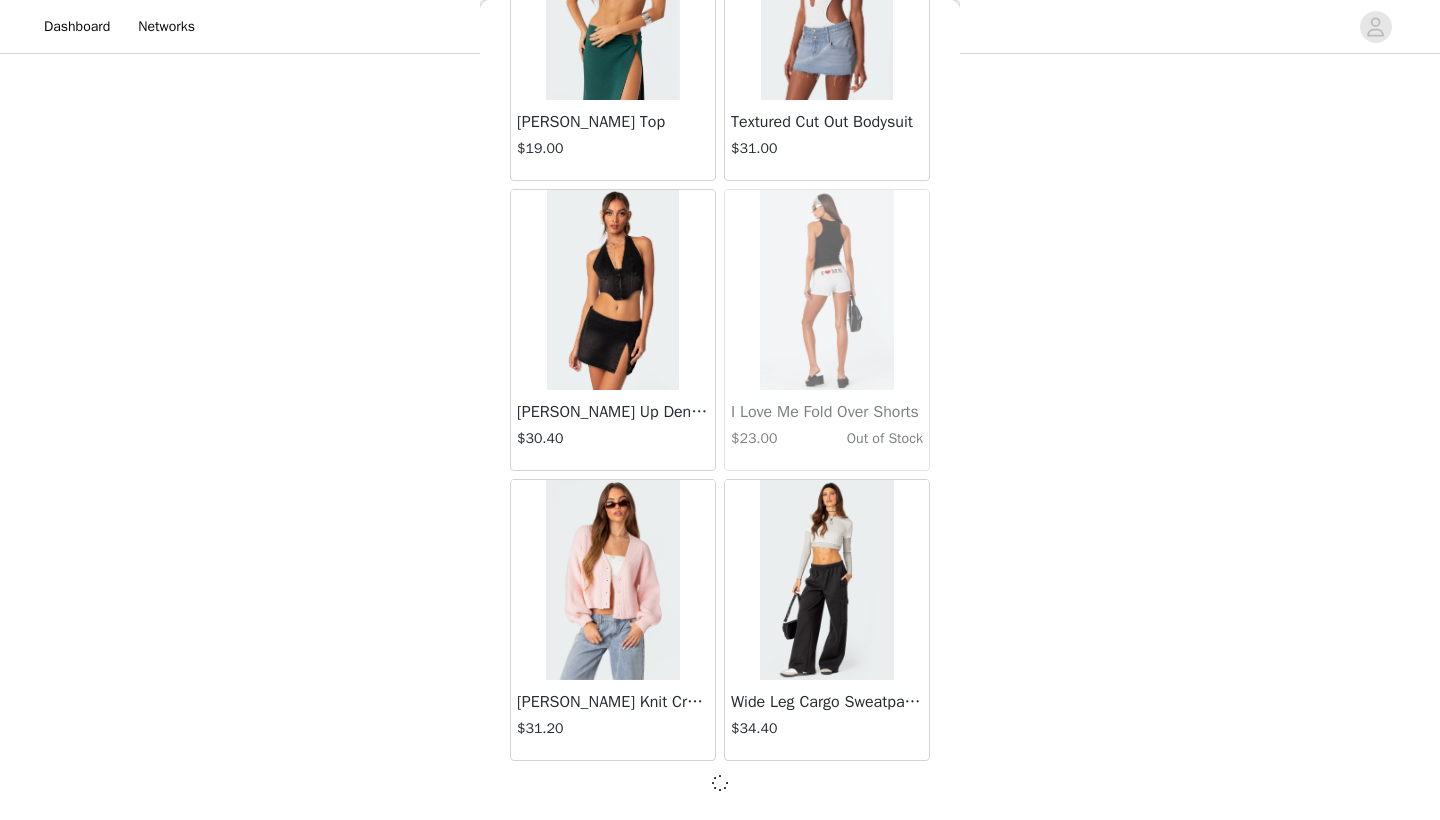 scroll, scrollTop: 83431, scrollLeft: 0, axis: vertical 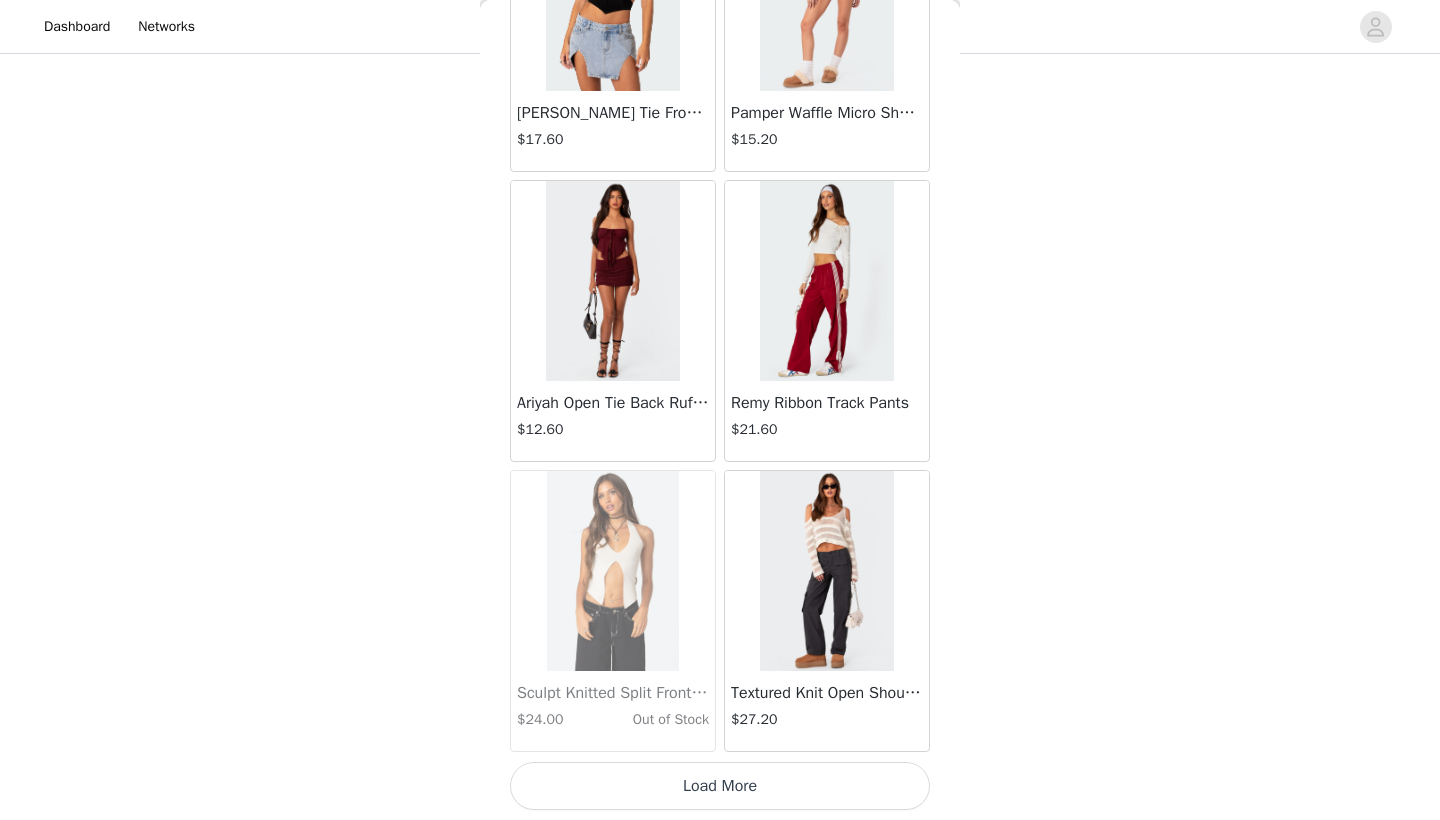 click on "Load More" at bounding box center [720, 786] 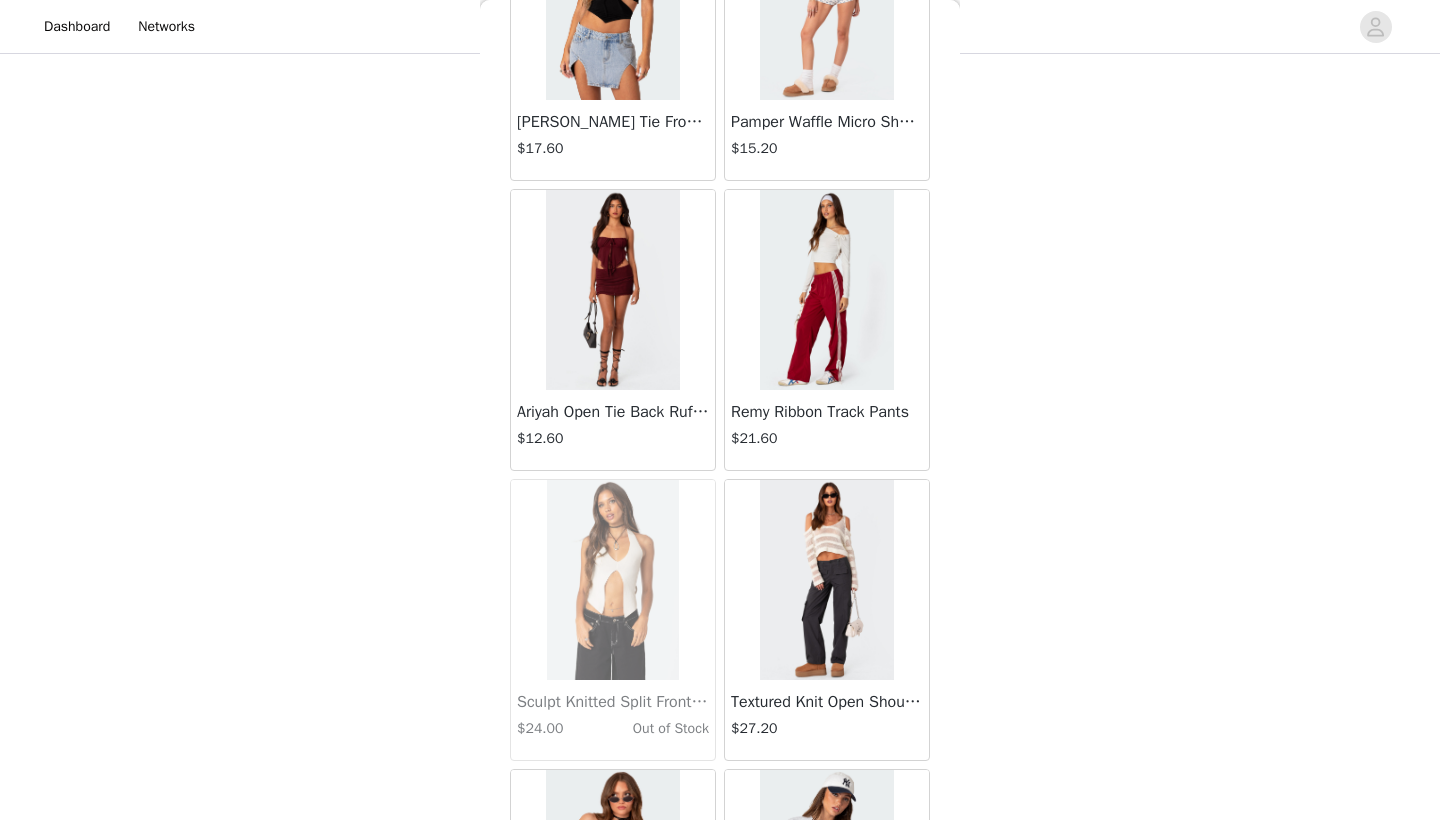 scroll, scrollTop: 1152, scrollLeft: 0, axis: vertical 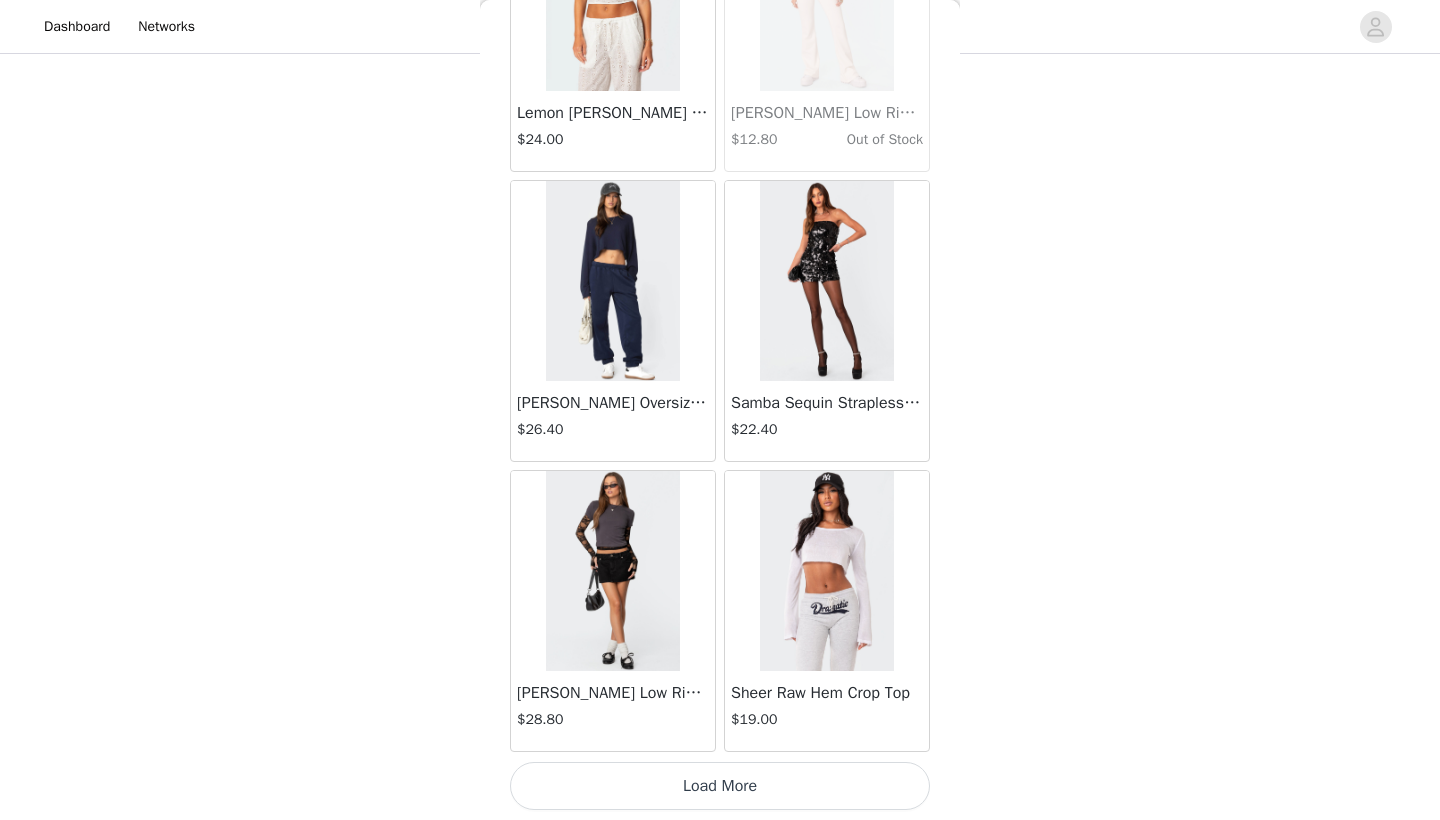 click on "Load More" at bounding box center (720, 786) 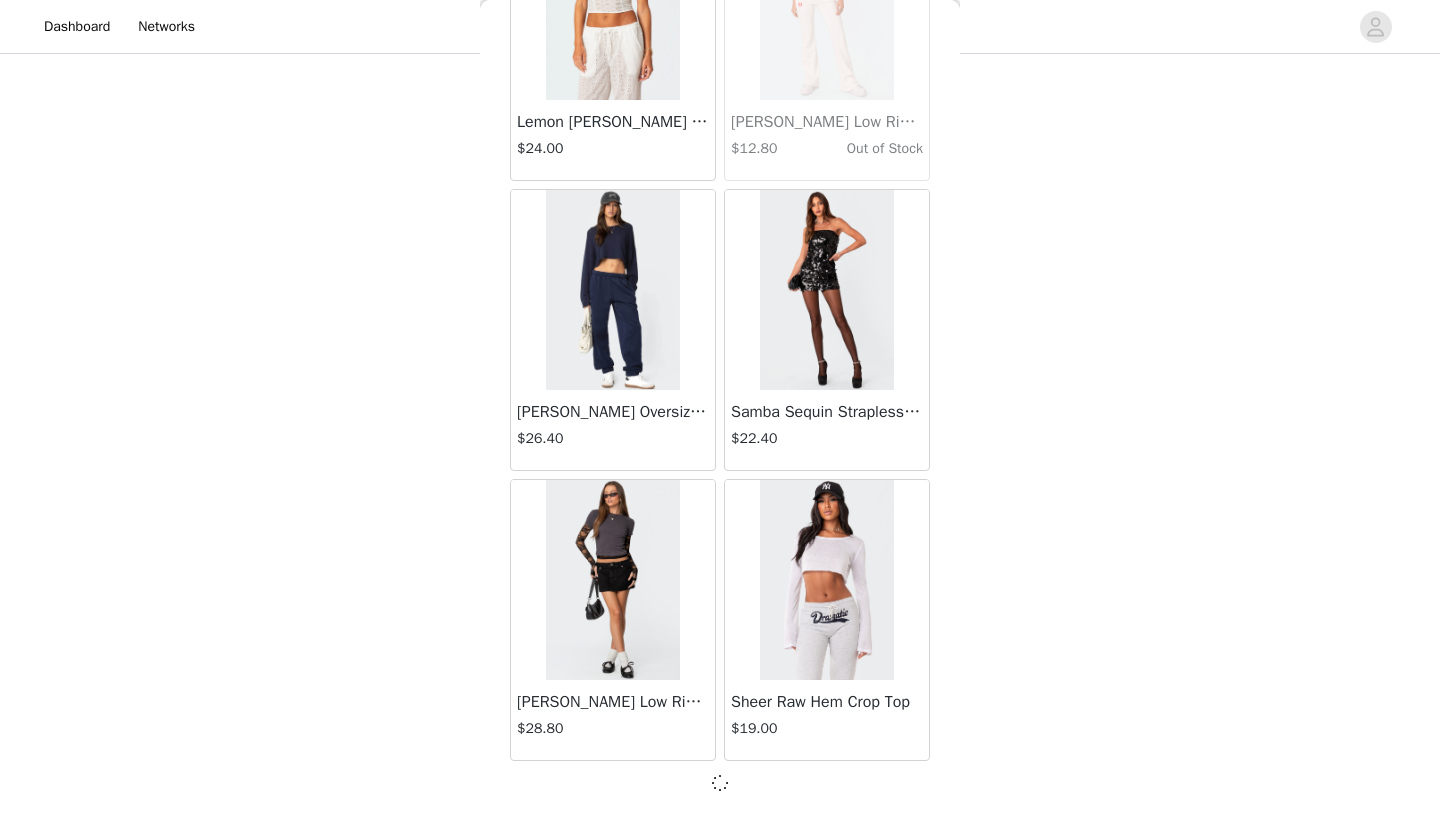 scroll, scrollTop: 89231, scrollLeft: 0, axis: vertical 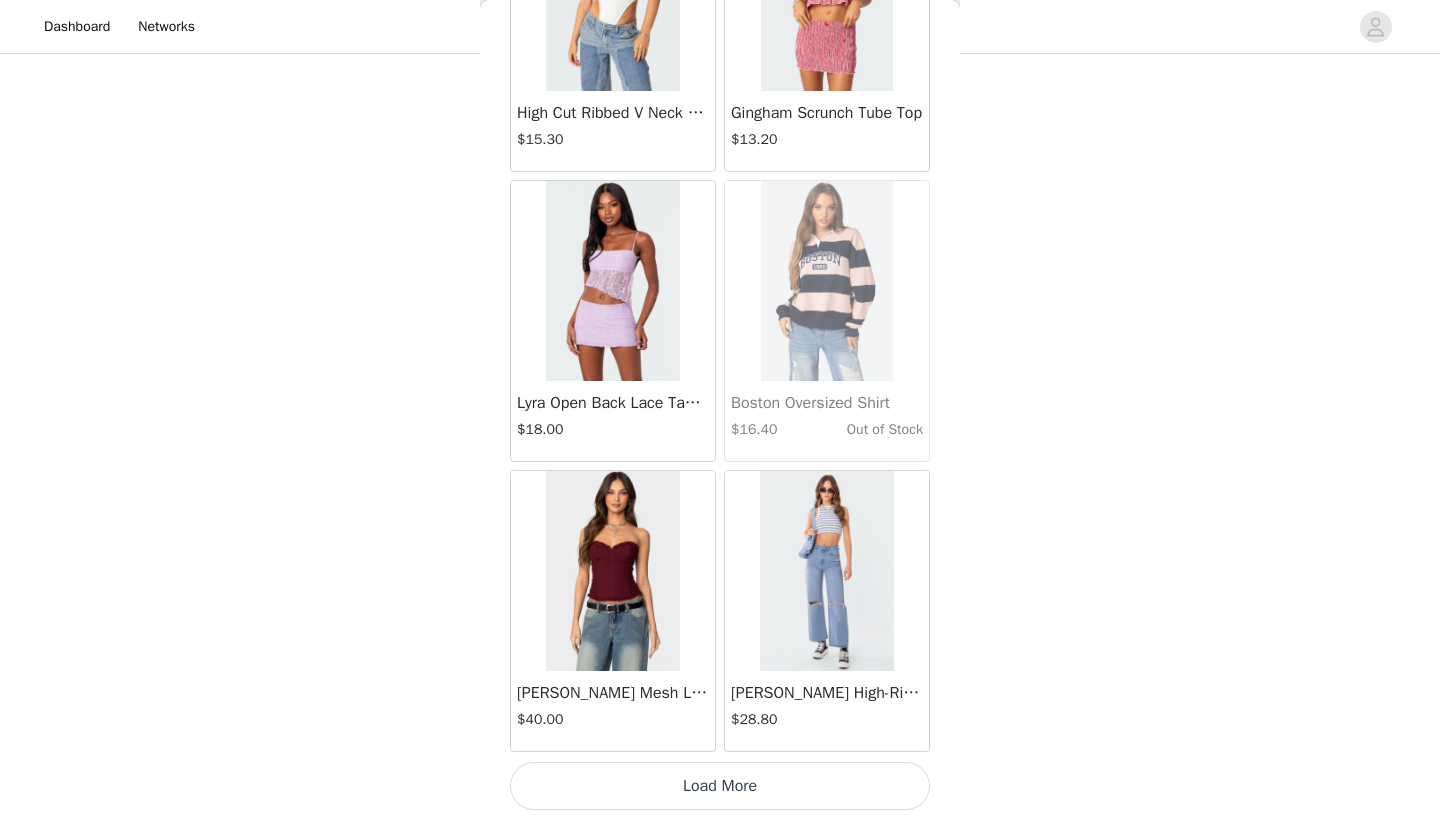 click on "Load More" at bounding box center (720, 786) 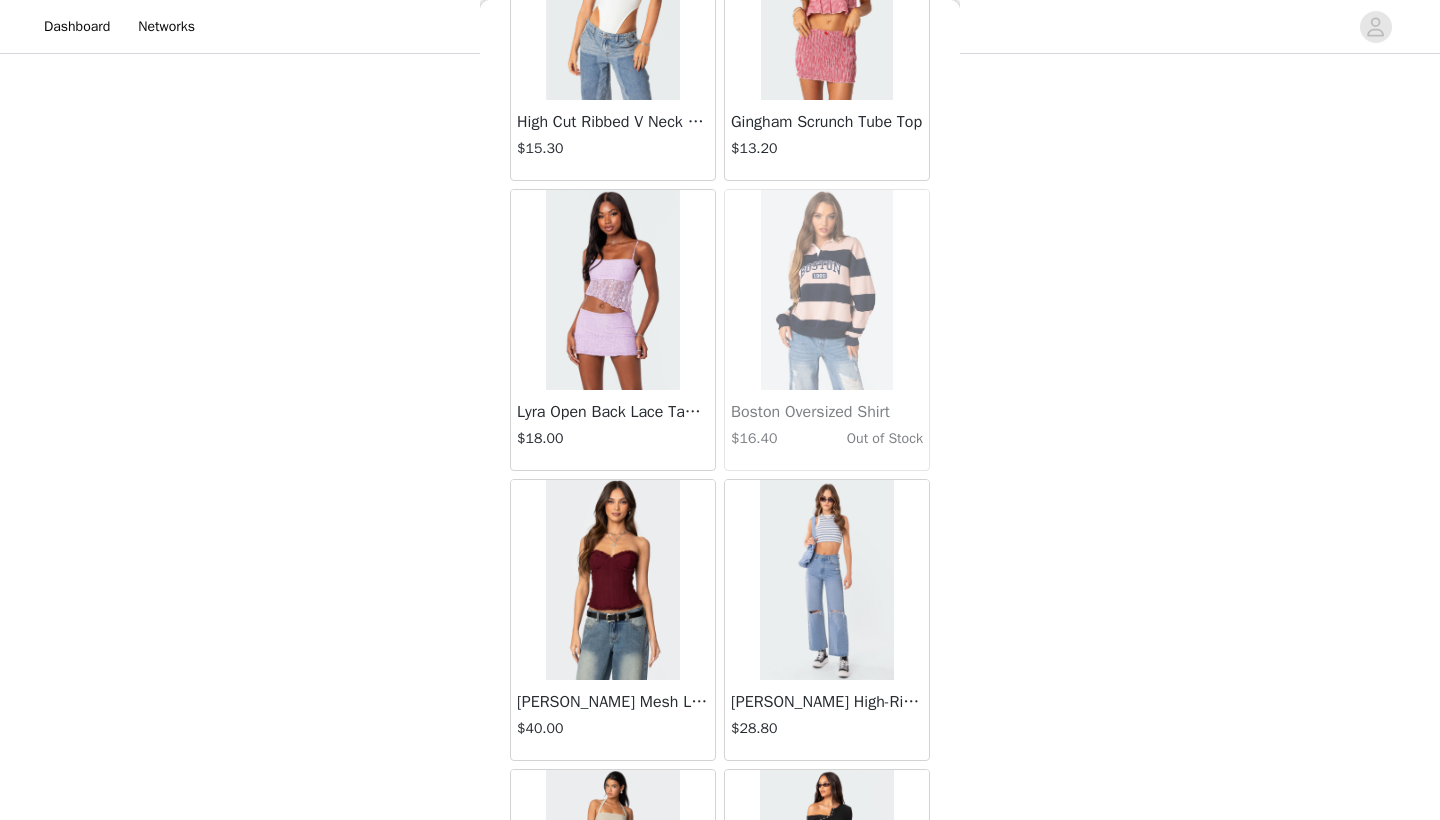 scroll, scrollTop: 1151, scrollLeft: 0, axis: vertical 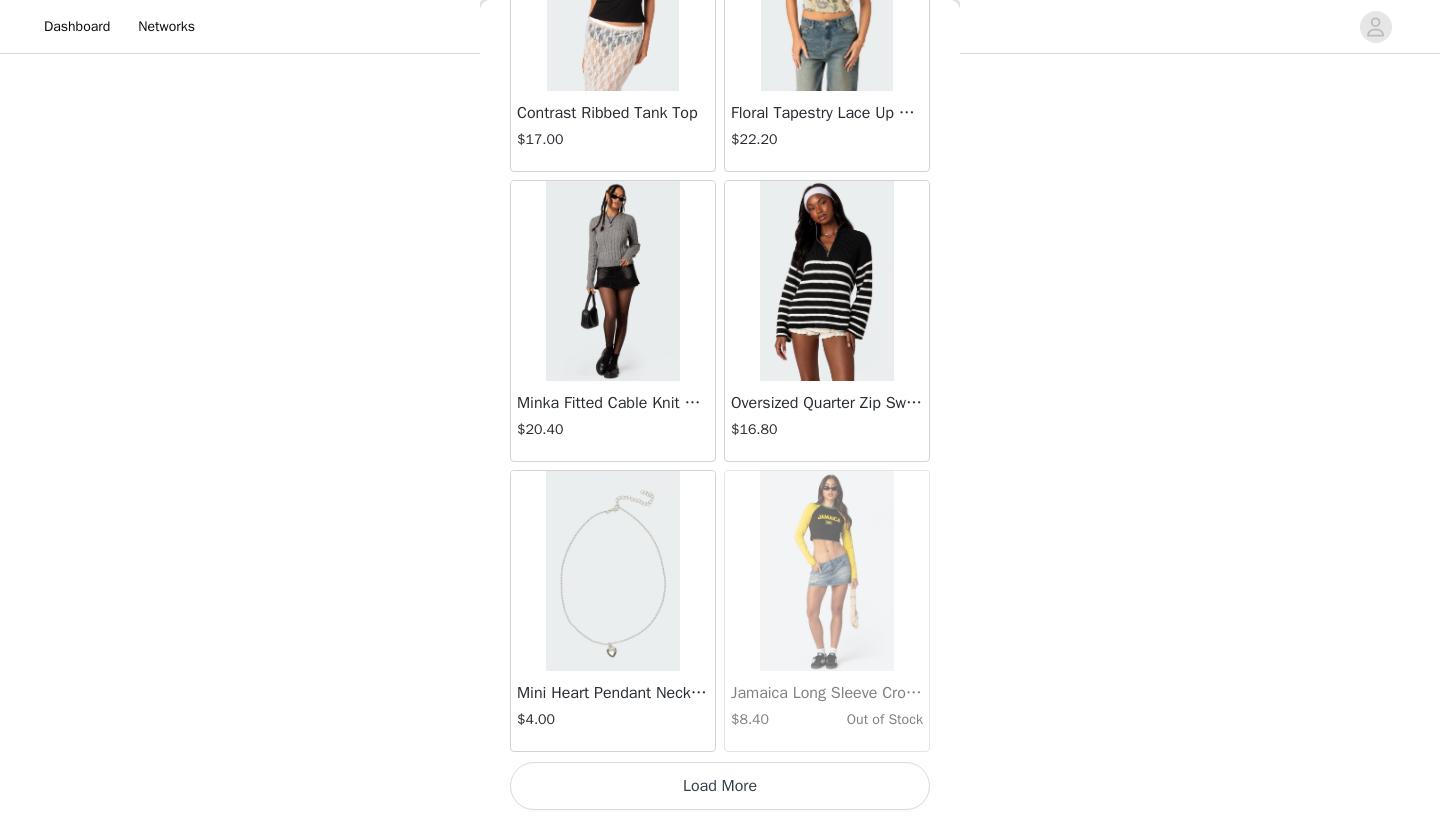 click on "Load More" at bounding box center (720, 786) 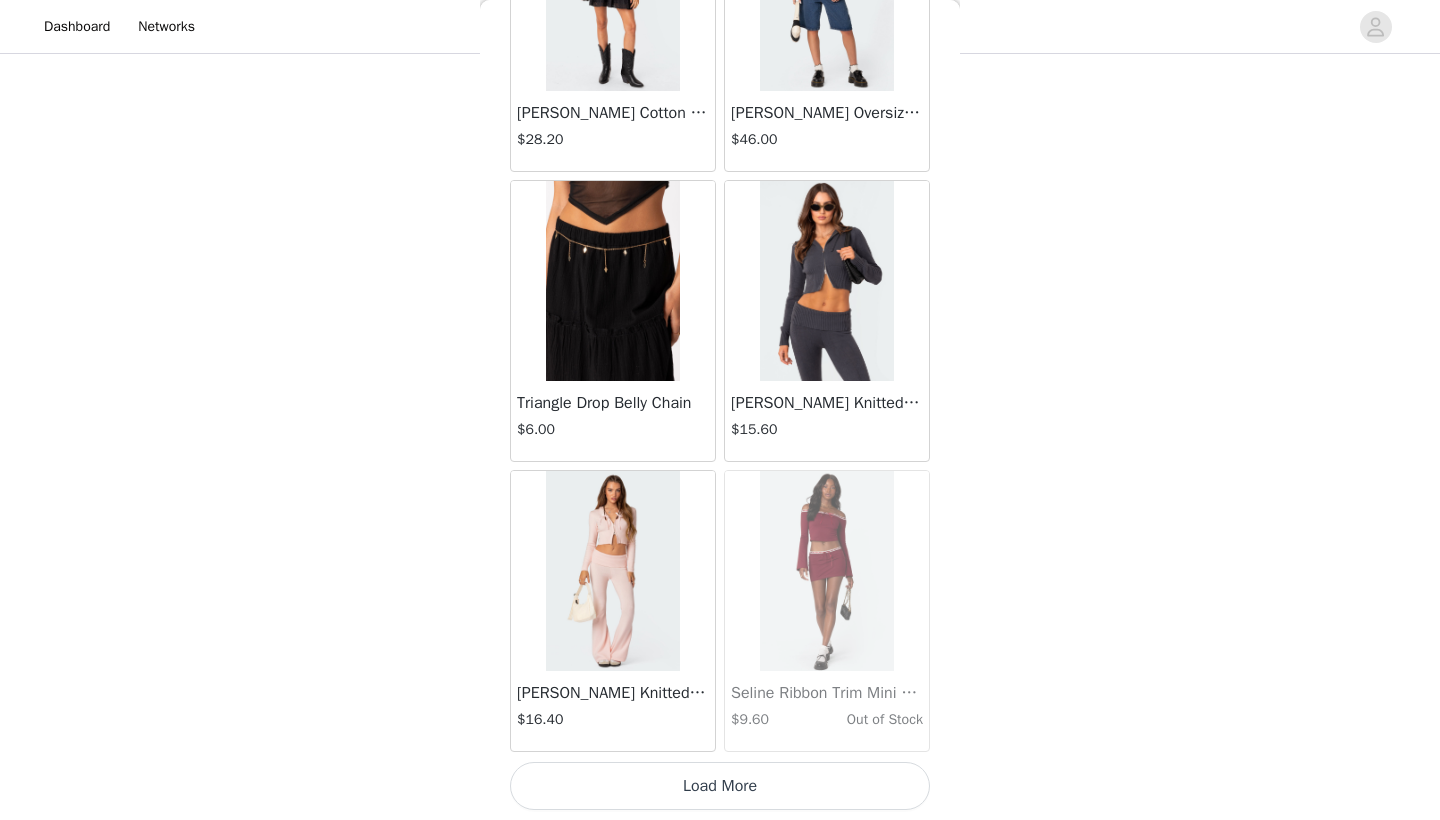 click on "Load More" at bounding box center (720, 786) 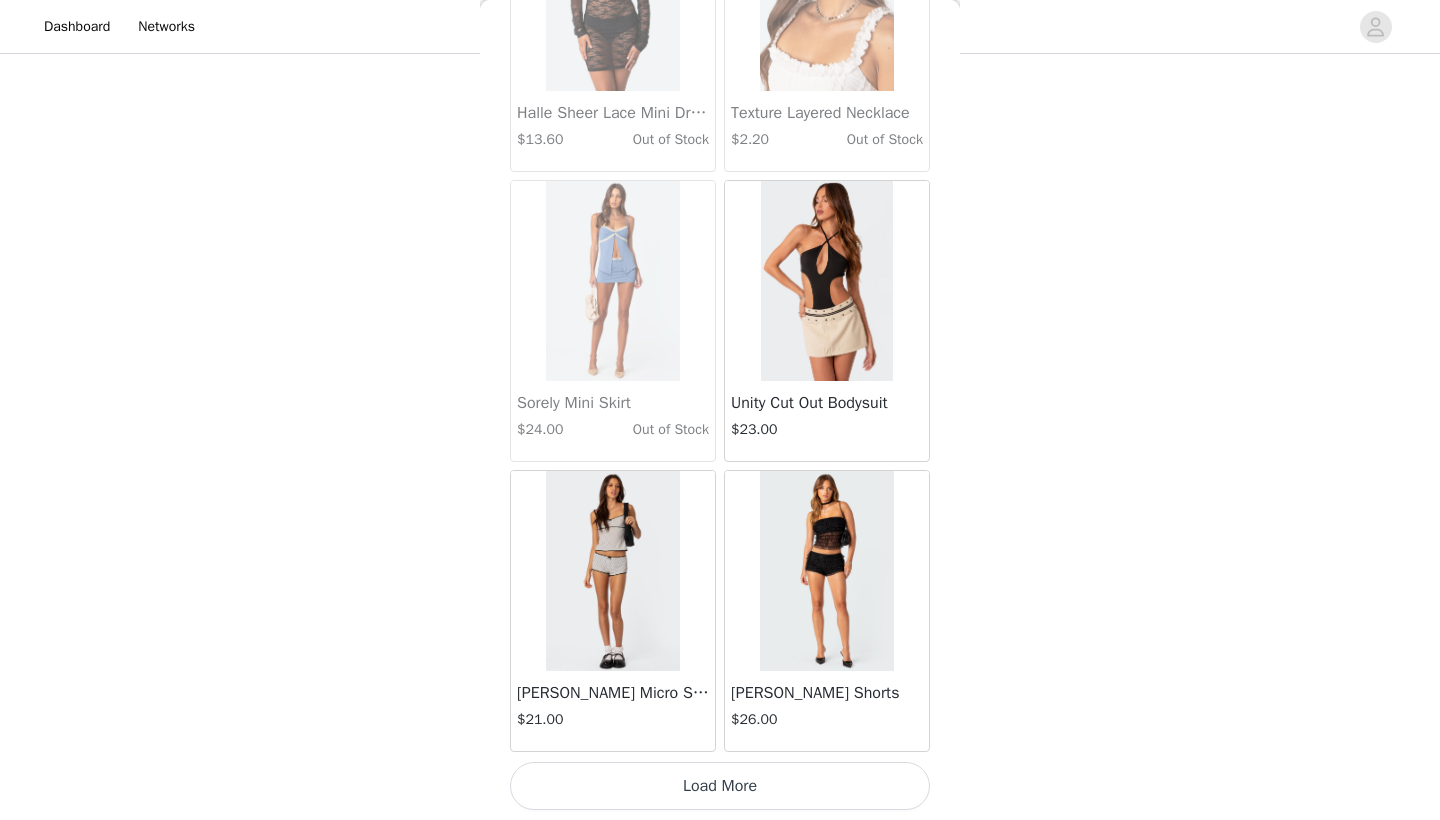 scroll, scrollTop: 100840, scrollLeft: 0, axis: vertical 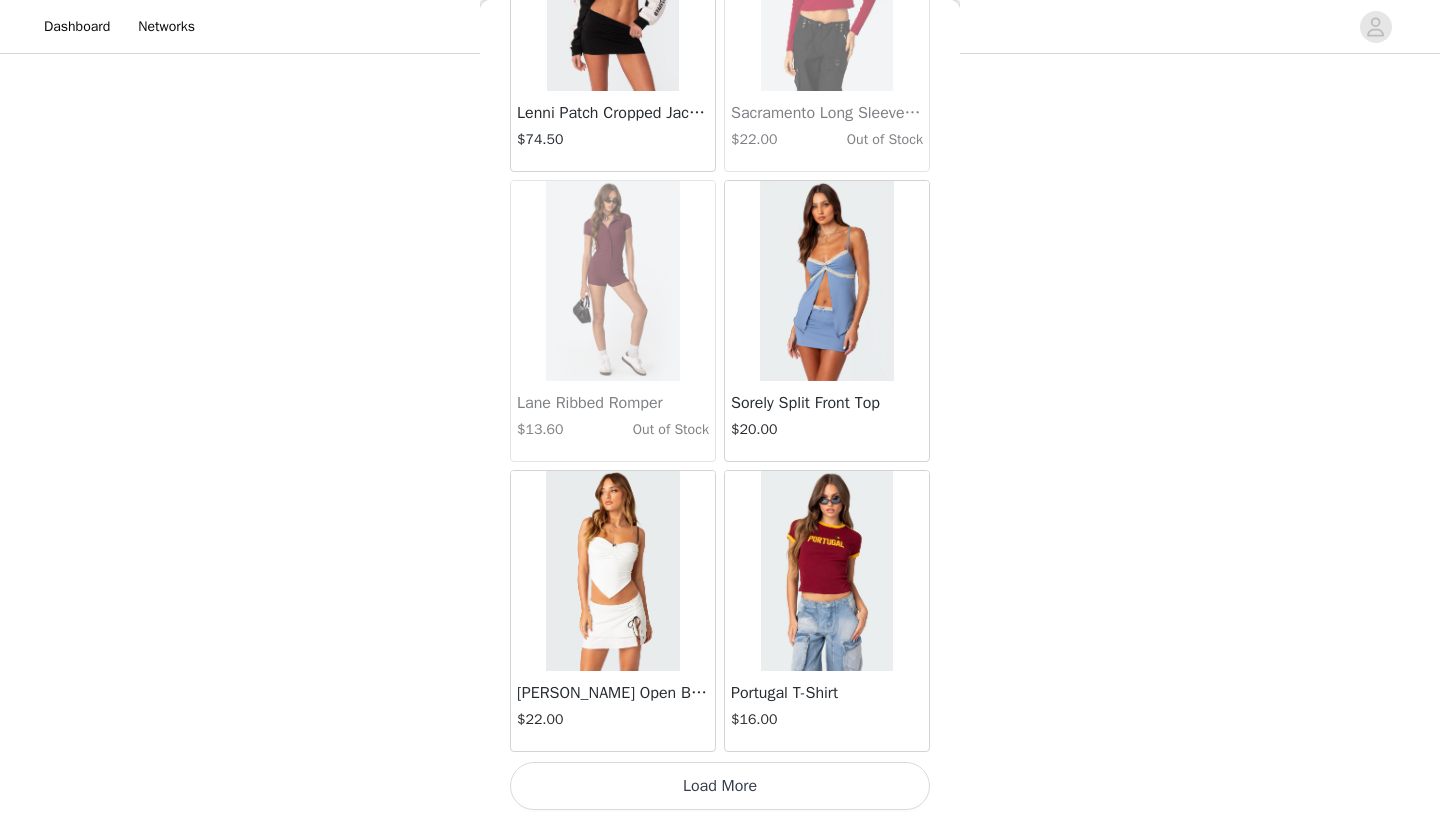 click on "Load More" at bounding box center (720, 786) 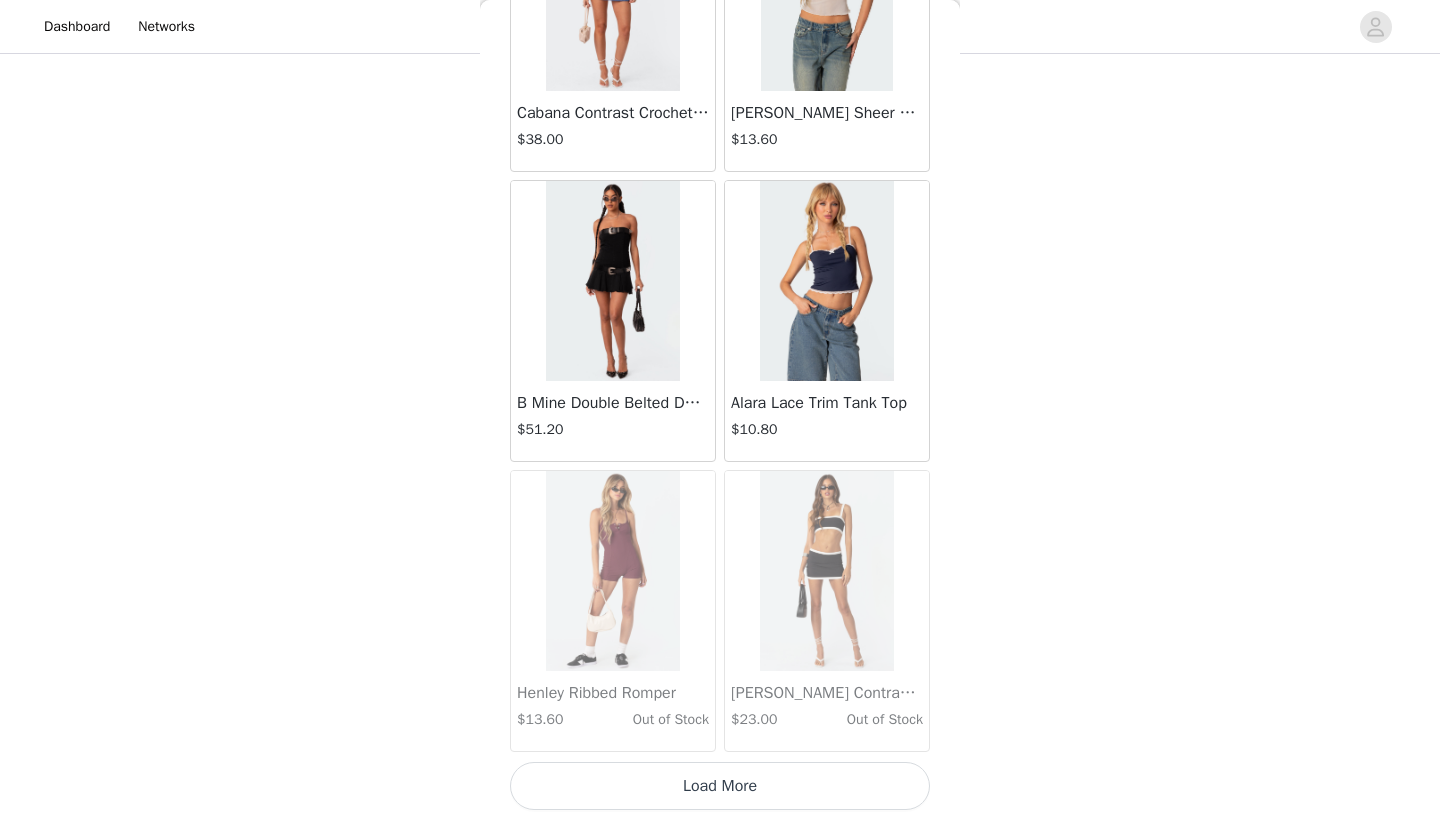 scroll, scrollTop: 106640, scrollLeft: 0, axis: vertical 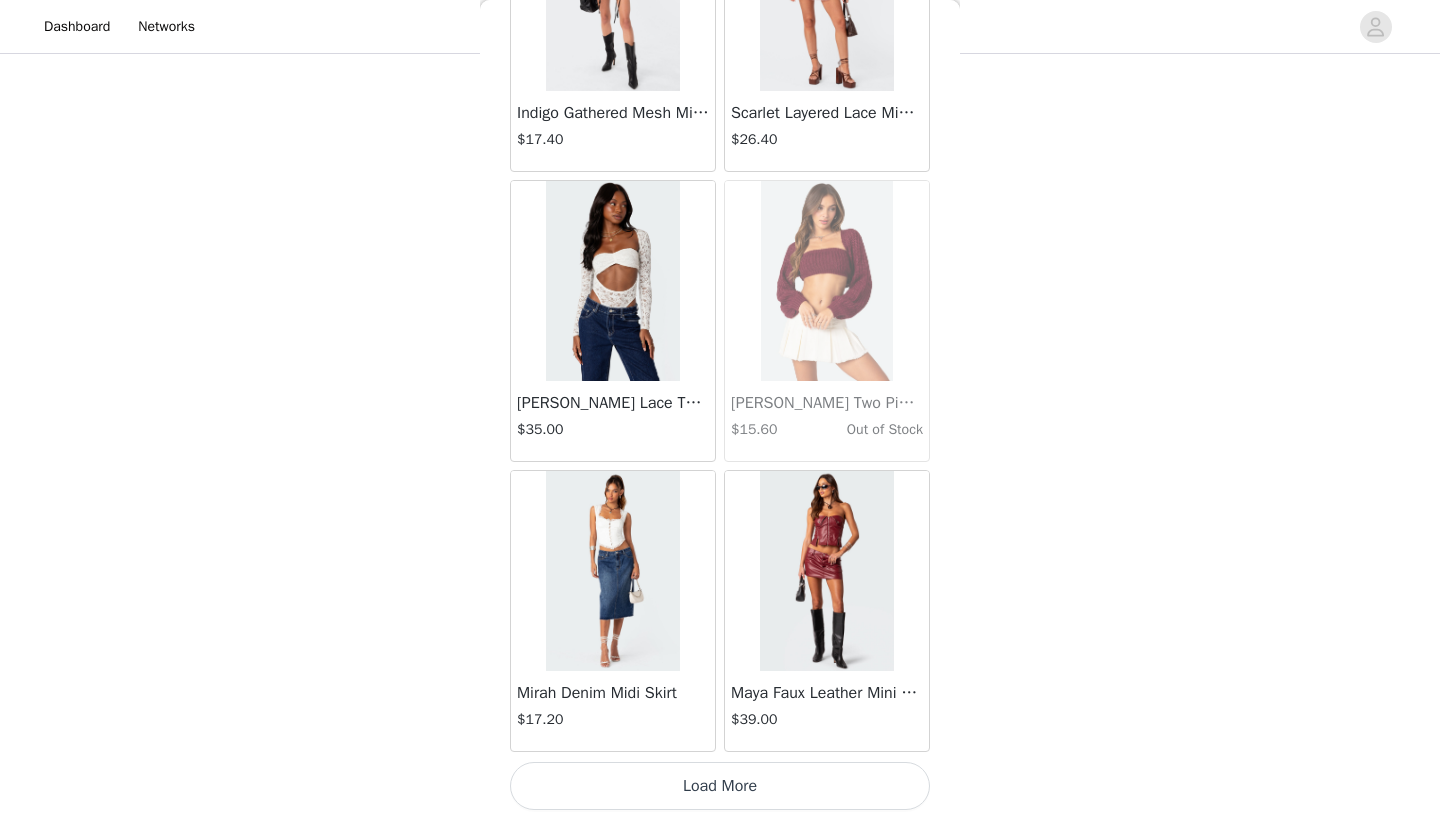 click on "Load More" at bounding box center (720, 786) 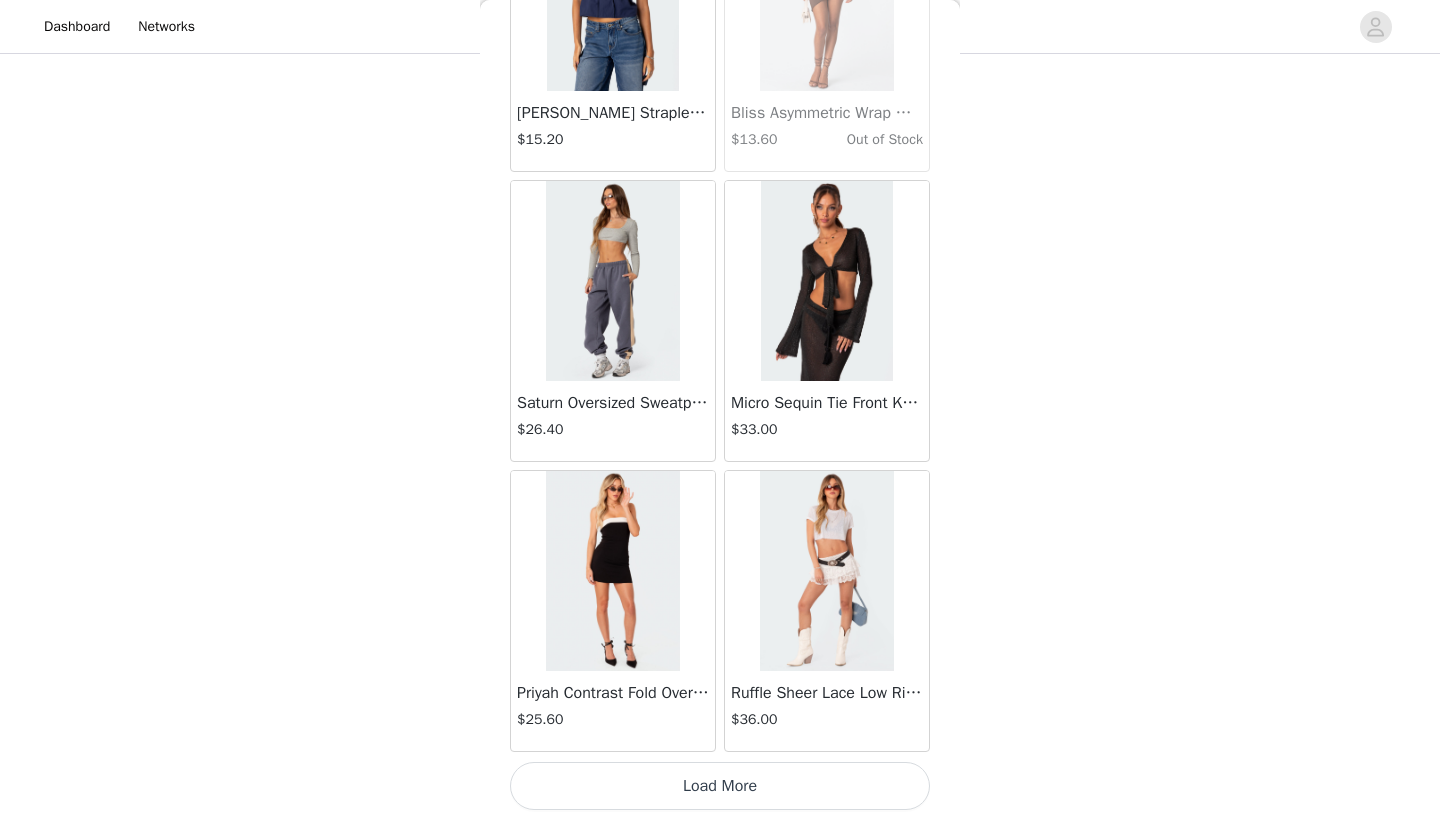 scroll, scrollTop: 112440, scrollLeft: 0, axis: vertical 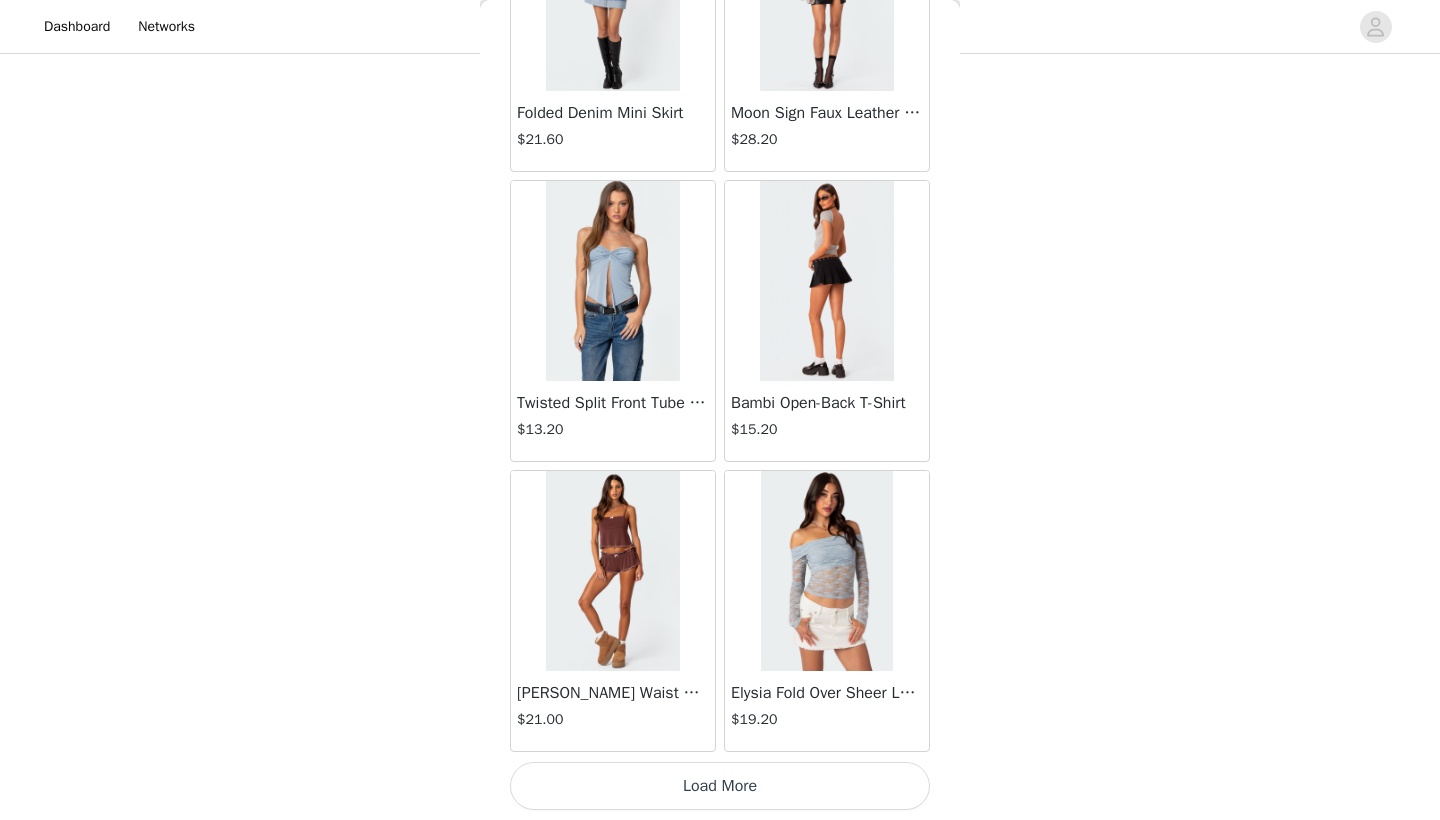 click on "Load More" at bounding box center [720, 786] 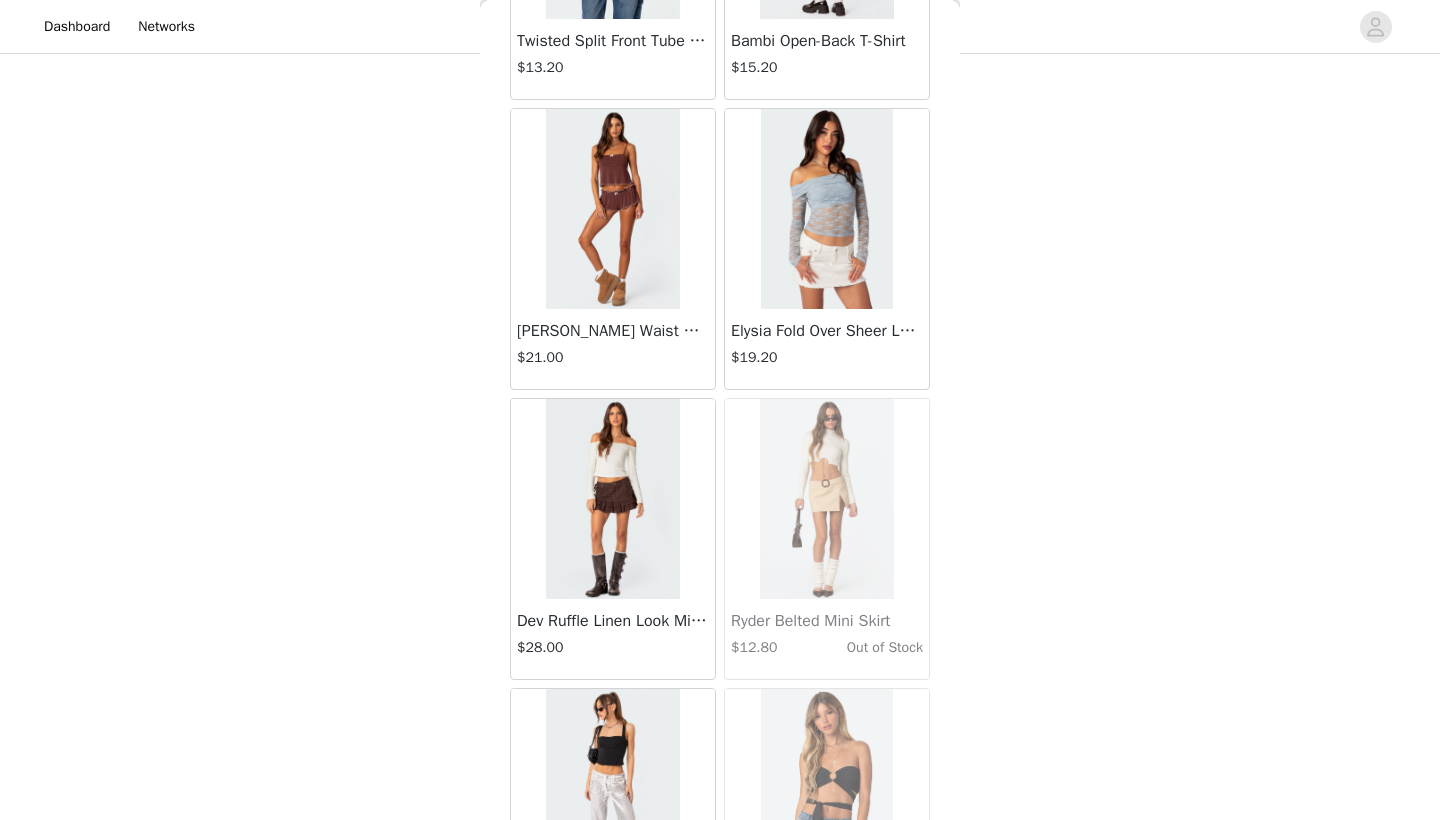 scroll, scrollTop: 116067, scrollLeft: 0, axis: vertical 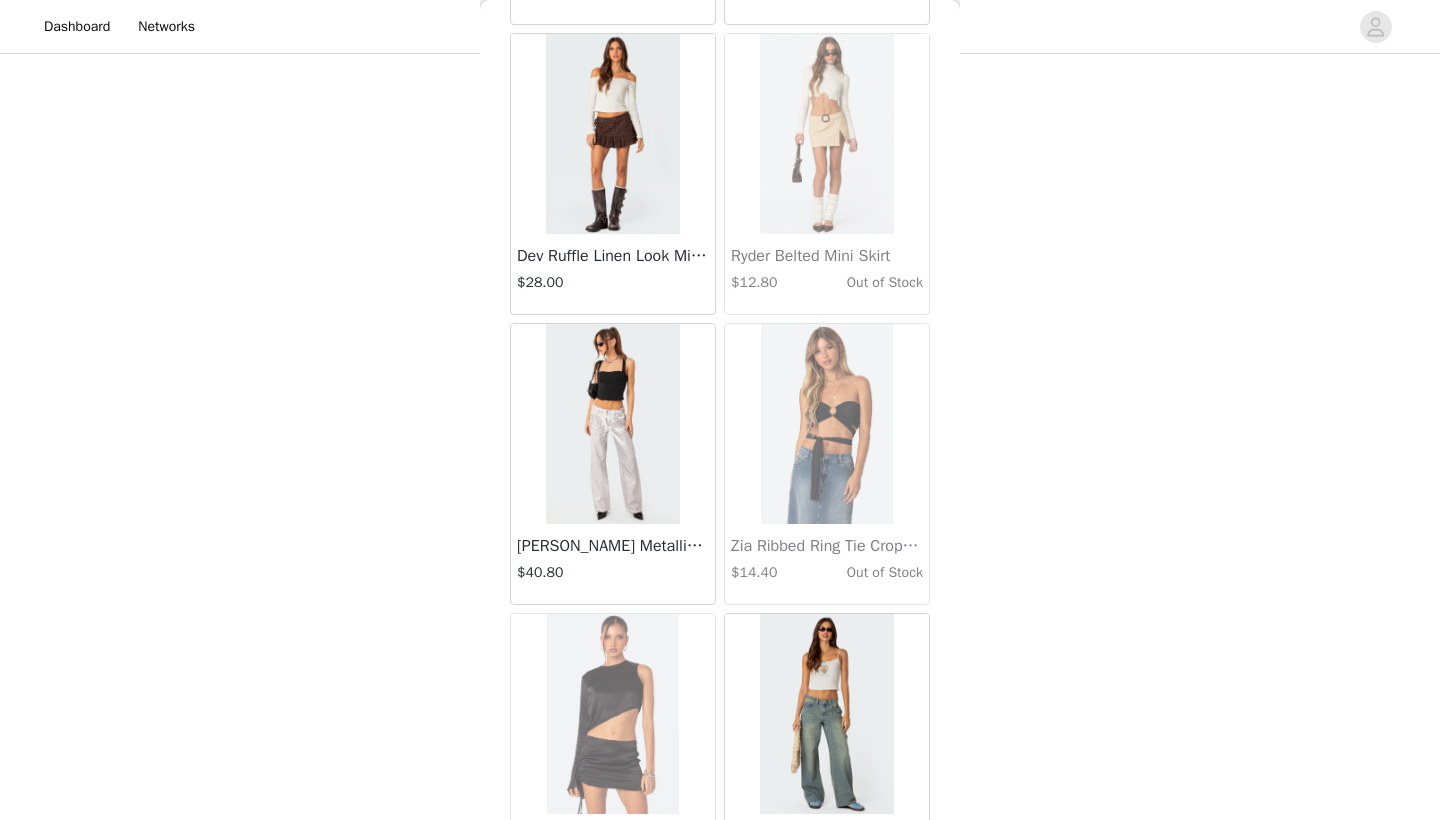 click at bounding box center [612, 424] 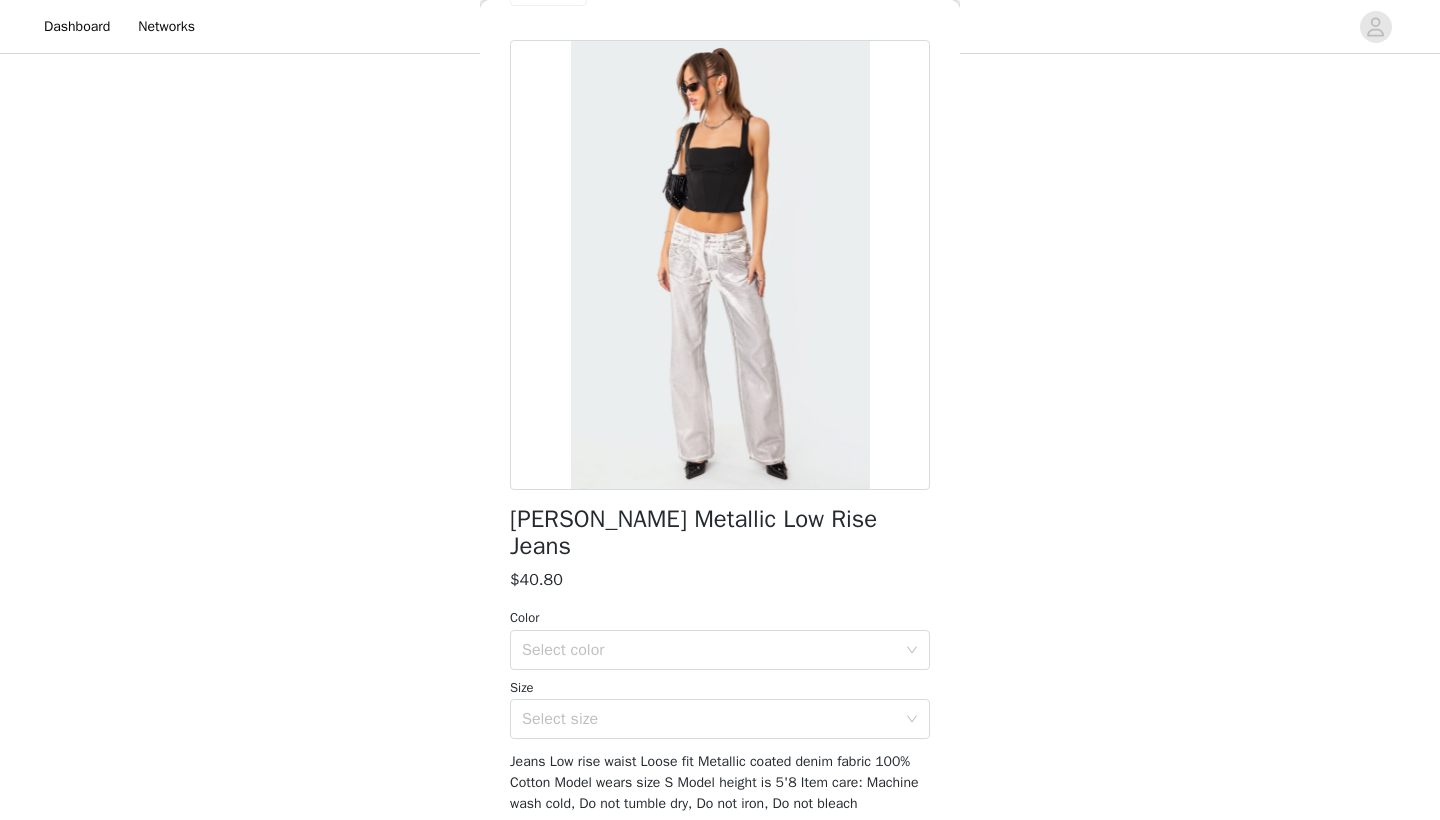 scroll, scrollTop: 63, scrollLeft: 0, axis: vertical 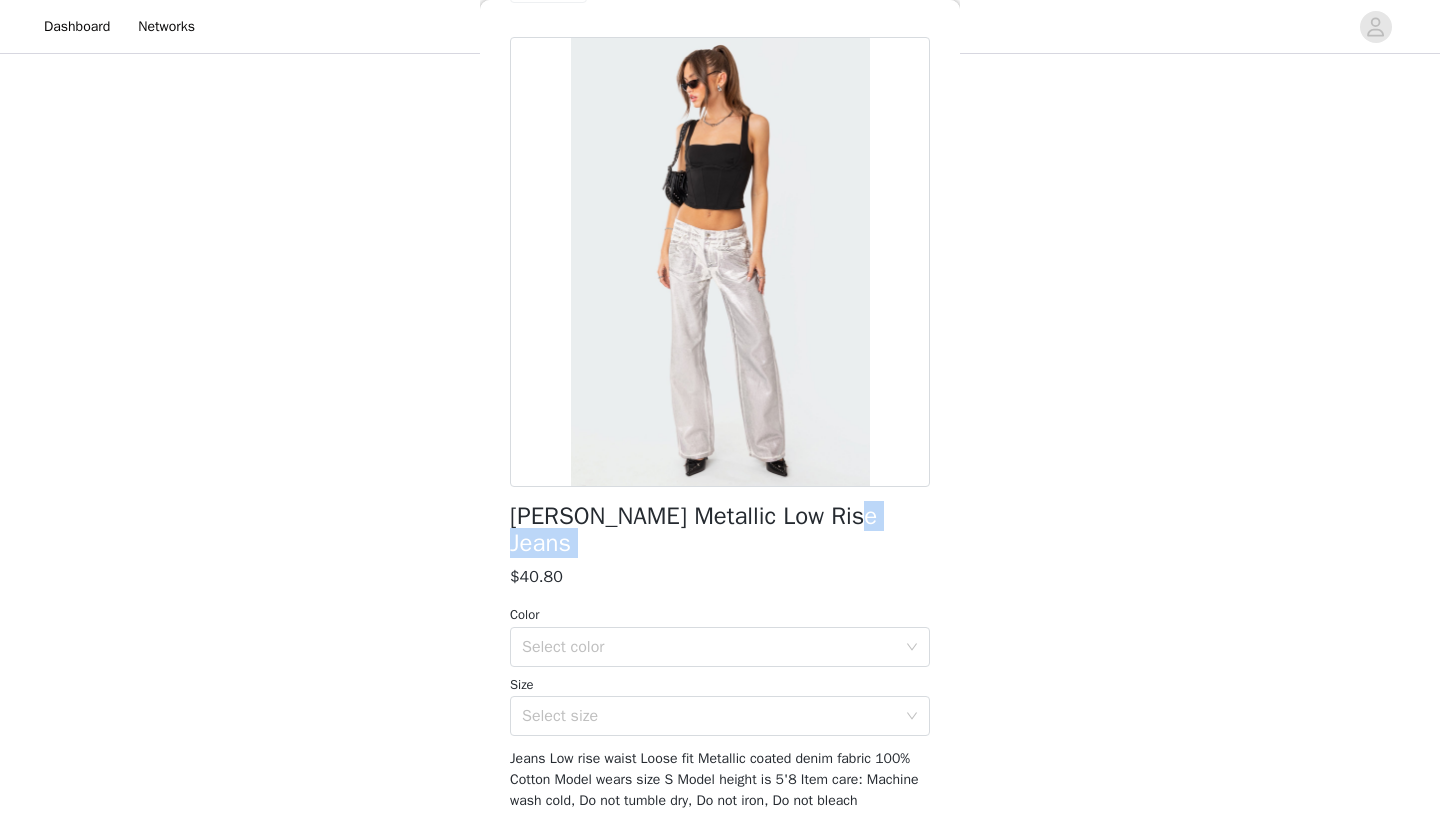 drag, startPoint x: 861, startPoint y: 515, endPoint x: 488, endPoint y: 530, distance: 373.30148 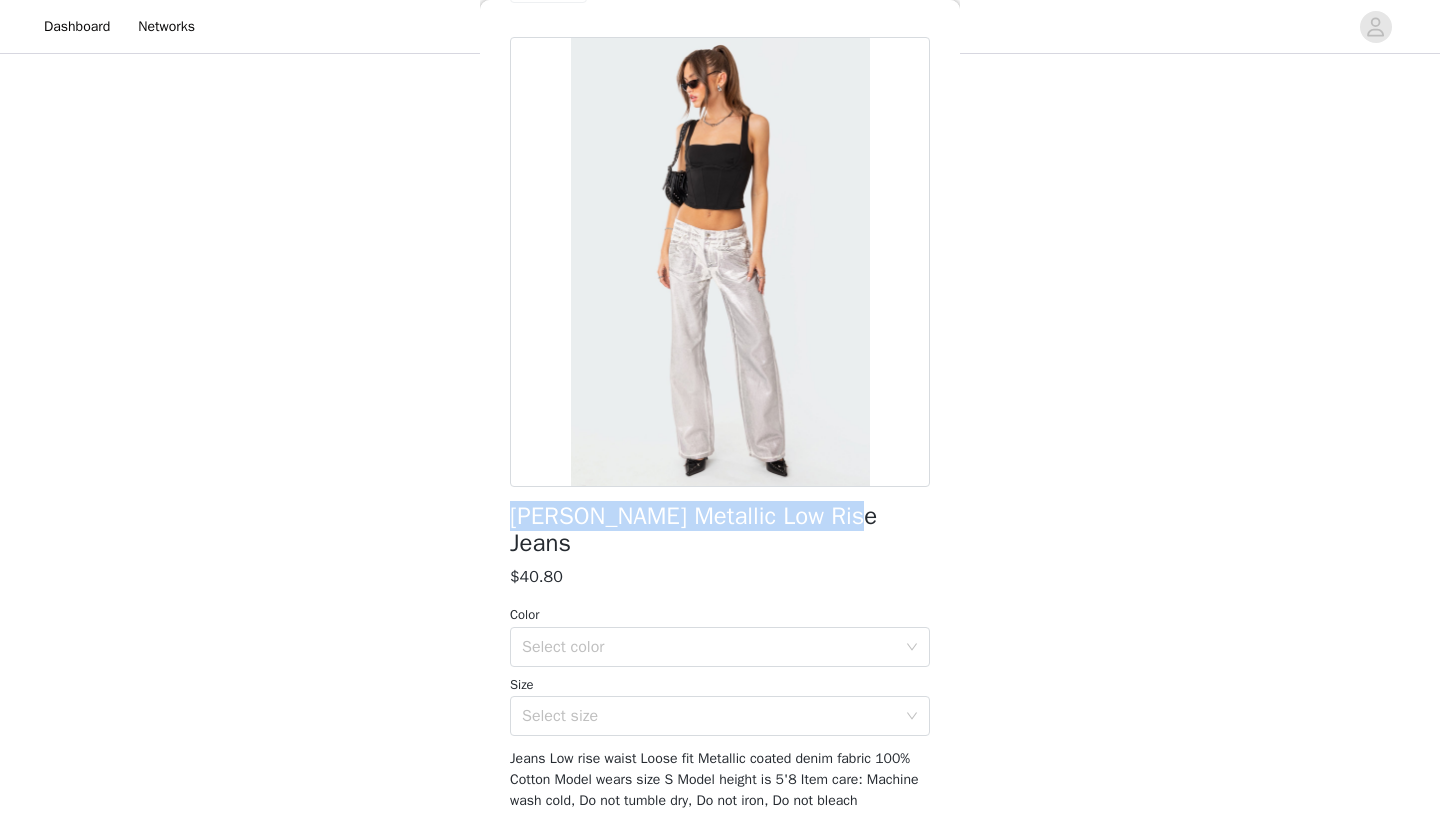 drag, startPoint x: 513, startPoint y: 525, endPoint x: 843, endPoint y: 522, distance: 330.01364 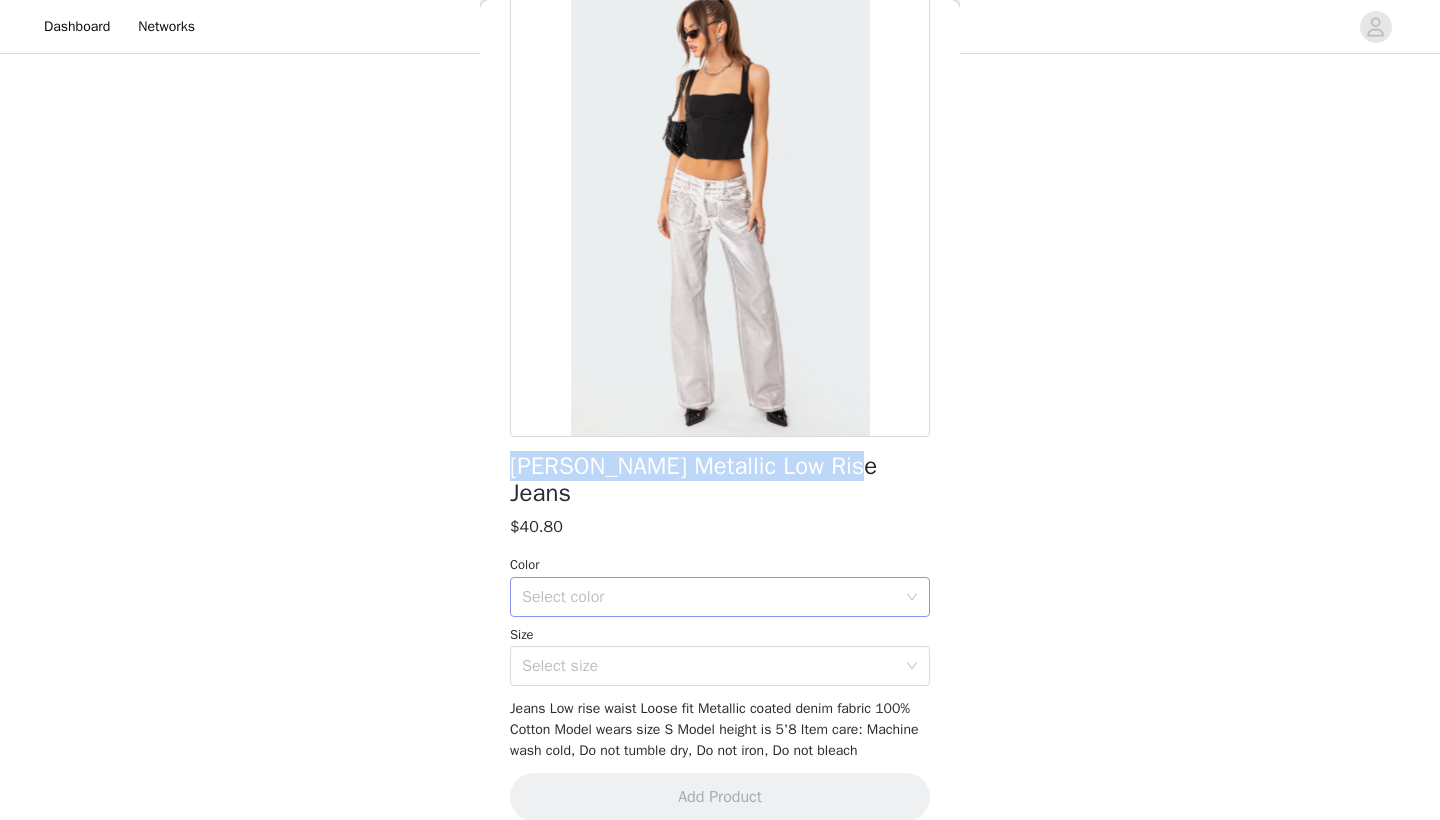 click on "Select color" at bounding box center [709, 597] 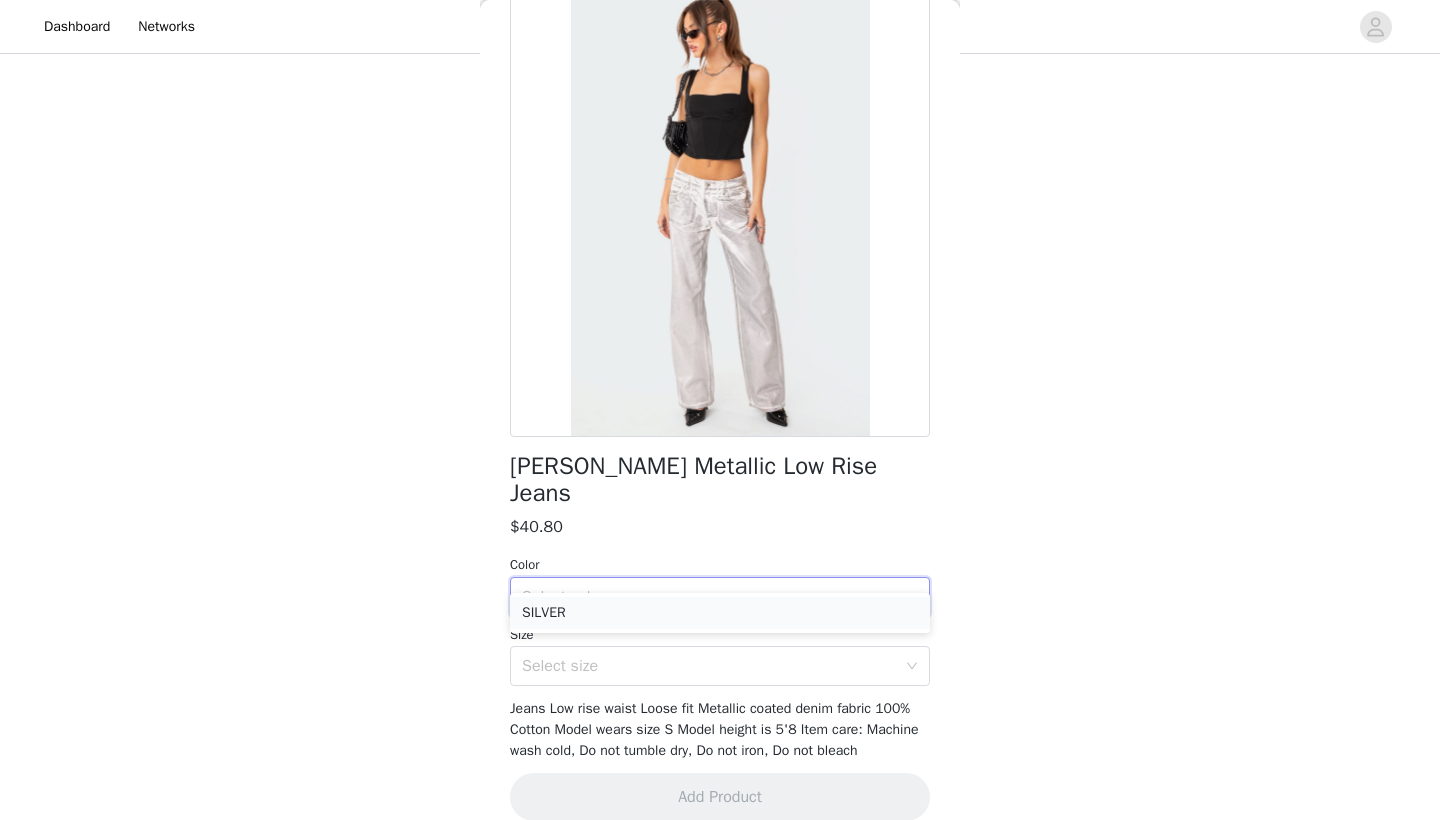 click on "SILVER" at bounding box center [720, 613] 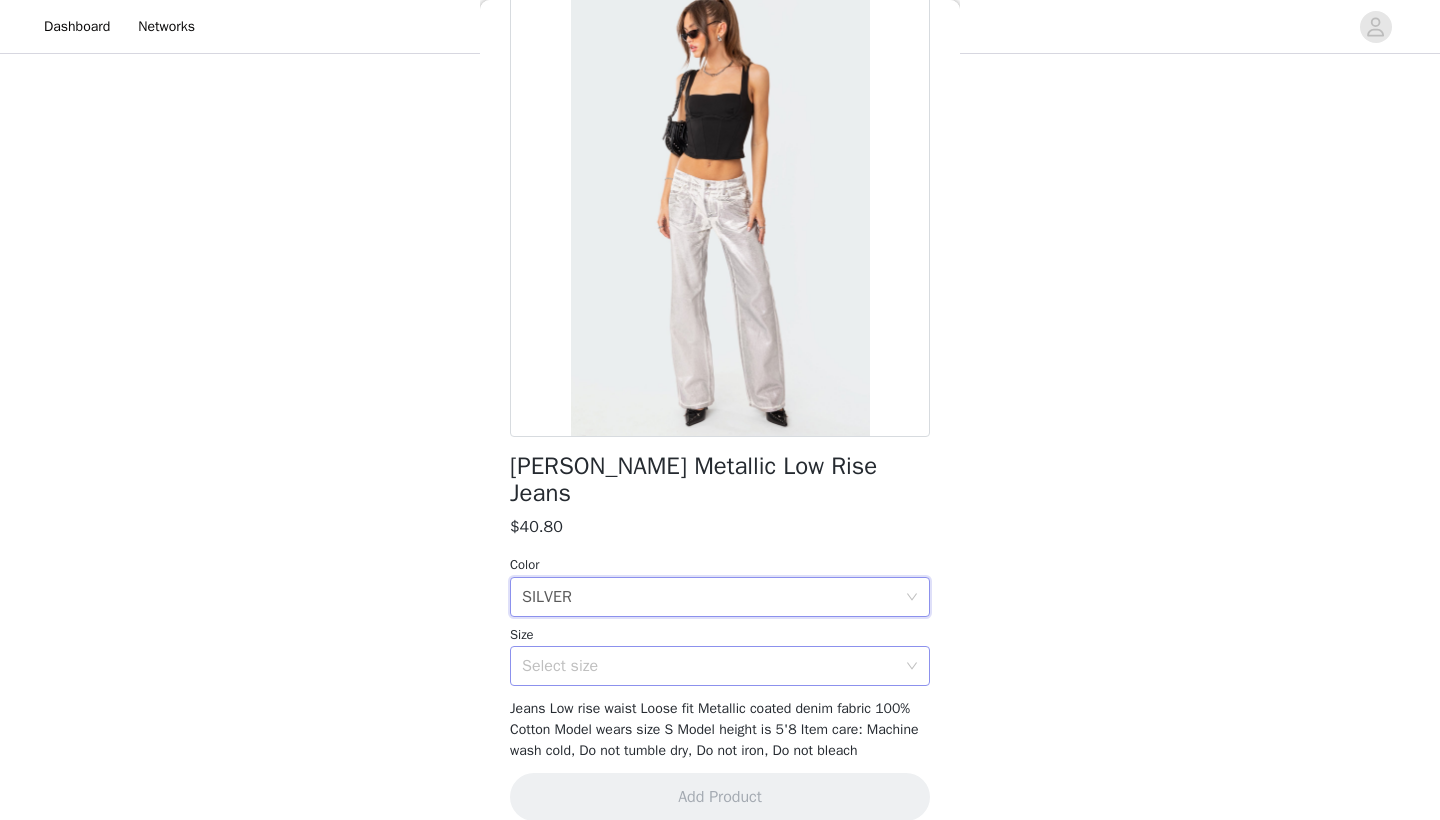 click on "Select size" at bounding box center [709, 666] 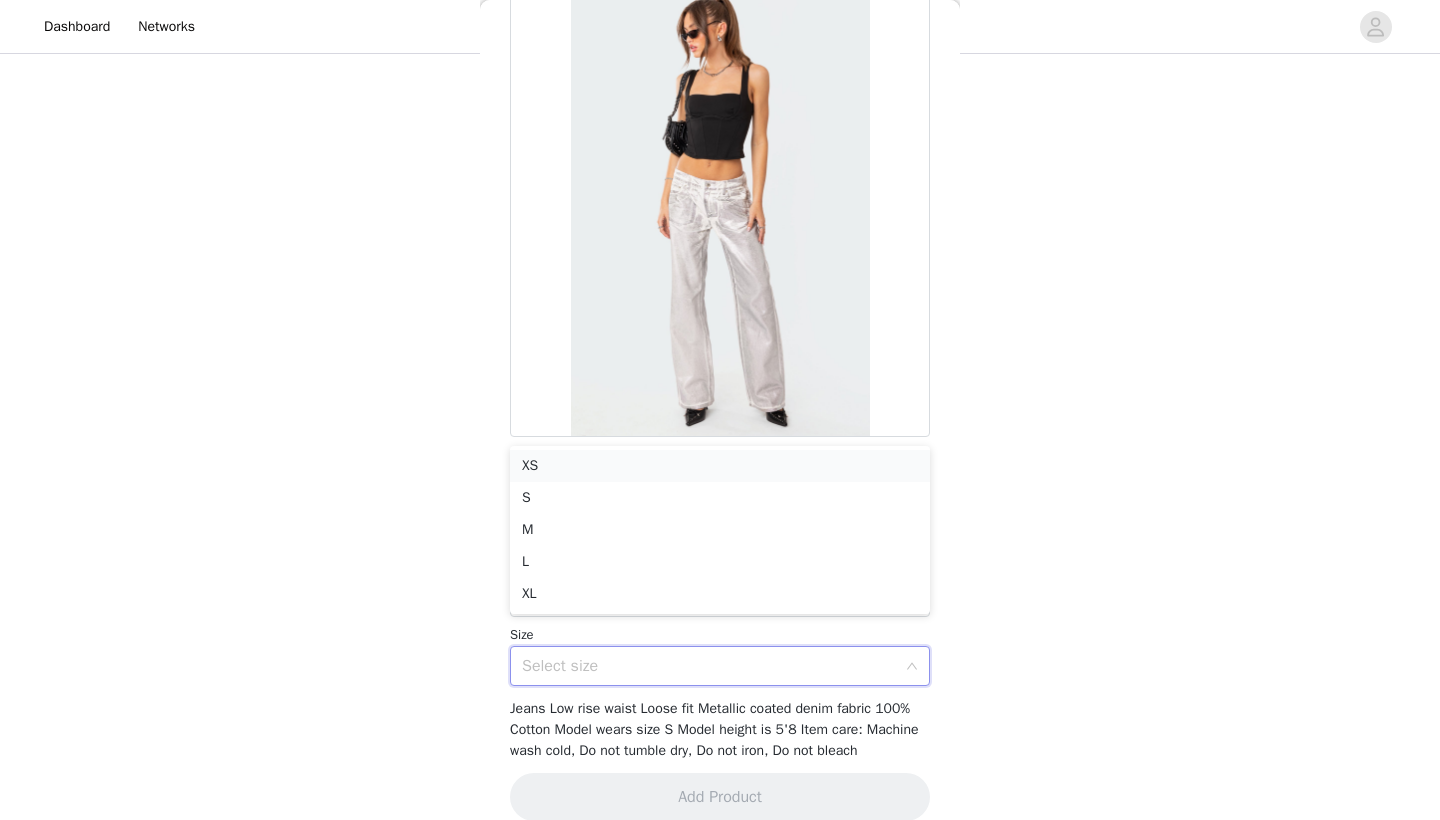 click on "XS" at bounding box center [720, 466] 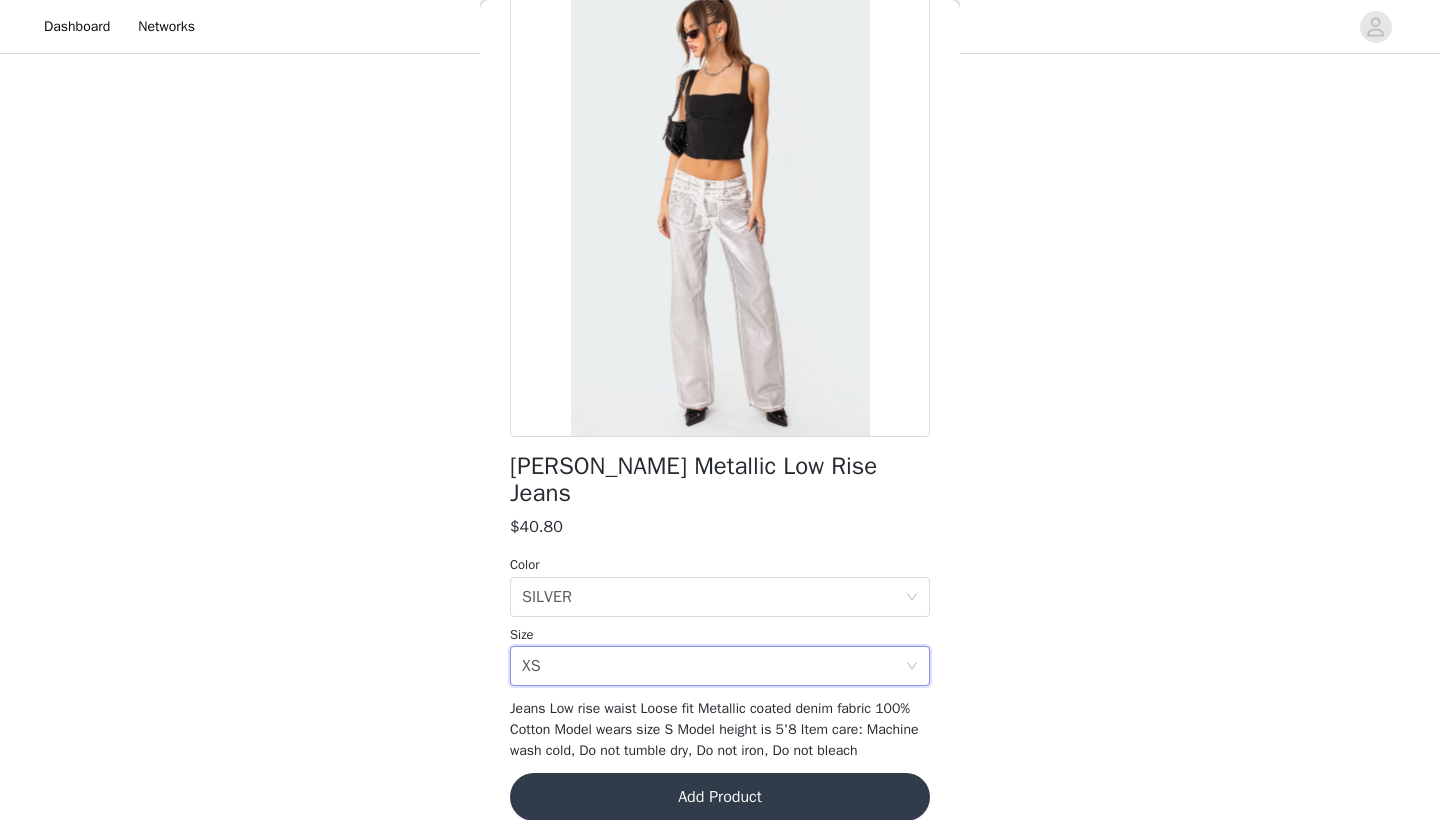 click on "Add Product" at bounding box center [720, 797] 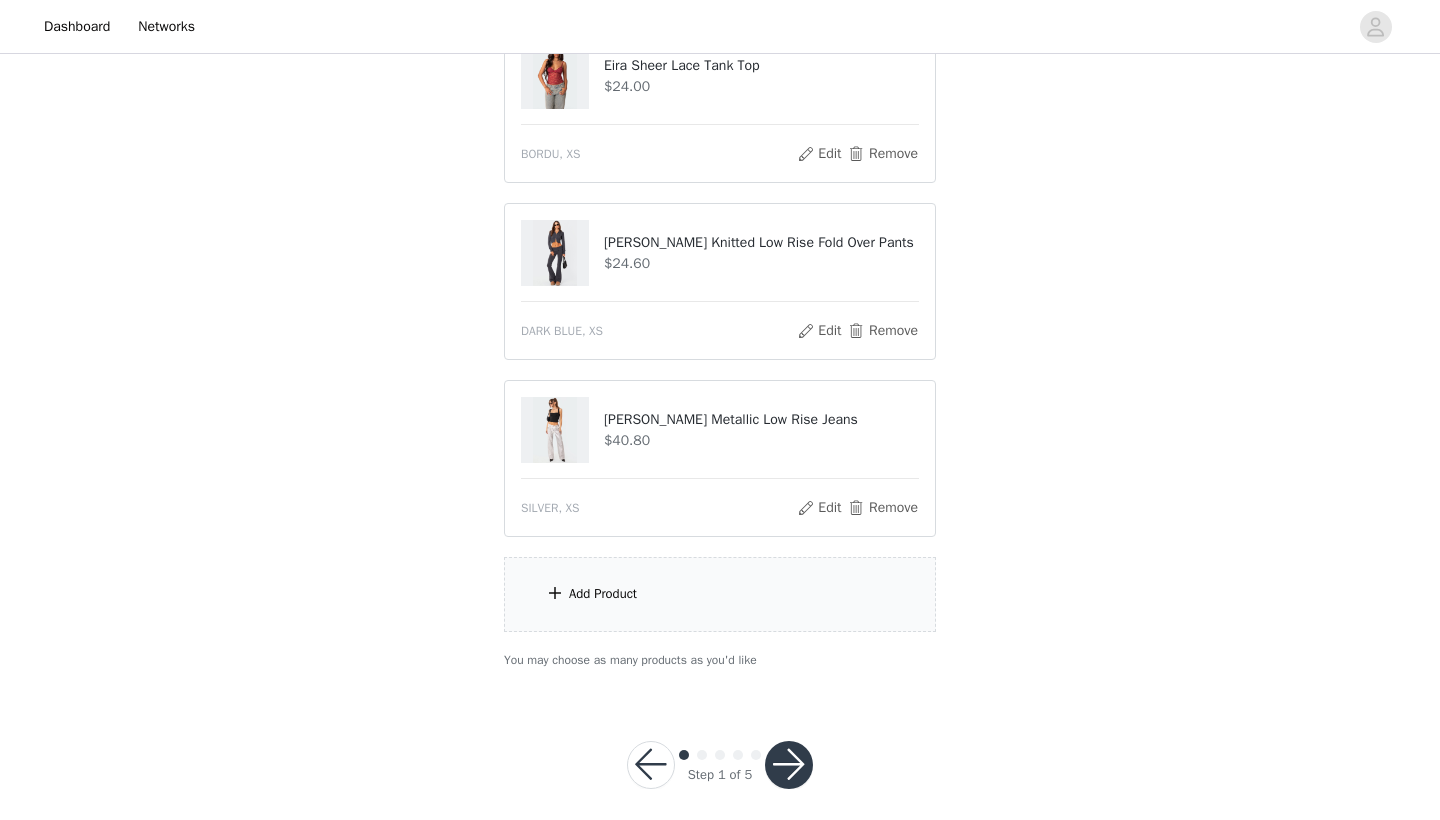 scroll, scrollTop: 1313, scrollLeft: 0, axis: vertical 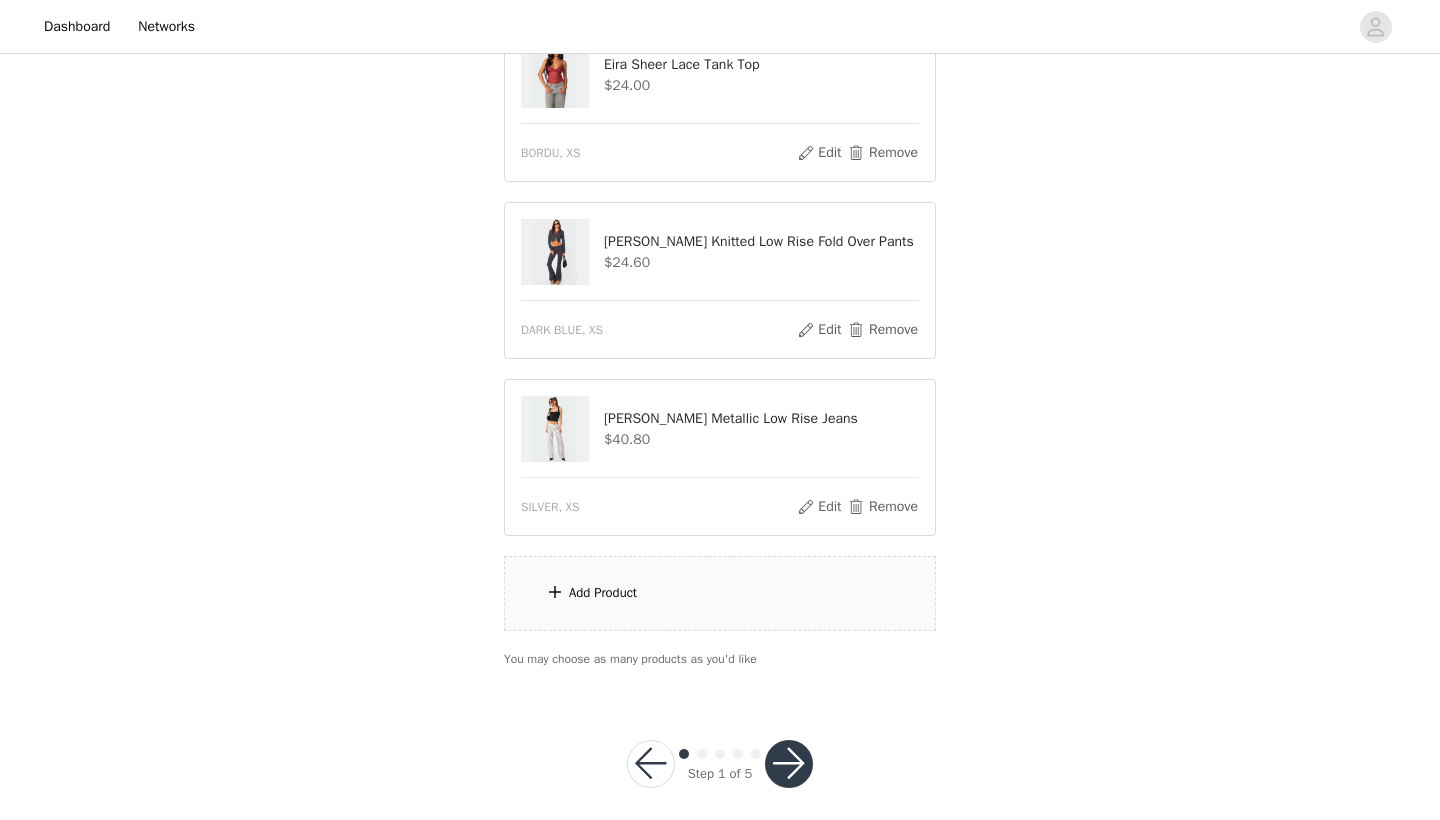 click on "Add Product" at bounding box center [720, 593] 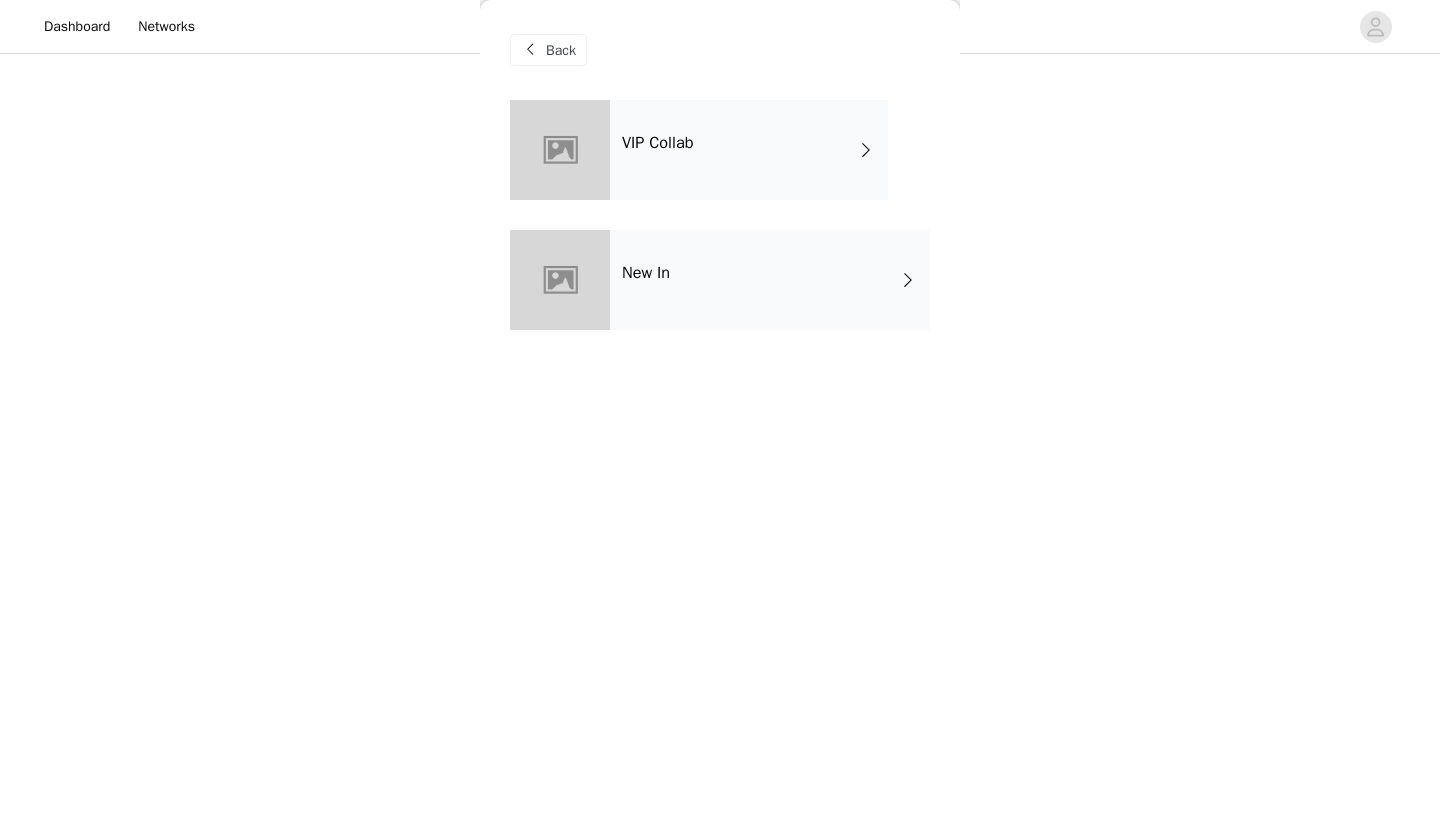 click on "New In" at bounding box center (646, 273) 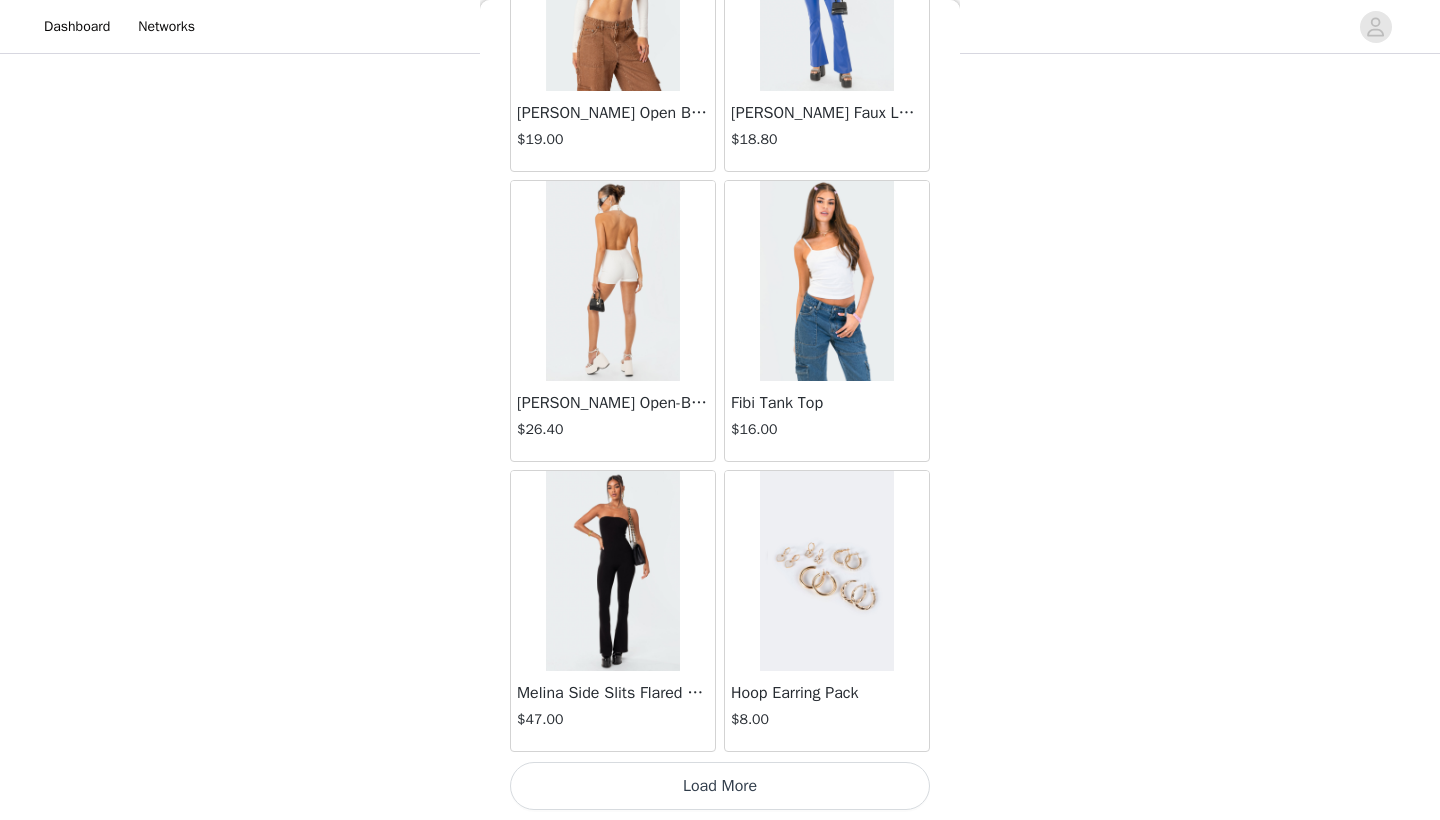 scroll, scrollTop: 2240, scrollLeft: 0, axis: vertical 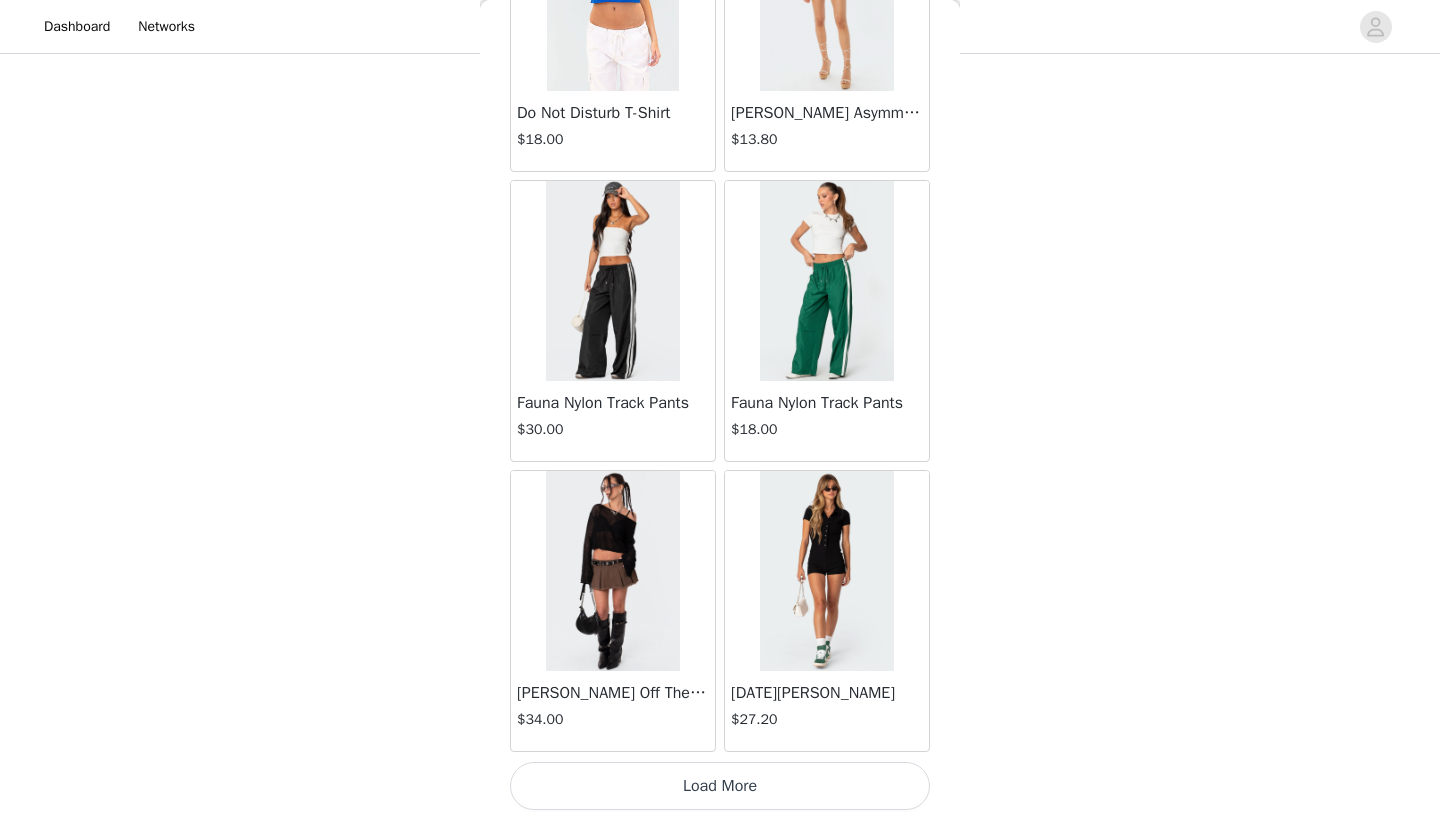 click on "Load More" at bounding box center [720, 786] 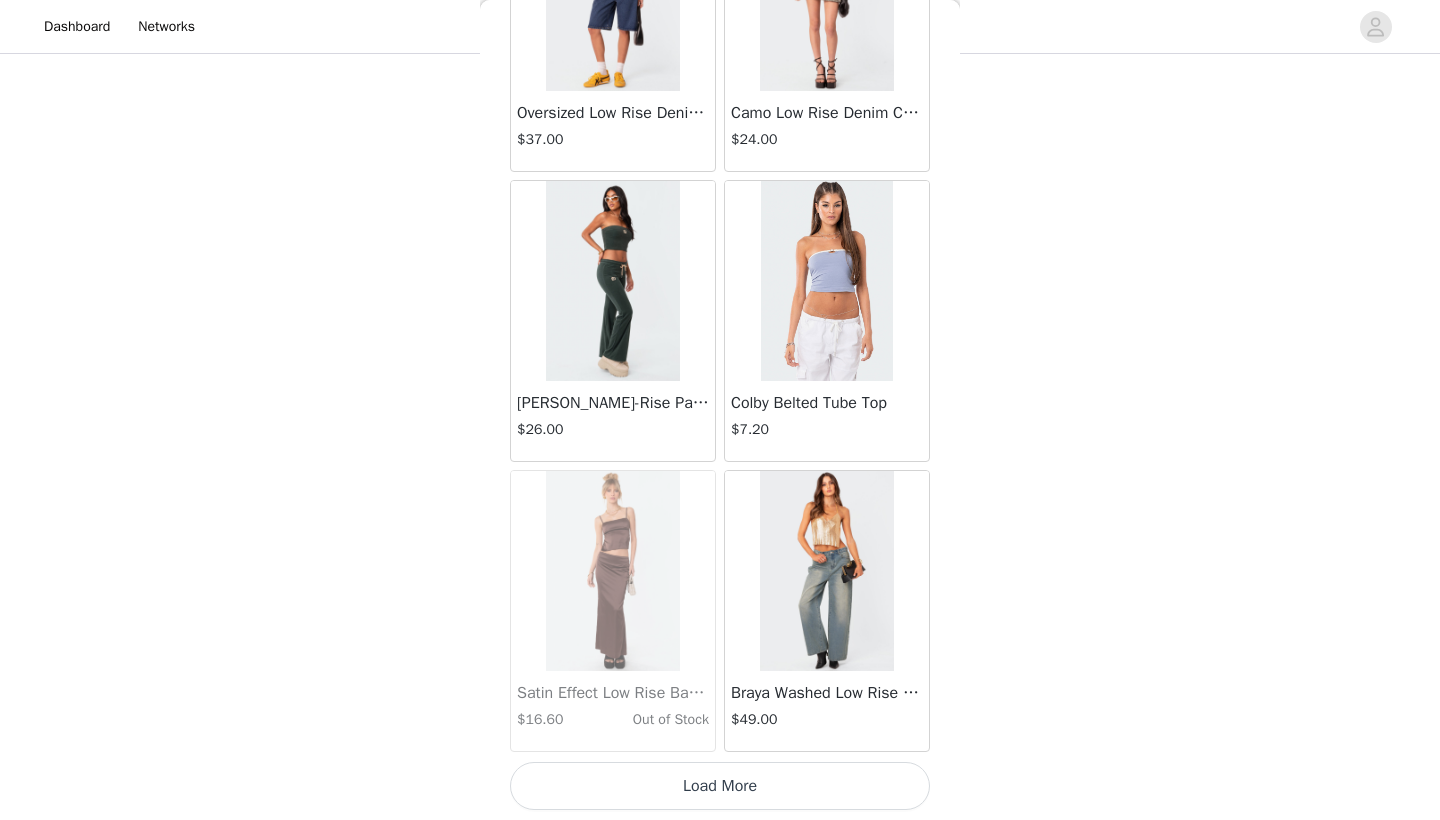 scroll, scrollTop: 8040, scrollLeft: 0, axis: vertical 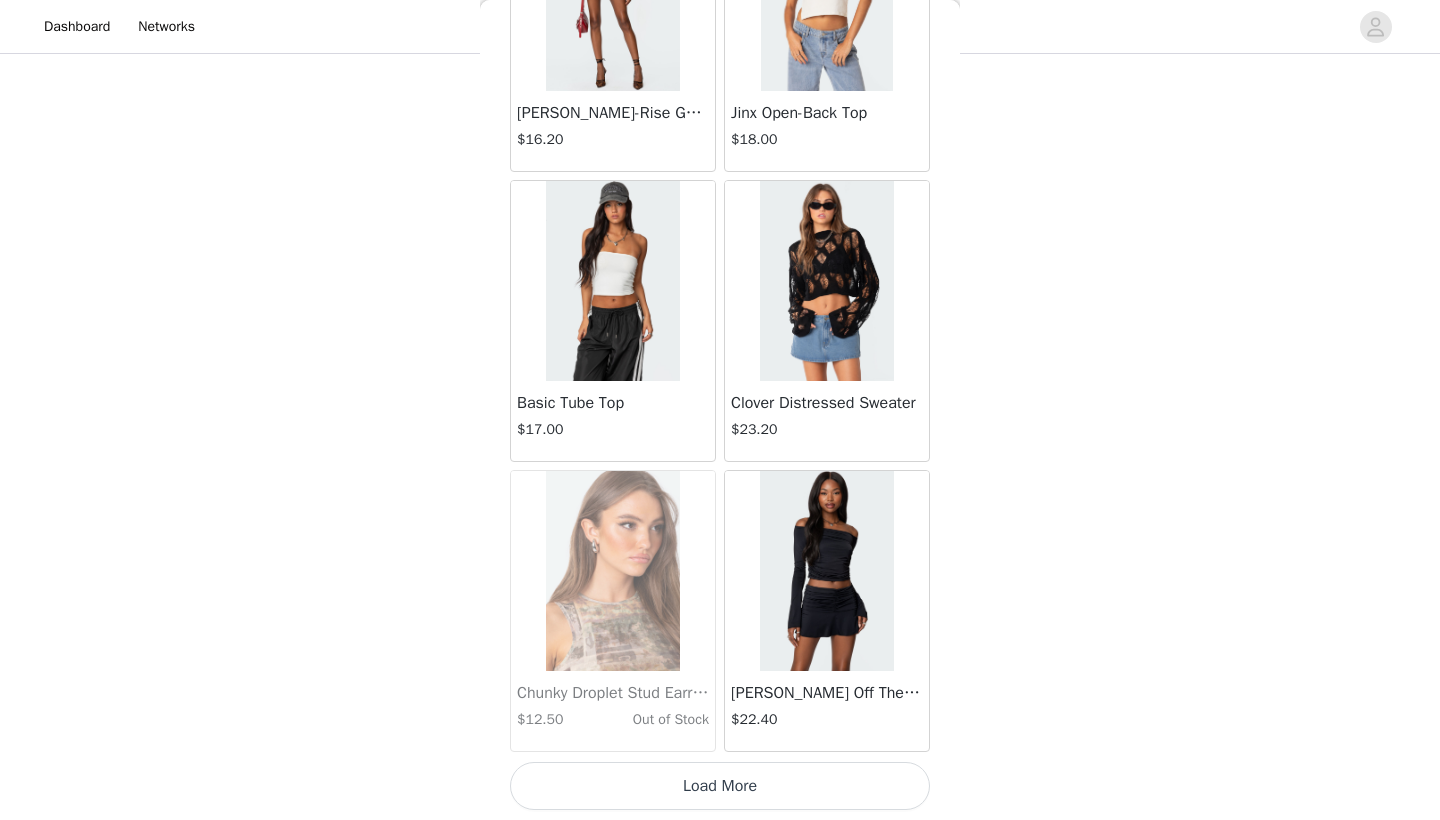 click on "Load More" at bounding box center [720, 786] 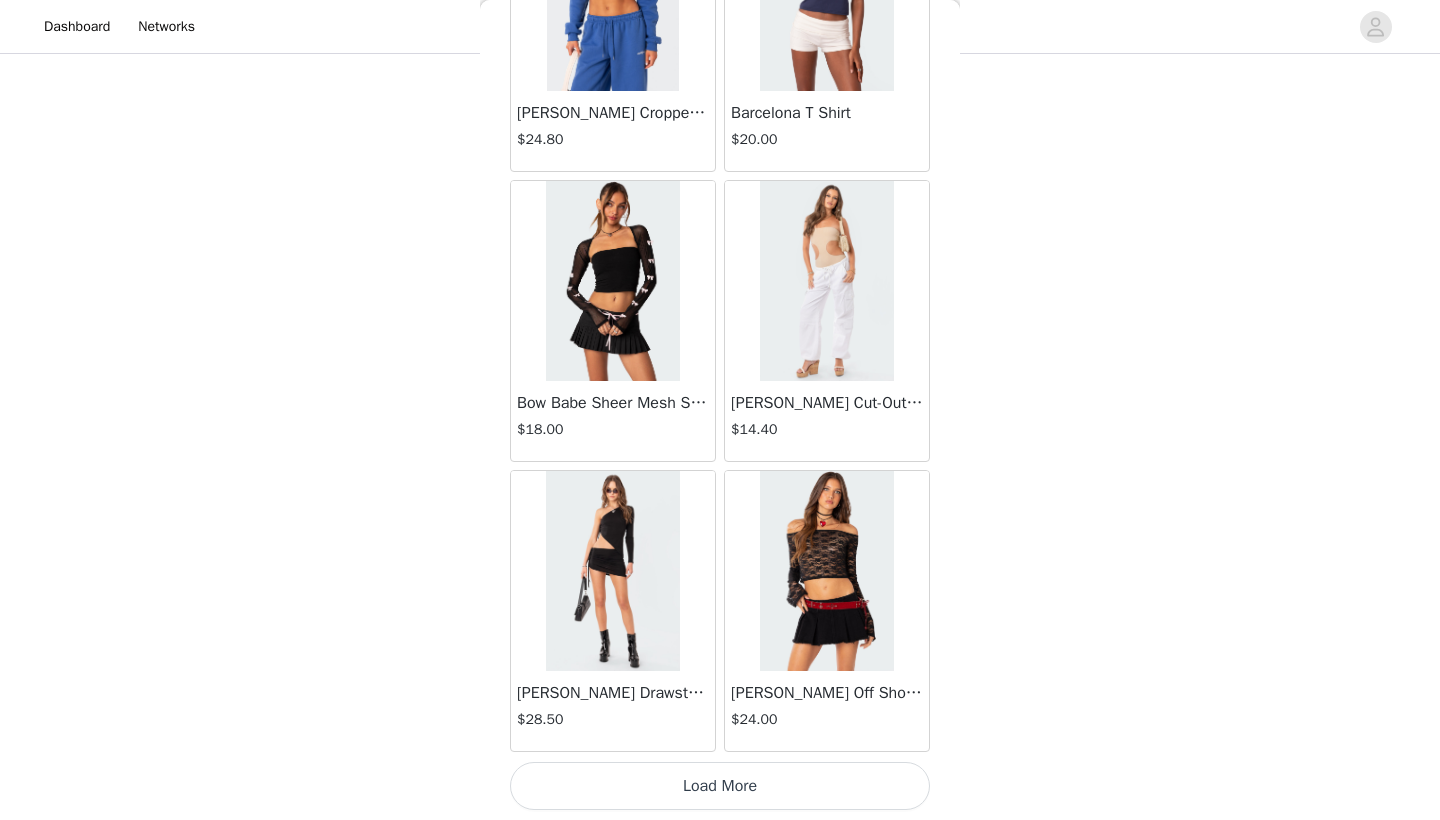 scroll, scrollTop: 13840, scrollLeft: 0, axis: vertical 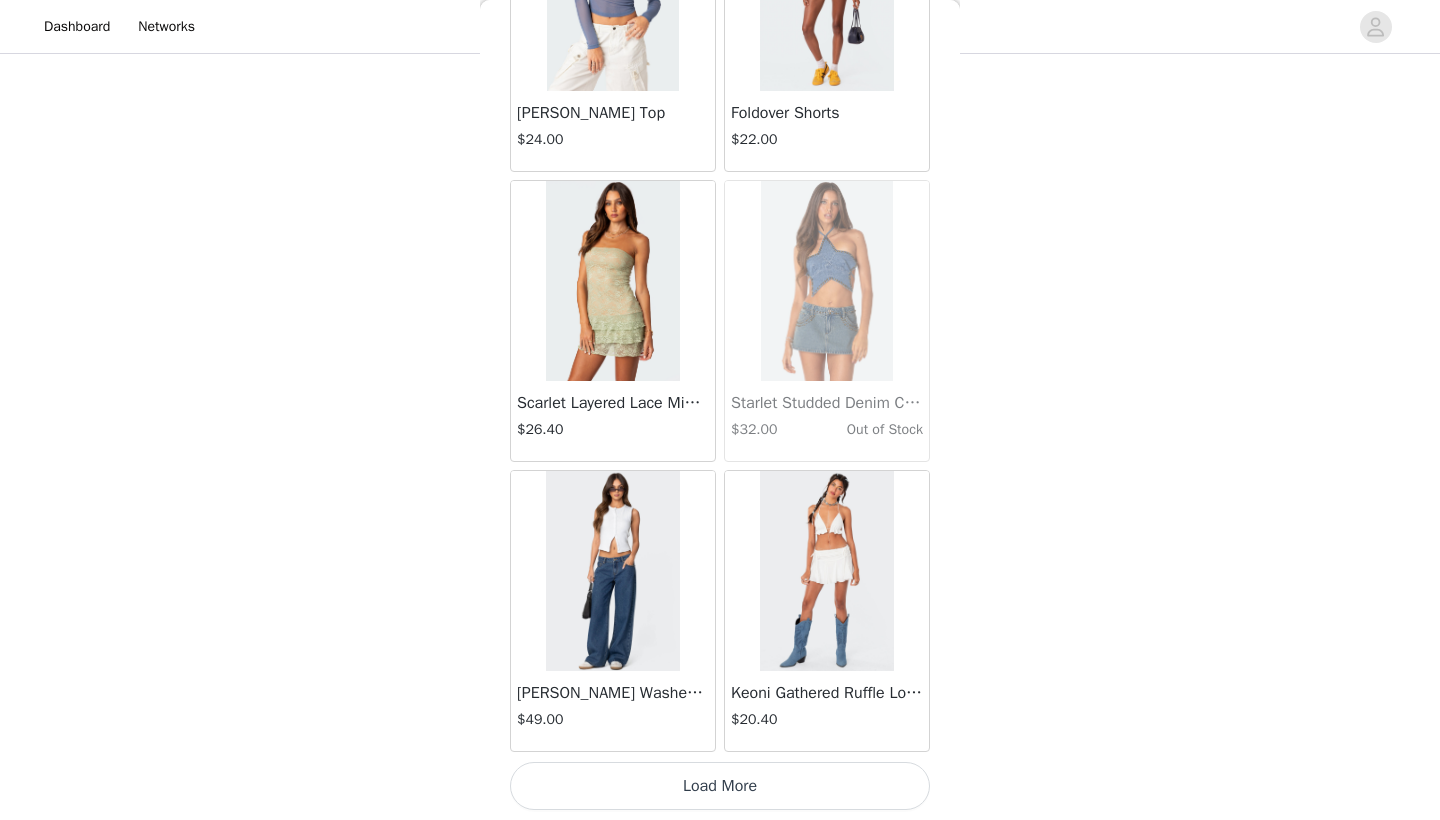click on "Load More" at bounding box center (720, 786) 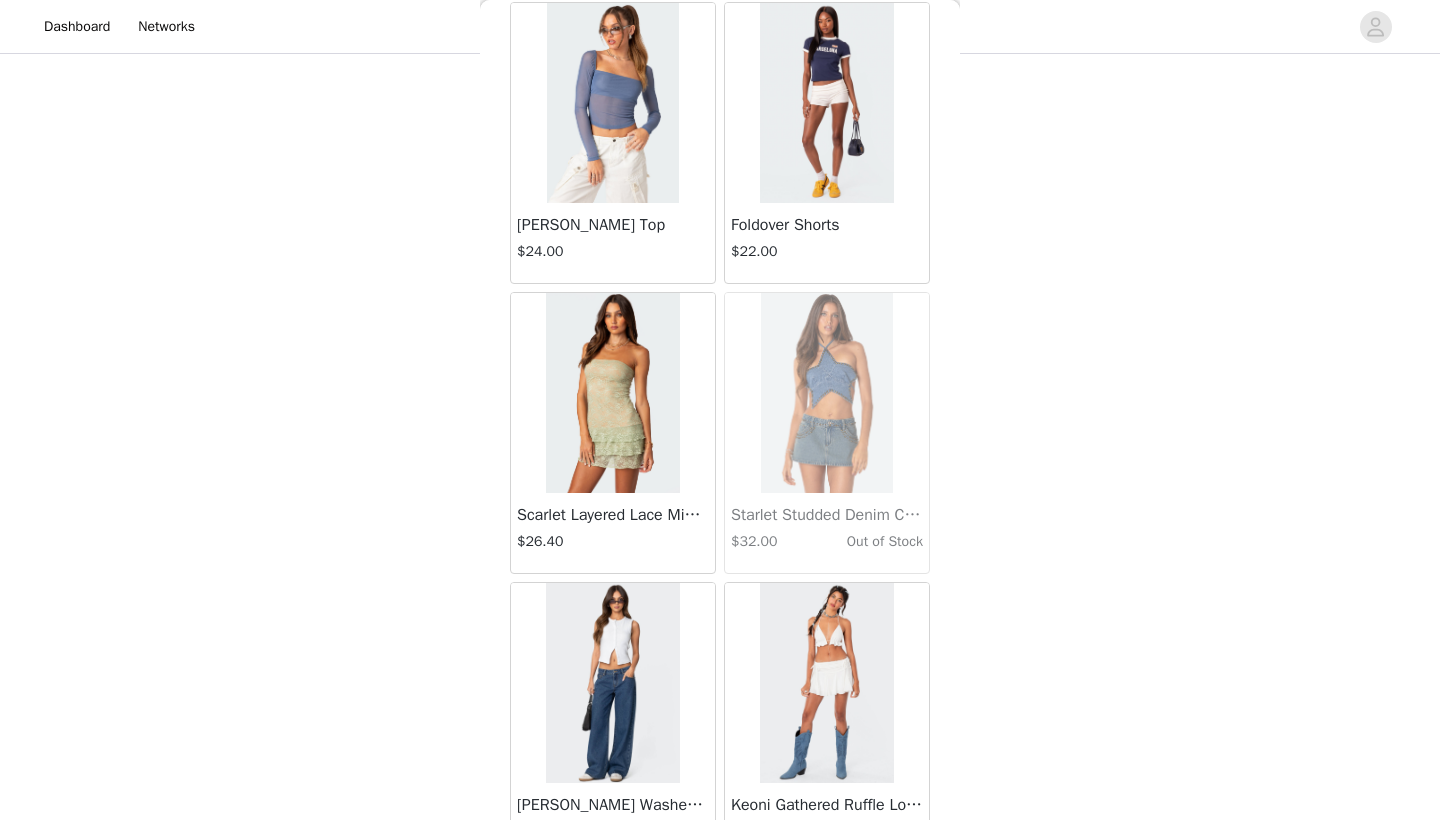 scroll, scrollTop: 16613, scrollLeft: 0, axis: vertical 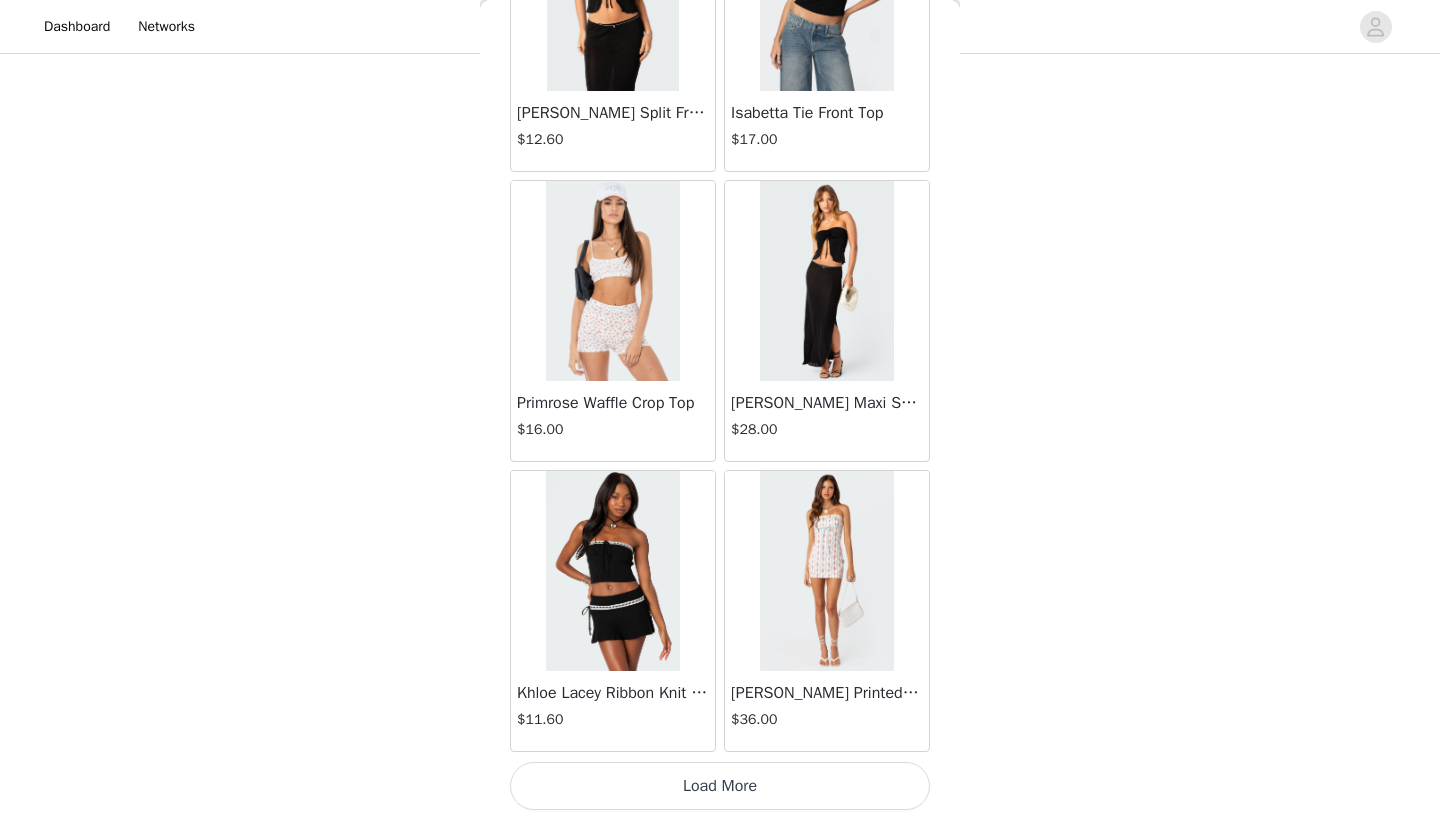 click on "Load More" at bounding box center (720, 786) 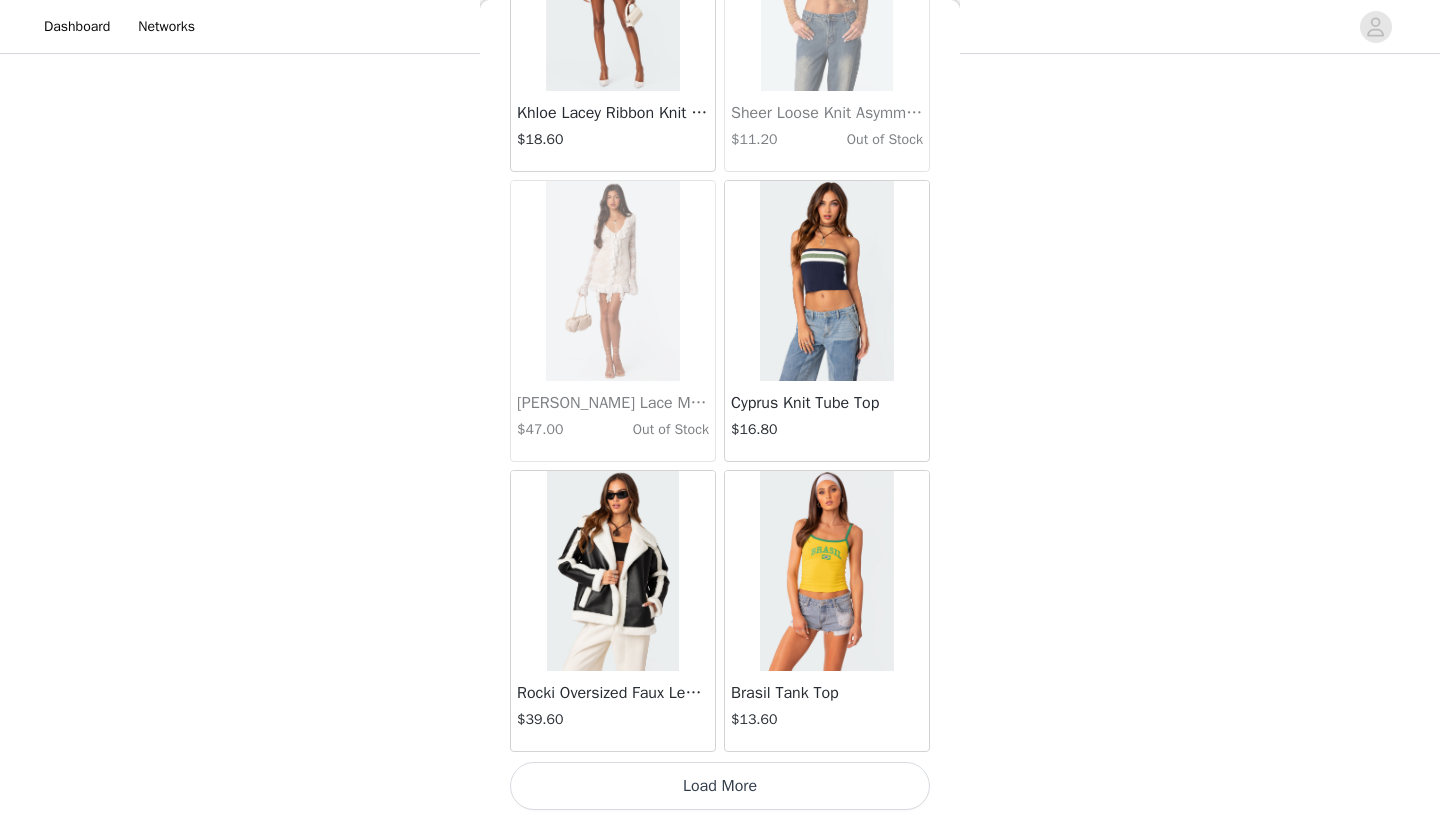 scroll, scrollTop: 22546, scrollLeft: 0, axis: vertical 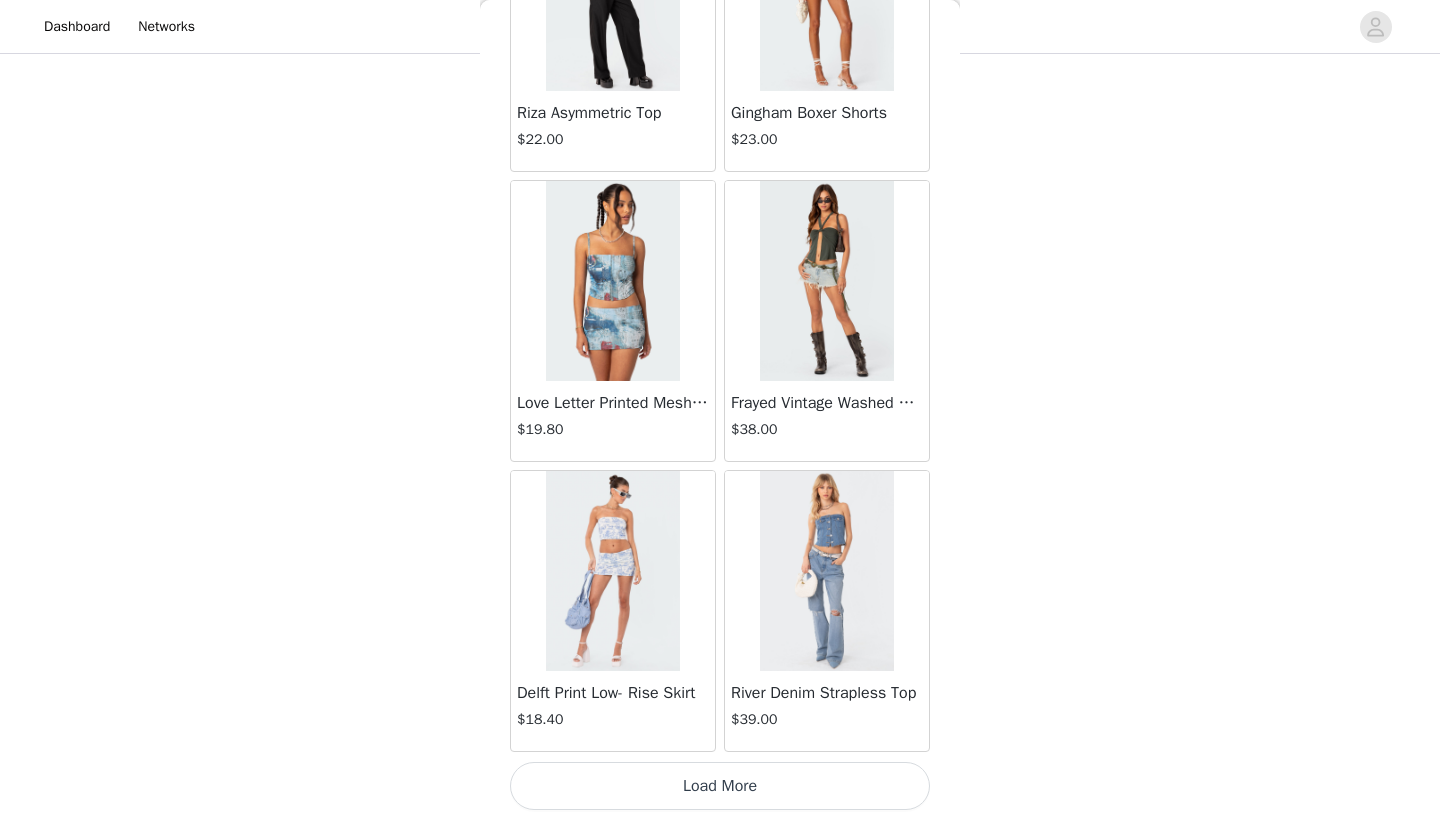 click on "Load More" at bounding box center [720, 786] 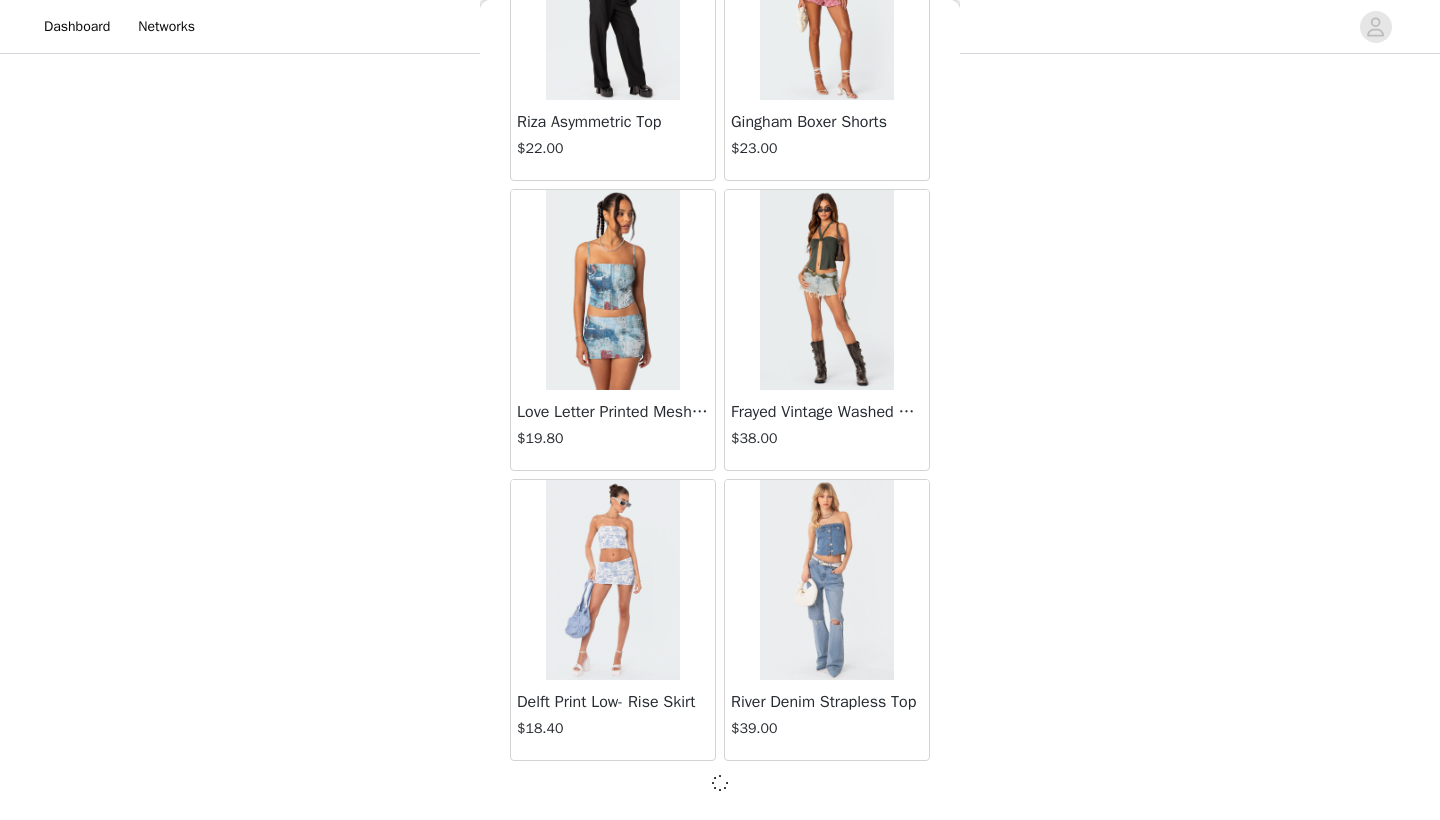 scroll, scrollTop: 25431, scrollLeft: 0, axis: vertical 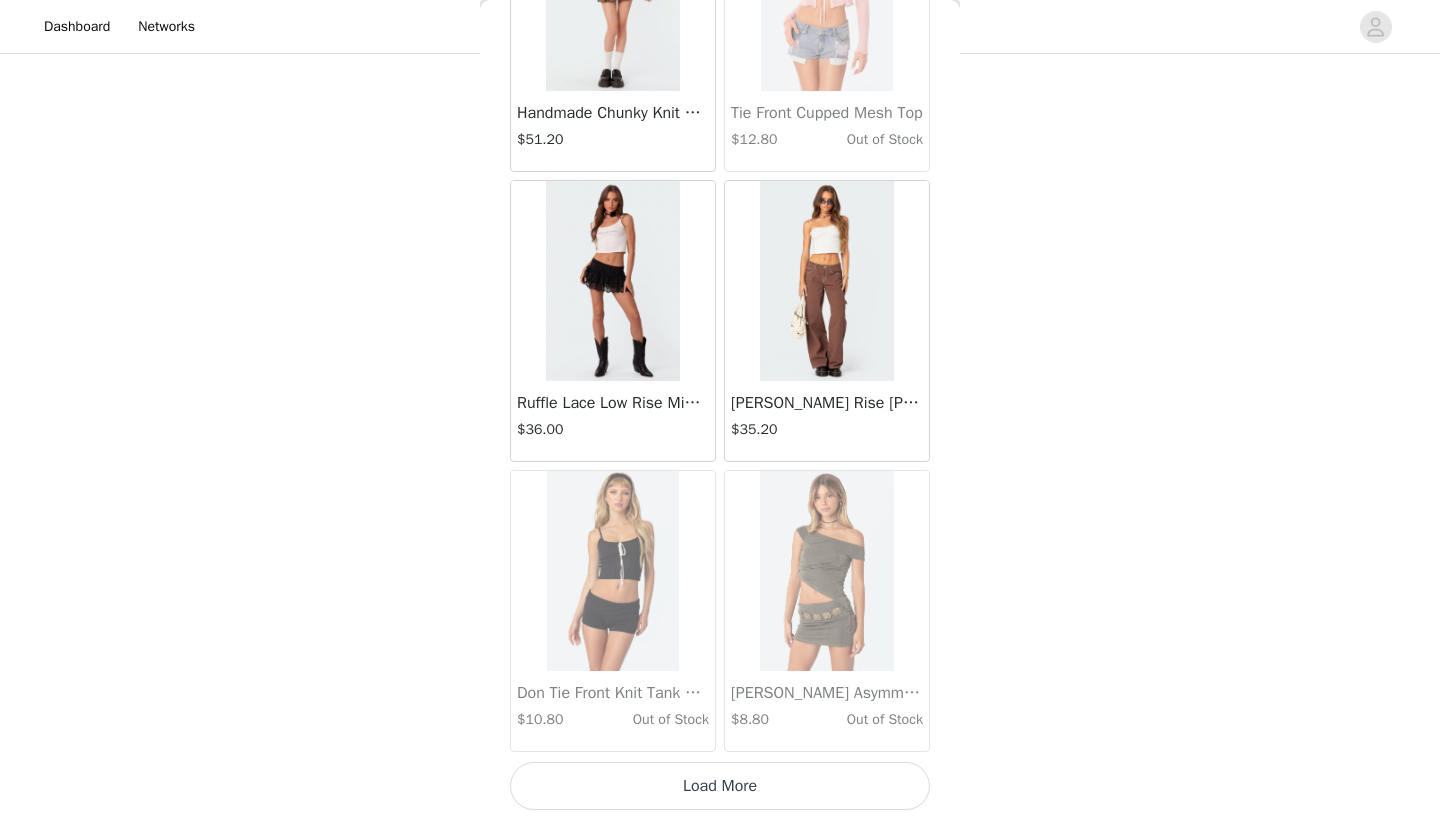 click on "Load More" at bounding box center (720, 786) 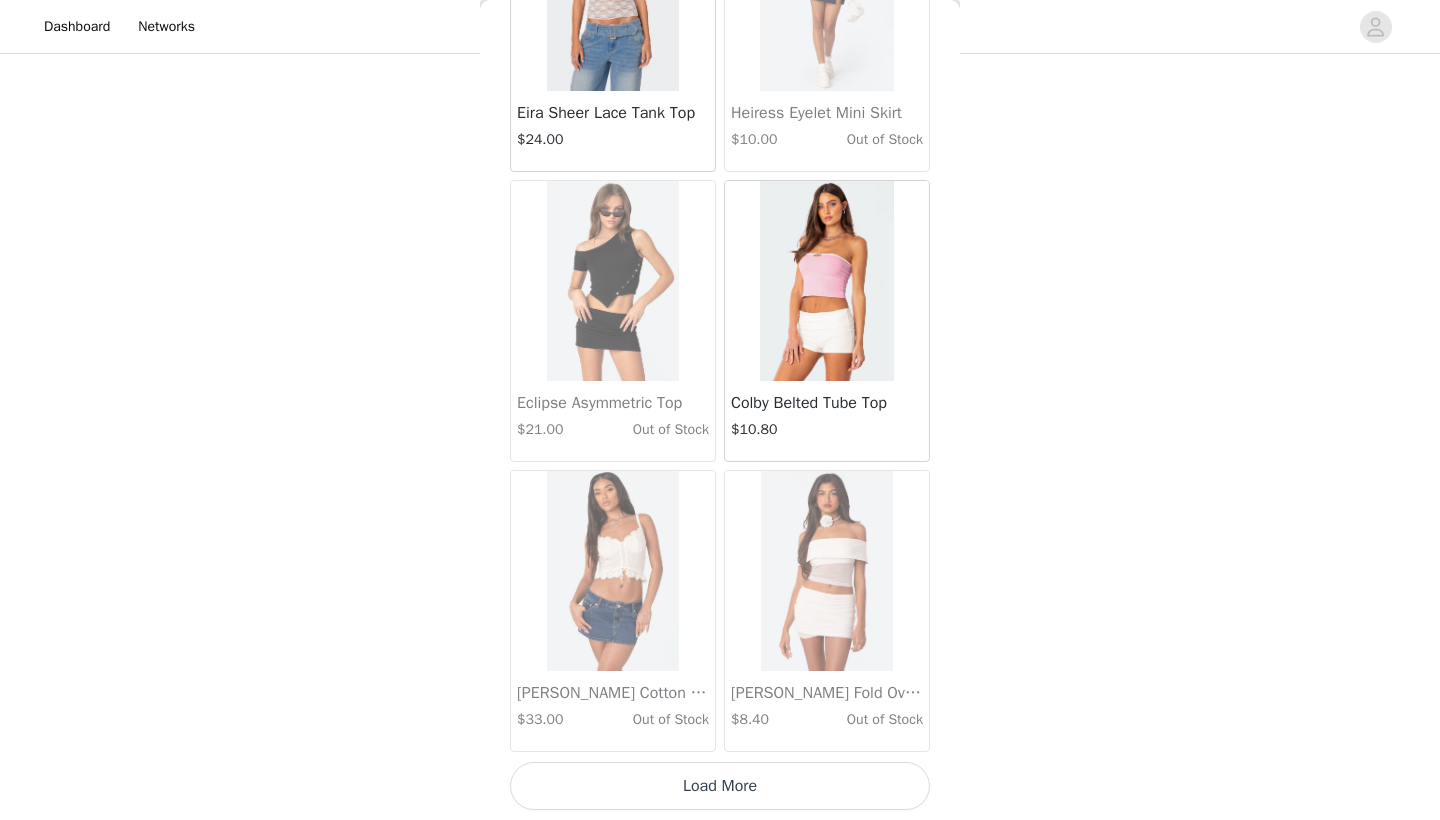 click on "Load More" at bounding box center (720, 786) 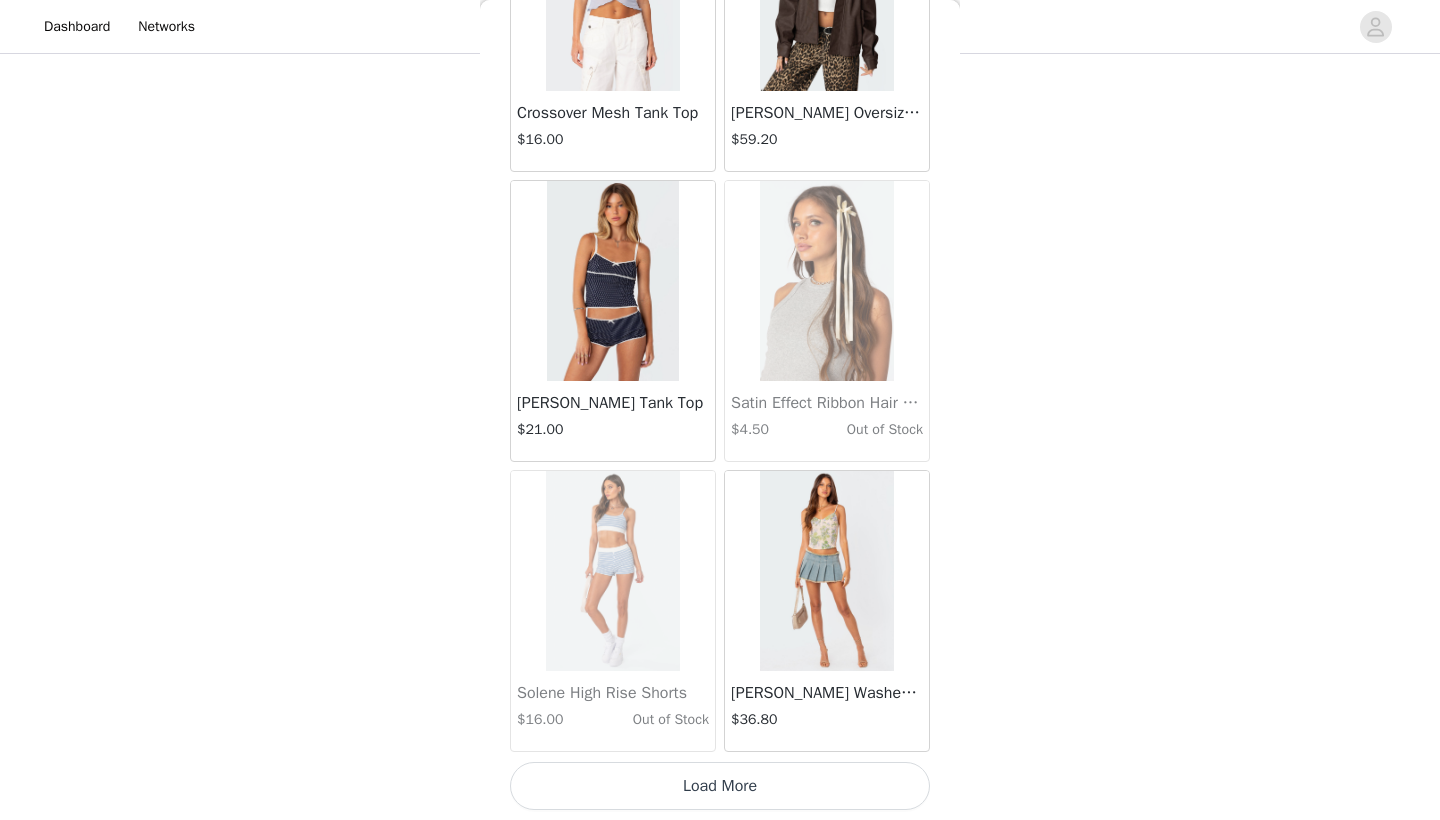 click on "Load More" at bounding box center (720, 786) 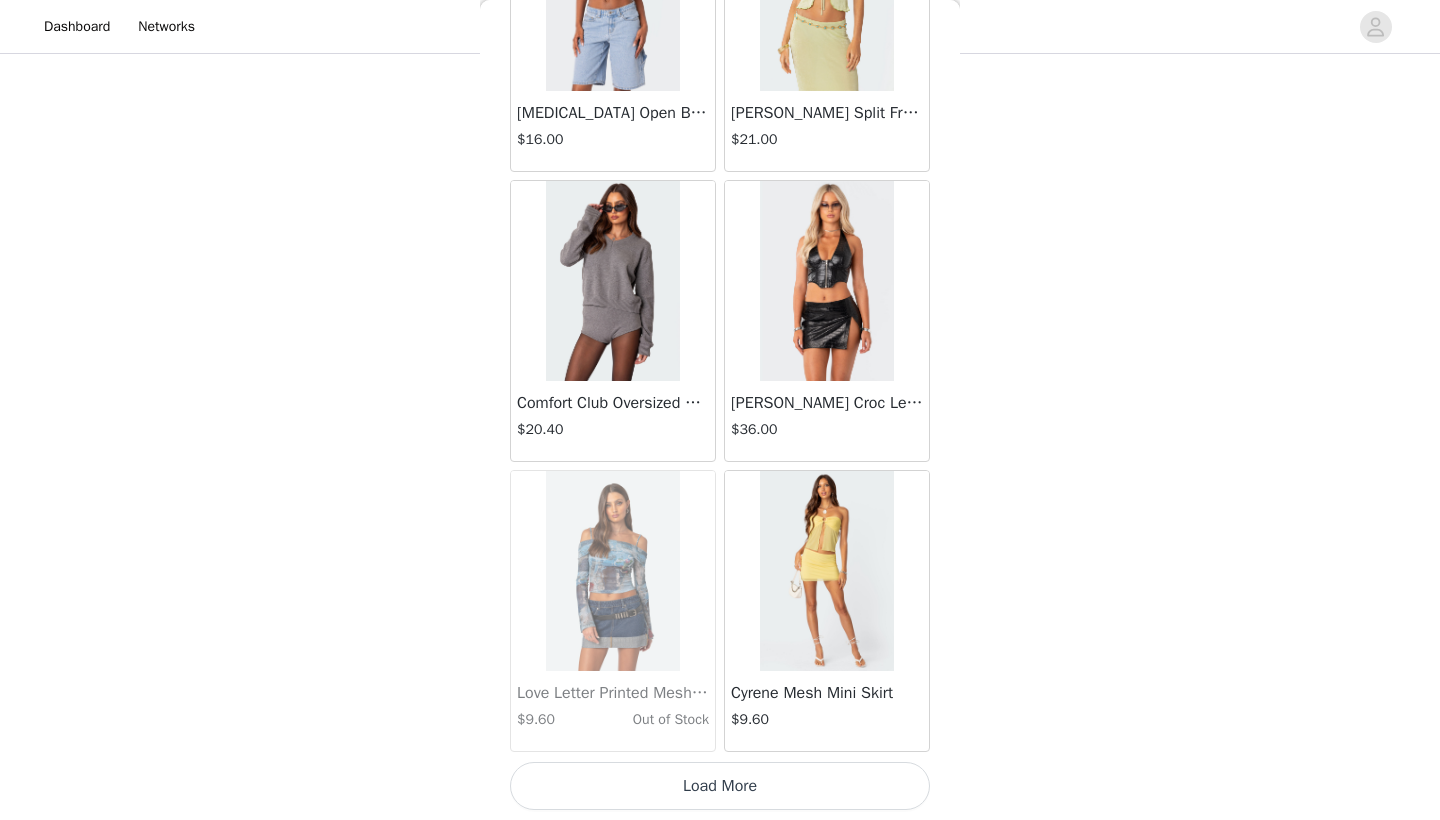 click on "Load More" at bounding box center [720, 786] 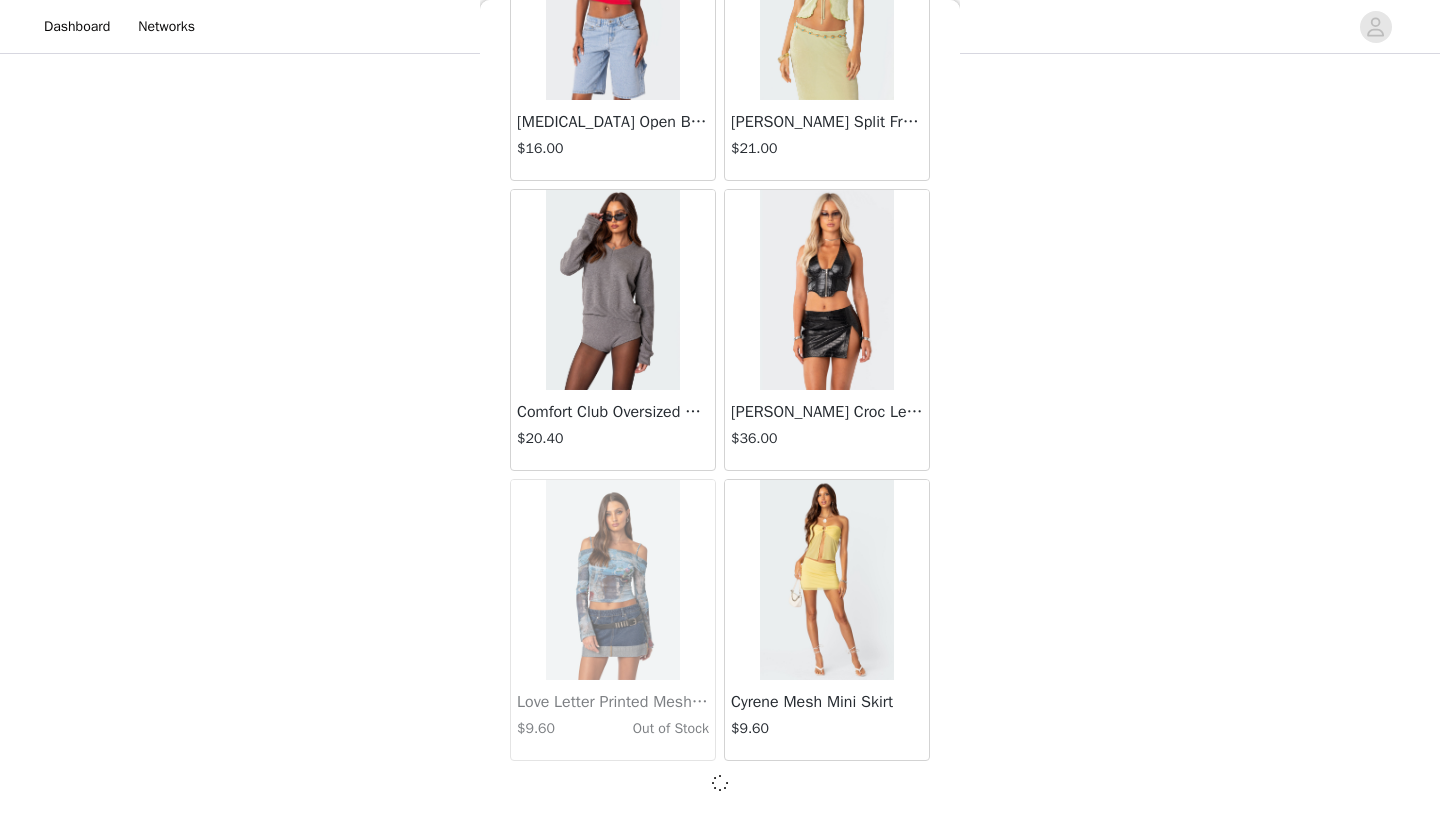 scroll, scrollTop: 37031, scrollLeft: 0, axis: vertical 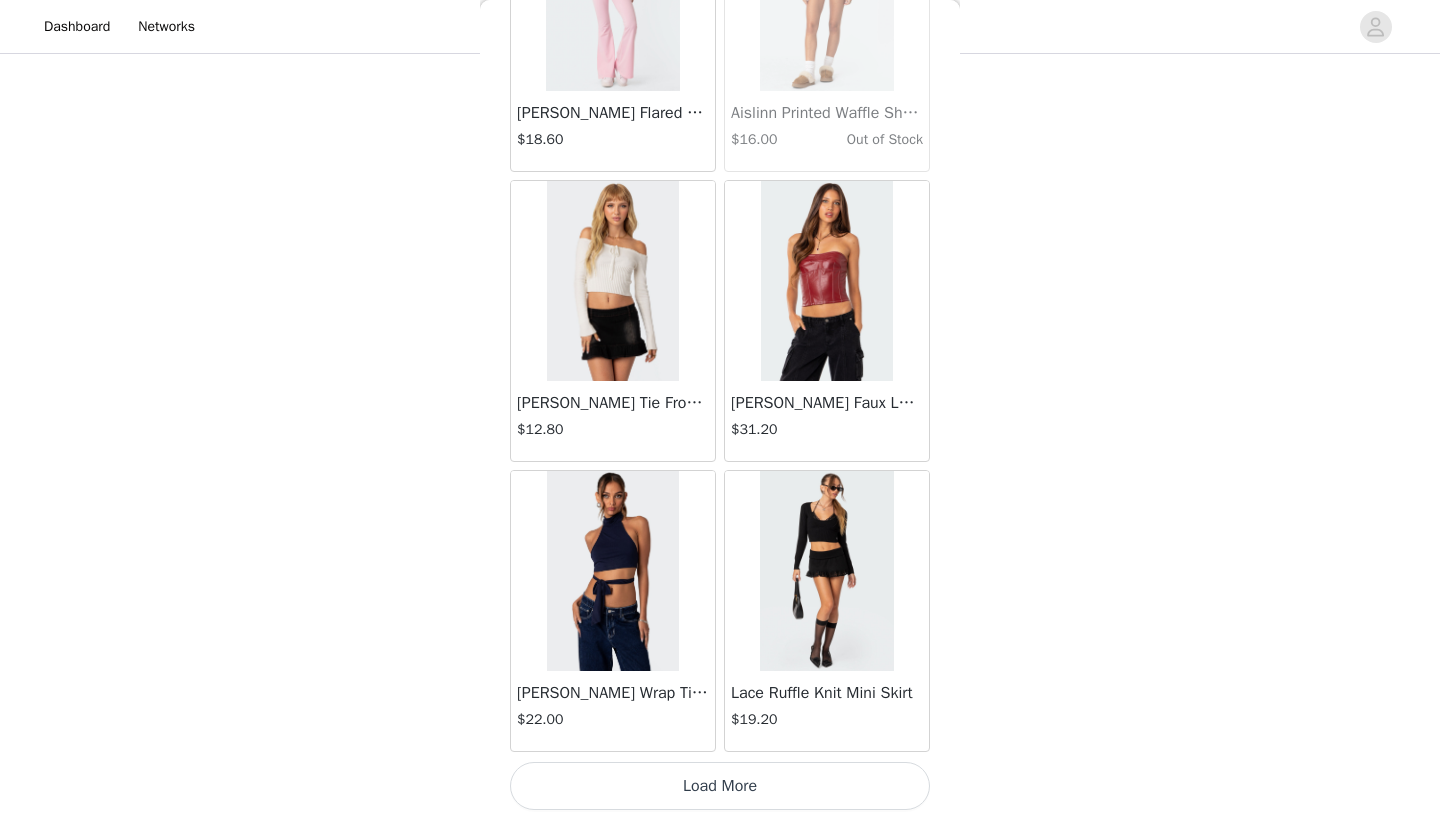 click on "Load More" at bounding box center [720, 786] 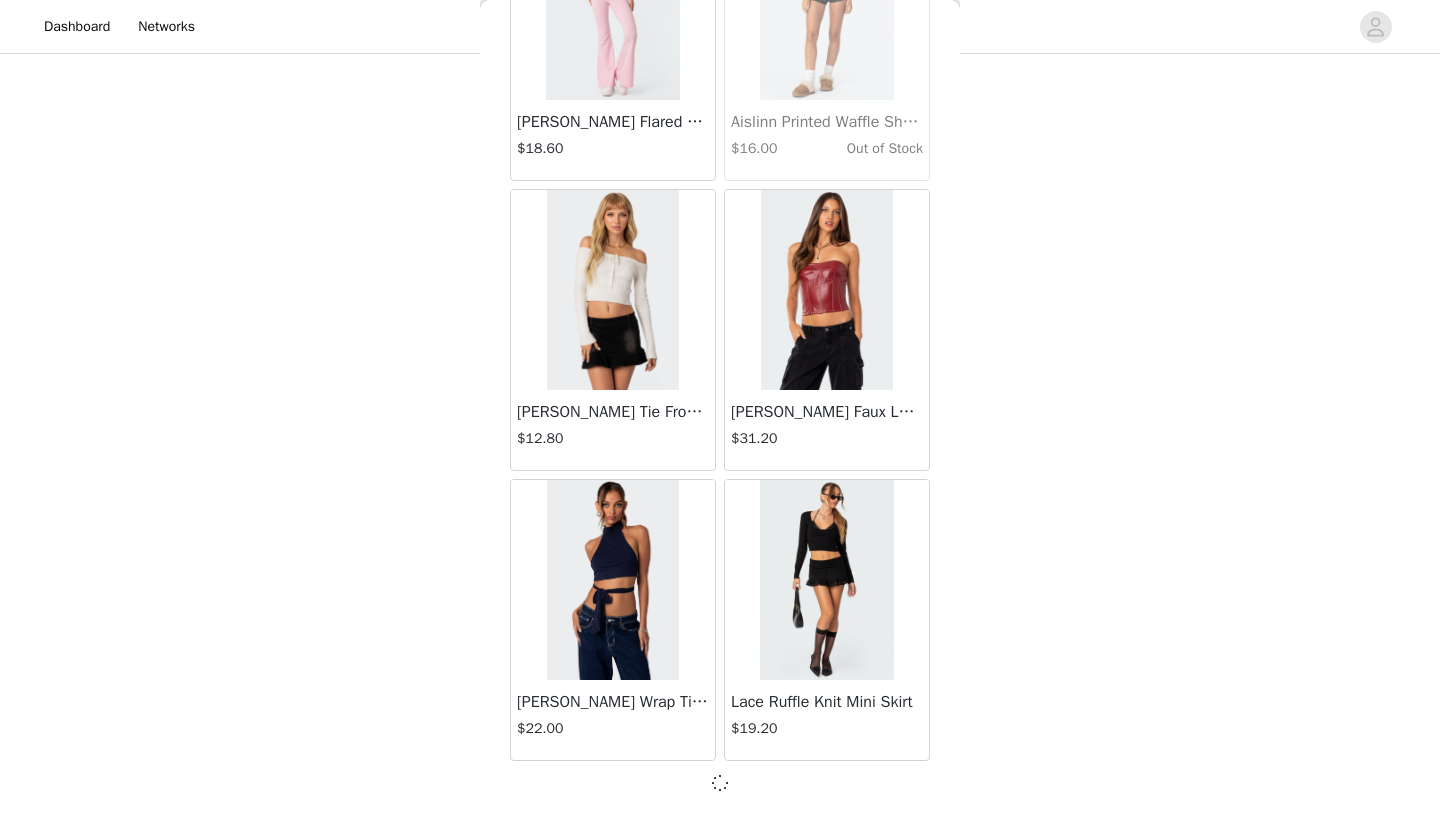 scroll, scrollTop: 39931, scrollLeft: 0, axis: vertical 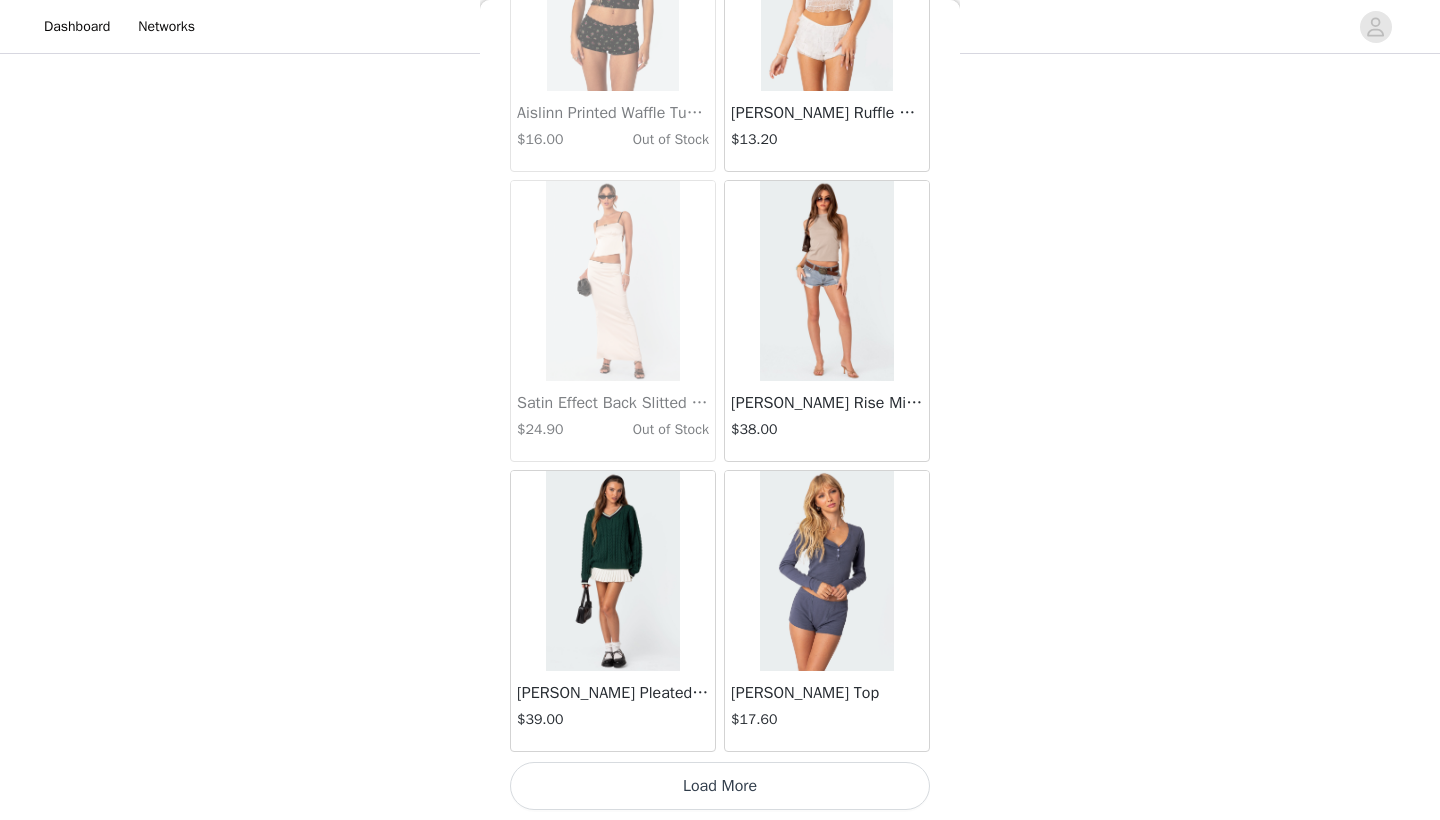 click on "Load More" at bounding box center [720, 786] 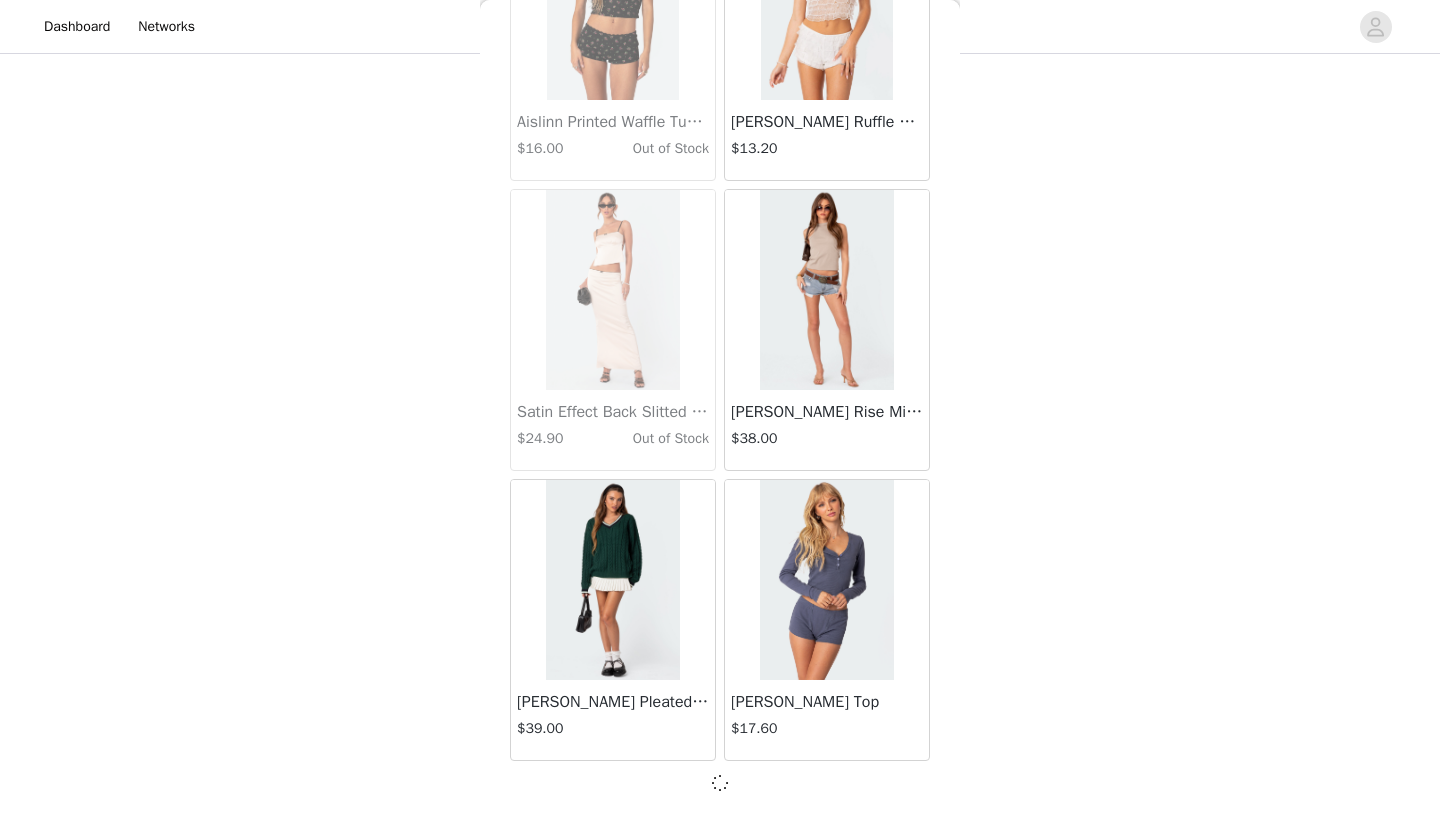 scroll, scrollTop: 42831, scrollLeft: 0, axis: vertical 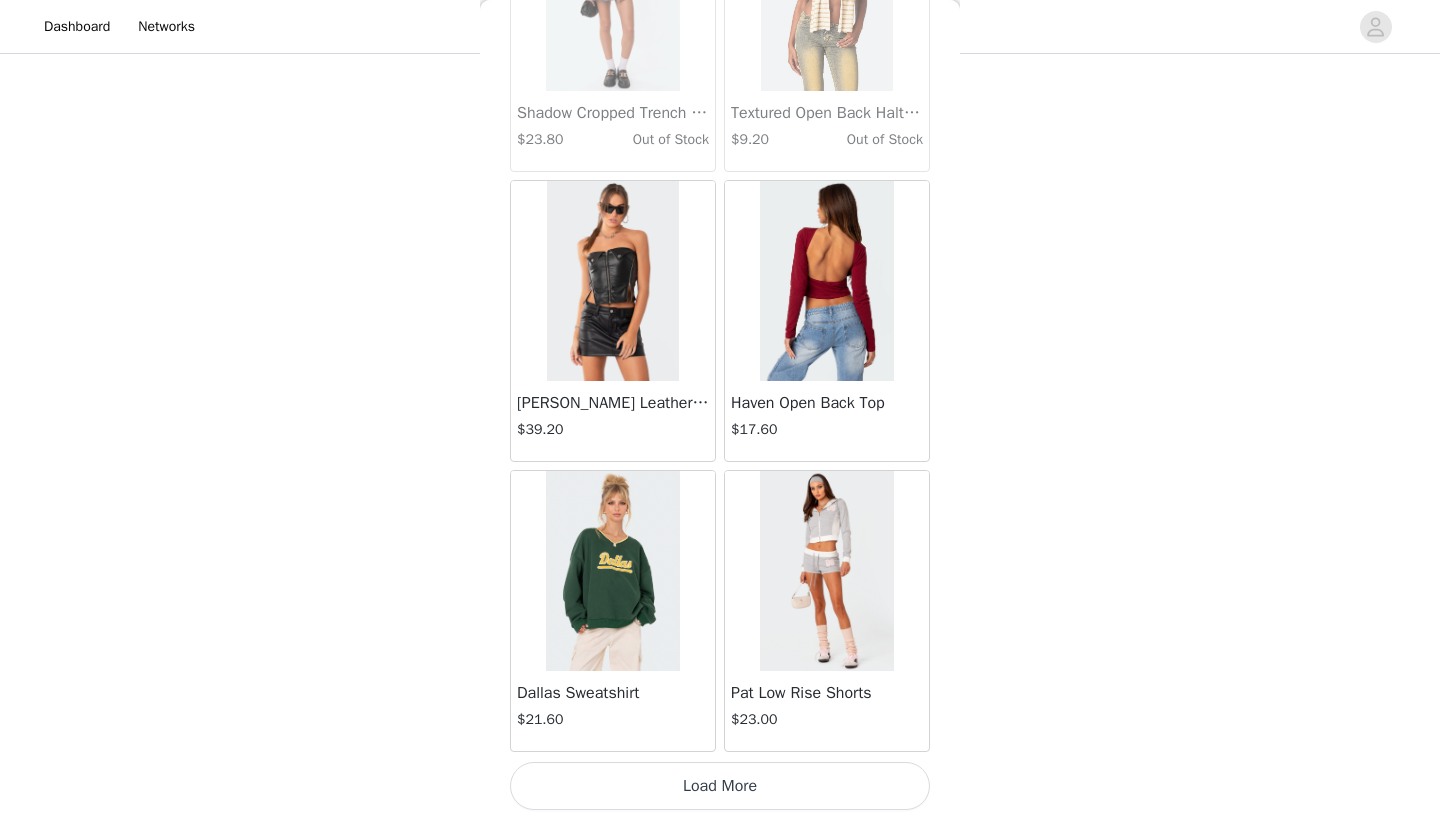 click on "Load More" at bounding box center [720, 786] 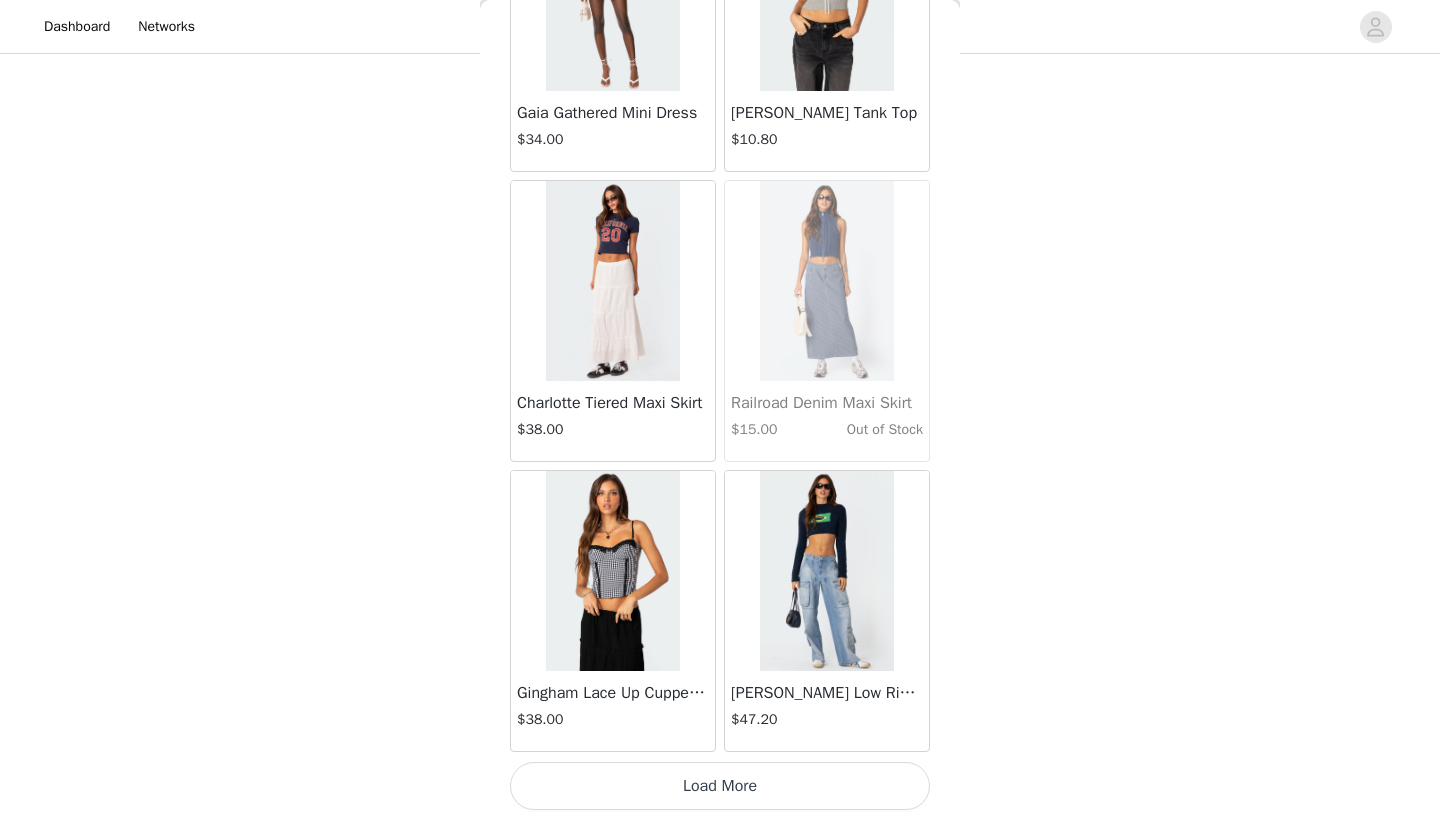 click on "Load More" at bounding box center [720, 786] 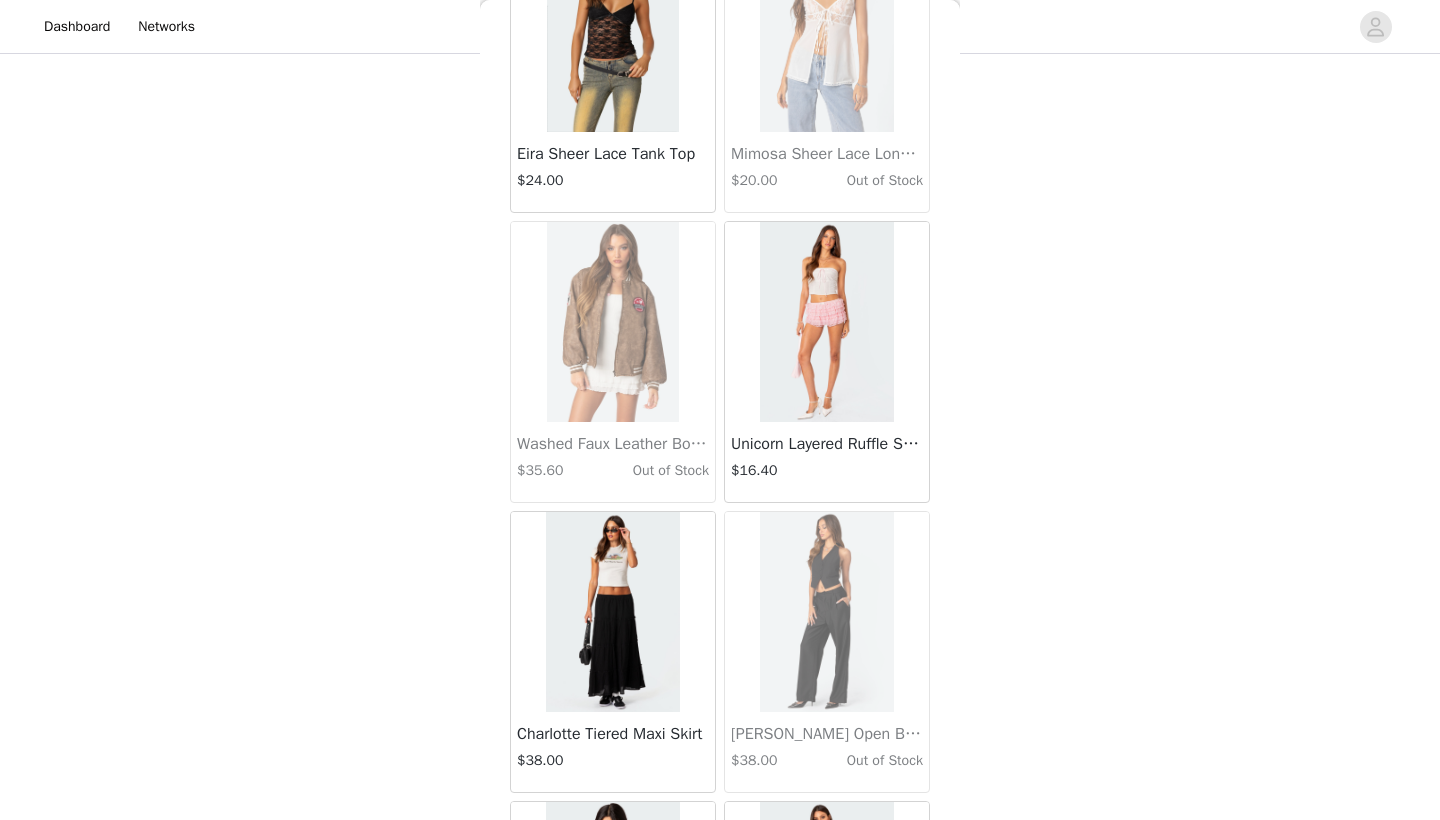 scroll, scrollTop: 51465, scrollLeft: 0, axis: vertical 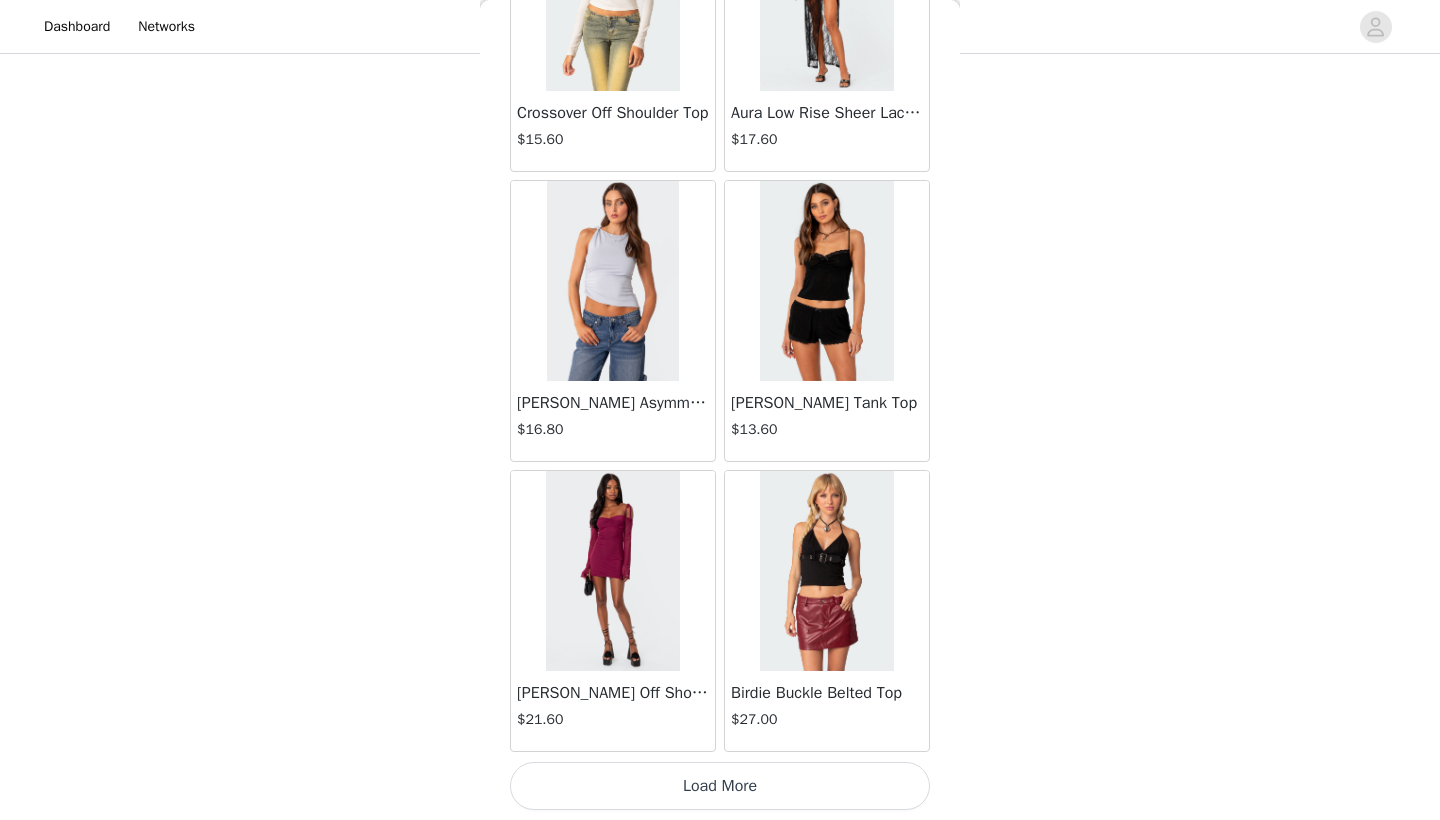 click on "Load More" at bounding box center [720, 786] 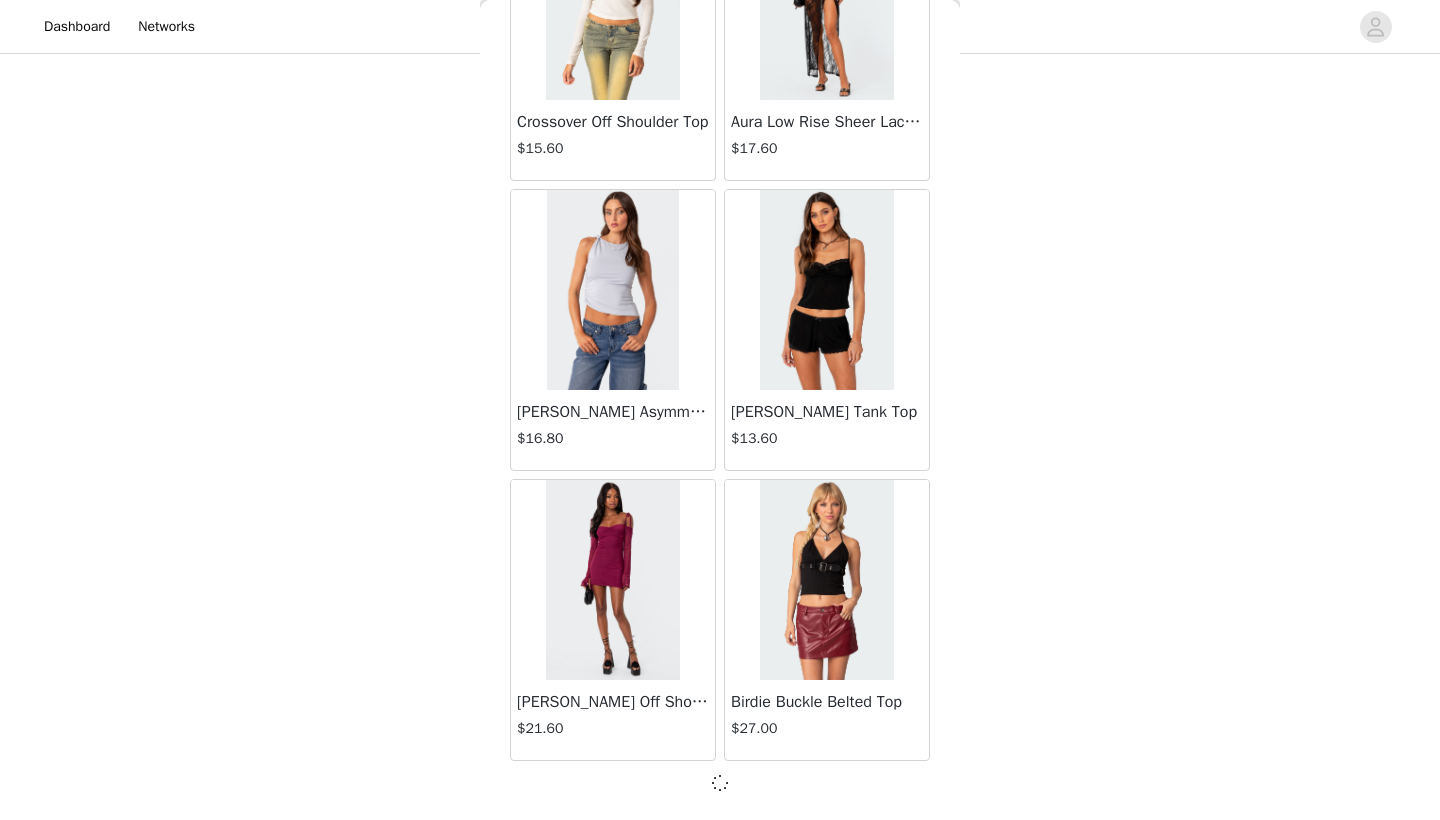 scroll, scrollTop: 51531, scrollLeft: 0, axis: vertical 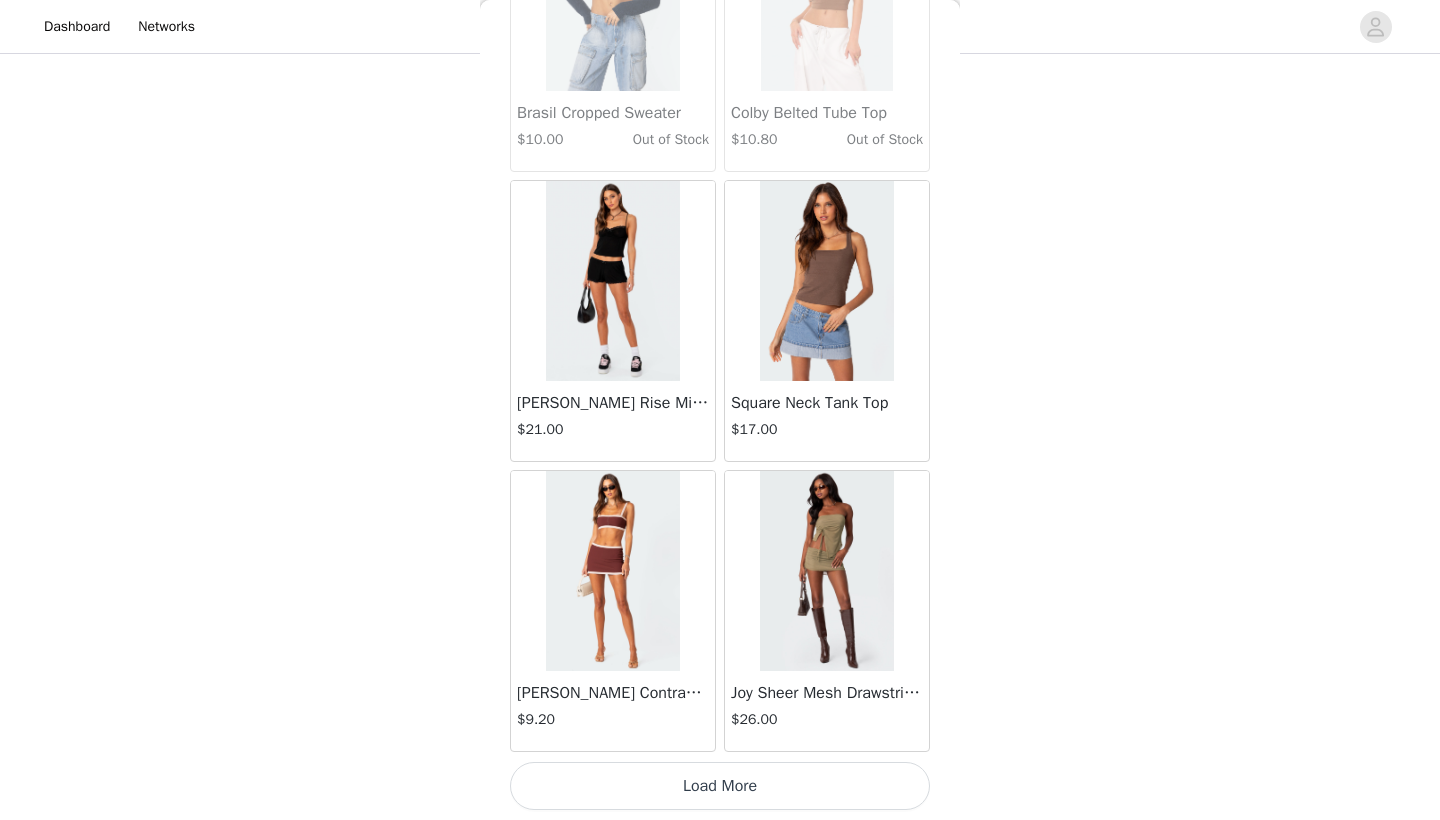 click on "Load More" at bounding box center [720, 786] 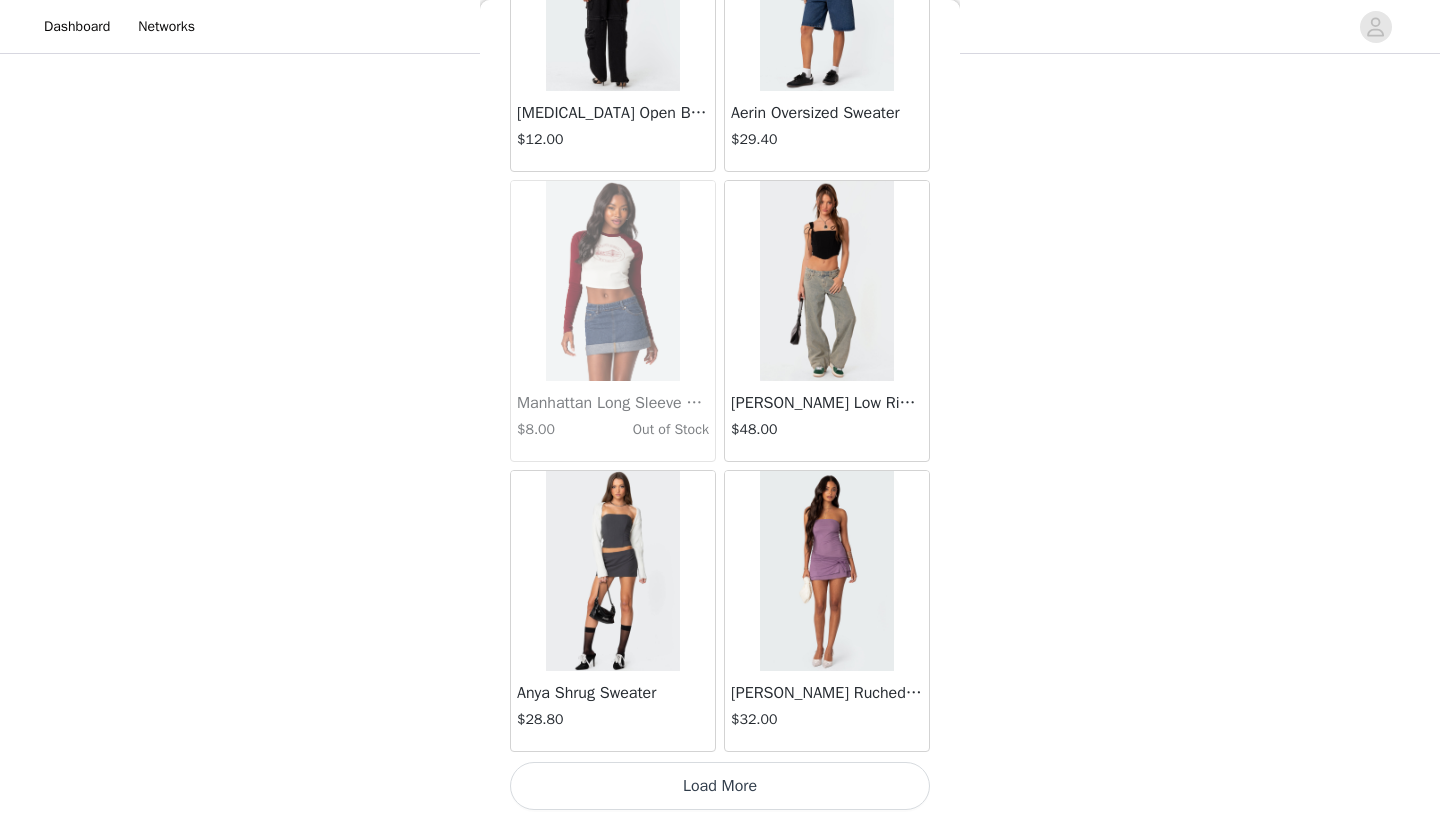 click on "Load More" at bounding box center [720, 786] 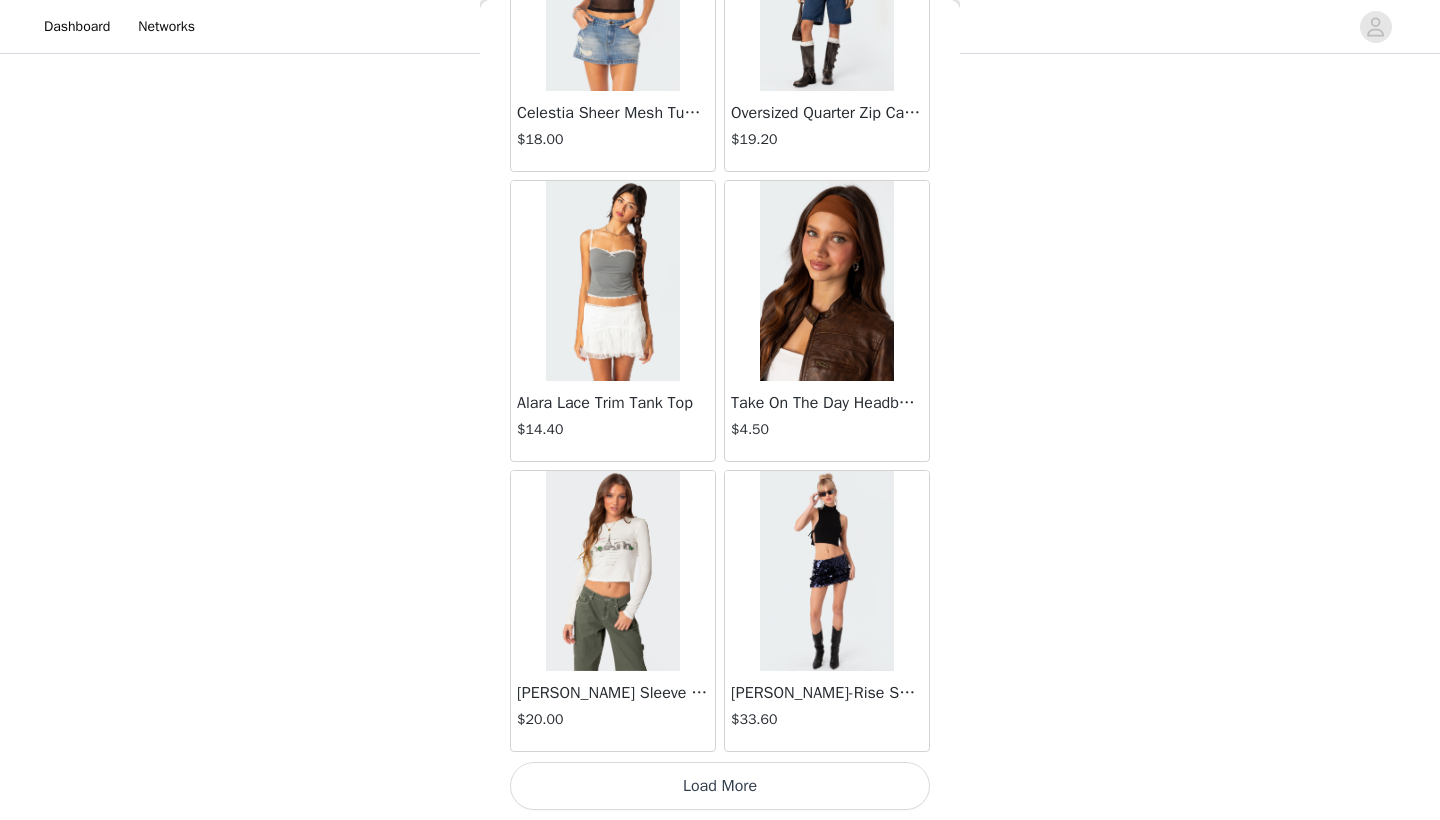 click on "Load More" at bounding box center (720, 786) 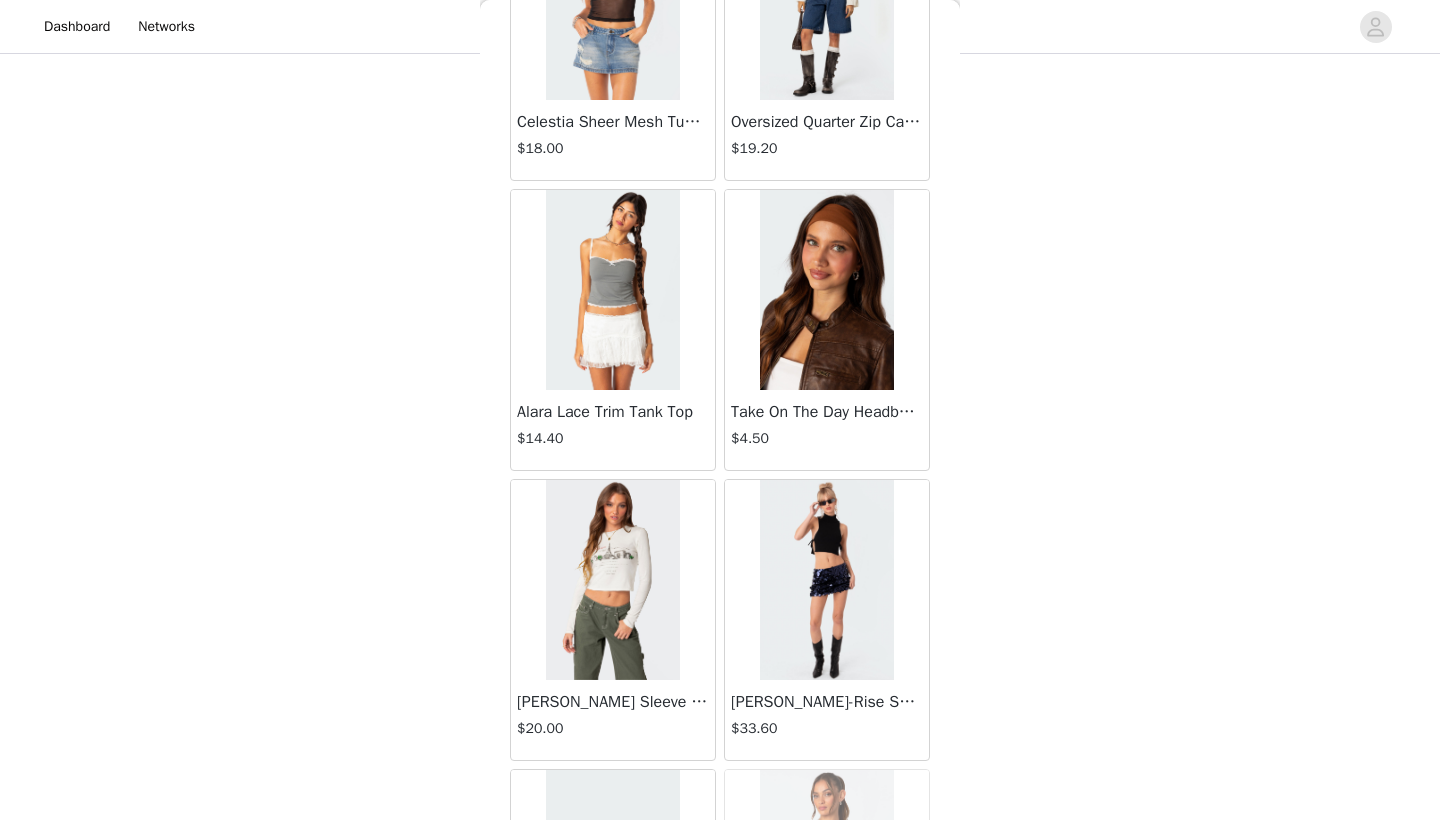 scroll, scrollTop: 1328, scrollLeft: 0, axis: vertical 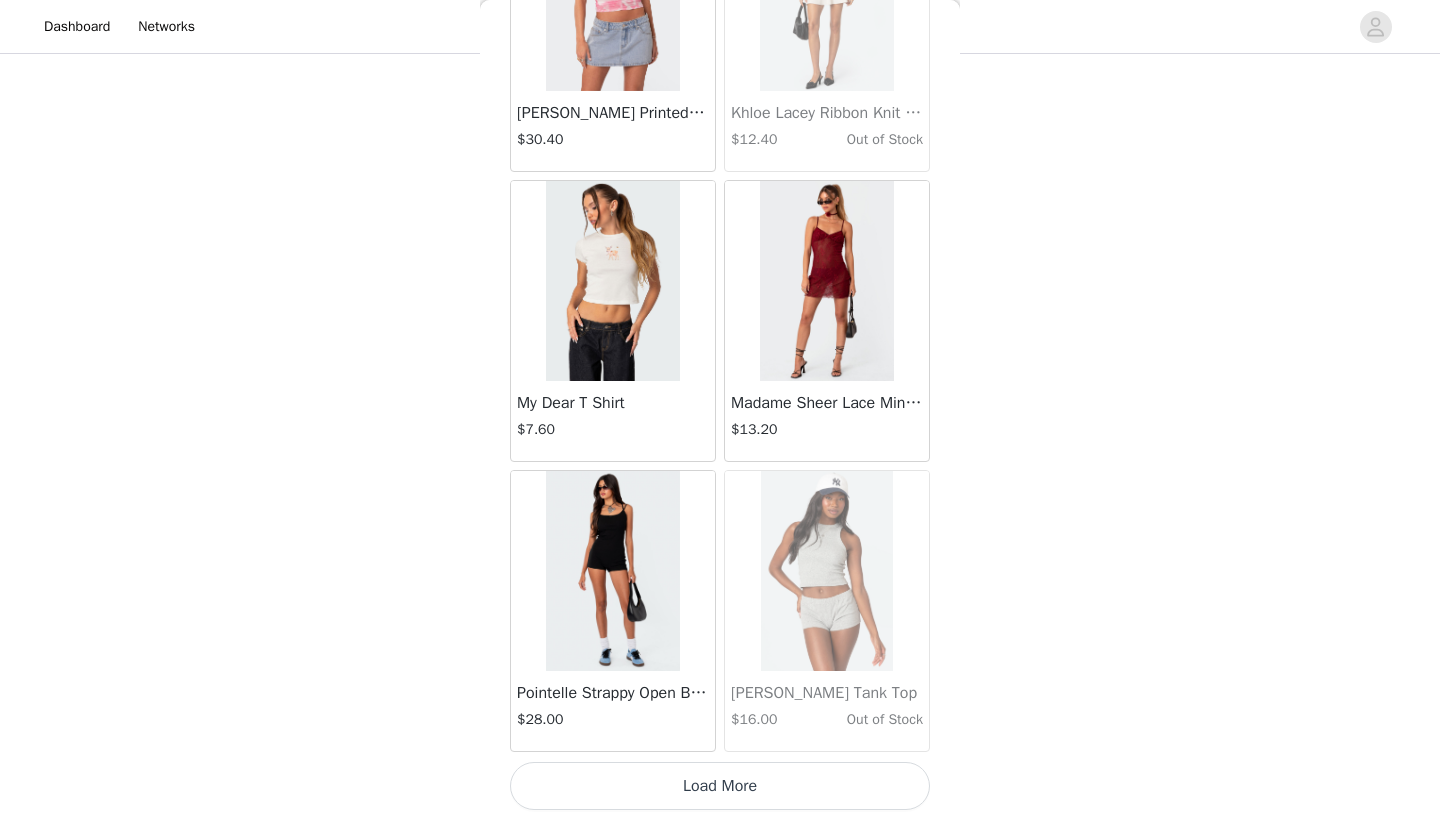 click on "Load More" at bounding box center [720, 786] 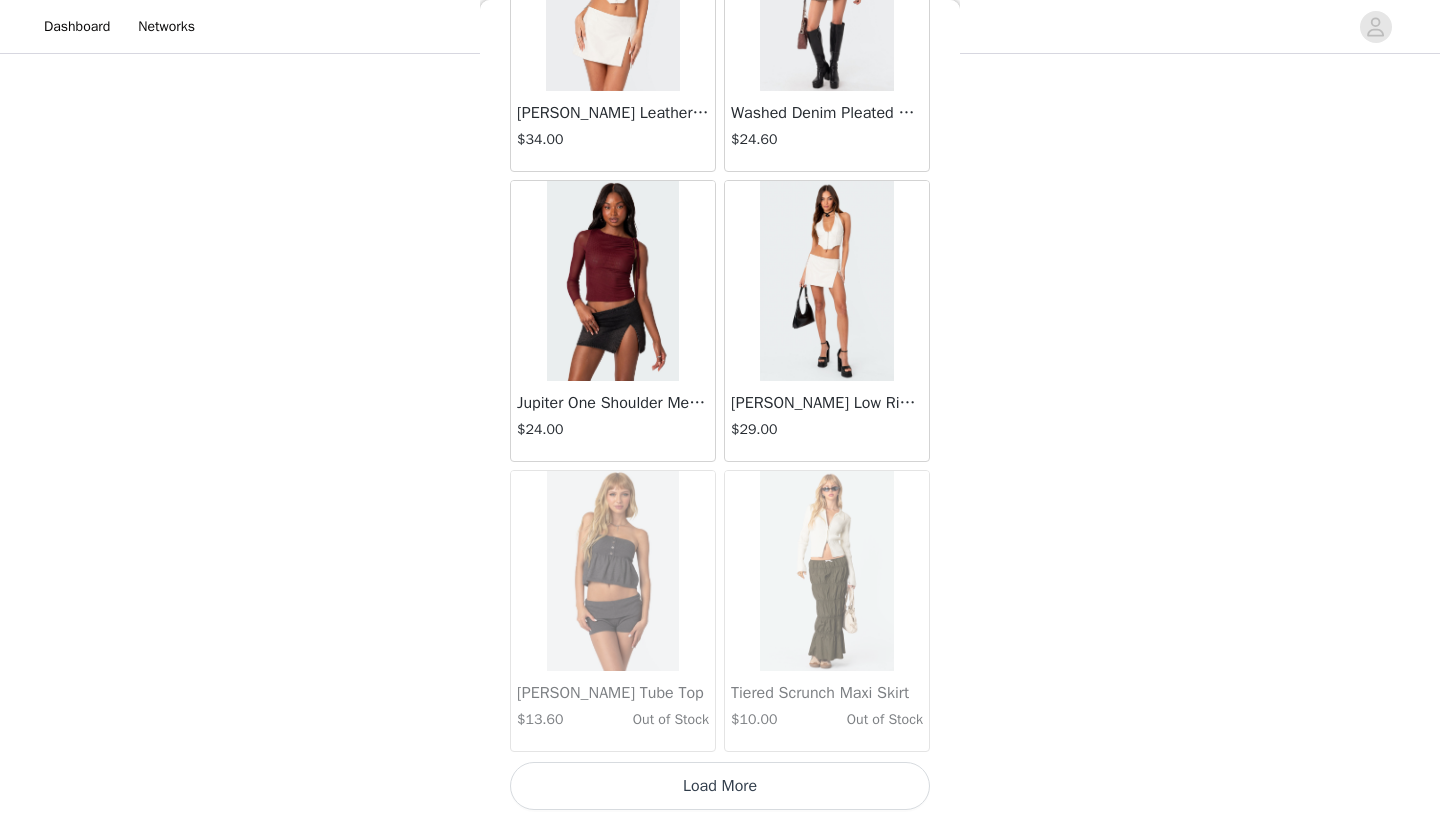 scroll, scrollTop: 66040, scrollLeft: 0, axis: vertical 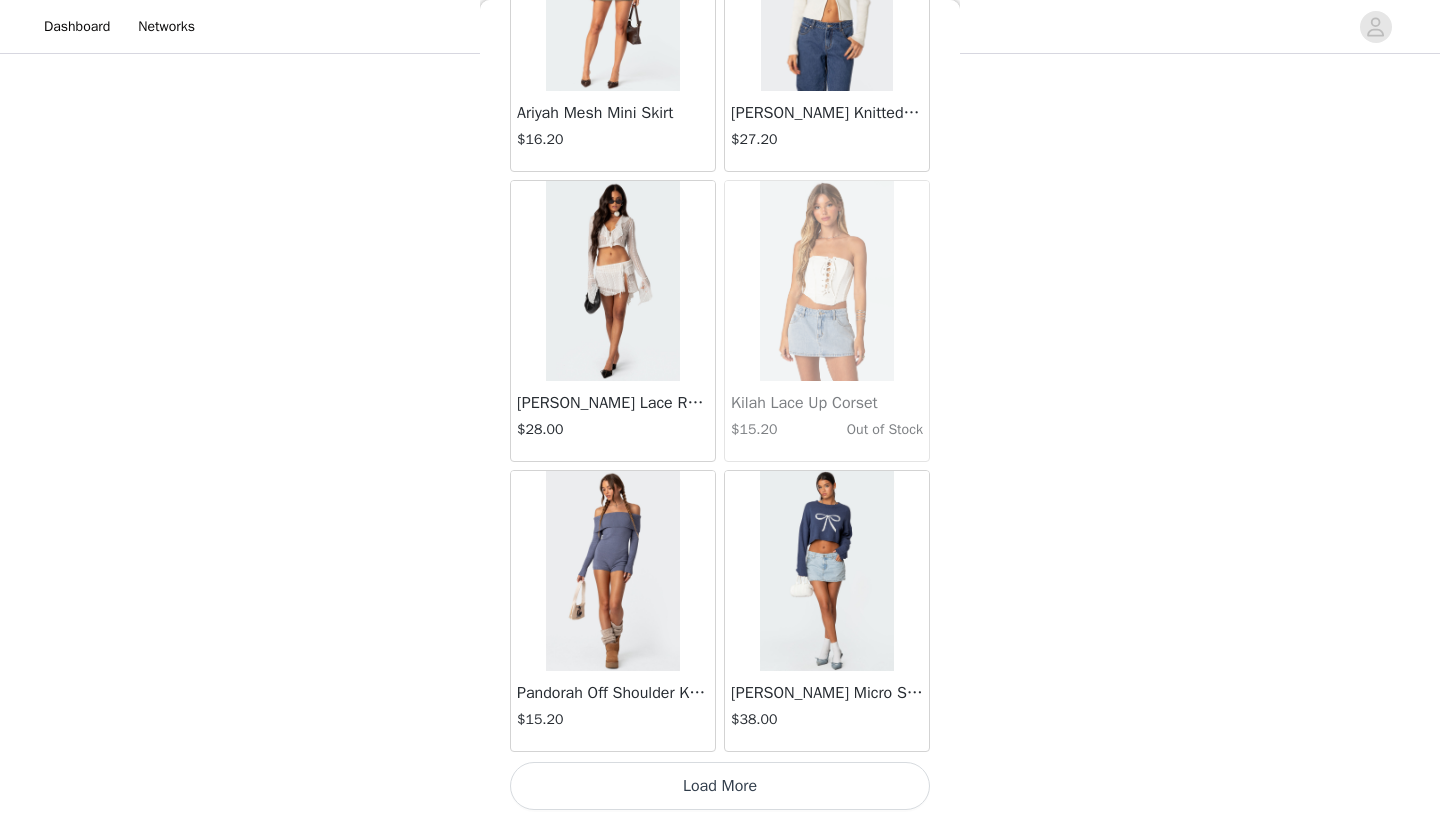 click on "Load More" at bounding box center (720, 786) 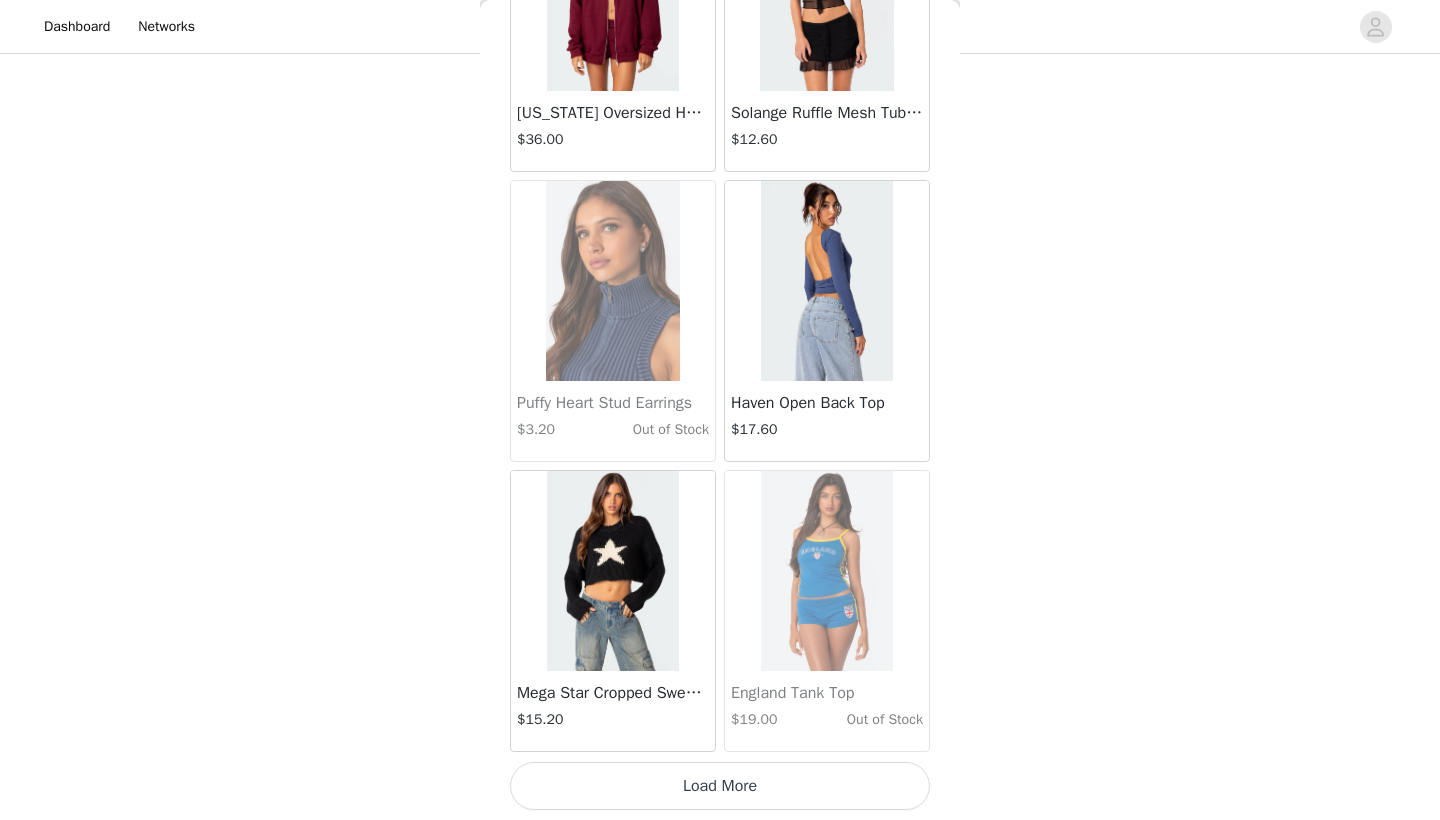 scroll, scrollTop: 71840, scrollLeft: 0, axis: vertical 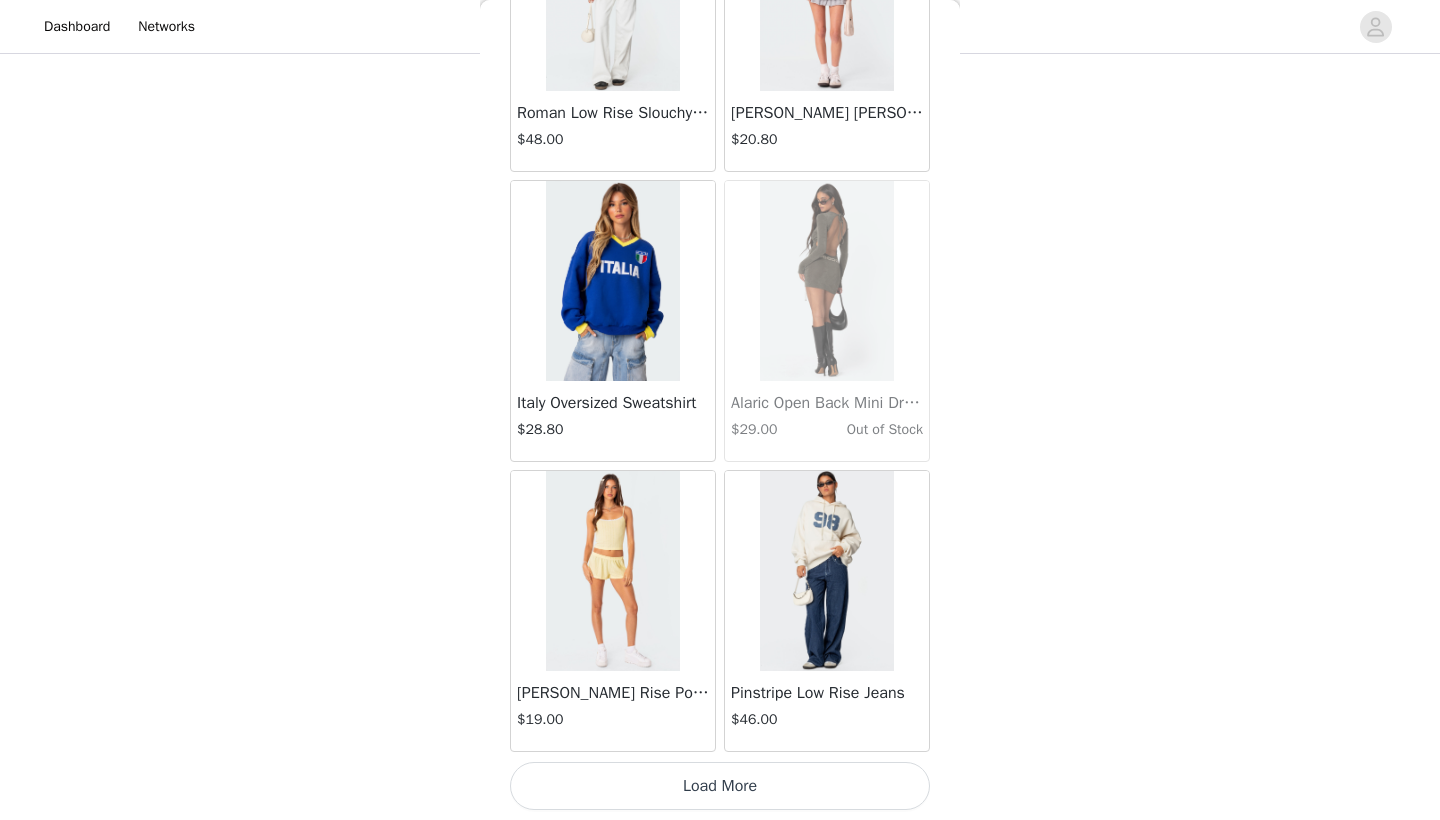 click on "Load More" at bounding box center (720, 786) 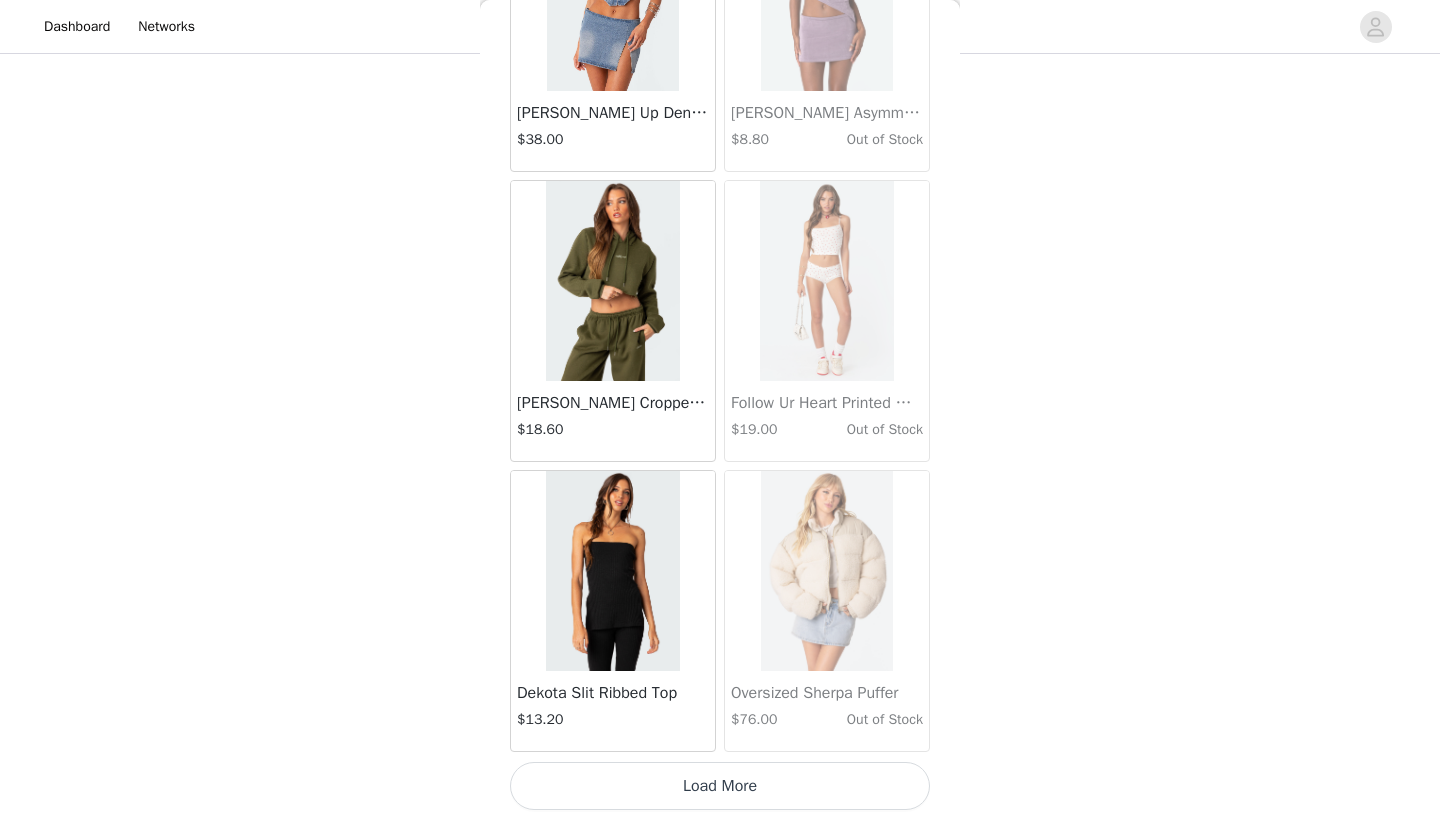 scroll, scrollTop: 77640, scrollLeft: 0, axis: vertical 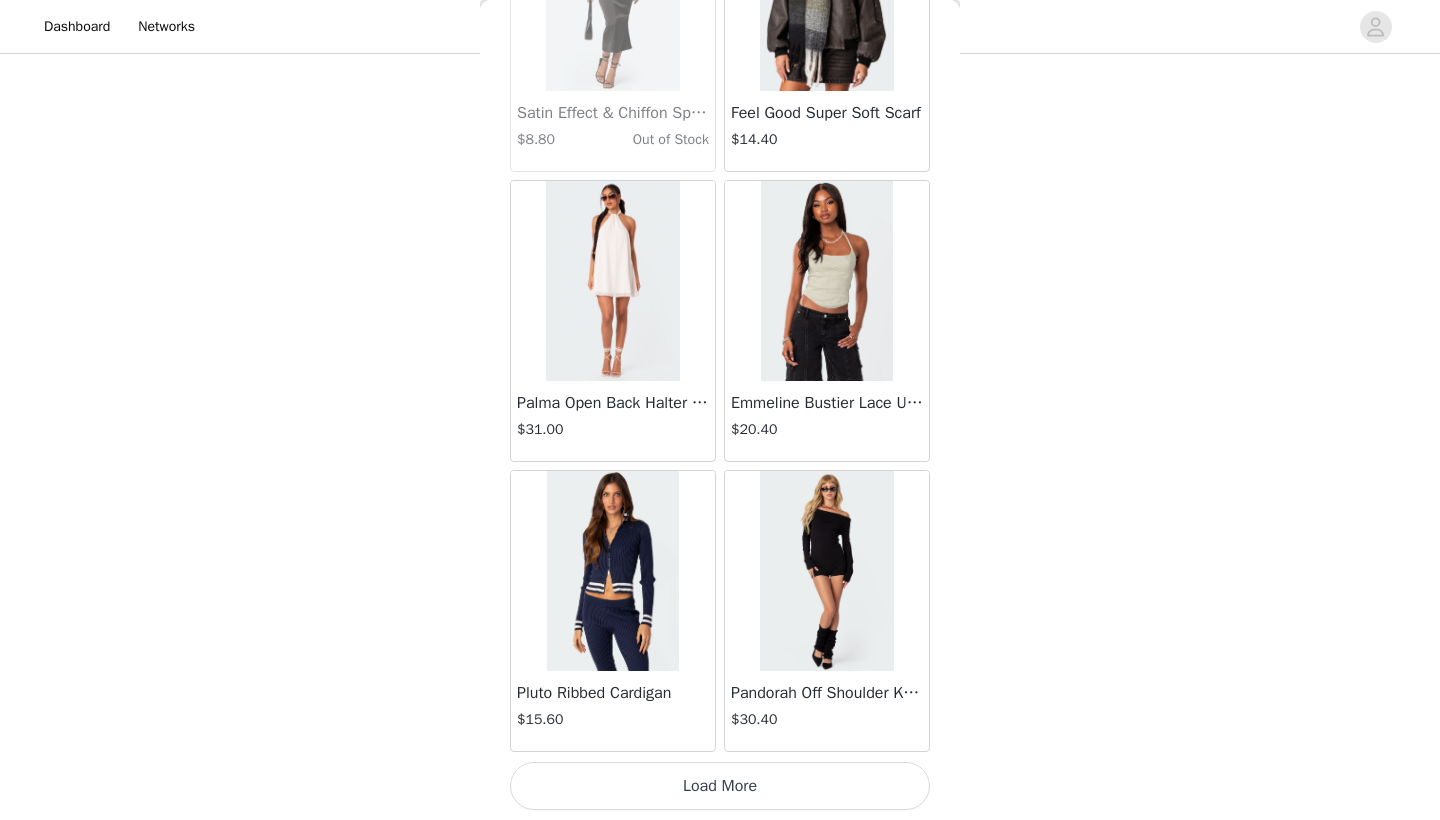 click on "Load More" at bounding box center [720, 786] 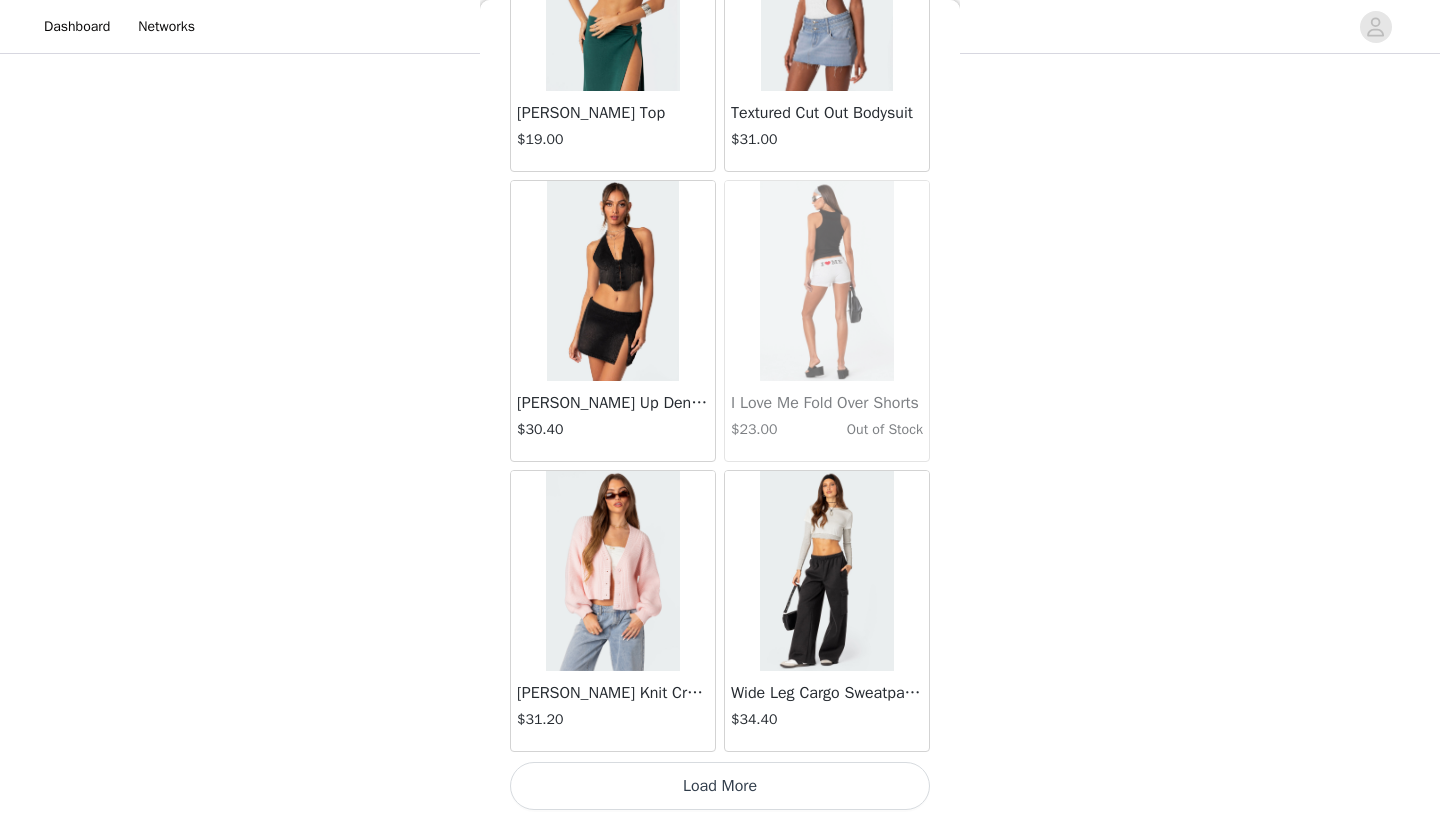scroll, scrollTop: 83440, scrollLeft: 0, axis: vertical 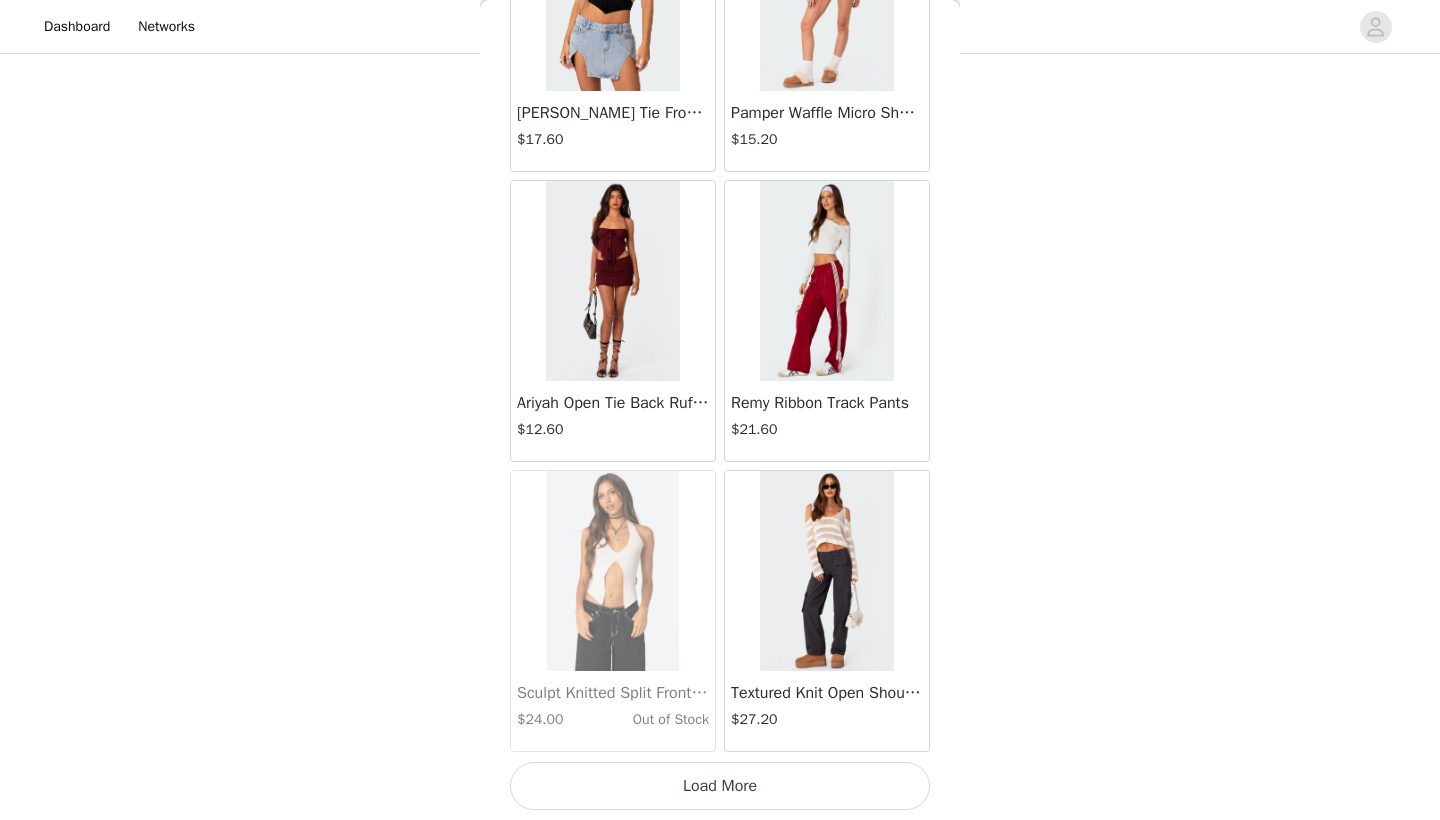 click on "Load More" at bounding box center (720, 786) 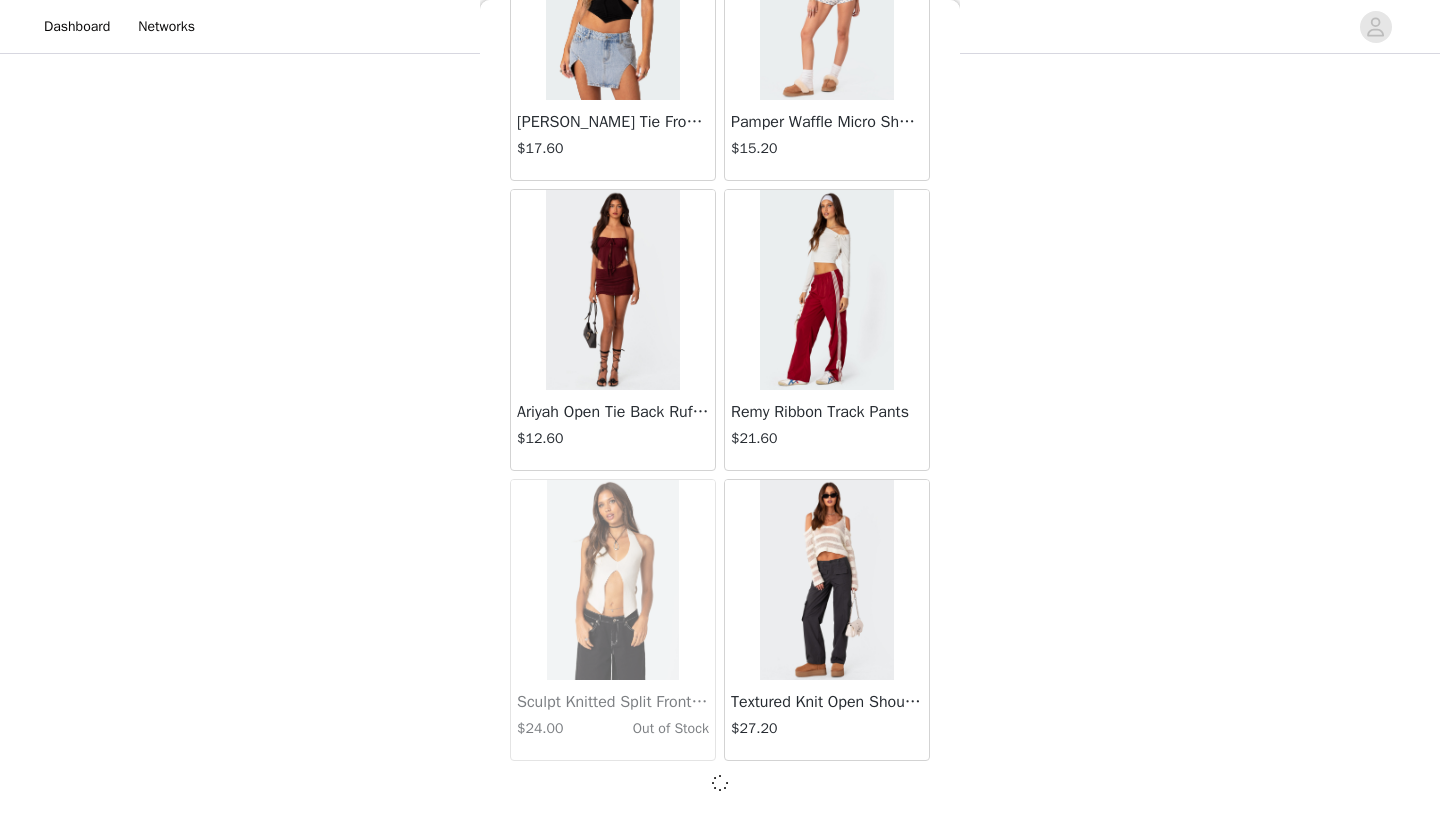 scroll, scrollTop: 86331, scrollLeft: 0, axis: vertical 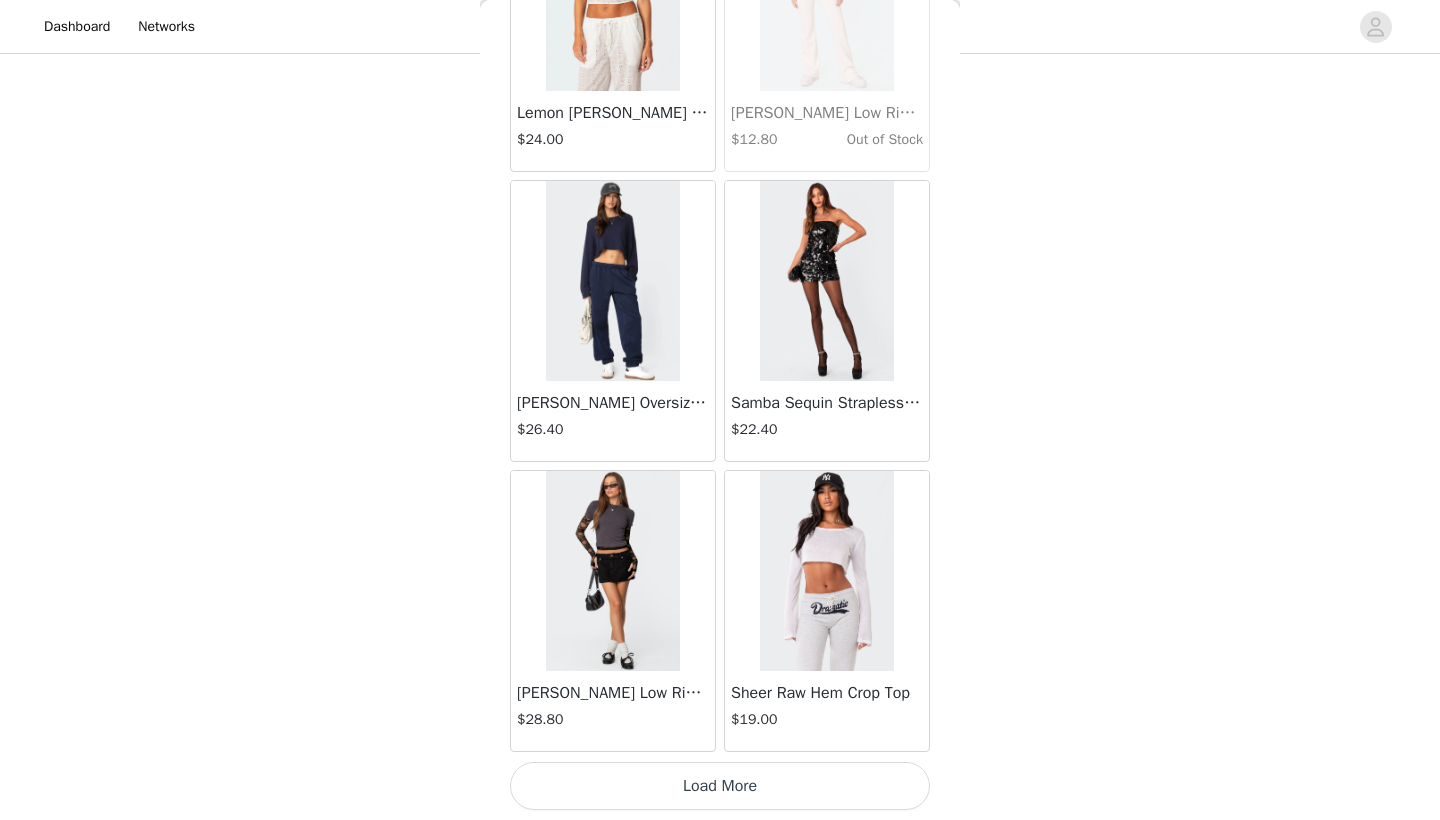 click on "Load More" at bounding box center (720, 786) 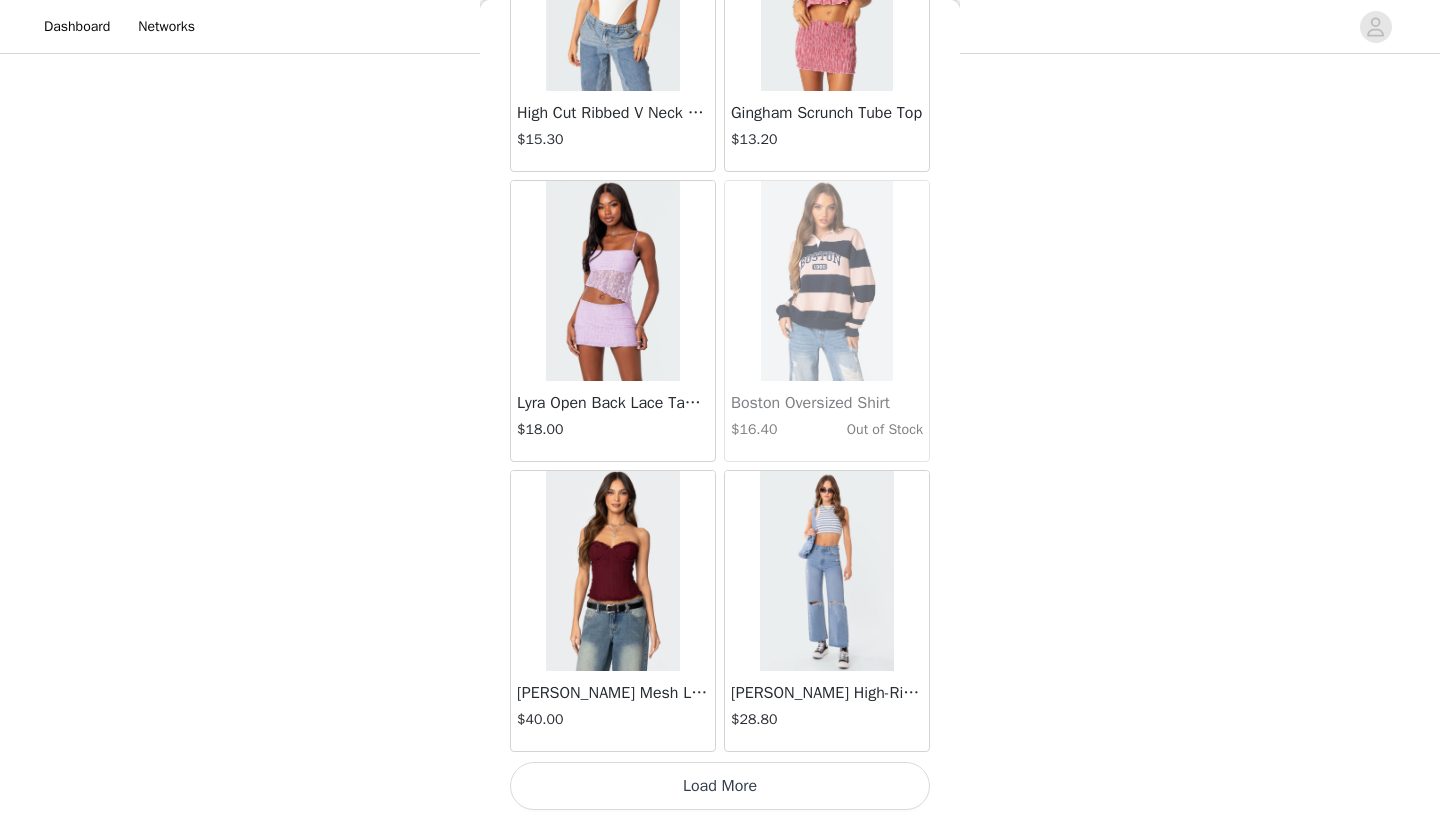 scroll, scrollTop: 92140, scrollLeft: 0, axis: vertical 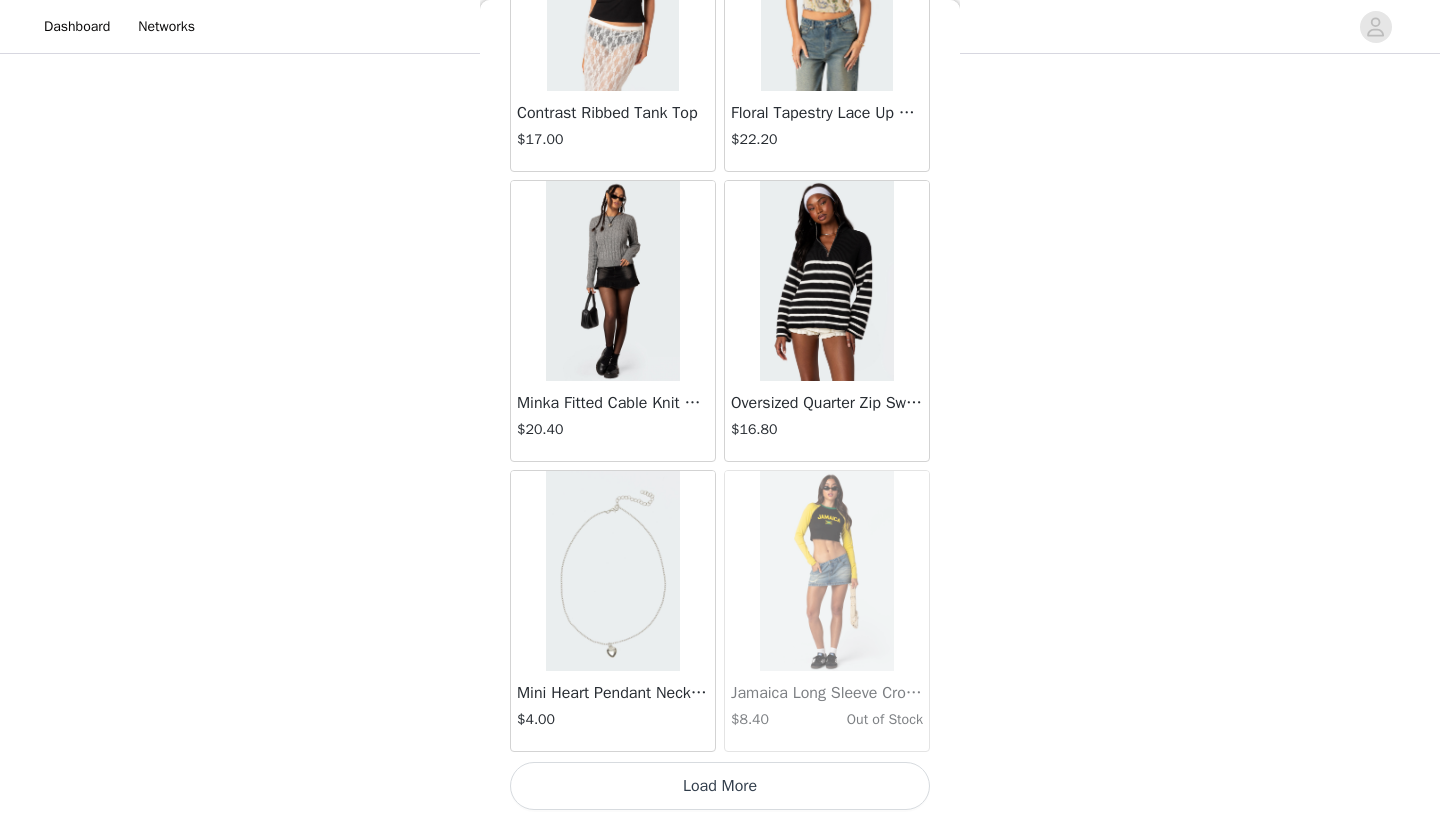 click on "Load More" at bounding box center [720, 786] 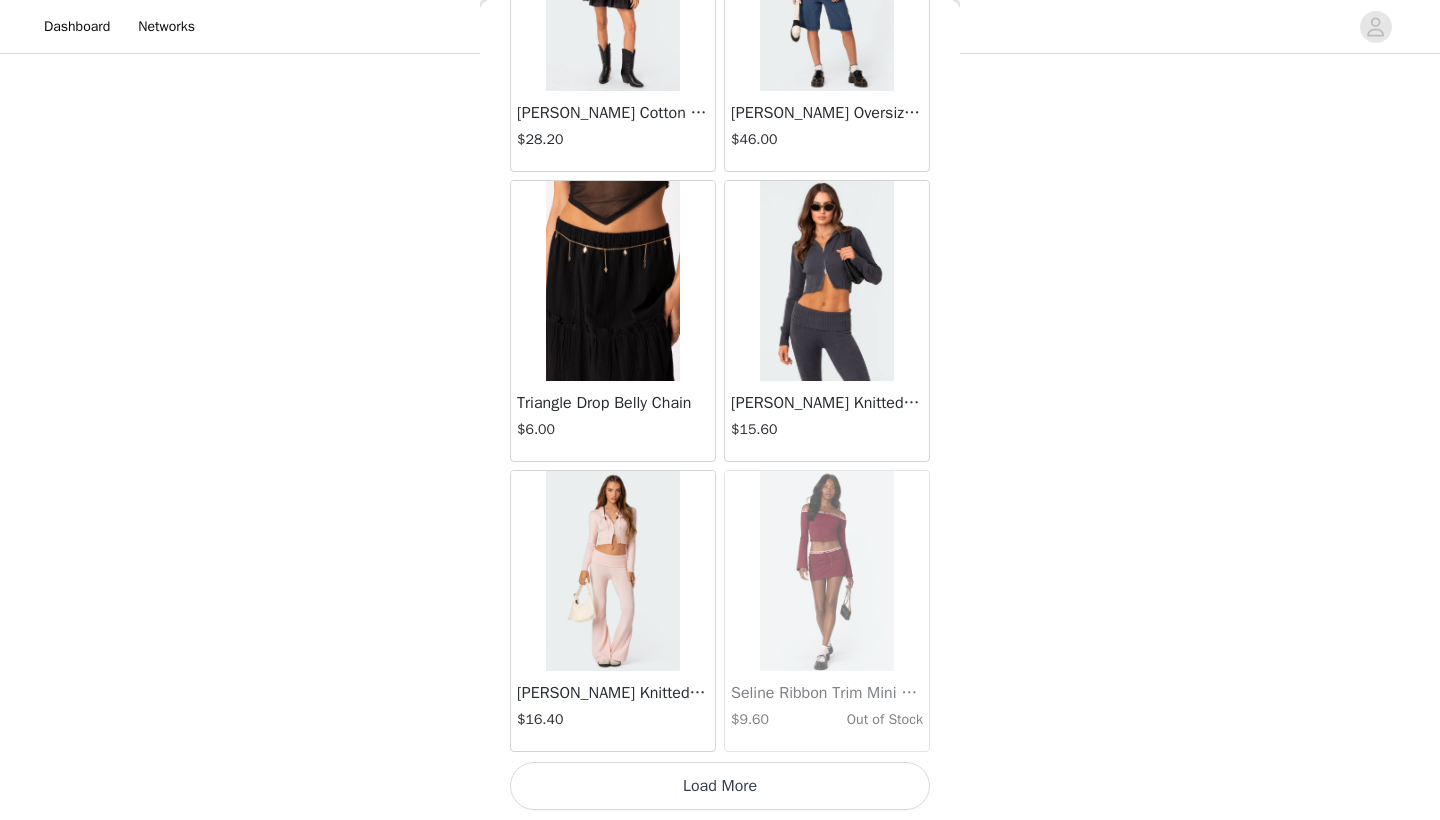 scroll, scrollTop: 97940, scrollLeft: 0, axis: vertical 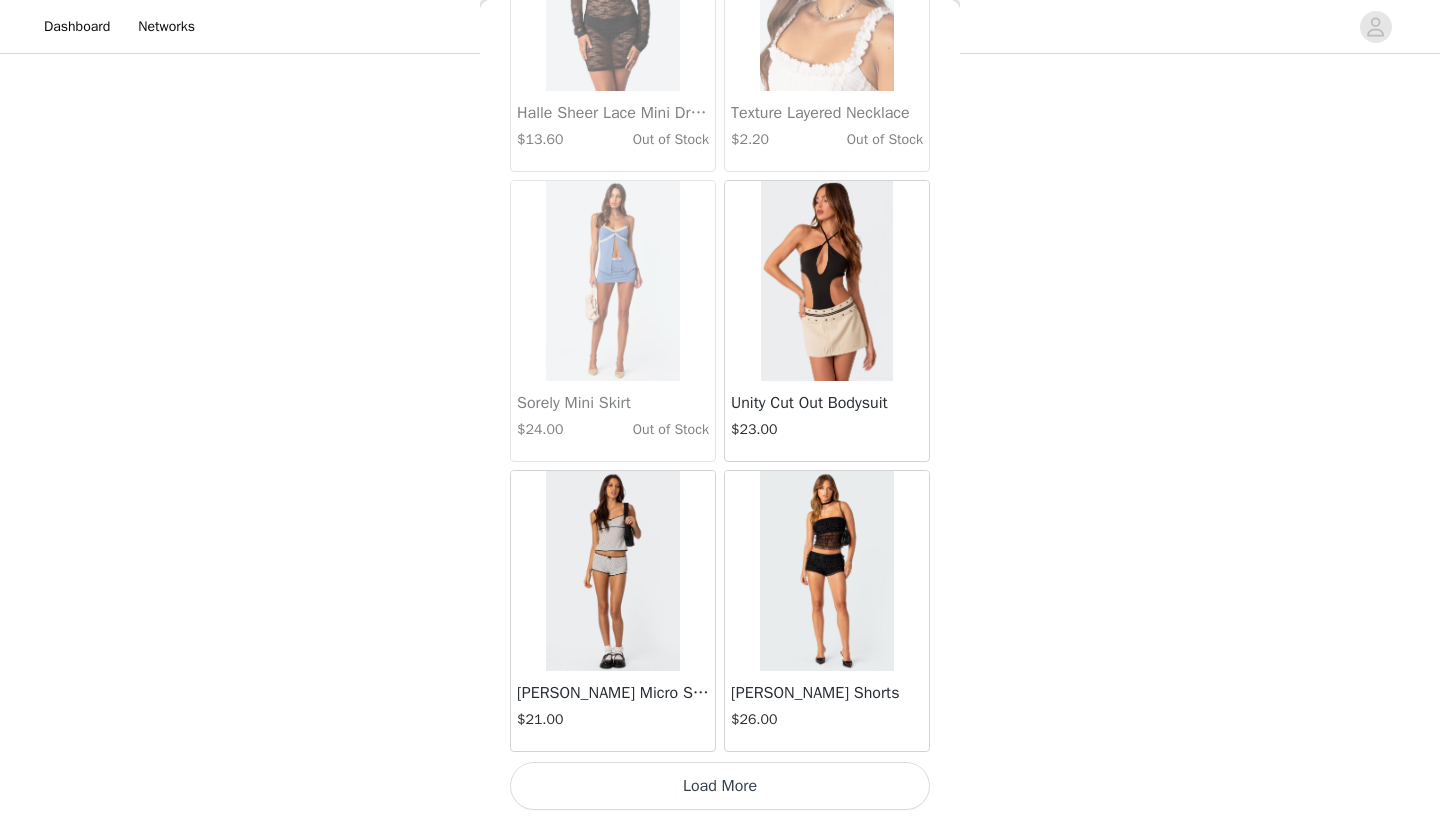 click on "Load More" at bounding box center (720, 786) 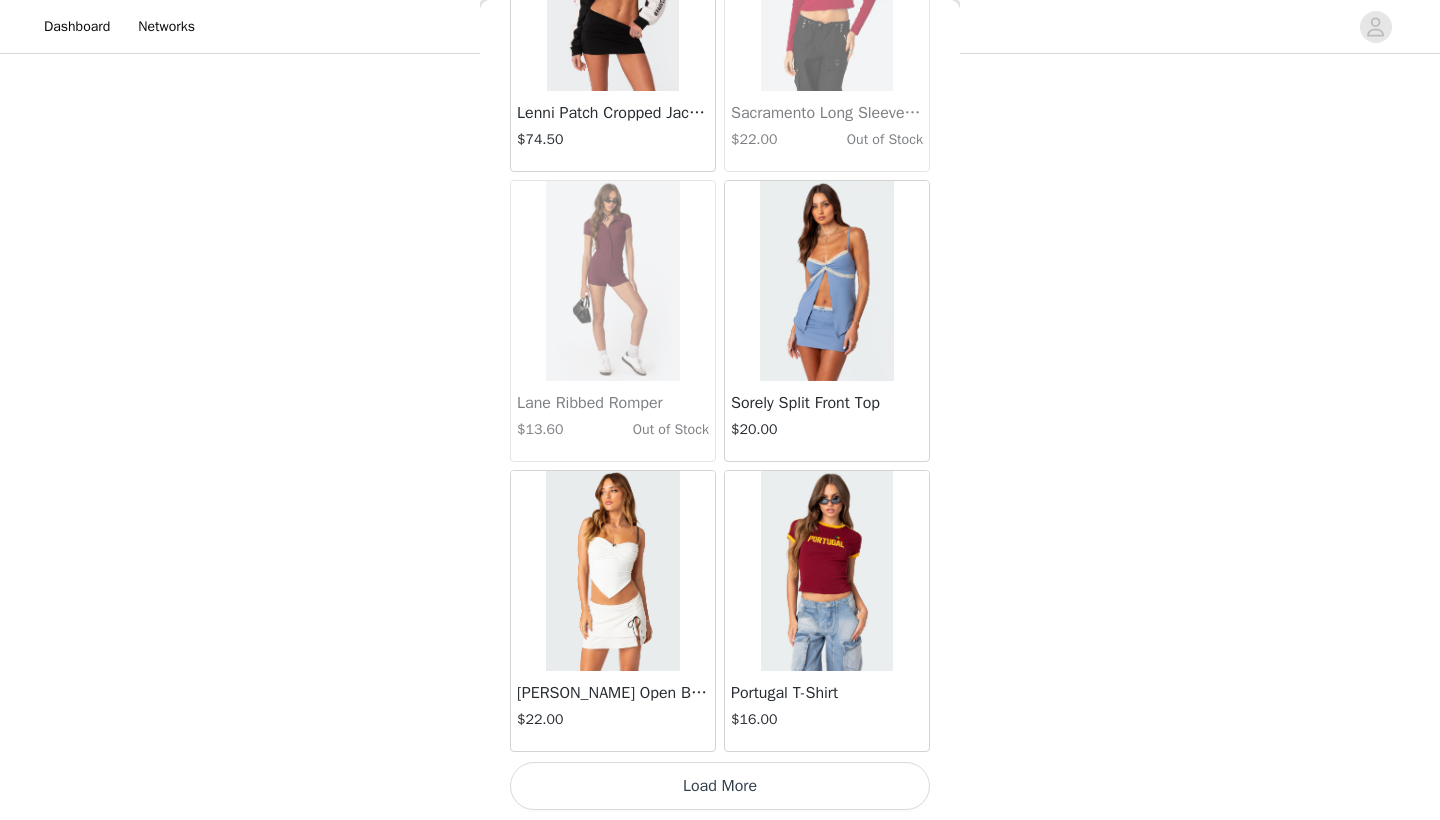scroll, scrollTop: 103740, scrollLeft: 0, axis: vertical 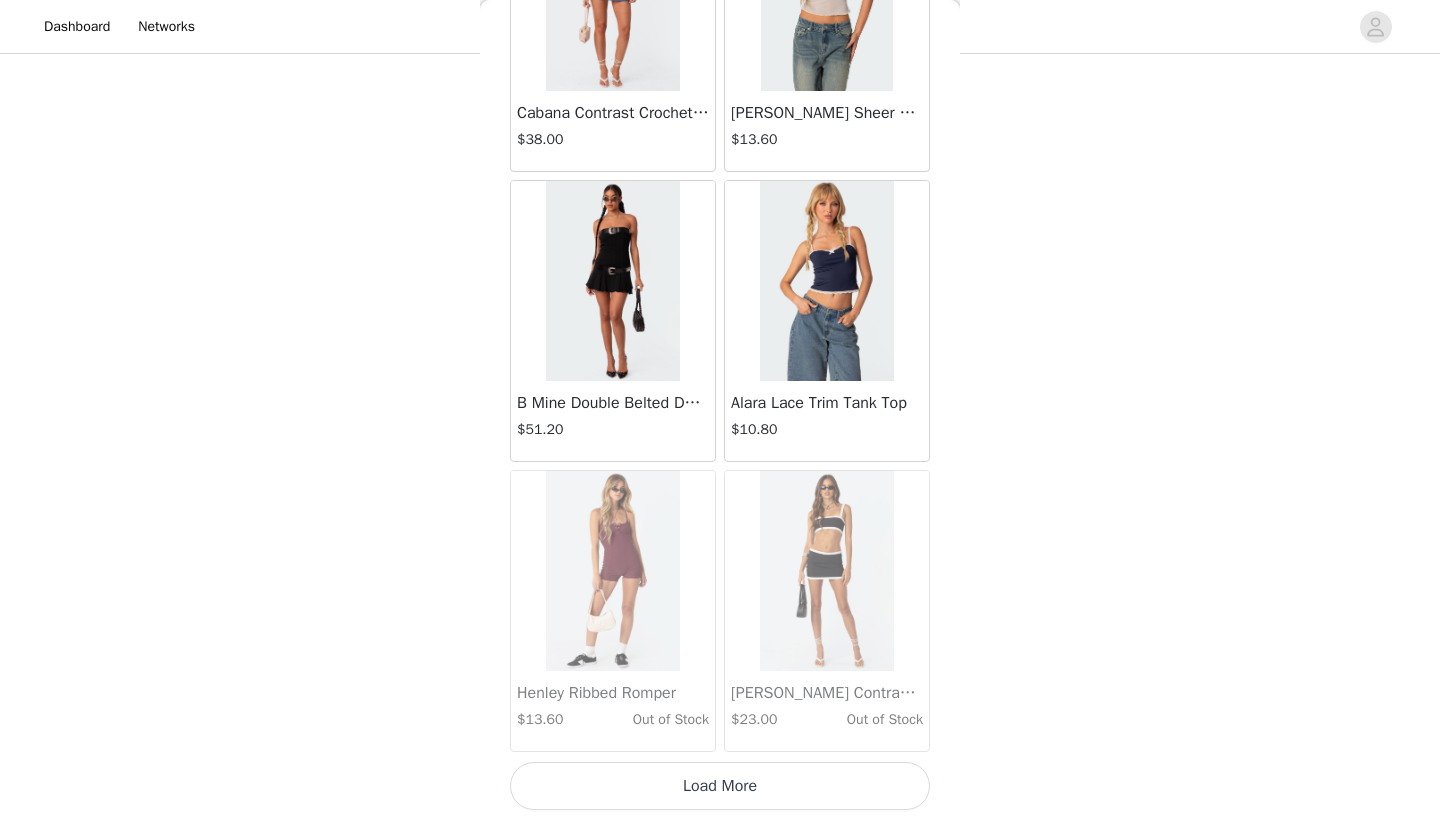 click on "Load More" at bounding box center (720, 786) 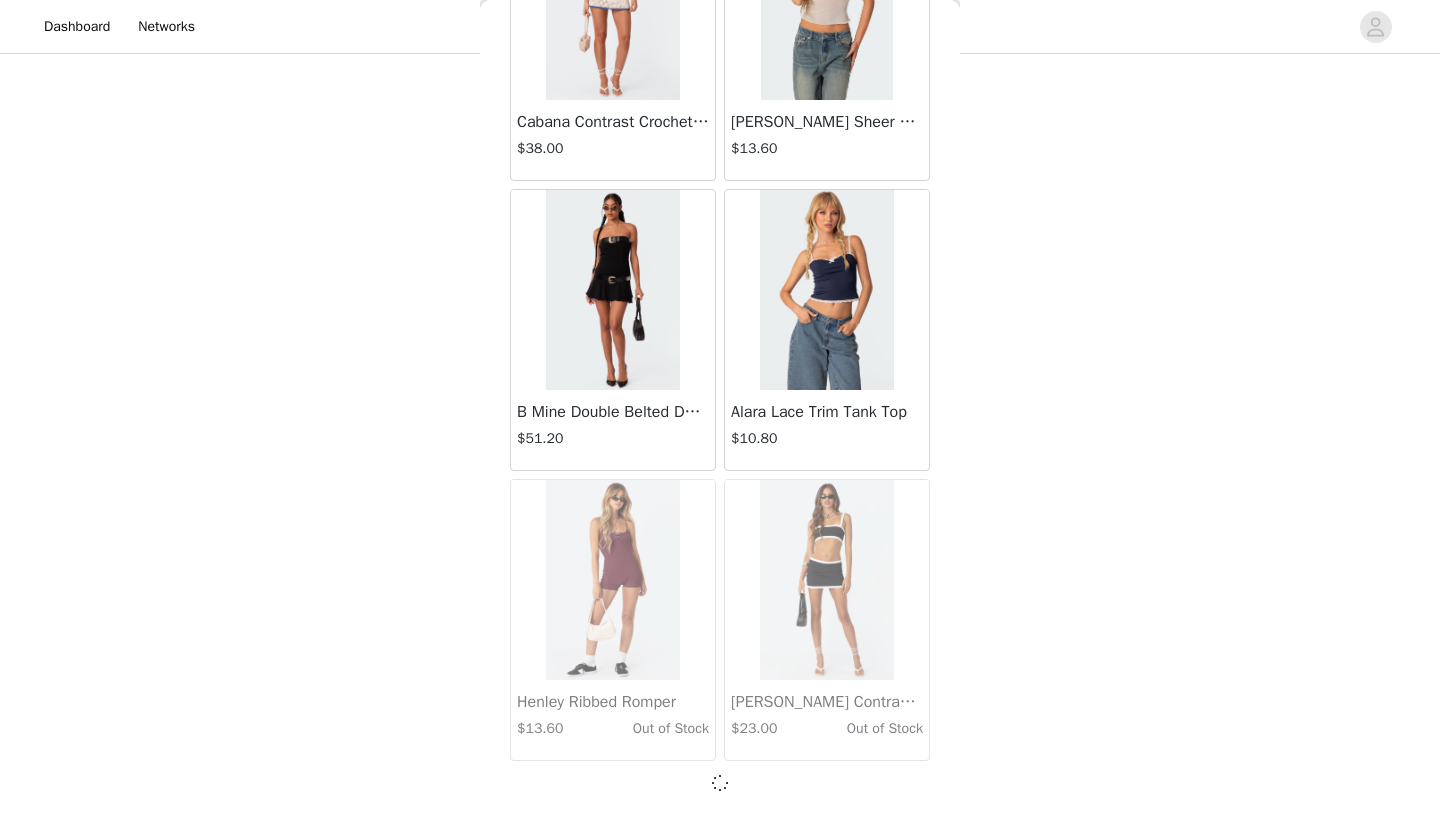 scroll, scrollTop: 106631, scrollLeft: 0, axis: vertical 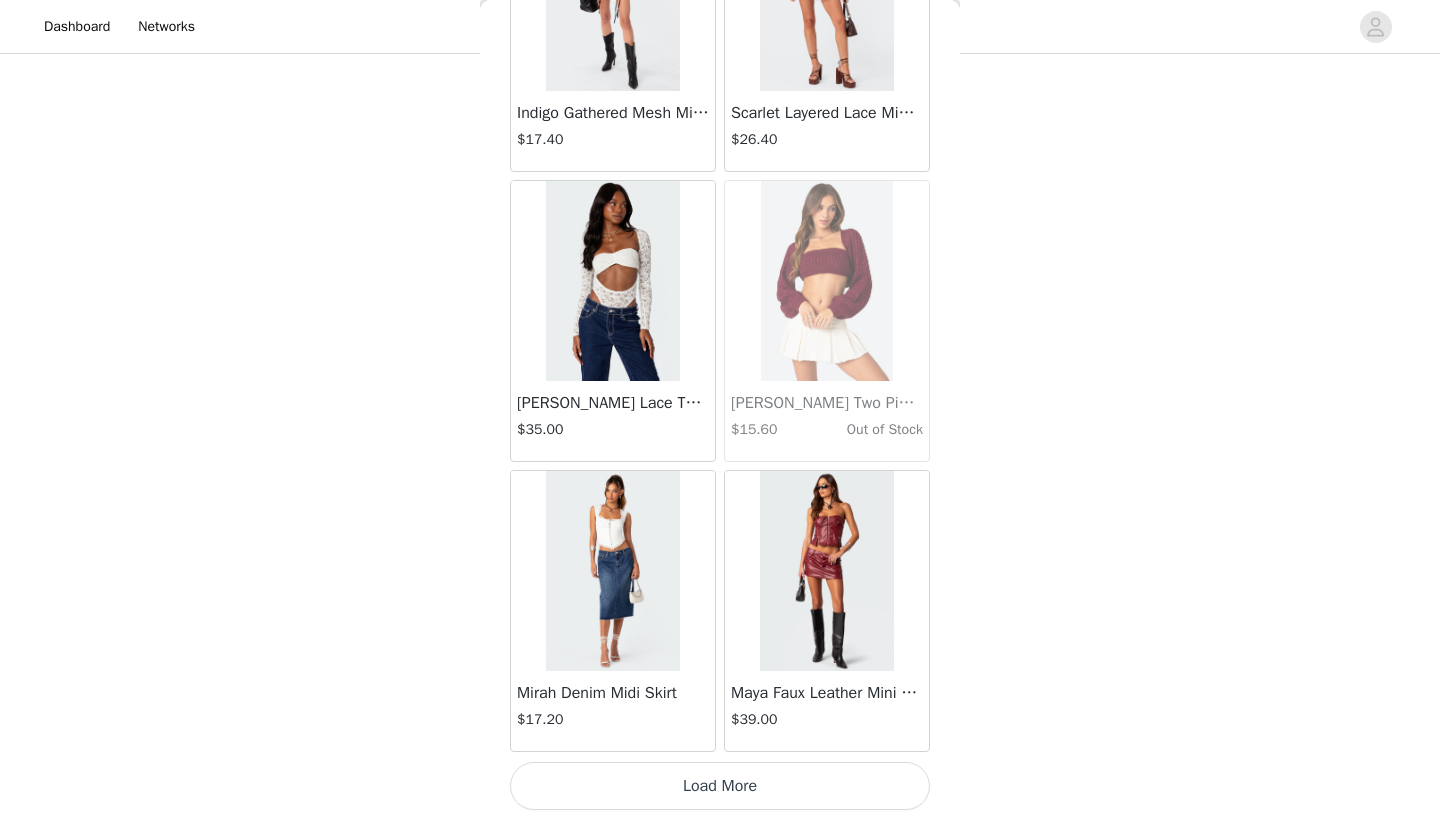 click on "Load More" at bounding box center [720, 786] 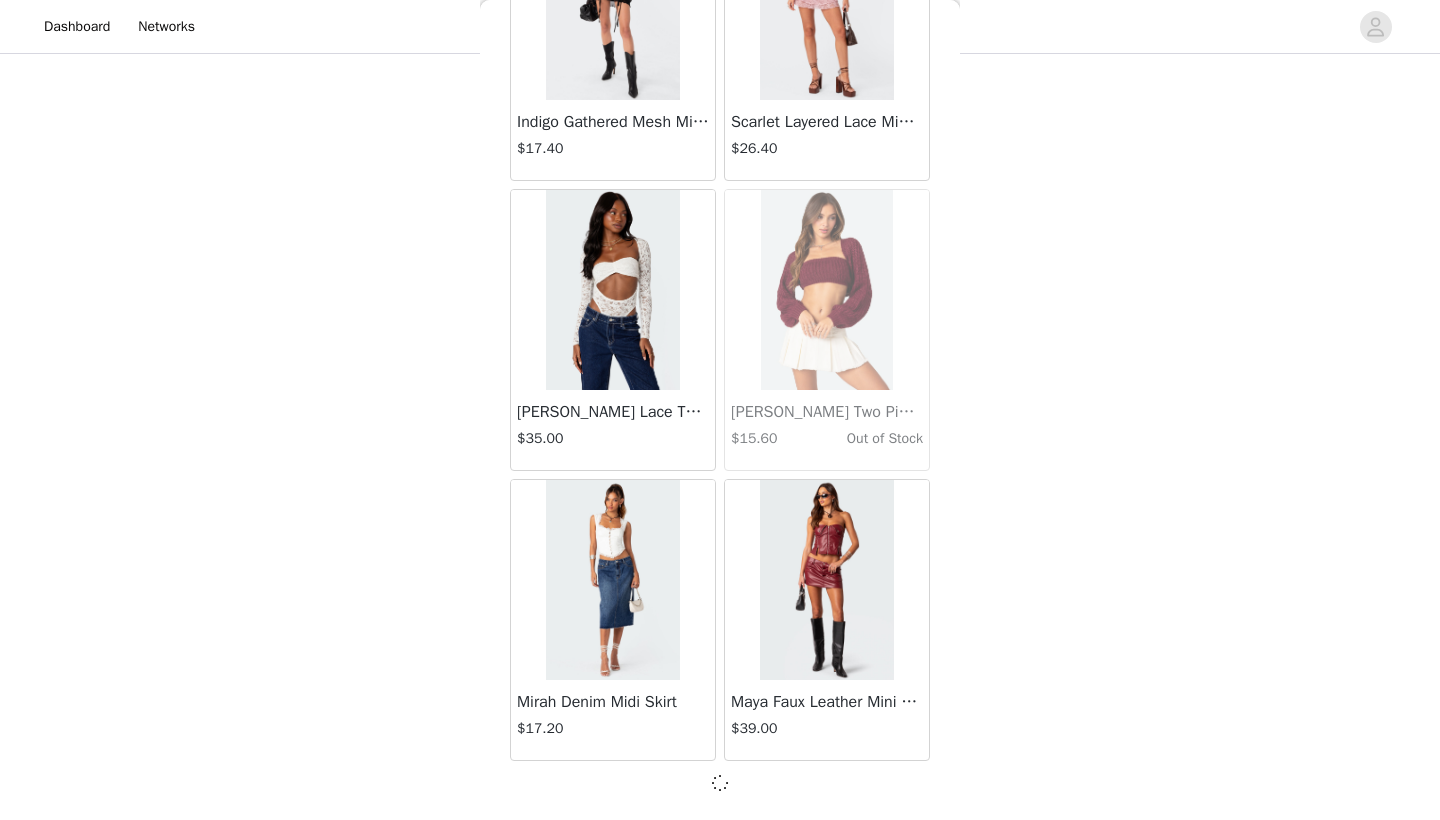 scroll, scrollTop: 109531, scrollLeft: 0, axis: vertical 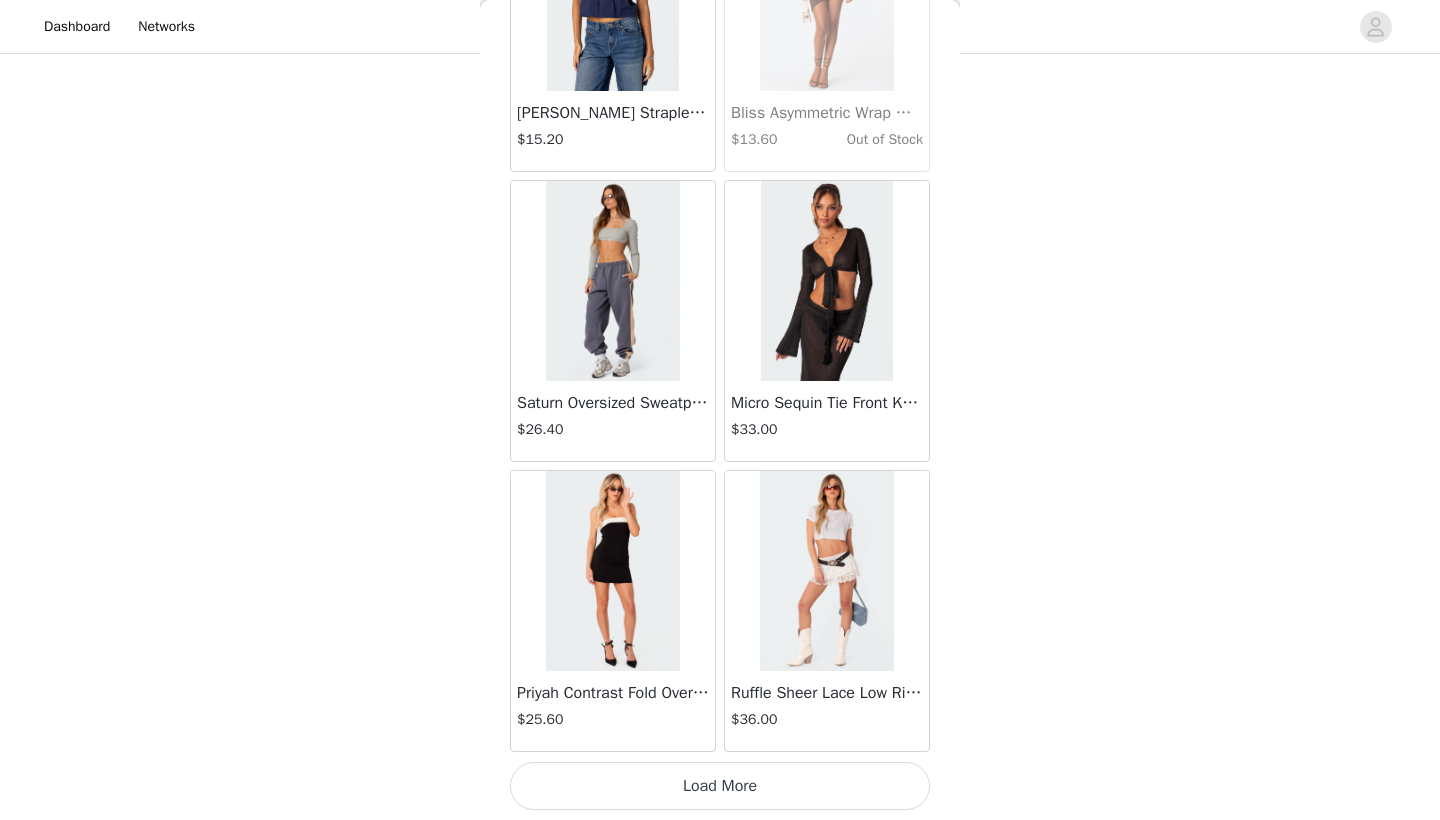 click on "Load More" at bounding box center [720, 786] 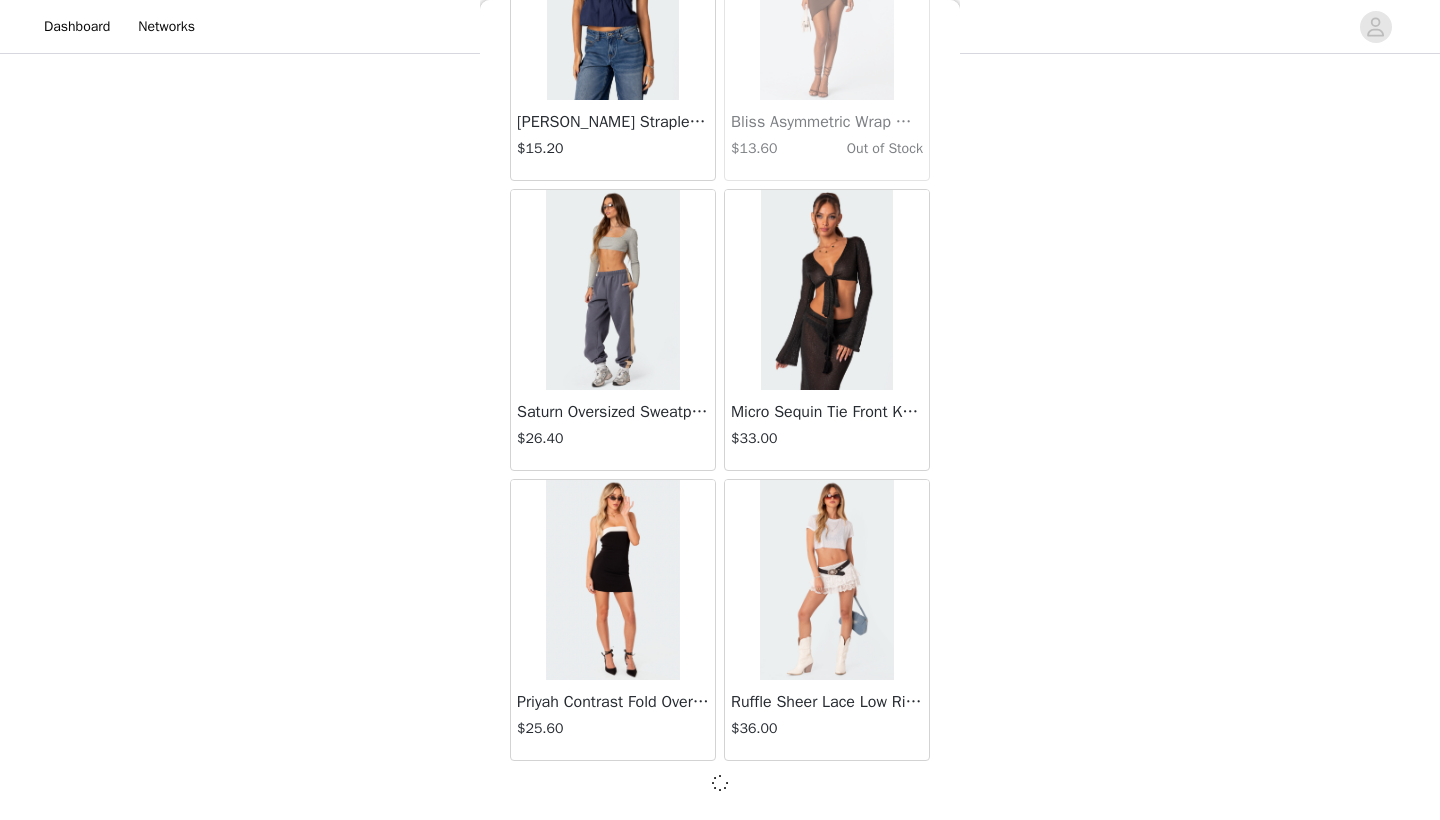 scroll, scrollTop: 112431, scrollLeft: 0, axis: vertical 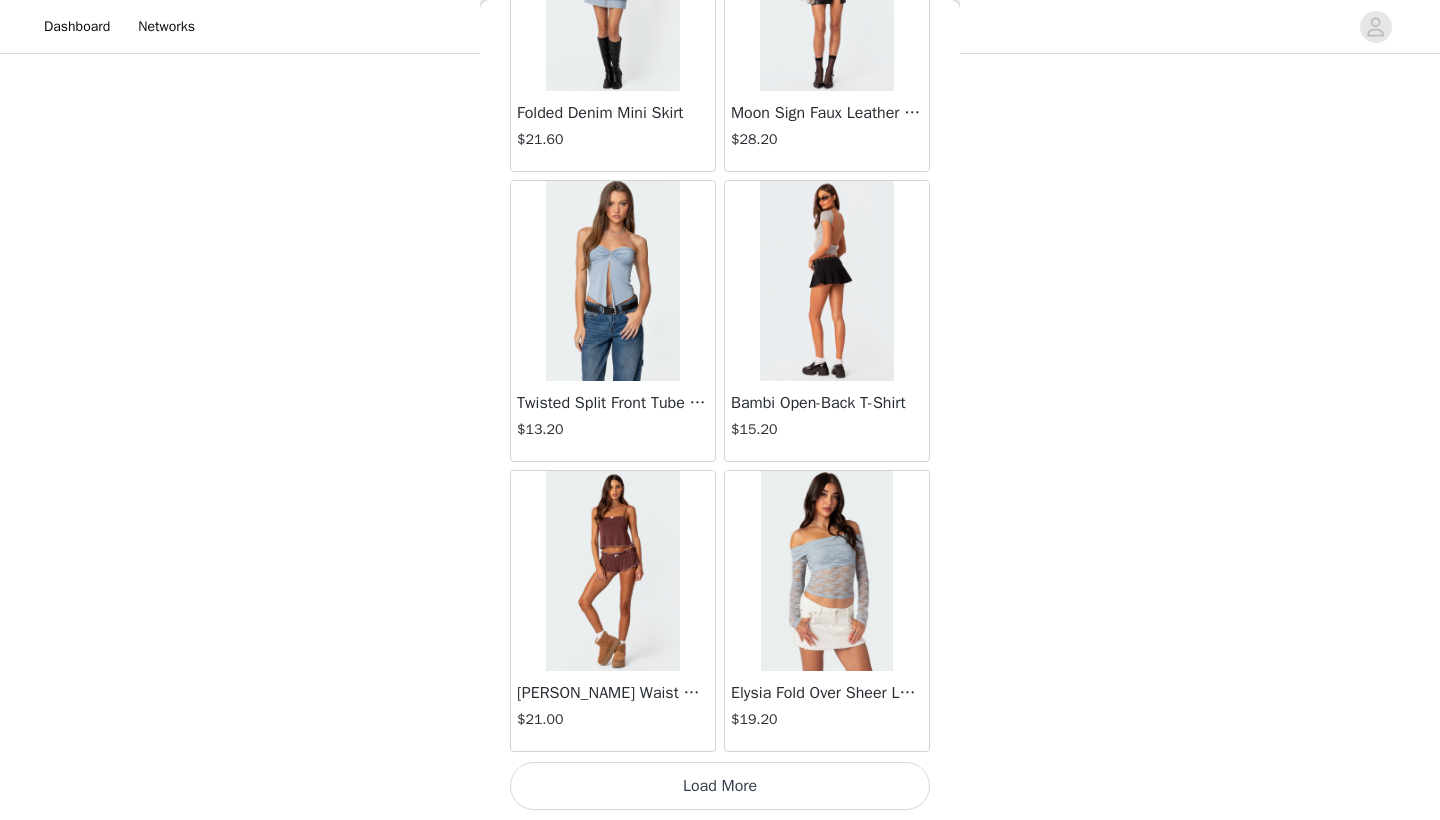 click on "Load More" at bounding box center (720, 786) 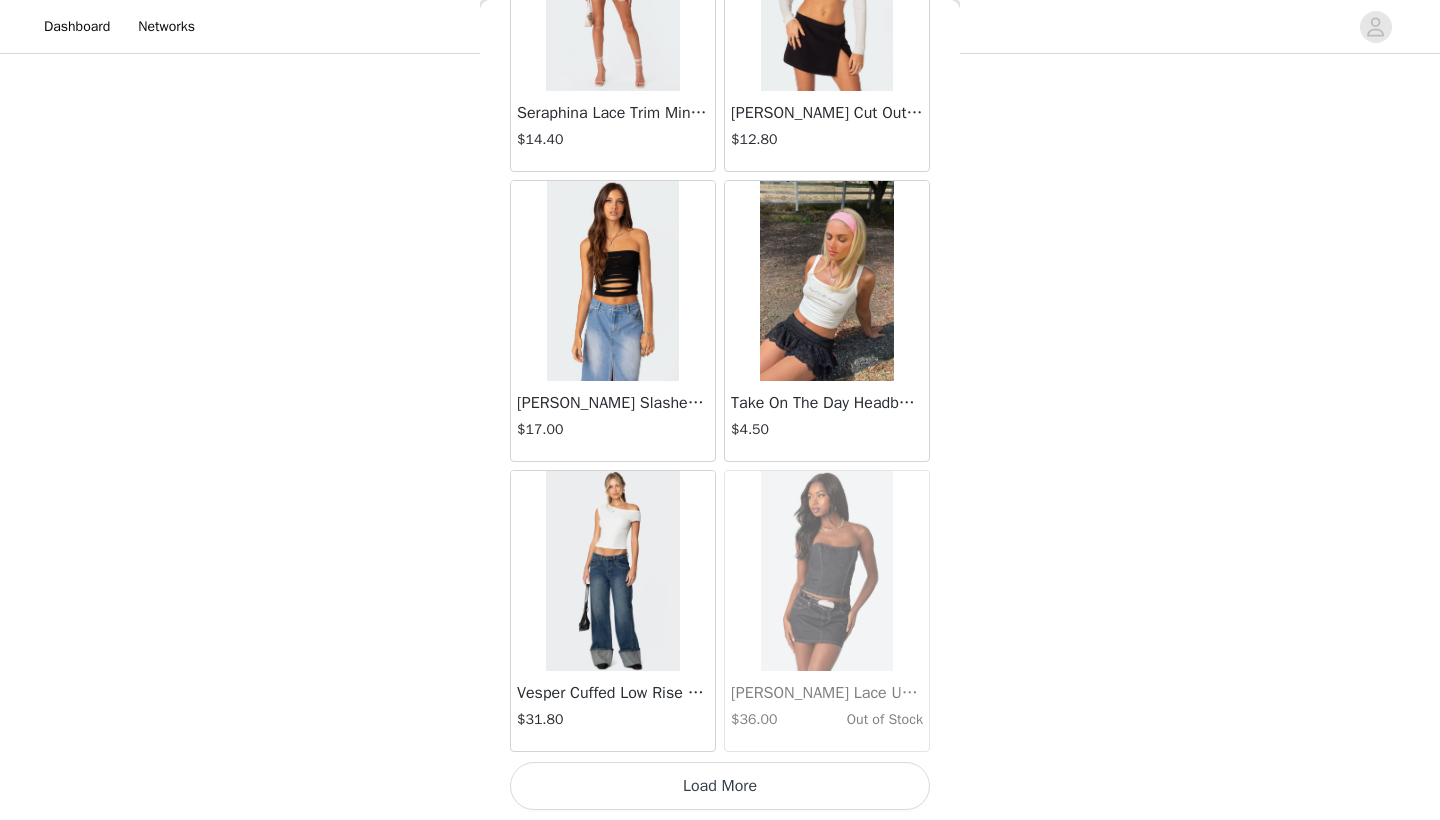 scroll, scrollTop: 118240, scrollLeft: 0, axis: vertical 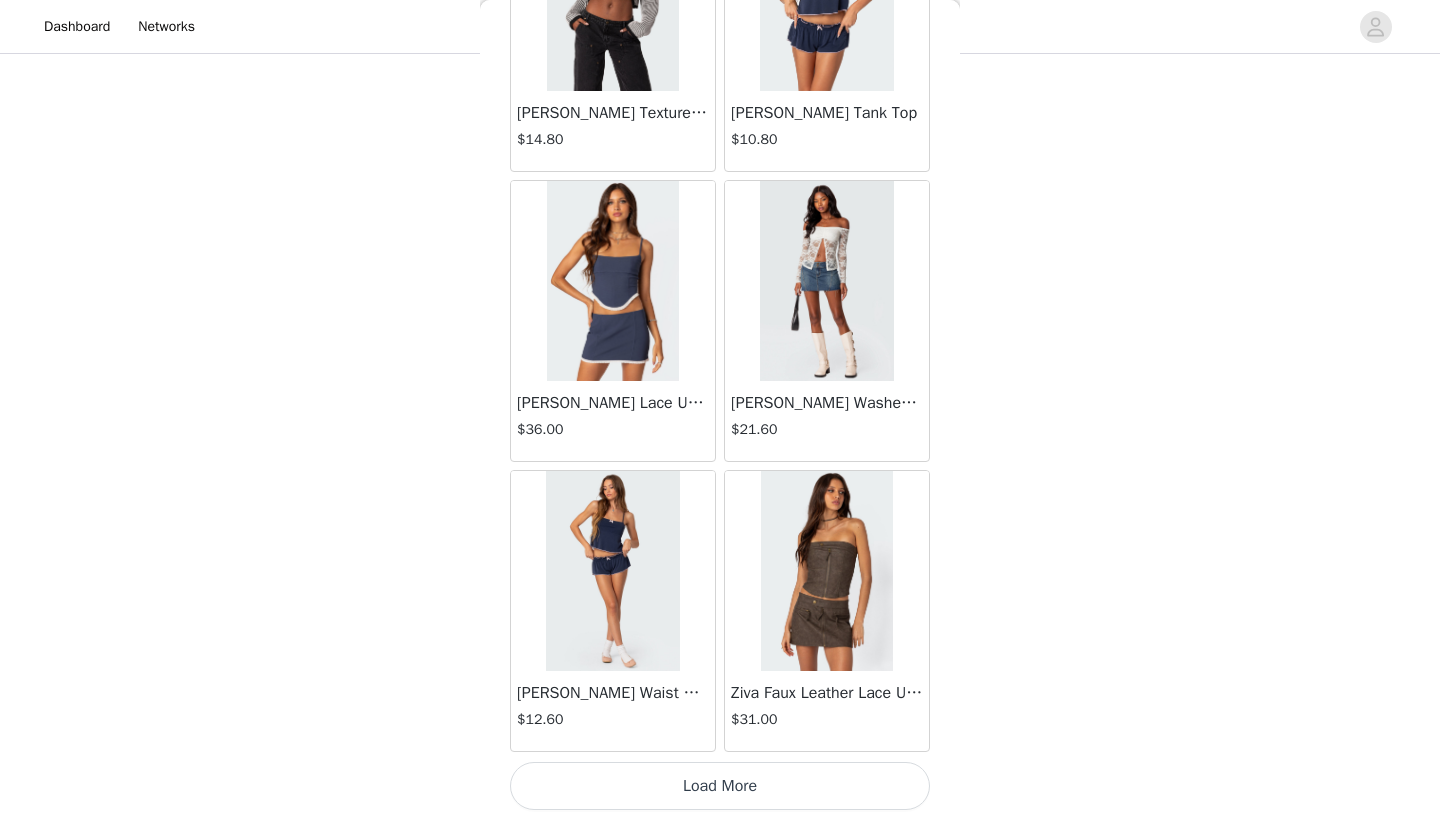 click on "Load More" at bounding box center (720, 786) 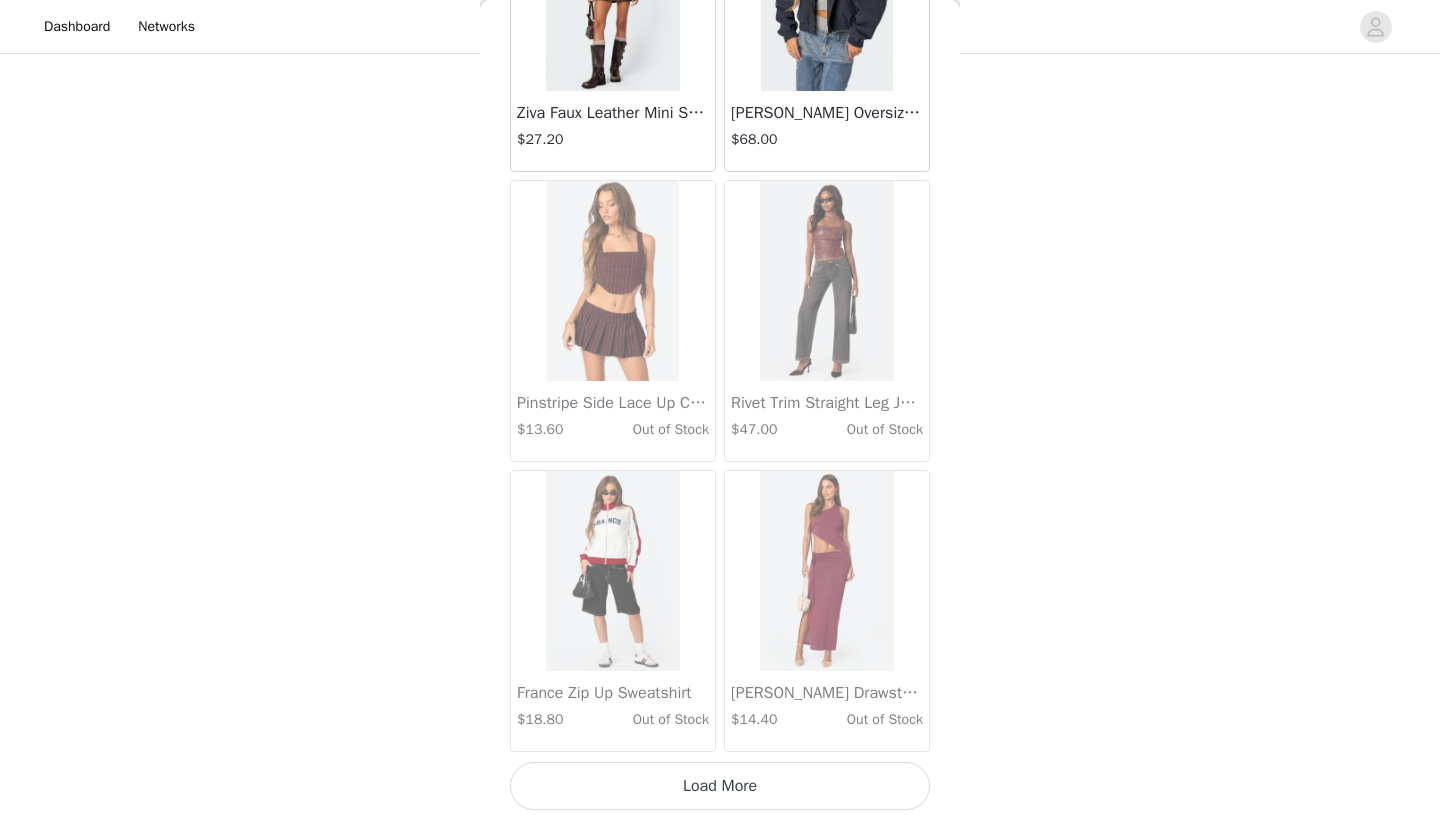 scroll, scrollTop: 124040, scrollLeft: 0, axis: vertical 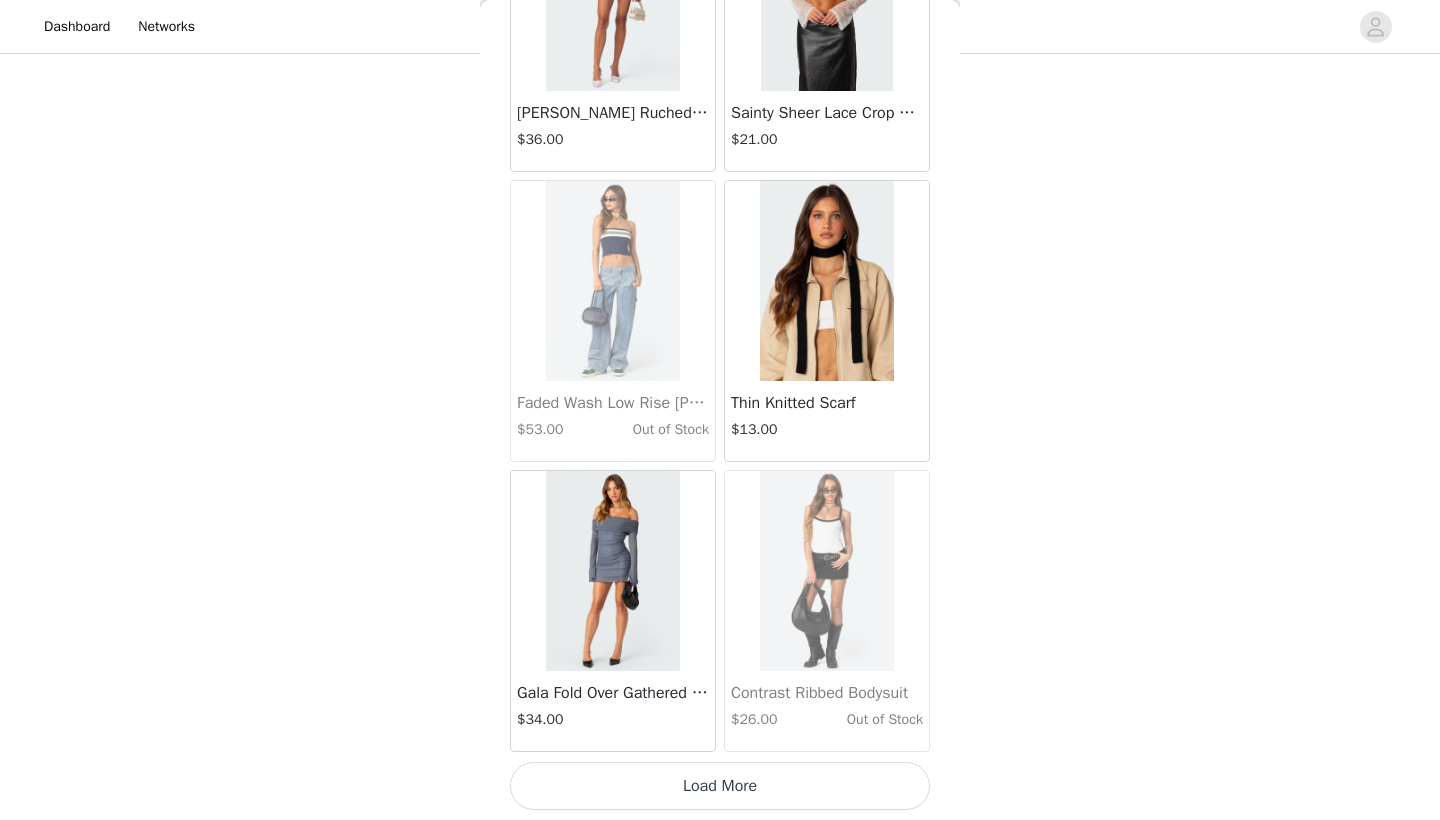 click on "Load More" at bounding box center [720, 786] 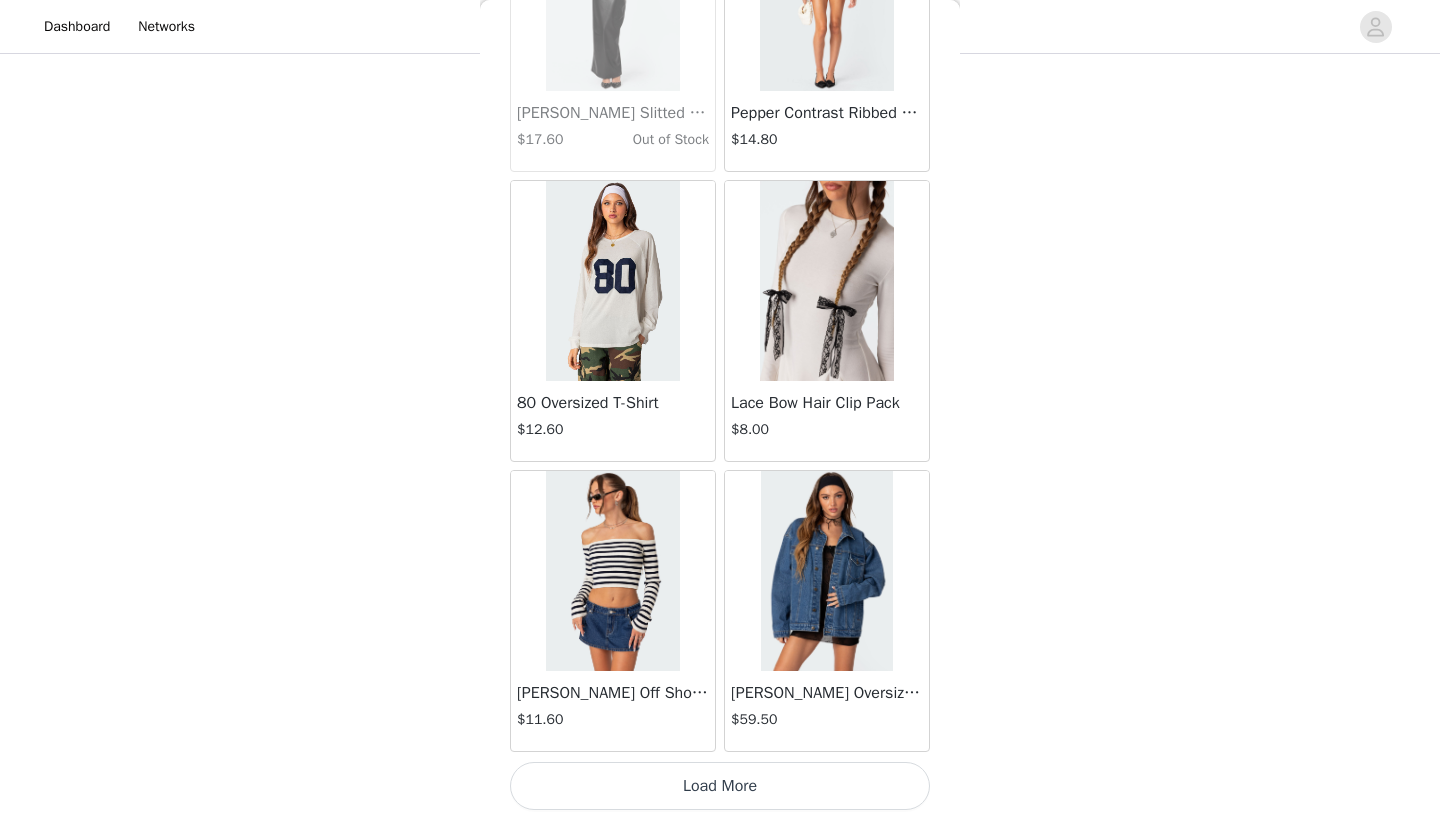 scroll, scrollTop: 129840, scrollLeft: 0, axis: vertical 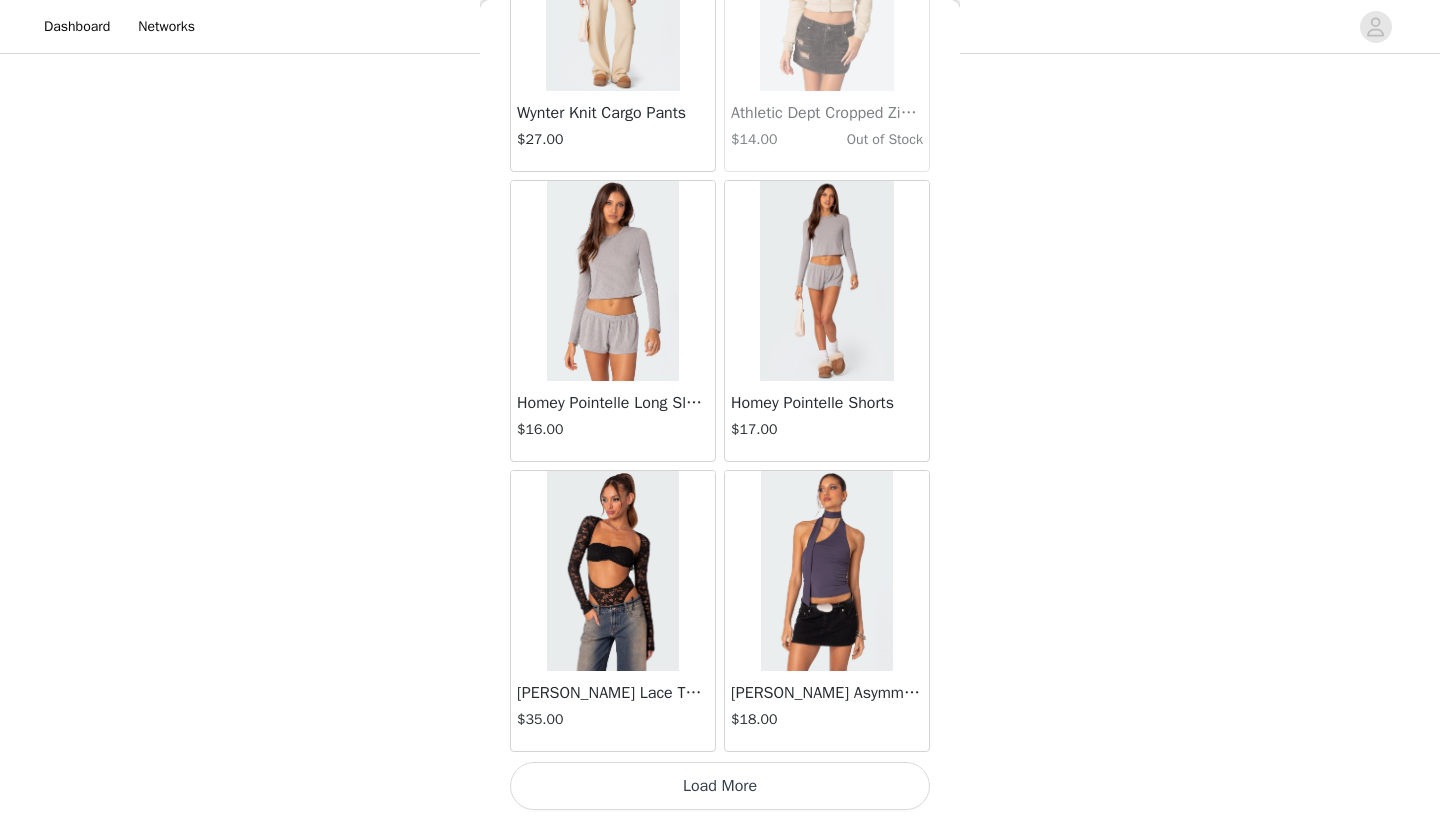 click on "Load More" at bounding box center [720, 786] 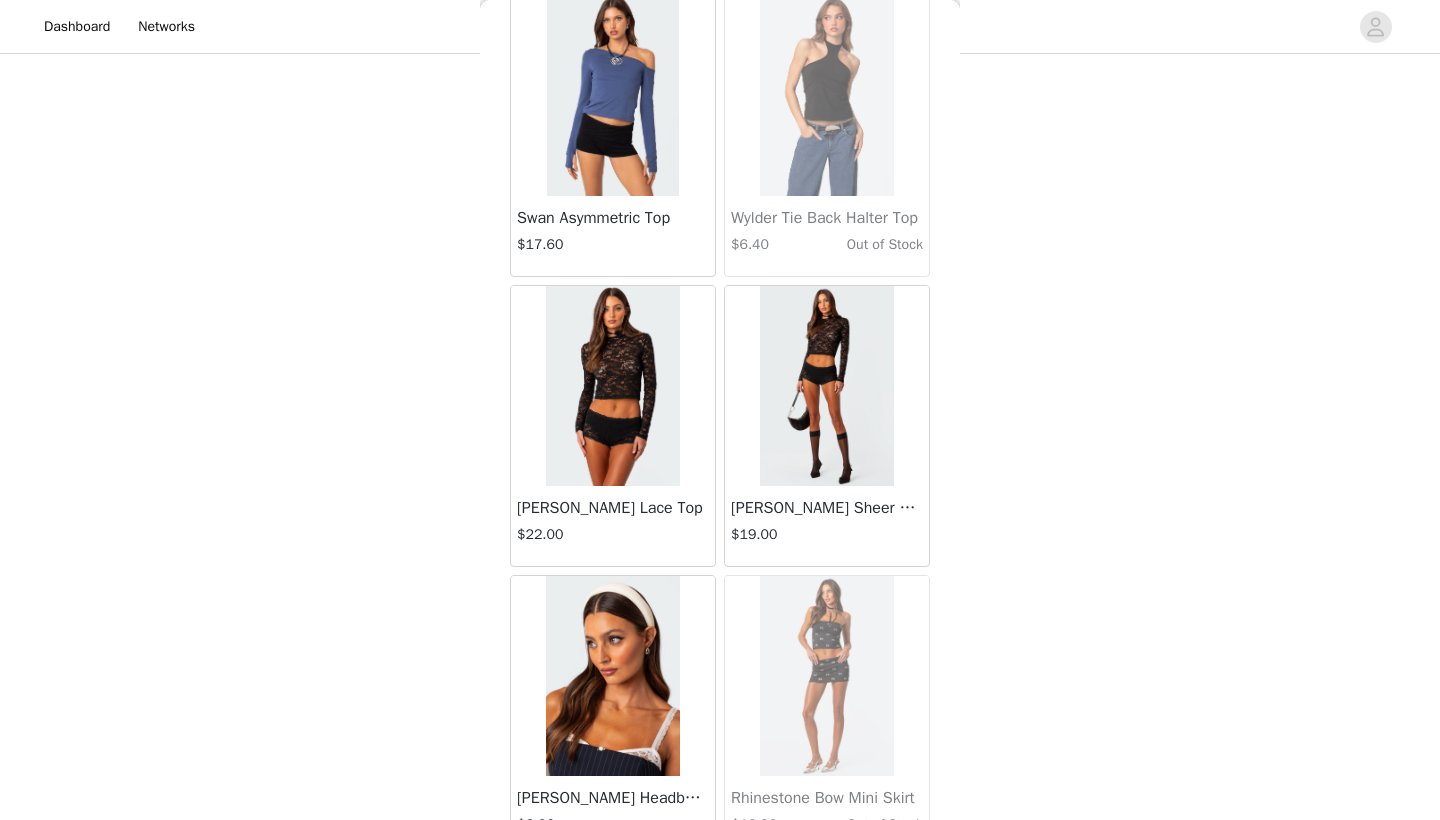 scroll, scrollTop: 135246, scrollLeft: 0, axis: vertical 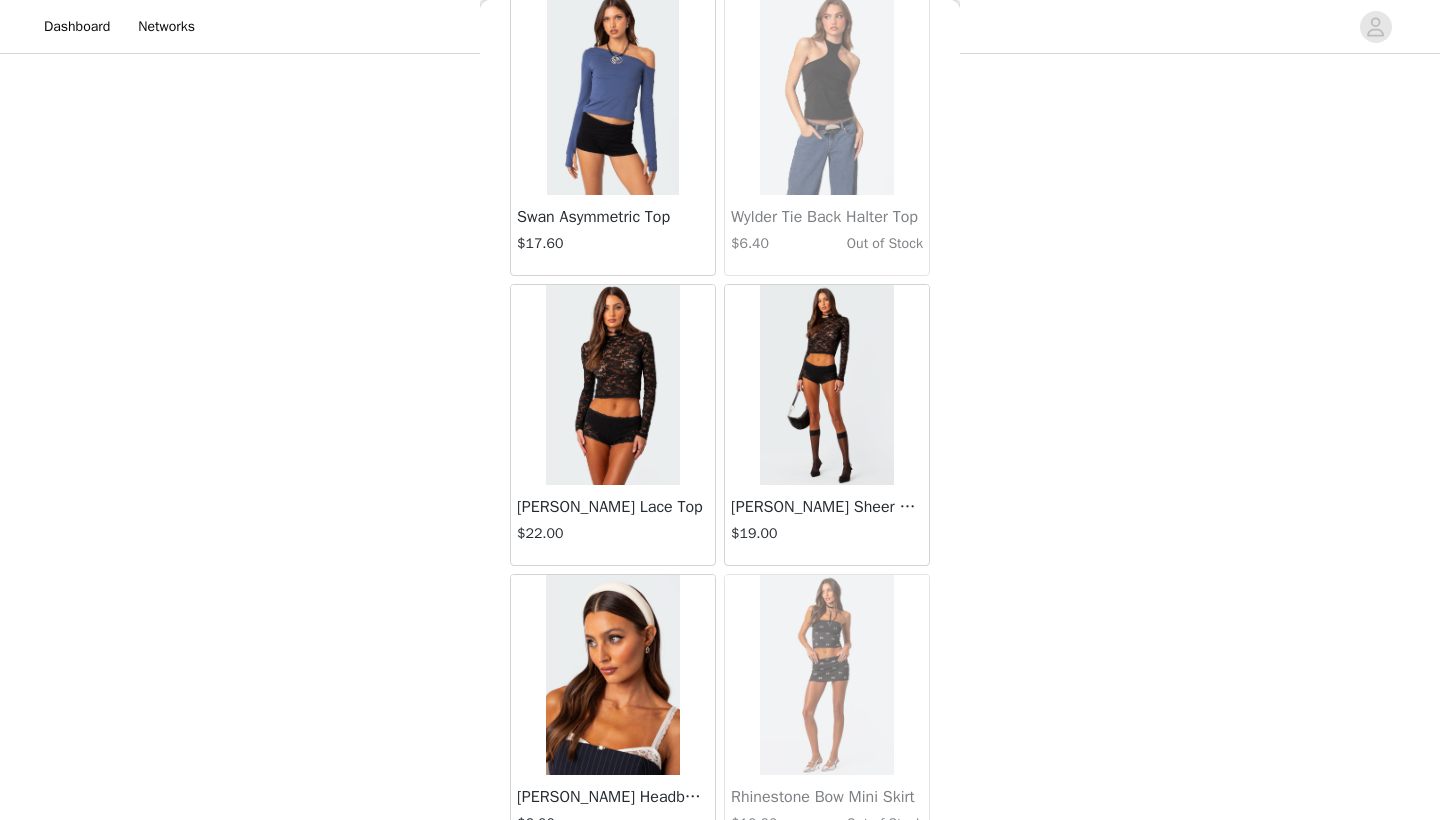 click at bounding box center (612, 385) 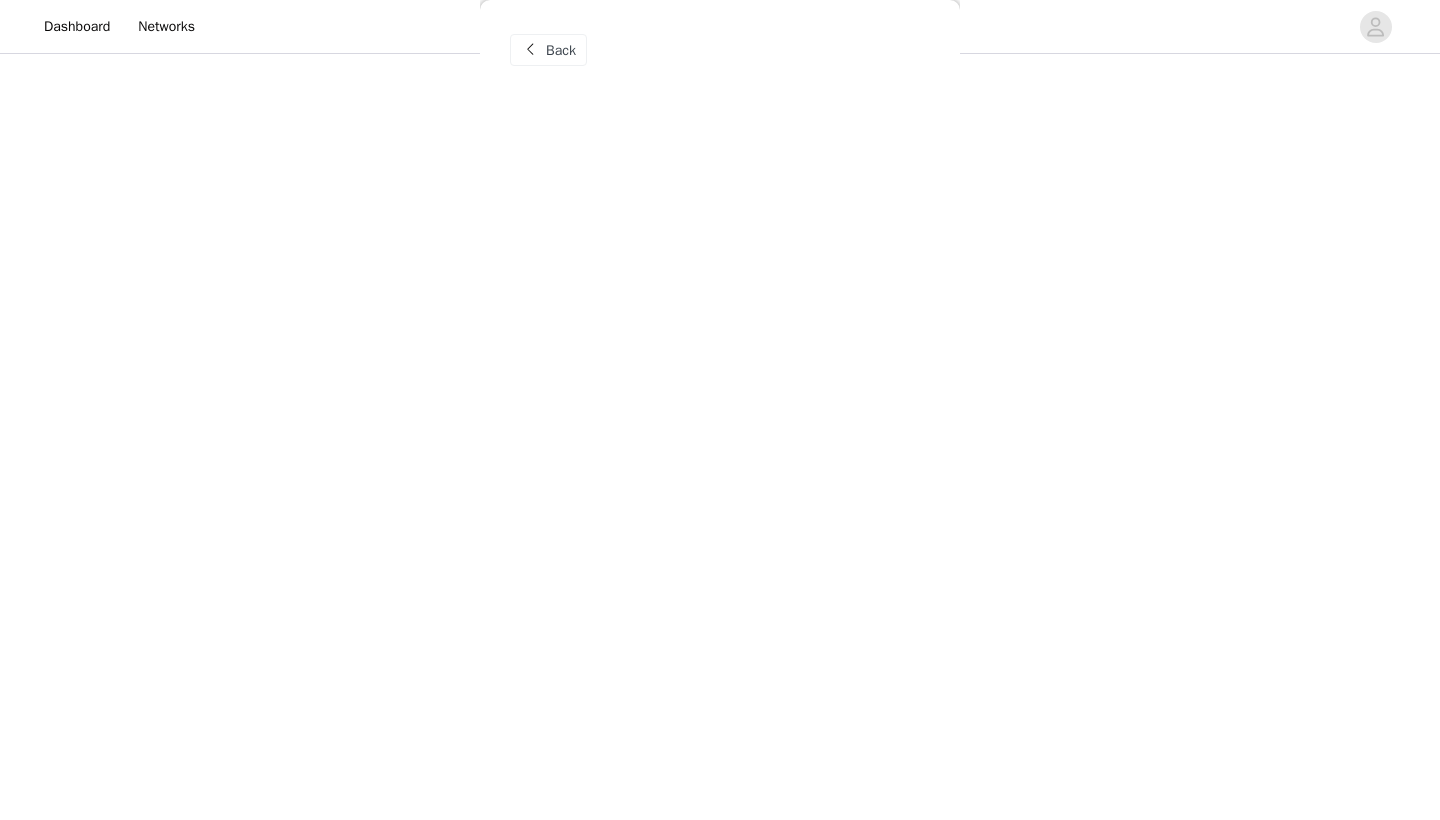 scroll, scrollTop: 0, scrollLeft: 0, axis: both 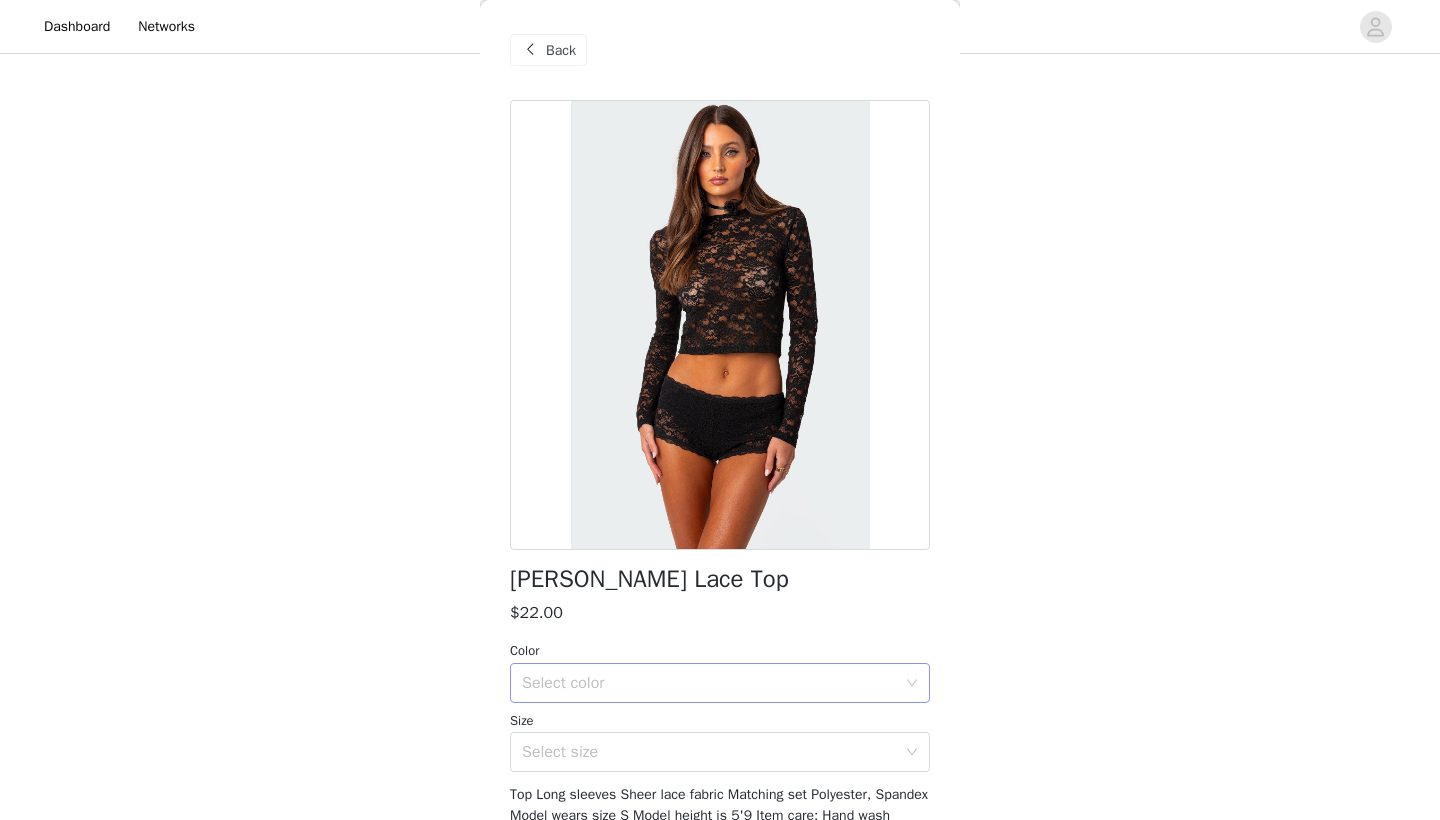 click on "Select color" at bounding box center [709, 683] 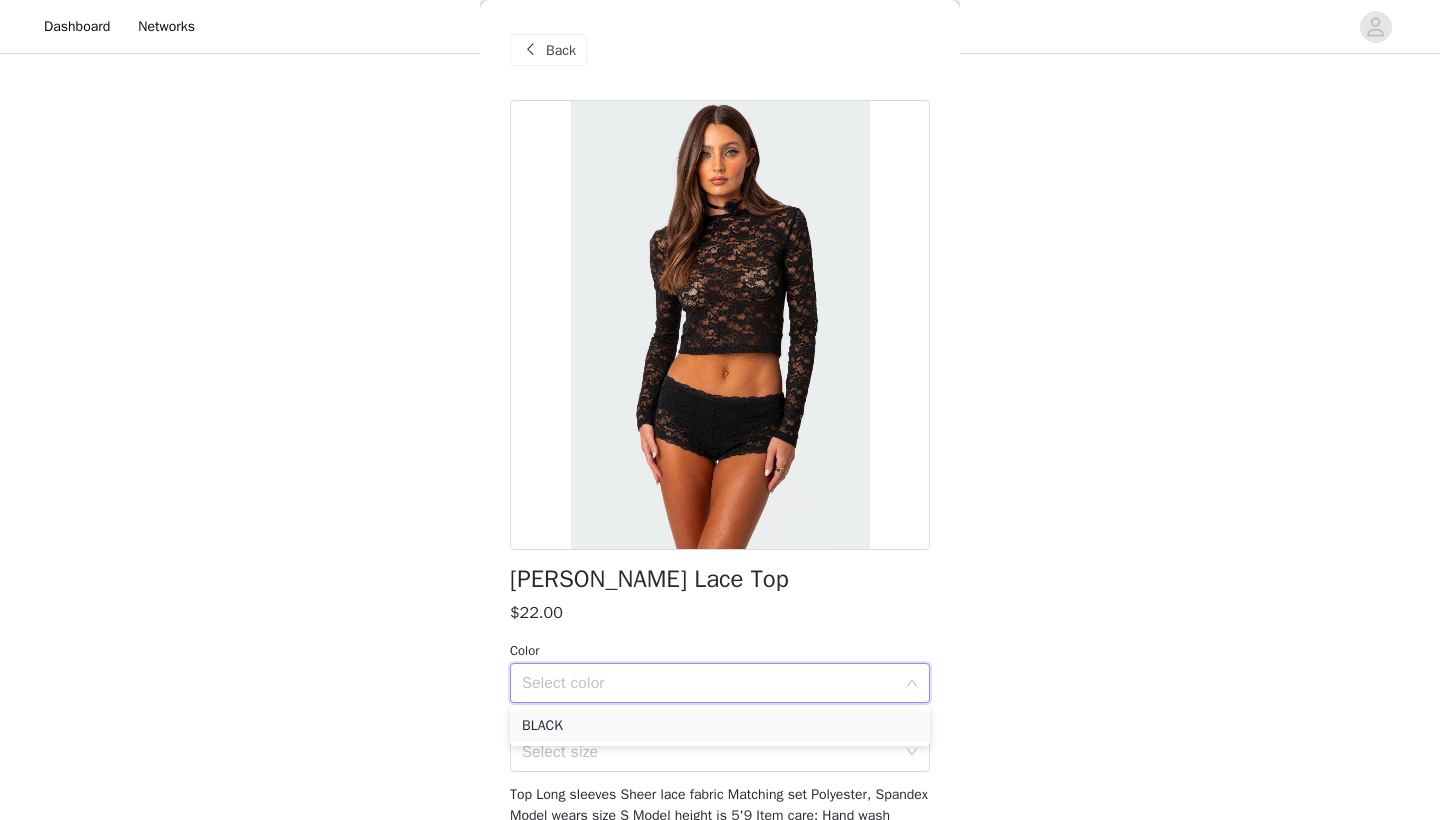 click on "BLACK" at bounding box center (720, 726) 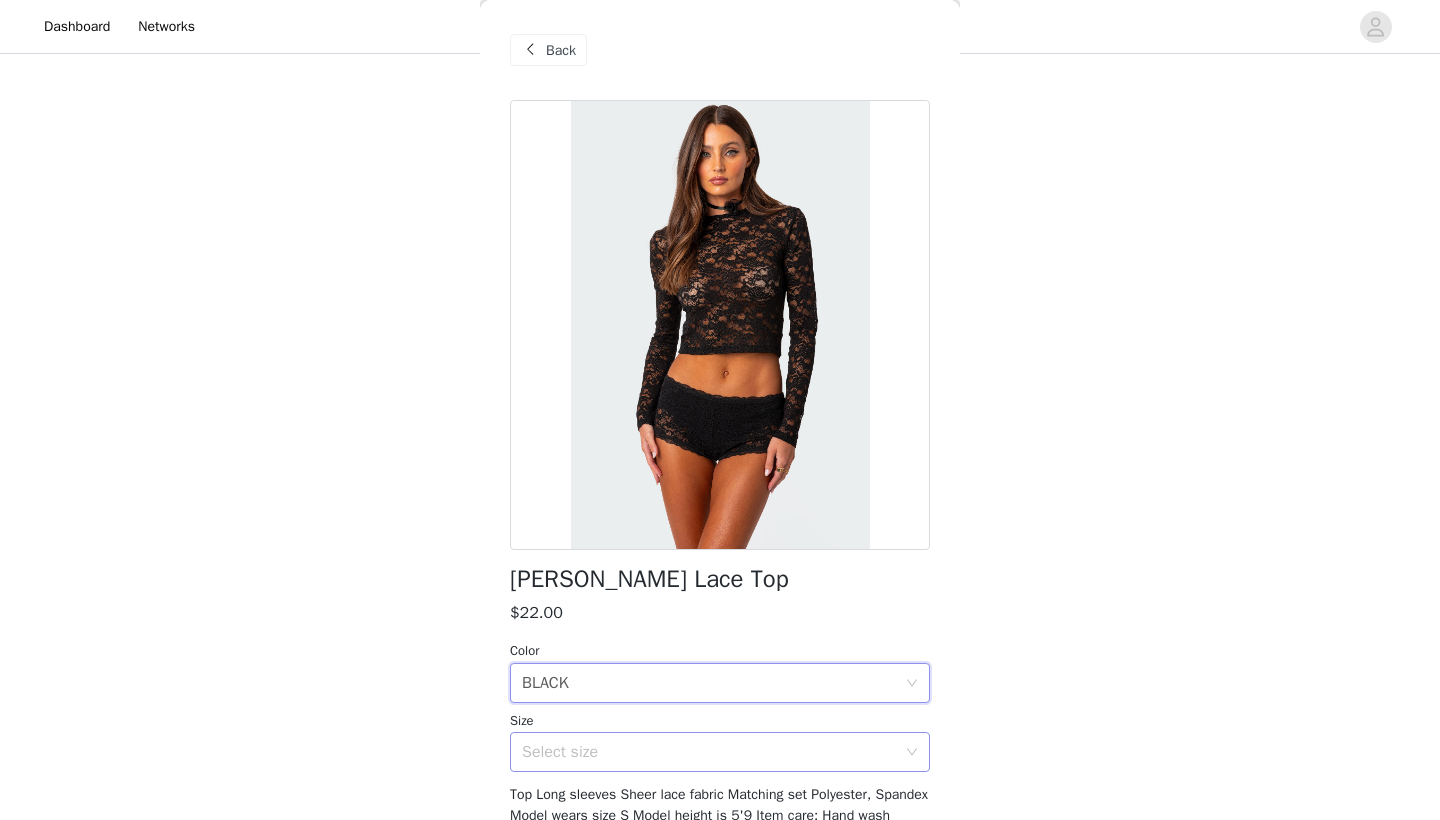 click on "Select size" at bounding box center [713, 752] 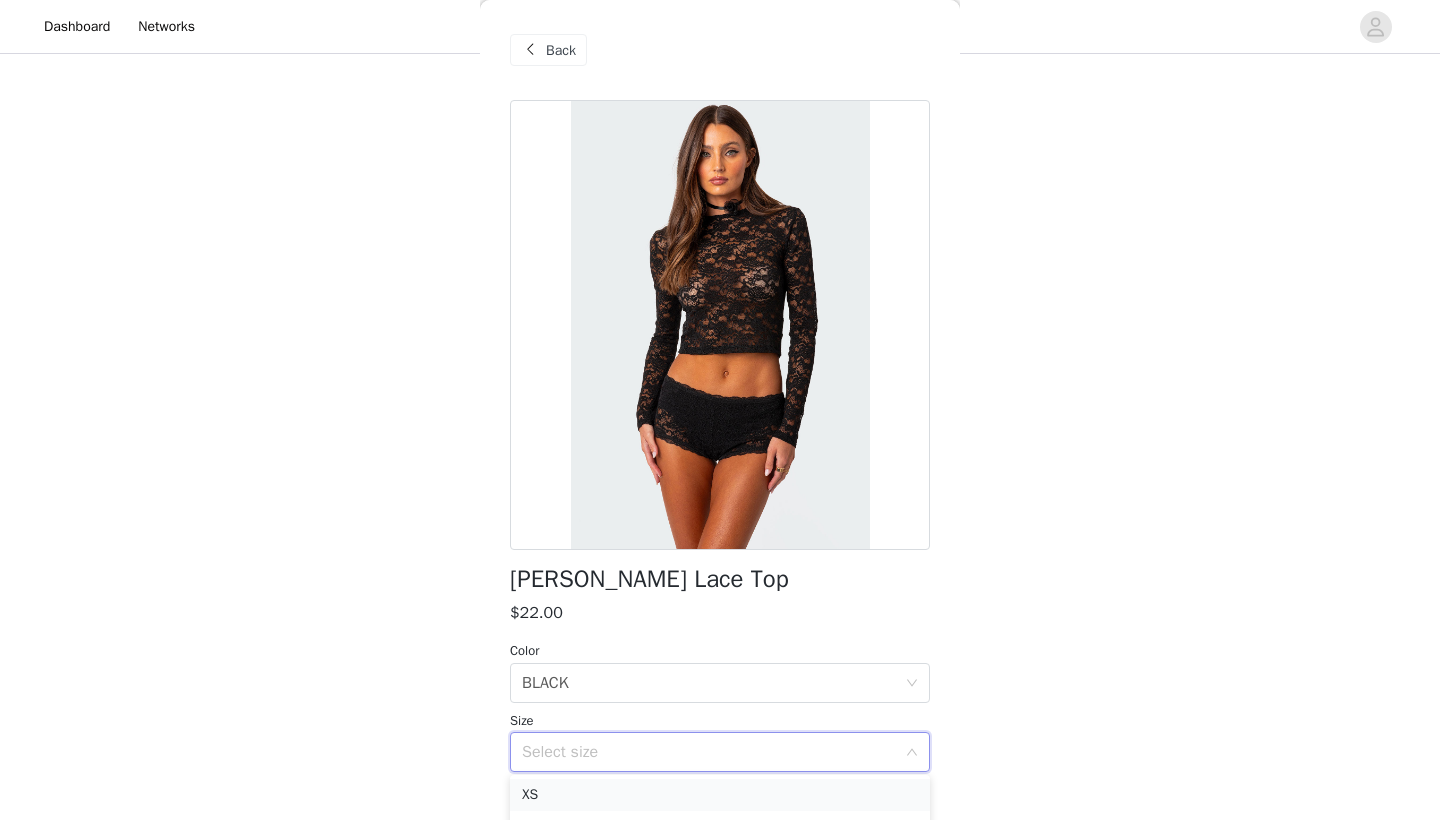 click on "XS" at bounding box center (720, 795) 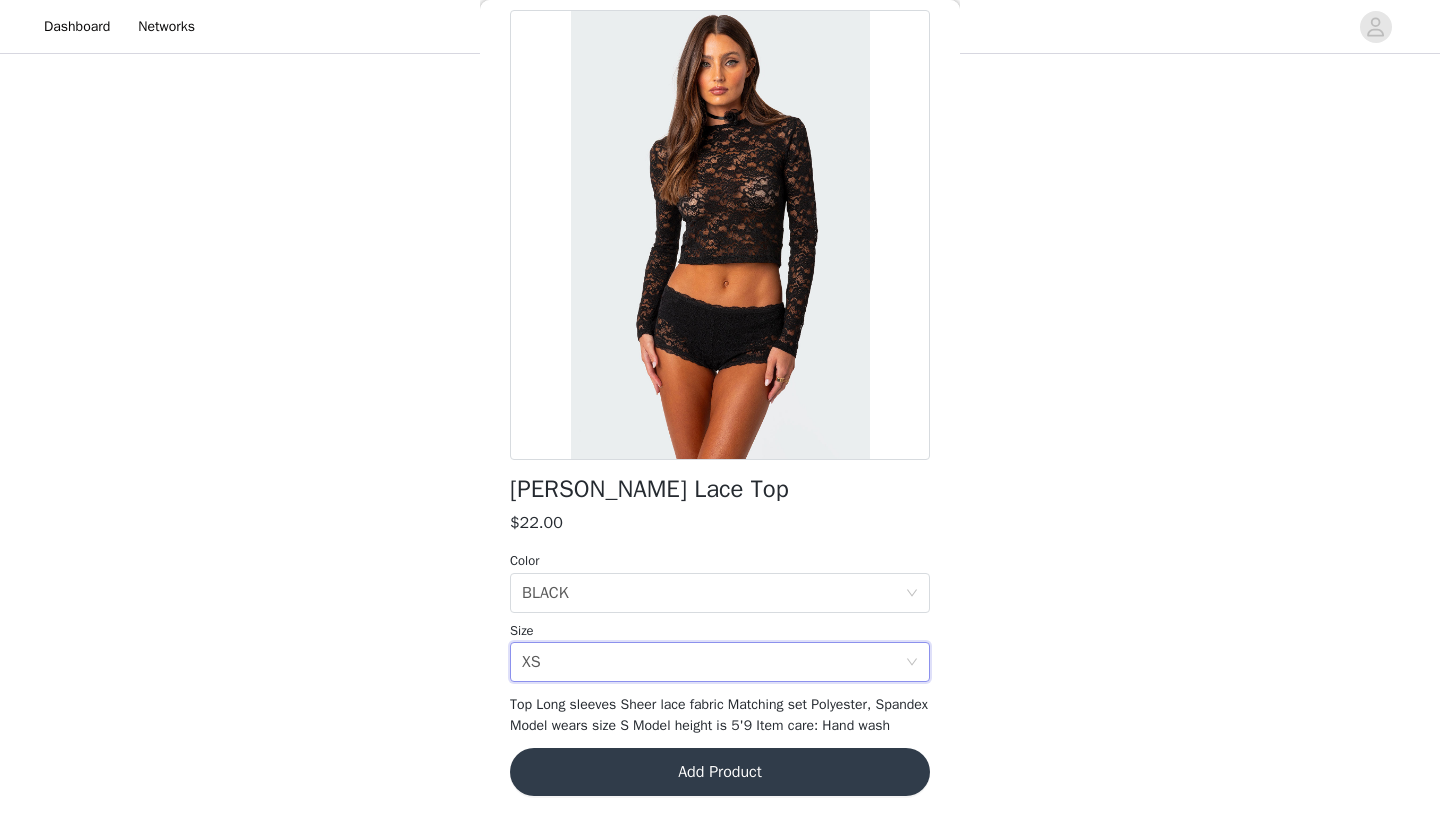 scroll, scrollTop: 110, scrollLeft: 0, axis: vertical 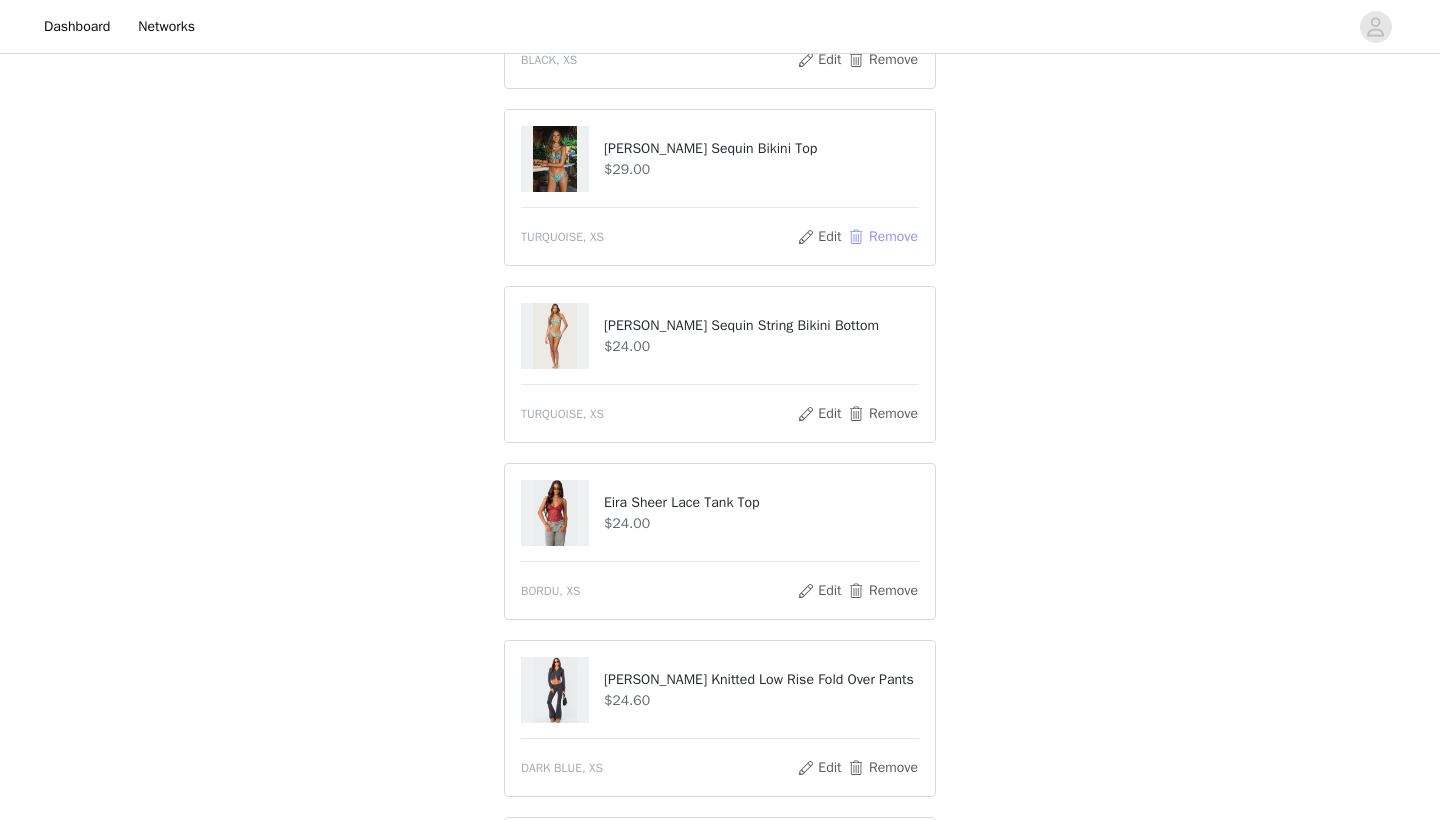 click on "Remove" at bounding box center (883, 237) 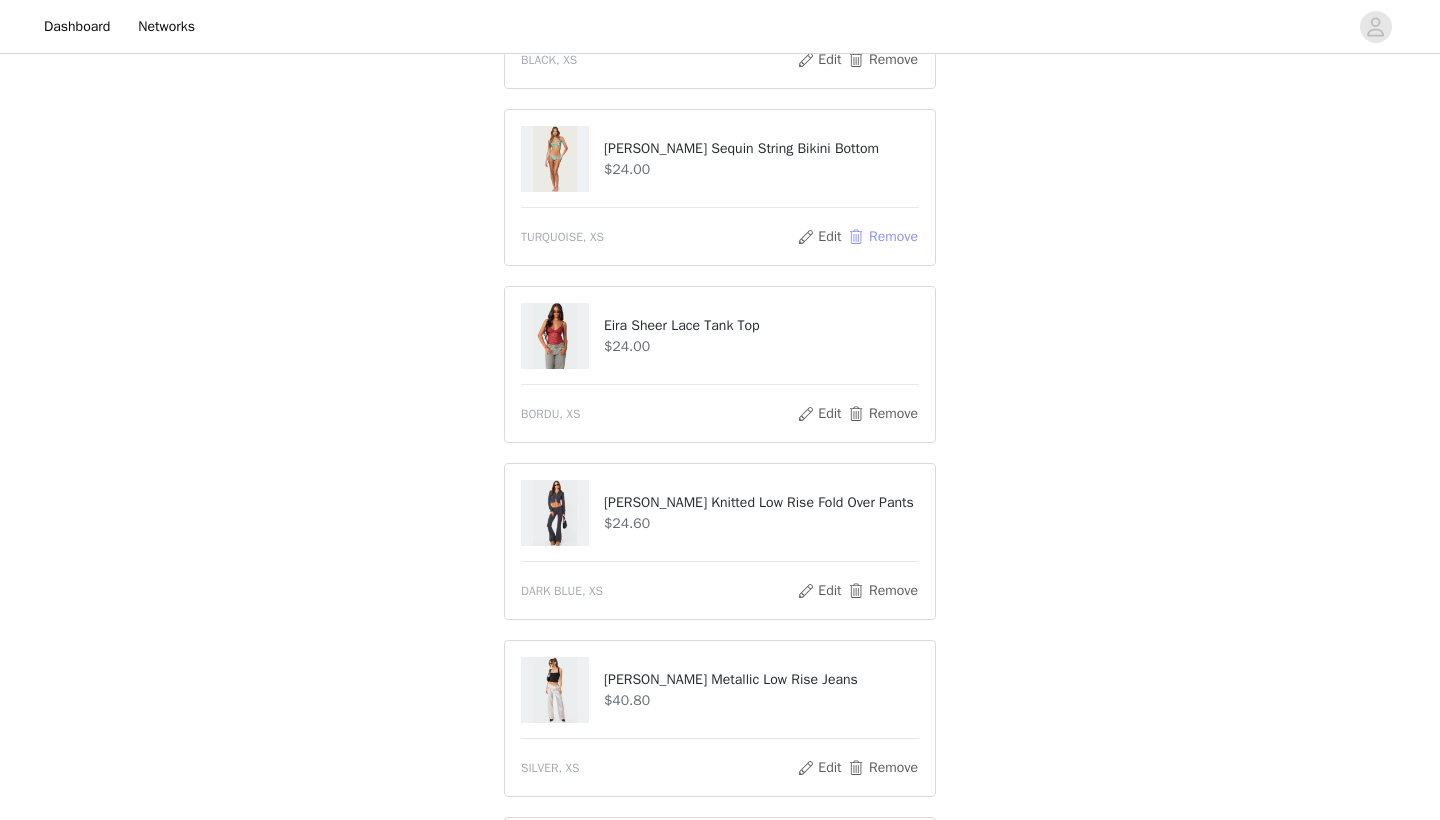 click on "Remove" at bounding box center [883, 237] 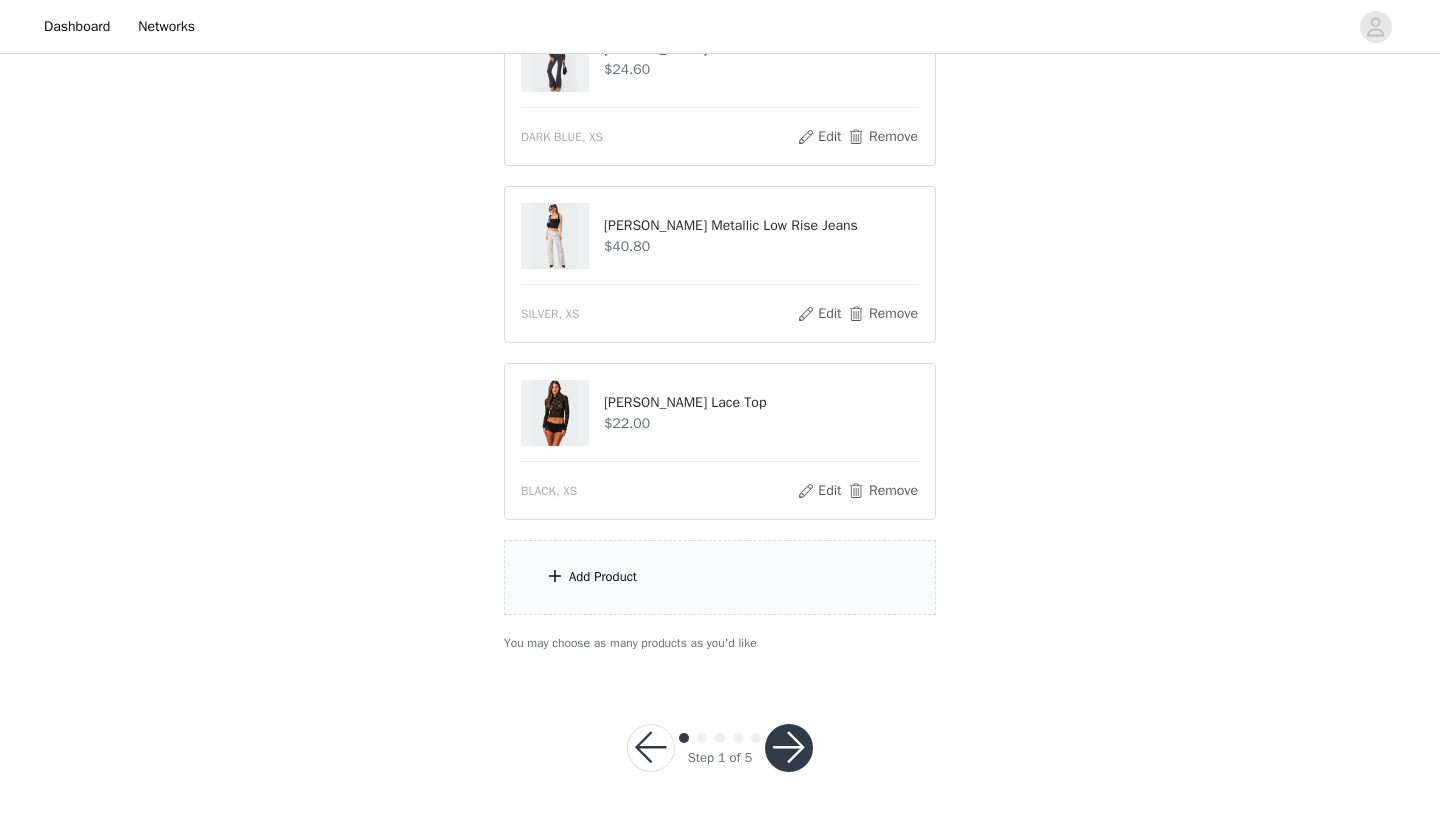 scroll, scrollTop: 1151, scrollLeft: 0, axis: vertical 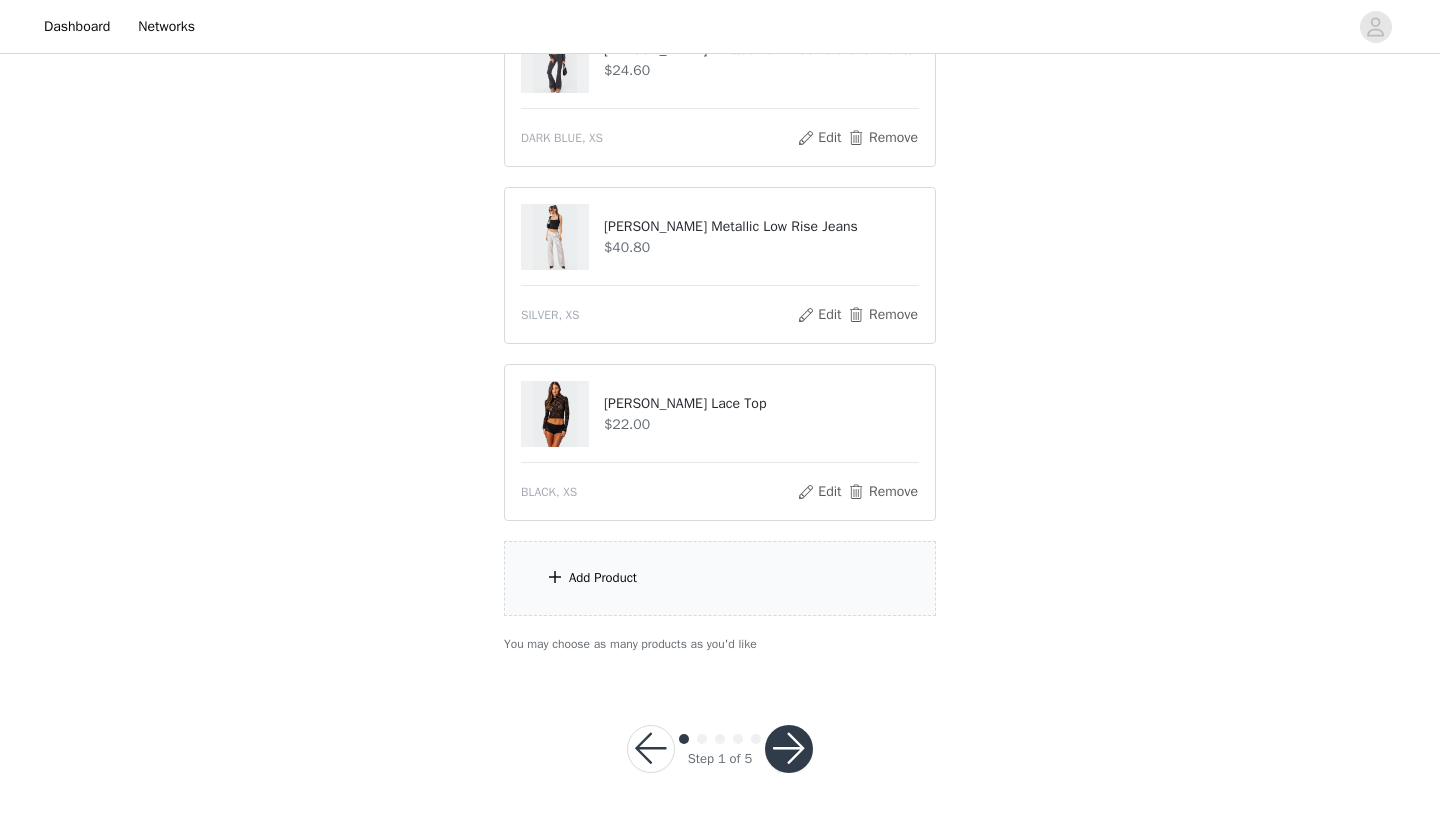 click on "Add Product" at bounding box center (720, 578) 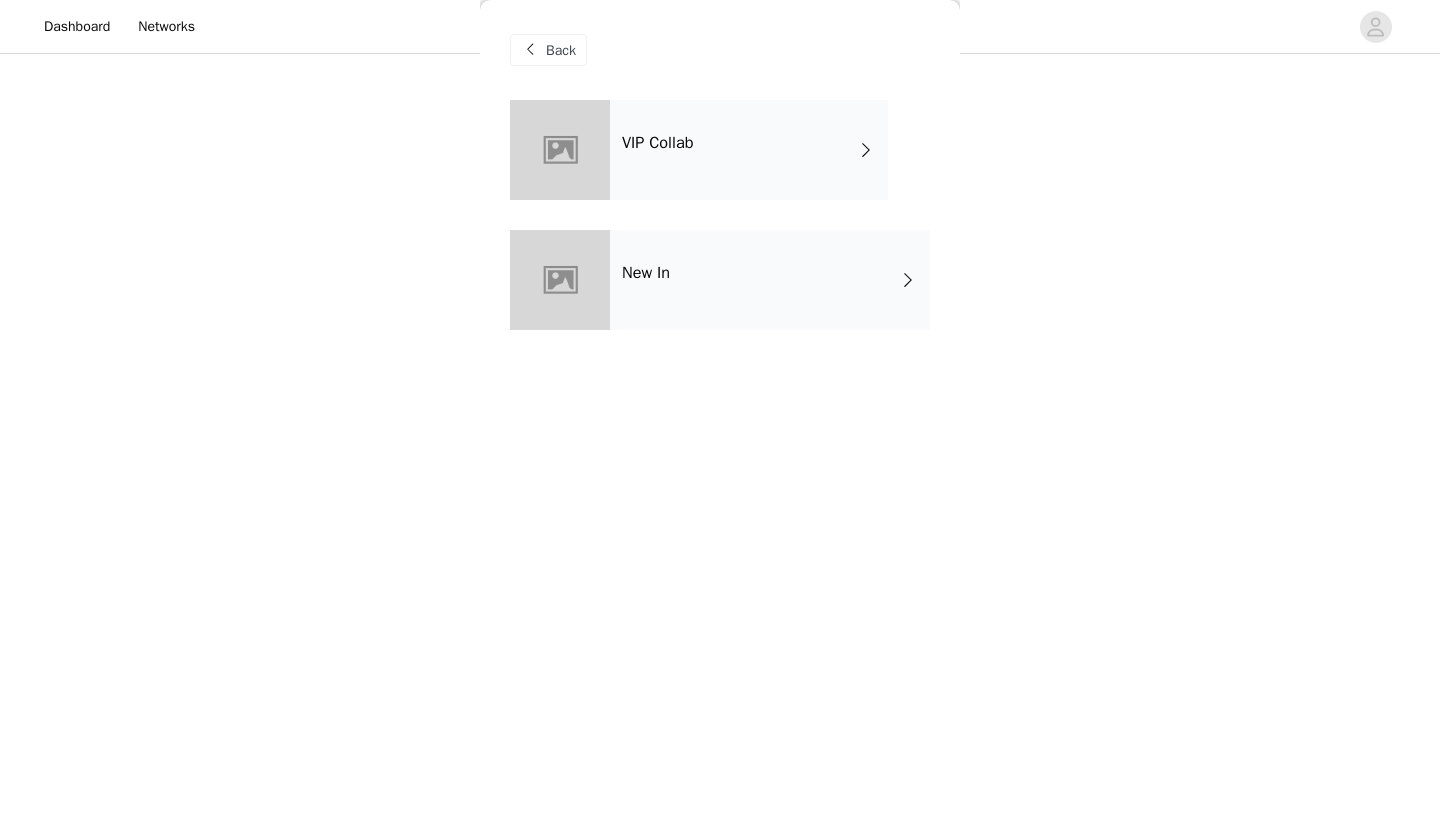 click on "New In" at bounding box center (646, 273) 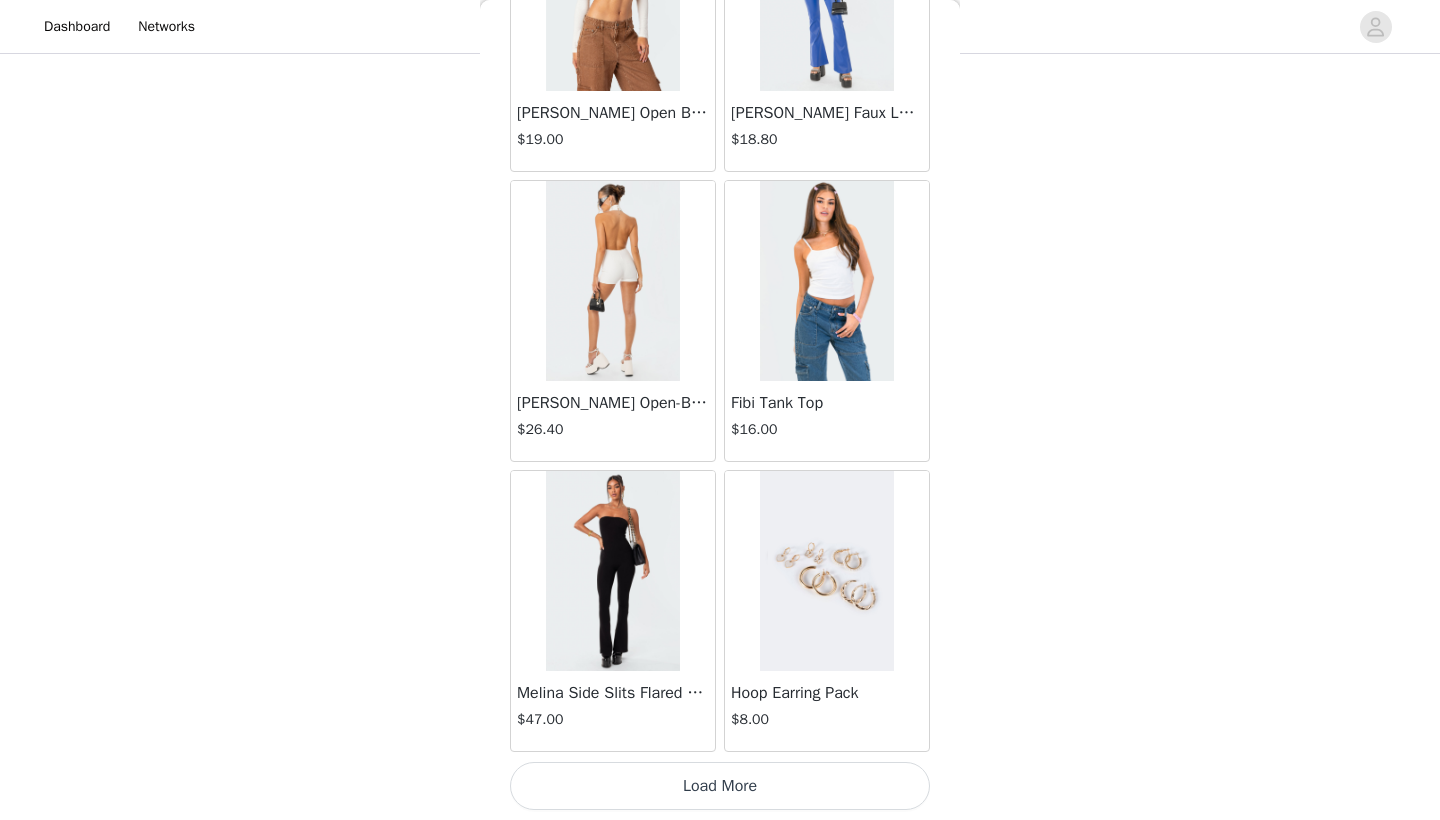 scroll, scrollTop: 2240, scrollLeft: 0, axis: vertical 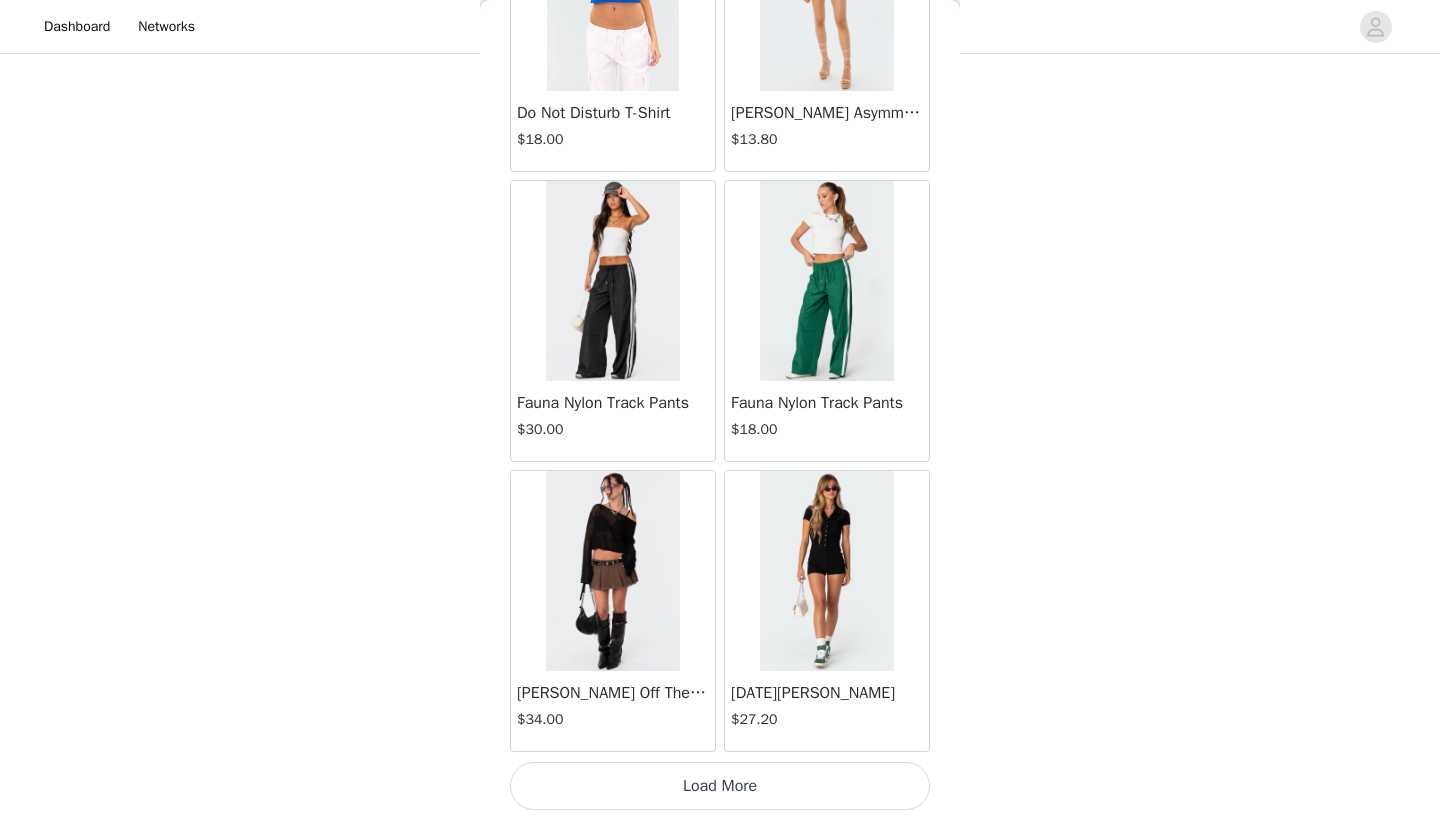 click on "Load More" at bounding box center [720, 786] 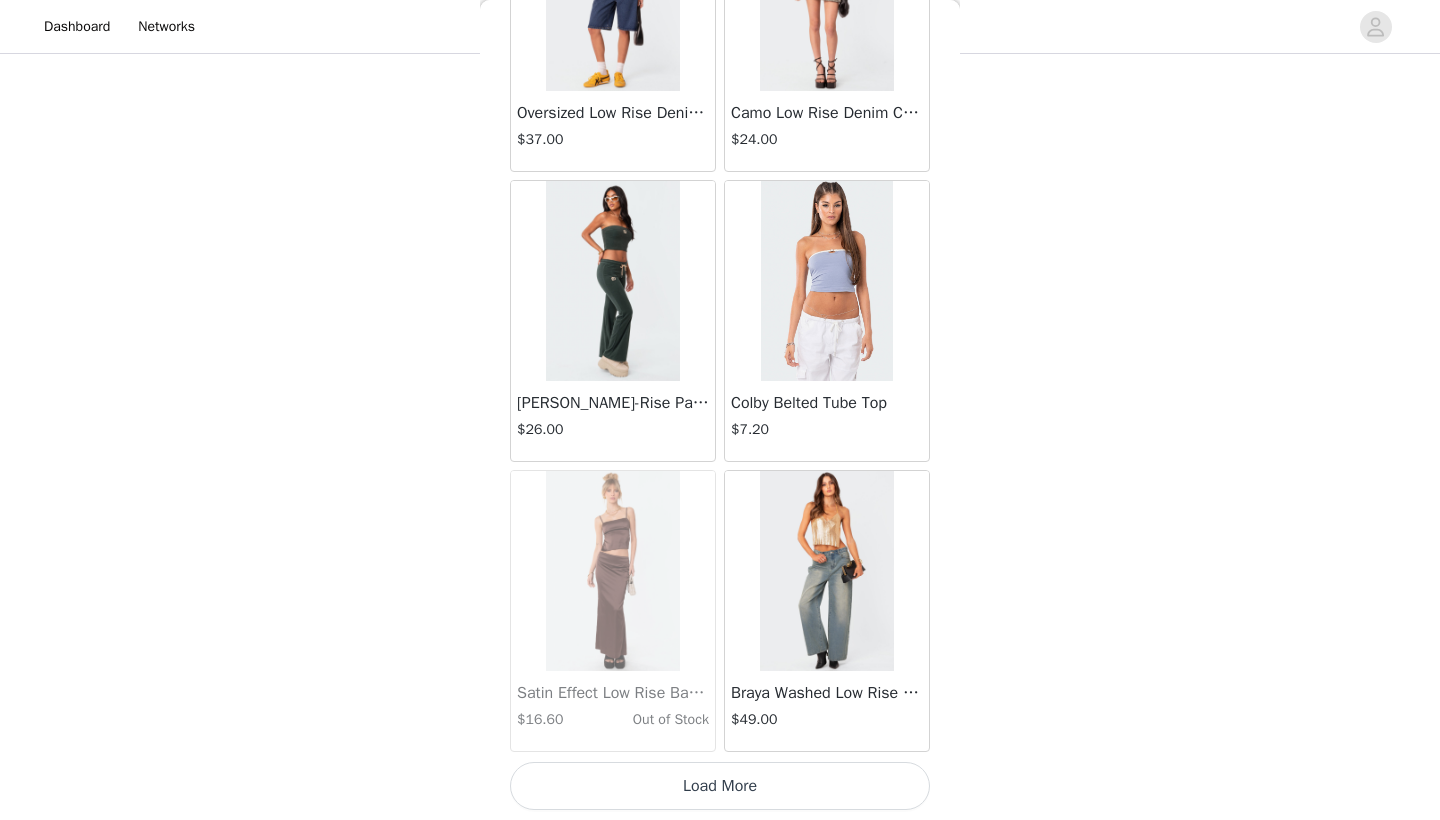 scroll, scrollTop: 8040, scrollLeft: 0, axis: vertical 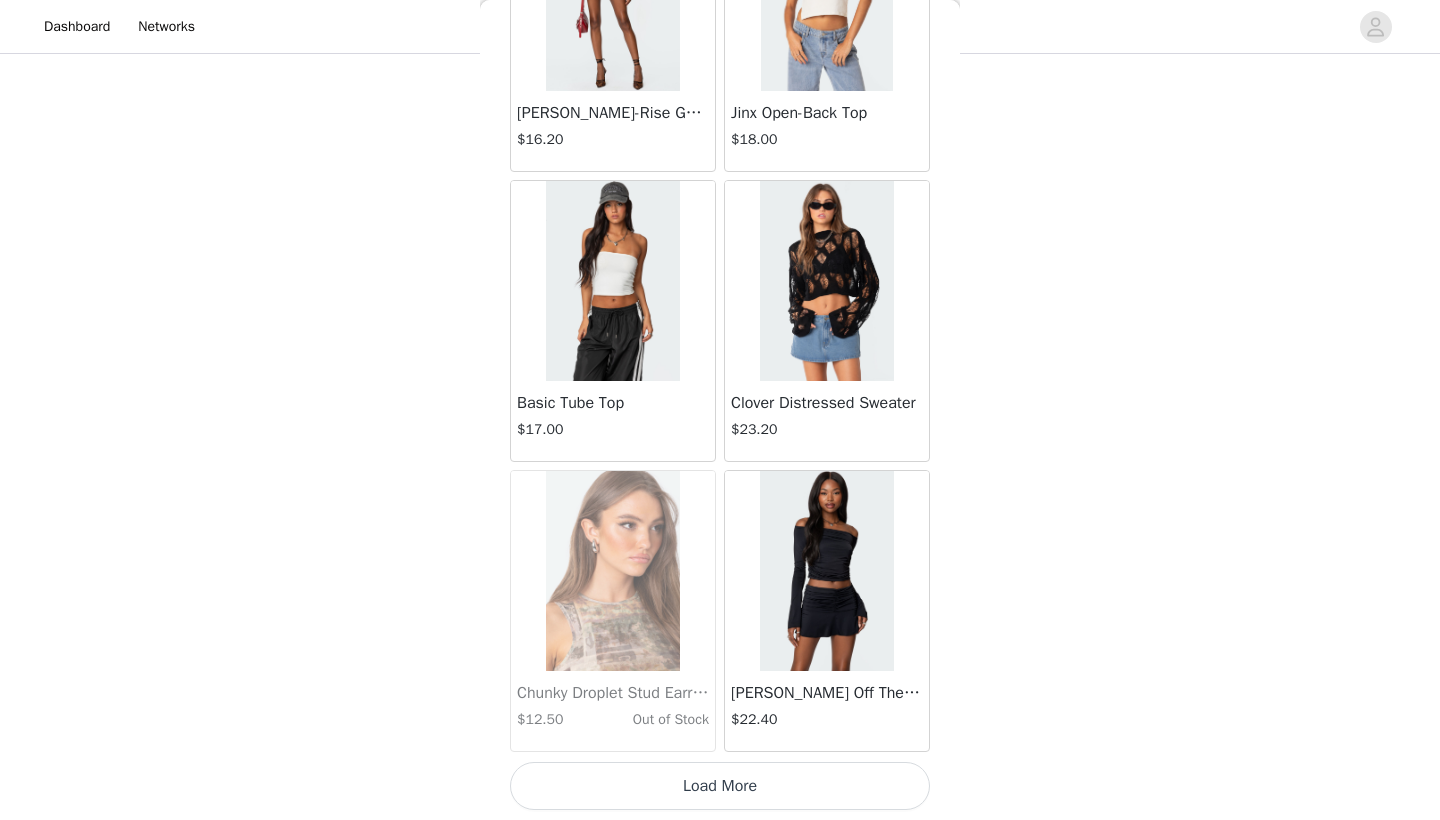 click on "Load More" at bounding box center (720, 786) 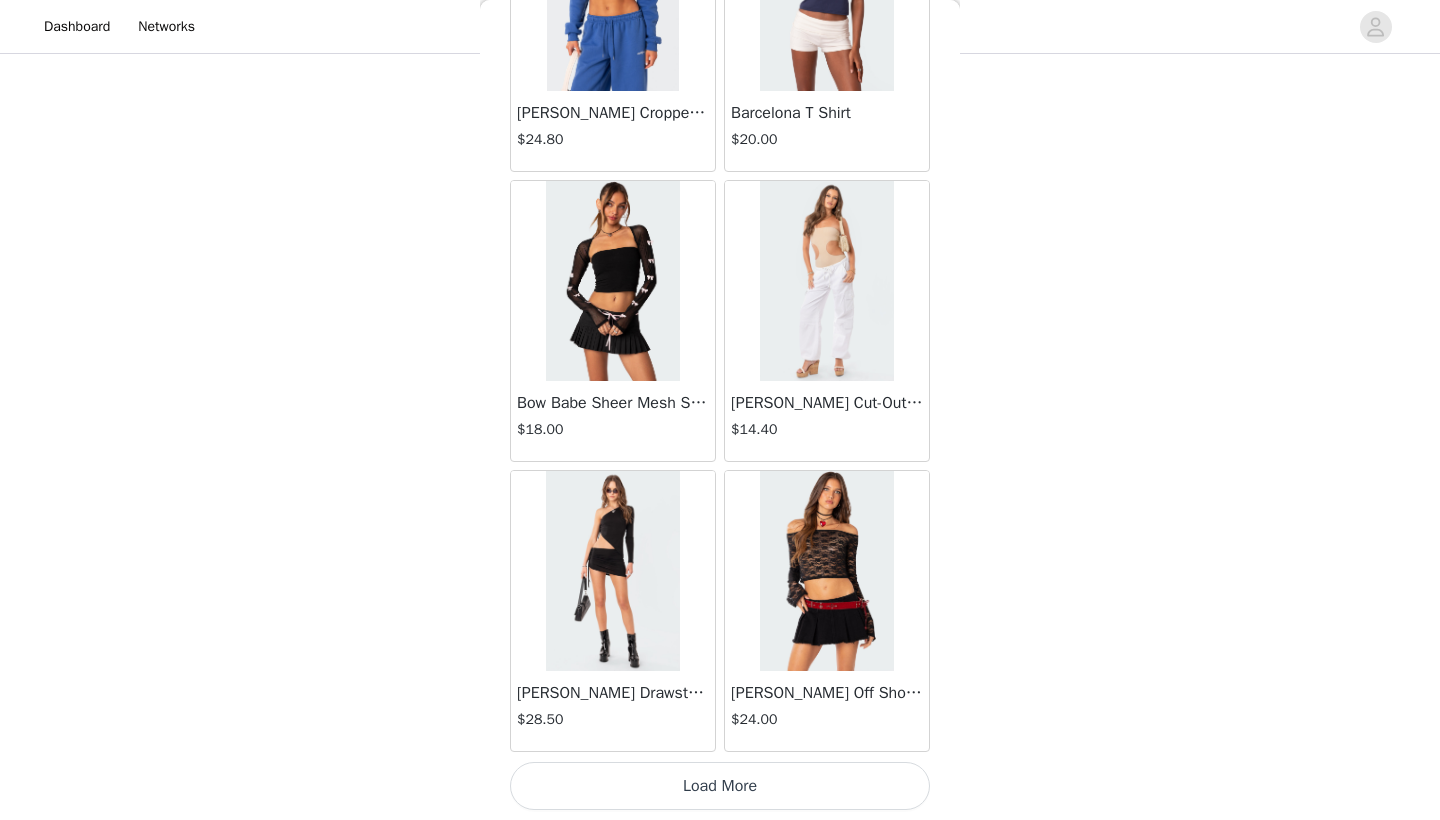 click on "Load More" at bounding box center (720, 786) 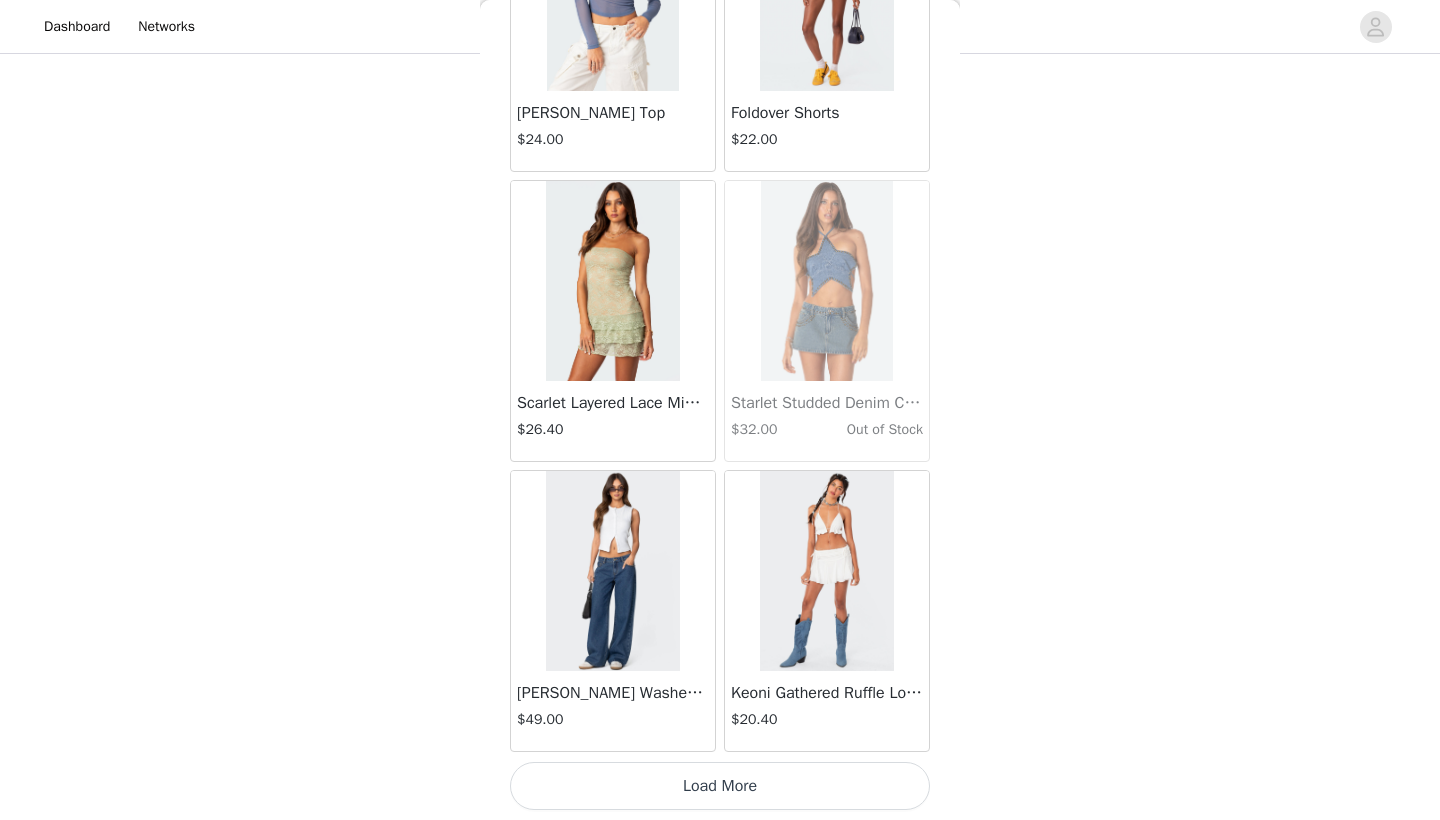 click on "Load More" at bounding box center (720, 786) 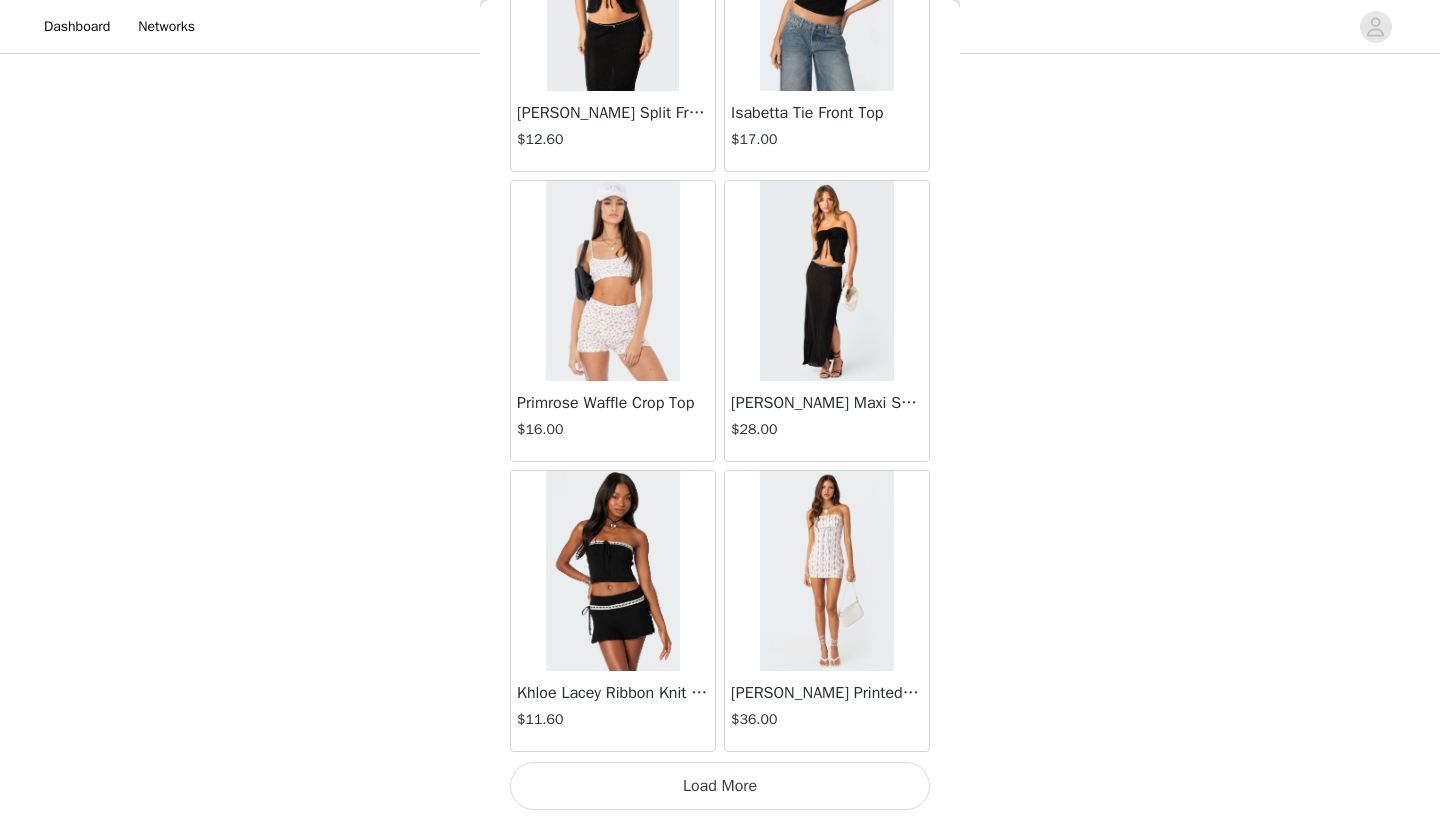 click on "Load More" at bounding box center (720, 786) 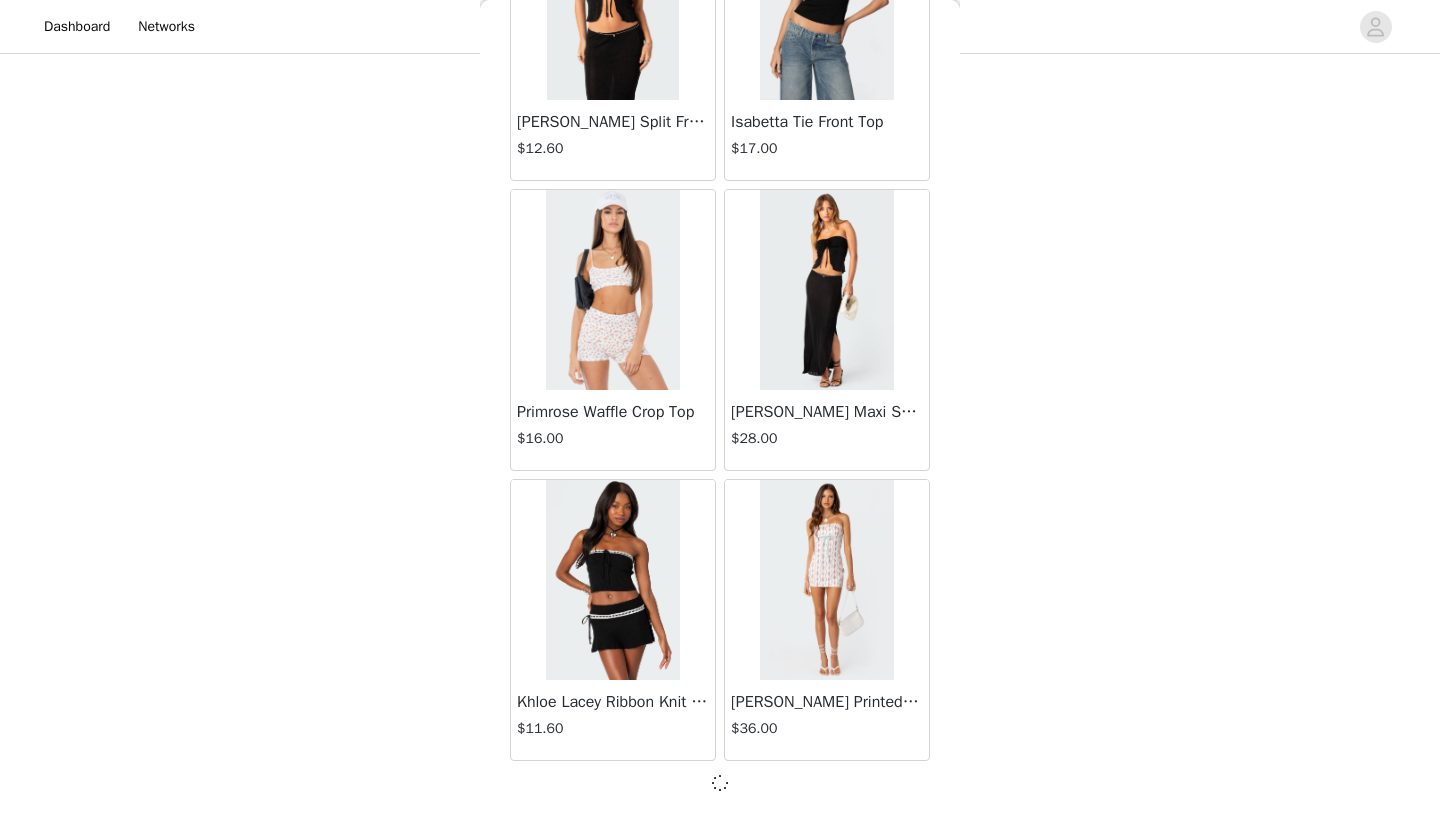 scroll, scrollTop: 19631, scrollLeft: 0, axis: vertical 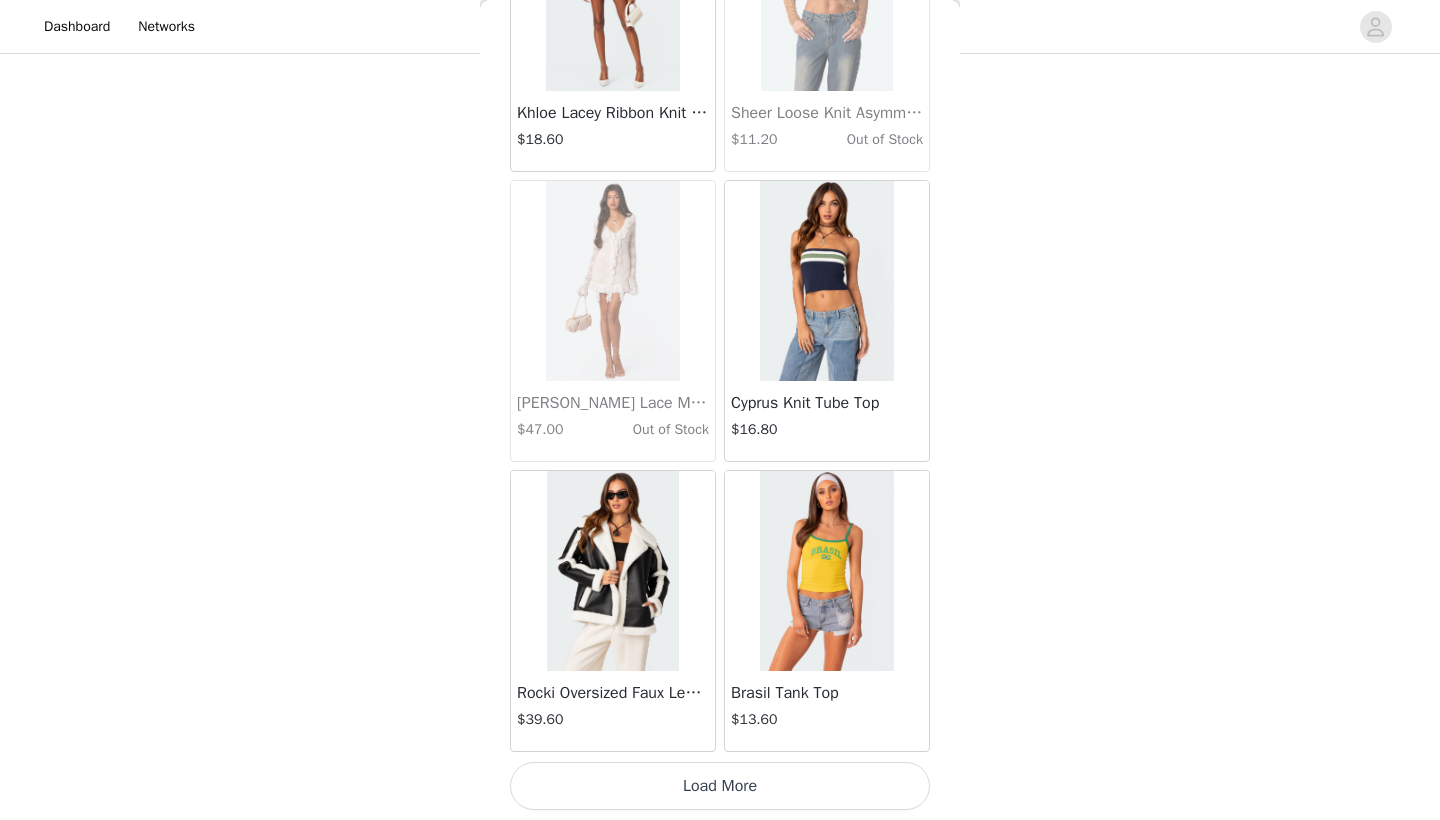 click on "Load More" at bounding box center [720, 786] 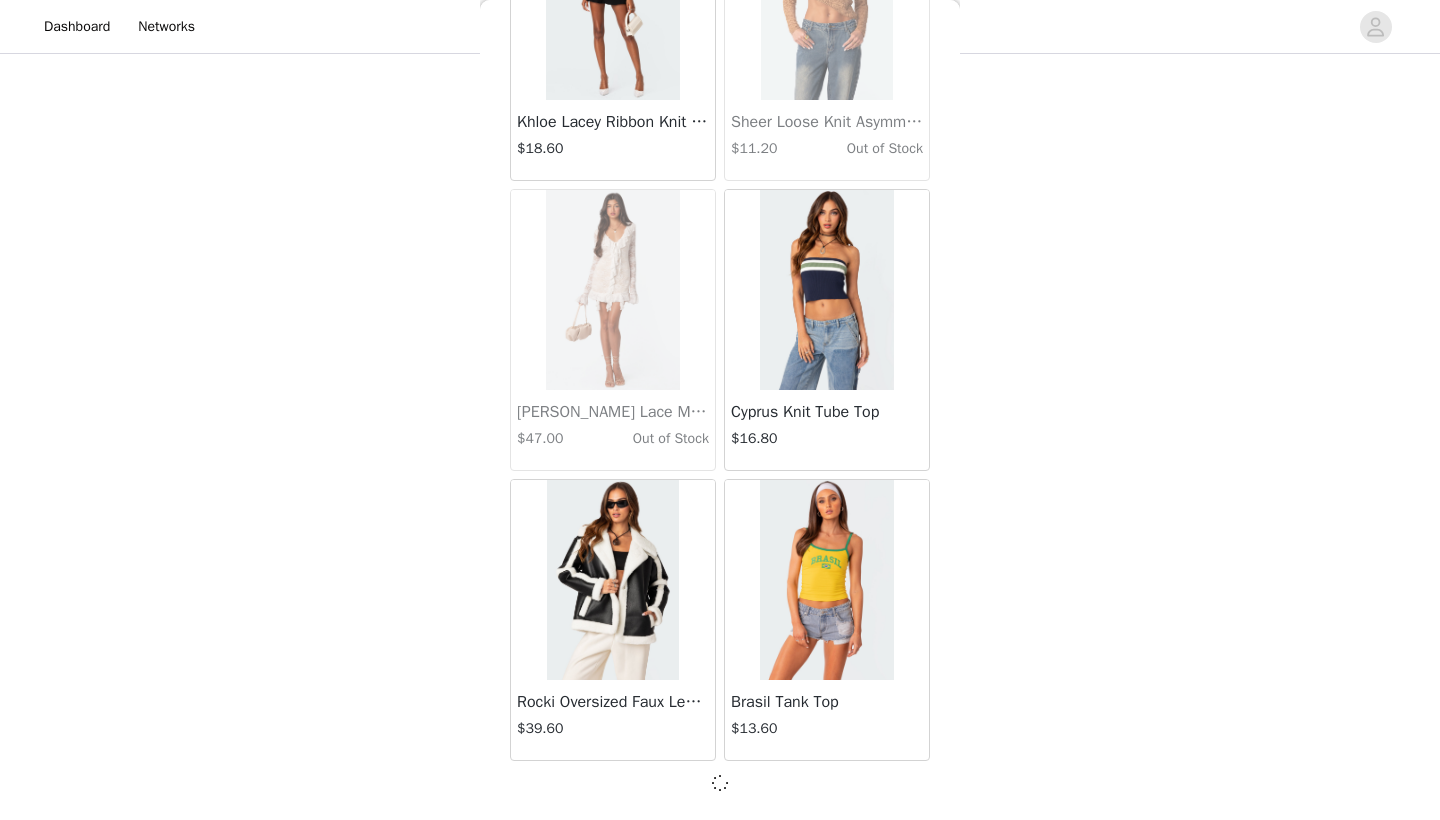 scroll, scrollTop: 22531, scrollLeft: 0, axis: vertical 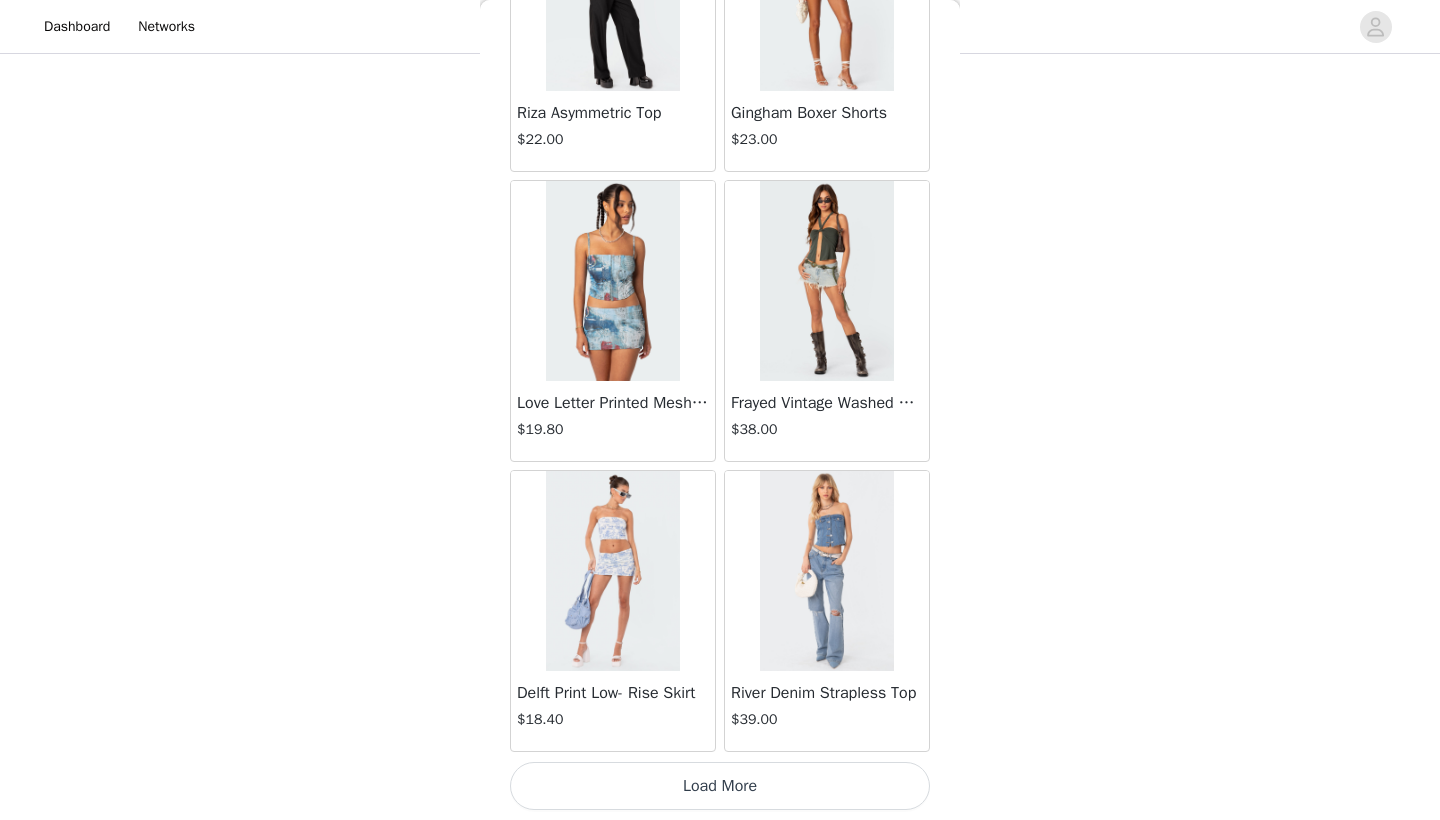 click on "Load More" at bounding box center [720, 786] 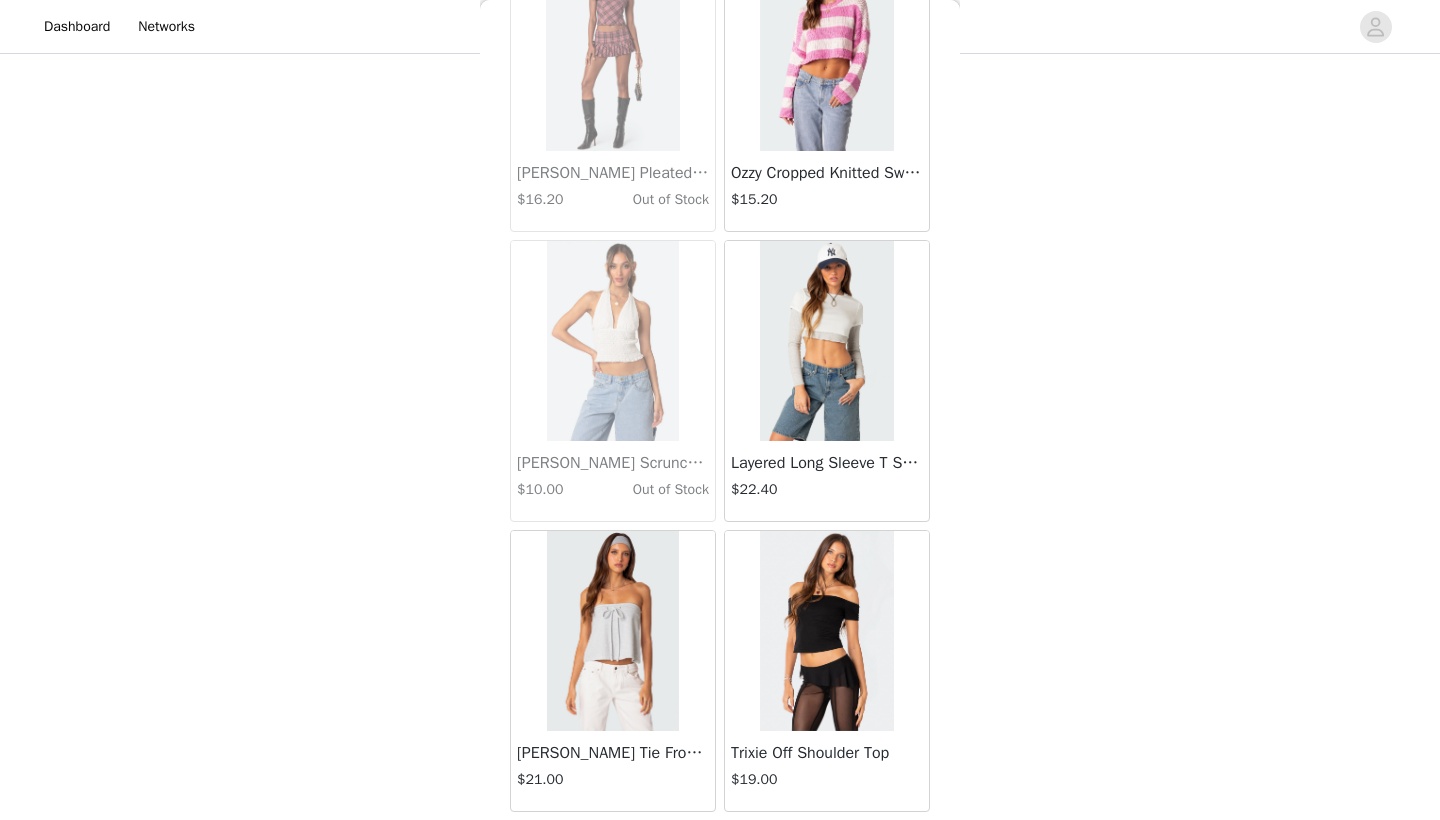 scroll, scrollTop: 28340, scrollLeft: 0, axis: vertical 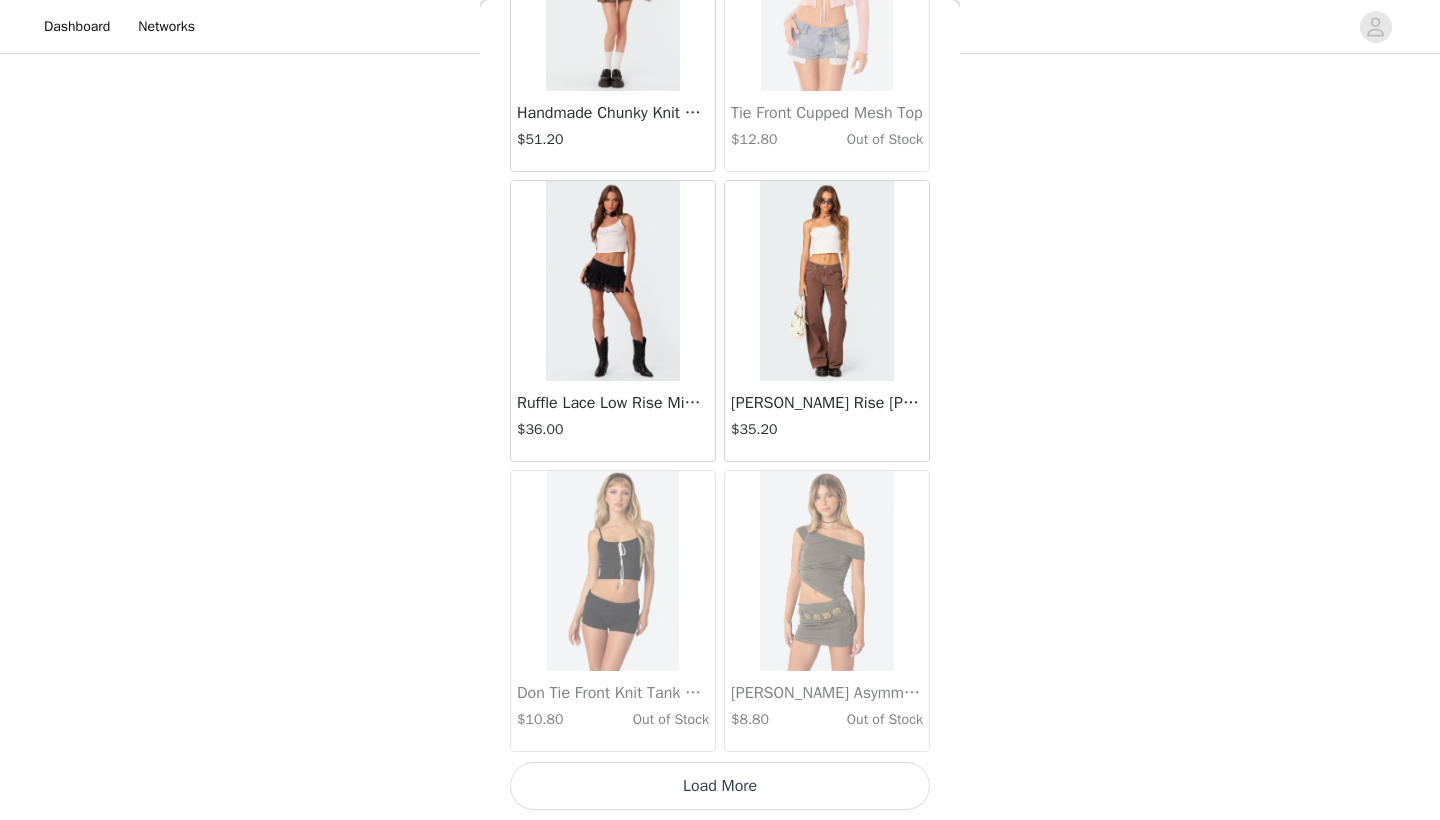 click on "Load More" at bounding box center (720, 786) 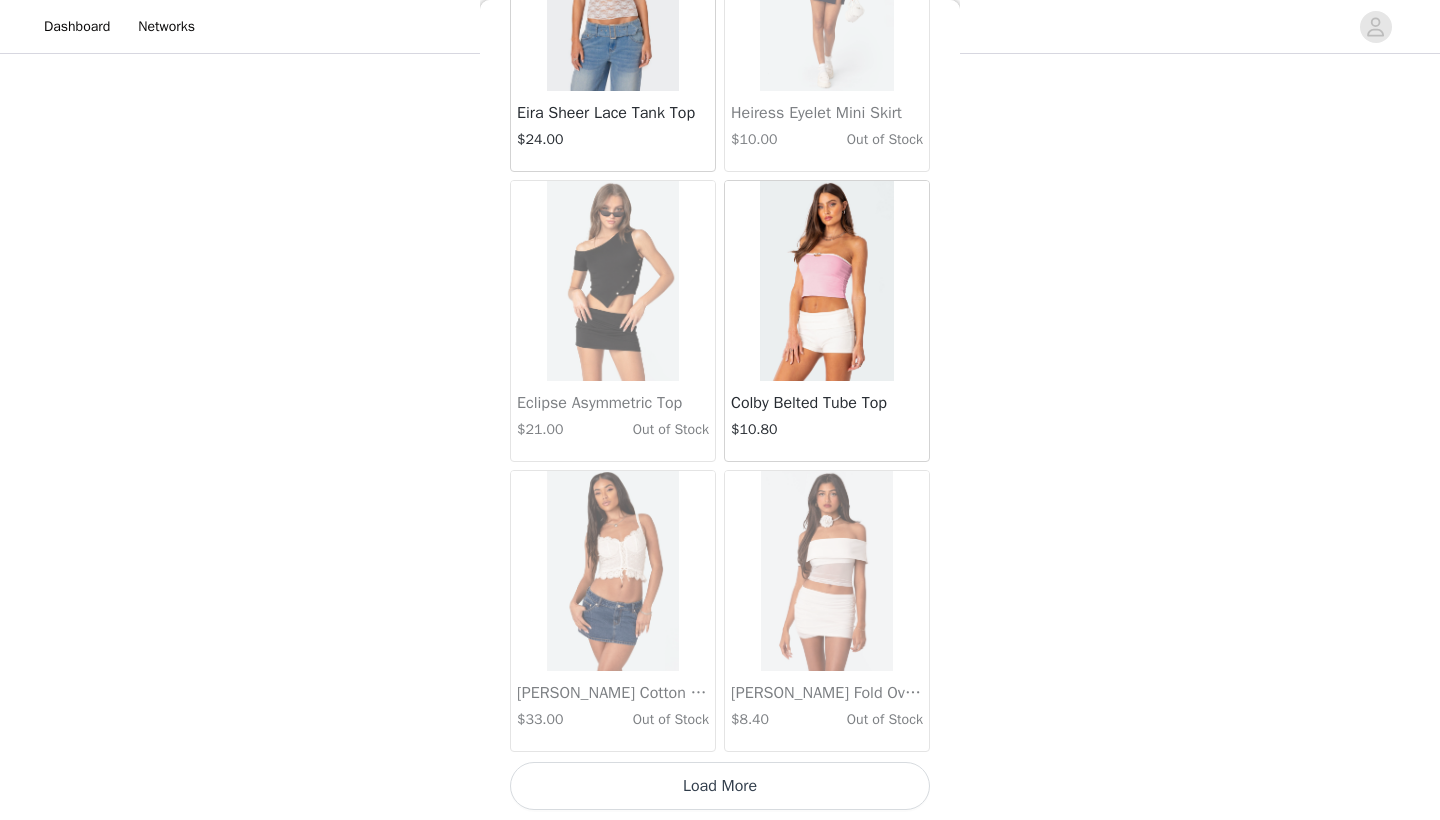 click on "Load More" at bounding box center (720, 786) 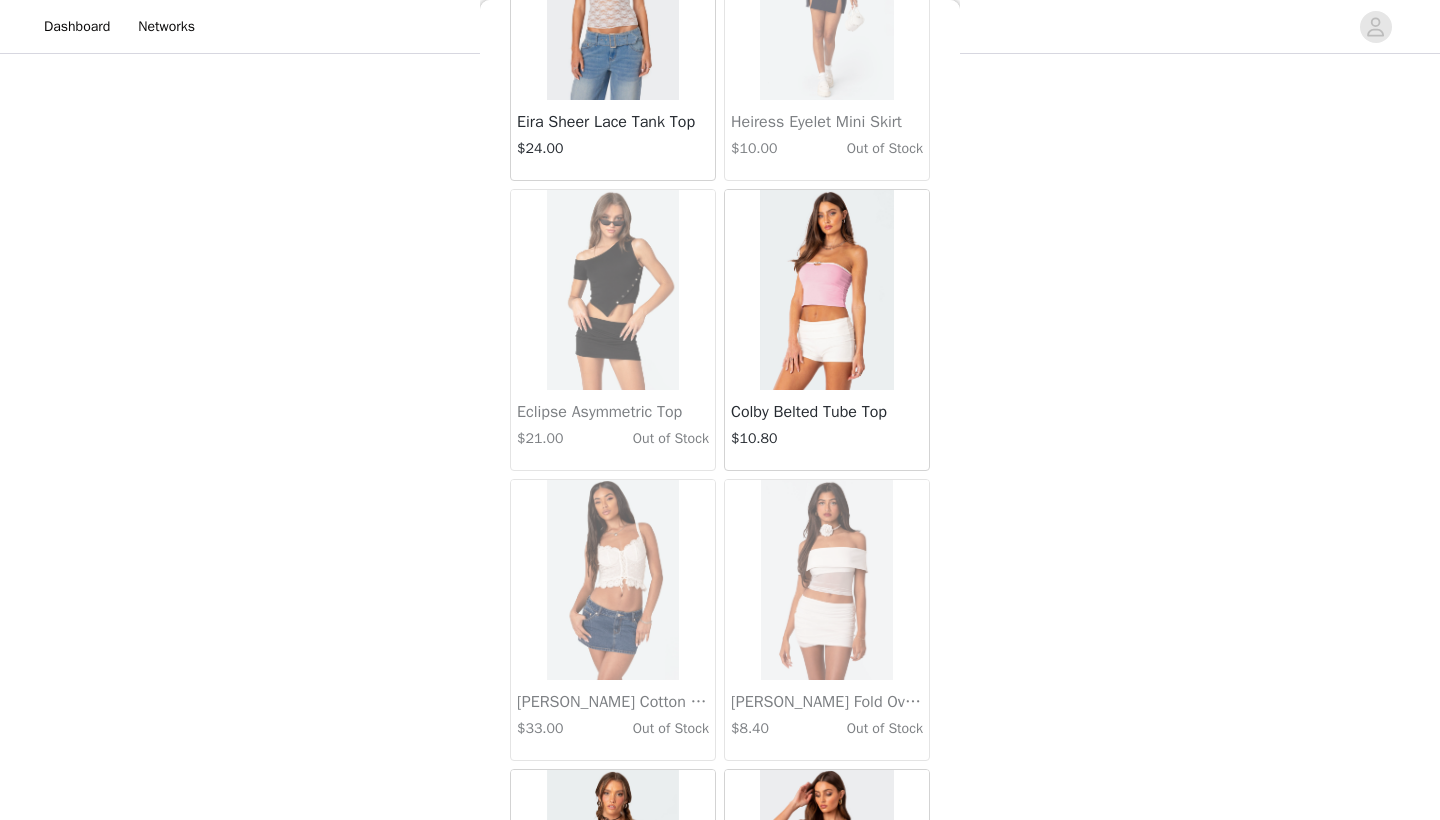 scroll, scrollTop: 1152, scrollLeft: 0, axis: vertical 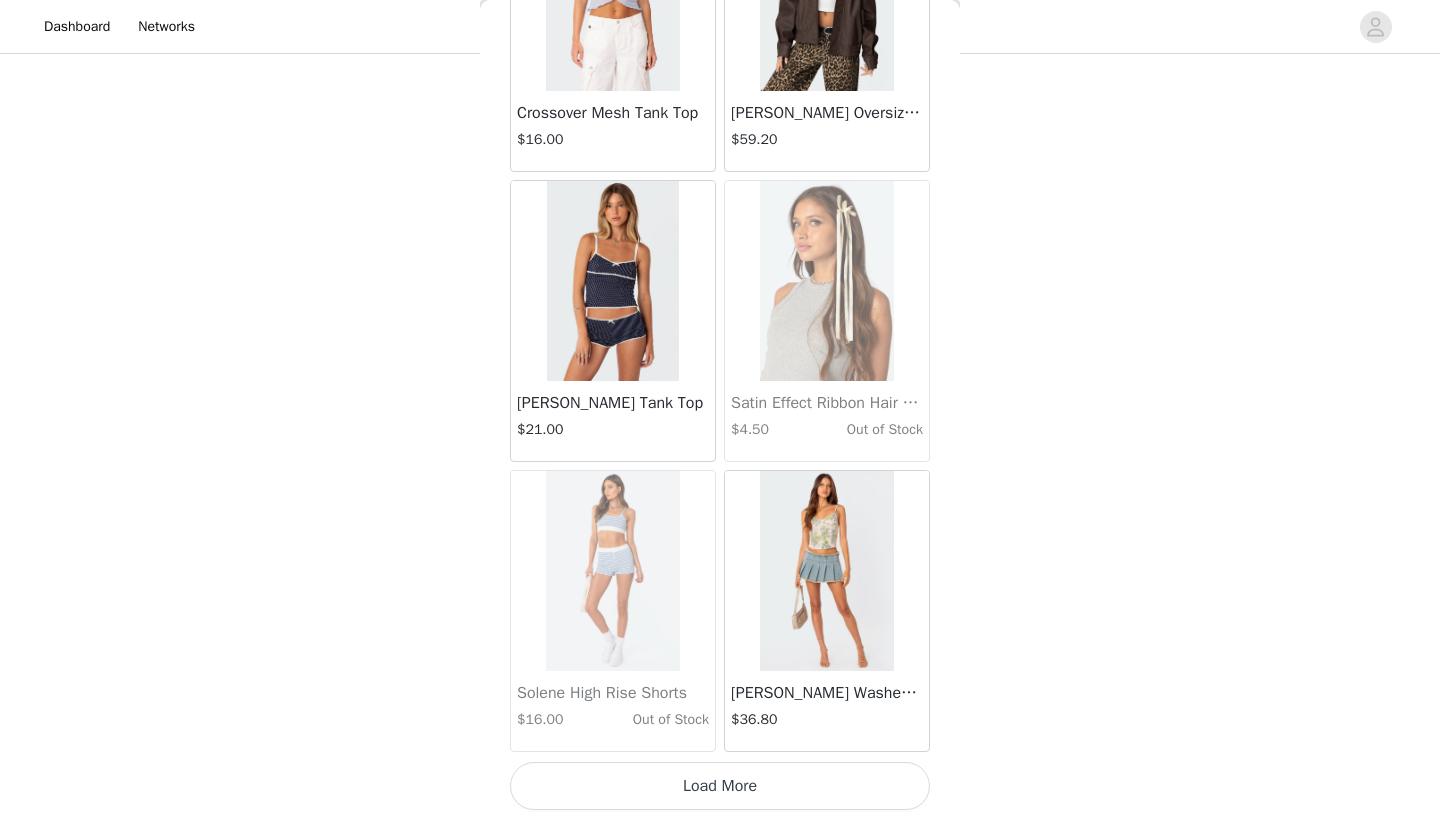 click on "Load More" at bounding box center (720, 786) 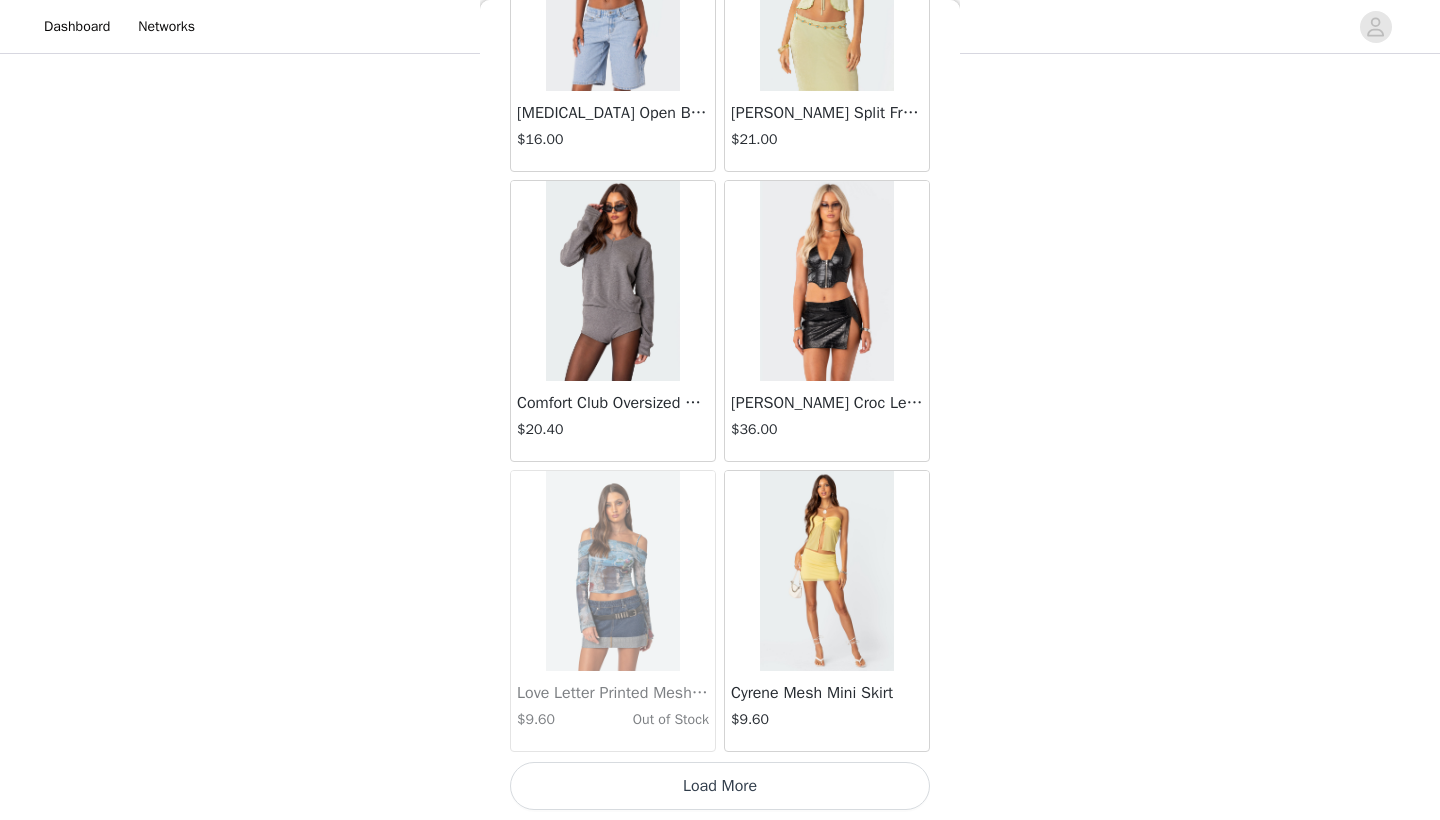 click on "Load More" at bounding box center (720, 786) 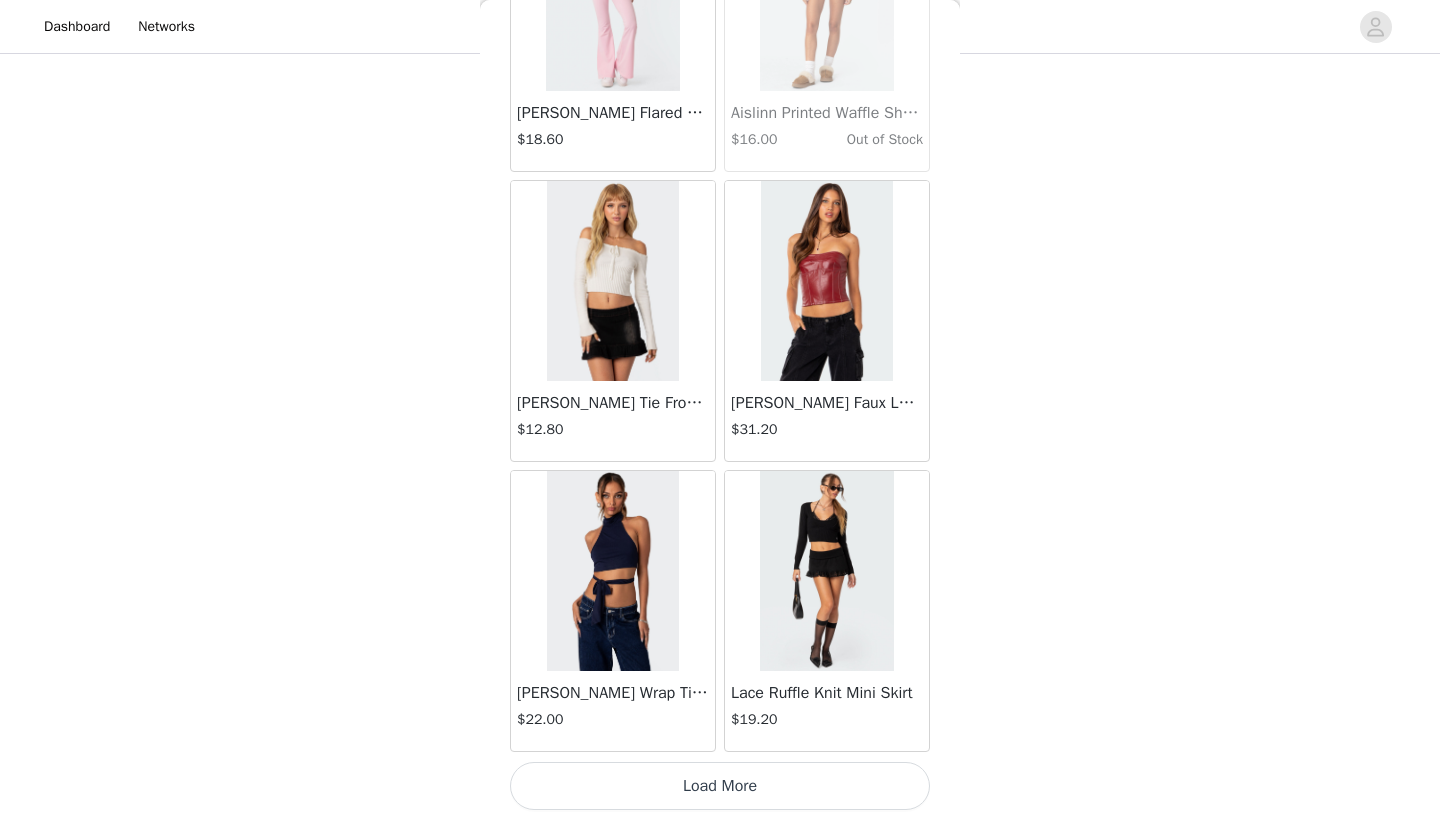 click on "Load More" at bounding box center (720, 786) 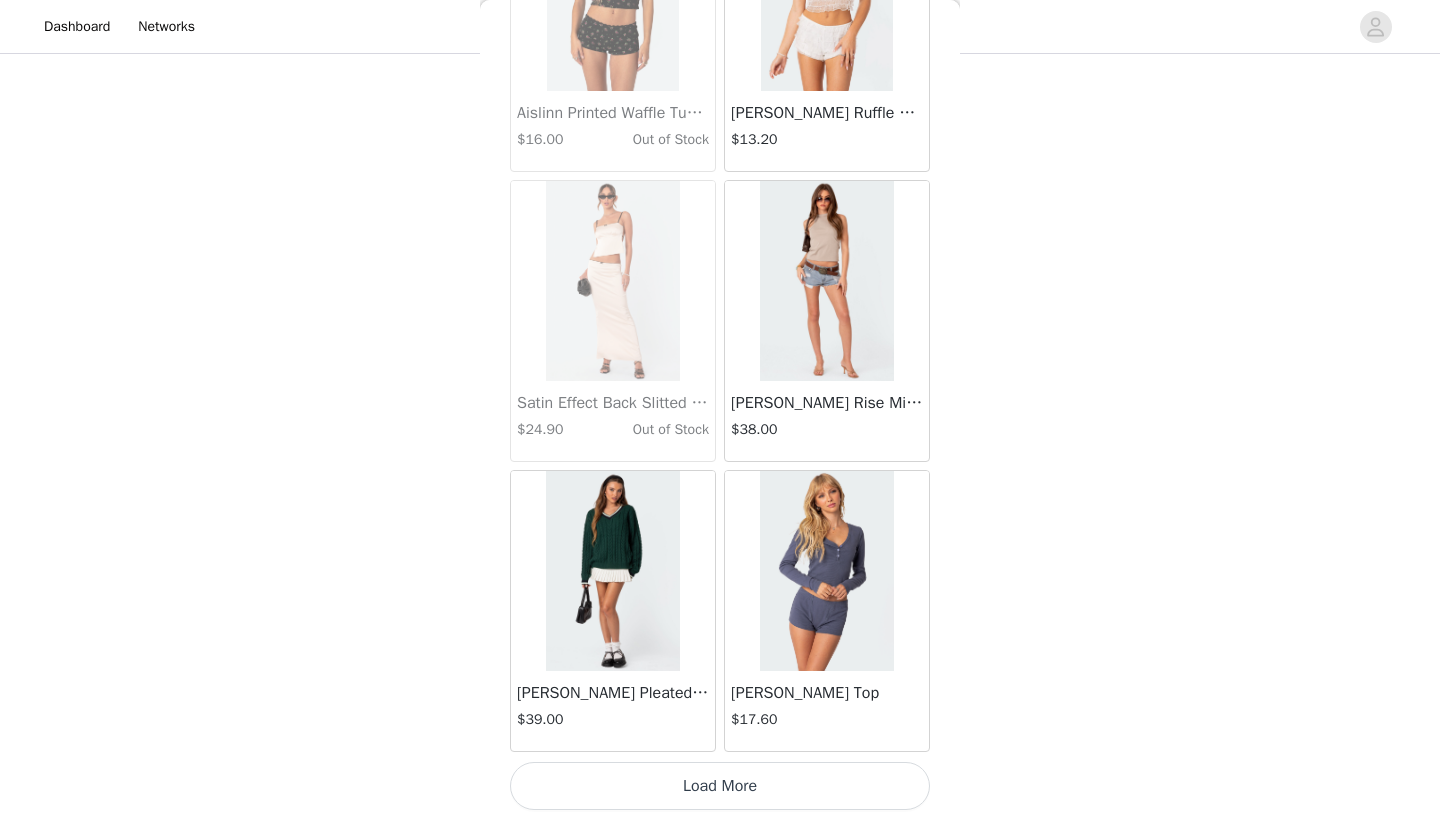 click on "Load More" at bounding box center [720, 786] 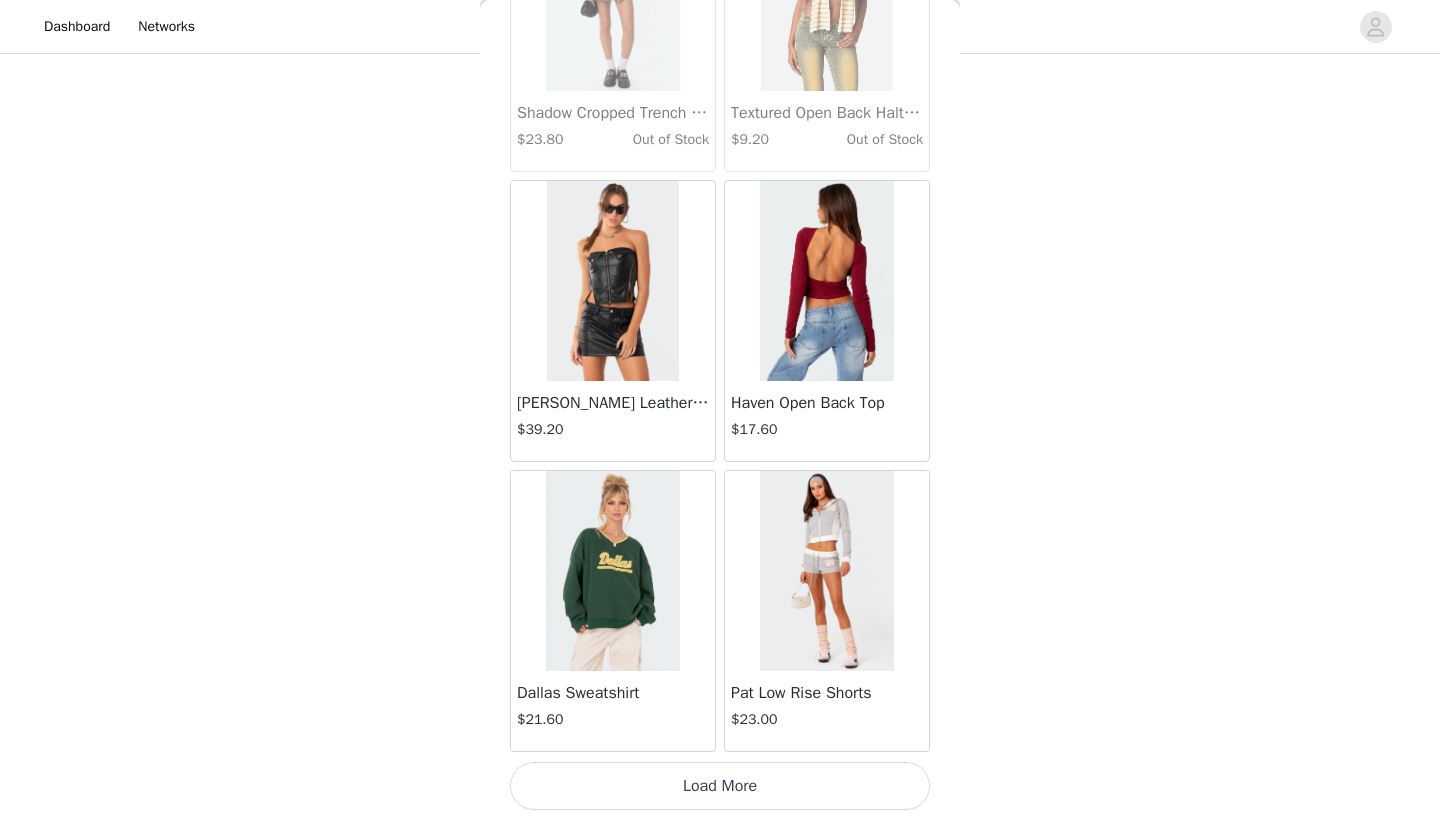 click on "Load More" at bounding box center (720, 786) 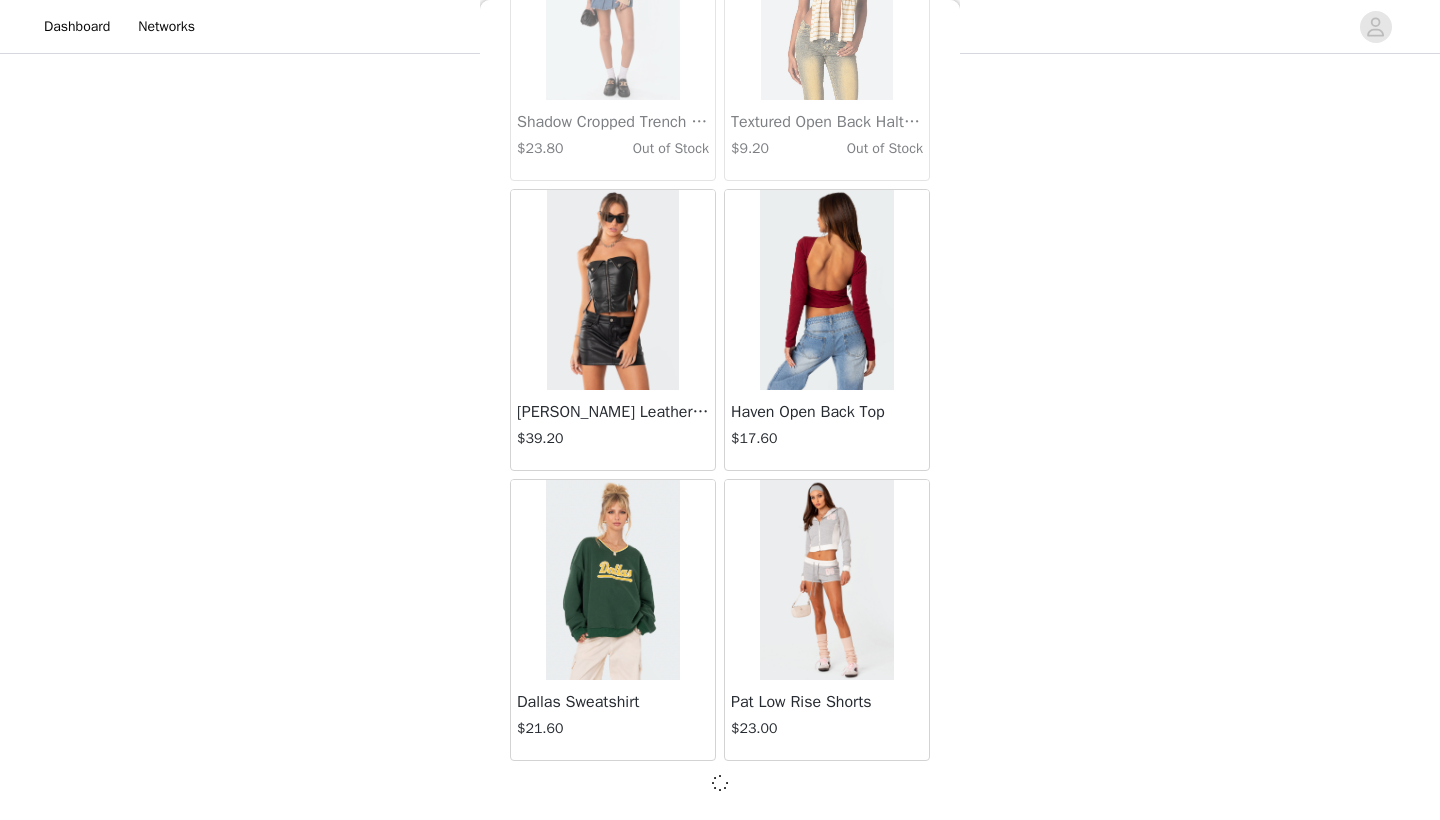 scroll, scrollTop: 45731, scrollLeft: 0, axis: vertical 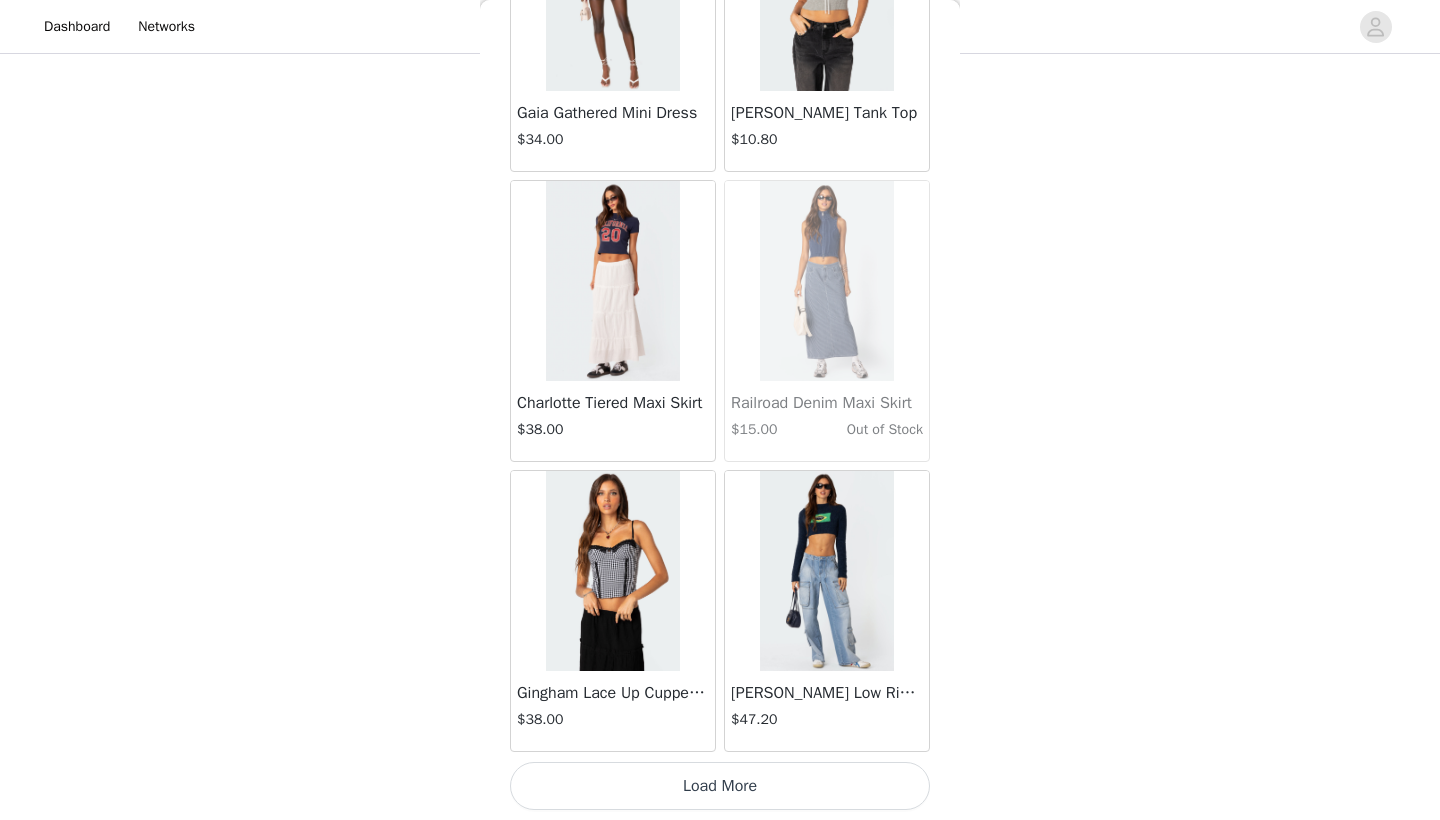 click on "Load More" at bounding box center [720, 786] 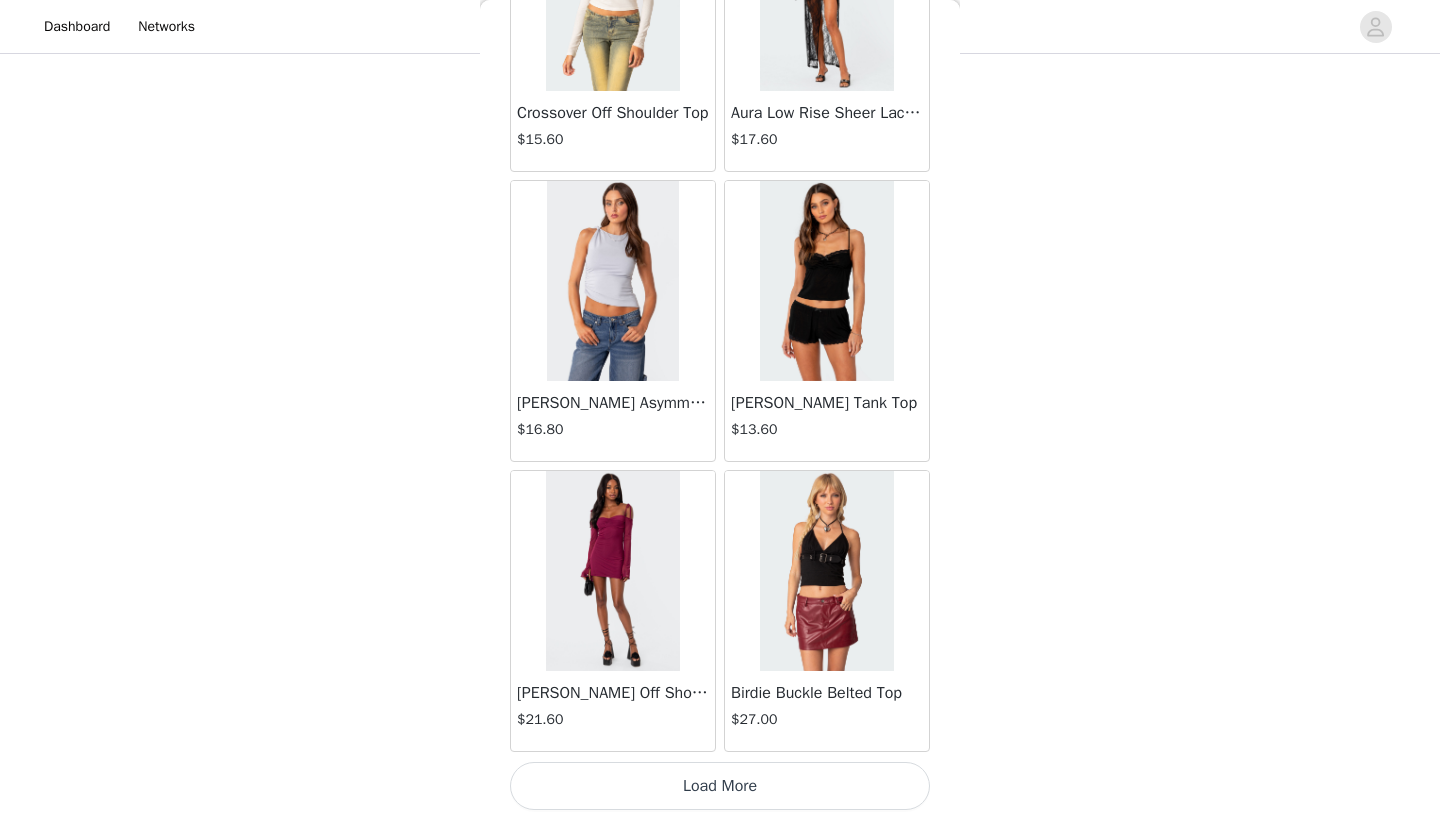 click on "Load More" at bounding box center (720, 786) 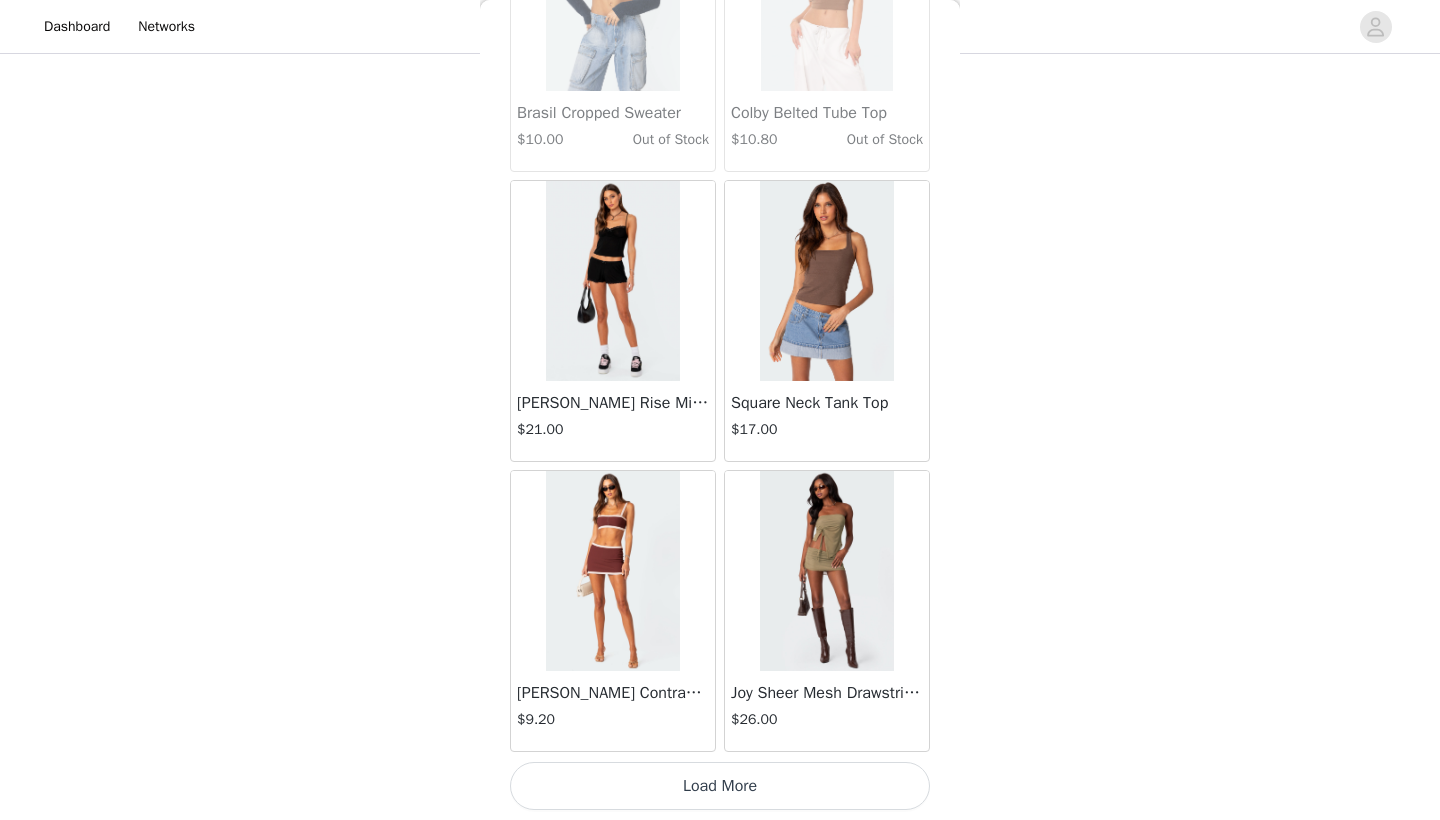 click on "Load More" at bounding box center (720, 786) 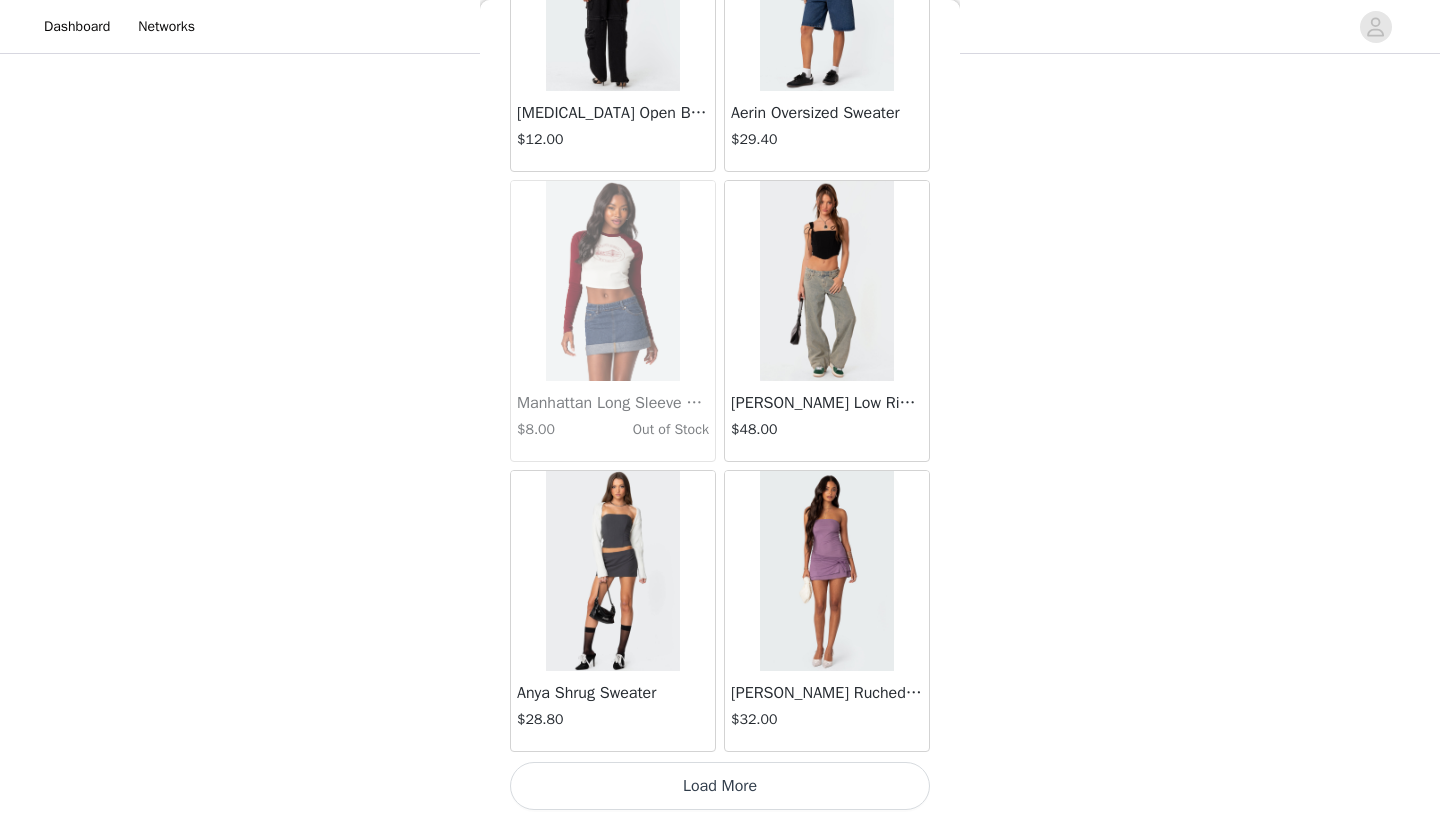click on "Load More" at bounding box center (720, 786) 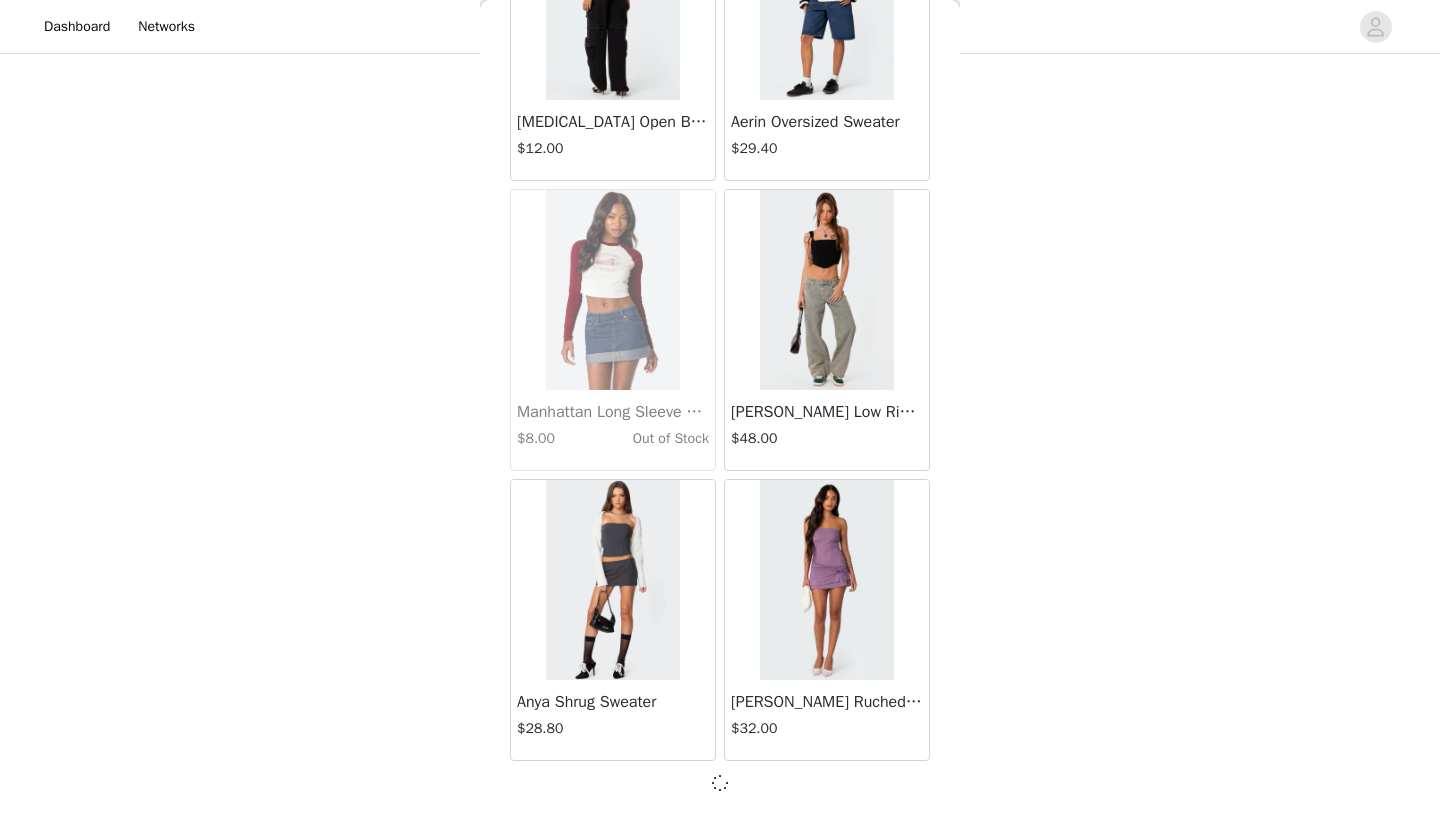 scroll, scrollTop: 57331, scrollLeft: 0, axis: vertical 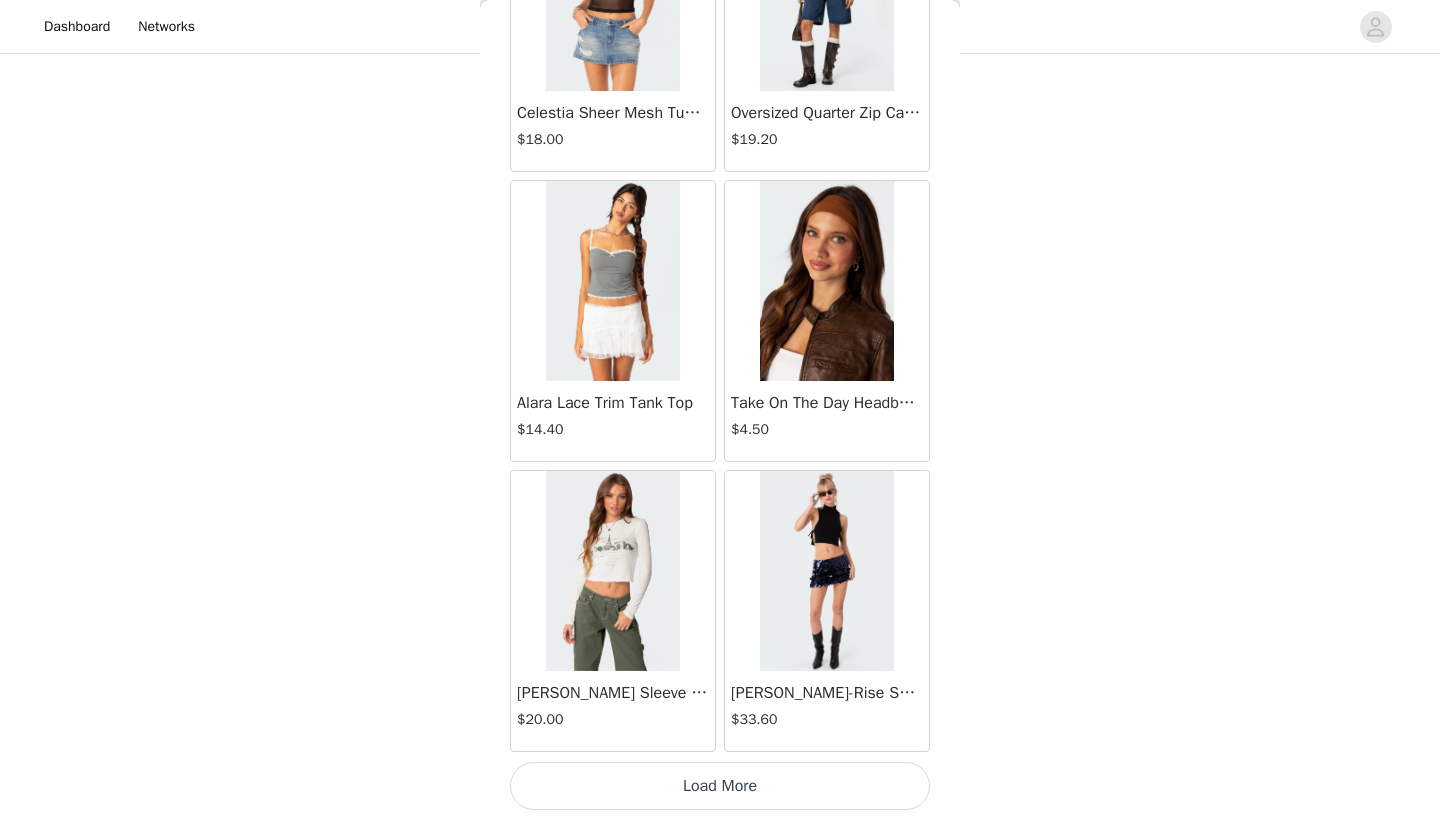 click on "Load More" at bounding box center [720, 786] 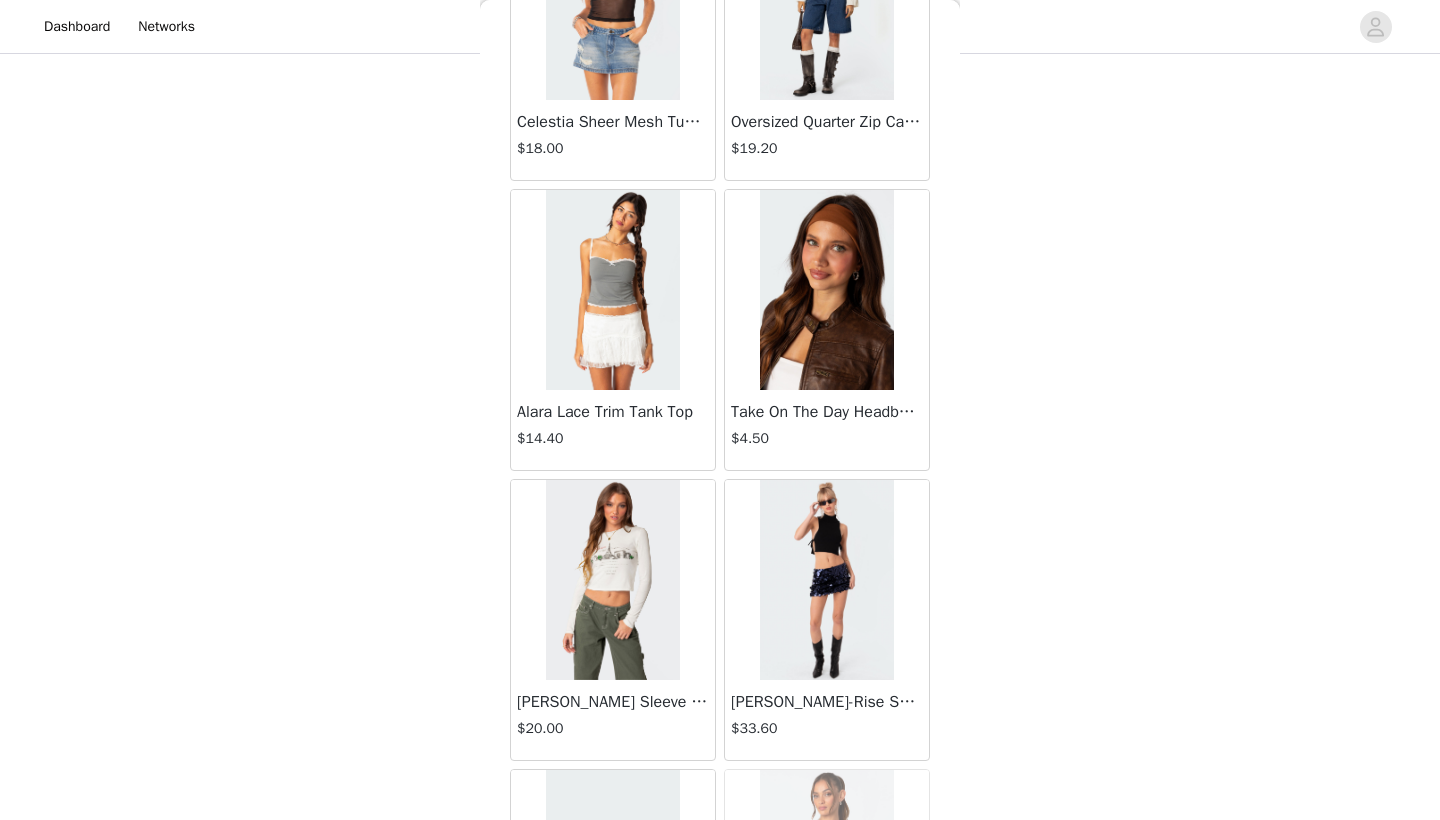 scroll, scrollTop: 1151, scrollLeft: 0, axis: vertical 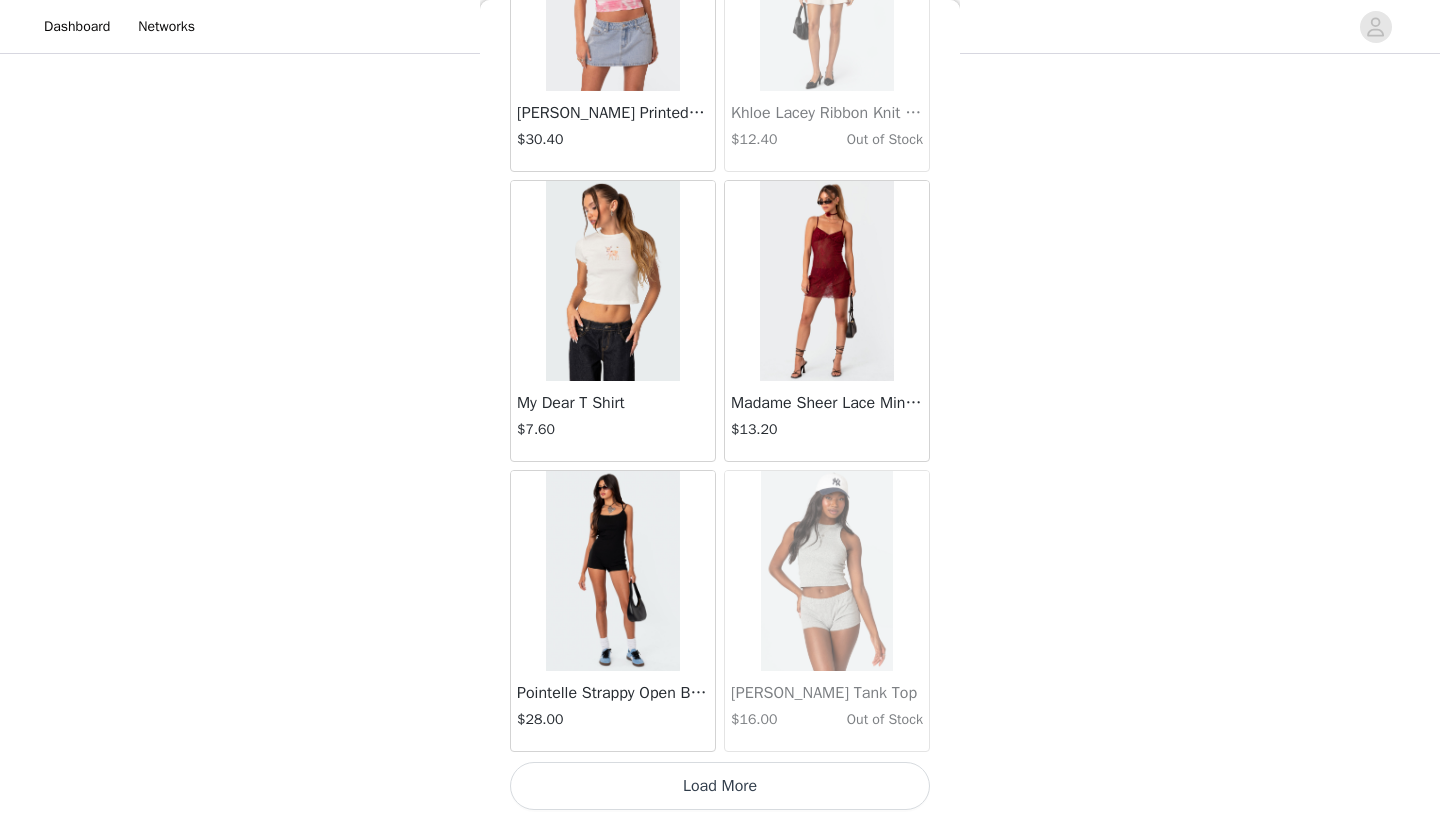 click on "Load More" at bounding box center [720, 786] 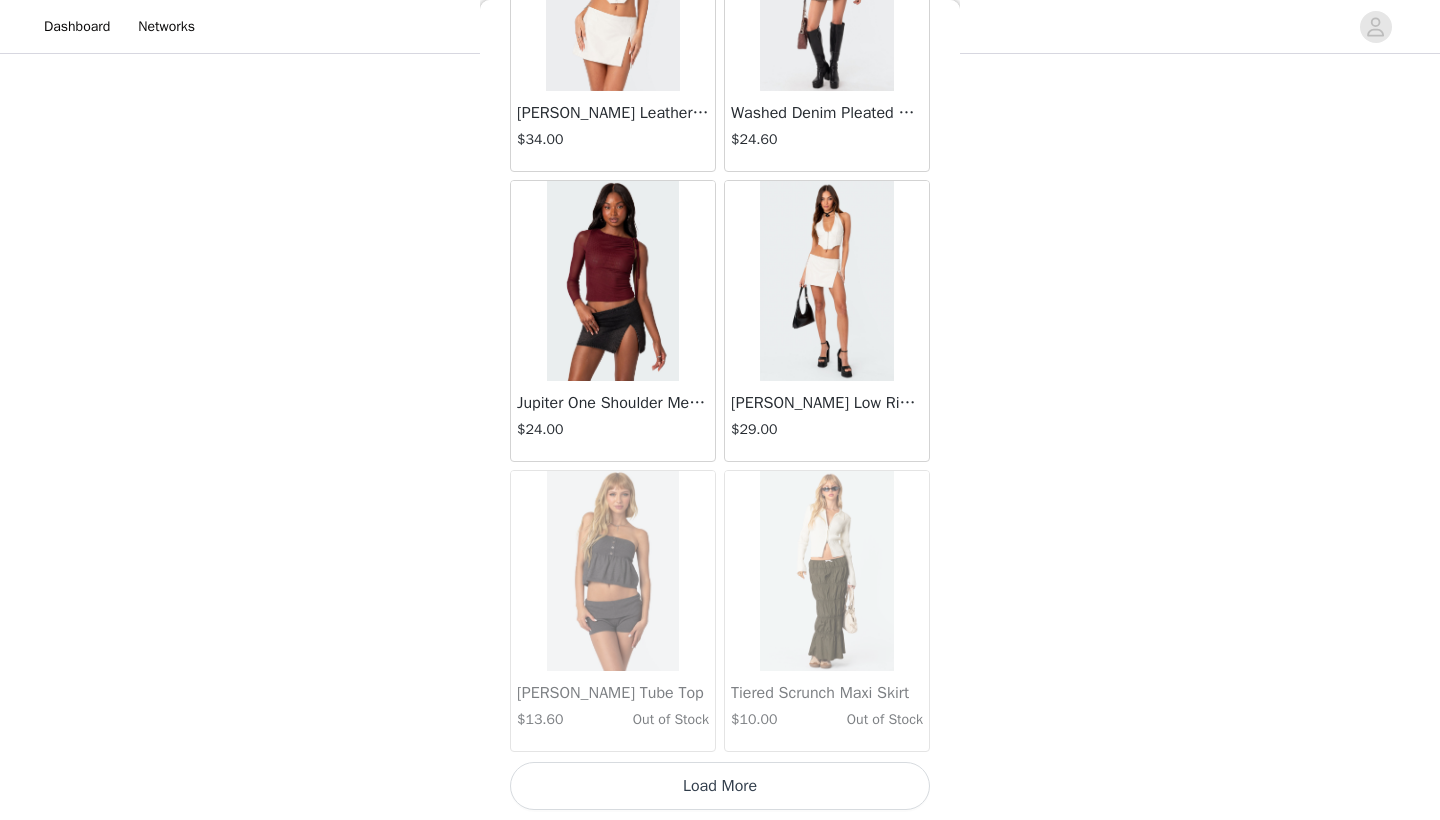 scroll, scrollTop: 66040, scrollLeft: 0, axis: vertical 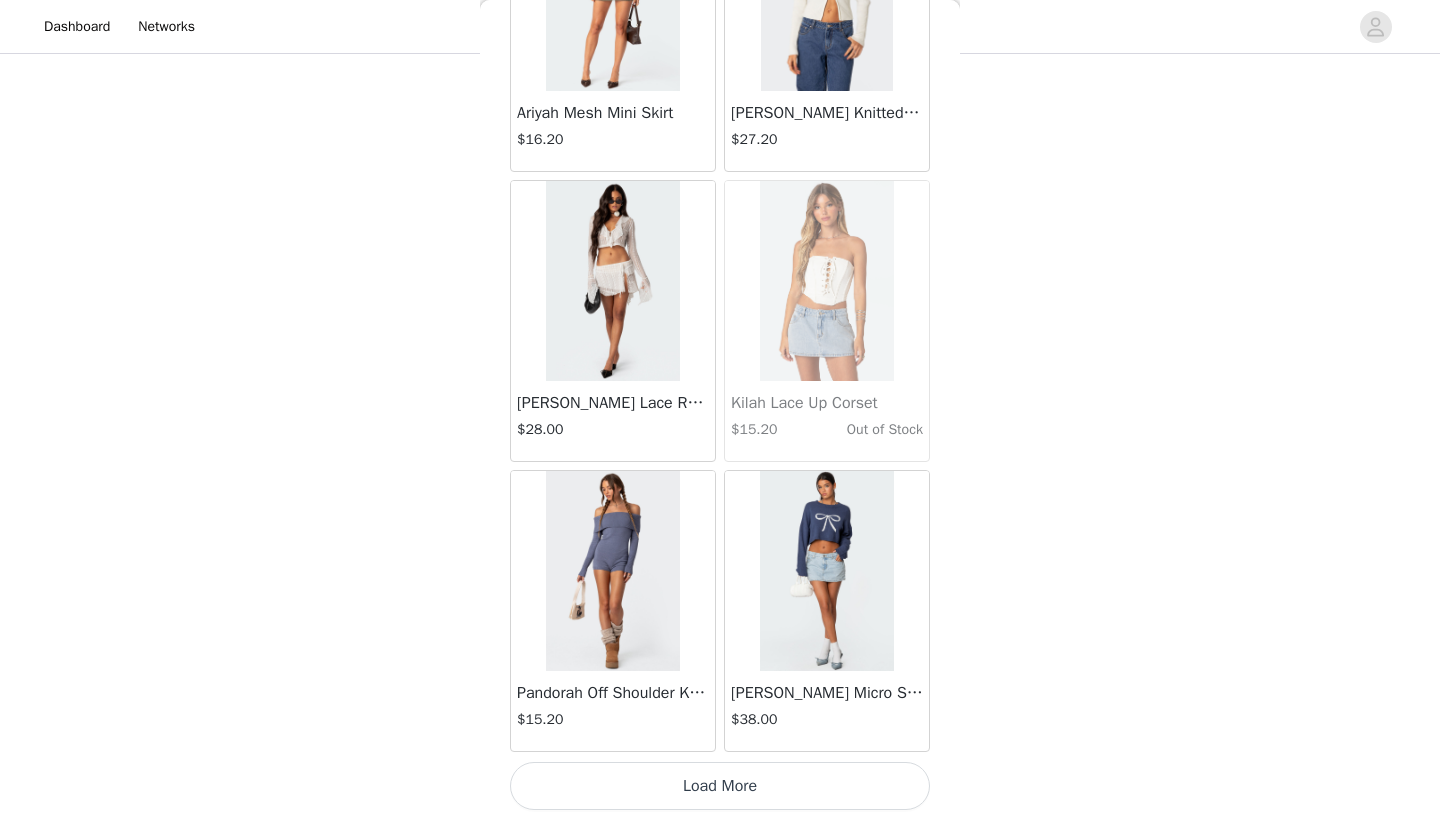 click on "Load More" at bounding box center (720, 786) 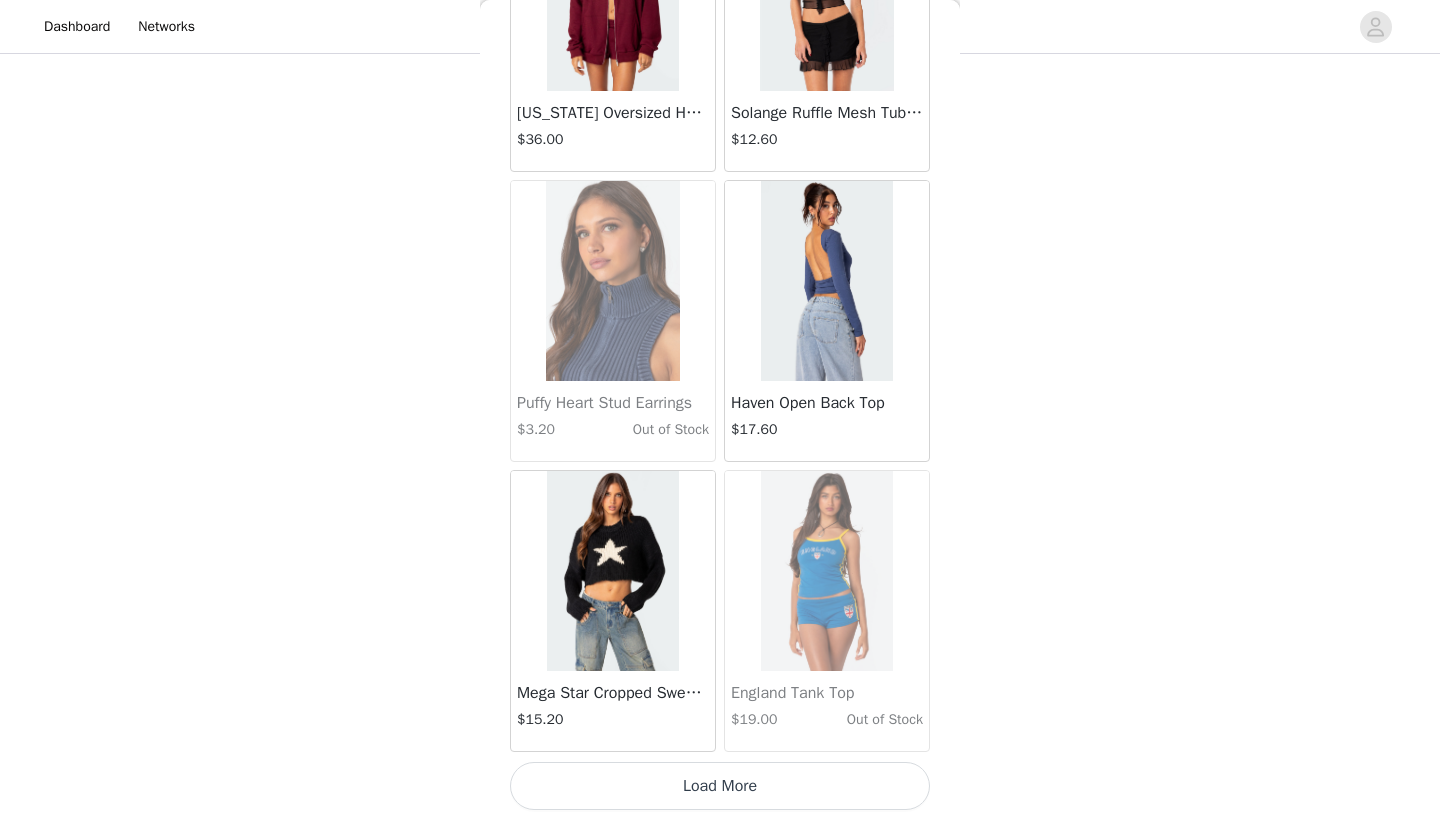 click on "Load More" at bounding box center (720, 786) 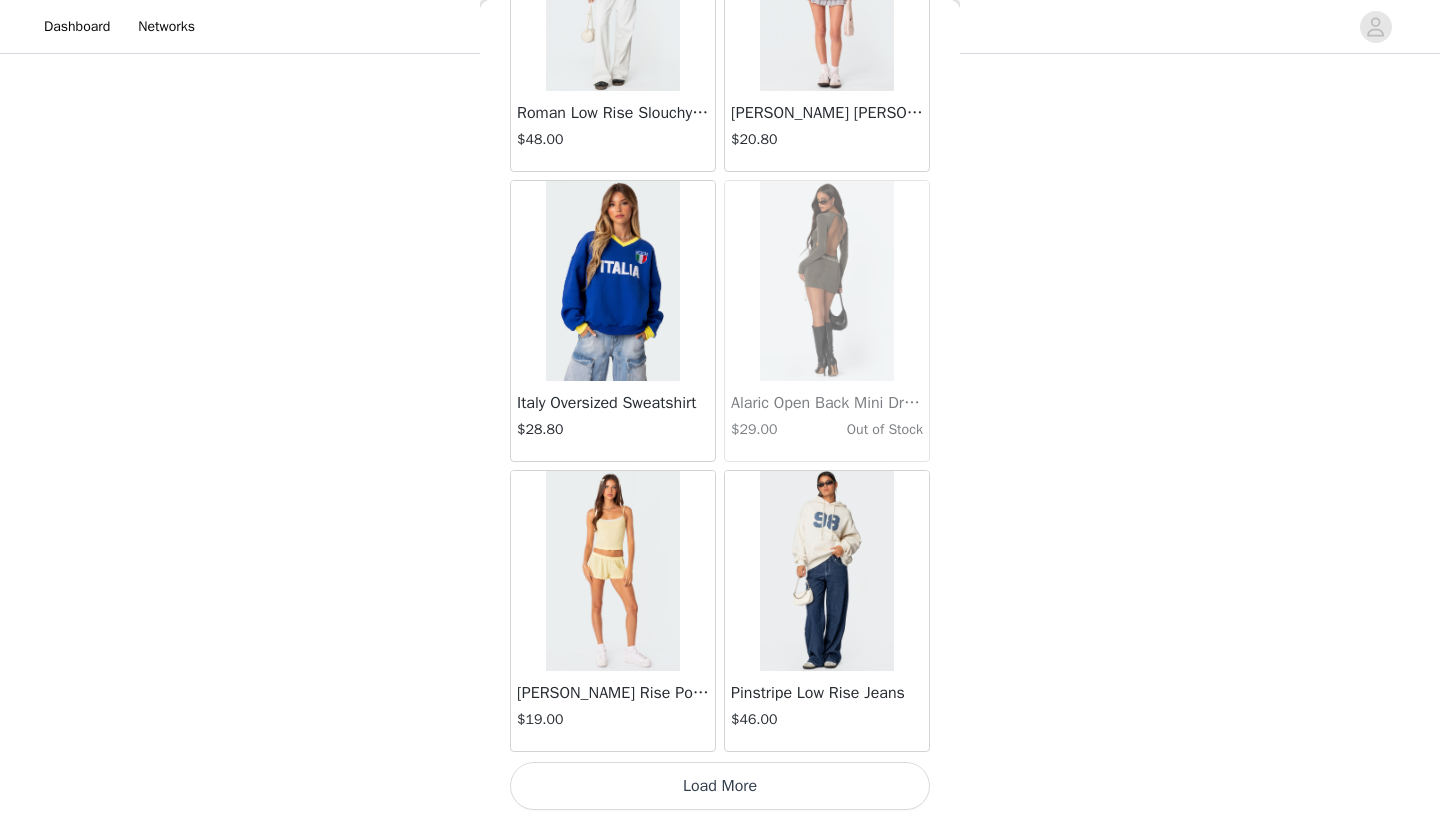 click on "Load More" at bounding box center [720, 786] 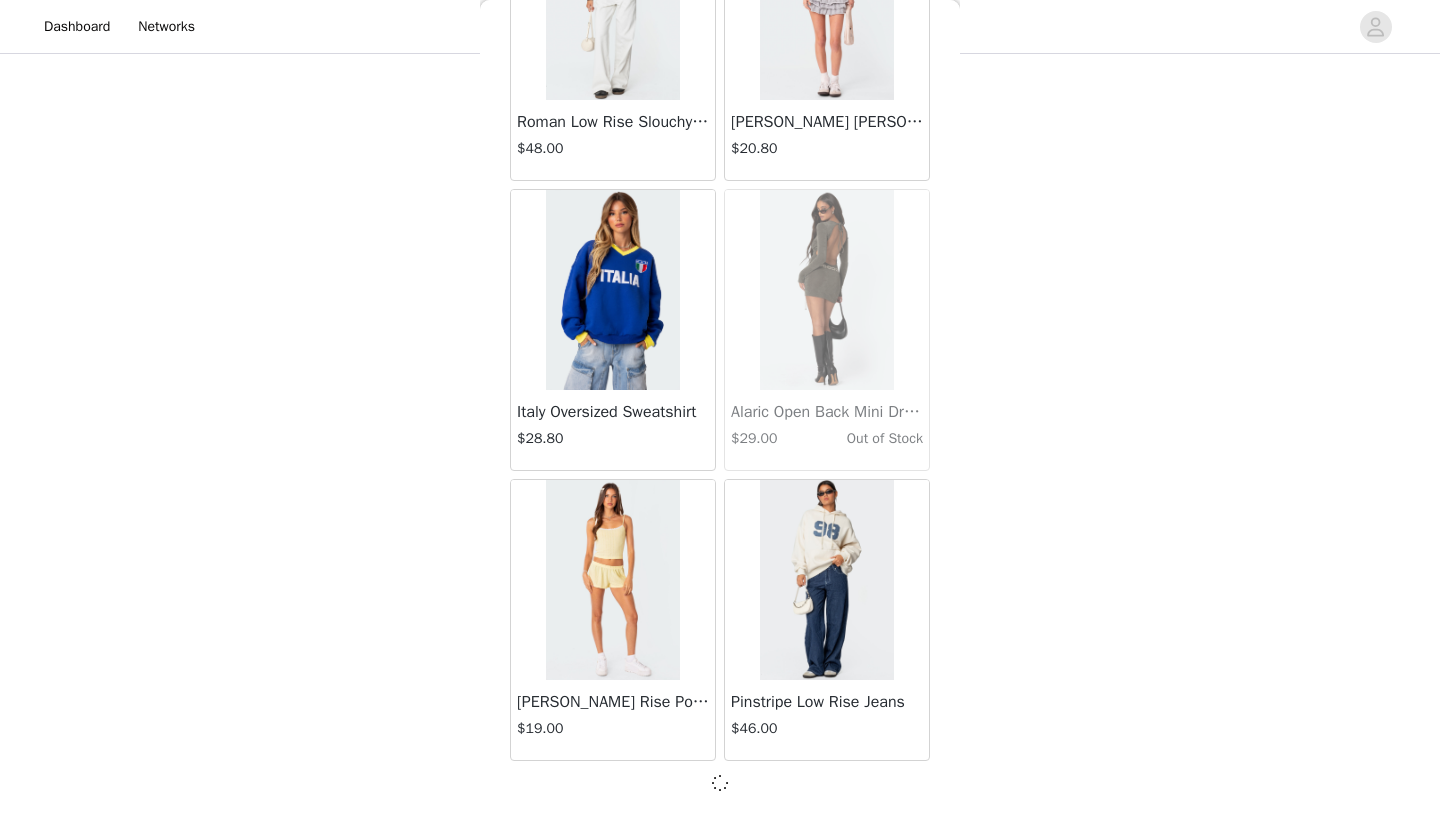 scroll, scrollTop: 74731, scrollLeft: 0, axis: vertical 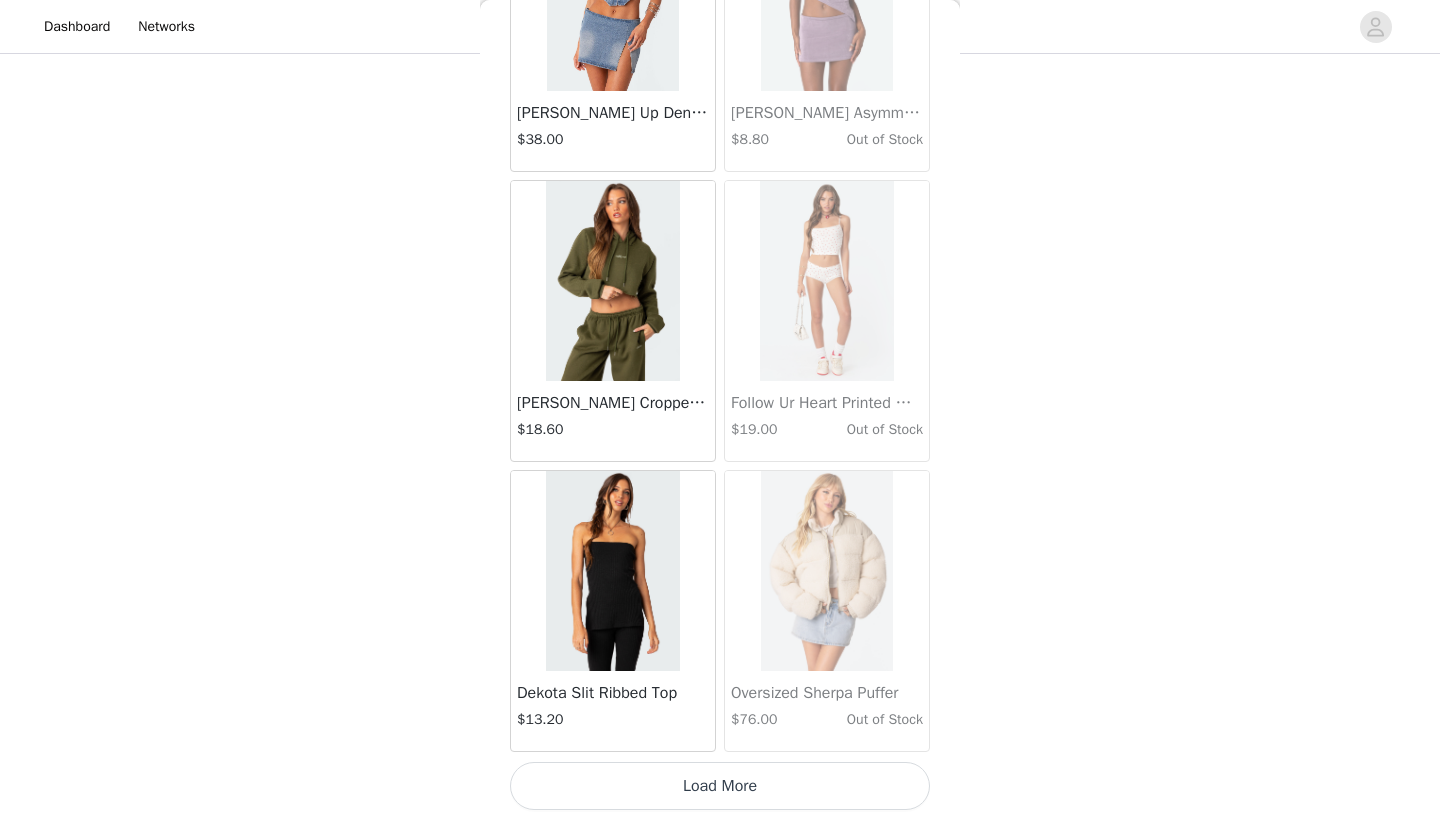 click on "Load More" at bounding box center (720, 786) 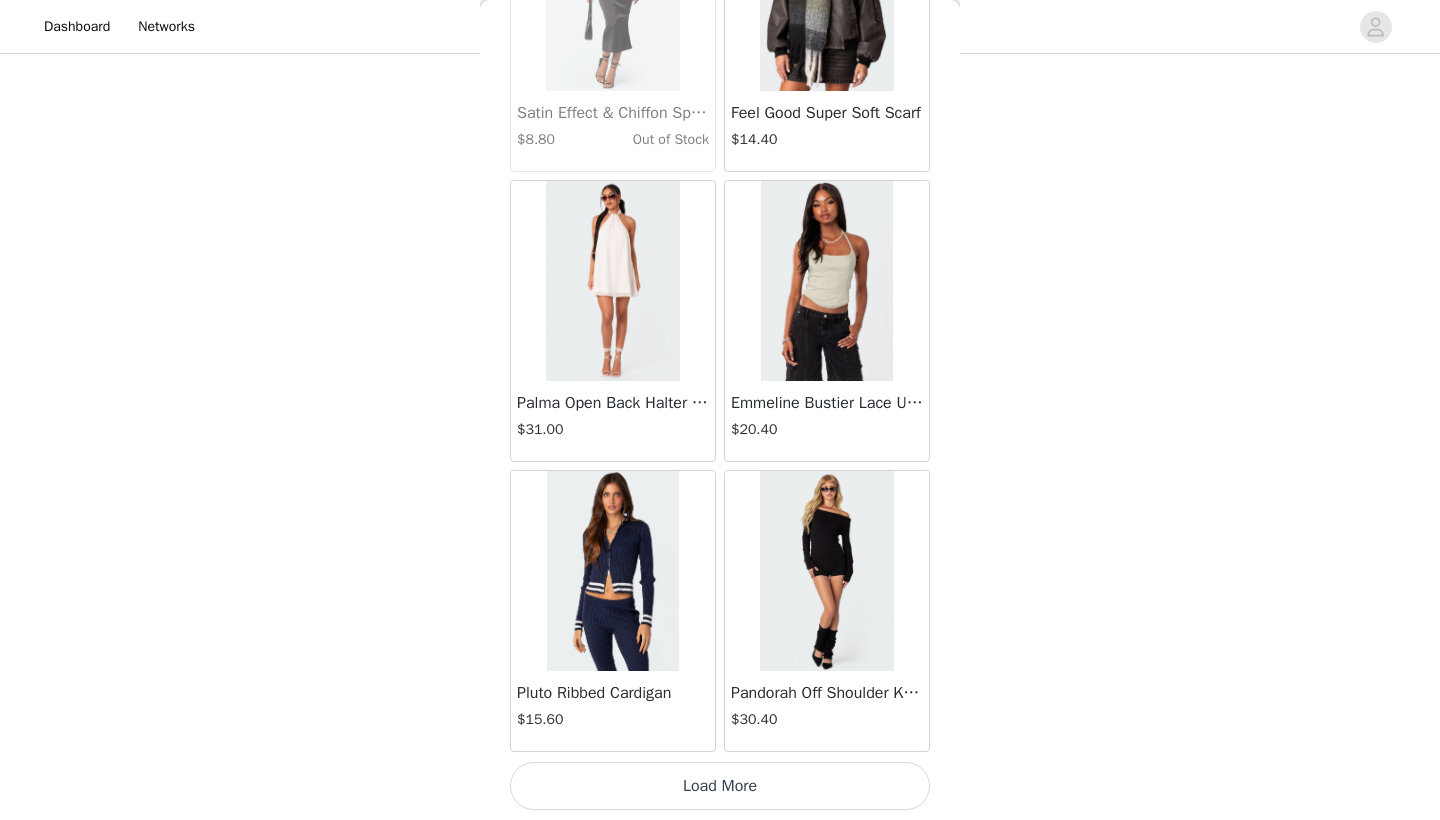 click on "Load More" at bounding box center (720, 786) 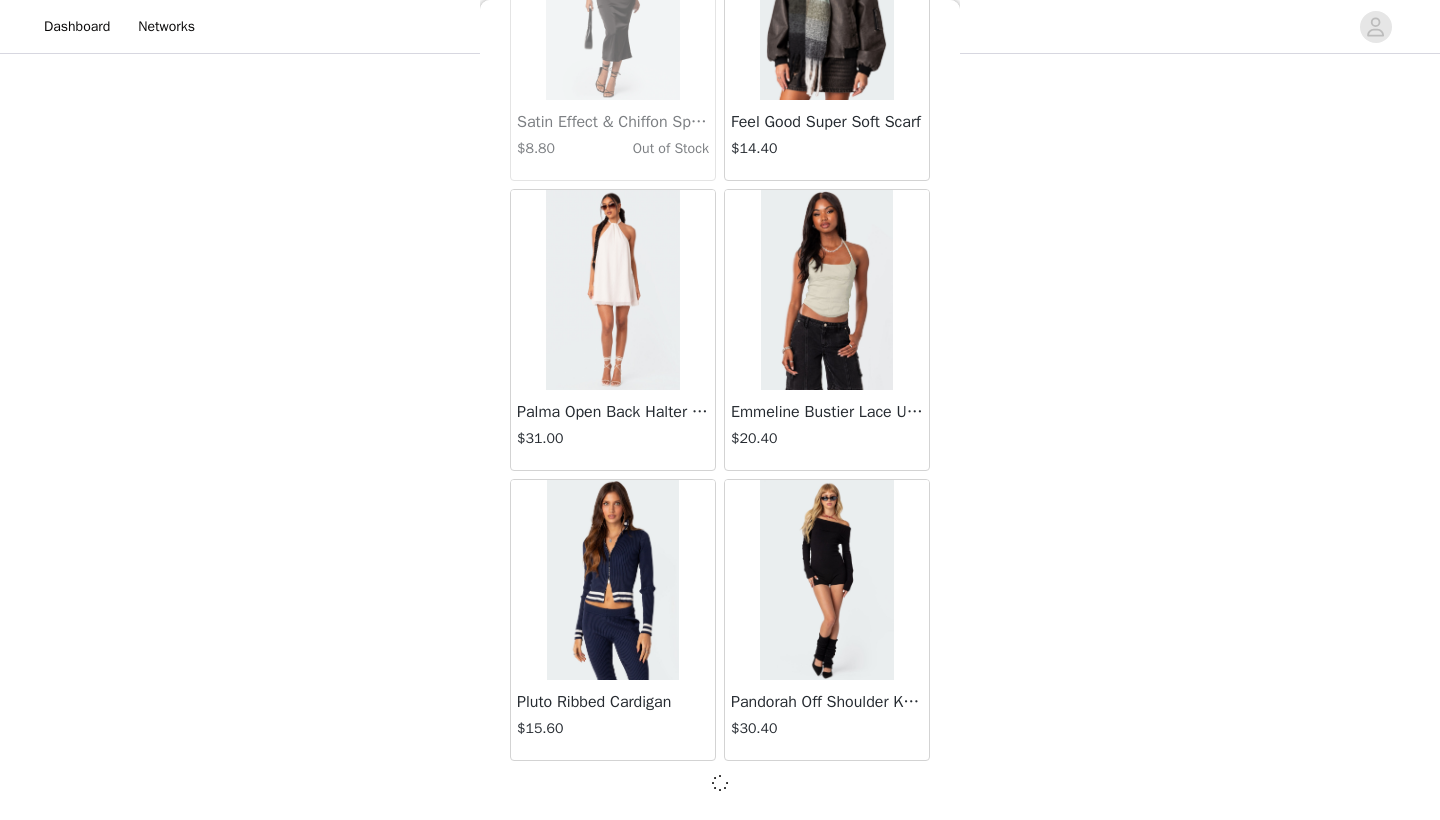 scroll, scrollTop: 80531, scrollLeft: 0, axis: vertical 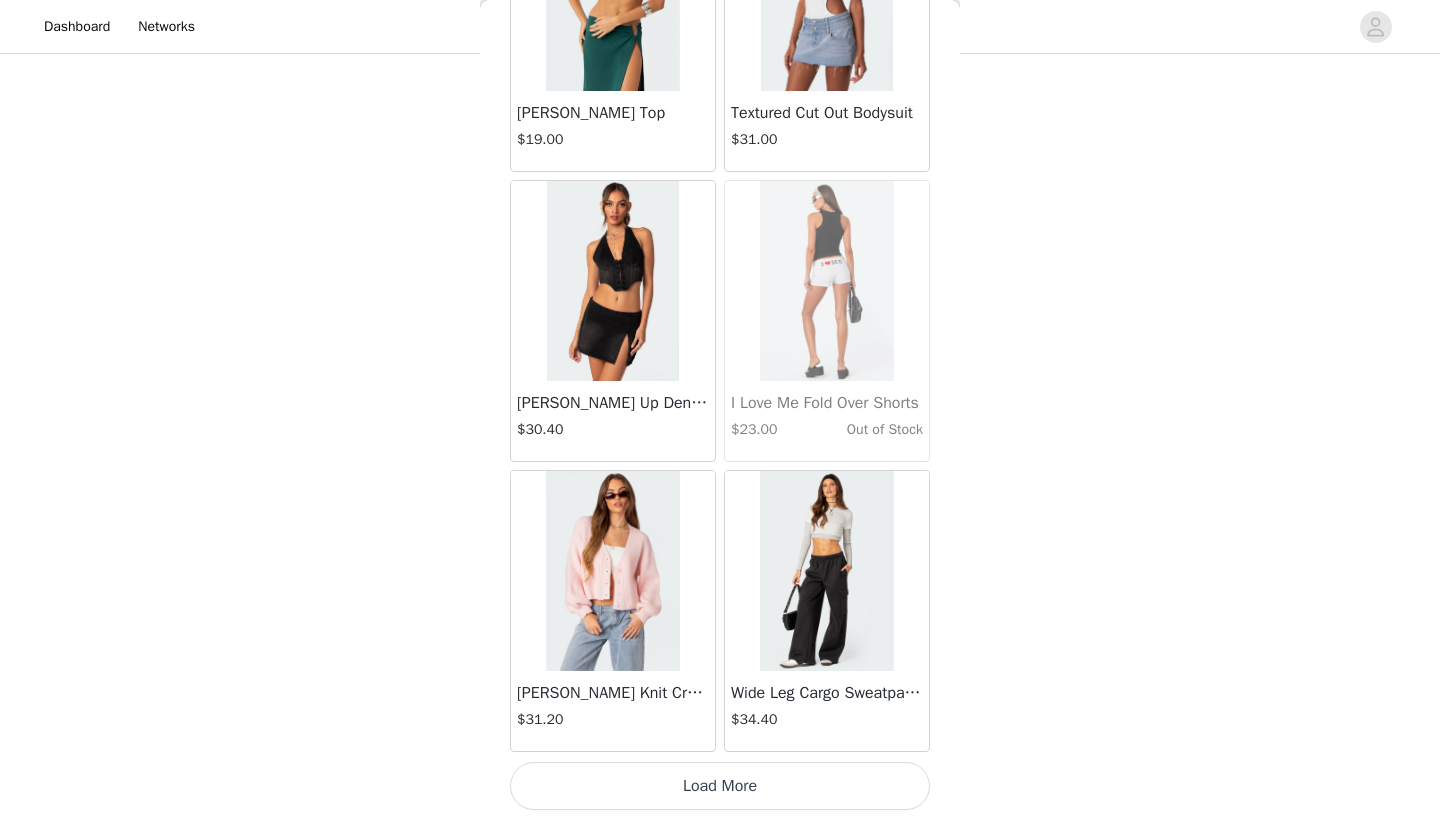 click on "Load More" at bounding box center (720, 786) 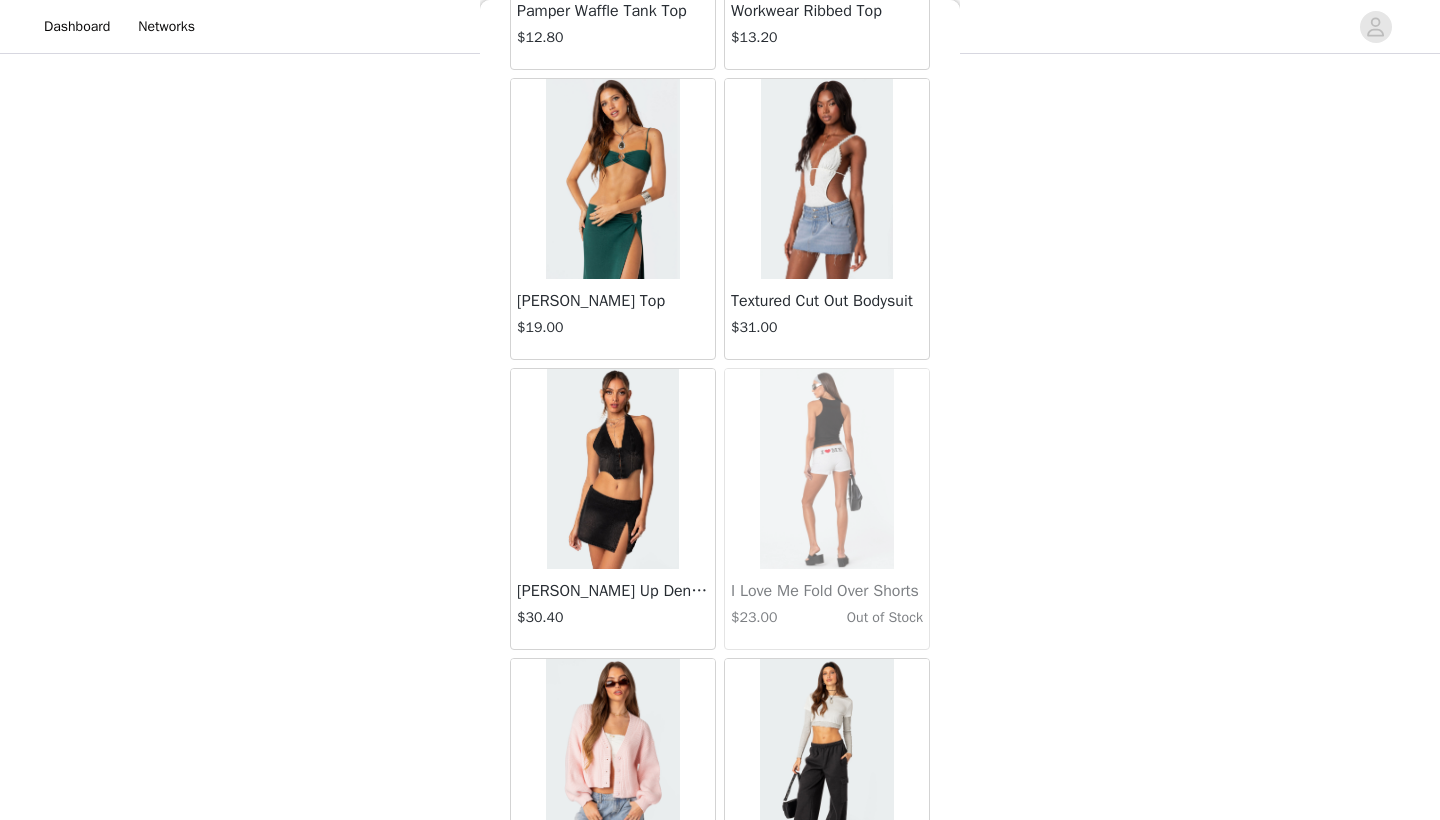 scroll, scrollTop: 83250, scrollLeft: 0, axis: vertical 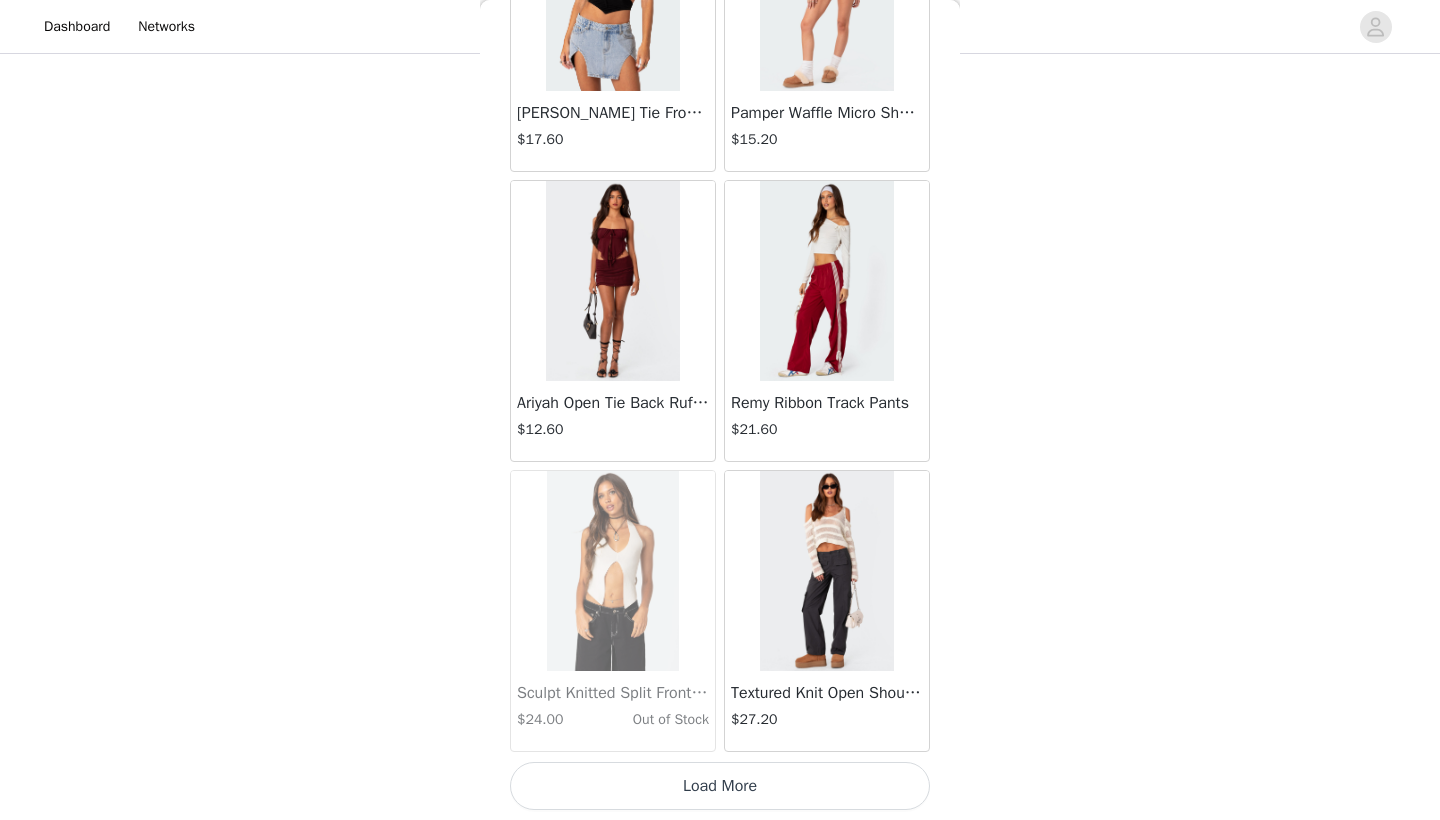 click on "Load More" at bounding box center (720, 786) 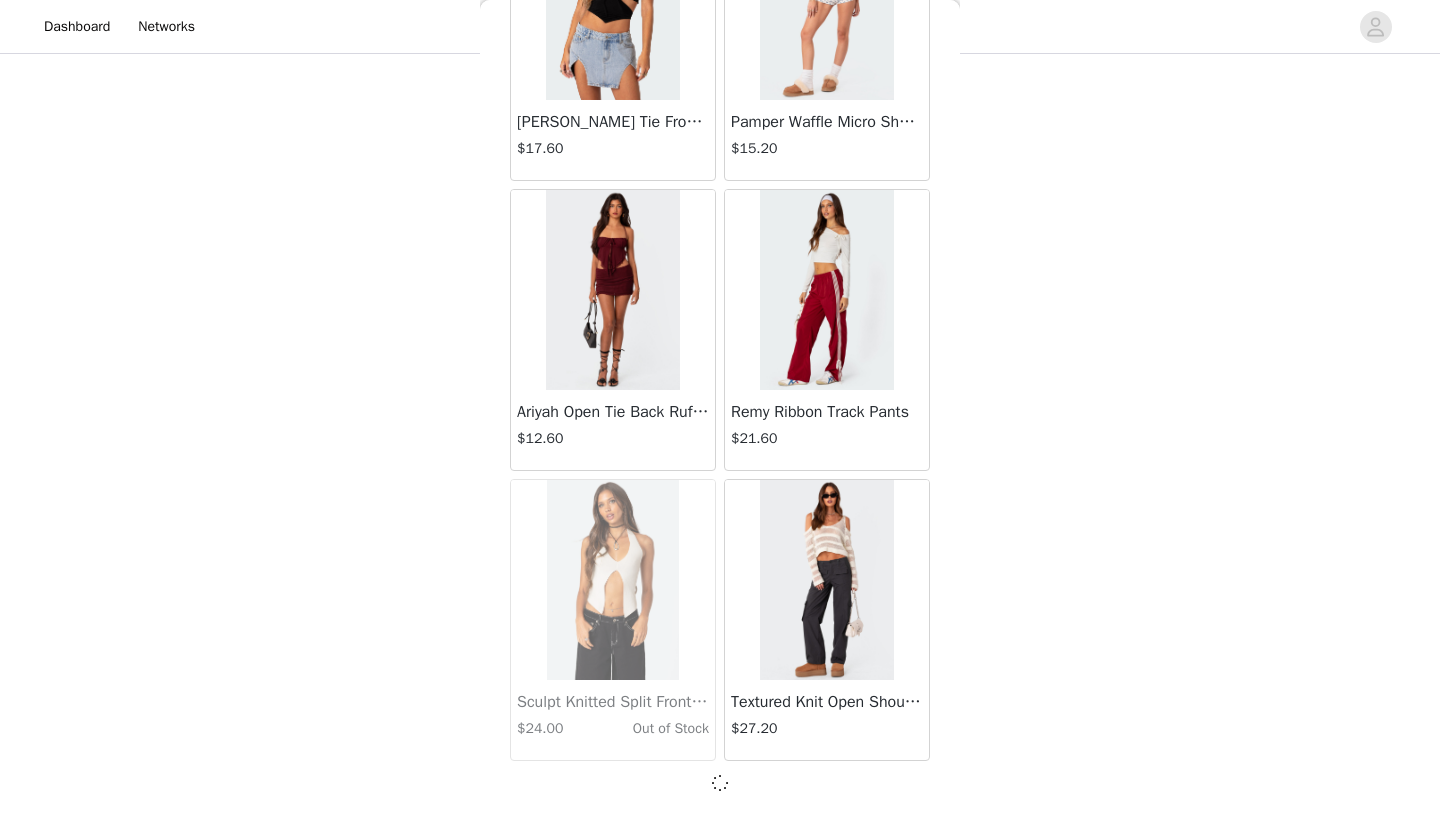 scroll, scrollTop: 86331, scrollLeft: 0, axis: vertical 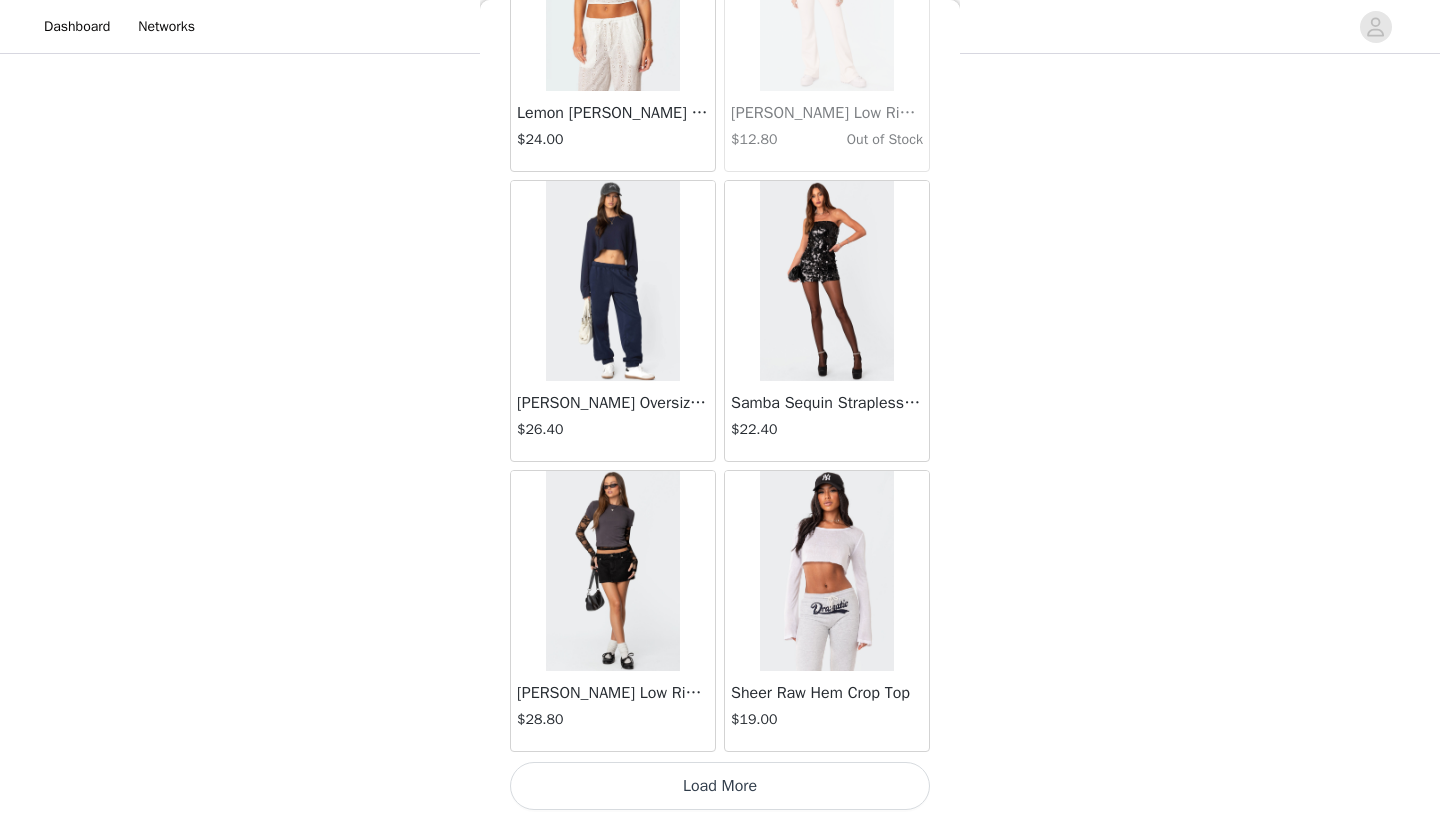 click on "Load More" at bounding box center [720, 786] 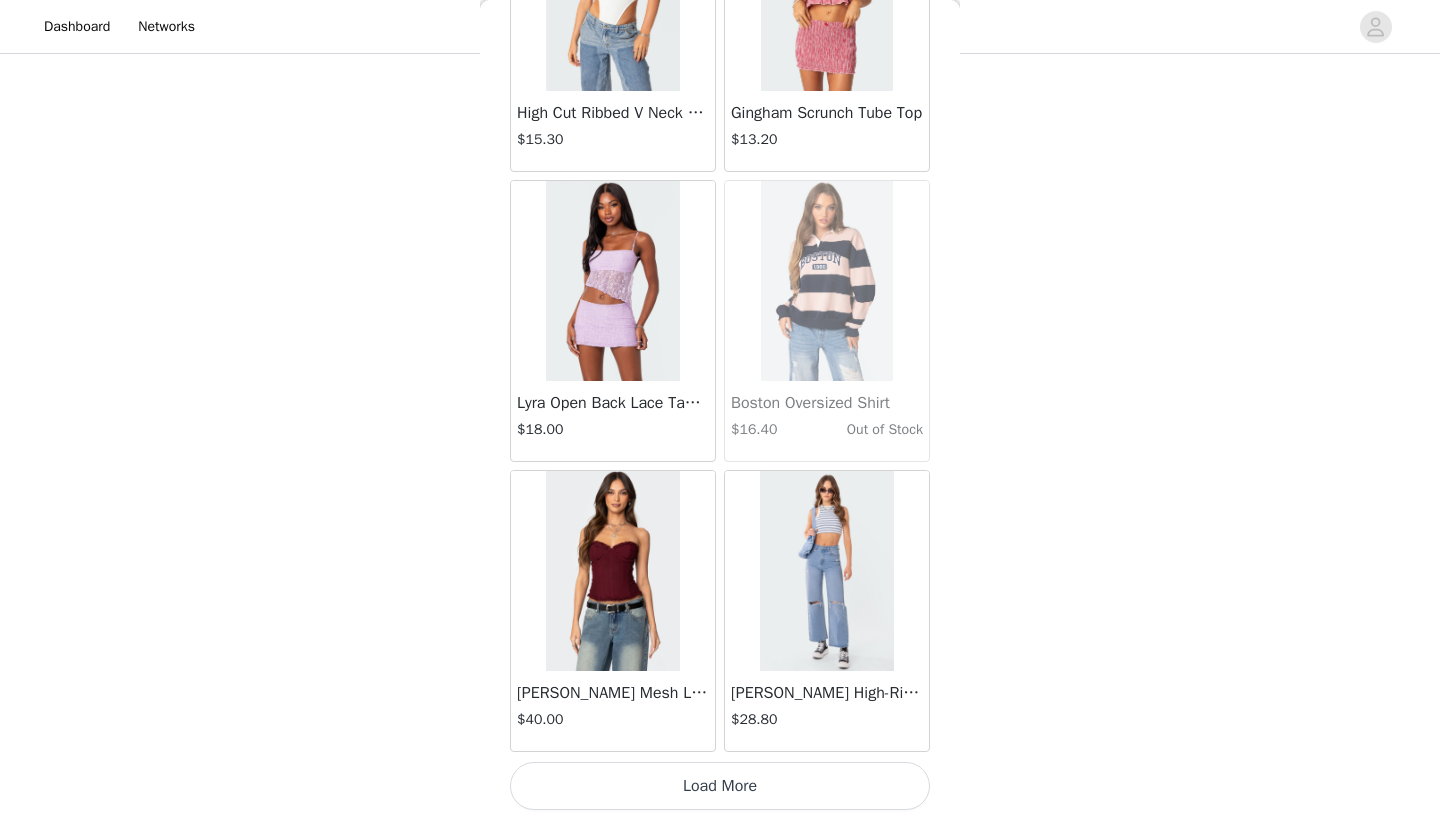 click on "Load More" at bounding box center (720, 786) 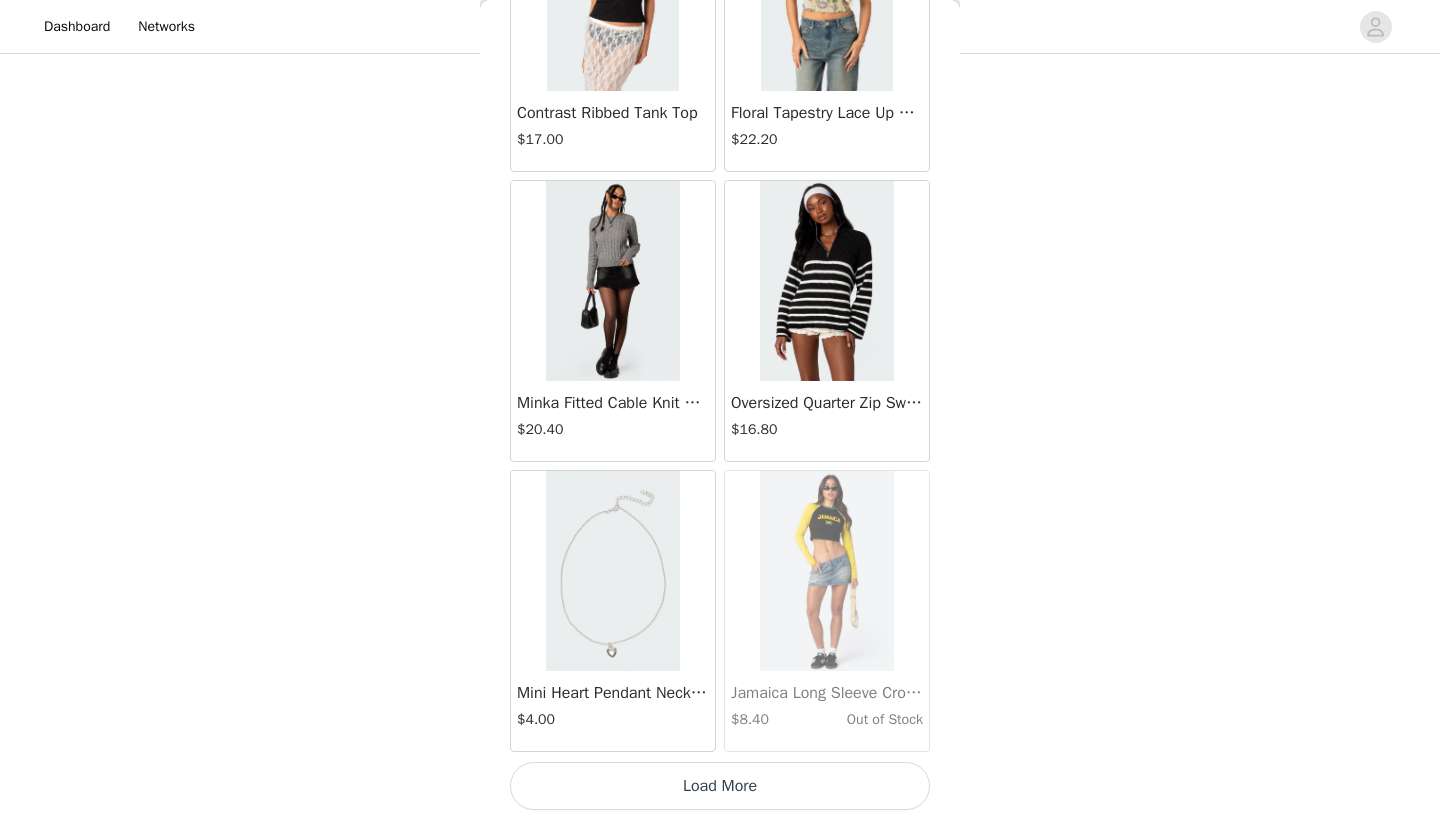scroll, scrollTop: 95040, scrollLeft: 0, axis: vertical 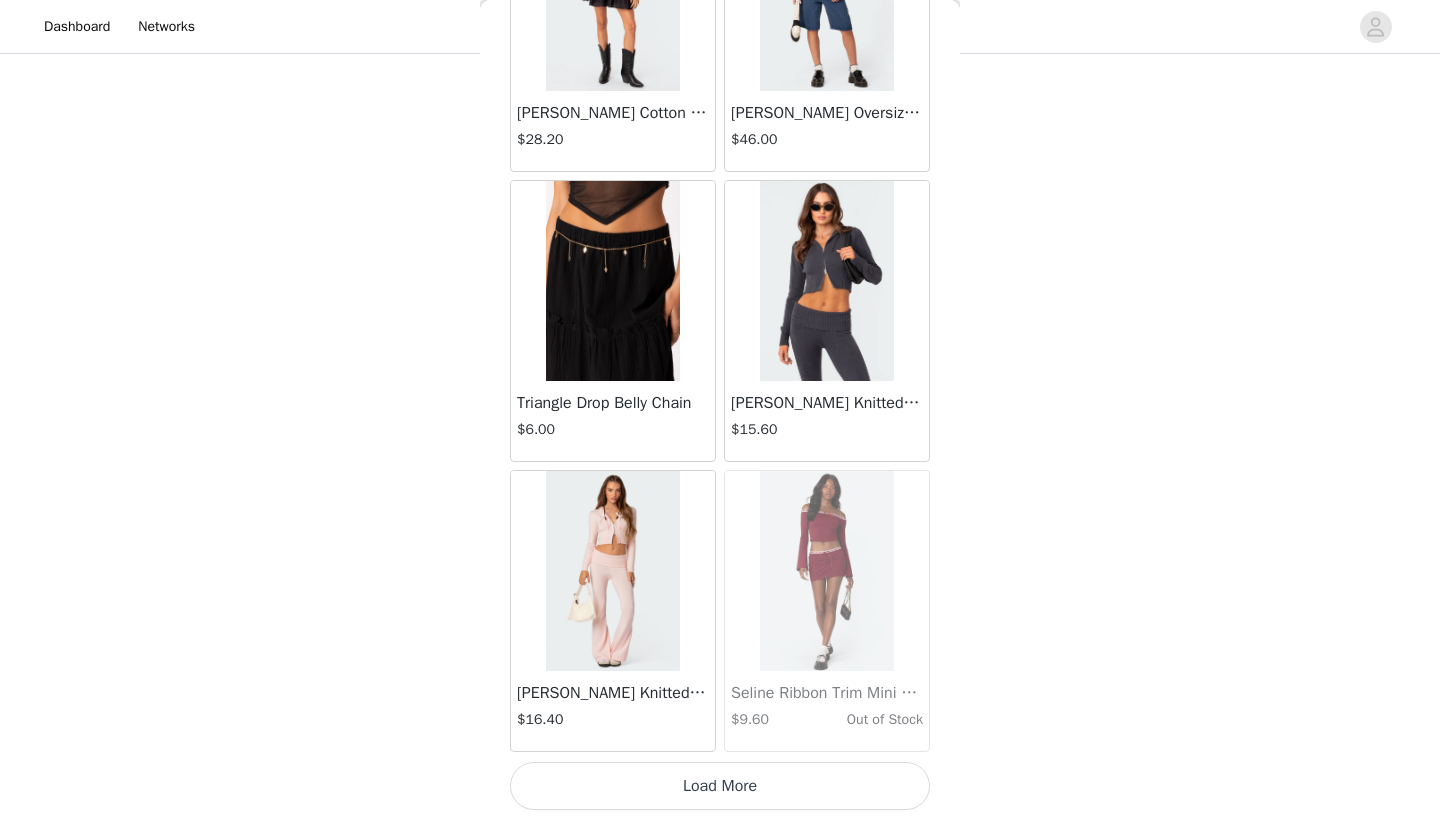 click on "Load More" at bounding box center [720, 786] 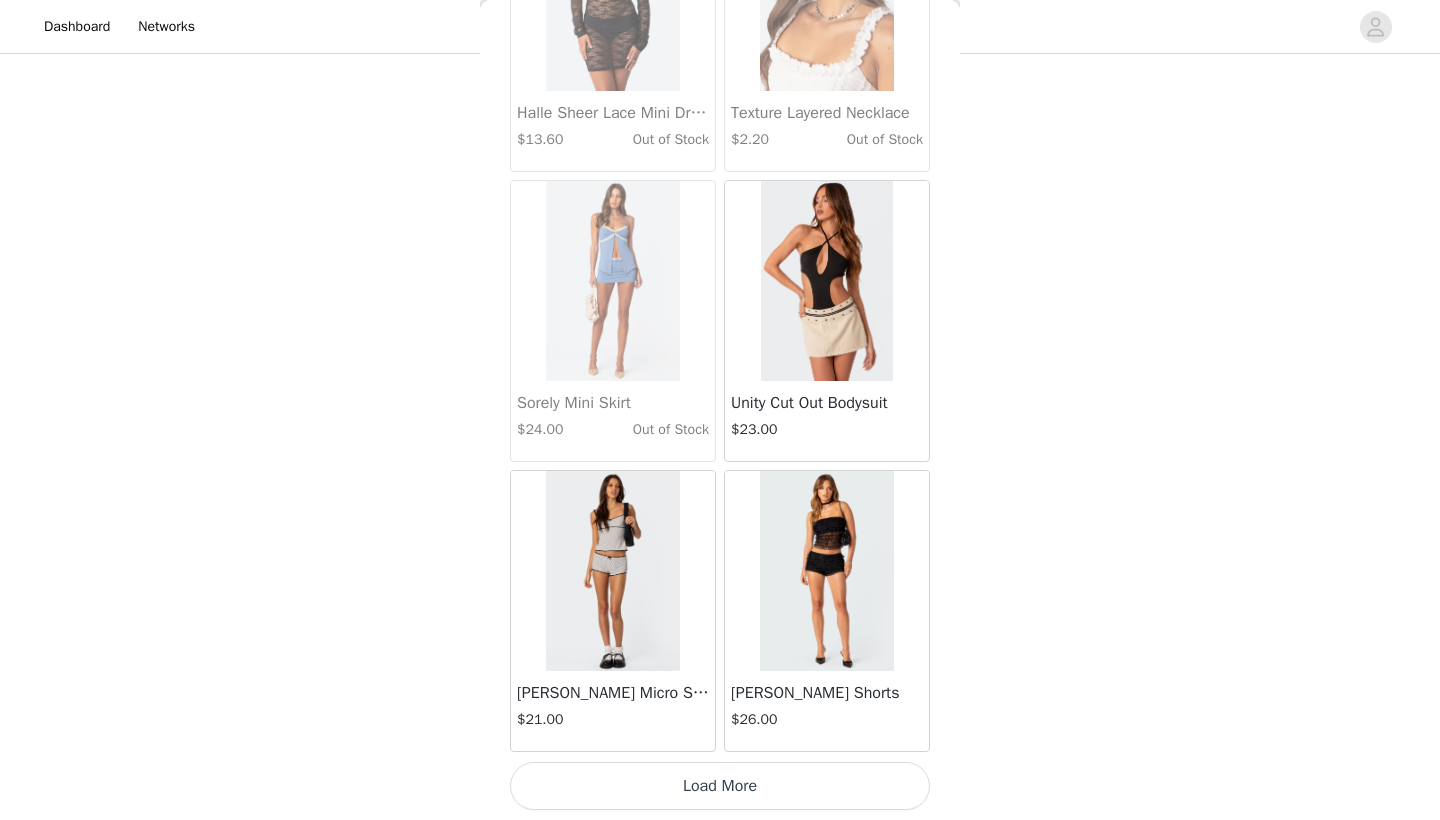 scroll, scrollTop: 100840, scrollLeft: 0, axis: vertical 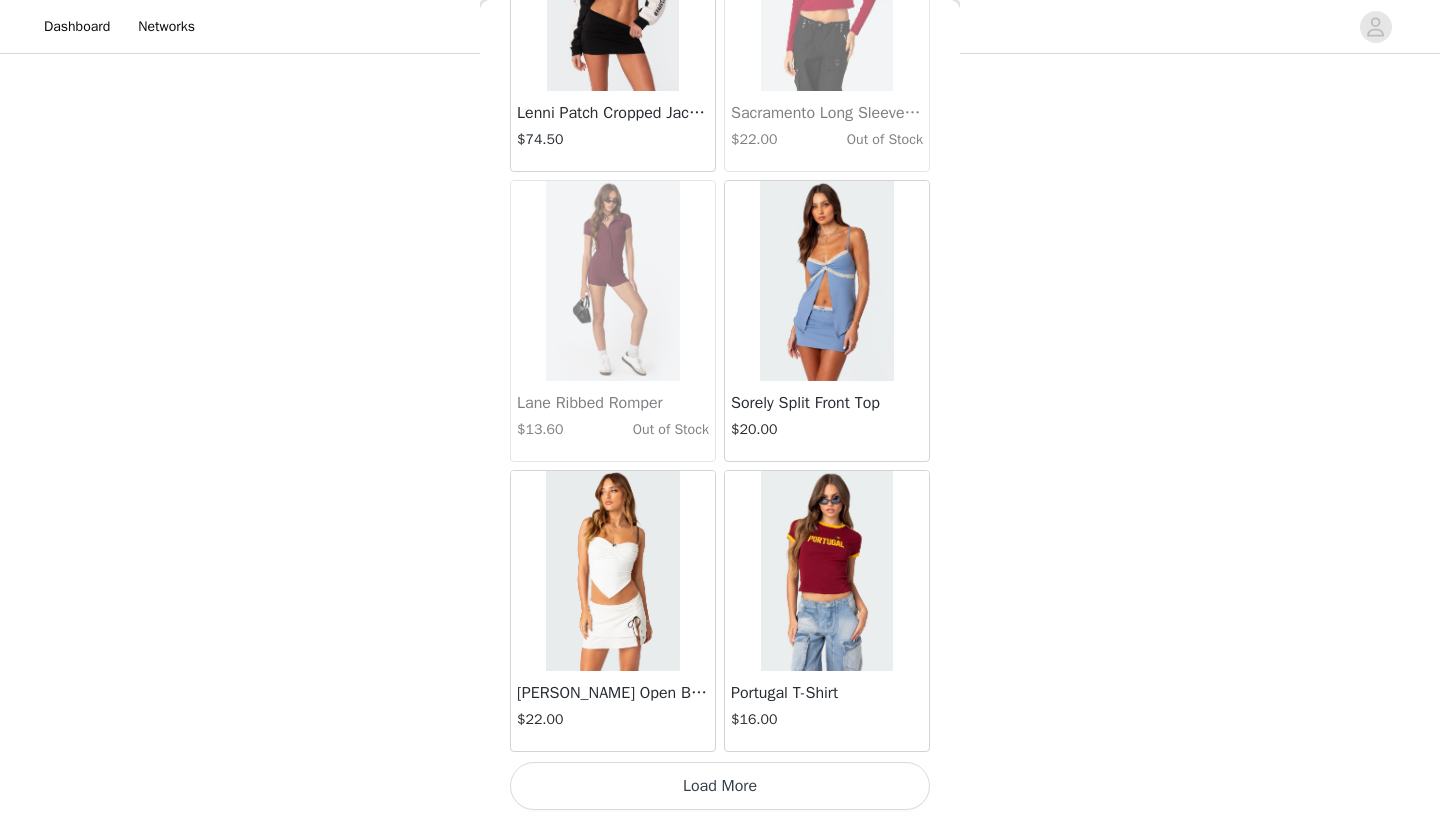 click on "Load More" at bounding box center (720, 786) 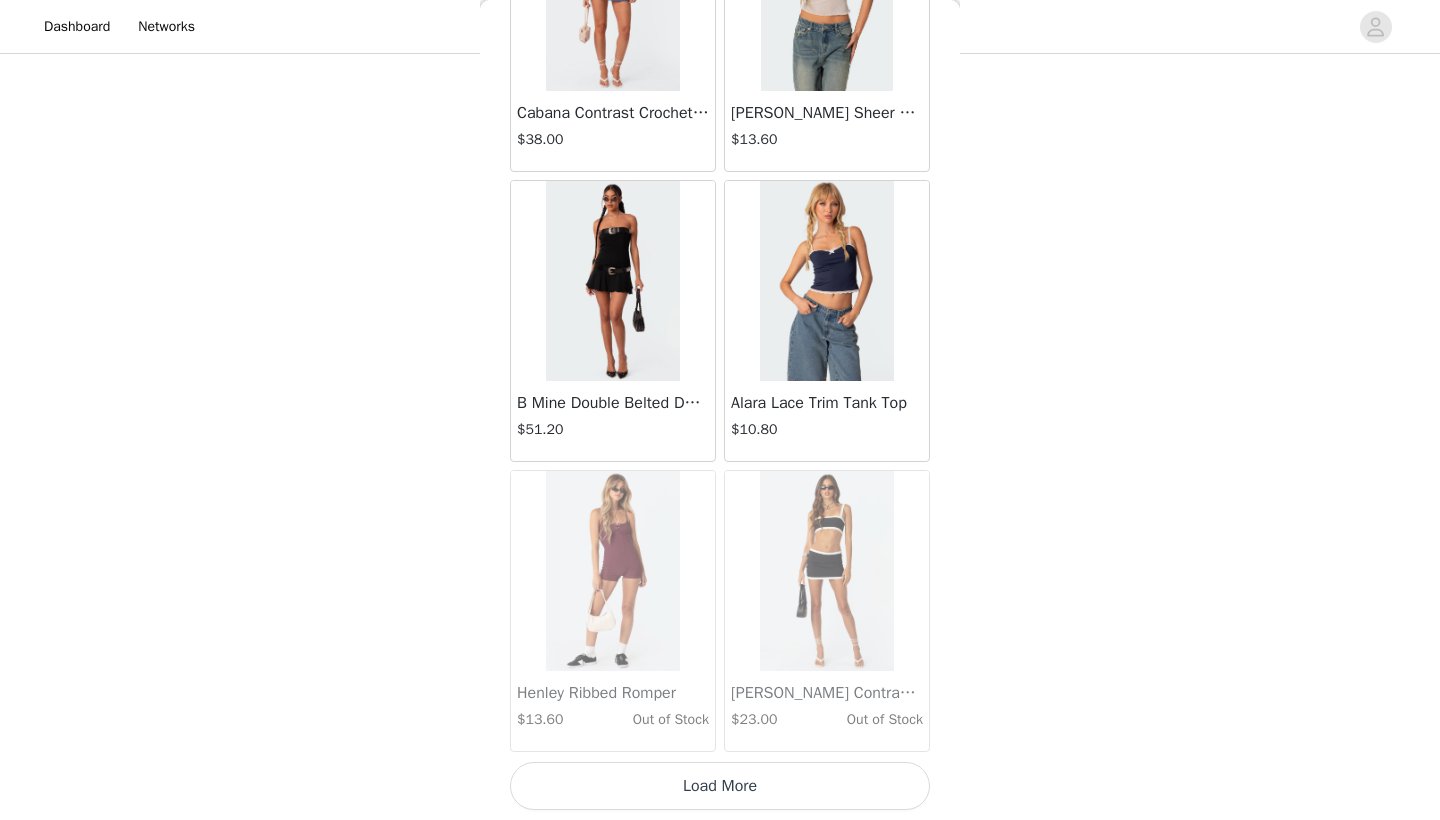 scroll, scrollTop: 106640, scrollLeft: 0, axis: vertical 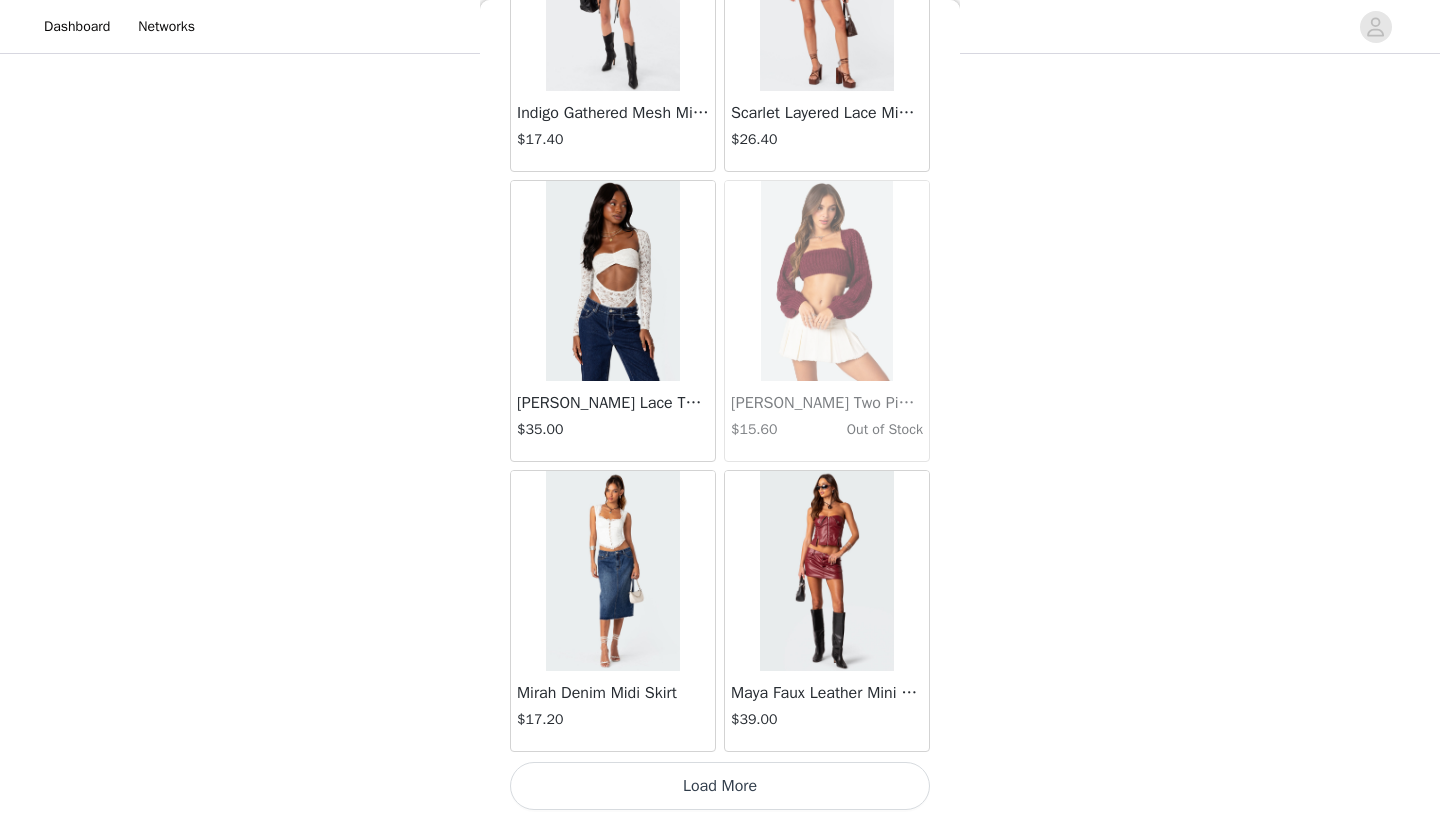 click on "Load More" at bounding box center (720, 786) 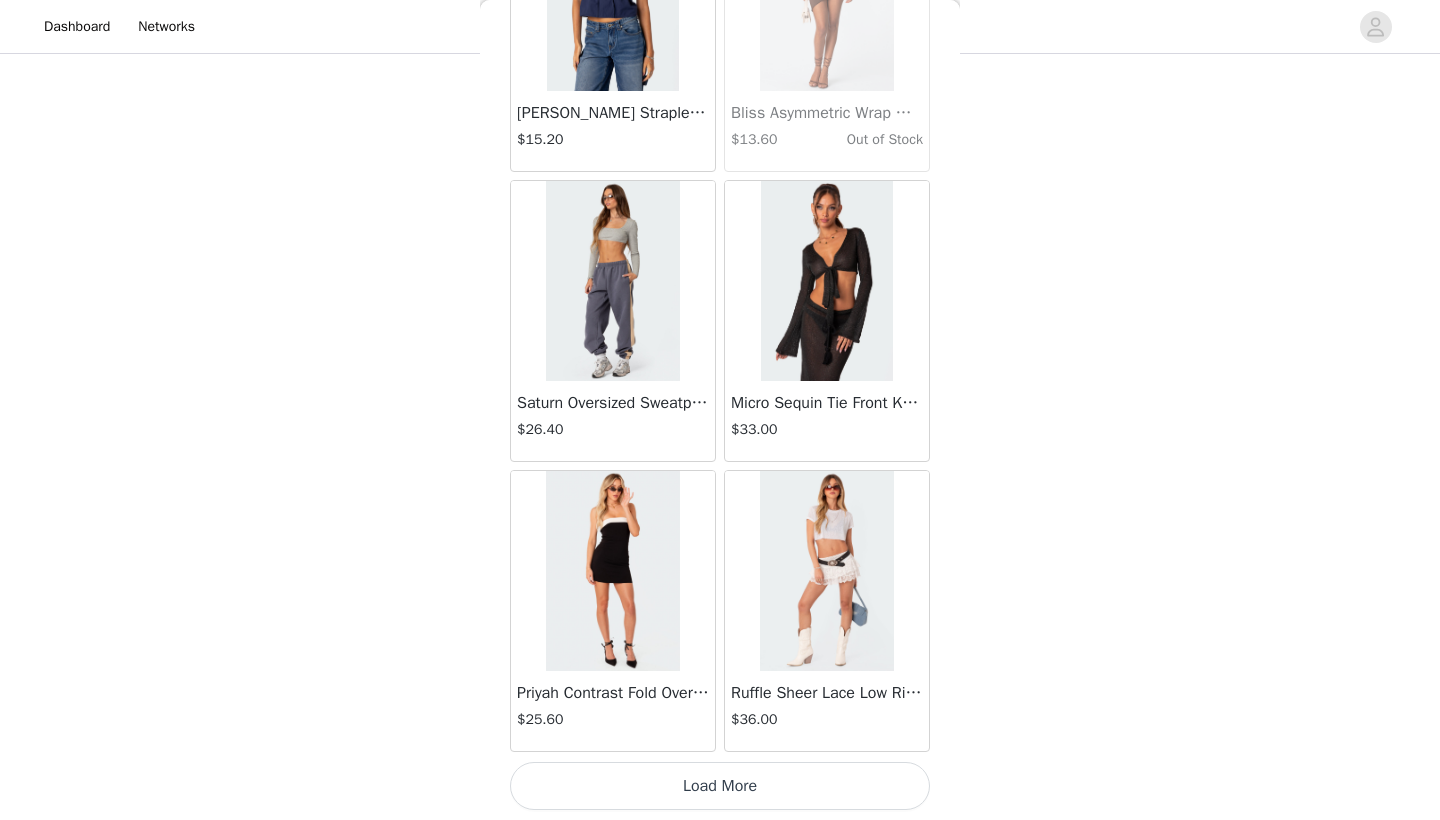 scroll, scrollTop: 112440, scrollLeft: 0, axis: vertical 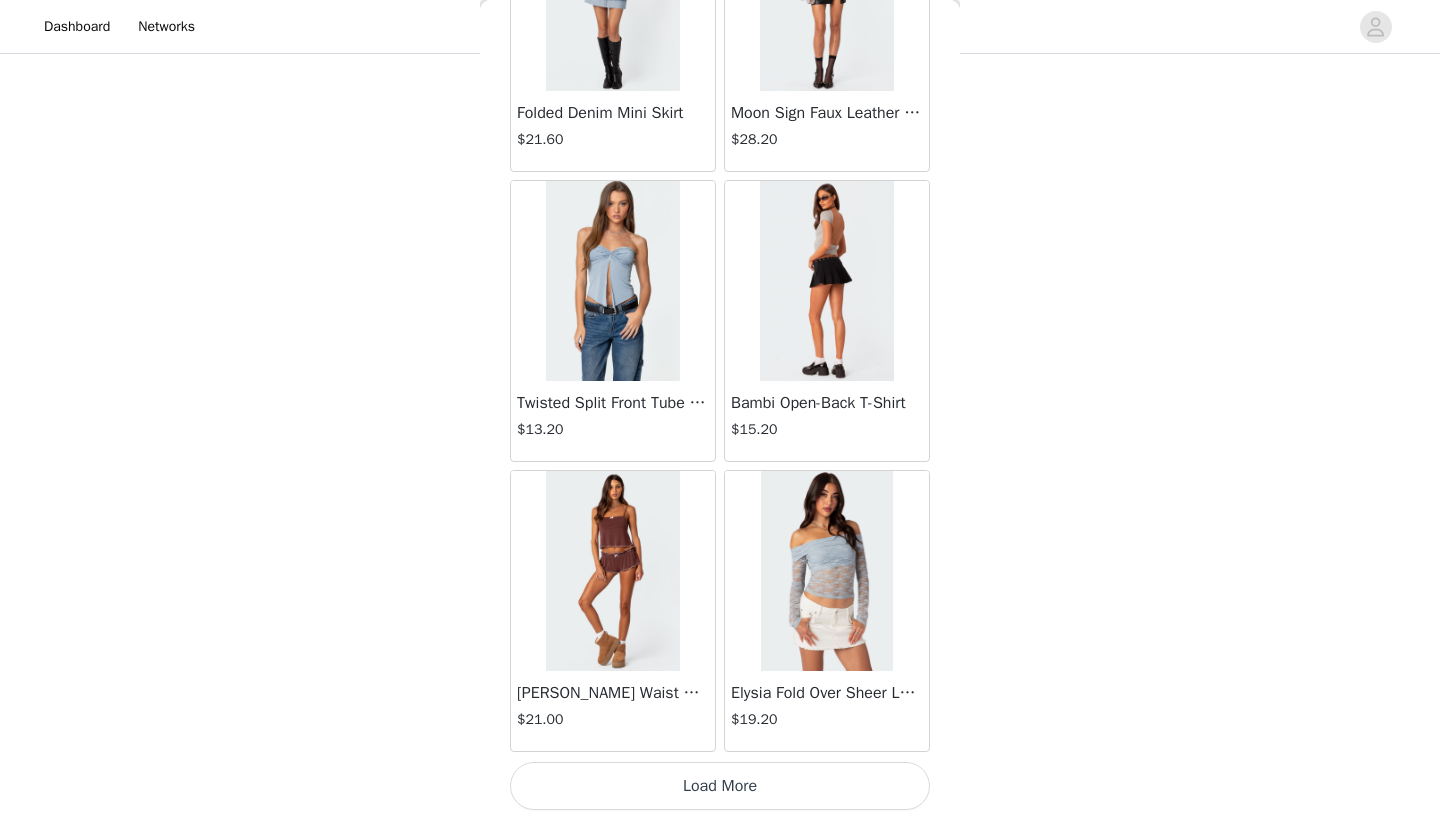 click on "Load More" at bounding box center [720, 786] 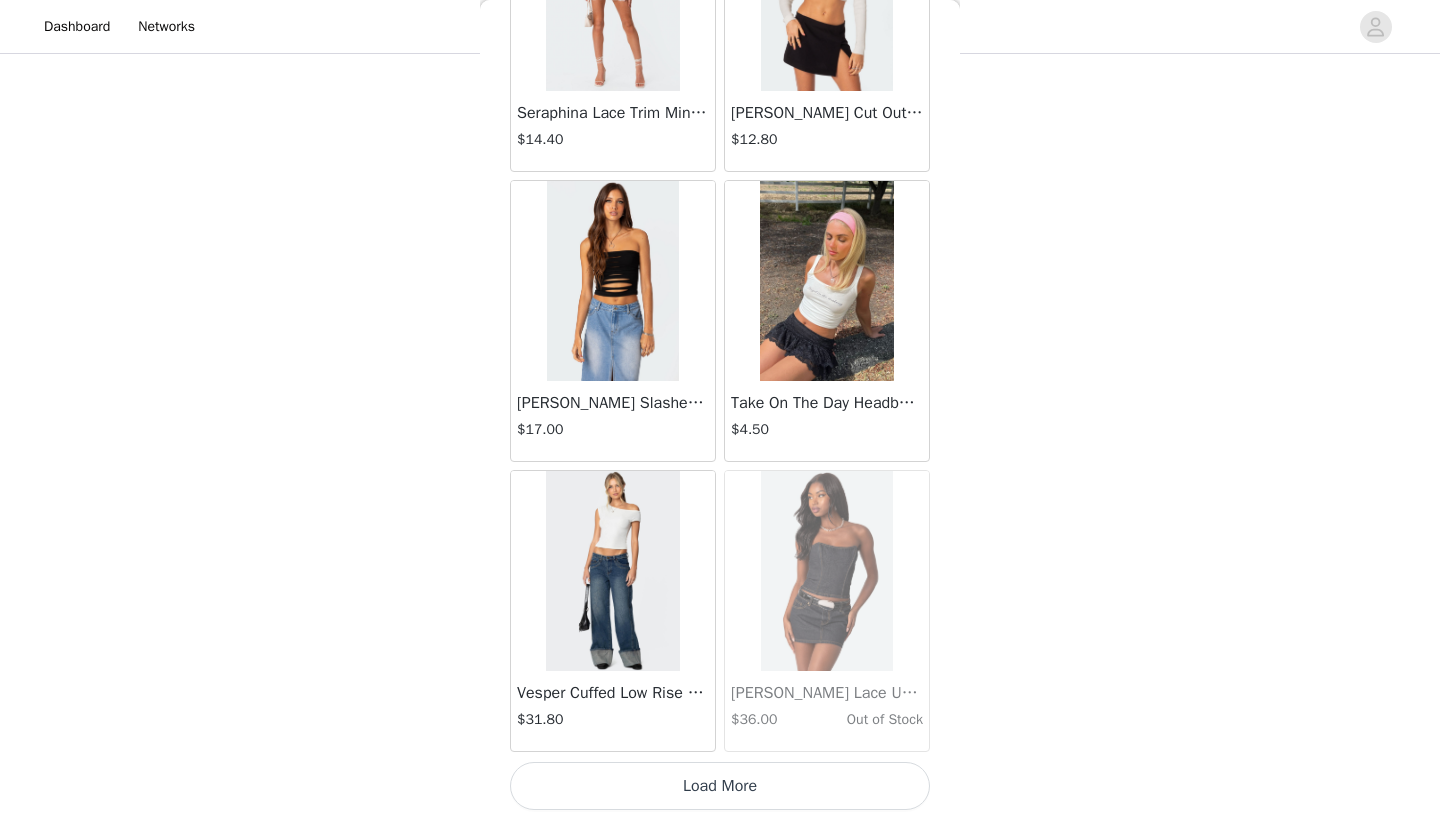 scroll, scrollTop: 118240, scrollLeft: 0, axis: vertical 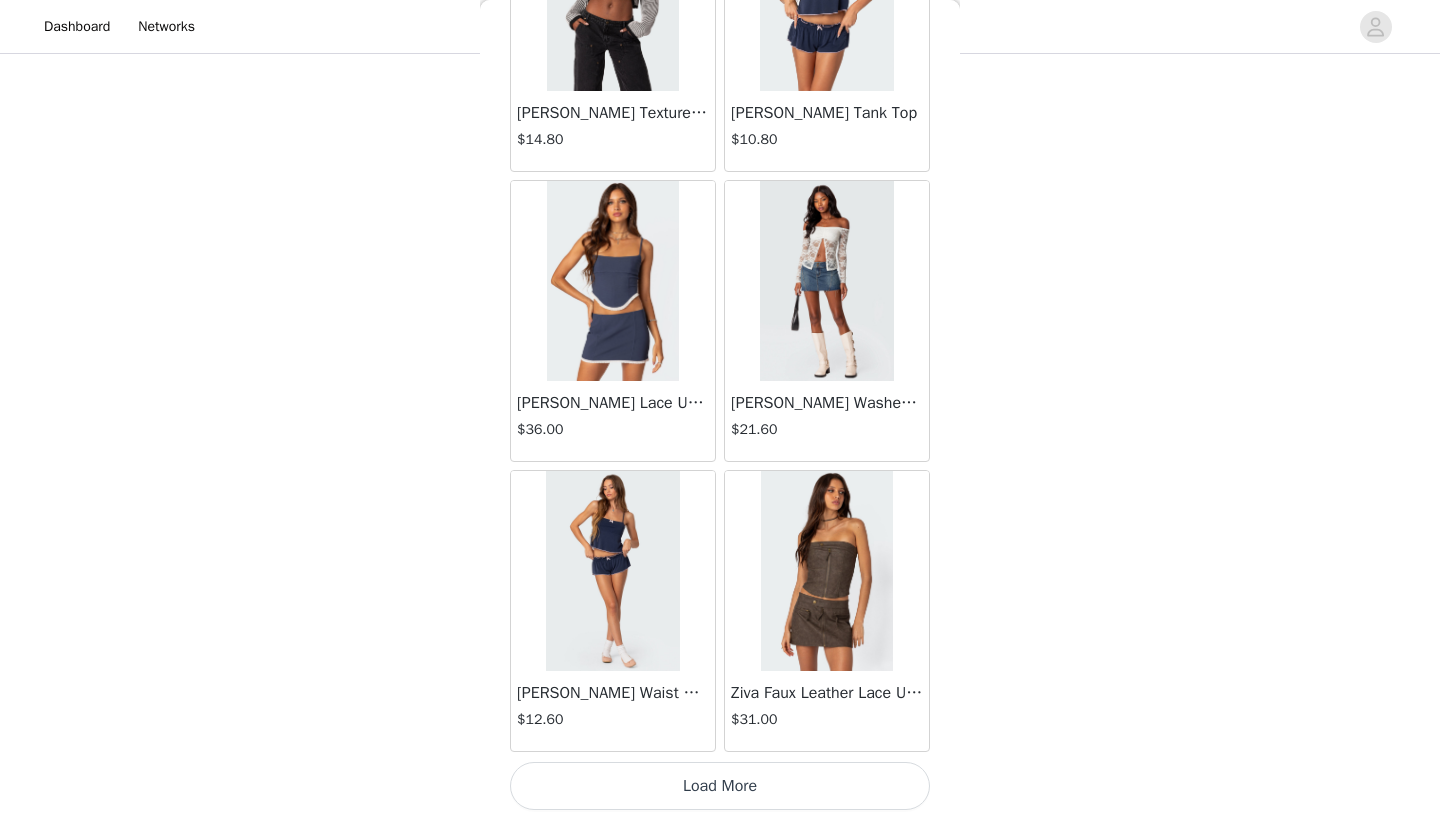 click on "Load More" at bounding box center [720, 786] 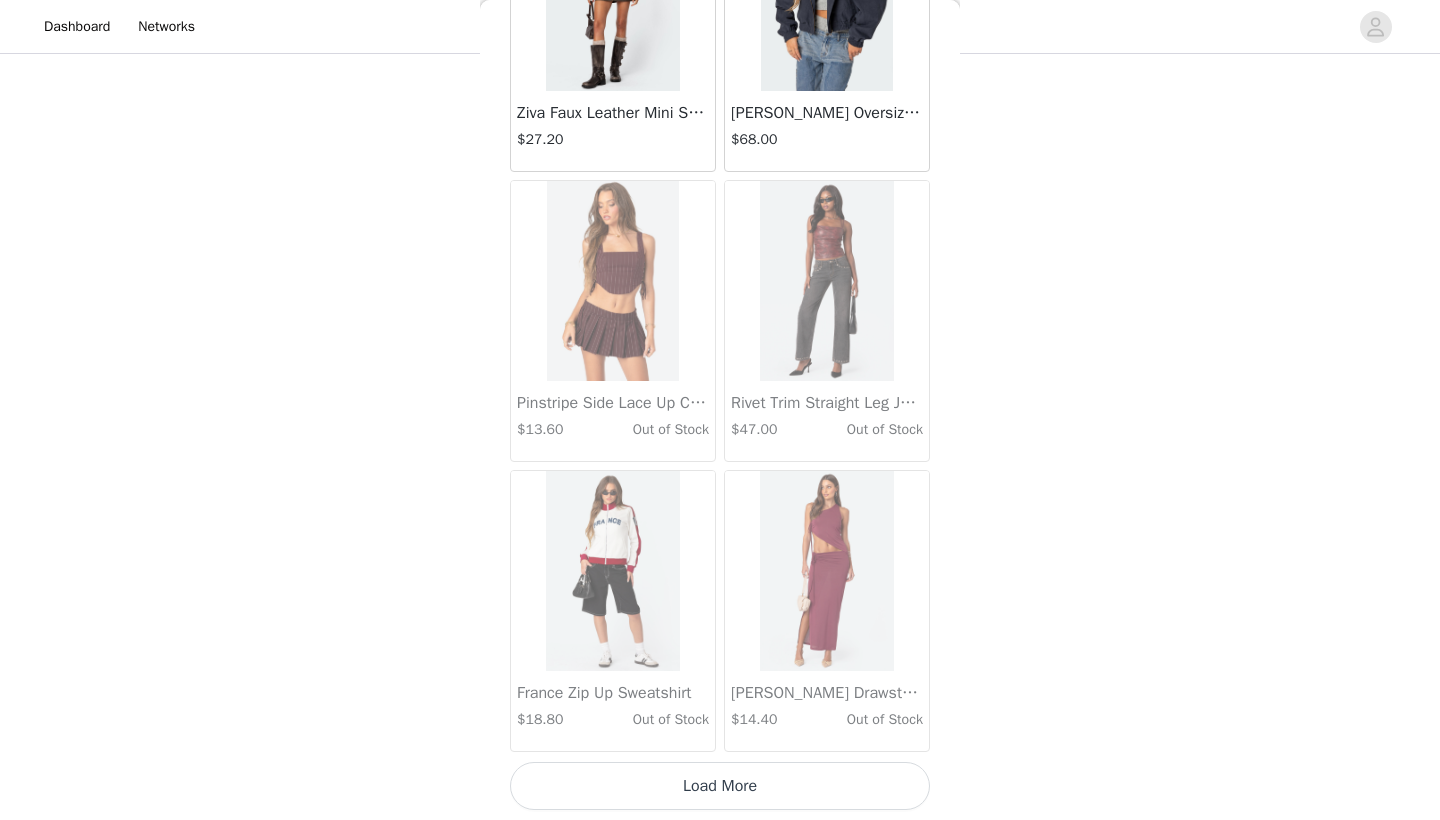 scroll, scrollTop: 124040, scrollLeft: 0, axis: vertical 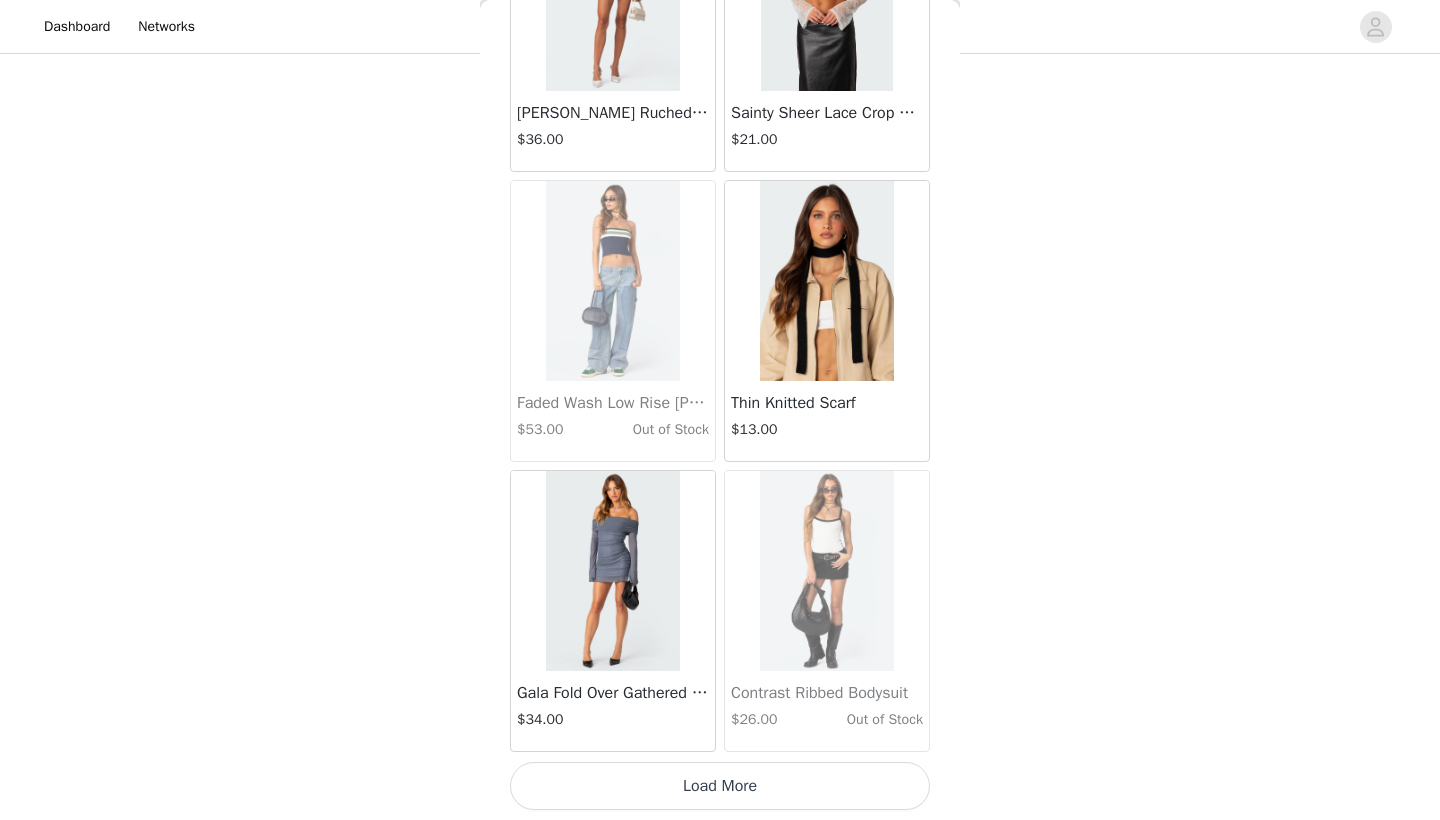 click on "Load More" at bounding box center [720, 786] 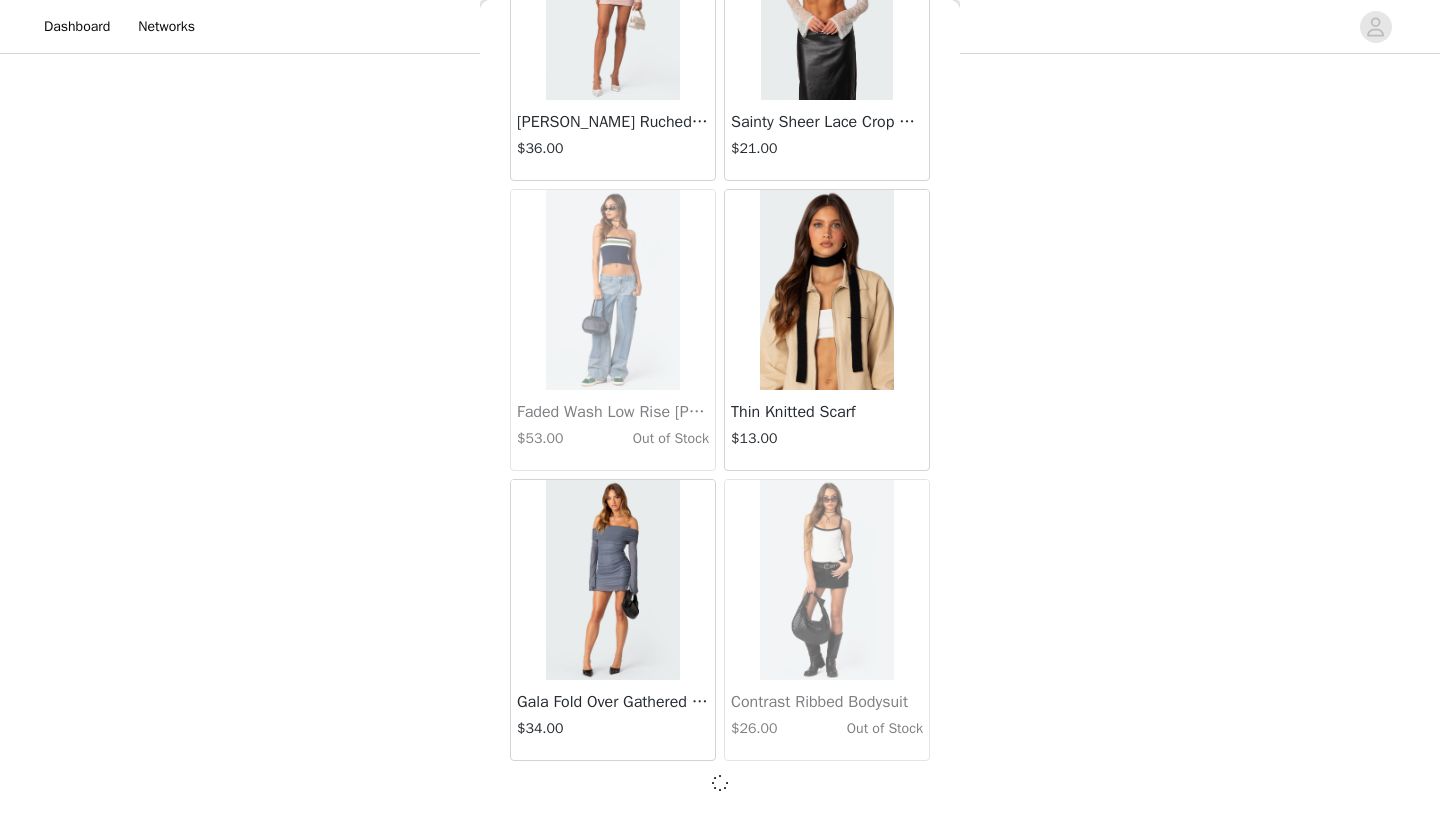 scroll, scrollTop: 126931, scrollLeft: 0, axis: vertical 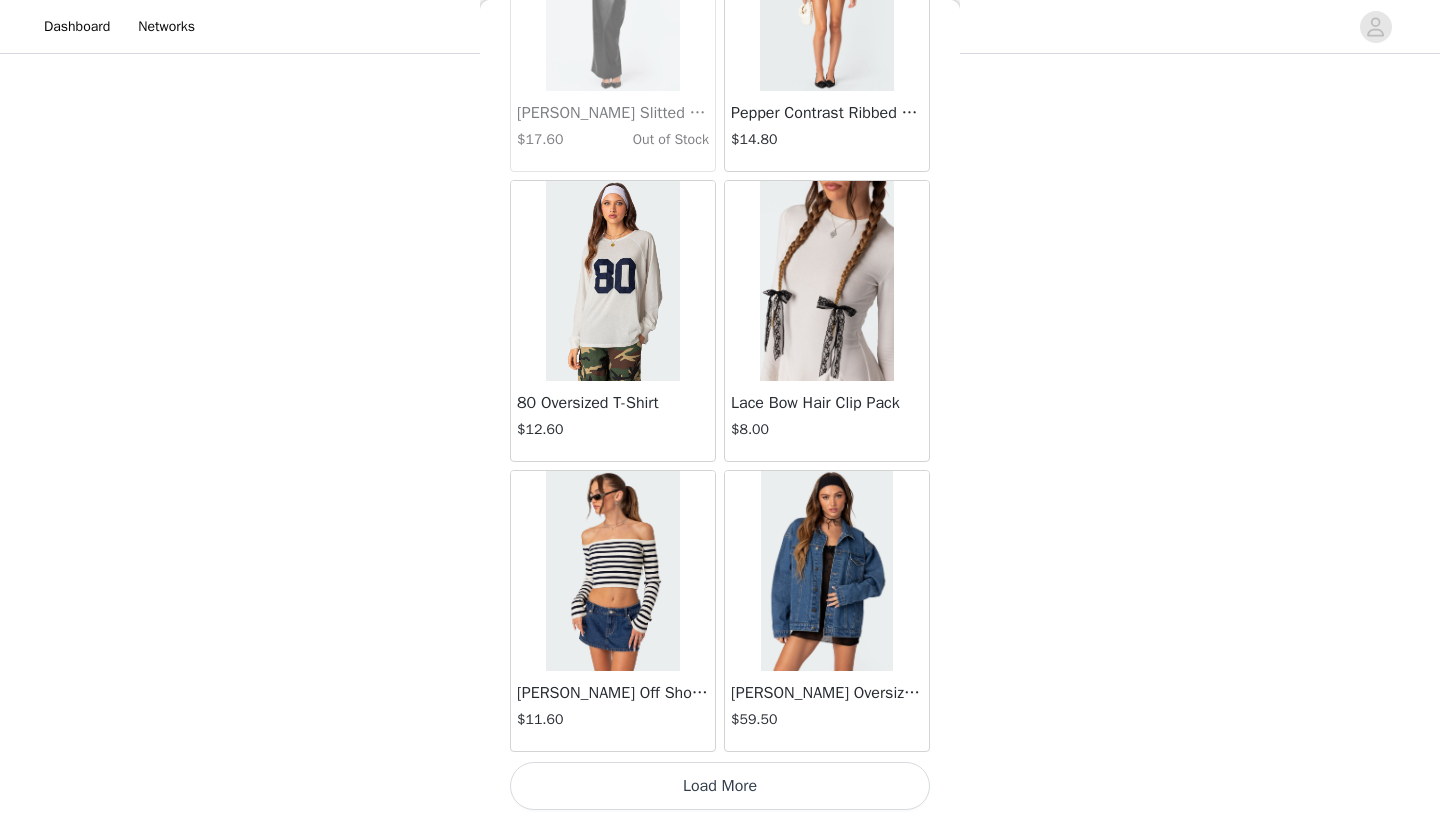 click on "Load More" at bounding box center [720, 786] 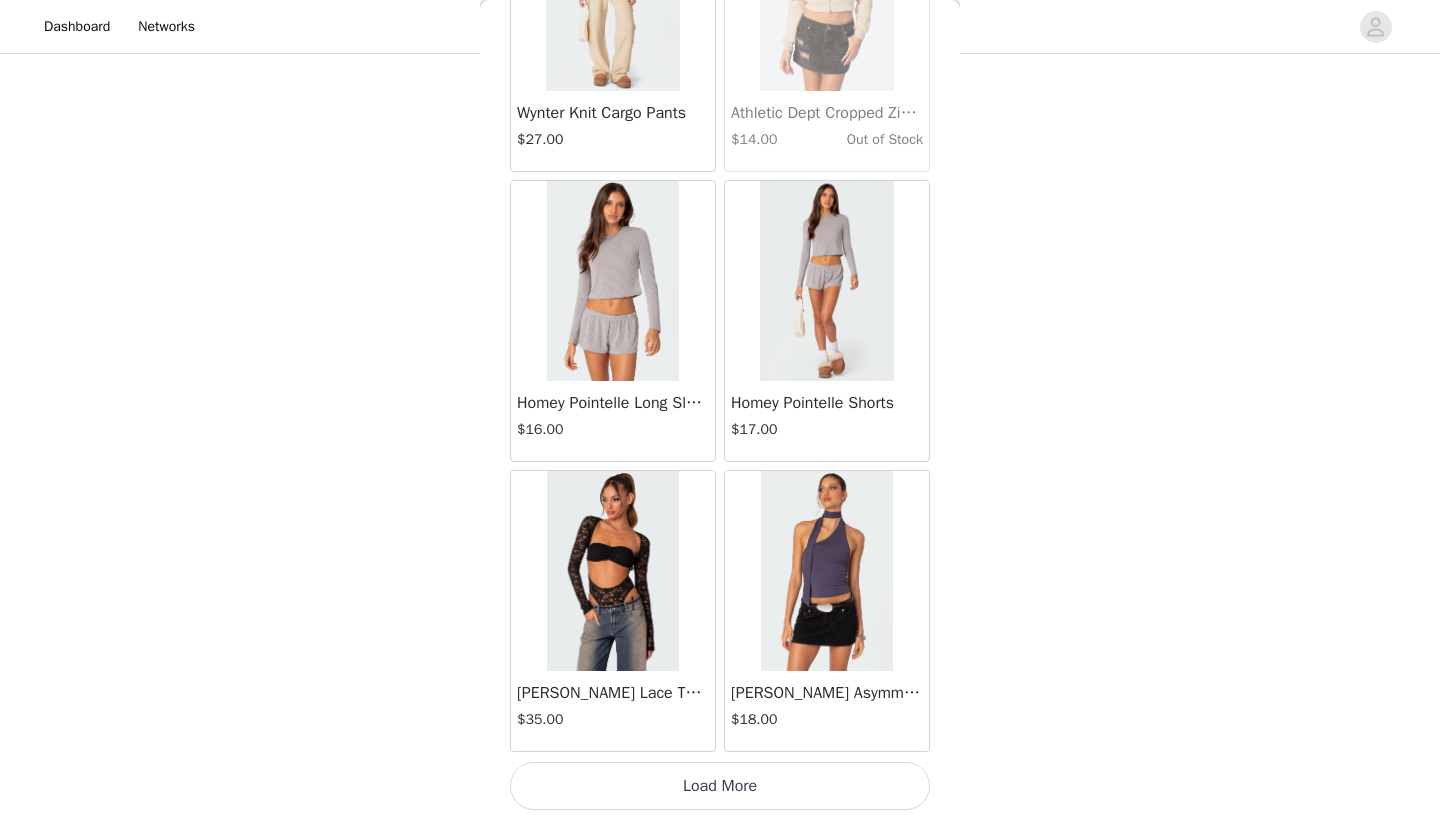 scroll, scrollTop: 132740, scrollLeft: 0, axis: vertical 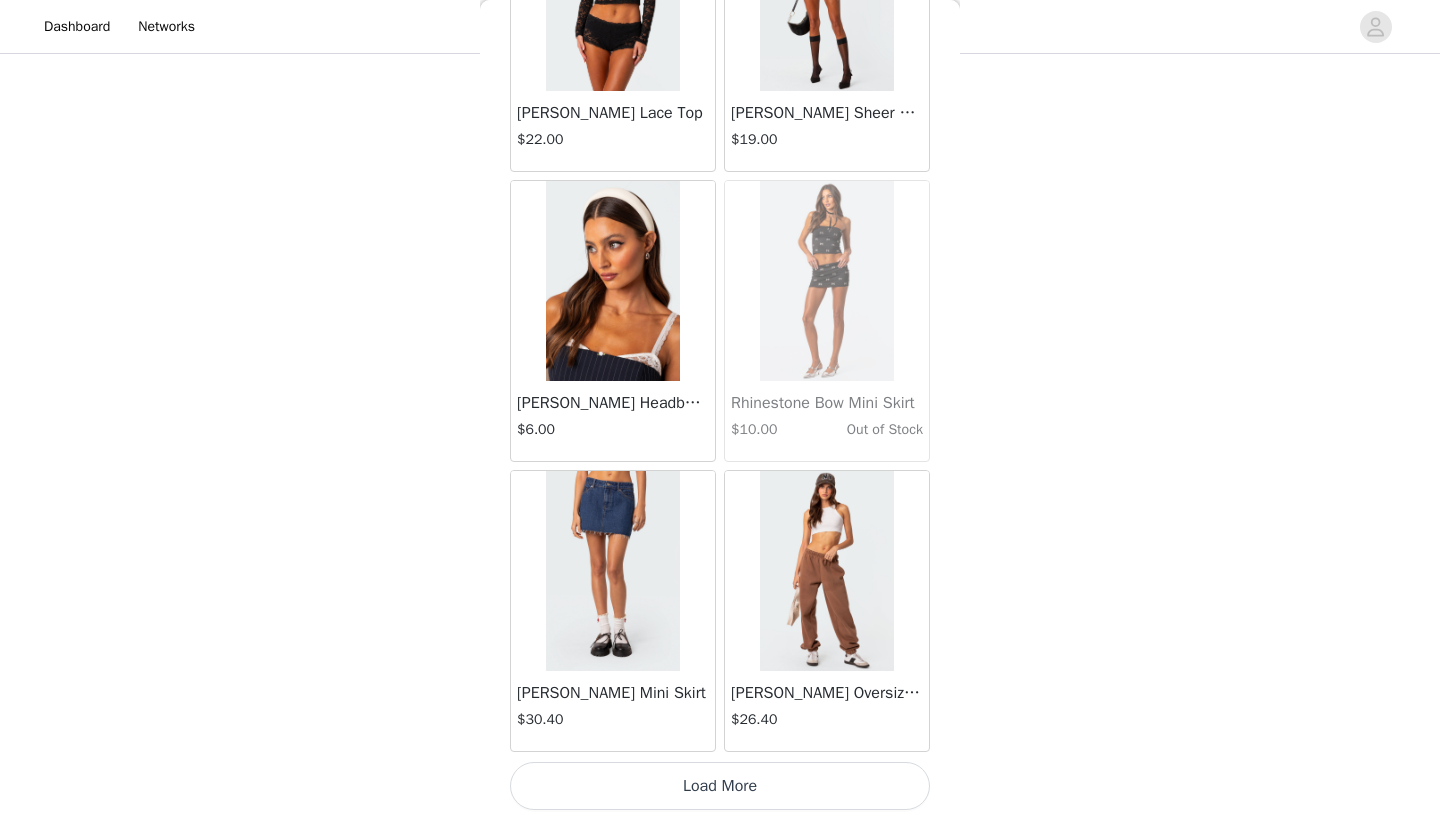 click on "Load More" at bounding box center [720, 786] 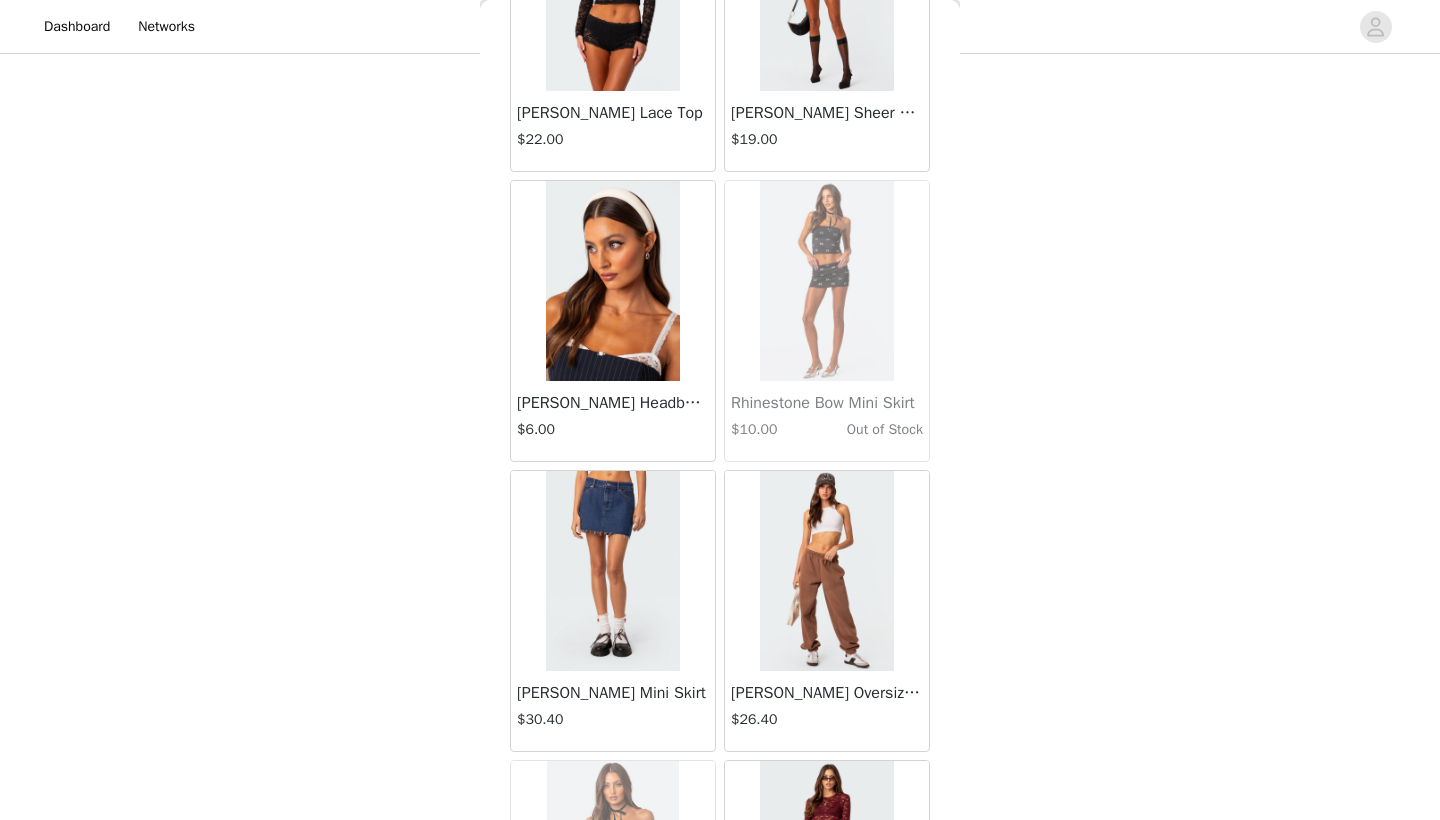 scroll, scrollTop: 135467, scrollLeft: 0, axis: vertical 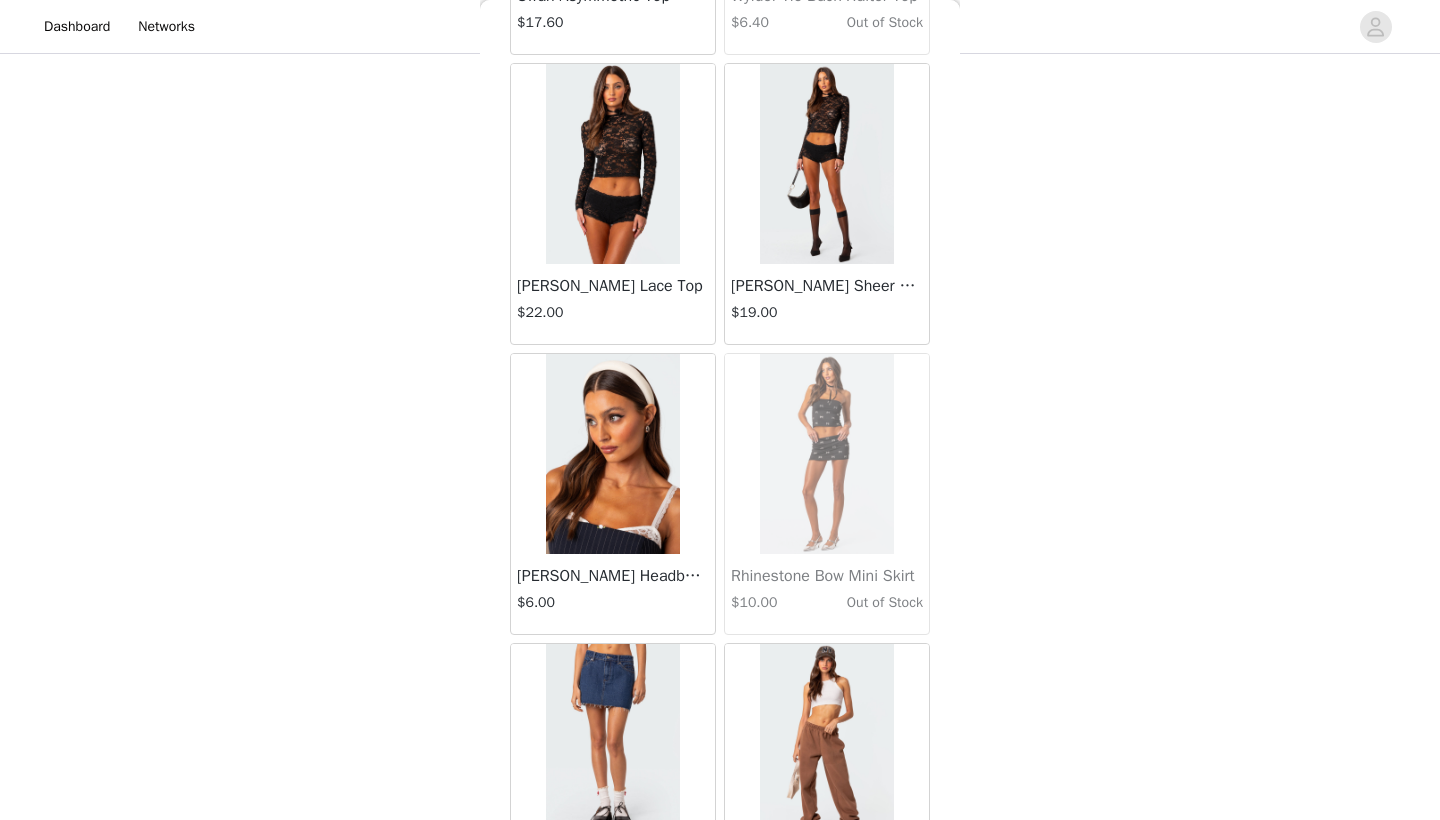 click at bounding box center [826, 164] 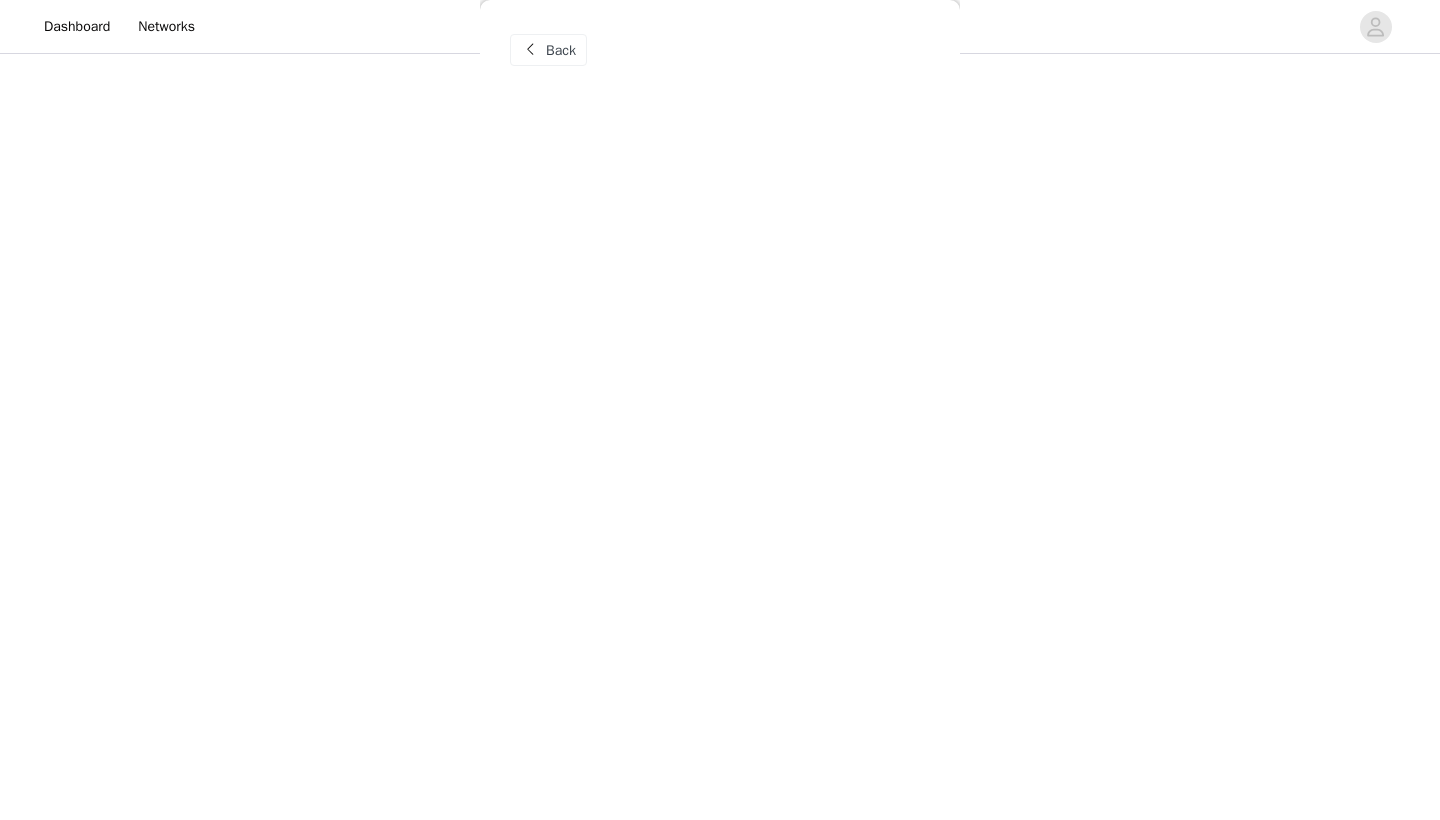 scroll, scrollTop: 0, scrollLeft: 0, axis: both 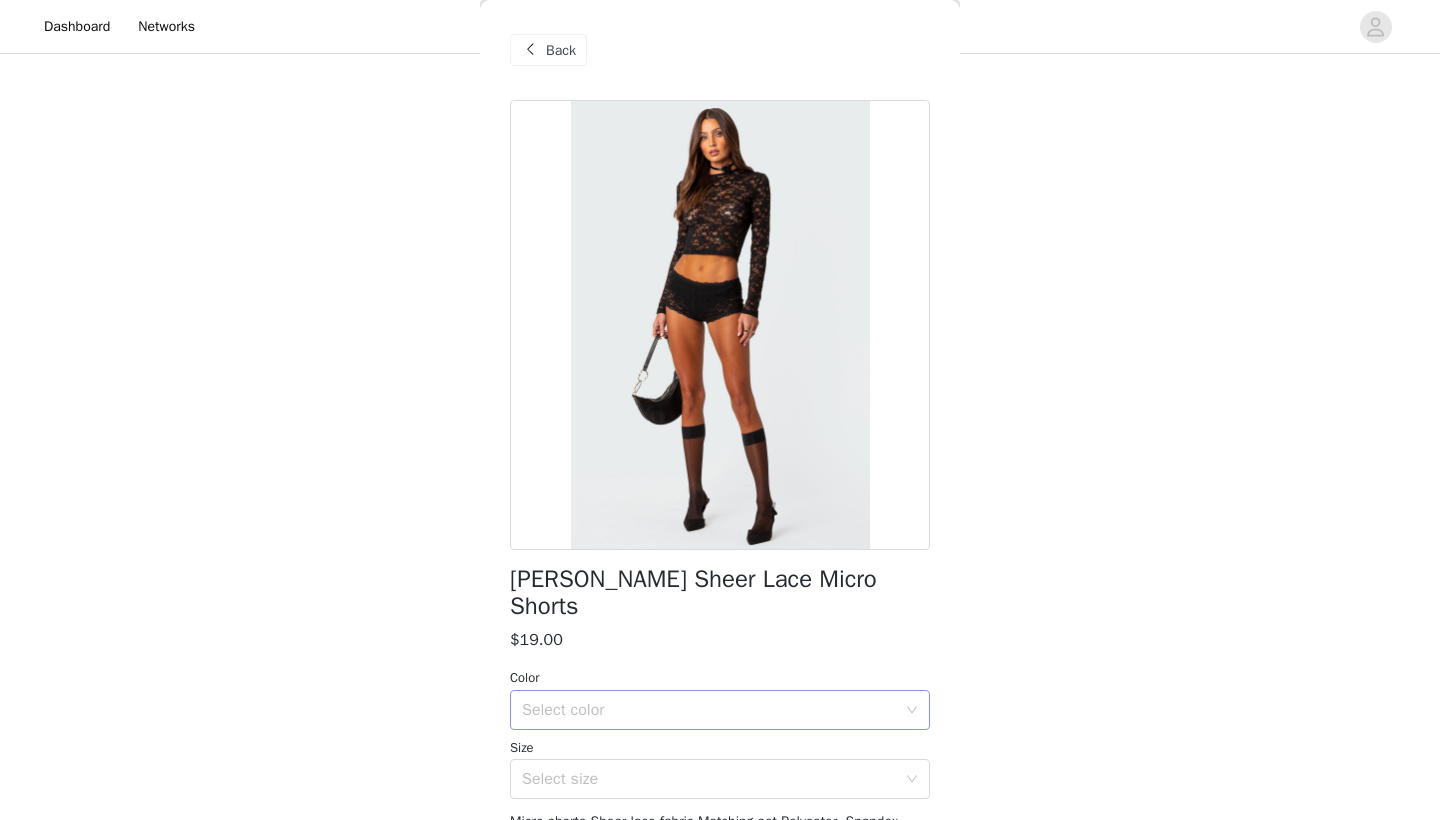 click on "Select color" at bounding box center (709, 710) 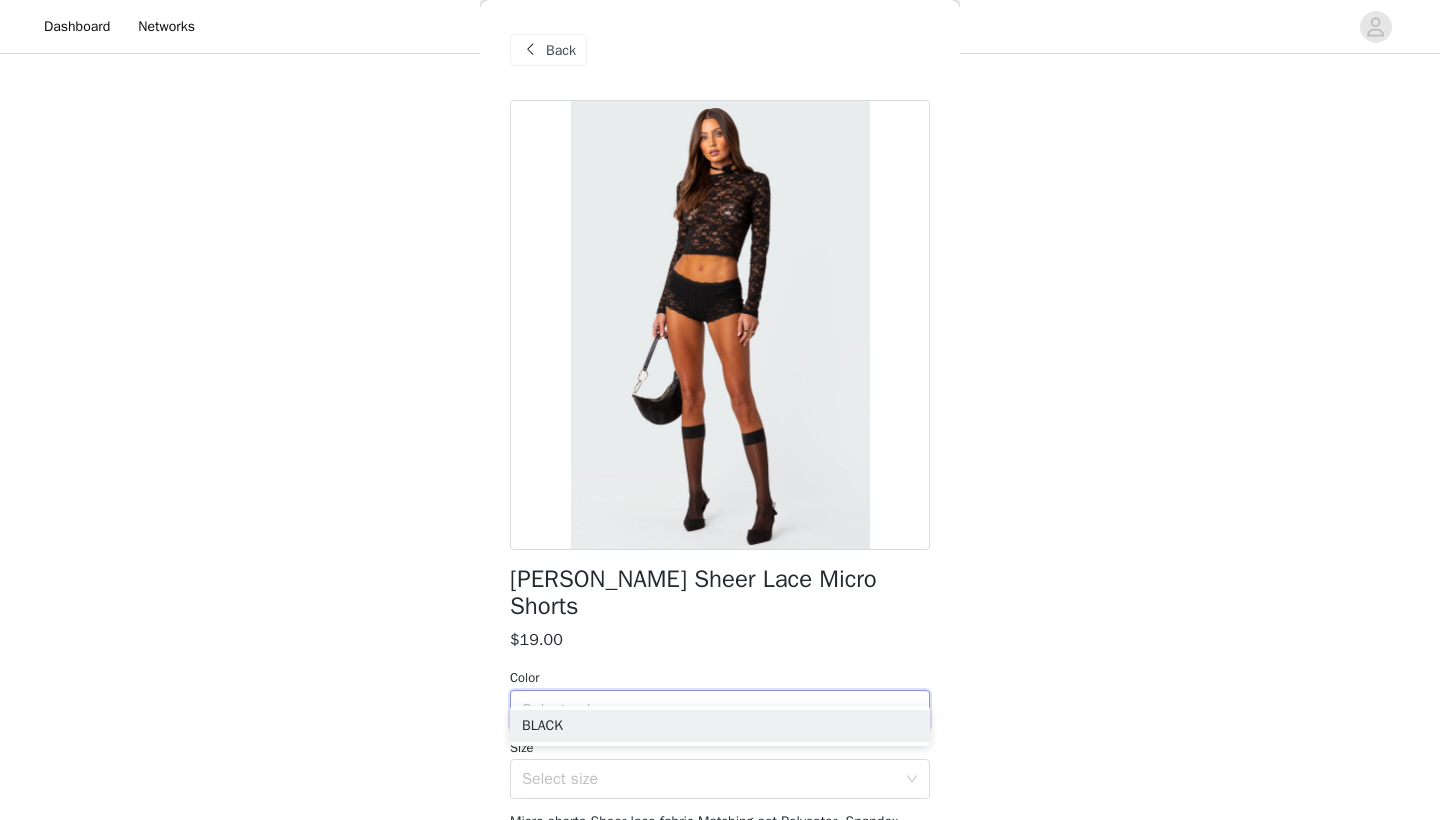 click on "BLACK" at bounding box center [720, 726] 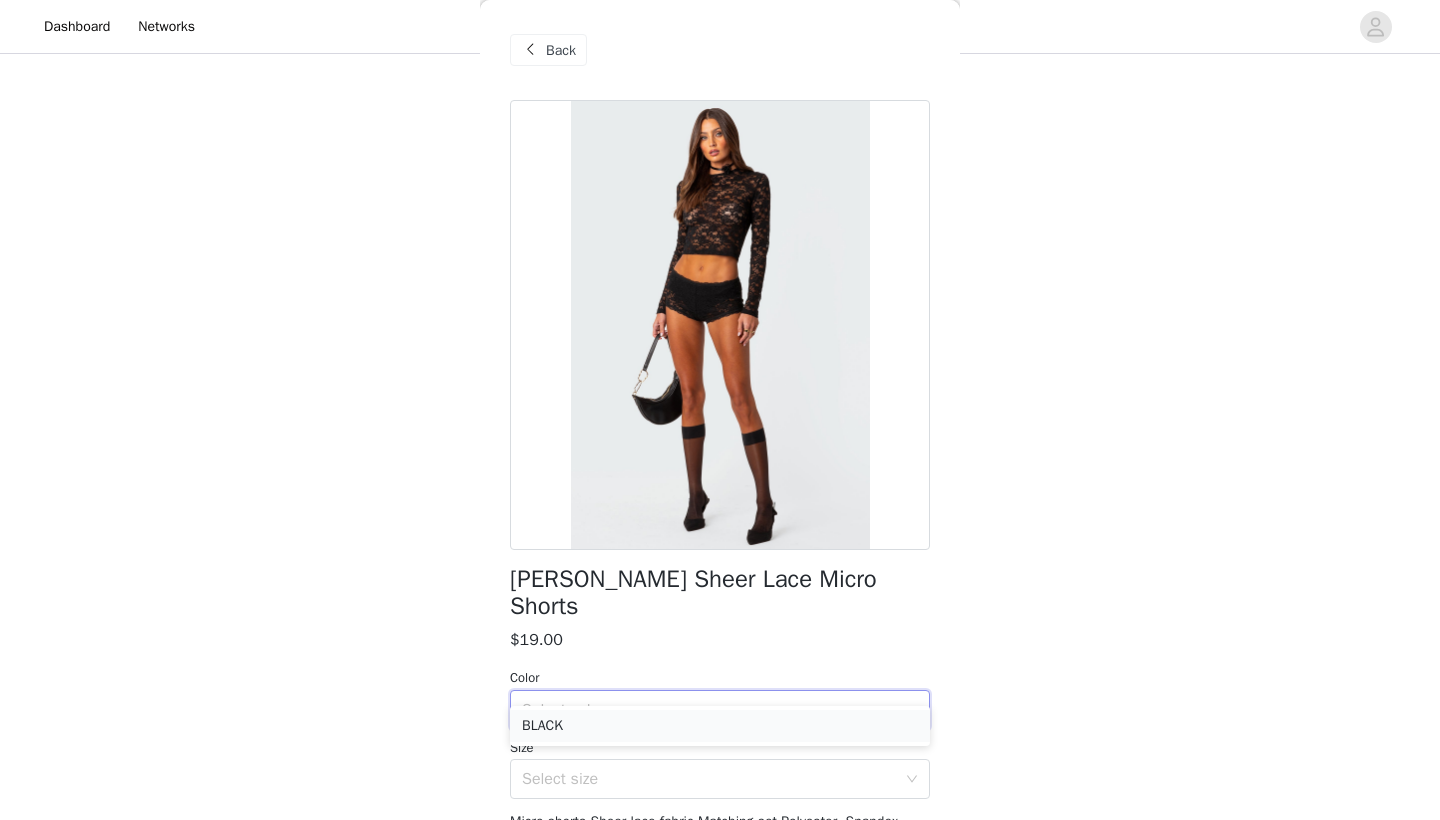 click on "BLACK" at bounding box center [720, 726] 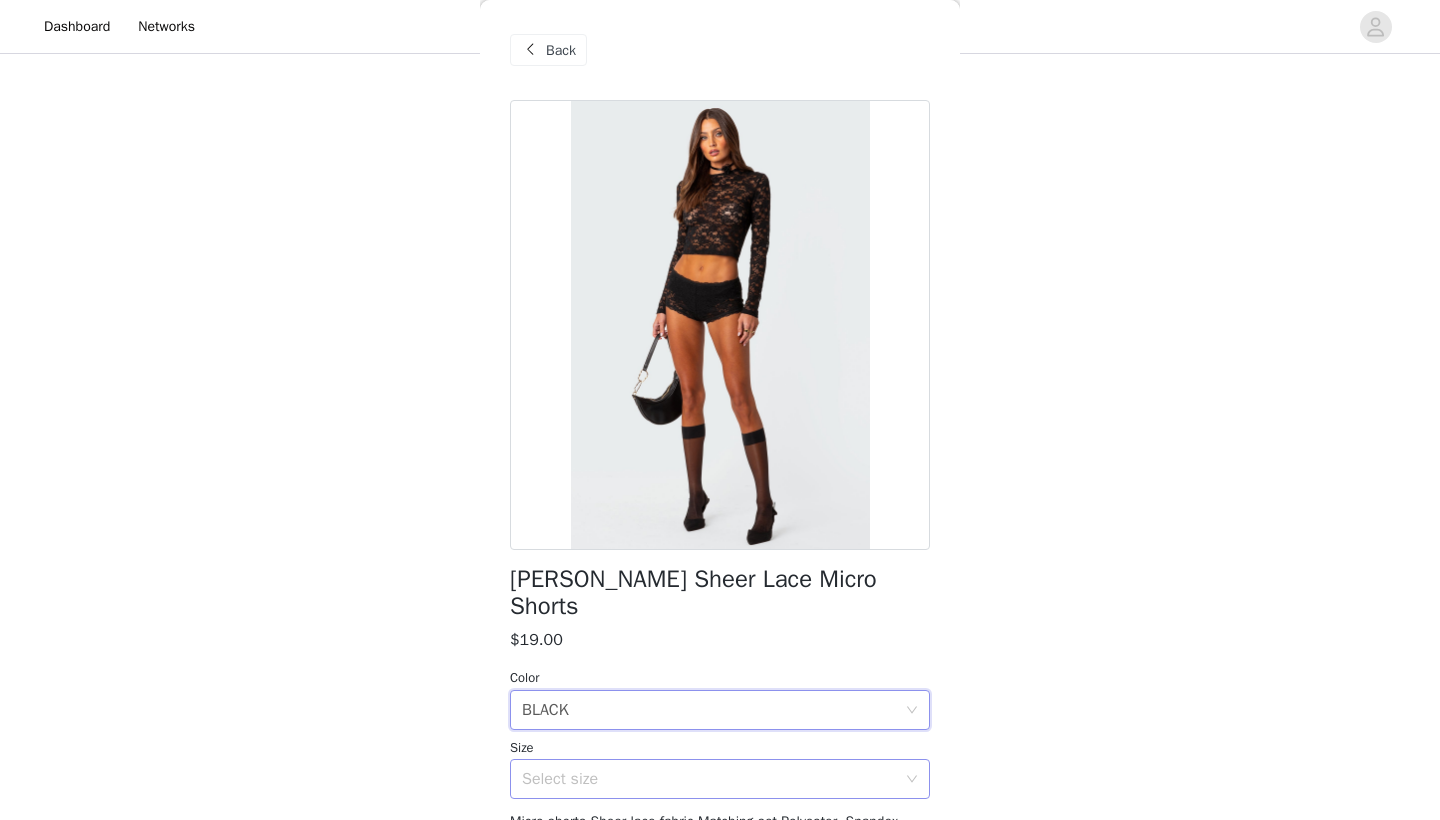 click on "Select size" at bounding box center [709, 779] 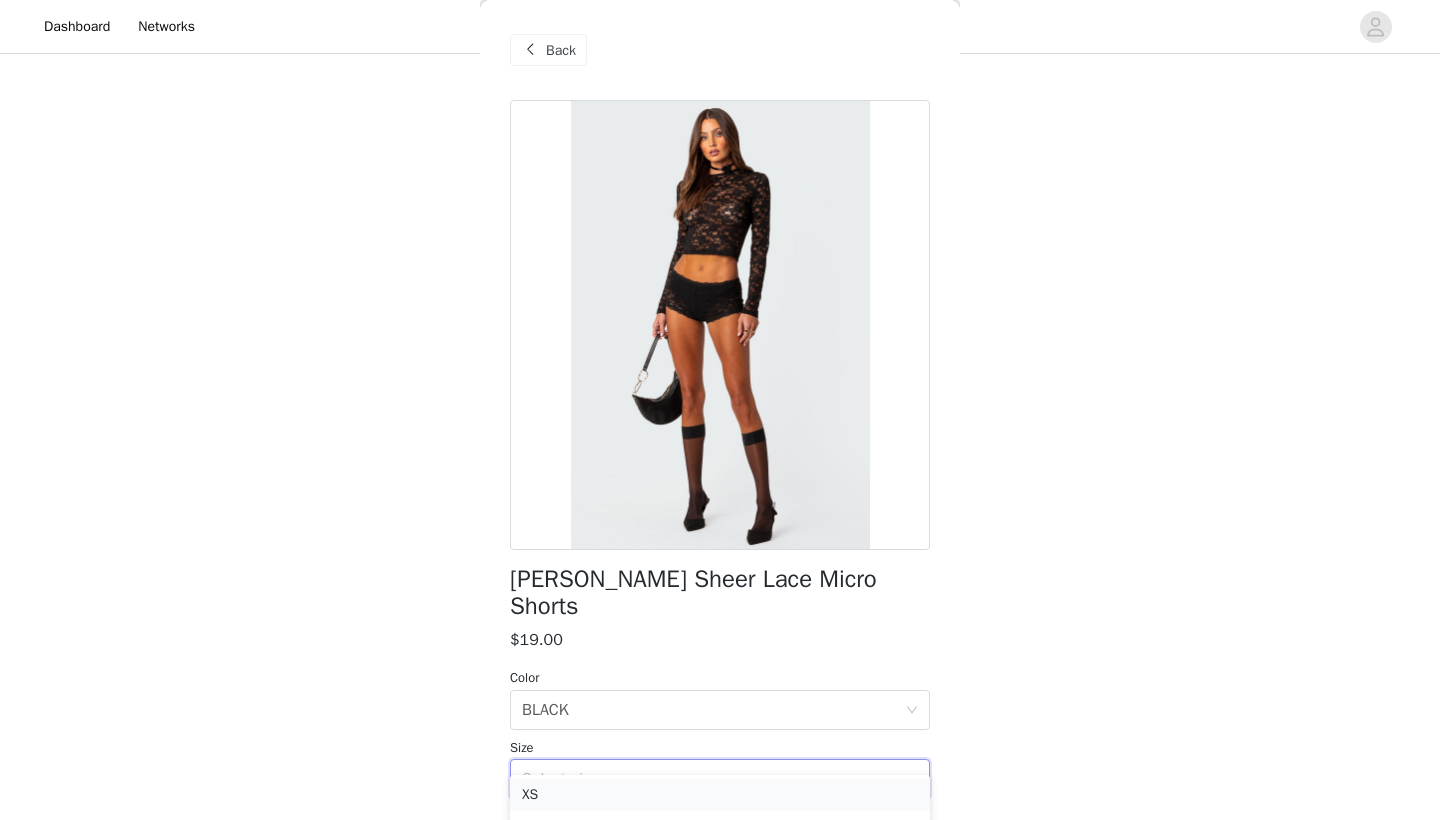click on "XS" at bounding box center [720, 795] 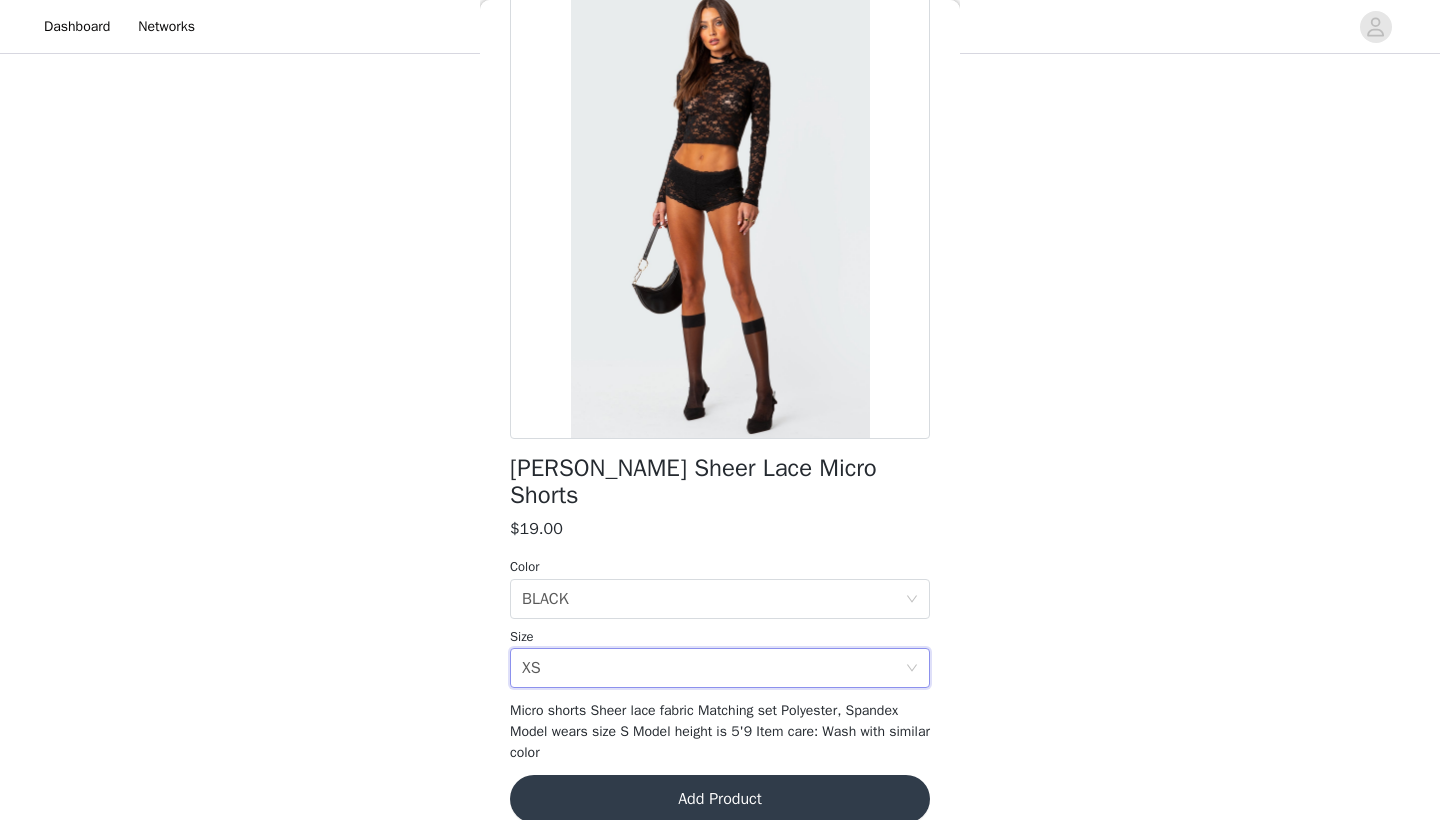 scroll, scrollTop: 110, scrollLeft: 0, axis: vertical 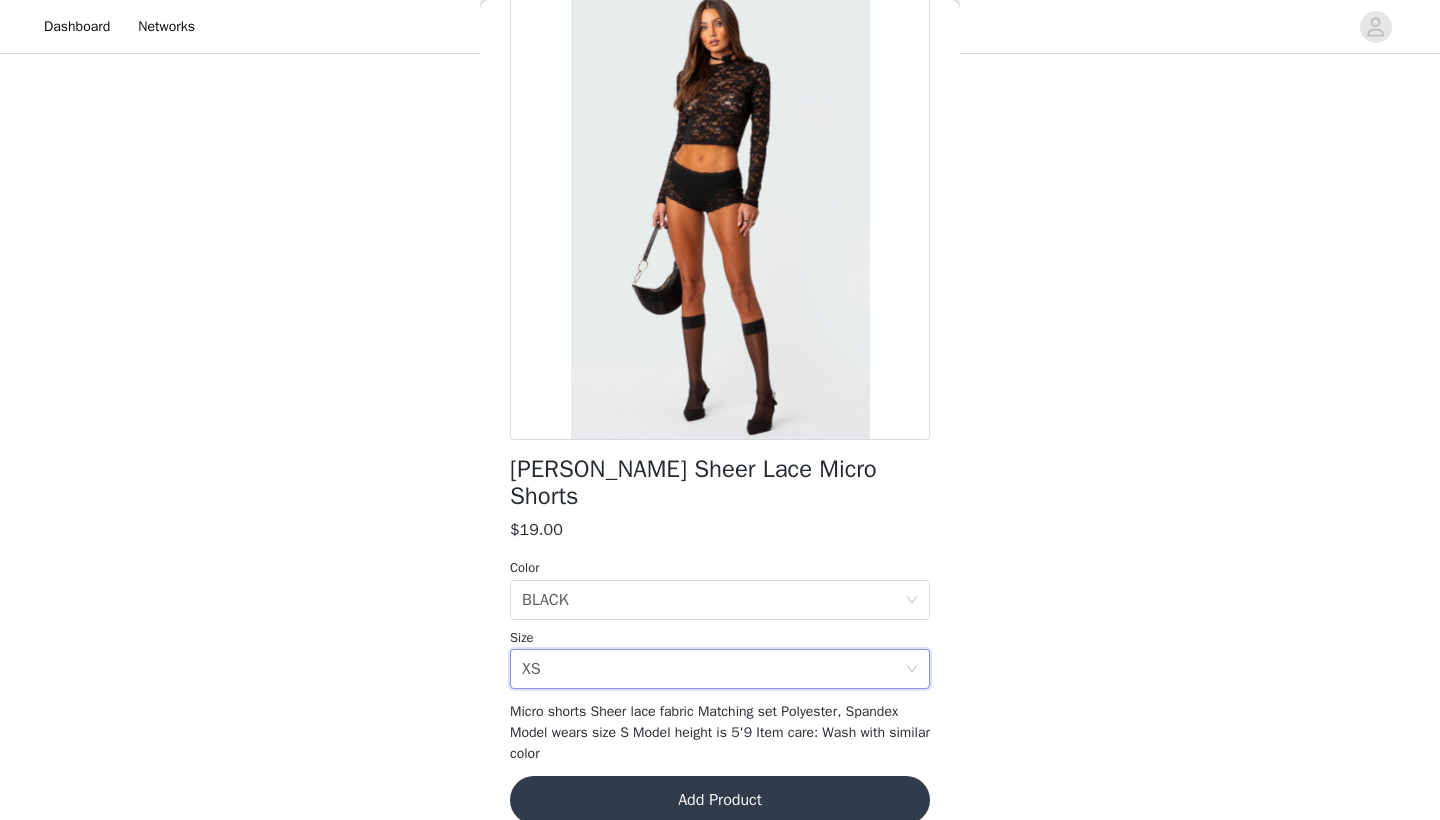 click on "Add Product" at bounding box center [720, 800] 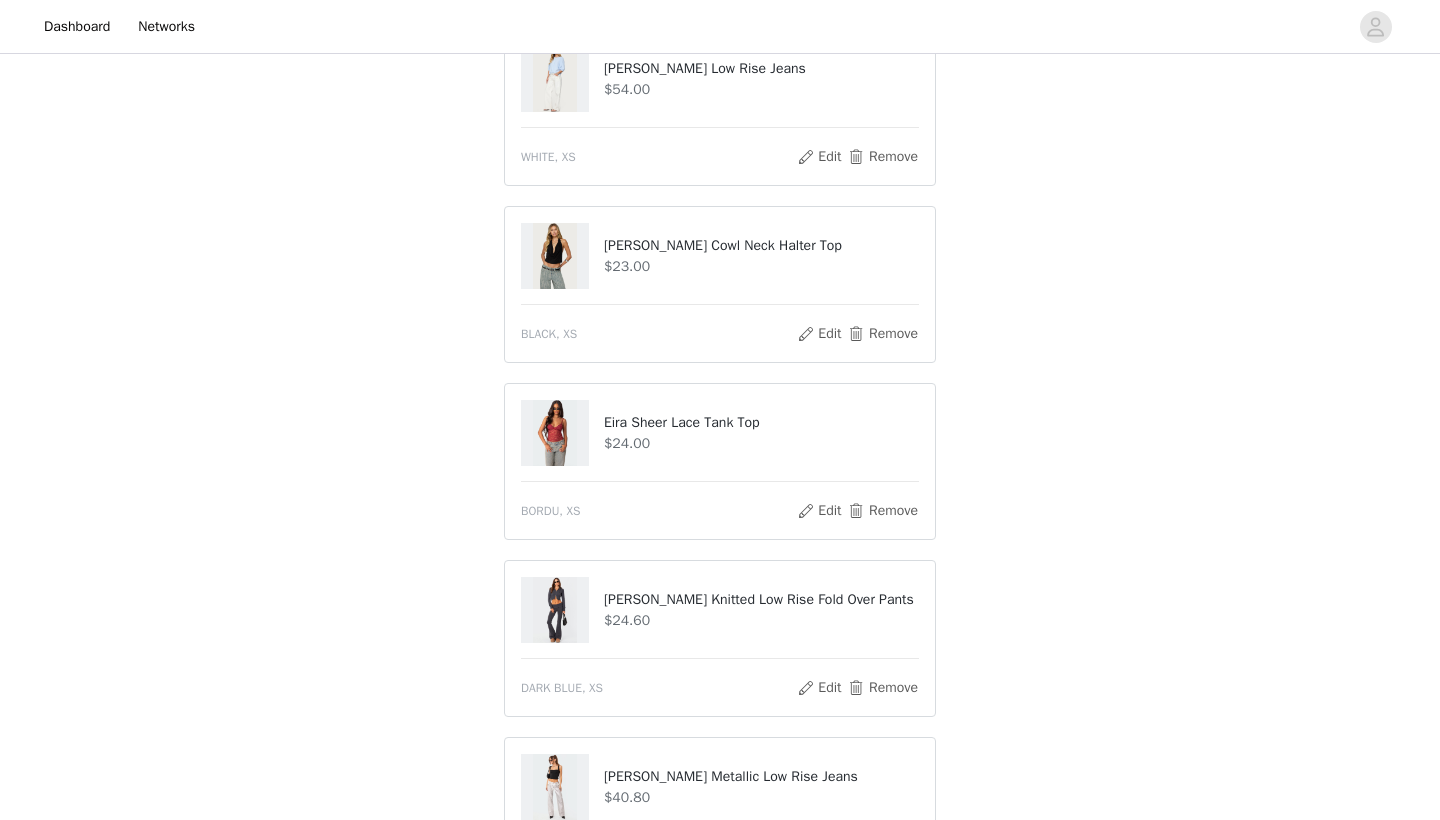 scroll, scrollTop: 579, scrollLeft: 0, axis: vertical 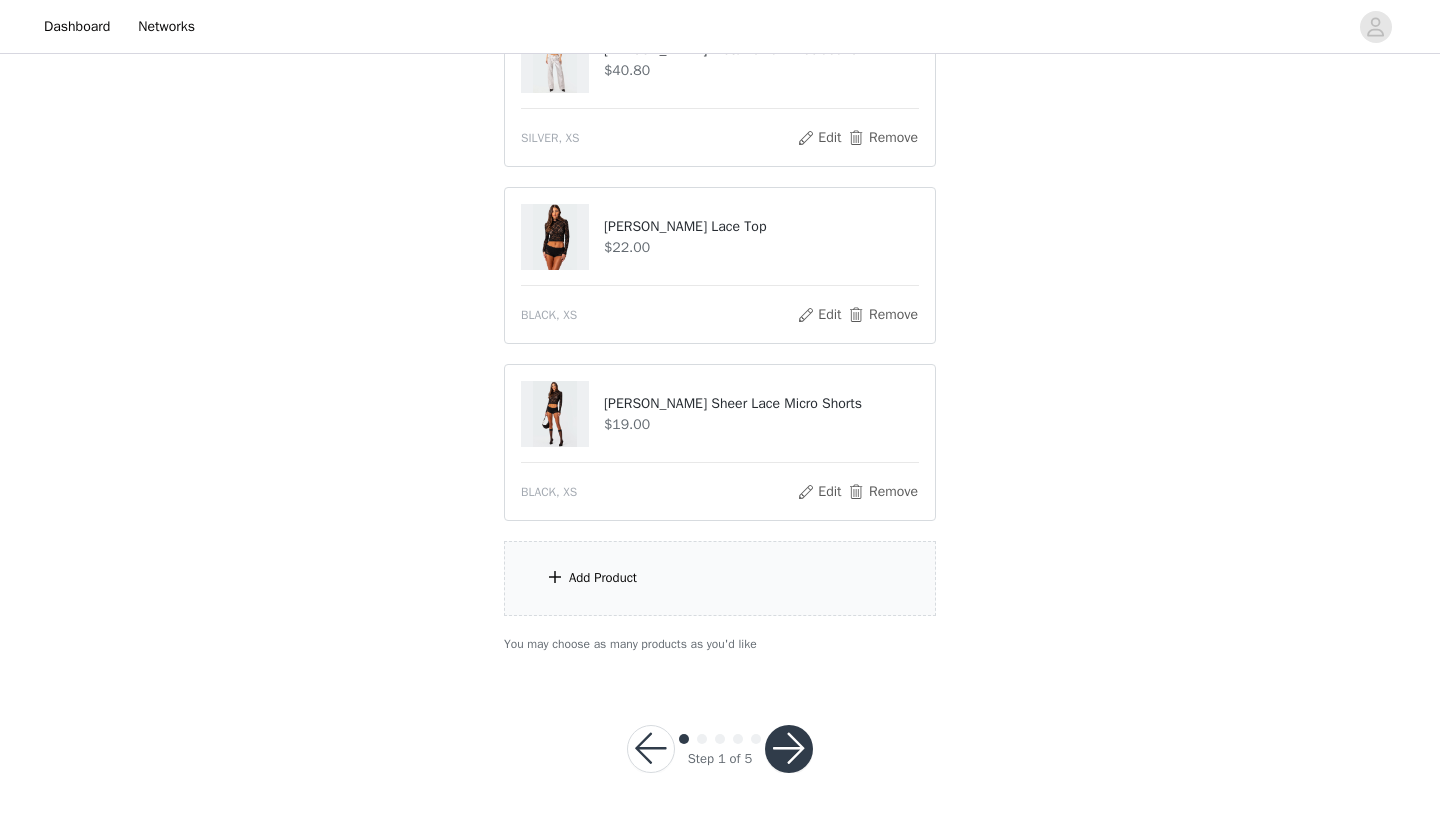 click on "Add Product" at bounding box center [720, 578] 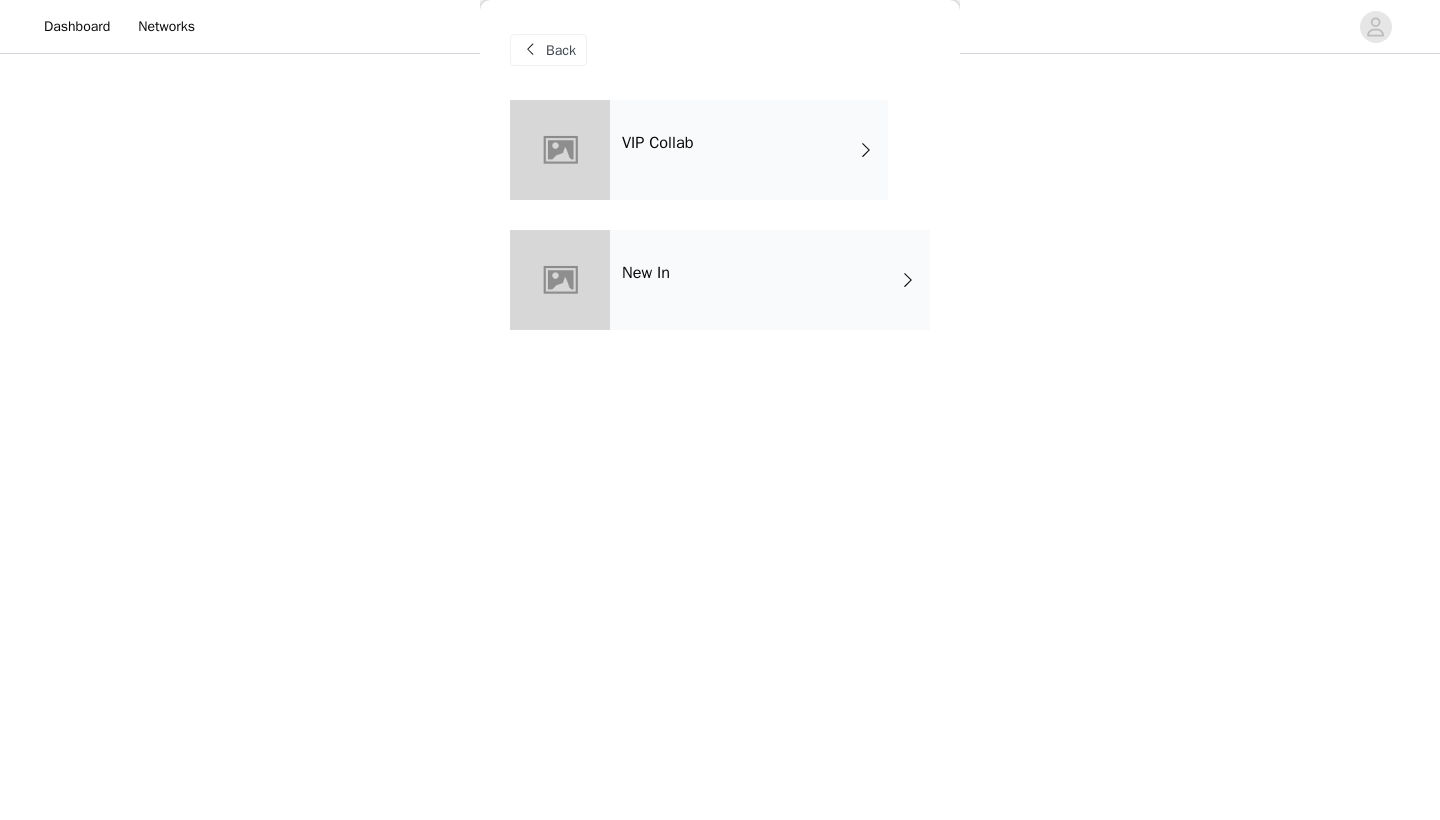click on "New In" at bounding box center (770, 280) 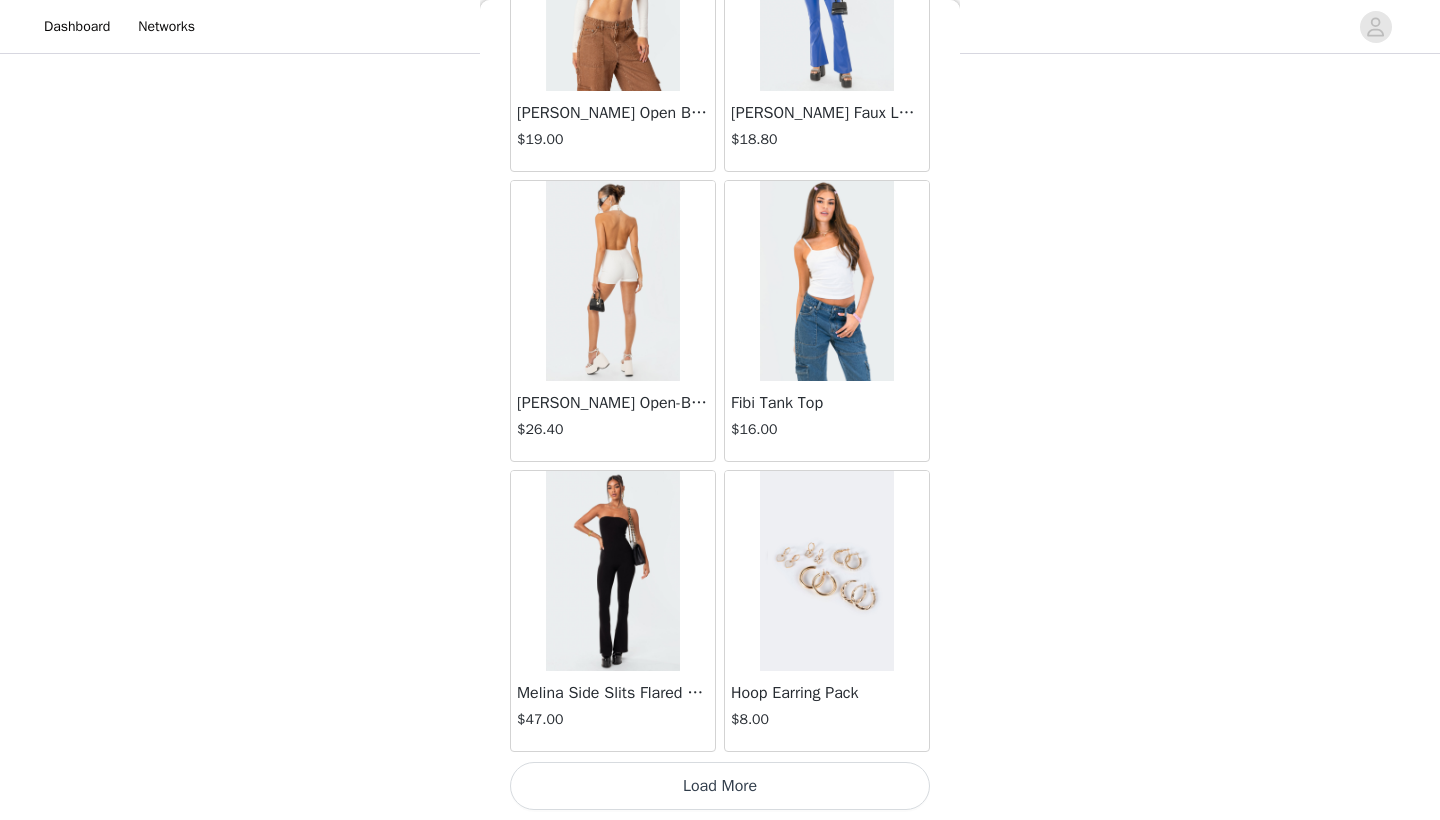 click on "Load More" at bounding box center [720, 786] 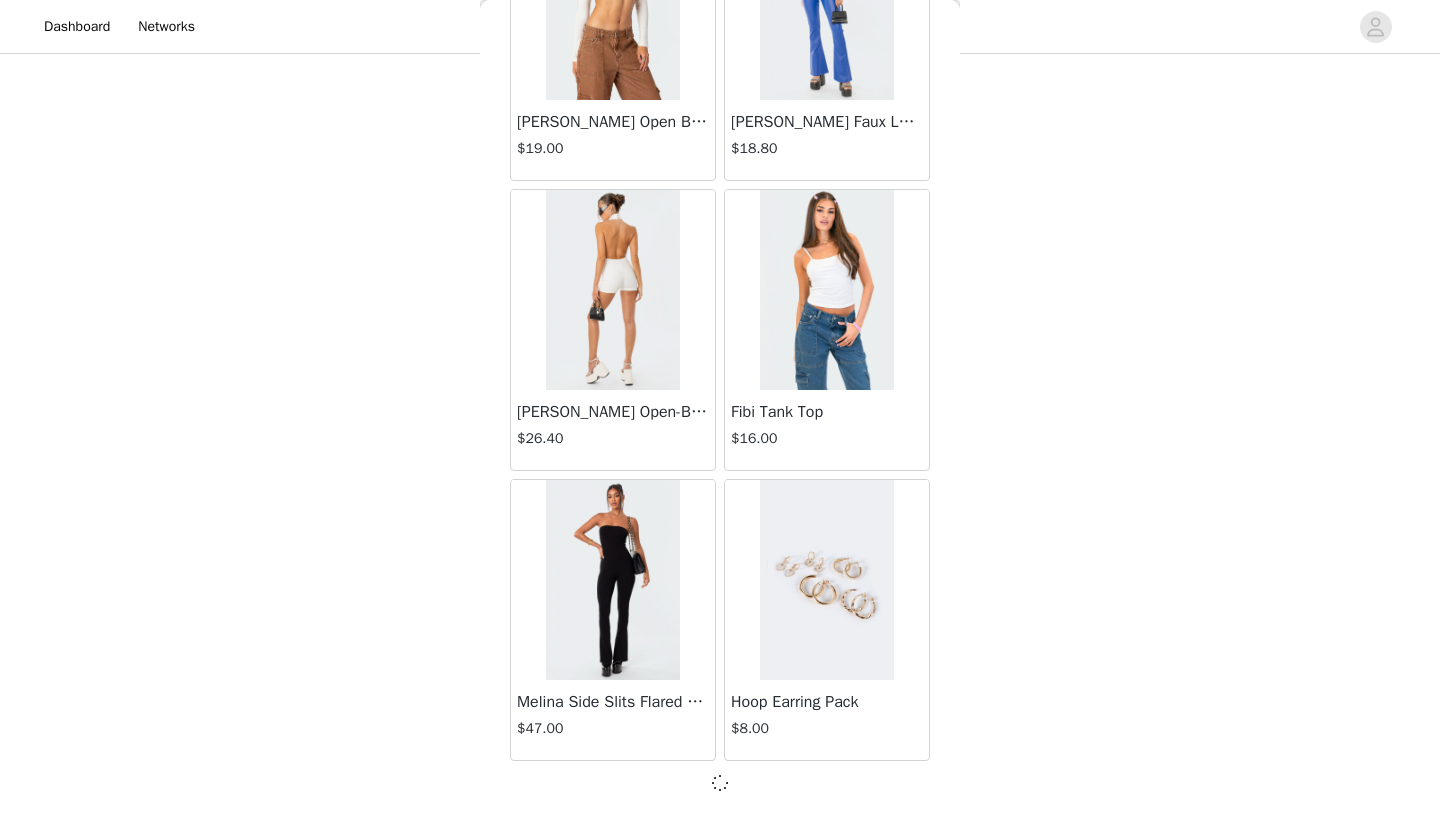 scroll, scrollTop: 2231, scrollLeft: 0, axis: vertical 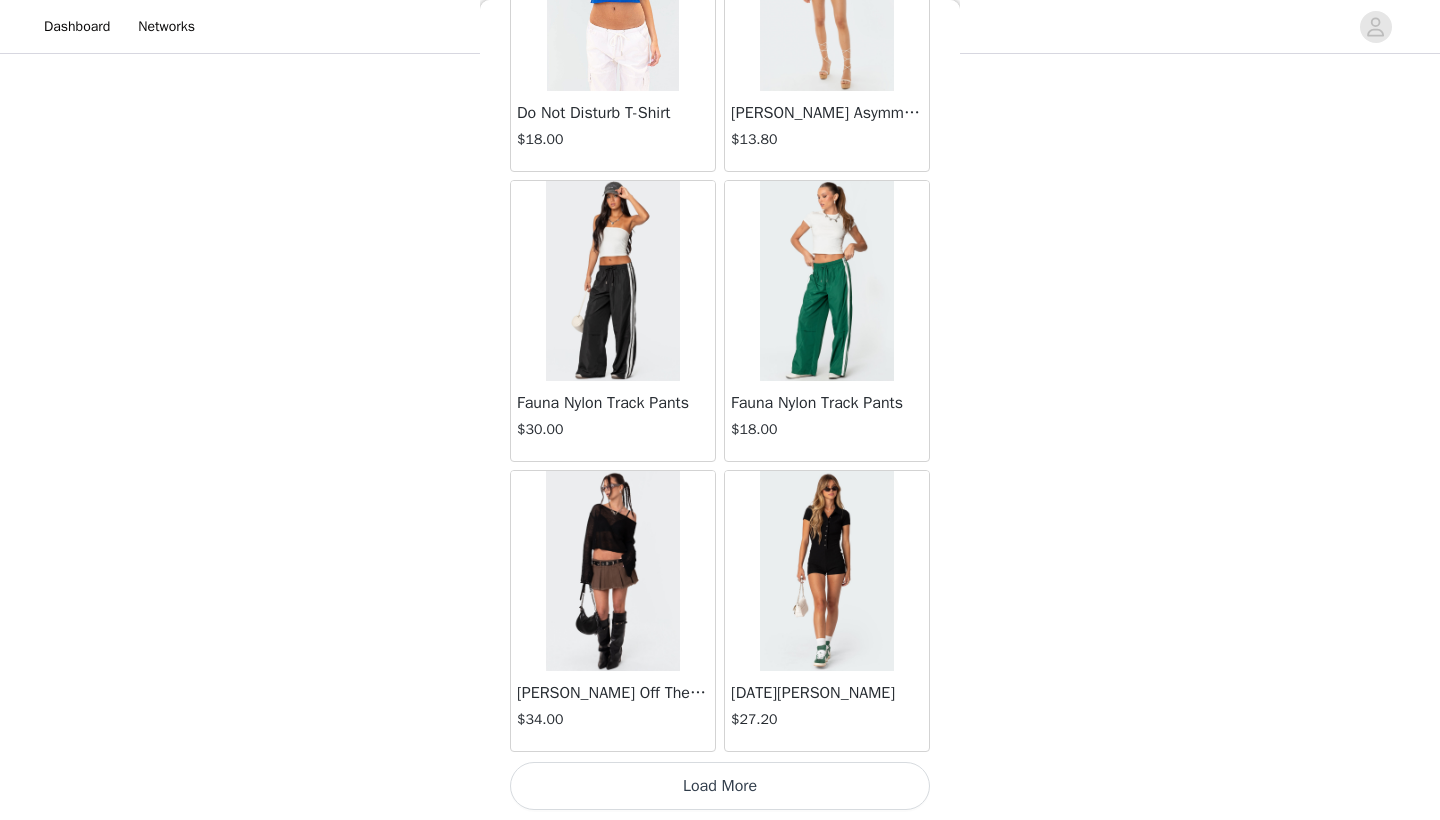 click on "Load More" at bounding box center [720, 786] 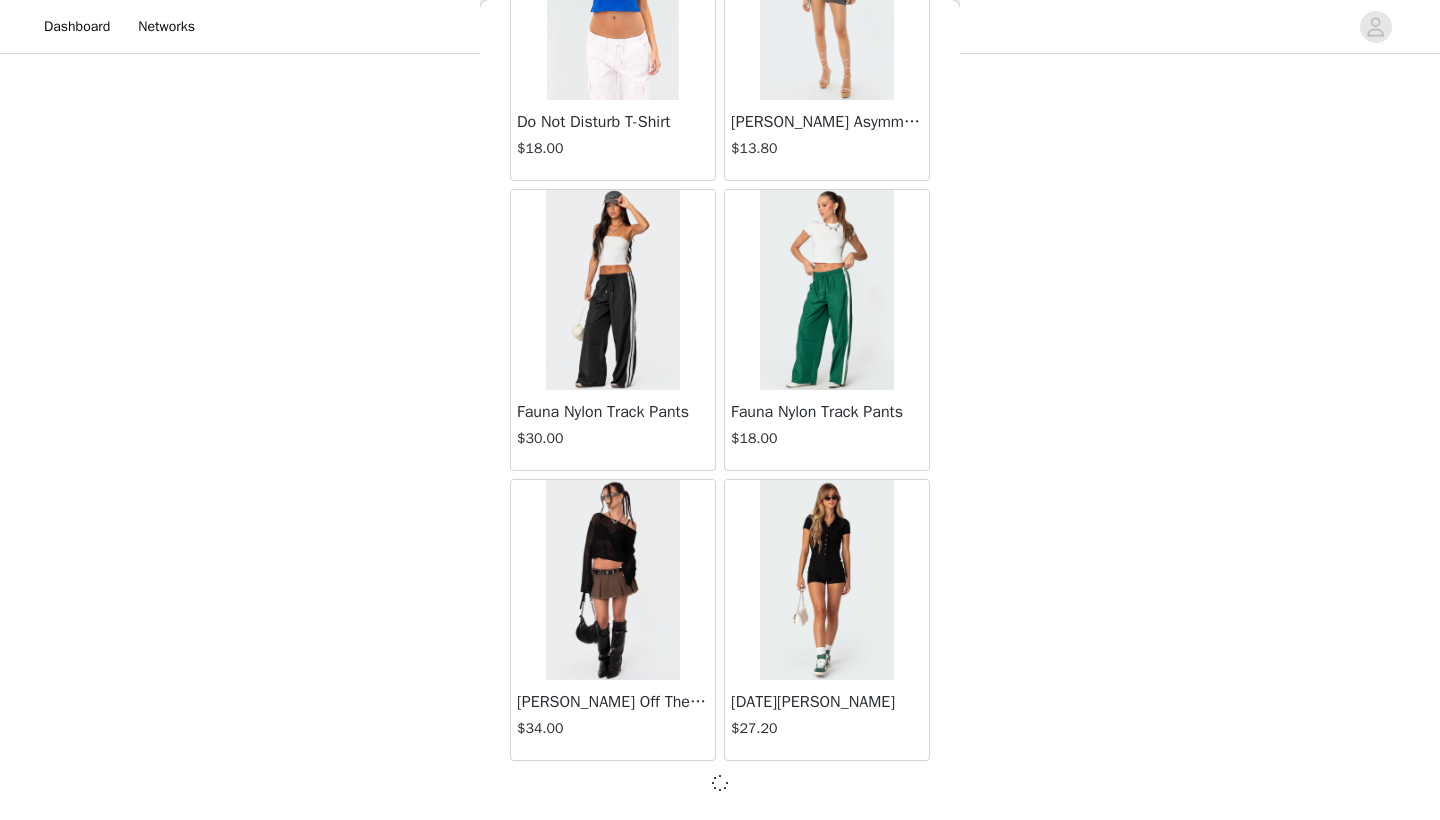 scroll, scrollTop: 5131, scrollLeft: 0, axis: vertical 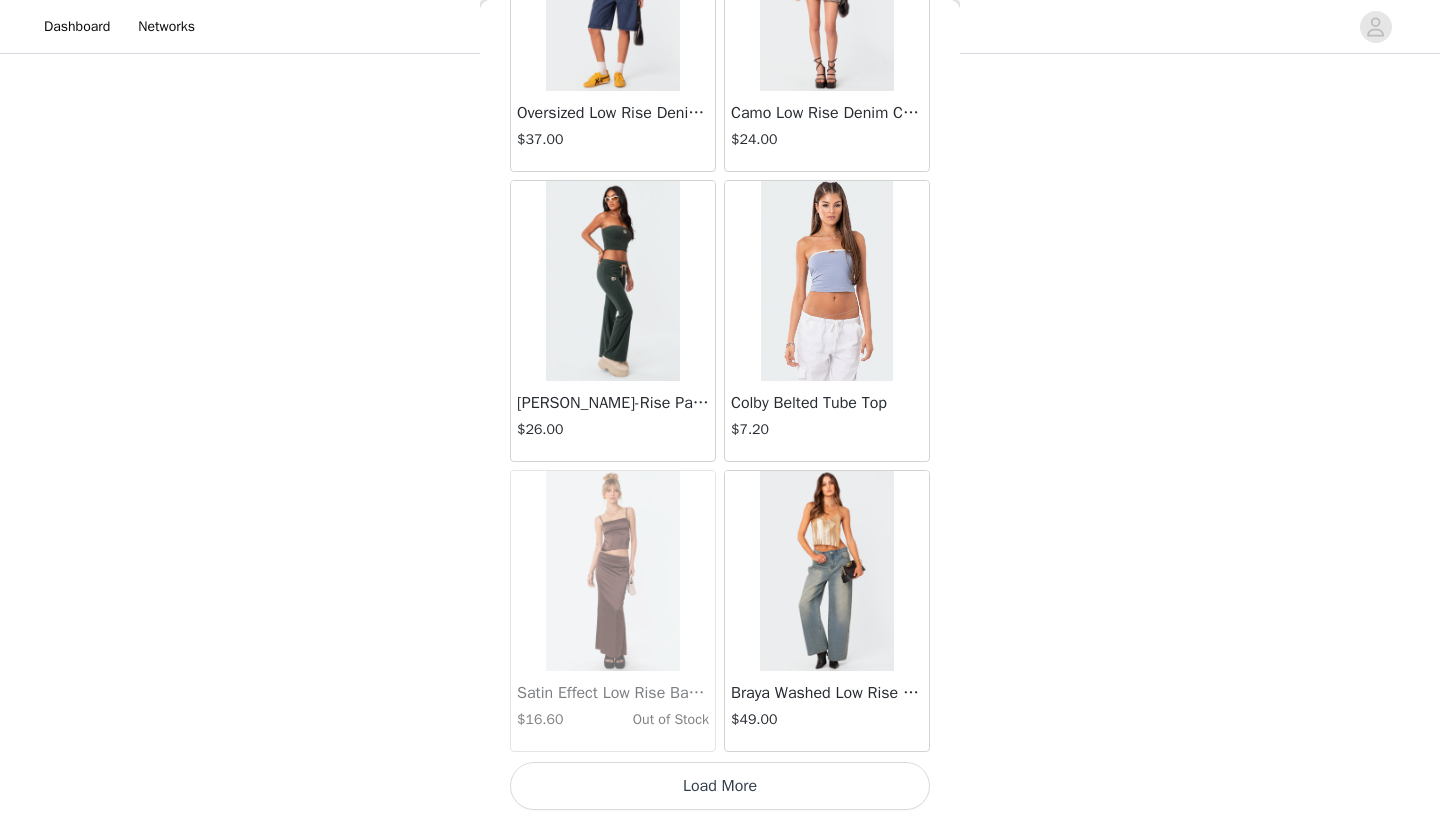 click on "Load More" at bounding box center [720, 786] 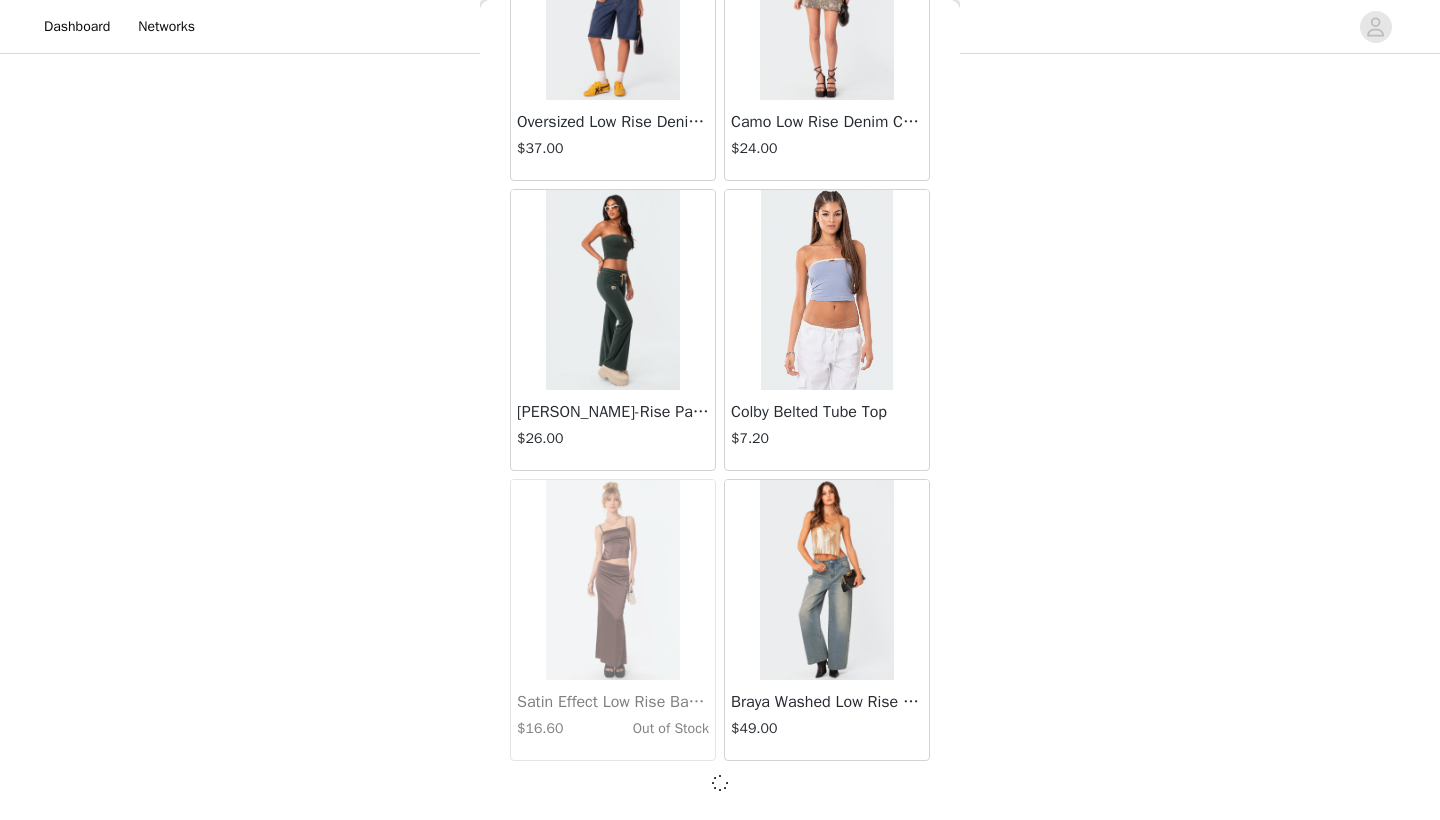 scroll, scrollTop: 8031, scrollLeft: 0, axis: vertical 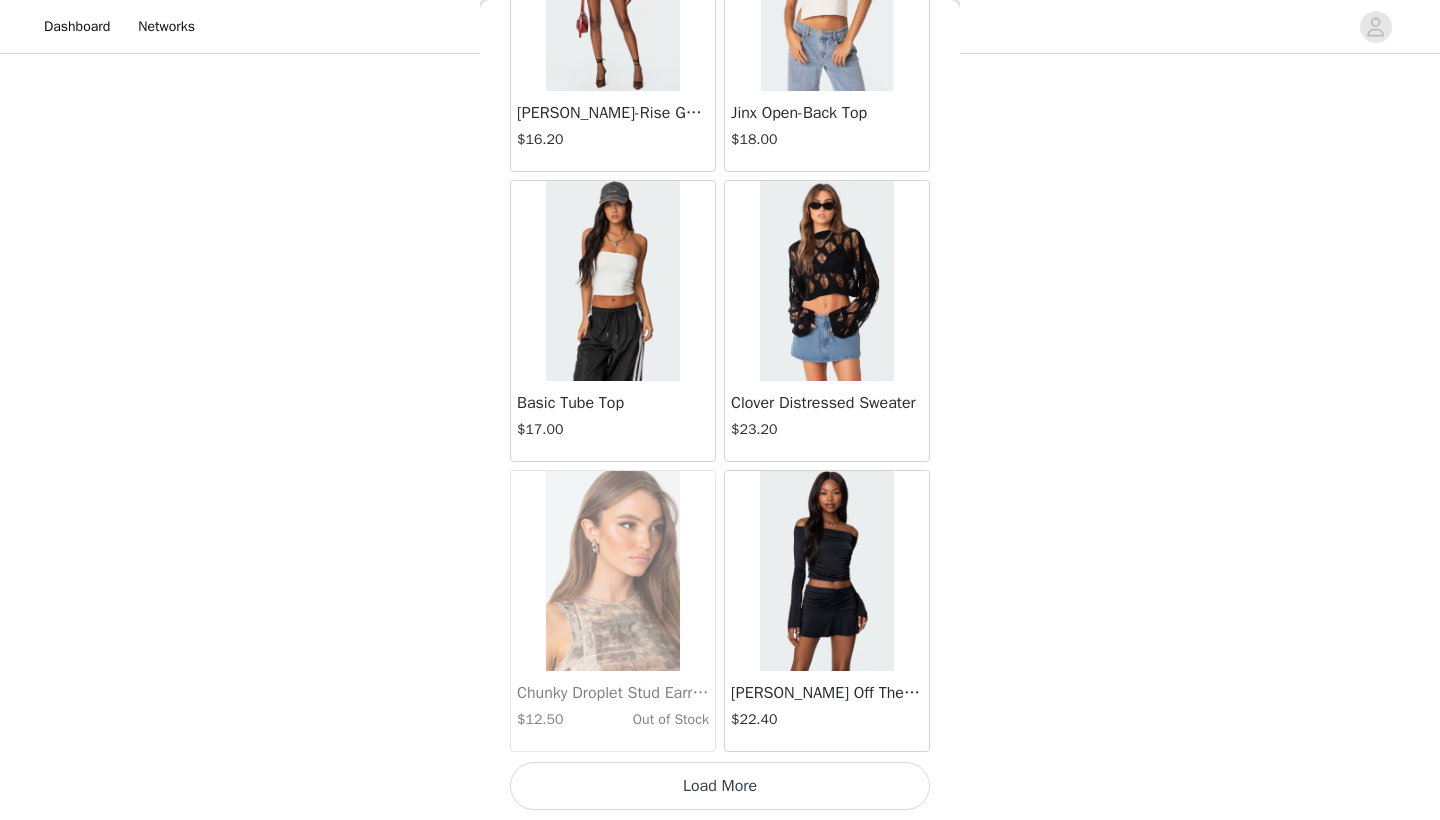 click on "Load More" at bounding box center [720, 786] 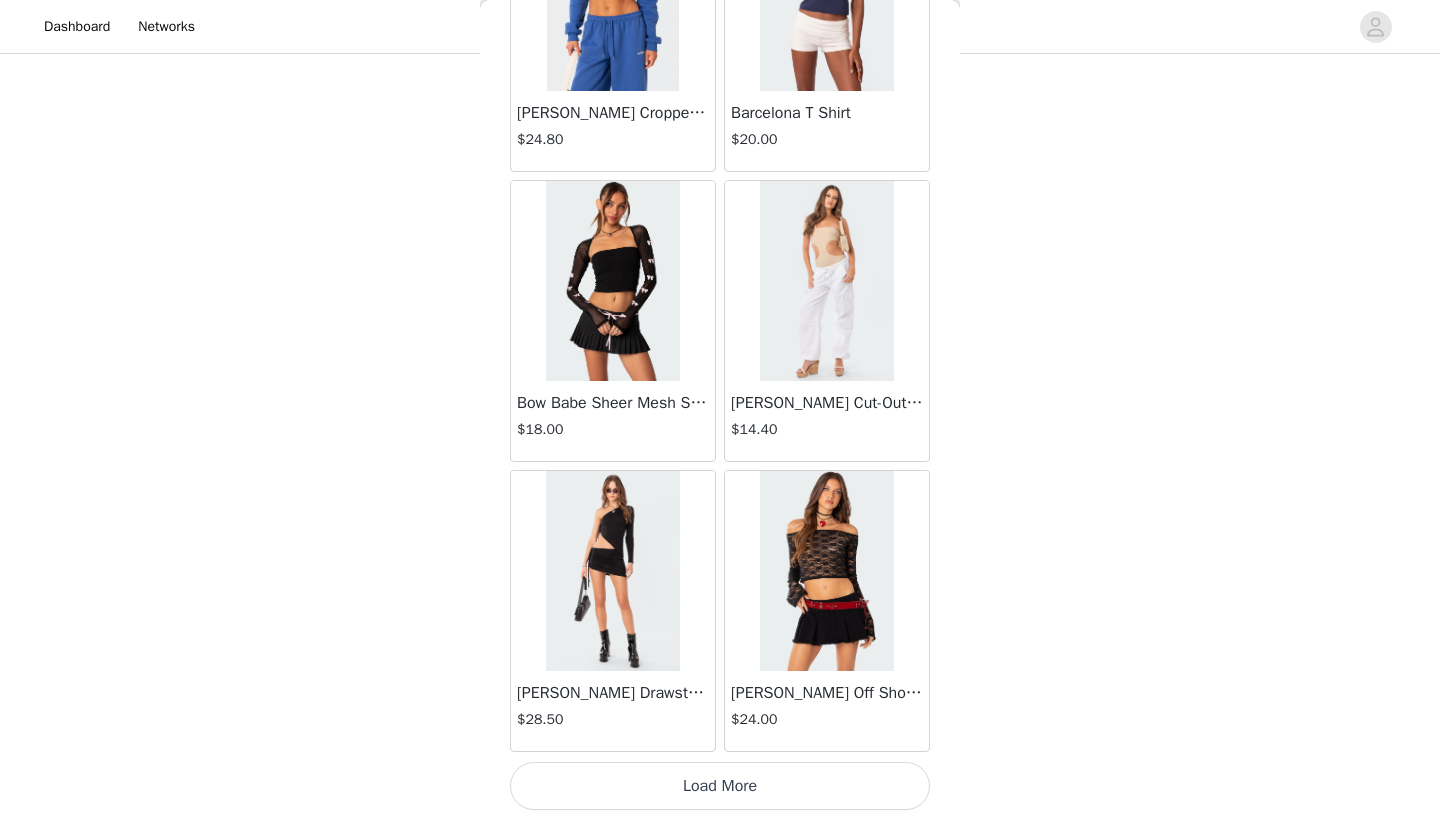 scroll, scrollTop: 13844, scrollLeft: 0, axis: vertical 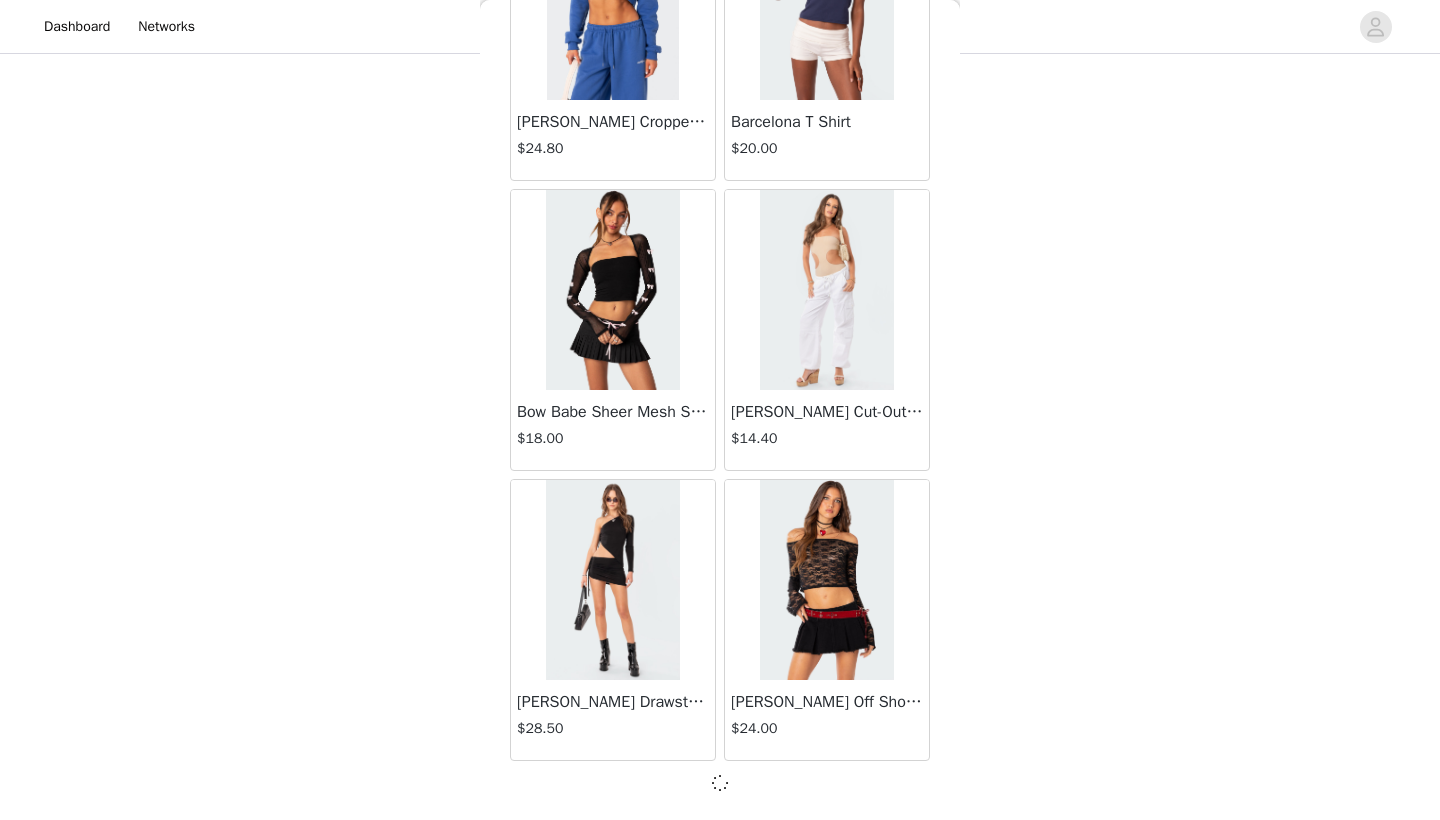 click at bounding box center [720, 783] 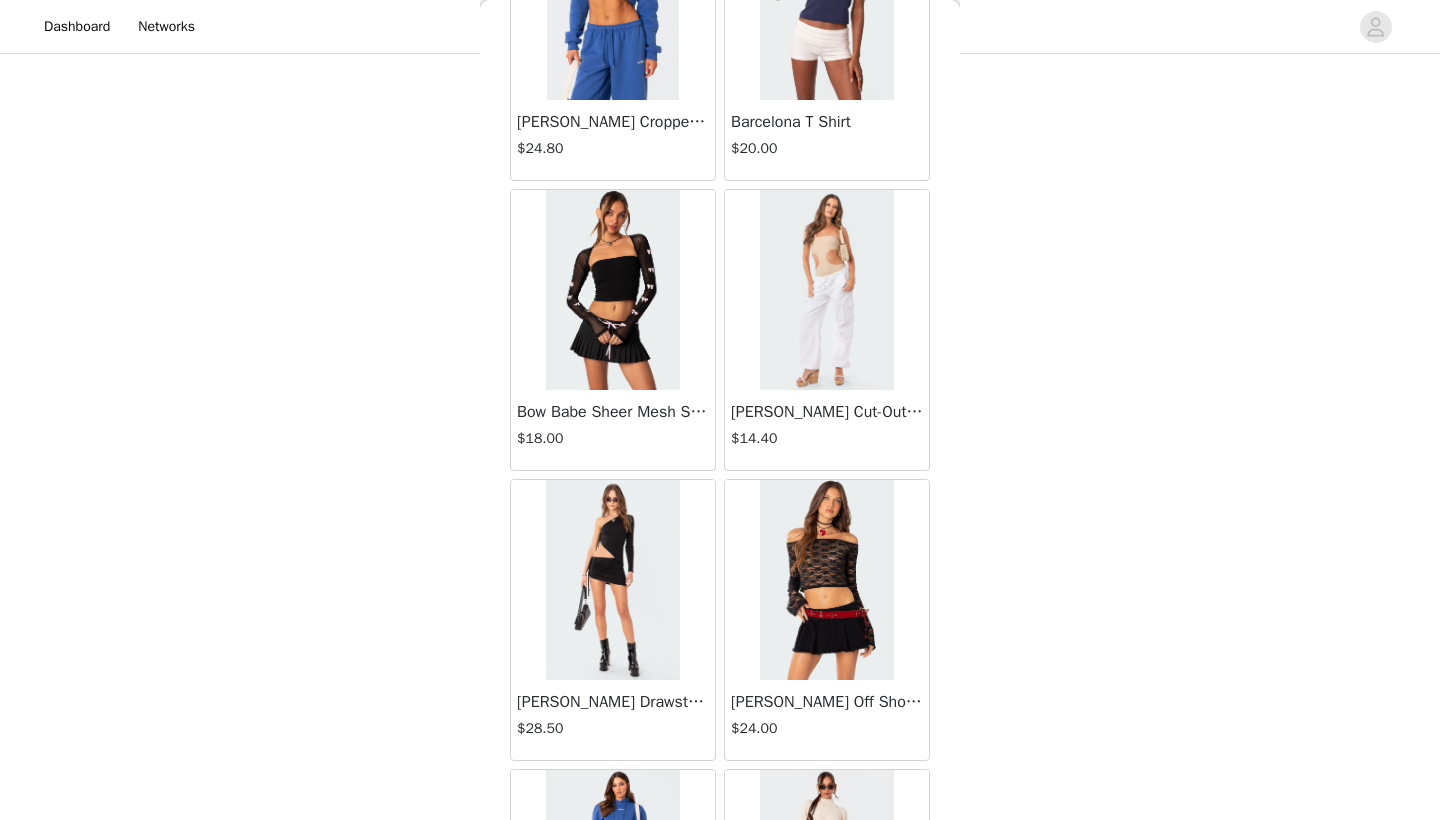 scroll, scrollTop: 1329, scrollLeft: 0, axis: vertical 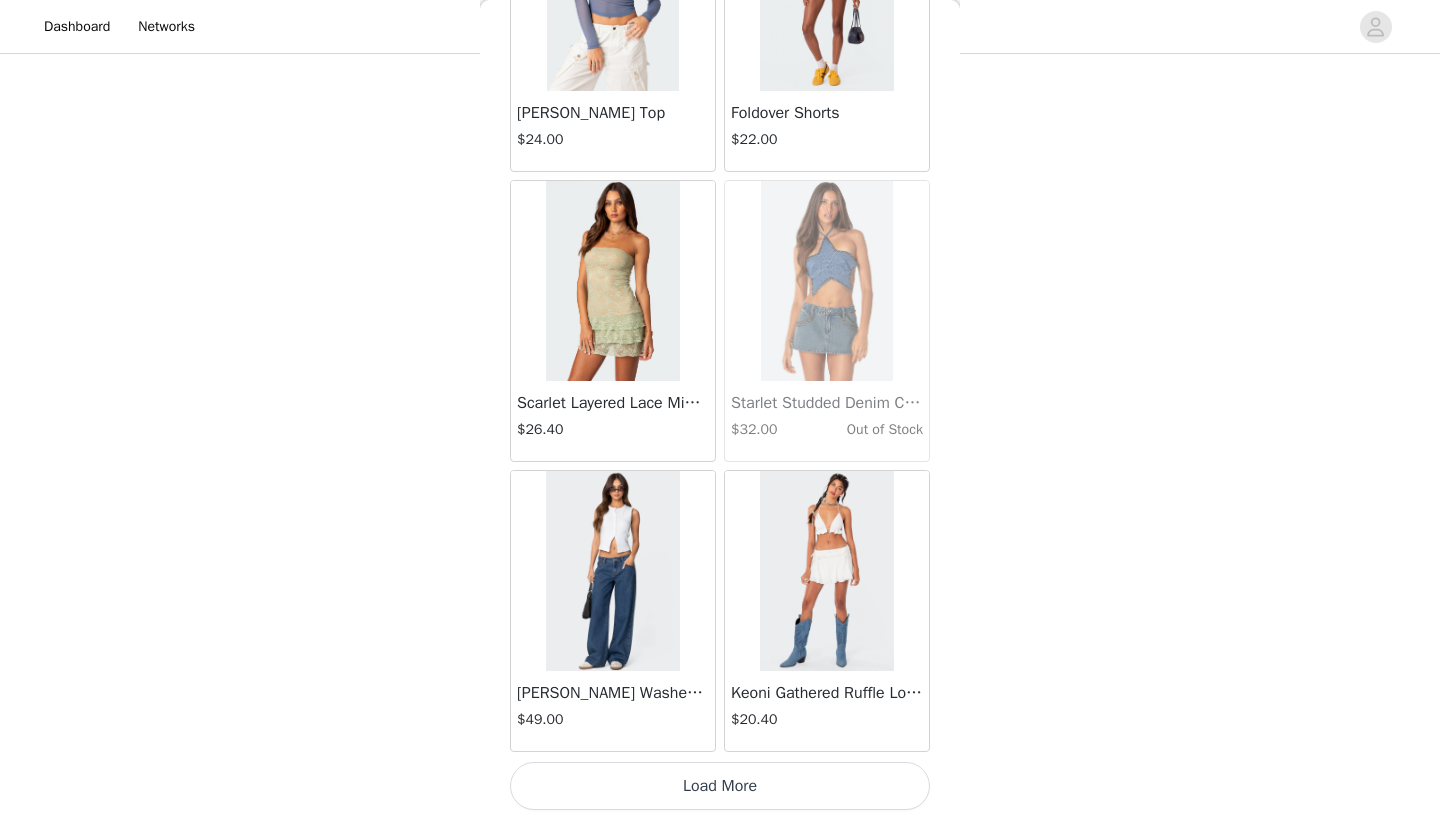 click on "Load More" at bounding box center (720, 786) 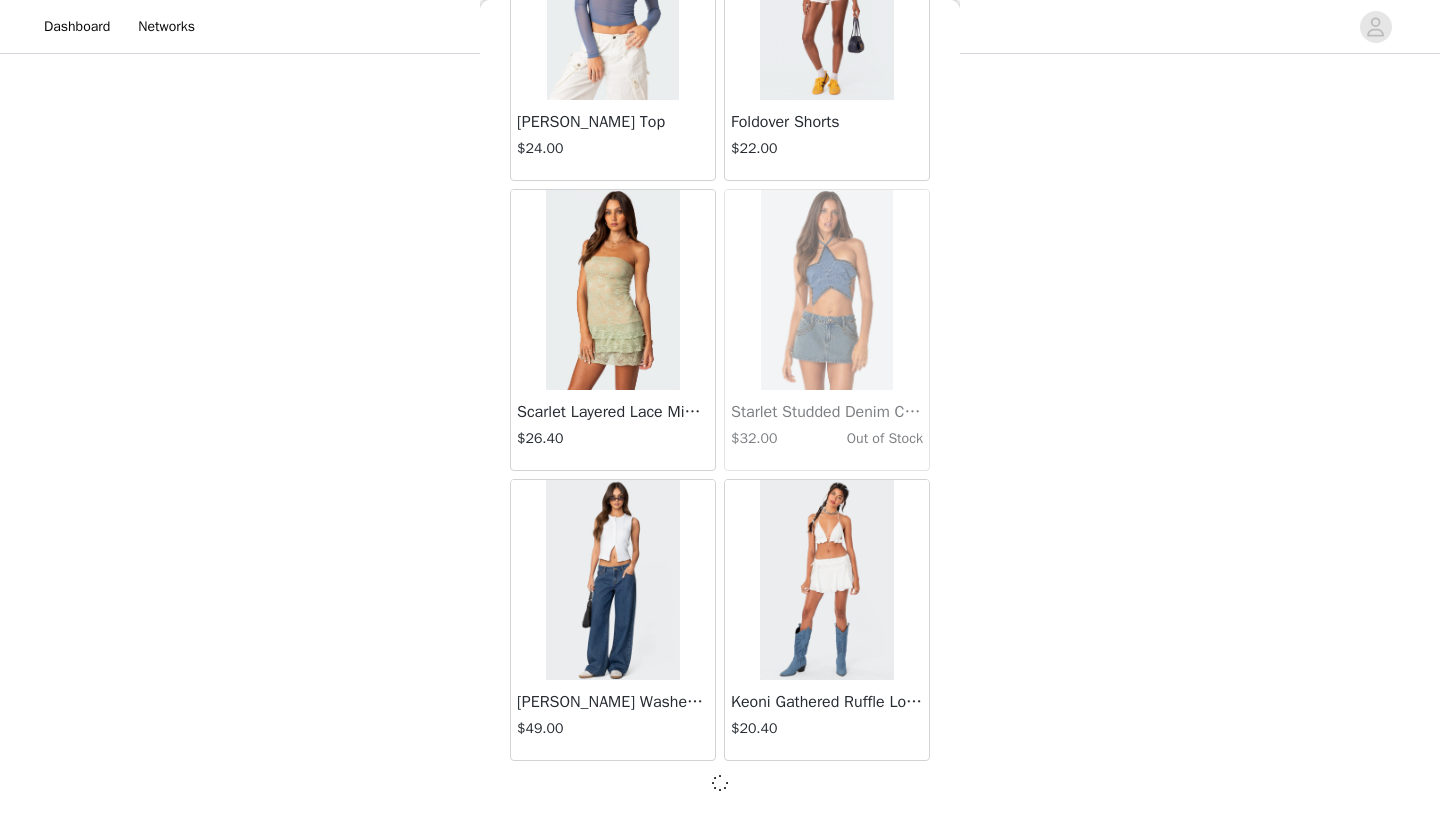 scroll, scrollTop: 16731, scrollLeft: 0, axis: vertical 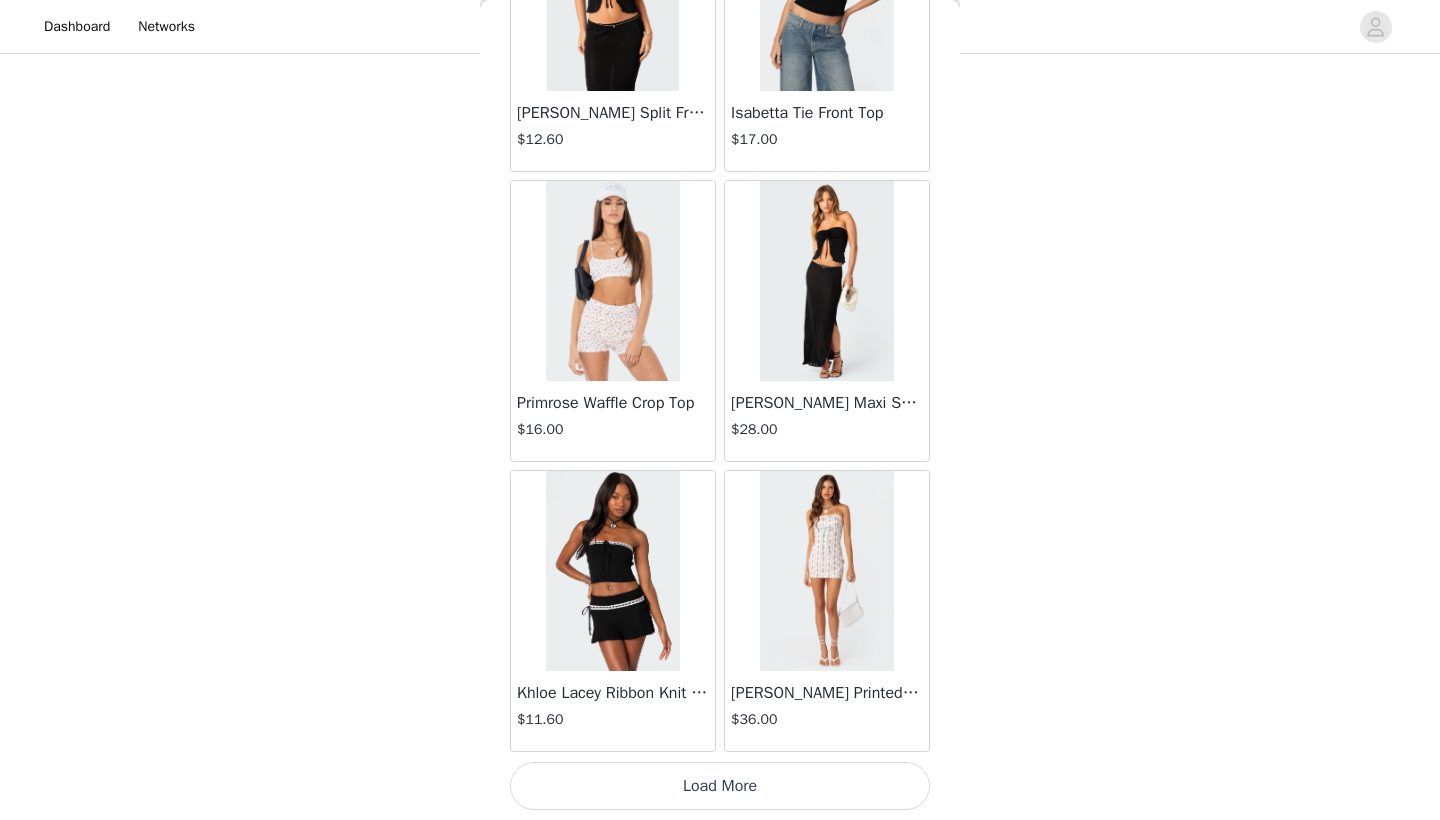 click on "Load More" at bounding box center (720, 786) 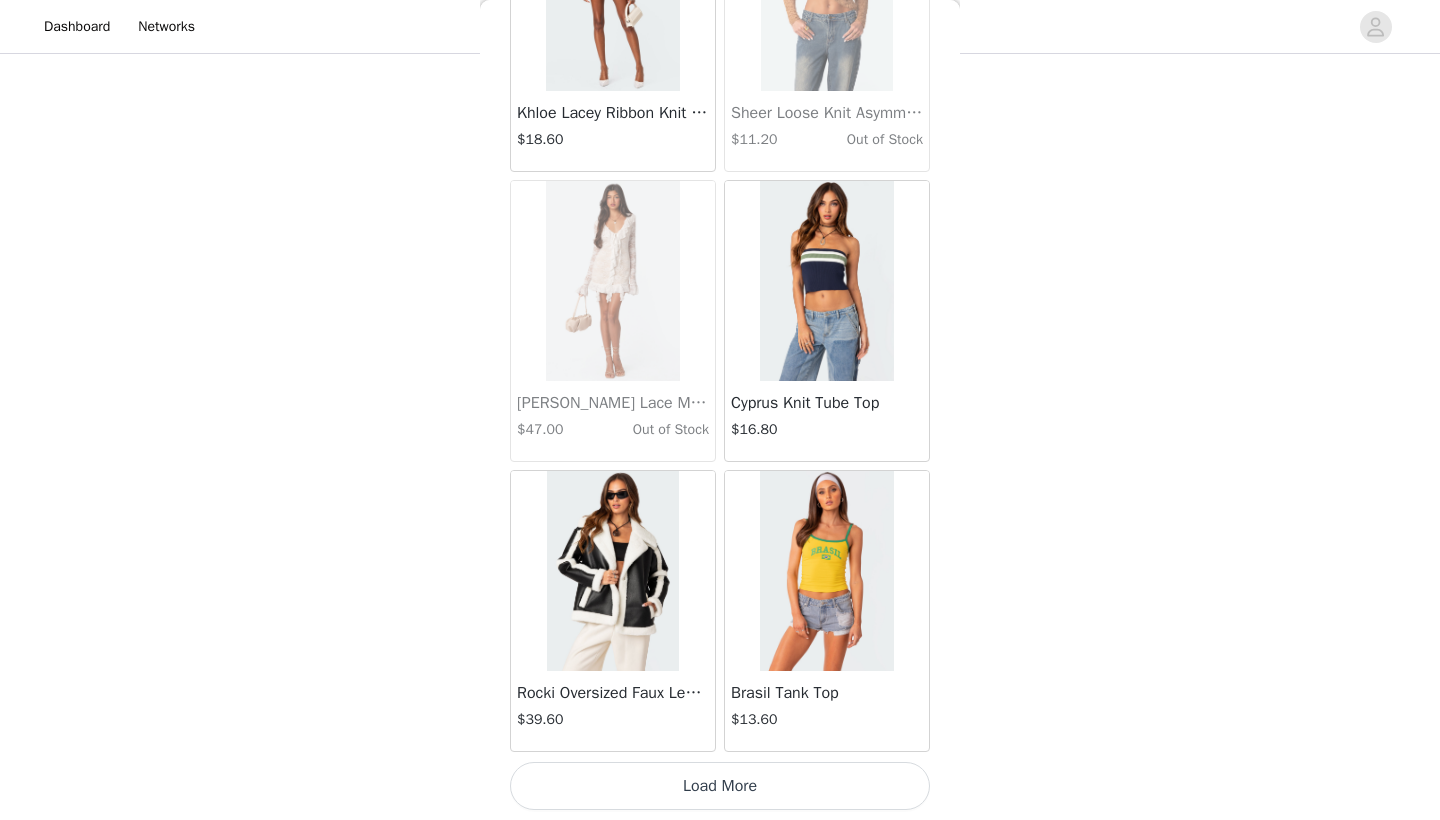 click on "Load More" at bounding box center (720, 786) 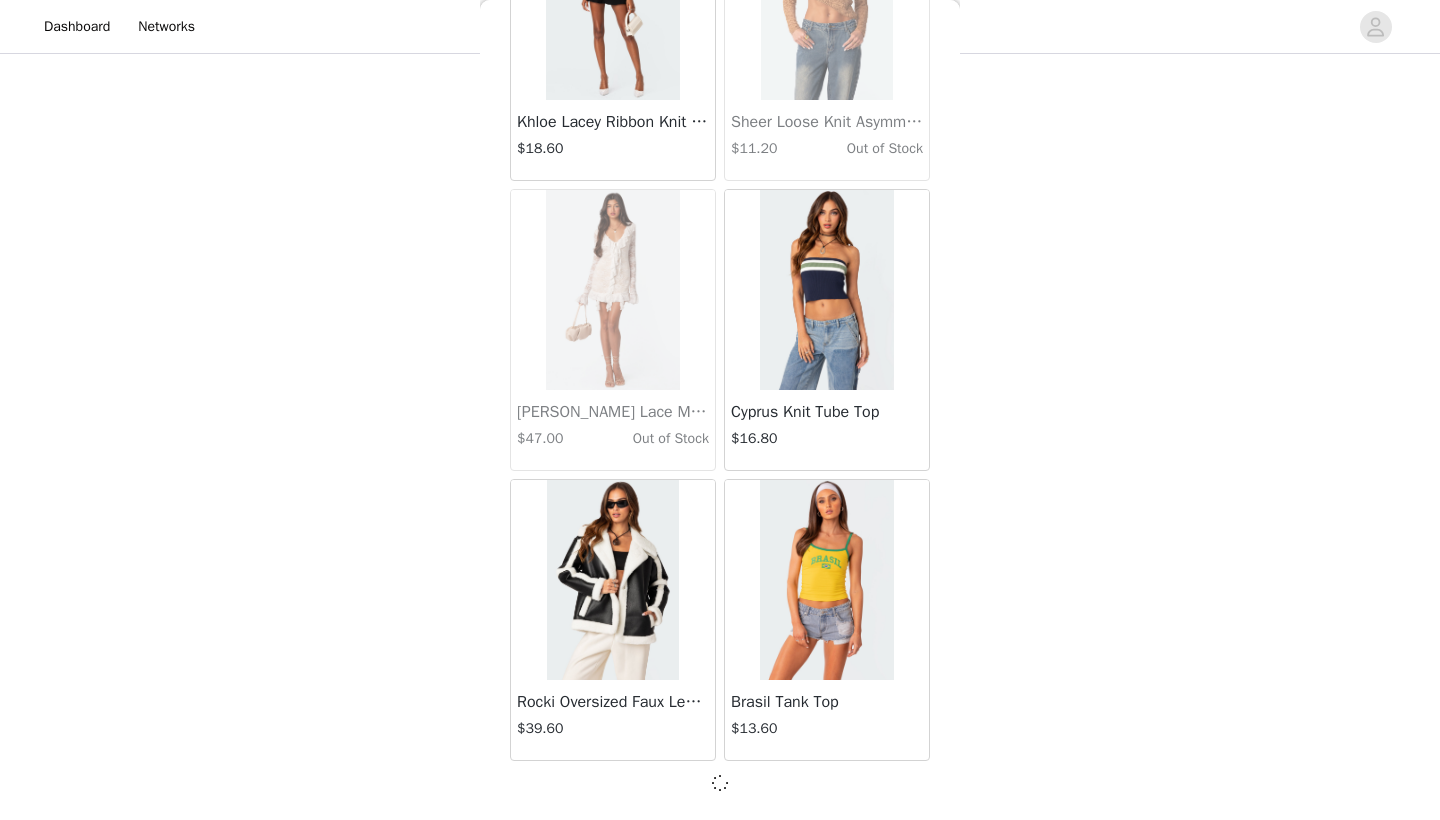 scroll, scrollTop: 22531, scrollLeft: 0, axis: vertical 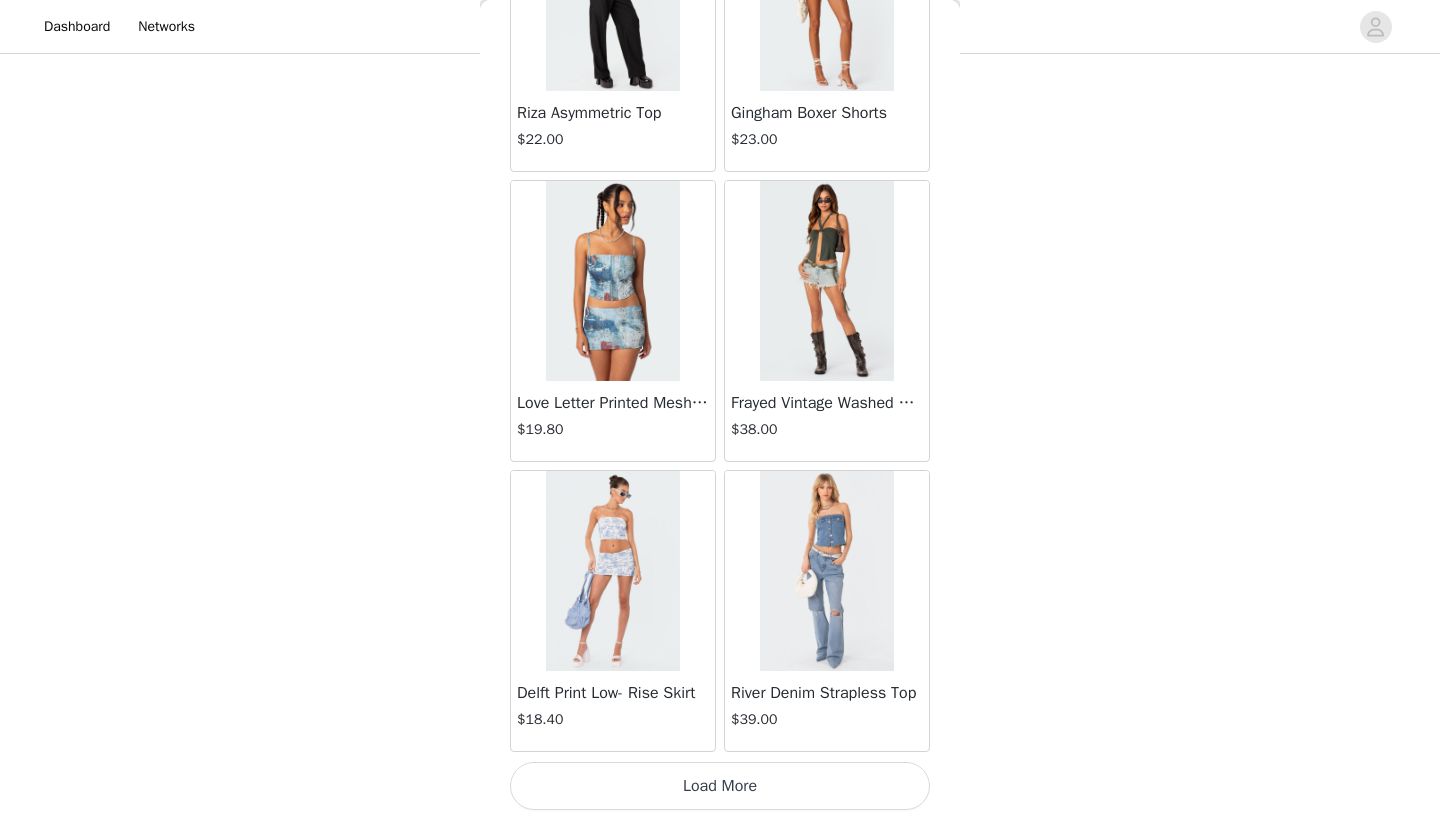 click on "Load More" at bounding box center [720, 786] 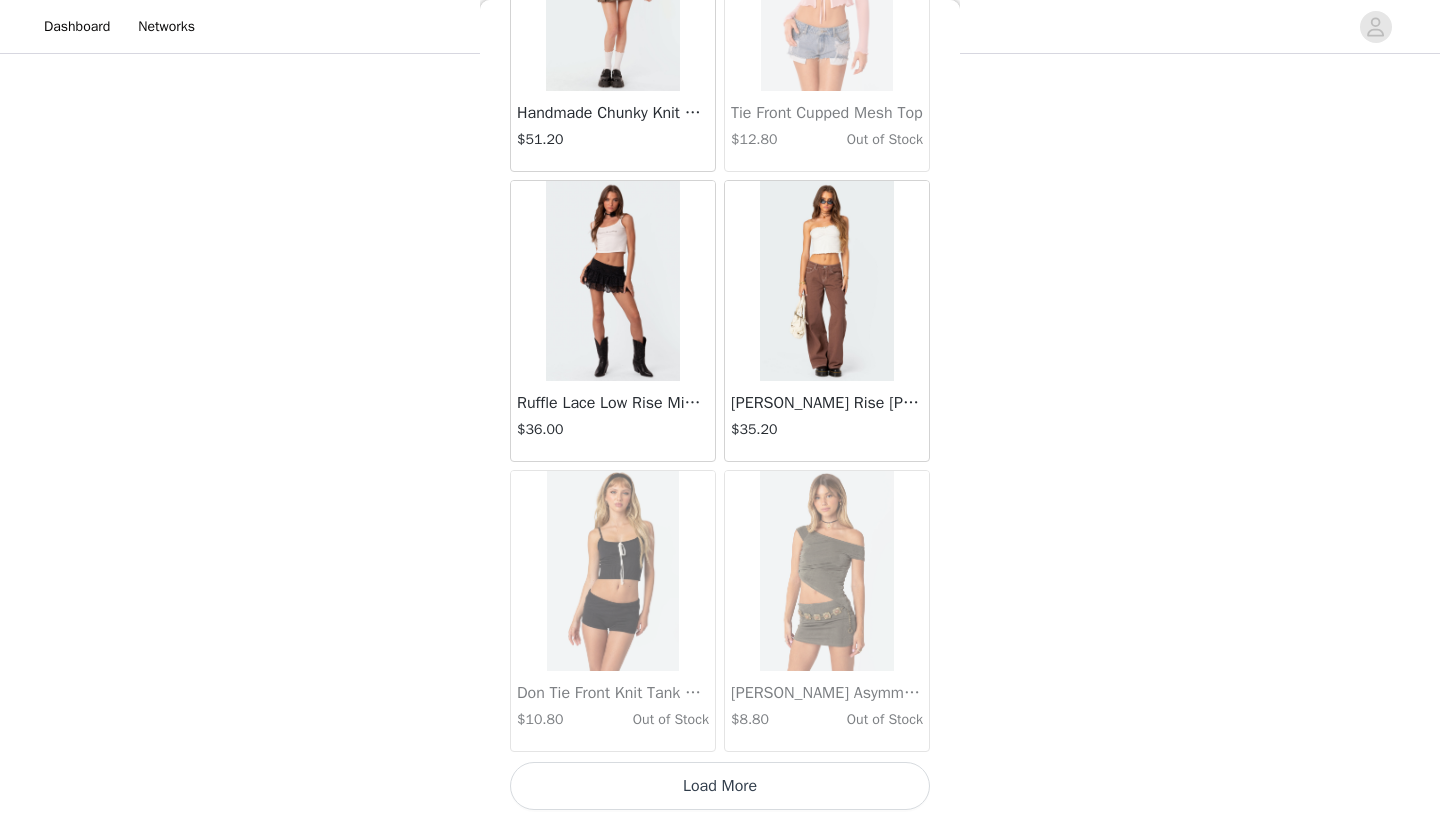 scroll, scrollTop: 28340, scrollLeft: 0, axis: vertical 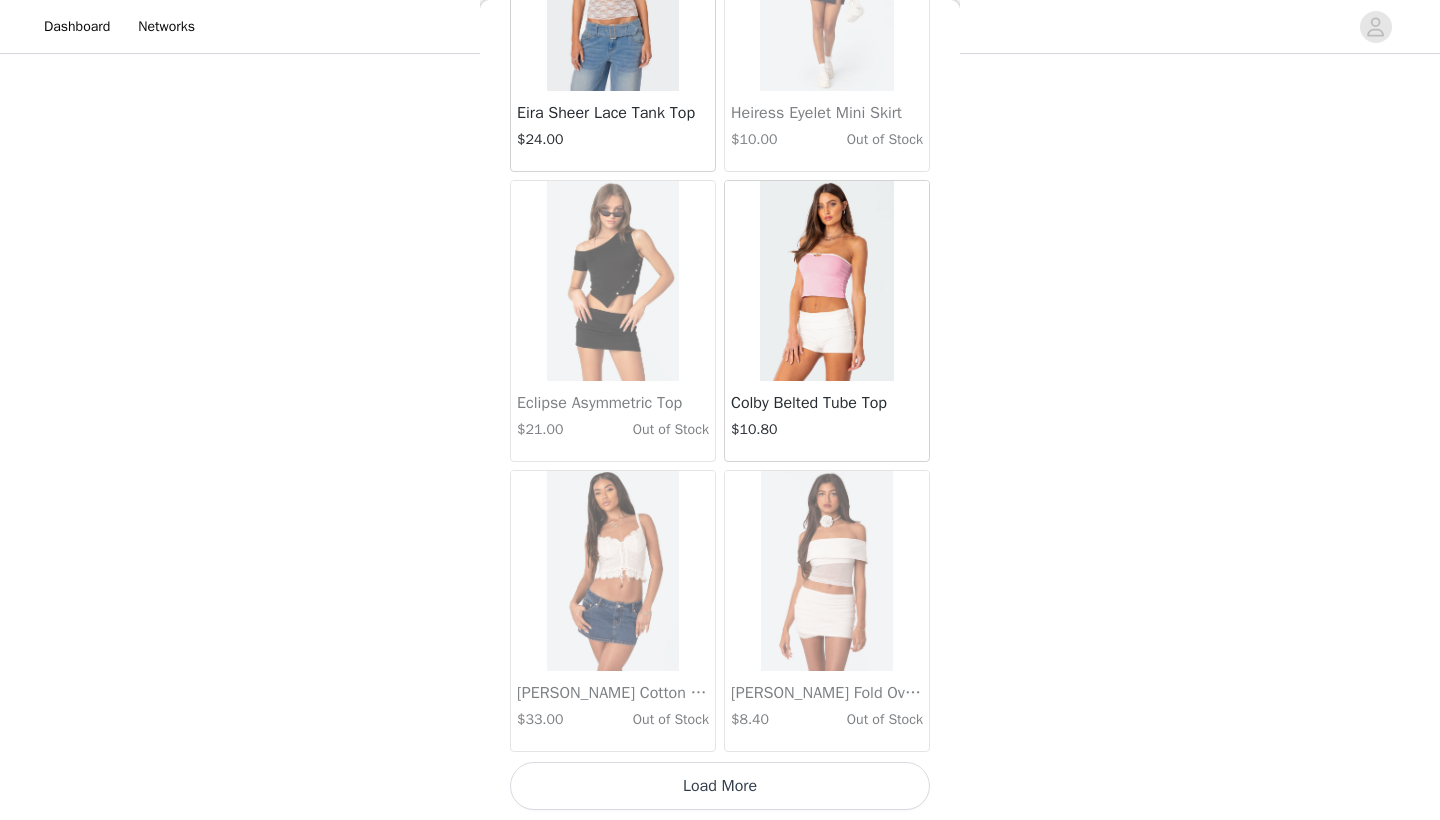 click on "Load More" at bounding box center (720, 786) 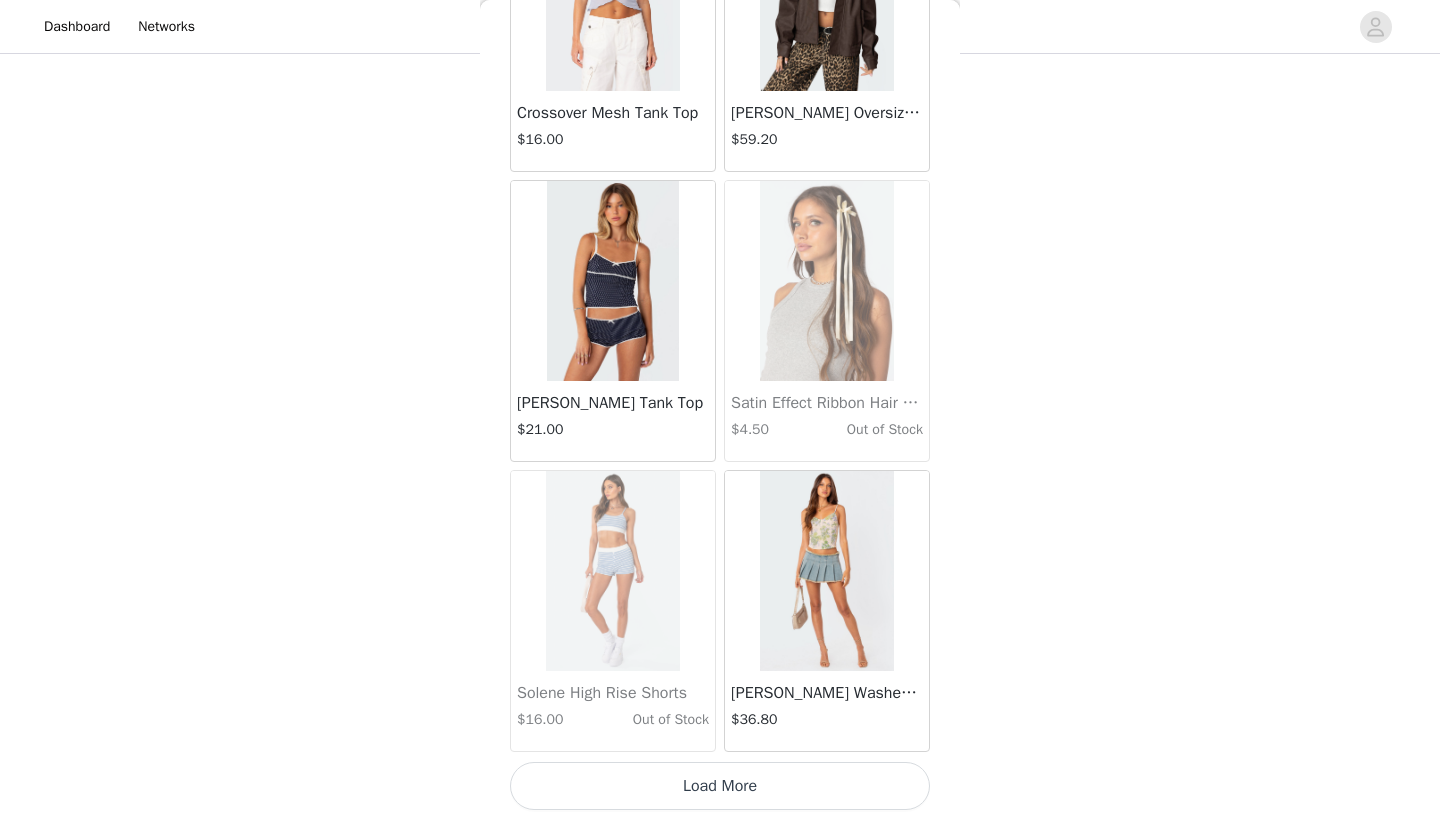 click on "Load More" at bounding box center (720, 786) 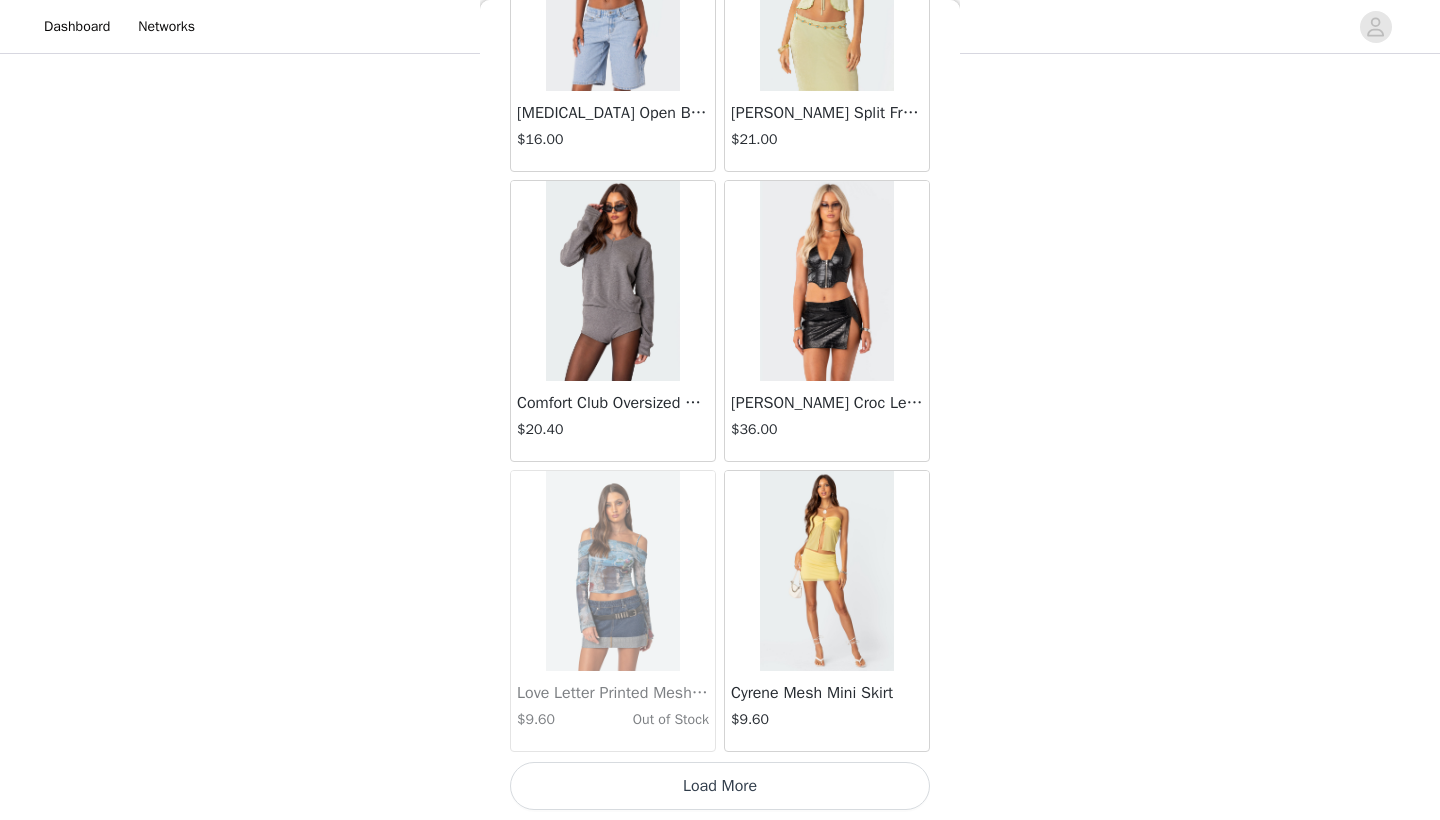 scroll, scrollTop: 37040, scrollLeft: 0, axis: vertical 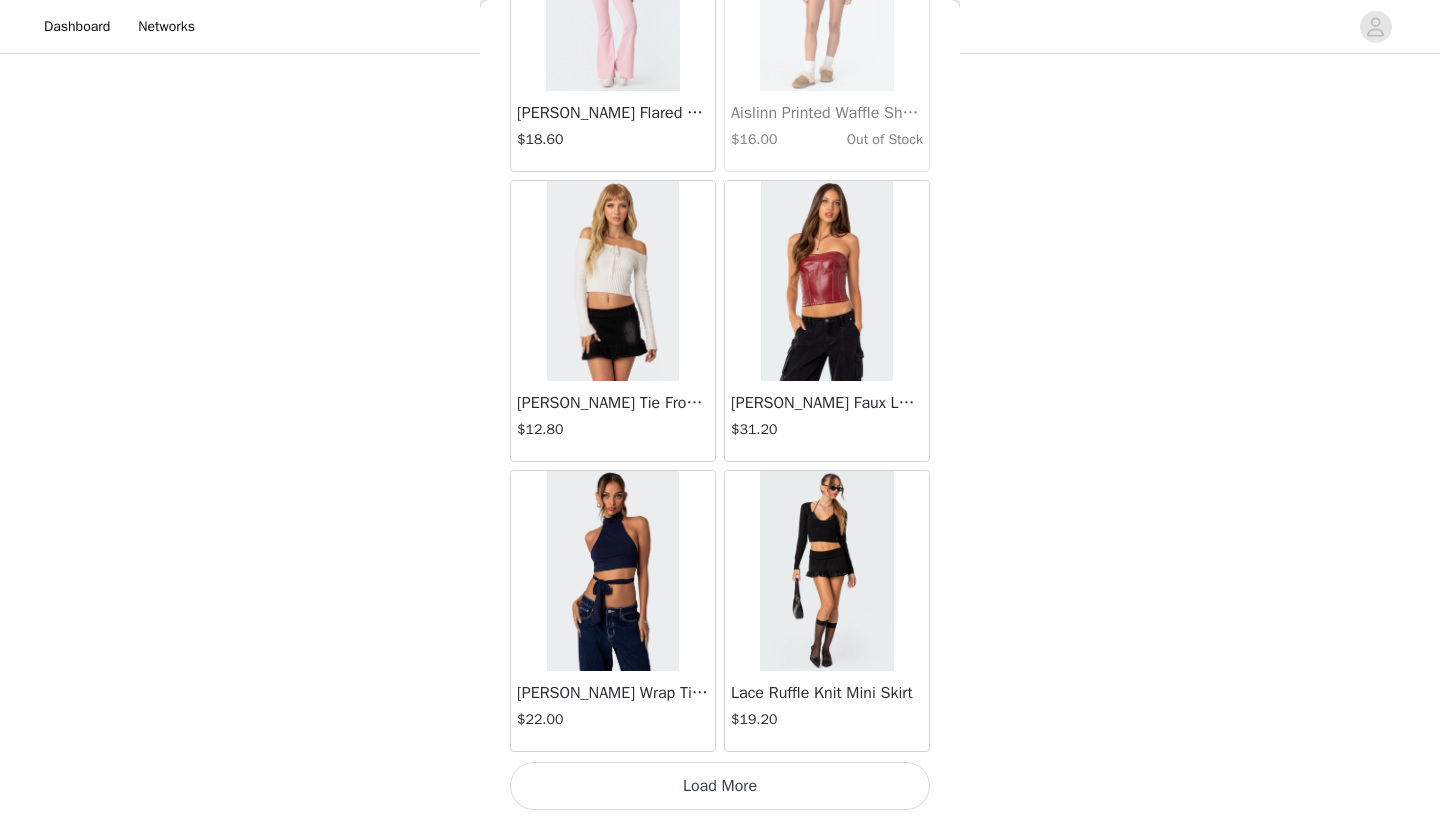 click on "Load More" at bounding box center (720, 786) 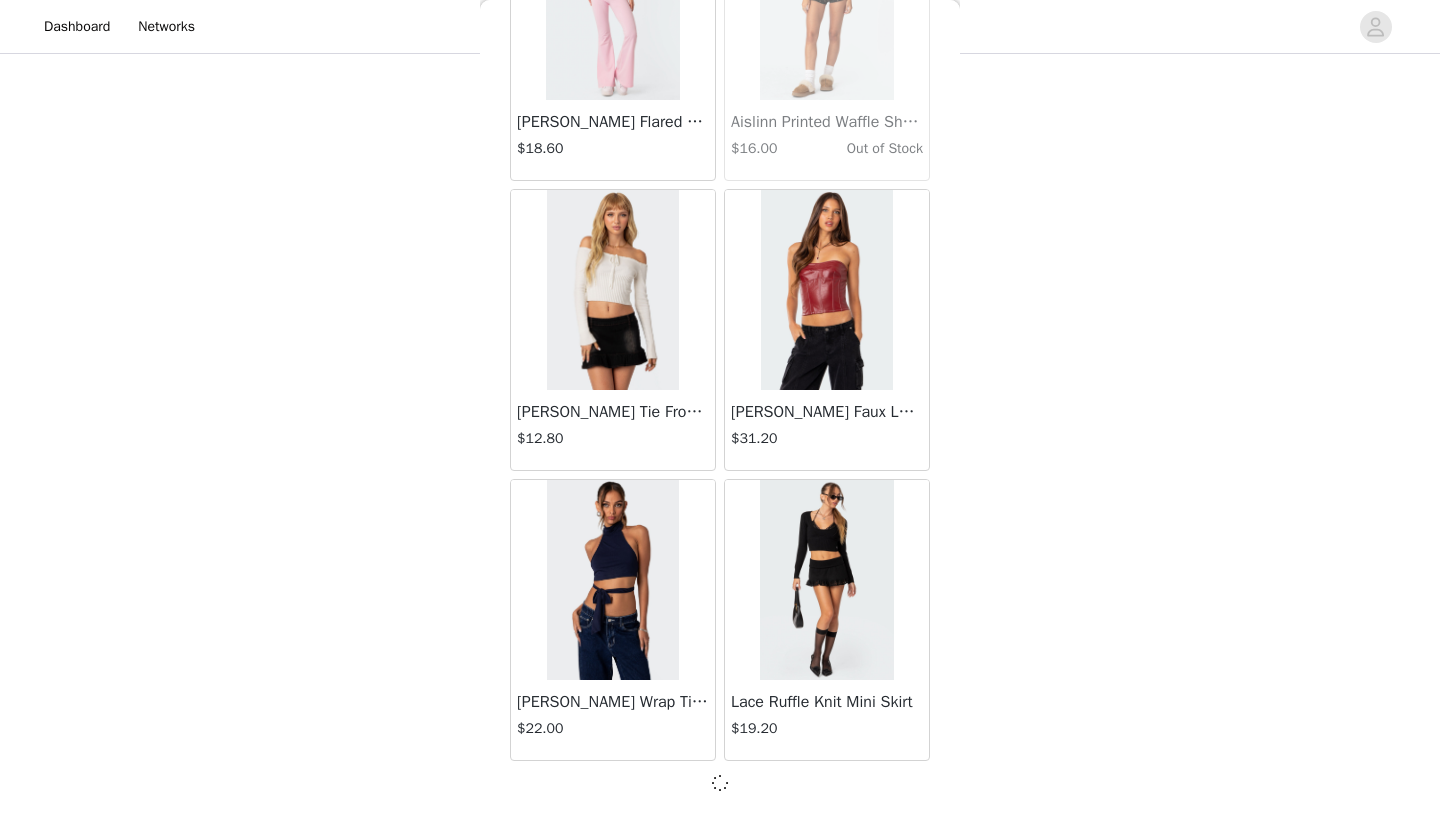 scroll, scrollTop: 39931, scrollLeft: 0, axis: vertical 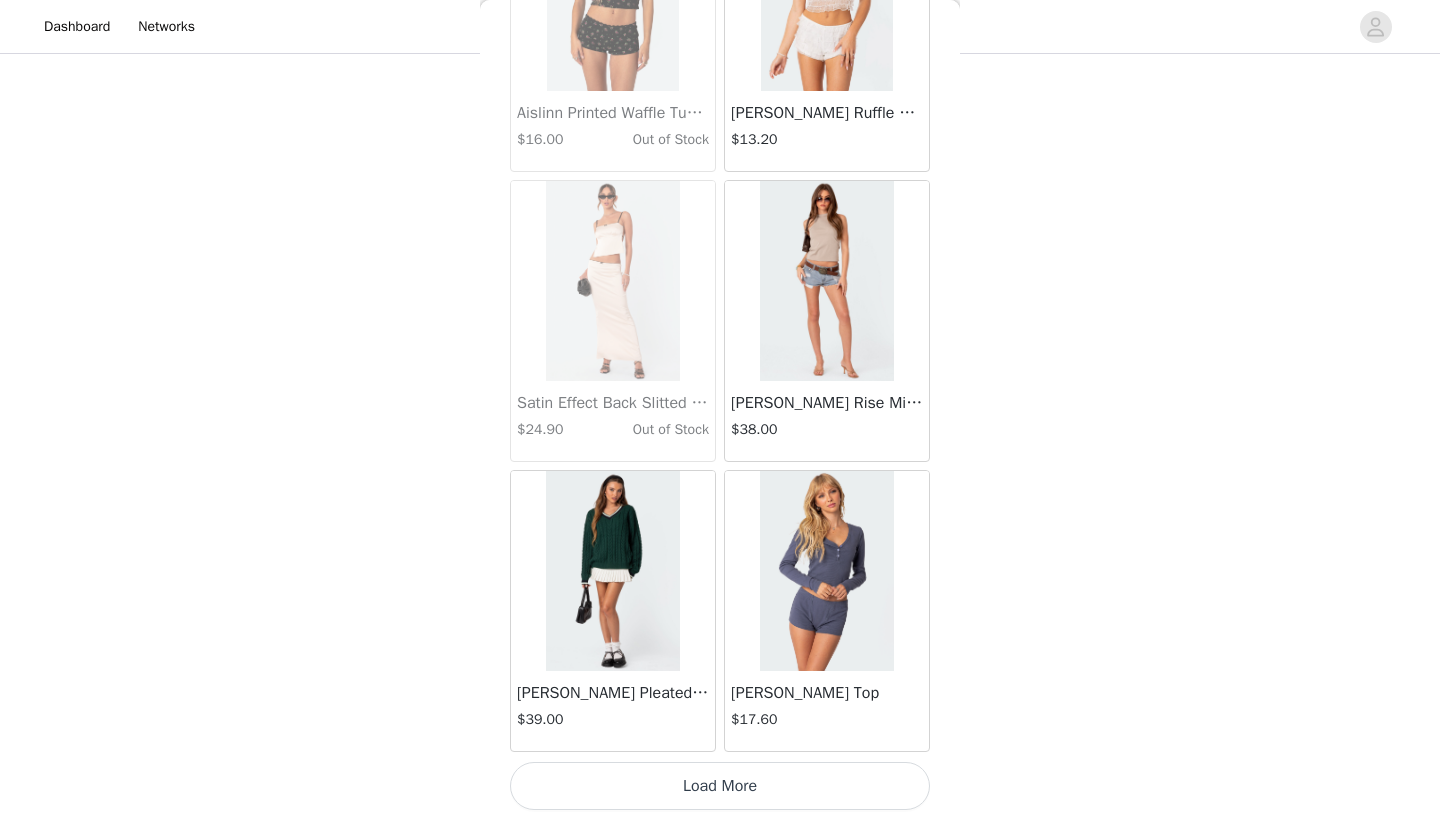 click on "Load More" at bounding box center (720, 786) 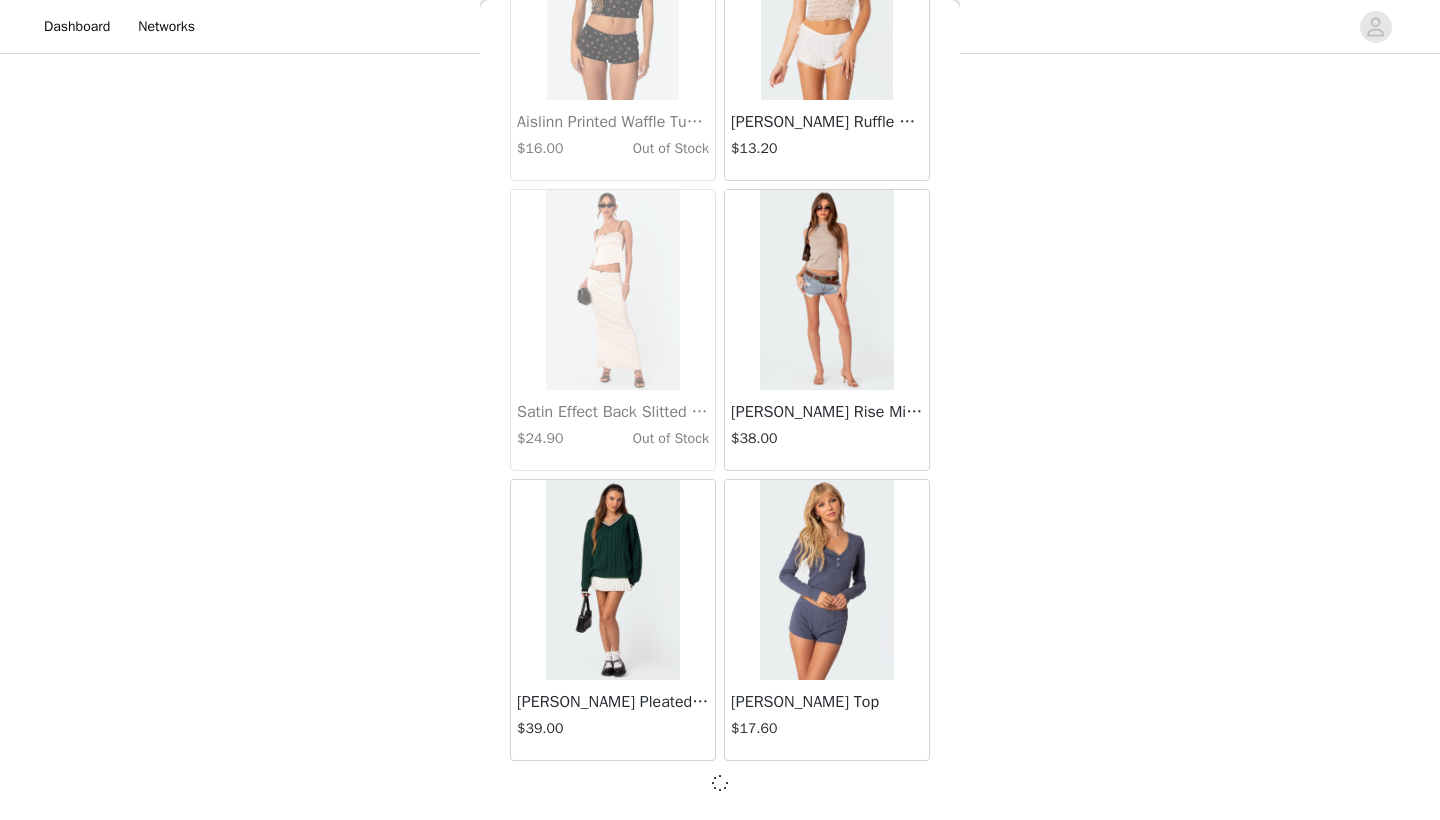 scroll, scrollTop: 42831, scrollLeft: 0, axis: vertical 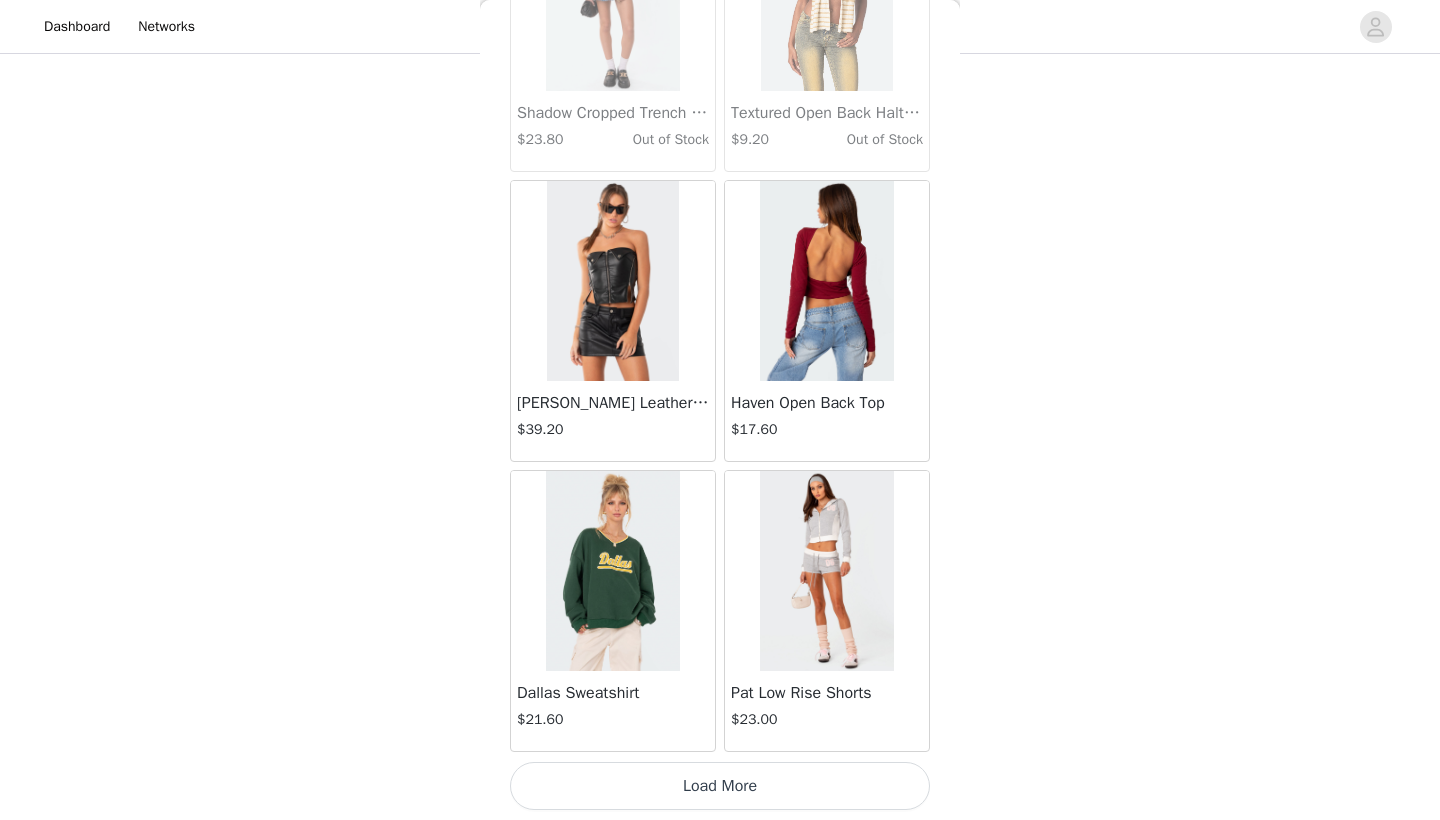 click on "Load More" at bounding box center (720, 786) 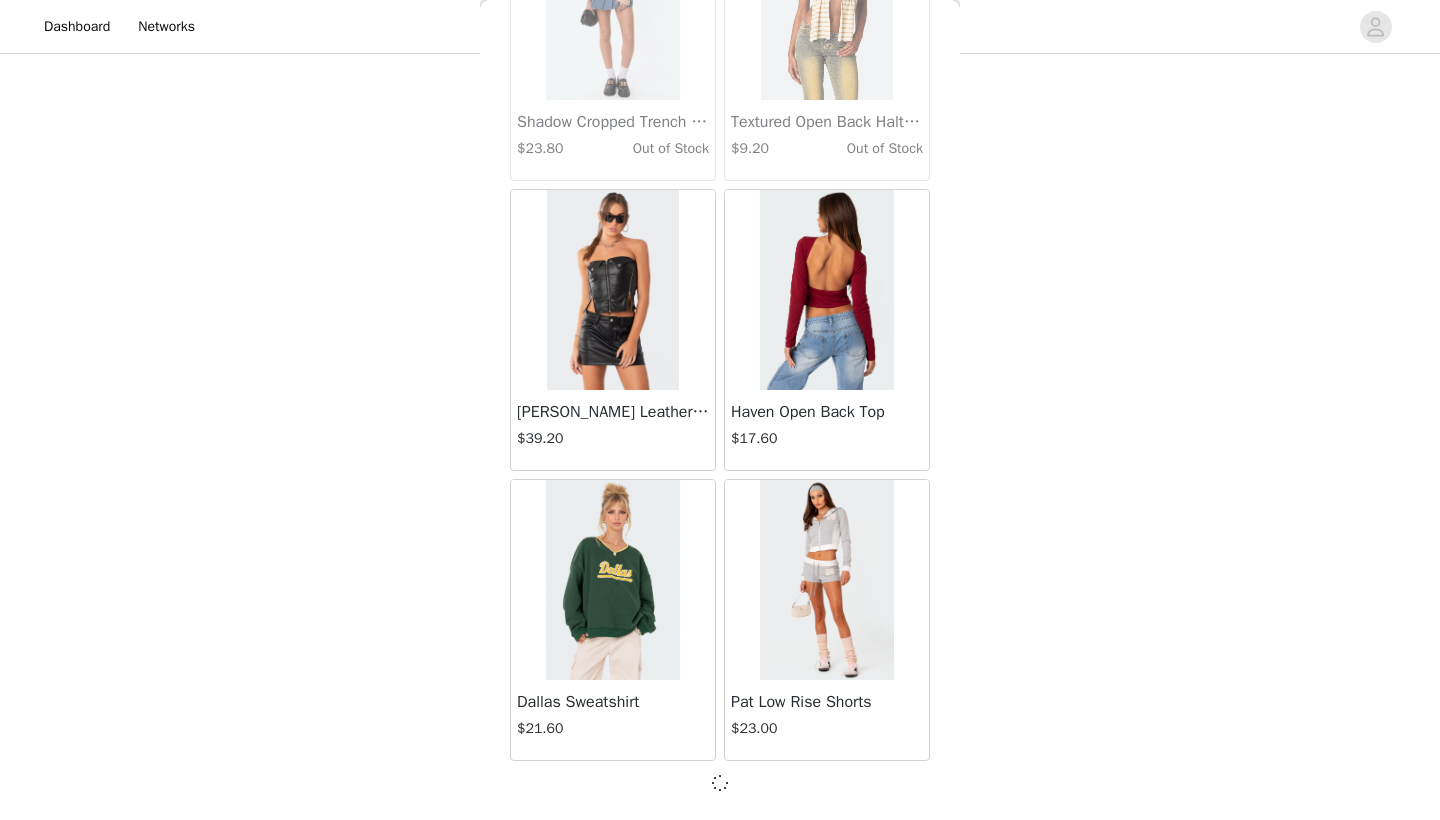 scroll, scrollTop: 45731, scrollLeft: 0, axis: vertical 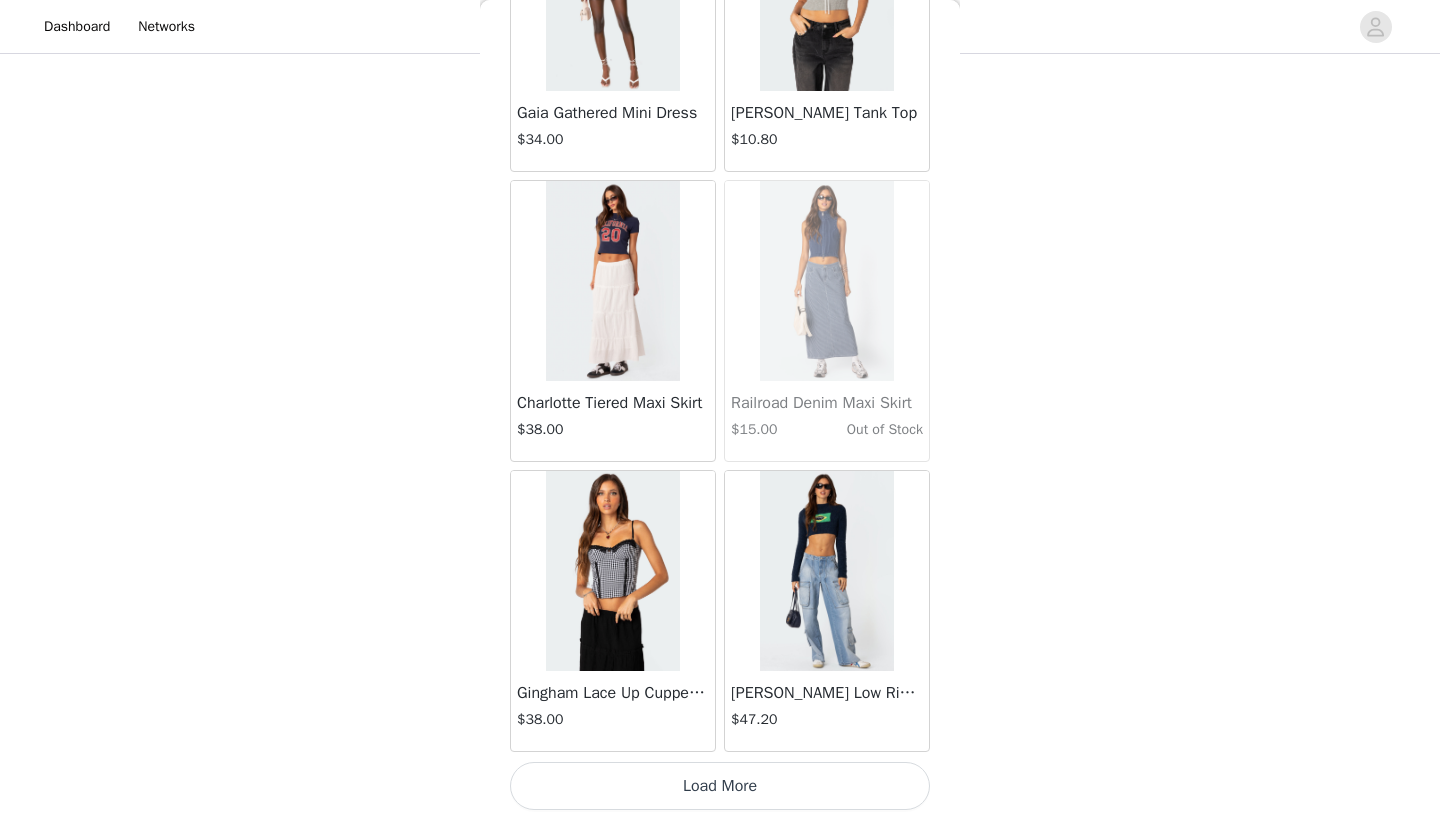 click on "Load More" at bounding box center (720, 786) 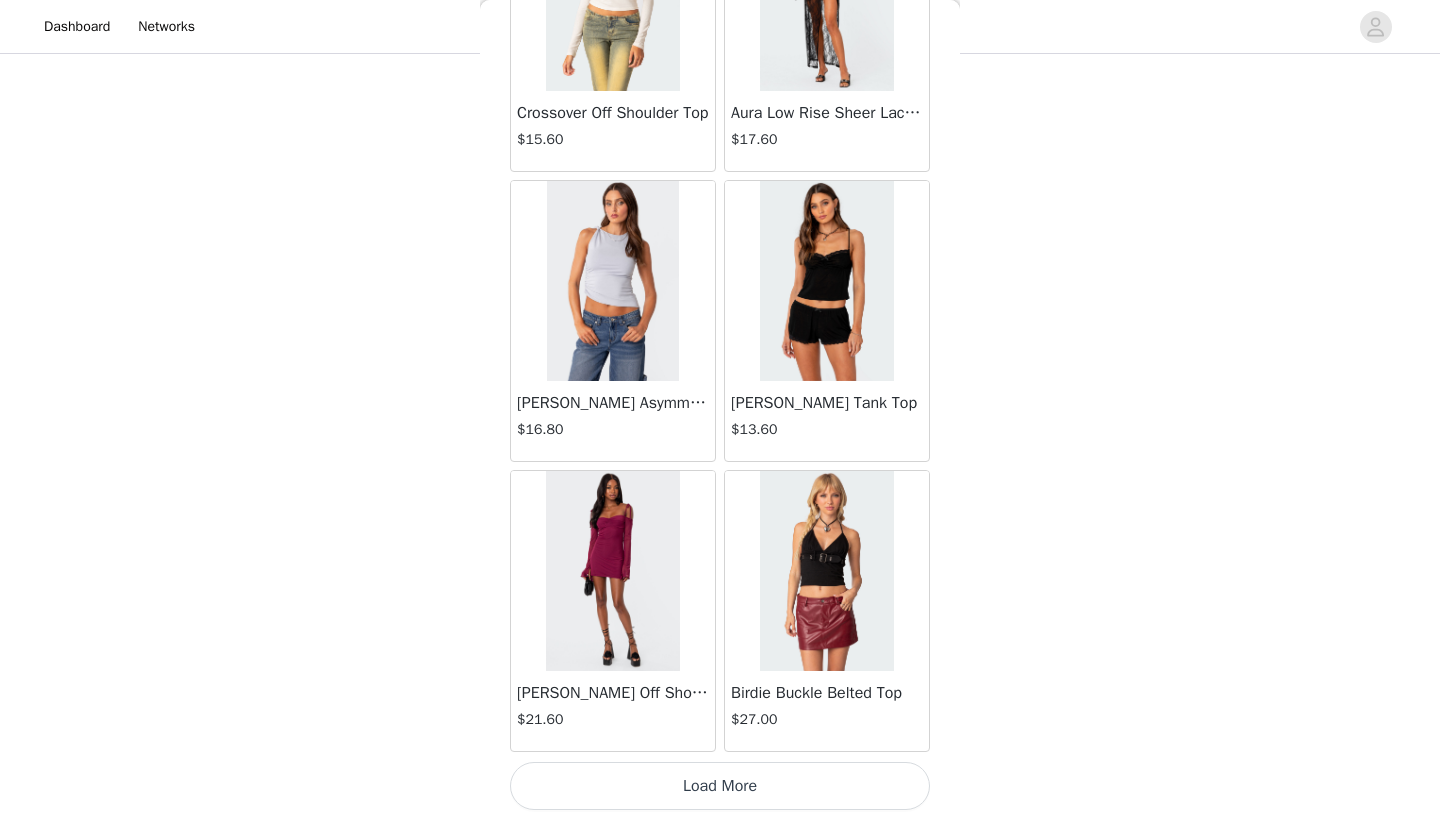 click on "Load More" at bounding box center (720, 786) 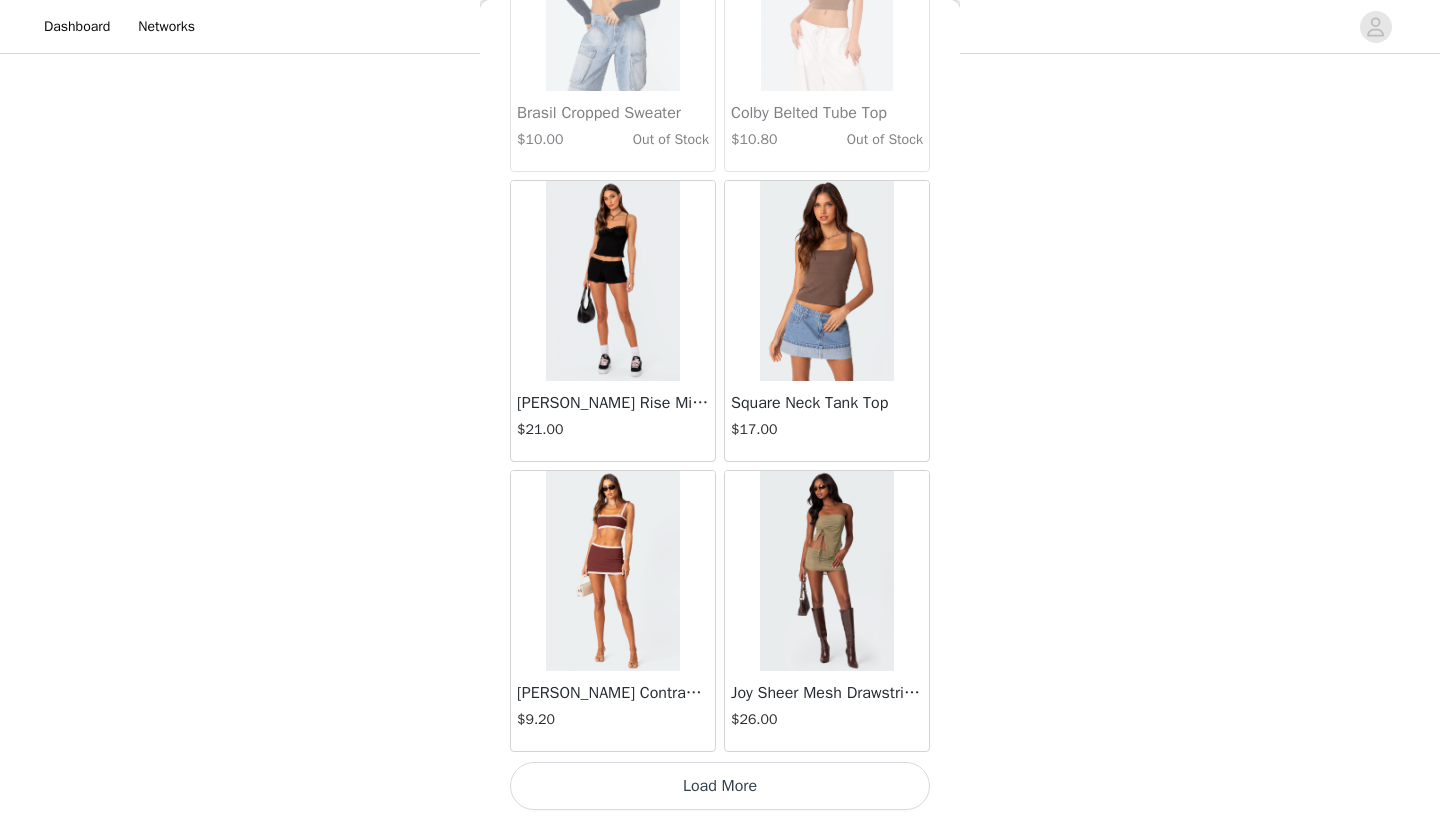 click on "Load More" at bounding box center [720, 786] 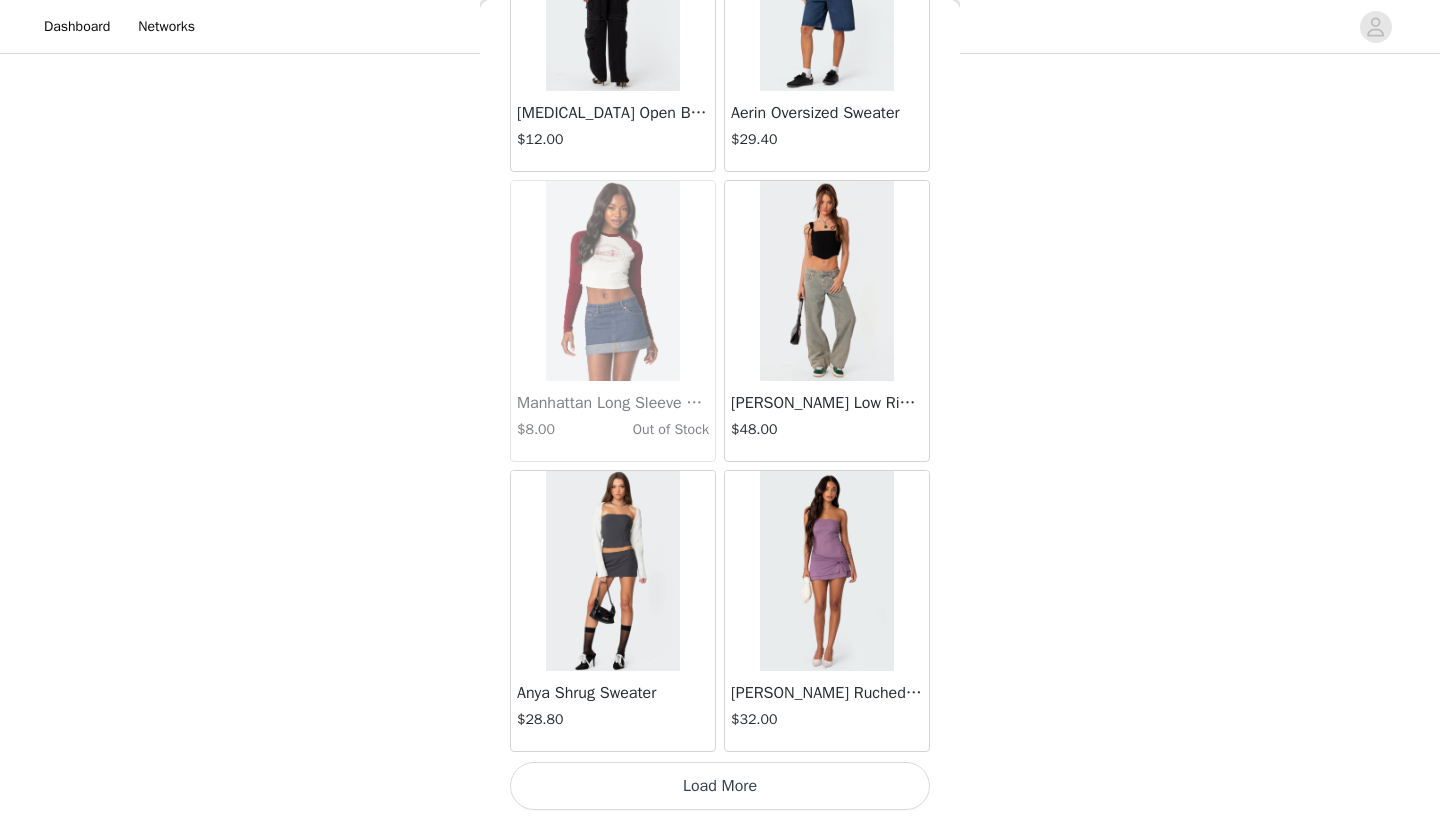 click on "Load More" at bounding box center [720, 786] 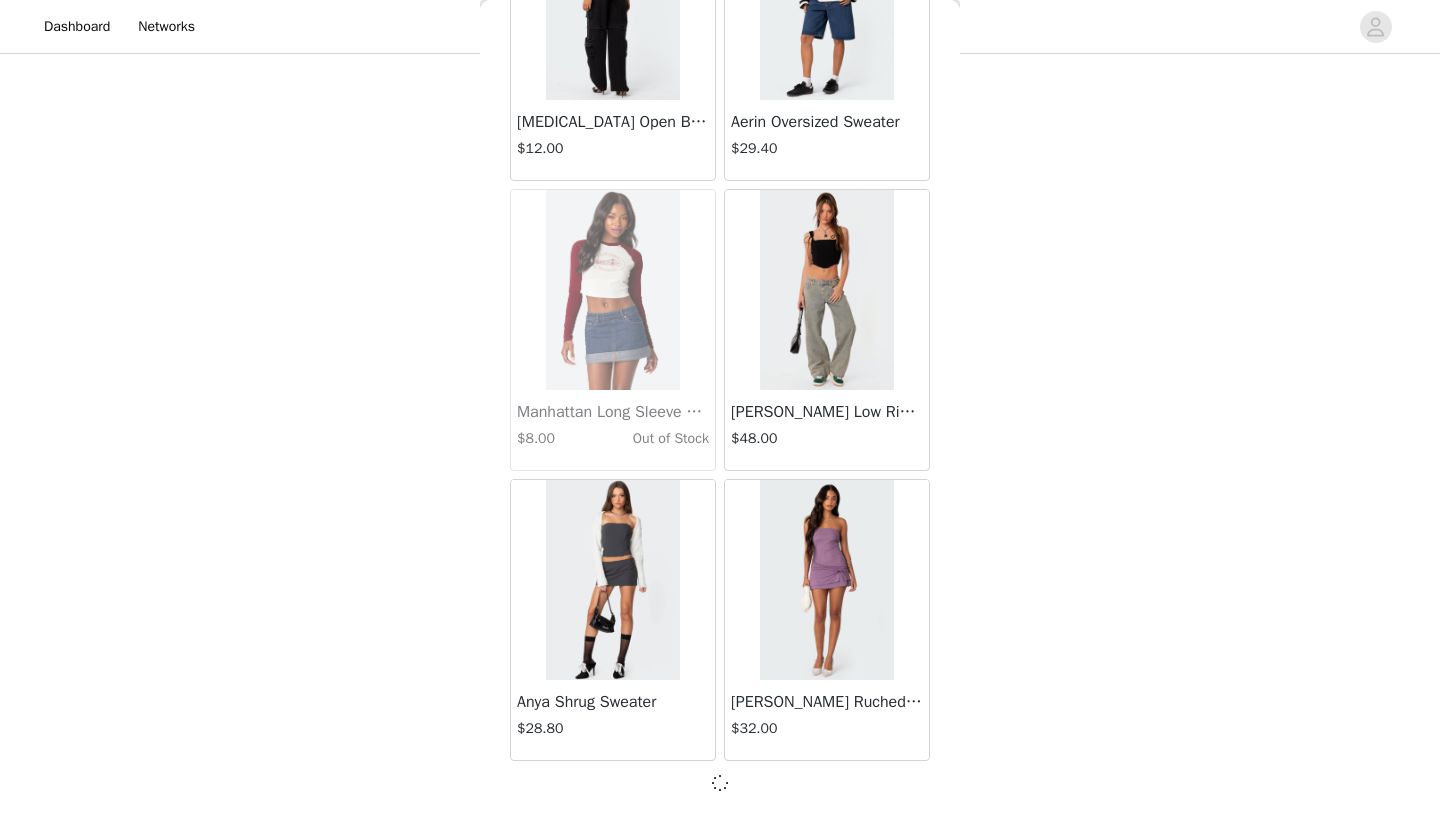 scroll, scrollTop: 57331, scrollLeft: 0, axis: vertical 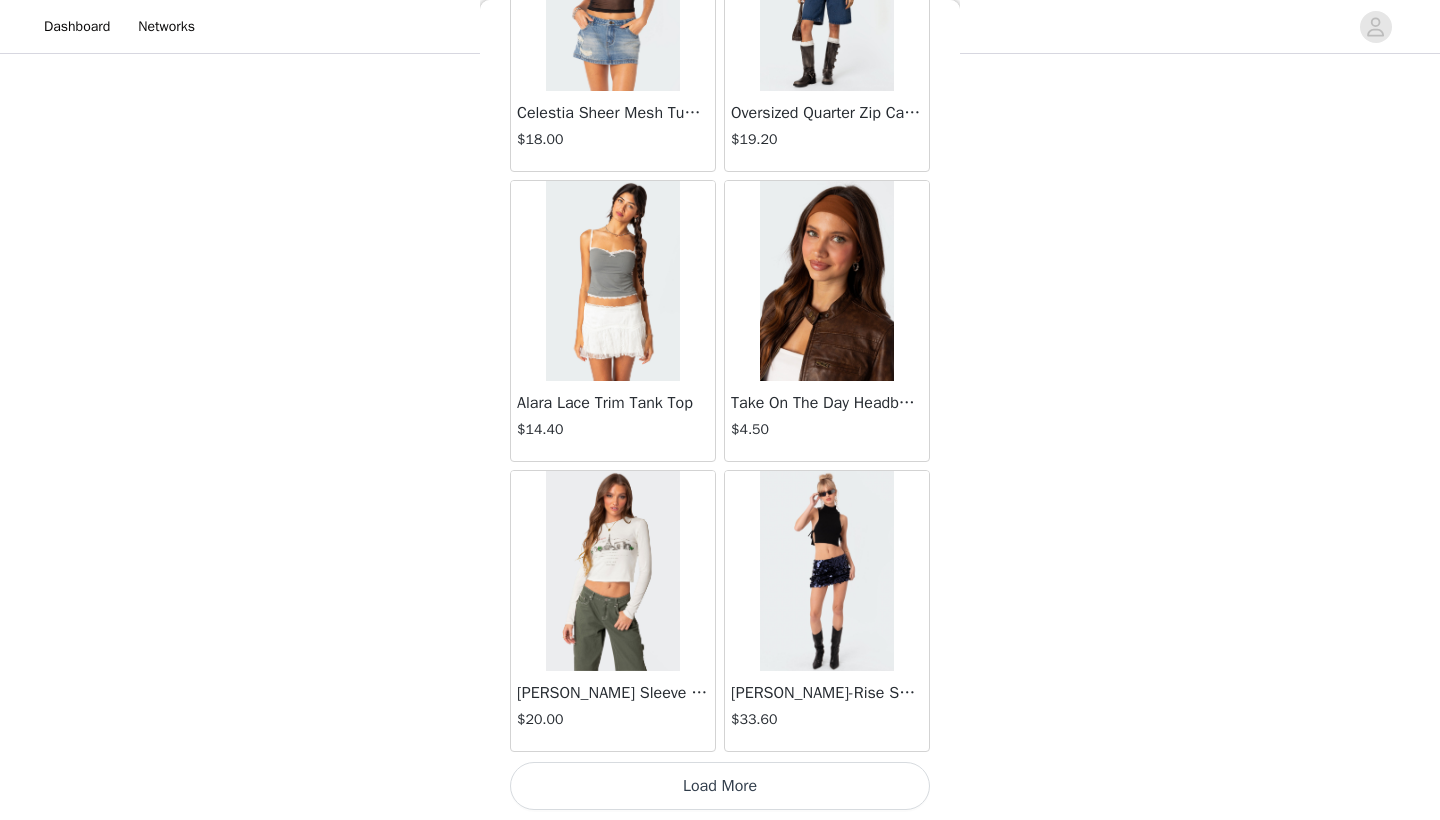 click on "Load More" at bounding box center (720, 786) 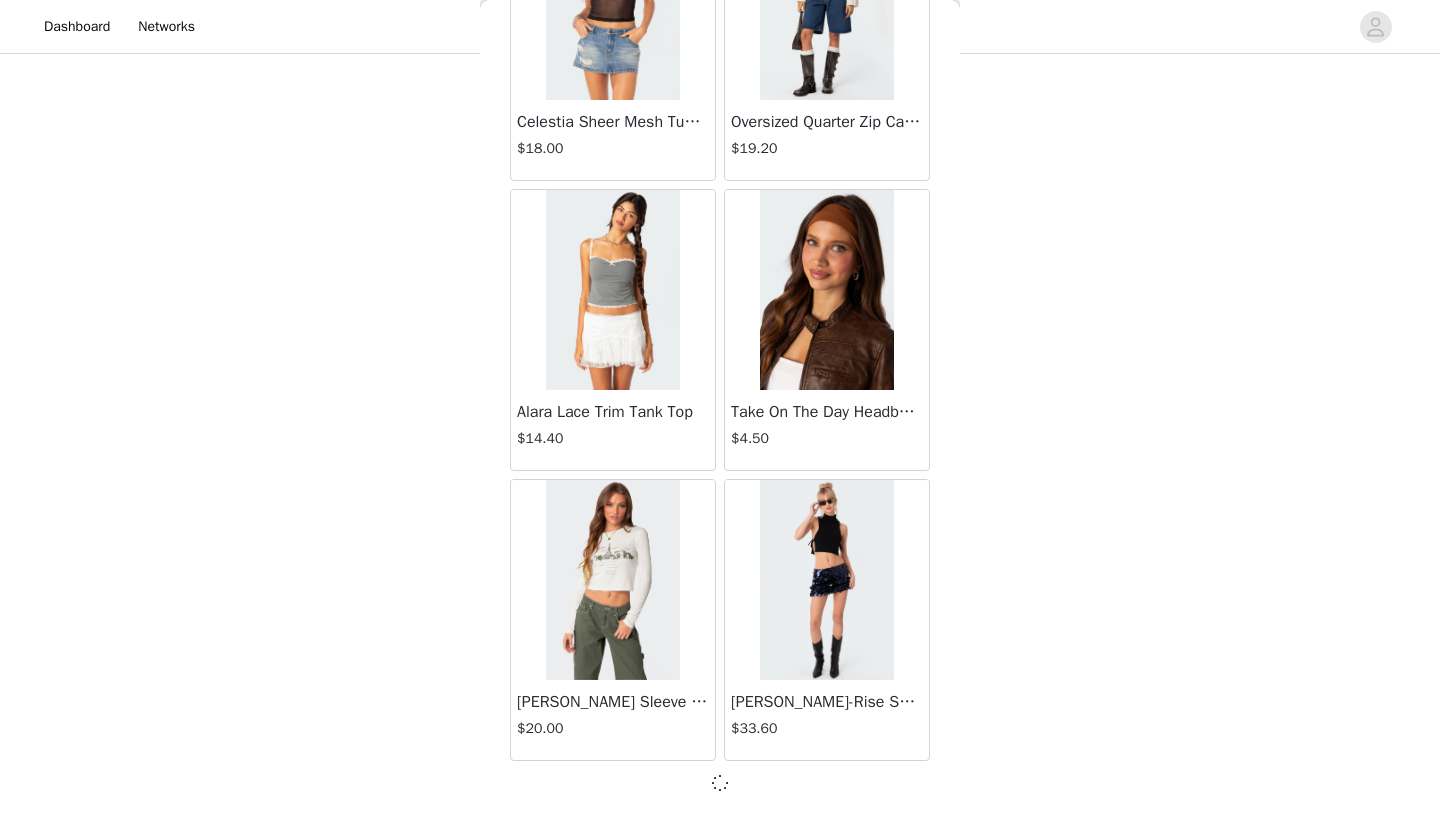 scroll, scrollTop: 60231, scrollLeft: 0, axis: vertical 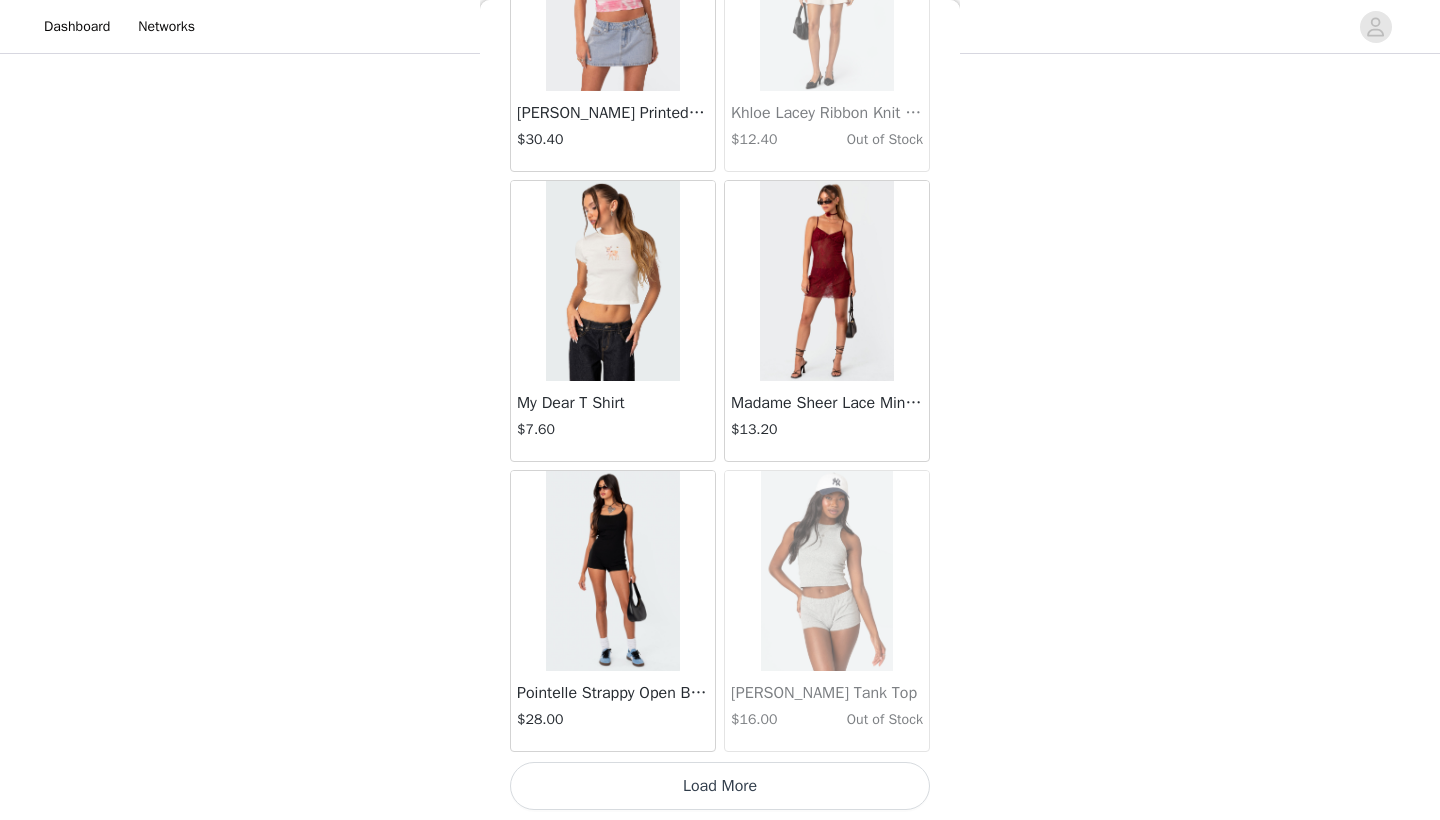 click on "Load More" at bounding box center (720, 786) 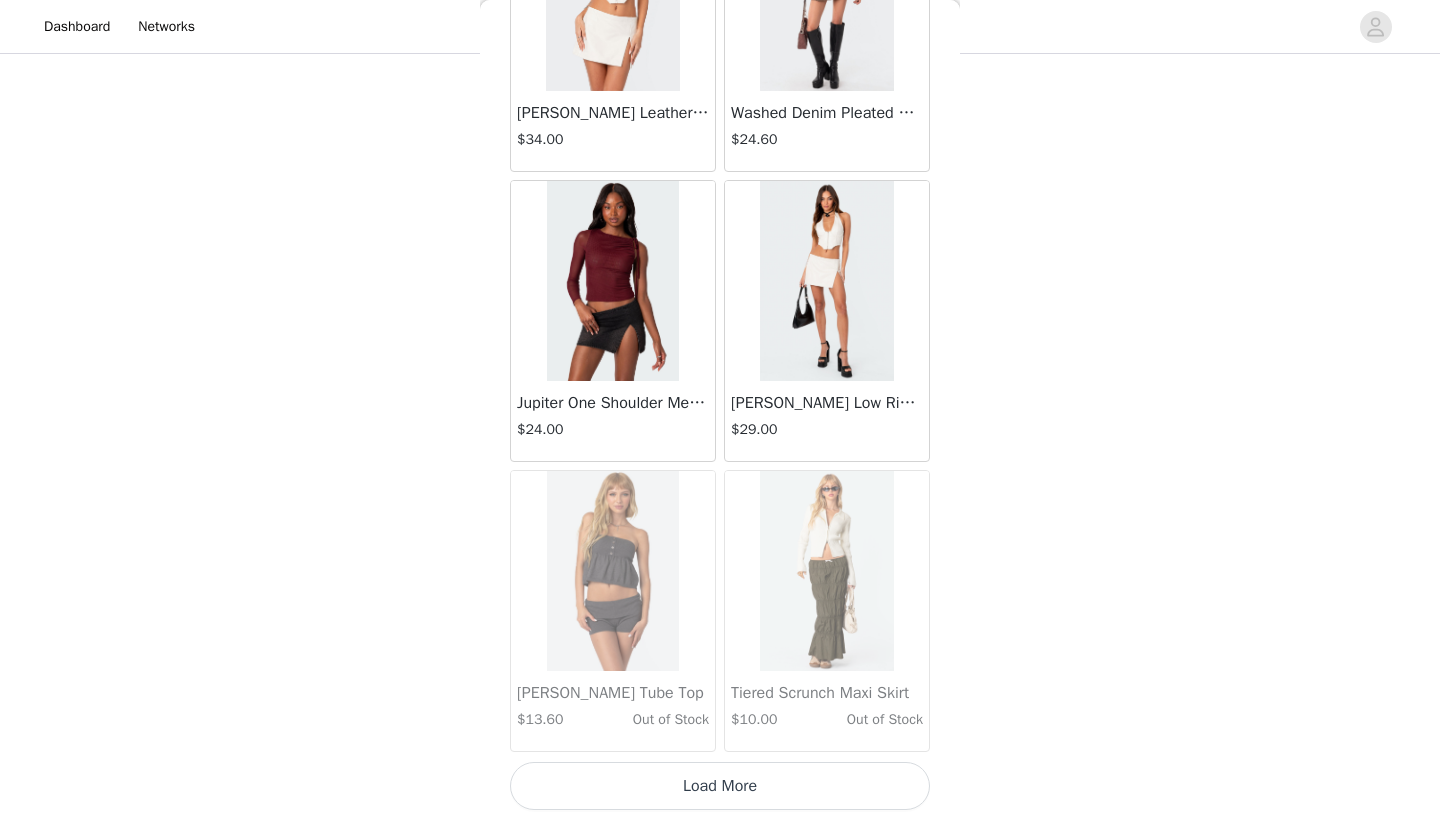 click on "Load More" at bounding box center [720, 786] 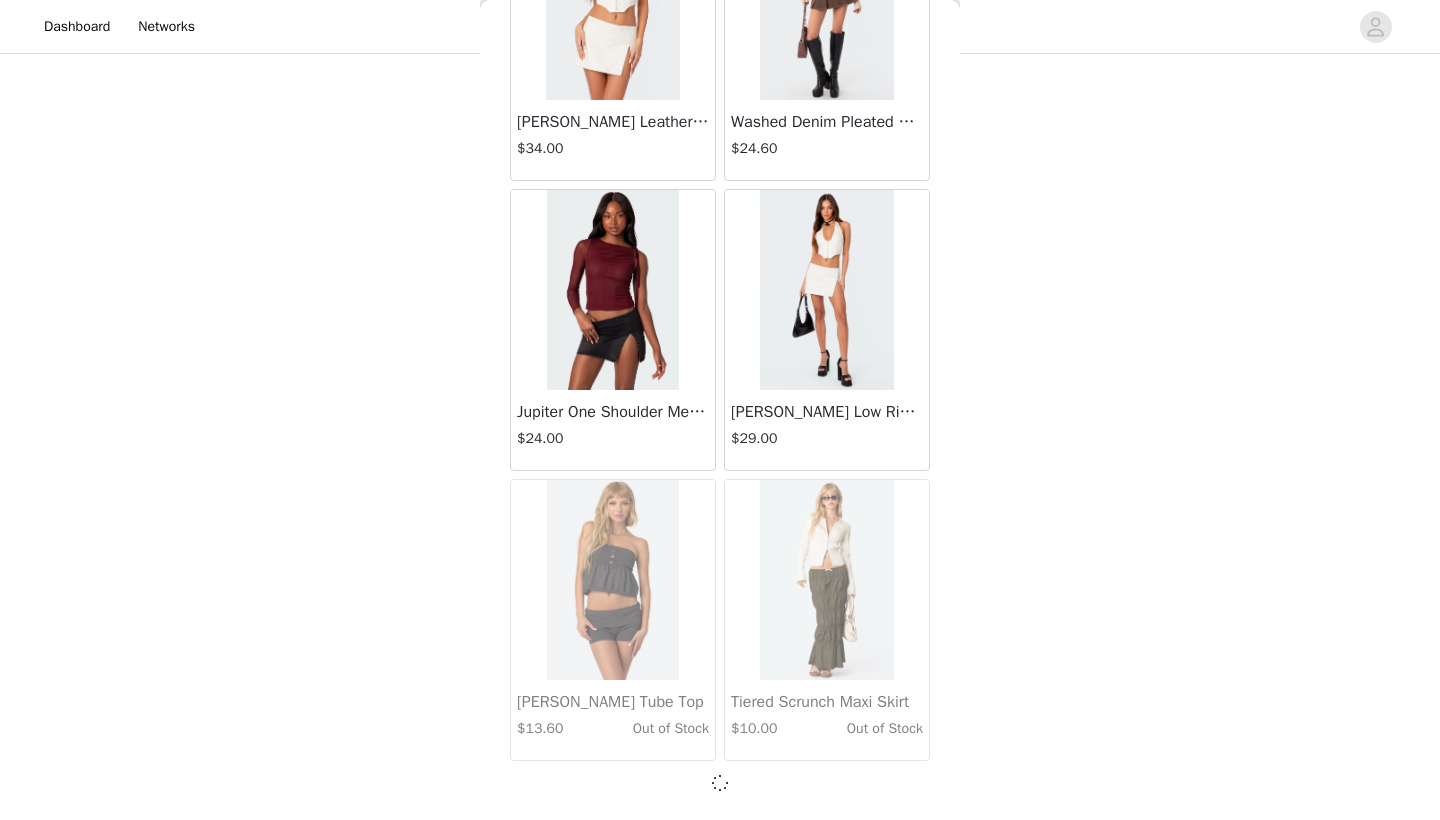 scroll, scrollTop: 66031, scrollLeft: 0, axis: vertical 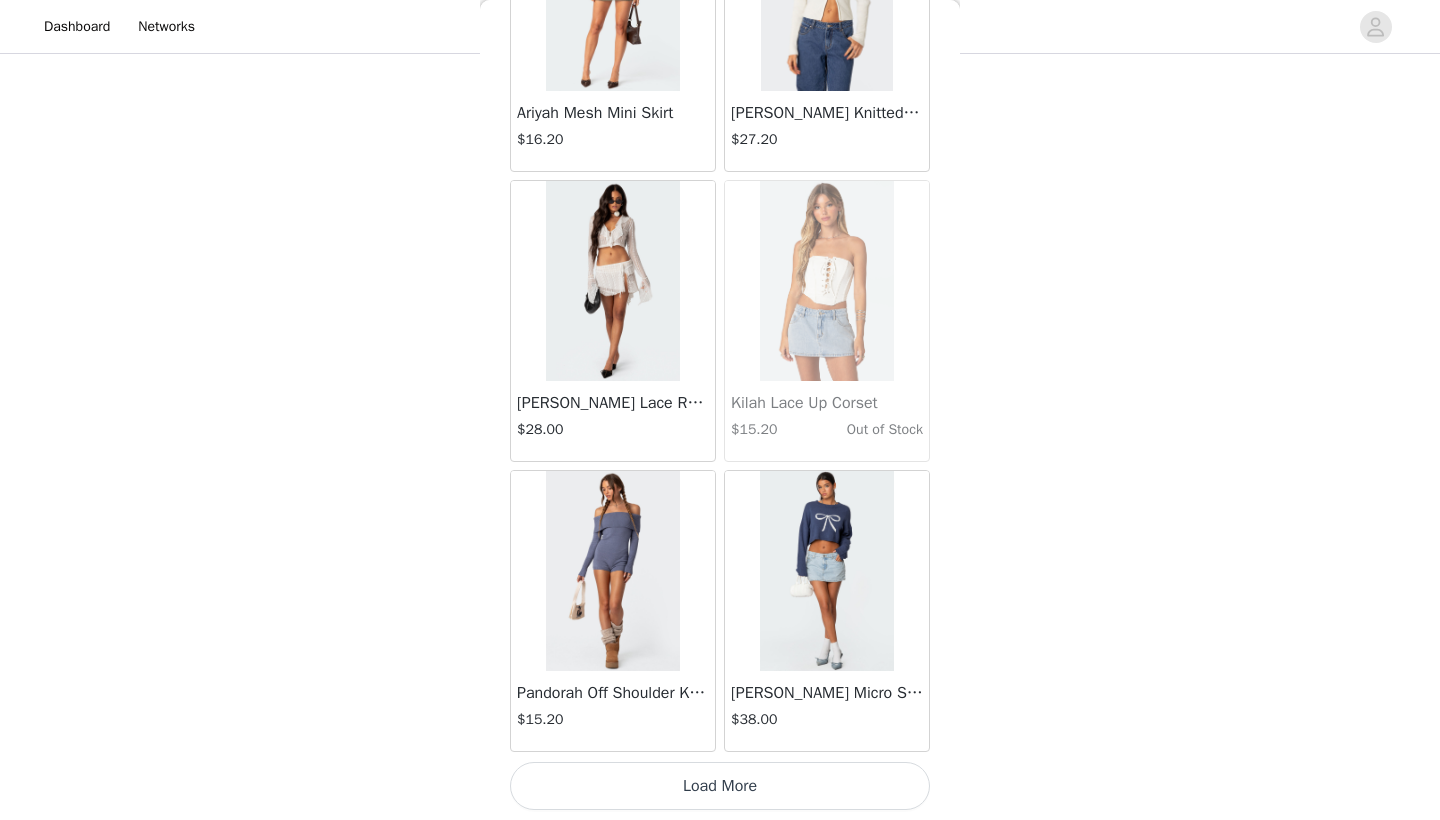 click on "Load More" at bounding box center (720, 786) 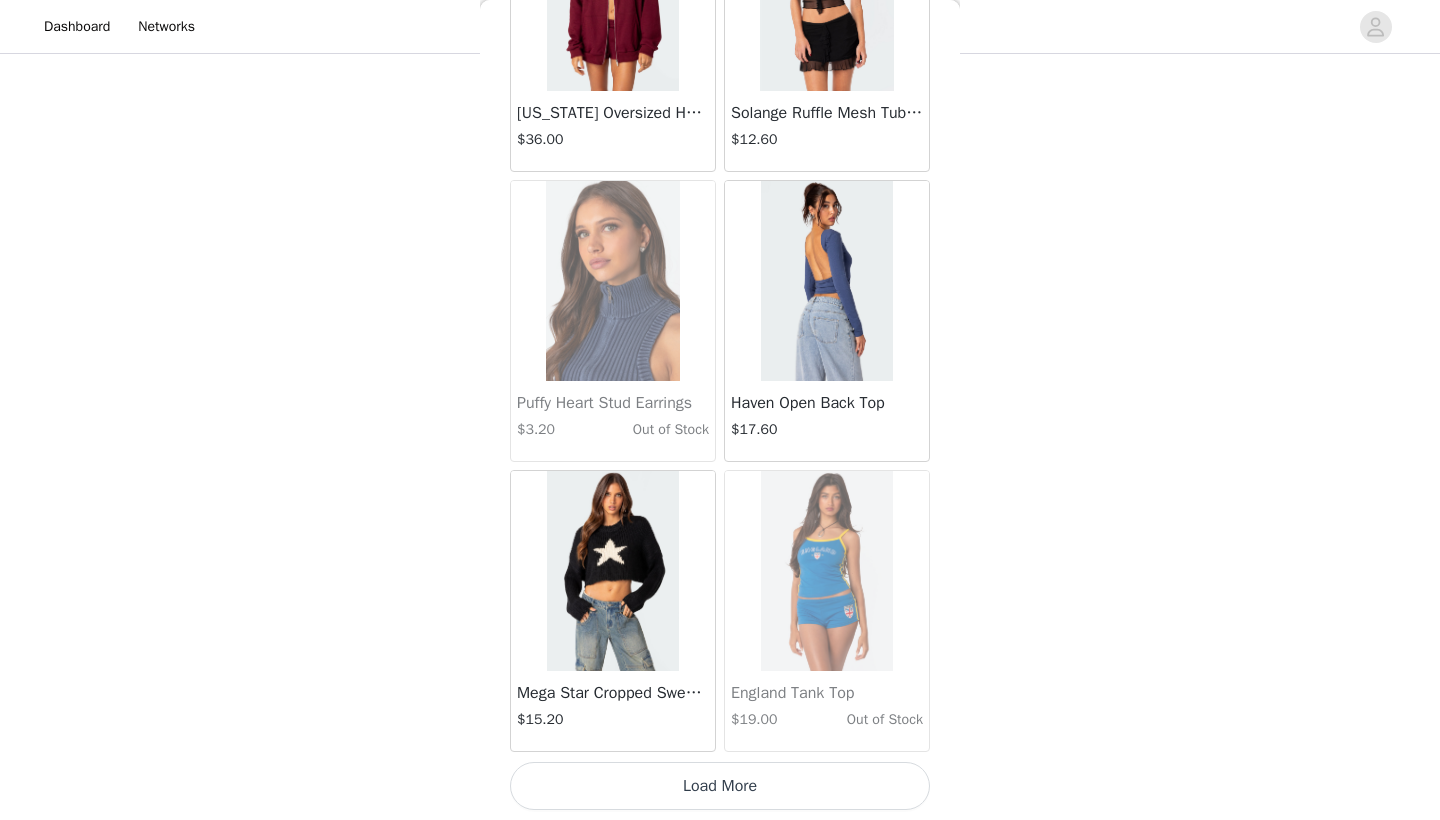 scroll, scrollTop: 71840, scrollLeft: 0, axis: vertical 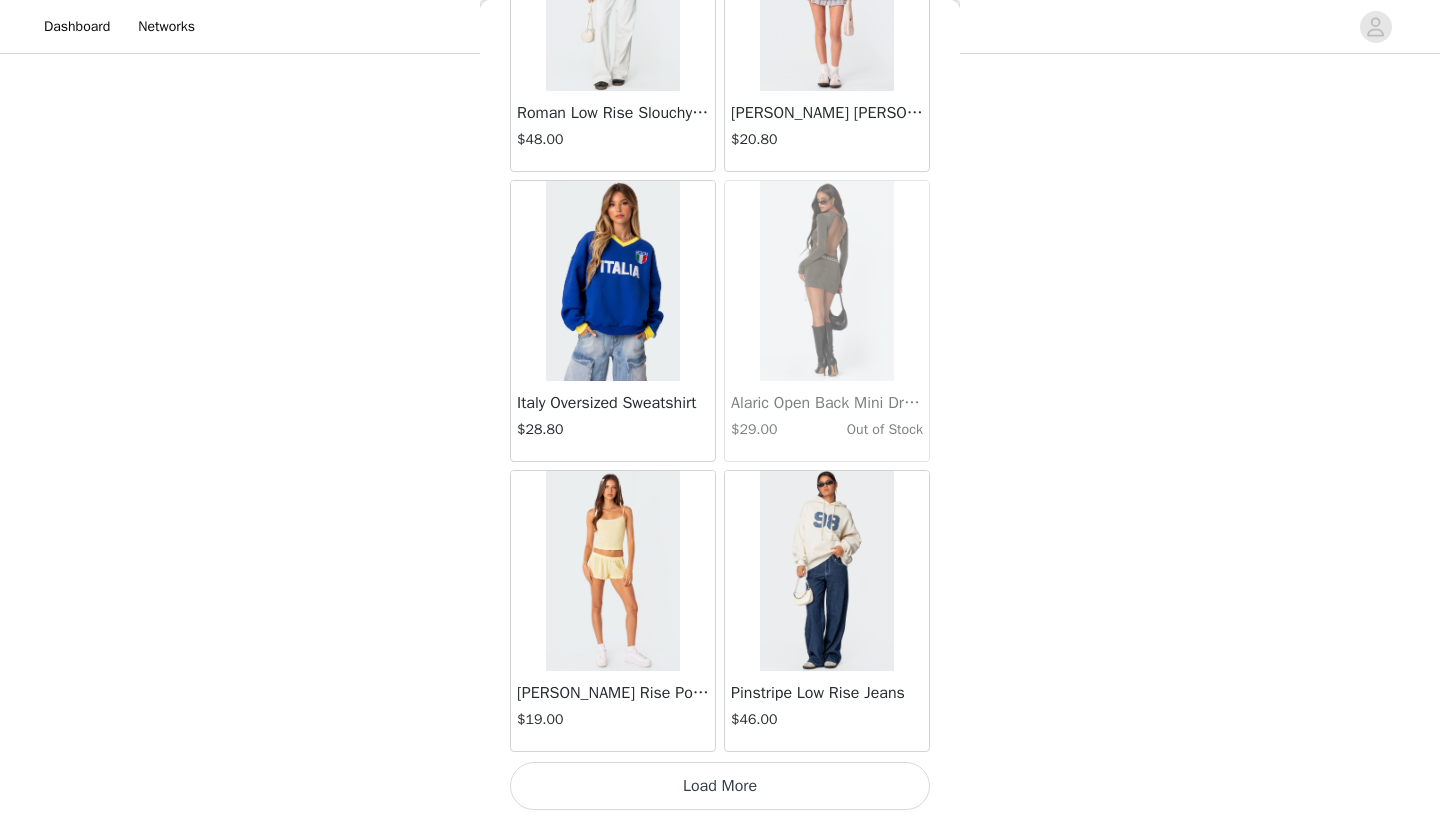 click on "Load More" at bounding box center [720, 786] 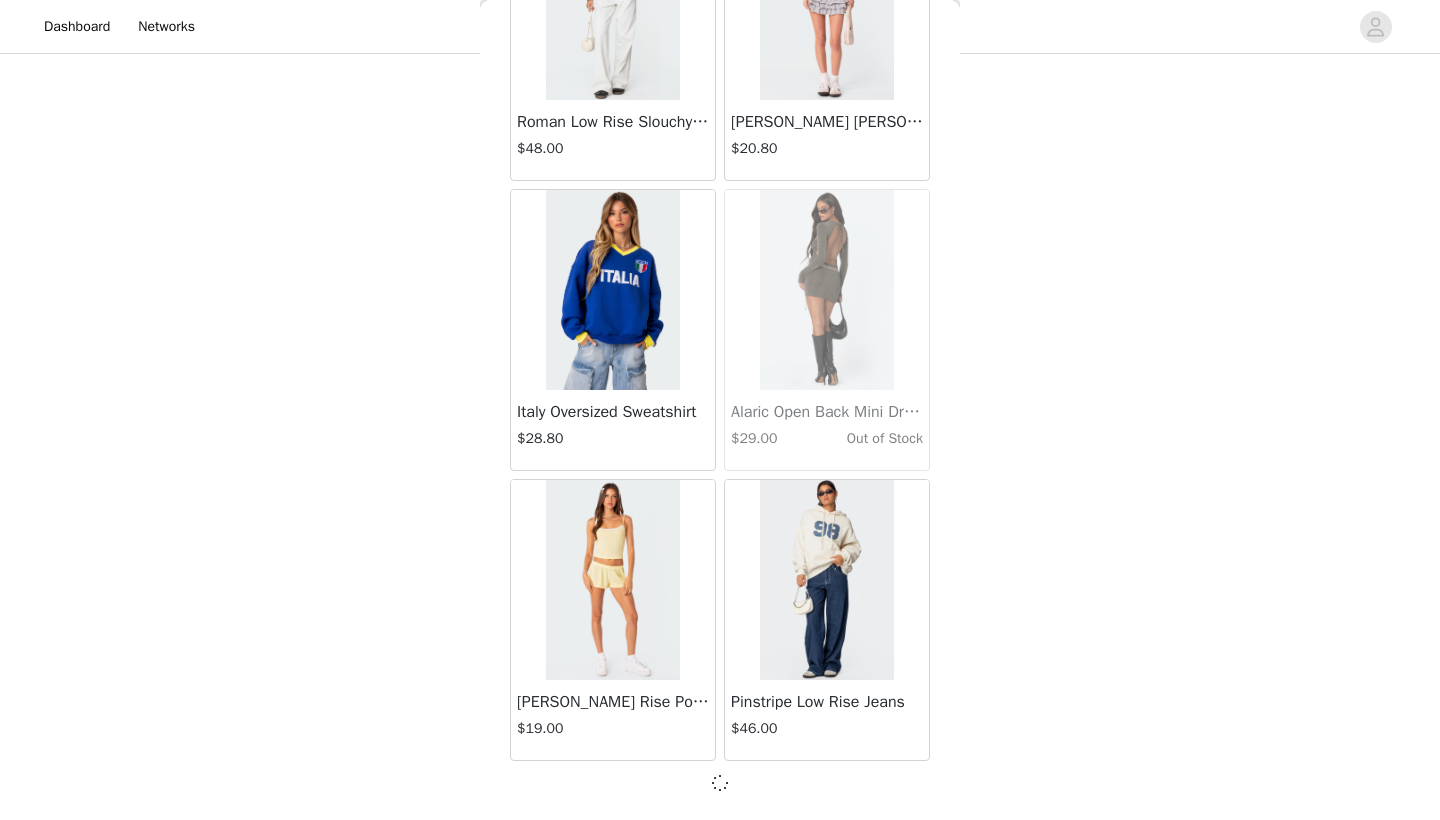 scroll, scrollTop: 74731, scrollLeft: 0, axis: vertical 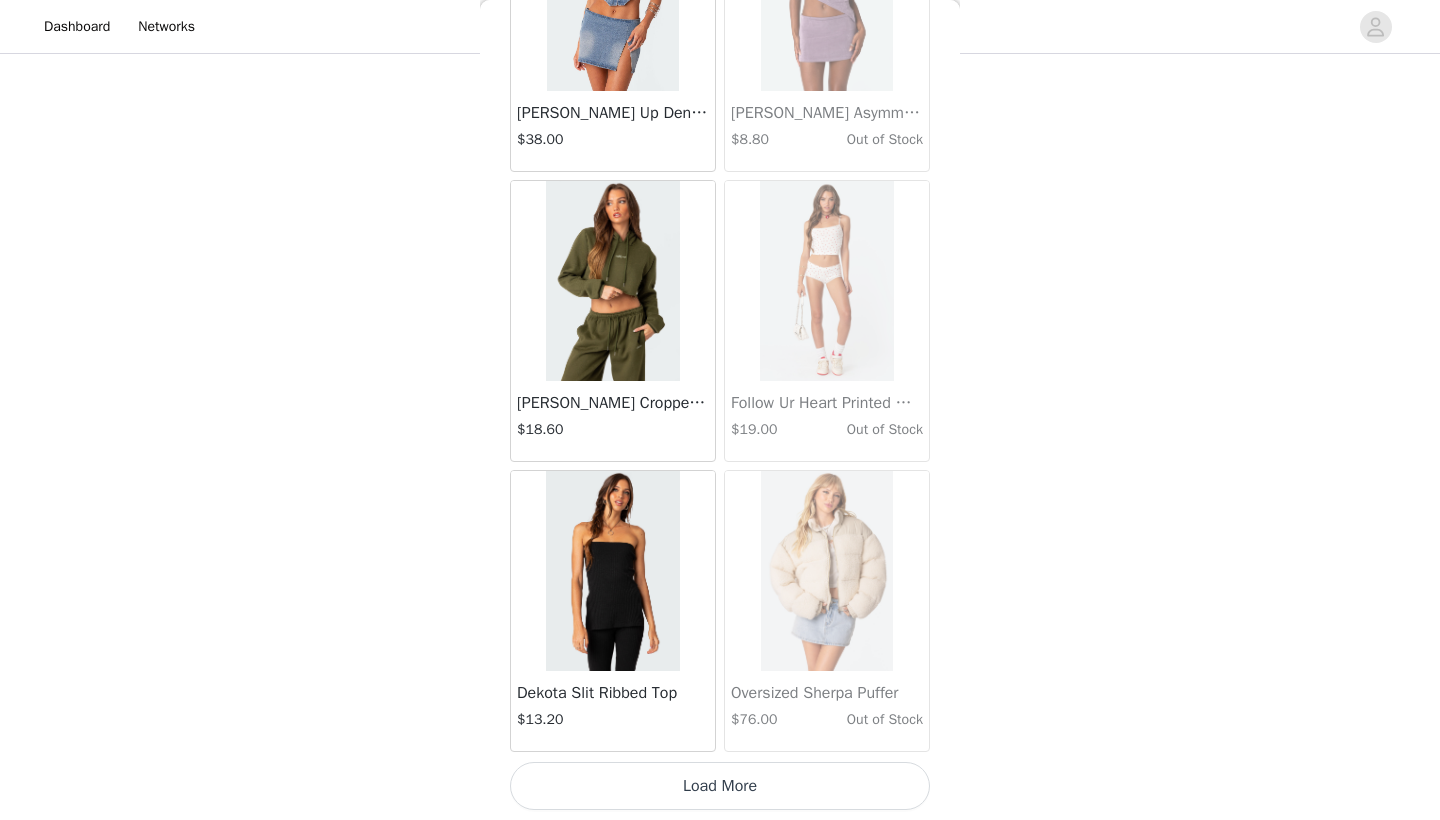click on "Load More" at bounding box center (720, 786) 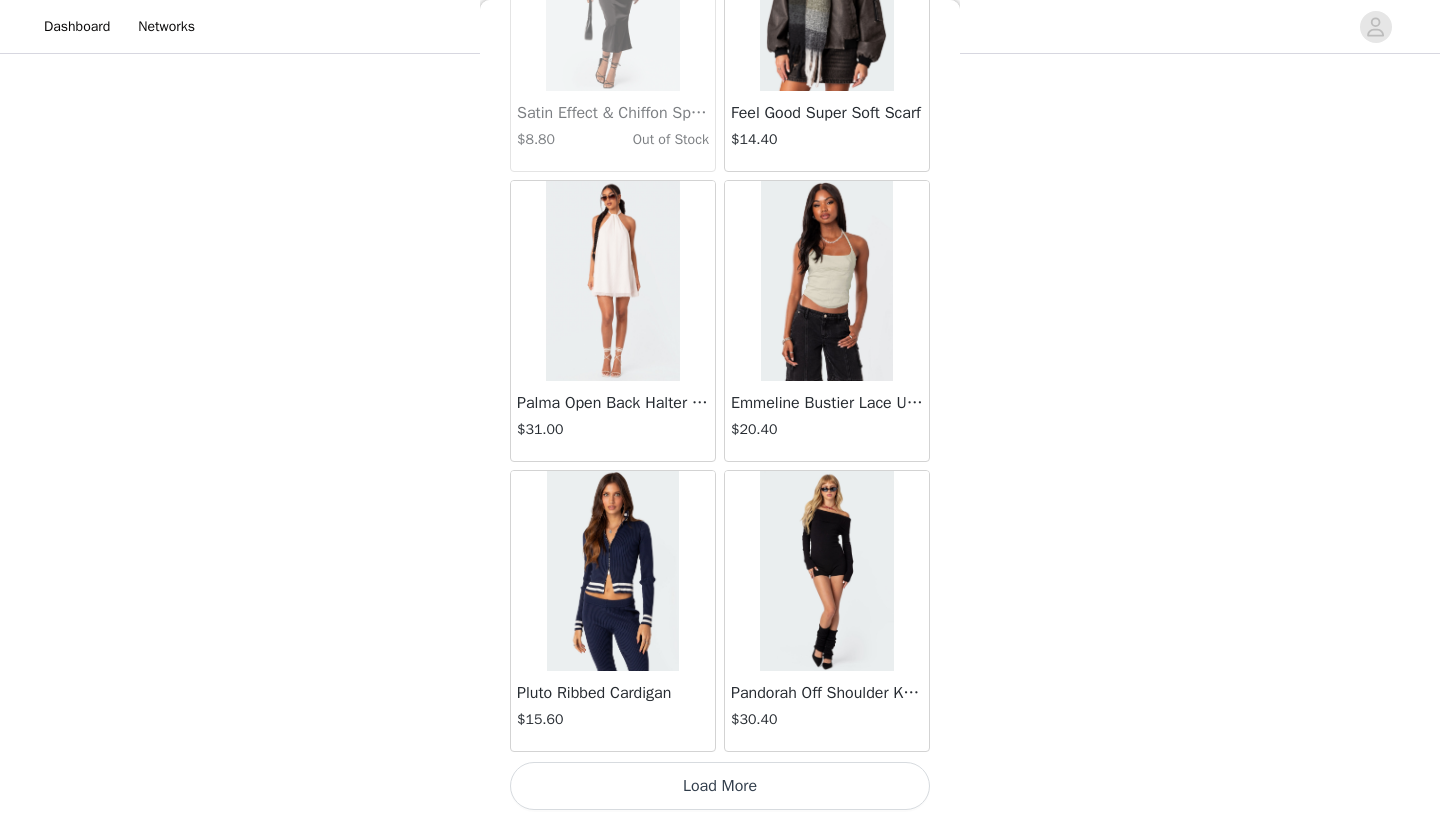 scroll, scrollTop: 80540, scrollLeft: 0, axis: vertical 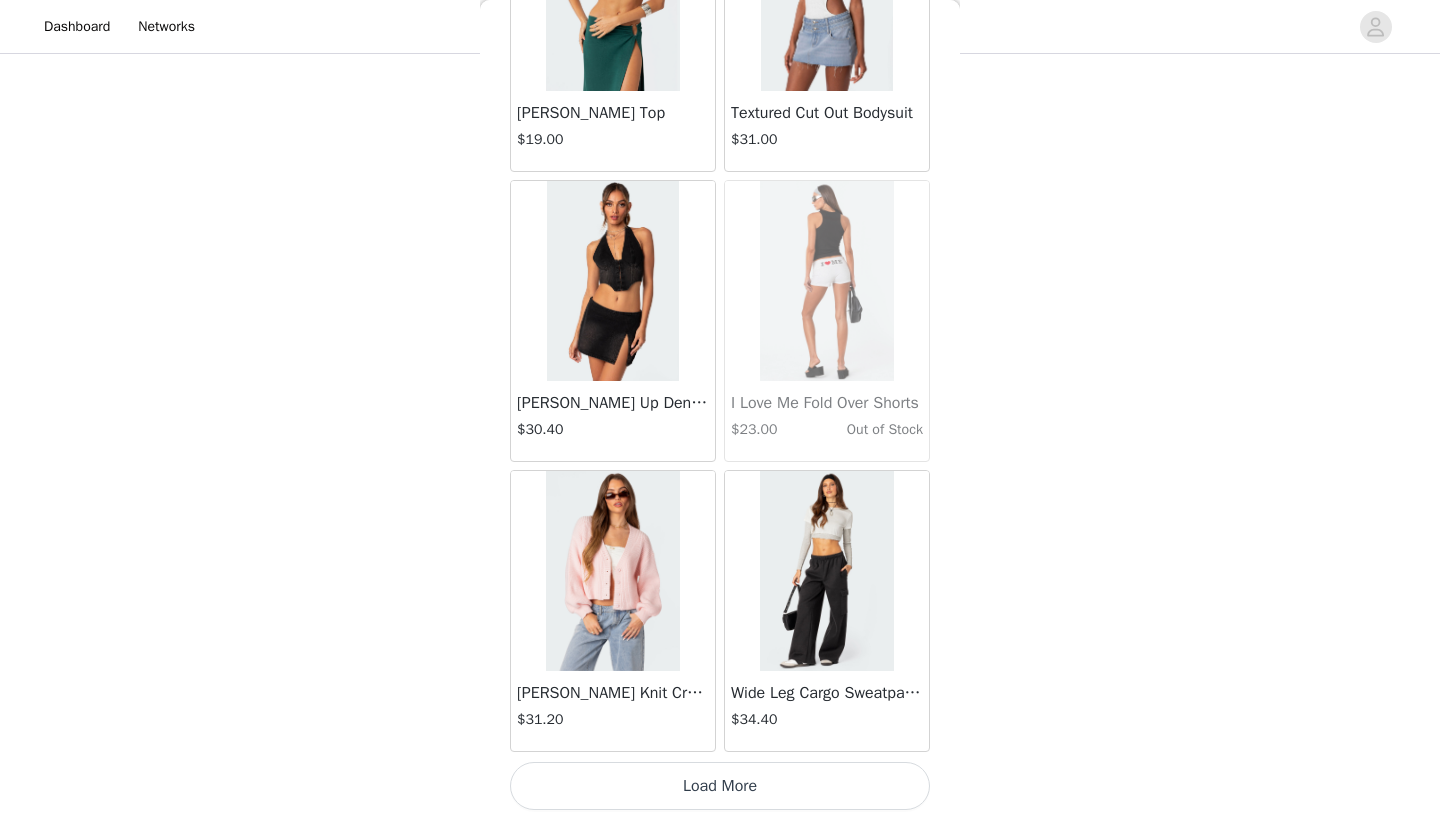 click on "Load More" at bounding box center (720, 786) 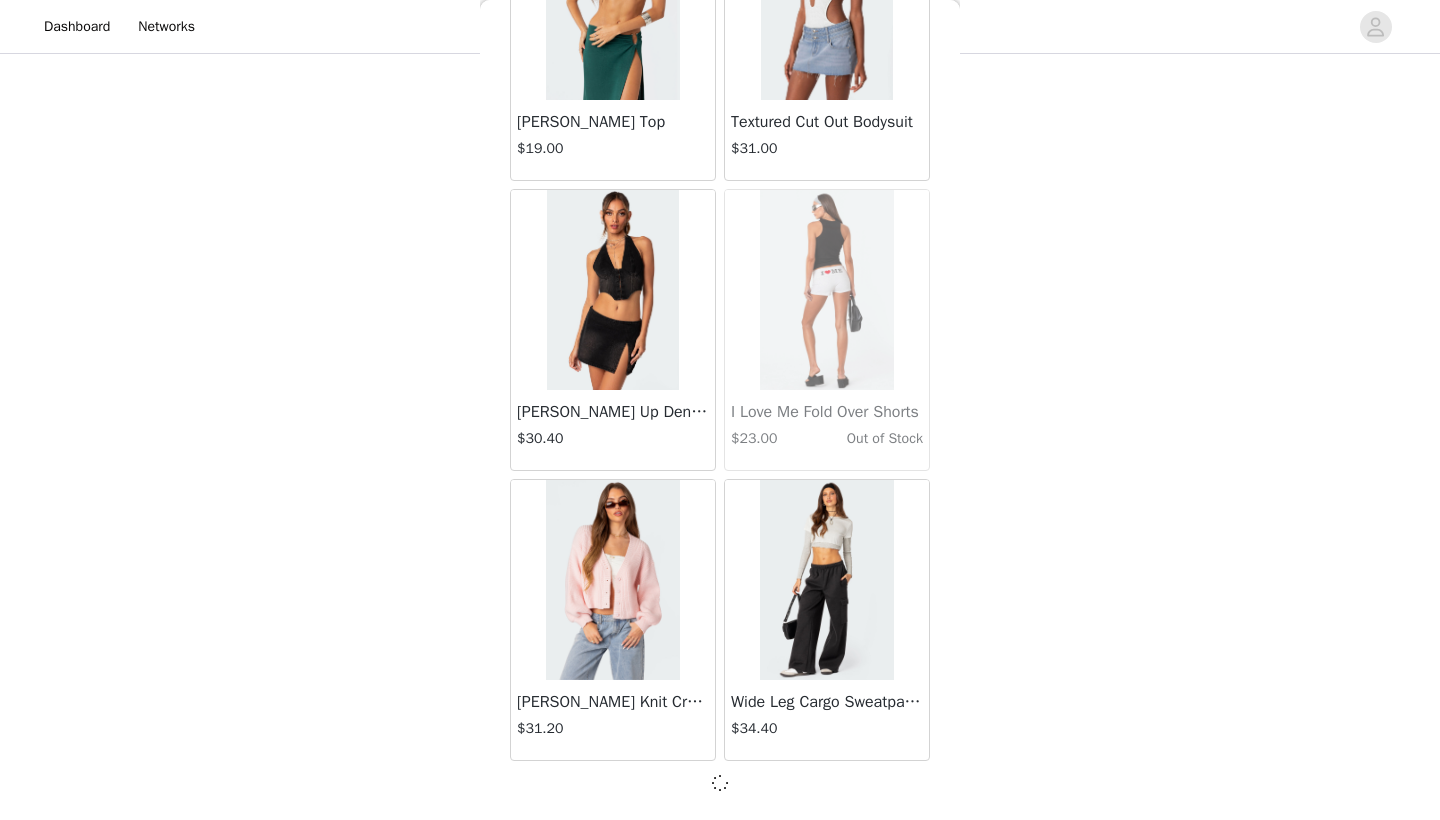 scroll, scrollTop: 83431, scrollLeft: 0, axis: vertical 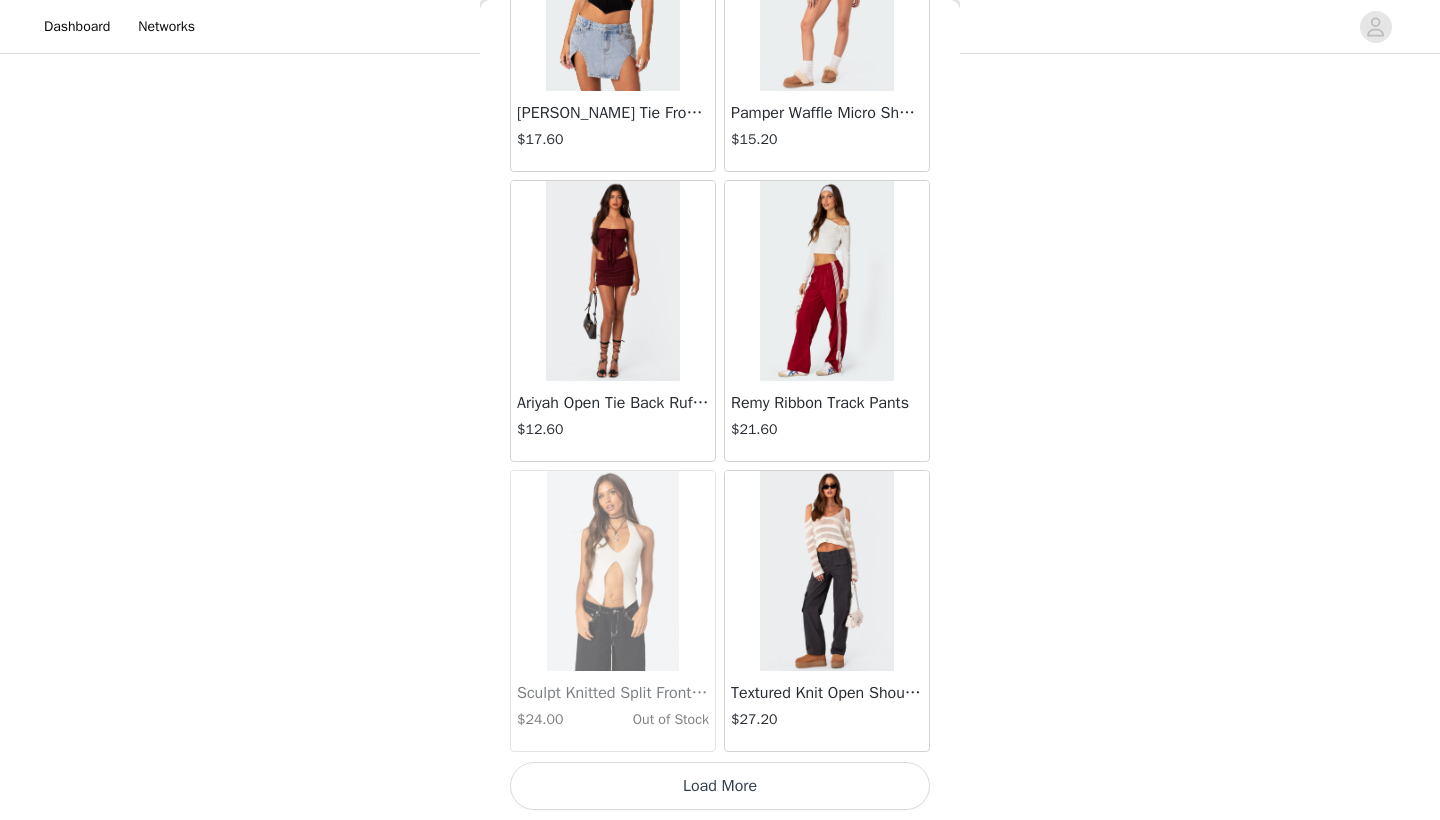 click on "Load More" at bounding box center (720, 786) 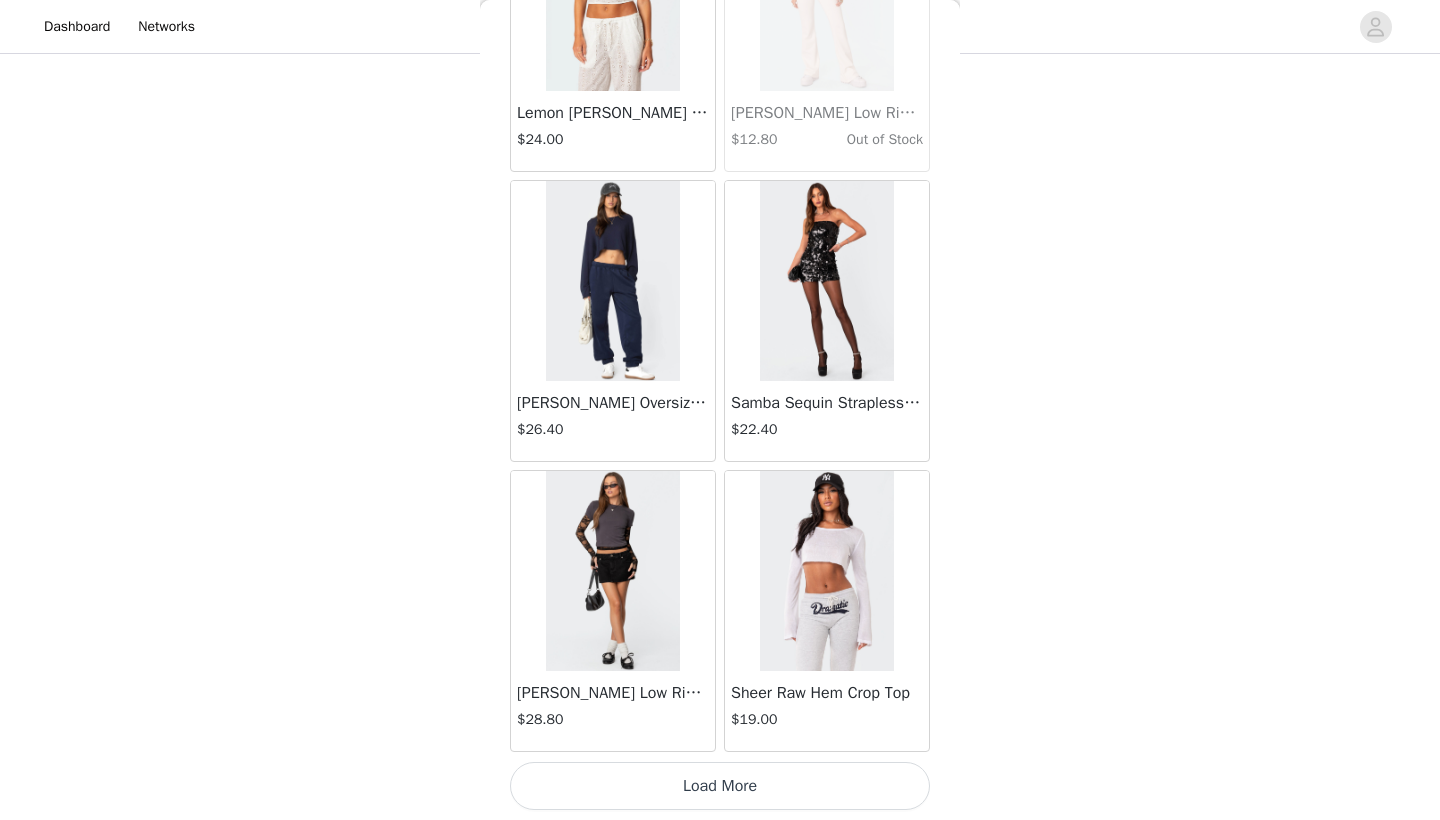 click on "Load More" at bounding box center (720, 786) 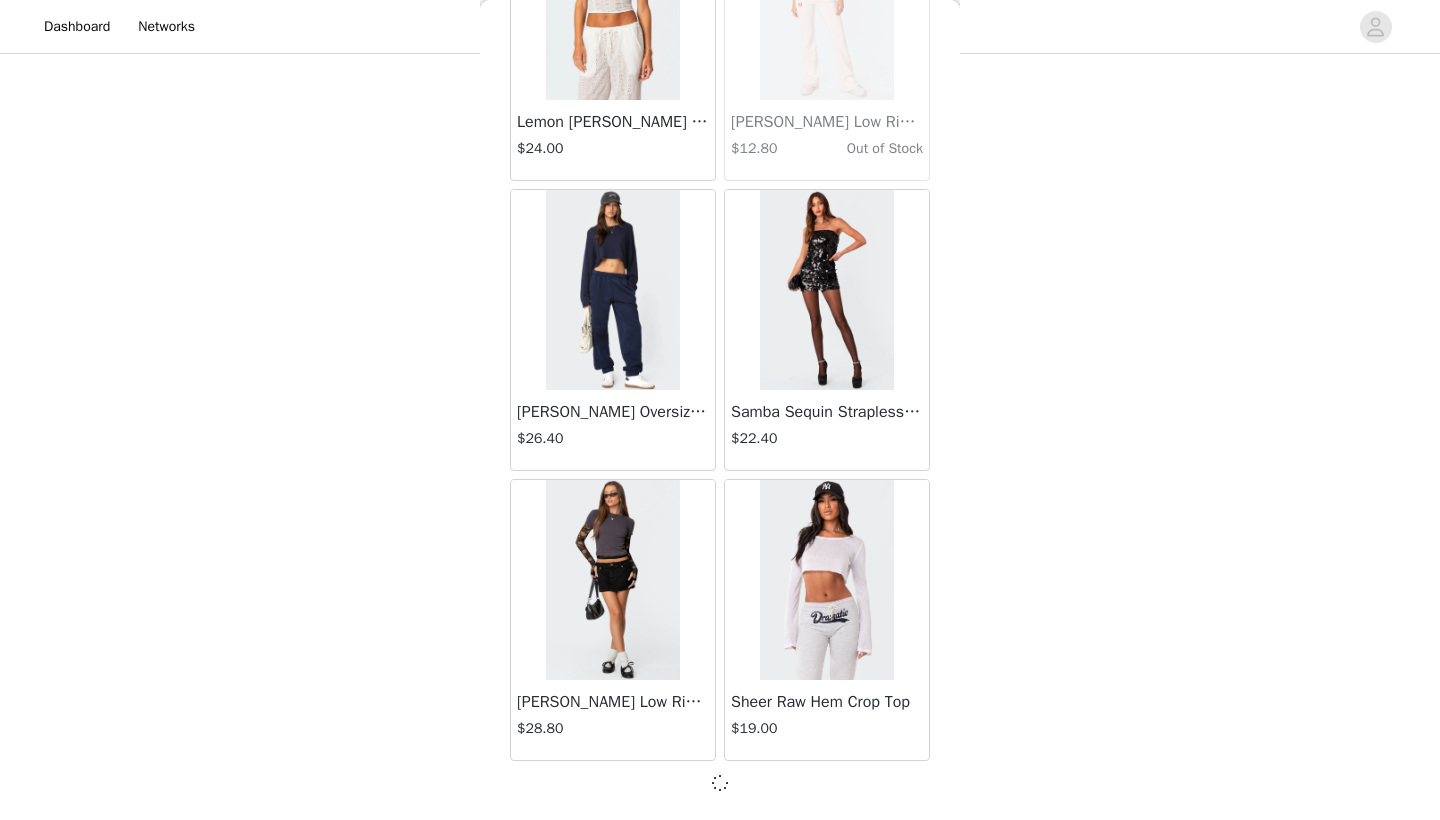 scroll, scrollTop: 89231, scrollLeft: 0, axis: vertical 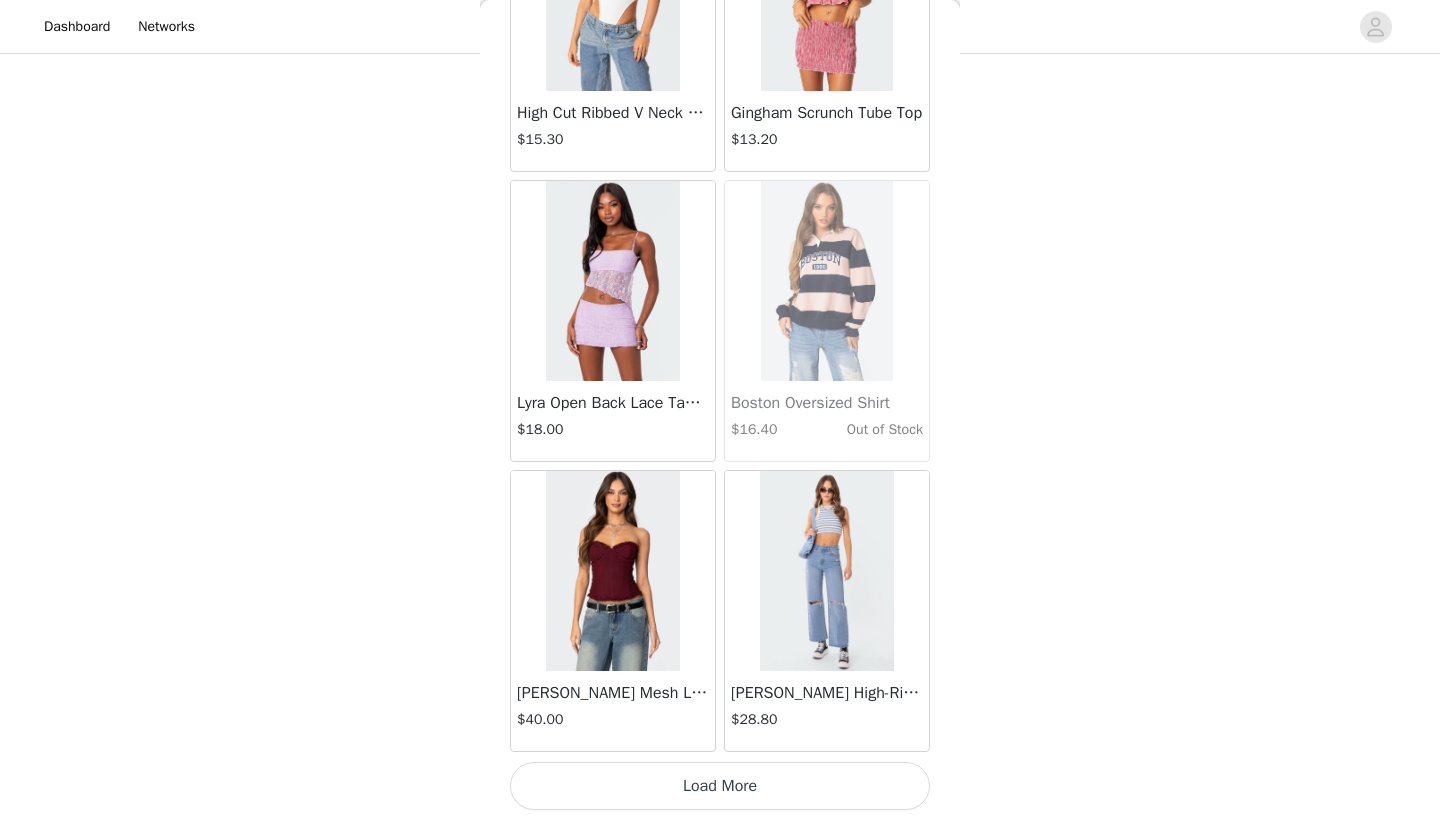 click on "Load More" at bounding box center [720, 786] 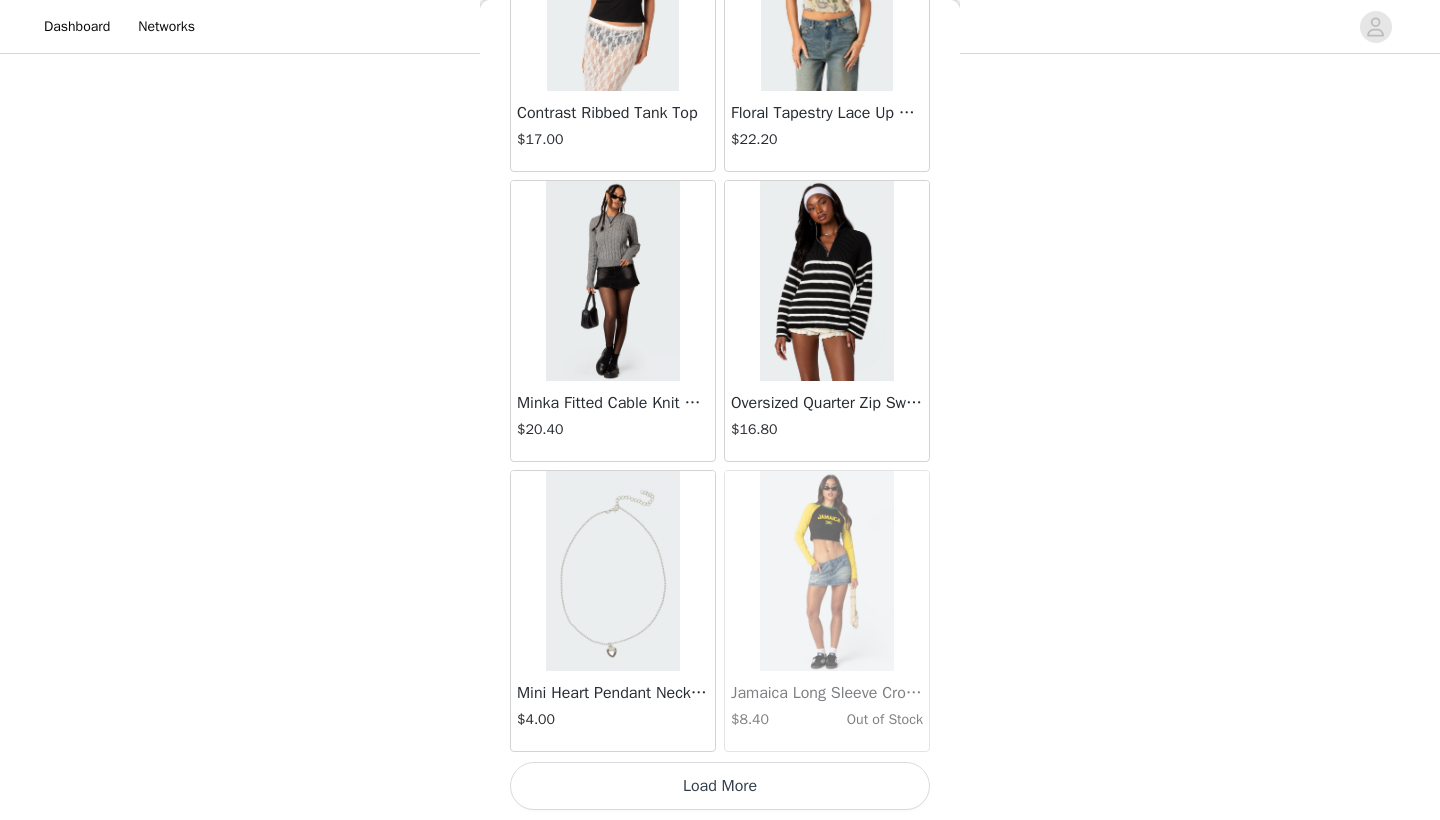 scroll, scrollTop: 95040, scrollLeft: 0, axis: vertical 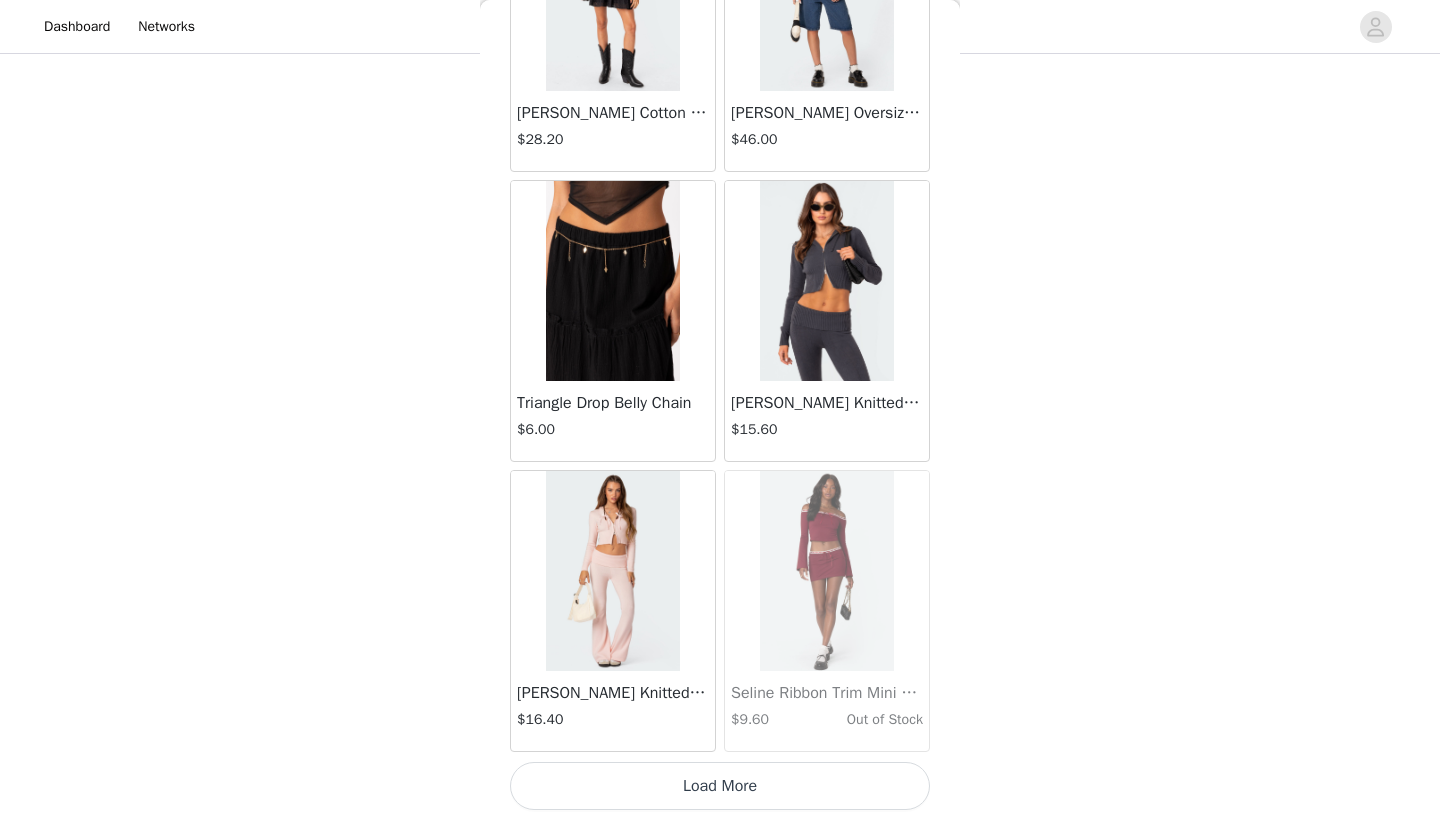 click on "Load More" at bounding box center (720, 786) 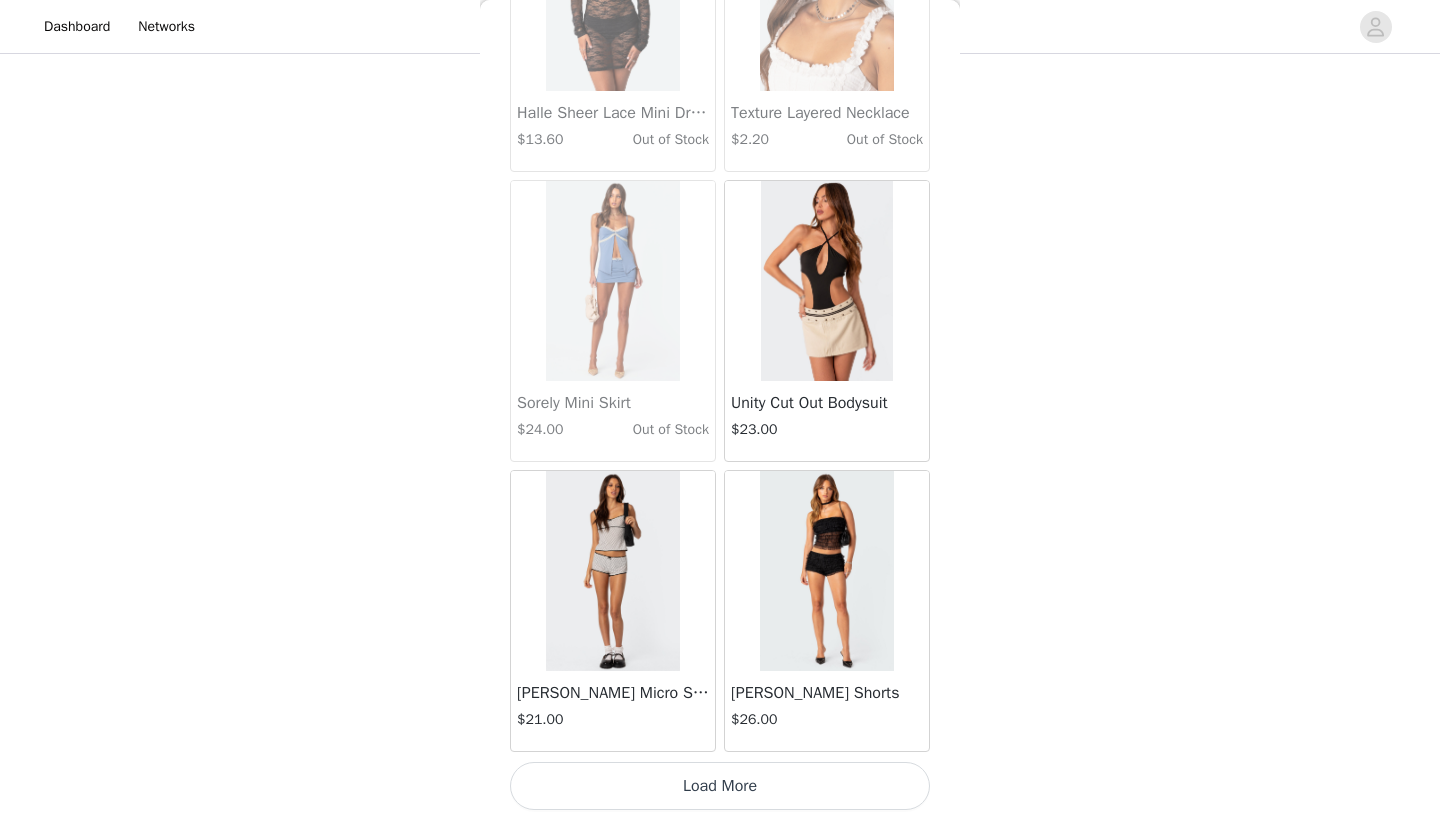 click on "Load More" at bounding box center (720, 786) 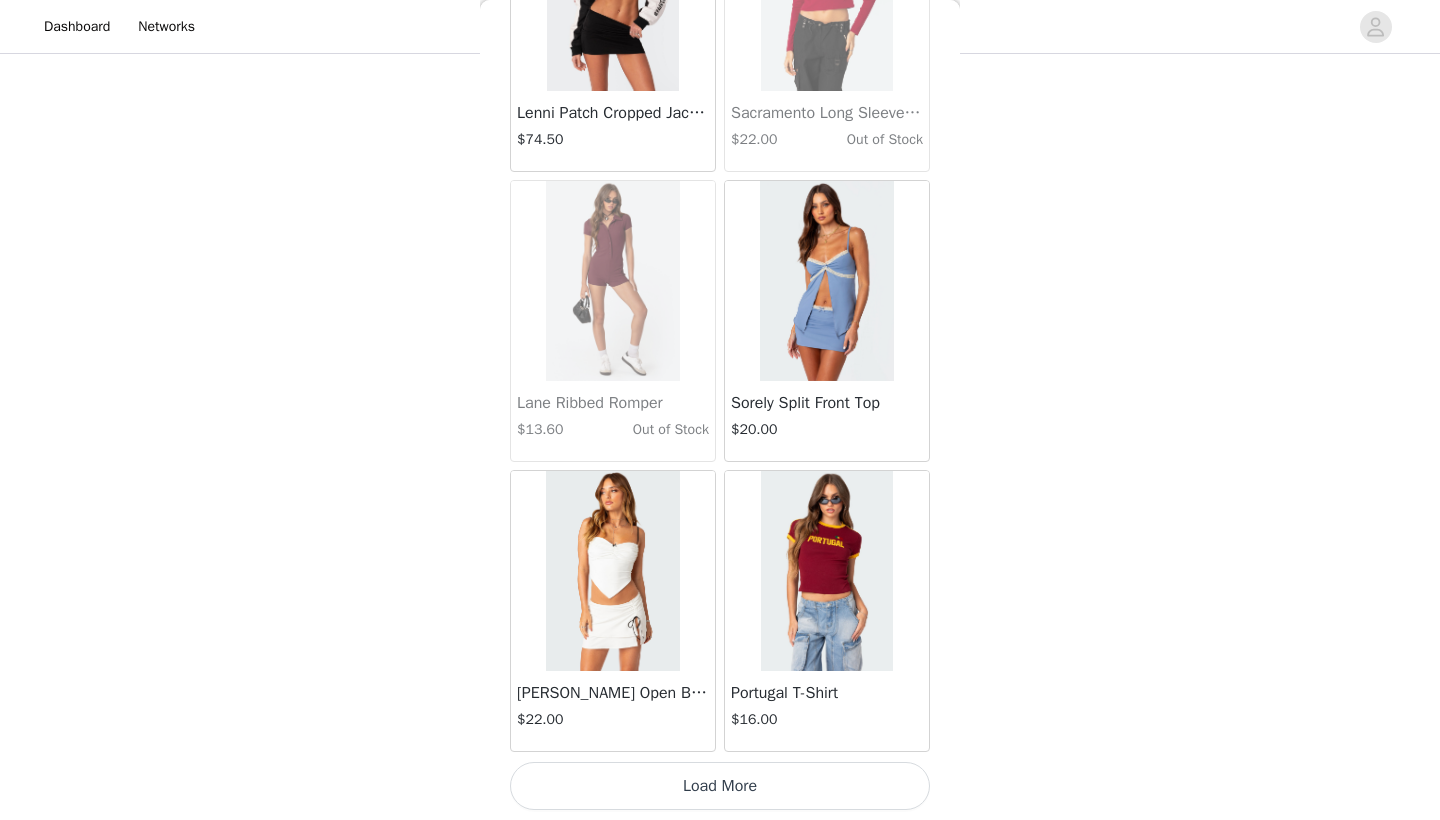 scroll, scrollTop: 103740, scrollLeft: 0, axis: vertical 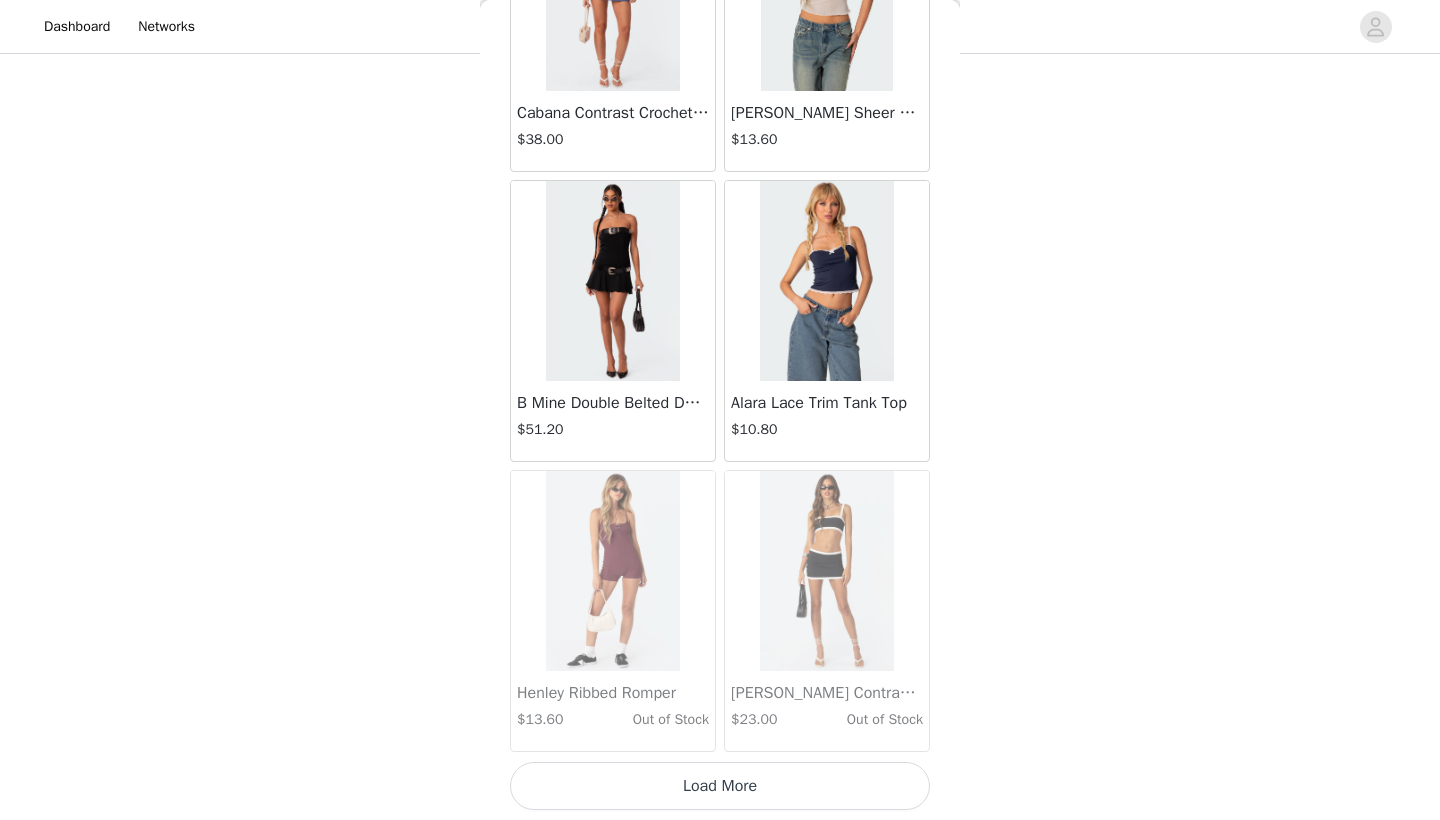 click on "Load More" at bounding box center (720, 786) 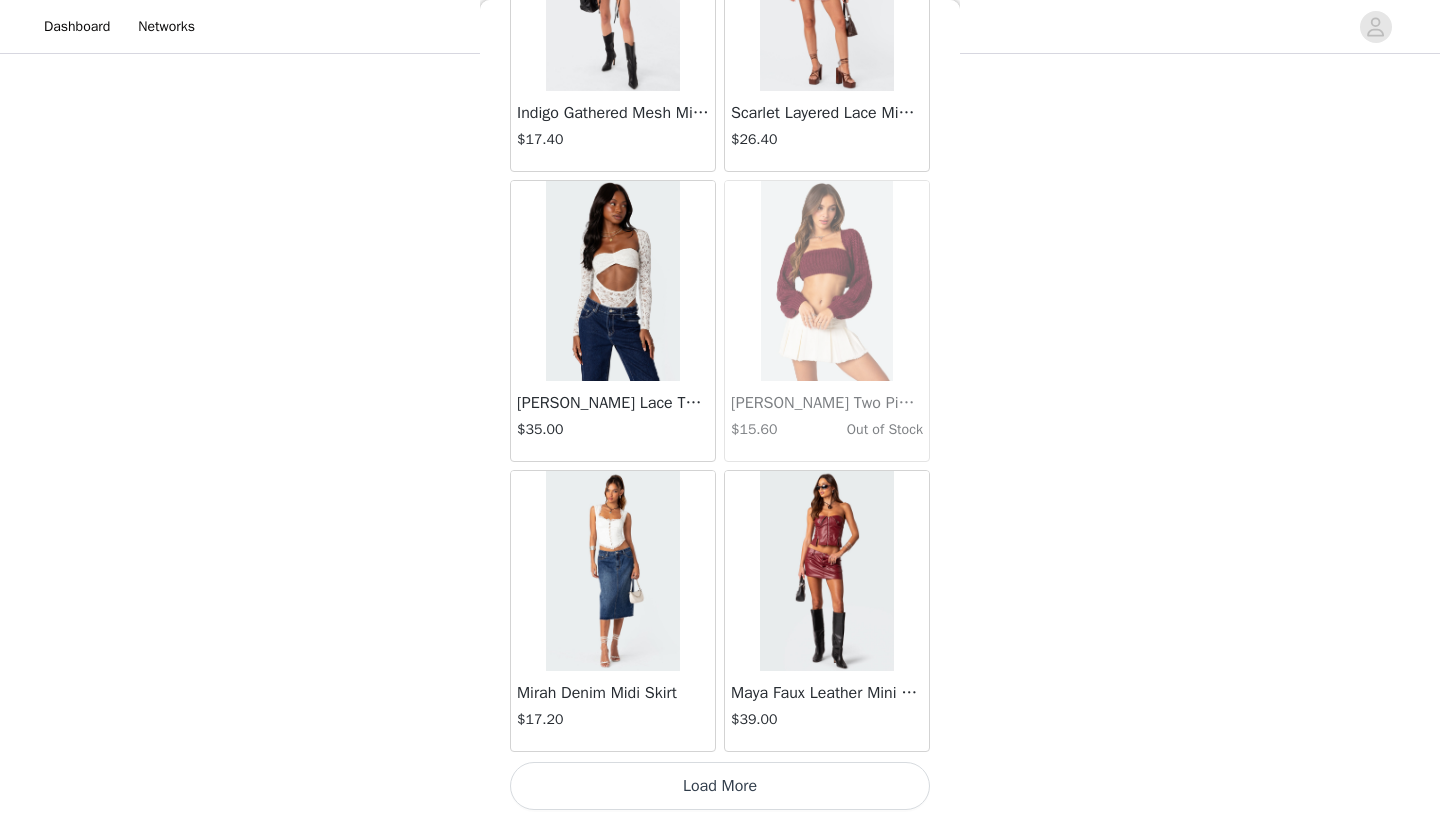 scroll, scrollTop: 109540, scrollLeft: 0, axis: vertical 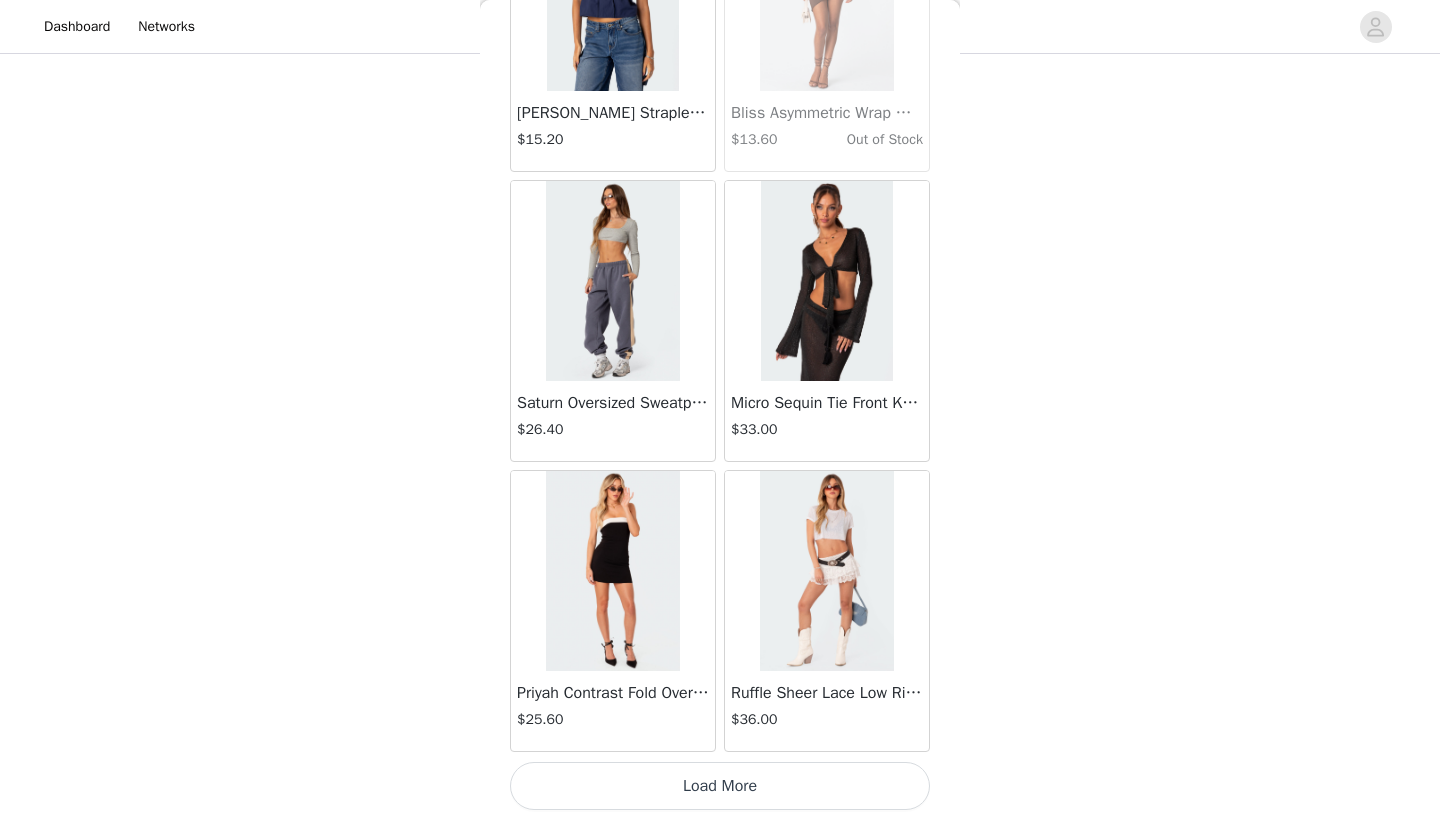 click on "Load More" at bounding box center (720, 786) 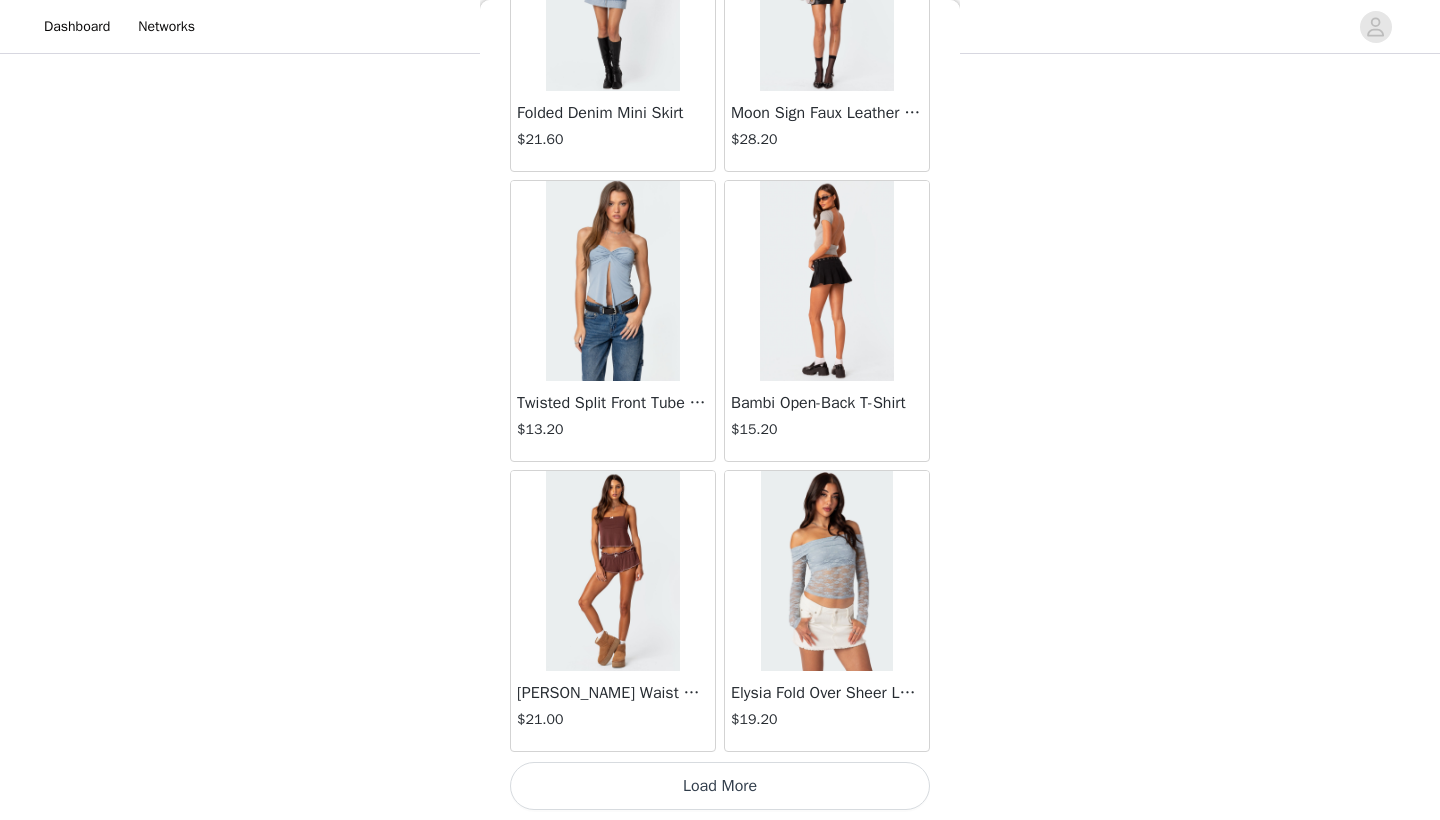 click on "Load More" at bounding box center (720, 786) 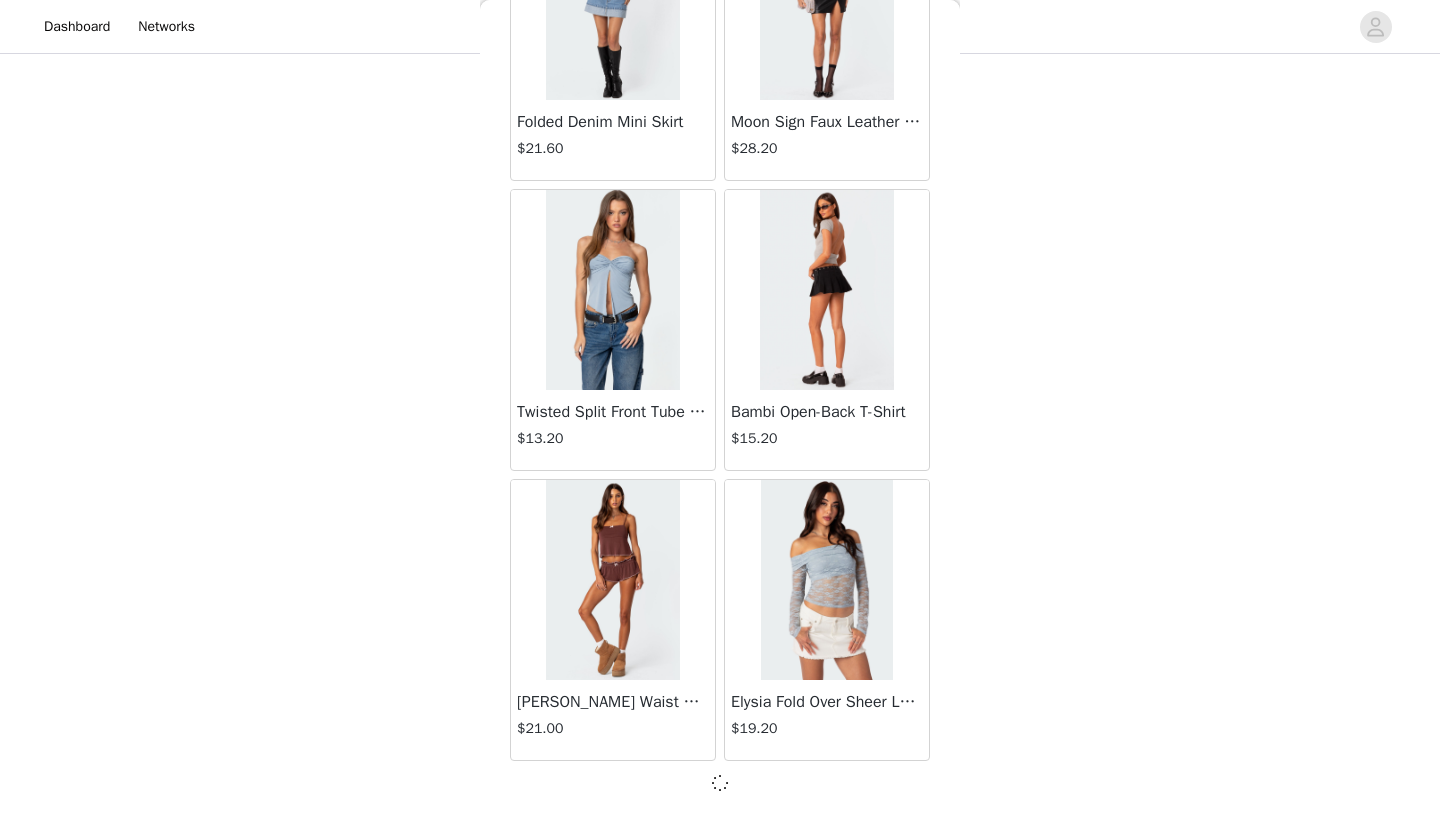scroll, scrollTop: 115331, scrollLeft: 0, axis: vertical 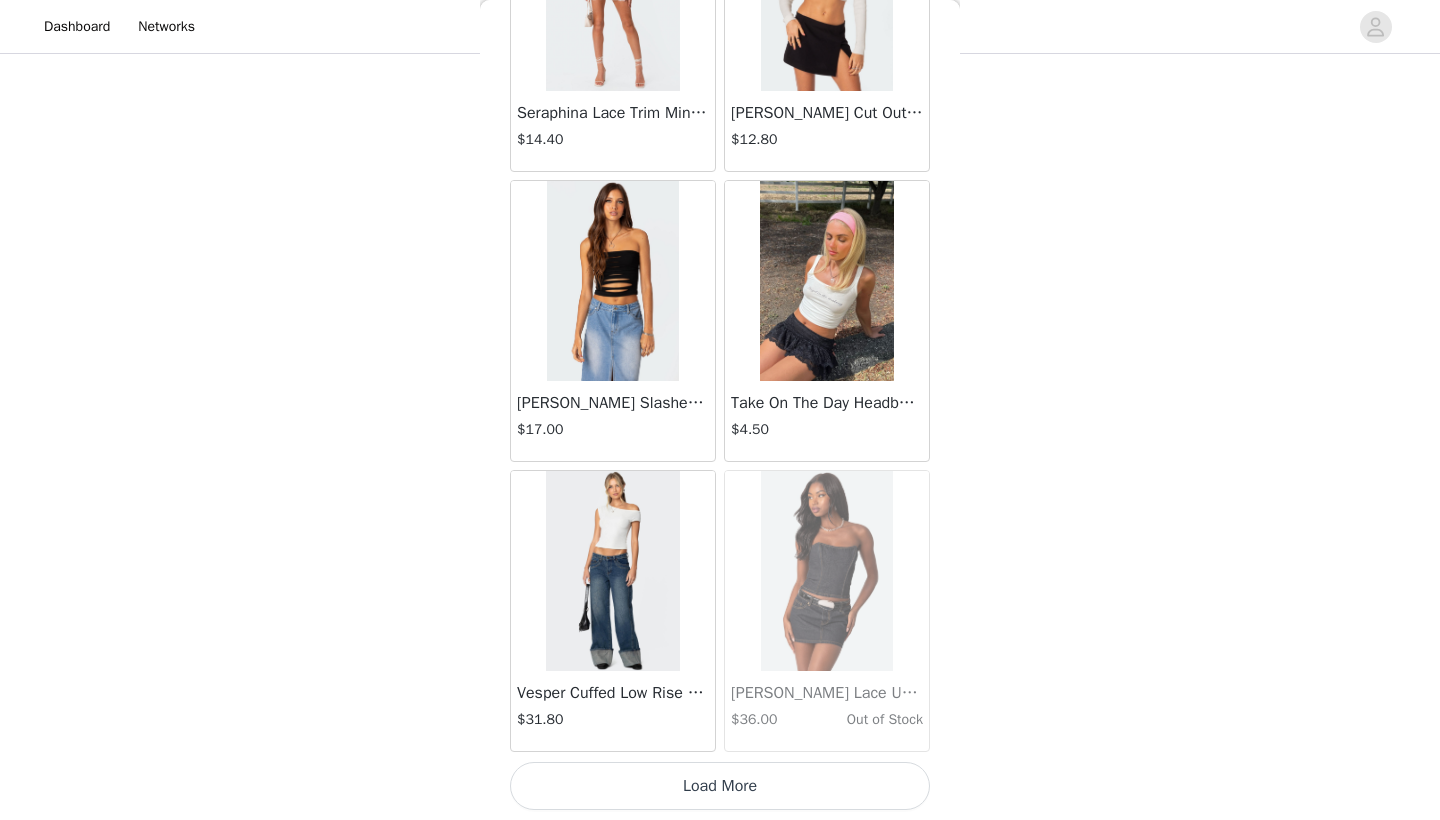 click on "Load More" at bounding box center (720, 786) 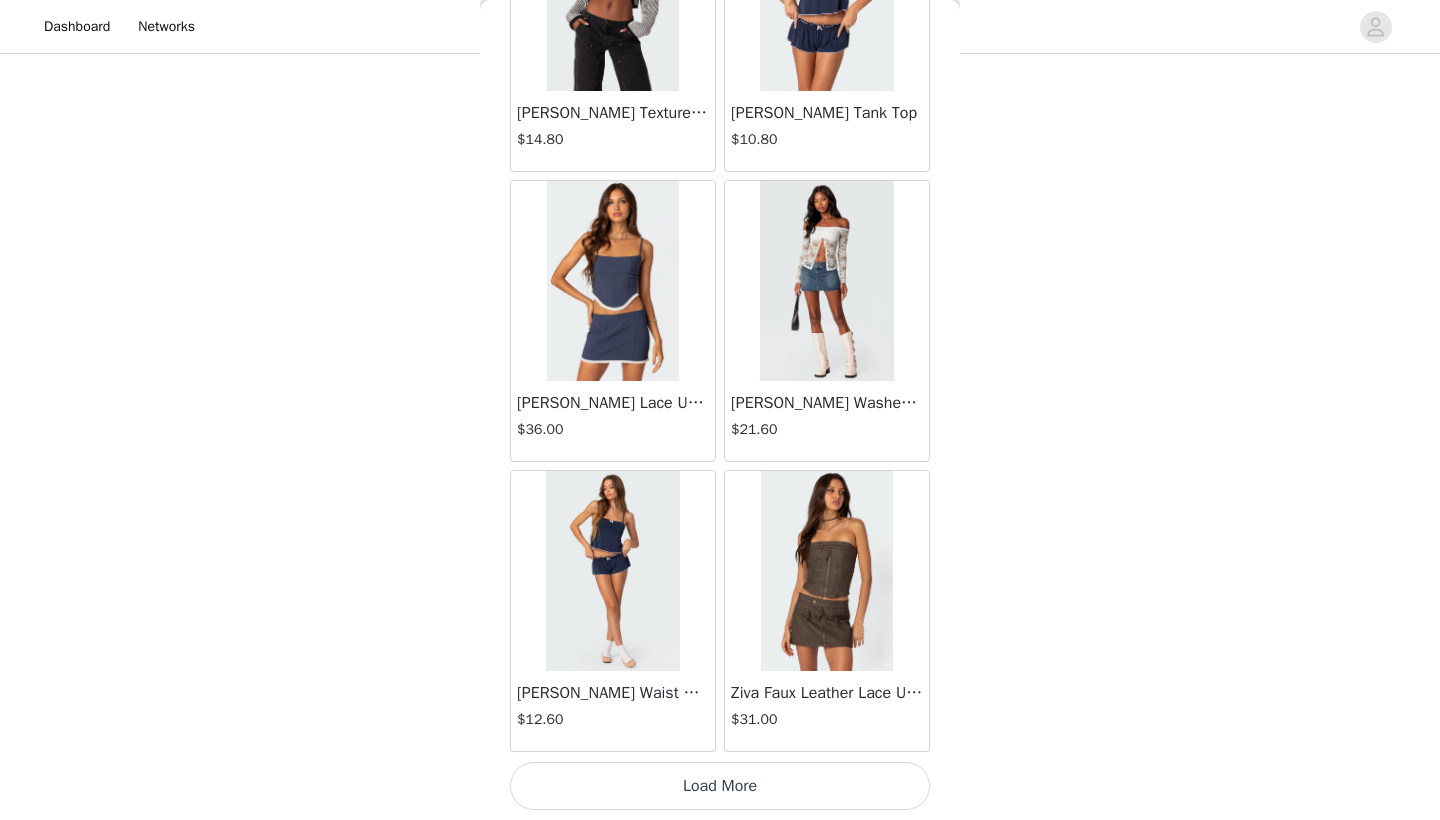 click on "Load More" at bounding box center [720, 786] 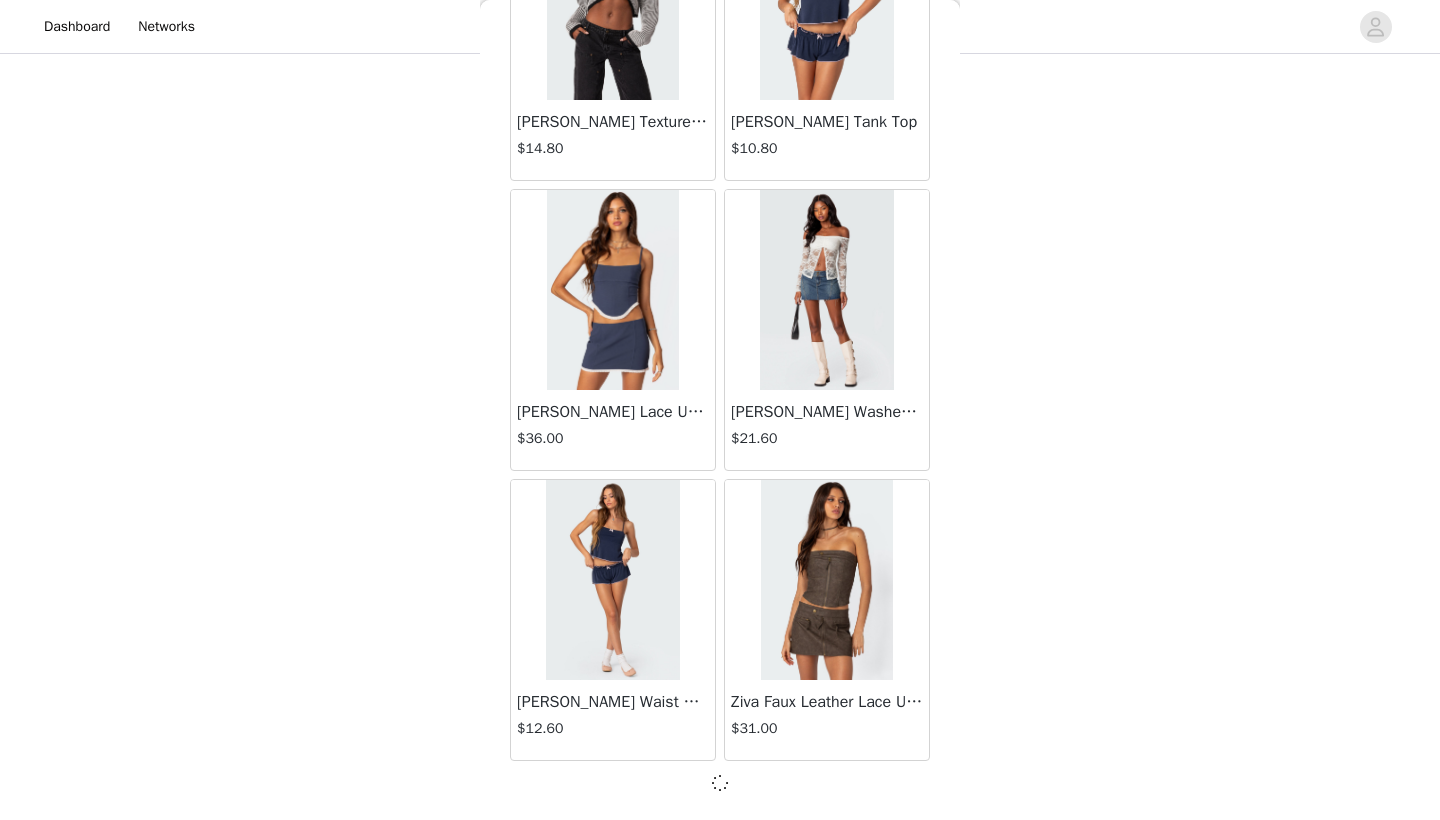 scroll, scrollTop: 121131, scrollLeft: 0, axis: vertical 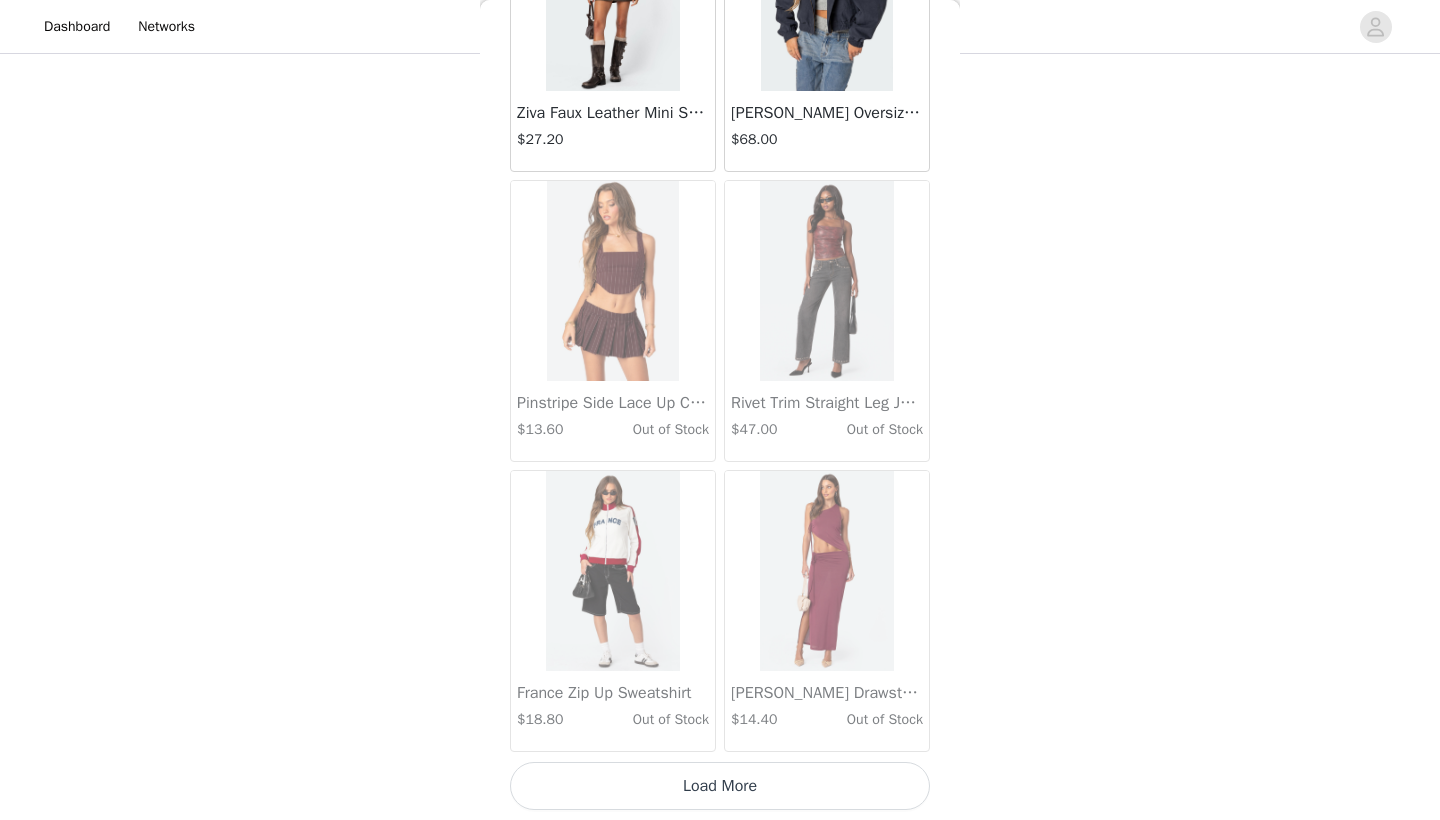 click on "Load More" at bounding box center [720, 786] 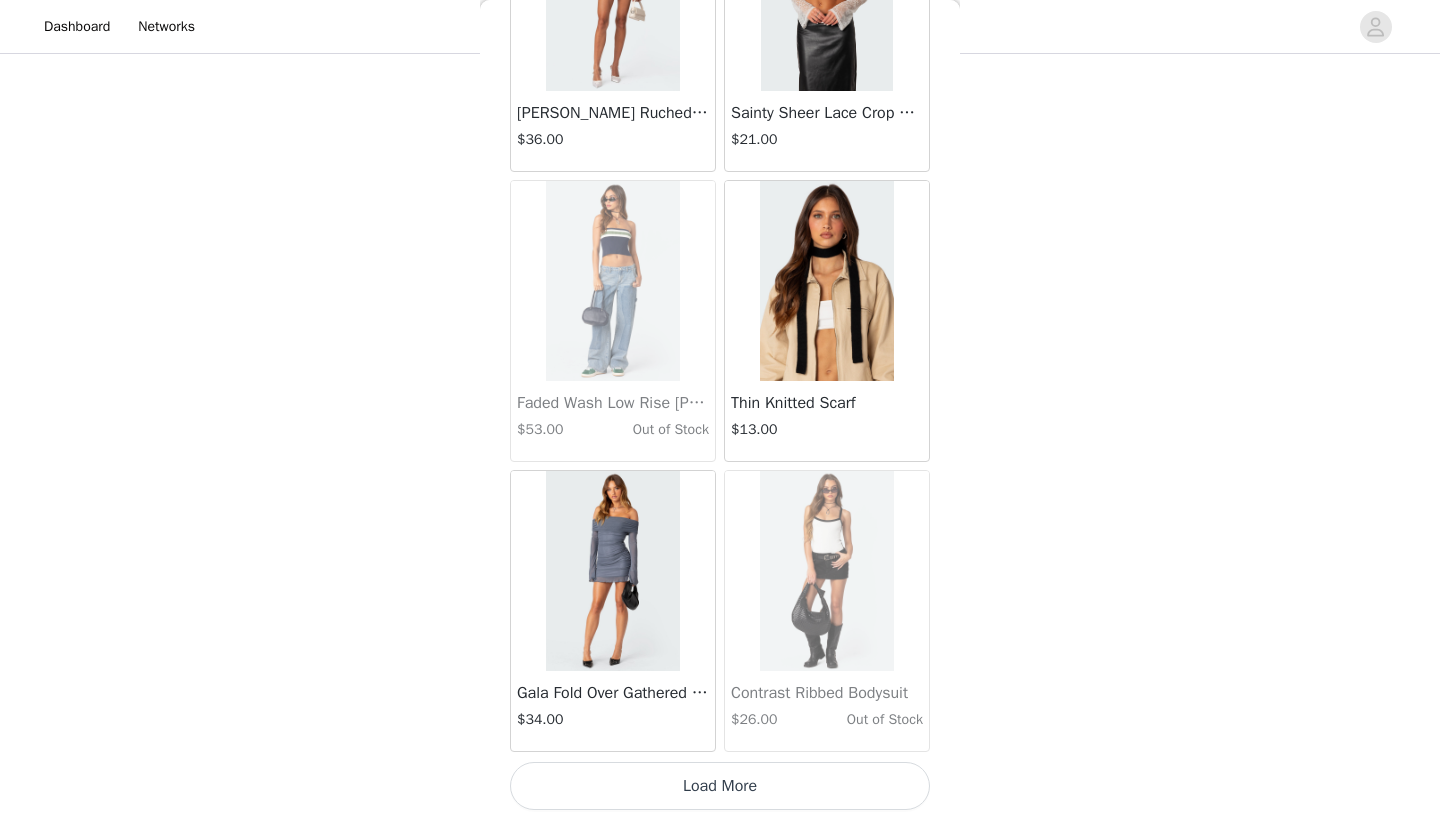 scroll, scrollTop: 126940, scrollLeft: 0, axis: vertical 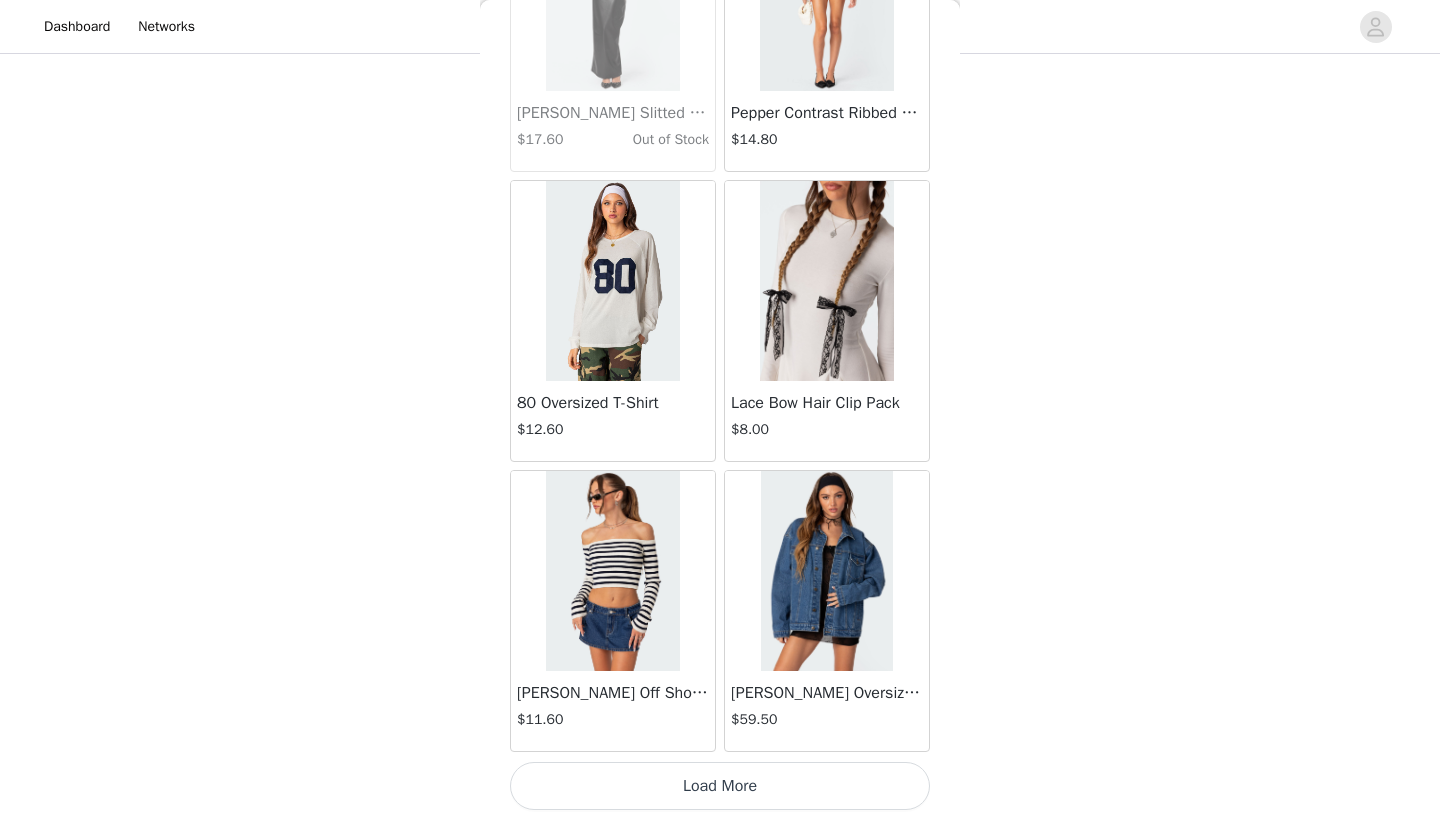 click on "Load More" at bounding box center (720, 786) 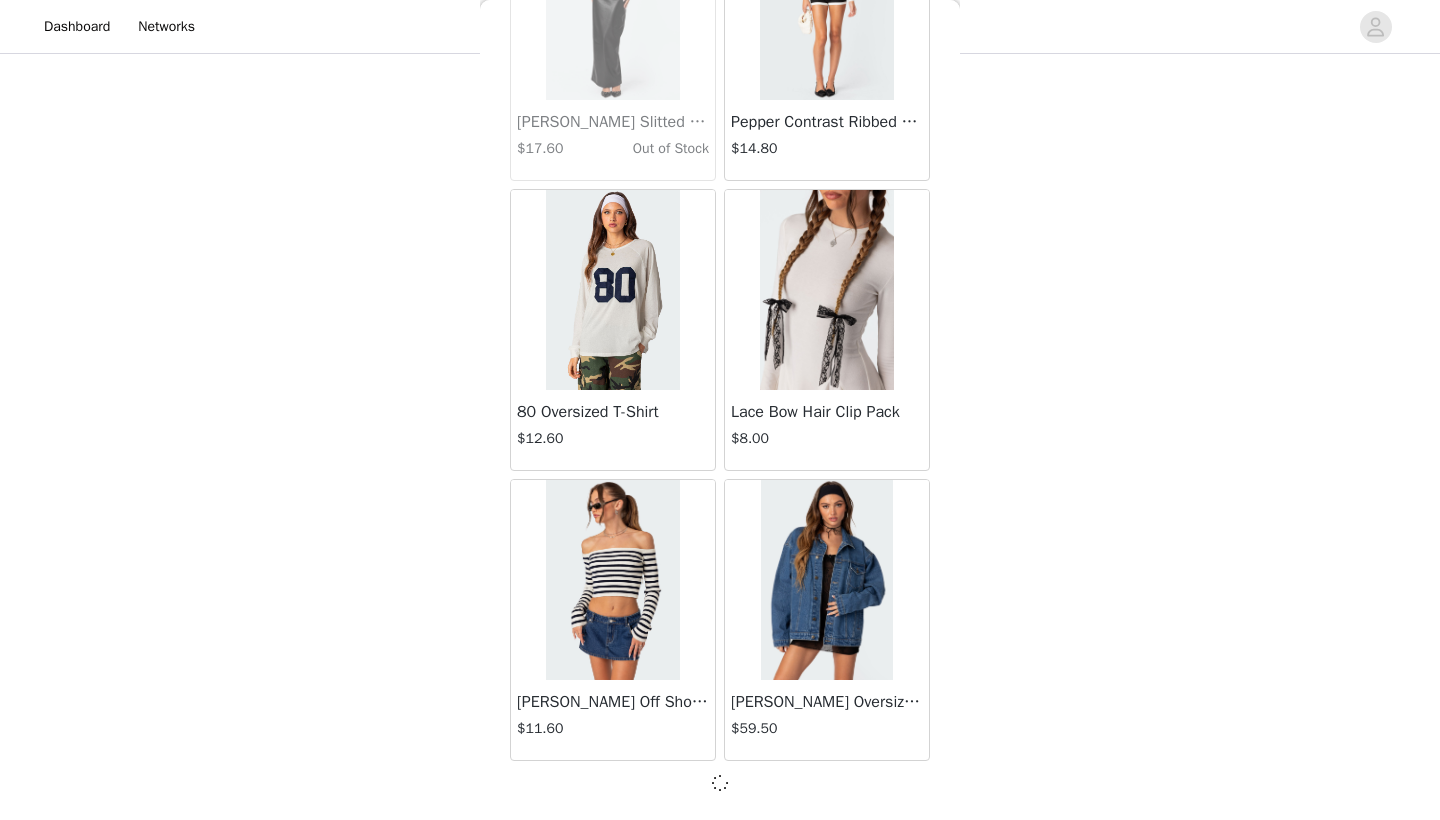 scroll, scrollTop: 129831, scrollLeft: 0, axis: vertical 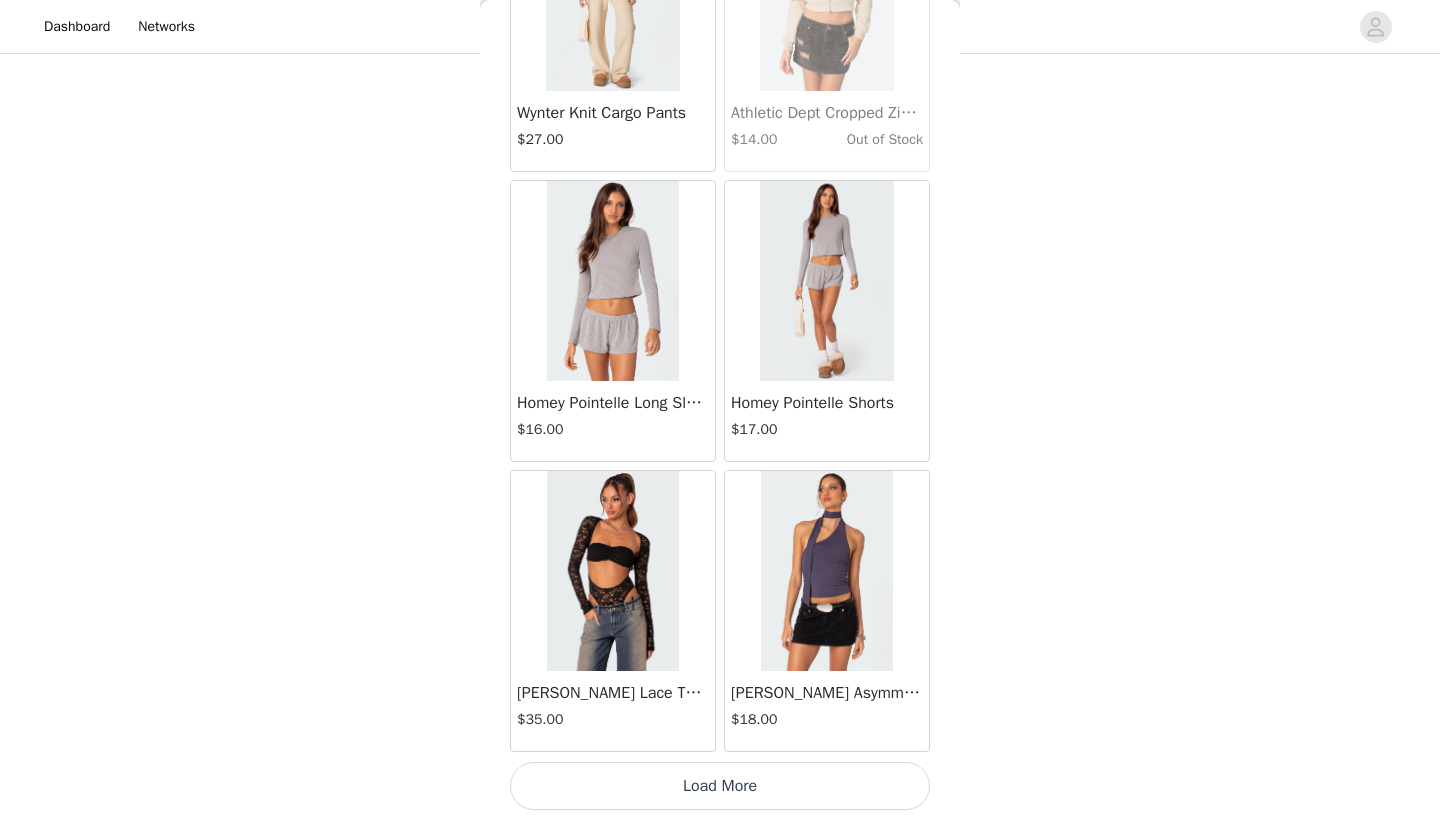 click on "Load More" at bounding box center (720, 786) 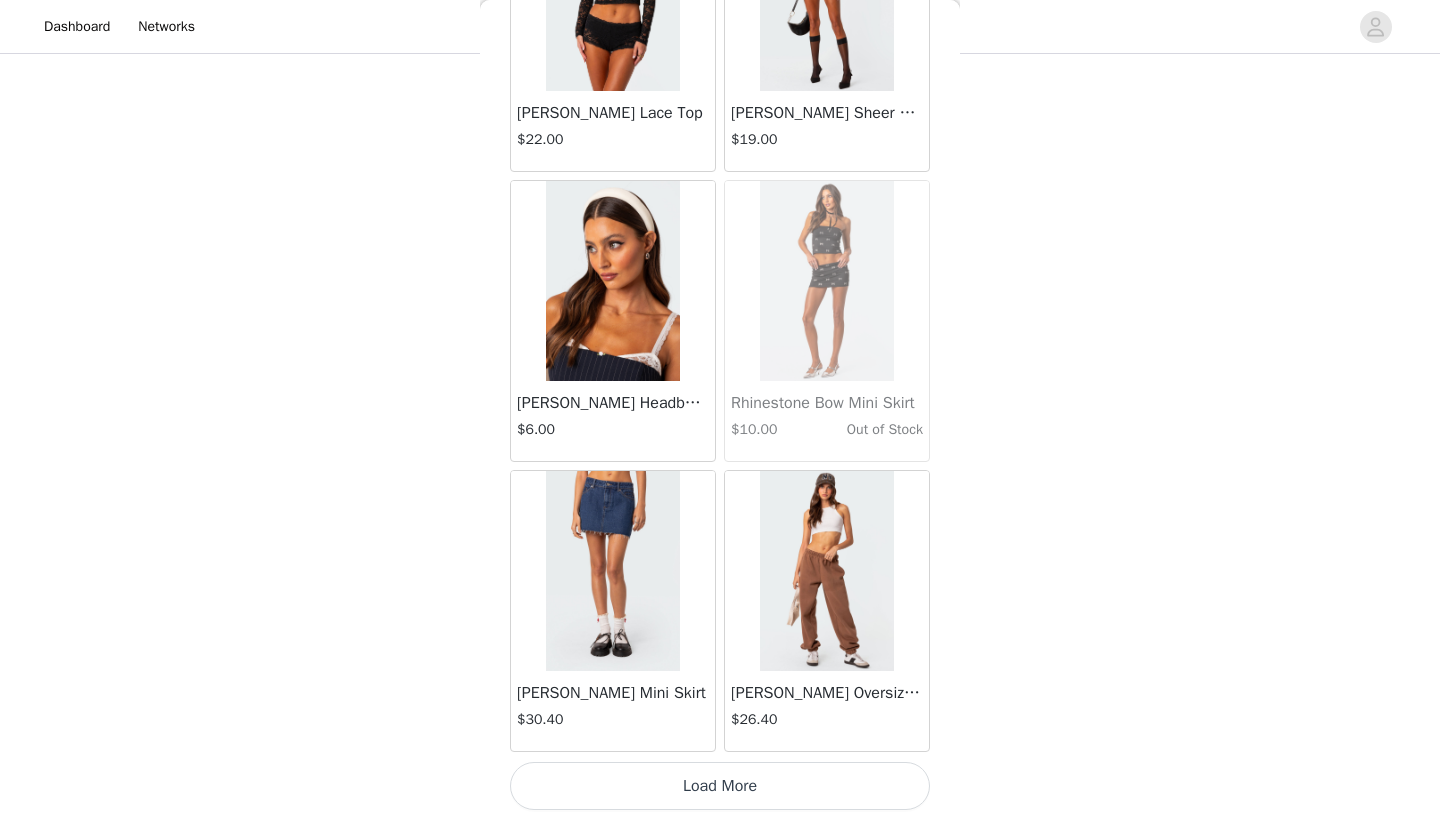 scroll, scrollTop: 135640, scrollLeft: 0, axis: vertical 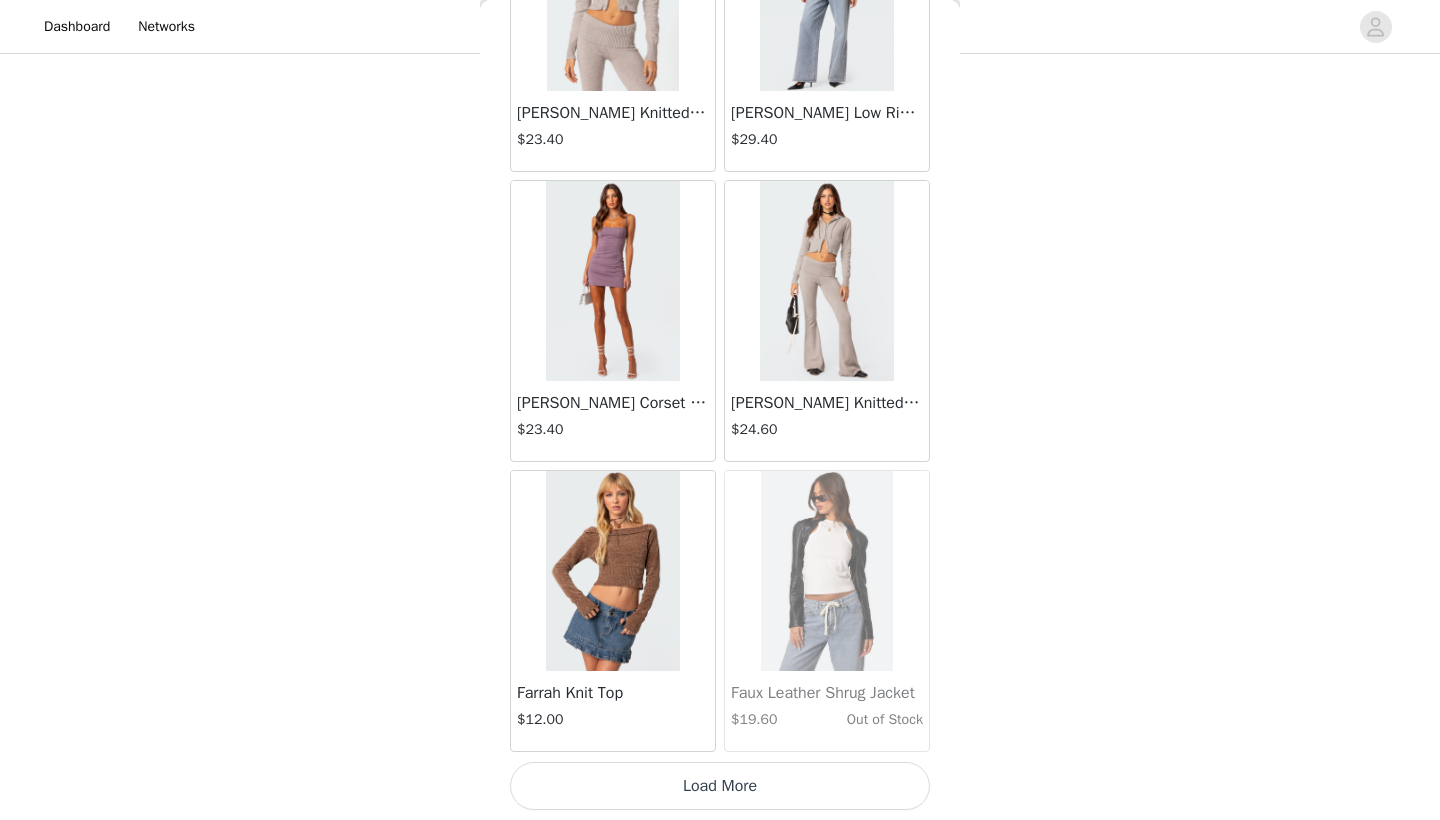 click on "Load More" at bounding box center [720, 786] 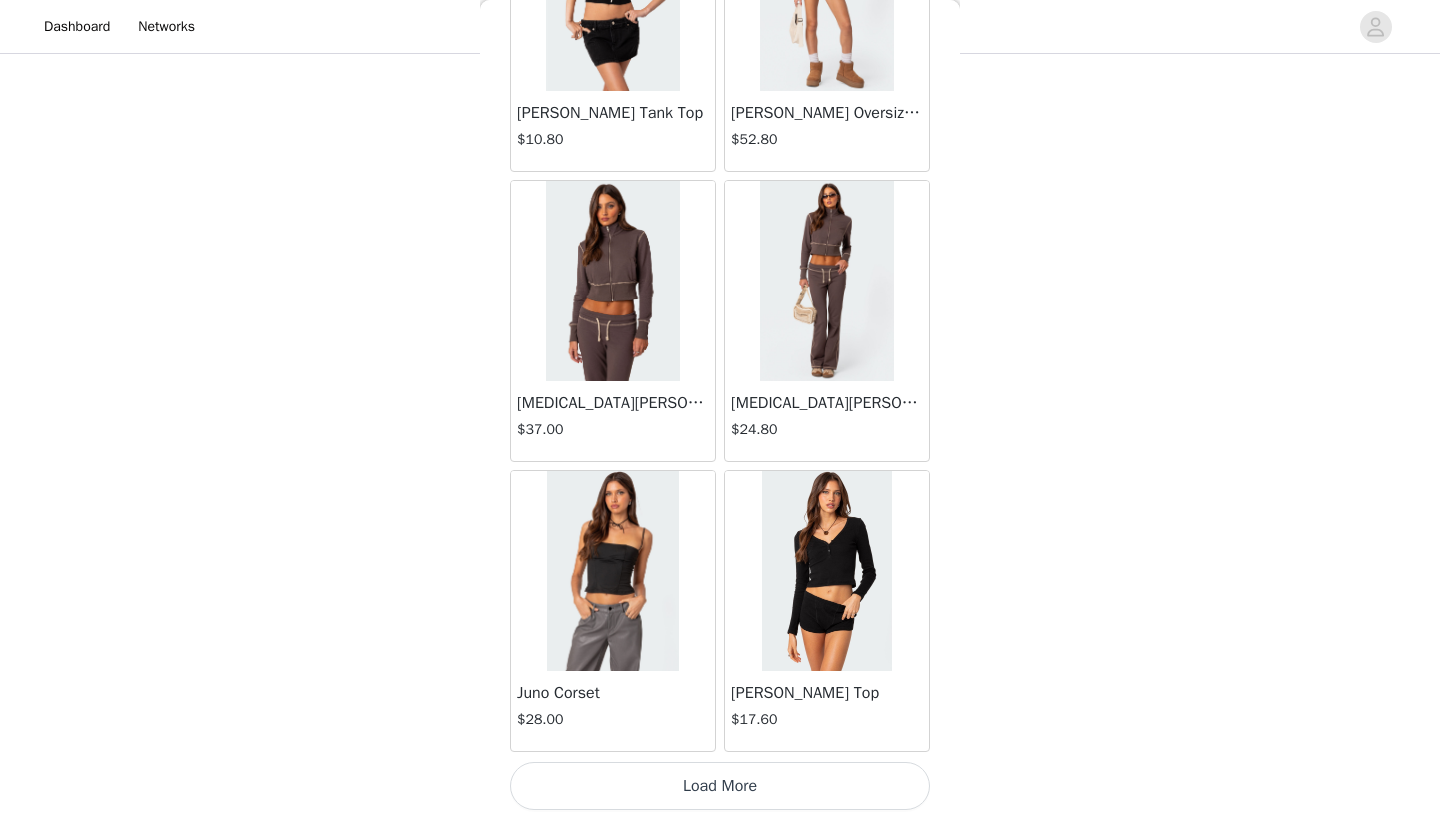scroll, scrollTop: 141440, scrollLeft: 0, axis: vertical 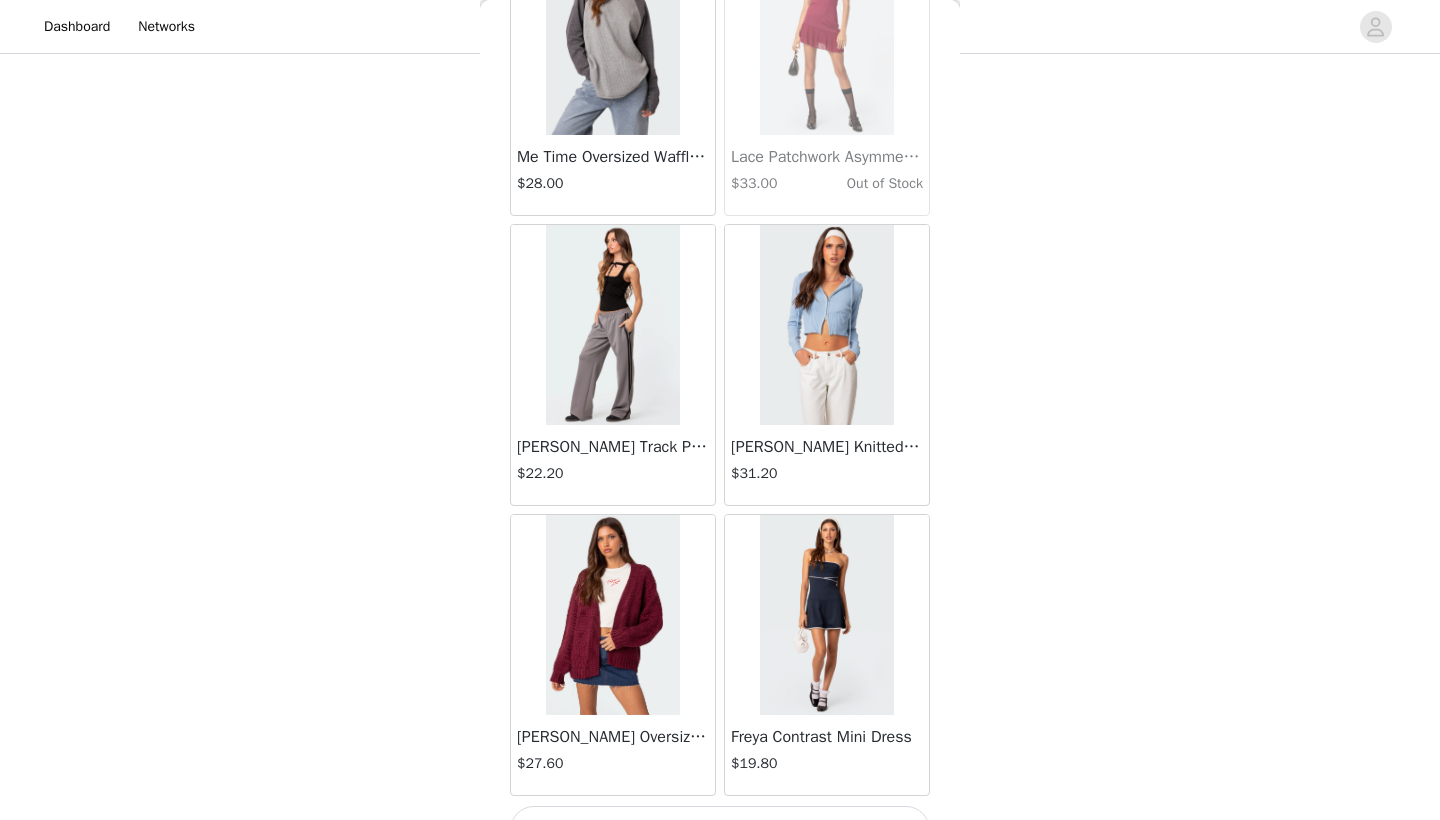 click on "Load More" at bounding box center (720, 830) 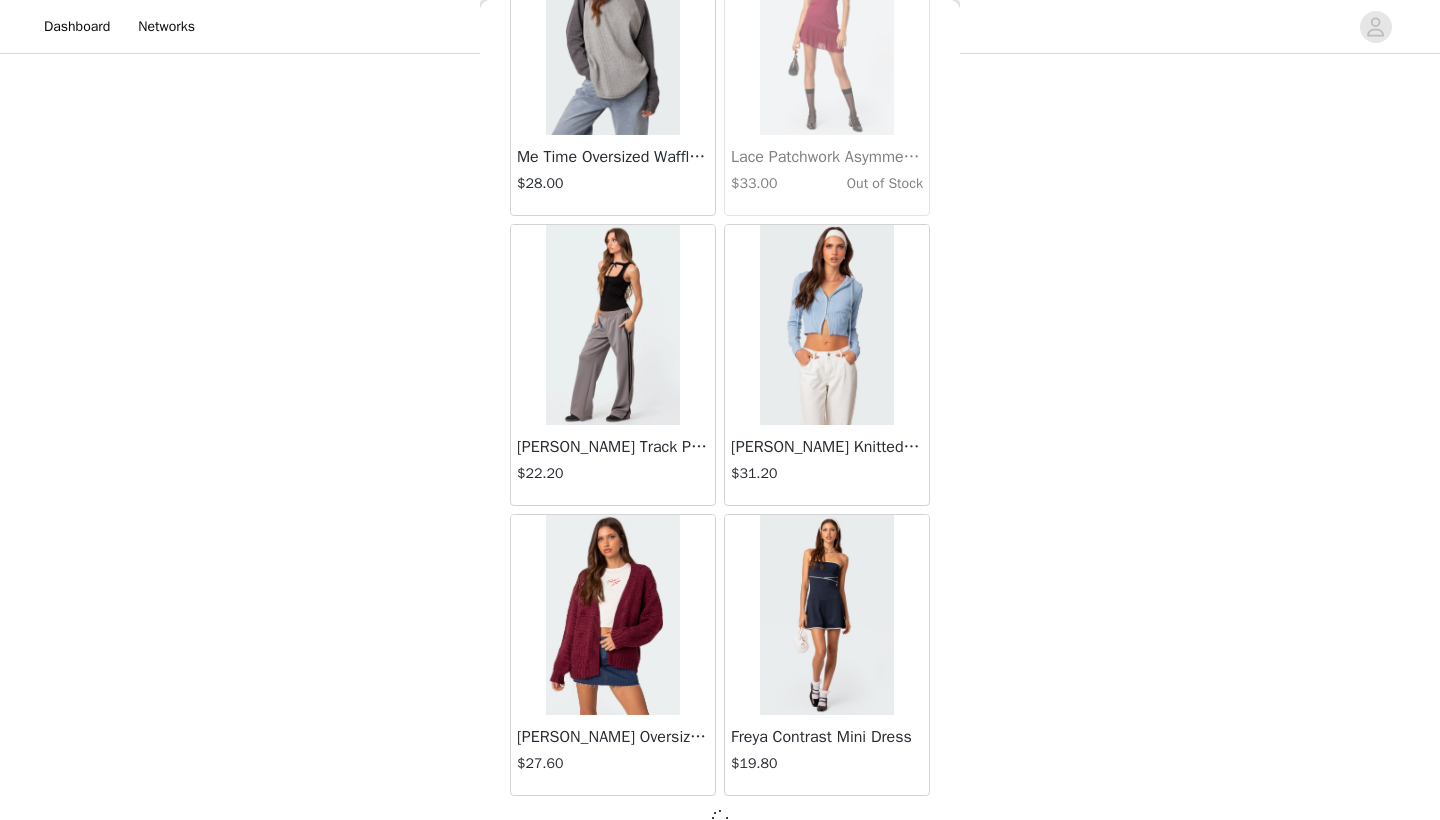 scroll, scrollTop: 144331, scrollLeft: 0, axis: vertical 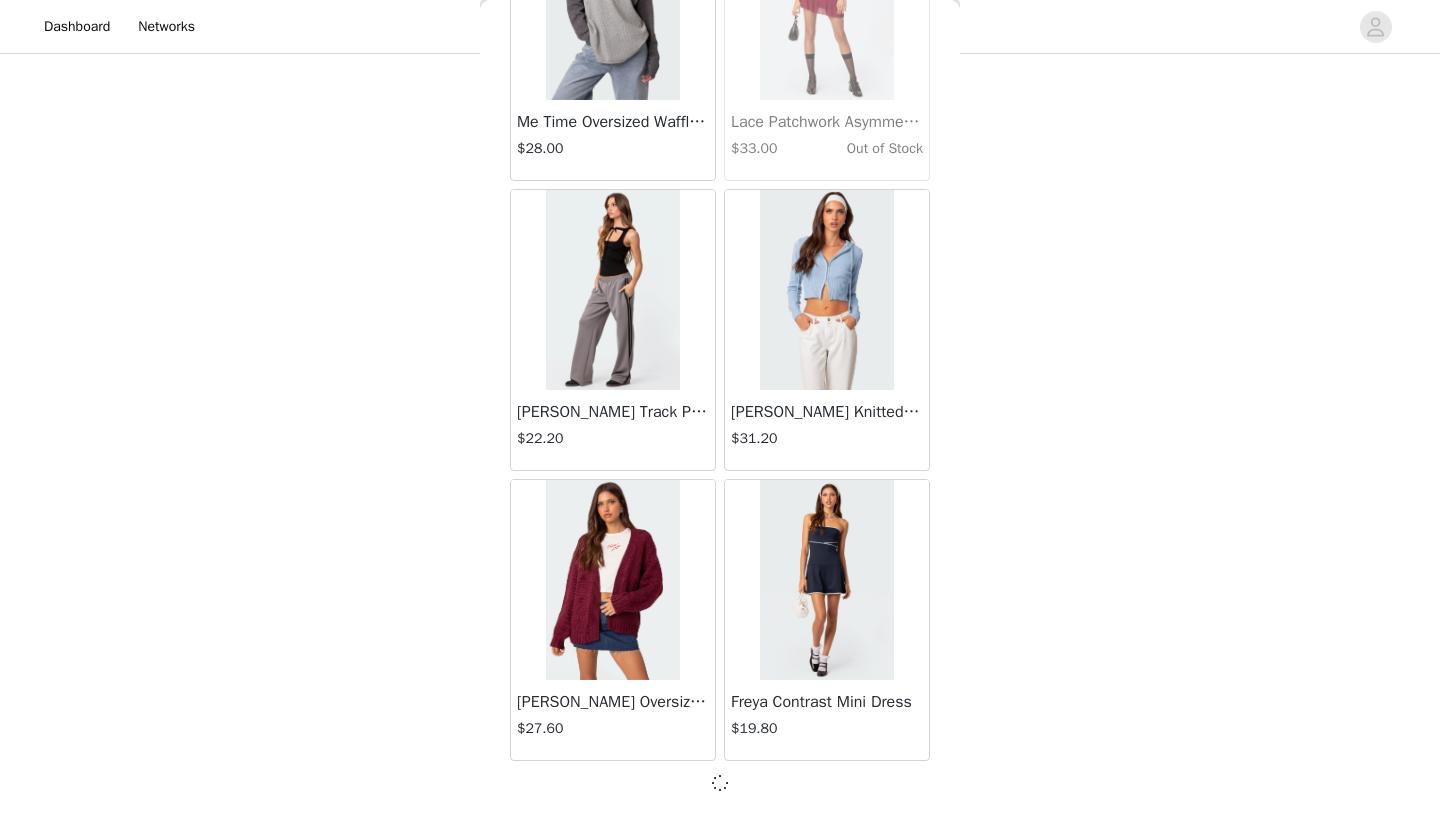 click at bounding box center [720, 783] 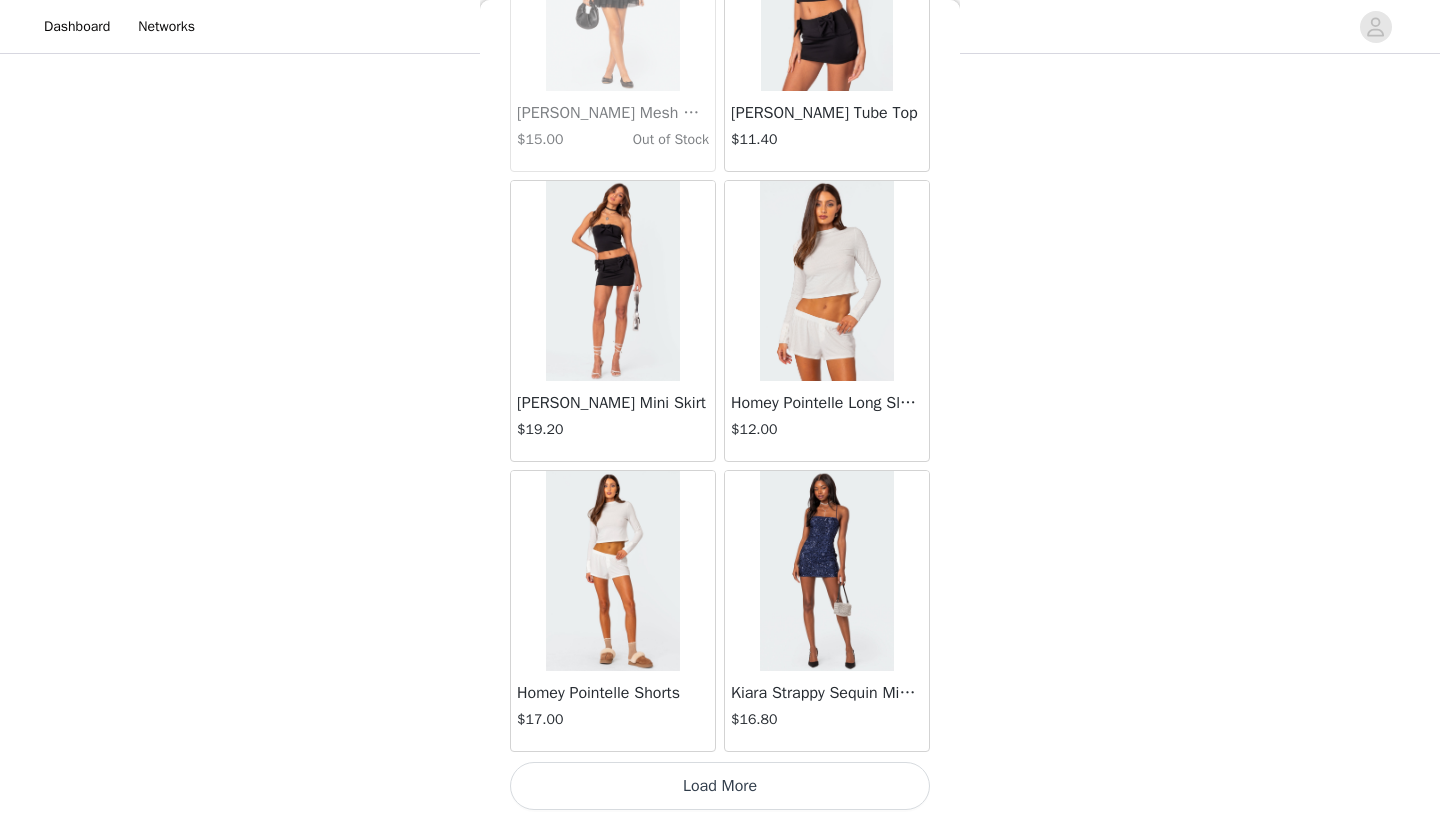 scroll, scrollTop: 147240, scrollLeft: 0, axis: vertical 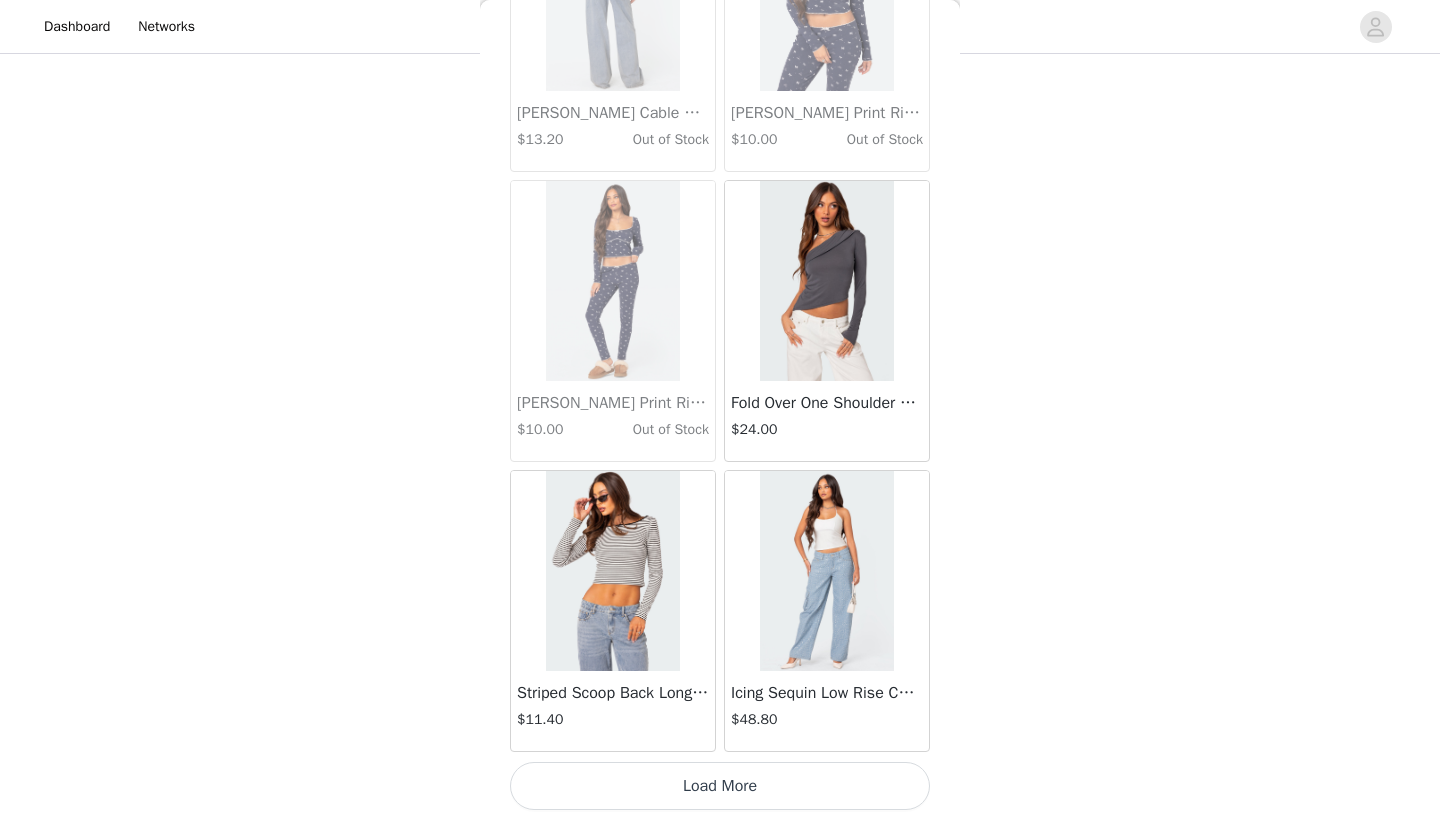 click on "Load More" at bounding box center (720, 786) 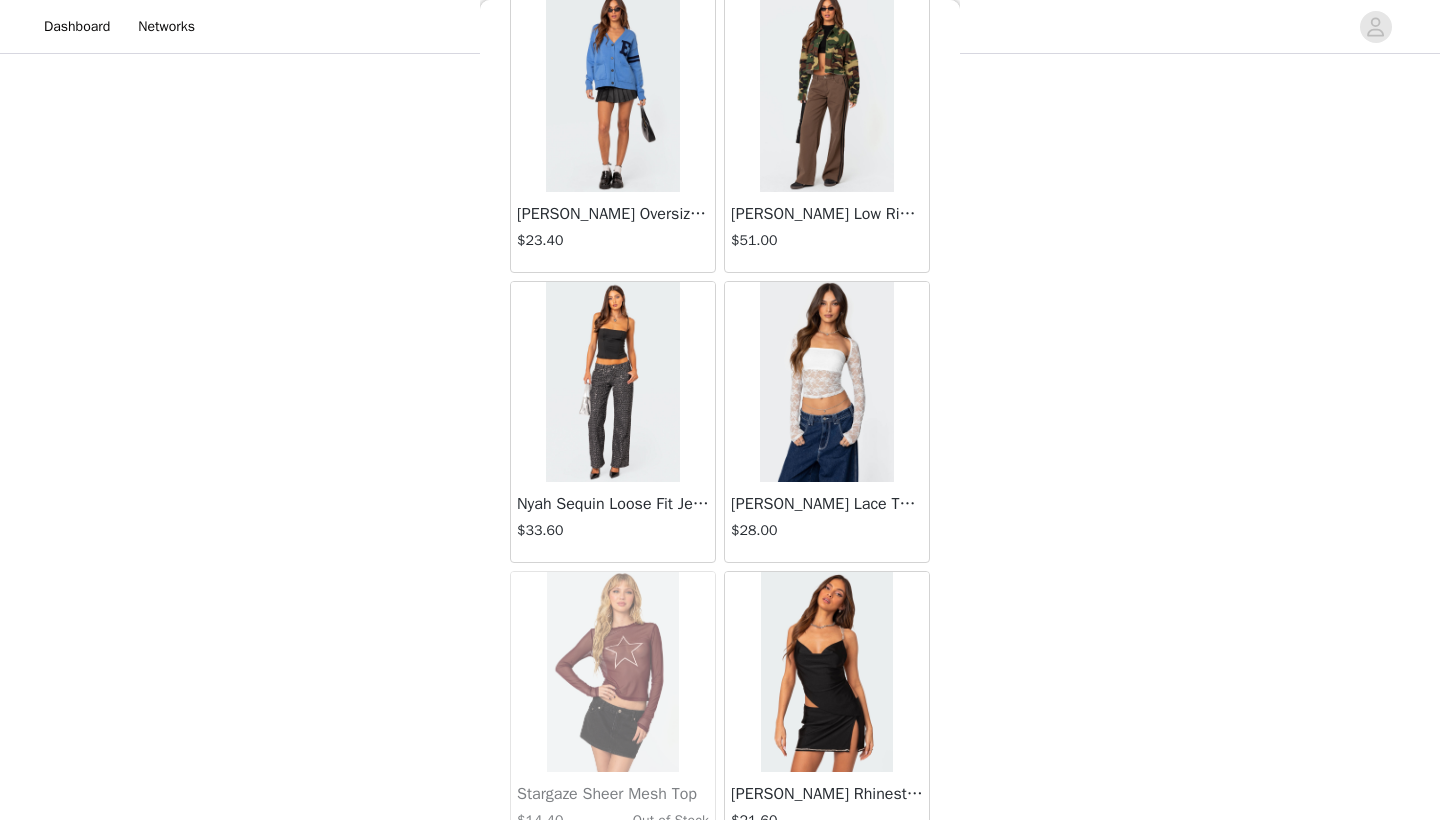 scroll, scrollTop: 150893, scrollLeft: 0, axis: vertical 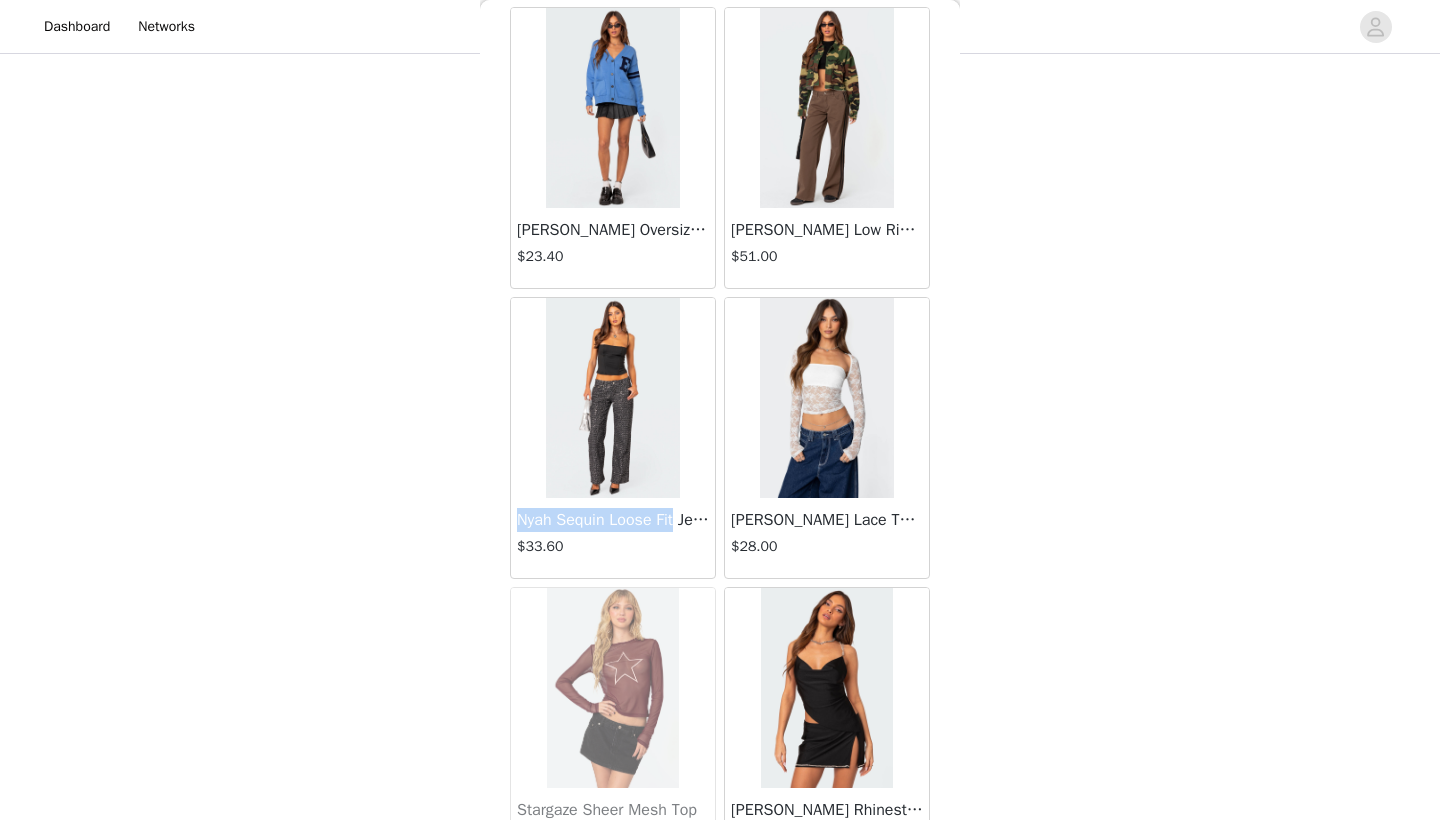 drag, startPoint x: 519, startPoint y: 524, endPoint x: 684, endPoint y: 519, distance: 165.07574 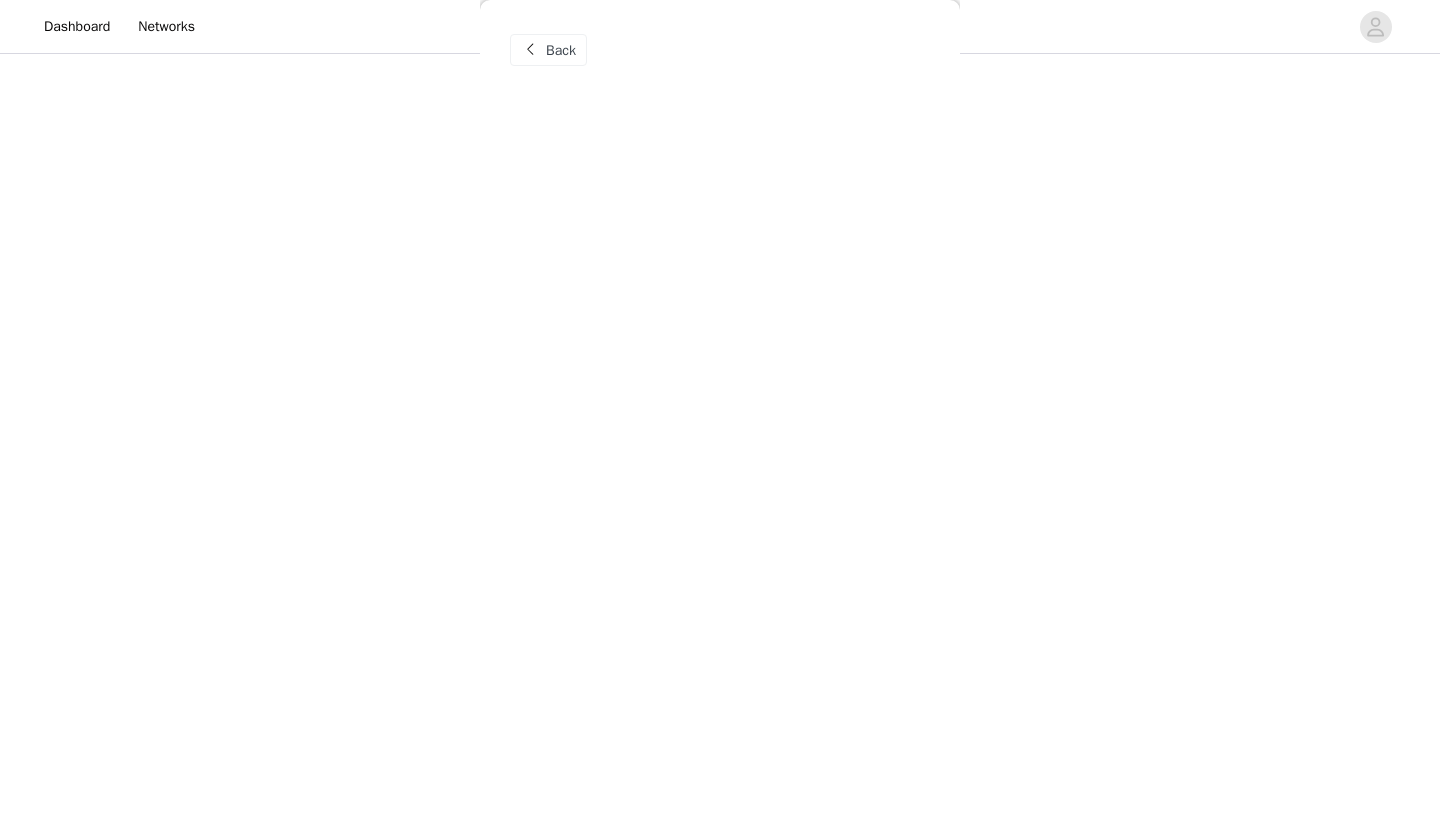 copy on "Nyah Sequin Loose Fit" 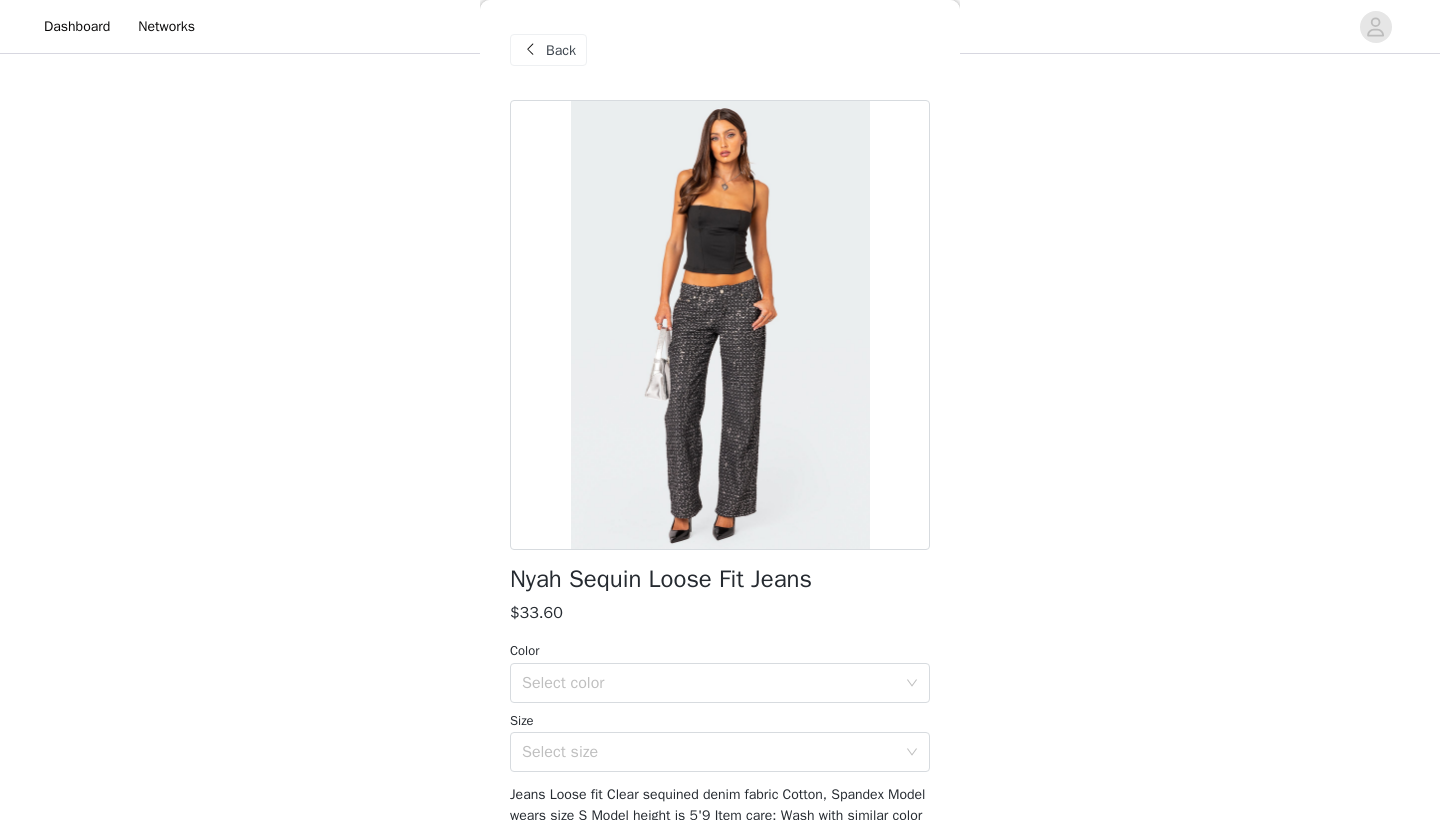 scroll, scrollTop: 1326, scrollLeft: 0, axis: vertical 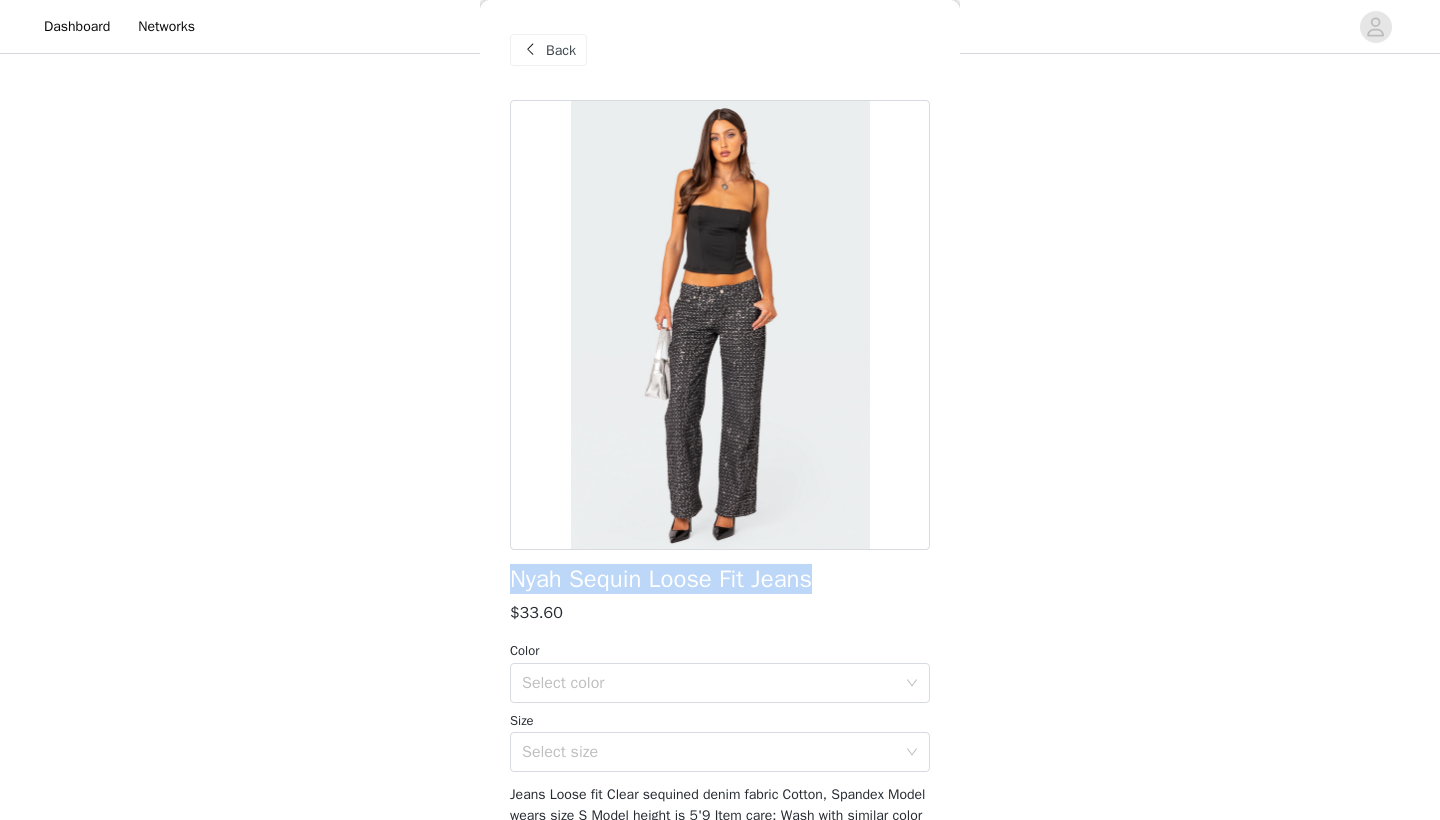drag, startPoint x: 507, startPoint y: 585, endPoint x: 881, endPoint y: 585, distance: 374 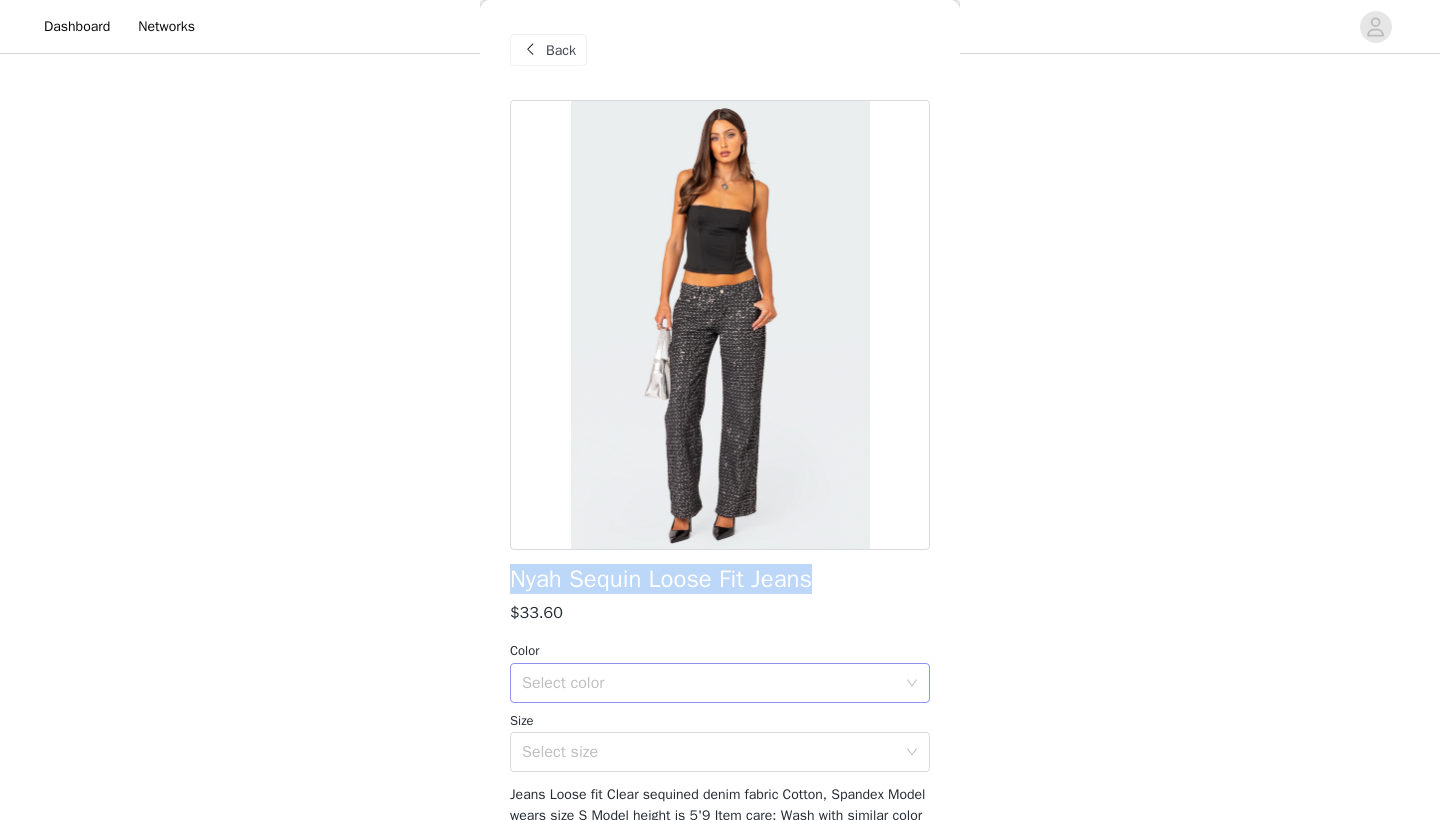 scroll, scrollTop: 76, scrollLeft: 0, axis: vertical 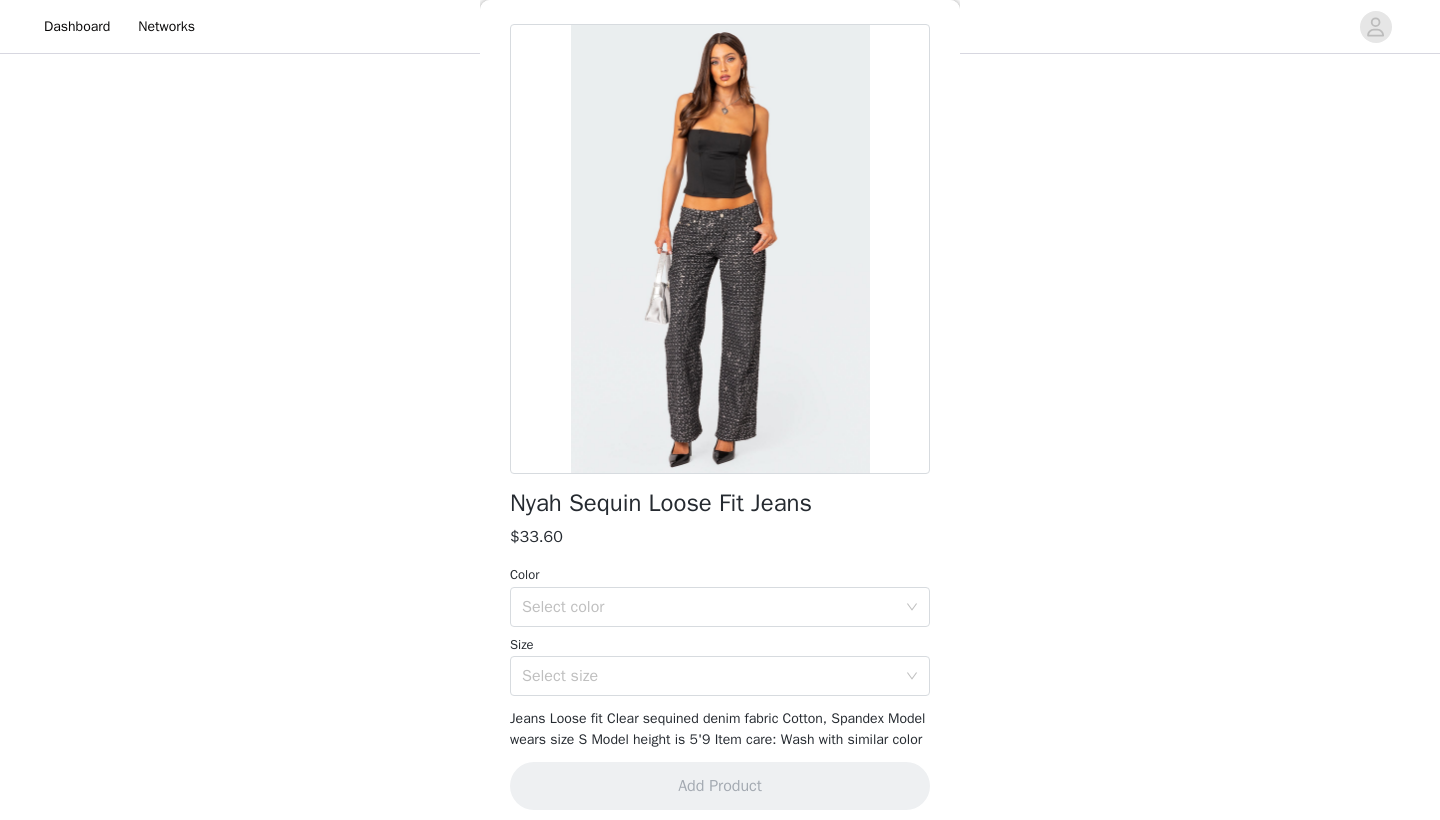 click on "Color   Select color Size   Select size" at bounding box center (720, 630) 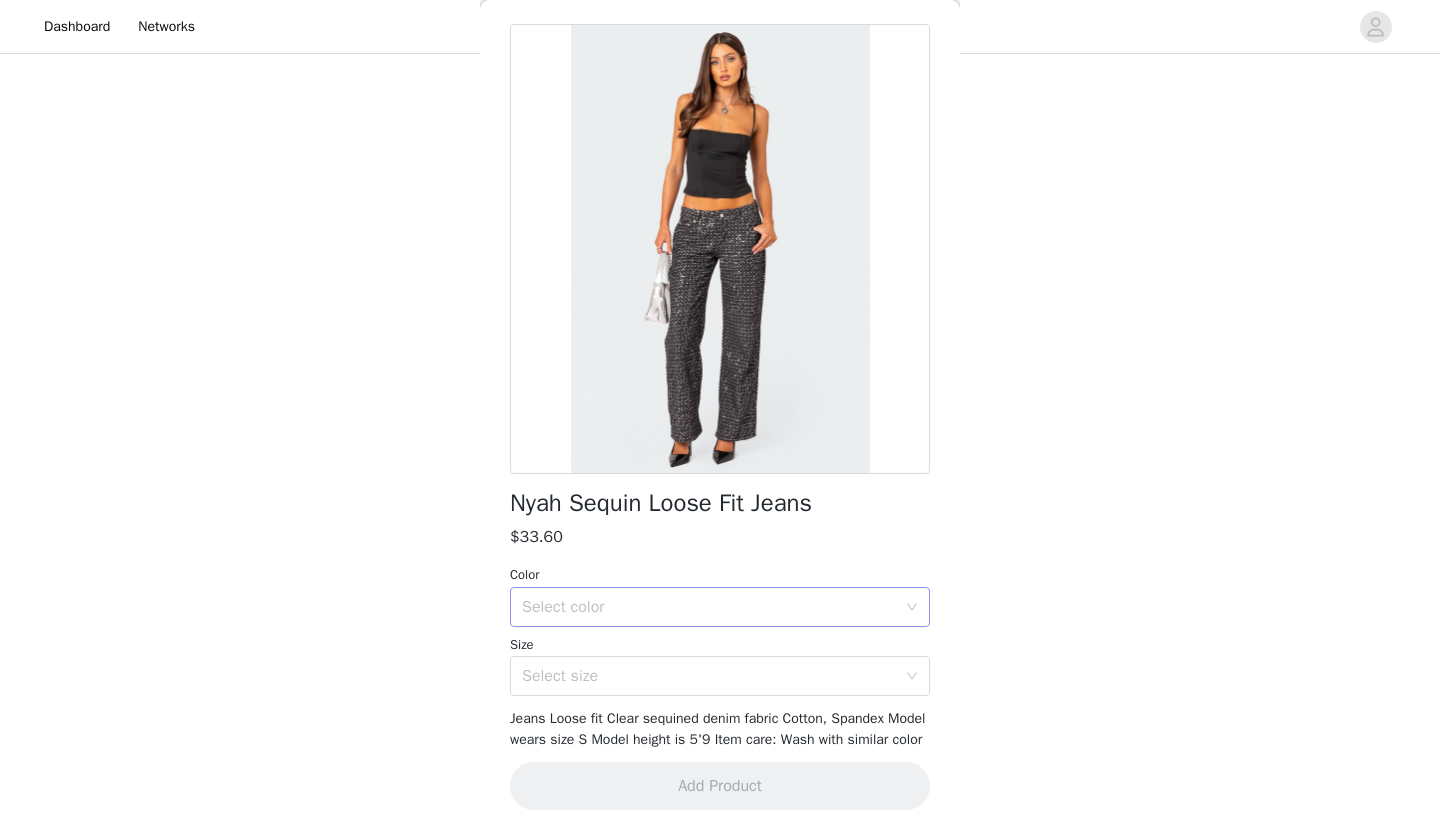 click on "Select color" at bounding box center (713, 607) 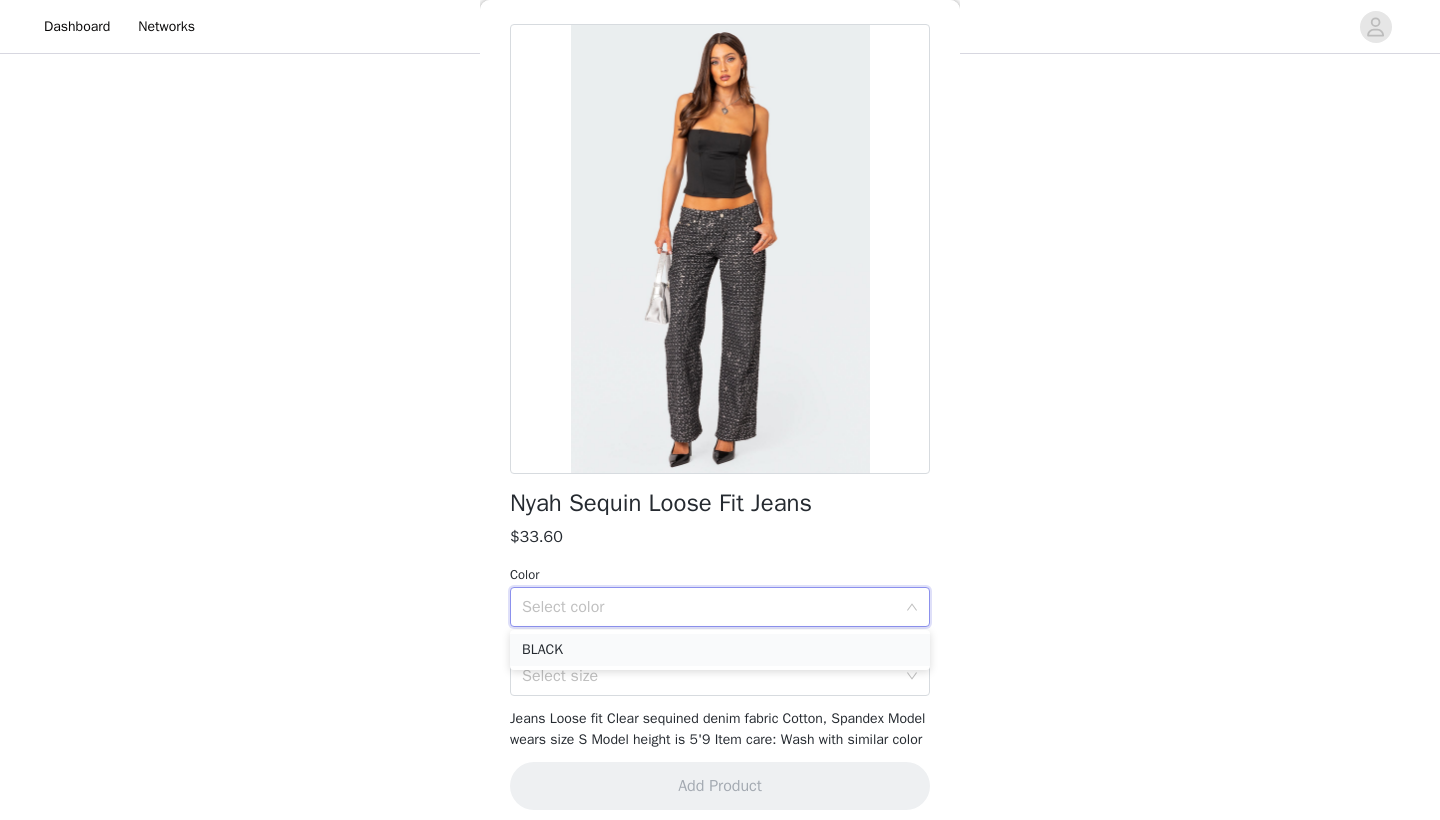 click on "BLACK" at bounding box center [720, 650] 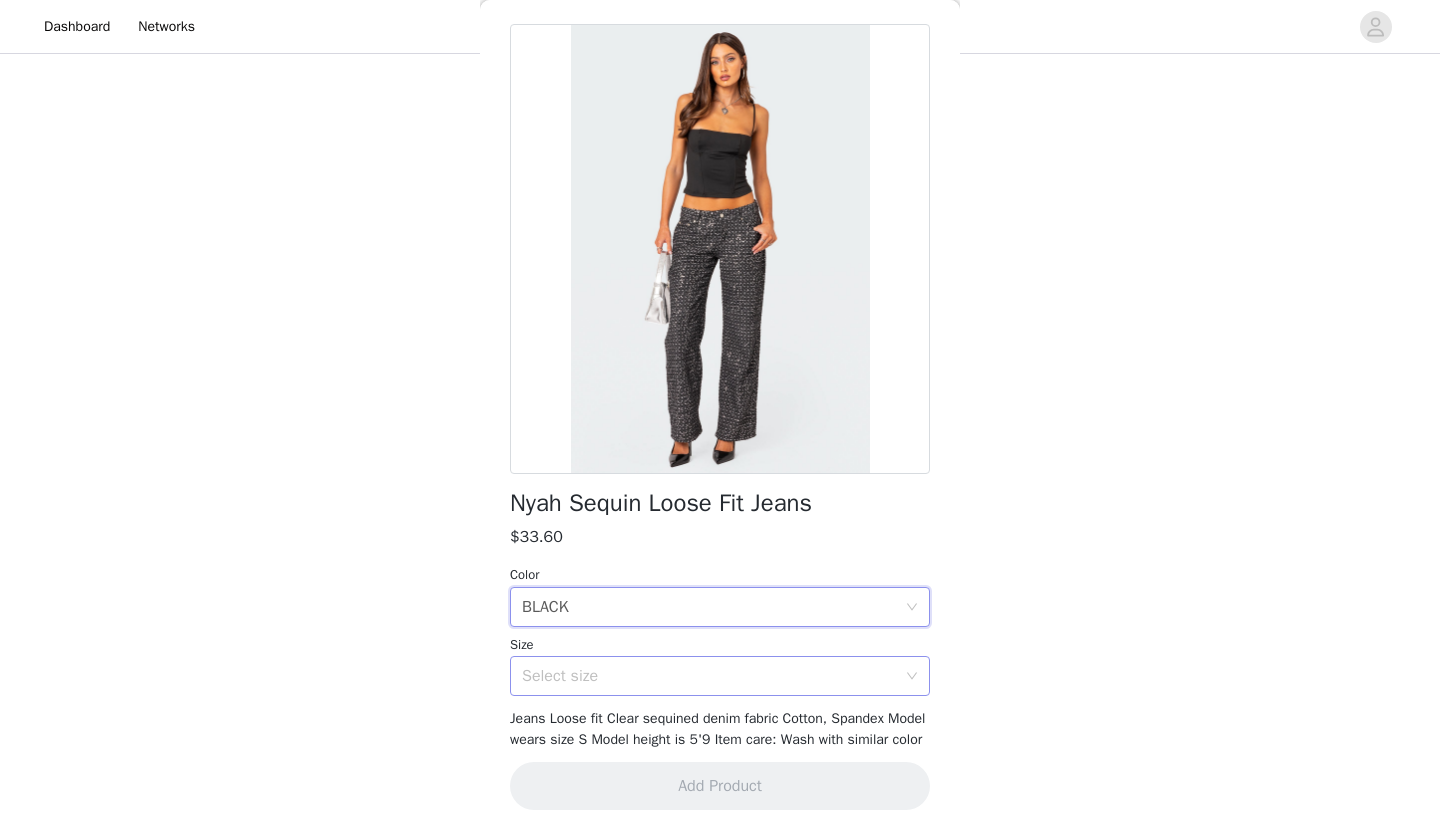 click on "Select size" at bounding box center (709, 676) 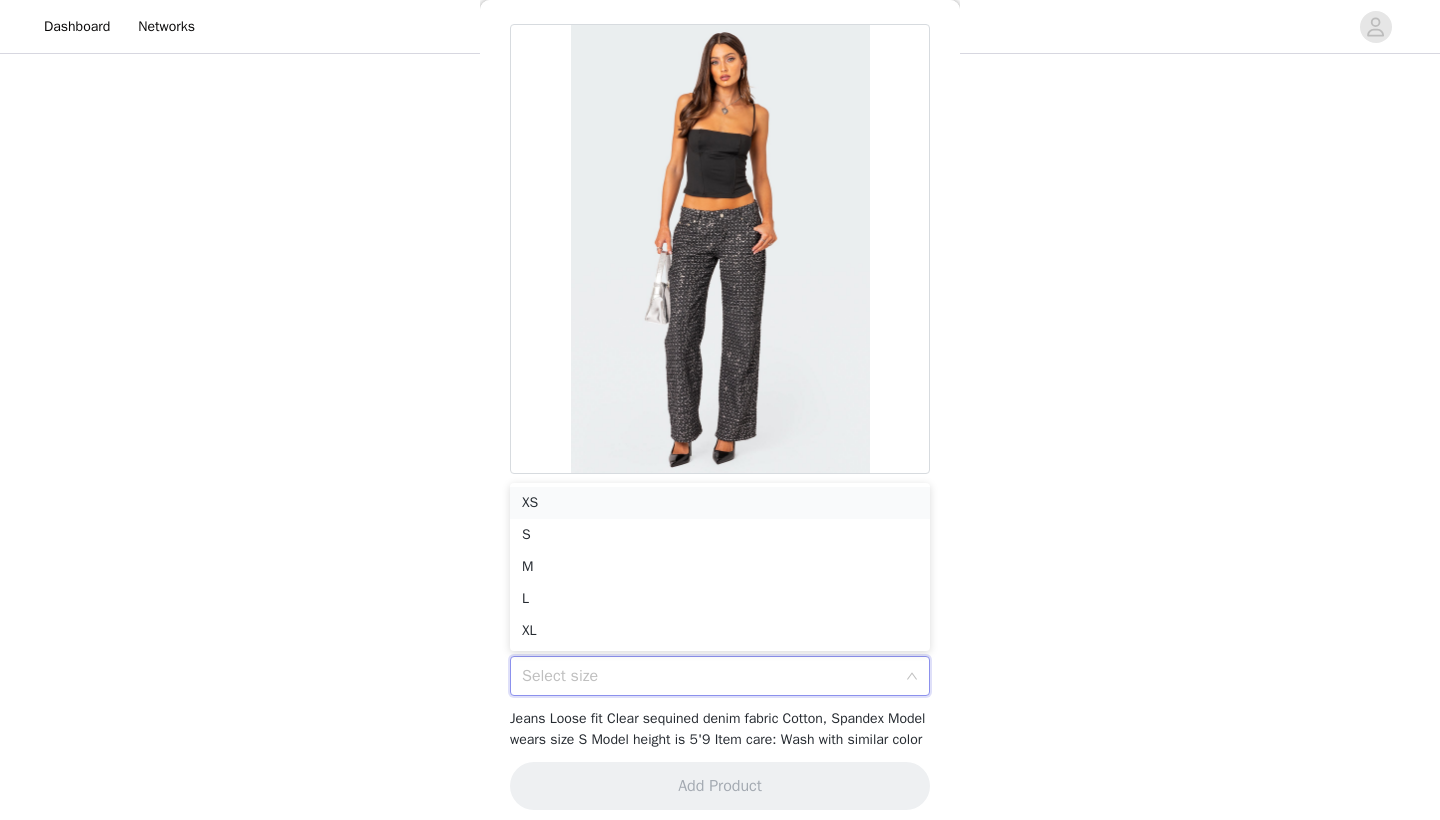 click on "XS" at bounding box center [720, 503] 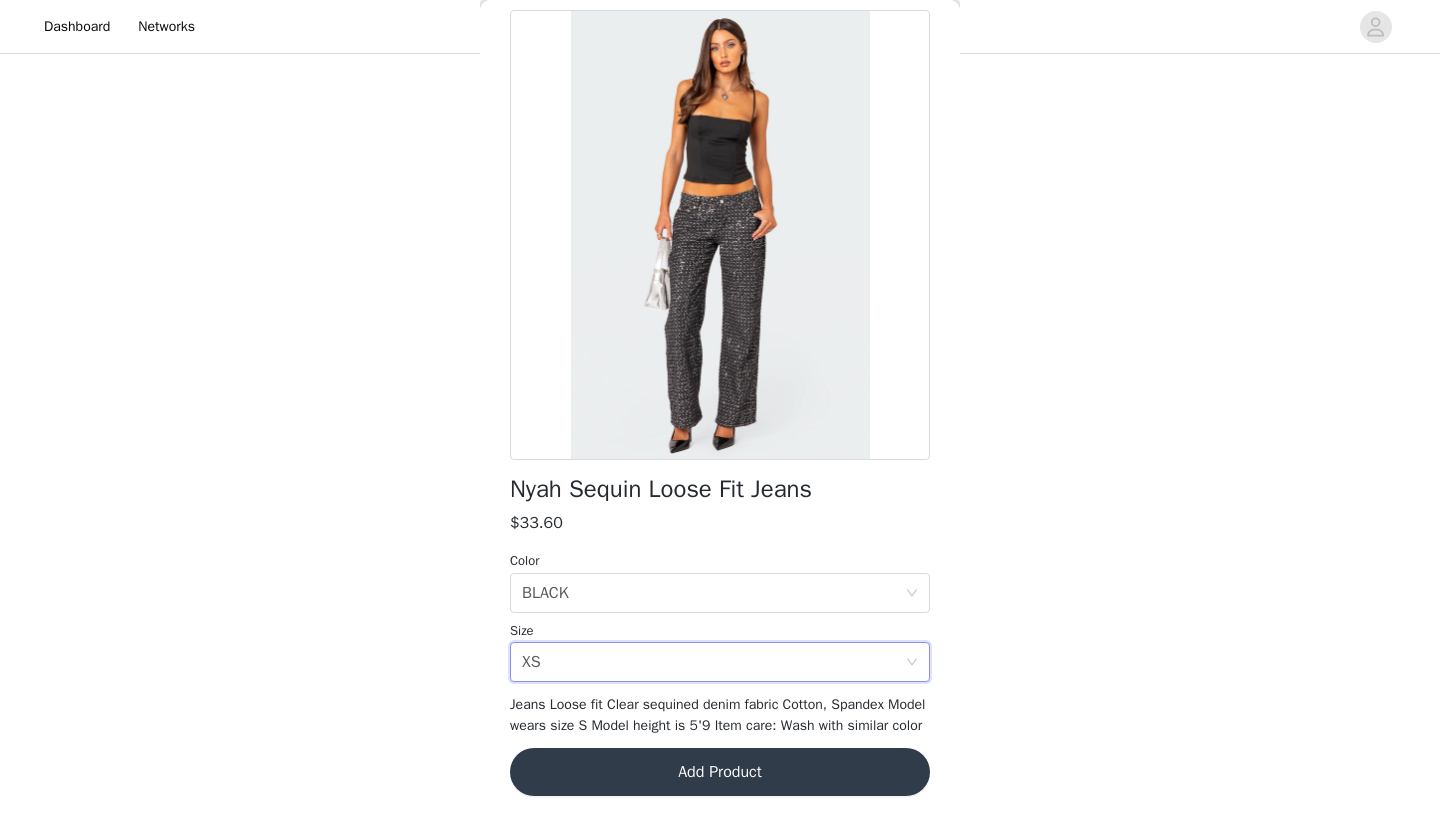 scroll, scrollTop: 110, scrollLeft: 0, axis: vertical 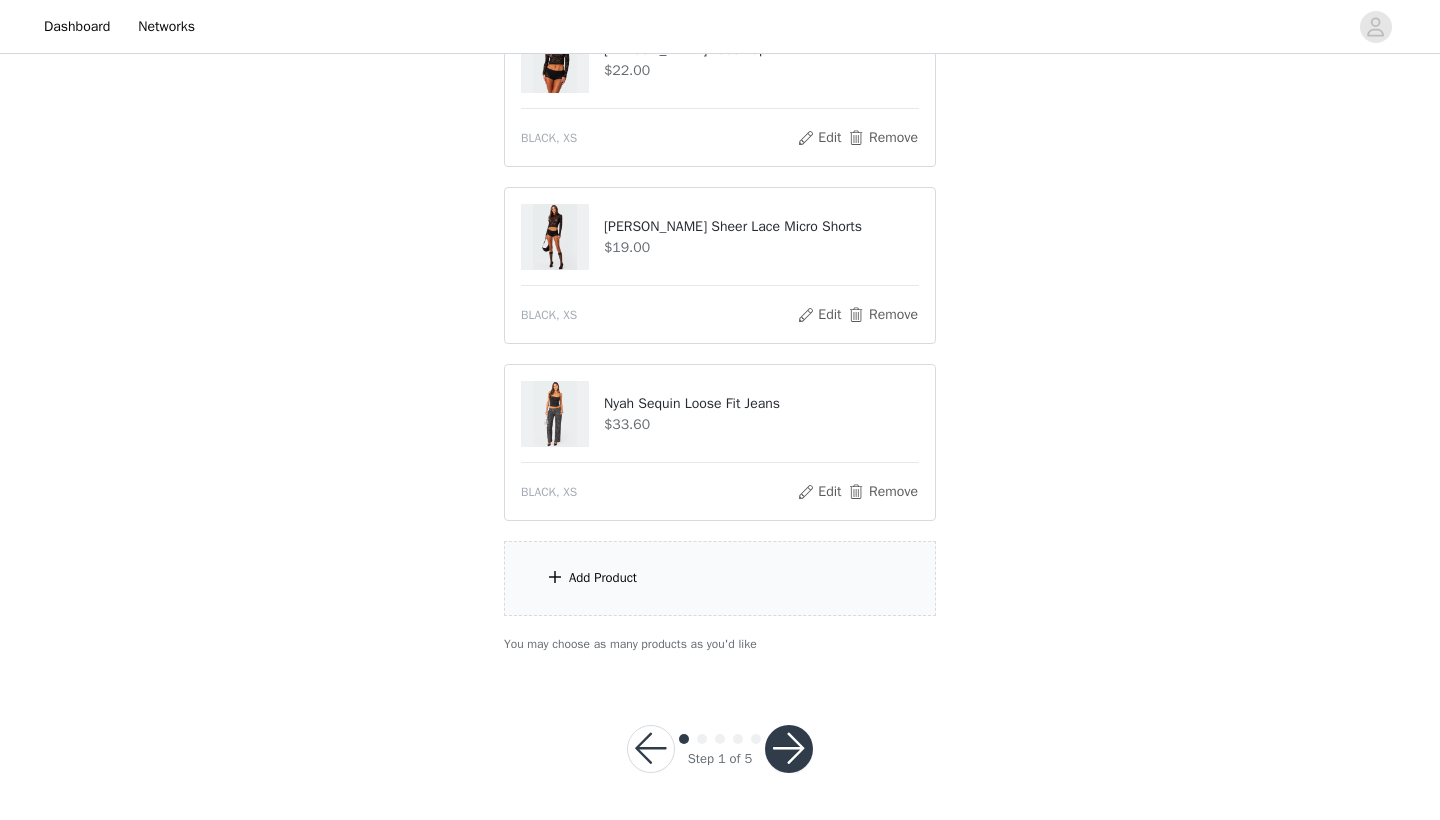 click on "Add Product" at bounding box center (720, 578) 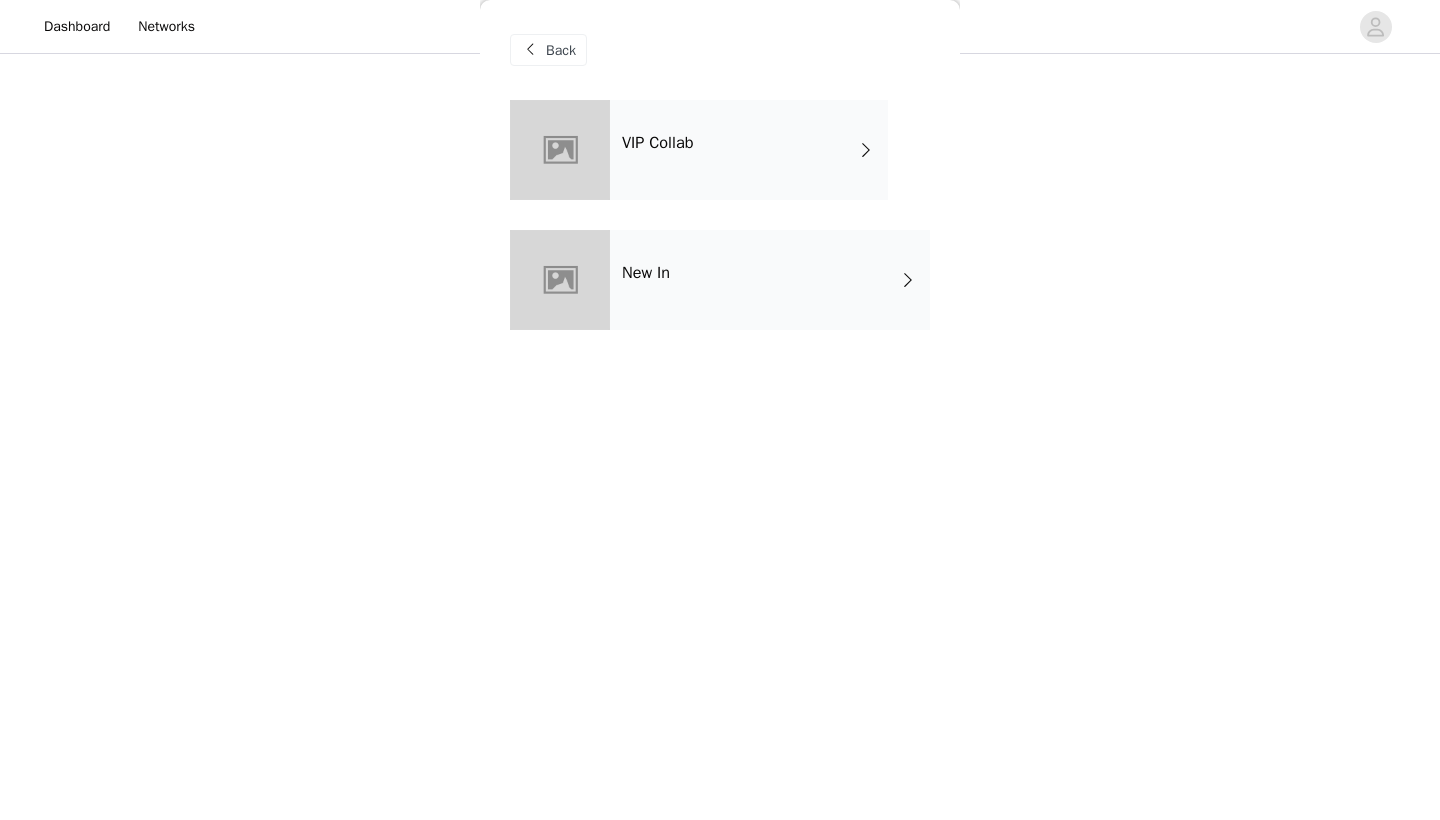 click on "New In" at bounding box center [646, 273] 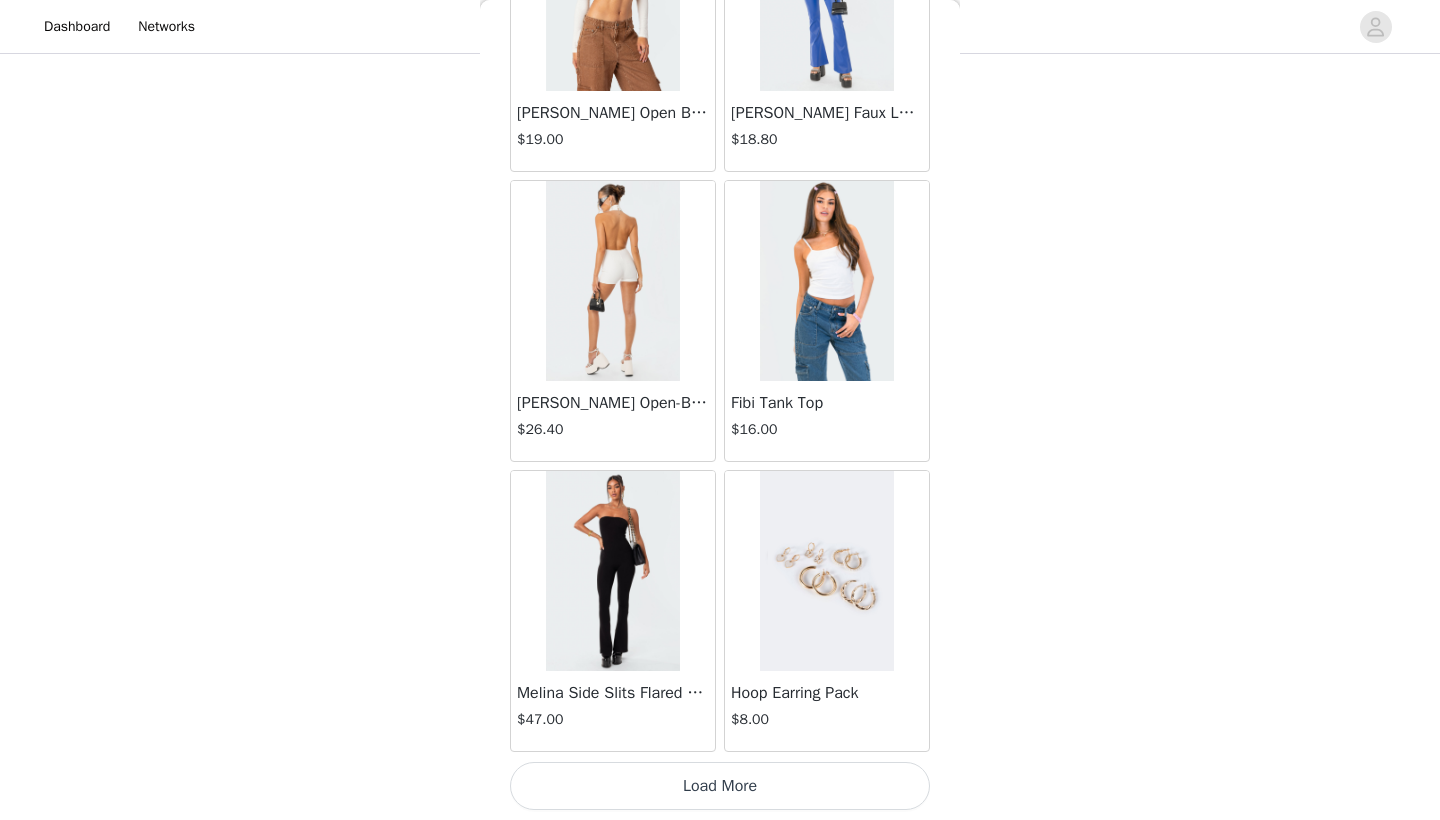 scroll, scrollTop: 2240, scrollLeft: 0, axis: vertical 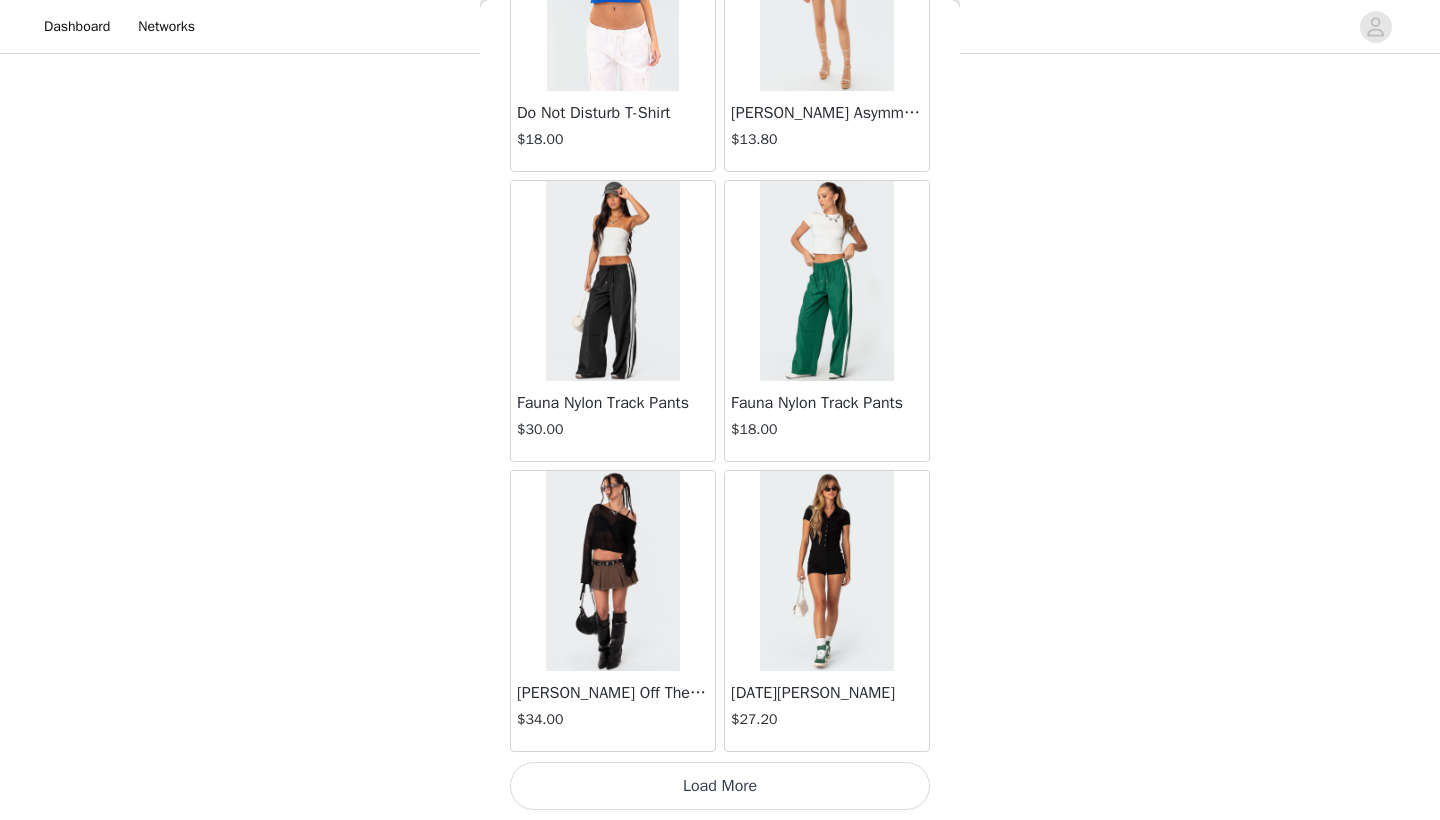 click on "Load More" at bounding box center (720, 786) 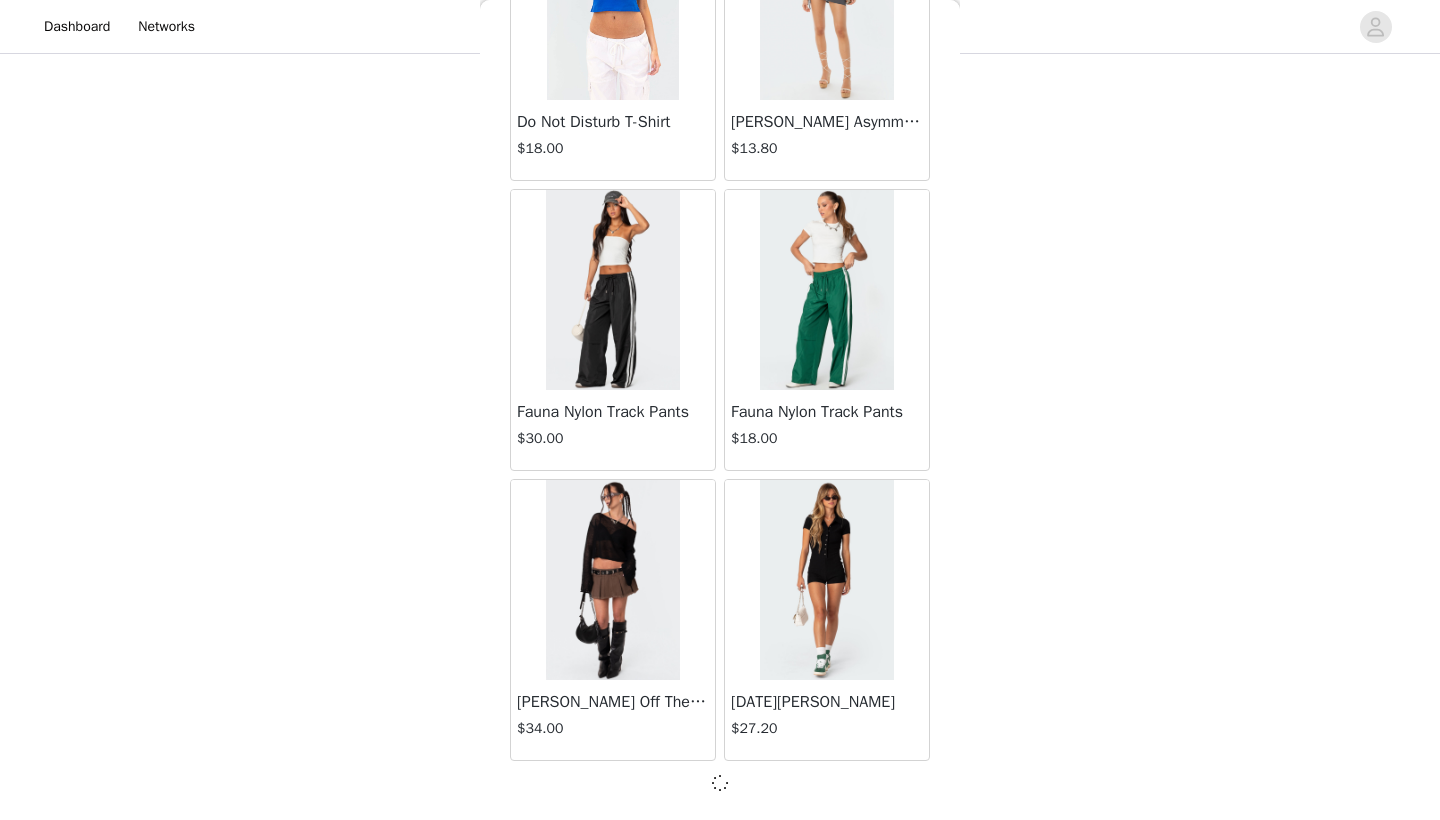 scroll, scrollTop: 5131, scrollLeft: 0, axis: vertical 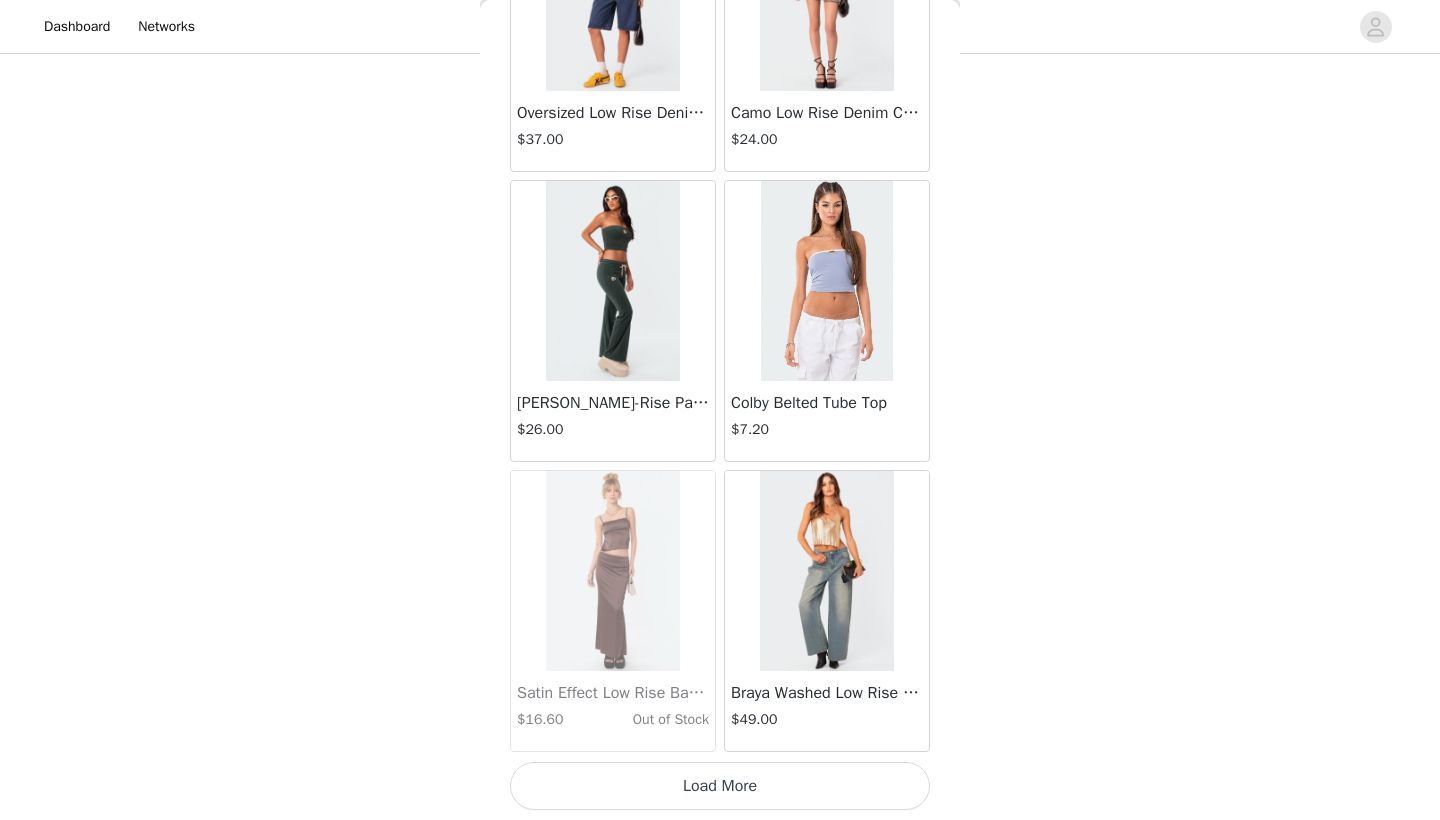 click on "Load More" at bounding box center [720, 786] 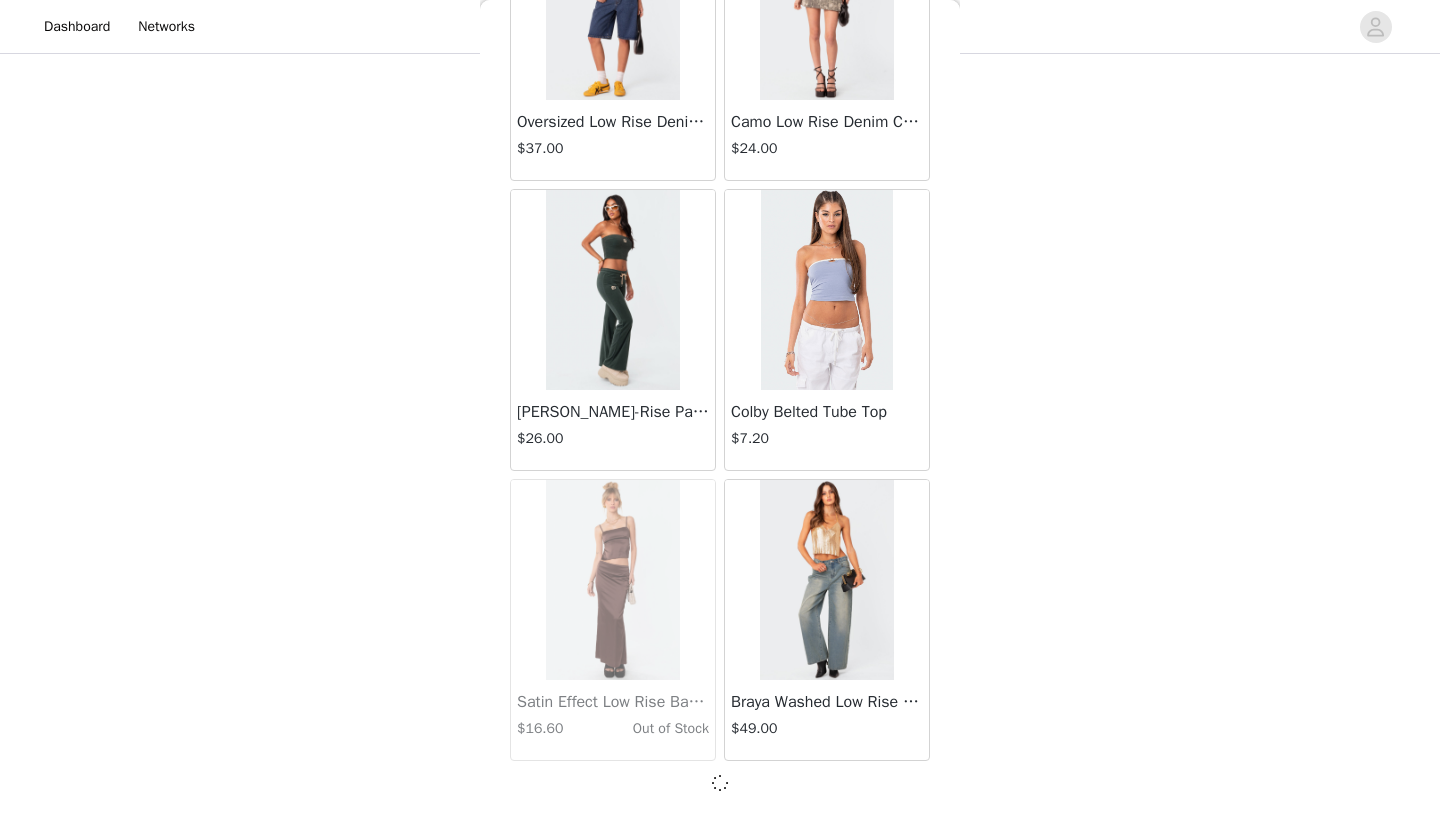 scroll, scrollTop: 8031, scrollLeft: 0, axis: vertical 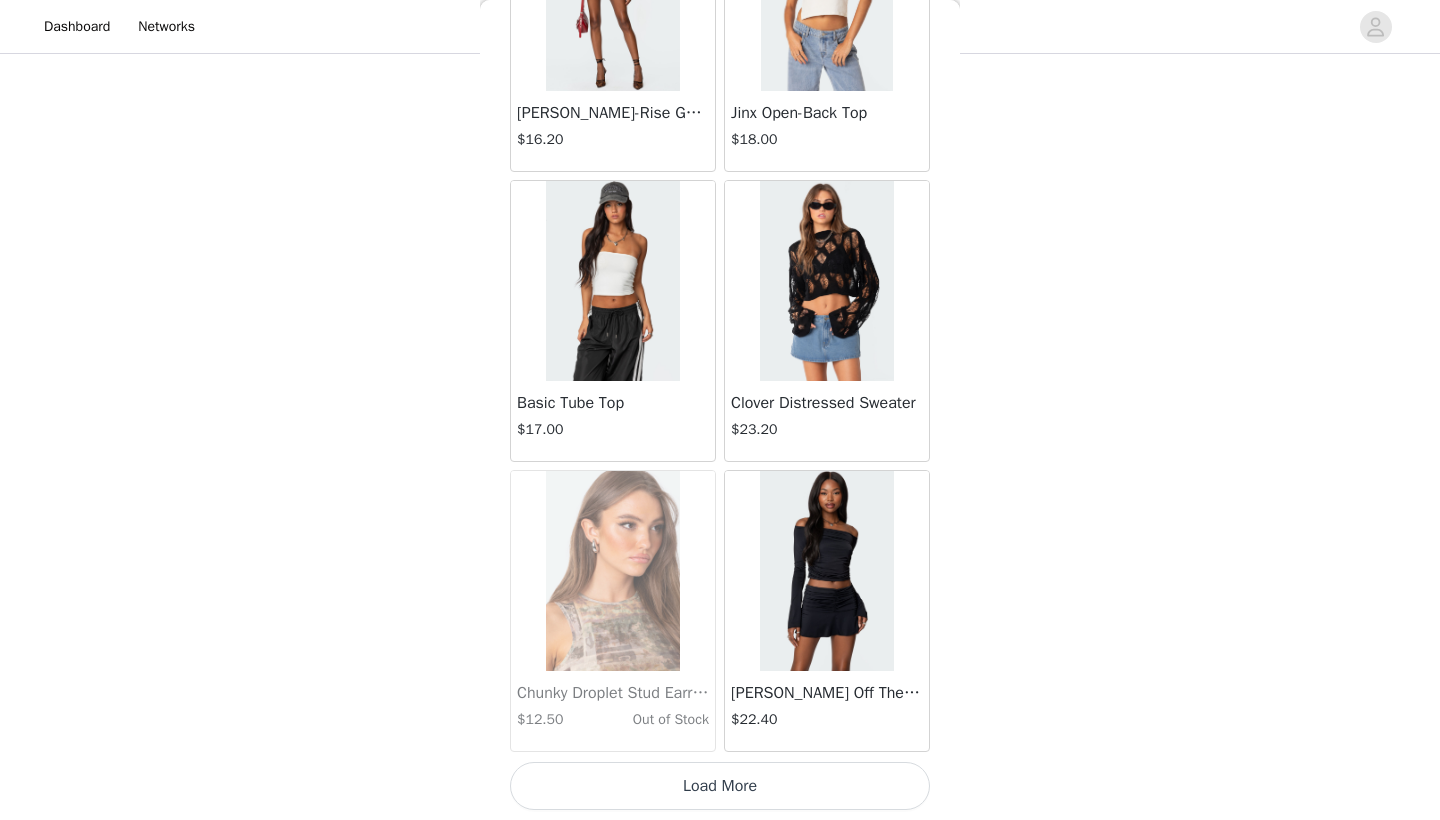 click on "Load More" at bounding box center (720, 786) 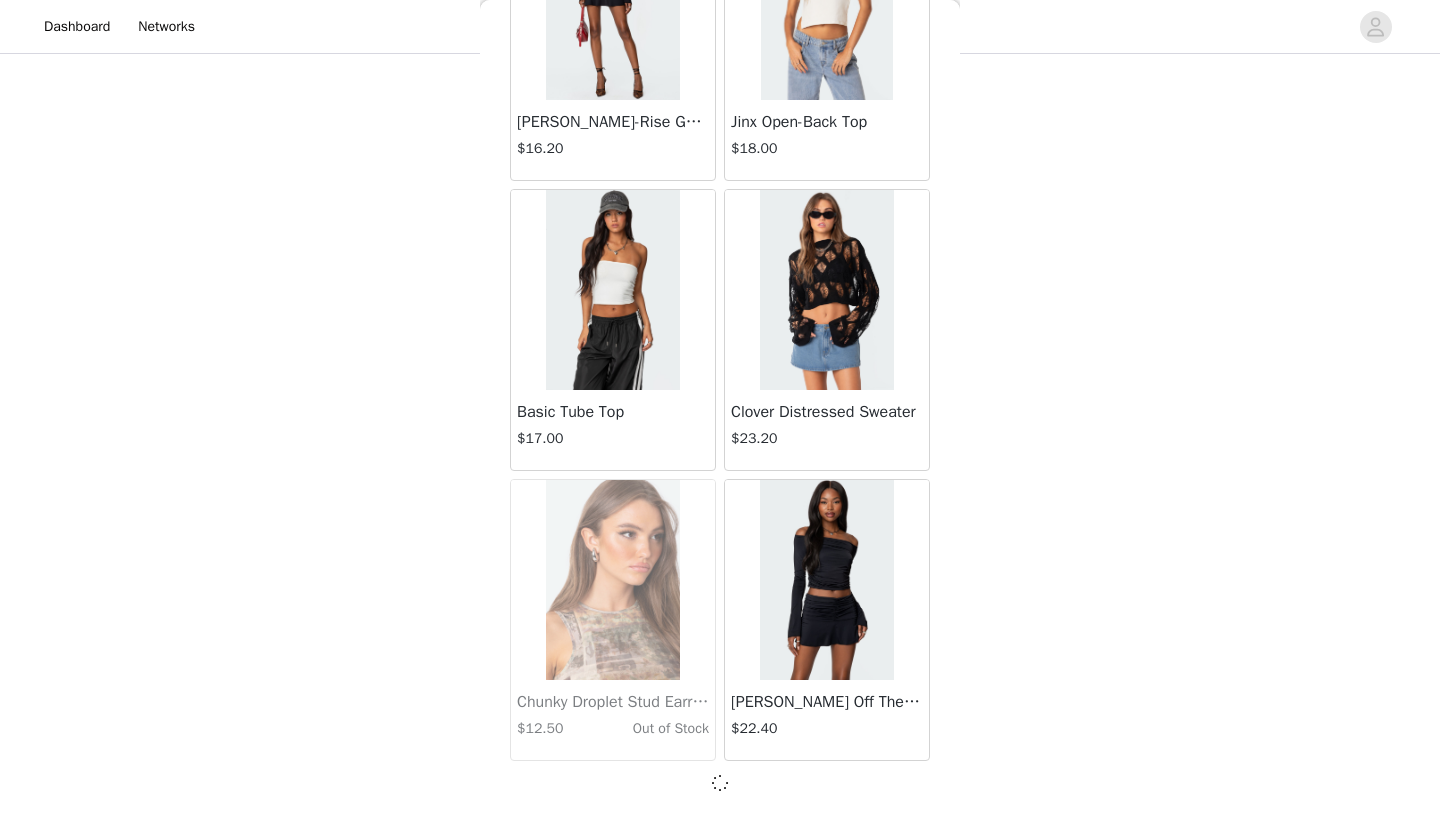 scroll, scrollTop: 10931, scrollLeft: 0, axis: vertical 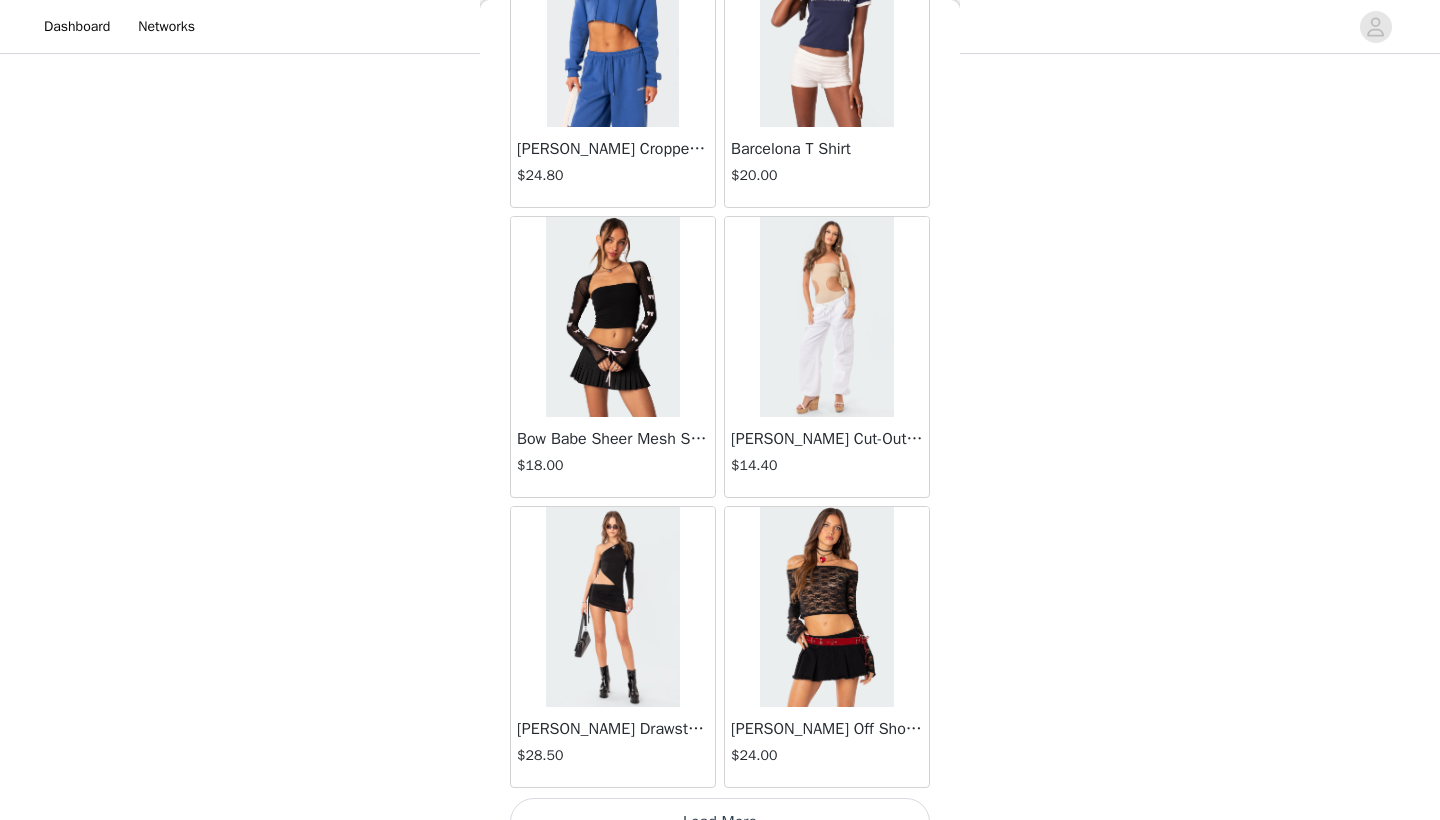 click on "Load More" at bounding box center [720, 822] 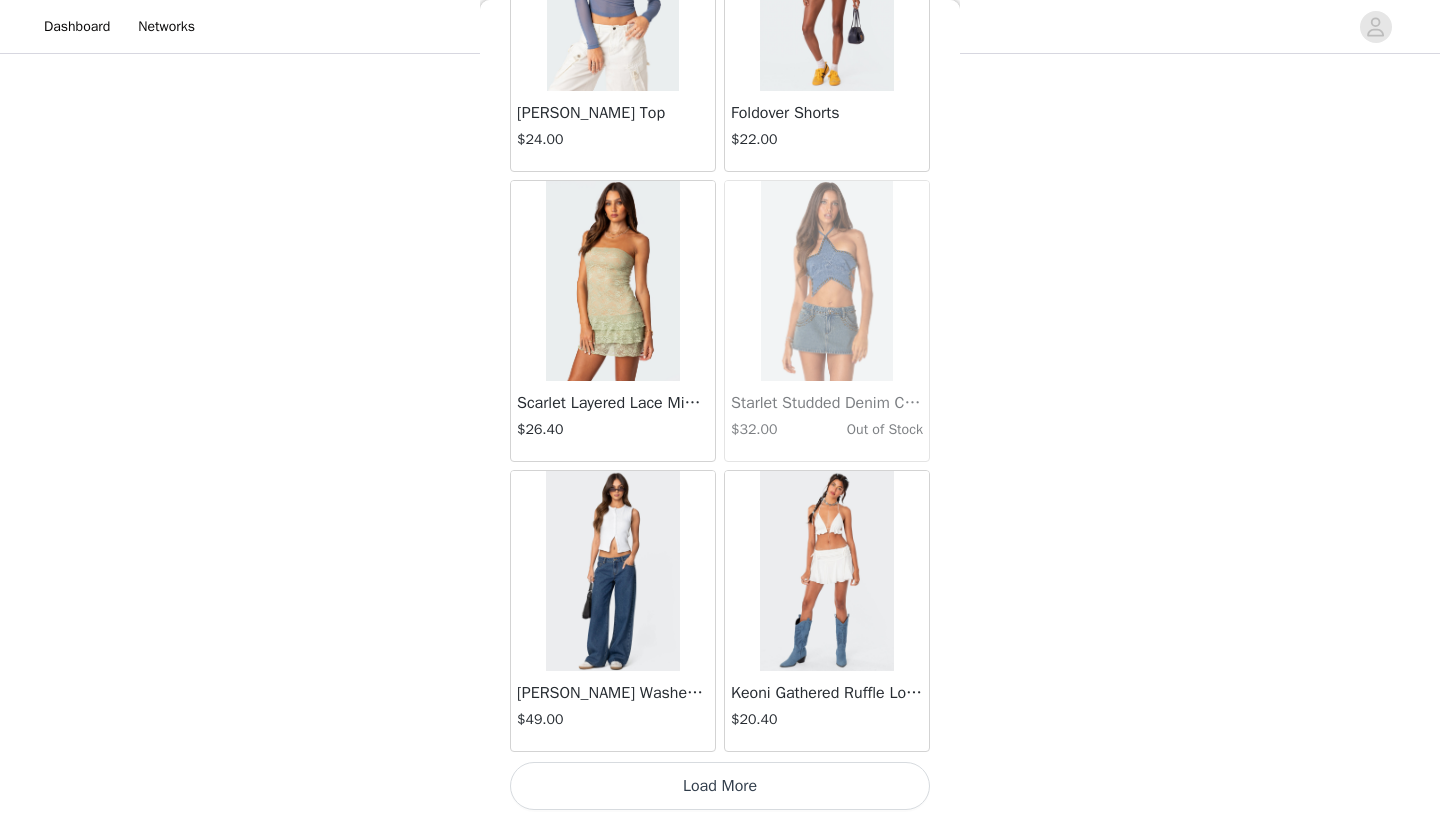 scroll, scrollTop: 16740, scrollLeft: 0, axis: vertical 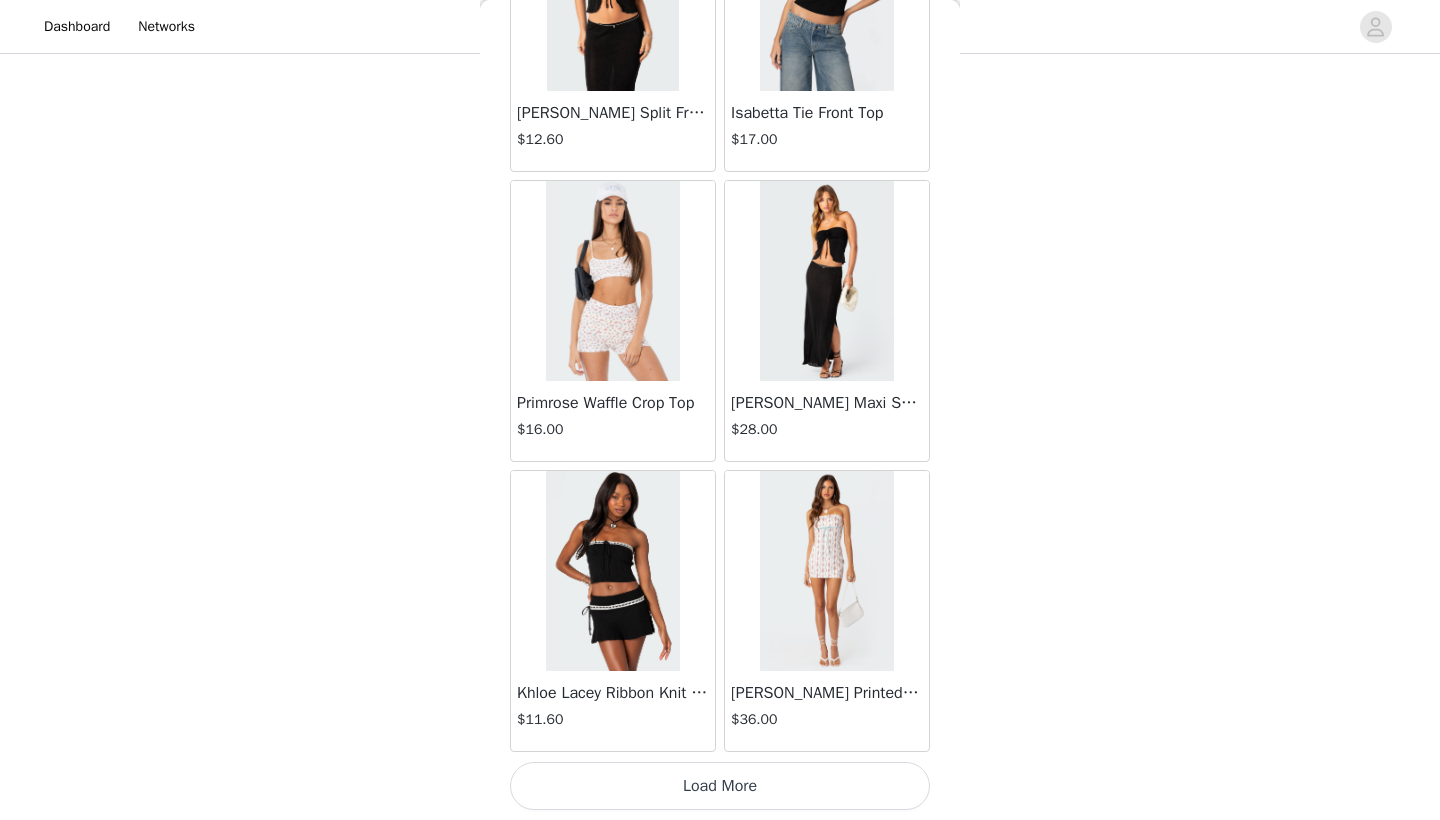 click on "Load More" at bounding box center (720, 786) 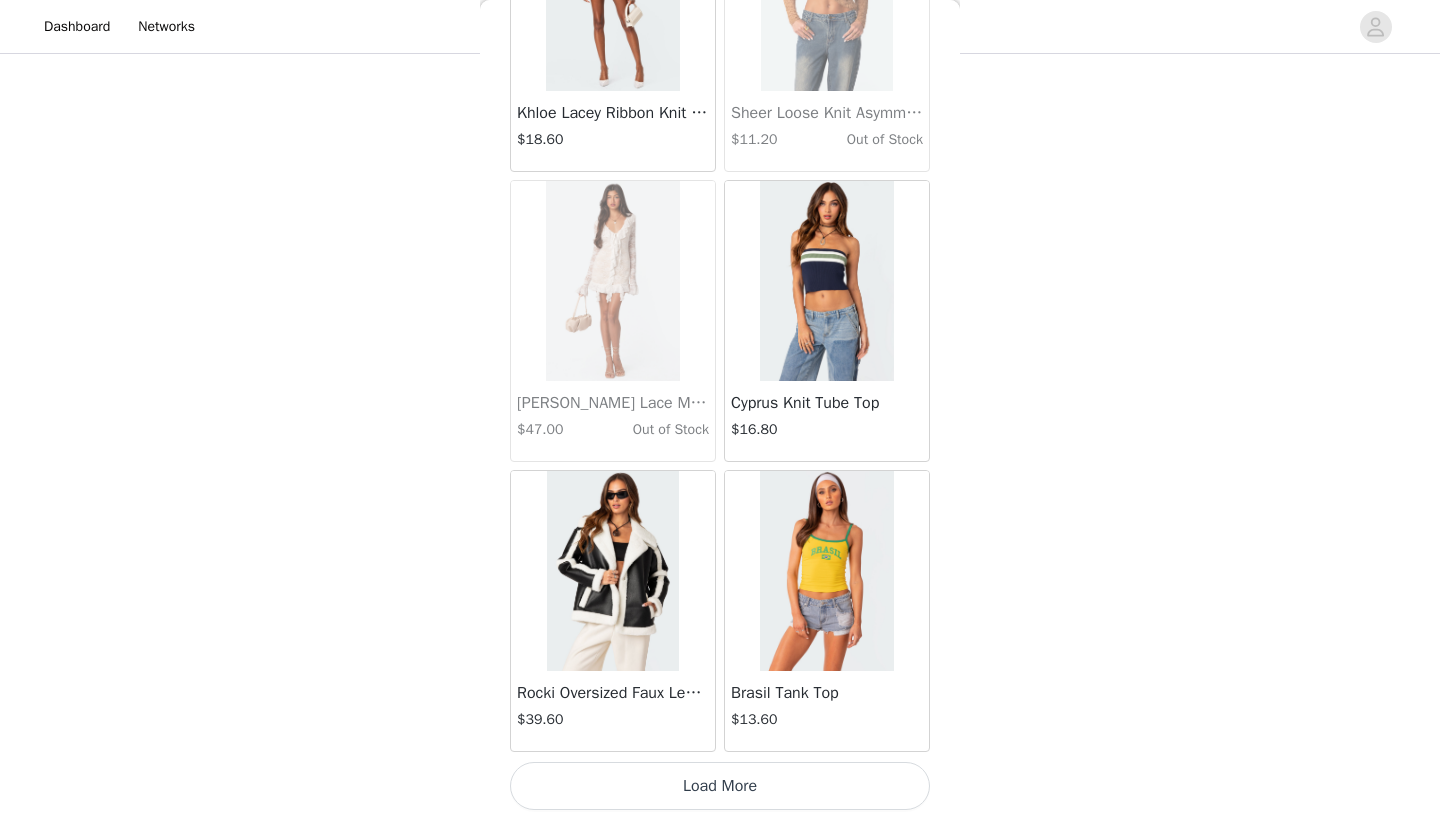 scroll, scrollTop: 22540, scrollLeft: 0, axis: vertical 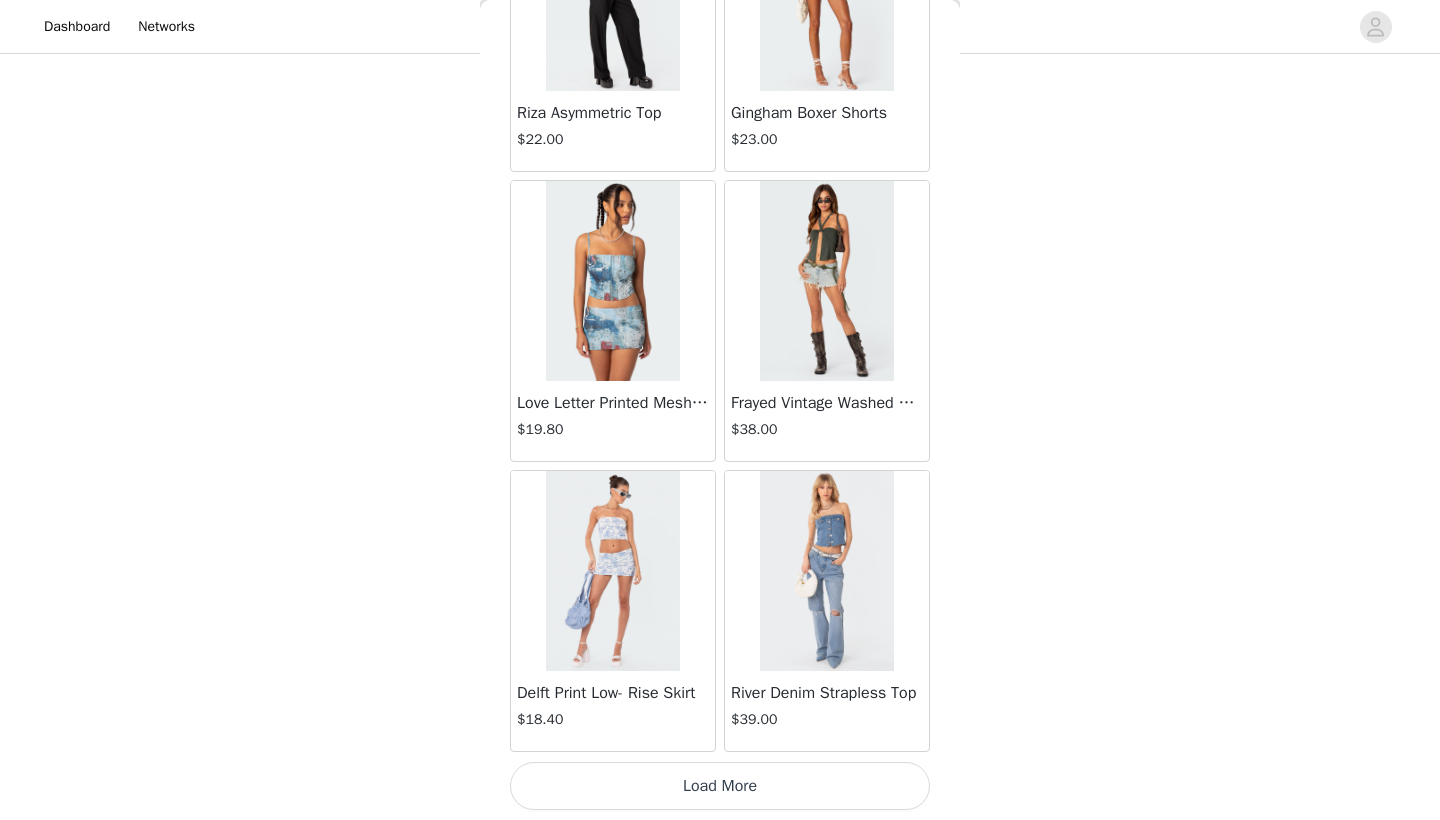 click on "Load More" at bounding box center (720, 786) 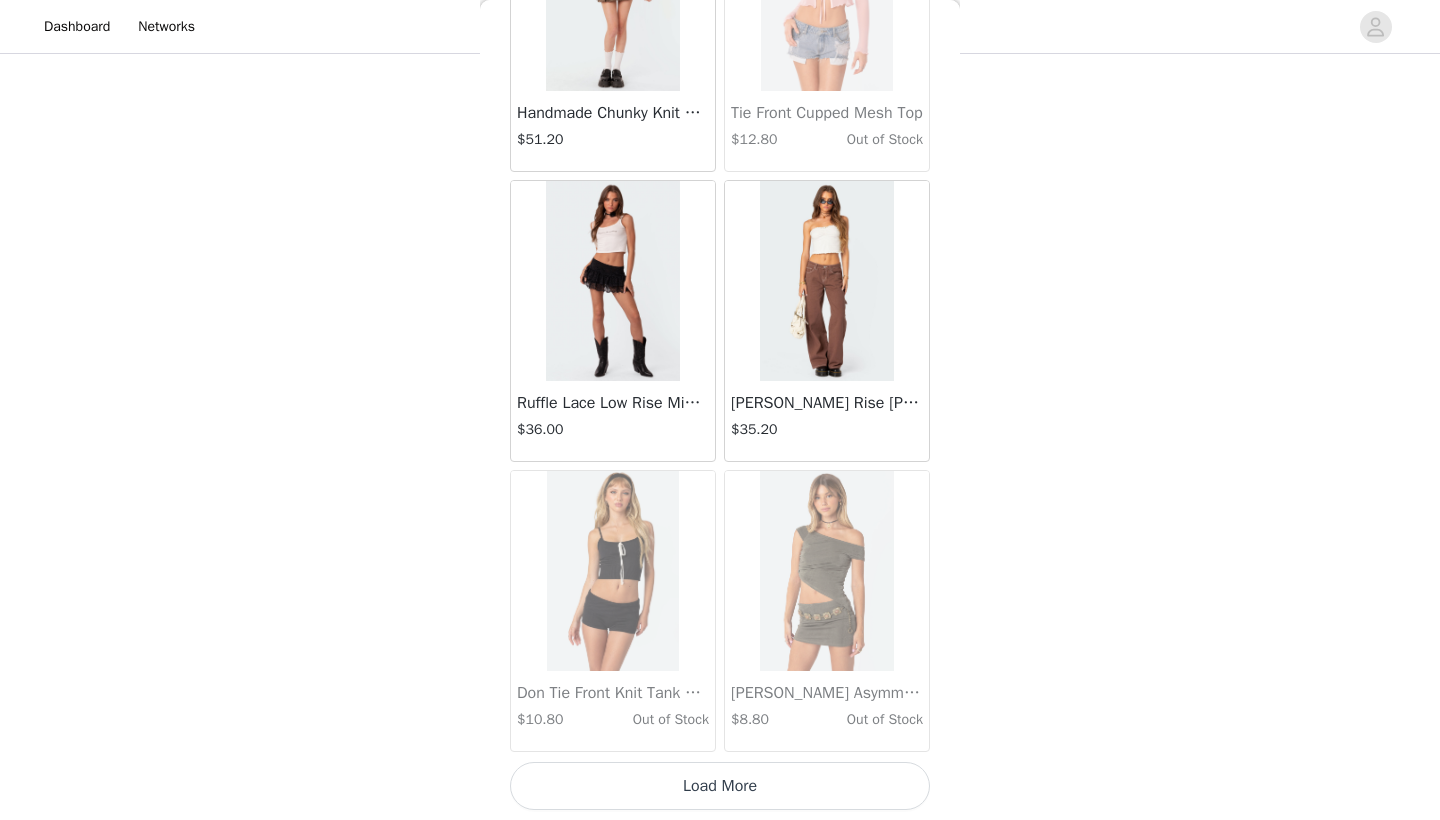 click on "Load More" at bounding box center (720, 786) 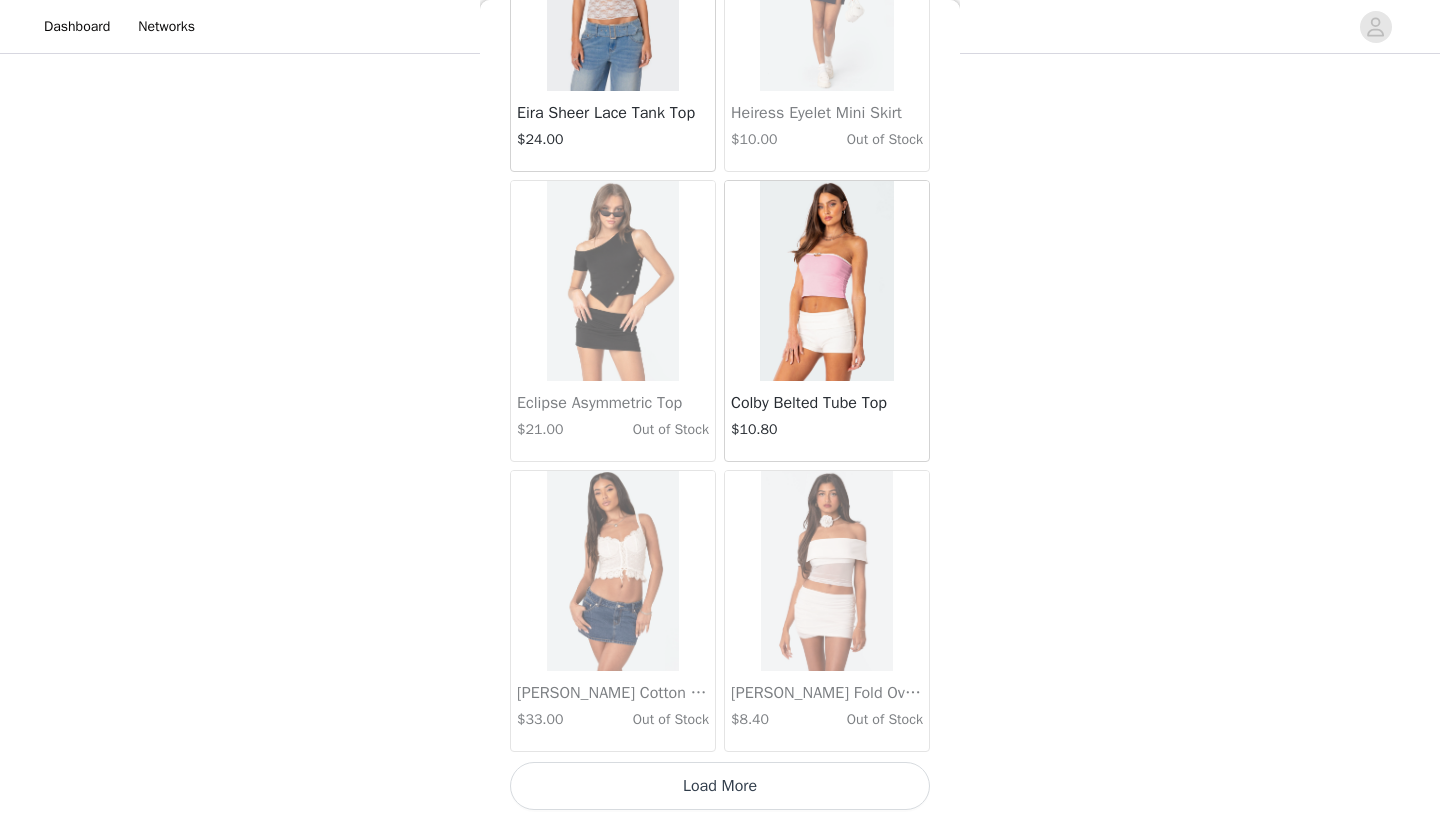 scroll, scrollTop: 31240, scrollLeft: 0, axis: vertical 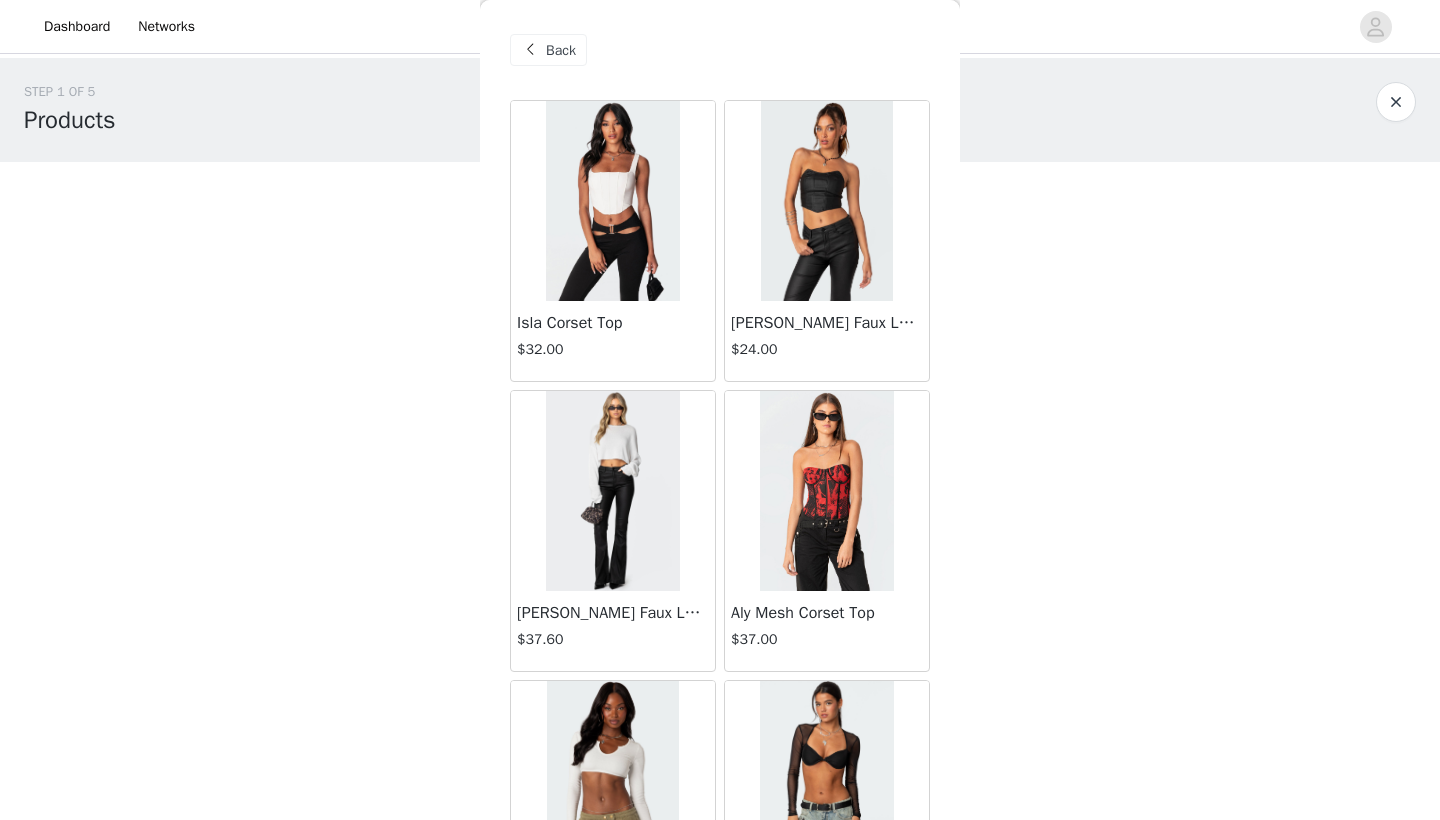 click on "Back" at bounding box center [561, 50] 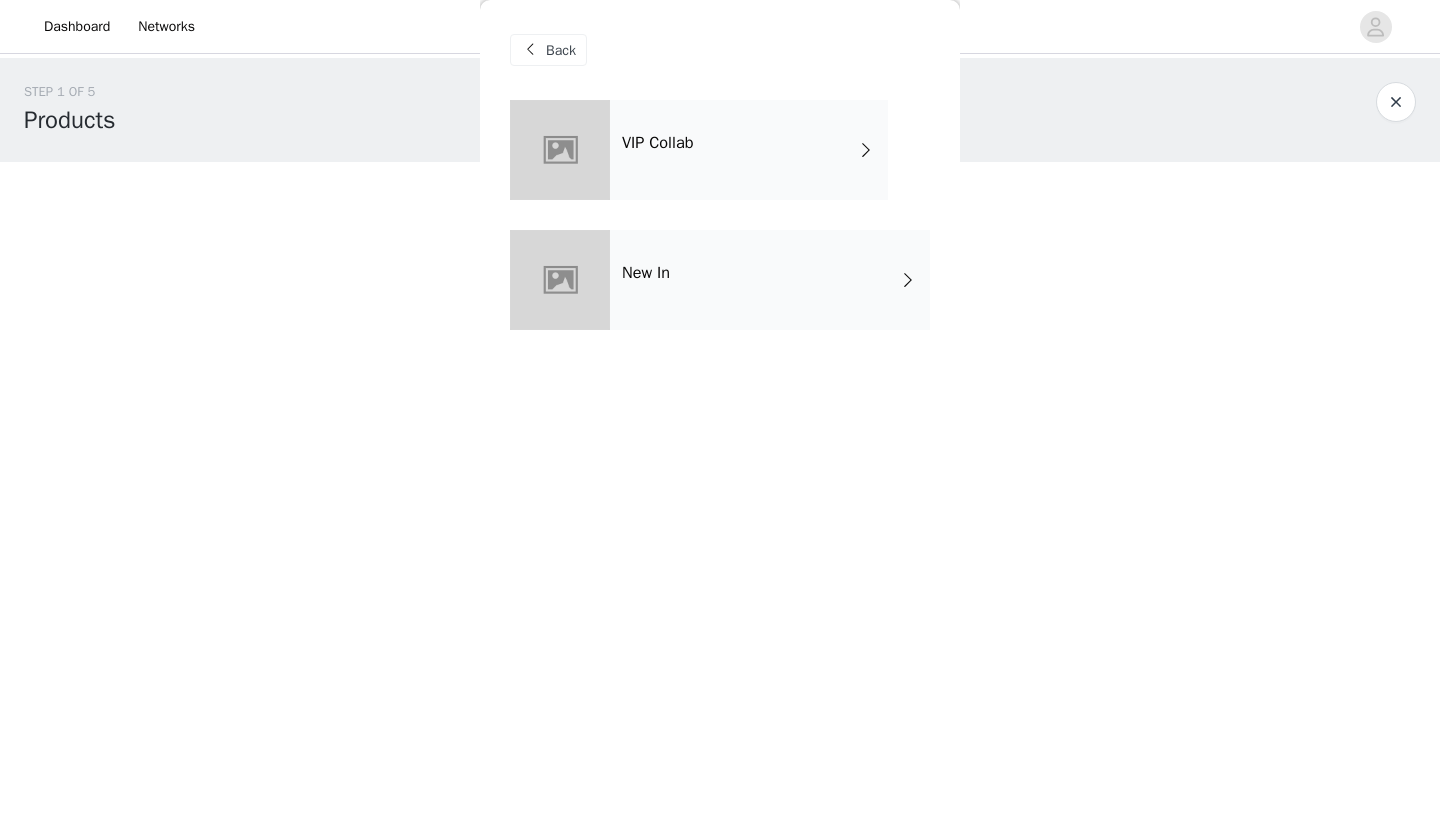 click on "Back" at bounding box center (561, 50) 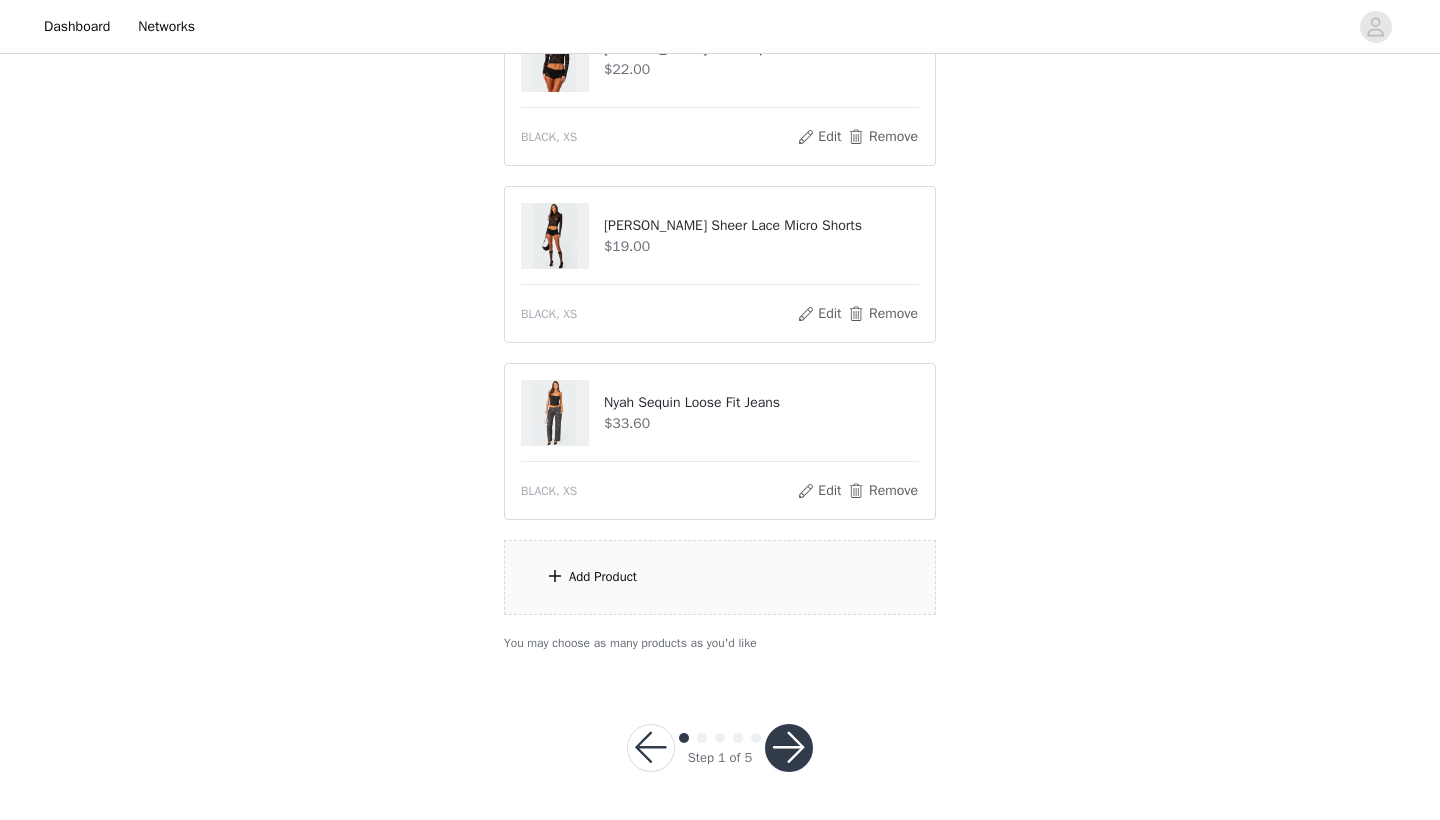 scroll, scrollTop: 1505, scrollLeft: 0, axis: vertical 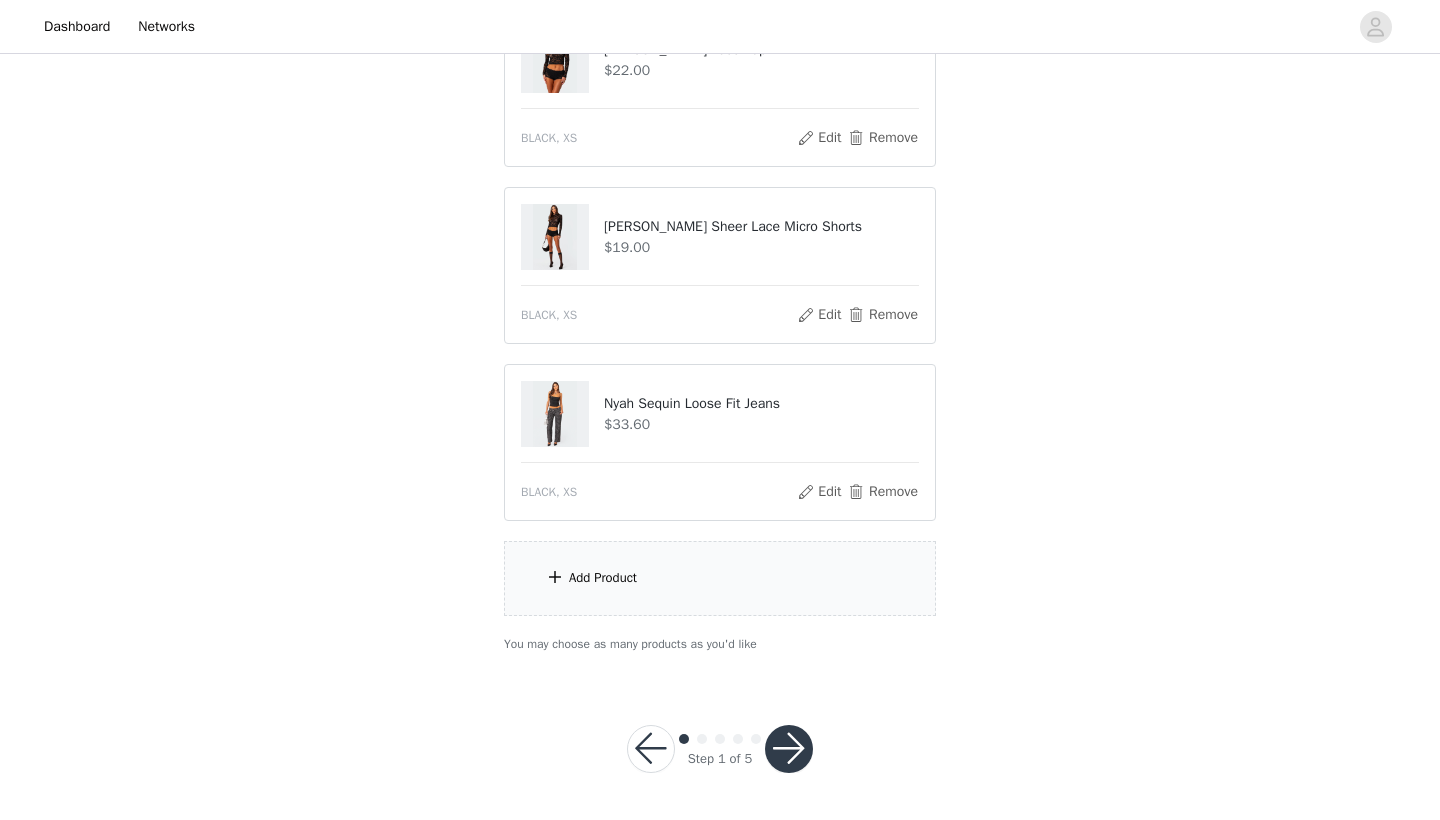 click on "Add Product" at bounding box center (603, 578) 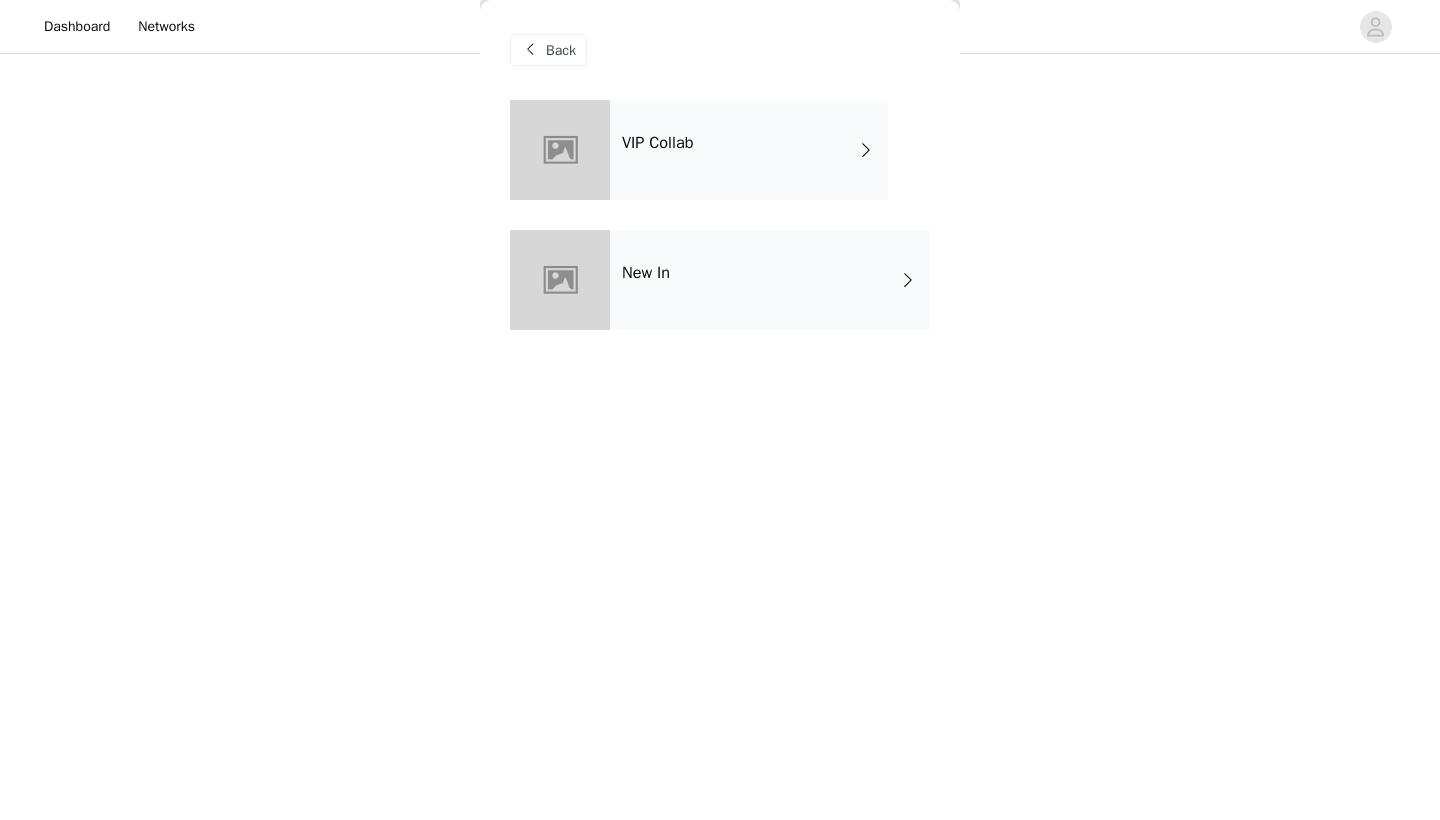 click on "New In" at bounding box center (770, 280) 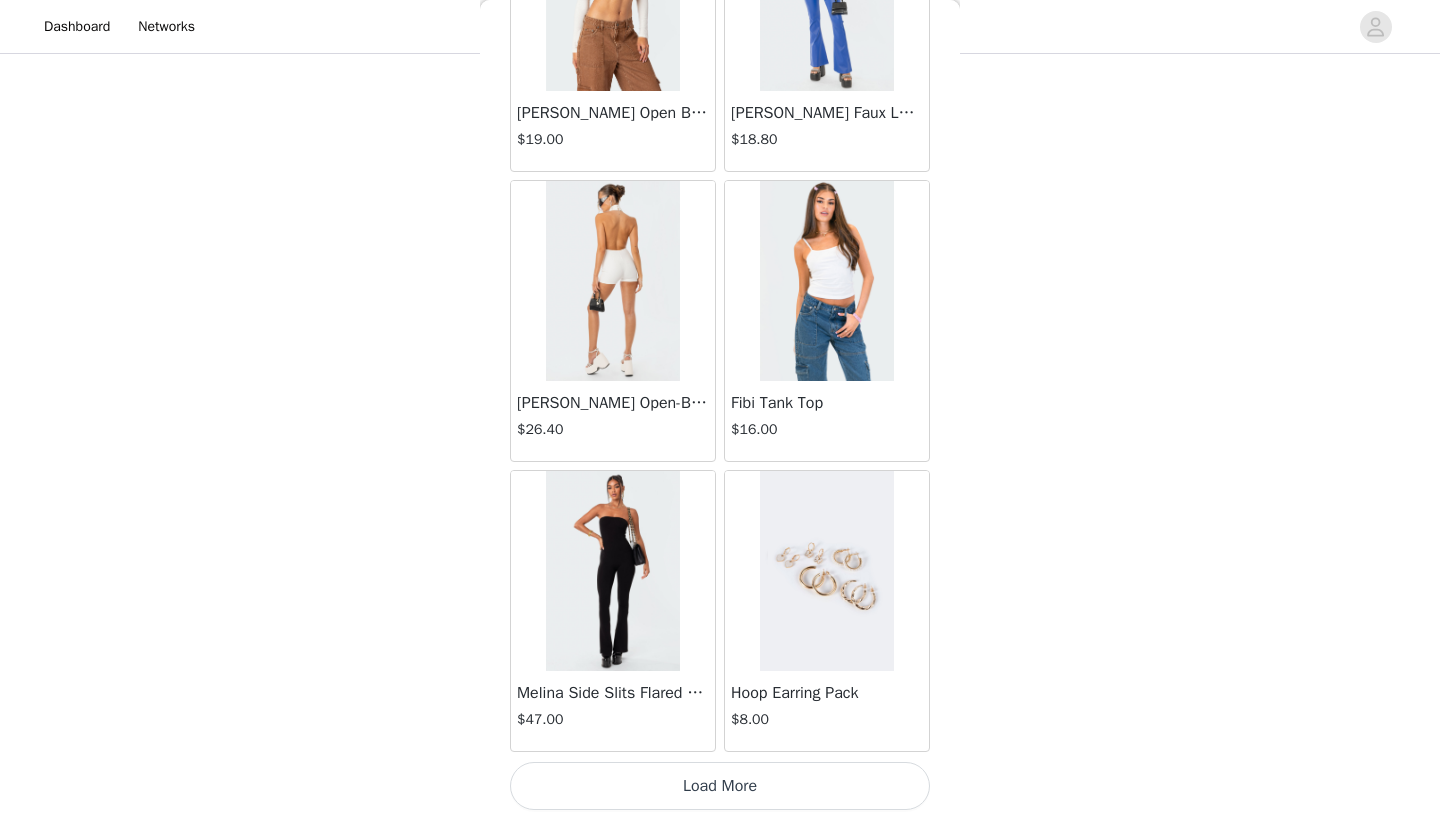scroll, scrollTop: 2245, scrollLeft: 0, axis: vertical 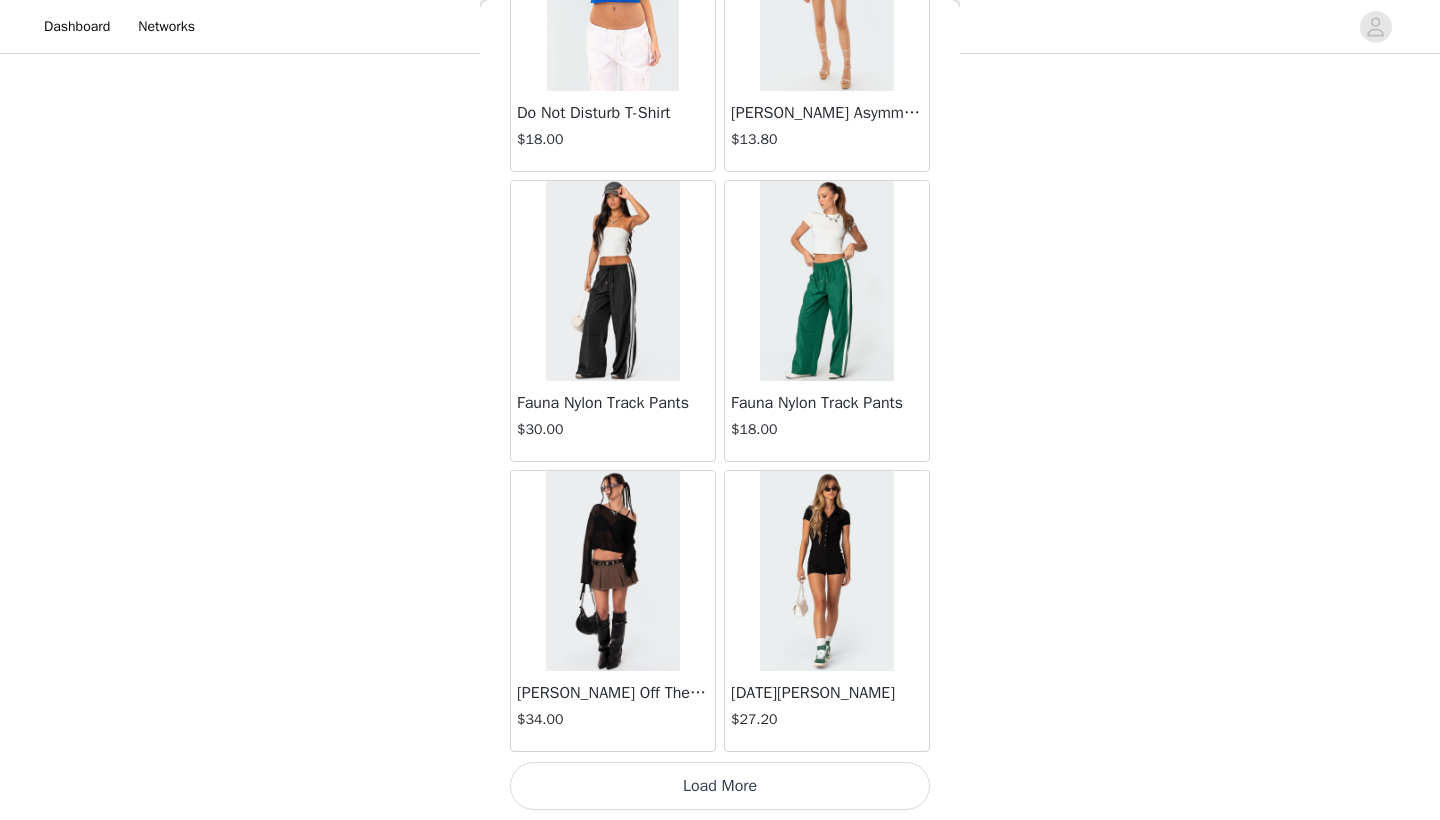 click on "Load More" at bounding box center (720, 786) 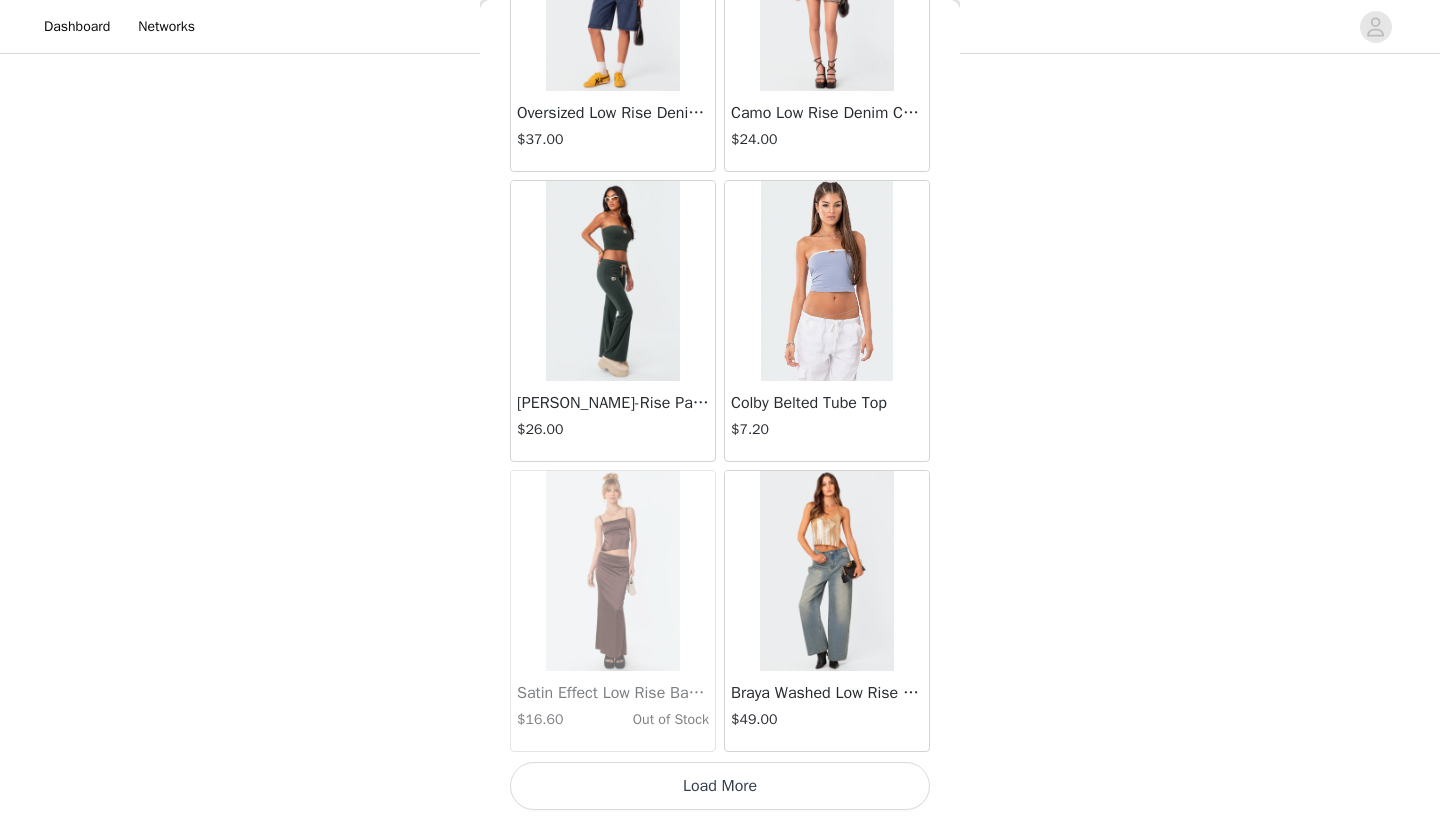click on "Load More" at bounding box center (720, 786) 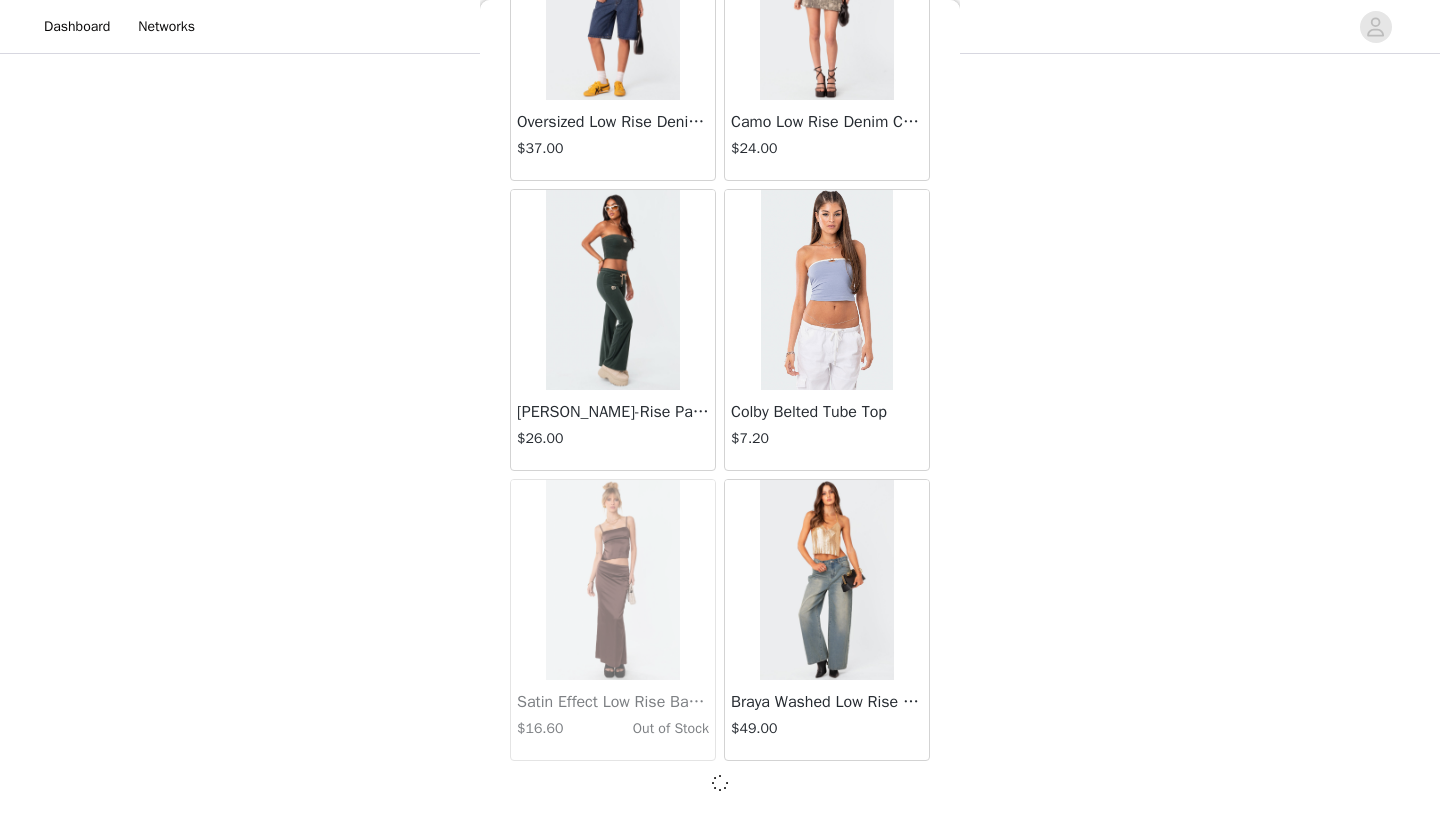 scroll, scrollTop: 8031, scrollLeft: 0, axis: vertical 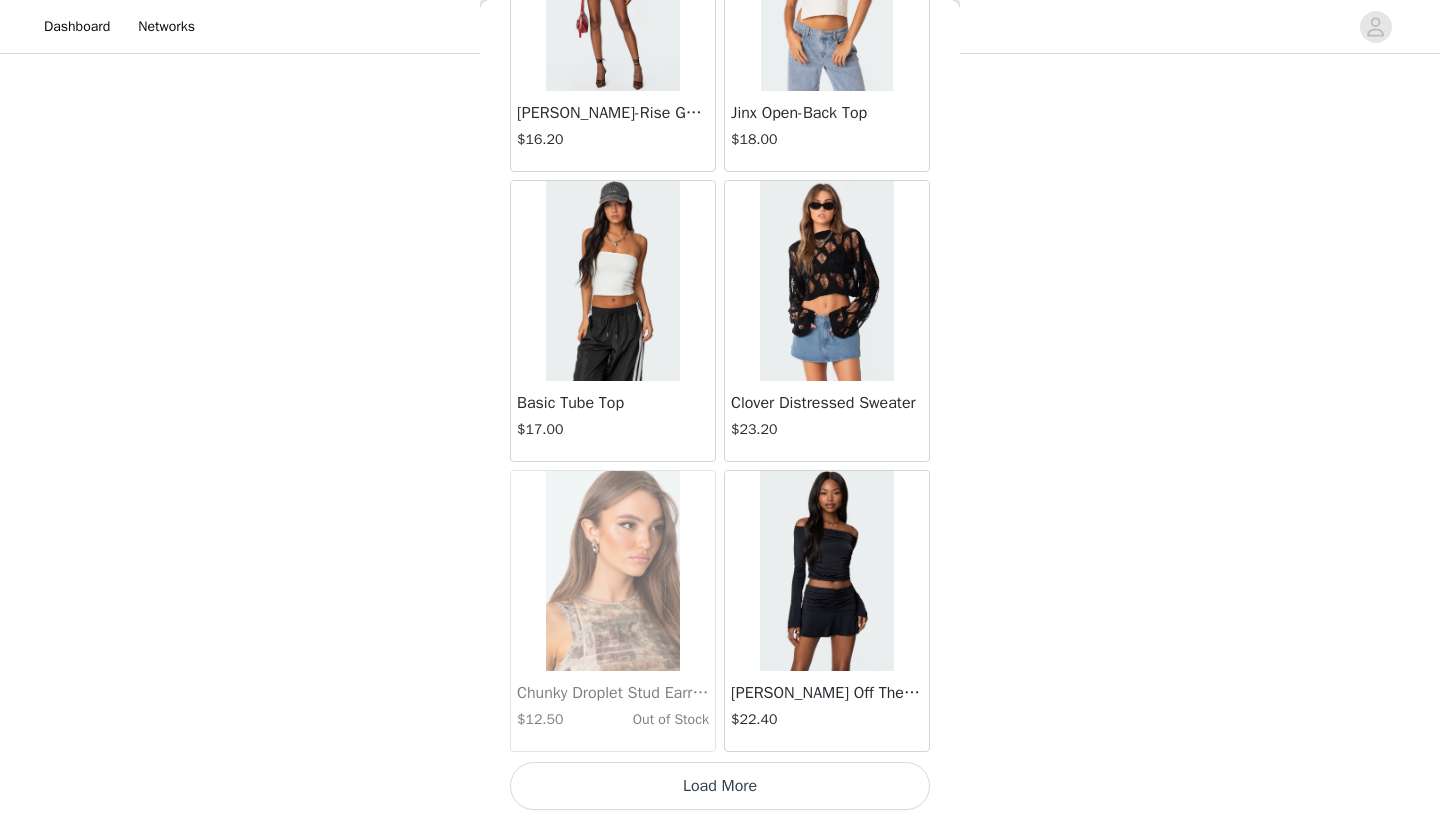 click on "Load More" at bounding box center [720, 786] 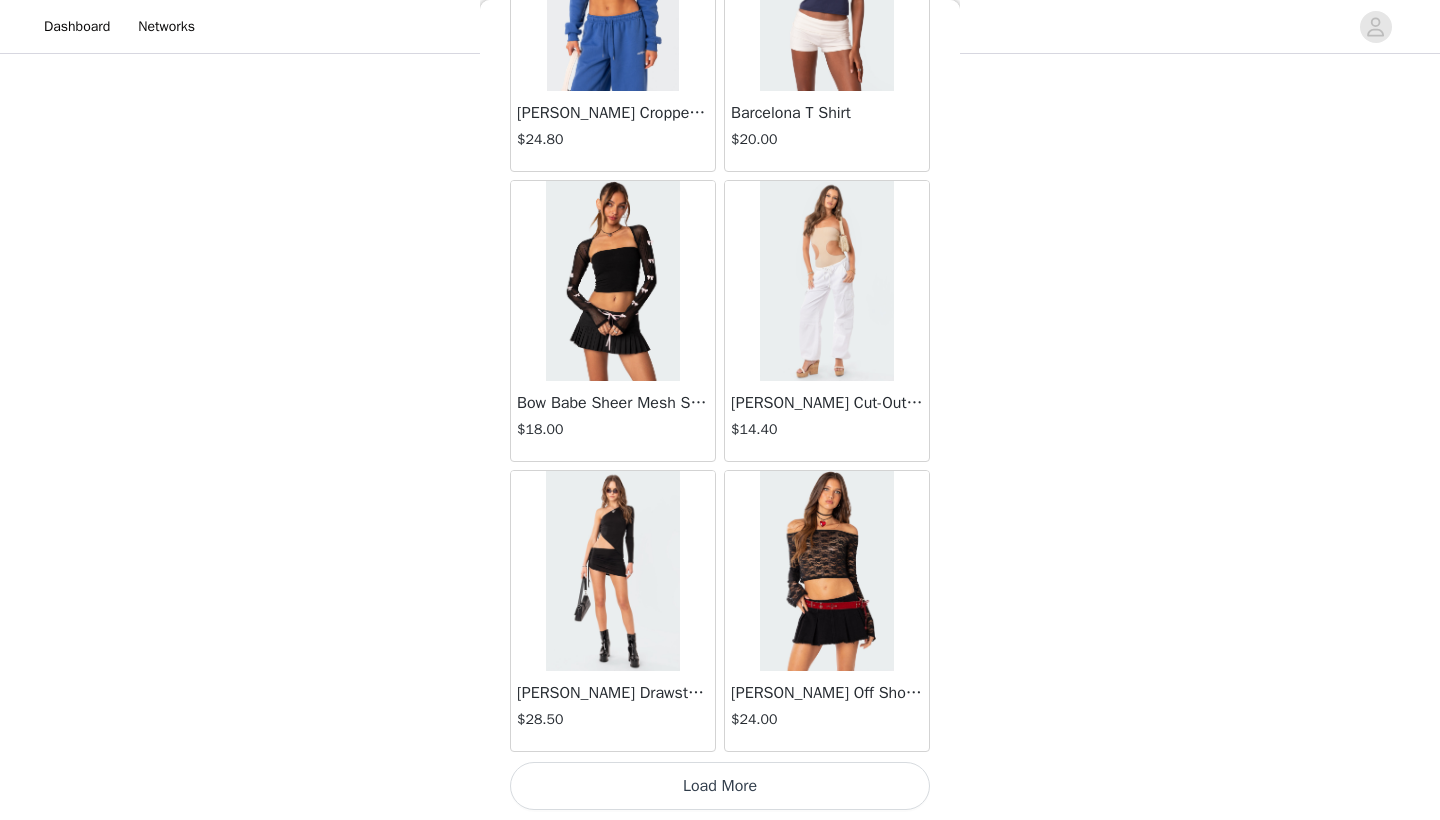 click on "Load More" at bounding box center [720, 786] 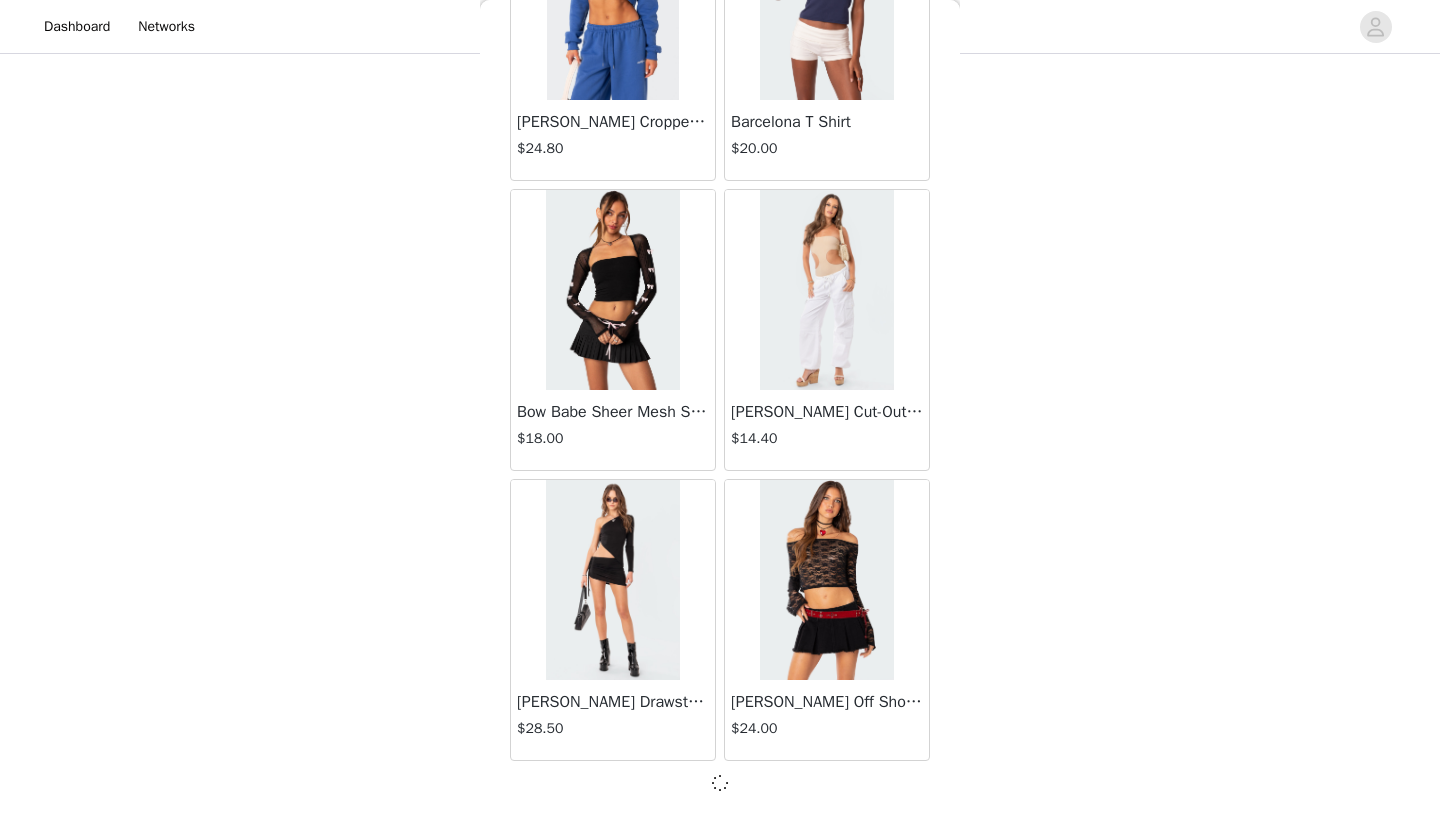 scroll, scrollTop: 13831, scrollLeft: 0, axis: vertical 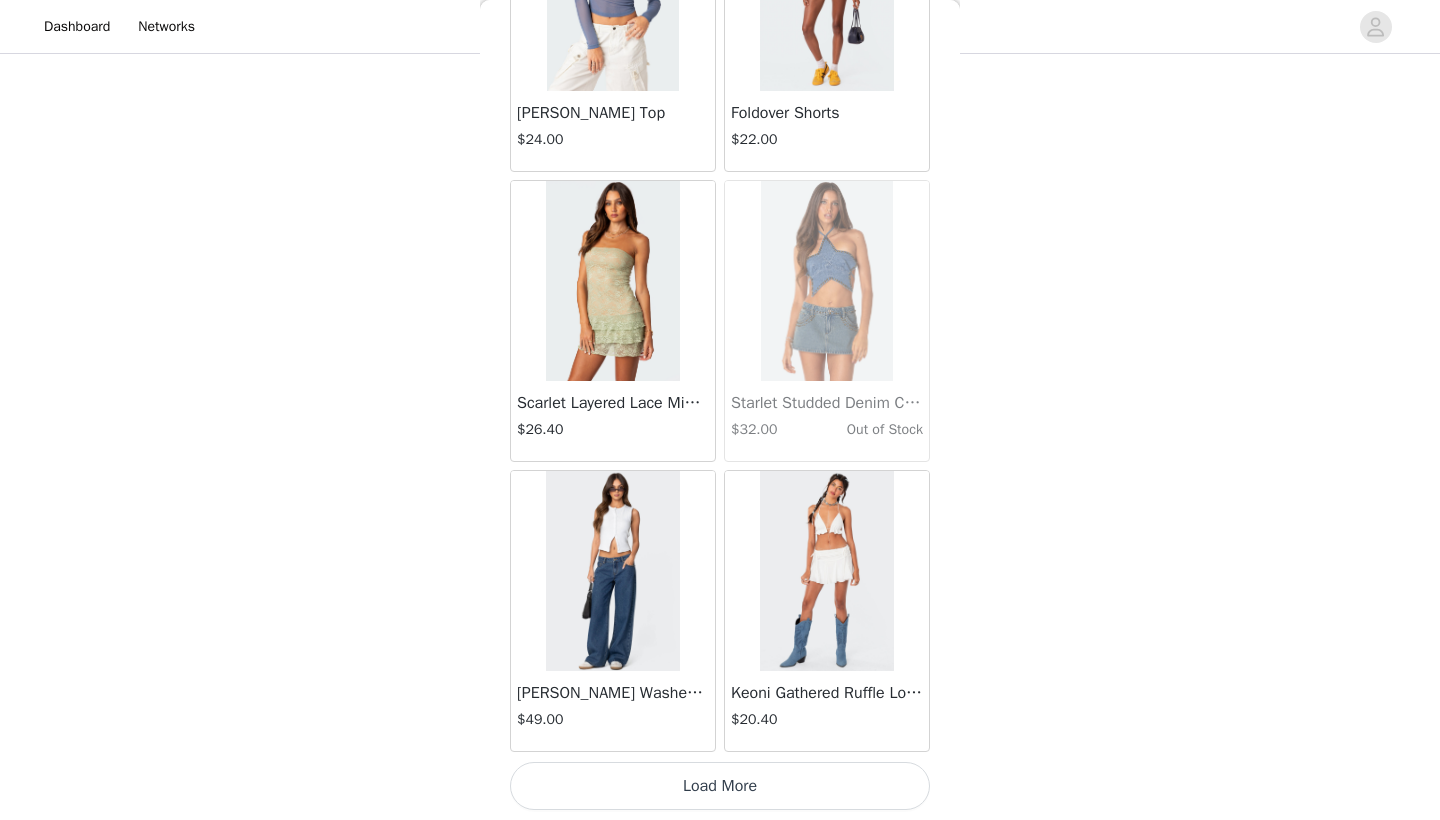 click on "Load More" at bounding box center [720, 786] 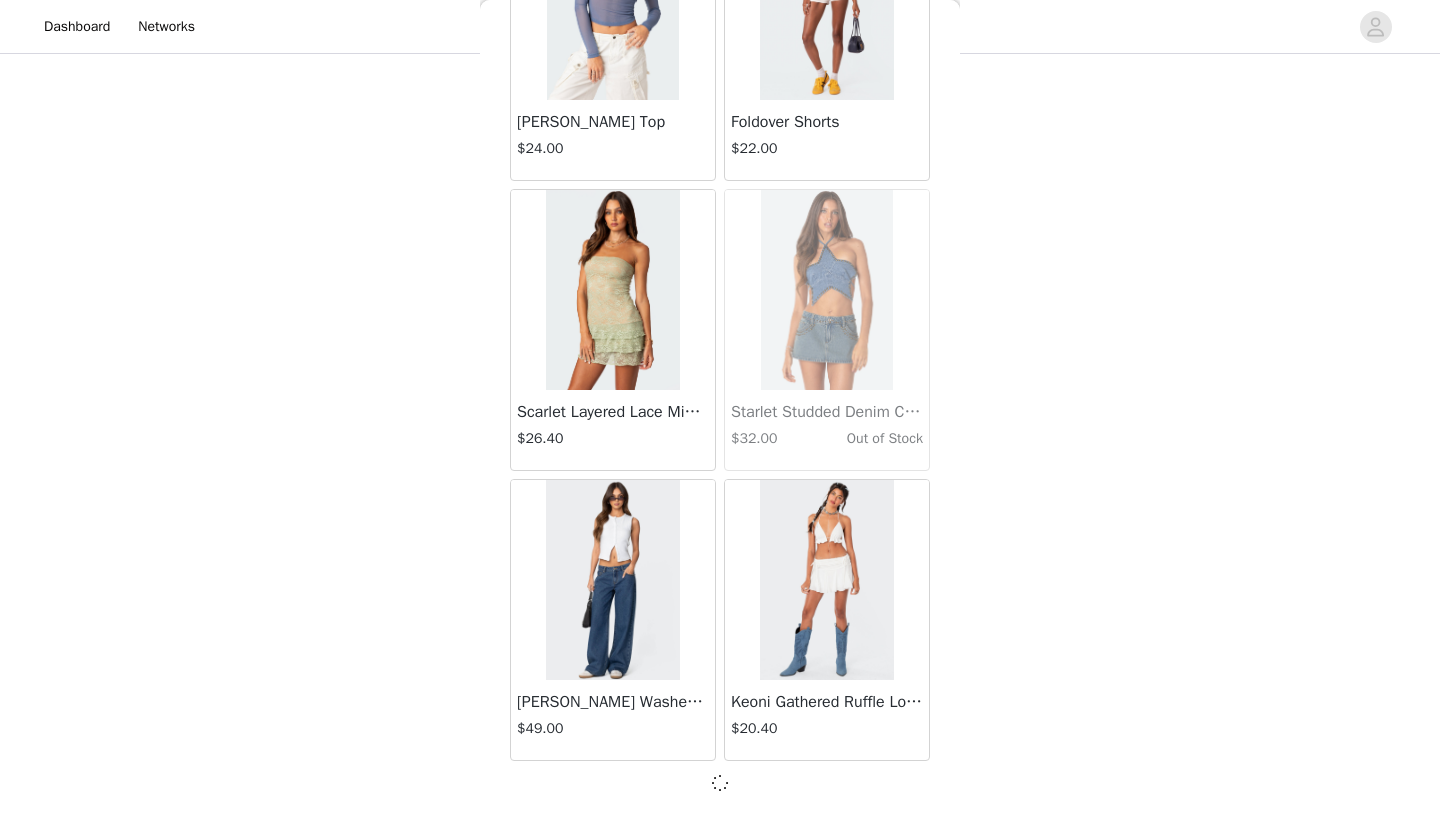 scroll, scrollTop: 16731, scrollLeft: 0, axis: vertical 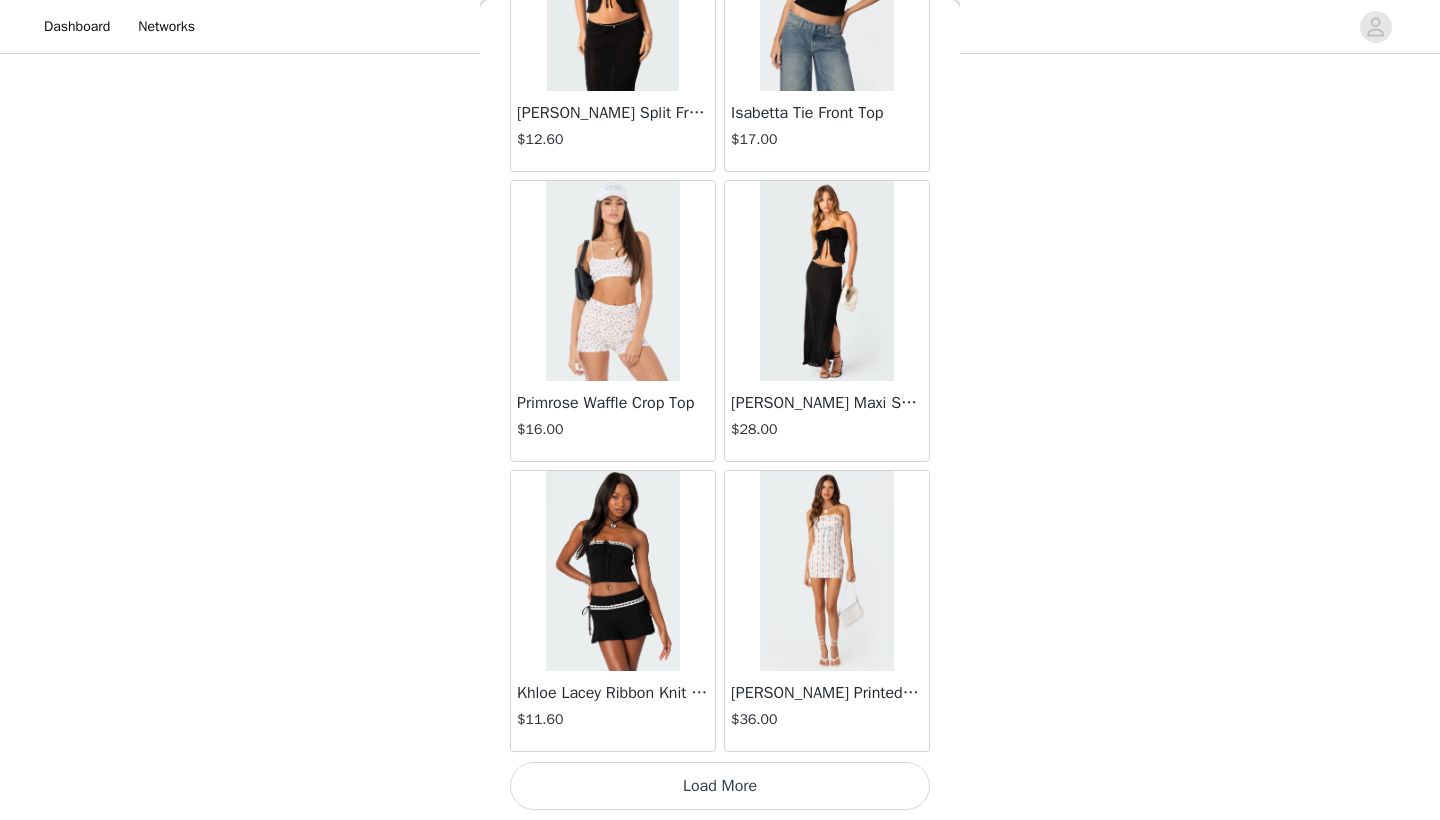 click on "Load More" at bounding box center [720, 786] 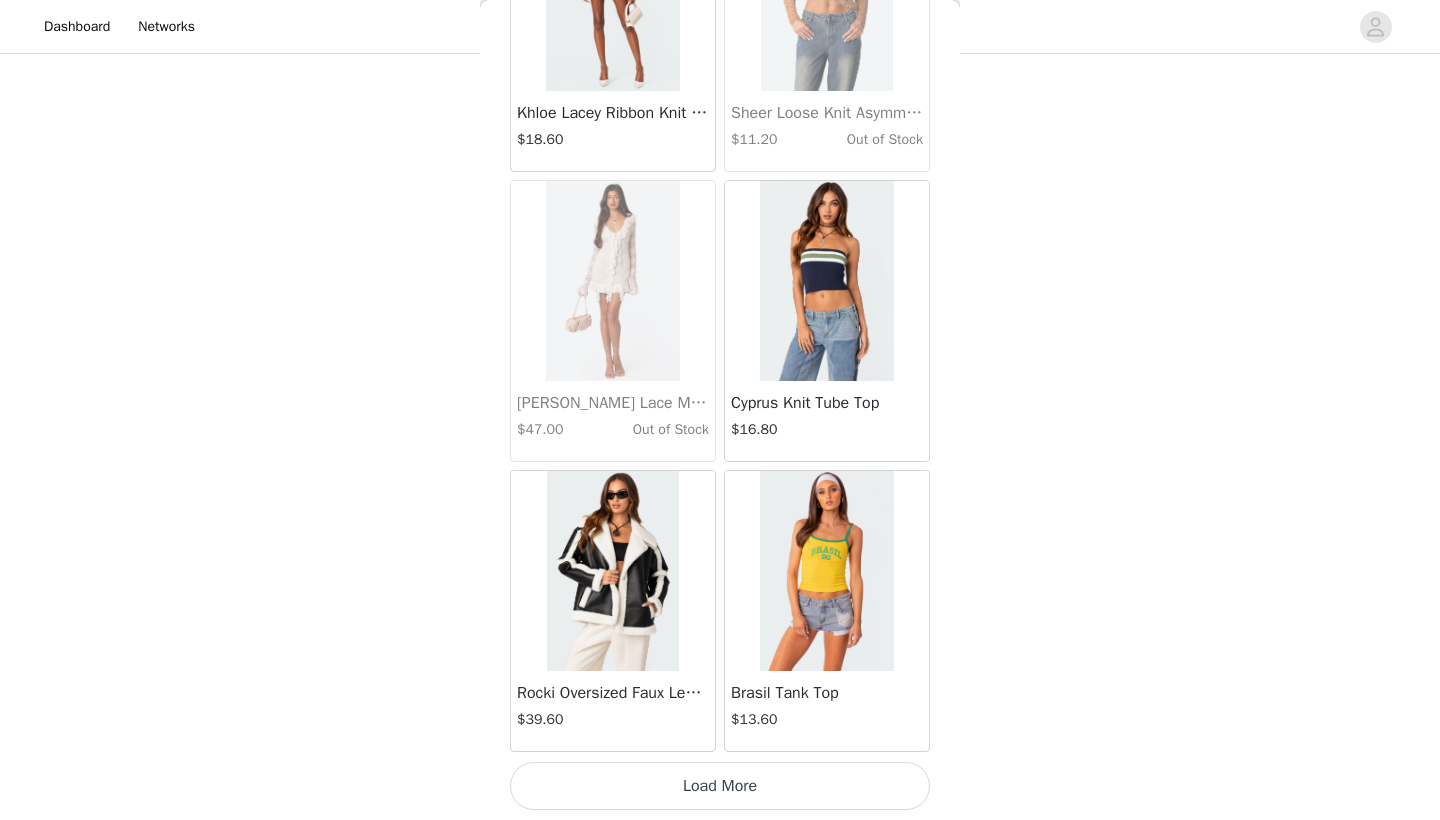 click on "Load More" at bounding box center [720, 786] 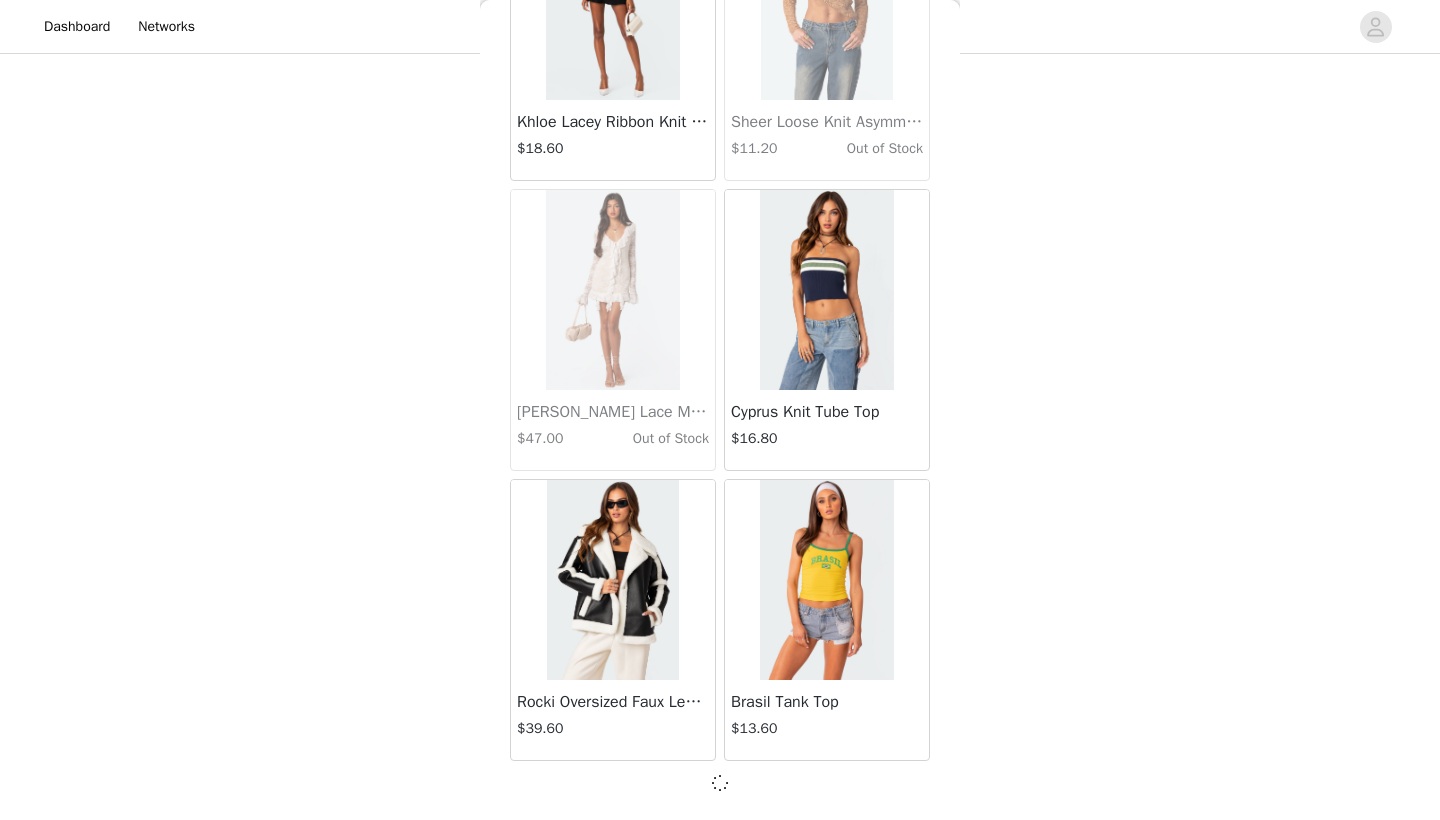 scroll, scrollTop: 22540, scrollLeft: 0, axis: vertical 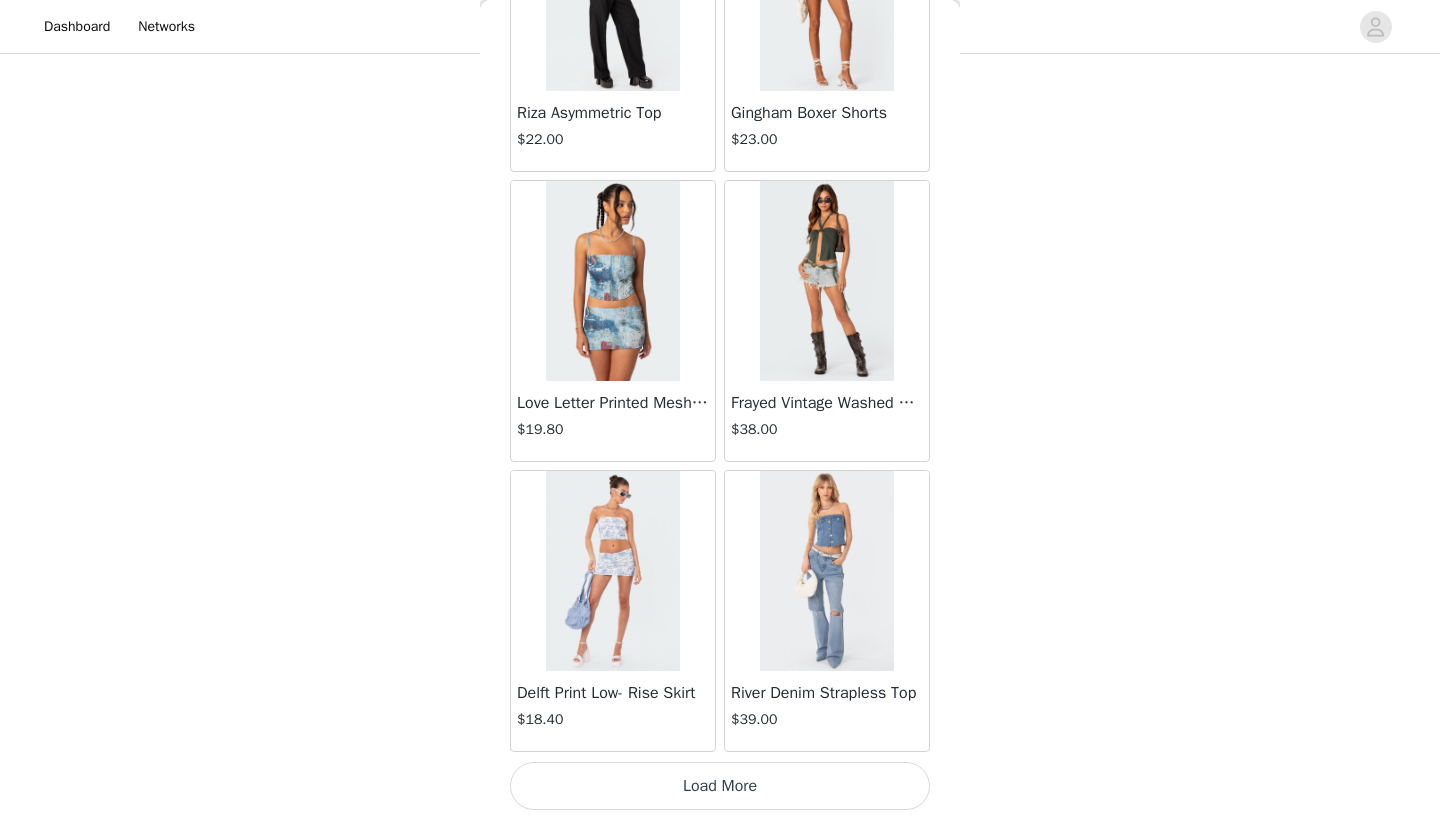 click on "Load More" at bounding box center (720, 786) 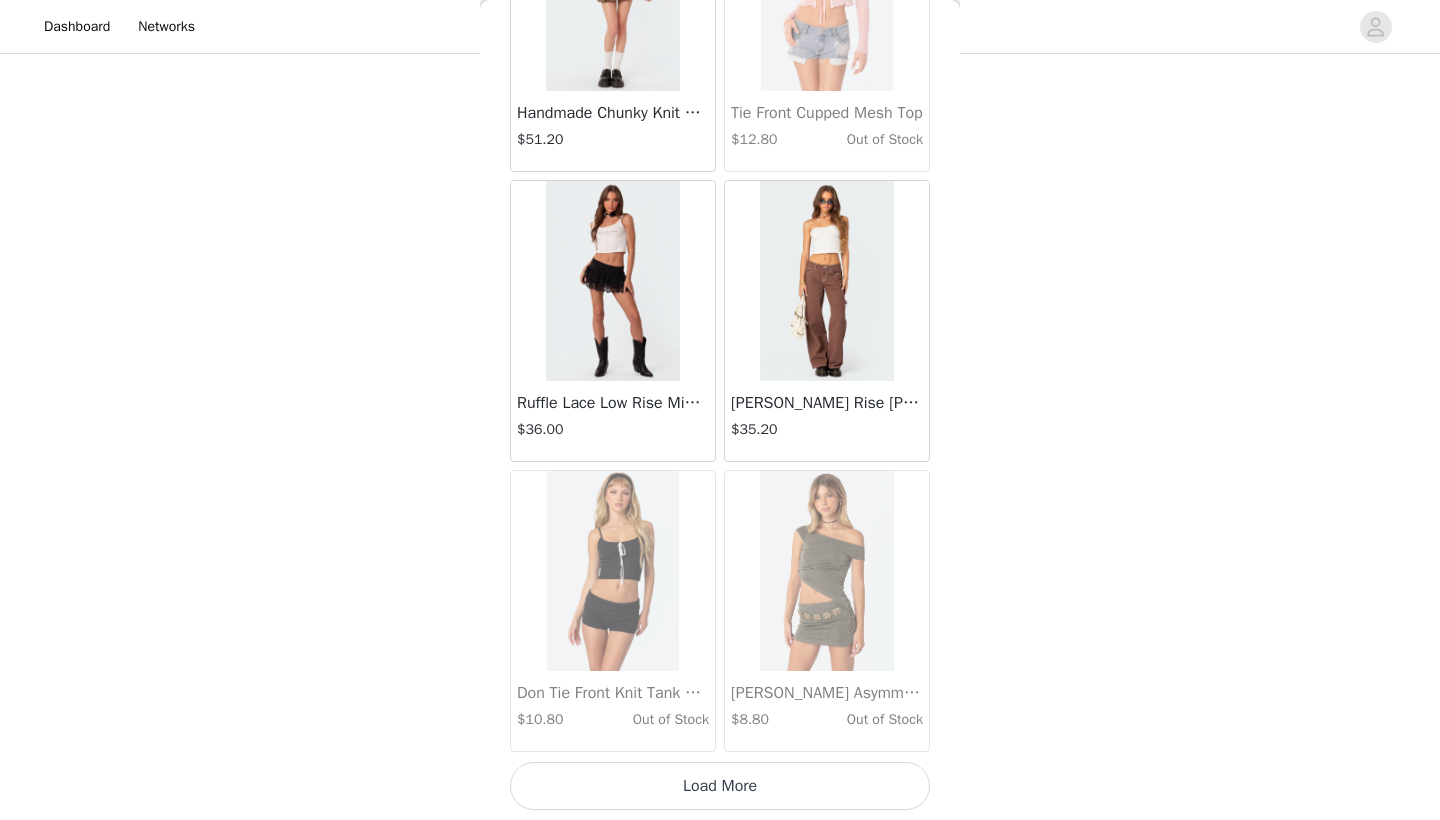 click on "Load More" at bounding box center (720, 786) 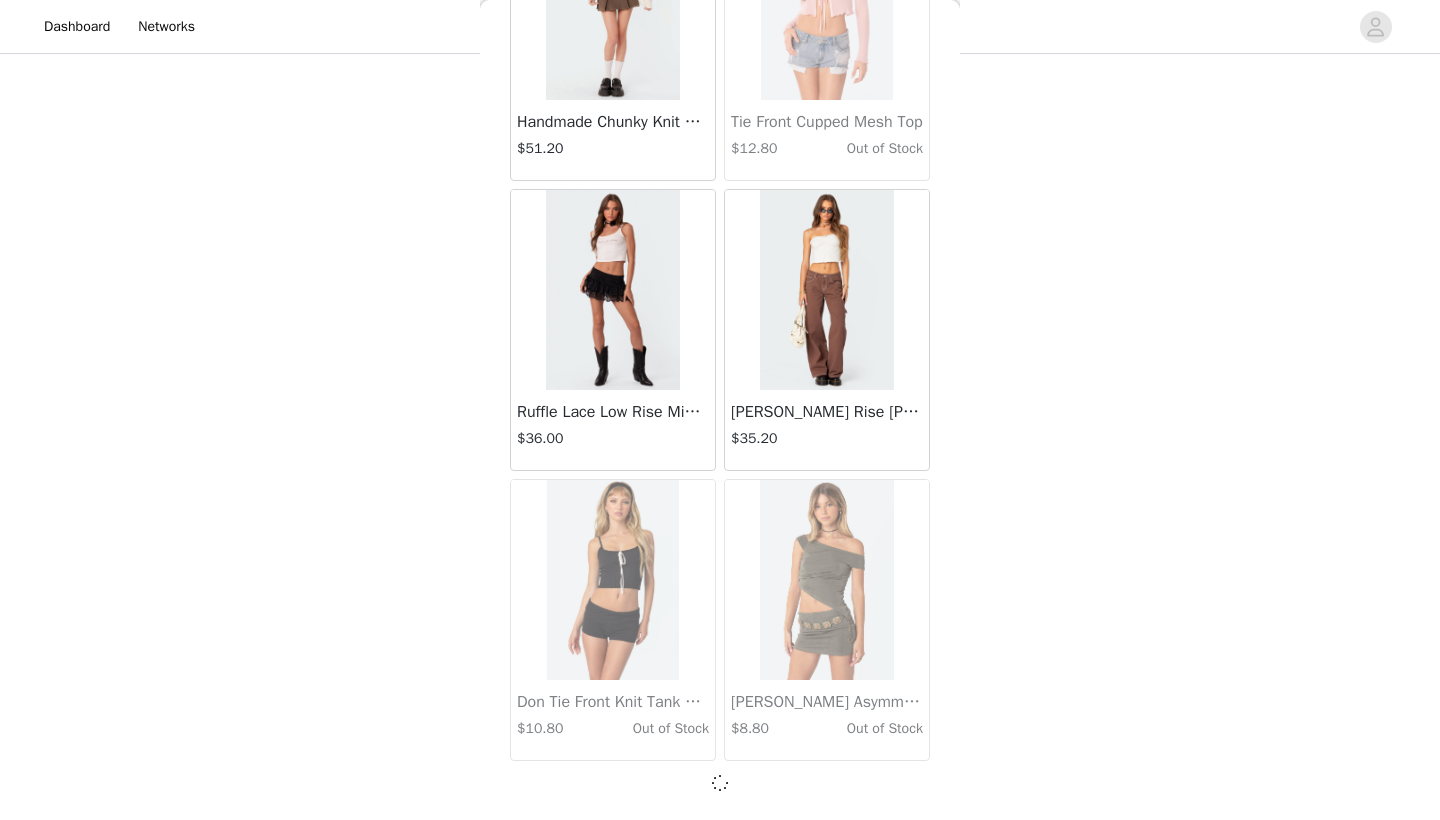 scroll, scrollTop: 28331, scrollLeft: 0, axis: vertical 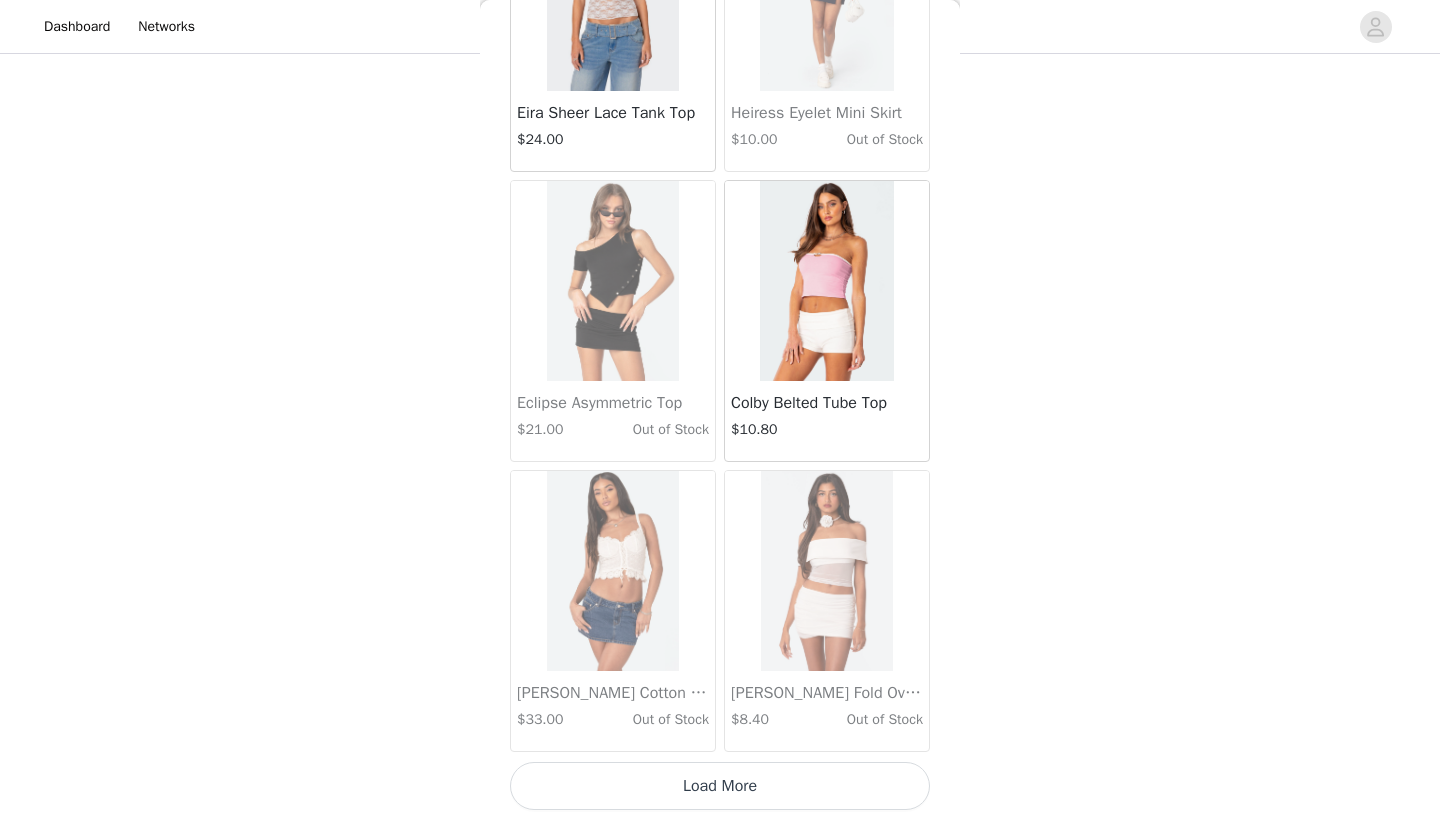 click on "Load More" at bounding box center (720, 786) 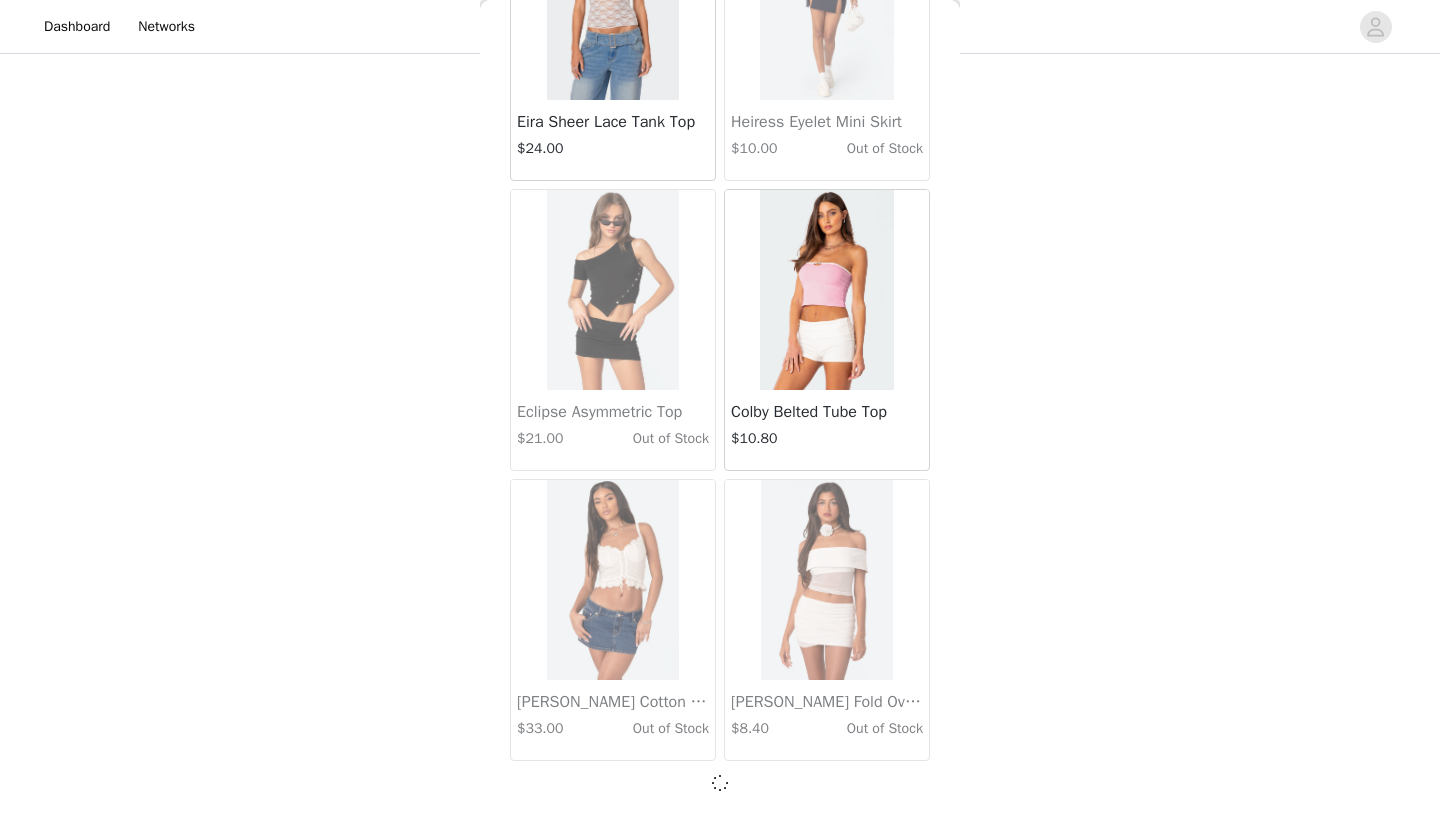 scroll, scrollTop: 31231, scrollLeft: 0, axis: vertical 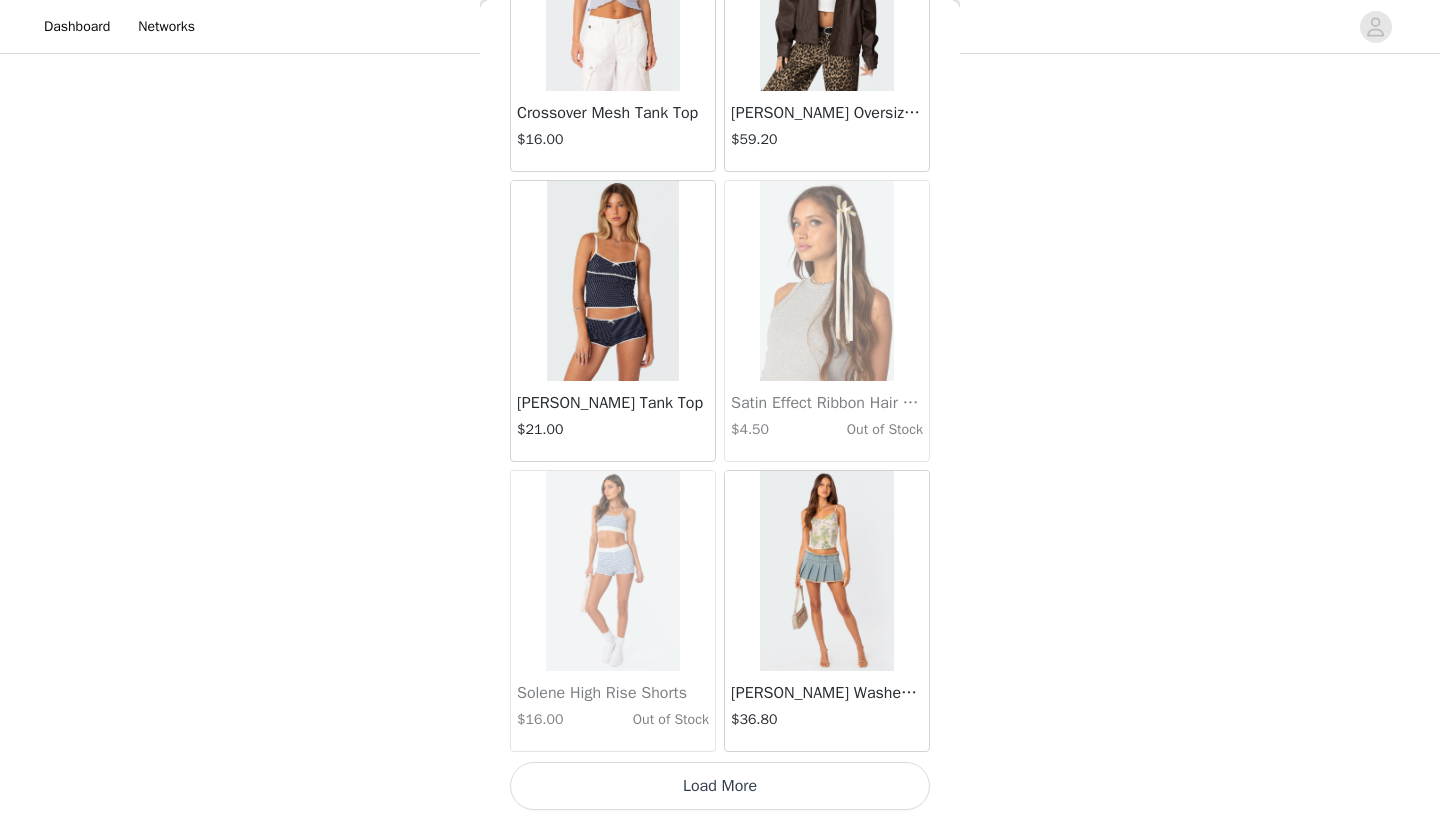click on "Load More" at bounding box center (720, 786) 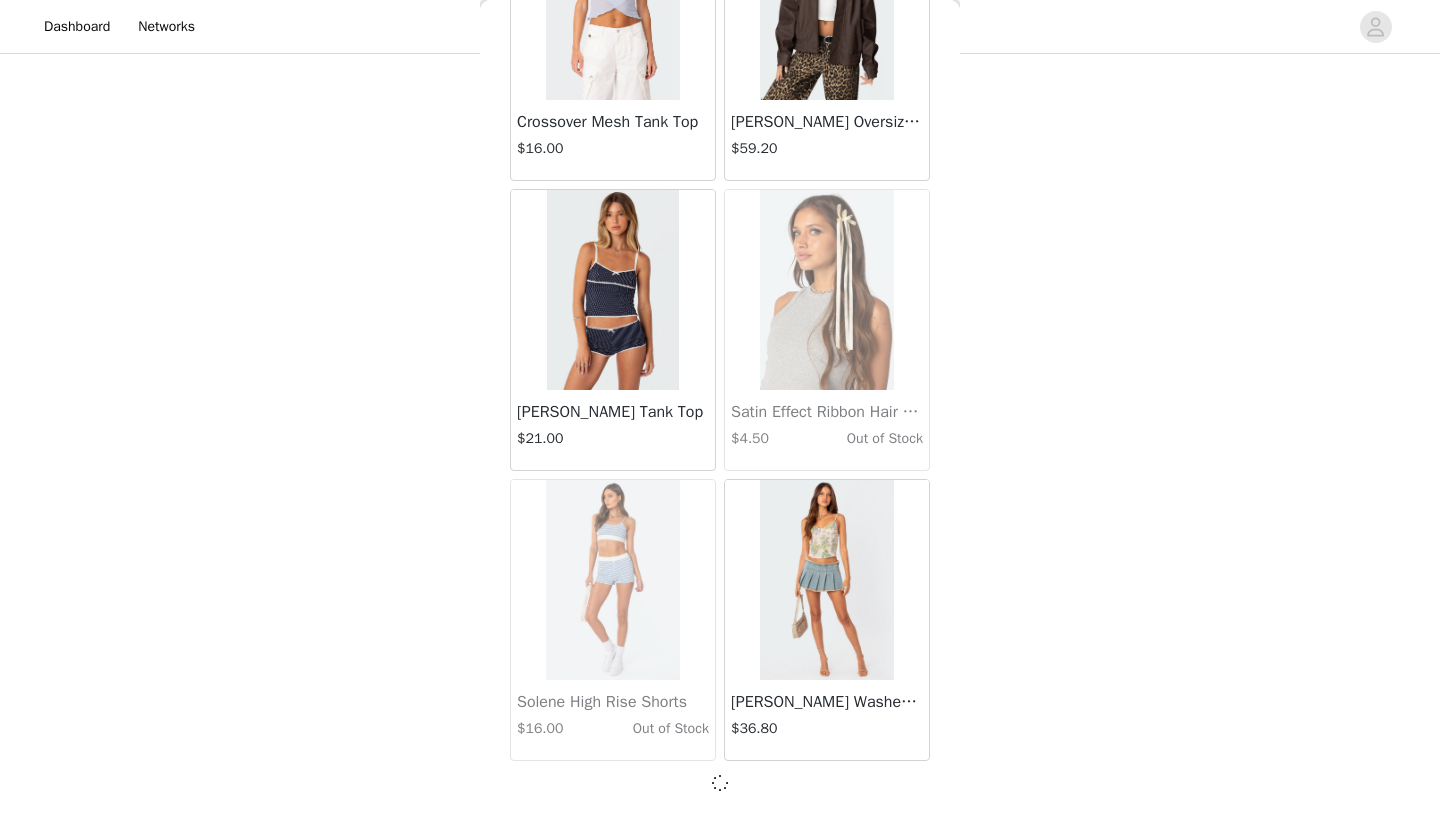 scroll, scrollTop: 34131, scrollLeft: 0, axis: vertical 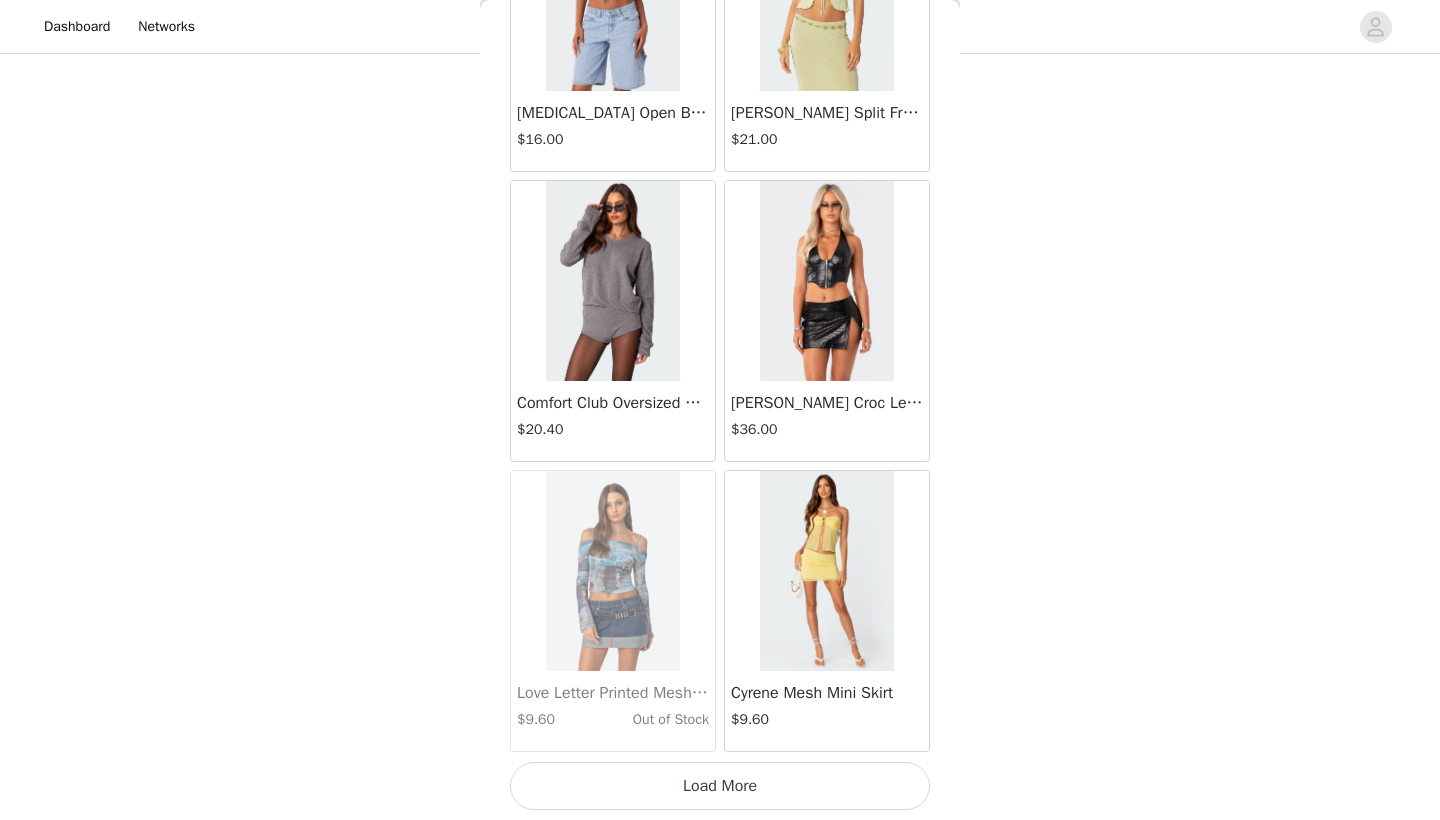 click on "Load More" at bounding box center (720, 786) 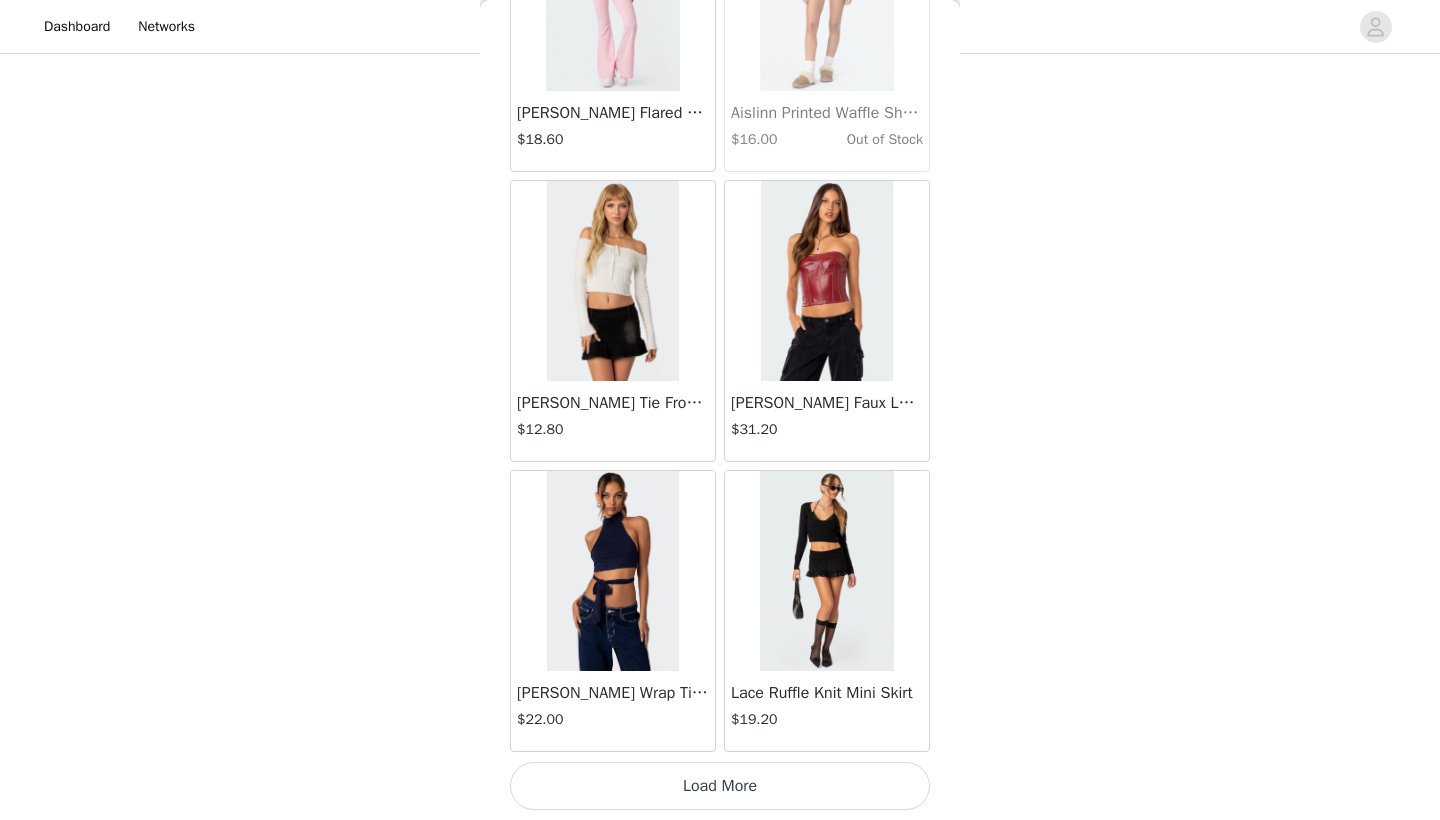 scroll, scrollTop: 39940, scrollLeft: 0, axis: vertical 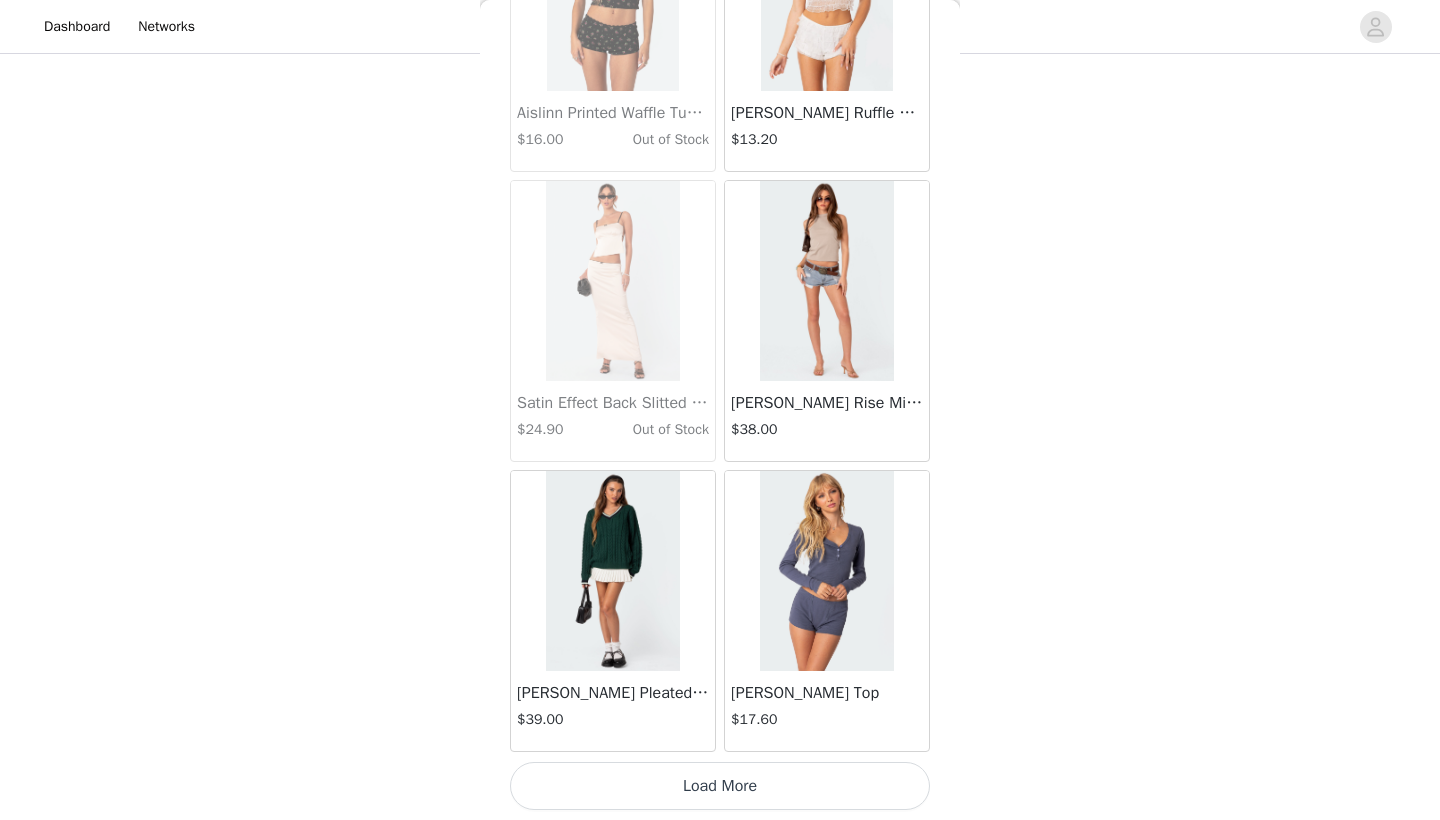 click on "Load More" at bounding box center (720, 786) 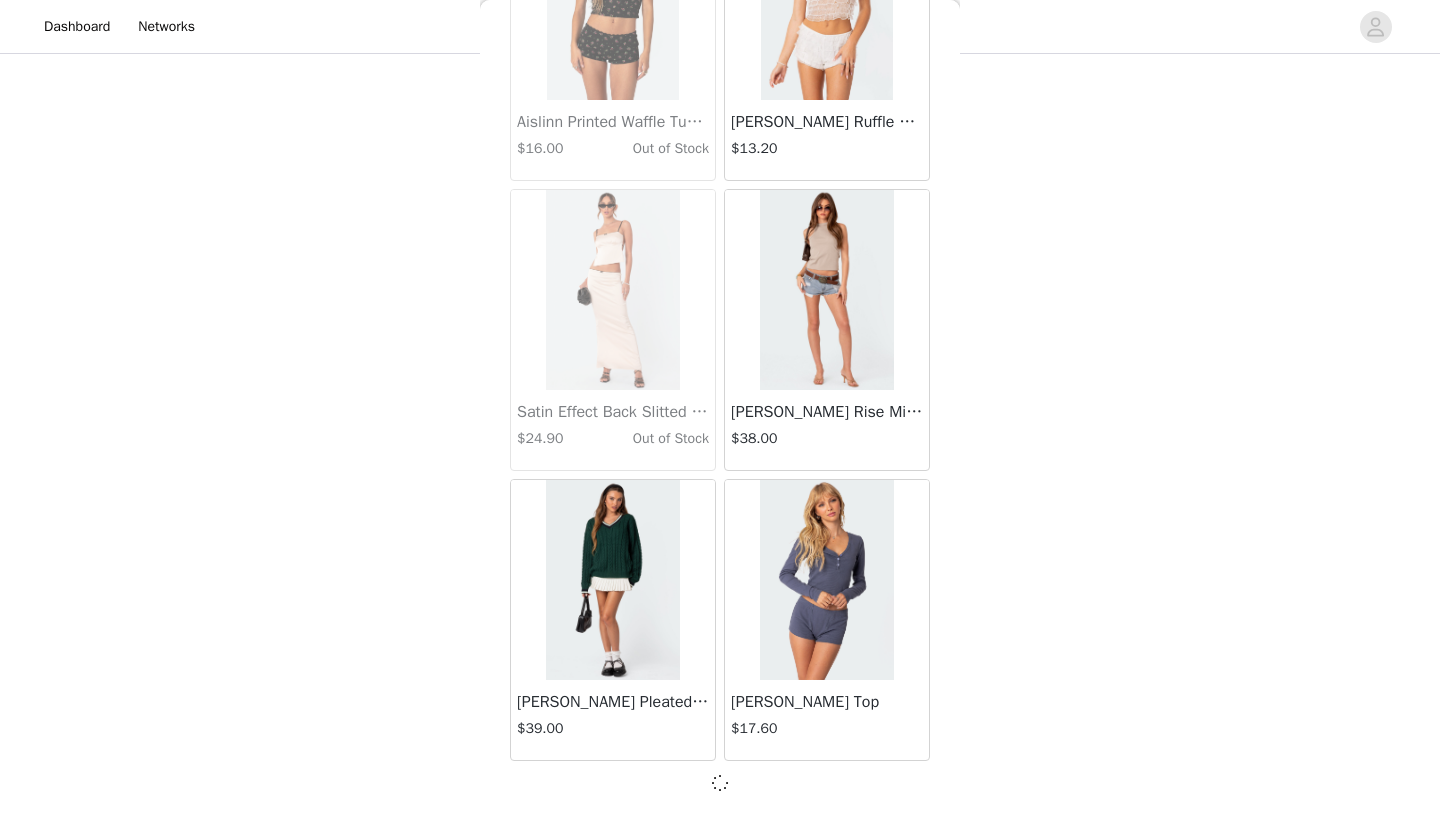 scroll, scrollTop: 42831, scrollLeft: 0, axis: vertical 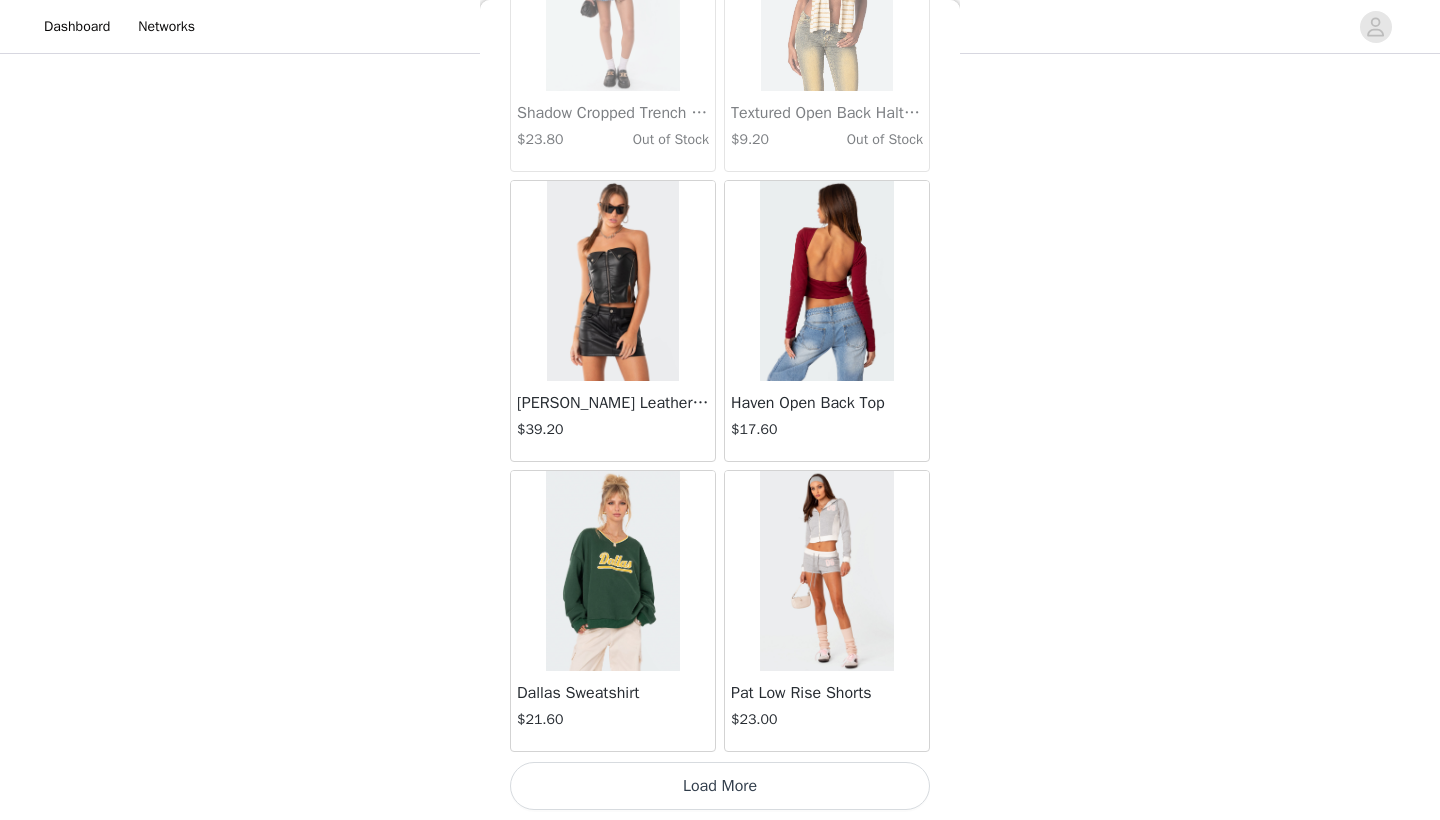 click on "Load More" at bounding box center (720, 786) 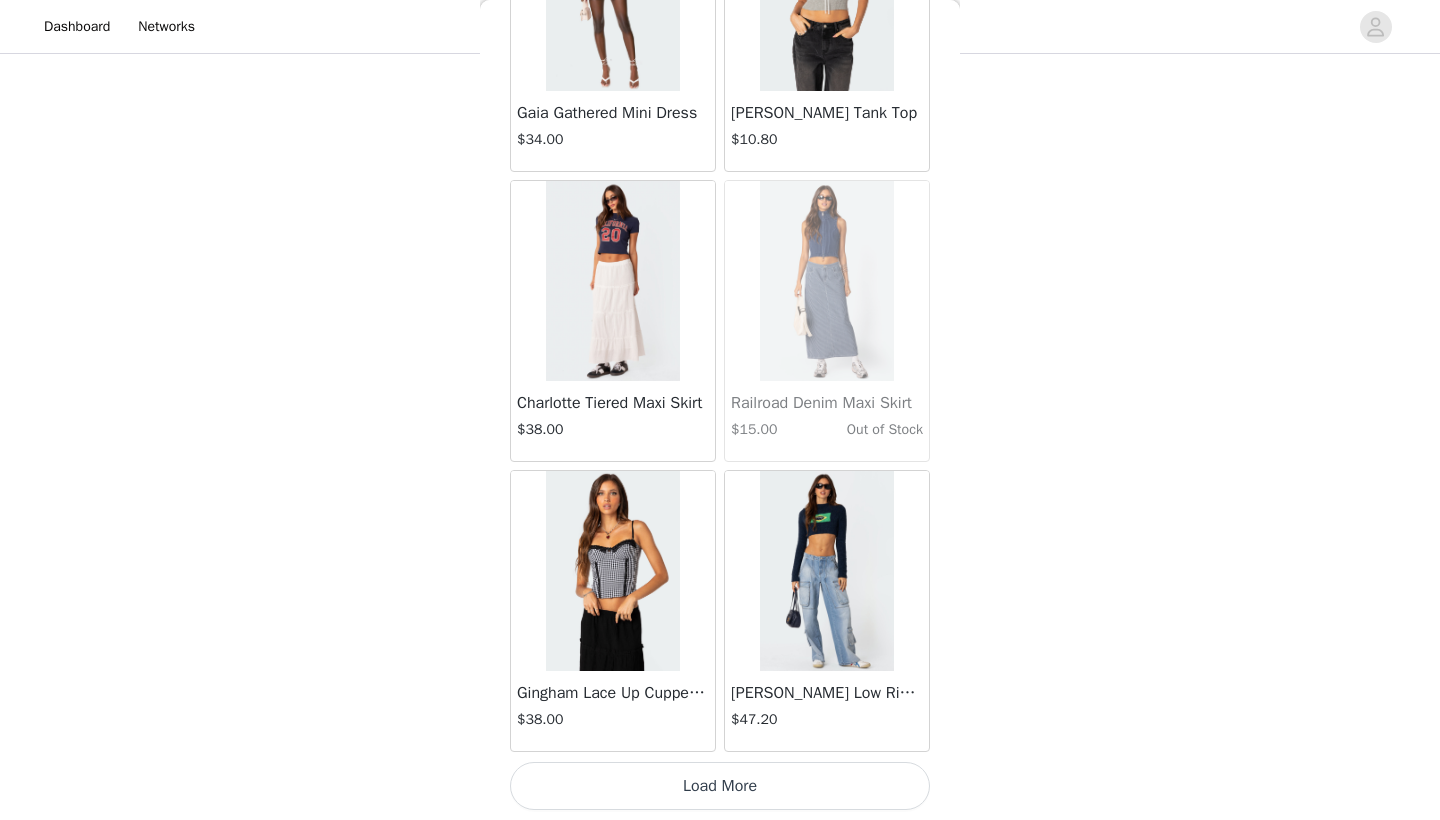 click on "Load More" at bounding box center (720, 786) 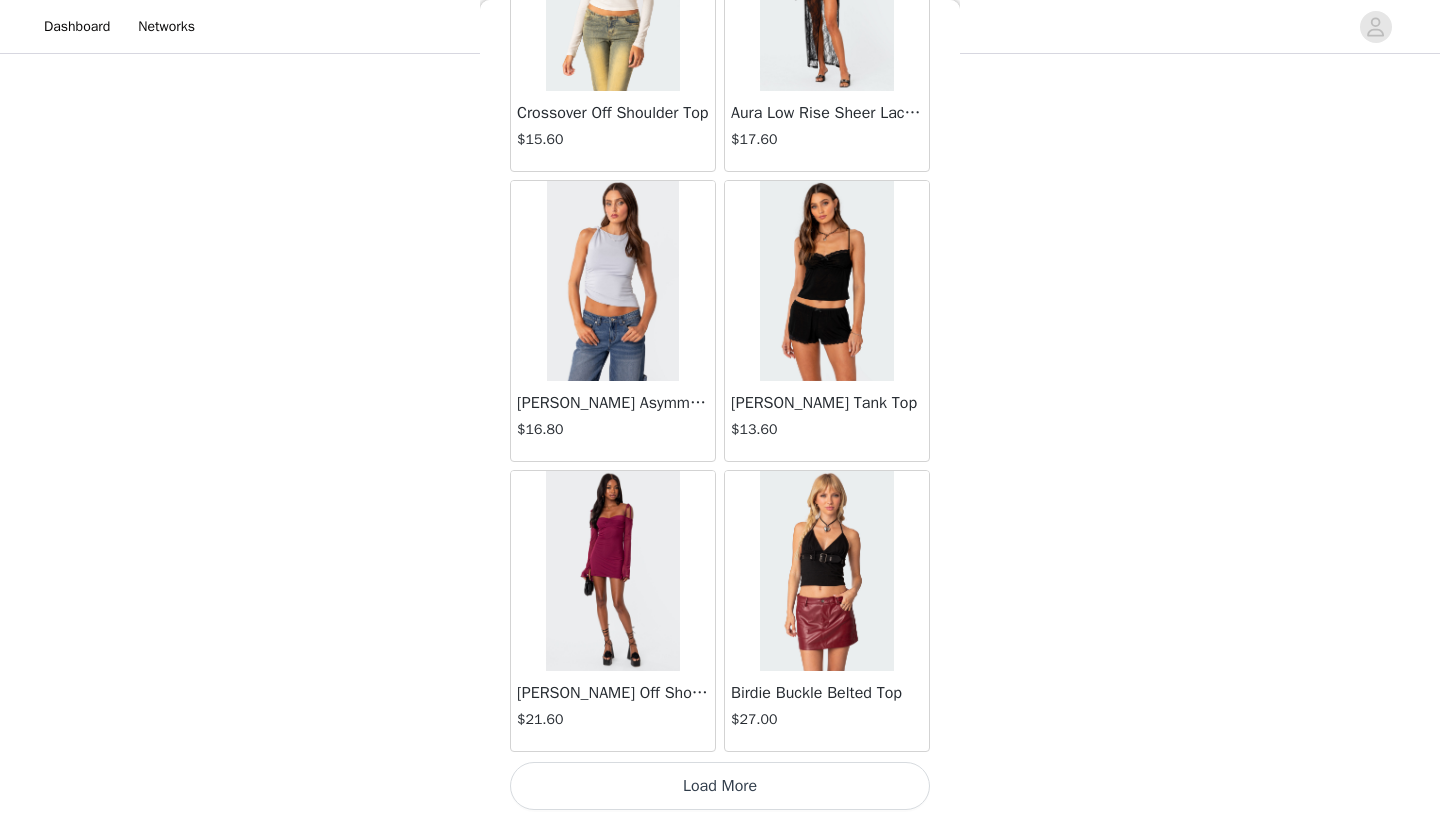 click on "Load More" at bounding box center (720, 786) 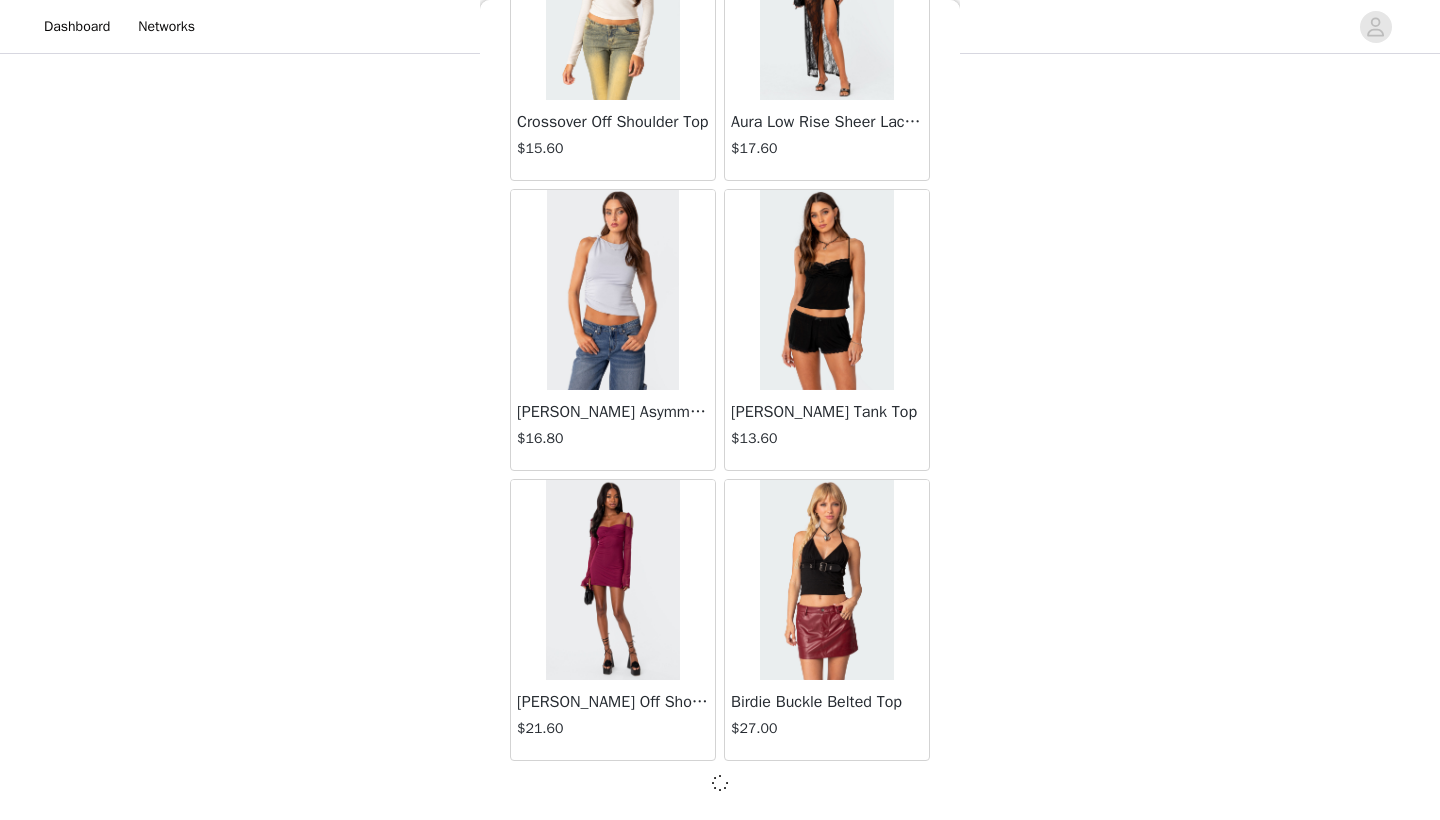 scroll, scrollTop: 51531, scrollLeft: 0, axis: vertical 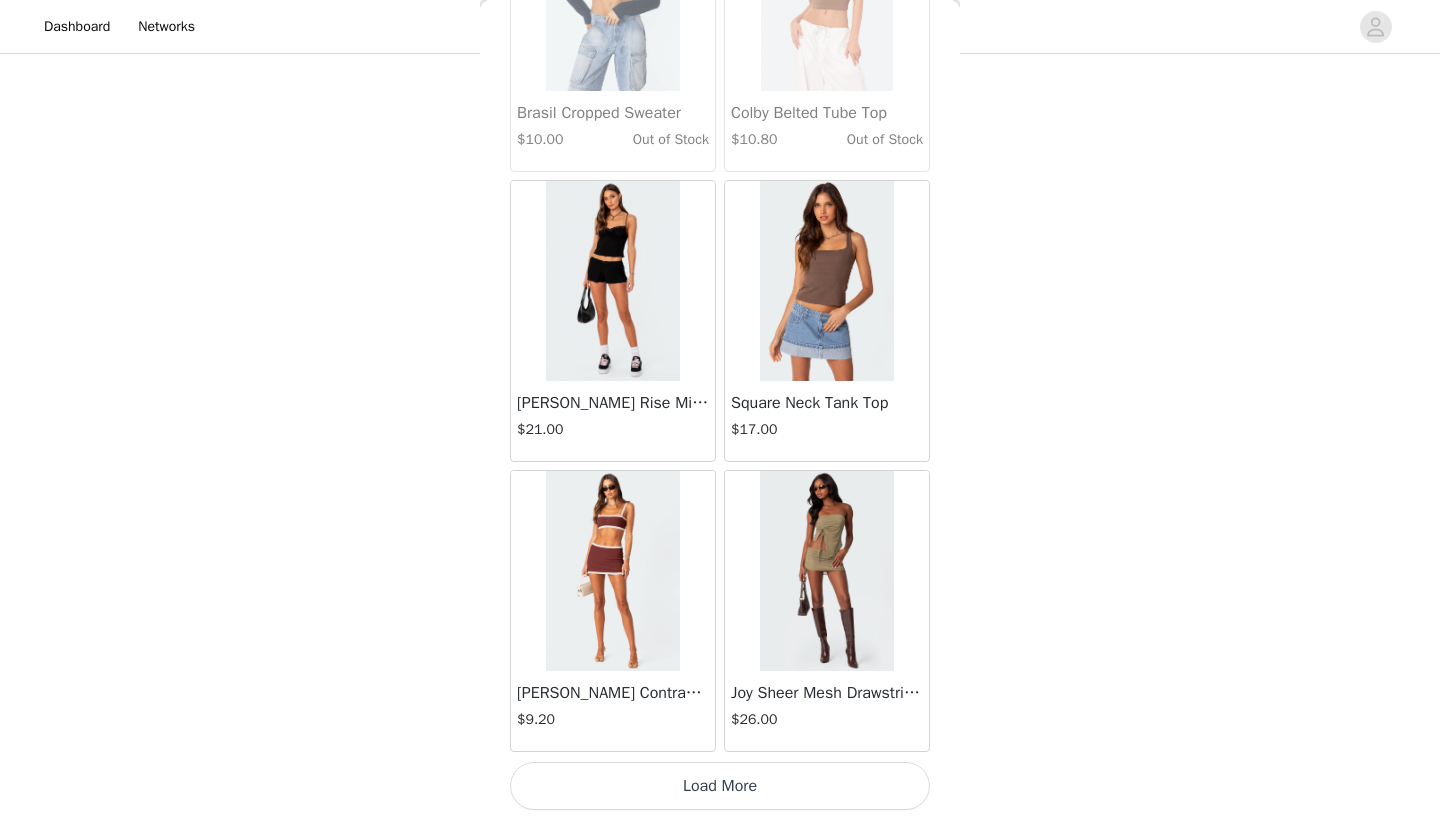 click on "Load More" at bounding box center [720, 786] 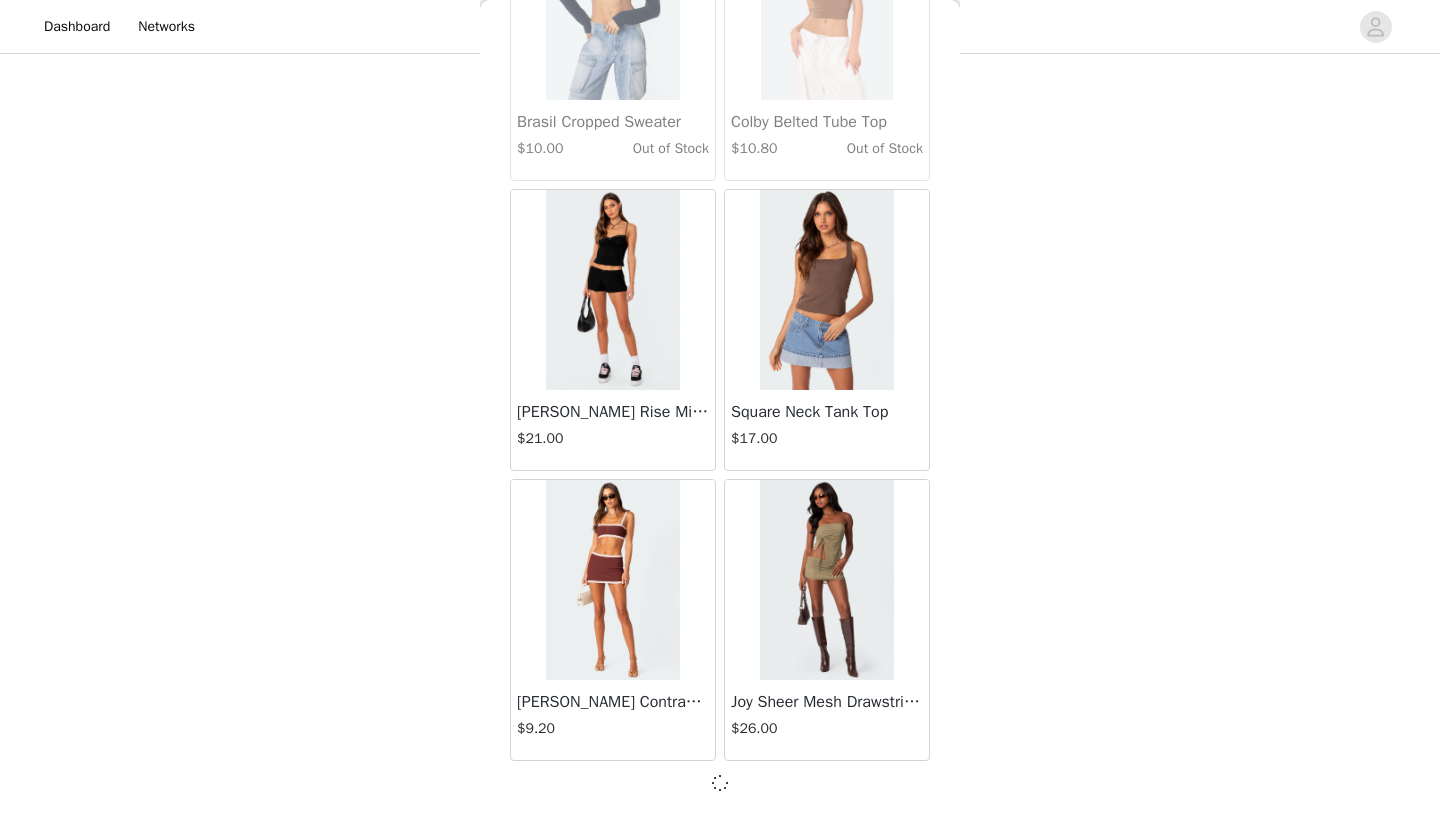 scroll, scrollTop: 54431, scrollLeft: 0, axis: vertical 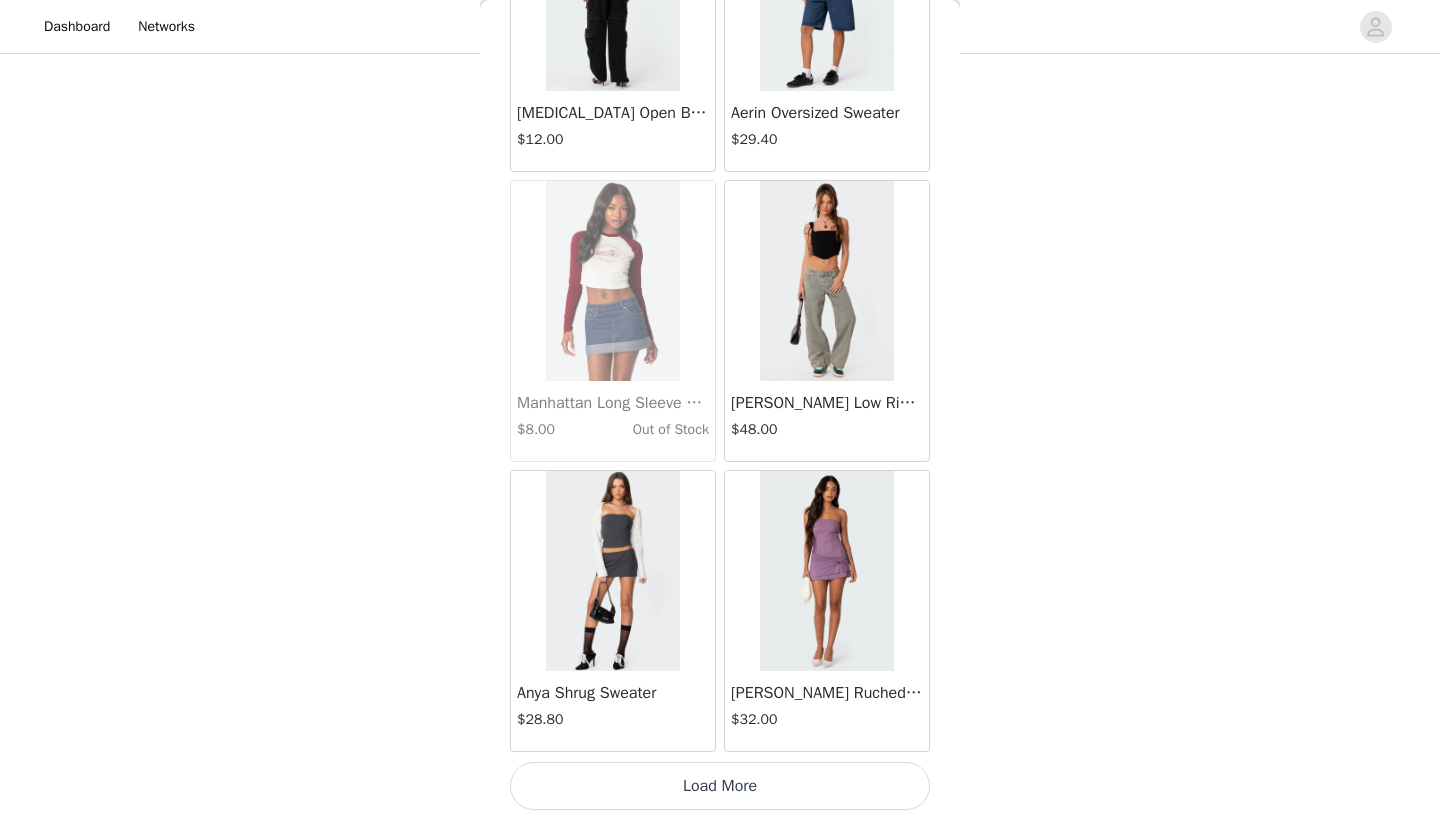 click on "Load More" at bounding box center [720, 786] 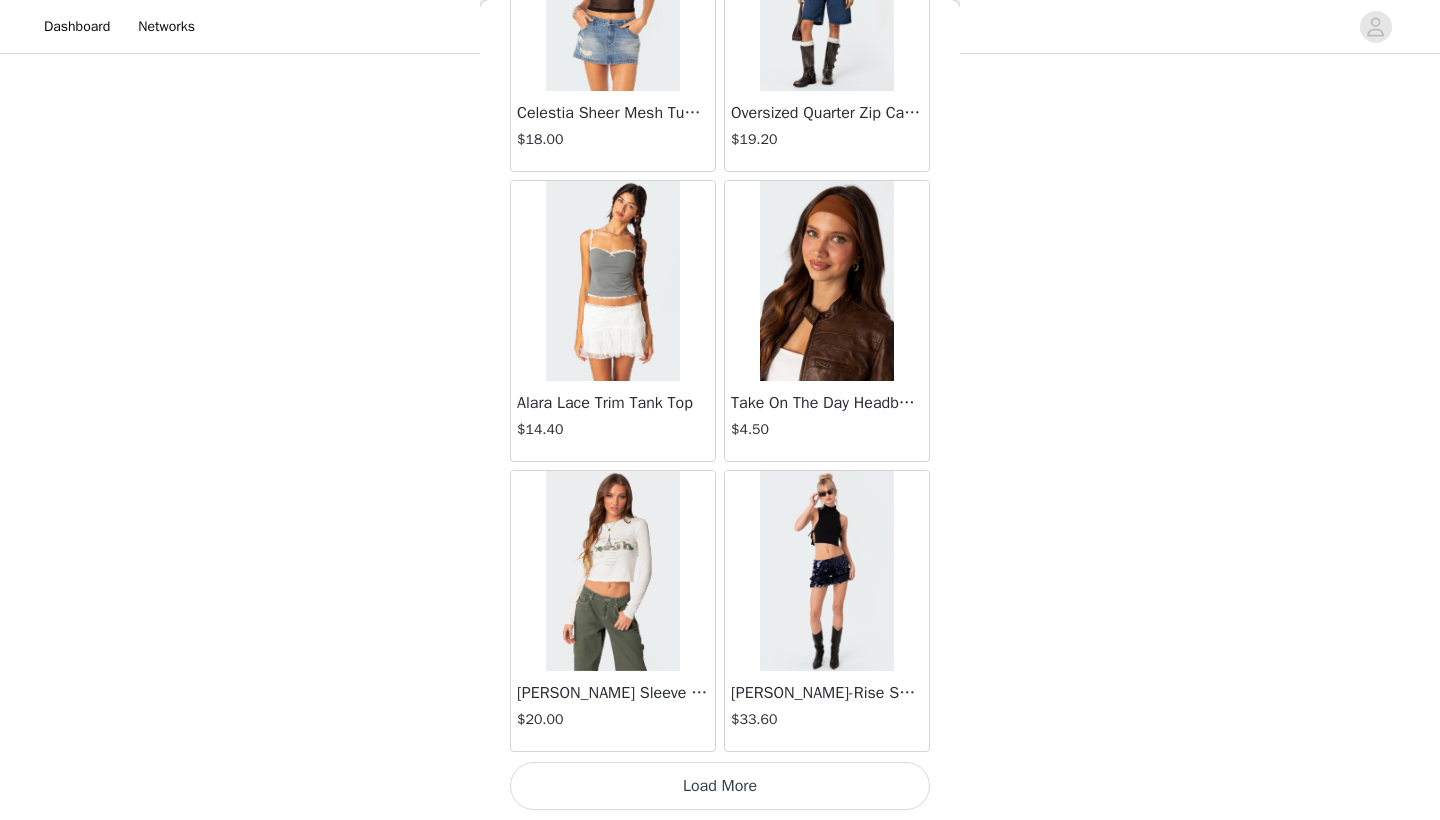click on "Load More" at bounding box center (720, 786) 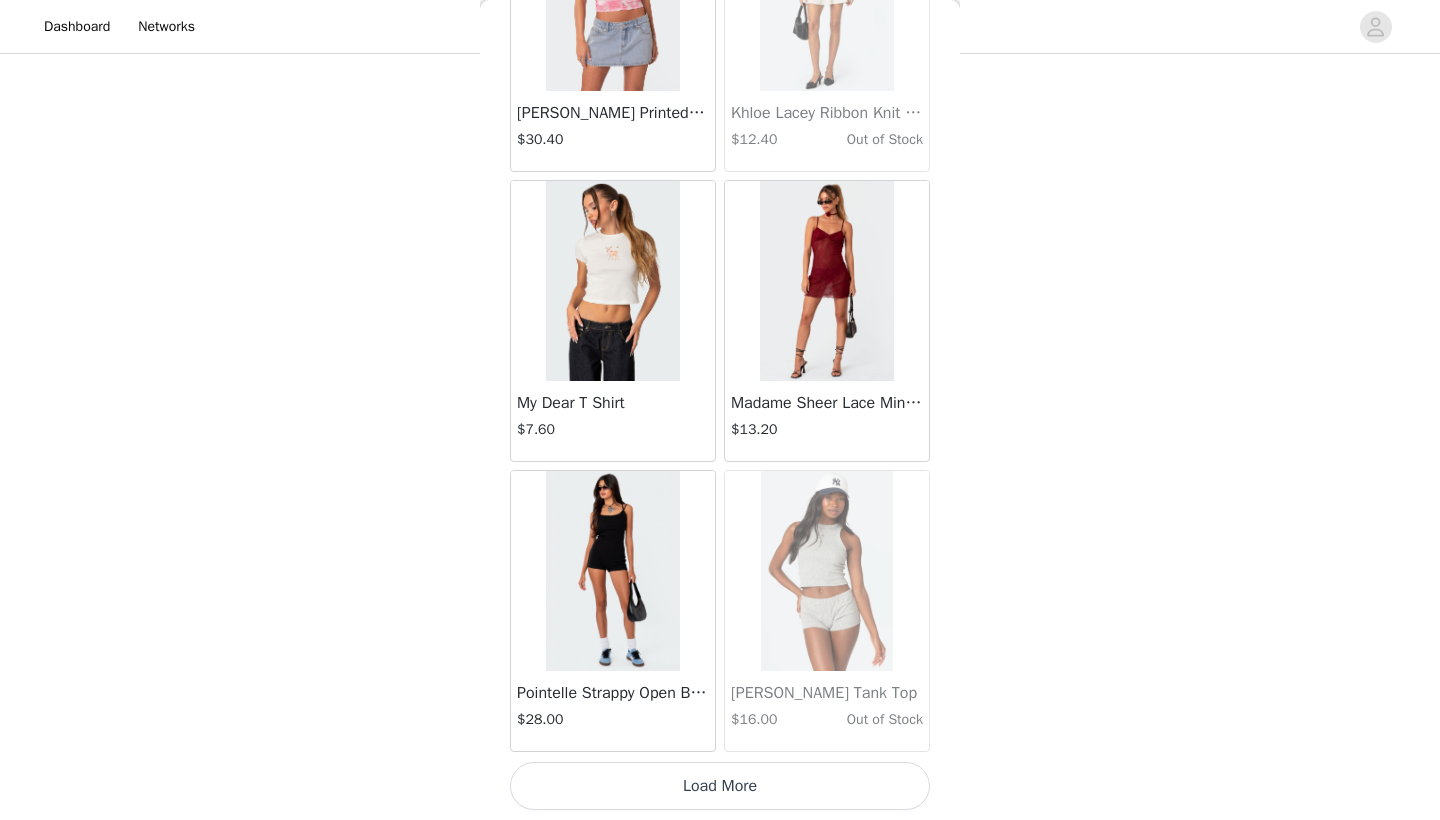 click on "Load More" at bounding box center (720, 786) 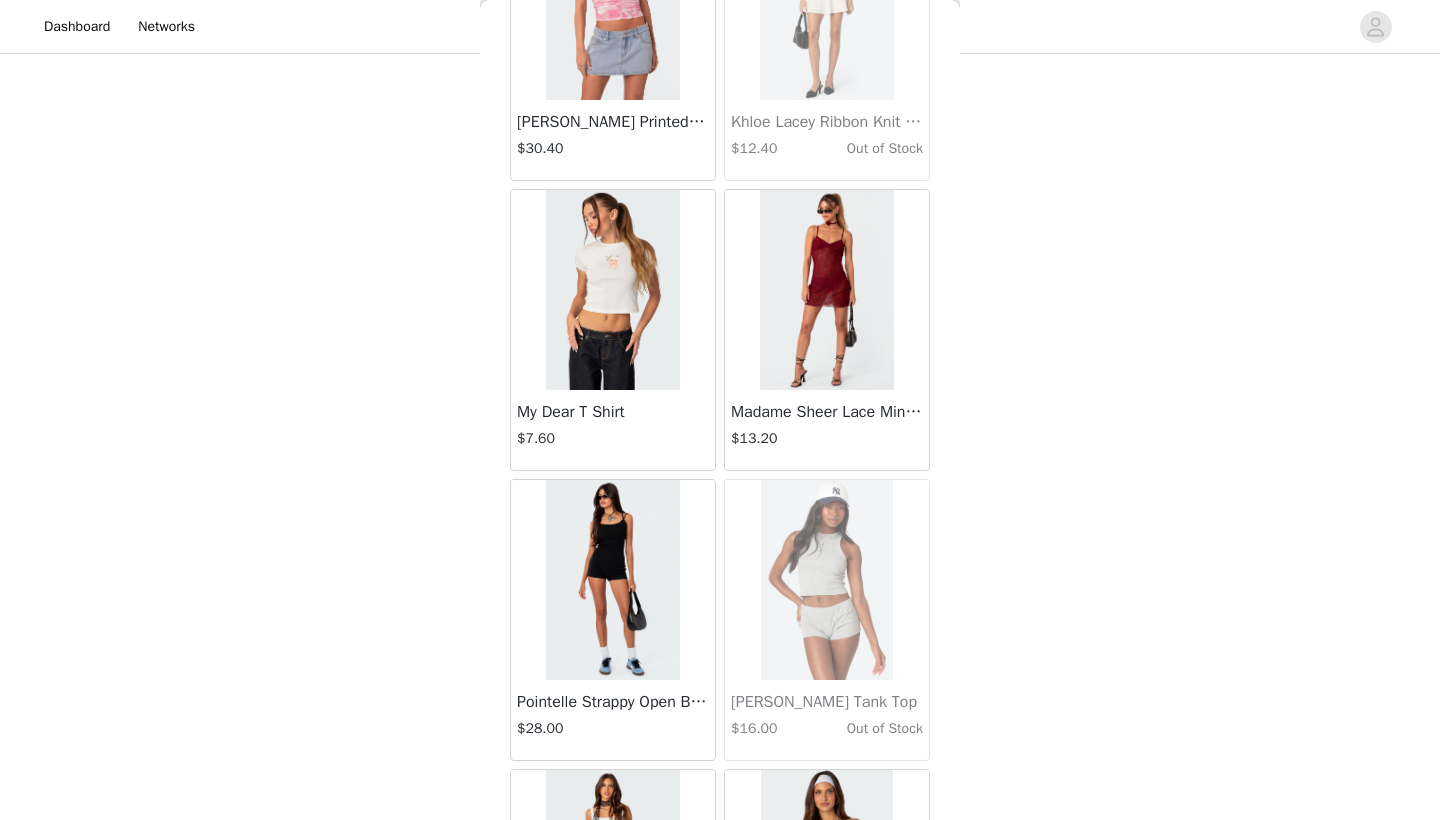 scroll, scrollTop: 1505, scrollLeft: 0, axis: vertical 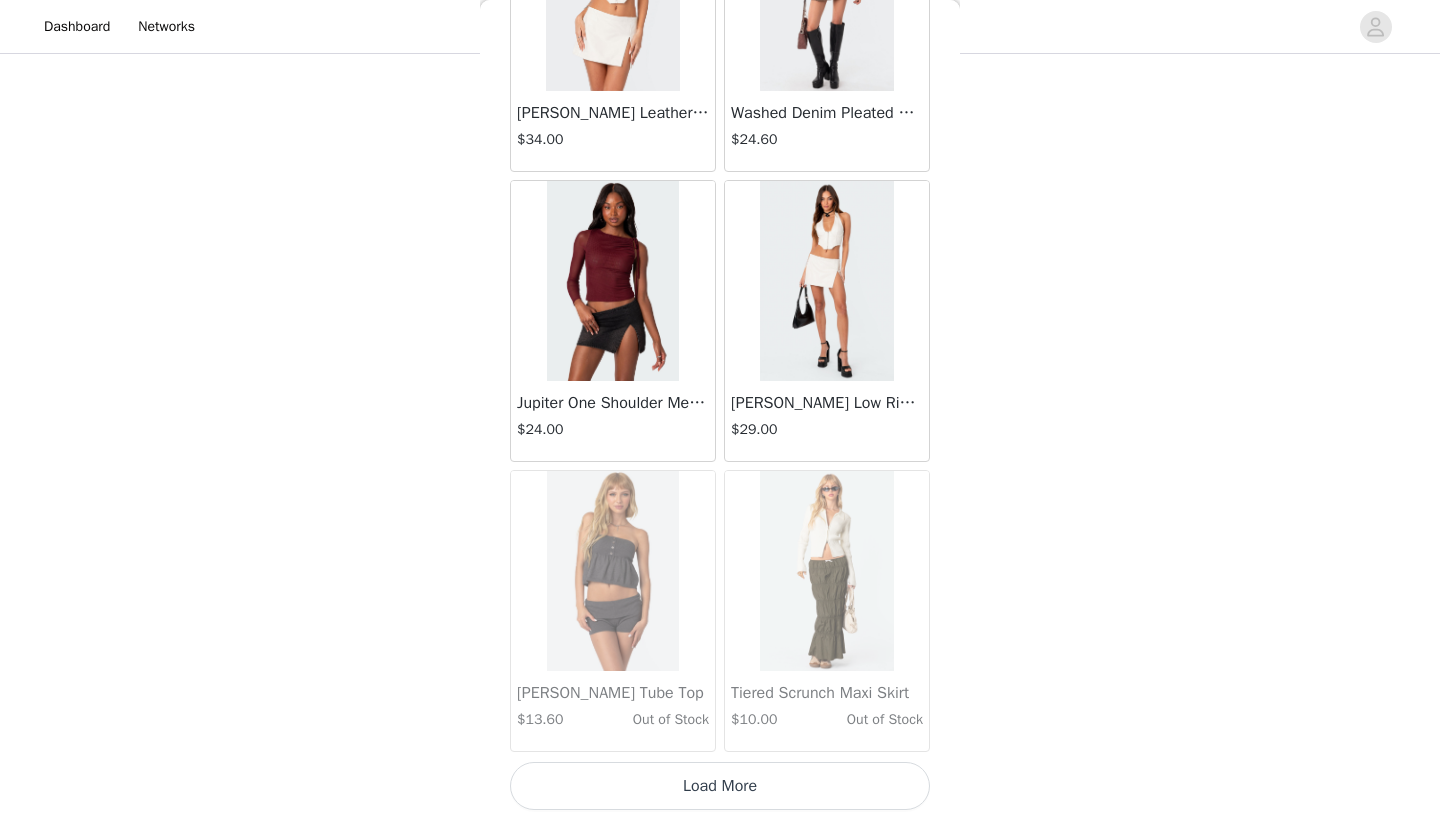 click on "Load More" at bounding box center (720, 786) 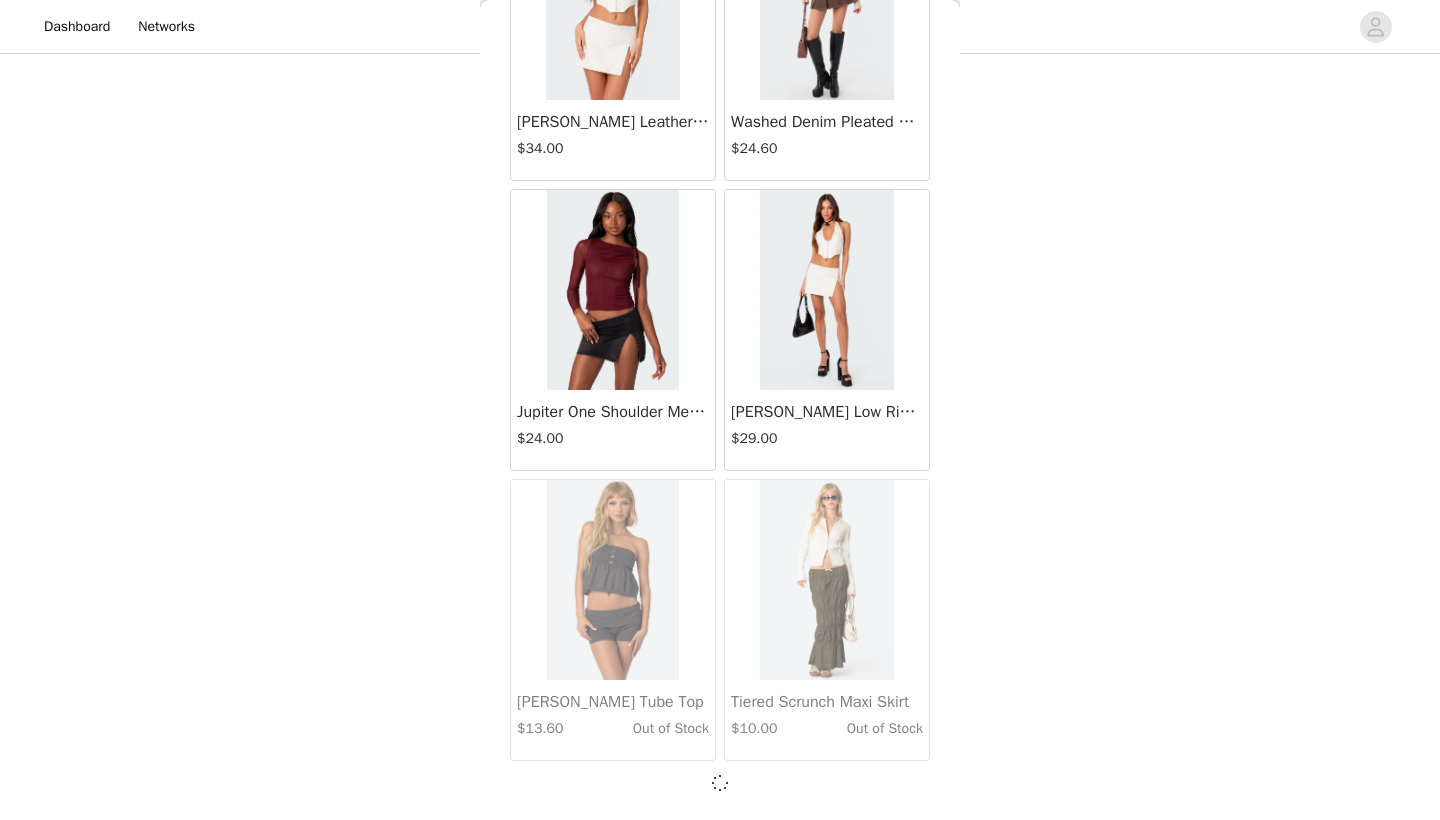 scroll, scrollTop: 66031, scrollLeft: 0, axis: vertical 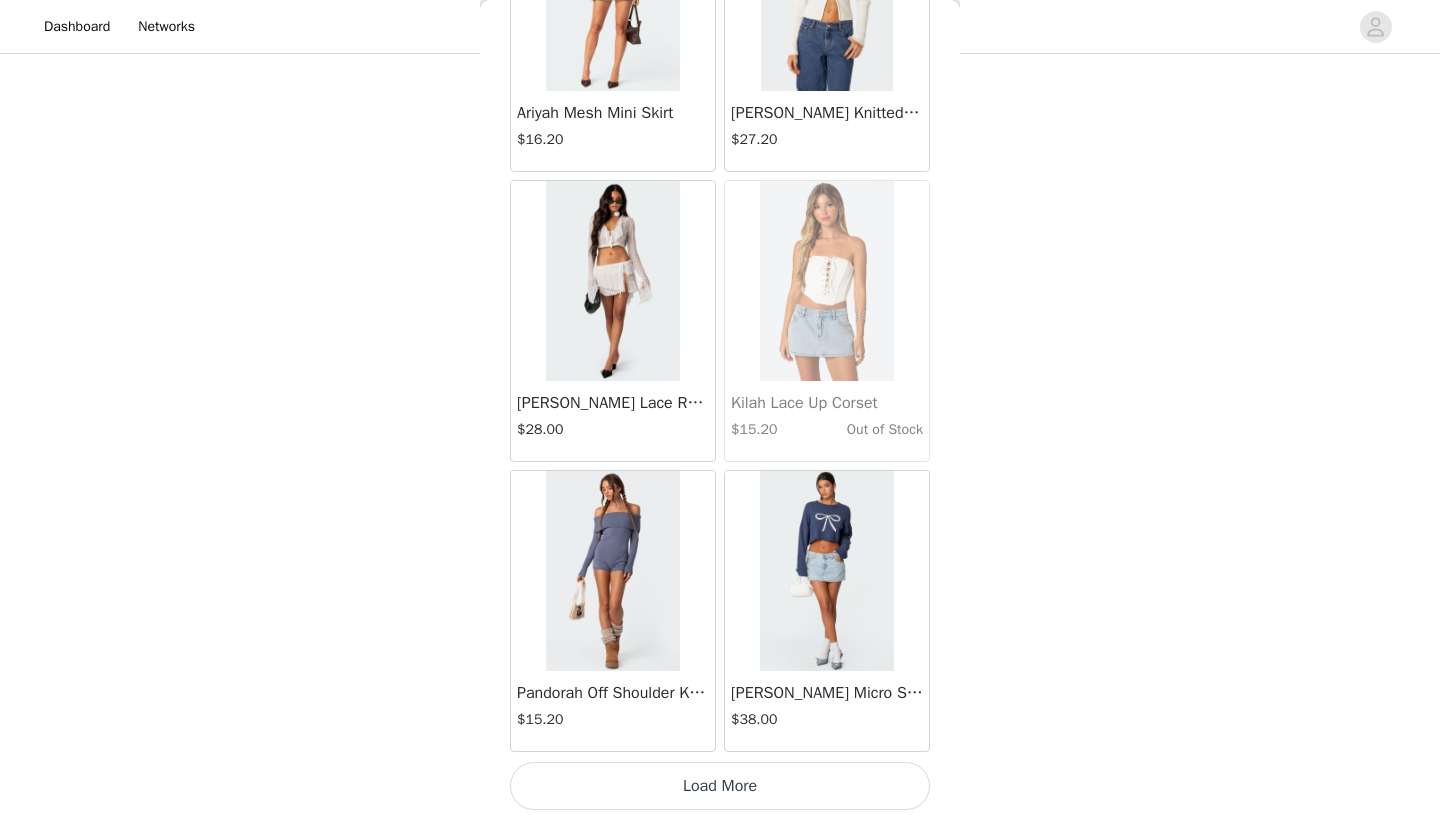 click on "Load More" at bounding box center [720, 786] 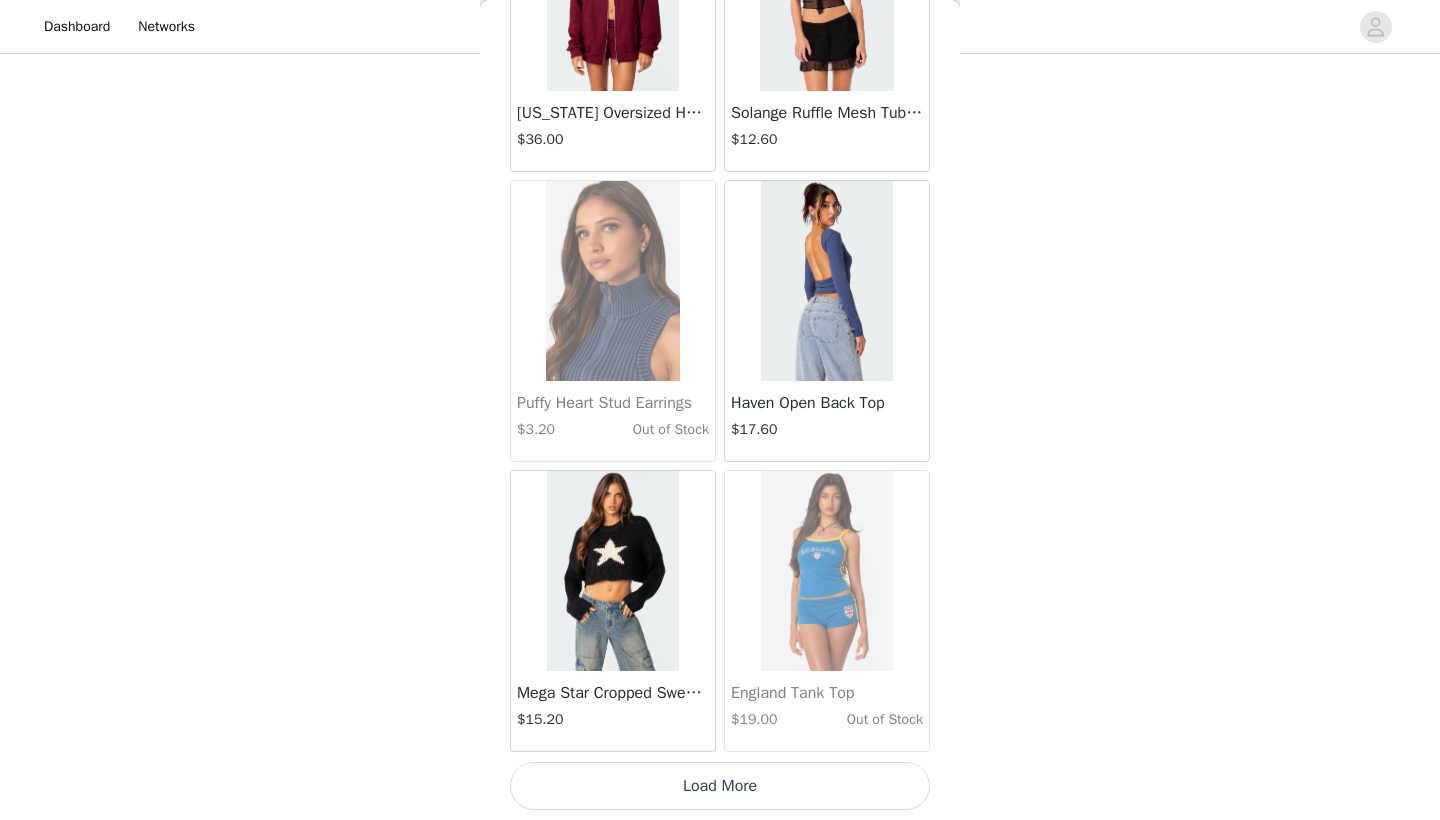 click on "Load More" at bounding box center [720, 786] 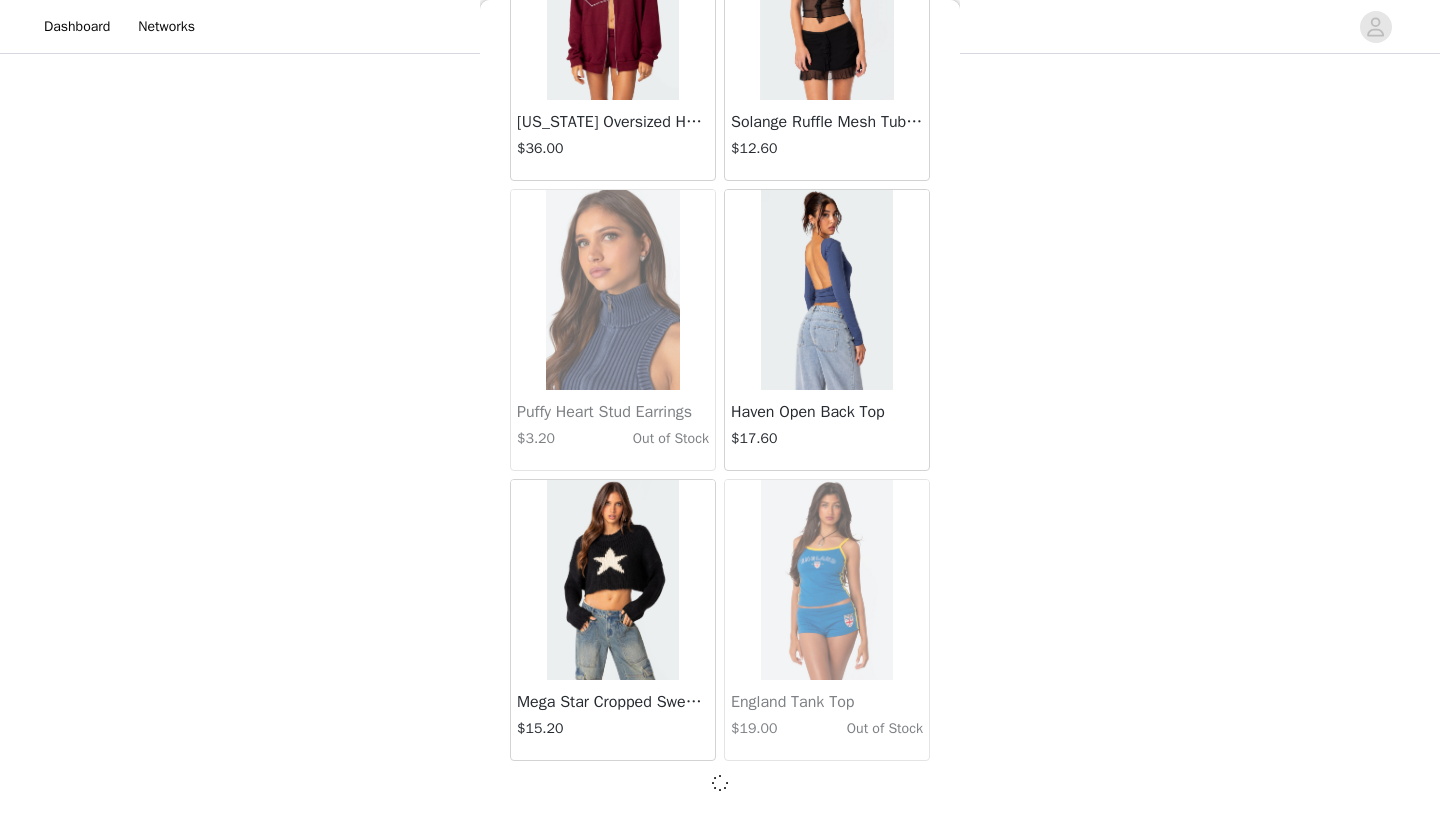 scroll, scrollTop: 71831, scrollLeft: 0, axis: vertical 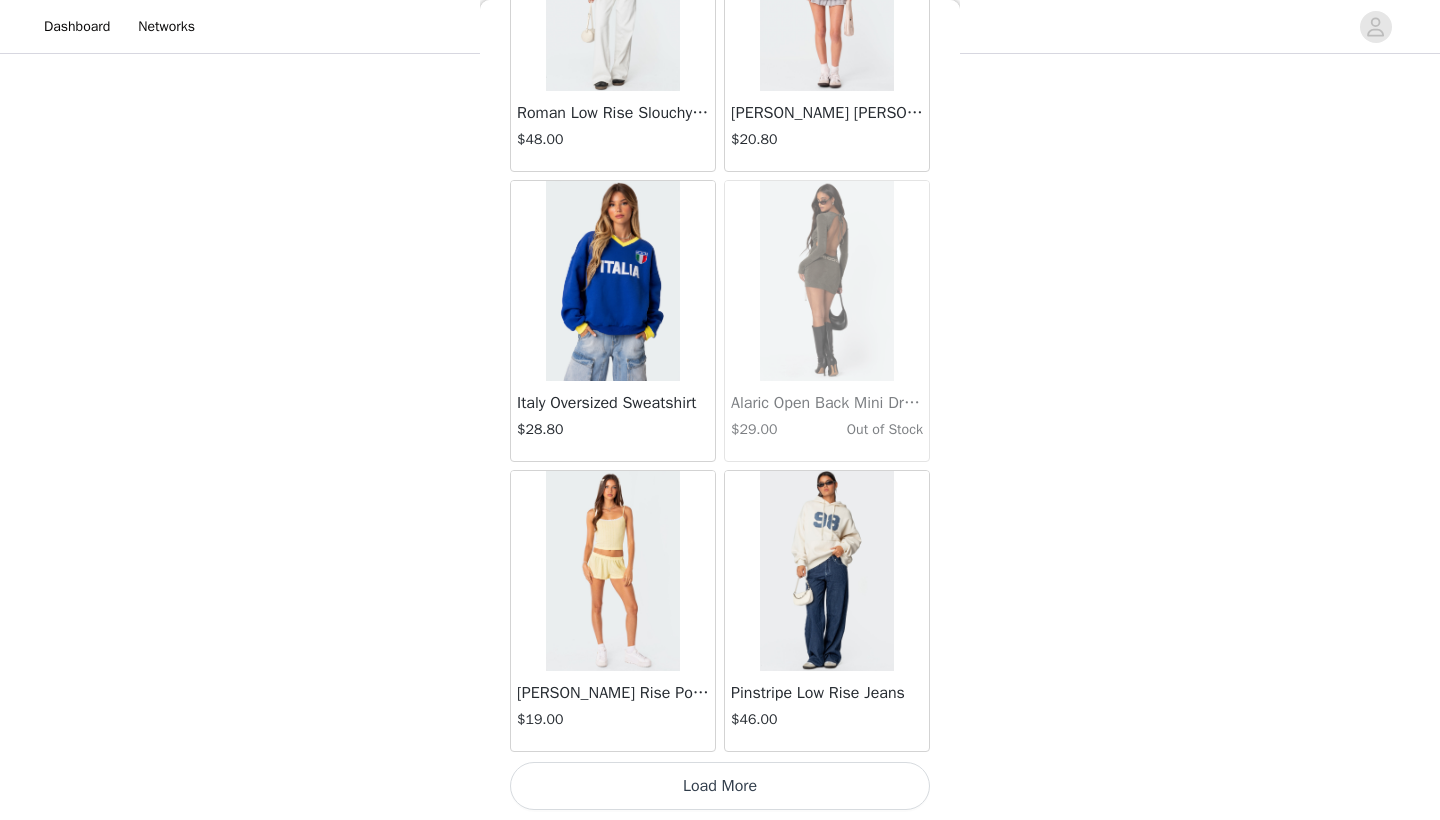 click on "Load More" at bounding box center (720, 786) 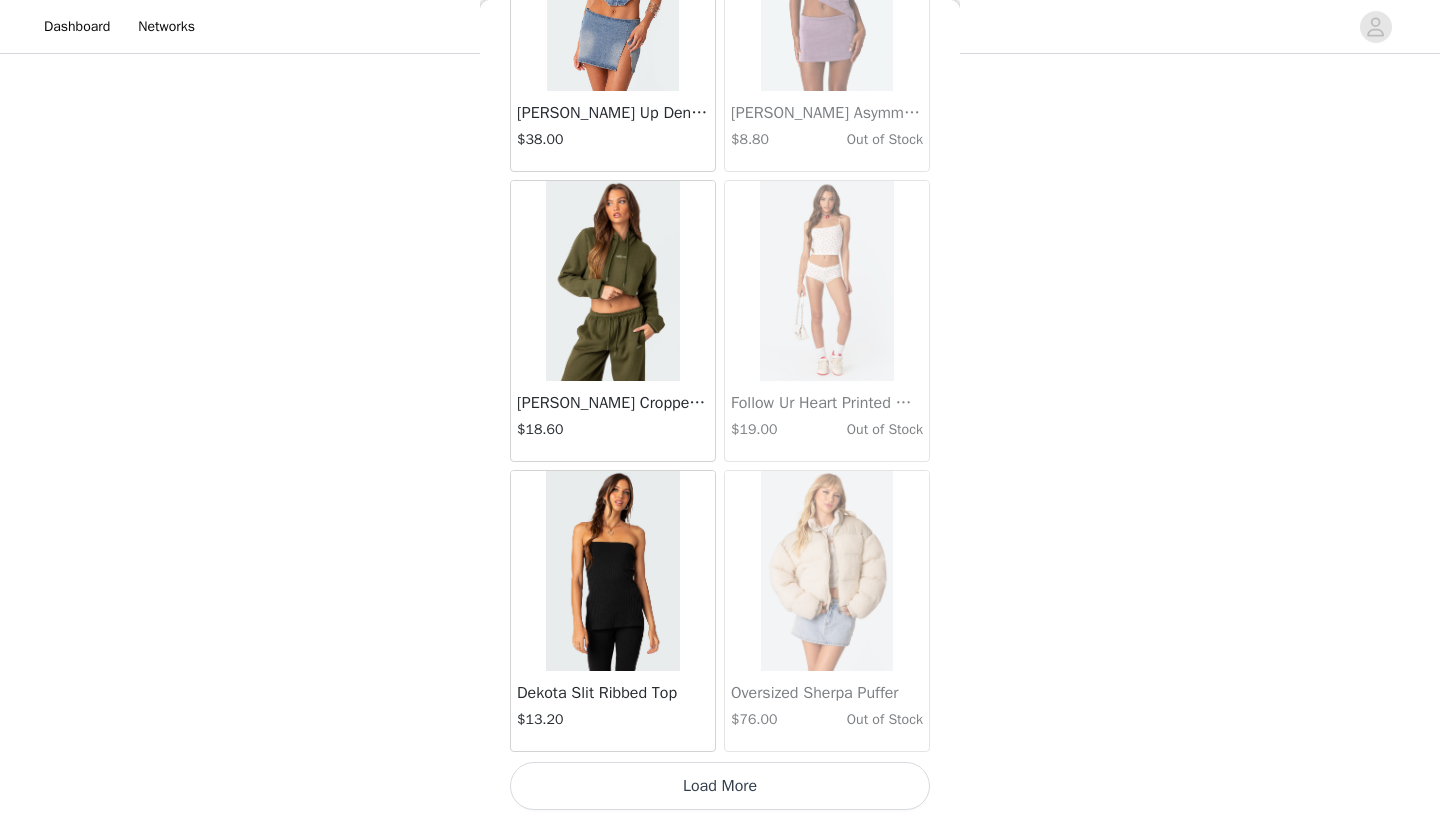 click on "Load More" at bounding box center (720, 786) 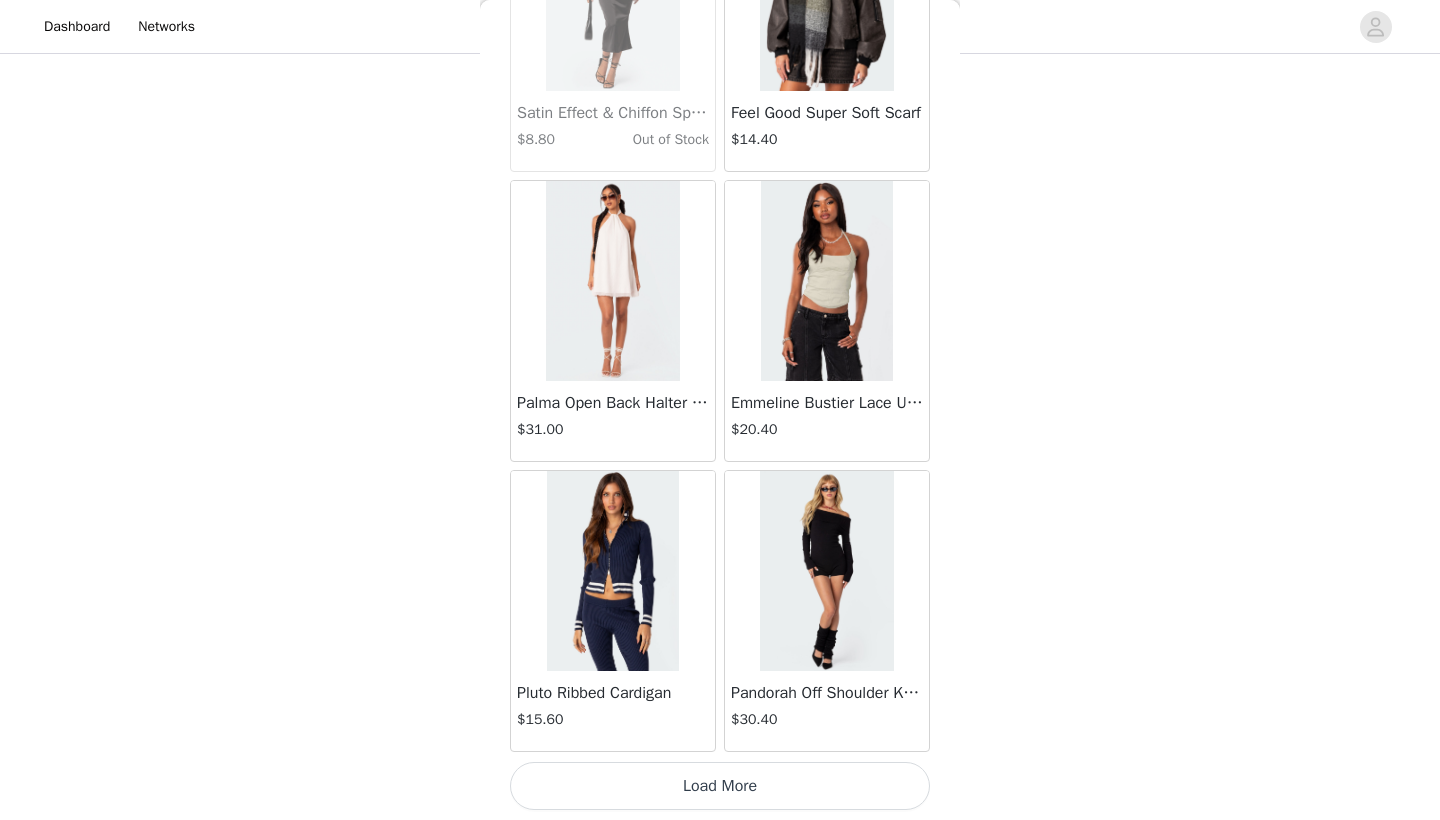 click on "Load More" at bounding box center [720, 786] 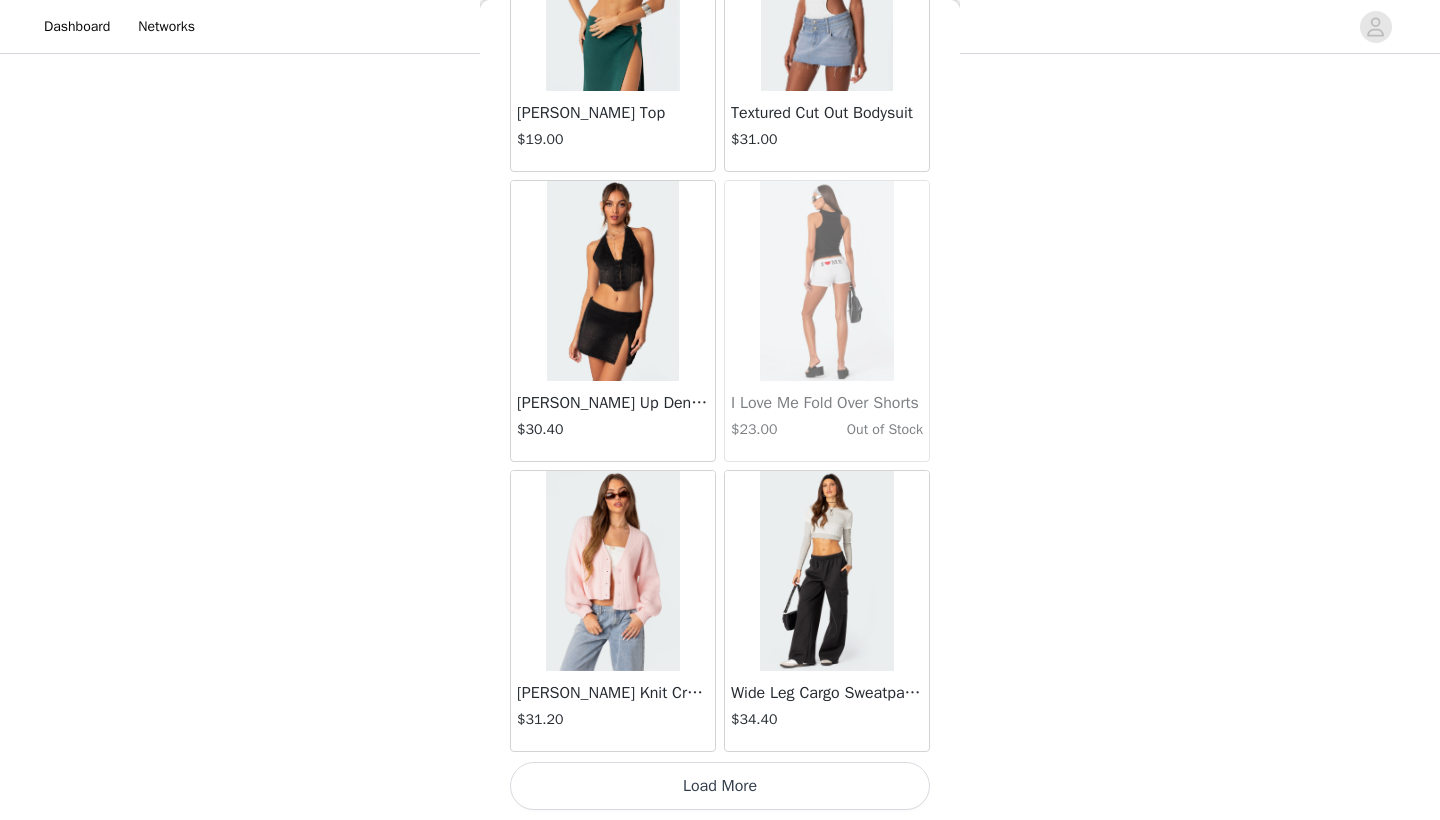 scroll, scrollTop: 83440, scrollLeft: 0, axis: vertical 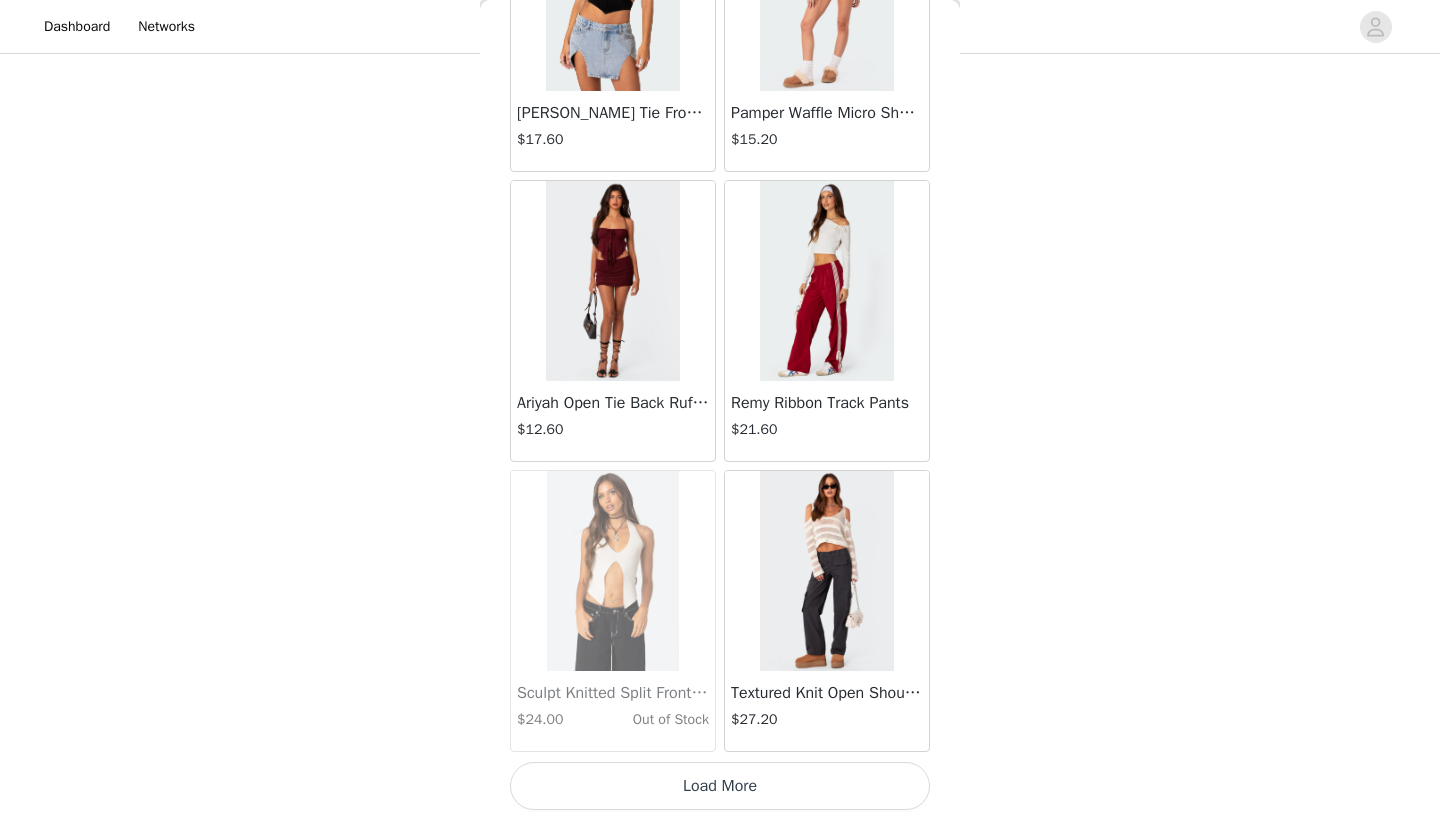 click on "Load More" at bounding box center (720, 786) 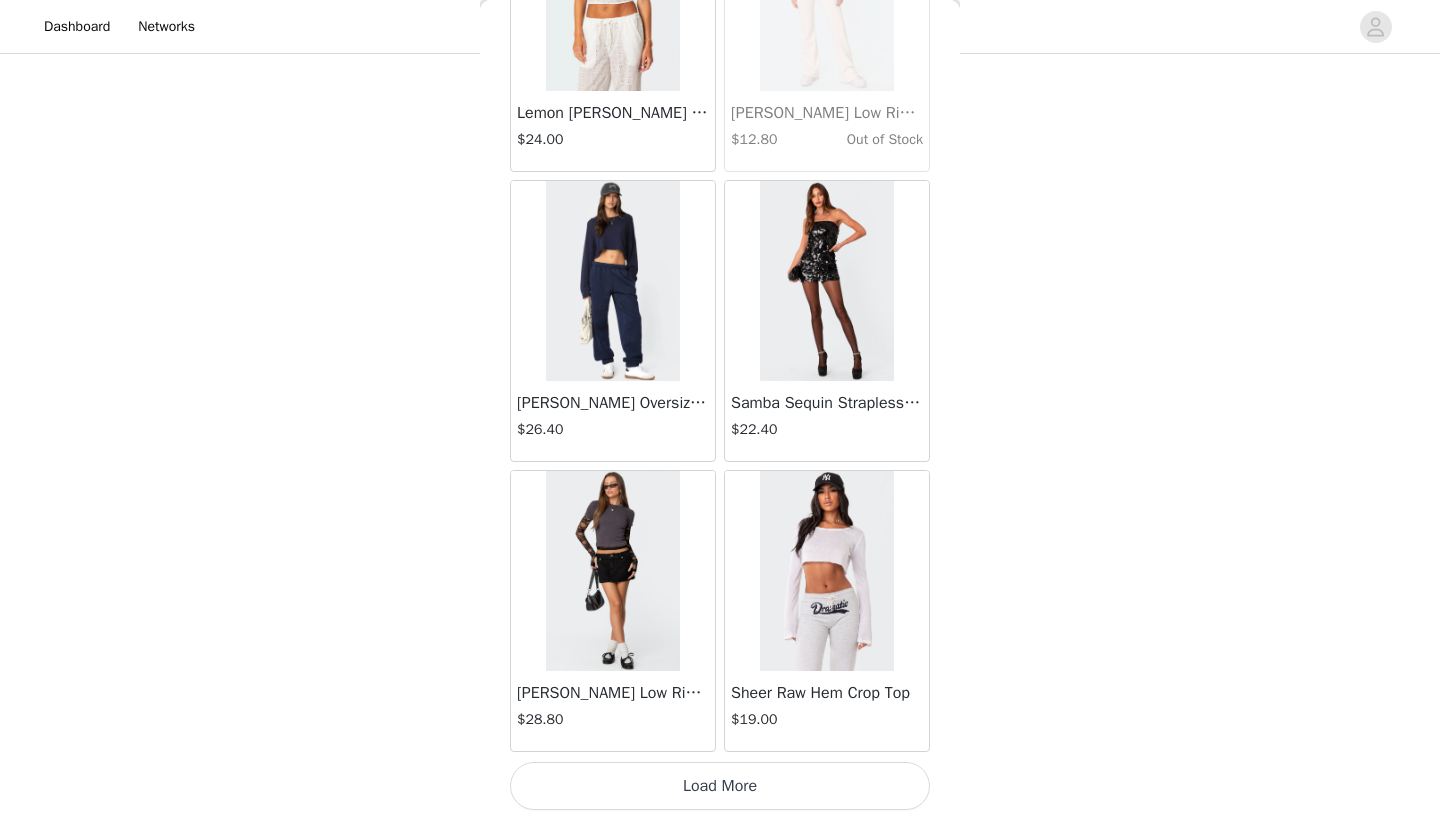 click on "Load More" at bounding box center (720, 786) 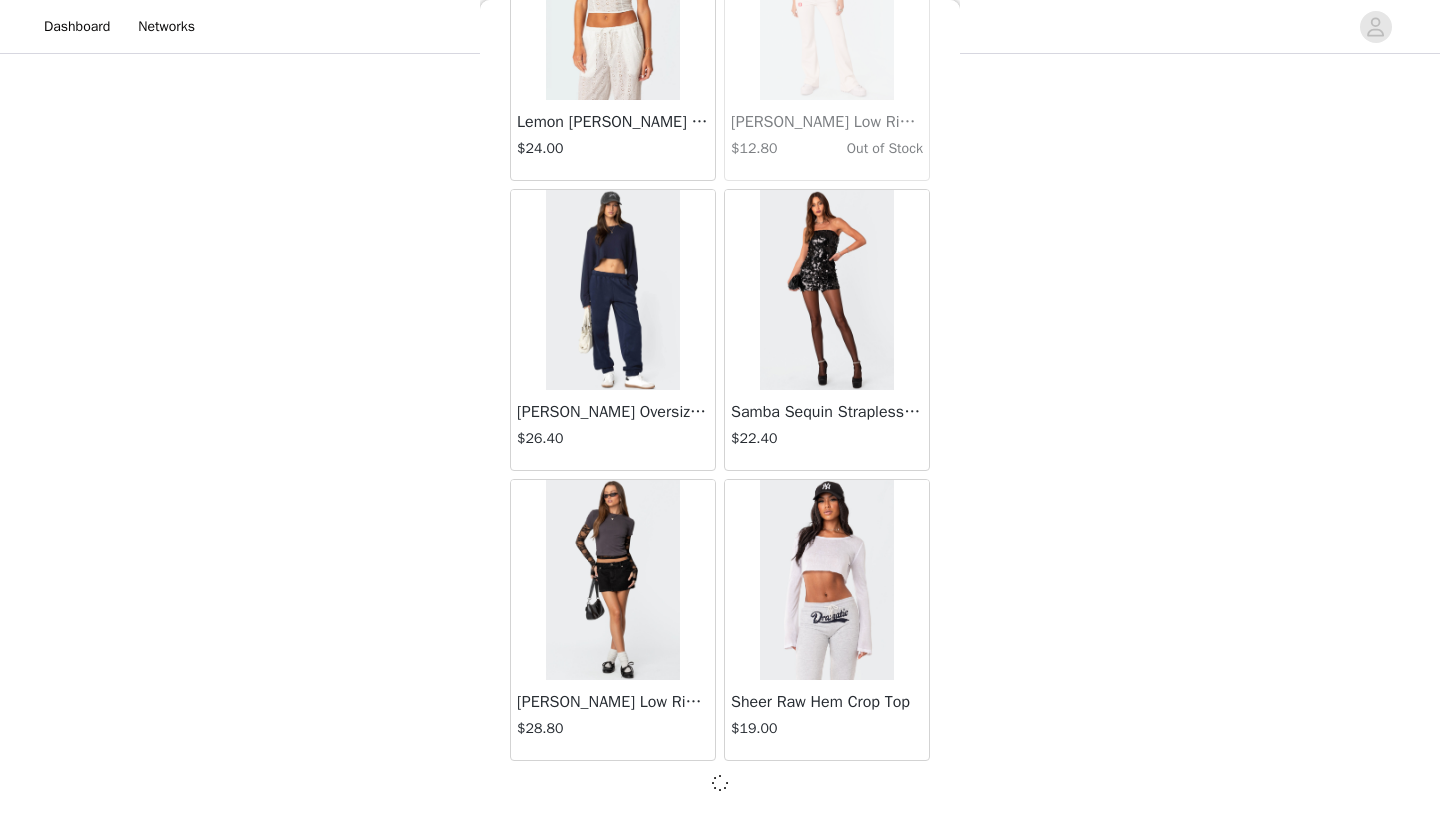 scroll, scrollTop: 89231, scrollLeft: 0, axis: vertical 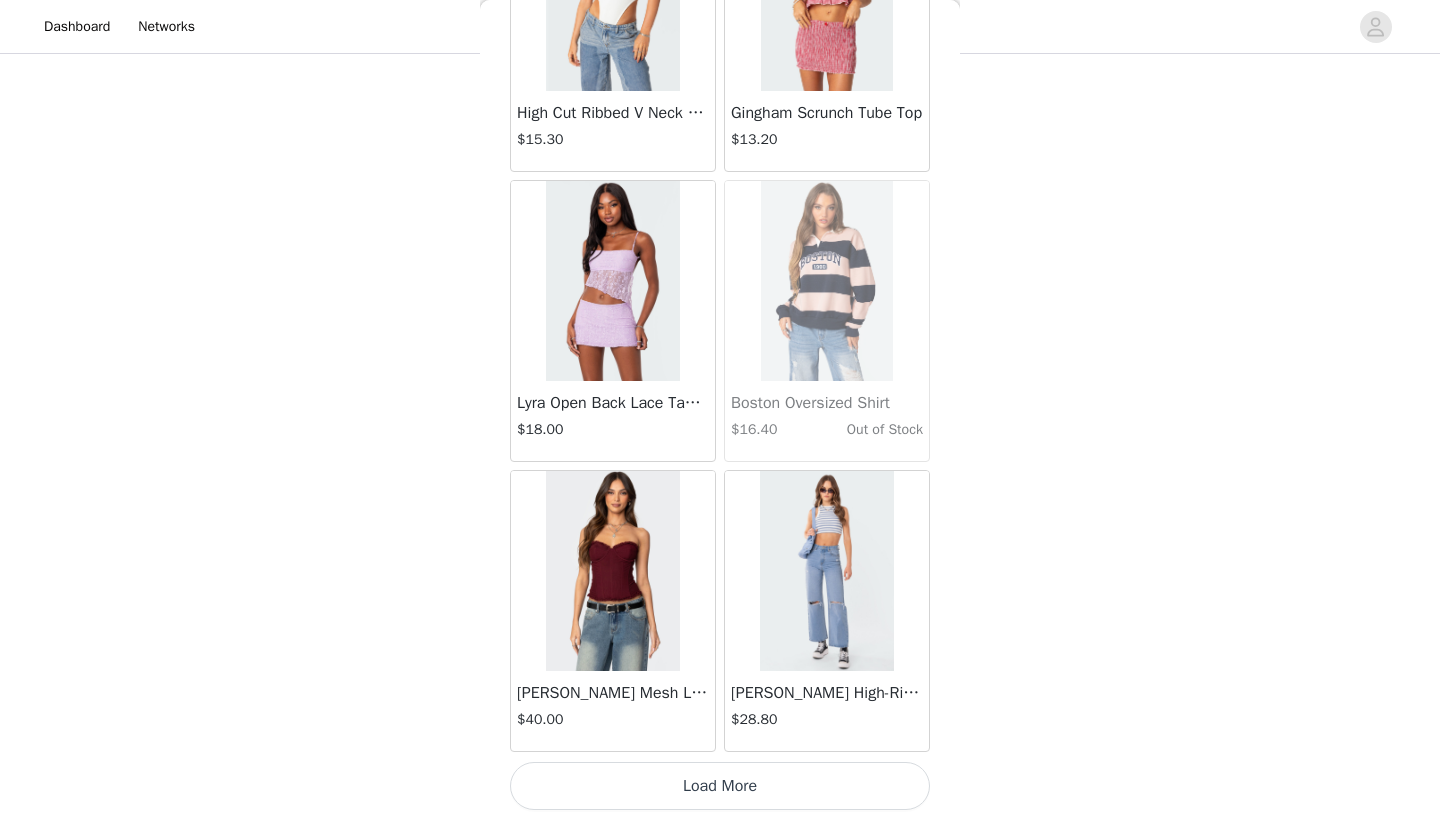 click on "Load More" at bounding box center (720, 786) 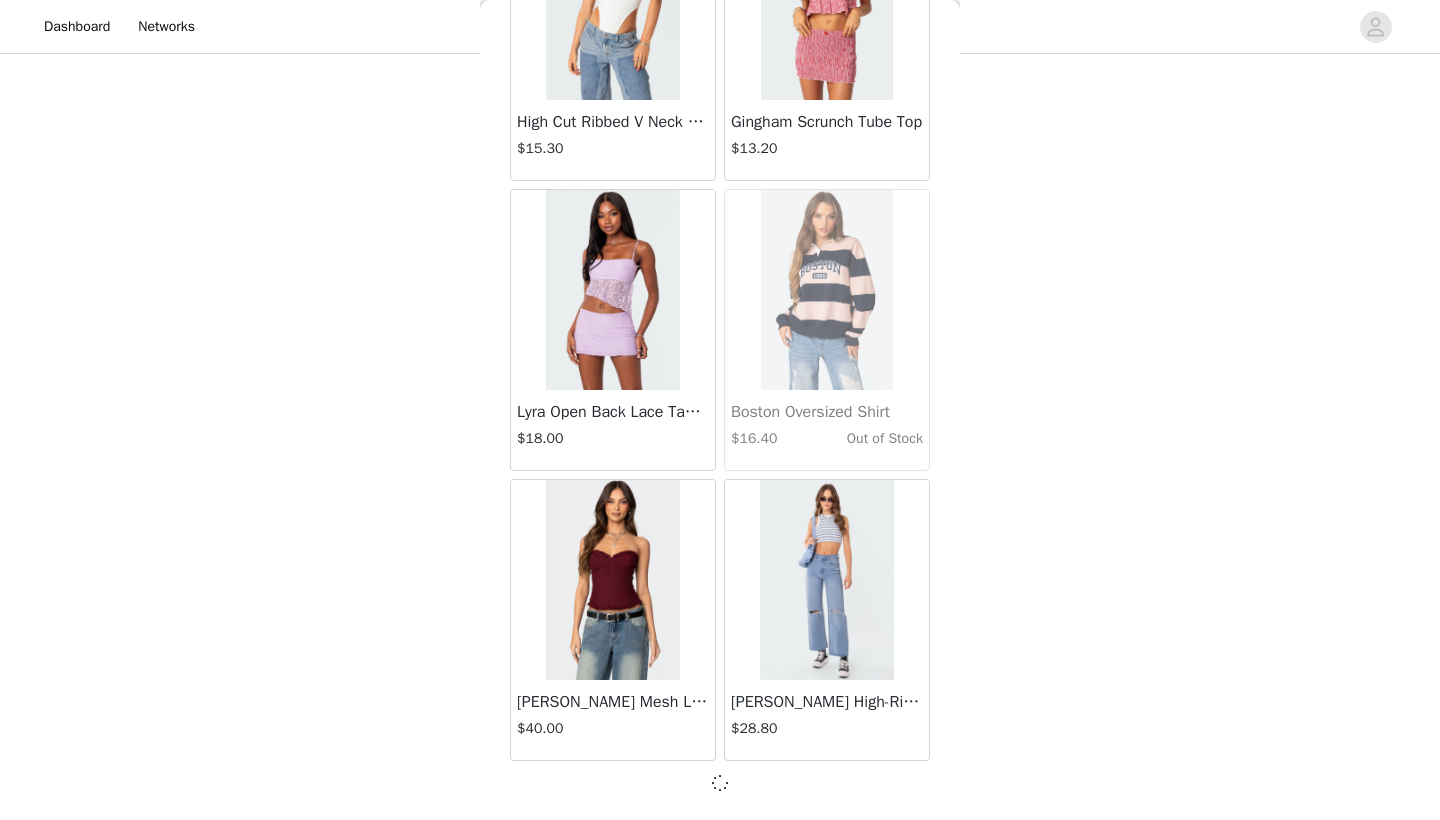 scroll, scrollTop: 92131, scrollLeft: 0, axis: vertical 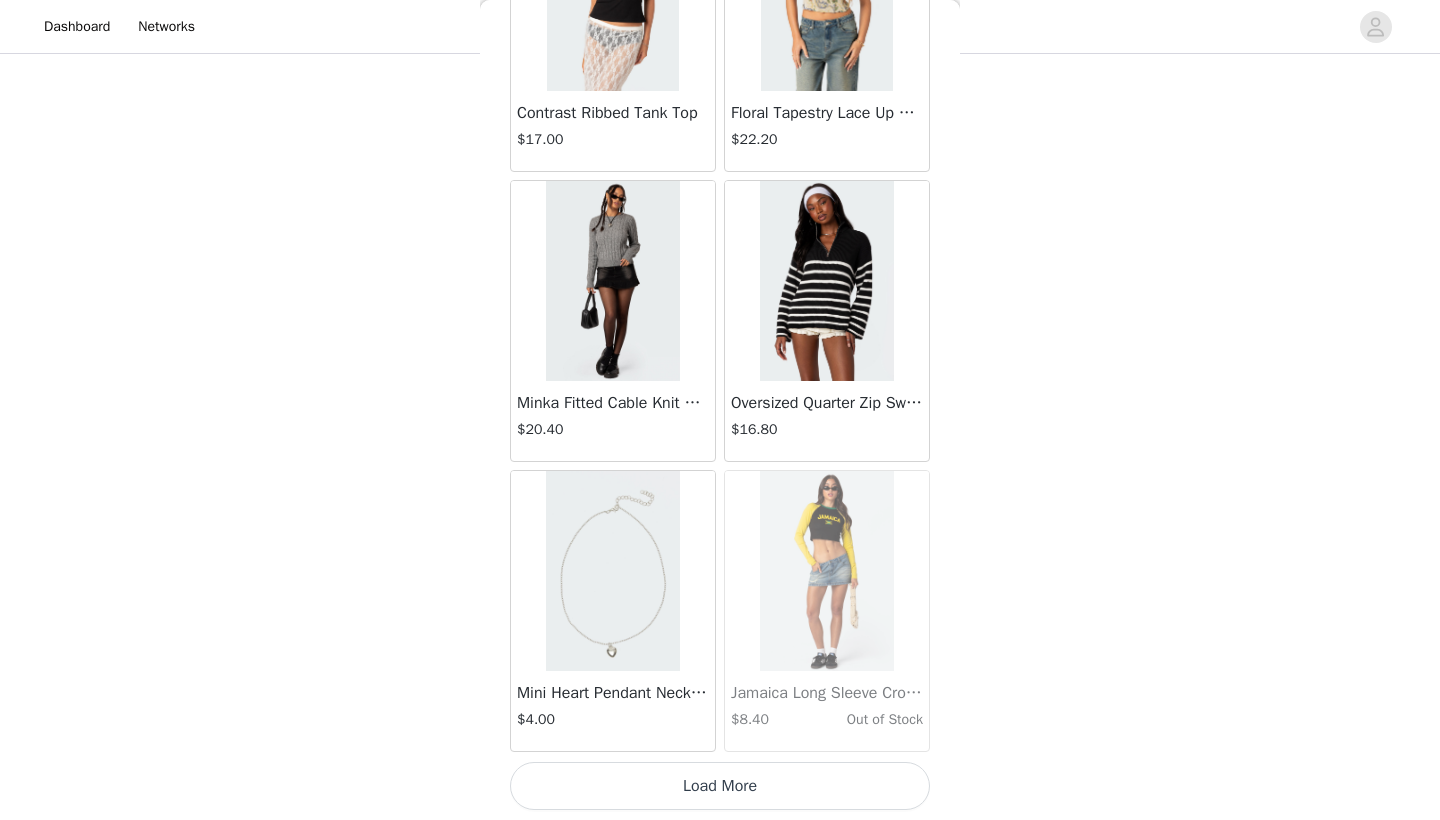 click on "Load More" at bounding box center [720, 786] 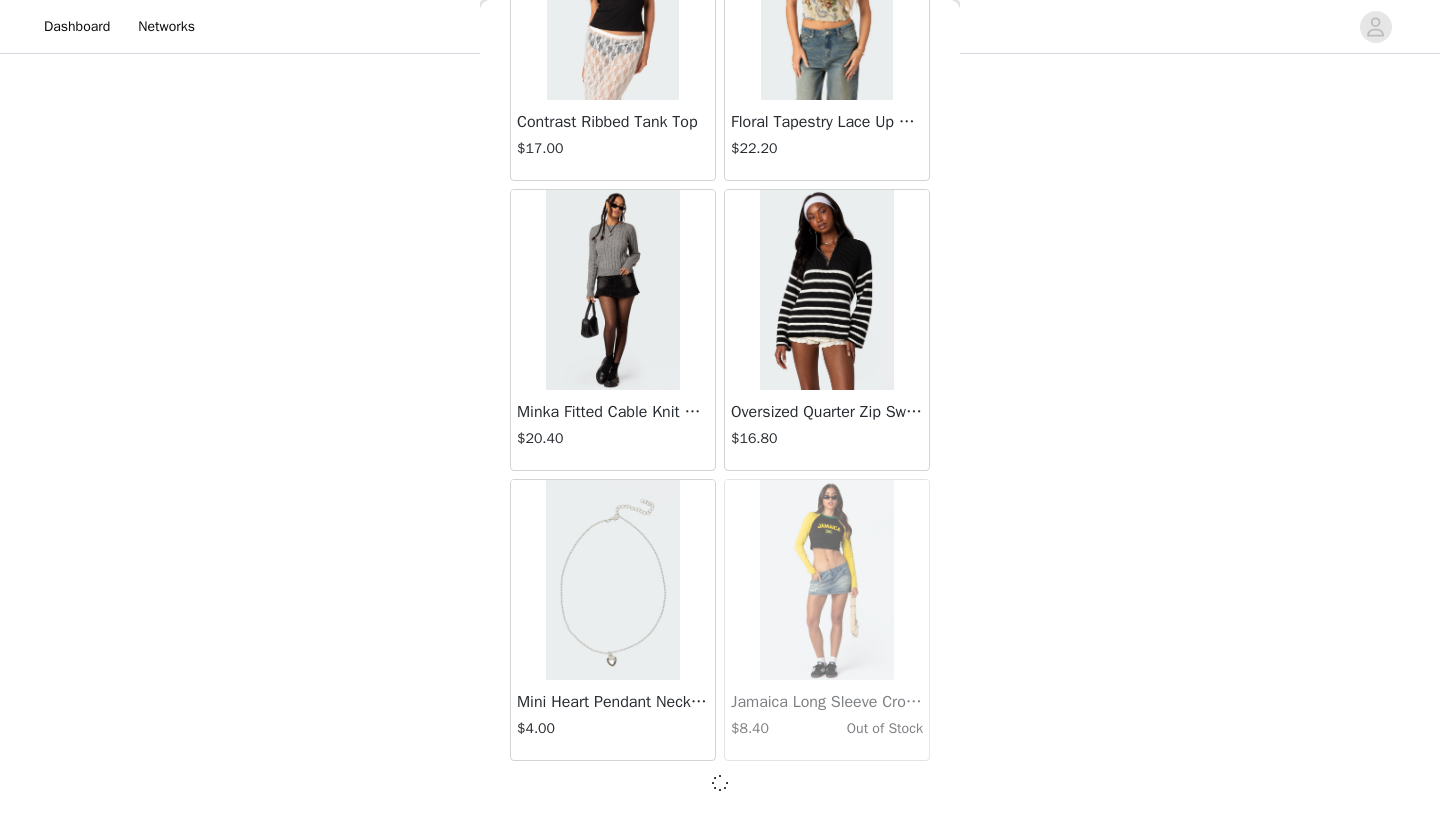 scroll, scrollTop: 95031, scrollLeft: 0, axis: vertical 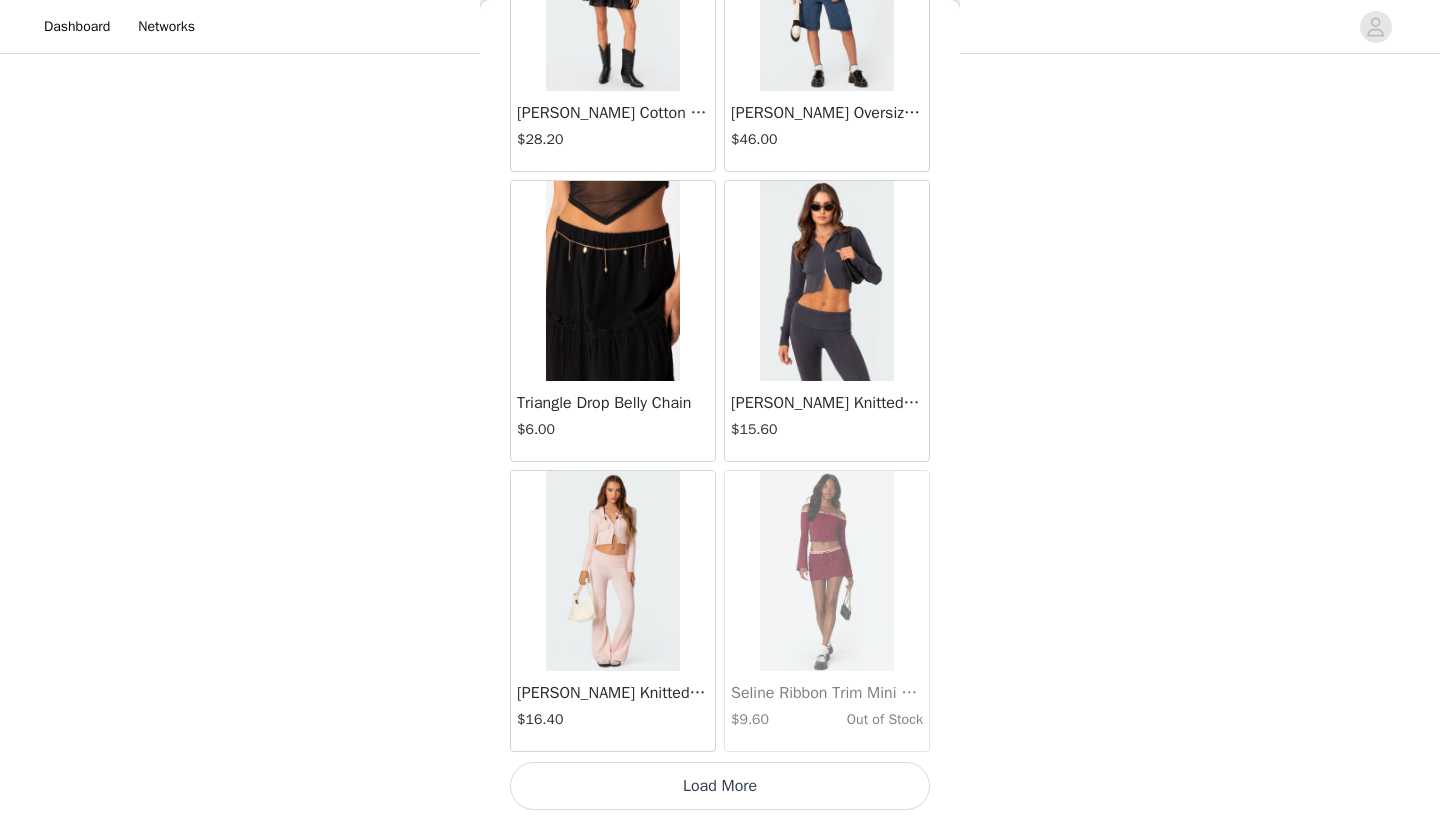 click on "Load More" at bounding box center (720, 786) 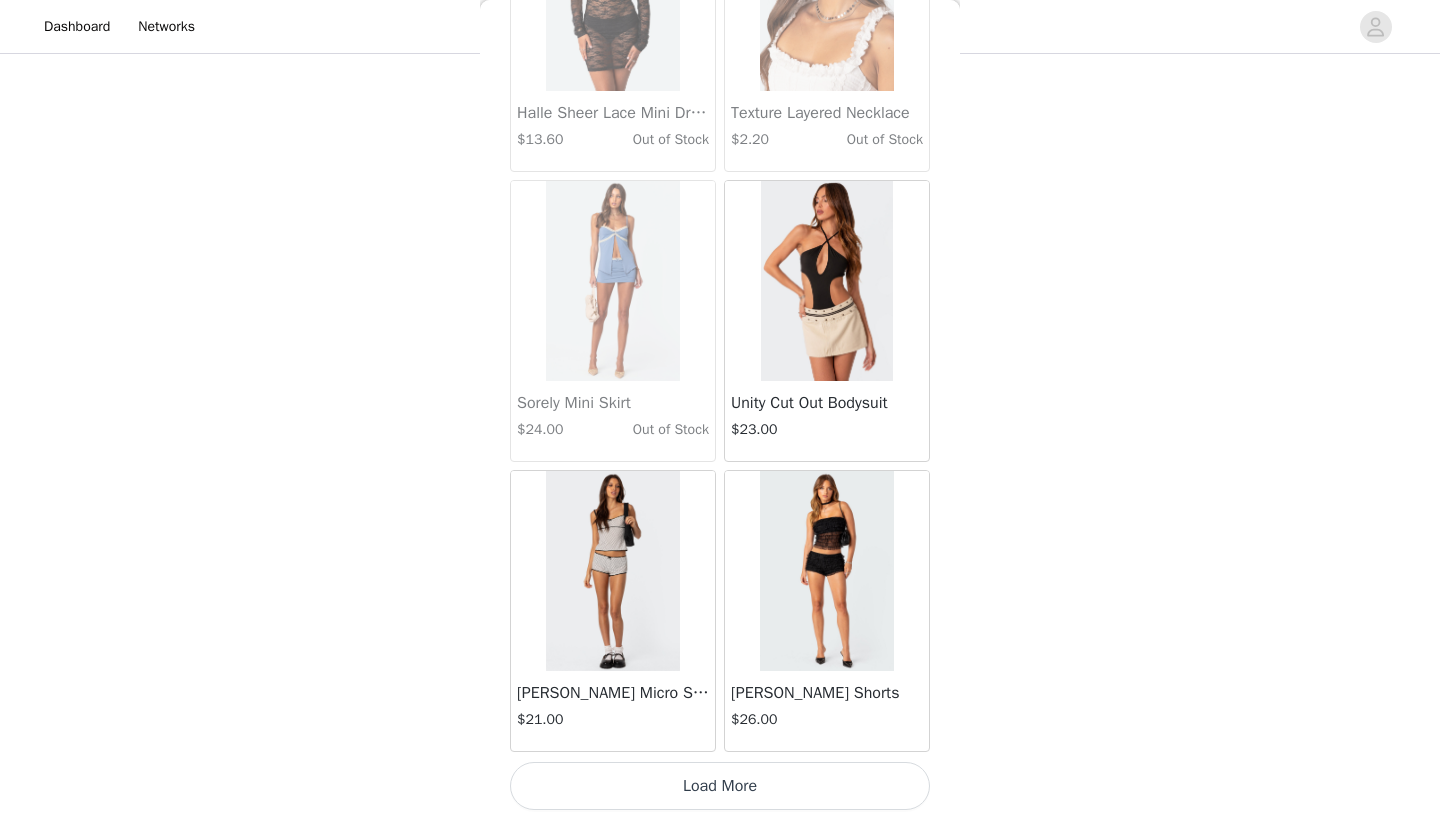 scroll, scrollTop: 100840, scrollLeft: 0, axis: vertical 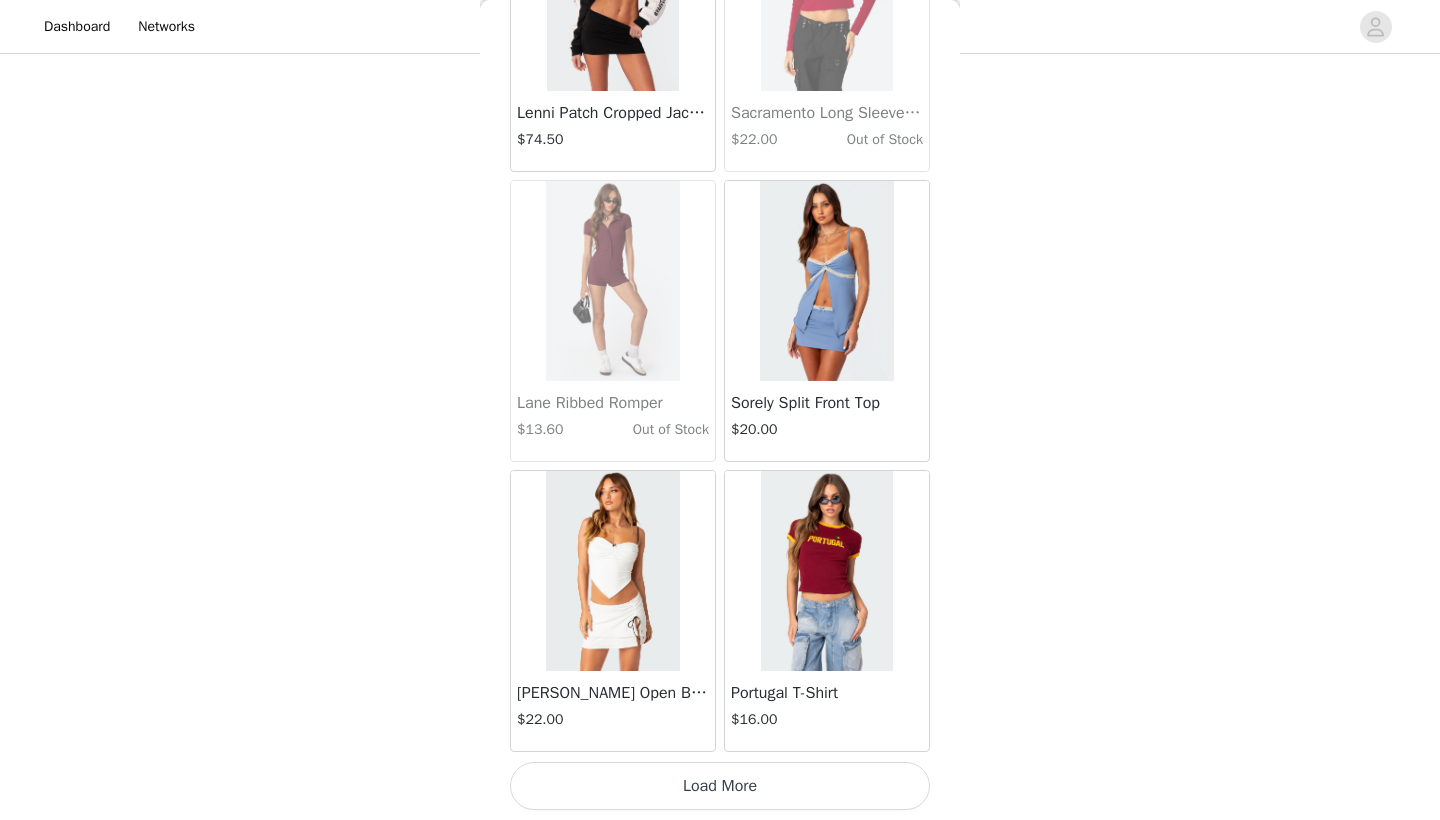 click on "Load More" at bounding box center (720, 786) 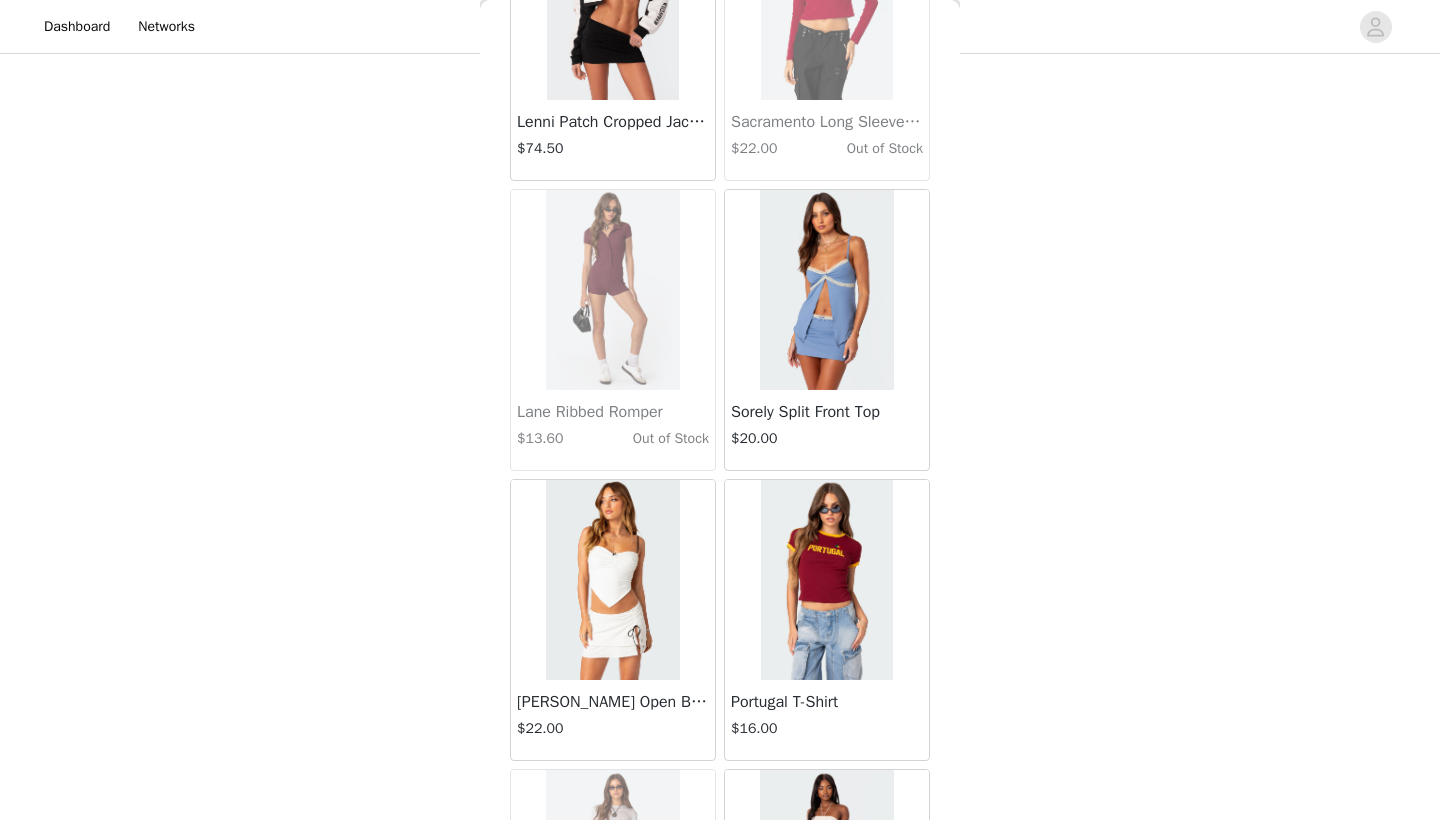 scroll, scrollTop: 103806, scrollLeft: 0, axis: vertical 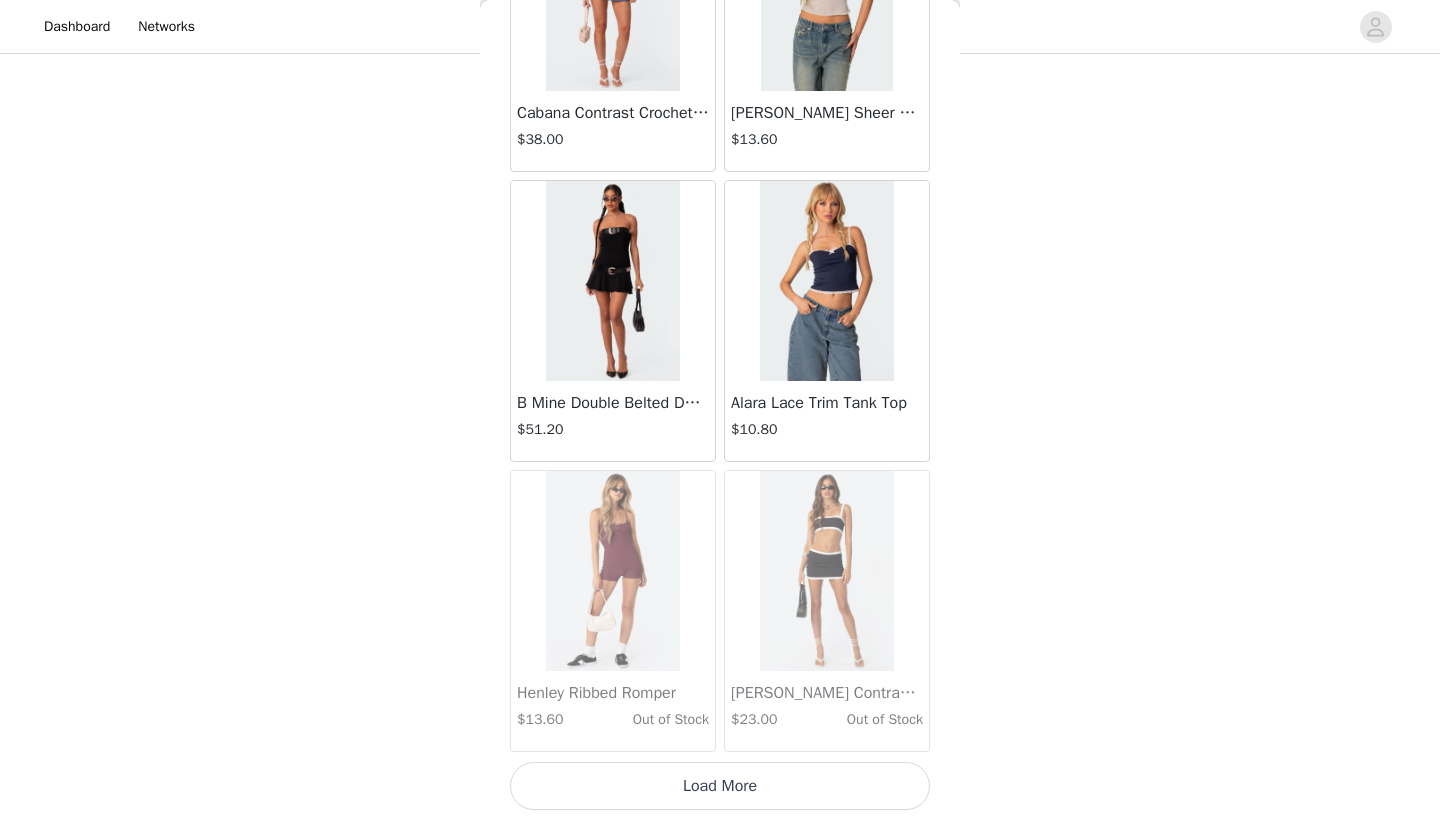 click on "Load More" at bounding box center (720, 786) 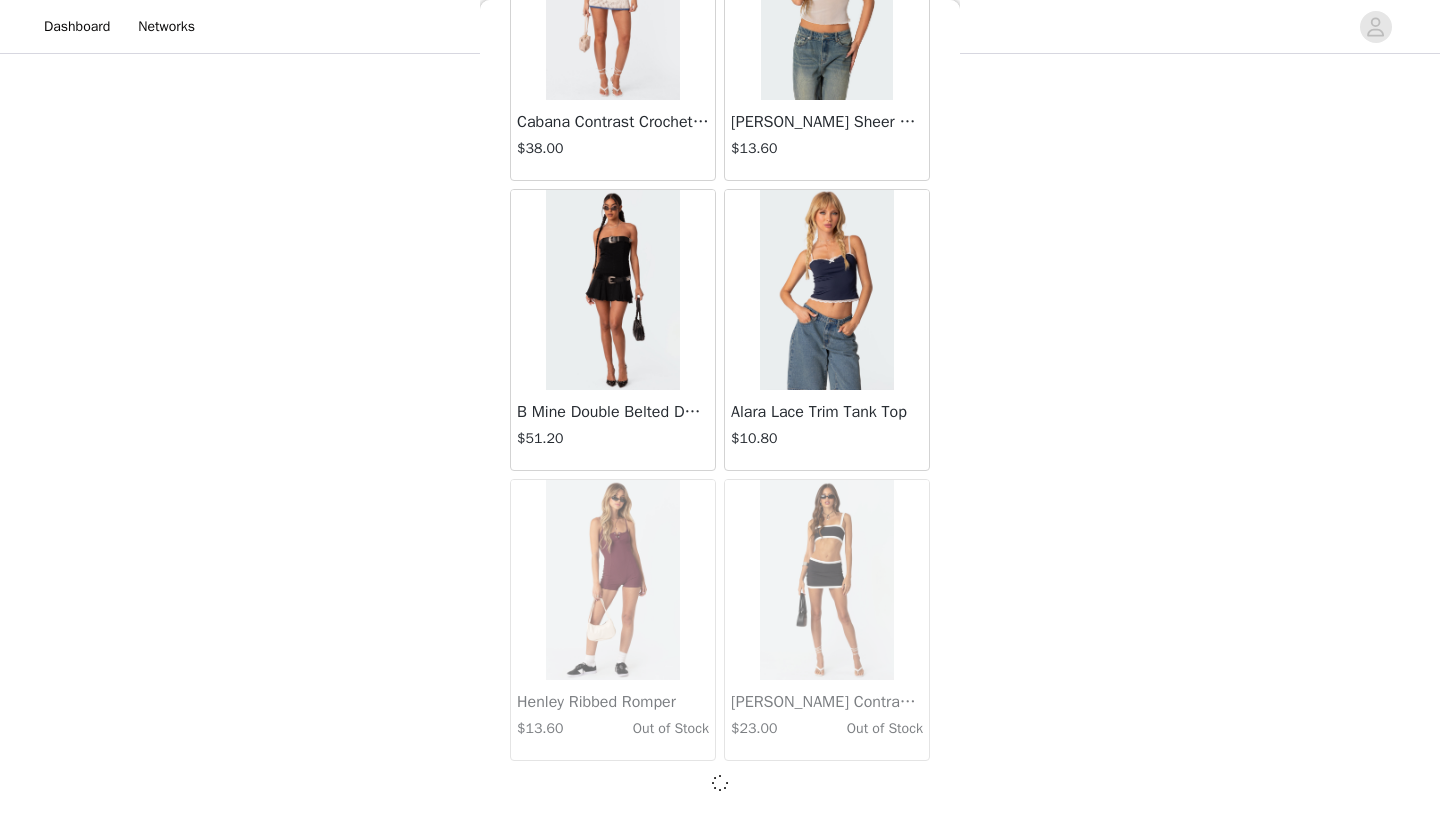 scroll, scrollTop: 106631, scrollLeft: 0, axis: vertical 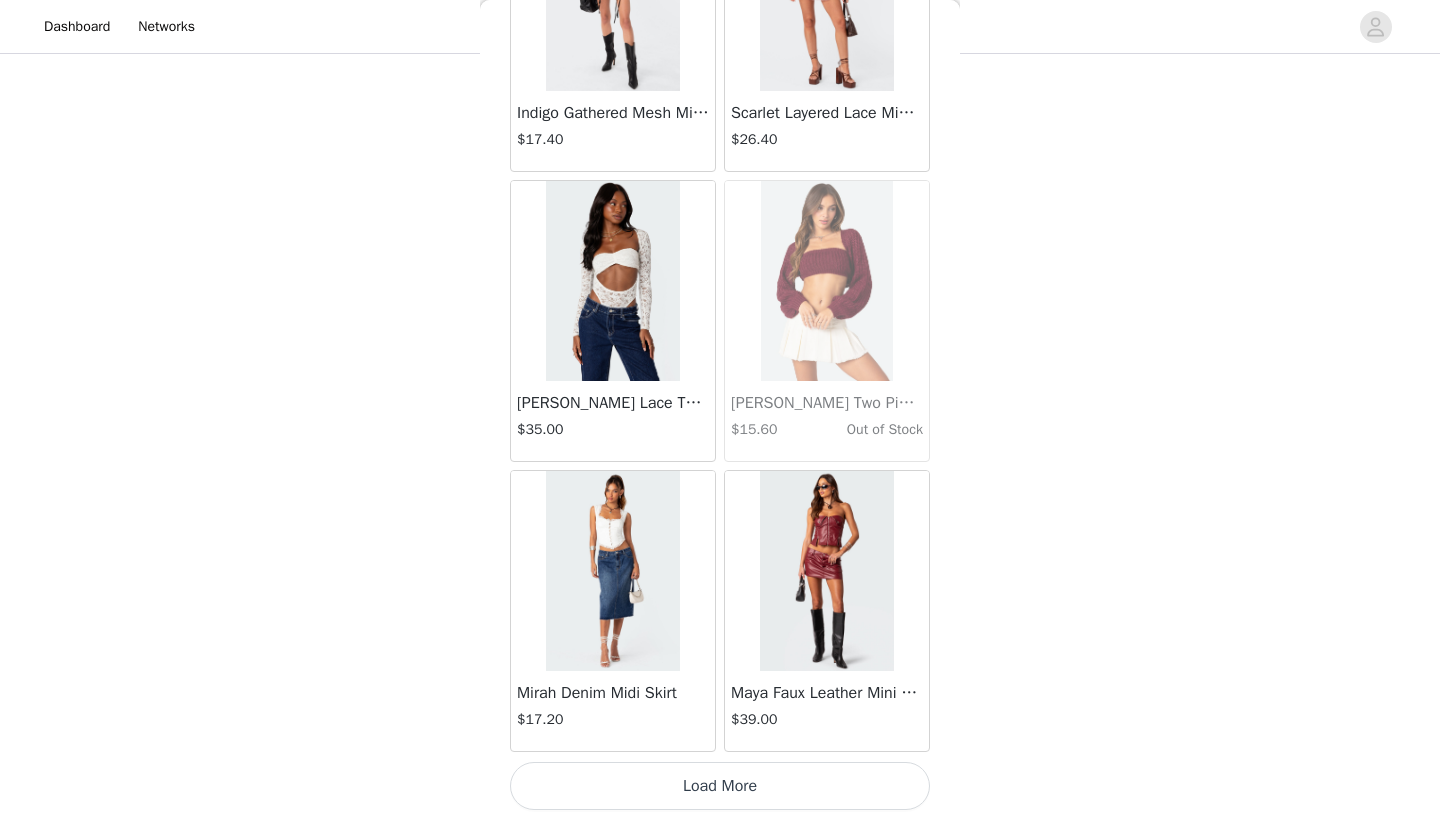 click on "Load More" at bounding box center [720, 786] 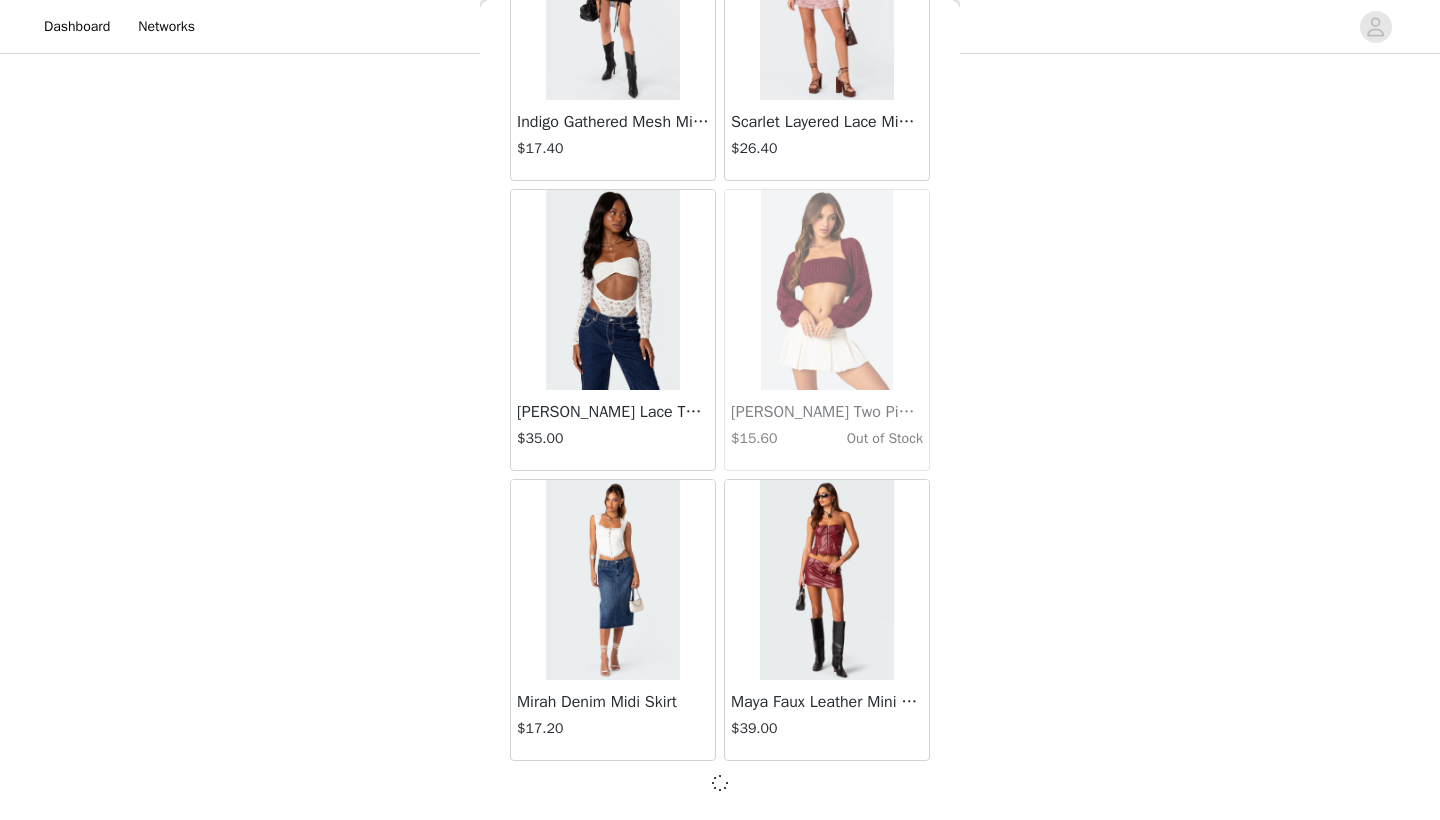 scroll, scrollTop: 109531, scrollLeft: 0, axis: vertical 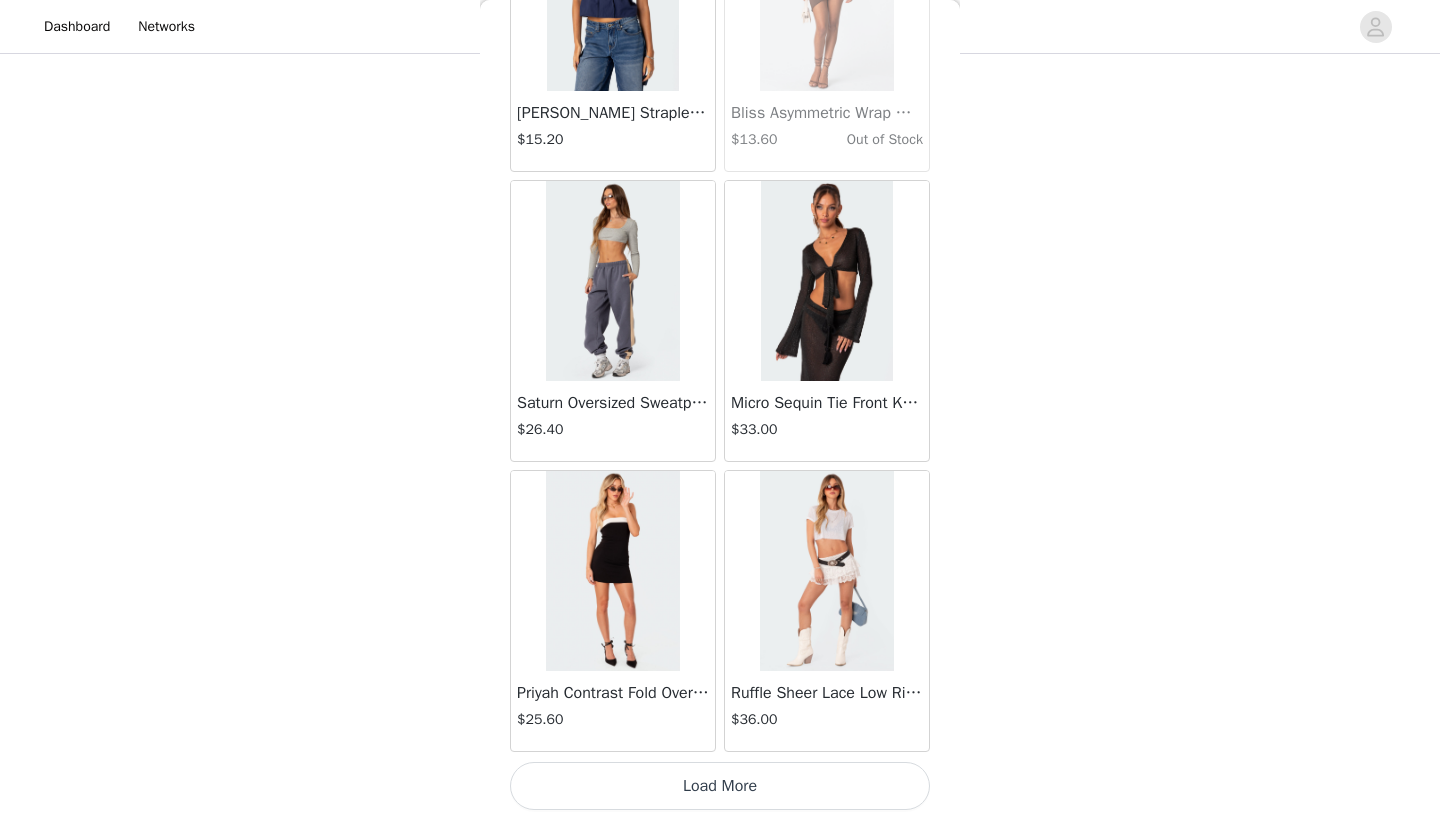 click on "Load More" at bounding box center (720, 786) 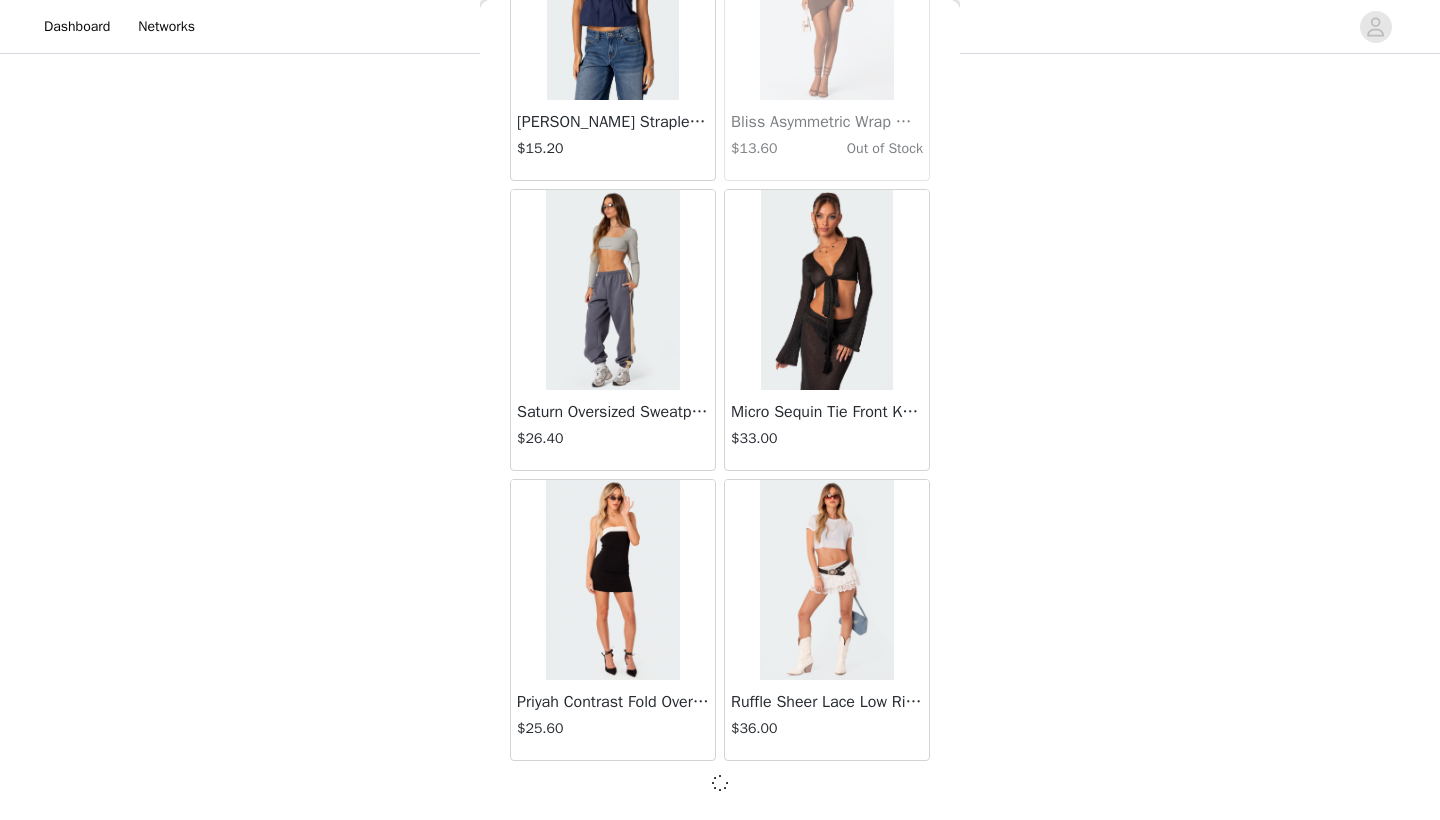 scroll, scrollTop: 112431, scrollLeft: 0, axis: vertical 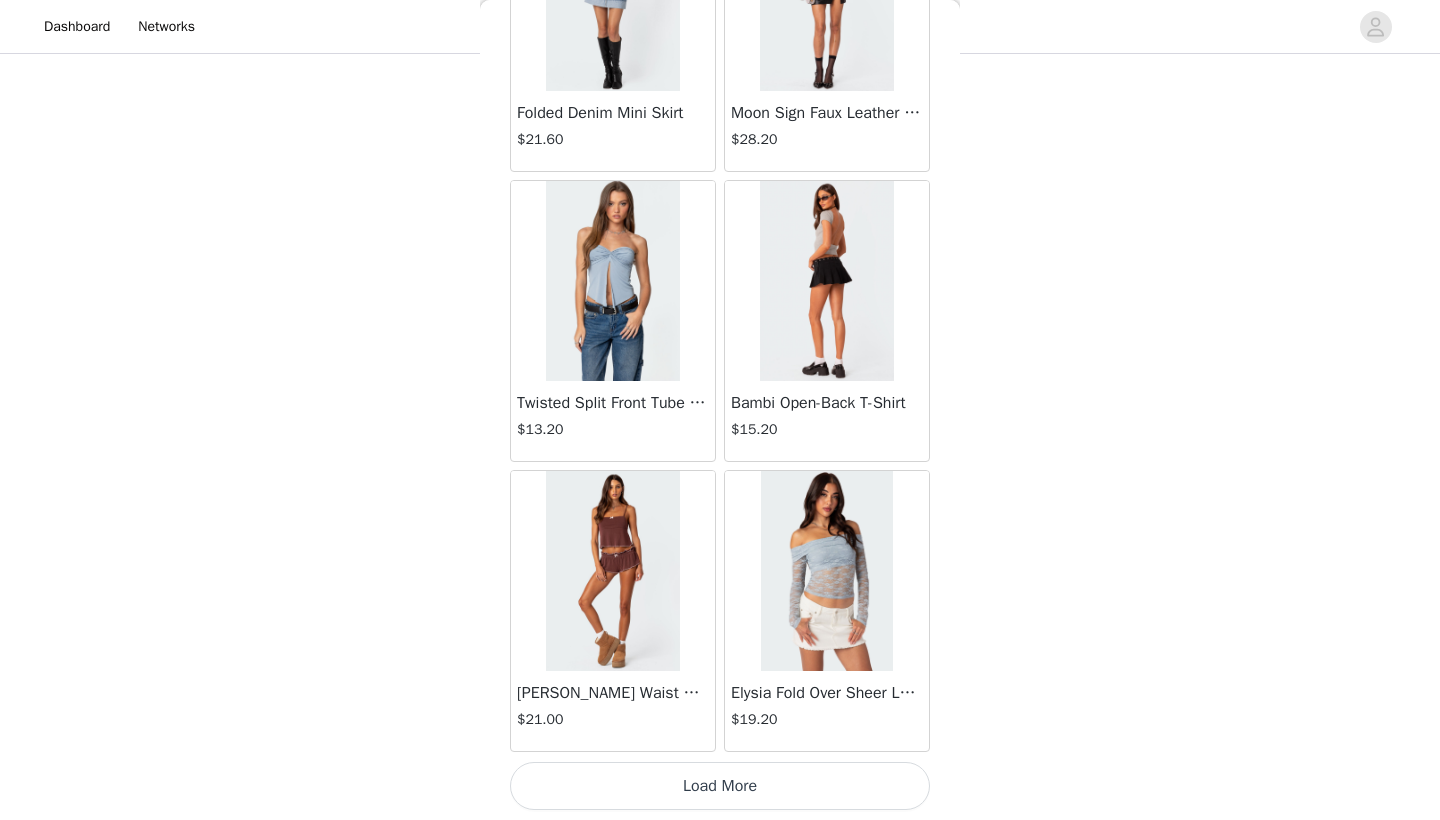 click on "Load More" at bounding box center (720, 786) 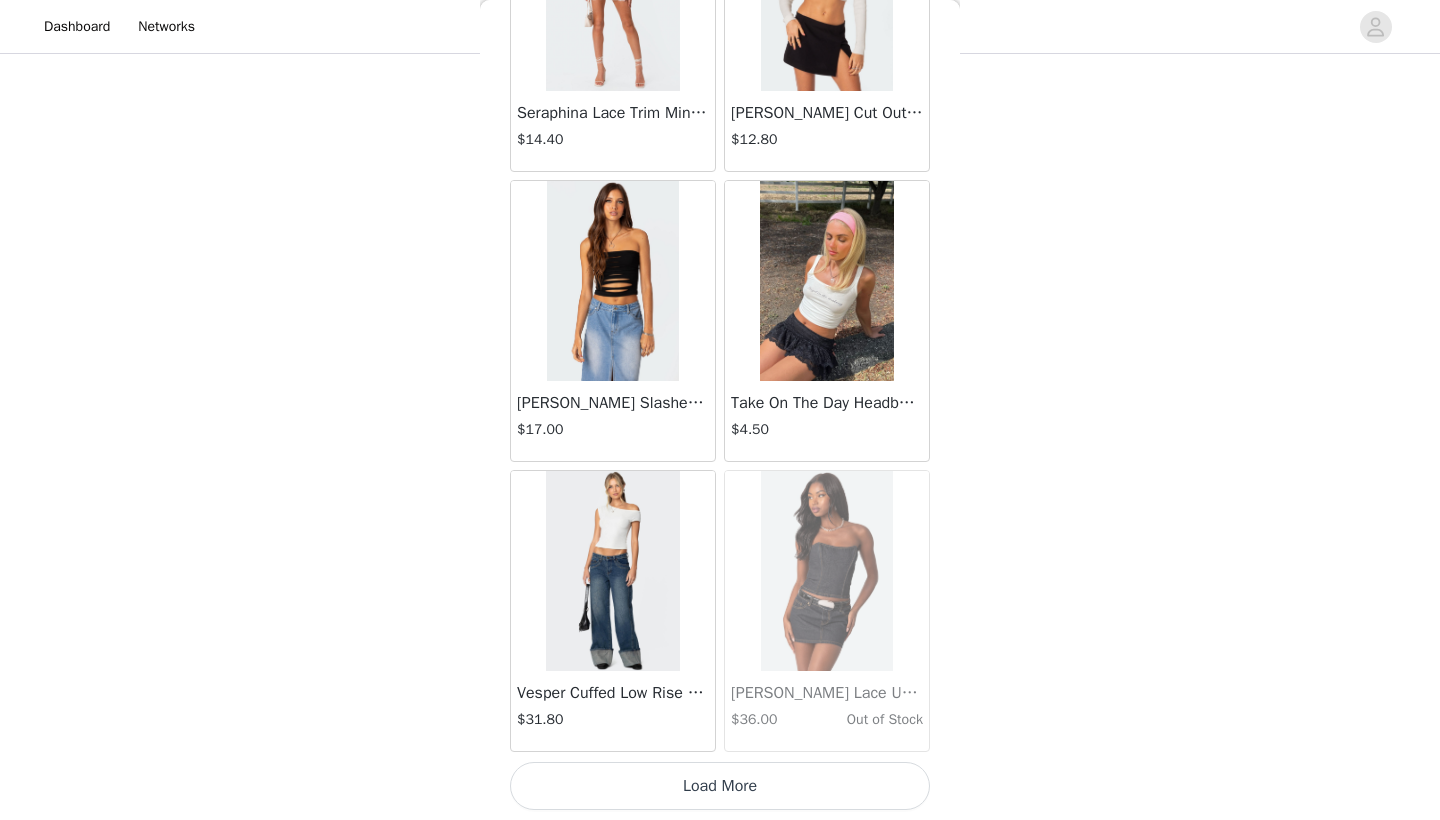 scroll, scrollTop: 118240, scrollLeft: 0, axis: vertical 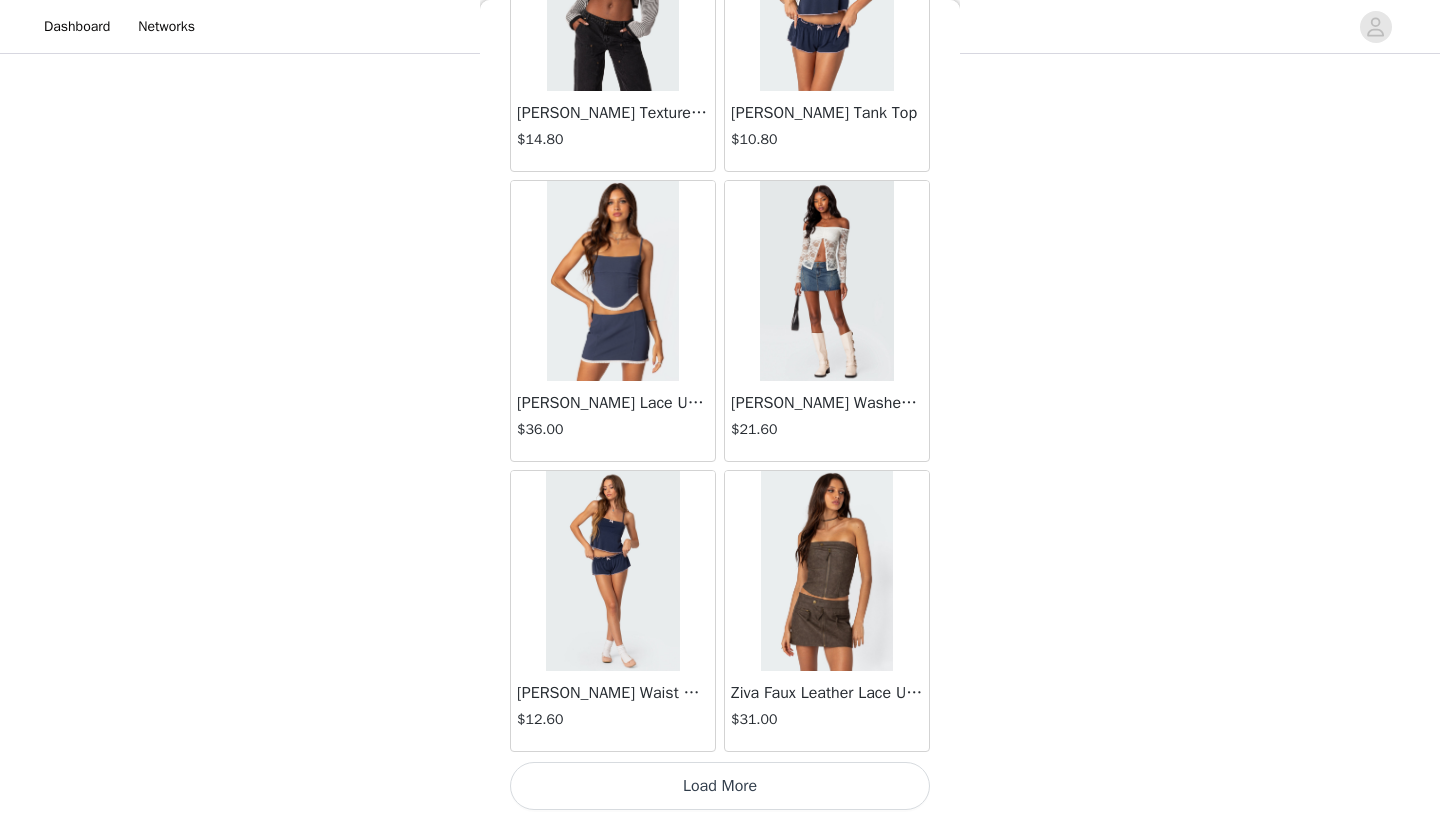 click on "Load More" at bounding box center (720, 786) 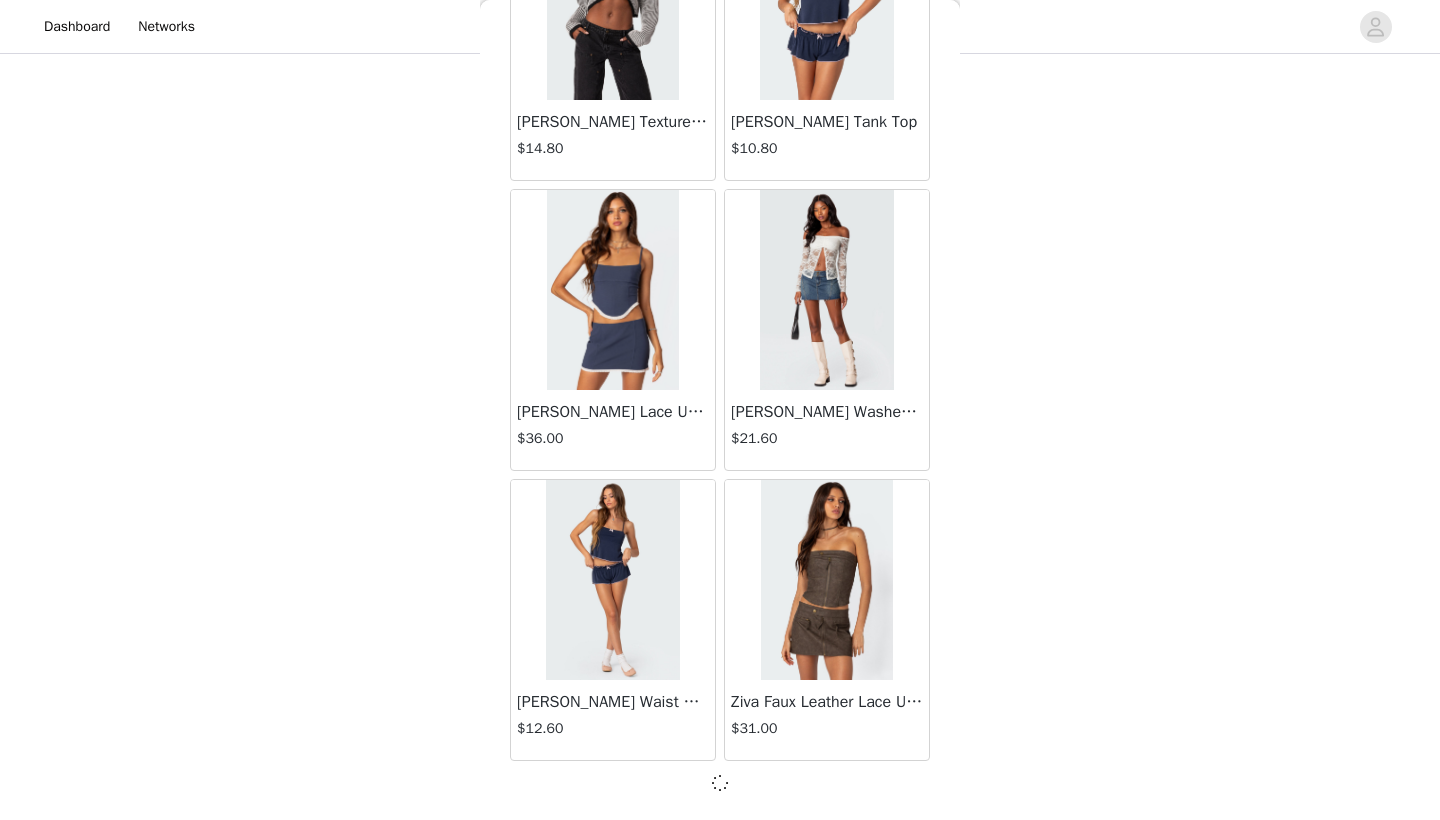 scroll, scrollTop: 121131, scrollLeft: 0, axis: vertical 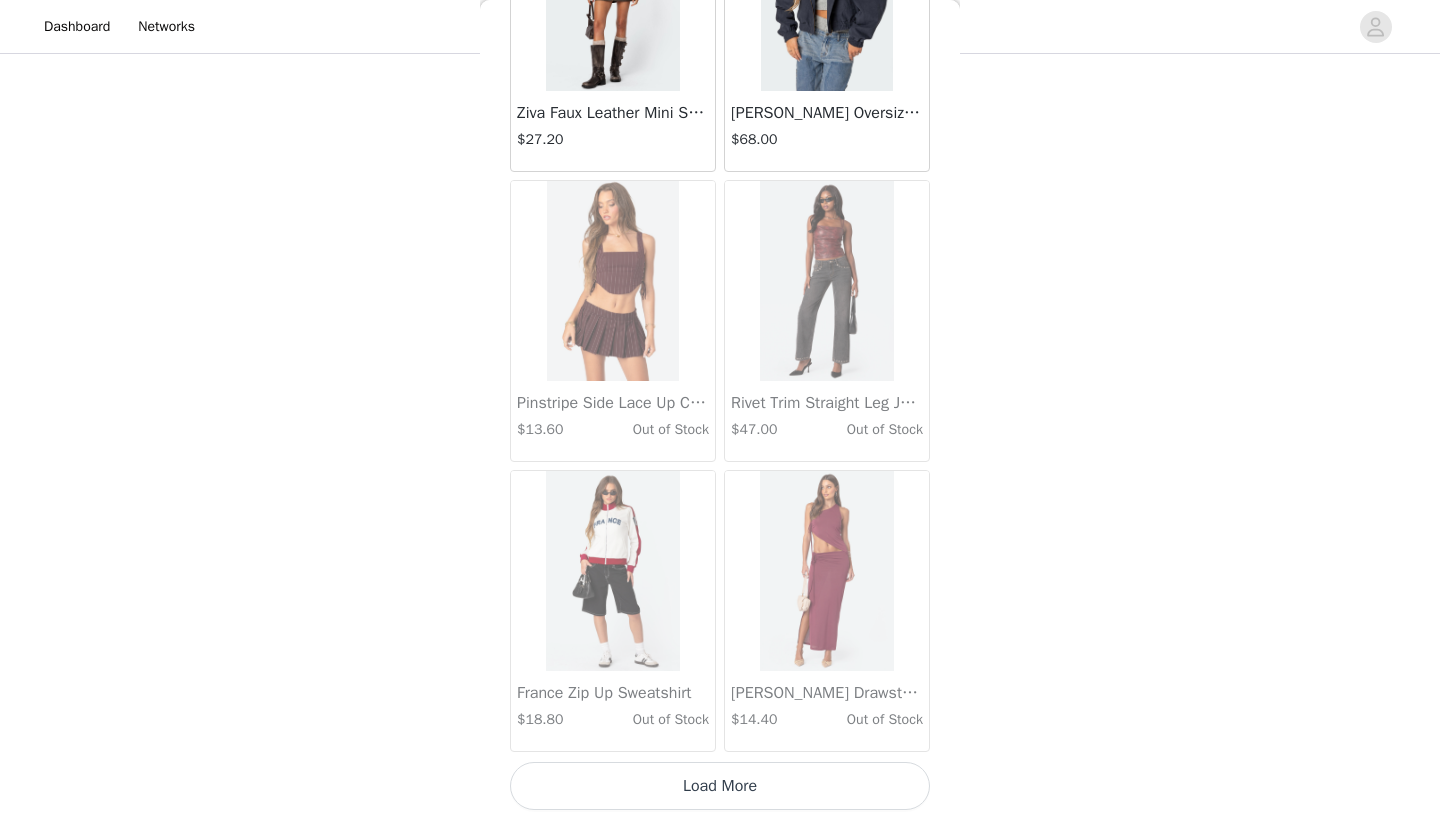 click on "Load More" at bounding box center (720, 786) 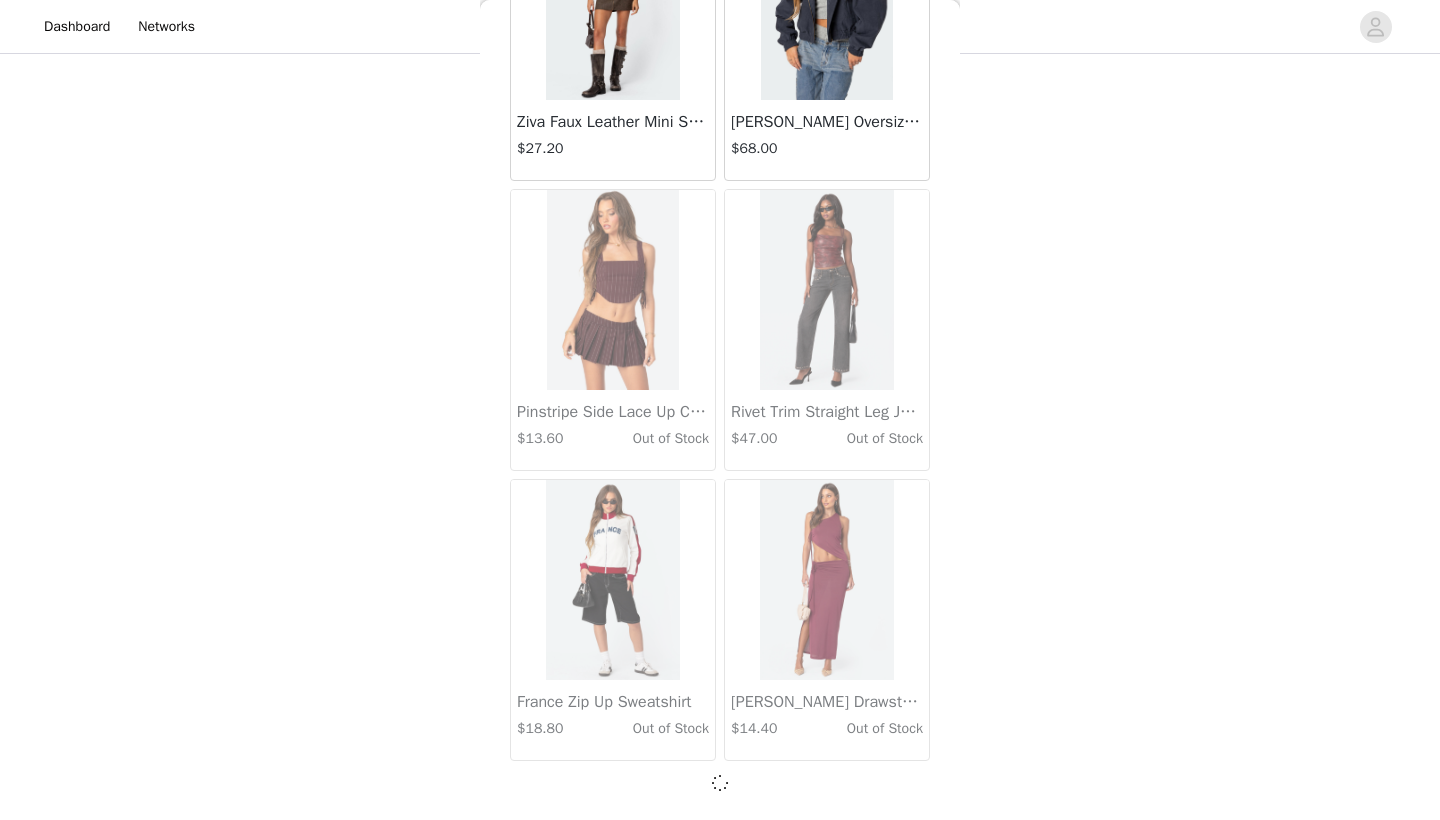 scroll, scrollTop: 124031, scrollLeft: 0, axis: vertical 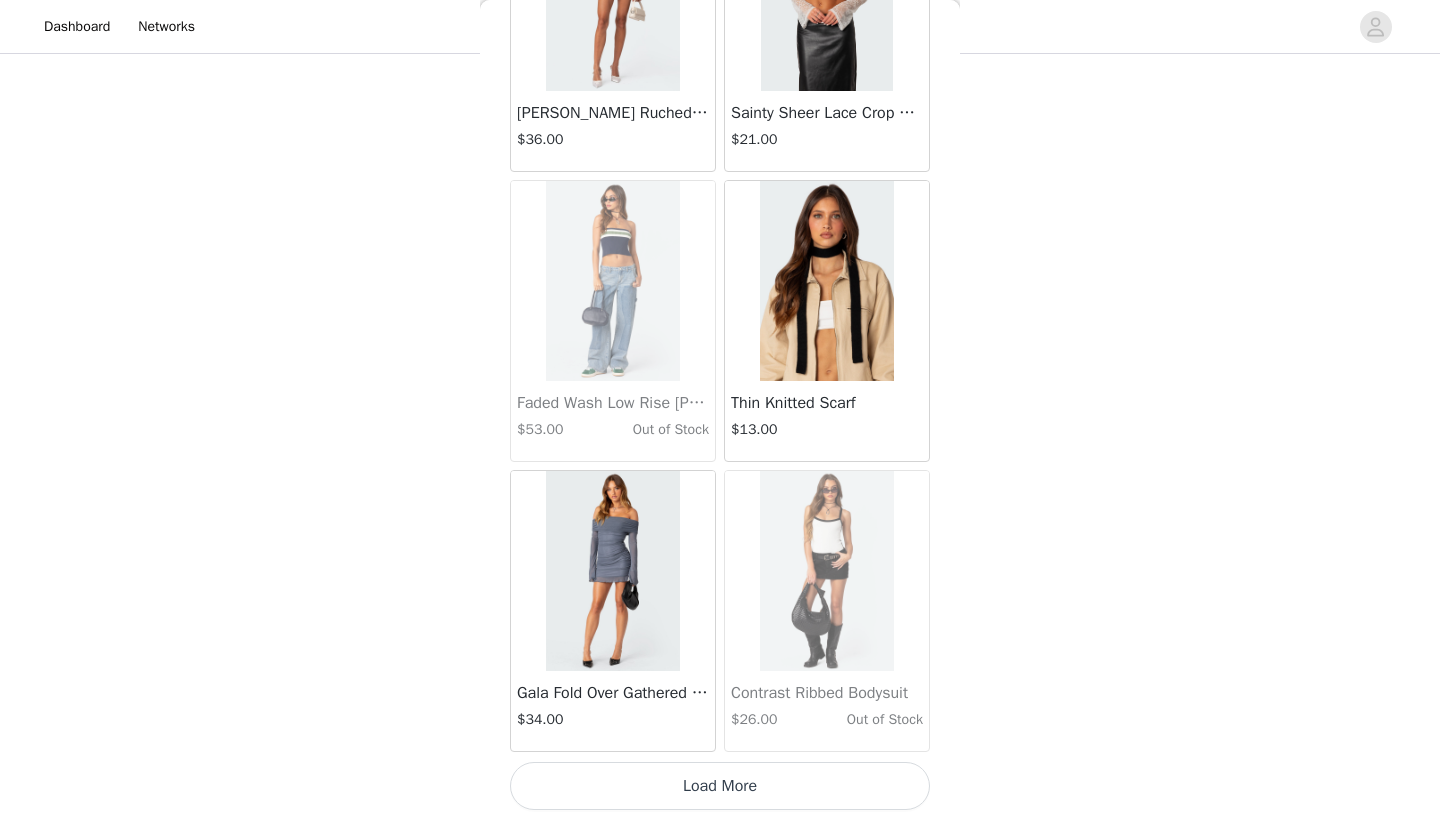 click on "Load More" at bounding box center [720, 786] 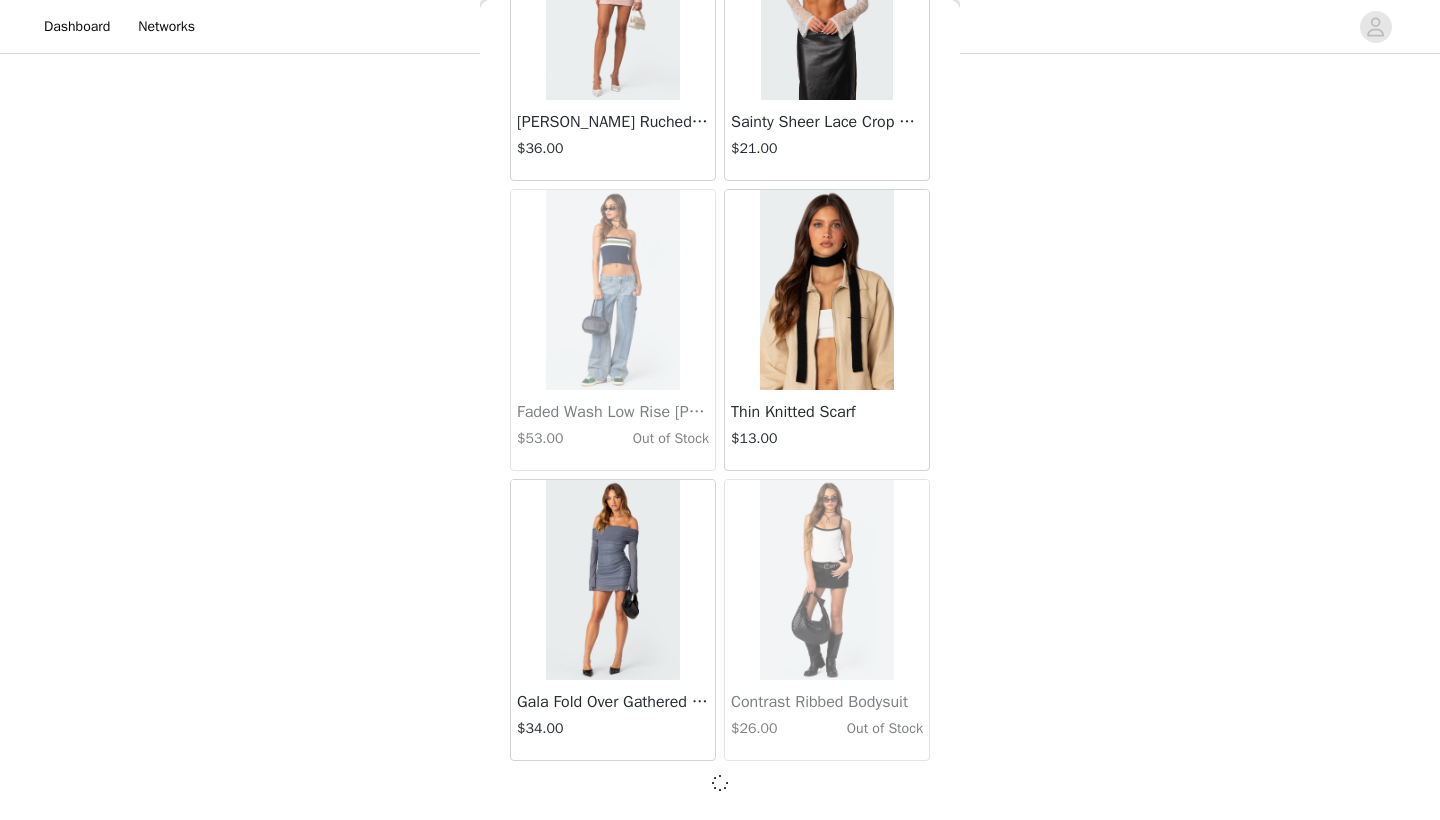 scroll, scrollTop: 126931, scrollLeft: 0, axis: vertical 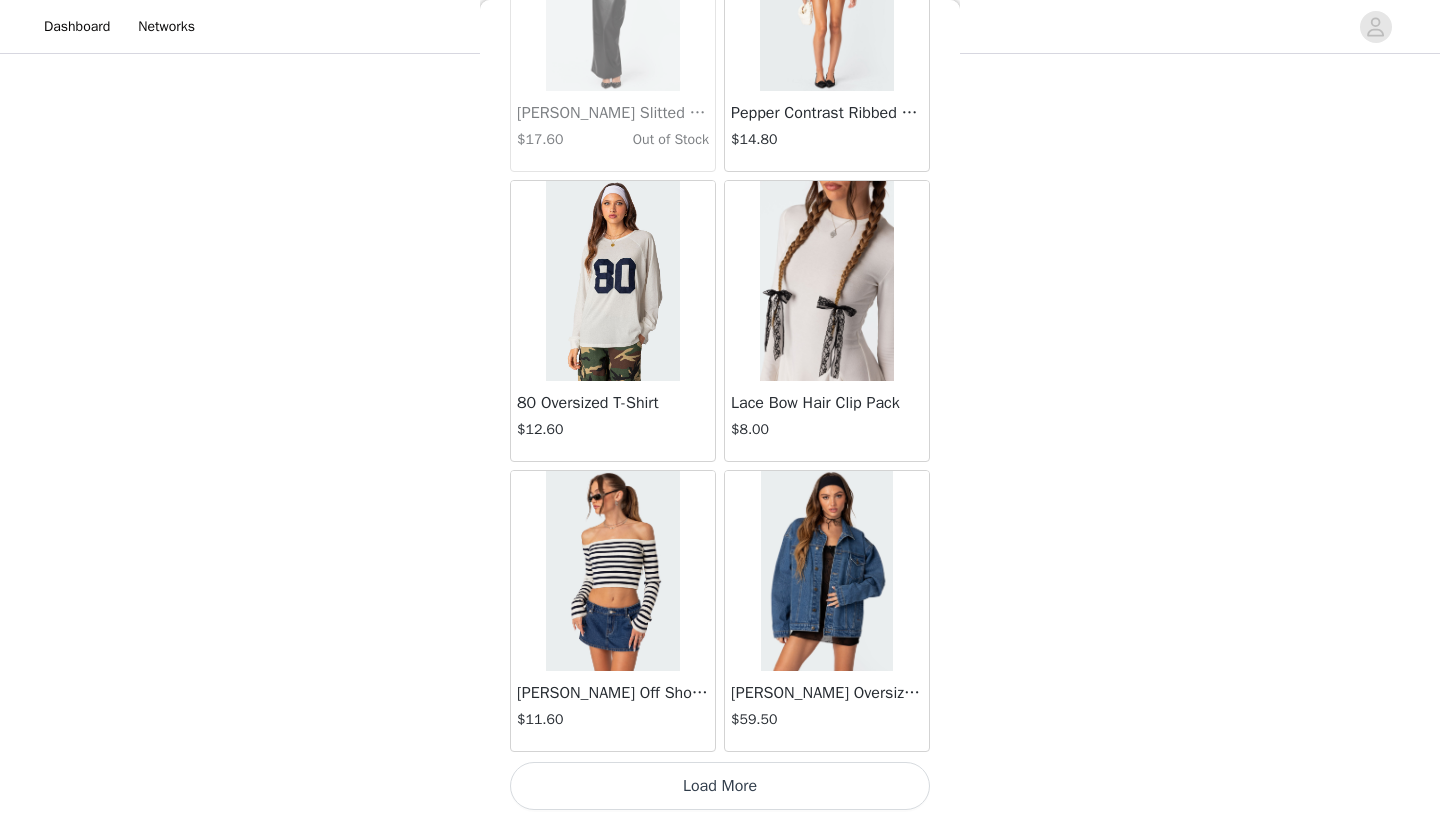 click on "Load More" at bounding box center [720, 786] 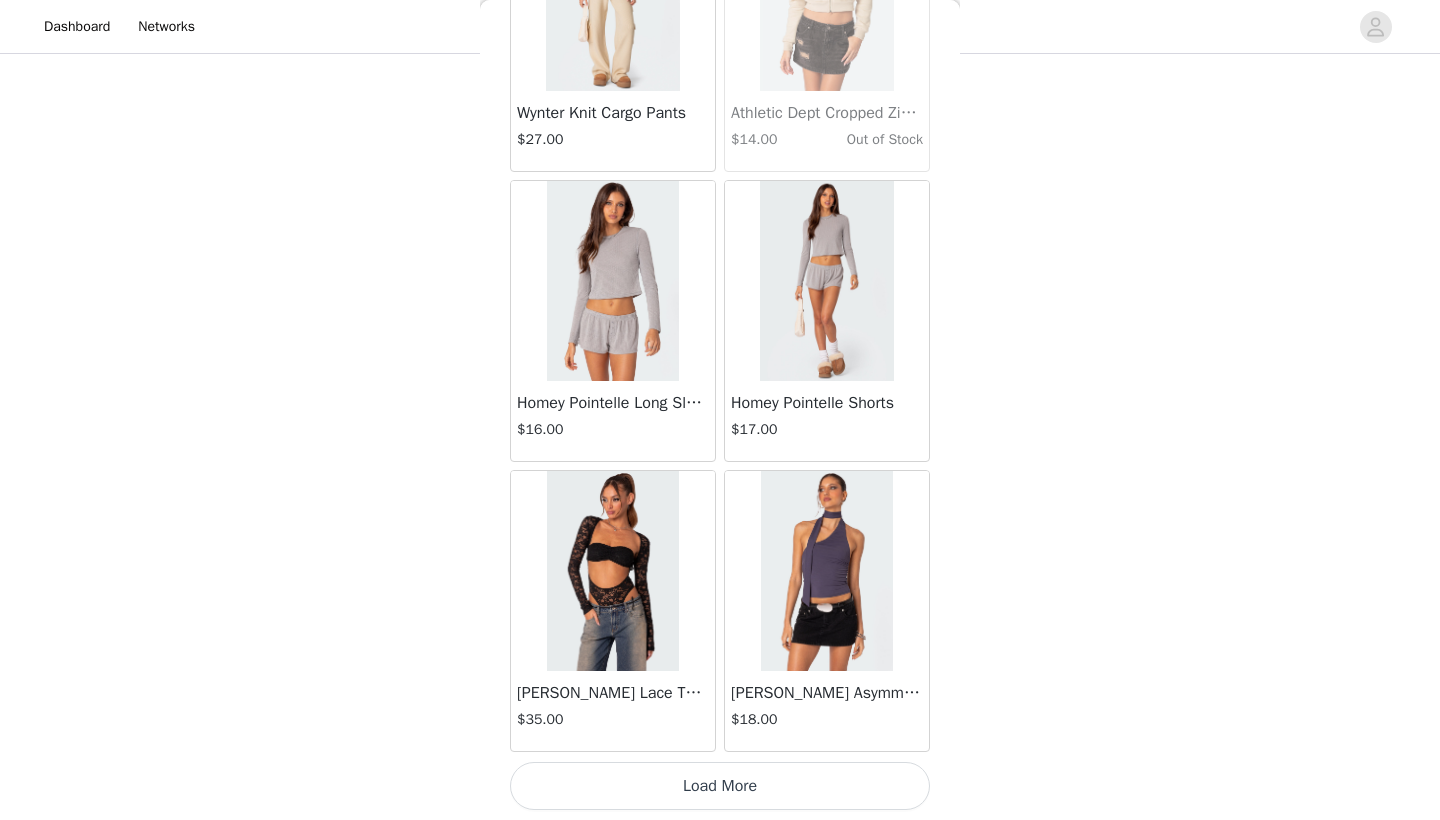 click on "Load More" at bounding box center (720, 786) 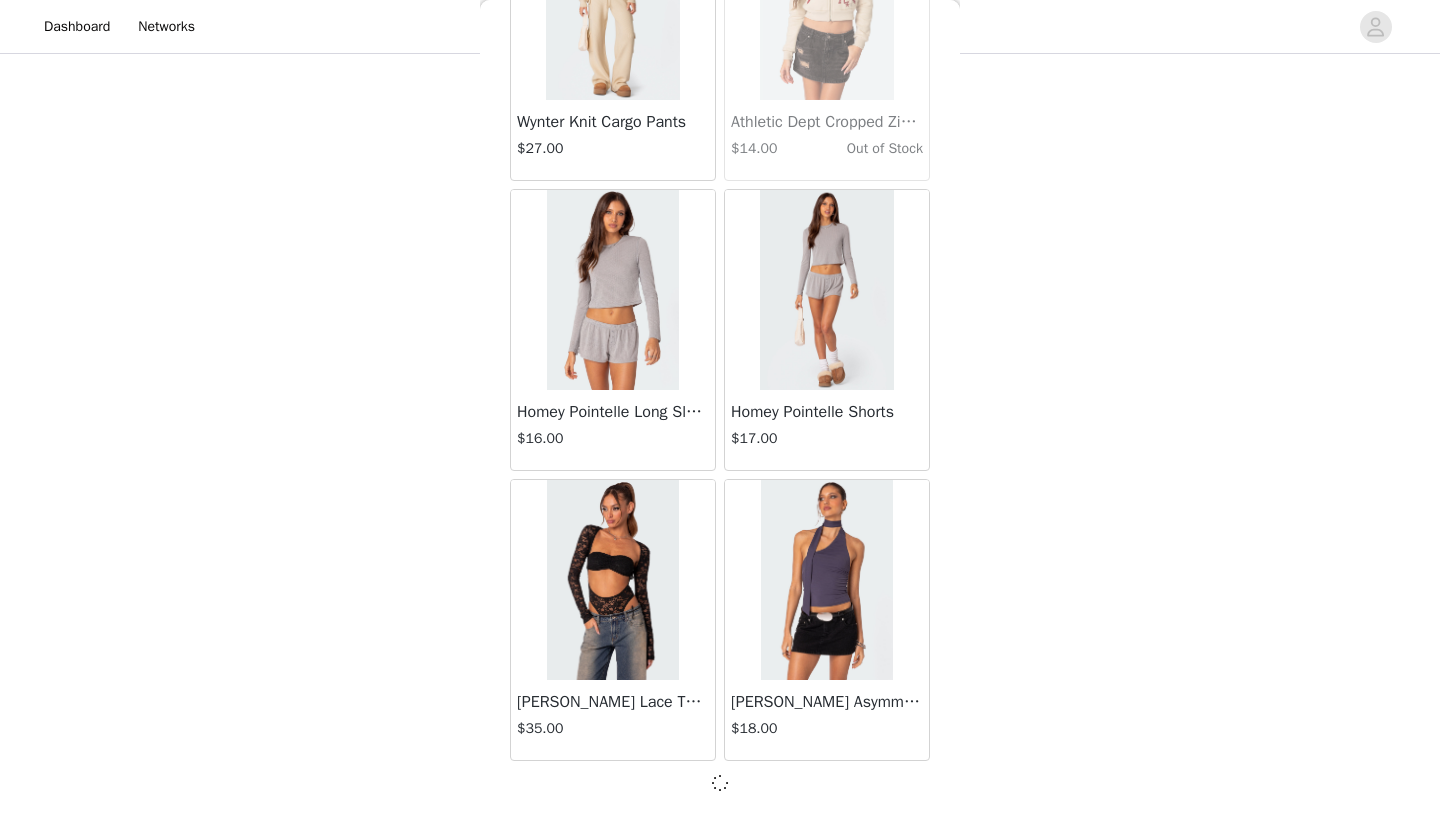 scroll, scrollTop: 132731, scrollLeft: 0, axis: vertical 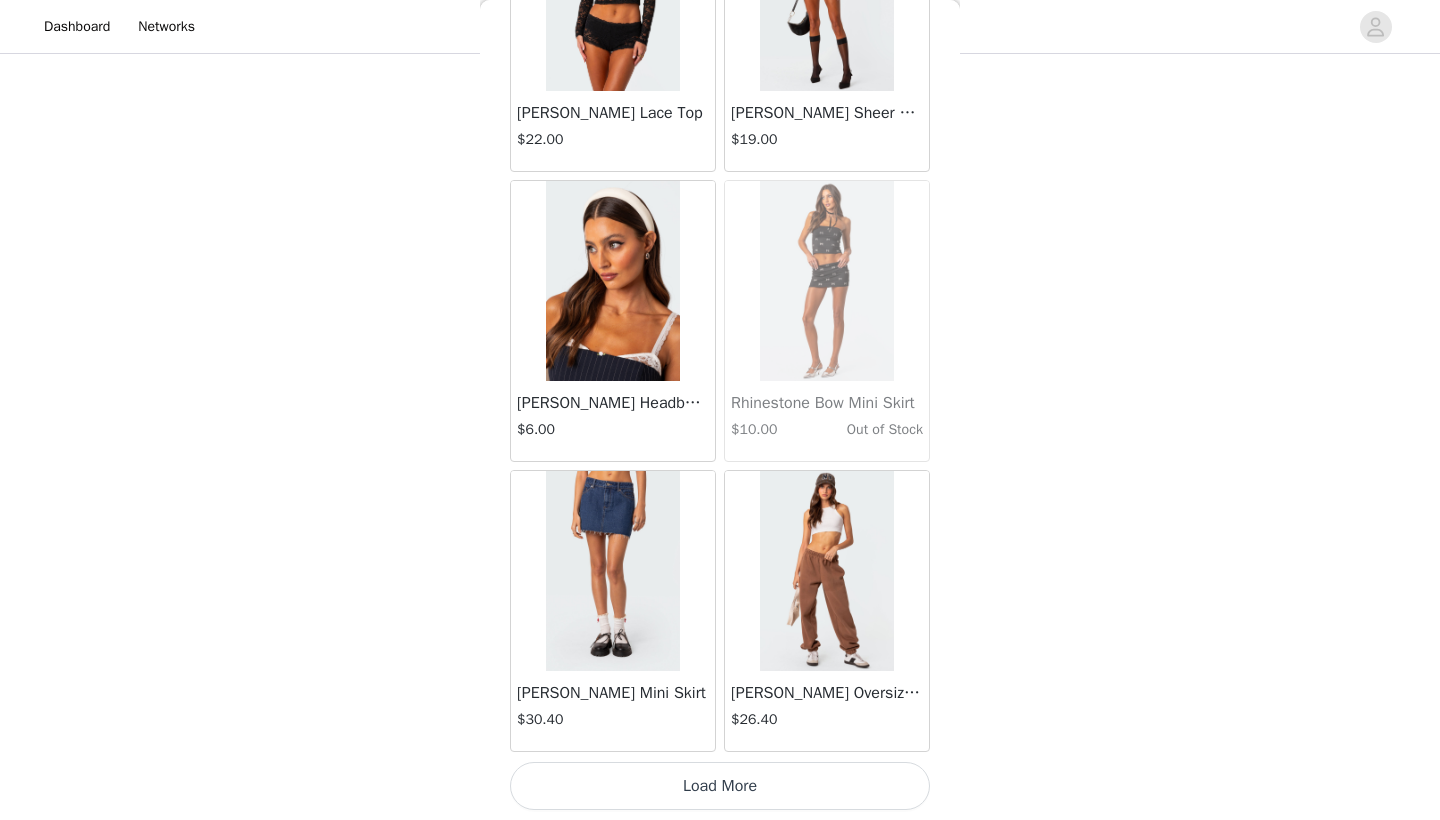 click on "Isla Corset Top   $32.00       [PERSON_NAME] Faux Leather Stretch Corset   $24.00       [PERSON_NAME] Faux Leather Flare Jeans   $37.60       Aly Mesh Corset Top   $37.00       Romance Ribbed Crop Top   $15.20       Lin Mesh Bra Top   $30.00       [PERSON_NAME] Faux Leather Flare Jeans   $18.80       [PERSON_NAME] Flared Leggings   $24.80       [PERSON_NAME] Faux Leather Flare Jeans   $18.80       Cartia Lace Corset   $27.20       Cartia Lace Corset   $20.40       Layla Wrap Crop Top   $23.00   Out of Stock     Nina High Cut Bodysuit   $9.60   Out of Stock     Aya Low-Rise Cargo Pants   $49.00       Sydney Ribbed Open Back Crop Top   $19.00       [PERSON_NAME] Faux Leather Flare Jeans   $18.80       [PERSON_NAME] Open-Back Jumpsuit   $26.40       Fibi Tank Top   $16.00       Melina Side Slits Flared Jumpsuit   $47.00       Hoop Earring Pack   $8.00       Strapless Mesh Triangle Top   $7.80   Out of Stock     Lindsay Ruffle Knitted Shorts   $39.00       Lia Open-Back Tie Top   $16.00       Tabi Cotton Lace Corset   $20.40       Read My Face T-Shirt   $19.00" at bounding box center (720, -67362) 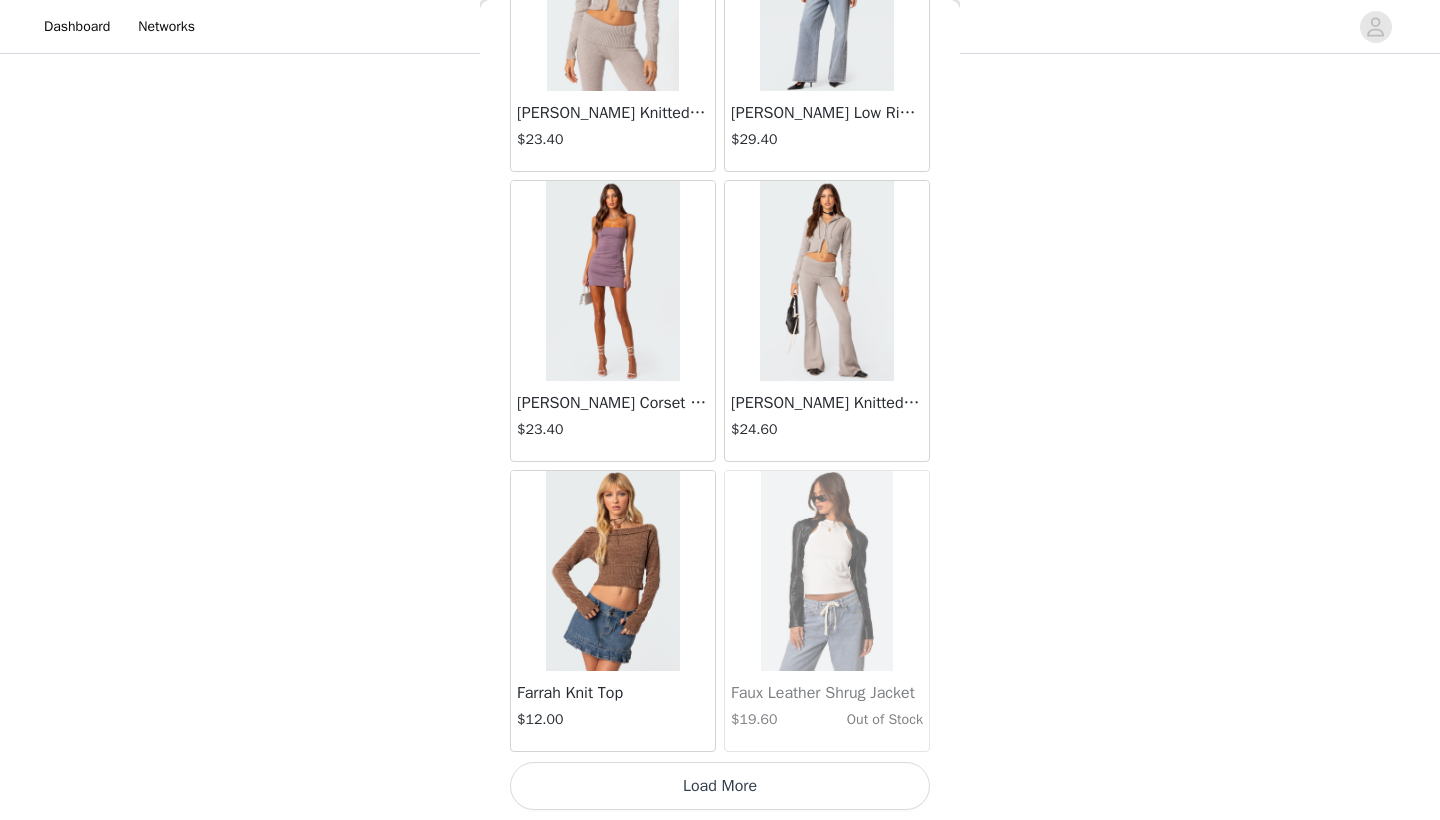 scroll, scrollTop: 138540, scrollLeft: 0, axis: vertical 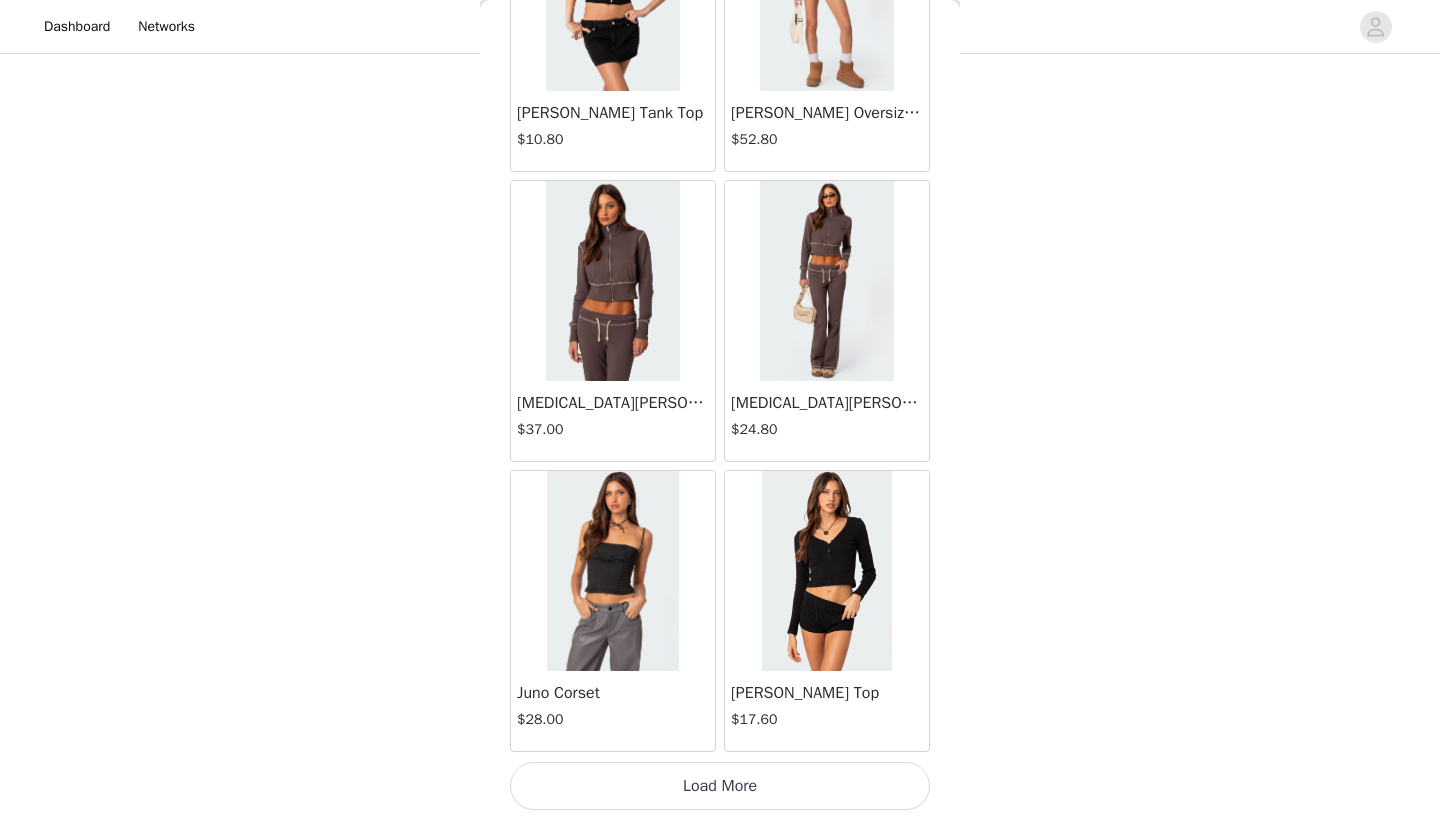 click on "Load More" at bounding box center [720, 786] 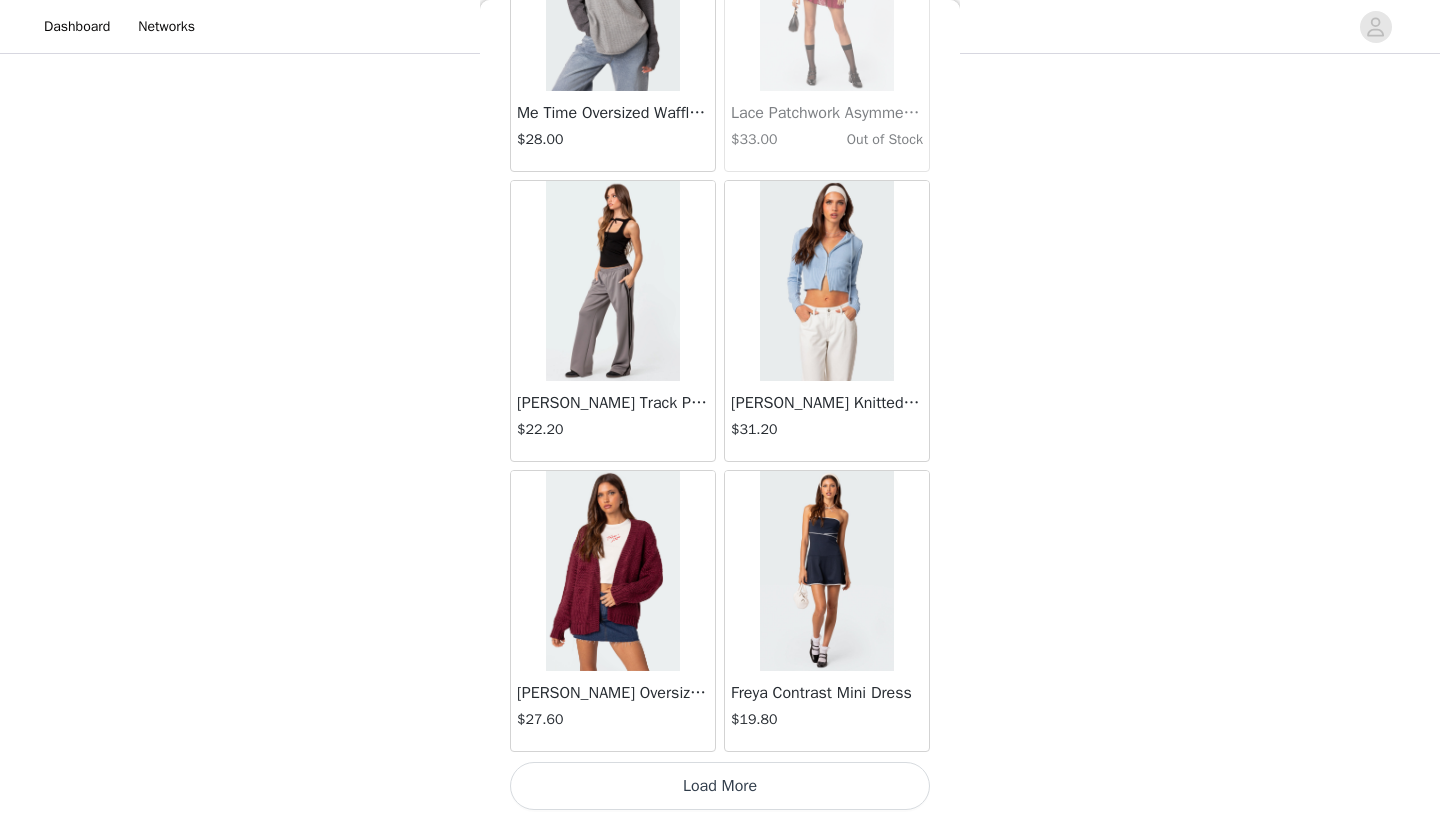 scroll, scrollTop: 144340, scrollLeft: 0, axis: vertical 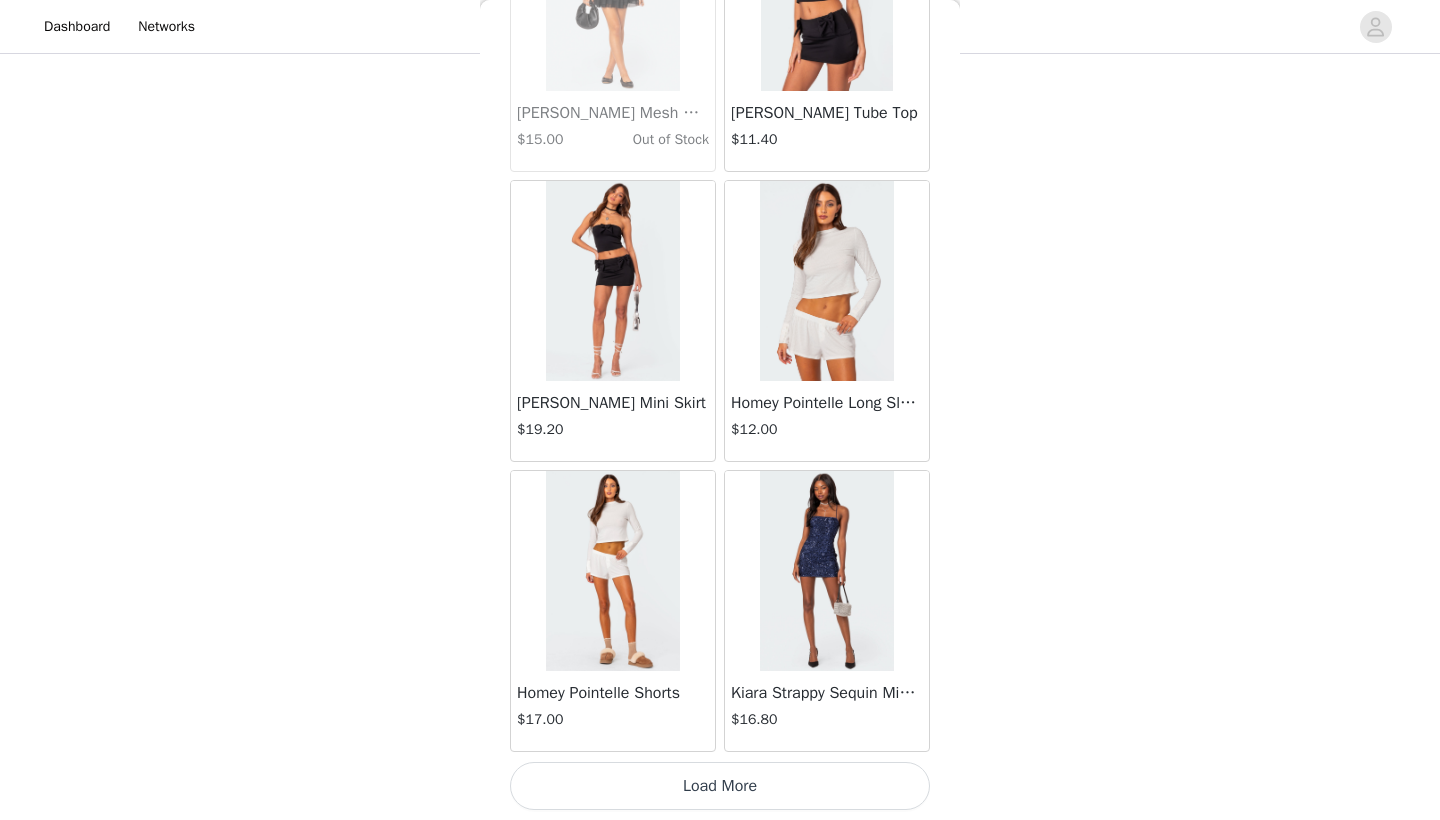 click on "Load More" at bounding box center (720, 786) 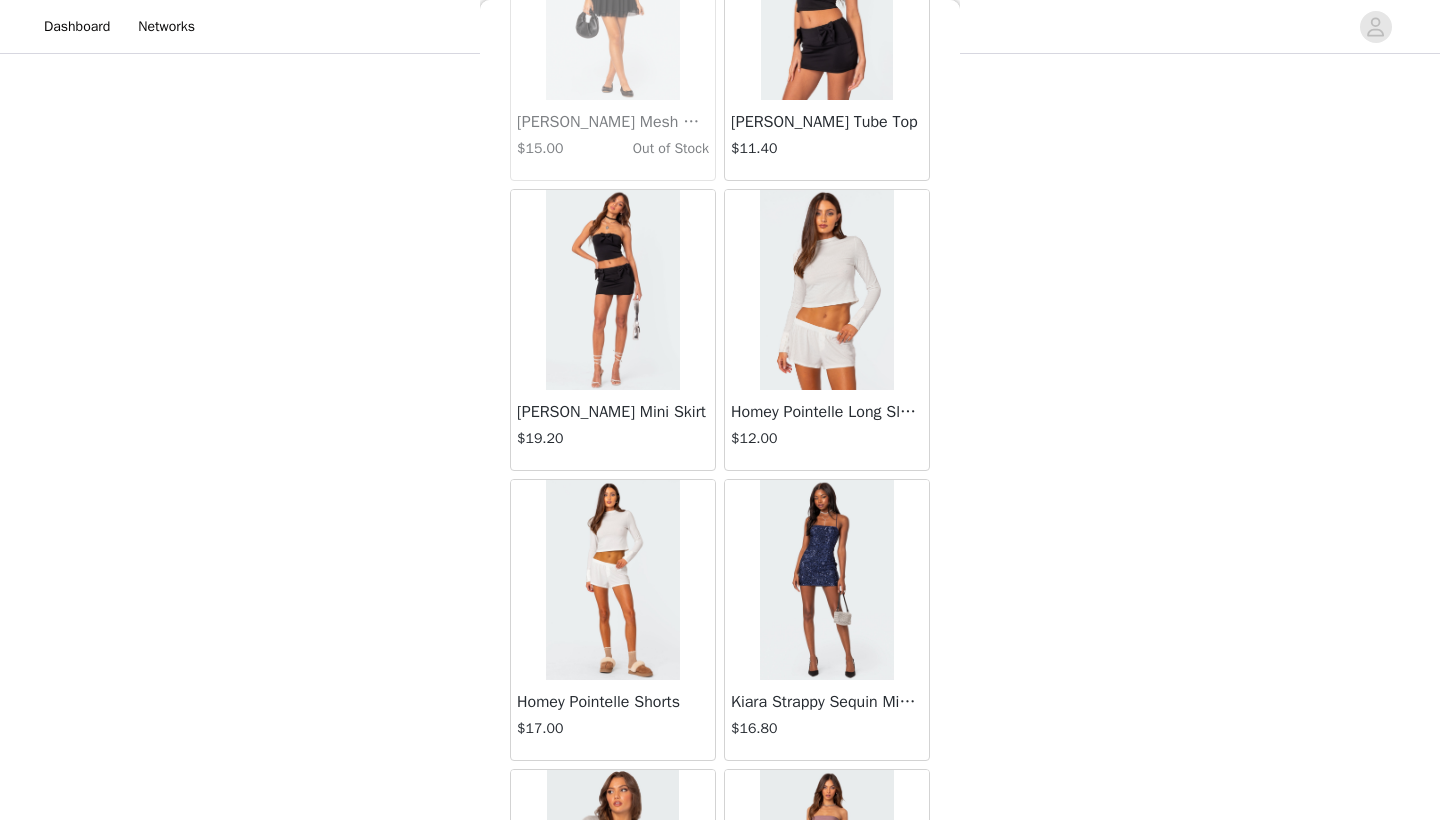 scroll, scrollTop: 150140, scrollLeft: 0, axis: vertical 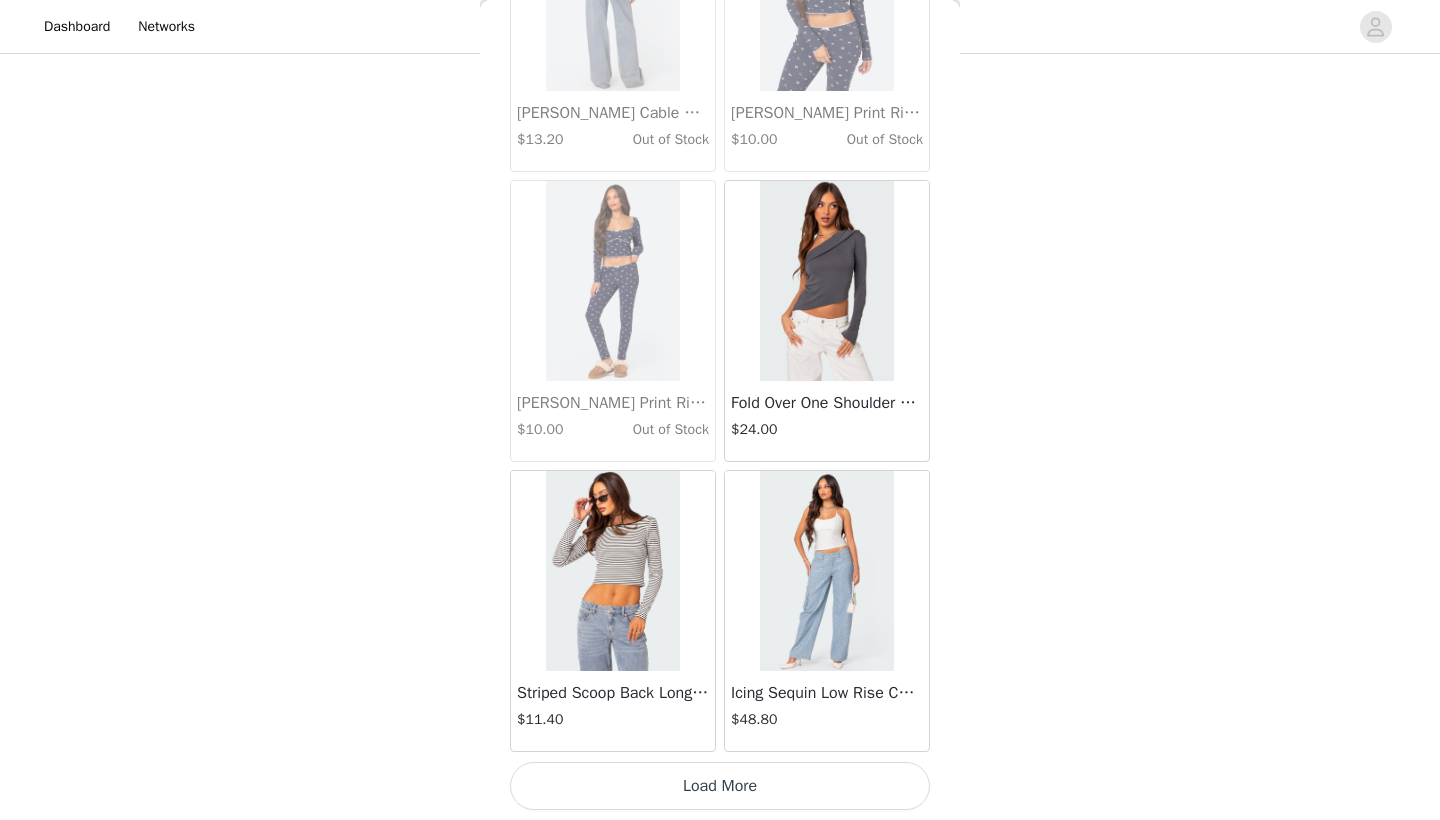 click on "Load More" at bounding box center (720, 786) 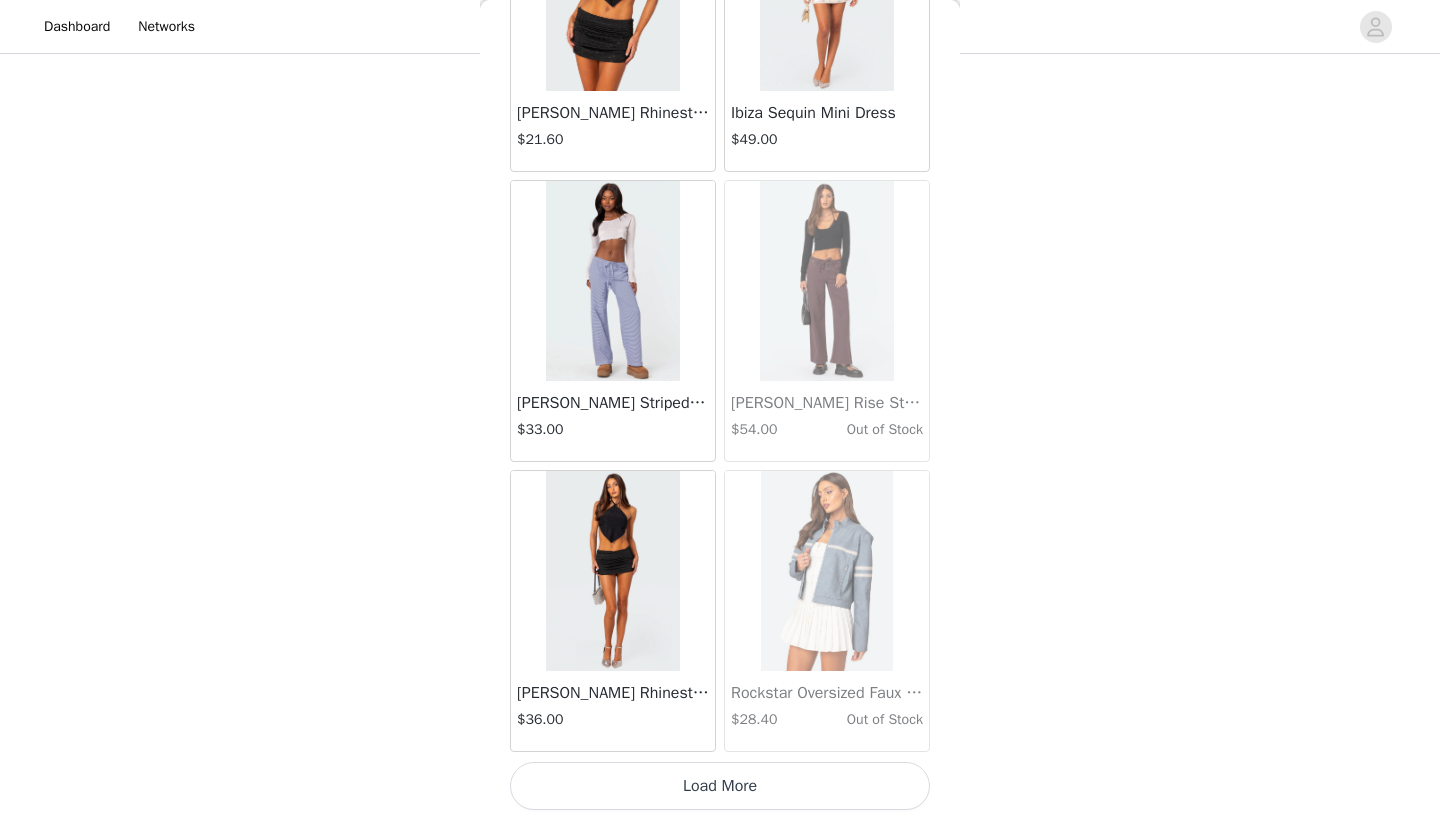 click on "Load More" at bounding box center [720, 786] 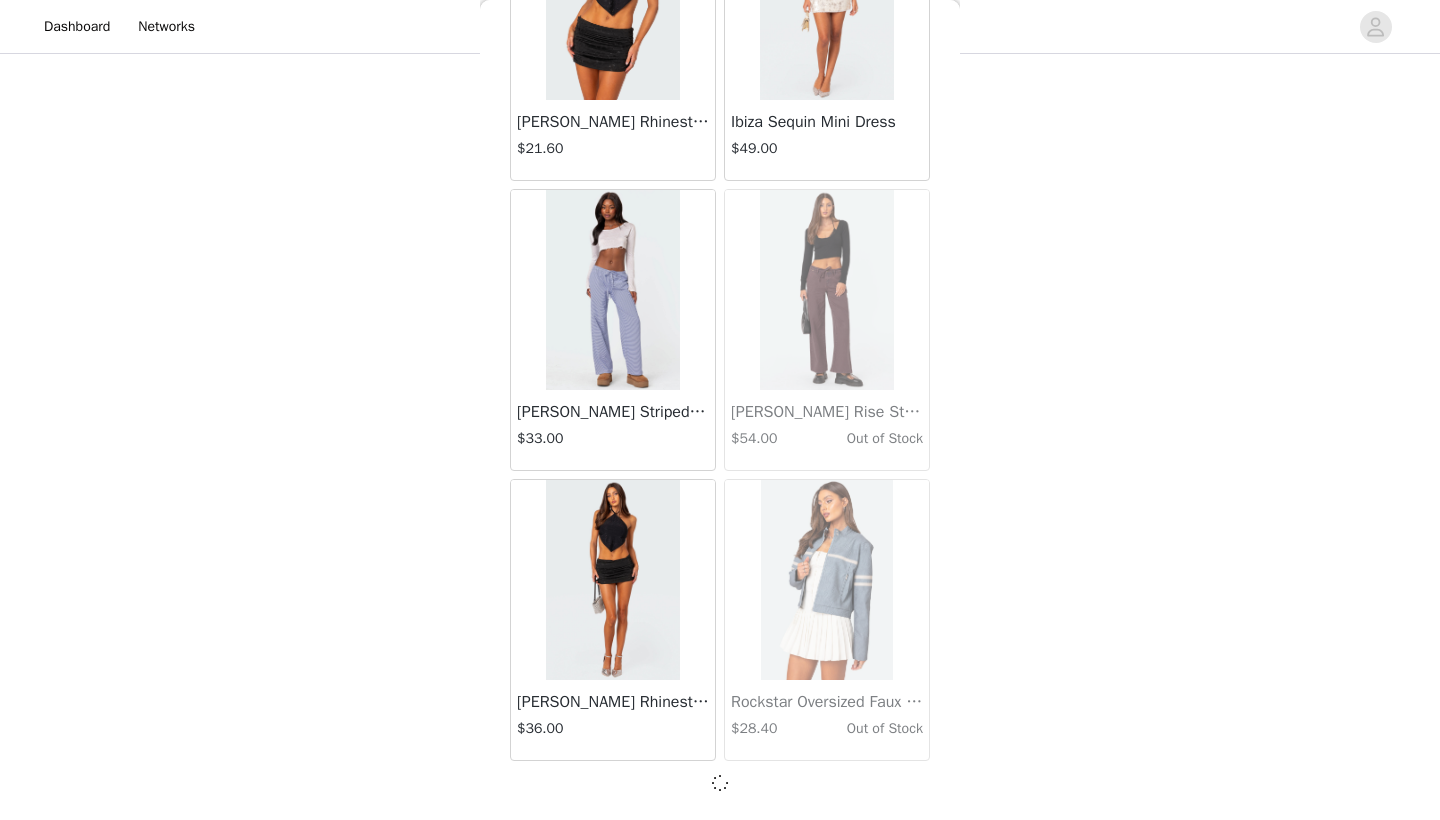 scroll, scrollTop: 153031, scrollLeft: 0, axis: vertical 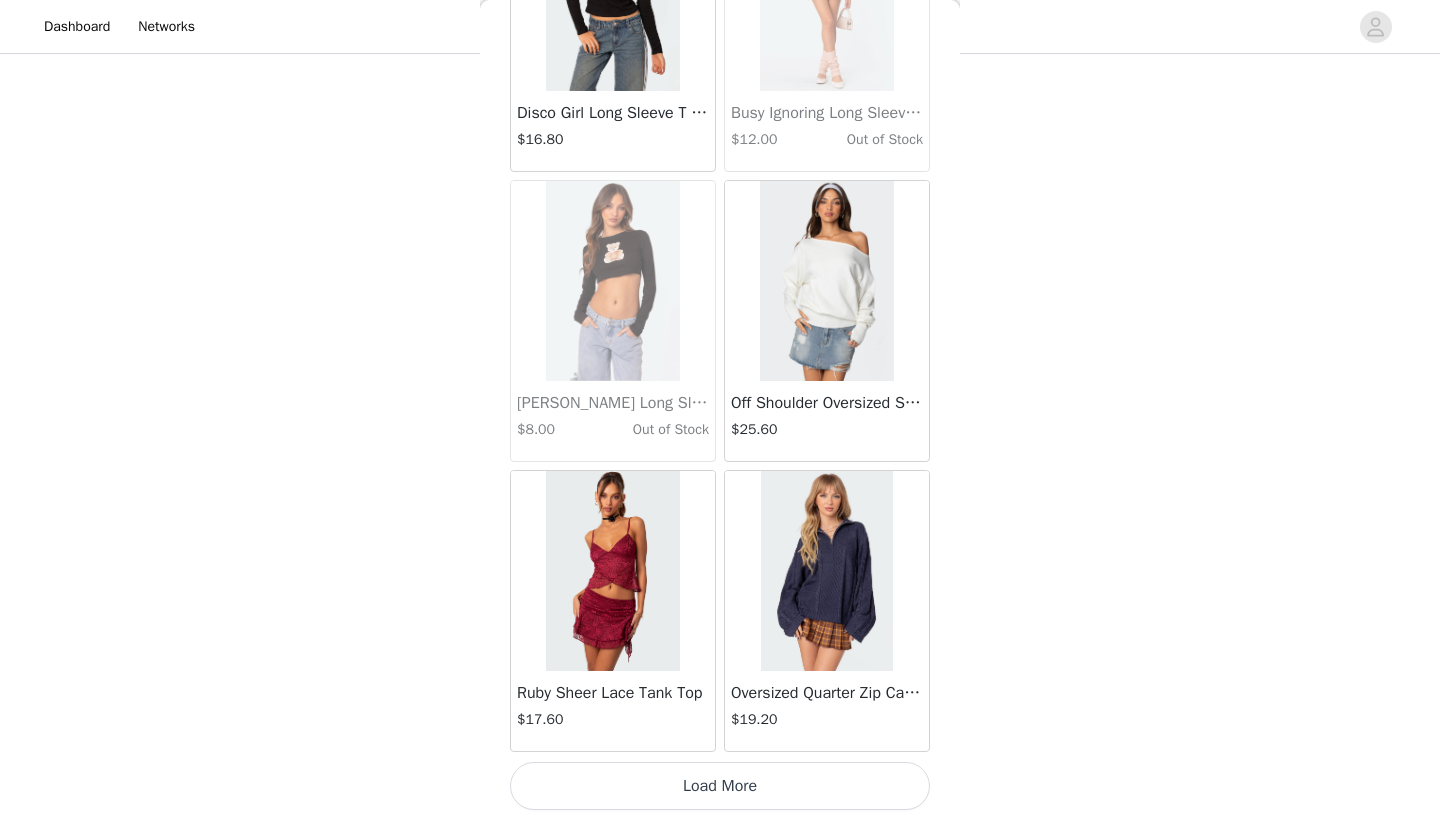 click on "Load More" at bounding box center (720, 786) 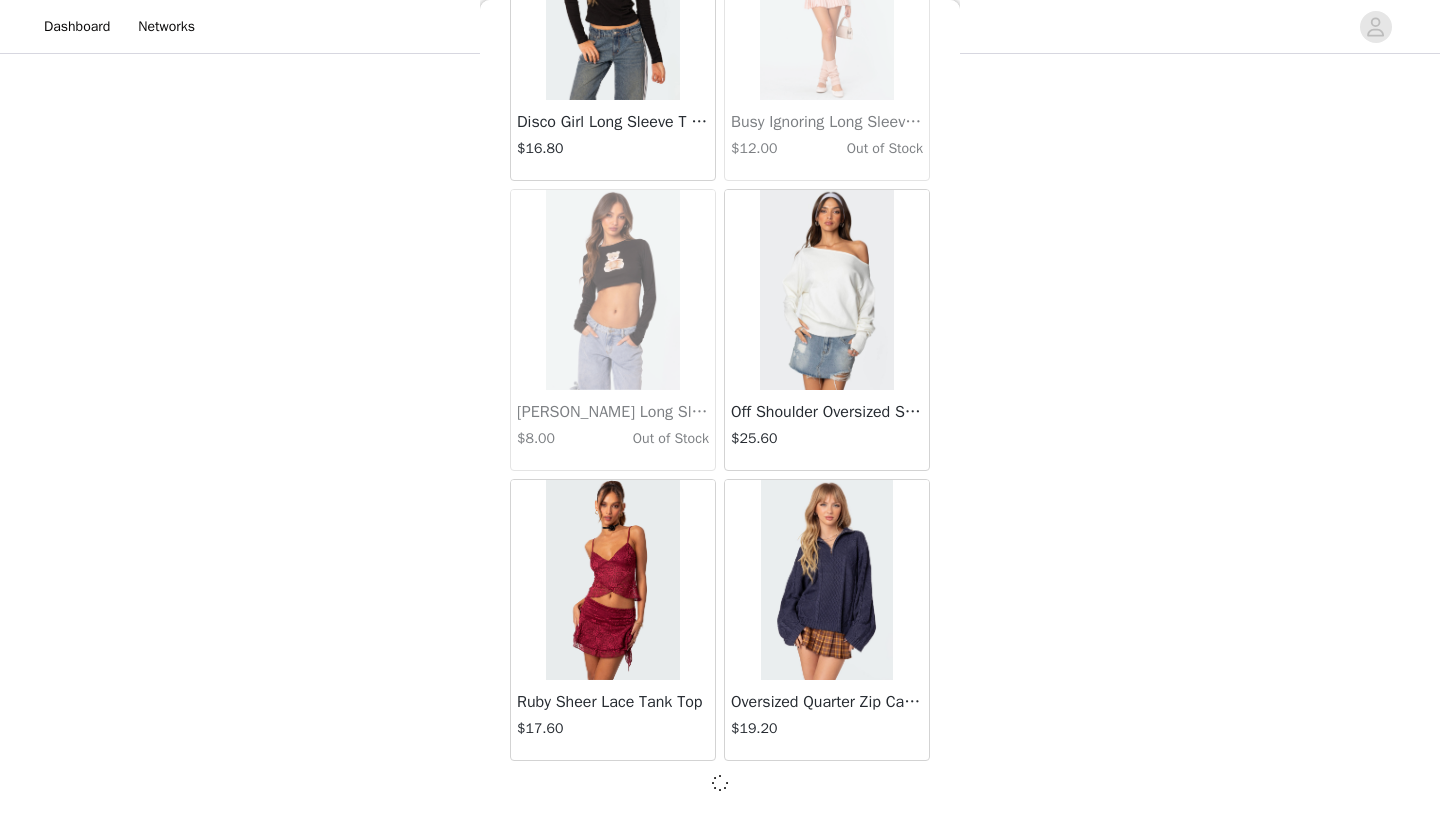 scroll, scrollTop: 155931, scrollLeft: 0, axis: vertical 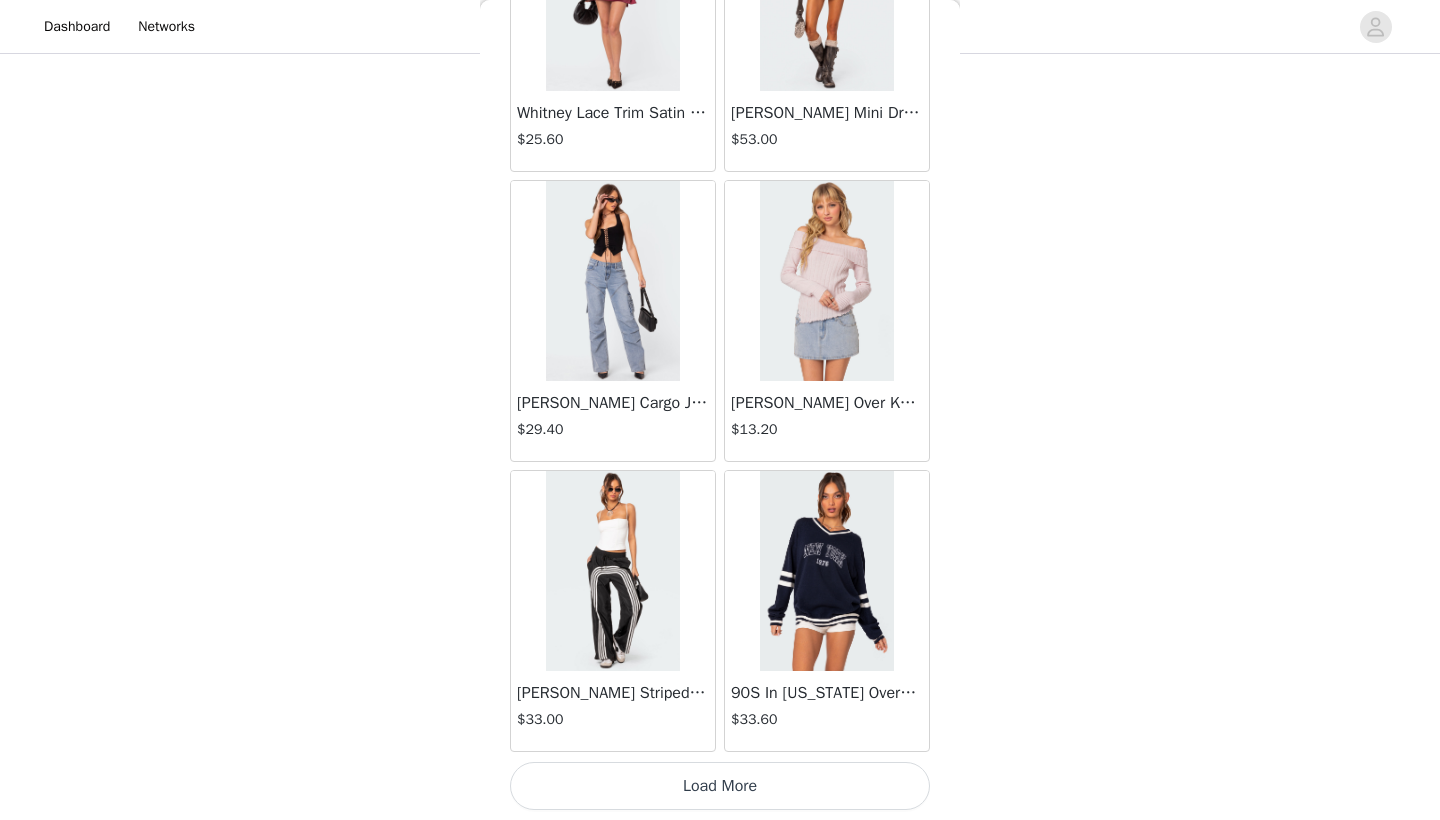 click at bounding box center (613, 571) 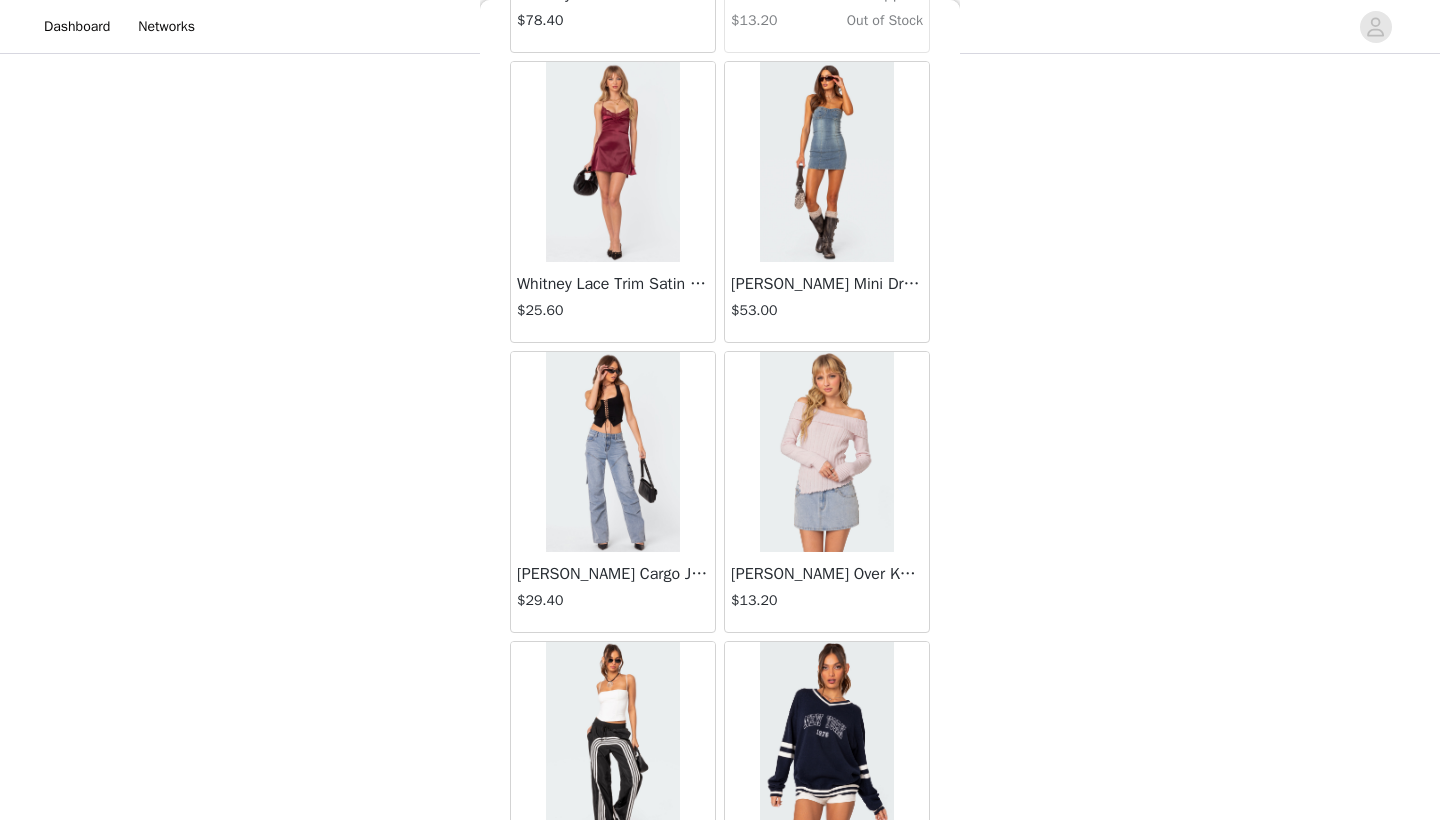 click on "Back       Isla Corset Top   $32.00       [PERSON_NAME] Faux Leather Stretch Corset   $24.00       [PERSON_NAME] Faux Leather Flare Jeans   $37.60       Aly Mesh Corset Top   $37.00       Romance Ribbed Crop Top   $15.20       [PERSON_NAME] Bra Top   $30.00       [PERSON_NAME] Faux Leather Flare Jeans   $18.80       [PERSON_NAME] Flared Leggings   $24.80       [PERSON_NAME] Faux Leather Flare Jeans   $18.80       Cartia Lace Corset   $27.20       Cartia Lace Corset   $20.40       Layla Wrap Crop Top   $23.00   Out of Stock     Nina High Cut Bodysuit   $9.60   Out of Stock     Aya Low-Rise Cargo Pants   $49.00       Sydney Ribbed Open Back Crop Top   $19.00       [PERSON_NAME] Faux Leather Flare Jeans   $18.80       [PERSON_NAME] Open-Back Jumpsuit   $26.40       Fibi Tank Top   $16.00       Melina Side Slits Flared Jumpsuit   $47.00       Hoop Earring Pack   $8.00       Strapless Mesh Triangle Top   $7.80   Out of Stock     Lindsay Ruffle Knitted Shorts   $39.00       Lia Open-Back Tie Top   $16.00       Tabi Cotton Lace Corset   $20.40       Read My Face T-Shirt" at bounding box center [720, 410] 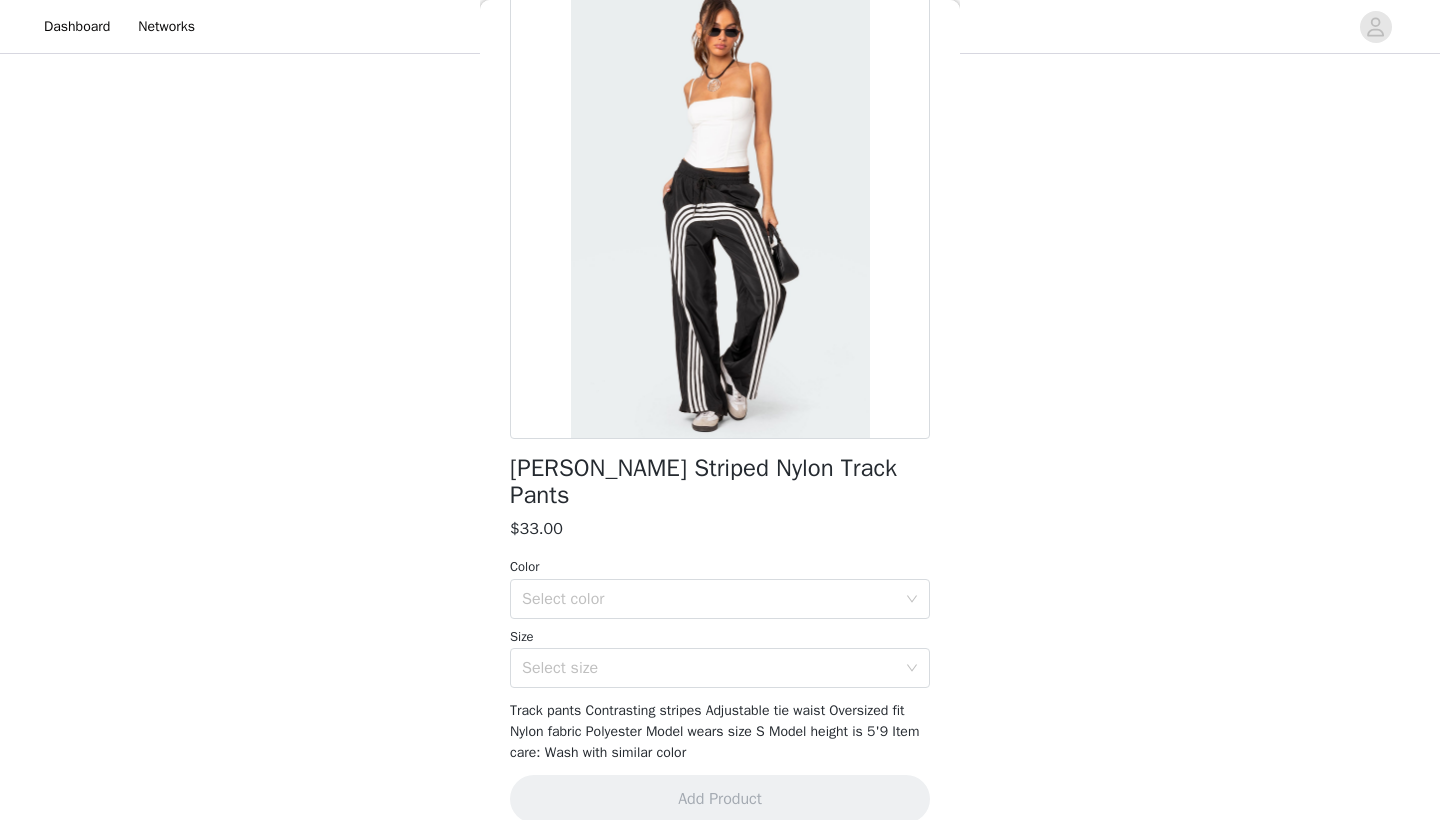 scroll, scrollTop: 110, scrollLeft: 0, axis: vertical 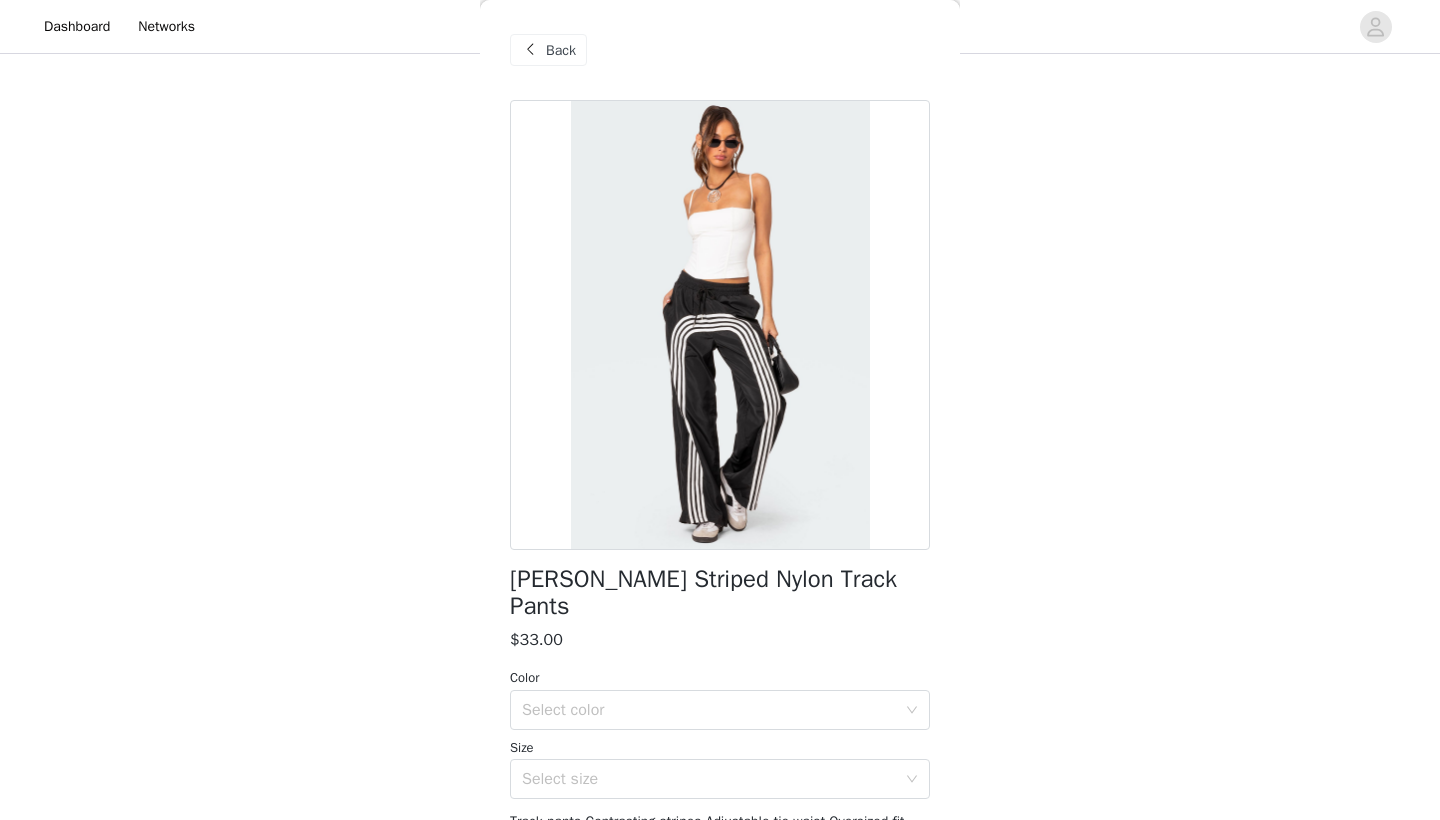 click on "Back" at bounding box center (561, 50) 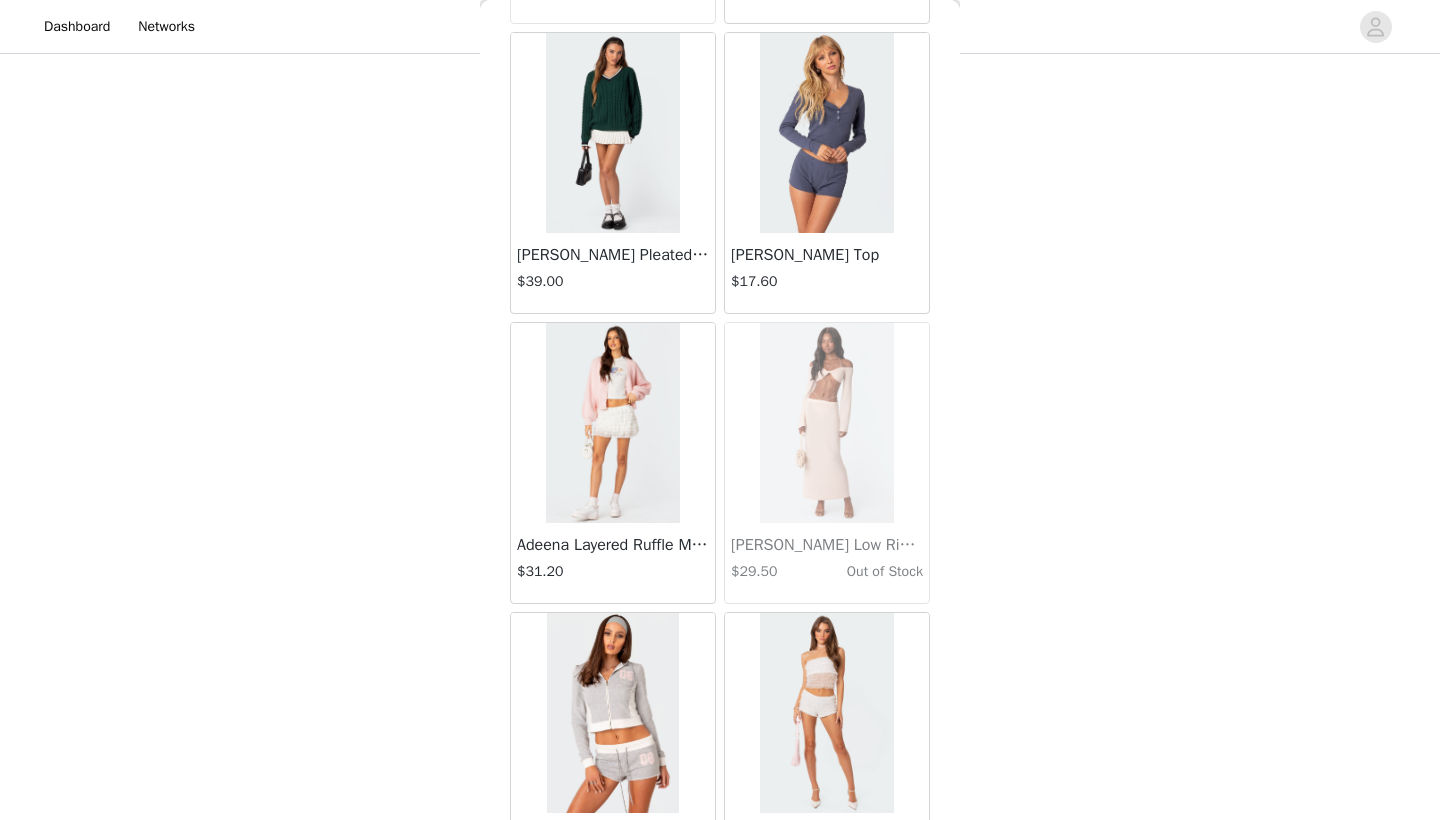 scroll, scrollTop: 43498, scrollLeft: 0, axis: vertical 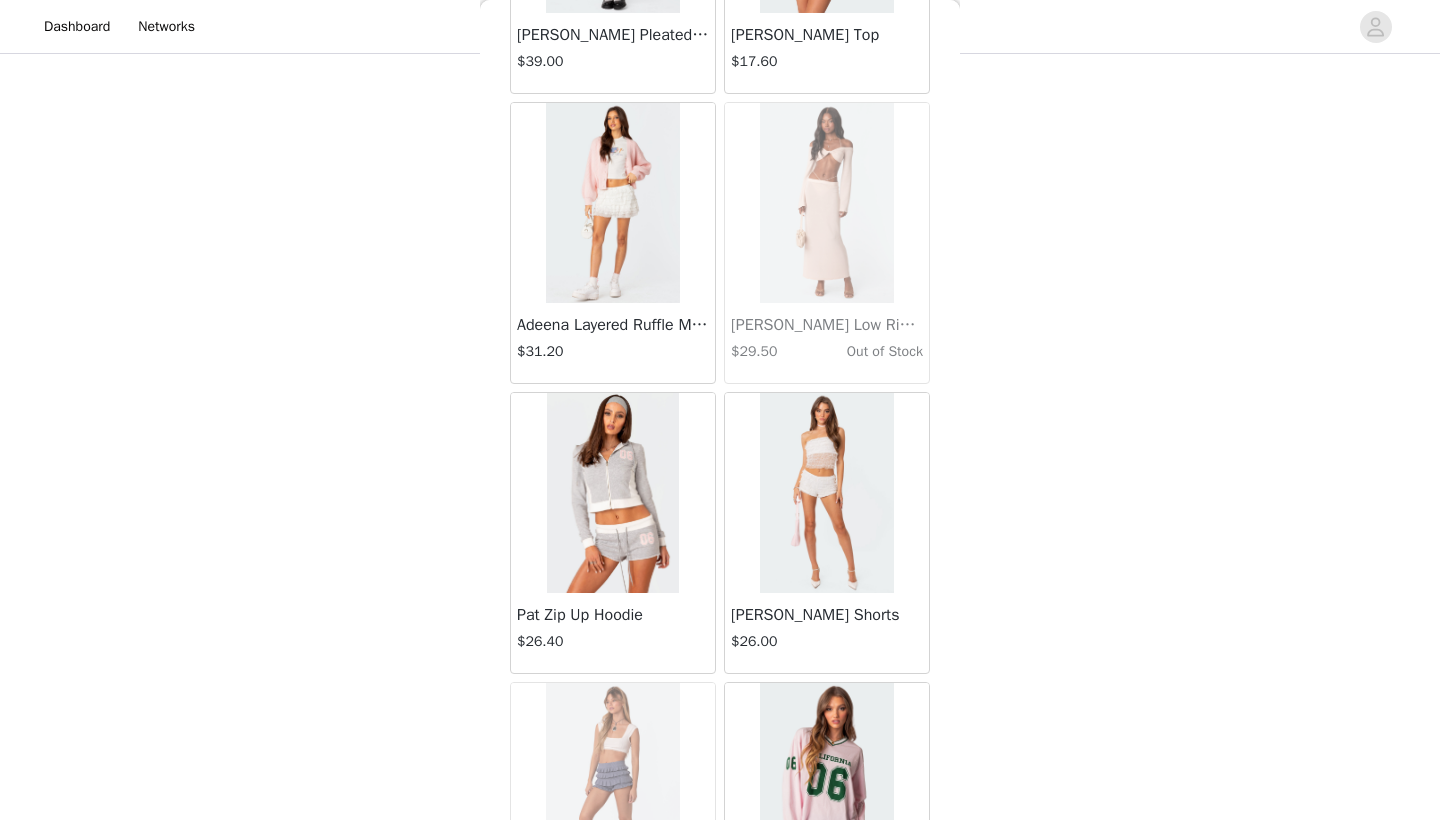 drag, startPoint x: 955, startPoint y: 229, endPoint x: 921, endPoint y: 620, distance: 392.47546 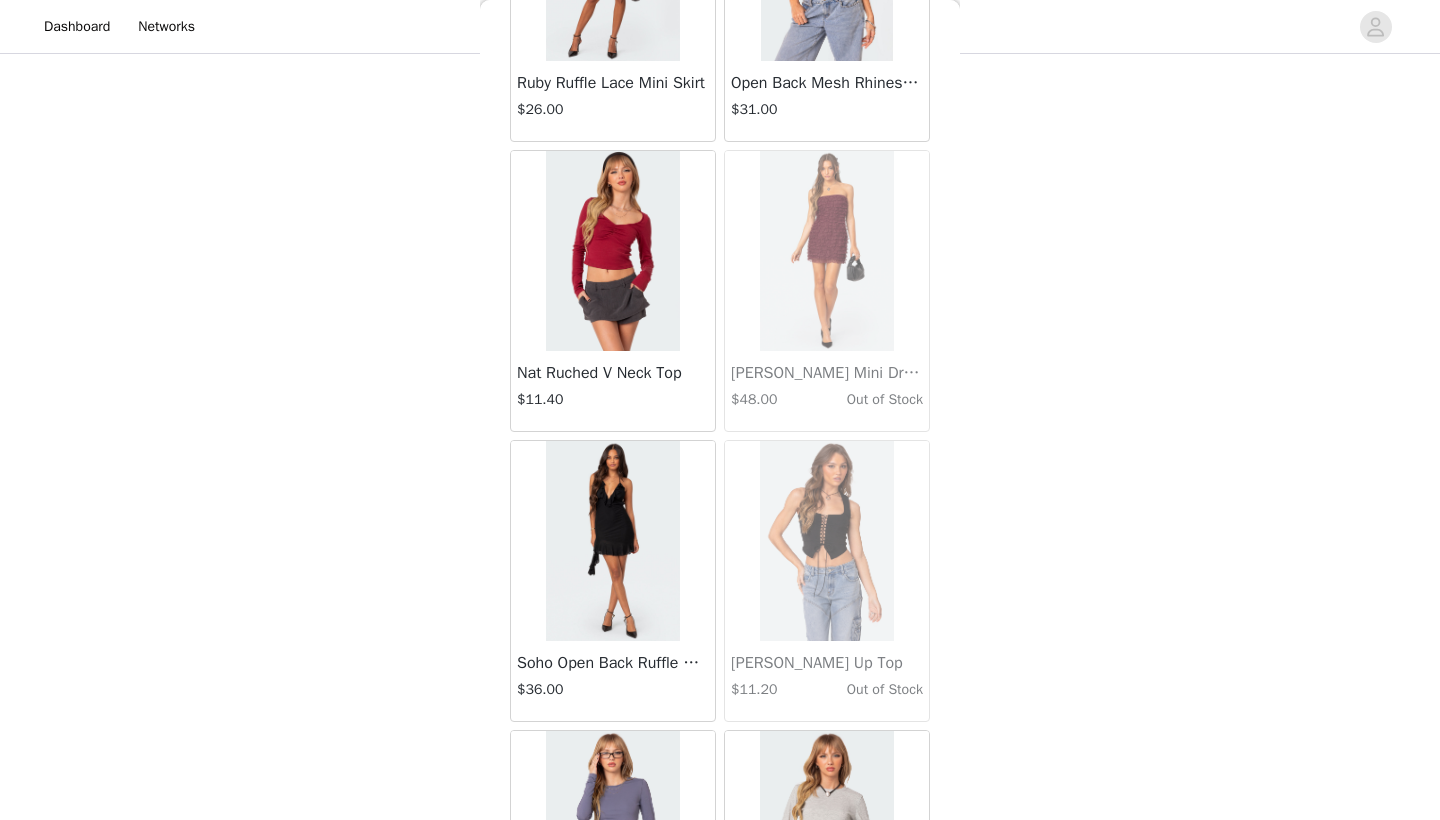scroll, scrollTop: 158840, scrollLeft: 0, axis: vertical 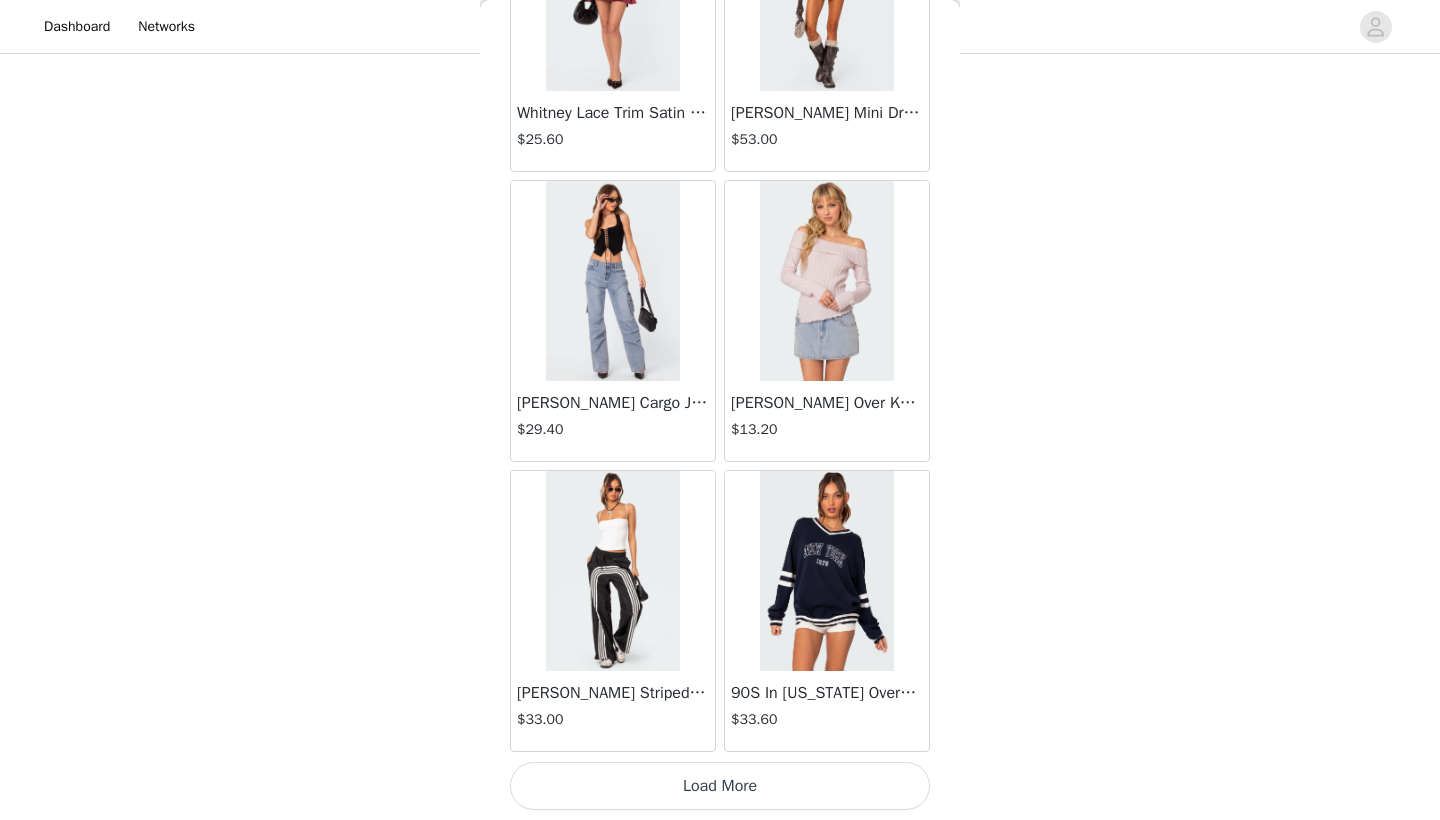 click on "Load More" at bounding box center (720, 786) 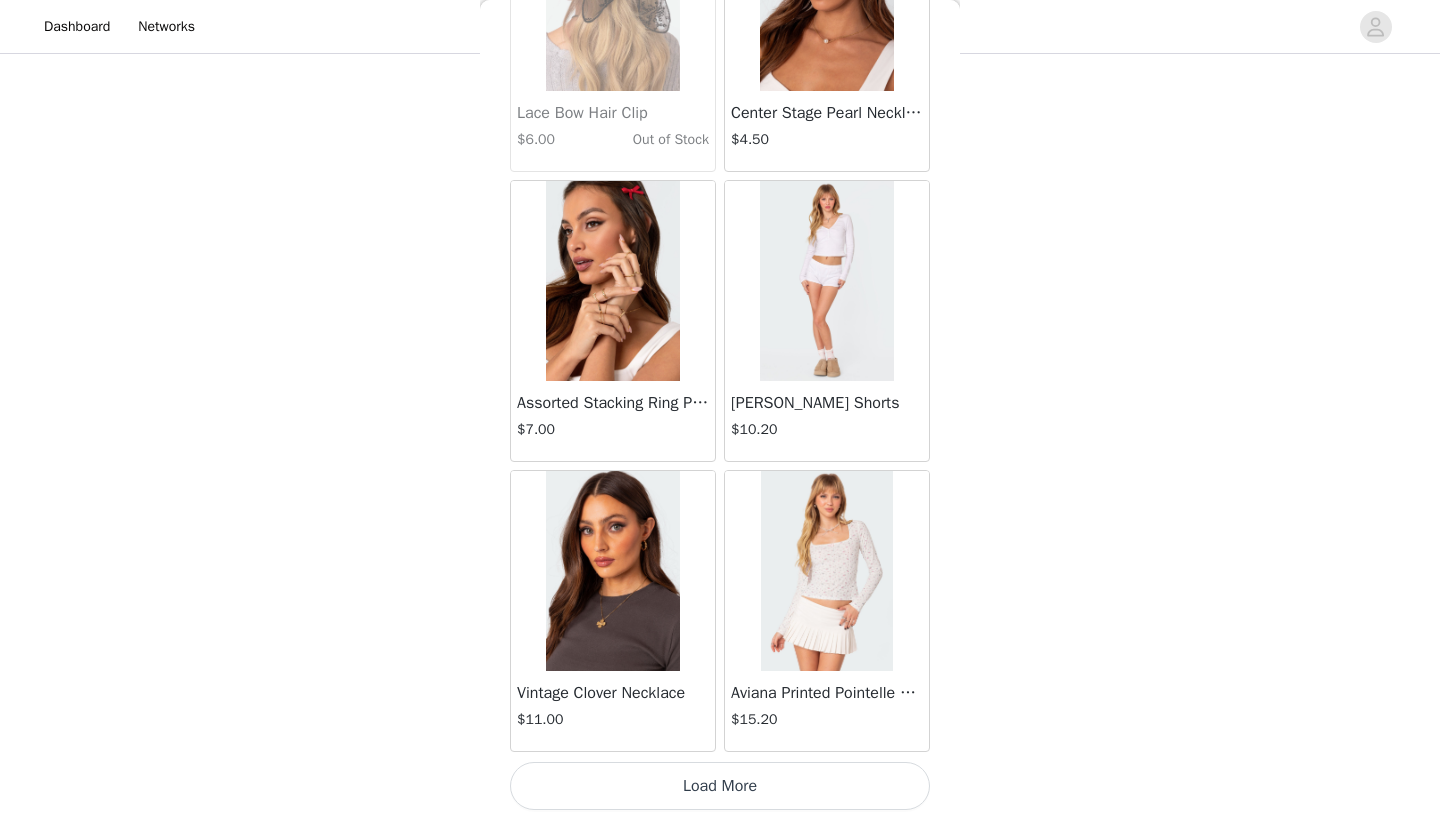 scroll, scrollTop: 161740, scrollLeft: 0, axis: vertical 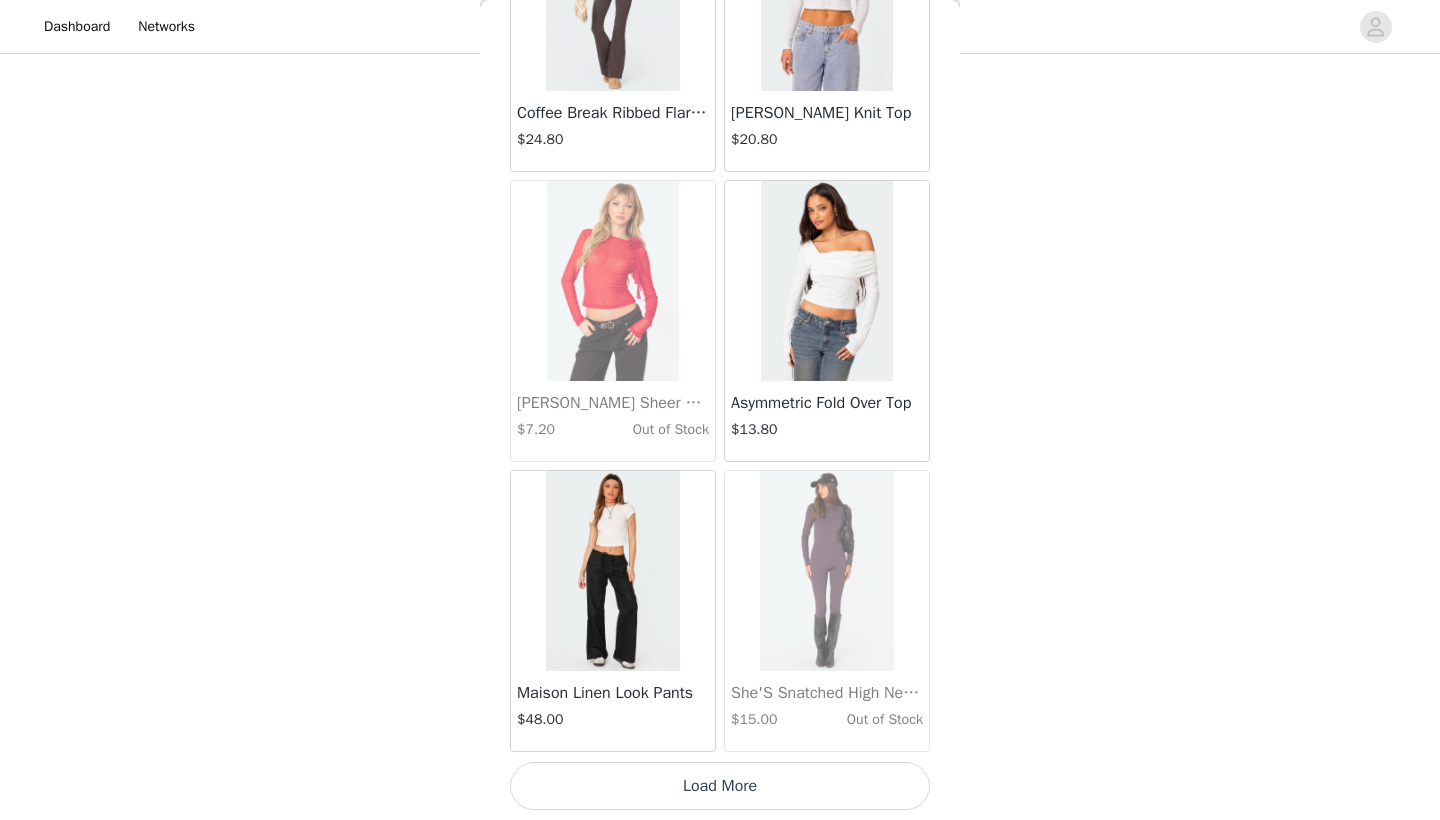 click on "Load More" at bounding box center (720, 786) 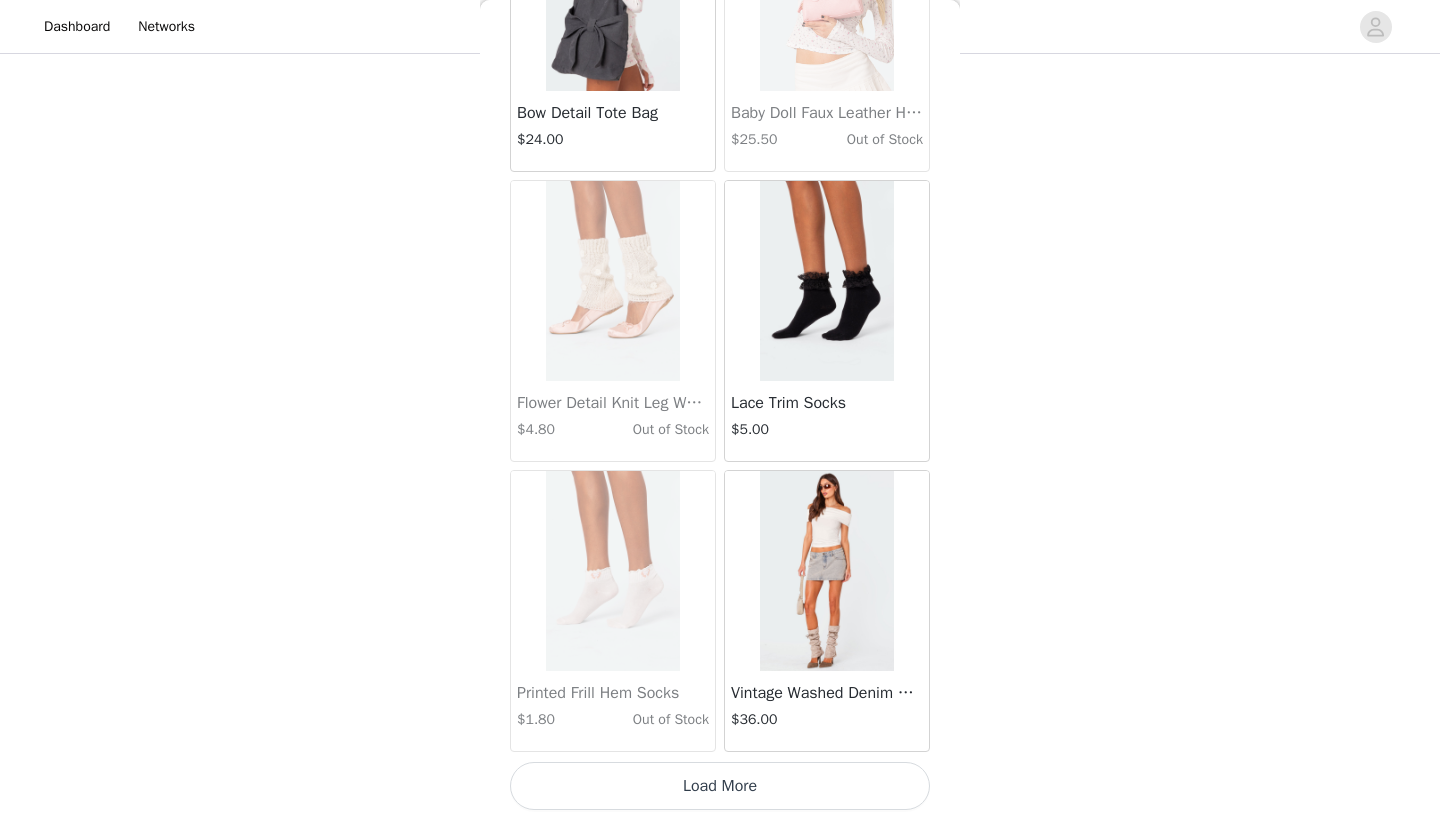 scroll, scrollTop: 167540, scrollLeft: 0, axis: vertical 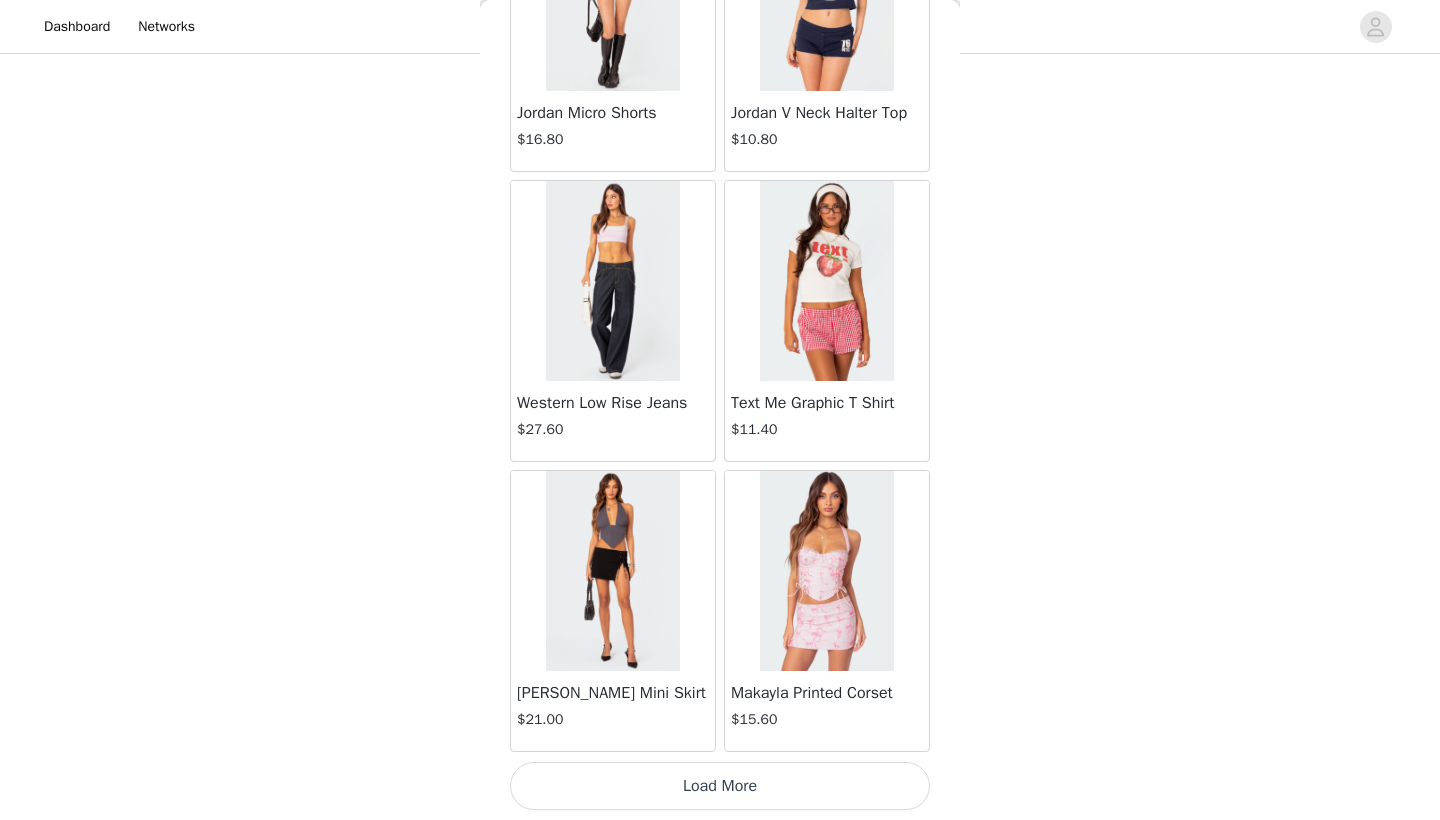 click on "Load More" at bounding box center [720, 786] 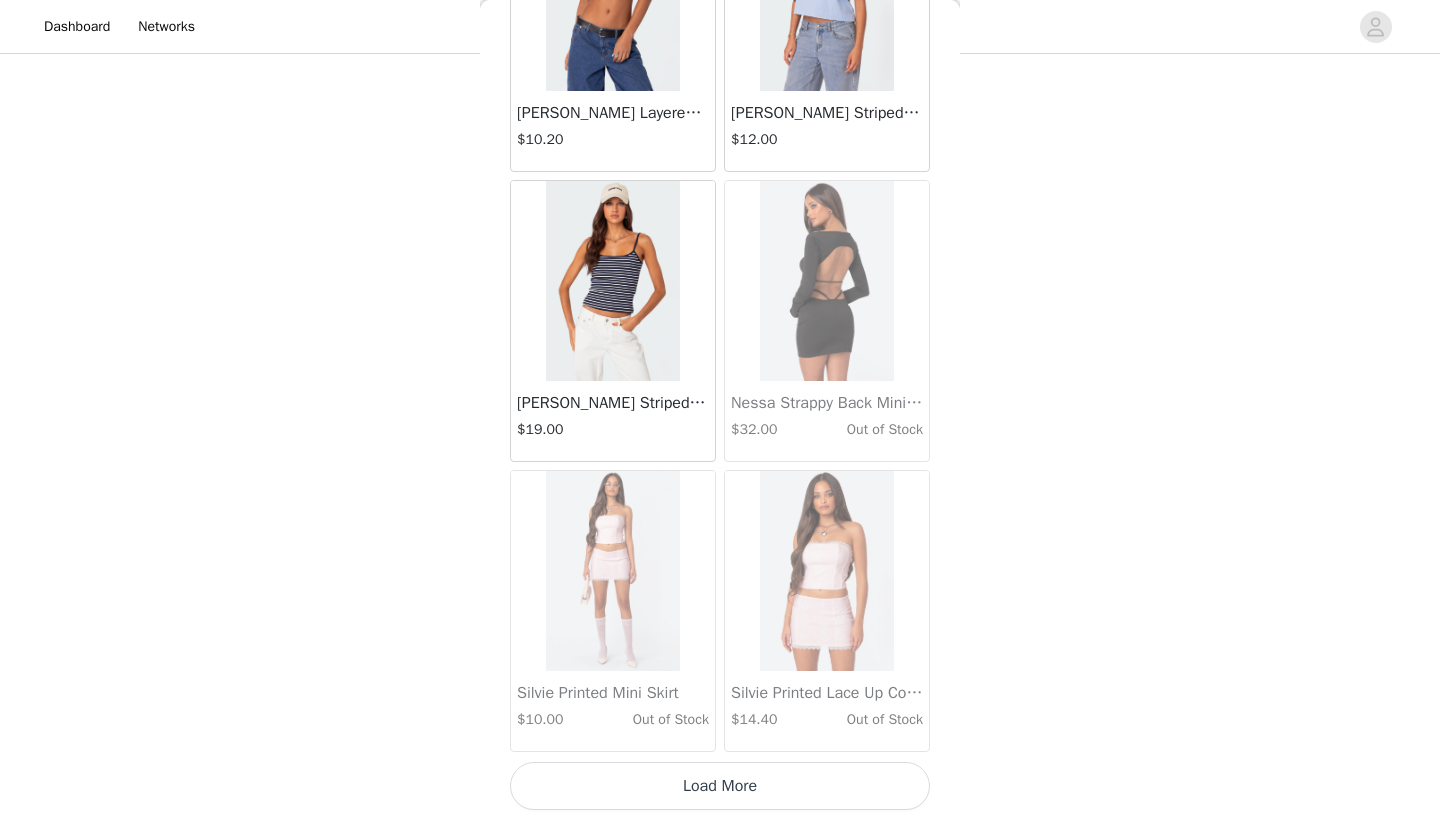 scroll, scrollTop: 173340, scrollLeft: 0, axis: vertical 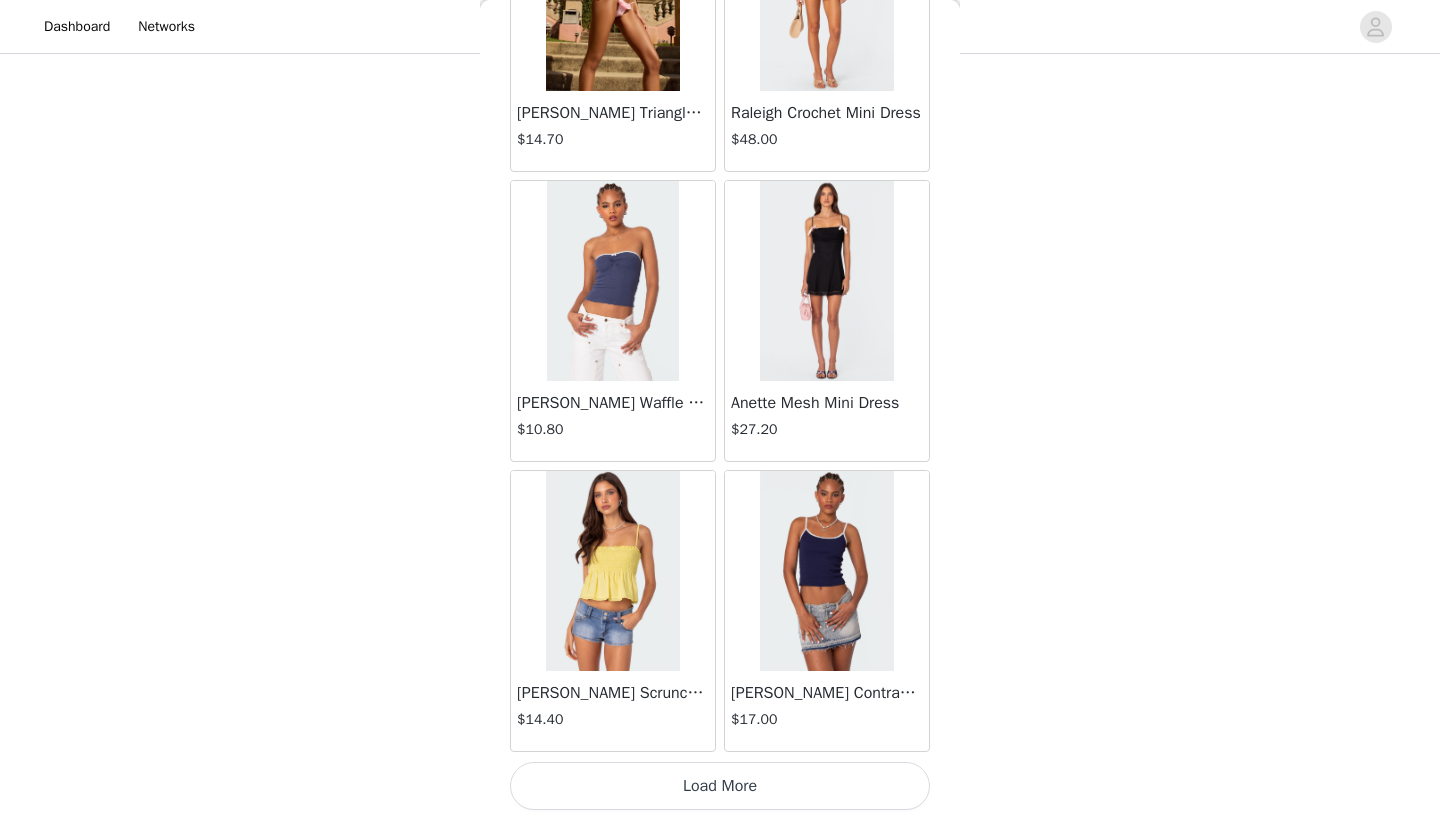 click on "Load More" at bounding box center [720, 786] 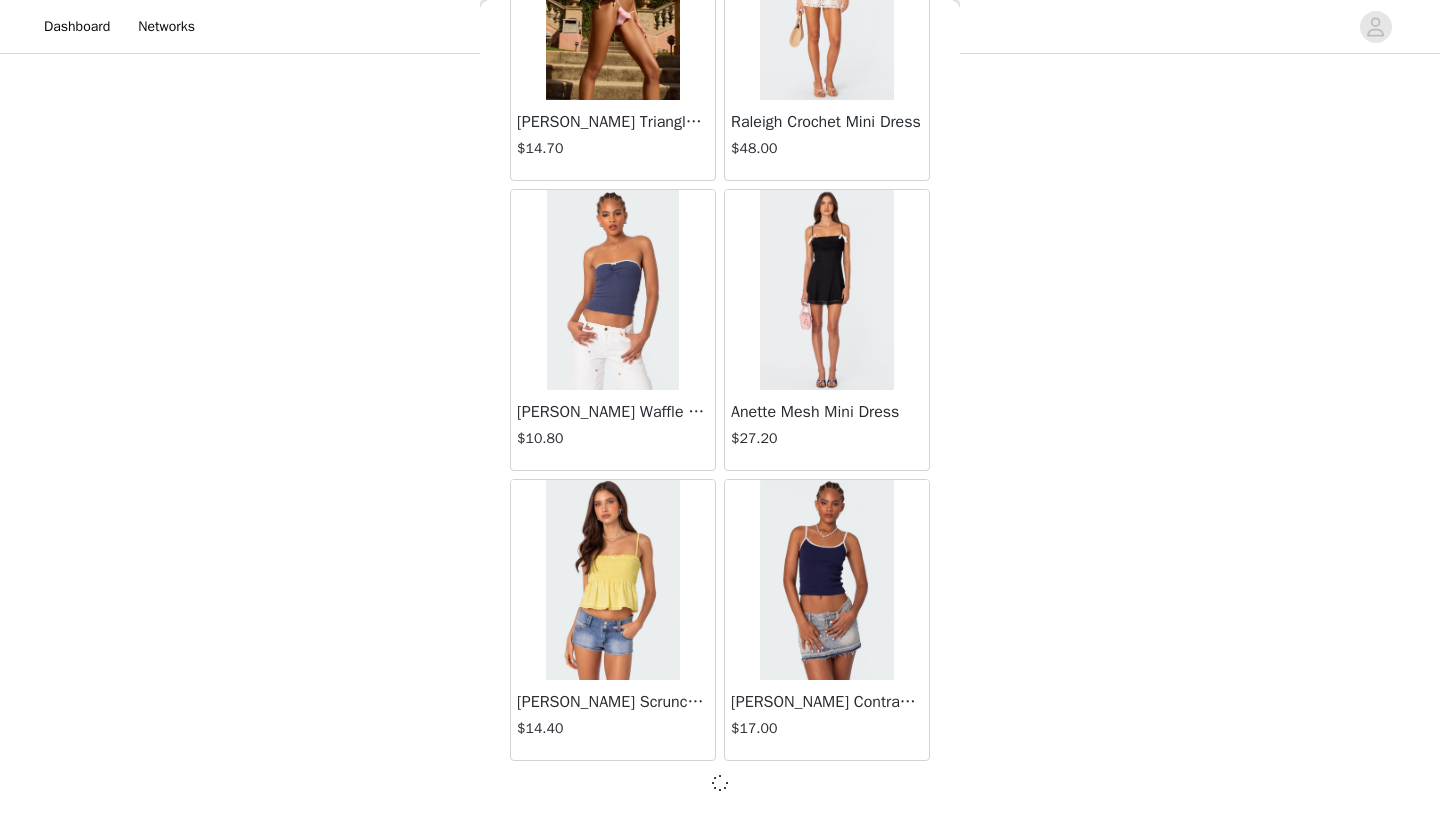 scroll, scrollTop: 176231, scrollLeft: 0, axis: vertical 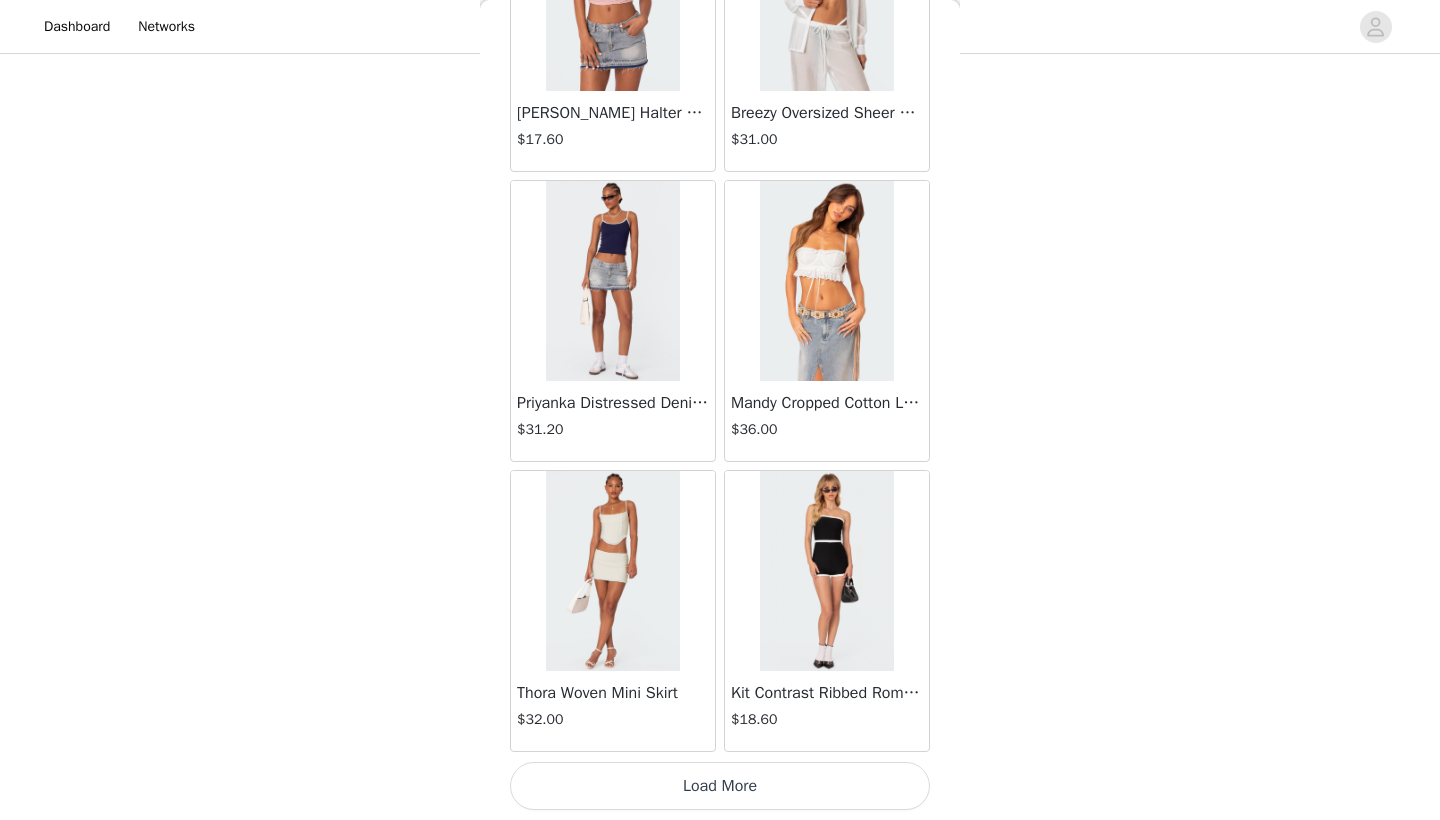 click on "Load More" at bounding box center (720, 786) 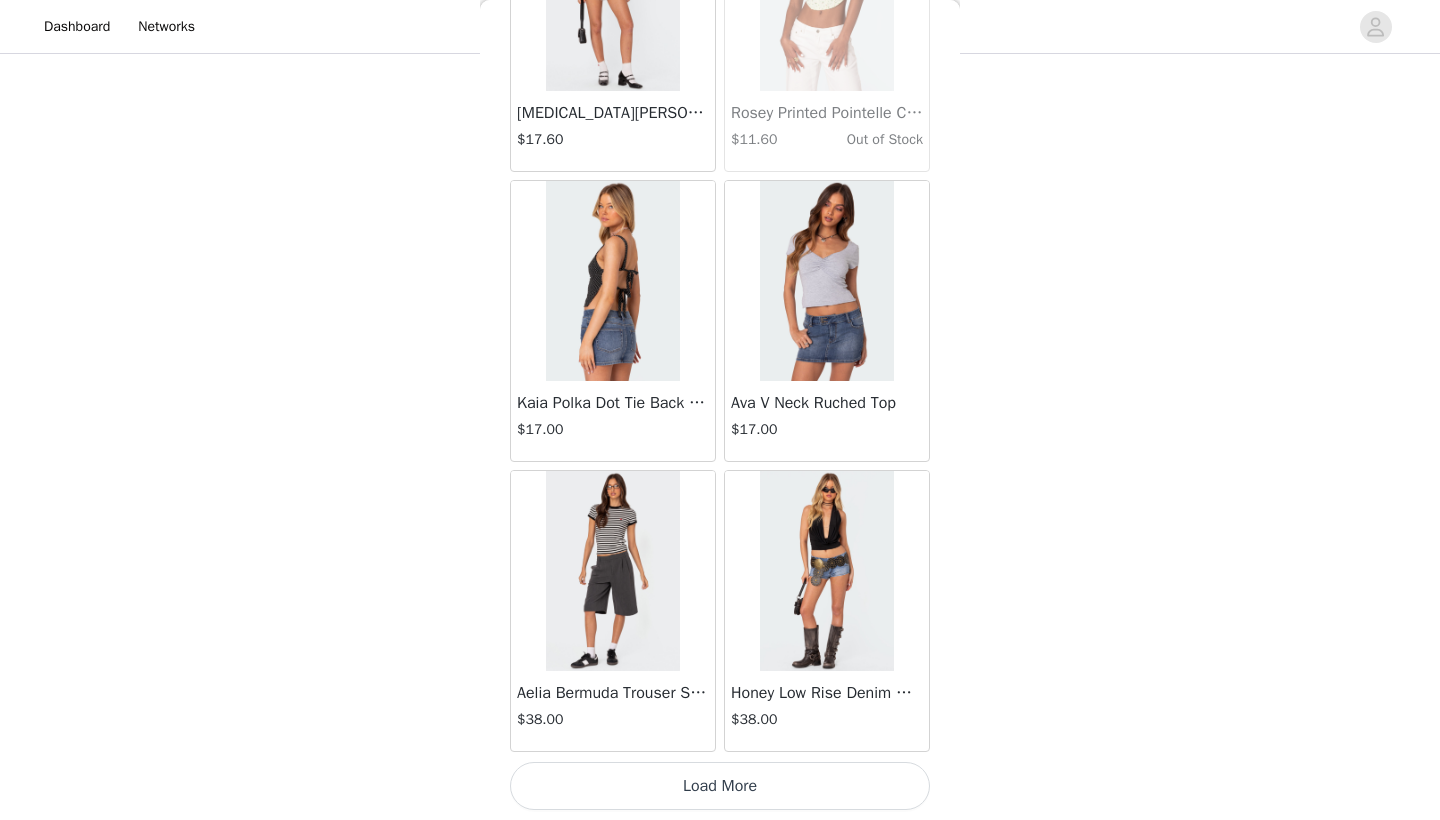 scroll, scrollTop: 182040, scrollLeft: 0, axis: vertical 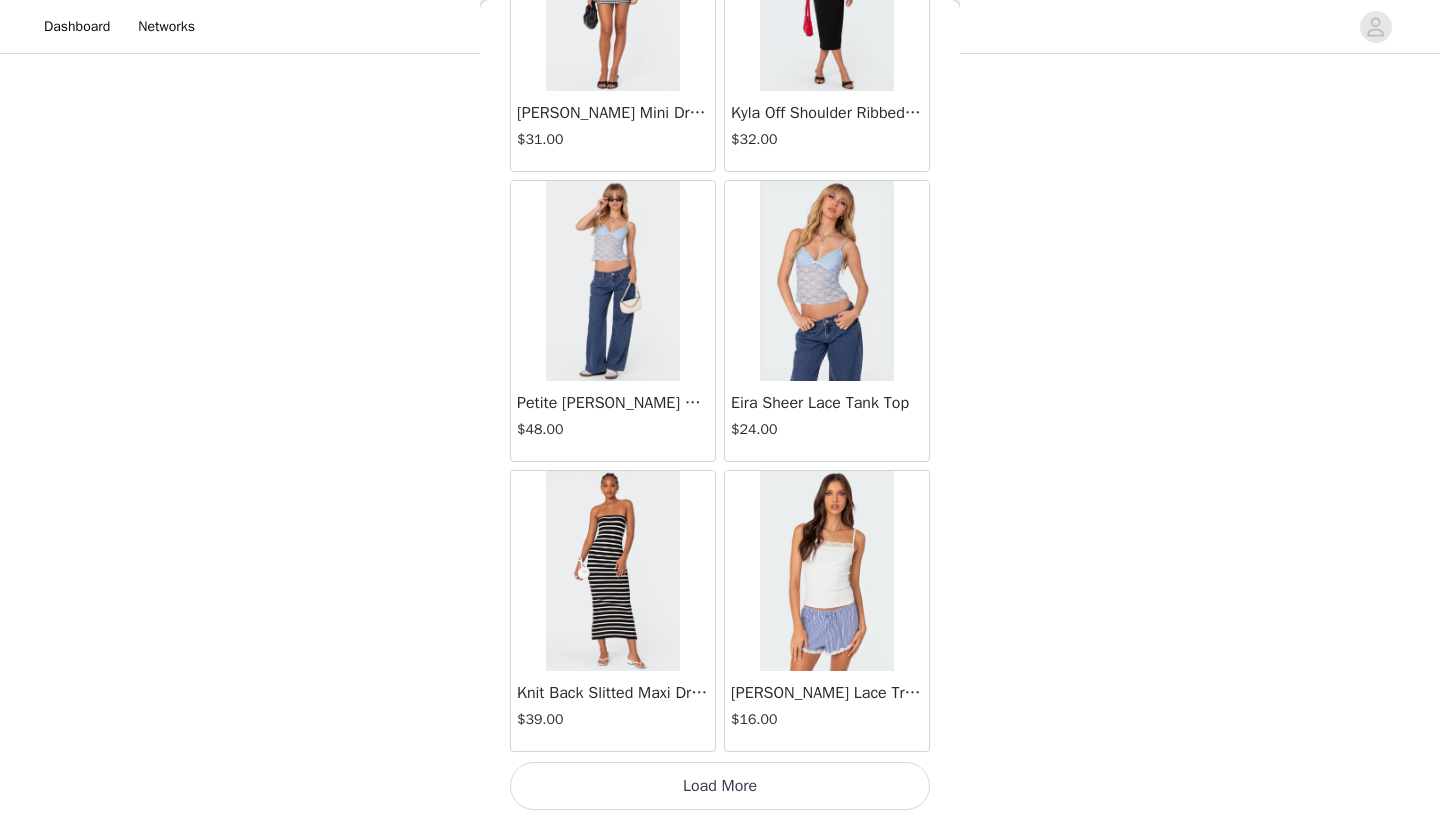 click on "Load More" at bounding box center (720, 786) 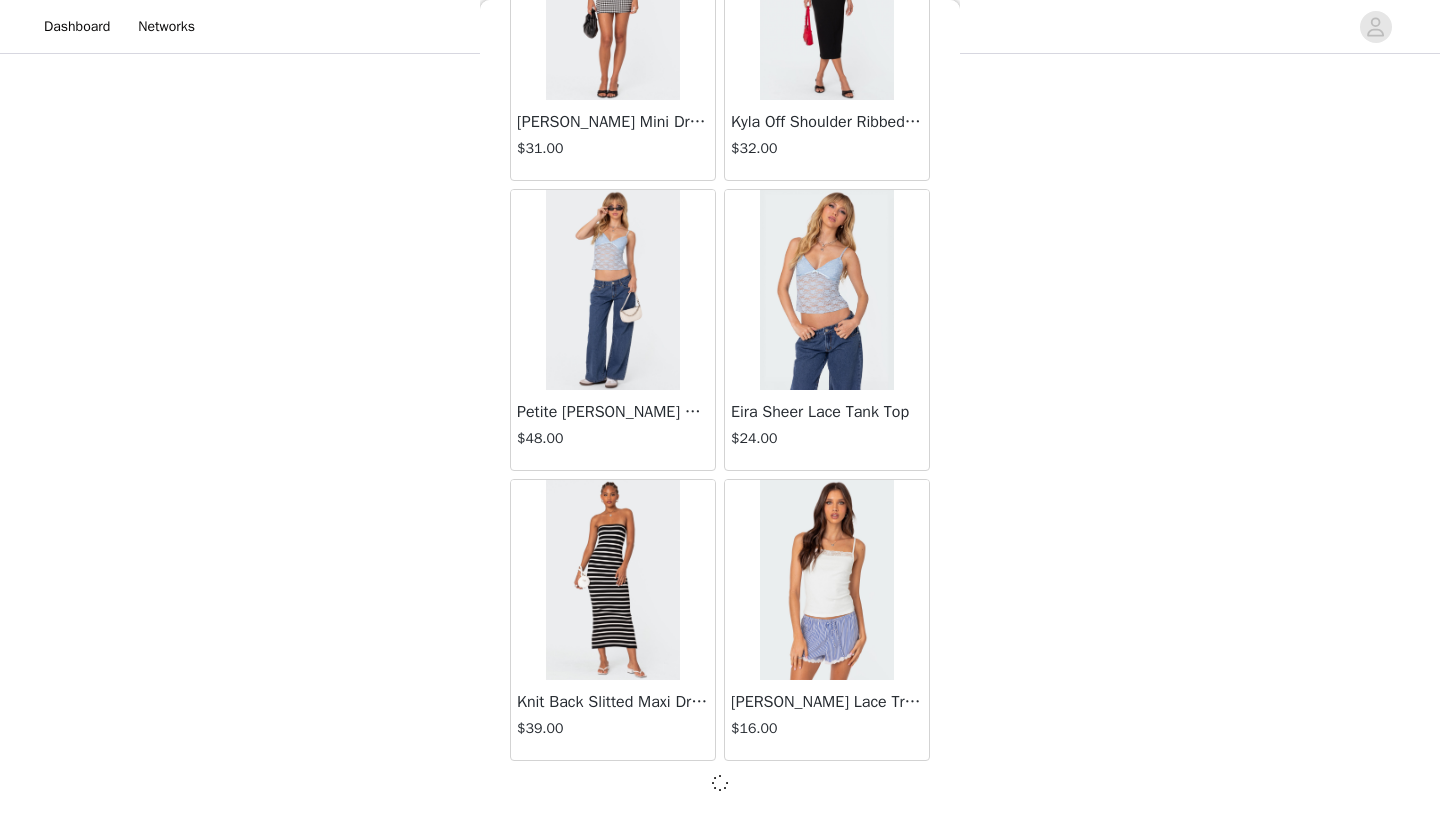 scroll, scrollTop: 184931, scrollLeft: 0, axis: vertical 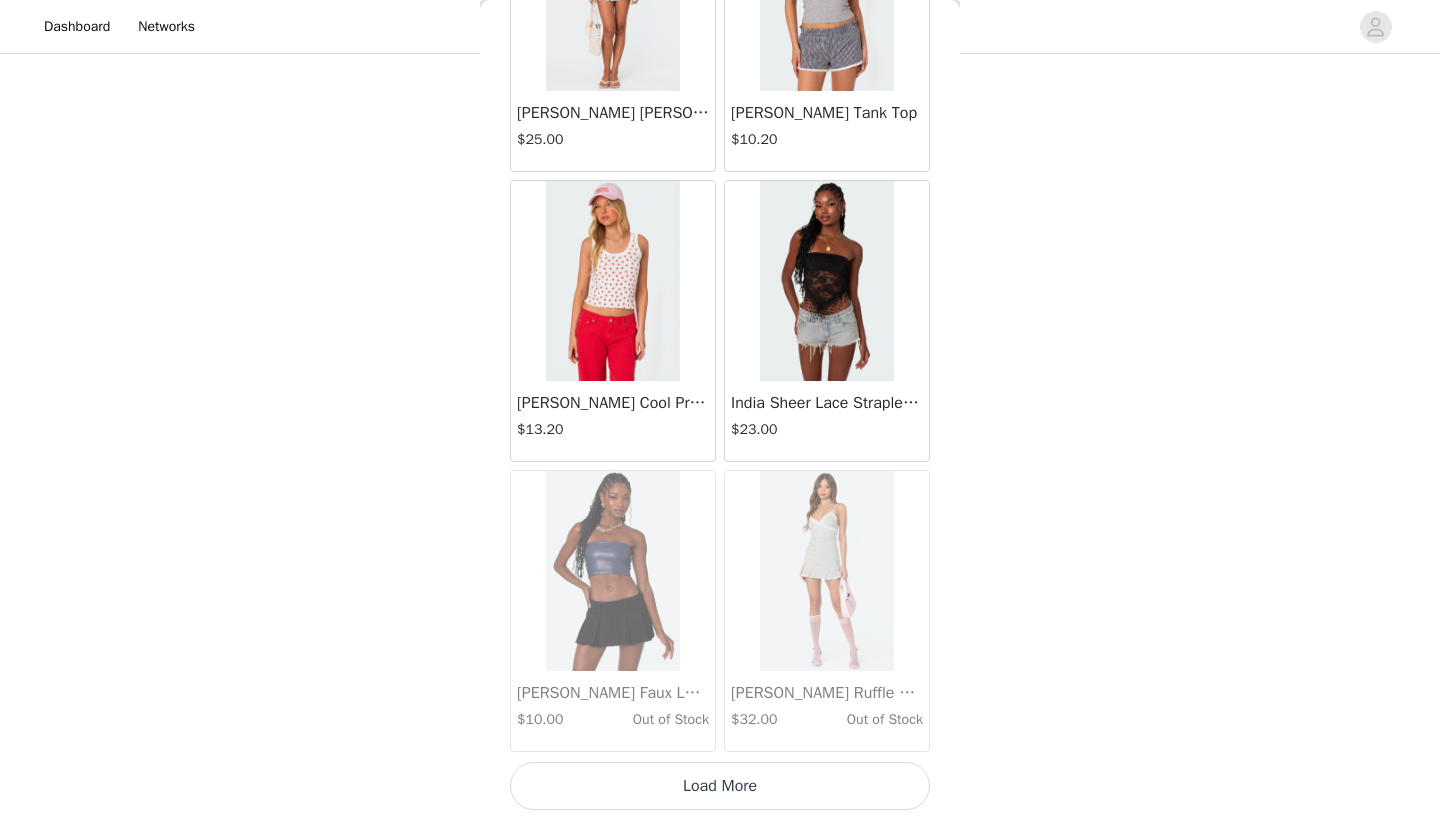 click on "Load More" at bounding box center [720, 786] 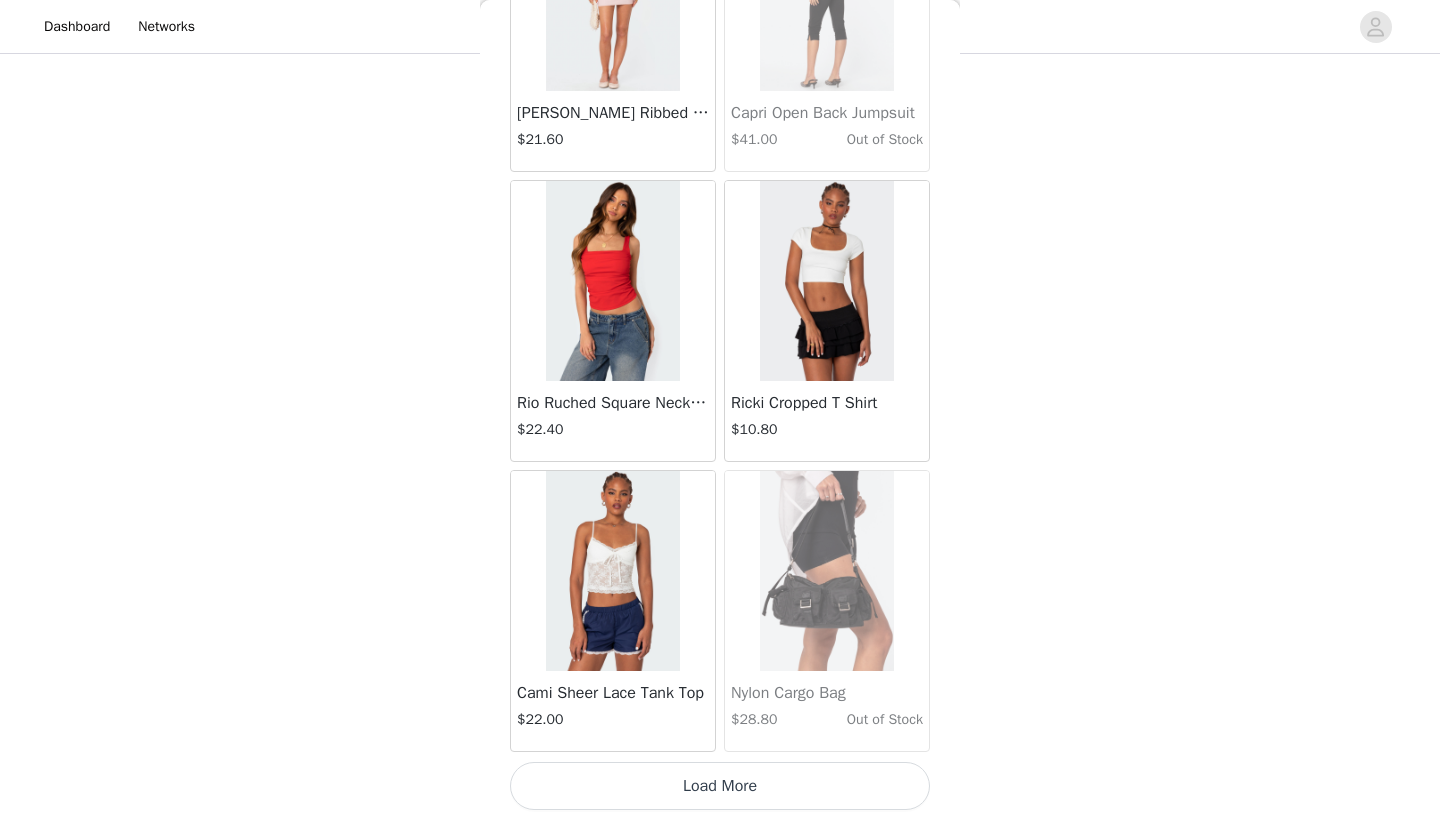 scroll, scrollTop: 190740, scrollLeft: 0, axis: vertical 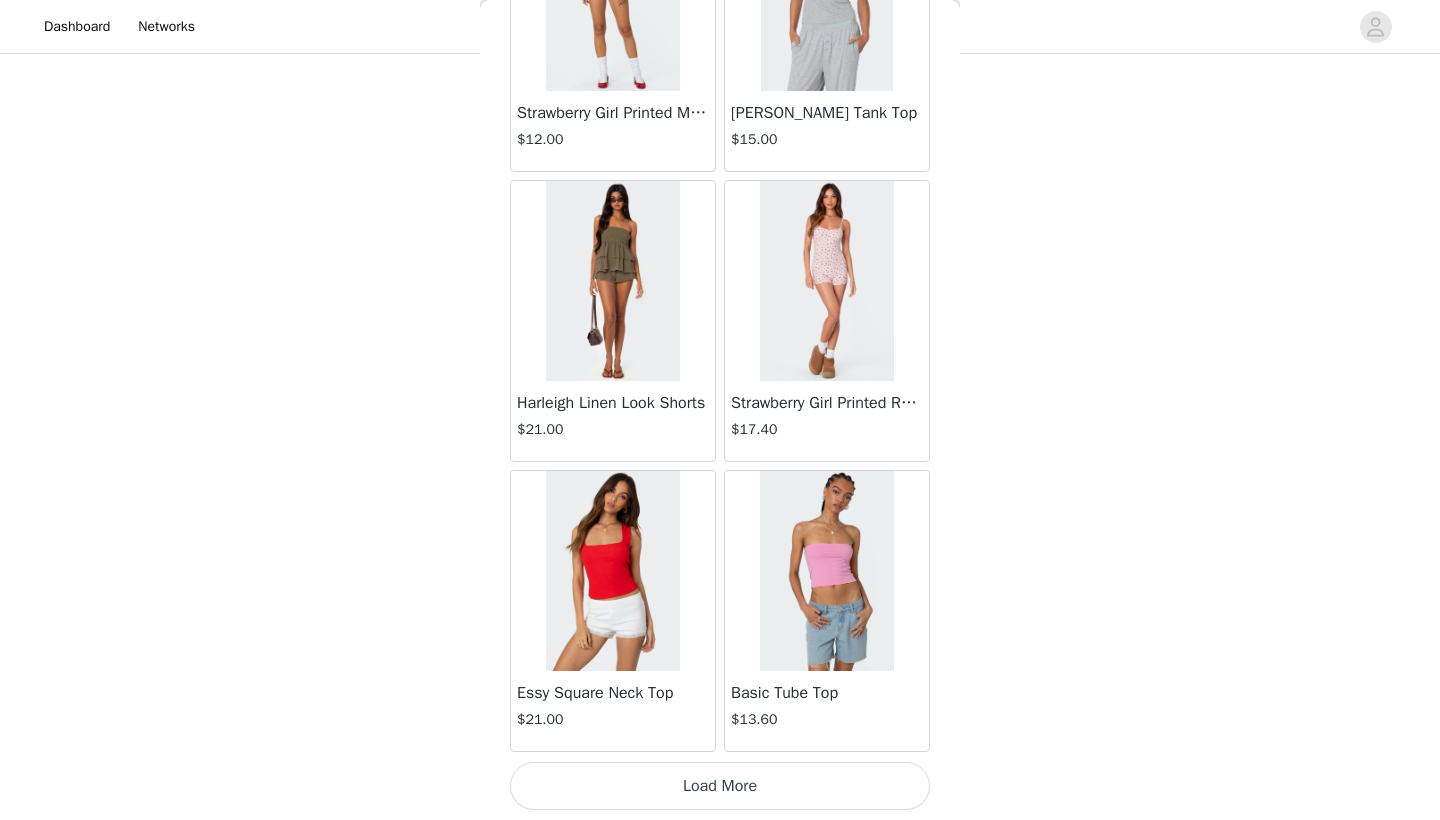 click on "Load More" at bounding box center (720, 786) 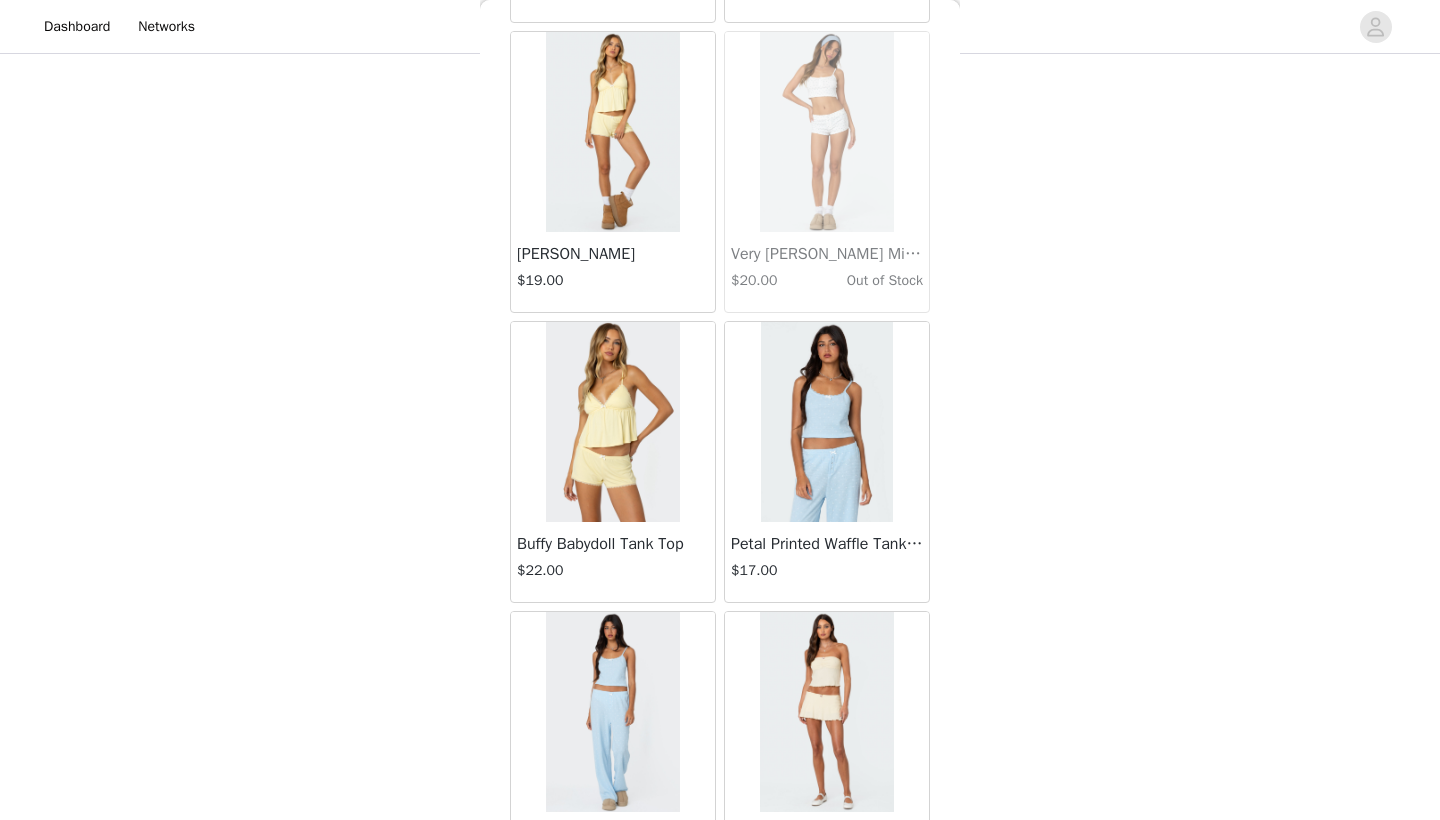 scroll, scrollTop: 196548, scrollLeft: 0, axis: vertical 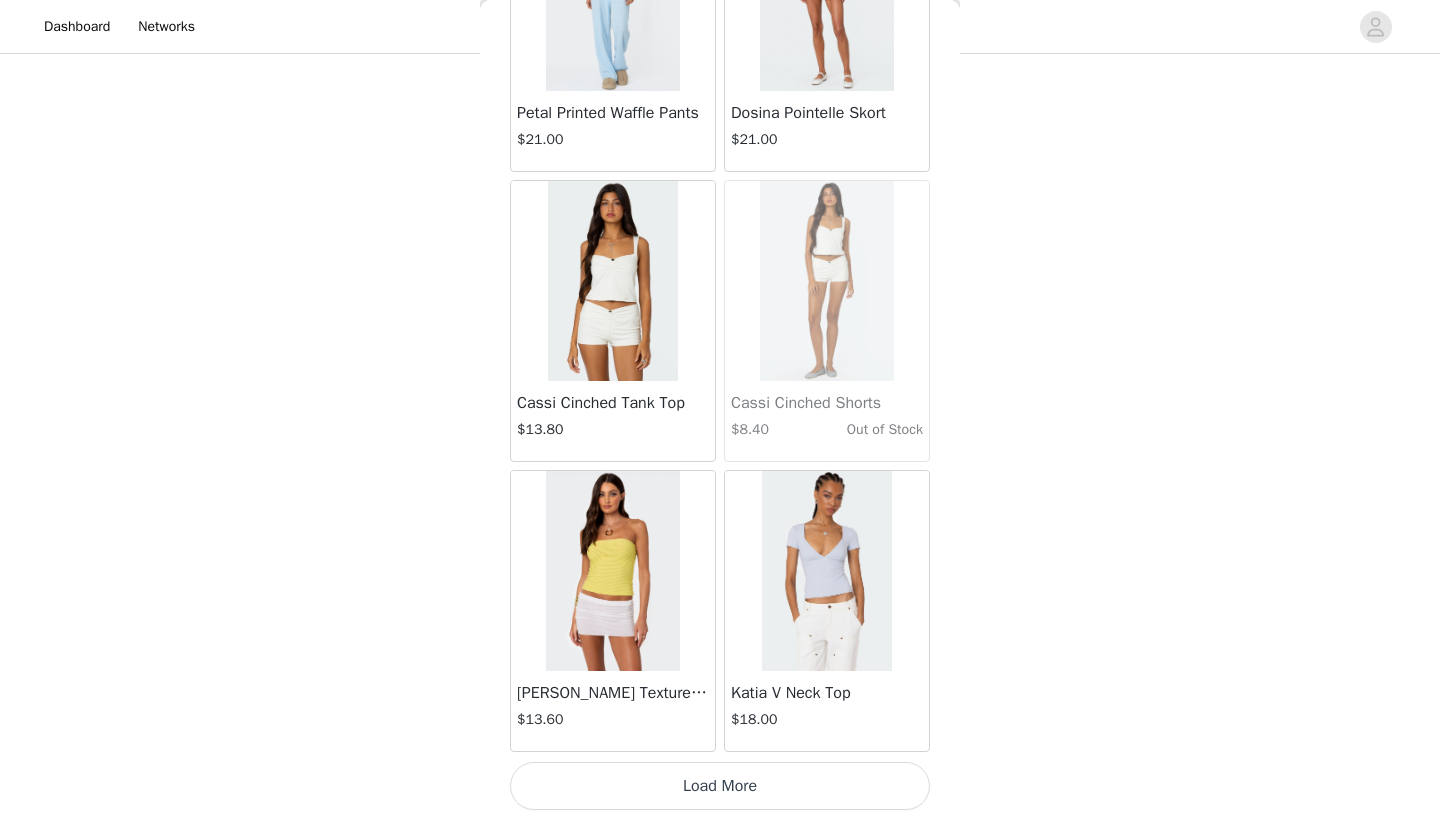 click on "Load More" at bounding box center [720, 786] 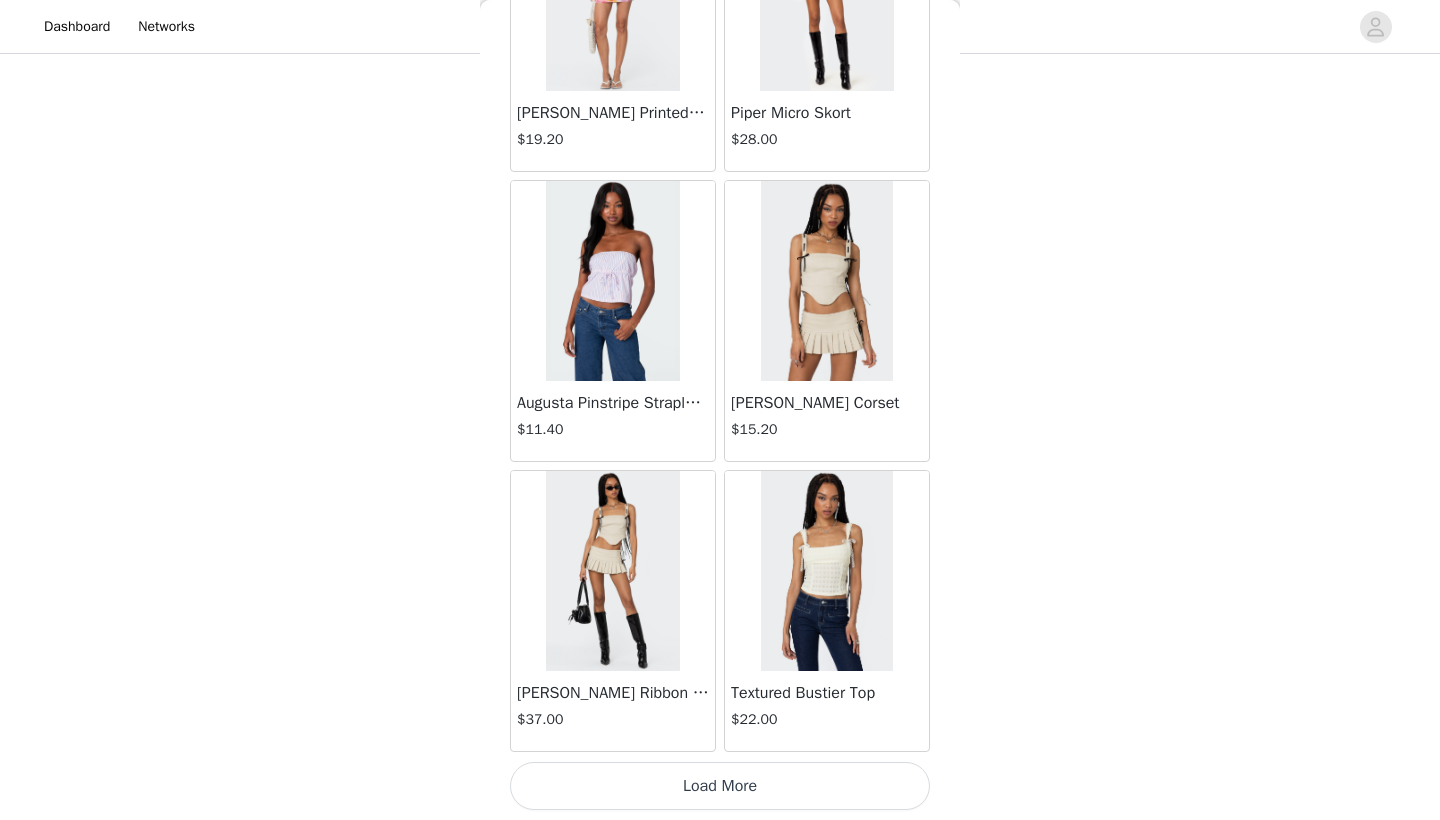 scroll, scrollTop: 199440, scrollLeft: 0, axis: vertical 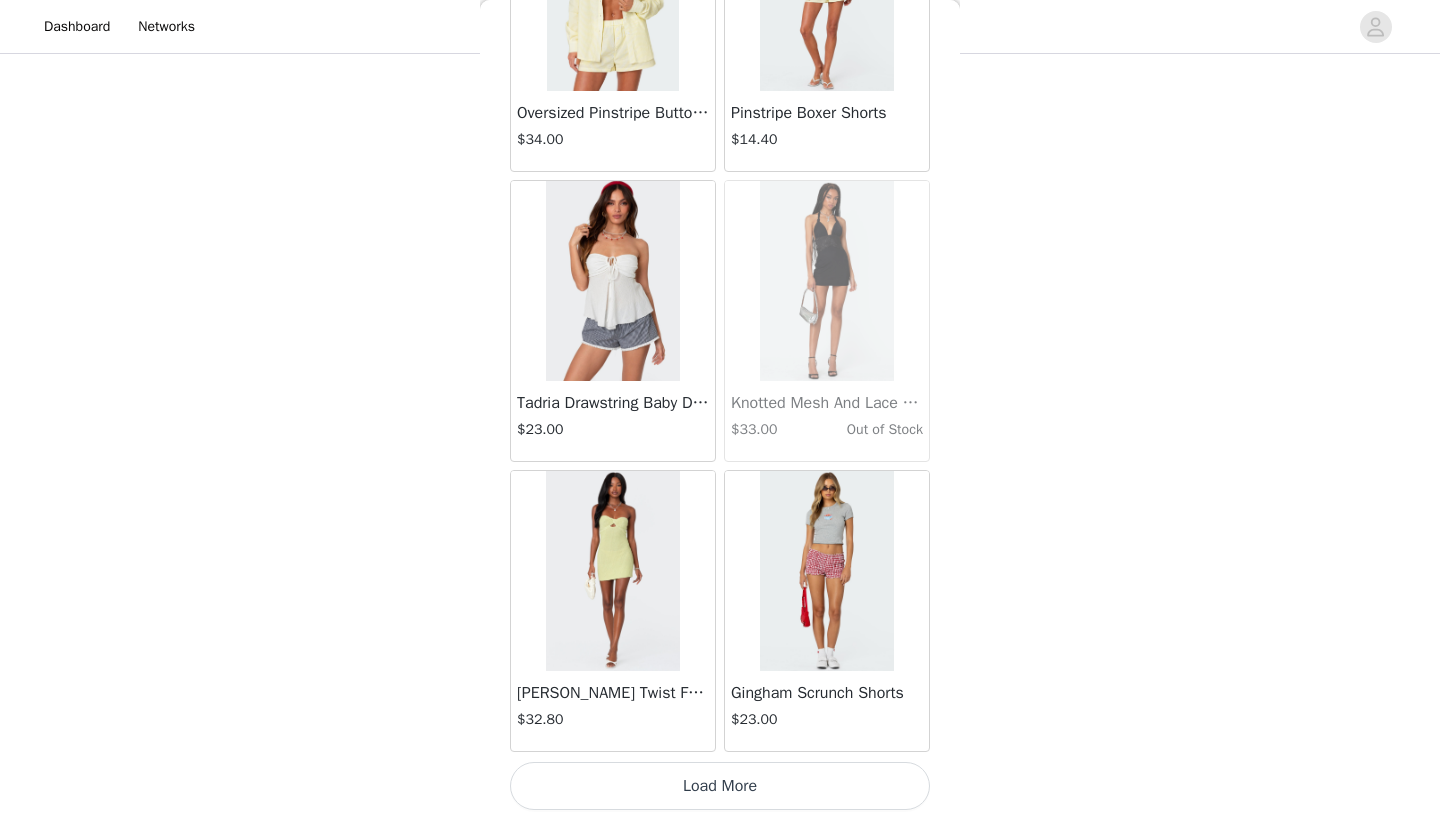 click on "Load More" at bounding box center (720, 786) 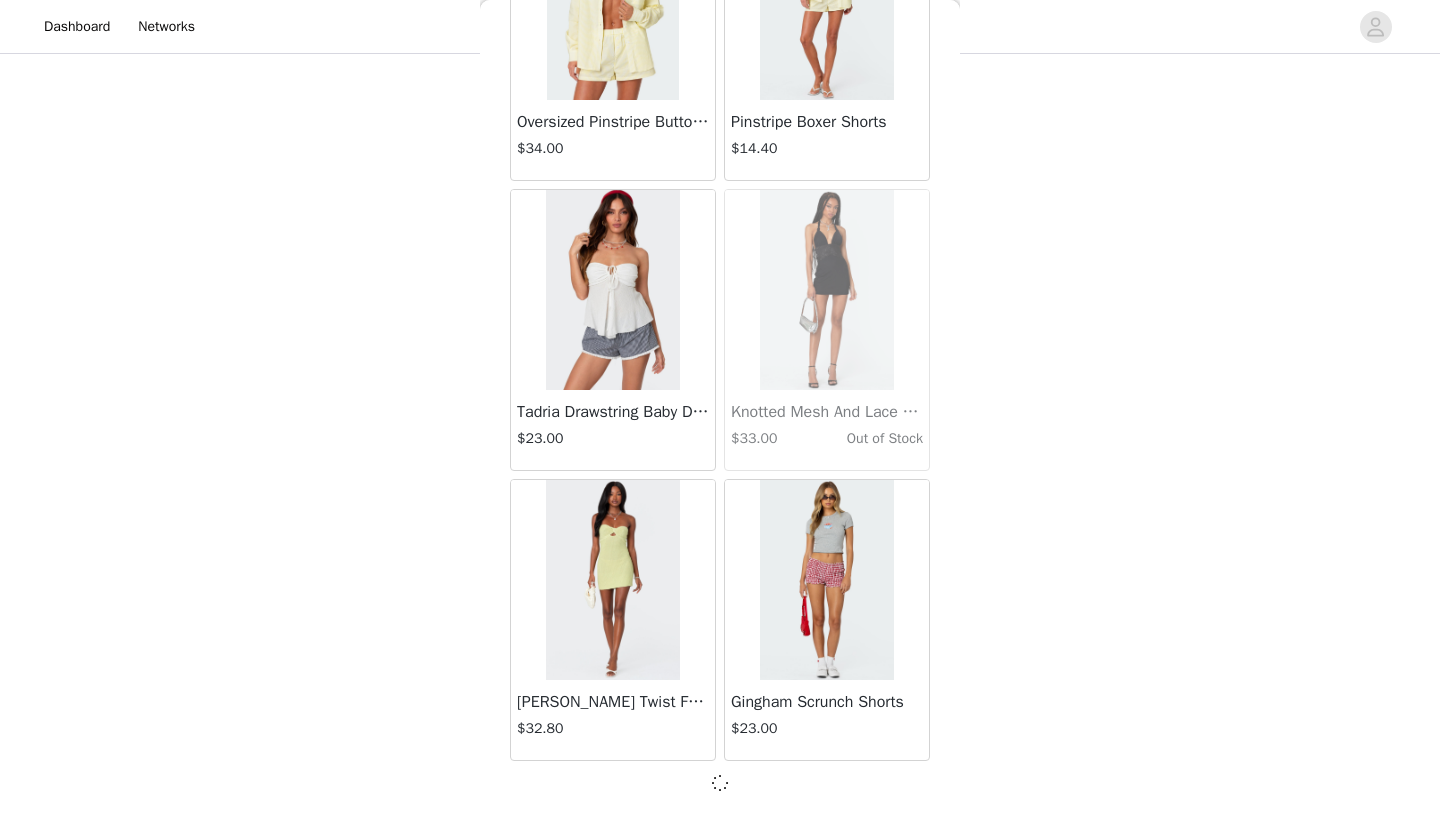 scroll, scrollTop: 202331, scrollLeft: 0, axis: vertical 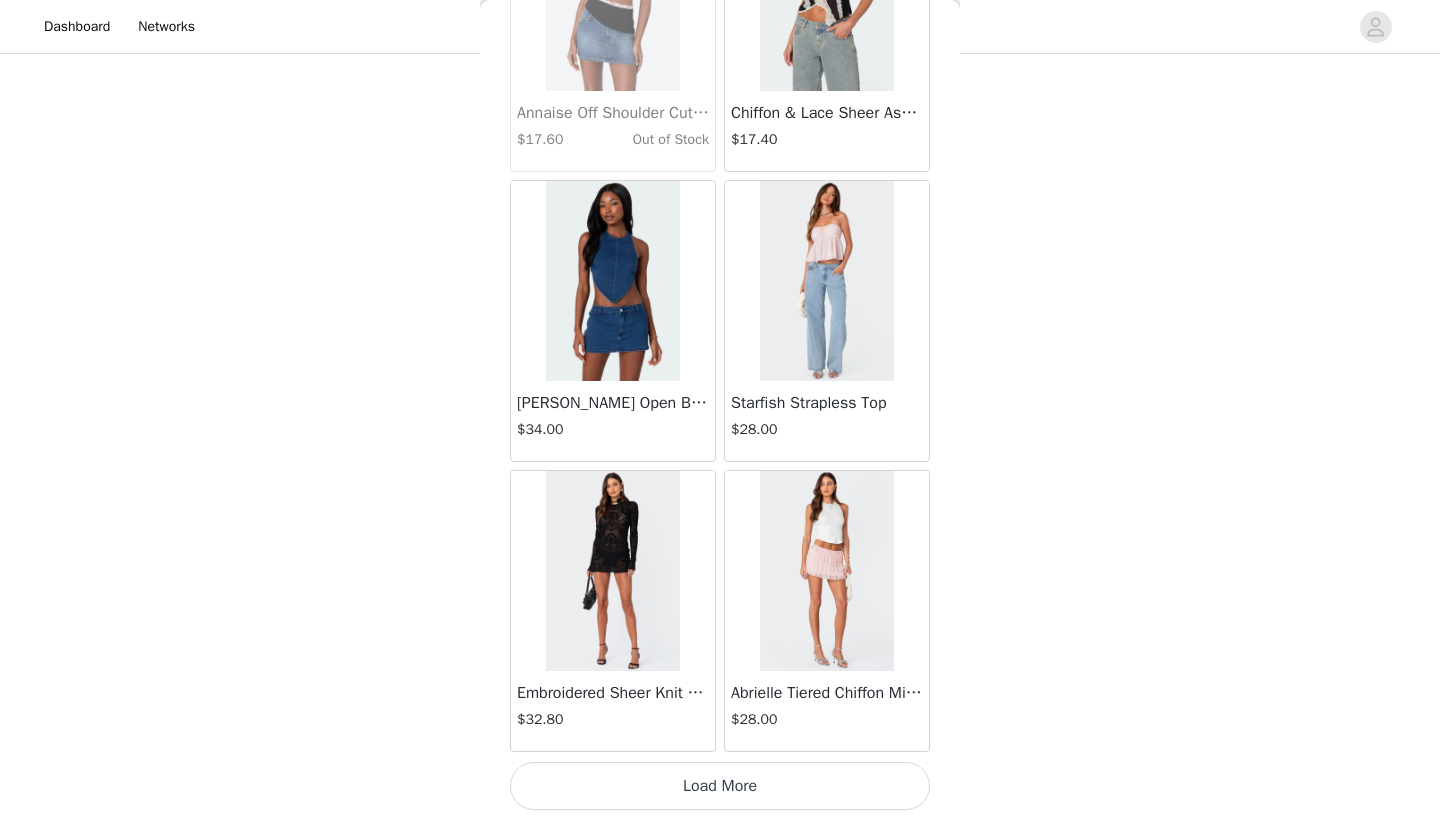 click on "Load More" at bounding box center [720, 786] 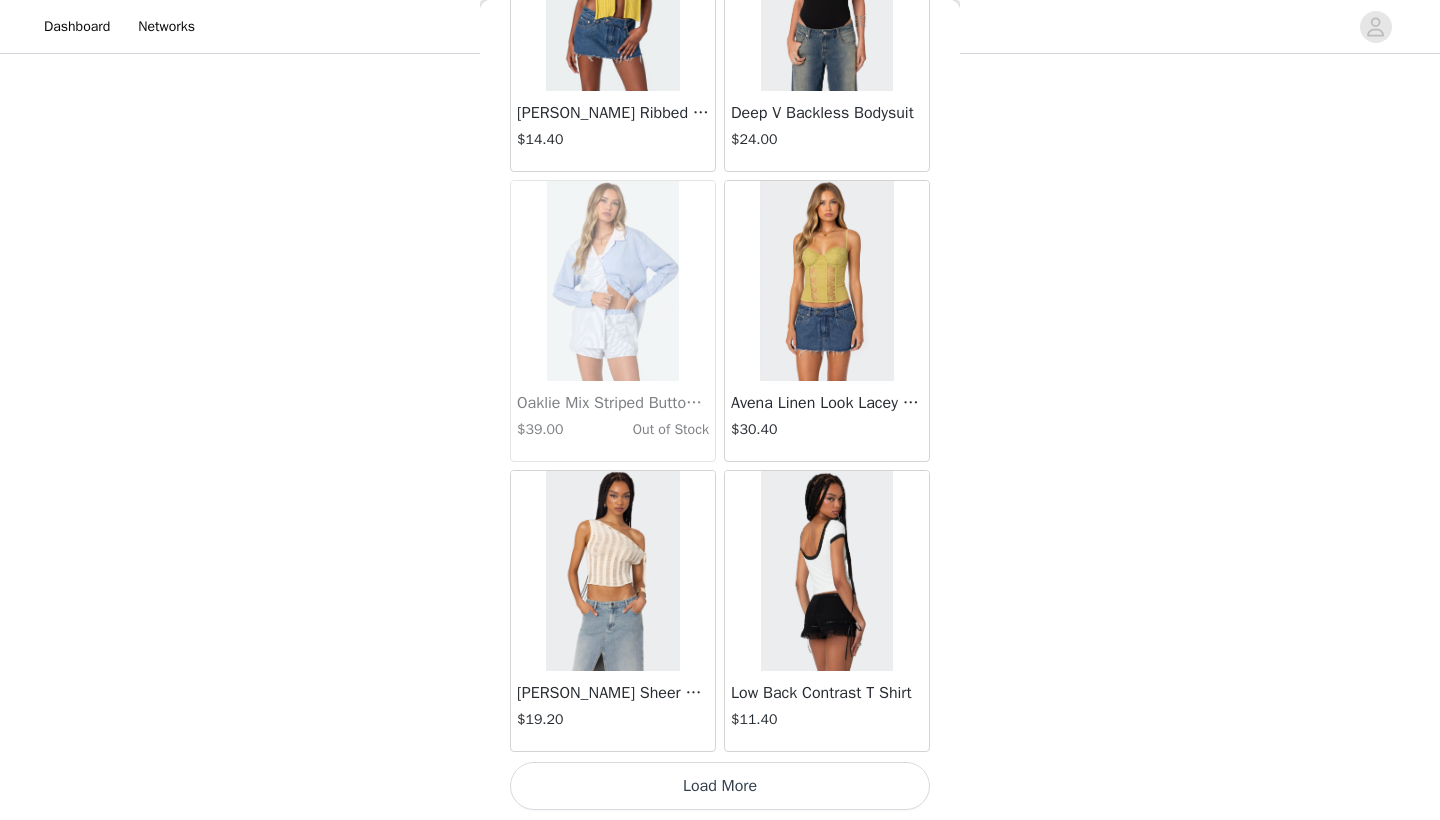 scroll, scrollTop: 208140, scrollLeft: 0, axis: vertical 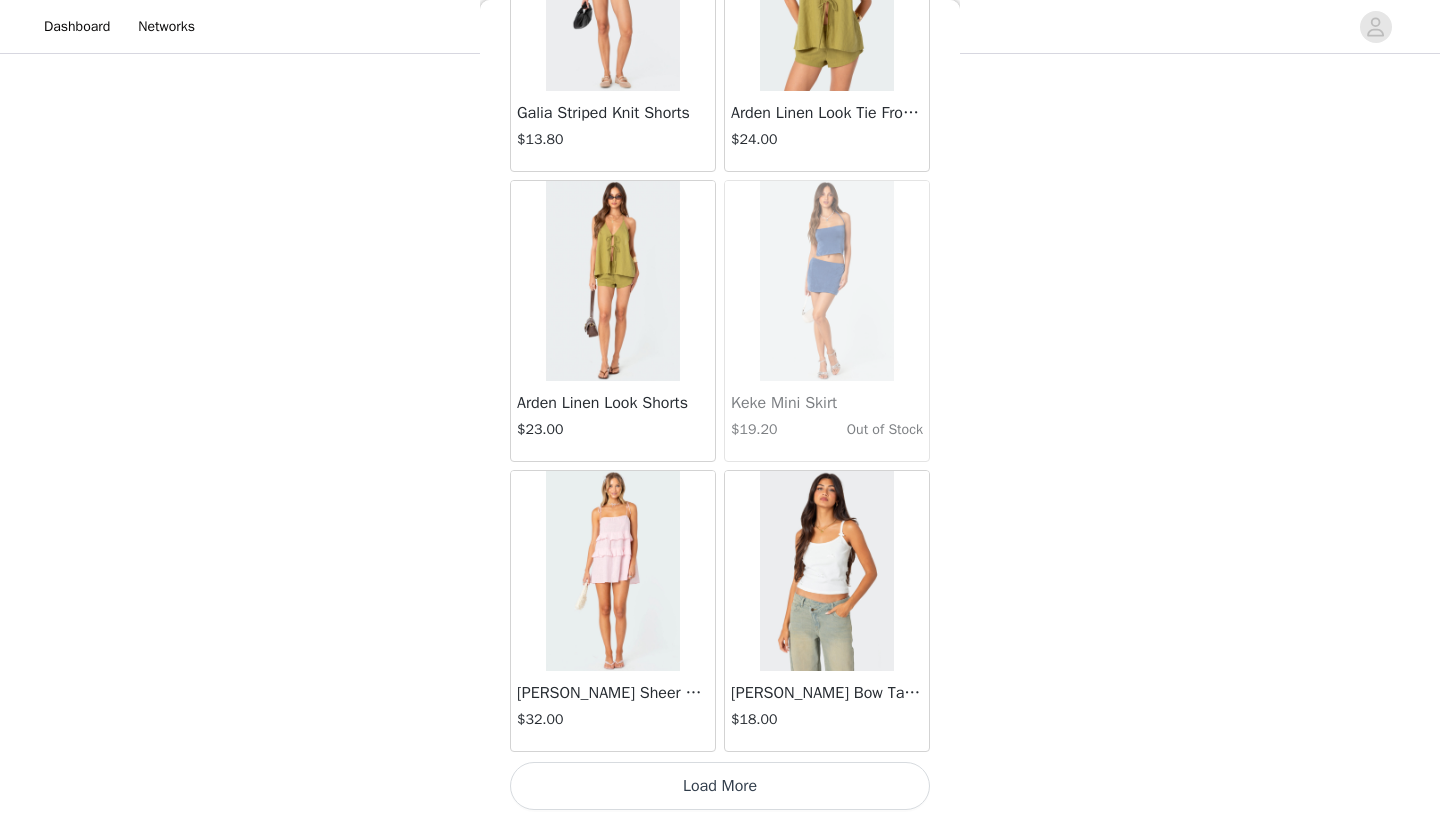 click on "Load More" at bounding box center [720, 786] 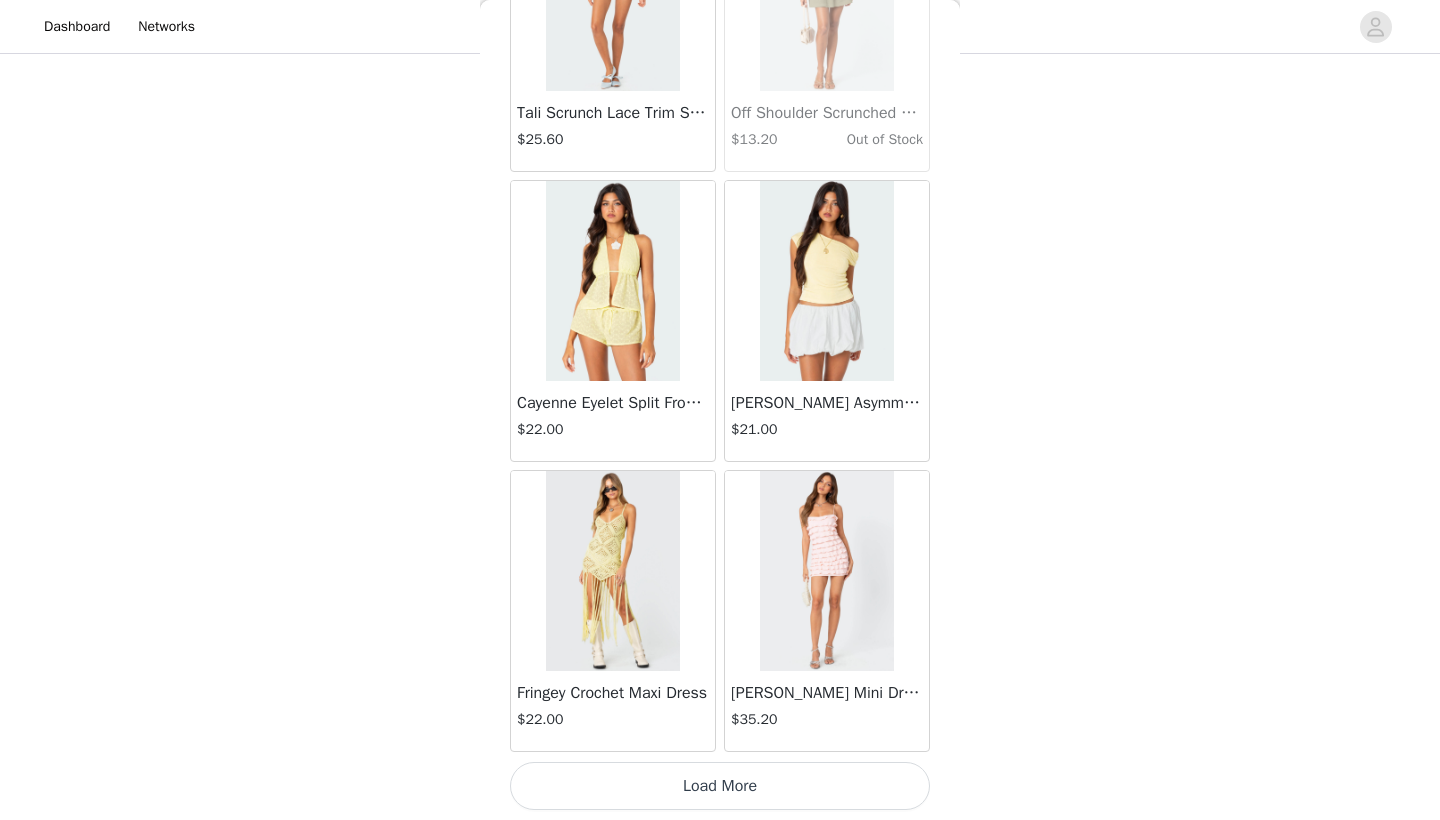 scroll, scrollTop: 213940, scrollLeft: 0, axis: vertical 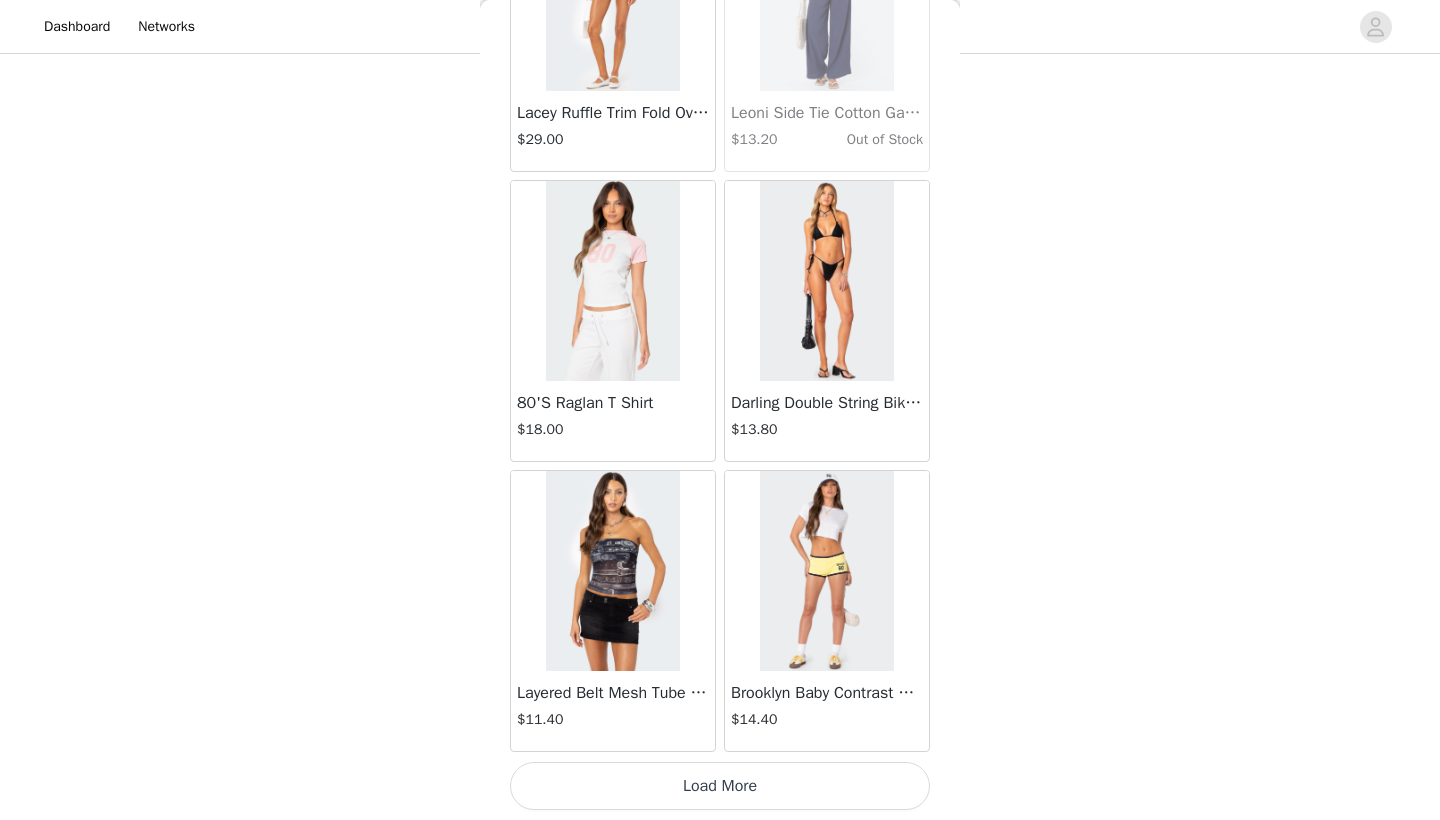 click on "Load More" at bounding box center [720, 786] 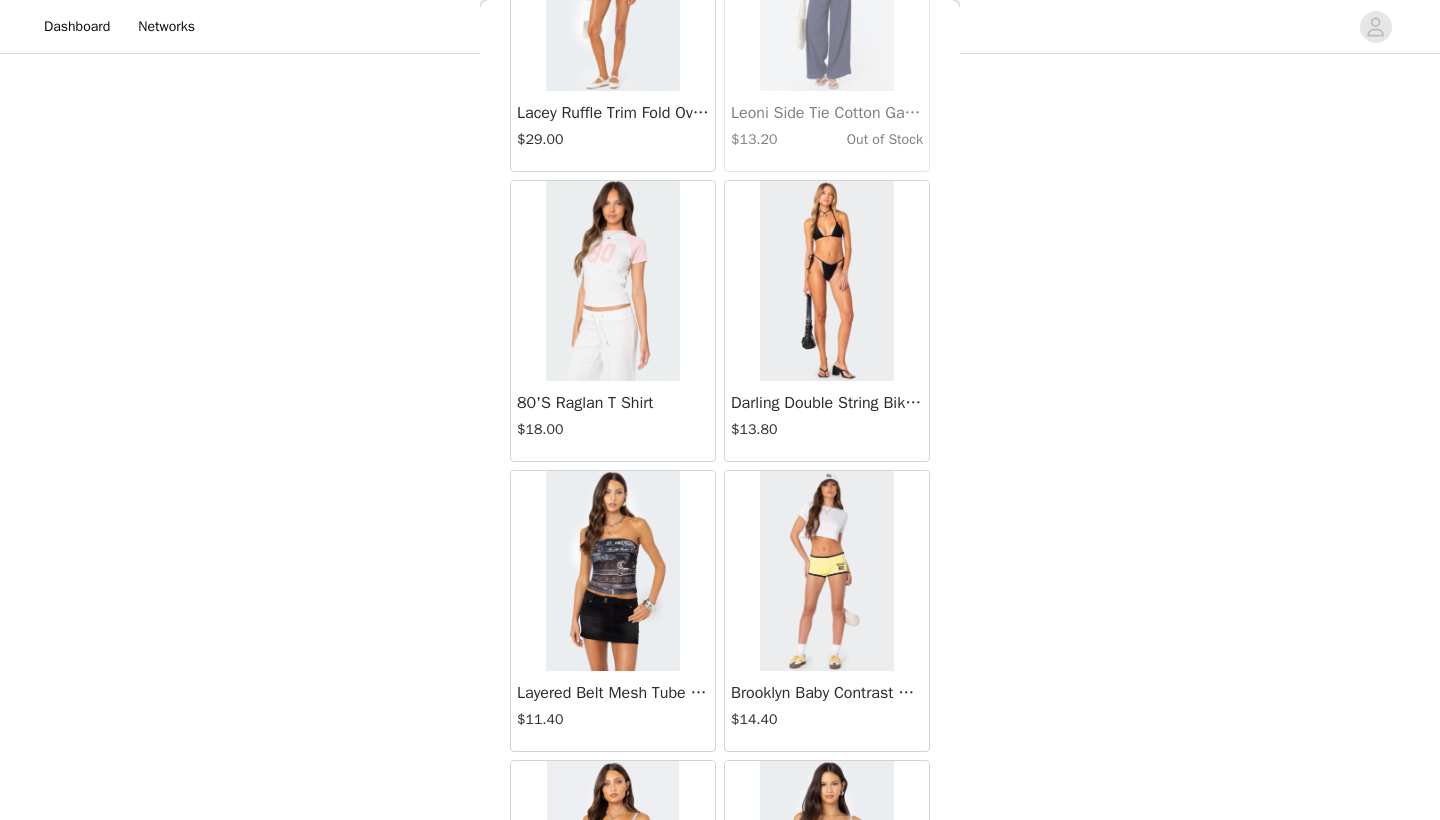 scroll, scrollTop: 1510, scrollLeft: 0, axis: vertical 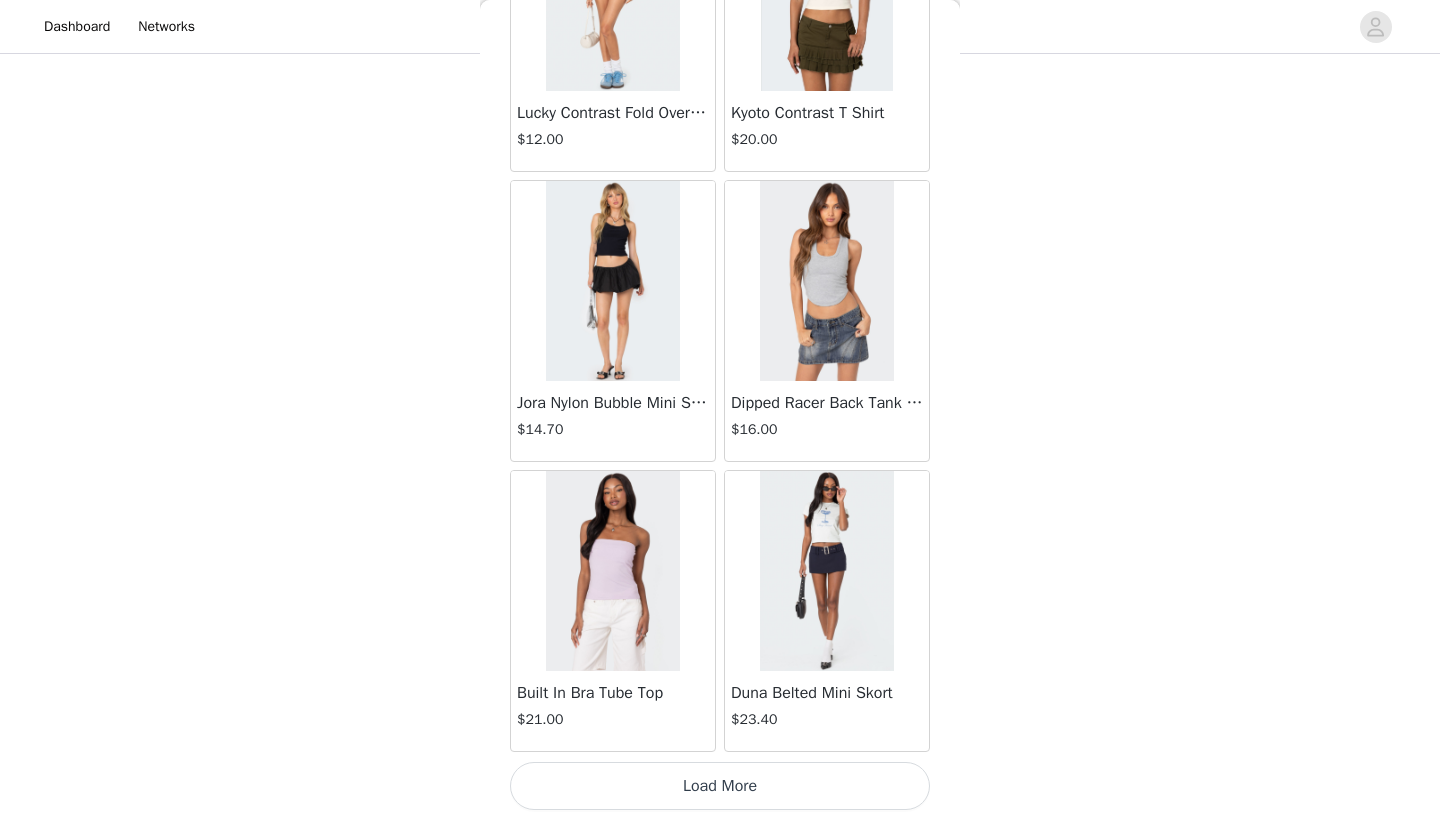 click on "Load More" at bounding box center (720, 786) 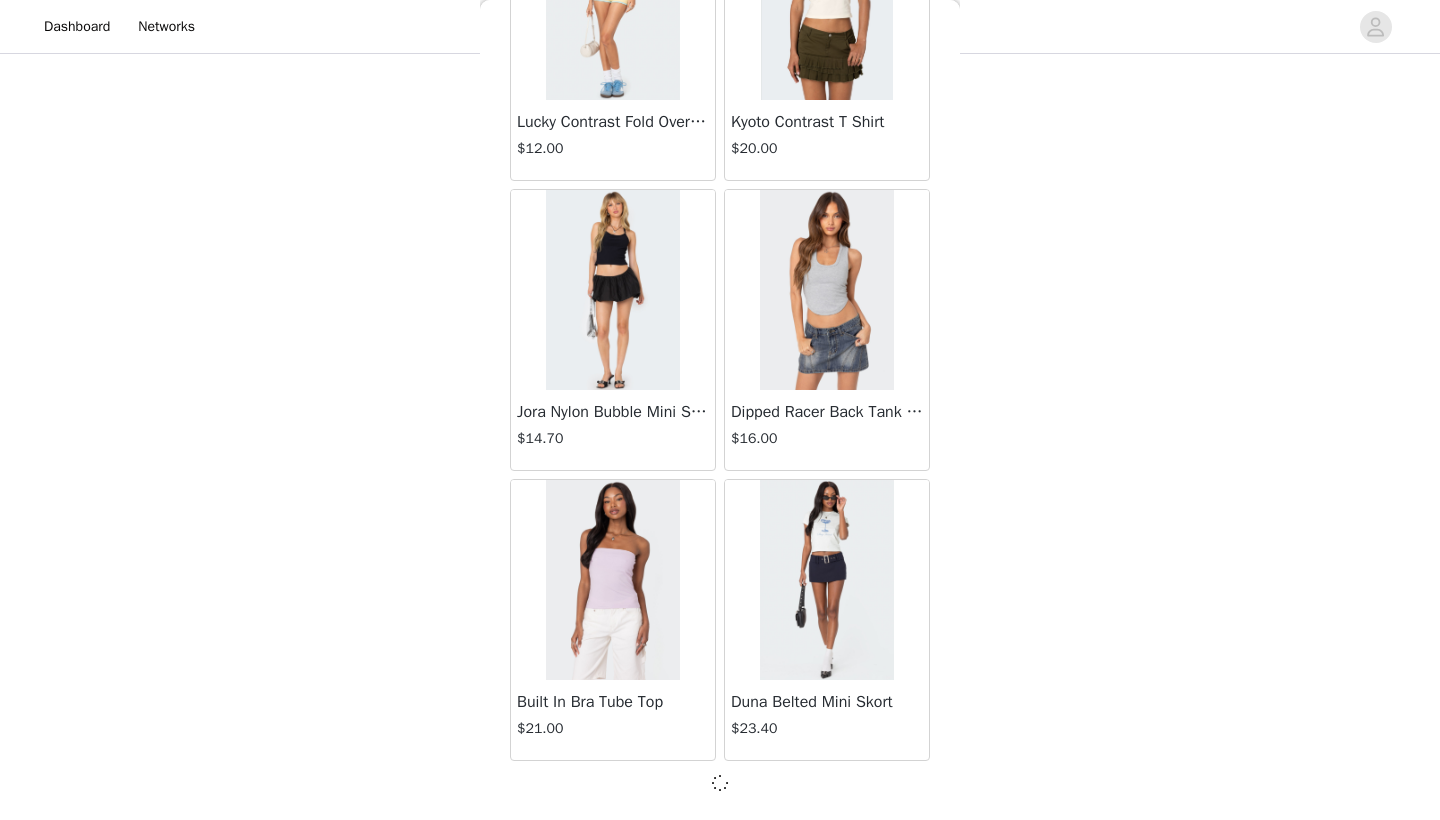 scroll, scrollTop: 219731, scrollLeft: 0, axis: vertical 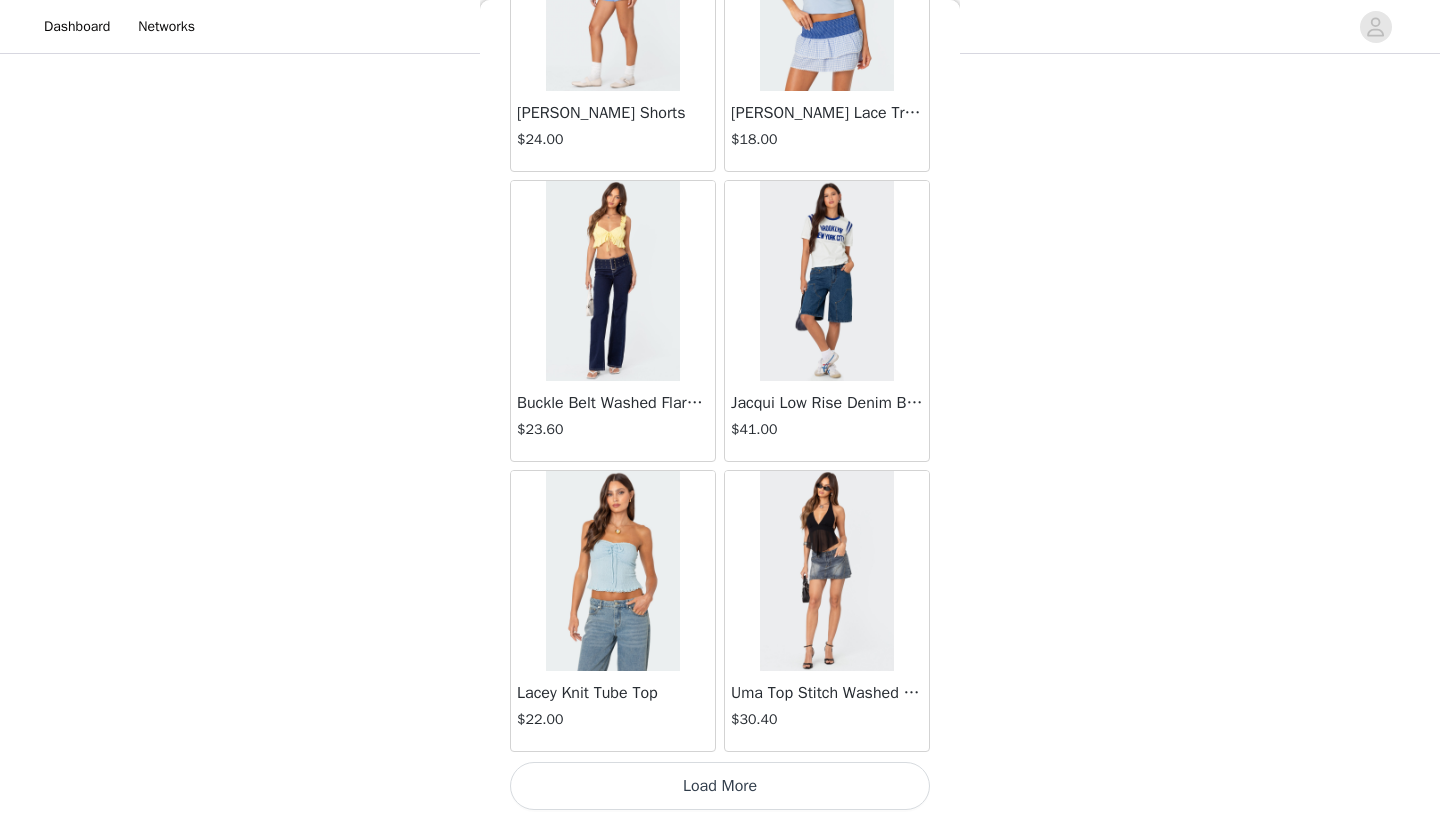 click on "Load More" at bounding box center [720, 786] 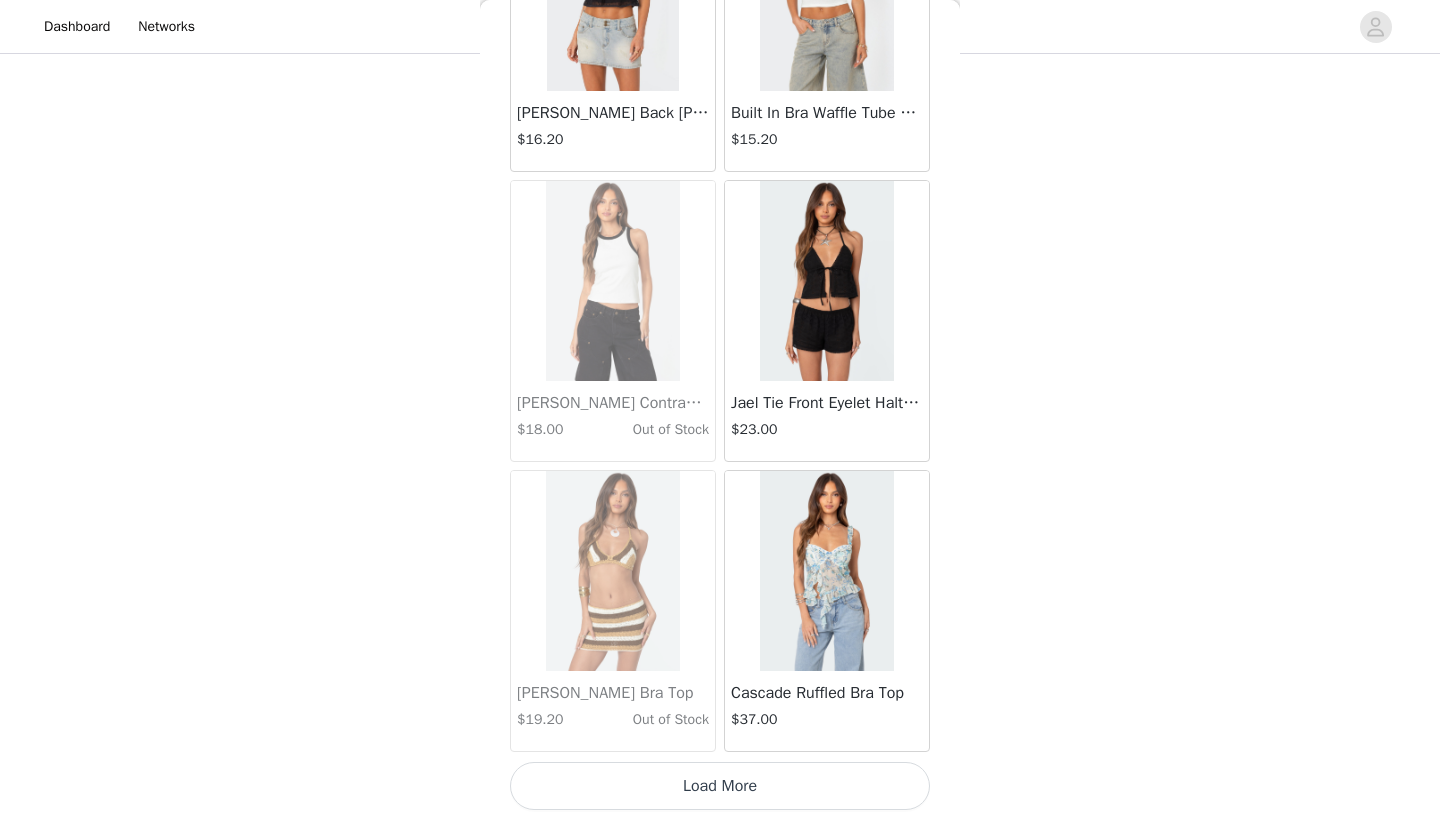 scroll, scrollTop: 225540, scrollLeft: 0, axis: vertical 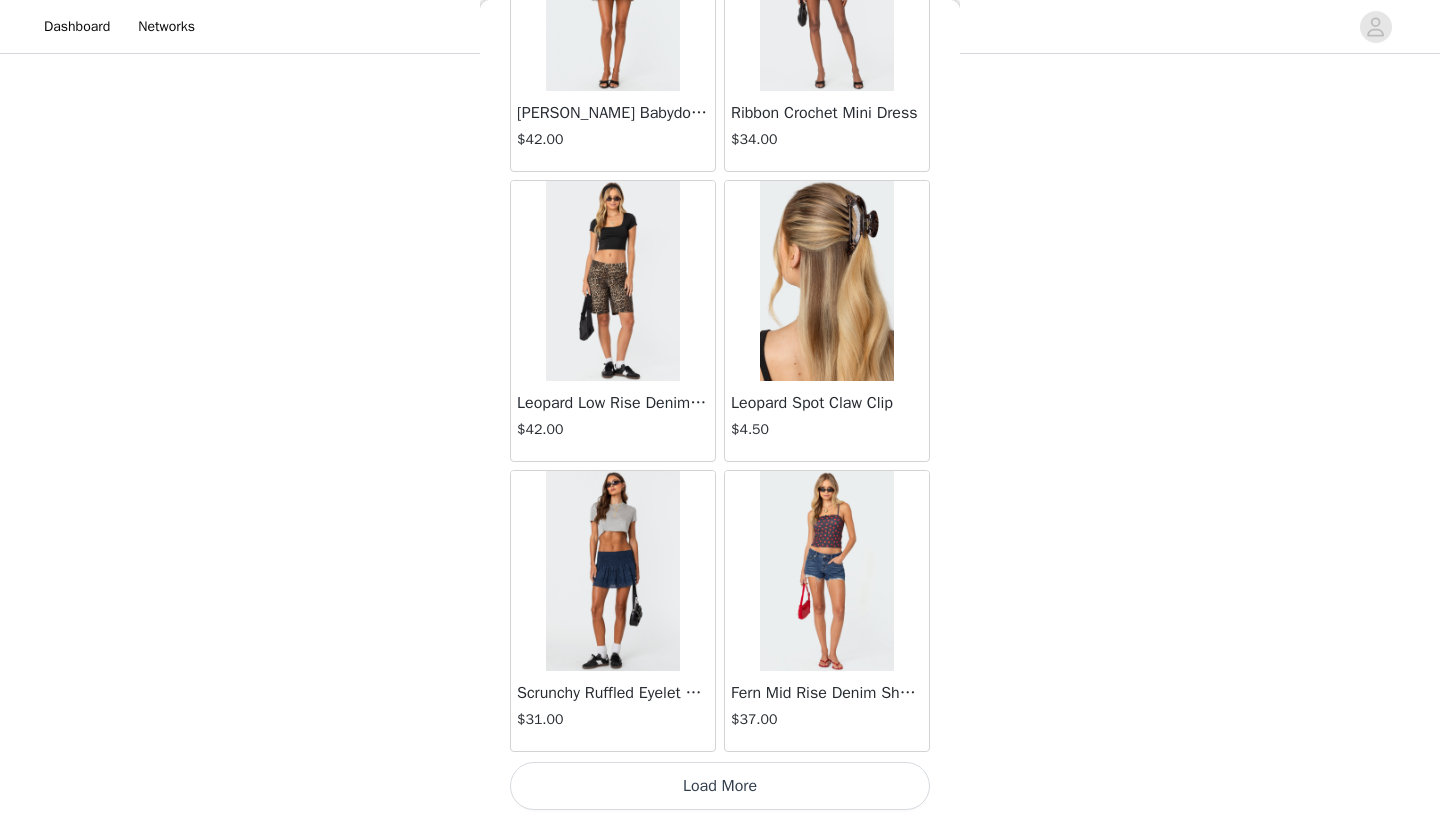 click on "Load More" at bounding box center (720, 786) 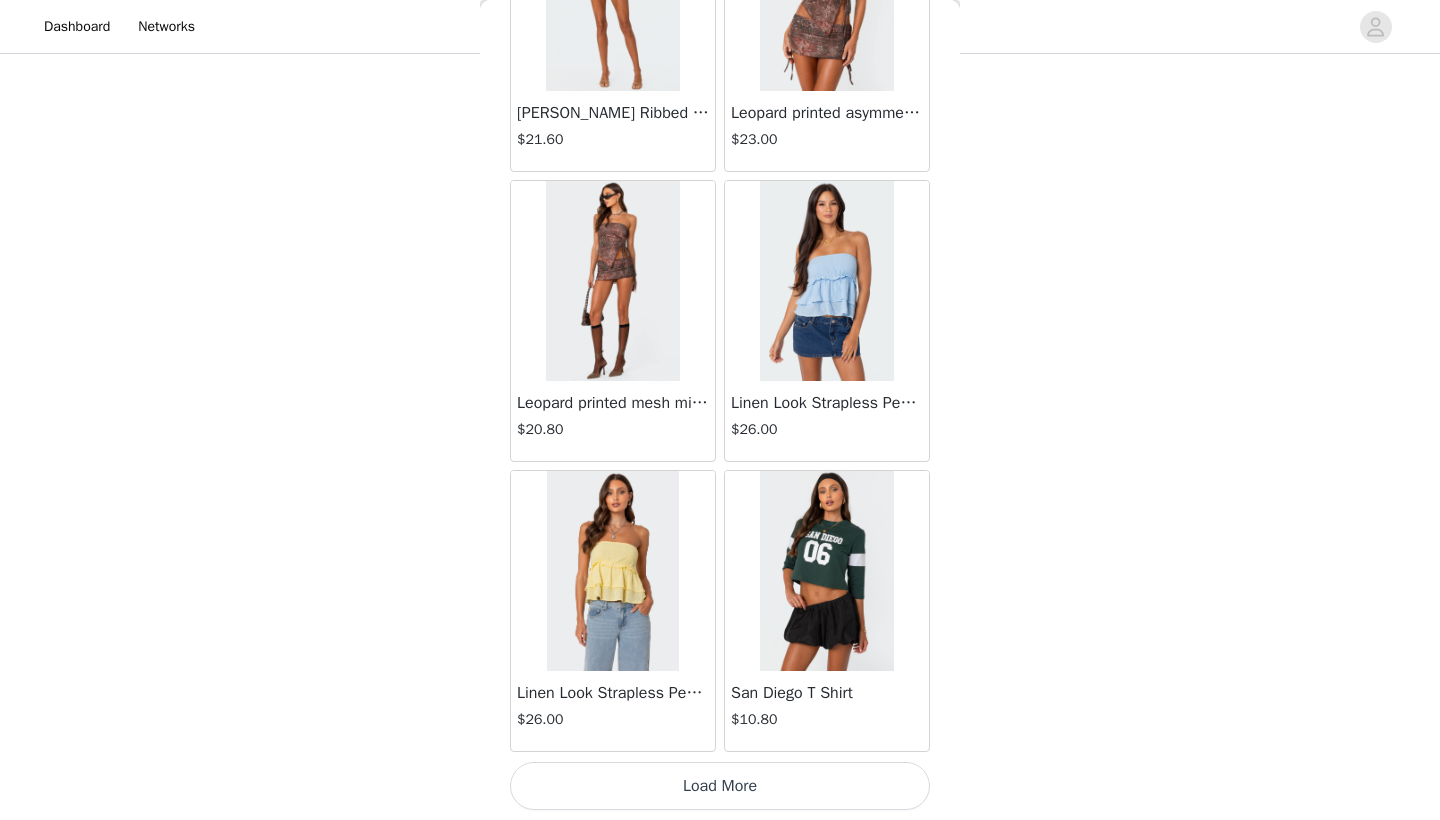 scroll, scrollTop: 231340, scrollLeft: 0, axis: vertical 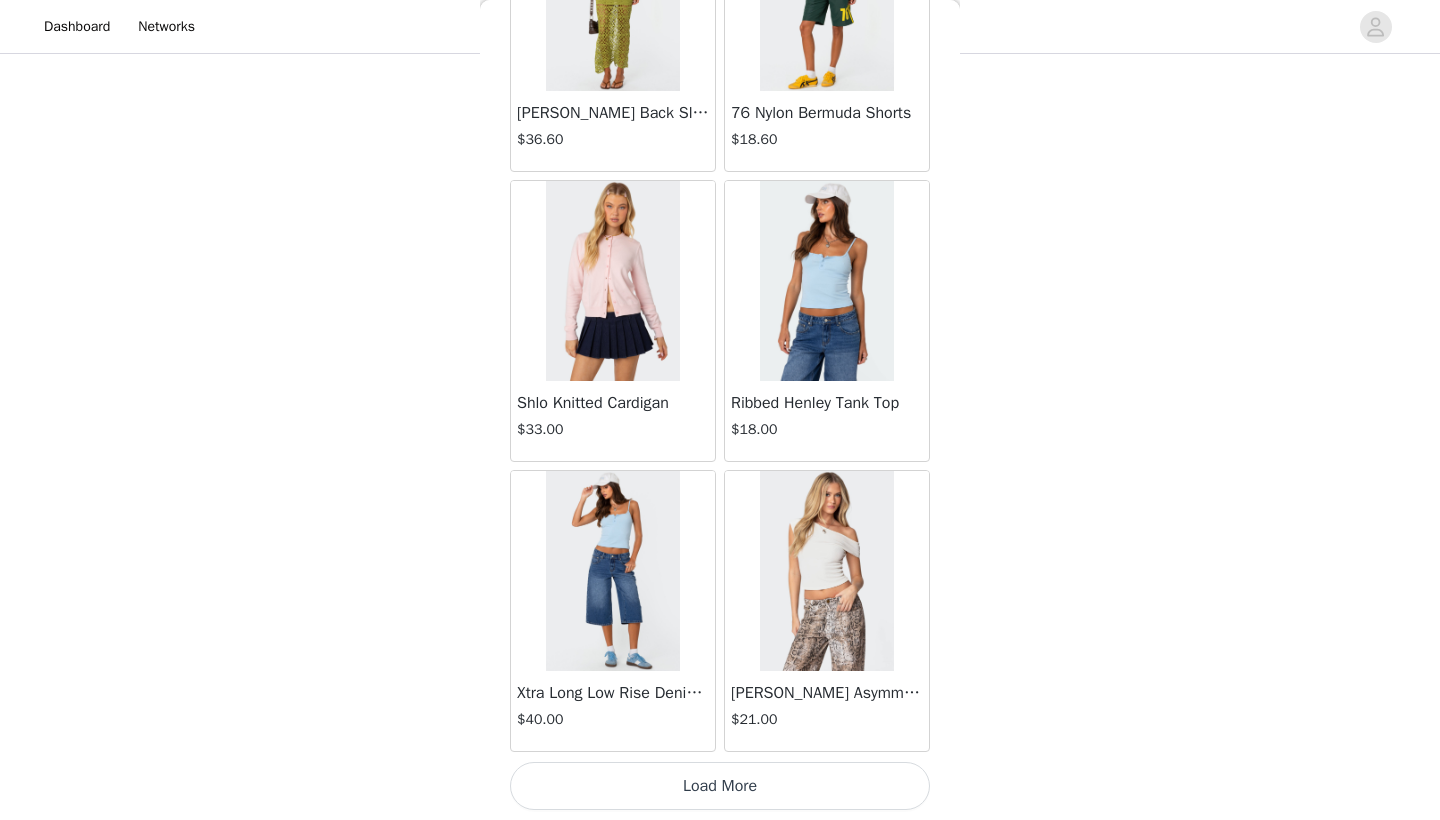 click on "Load More" at bounding box center (720, 786) 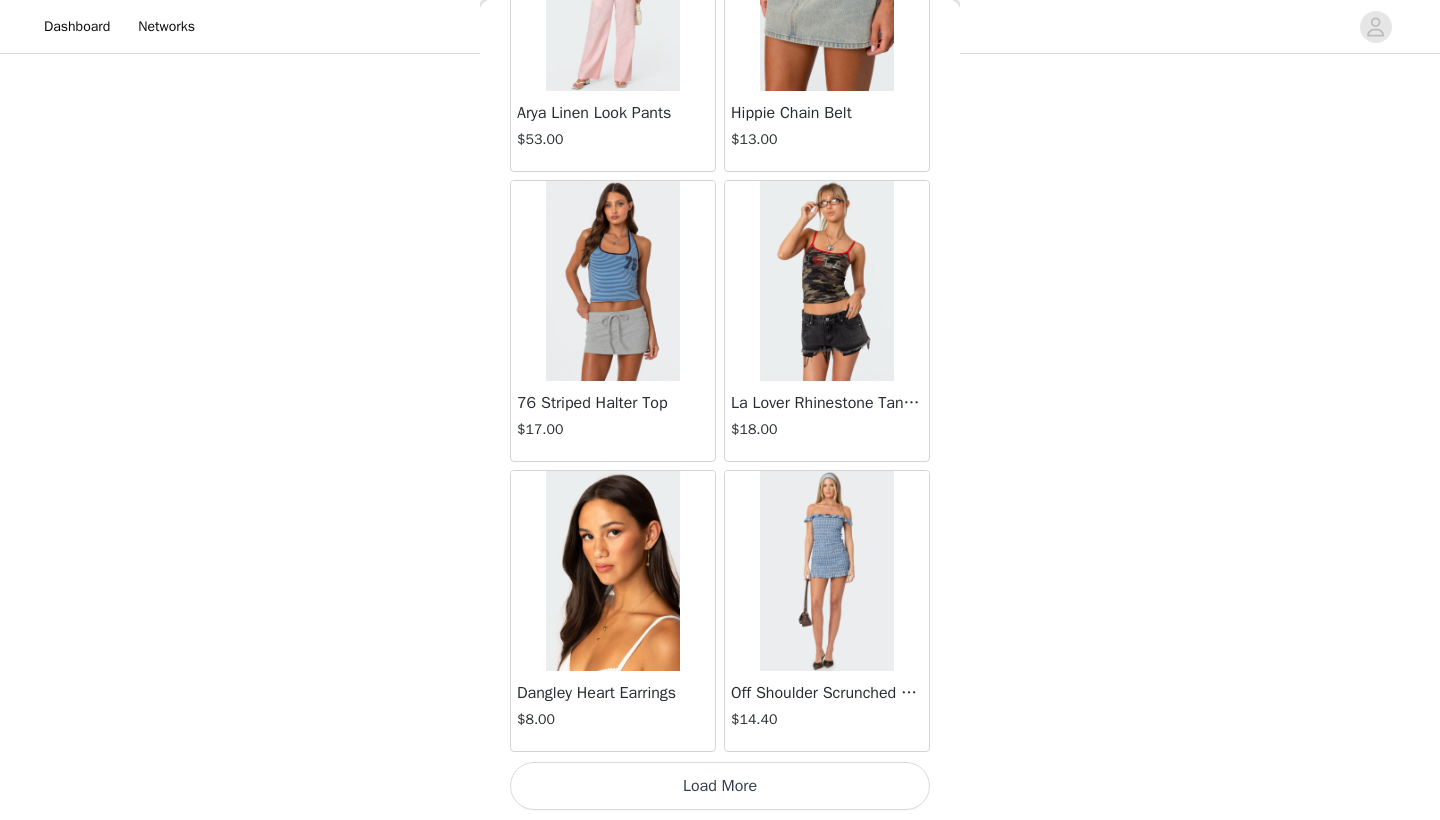 scroll, scrollTop: 237140, scrollLeft: 0, axis: vertical 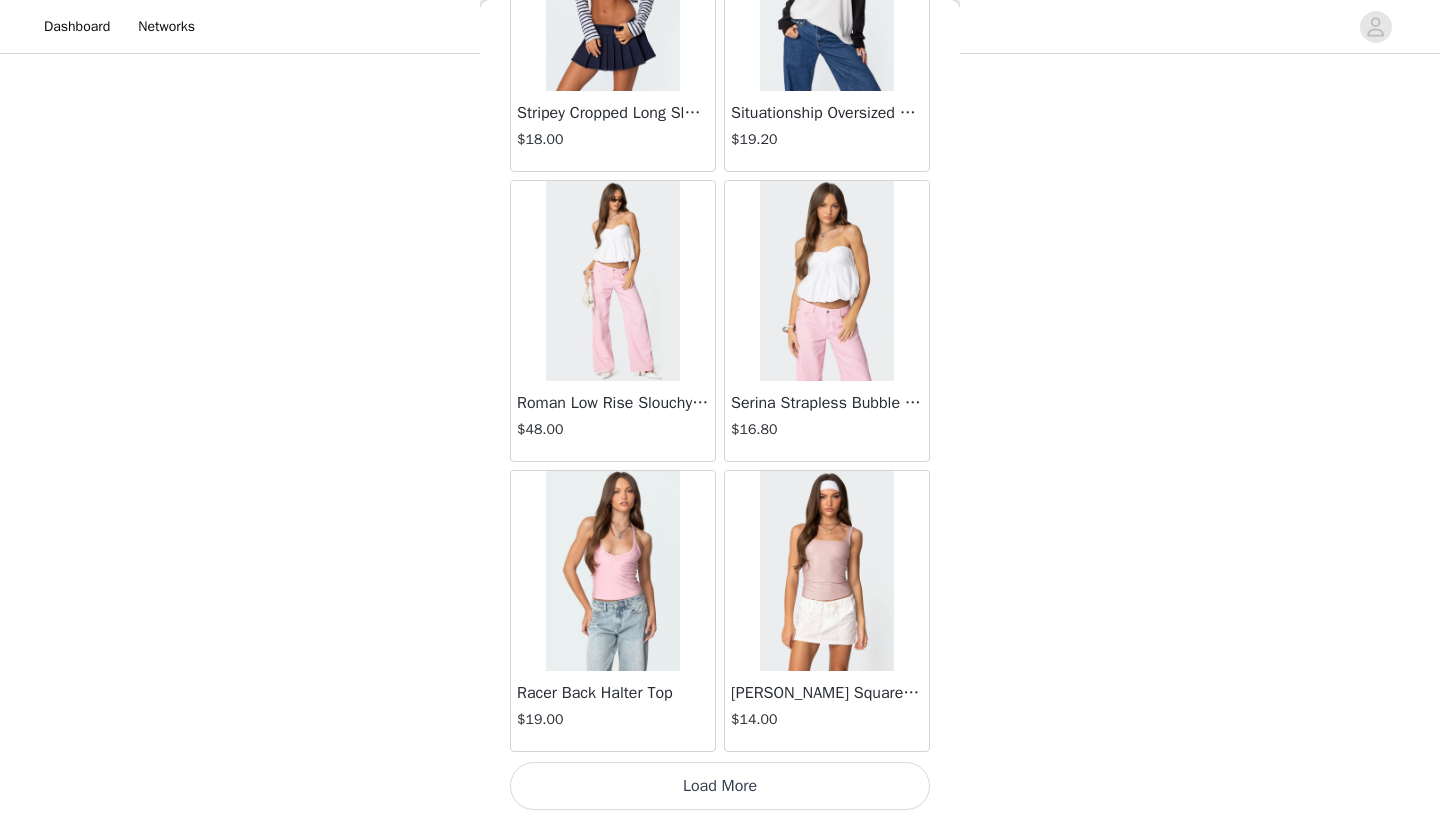 click on "Load More" at bounding box center [720, 786] 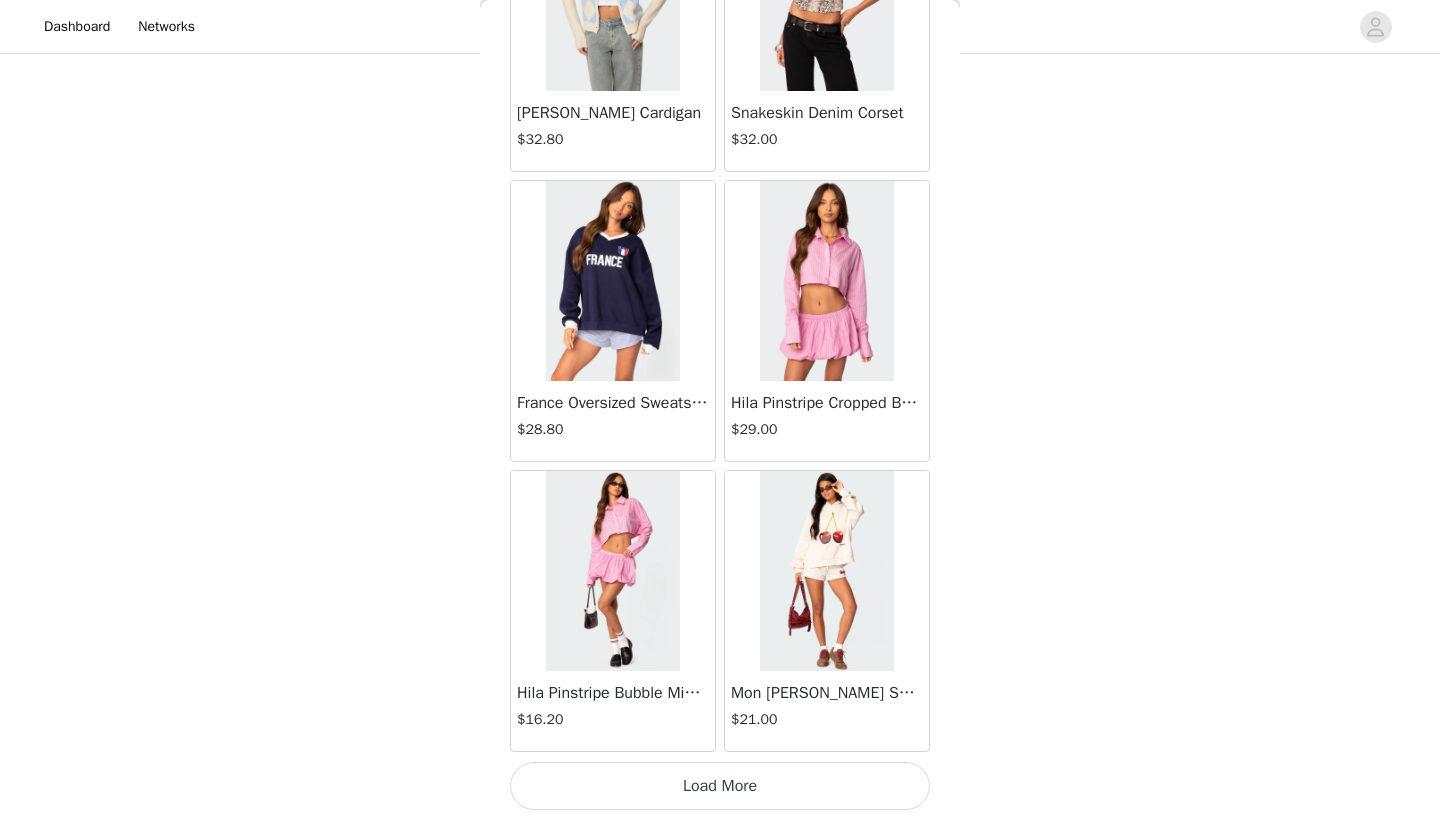 scroll, scrollTop: 242940, scrollLeft: 0, axis: vertical 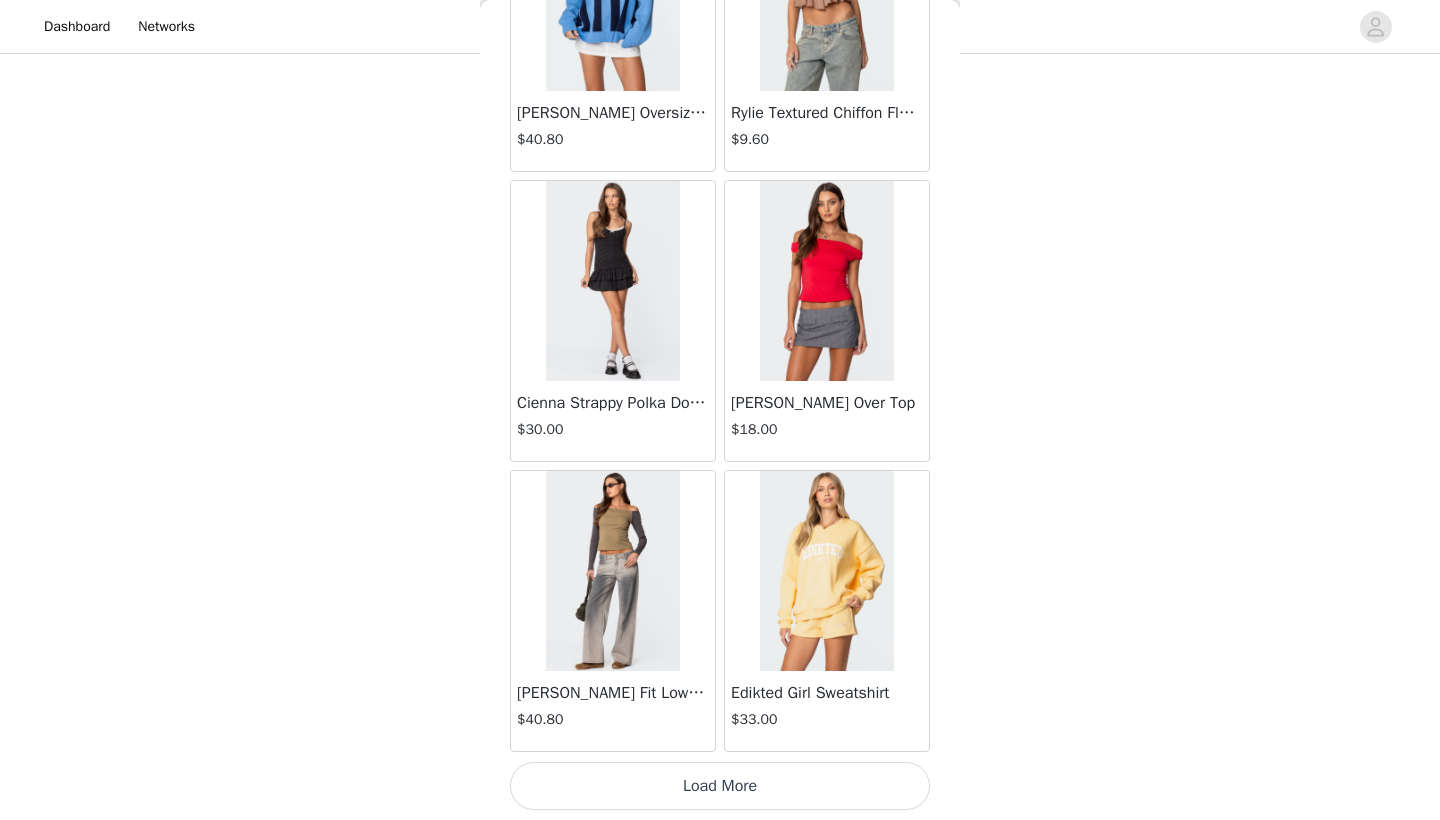 click on "Load More" at bounding box center [720, 786] 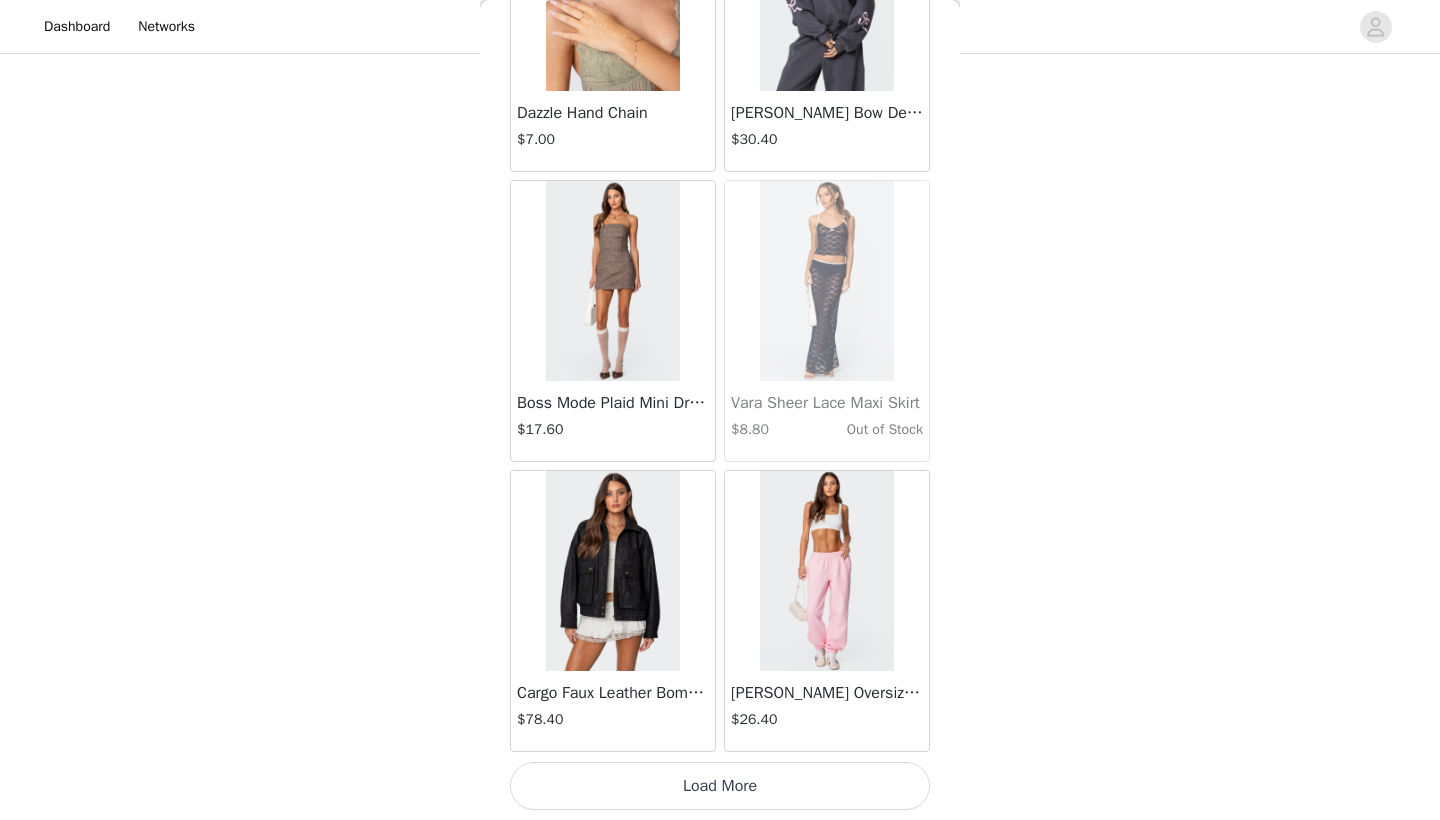 scroll, scrollTop: 248740, scrollLeft: 0, axis: vertical 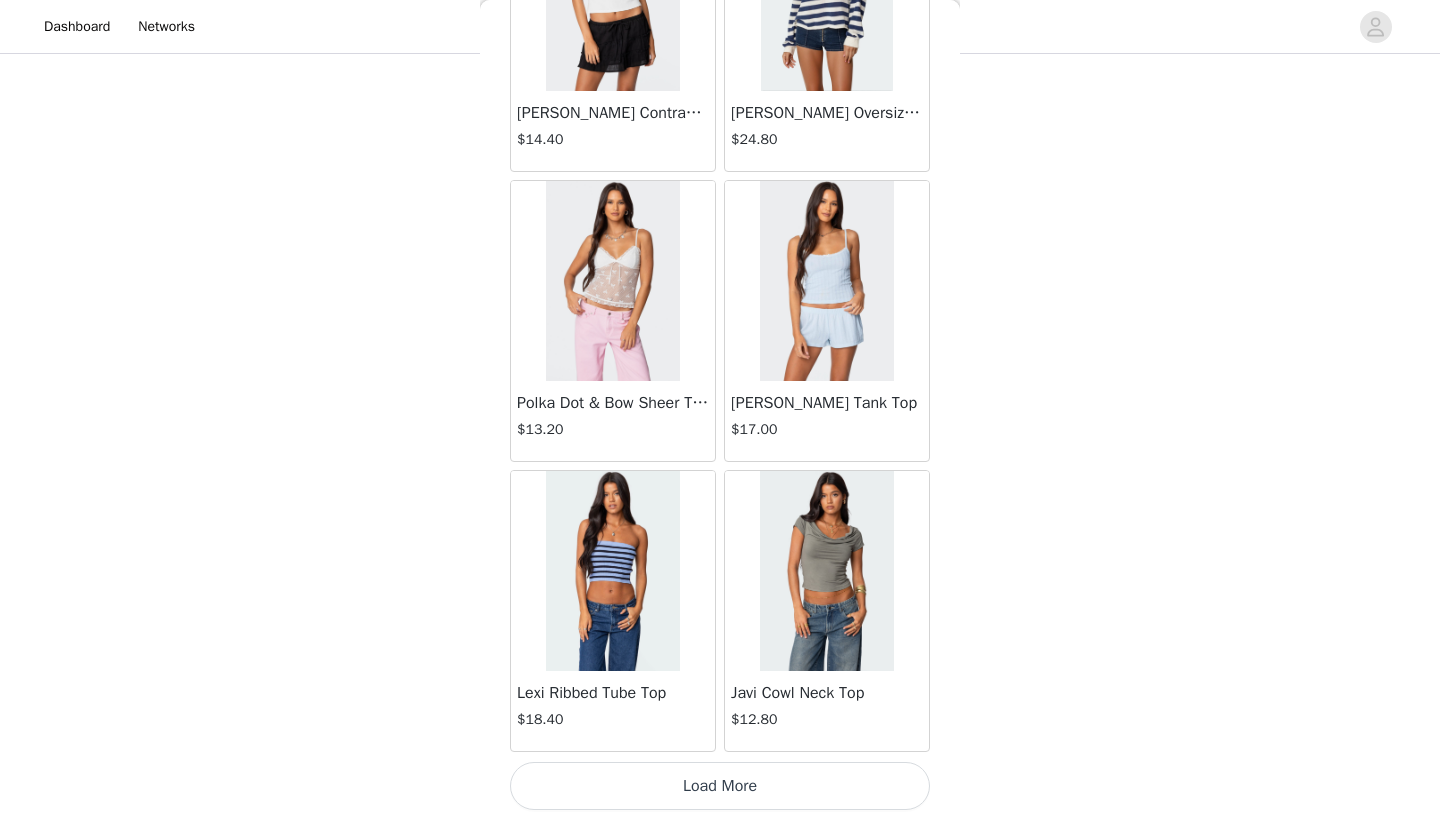 click on "Load More" at bounding box center [720, 786] 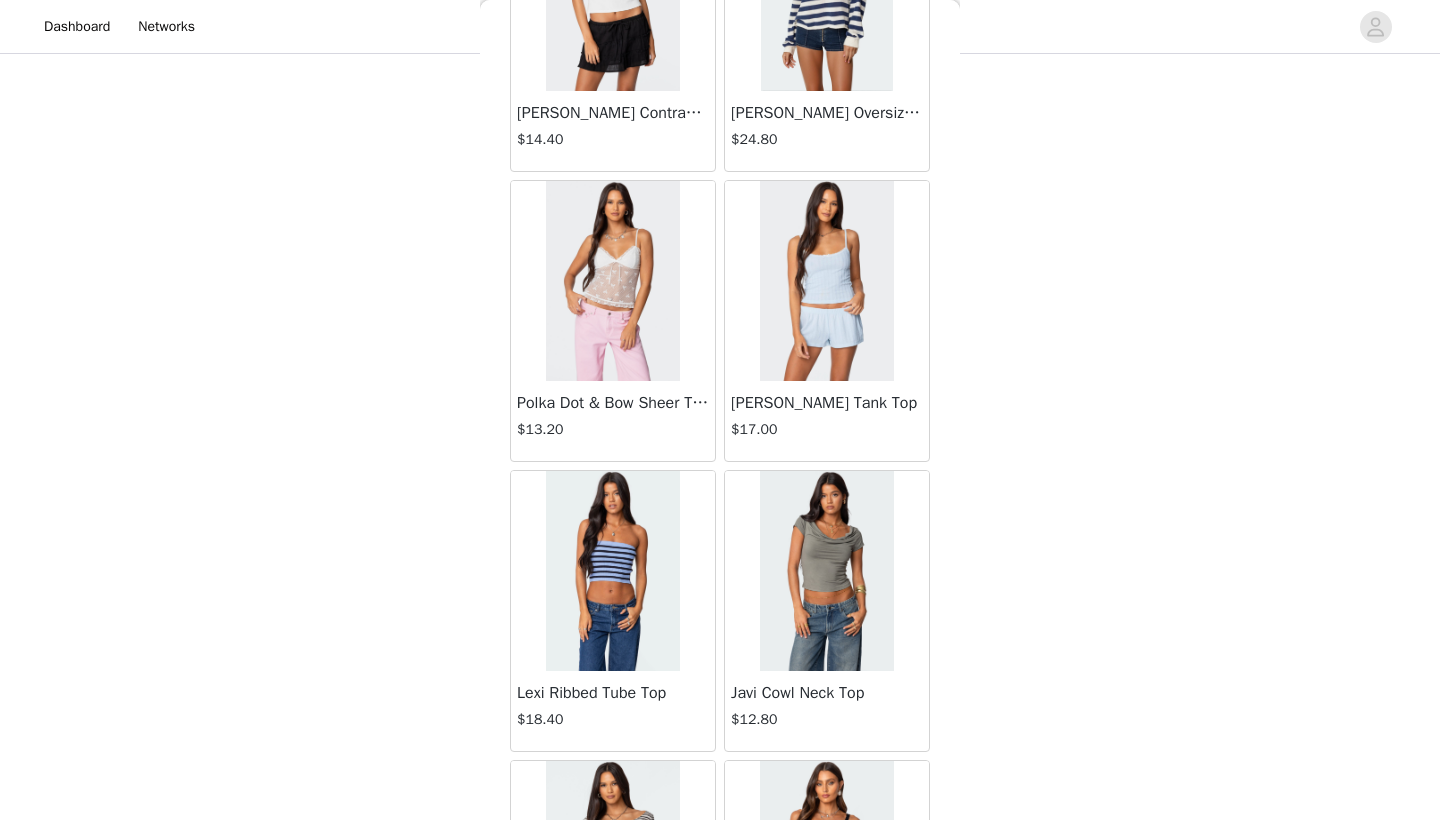 scroll, scrollTop: 1512, scrollLeft: 0, axis: vertical 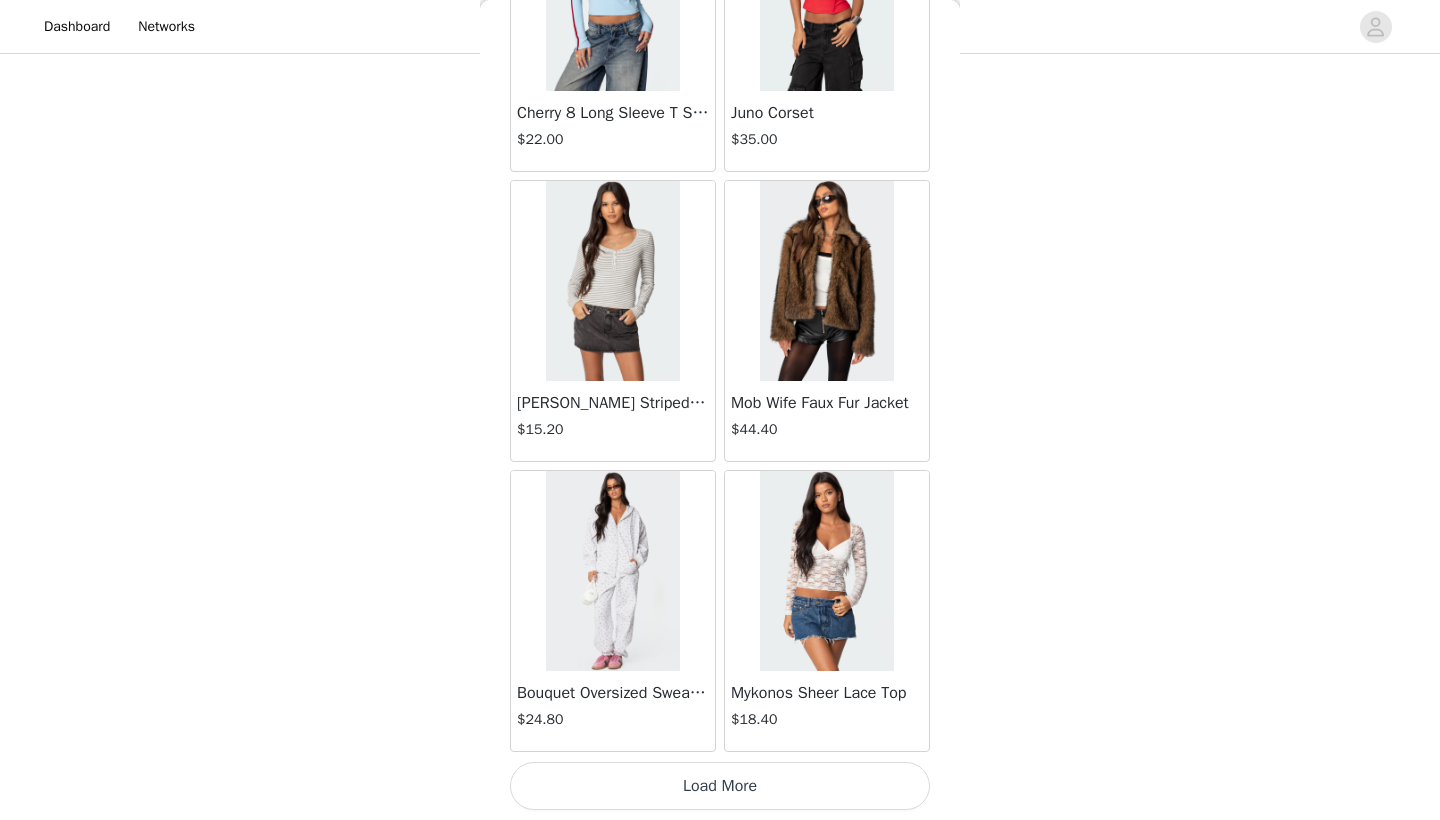 click on "Load More" at bounding box center (720, 786) 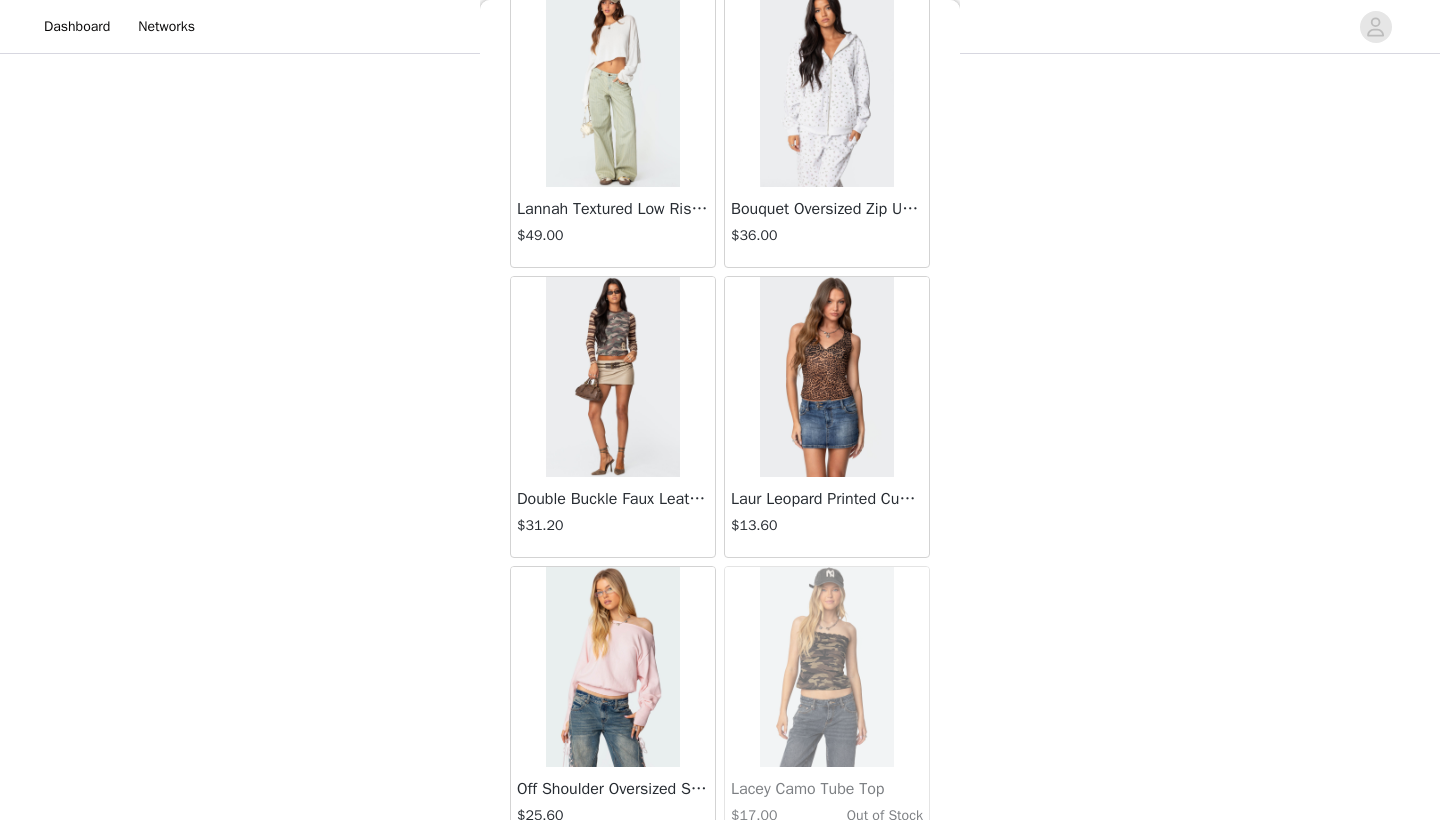 scroll, scrollTop: 257079, scrollLeft: 0, axis: vertical 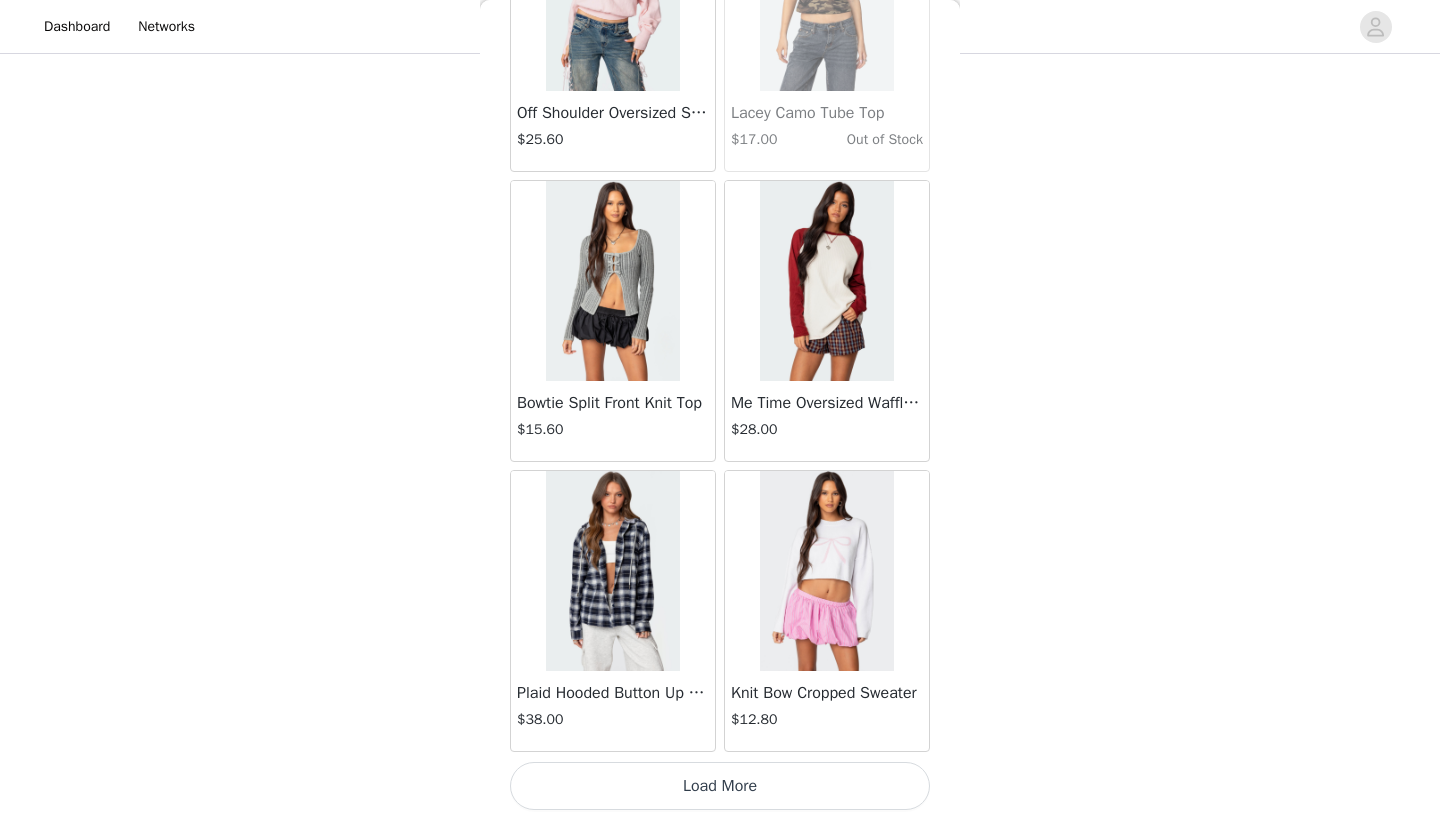 click on "Load More" at bounding box center (720, 786) 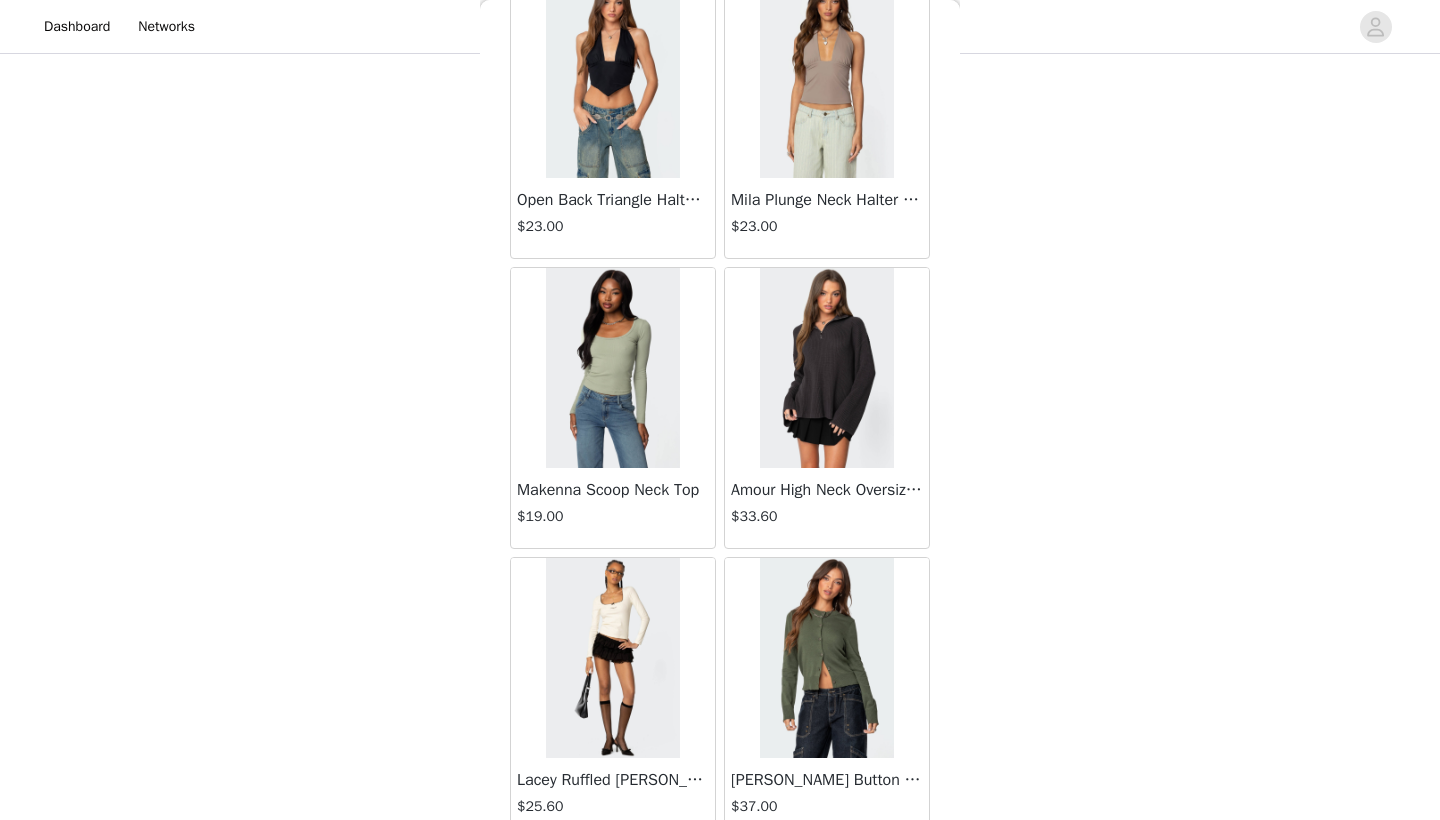 scroll, scrollTop: 260340, scrollLeft: 0, axis: vertical 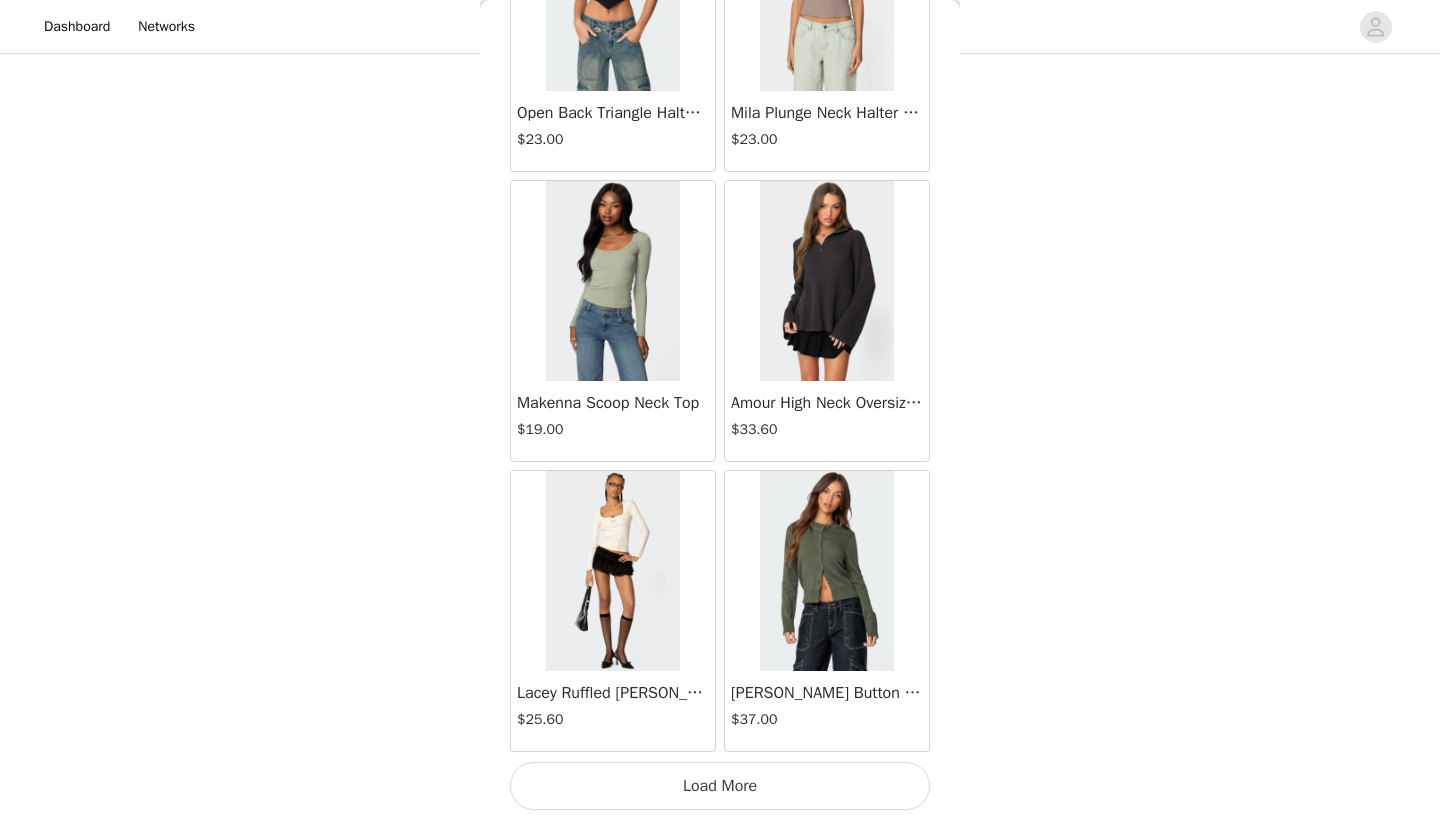 click on "Load More" at bounding box center [720, 786] 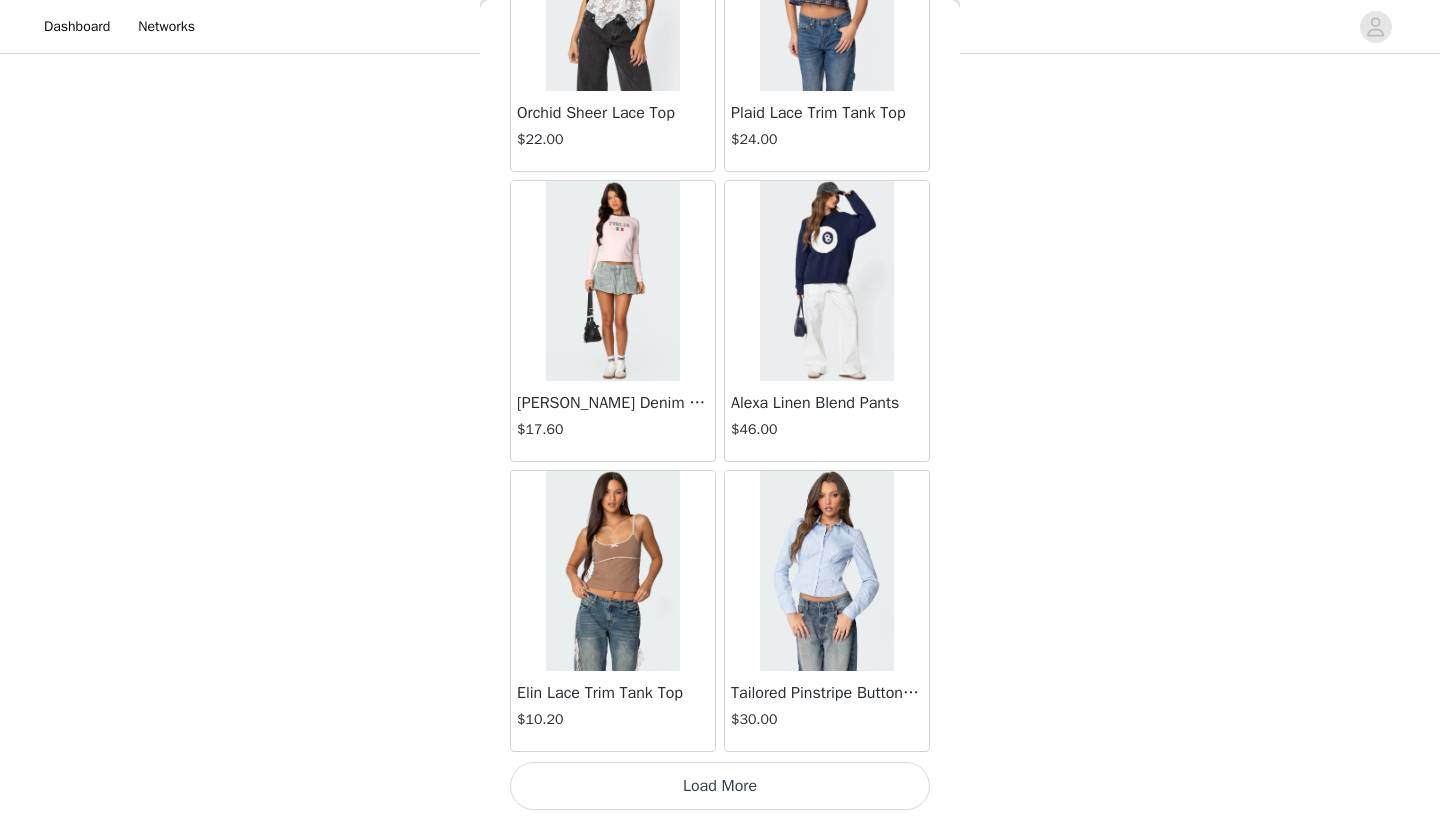 scroll, scrollTop: 263240, scrollLeft: 0, axis: vertical 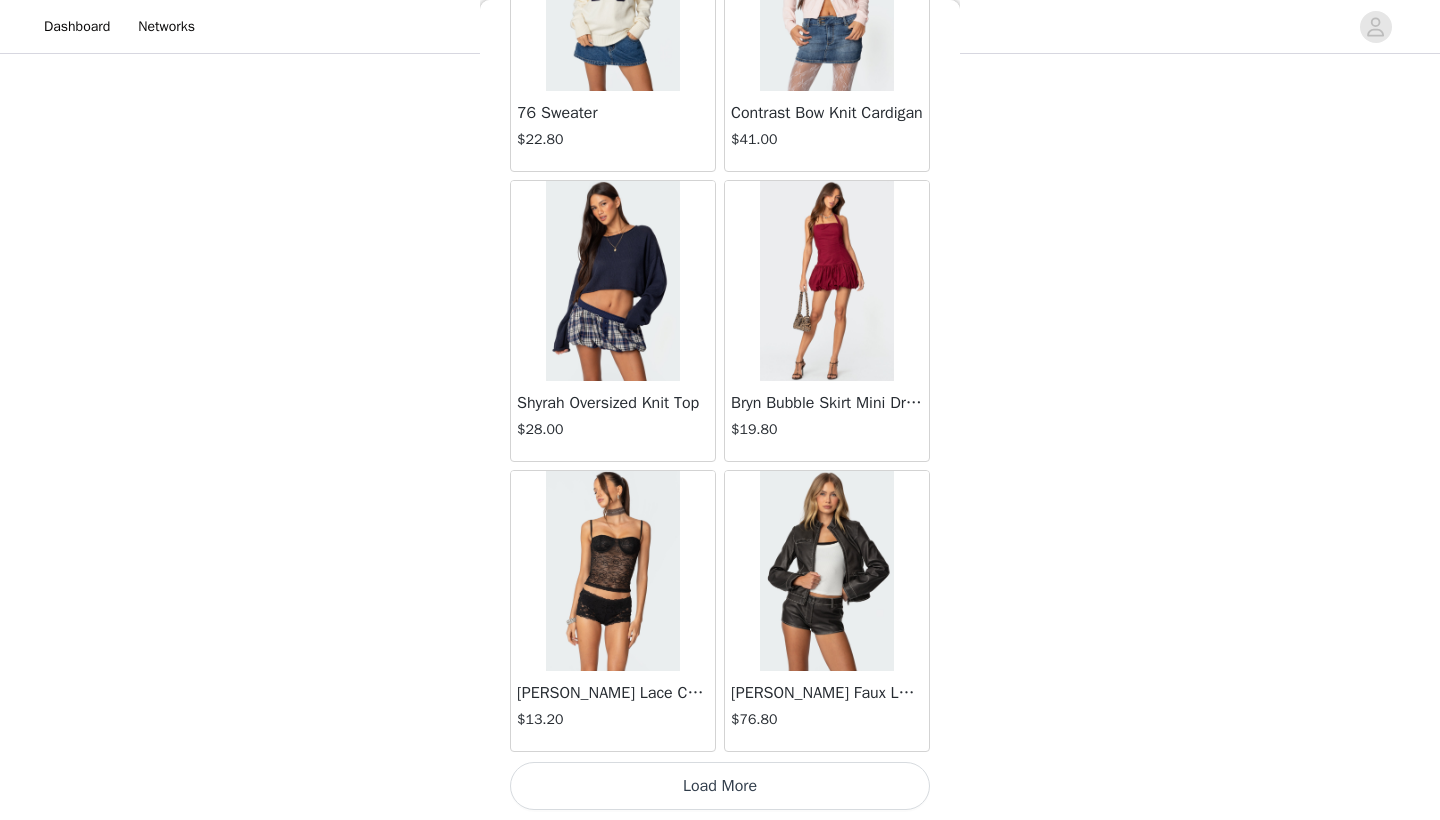 click on "Load More" at bounding box center (720, 786) 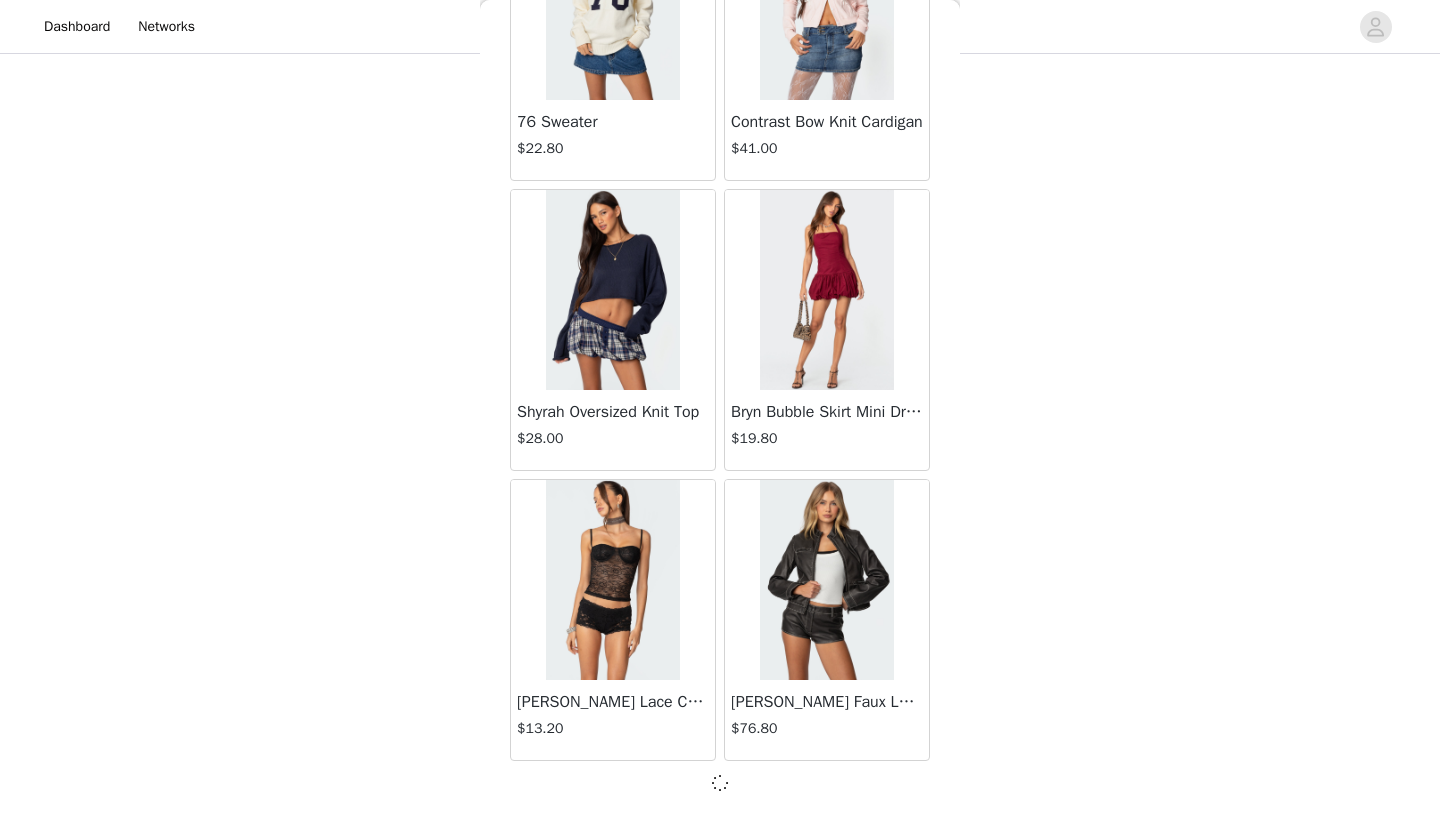 scroll, scrollTop: 266131, scrollLeft: 0, axis: vertical 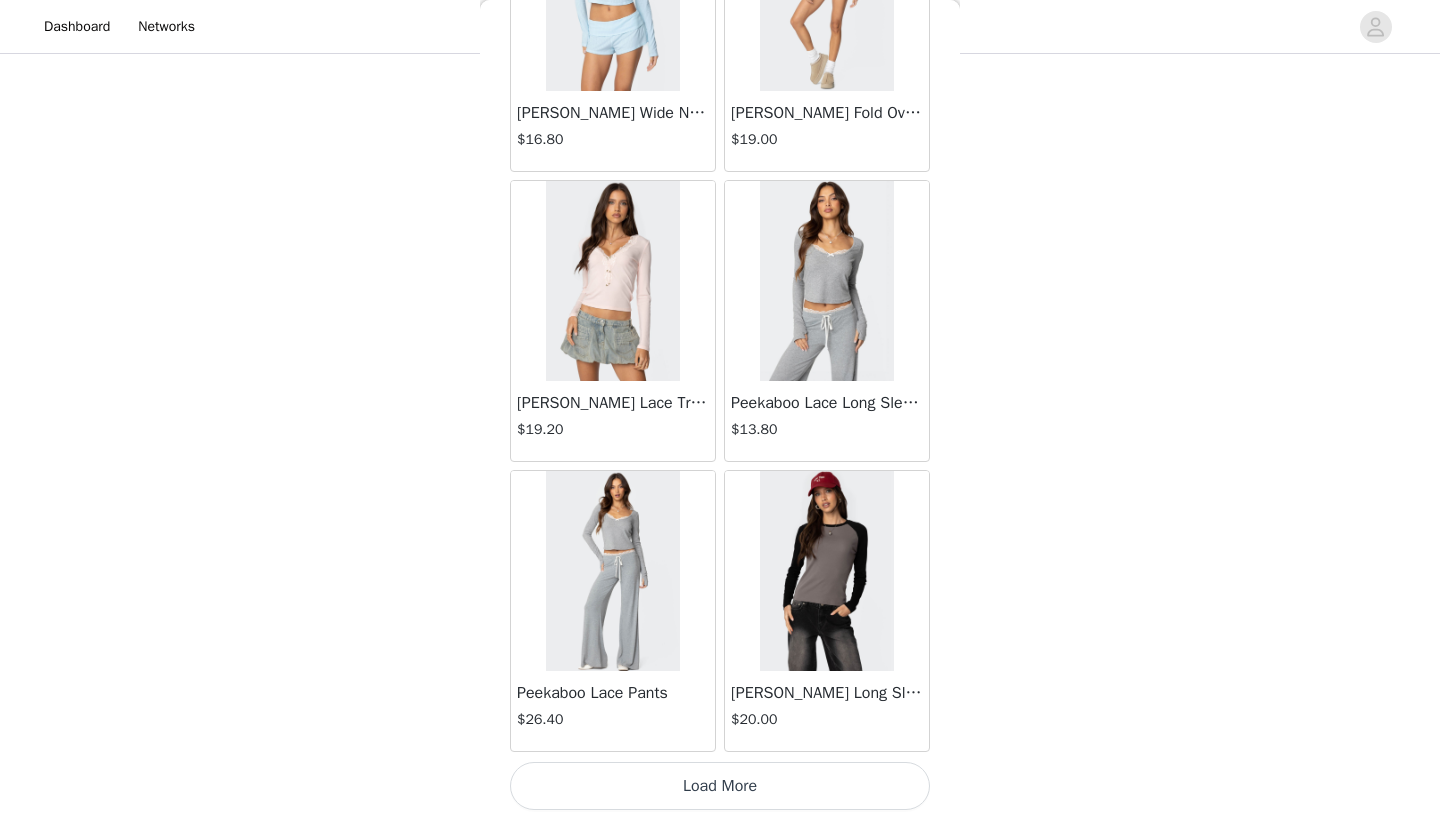 click on "Load More" at bounding box center [720, 786] 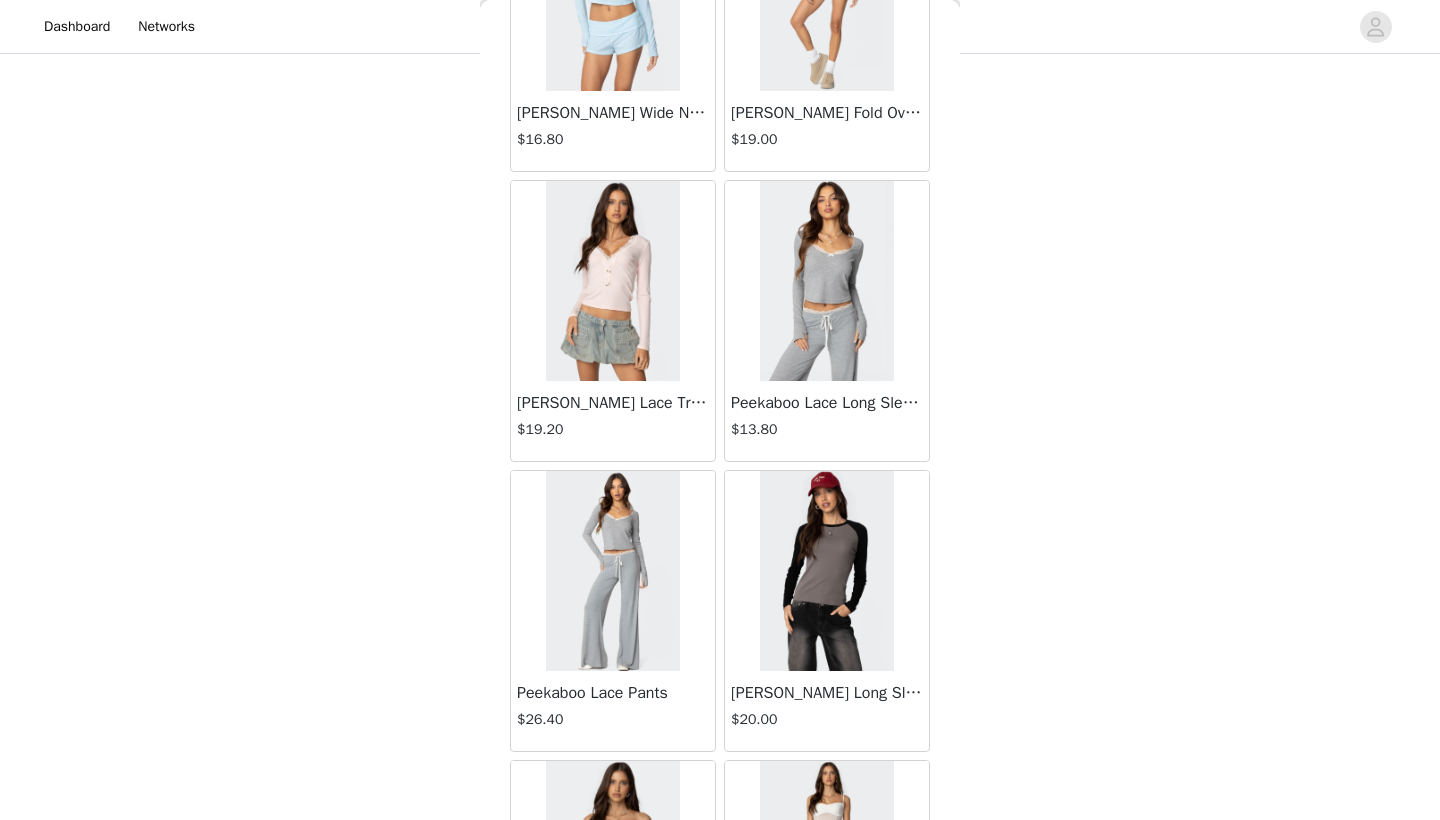 scroll, scrollTop: 1505, scrollLeft: 0, axis: vertical 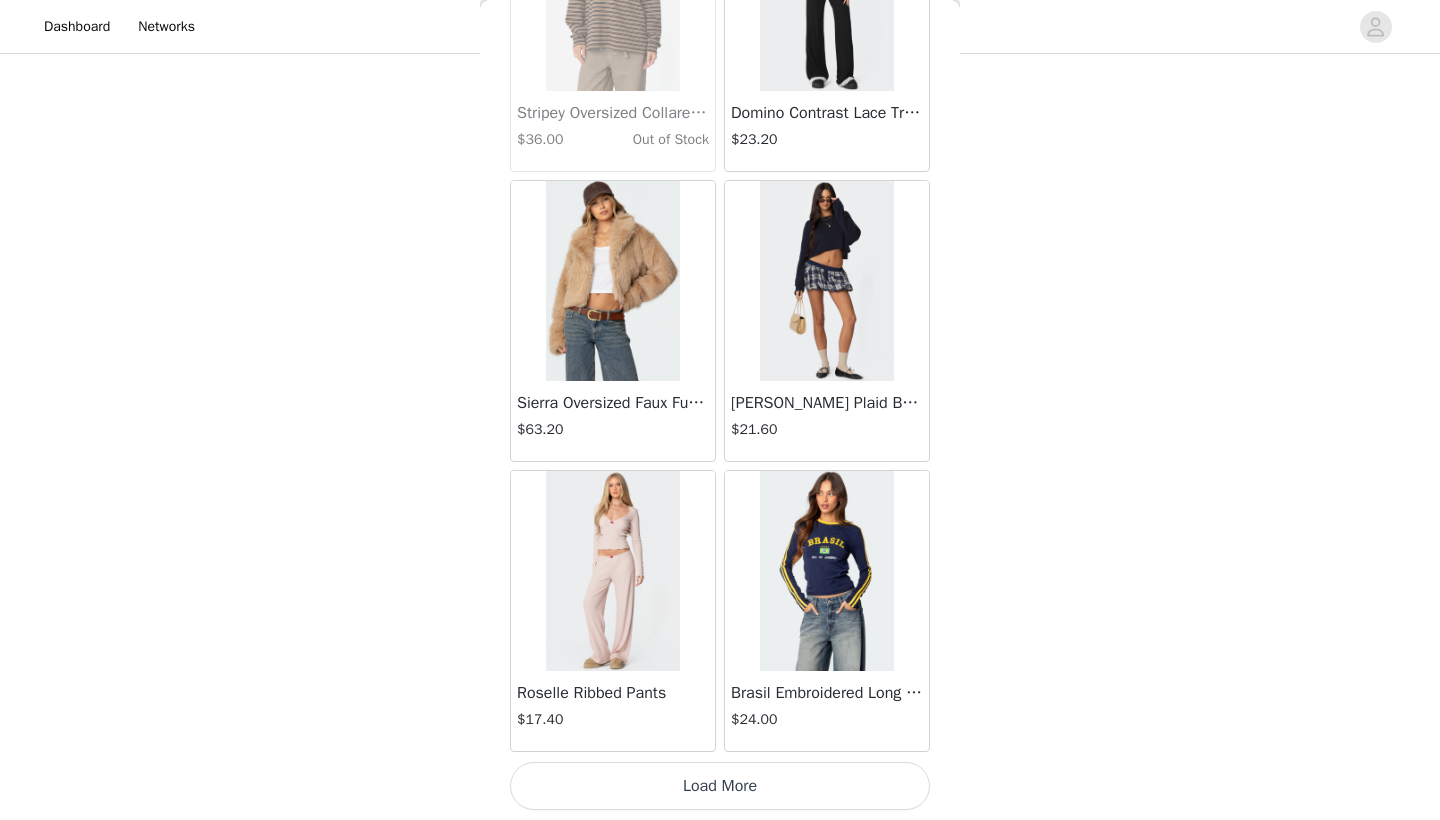 click on "Load More" at bounding box center [720, 786] 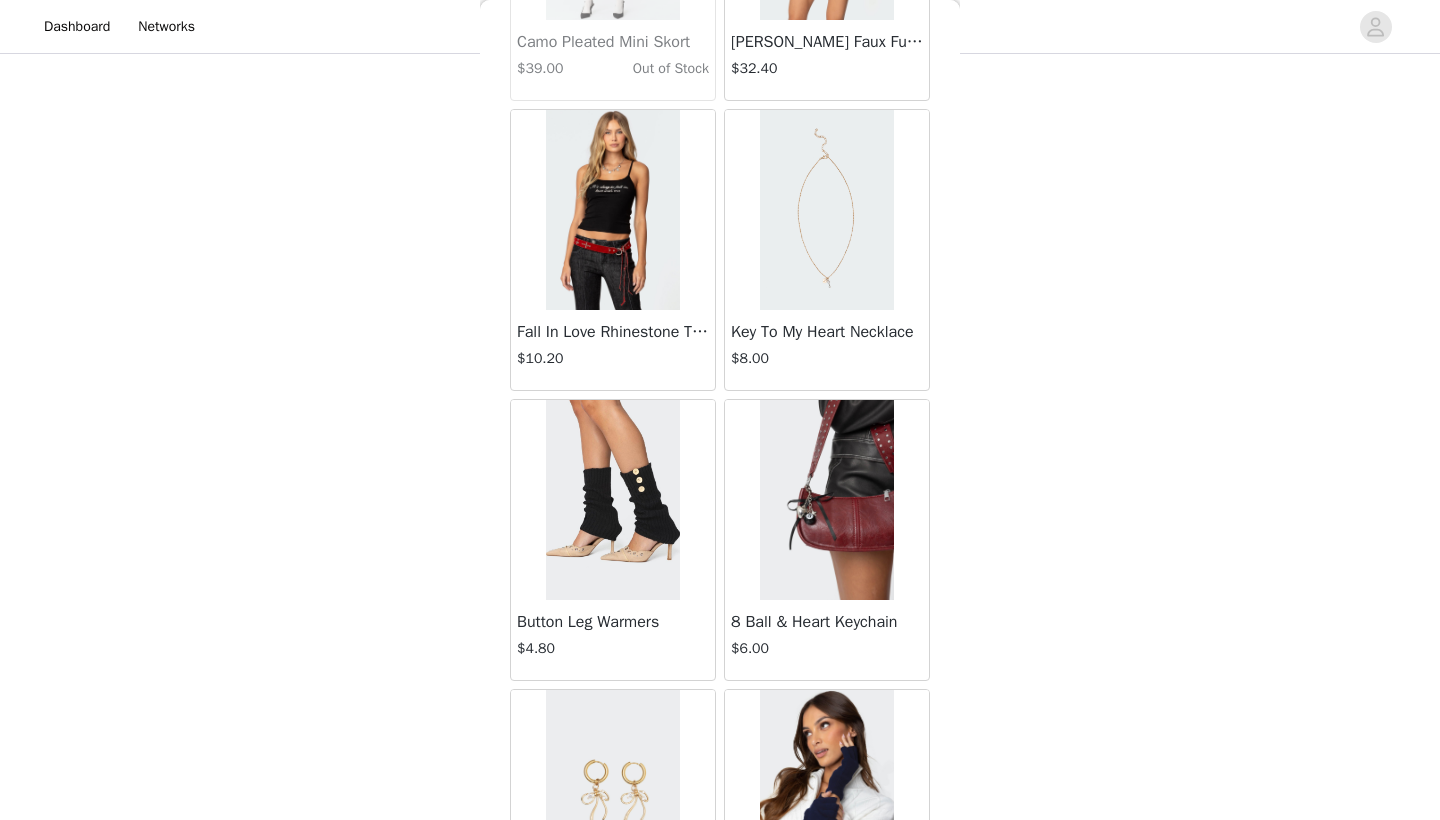 scroll, scrollTop: 274189, scrollLeft: 0, axis: vertical 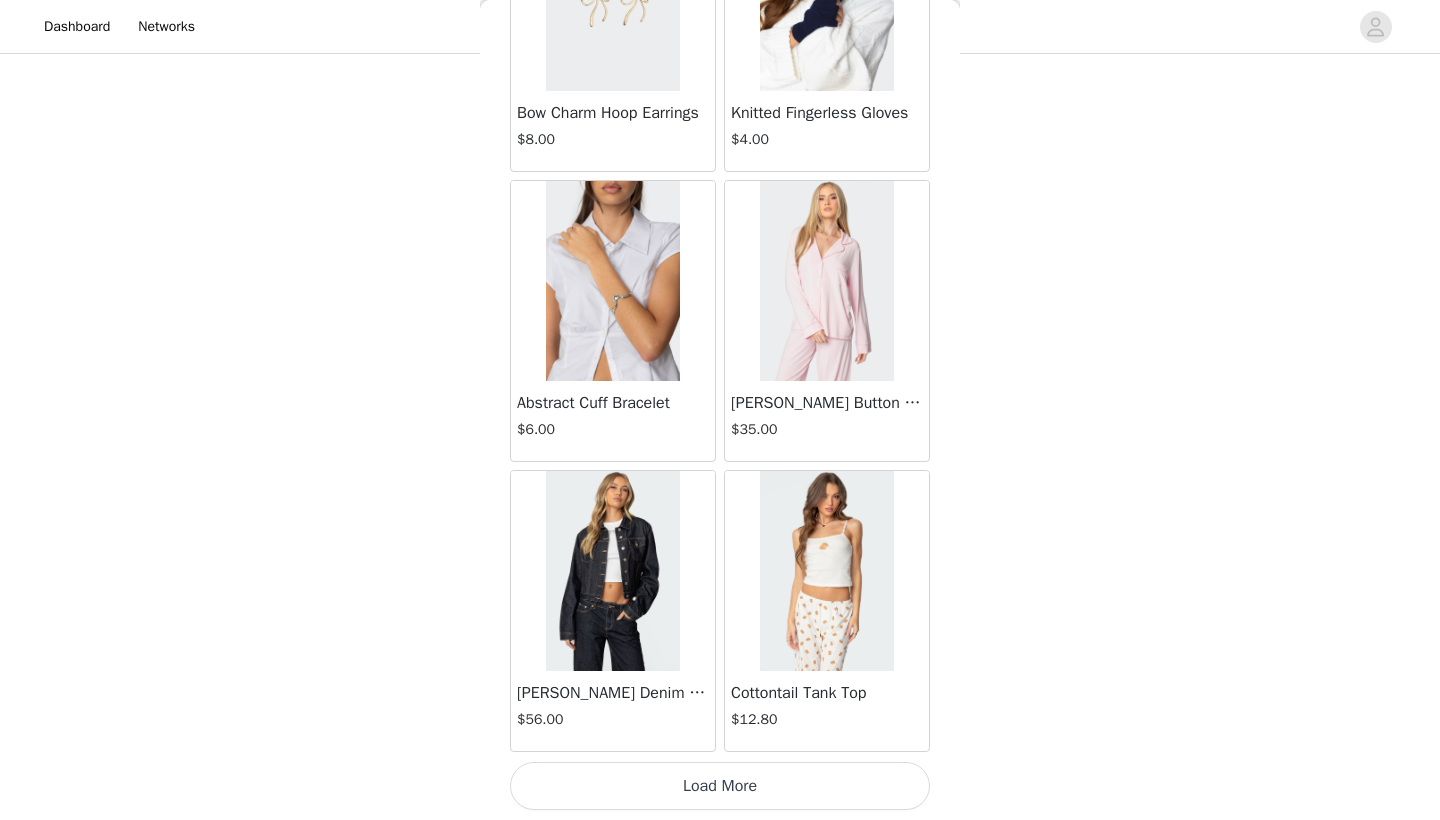 click on "Load More" at bounding box center [720, 786] 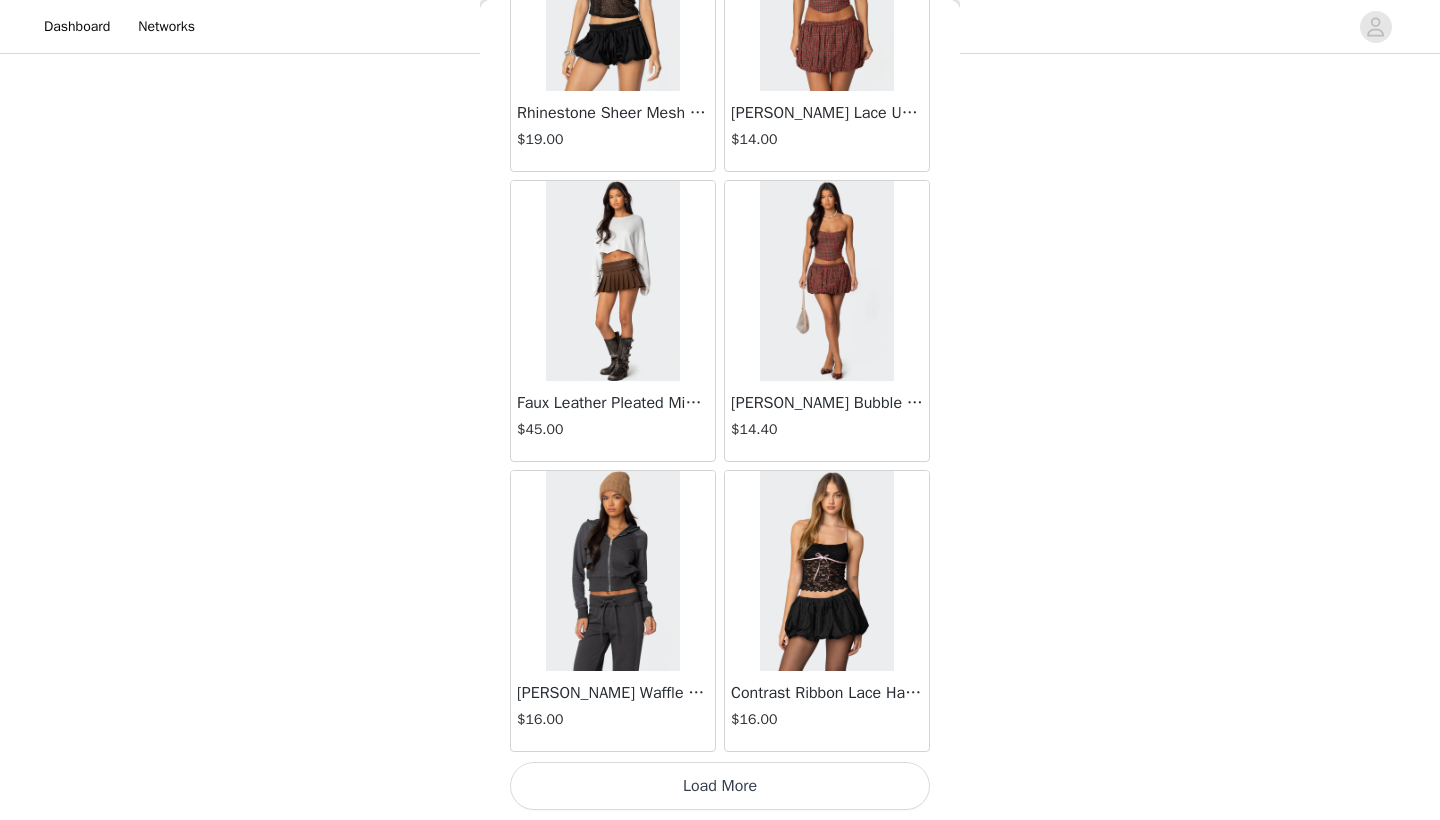 scroll, scrollTop: 277740, scrollLeft: 0, axis: vertical 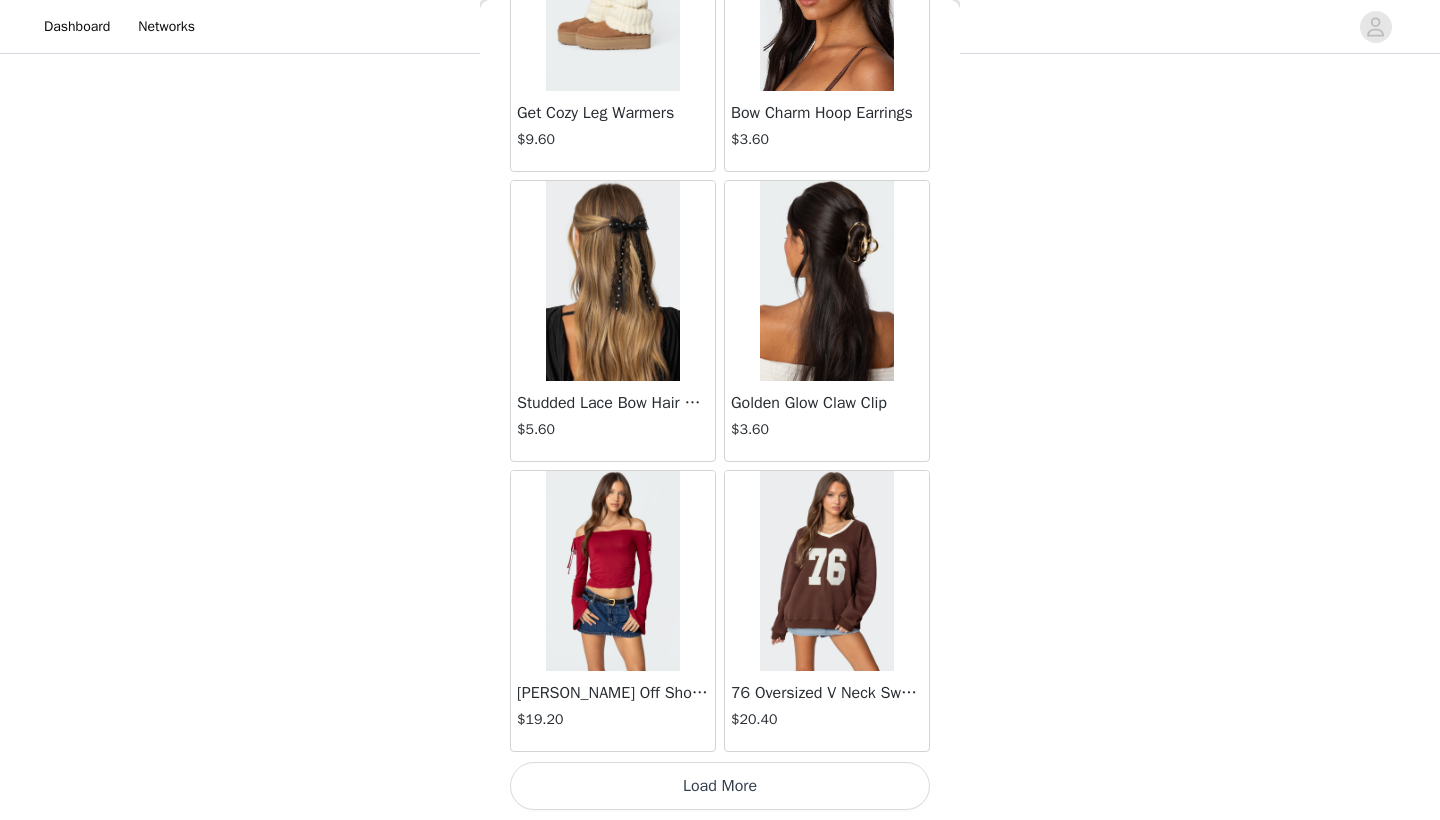 click on "Load More" at bounding box center (720, 786) 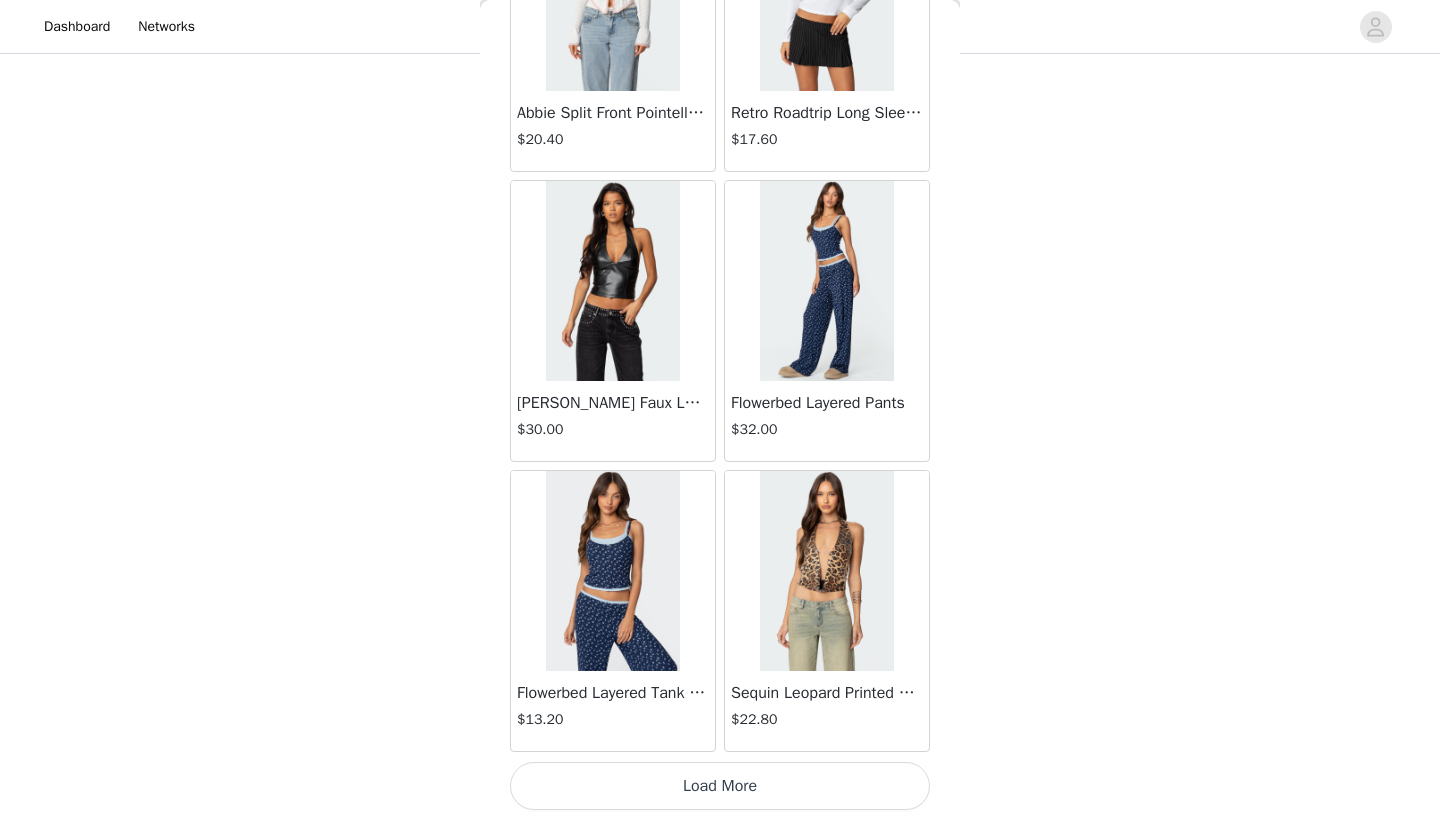 scroll, scrollTop: 283554, scrollLeft: 0, axis: vertical 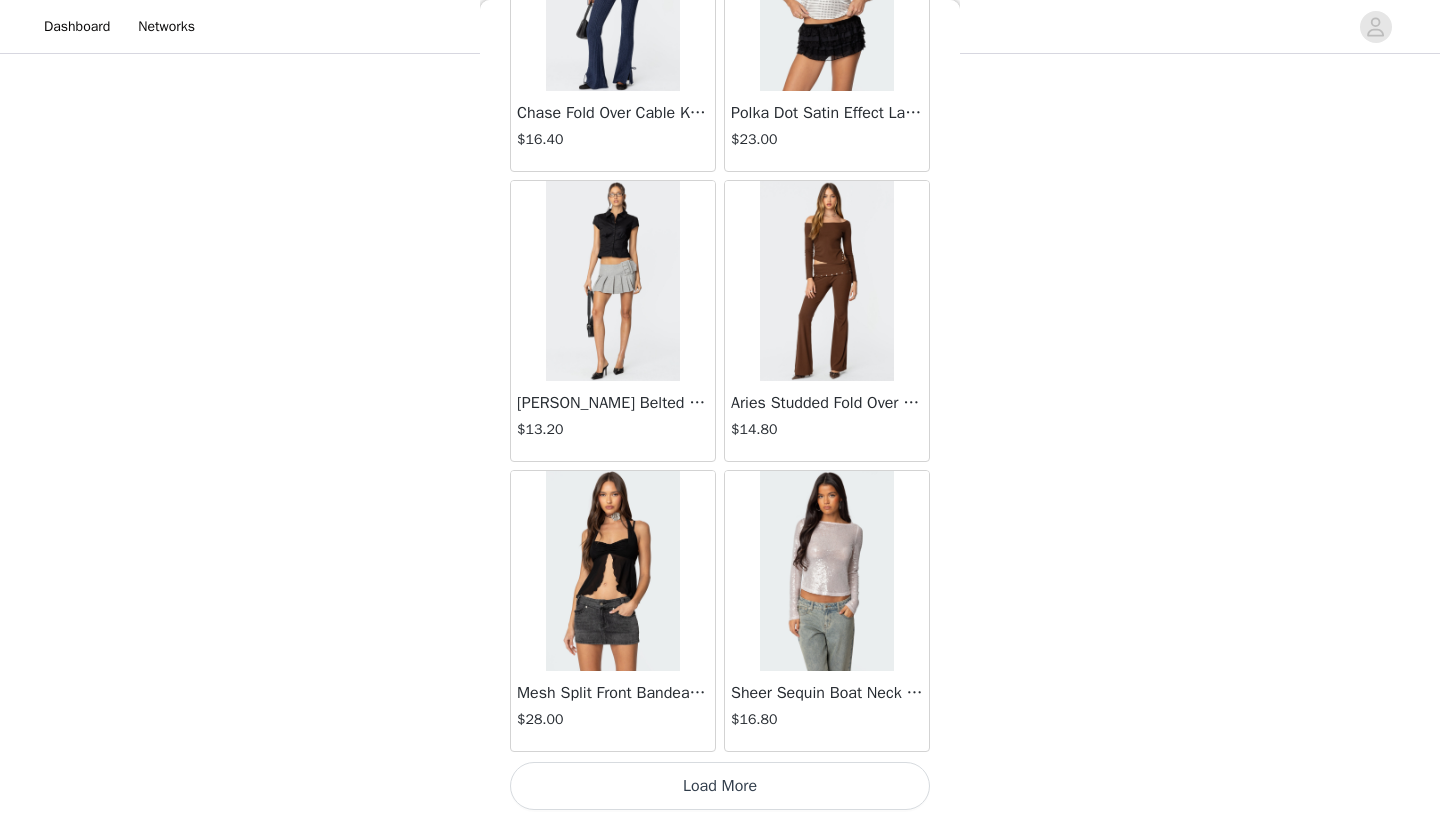 click on "Load More" at bounding box center (720, 786) 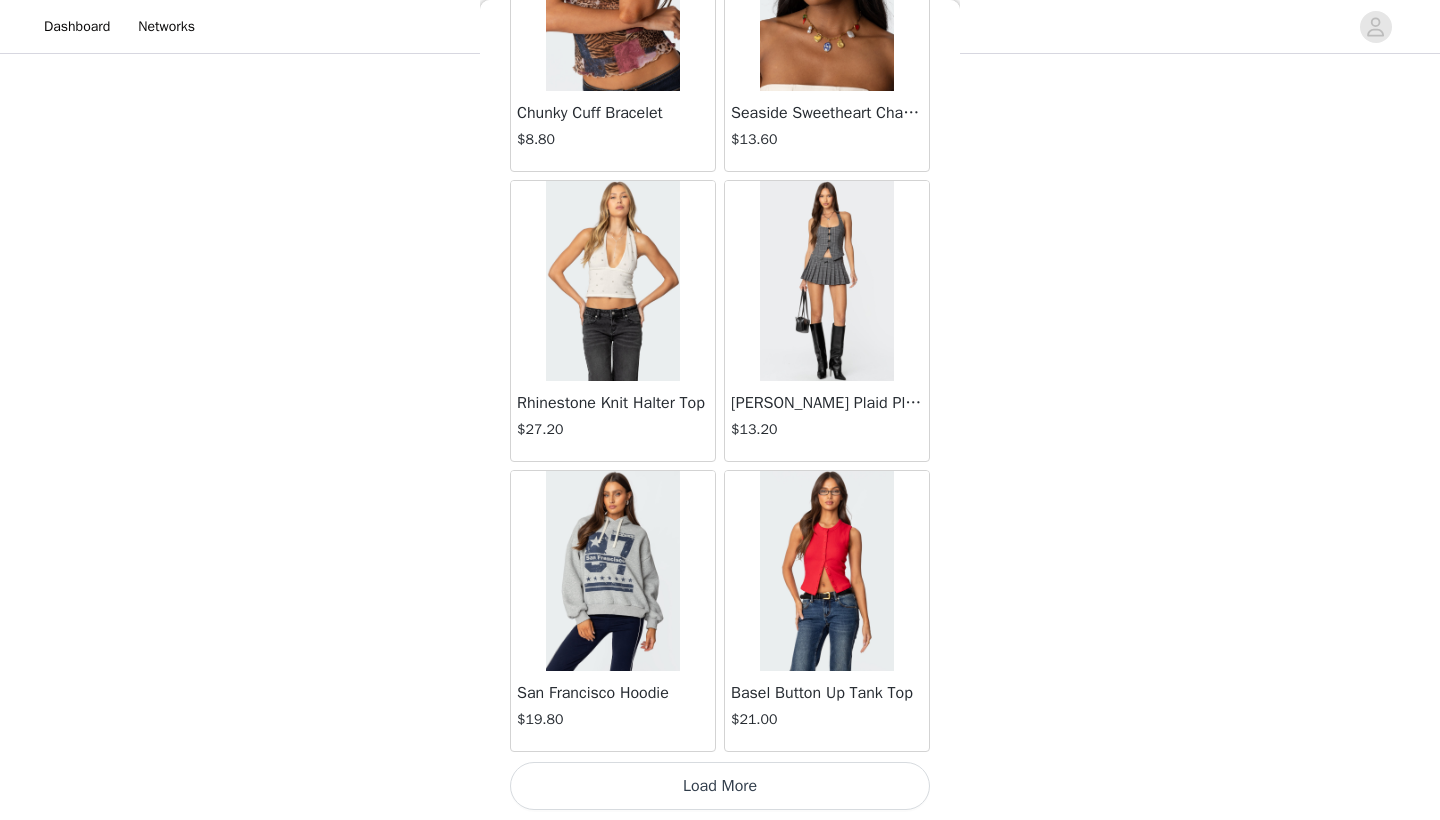 scroll, scrollTop: 289341, scrollLeft: 0, axis: vertical 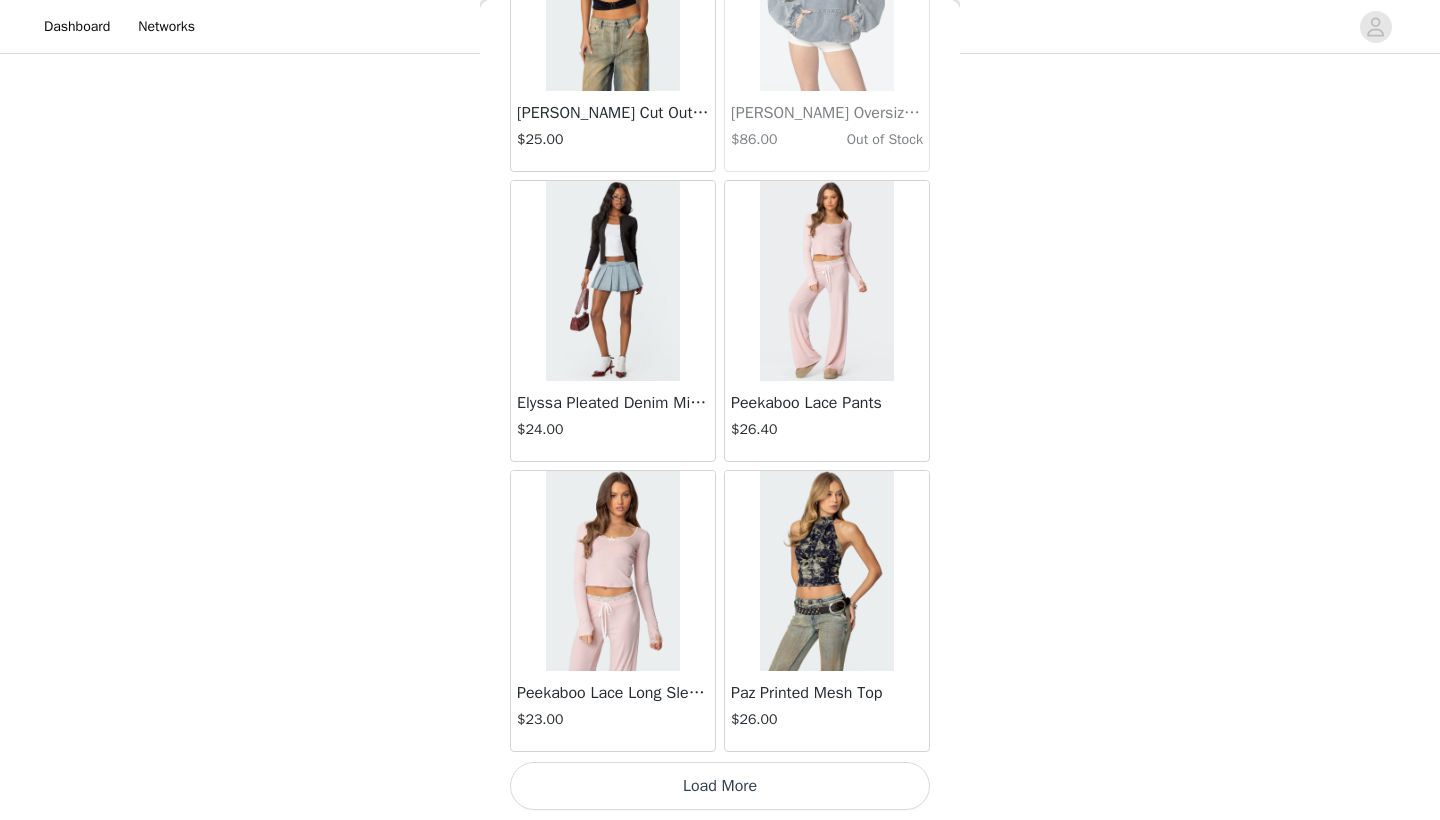 click on "Load More" at bounding box center [720, 786] 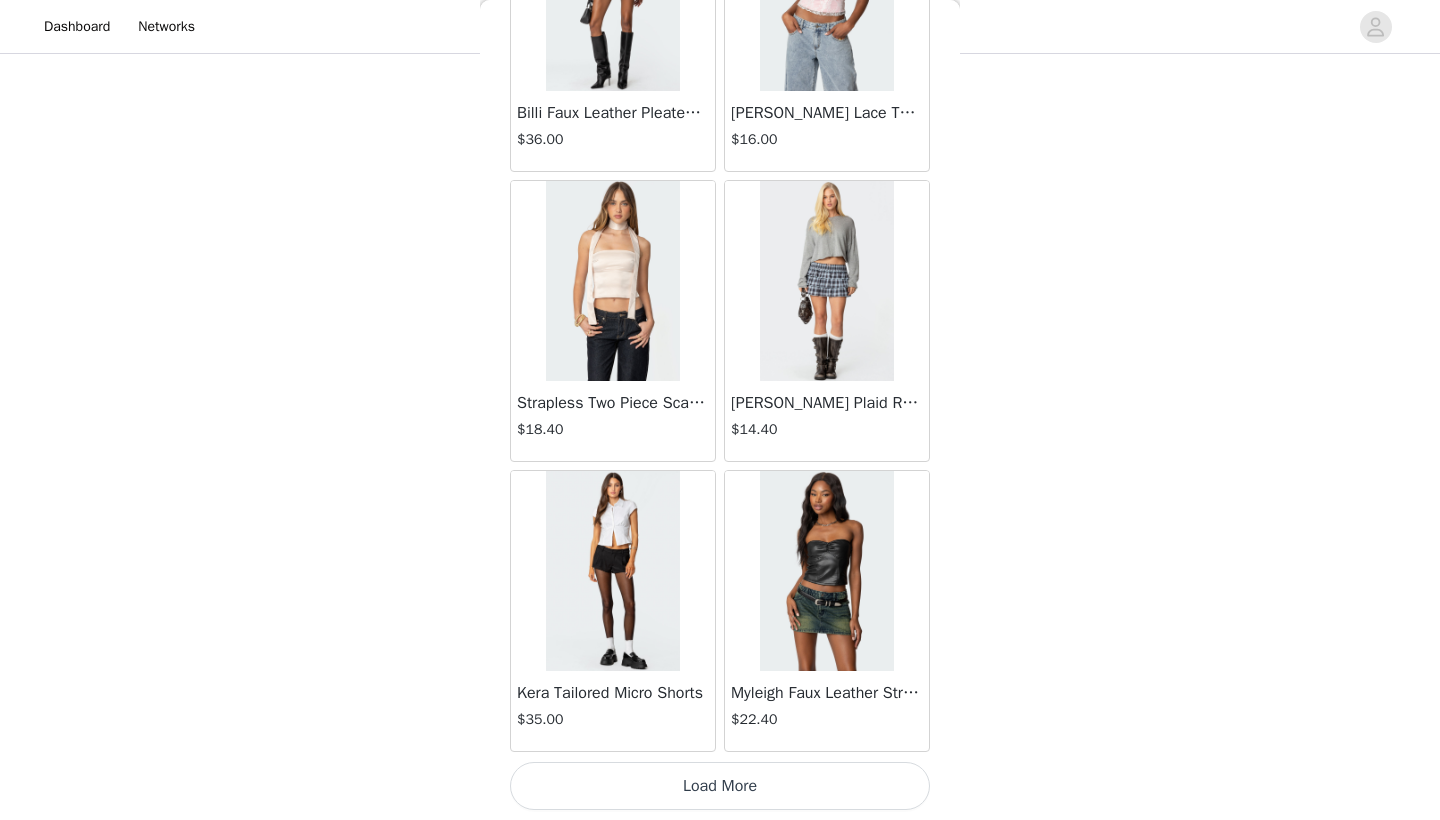 scroll, scrollTop: 295140, scrollLeft: 0, axis: vertical 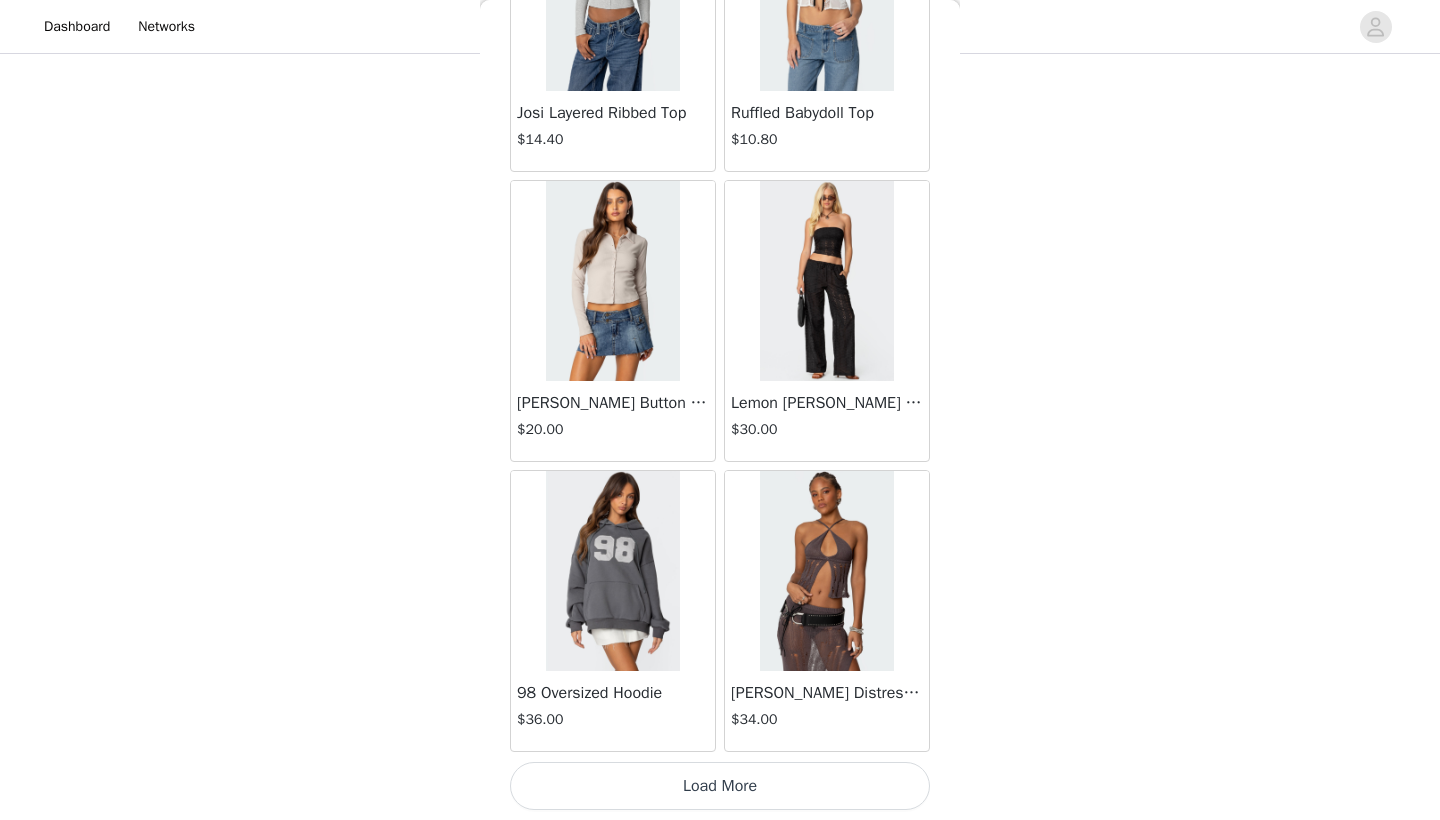click on "Load More" at bounding box center [720, 786] 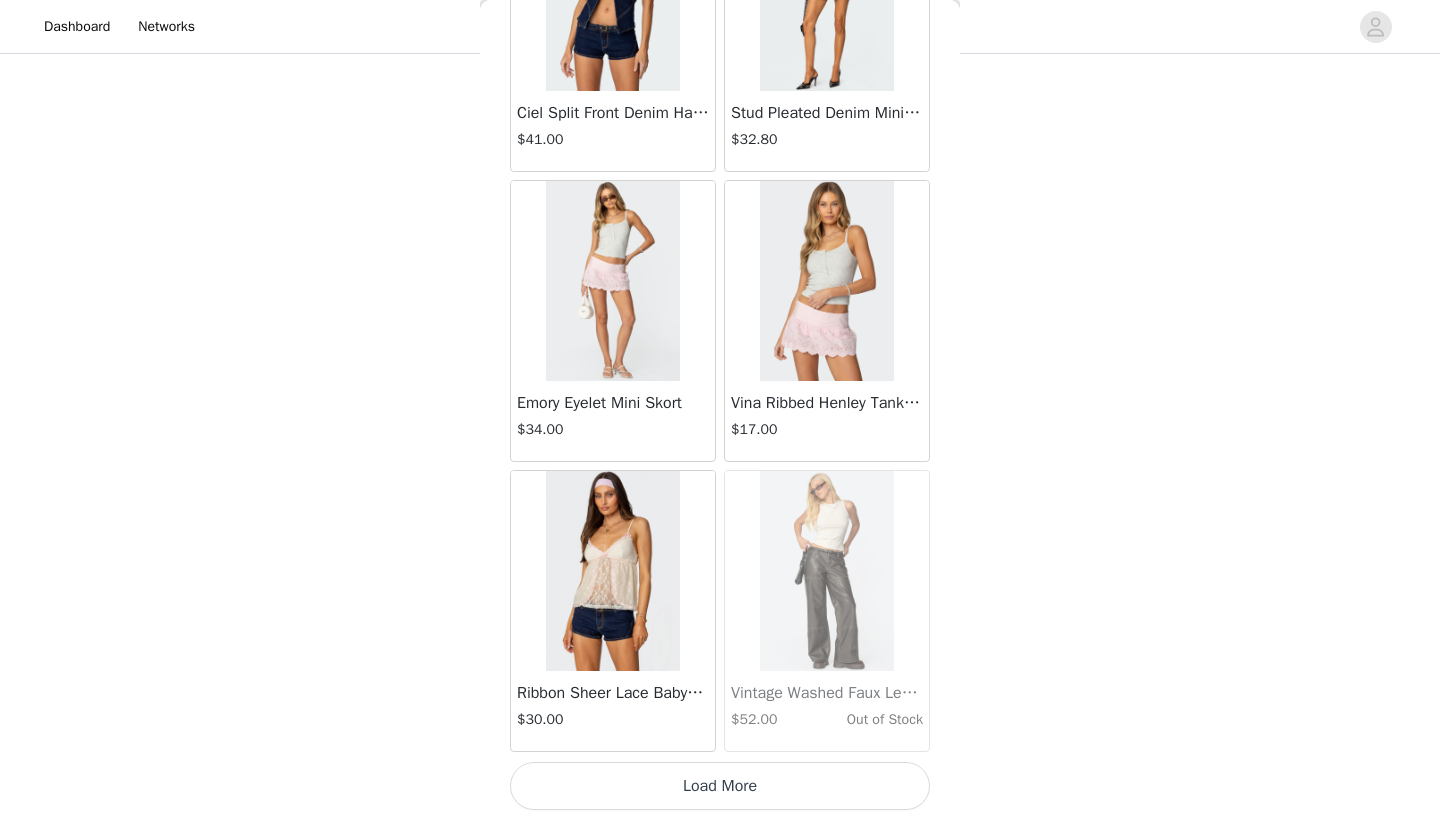 scroll, scrollTop: 300940, scrollLeft: 0, axis: vertical 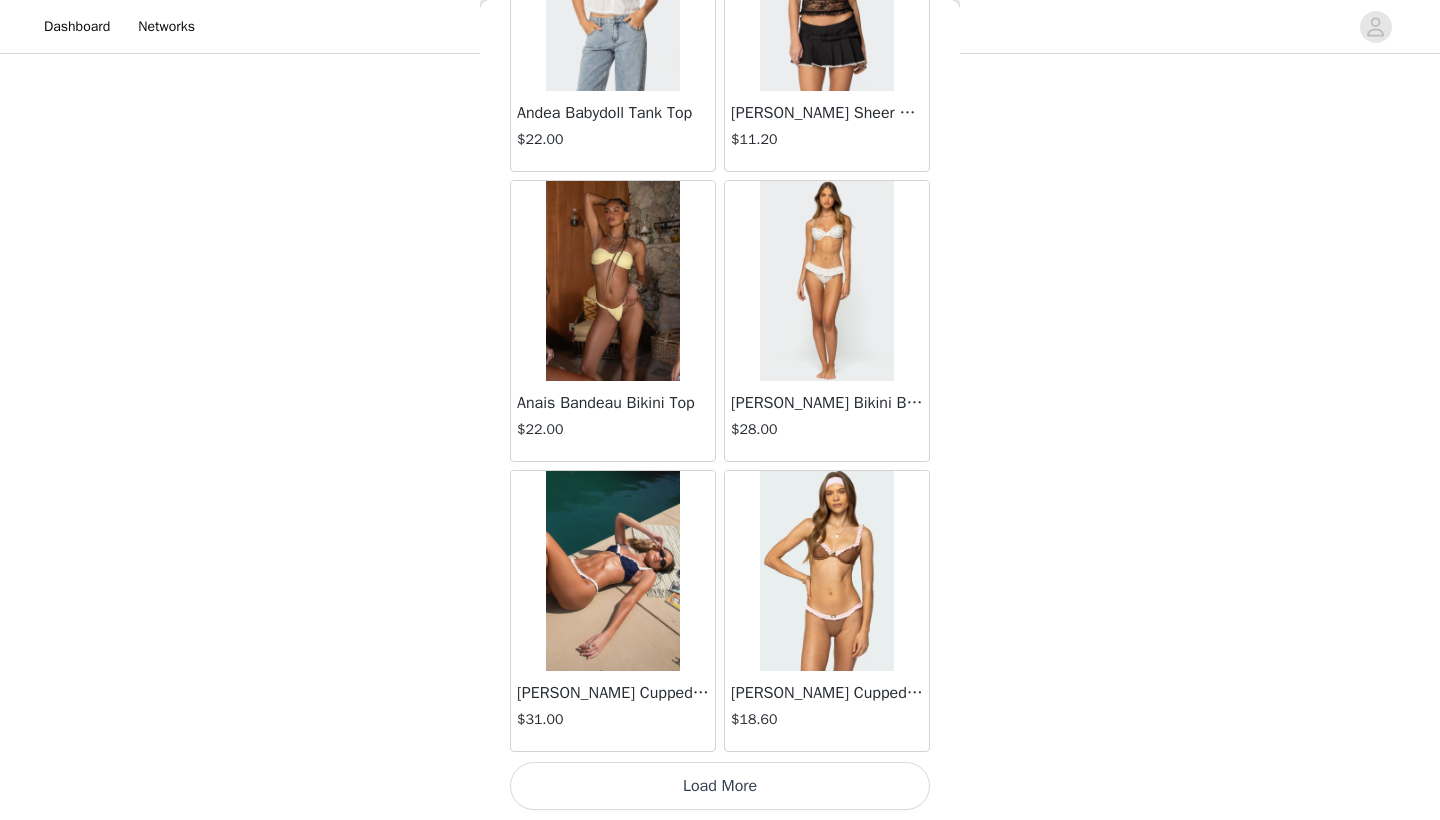 click on "Load More" at bounding box center (720, 786) 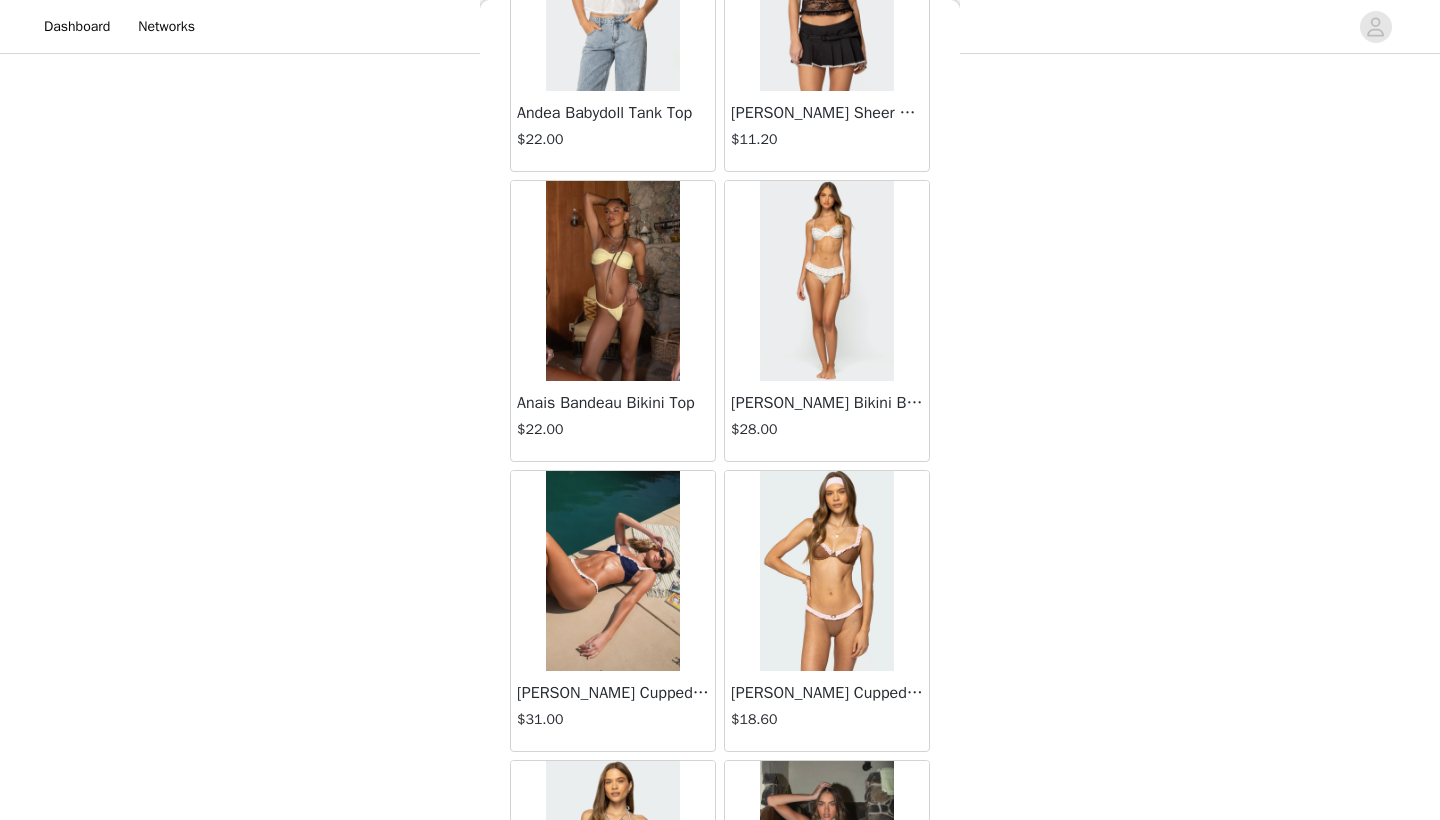 scroll, scrollTop: 1505, scrollLeft: 0, axis: vertical 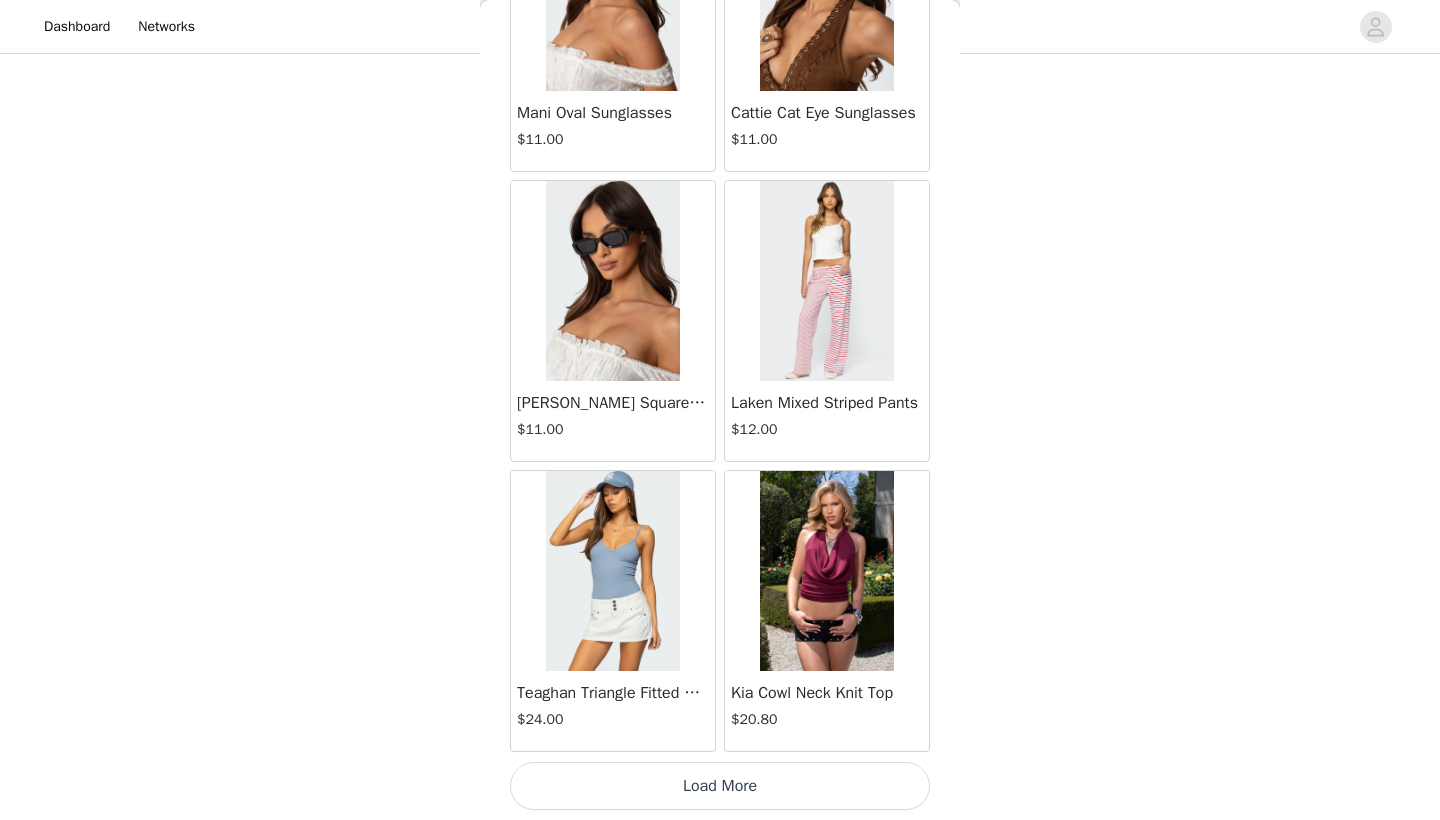 click on "Load More" at bounding box center (720, 786) 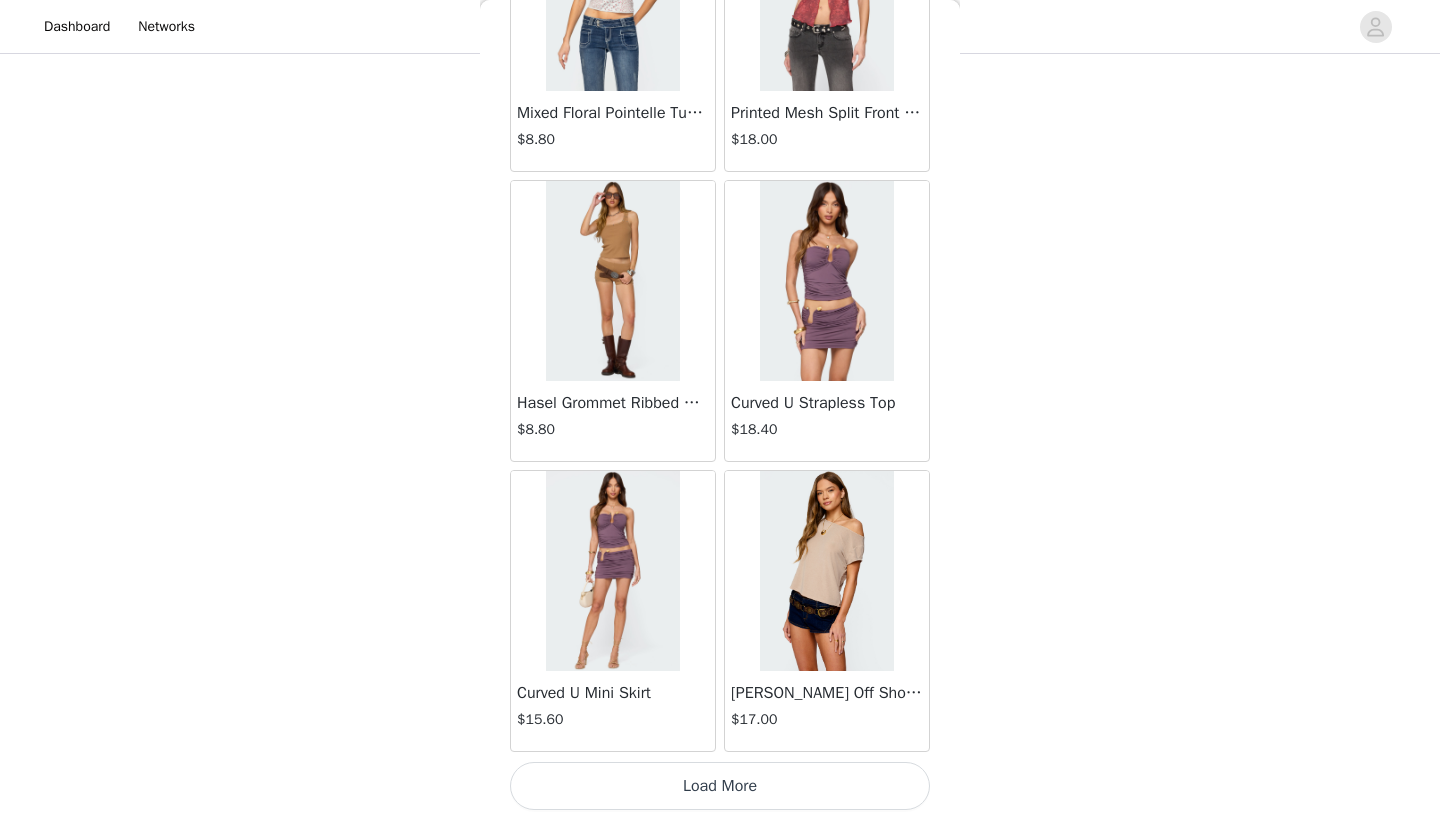 scroll, scrollTop: 309640, scrollLeft: 0, axis: vertical 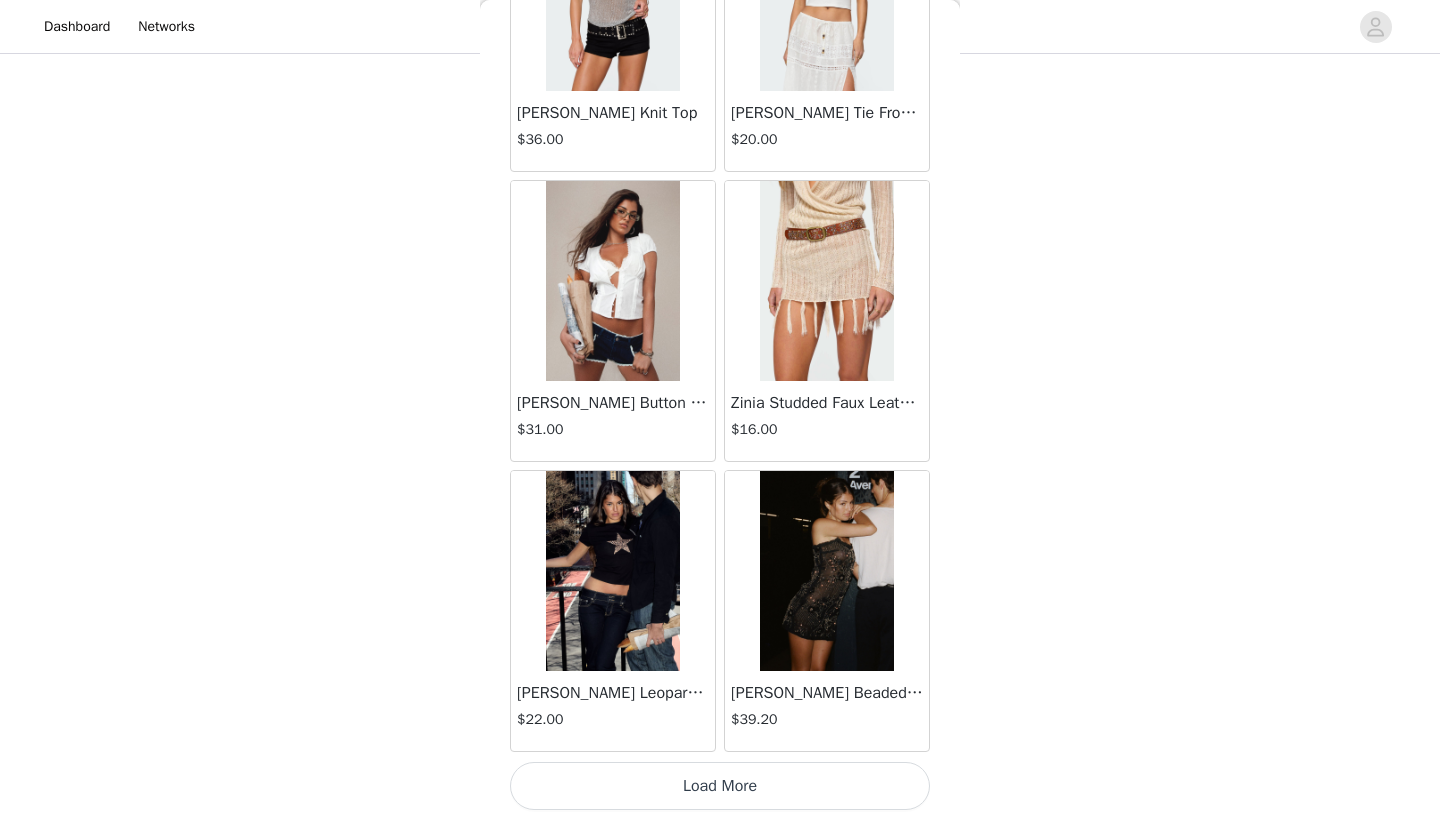 click on "Load More" at bounding box center [720, 786] 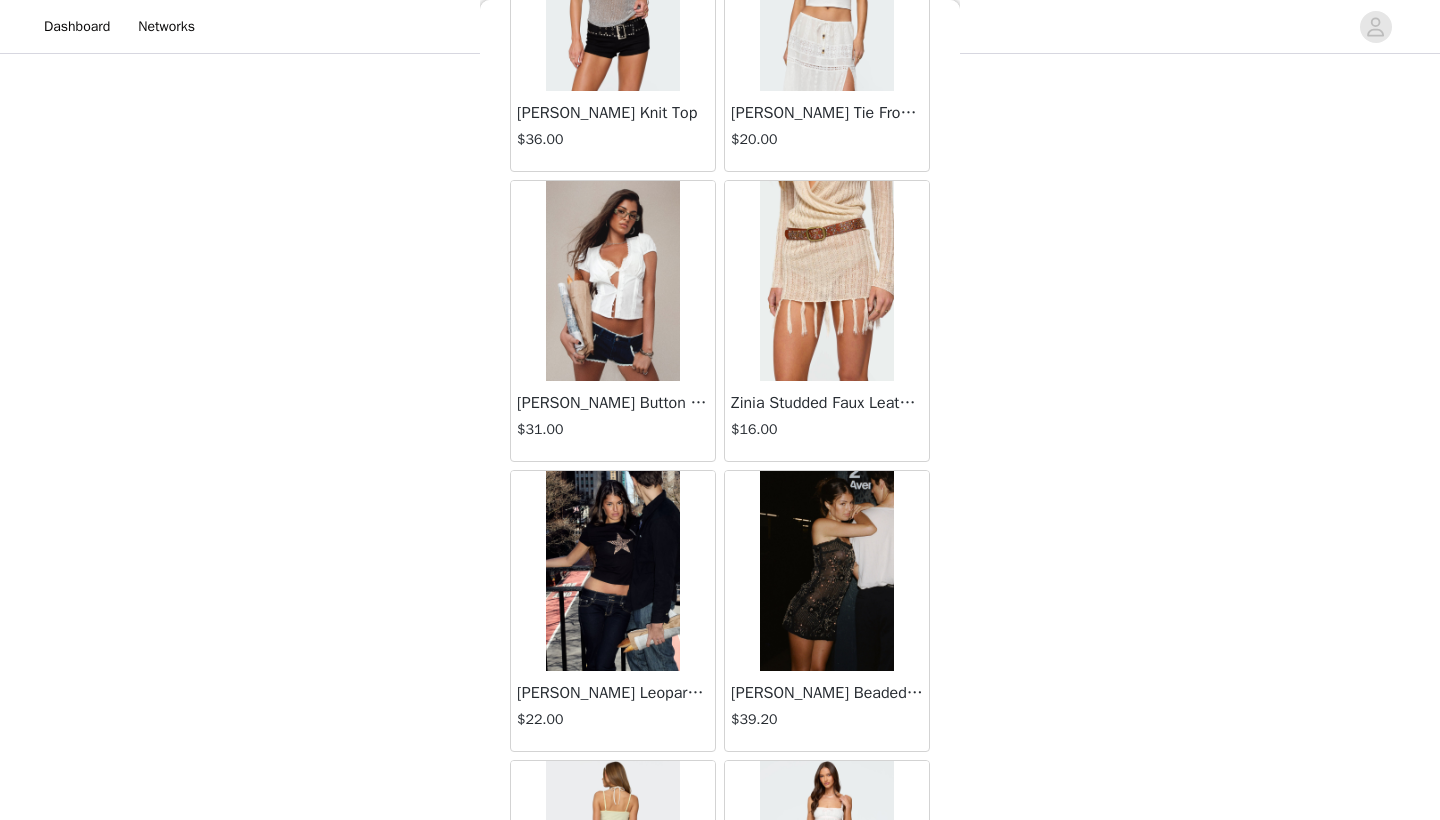 scroll, scrollTop: 1506, scrollLeft: 0, axis: vertical 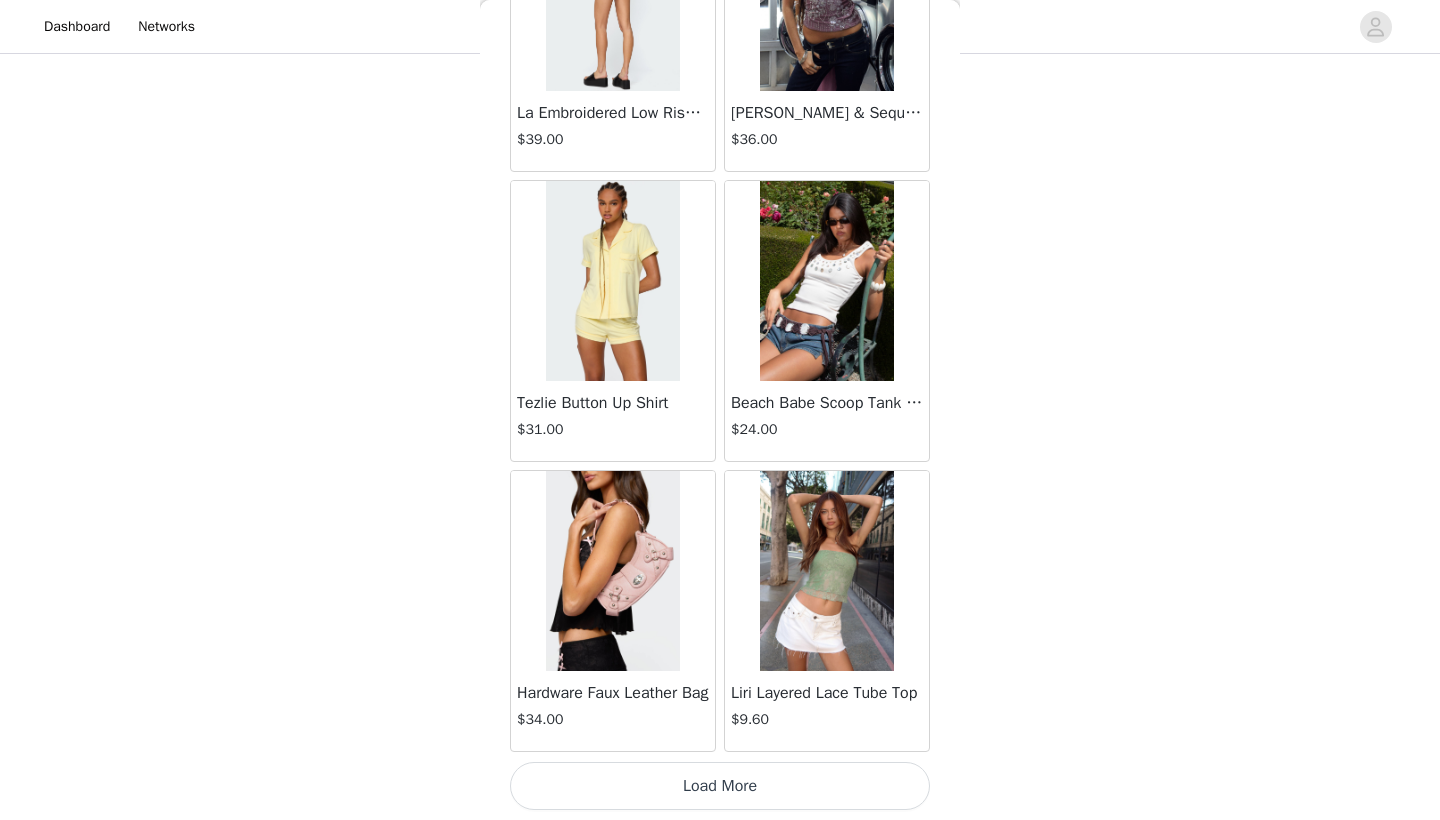click on "Load More" at bounding box center (720, 786) 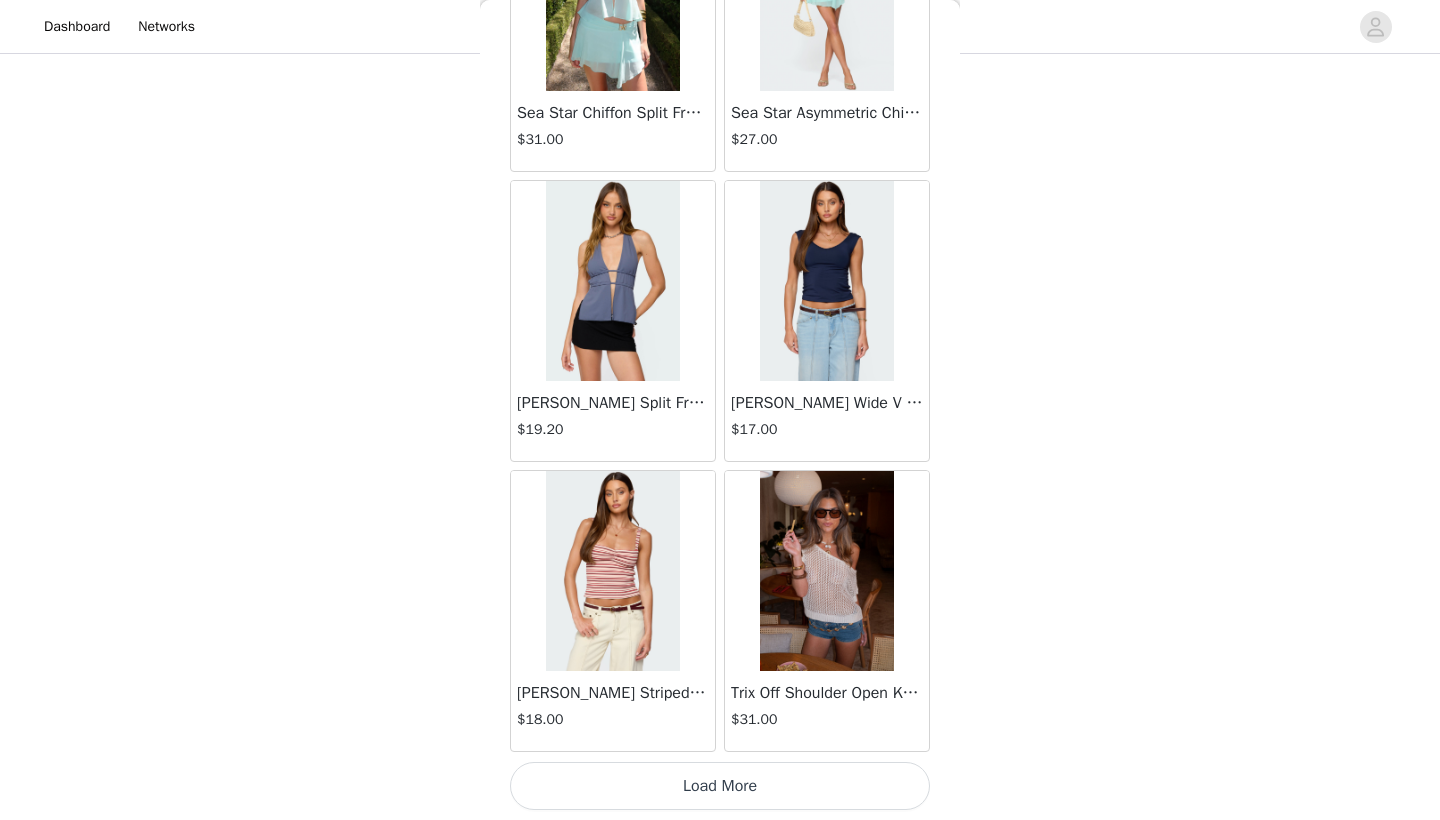 scroll, scrollTop: 318340, scrollLeft: 0, axis: vertical 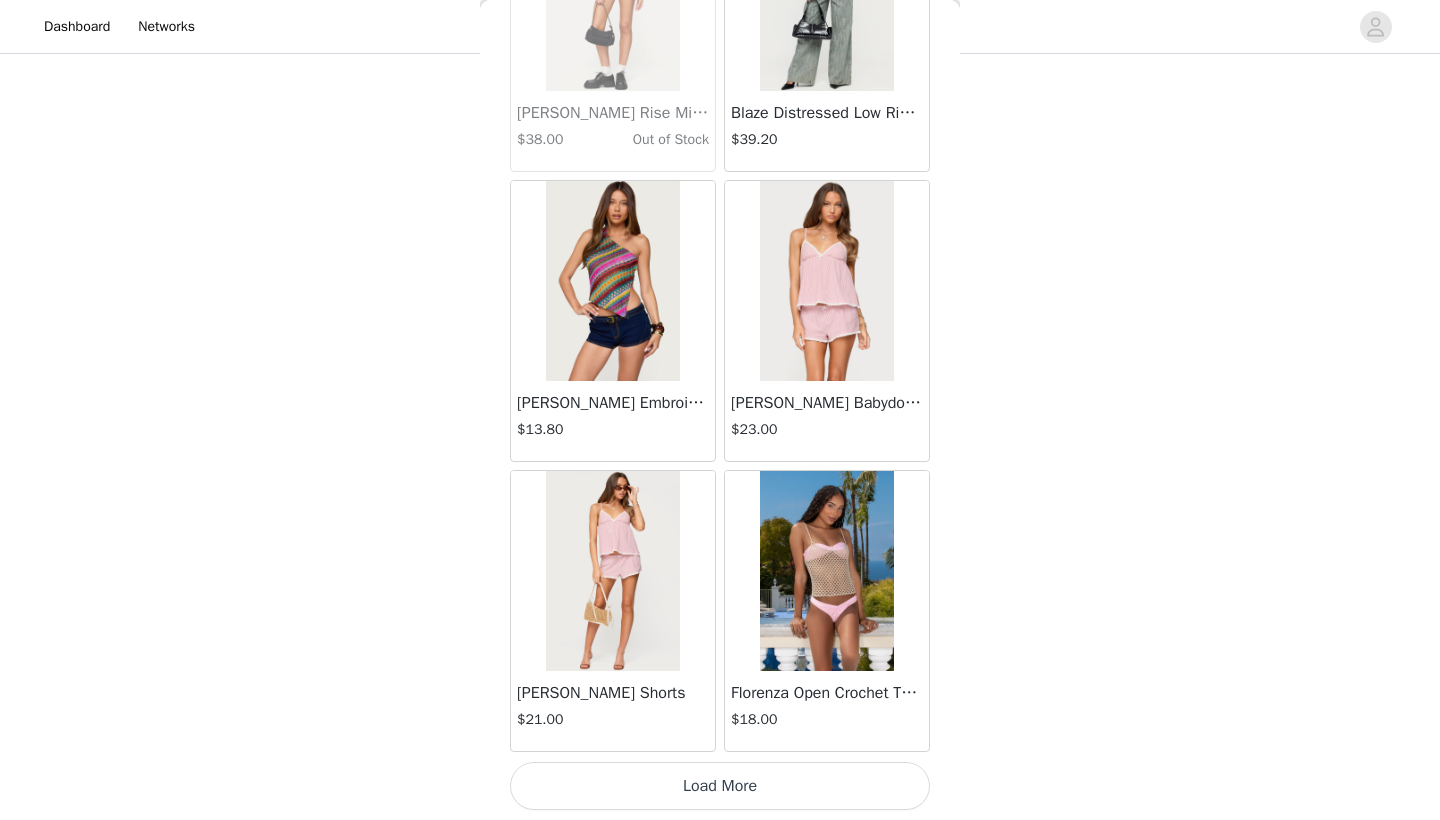 click on "Load More" at bounding box center [720, 786] 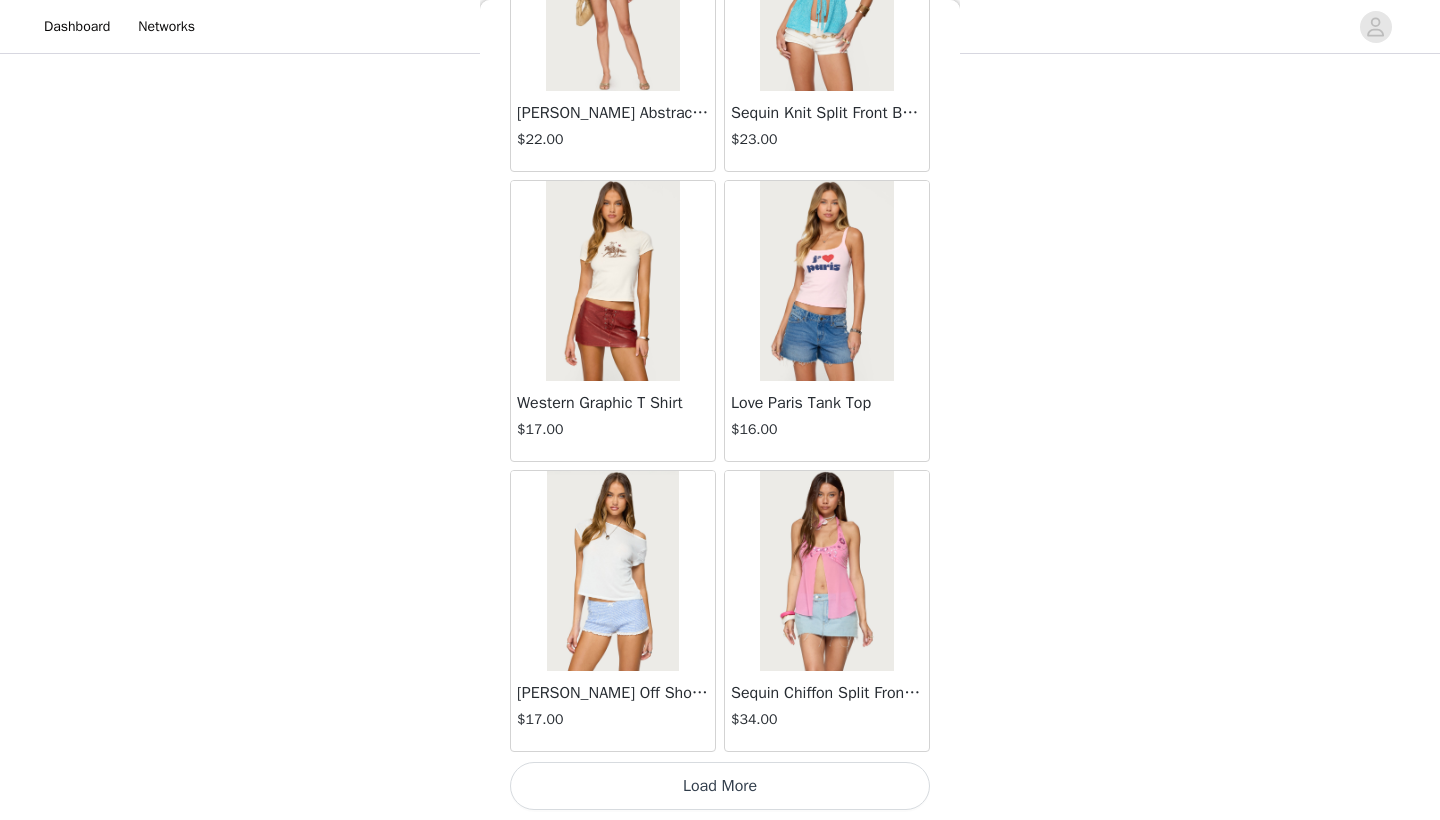 scroll, scrollTop: 324140, scrollLeft: 0, axis: vertical 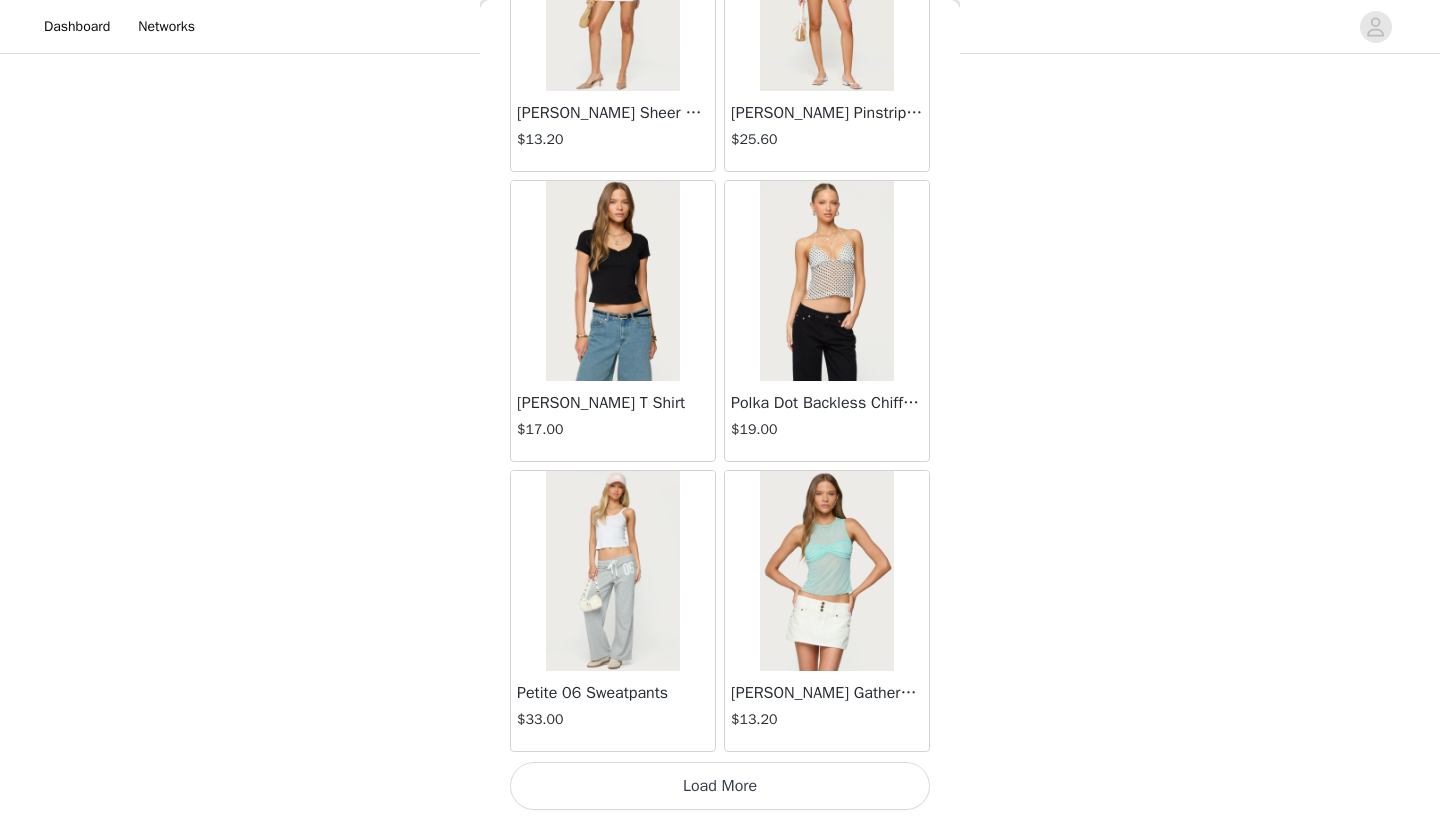 click on "Load More" at bounding box center (720, 786) 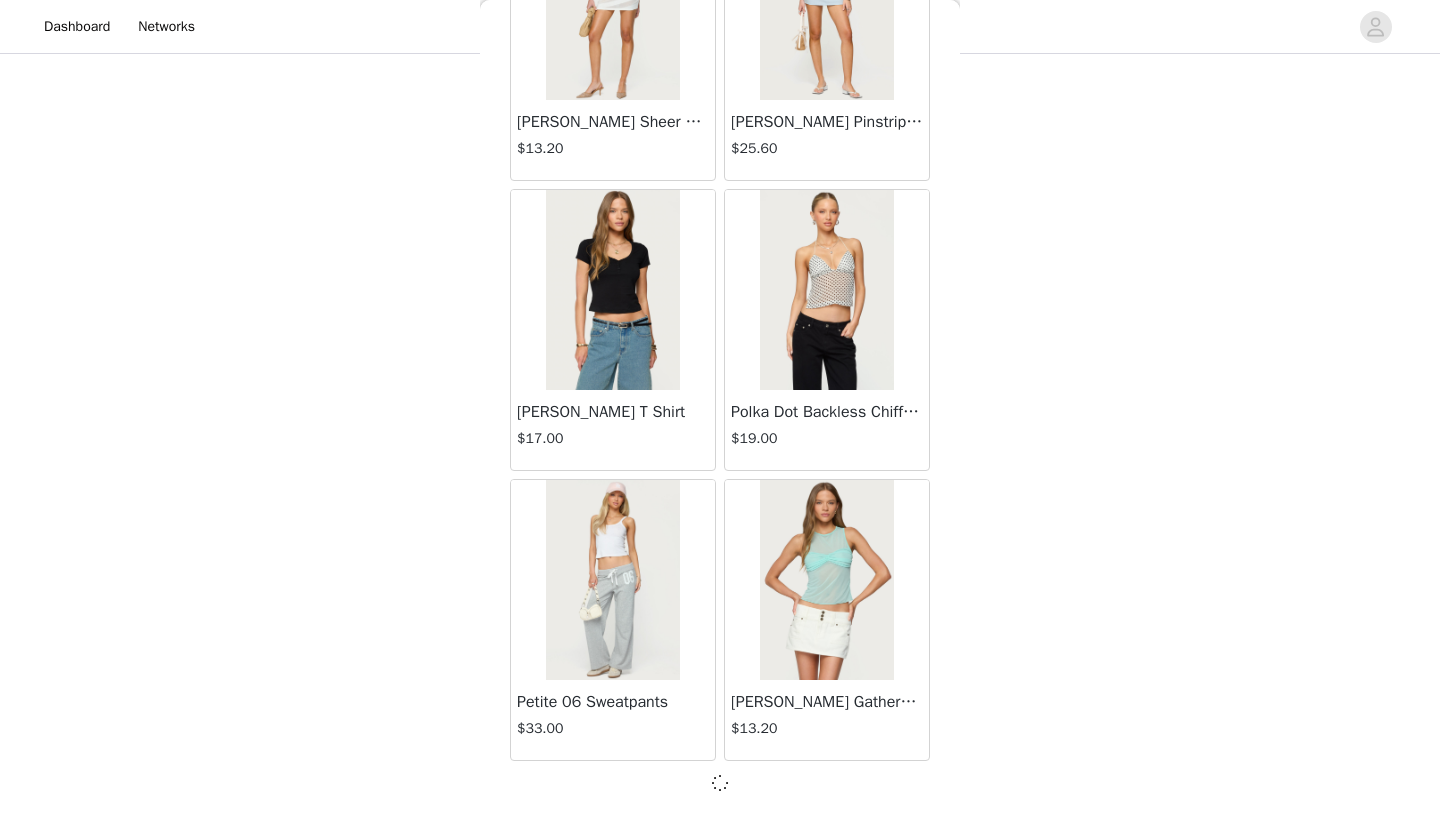scroll, scrollTop: 327031, scrollLeft: 0, axis: vertical 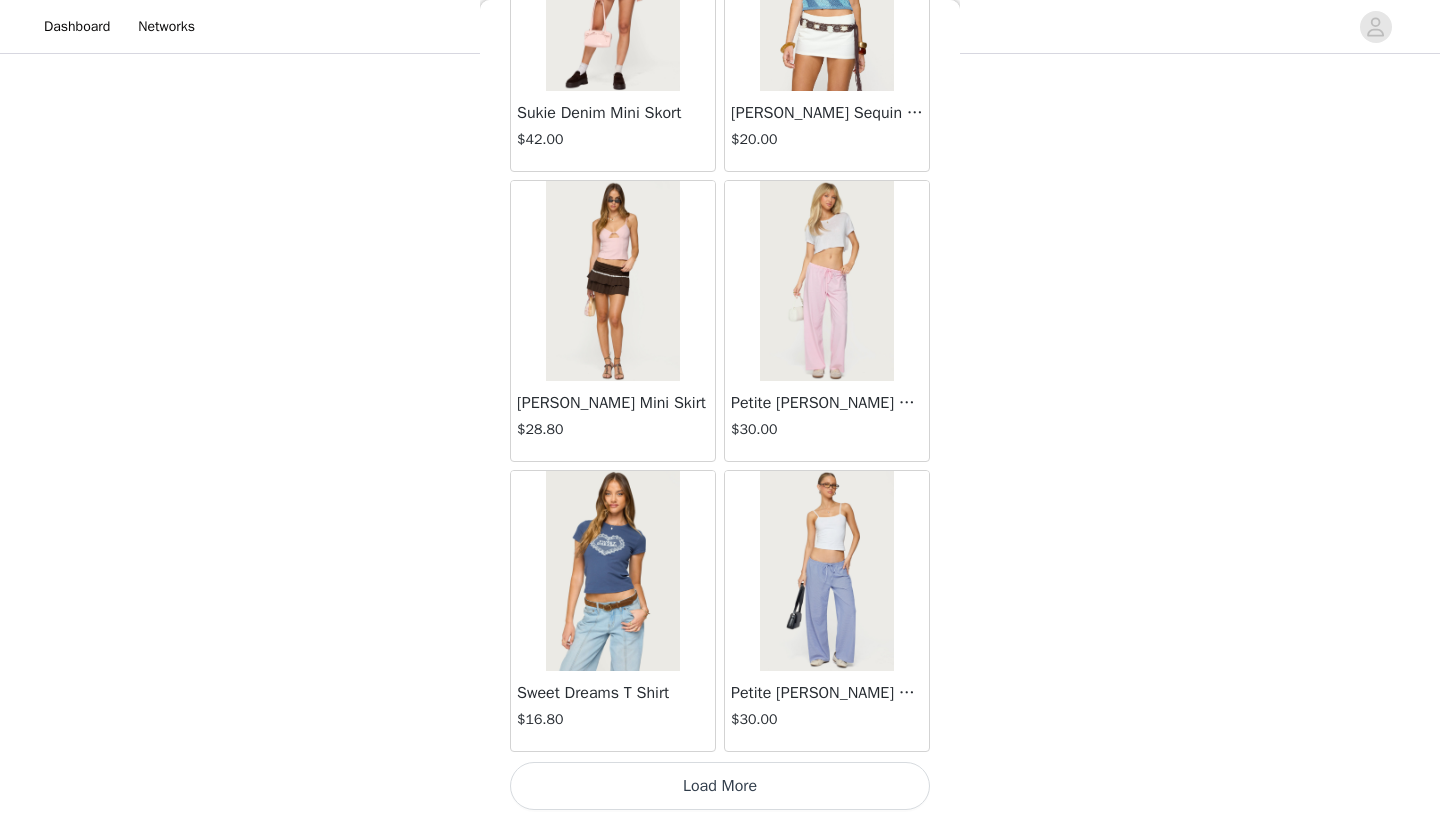 click on "Load More" at bounding box center [720, 786] 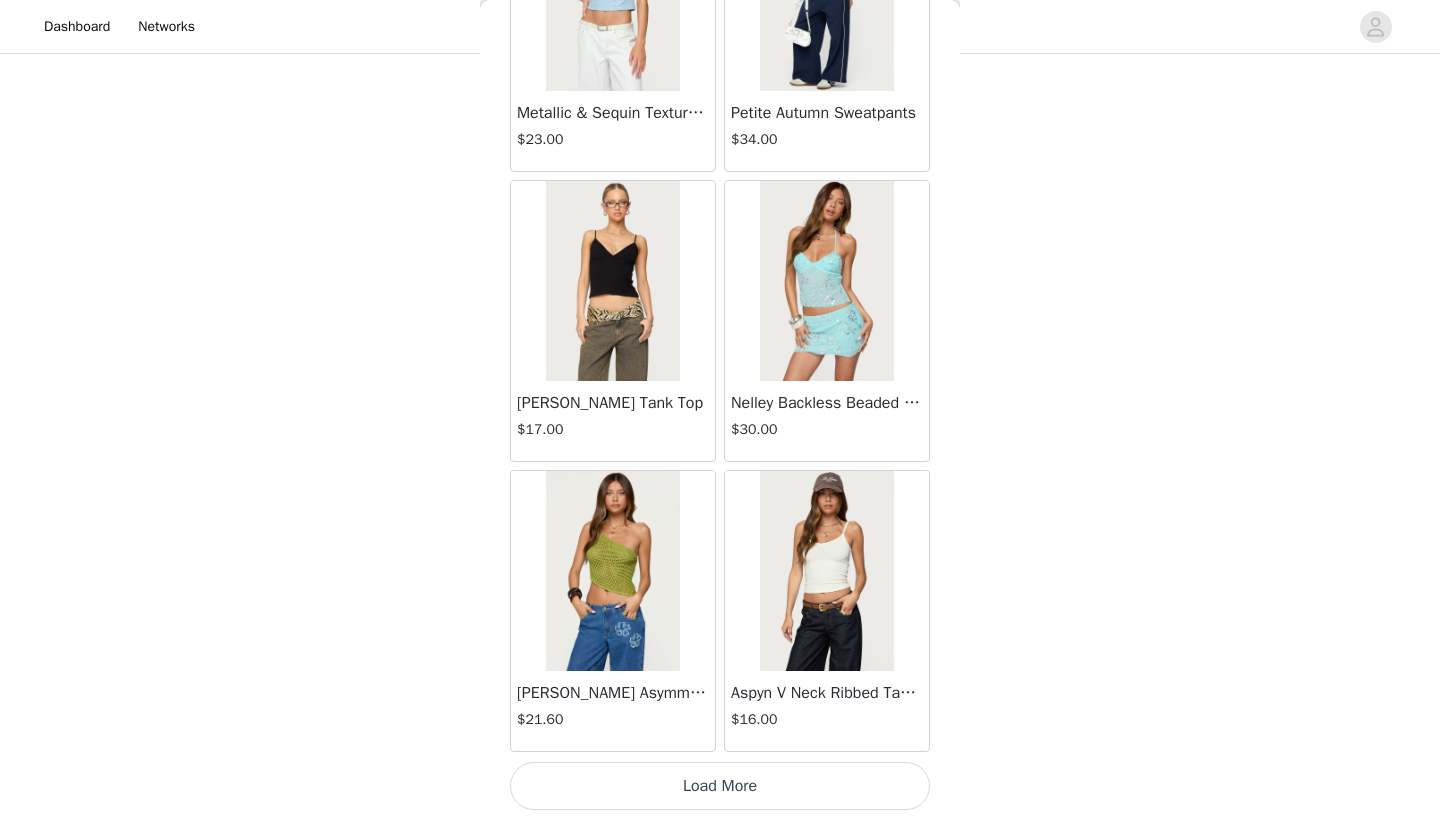 scroll, scrollTop: 332840, scrollLeft: 0, axis: vertical 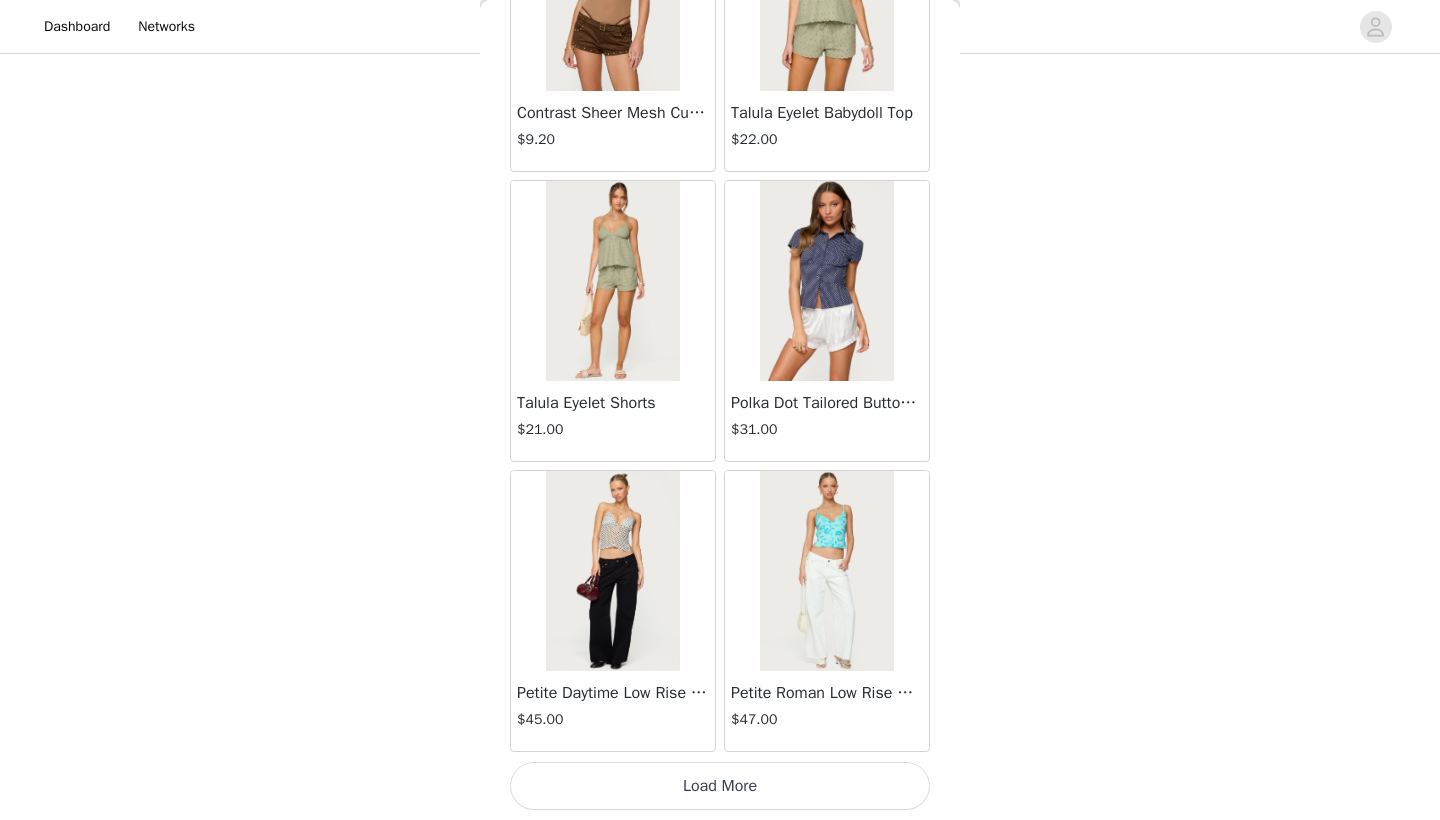 click on "Load More" at bounding box center [720, 786] 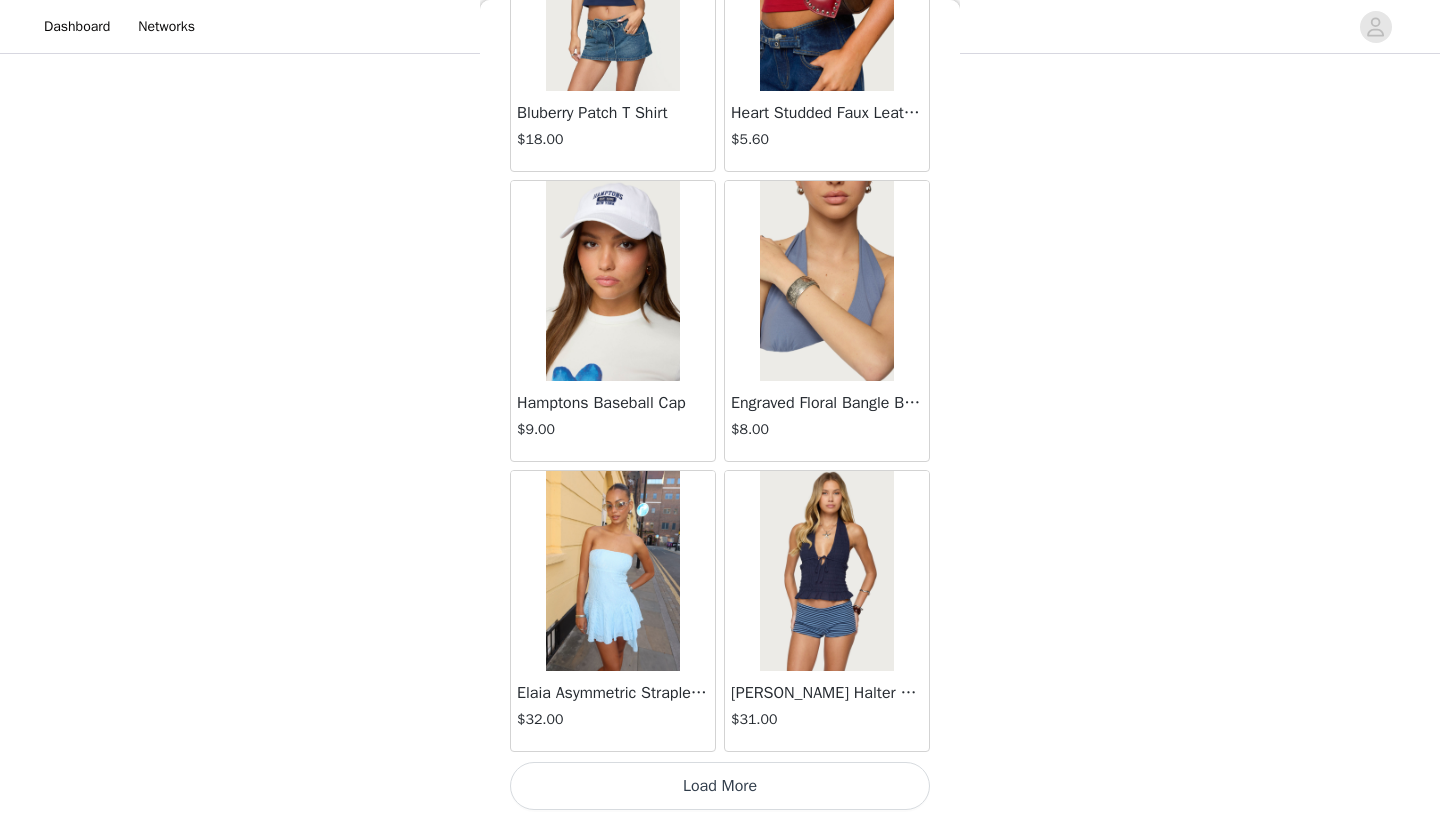 scroll, scrollTop: 338640, scrollLeft: 0, axis: vertical 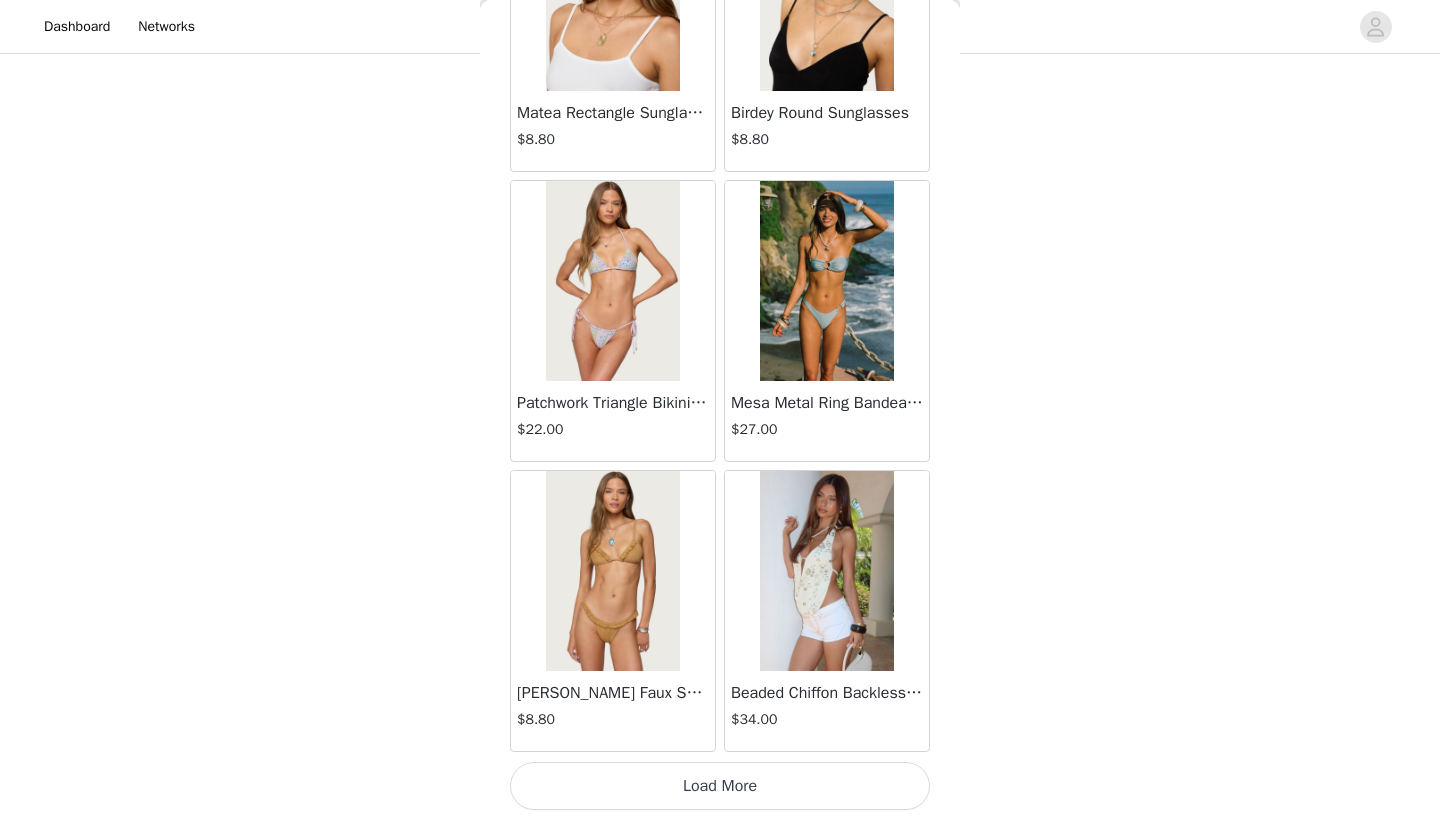 click on "Load More" at bounding box center (720, 786) 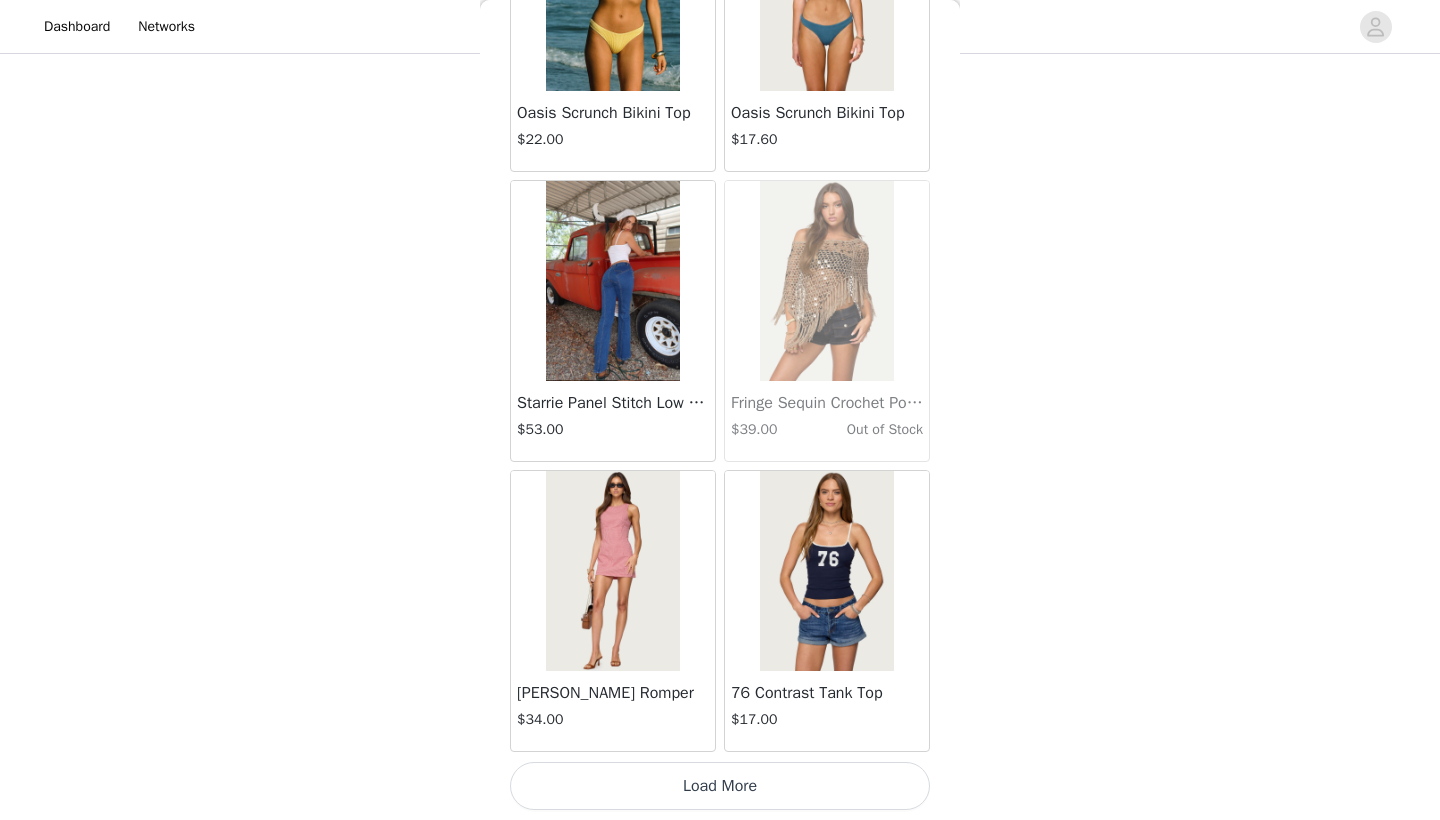 scroll, scrollTop: 344440, scrollLeft: 0, axis: vertical 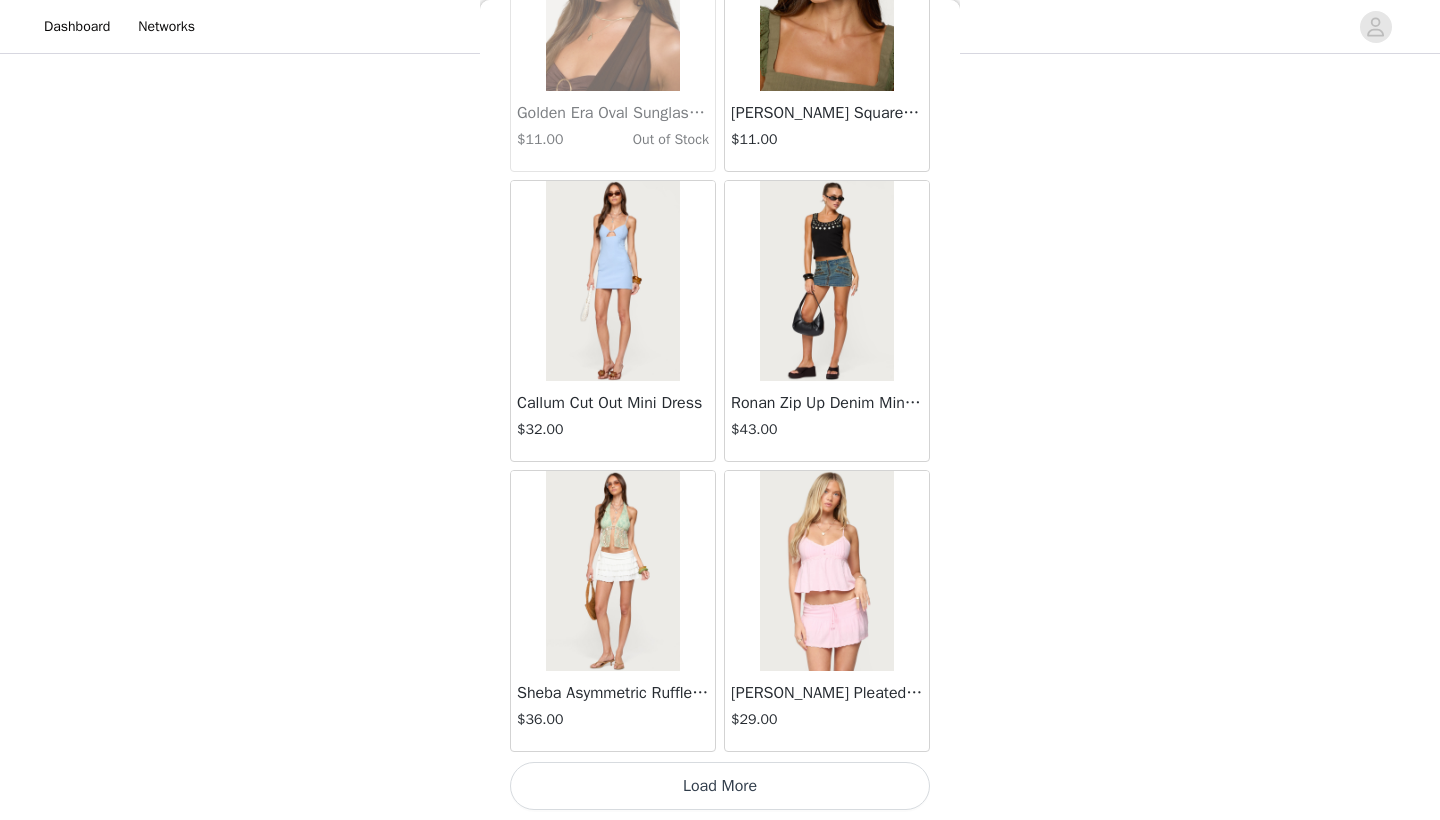 click on "Load More" at bounding box center [720, 786] 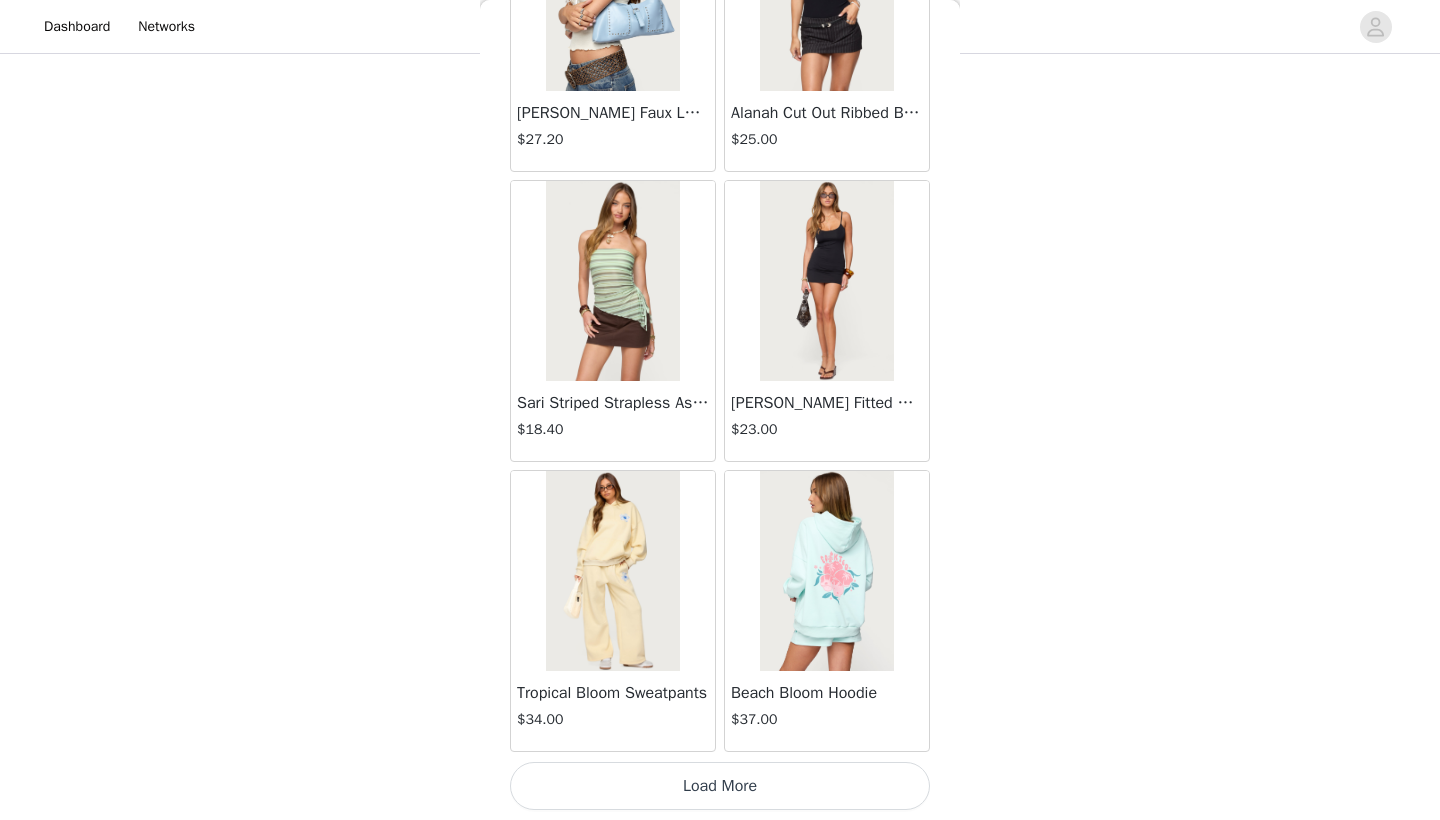 scroll, scrollTop: 350240, scrollLeft: 0, axis: vertical 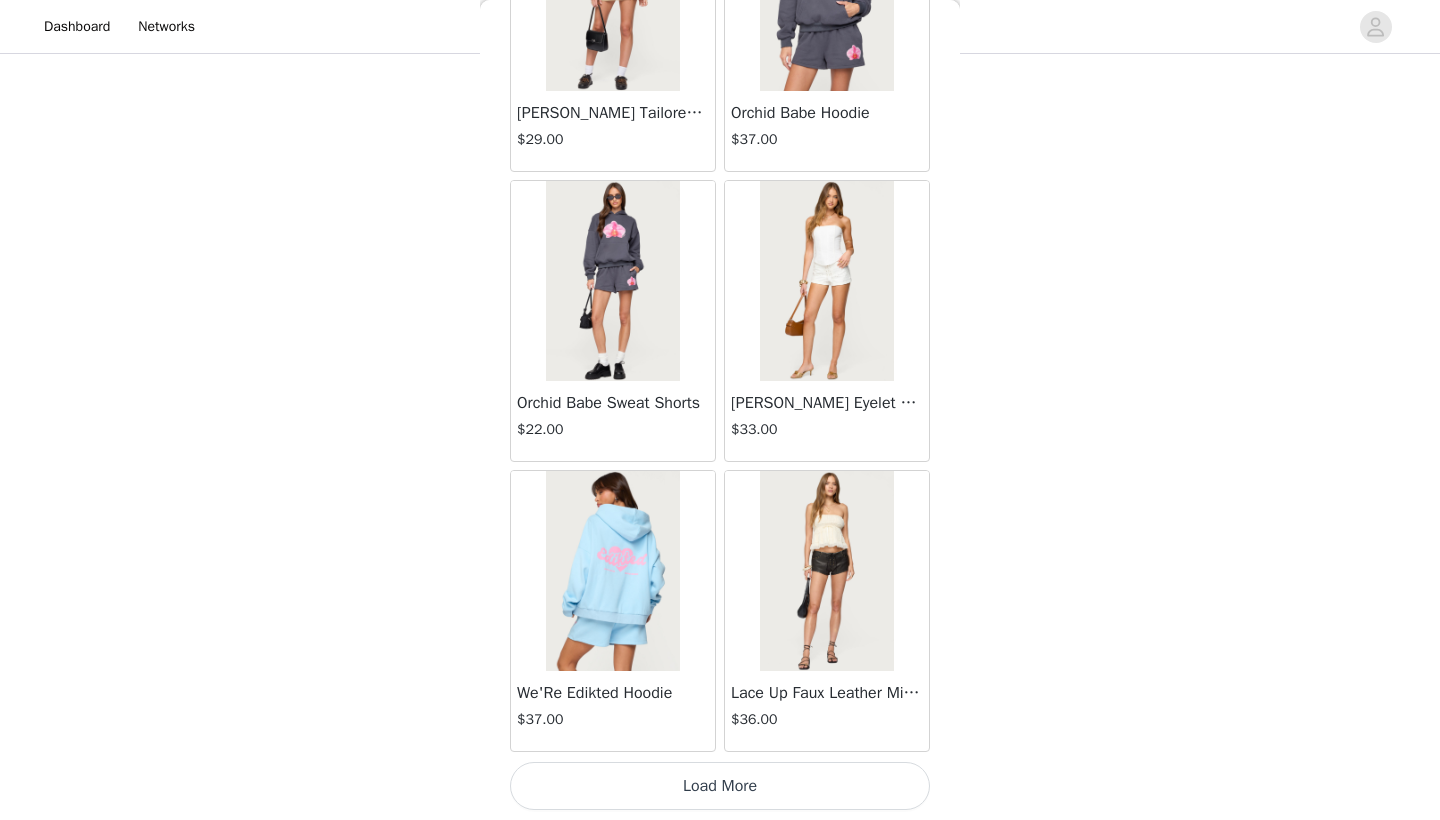 click on "Load More" at bounding box center [720, 786] 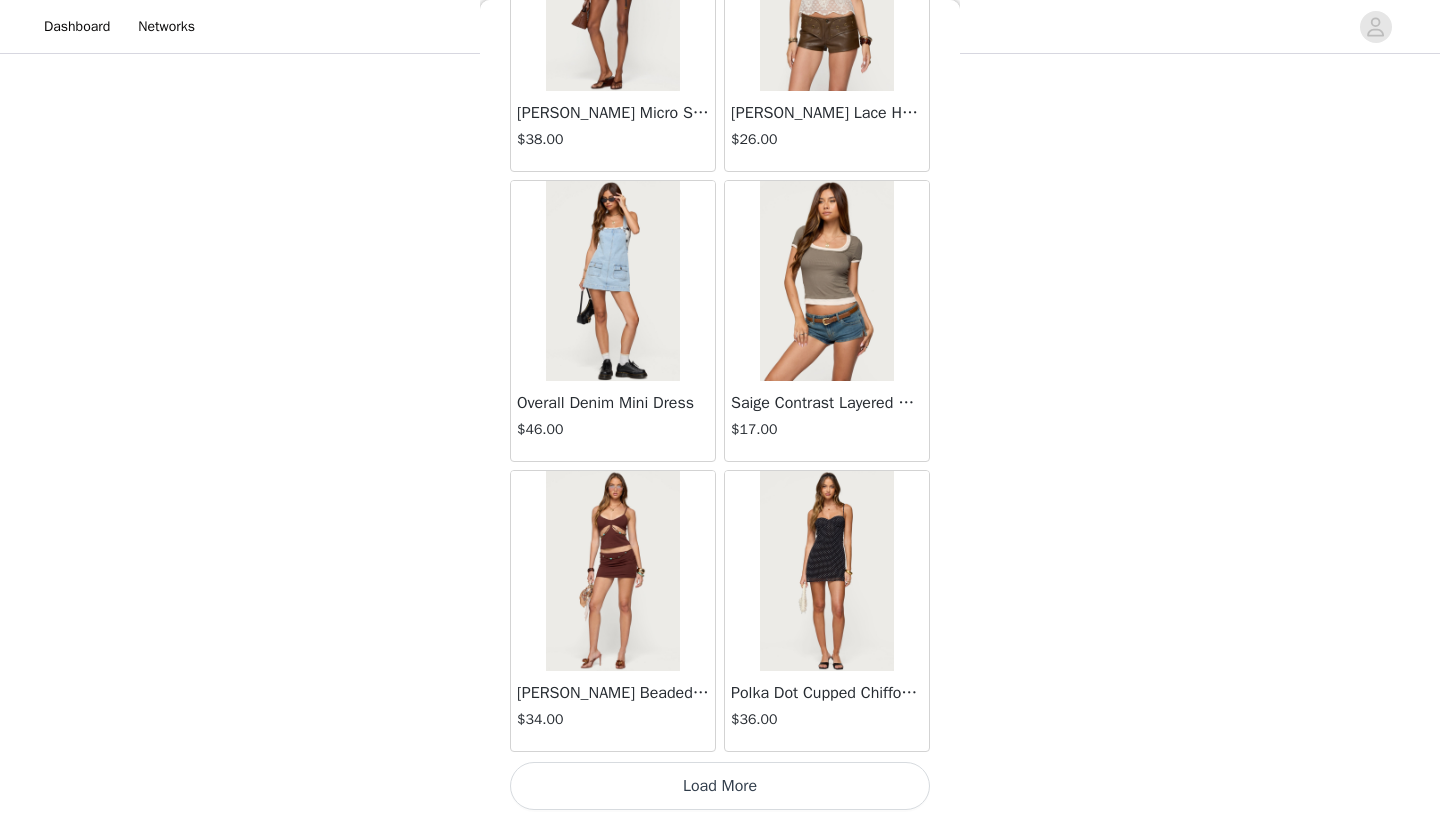 scroll, scrollTop: 356040, scrollLeft: 0, axis: vertical 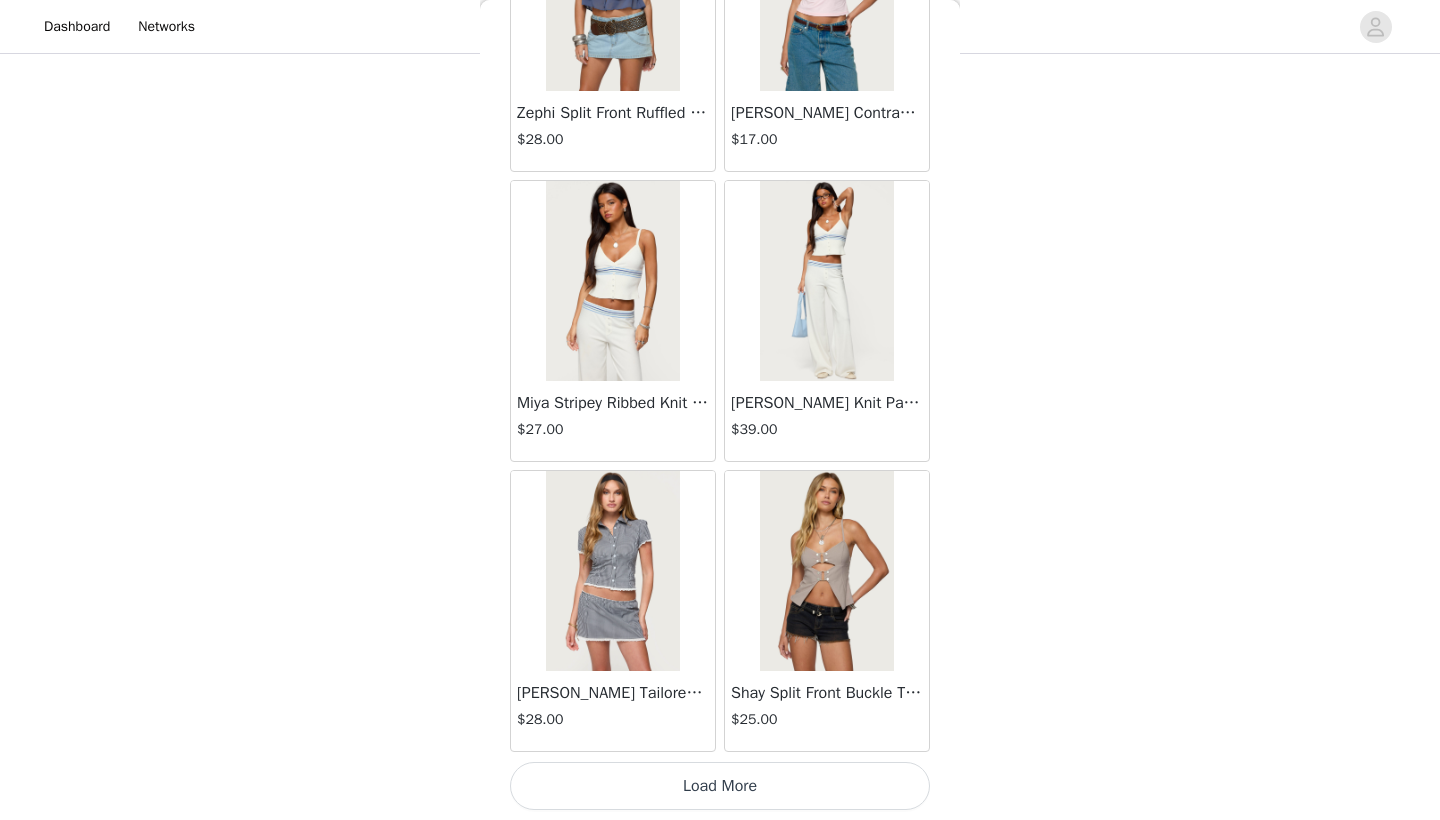 click on "Load More" at bounding box center [720, 786] 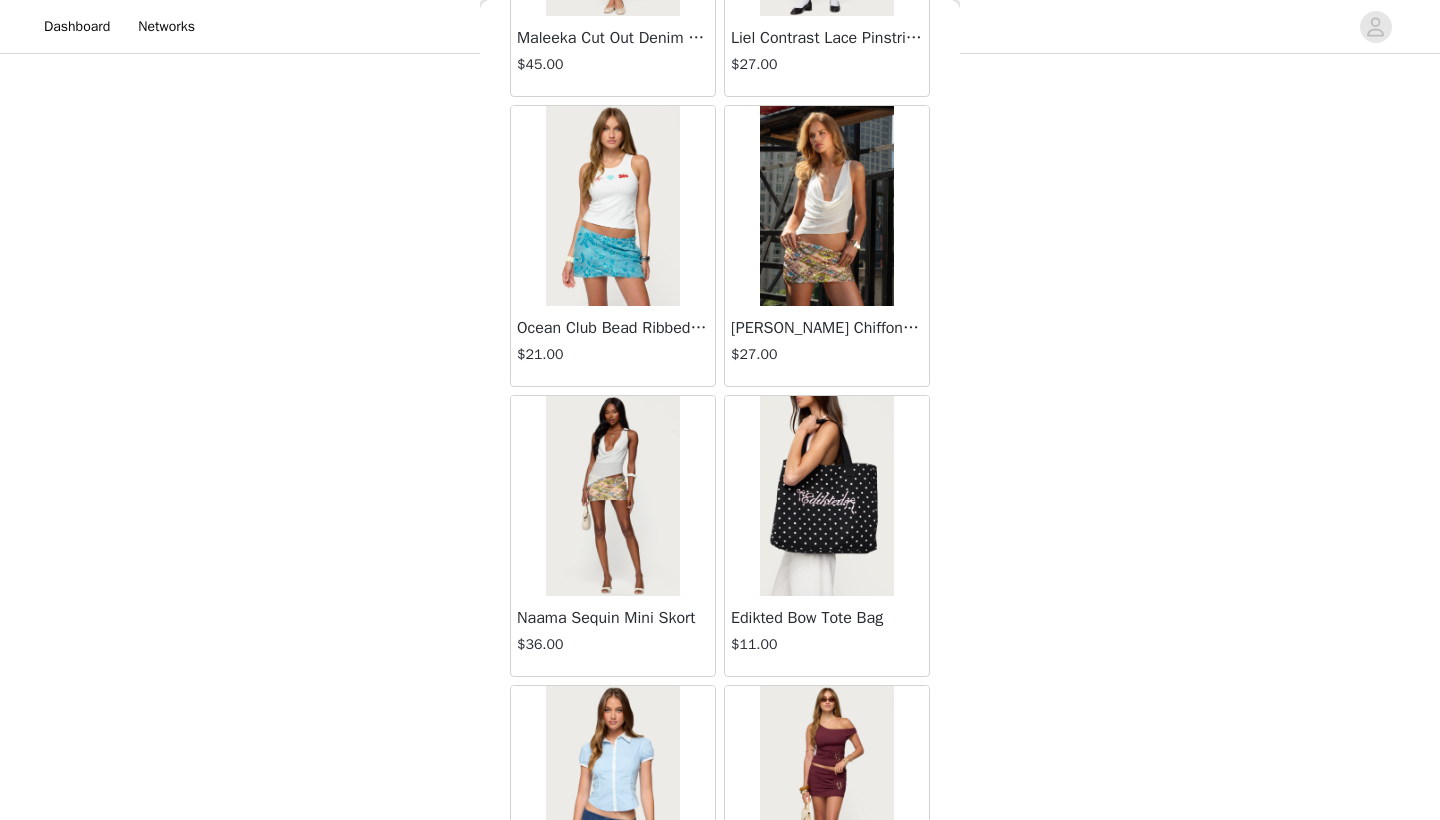 scroll, scrollTop: 361872, scrollLeft: 0, axis: vertical 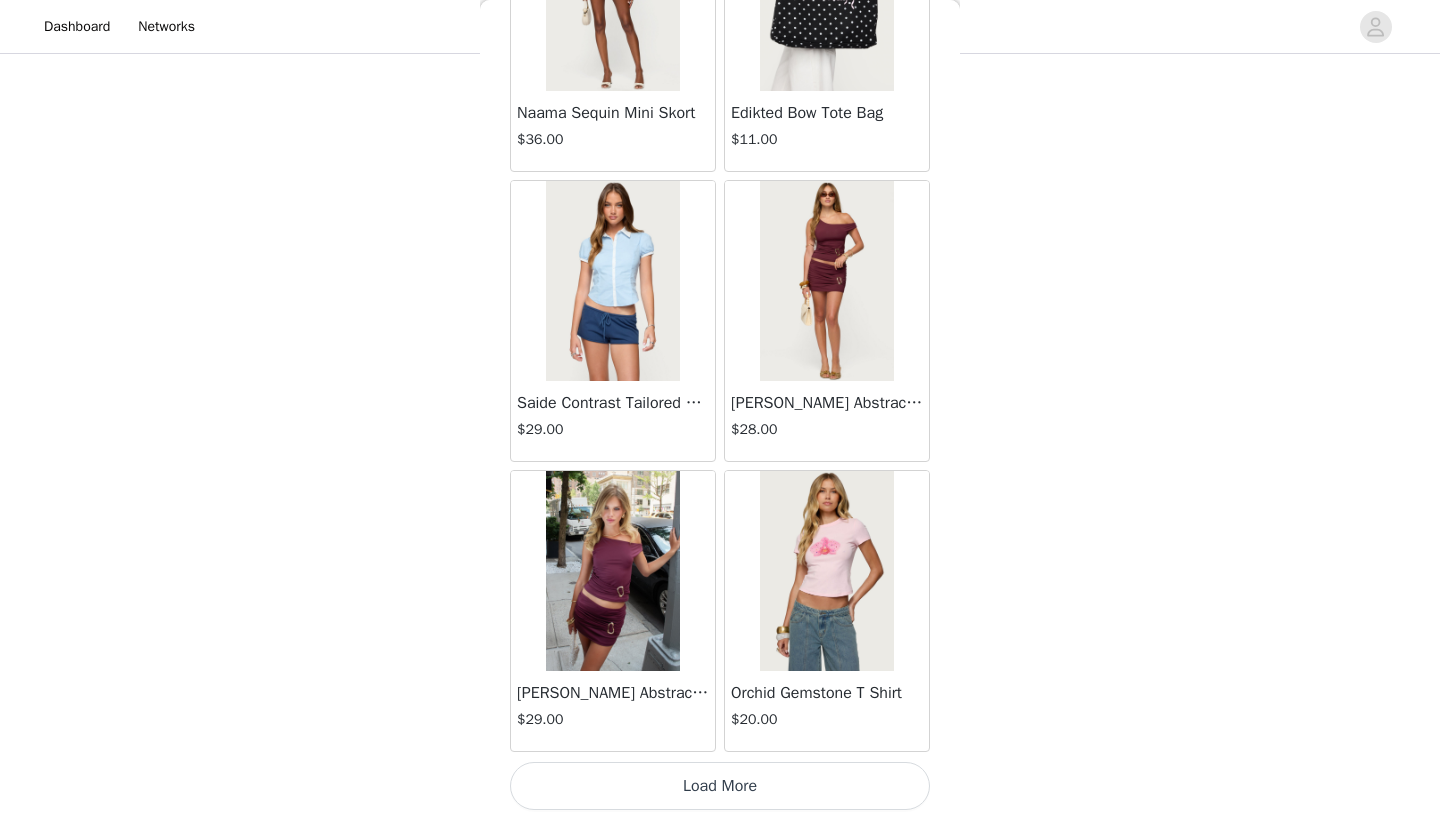 click on "Load More" at bounding box center (720, 786) 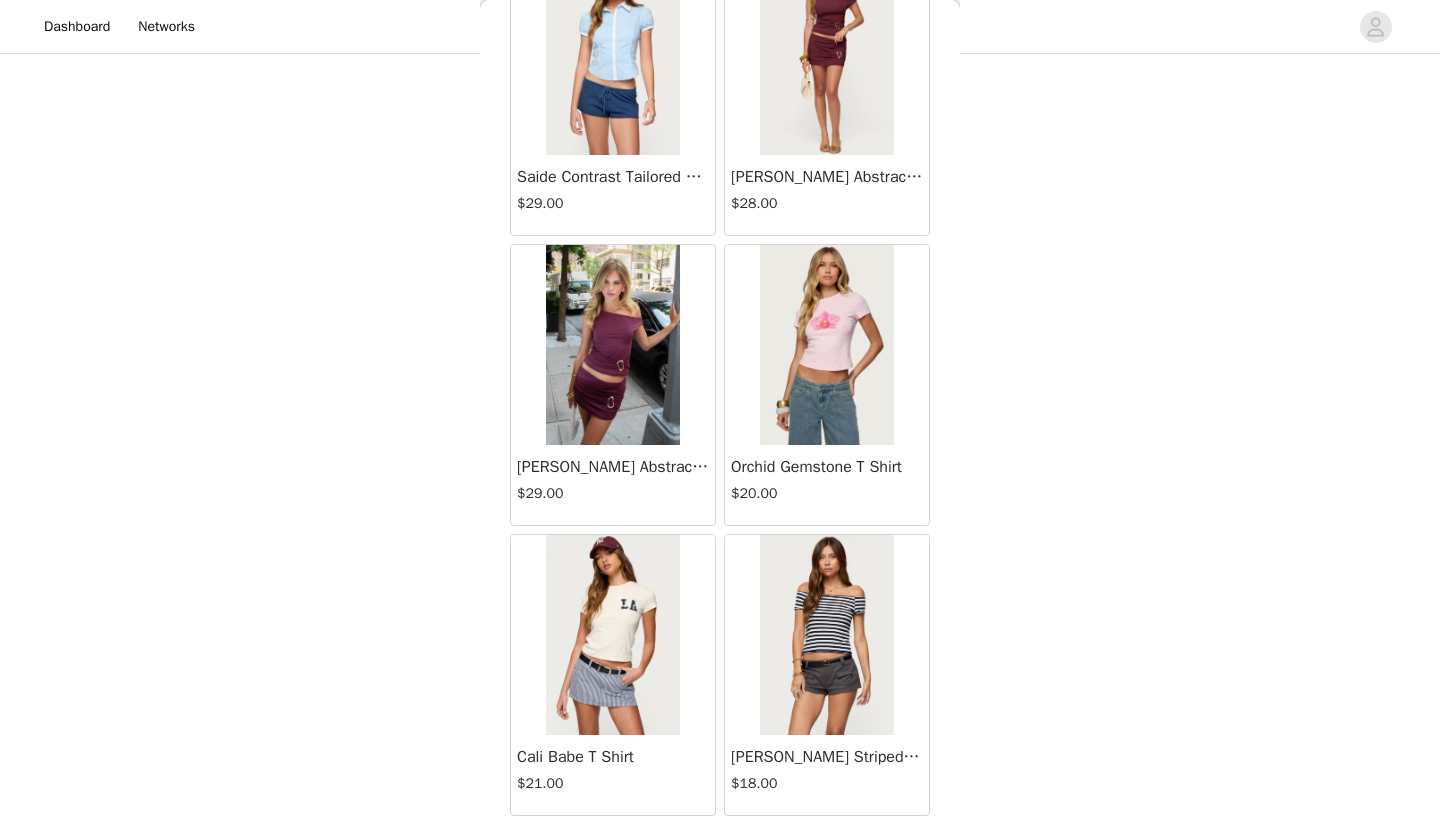 scroll, scrollTop: 362066, scrollLeft: 0, axis: vertical 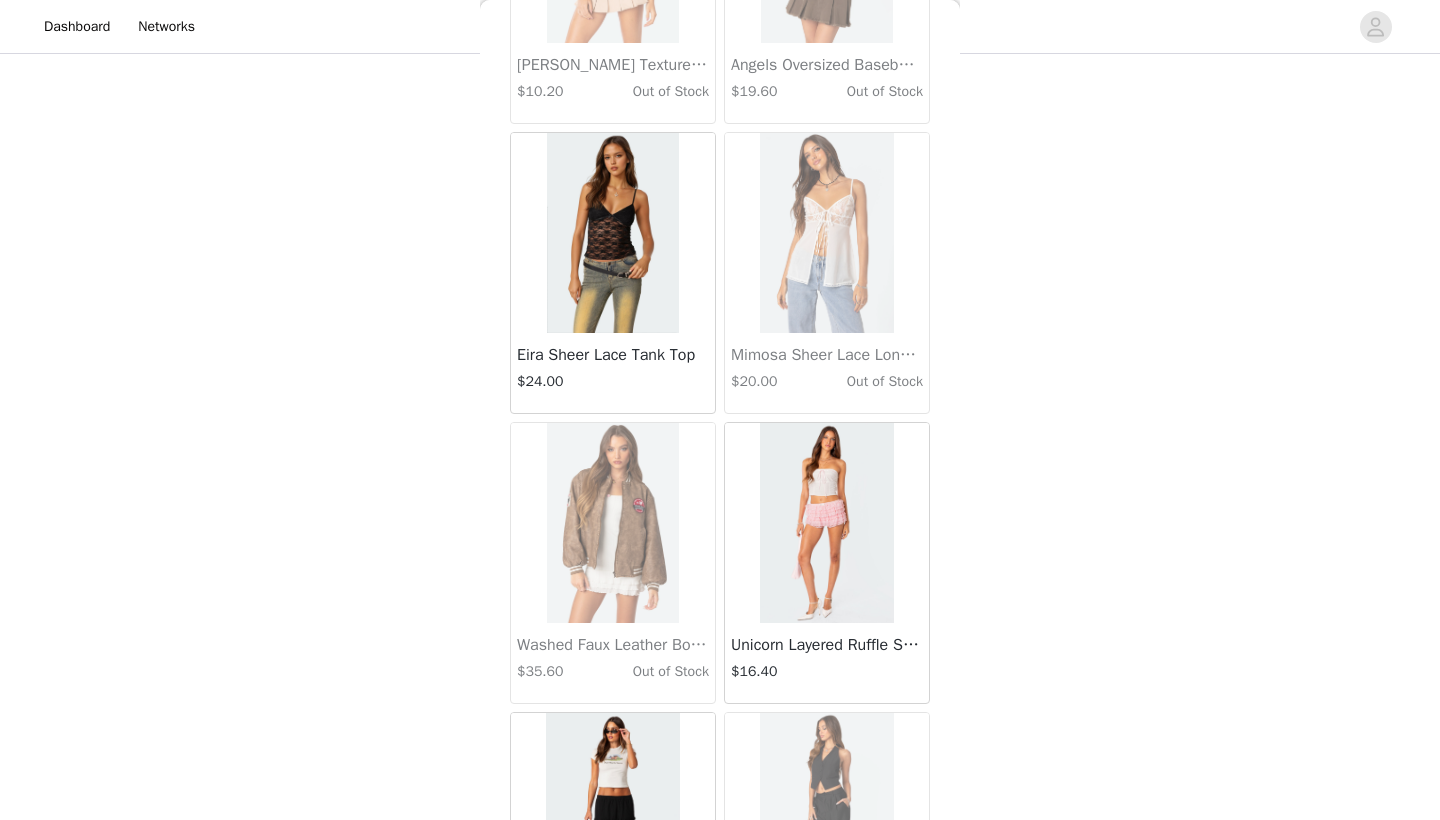 click at bounding box center (613, 233) 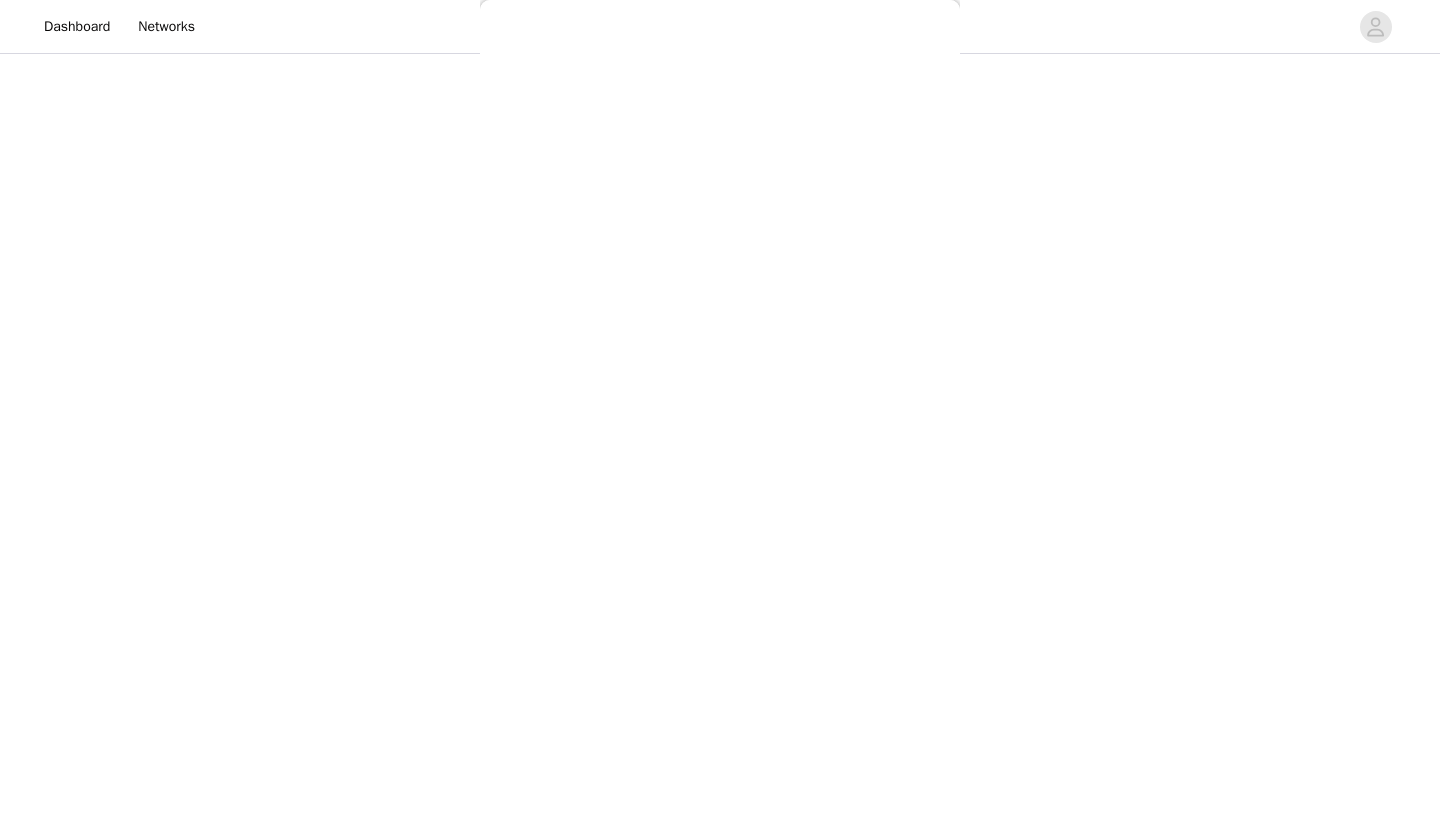 scroll, scrollTop: 110, scrollLeft: 0, axis: vertical 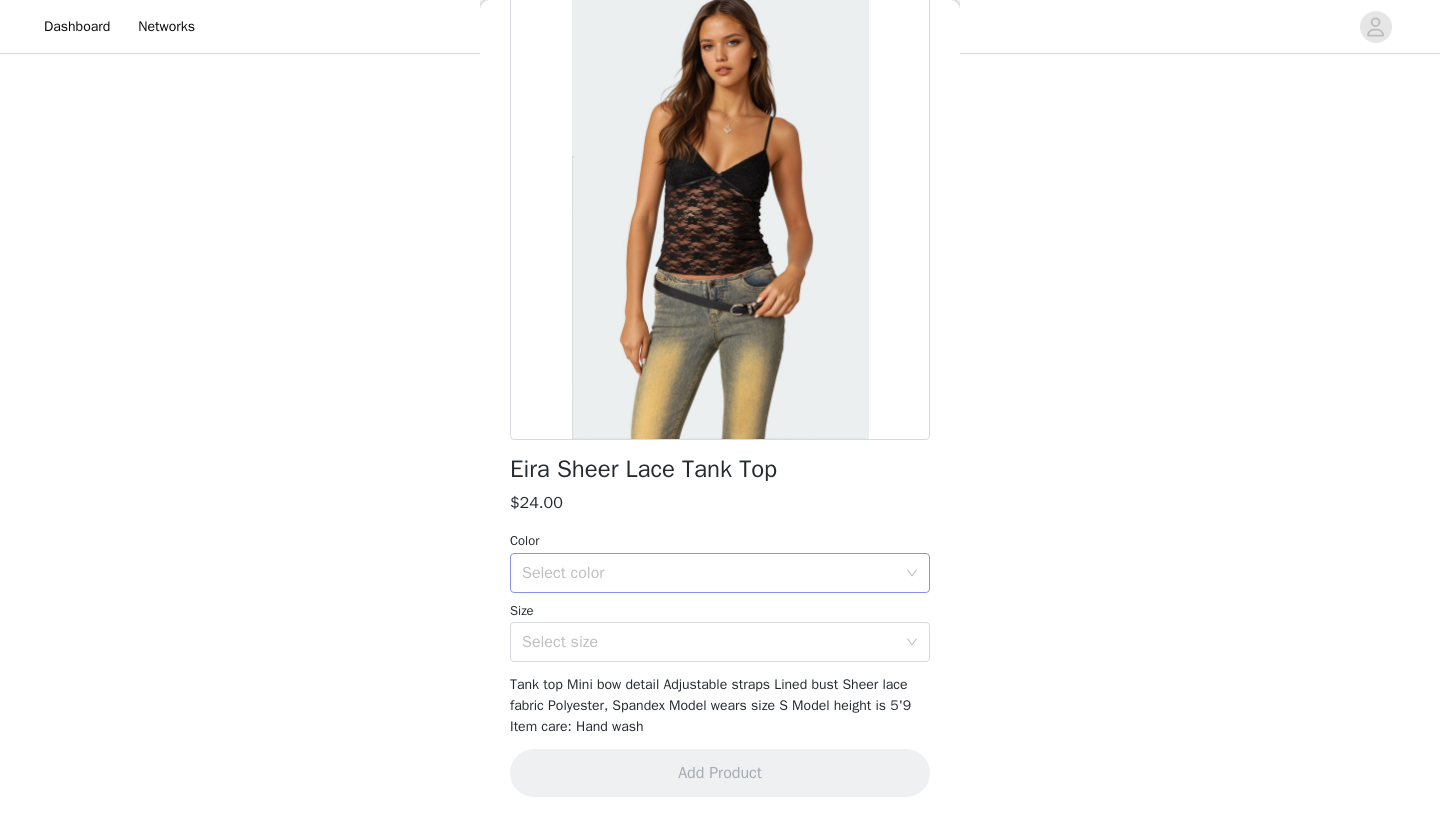 click on "Select color" at bounding box center [709, 573] 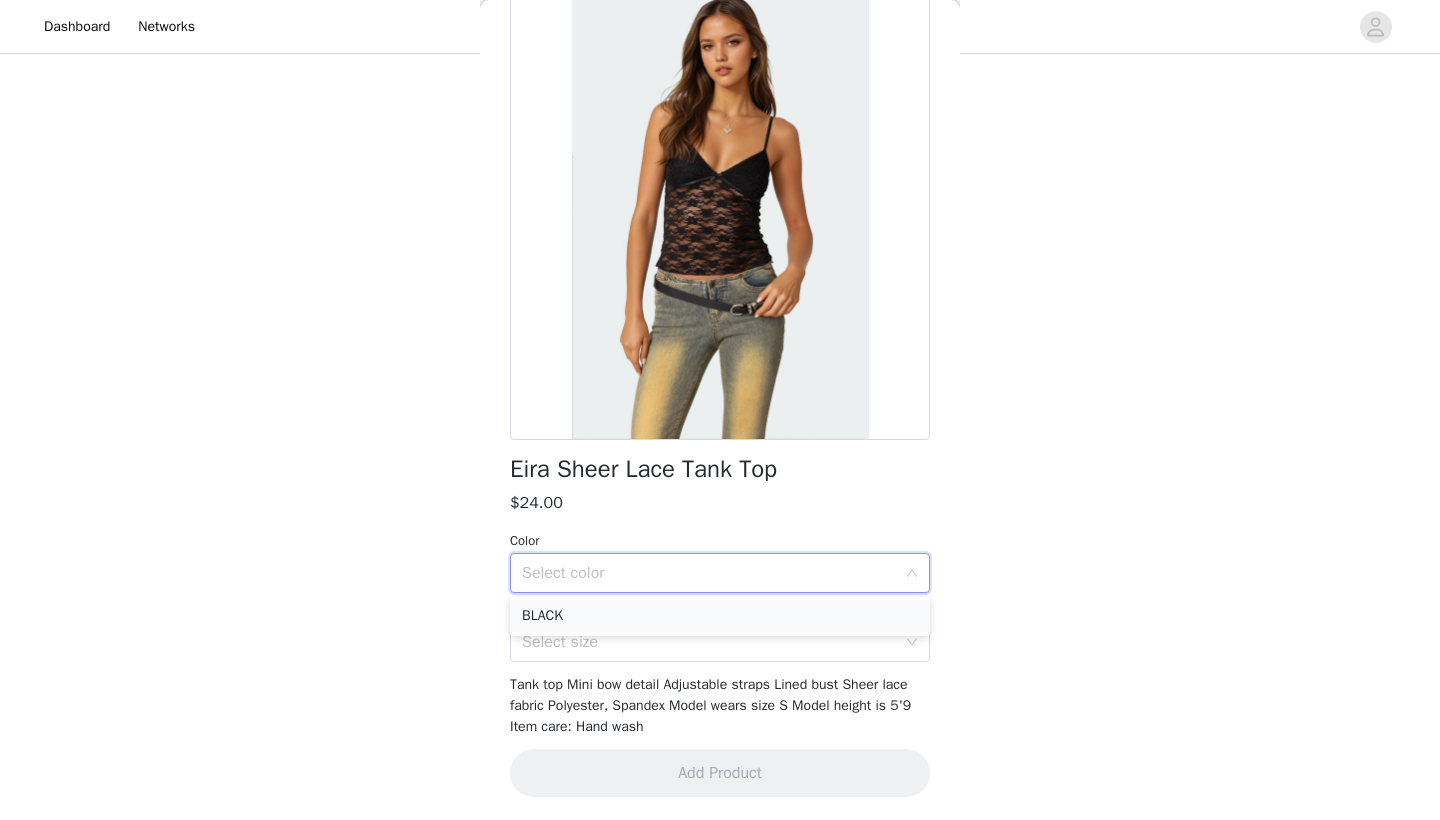 click on "BLACK" at bounding box center [720, 616] 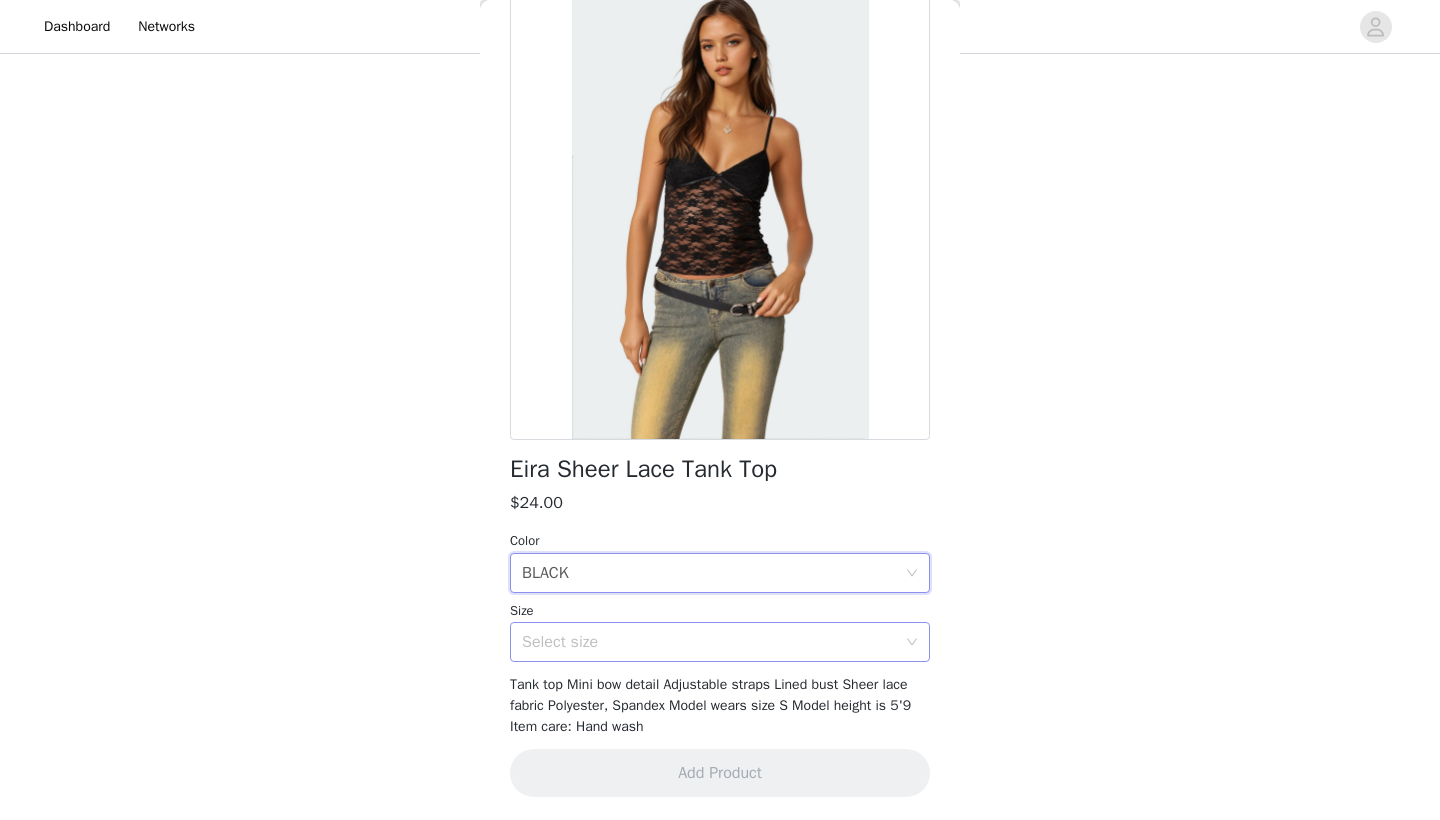click on "Select size" at bounding box center (709, 642) 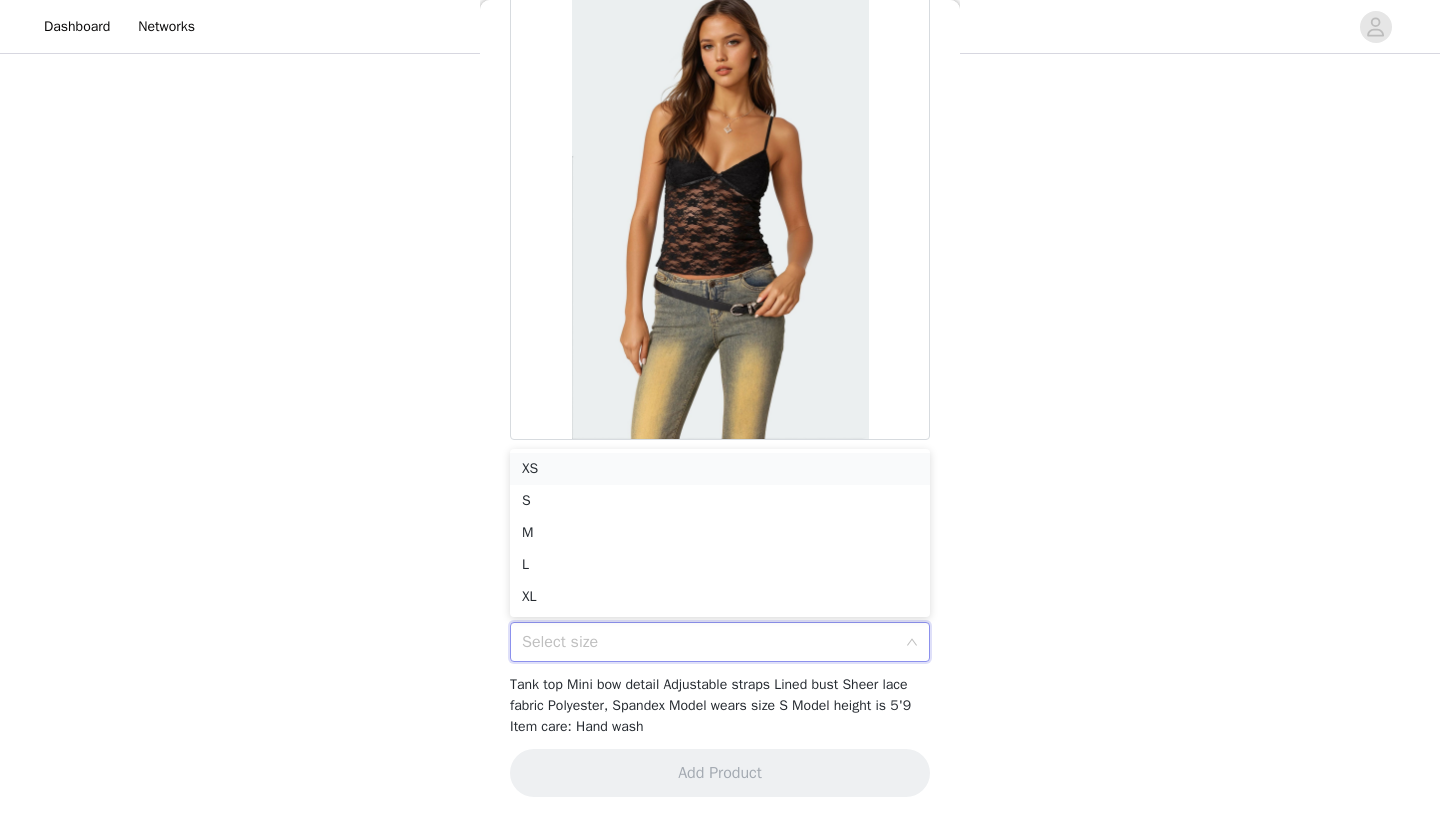 click on "XS" at bounding box center [720, 469] 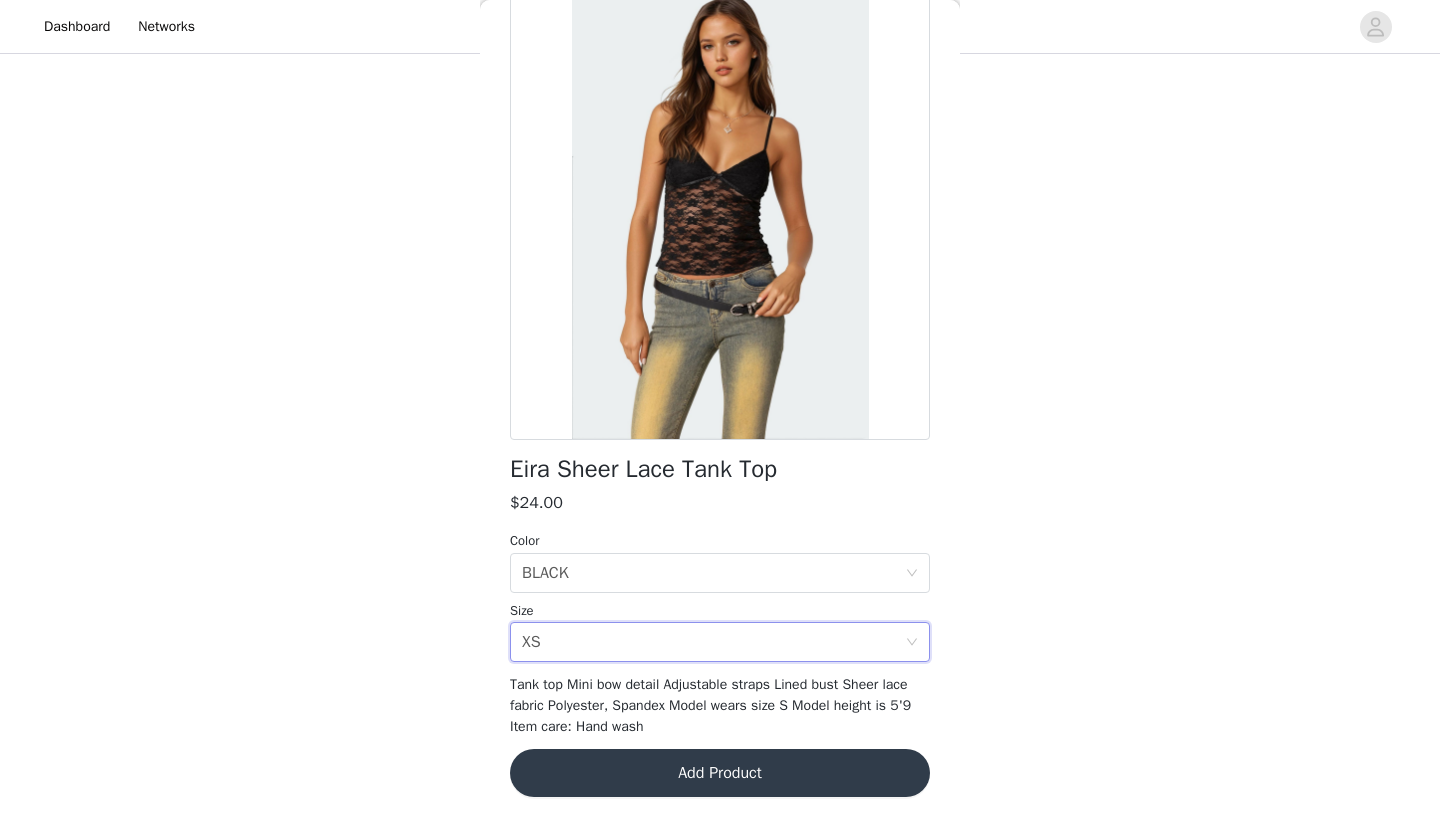 click on "Add Product" at bounding box center [720, 773] 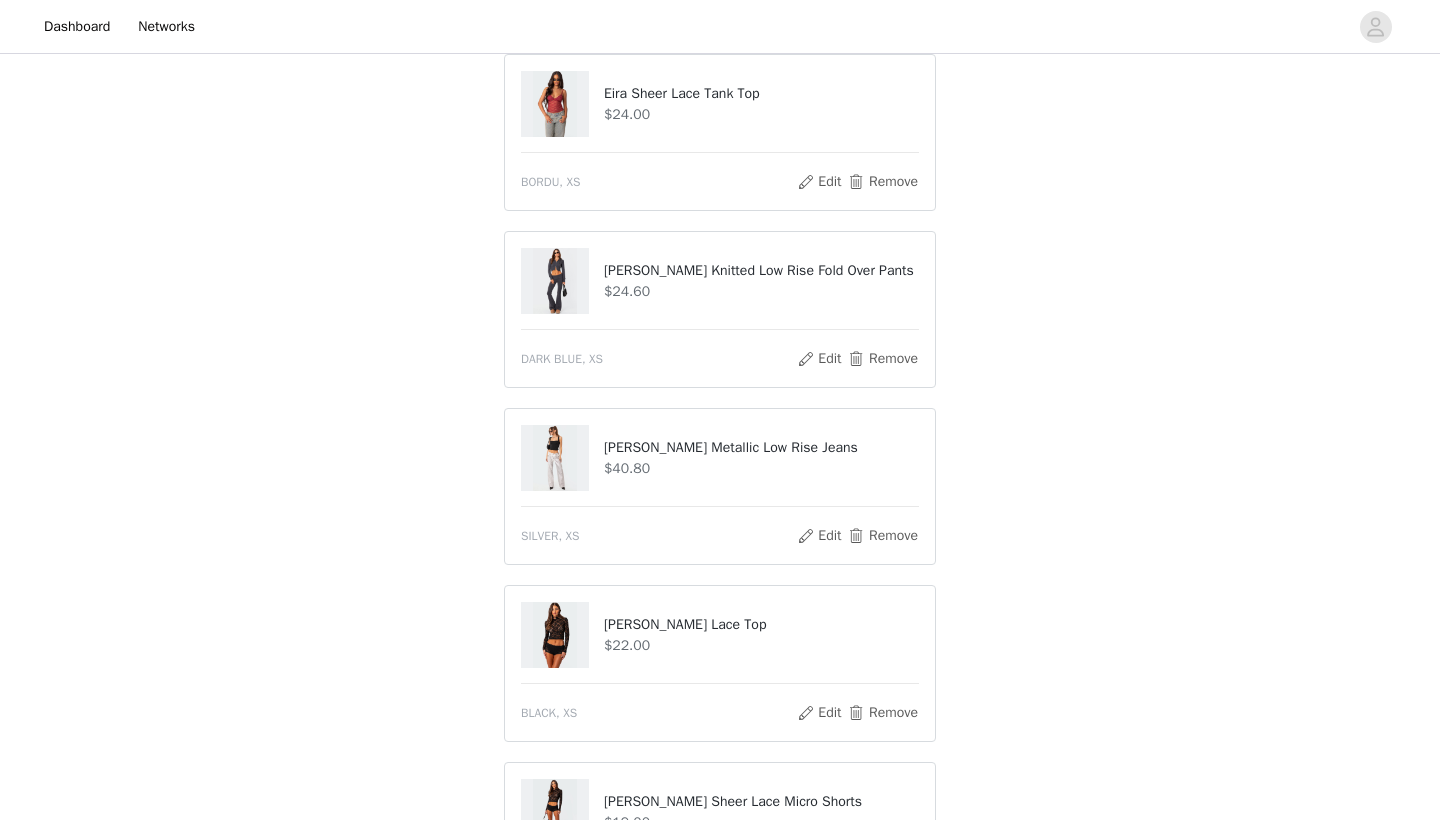 scroll, scrollTop: 944, scrollLeft: 0, axis: vertical 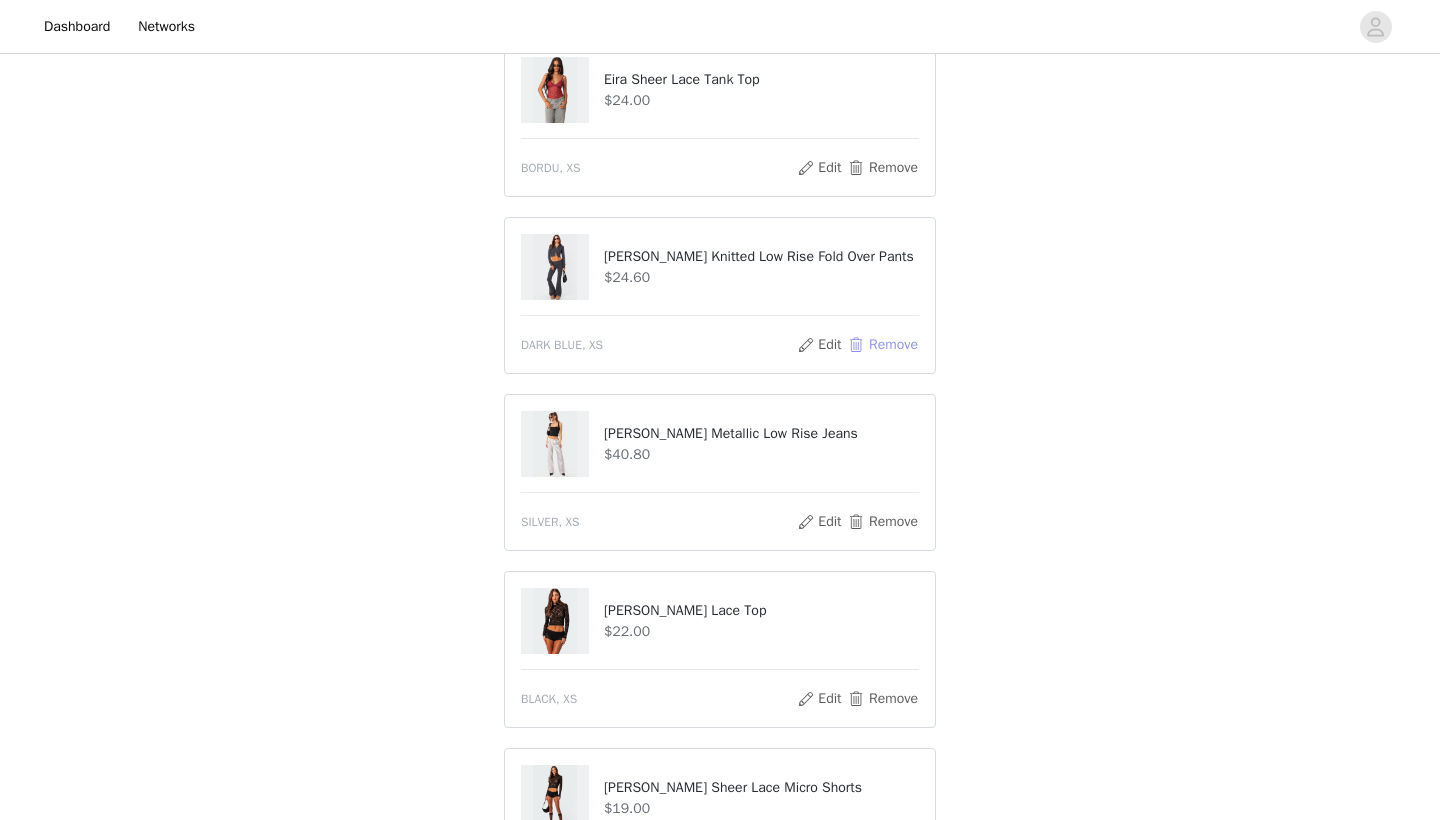 click on "Remove" at bounding box center (883, 345) 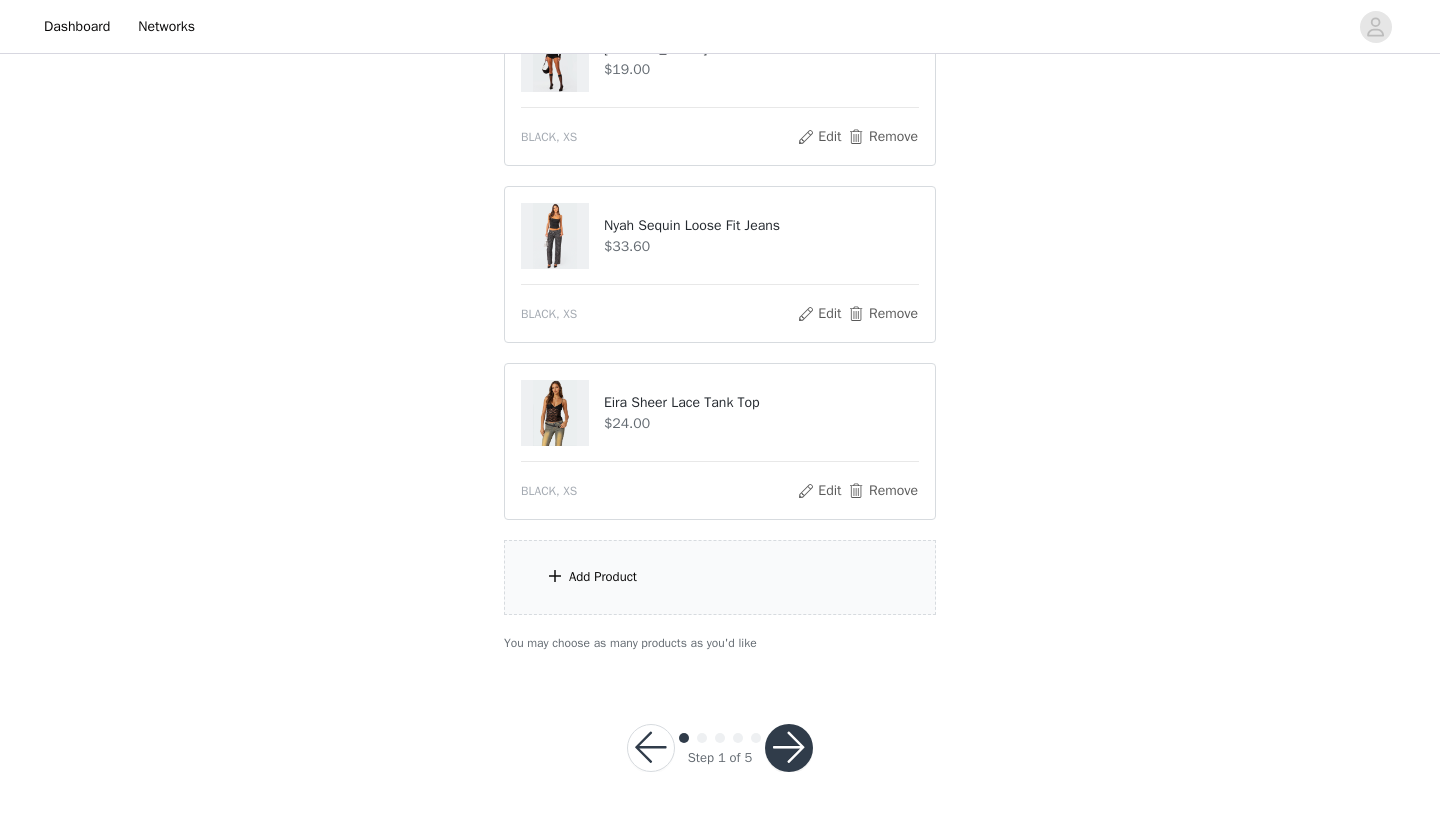 scroll, scrollTop: 1505, scrollLeft: 0, axis: vertical 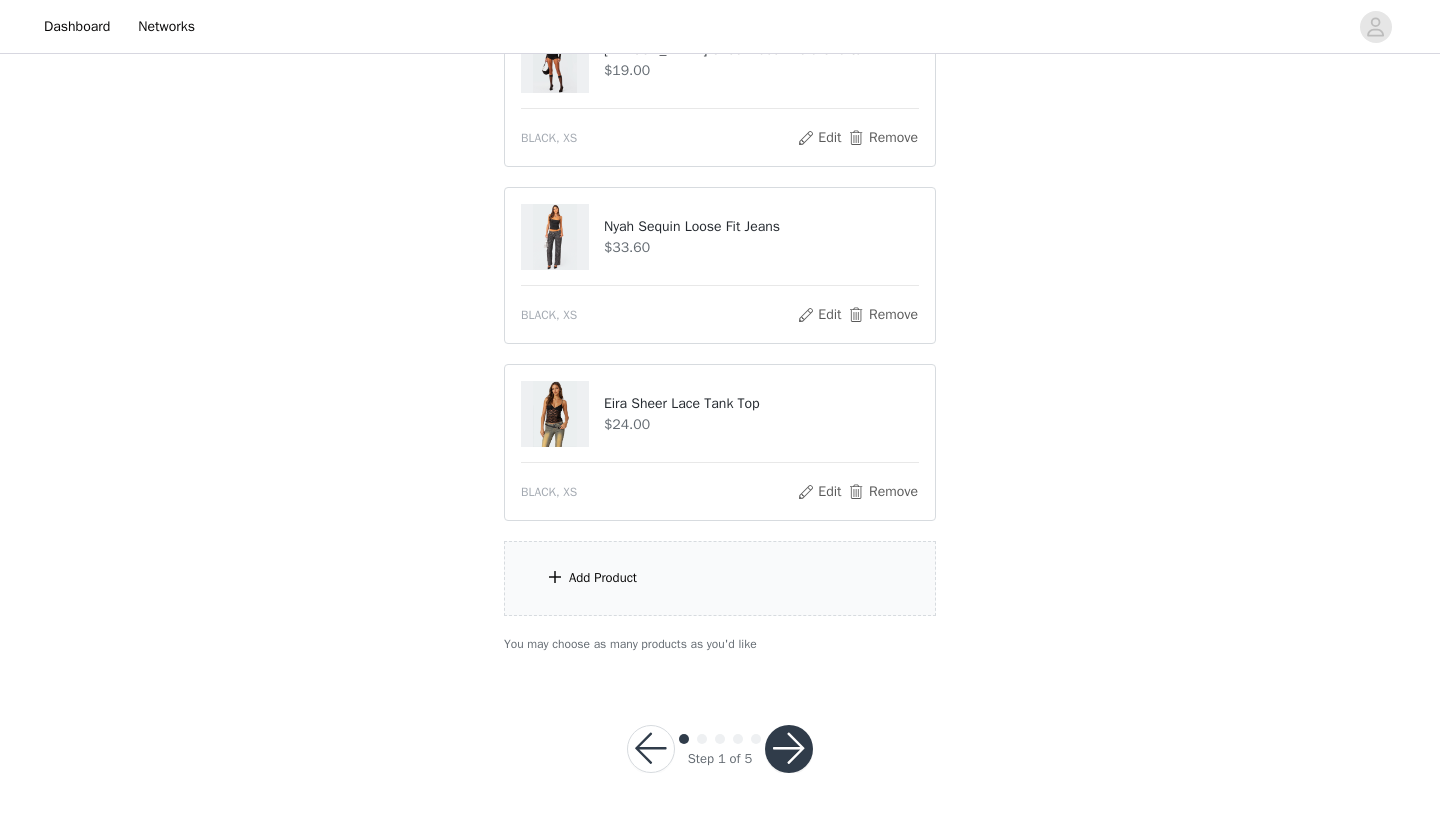click at bounding box center [789, 749] 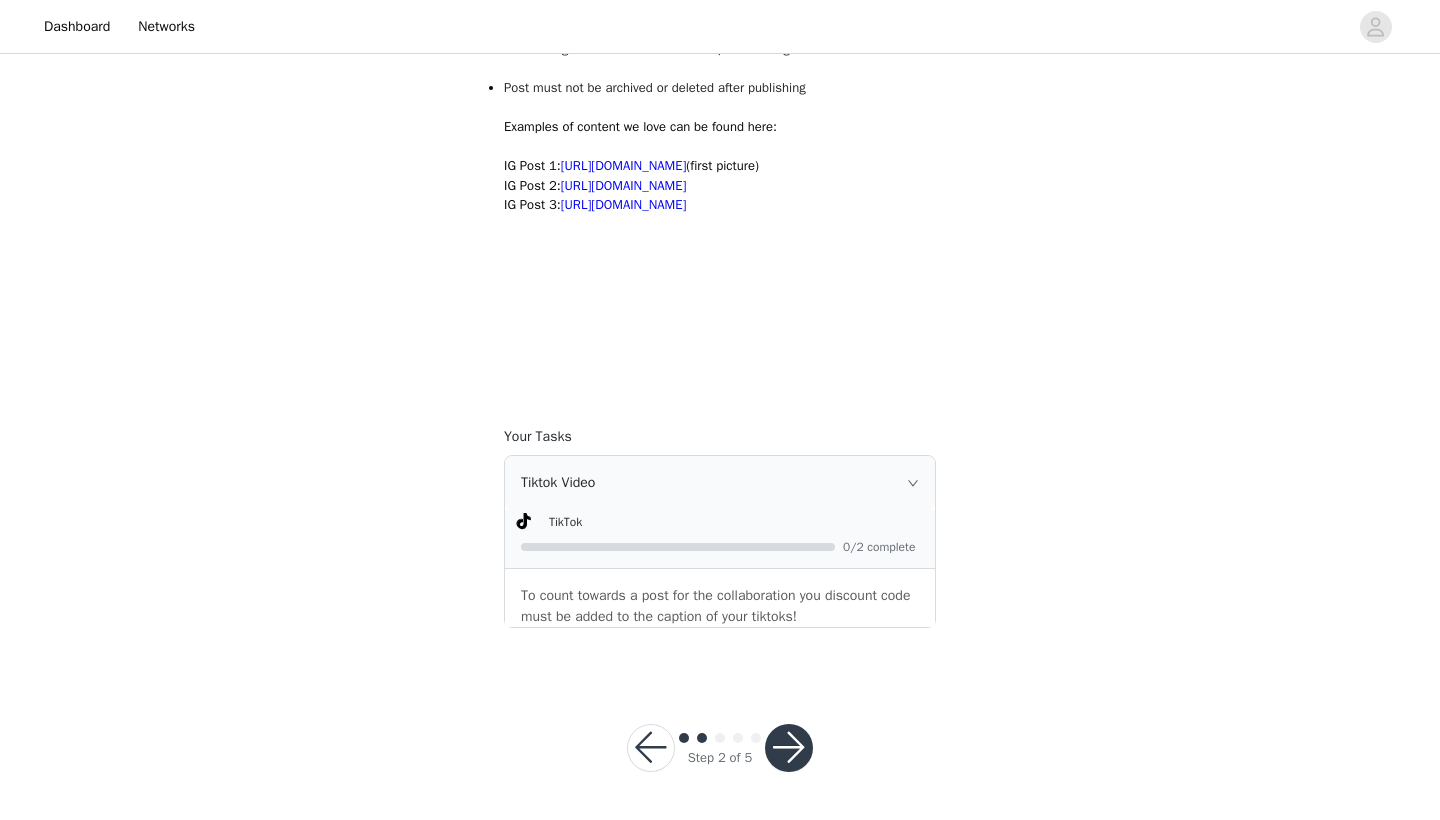 scroll, scrollTop: 1959, scrollLeft: 0, axis: vertical 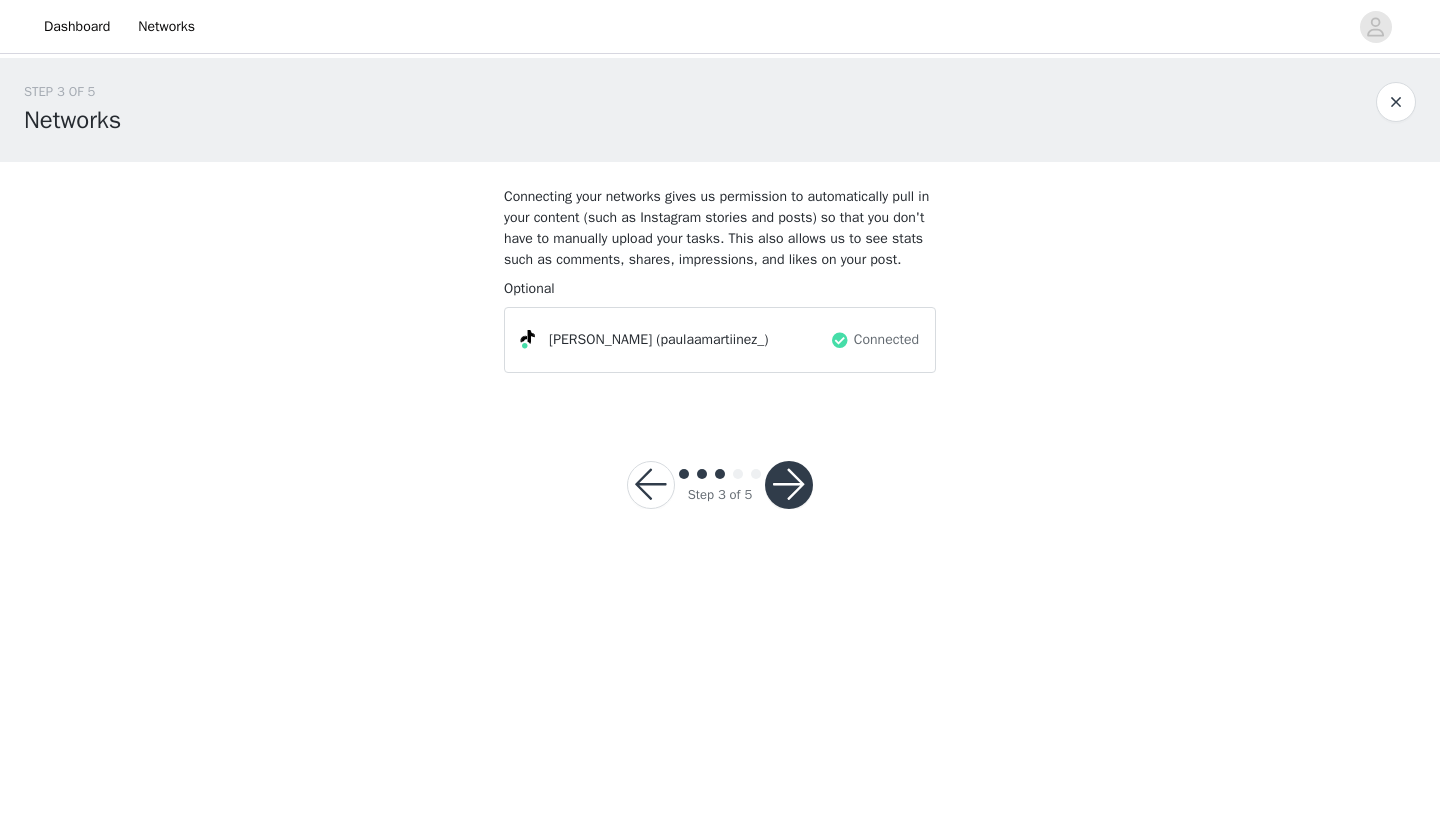 click at bounding box center (789, 485) 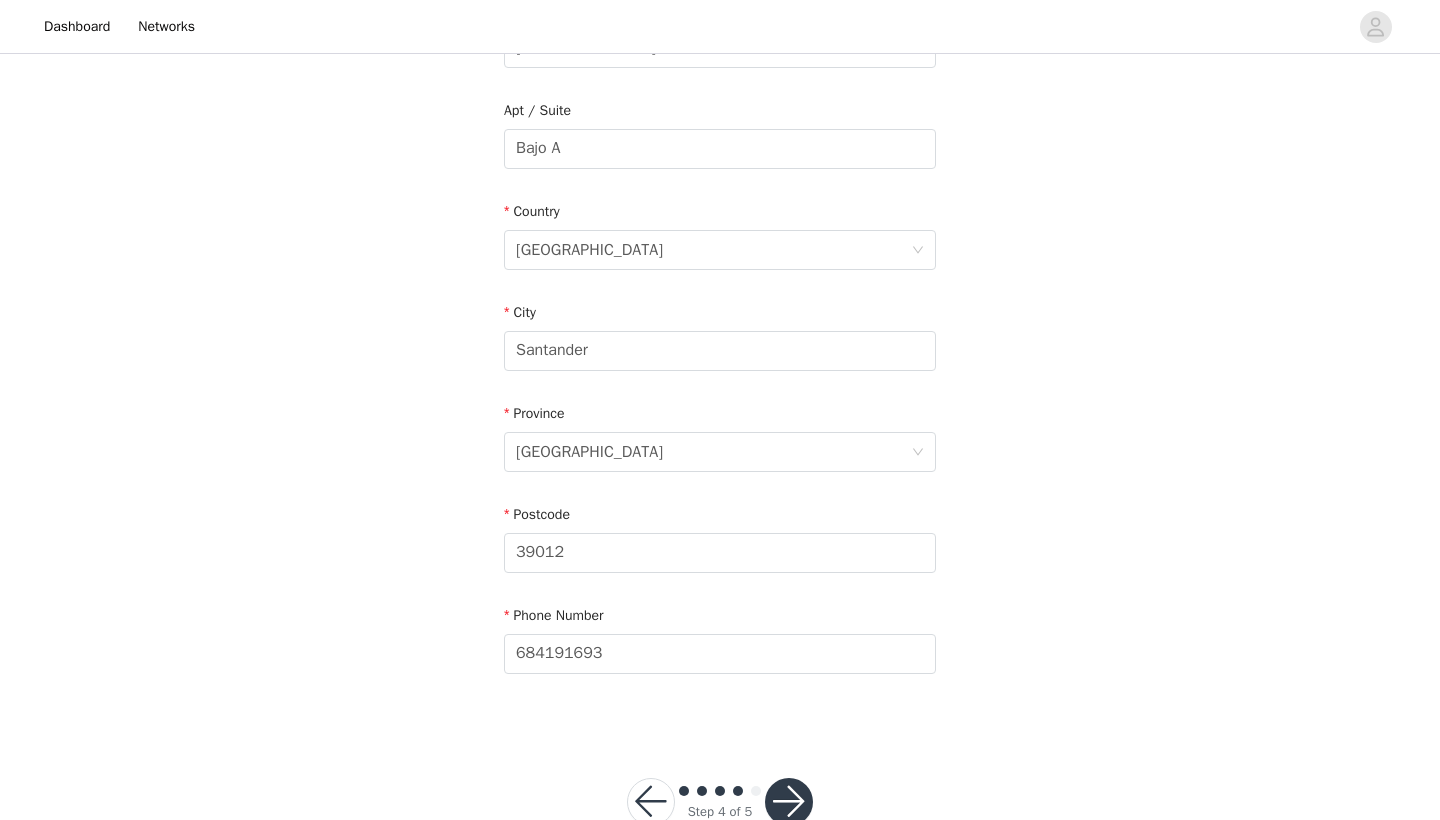 scroll, scrollTop: 497, scrollLeft: 0, axis: vertical 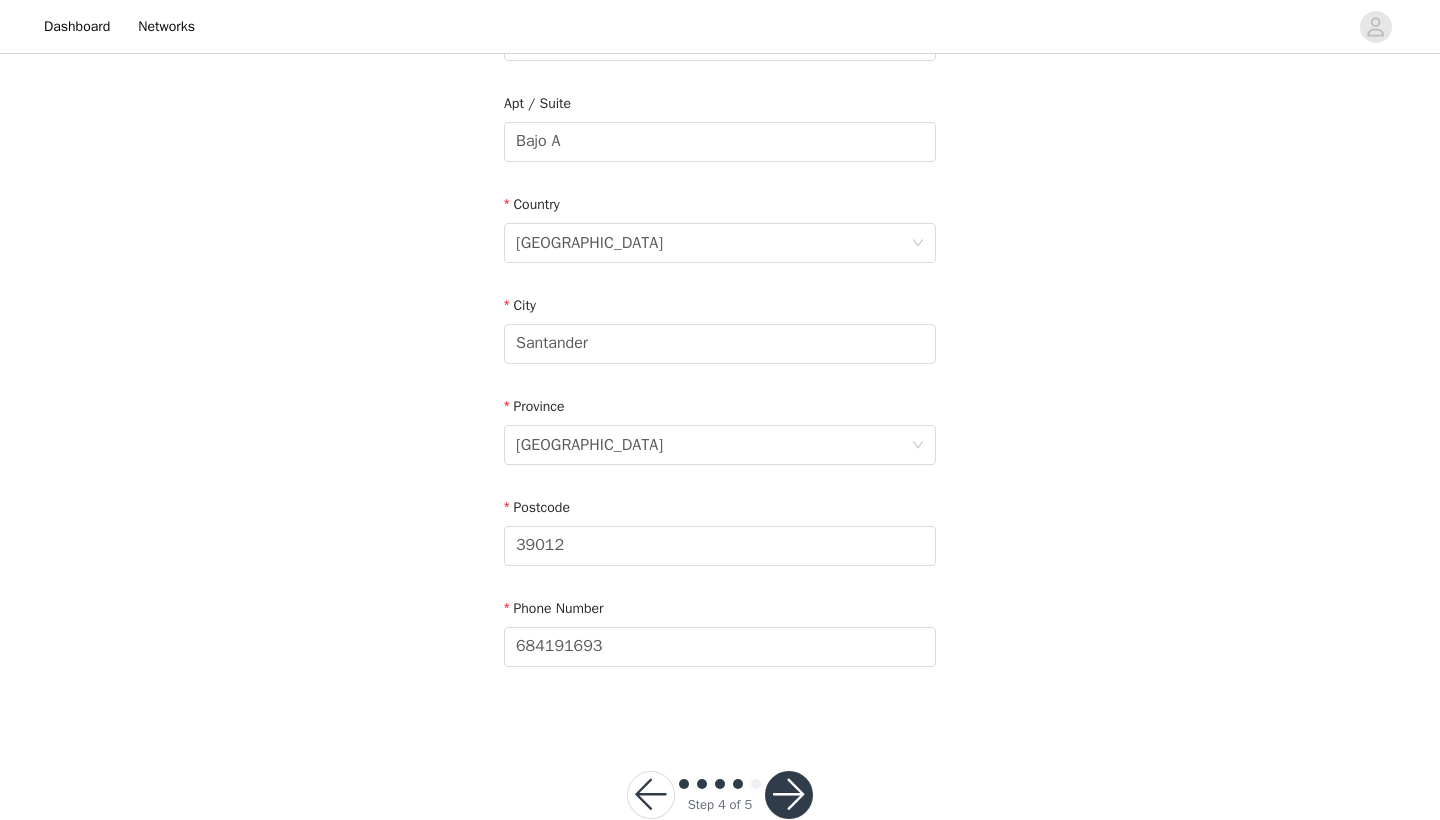 click at bounding box center [789, 795] 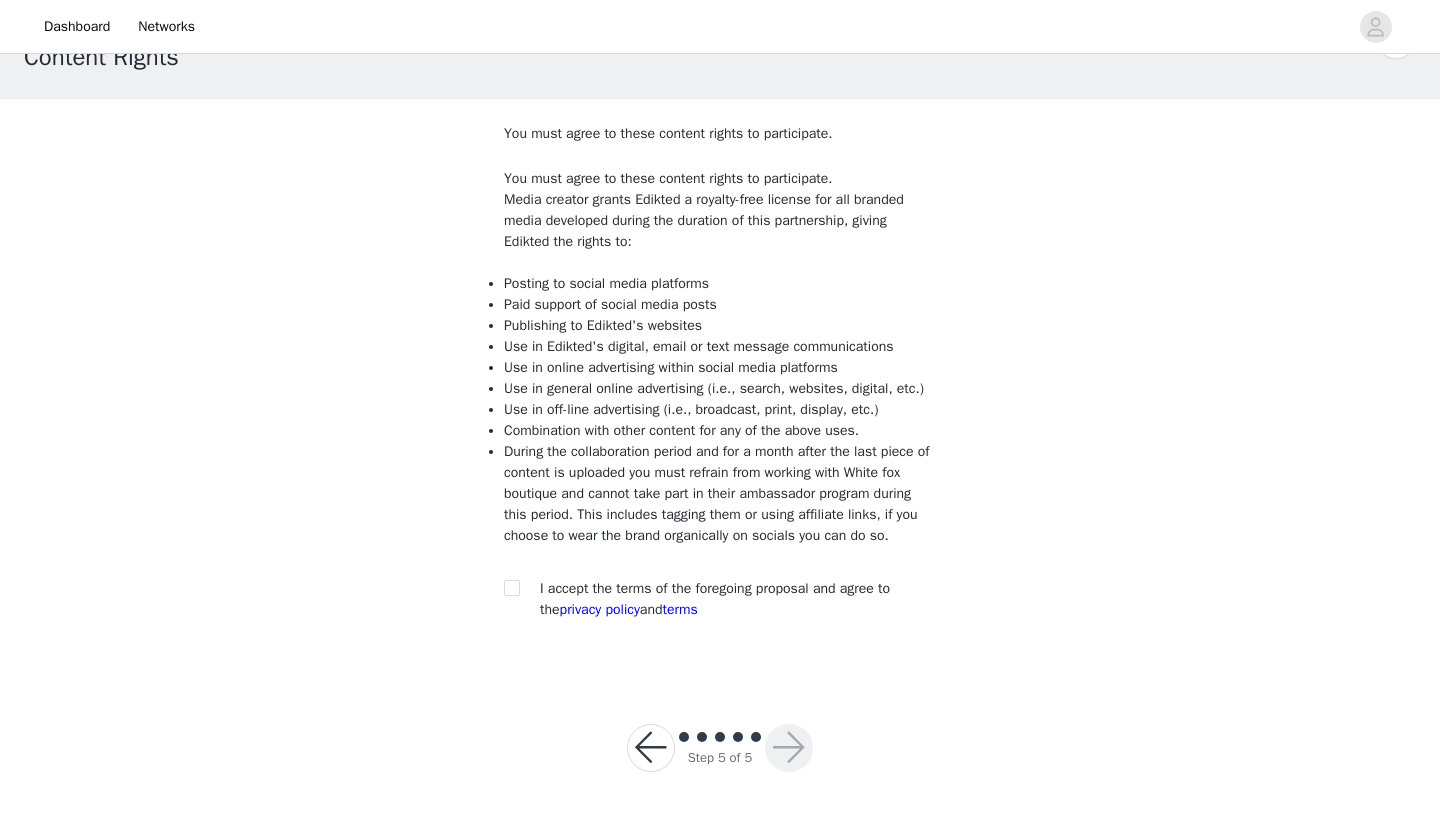 scroll, scrollTop: 104, scrollLeft: 0, axis: vertical 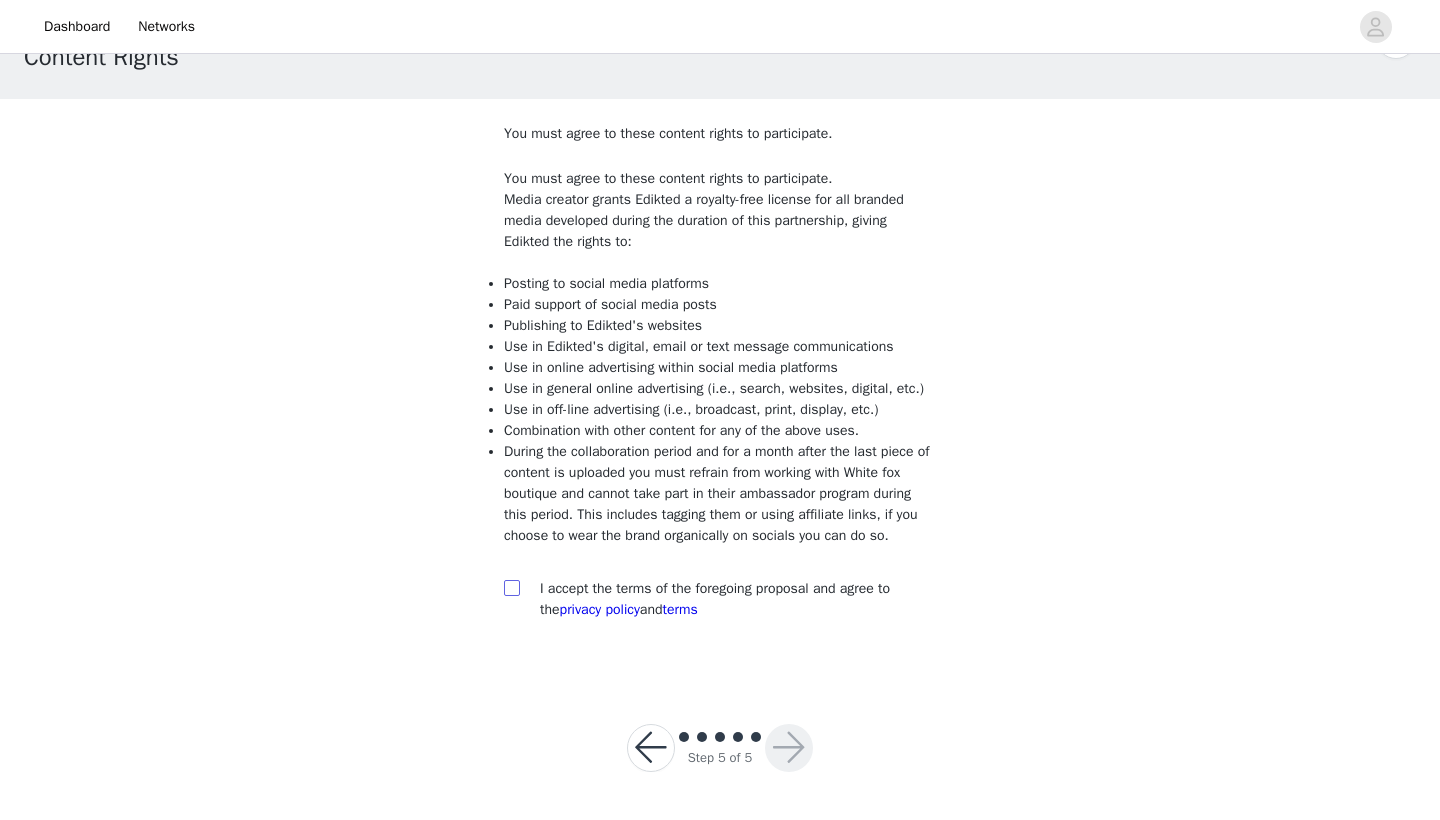 click at bounding box center [511, 587] 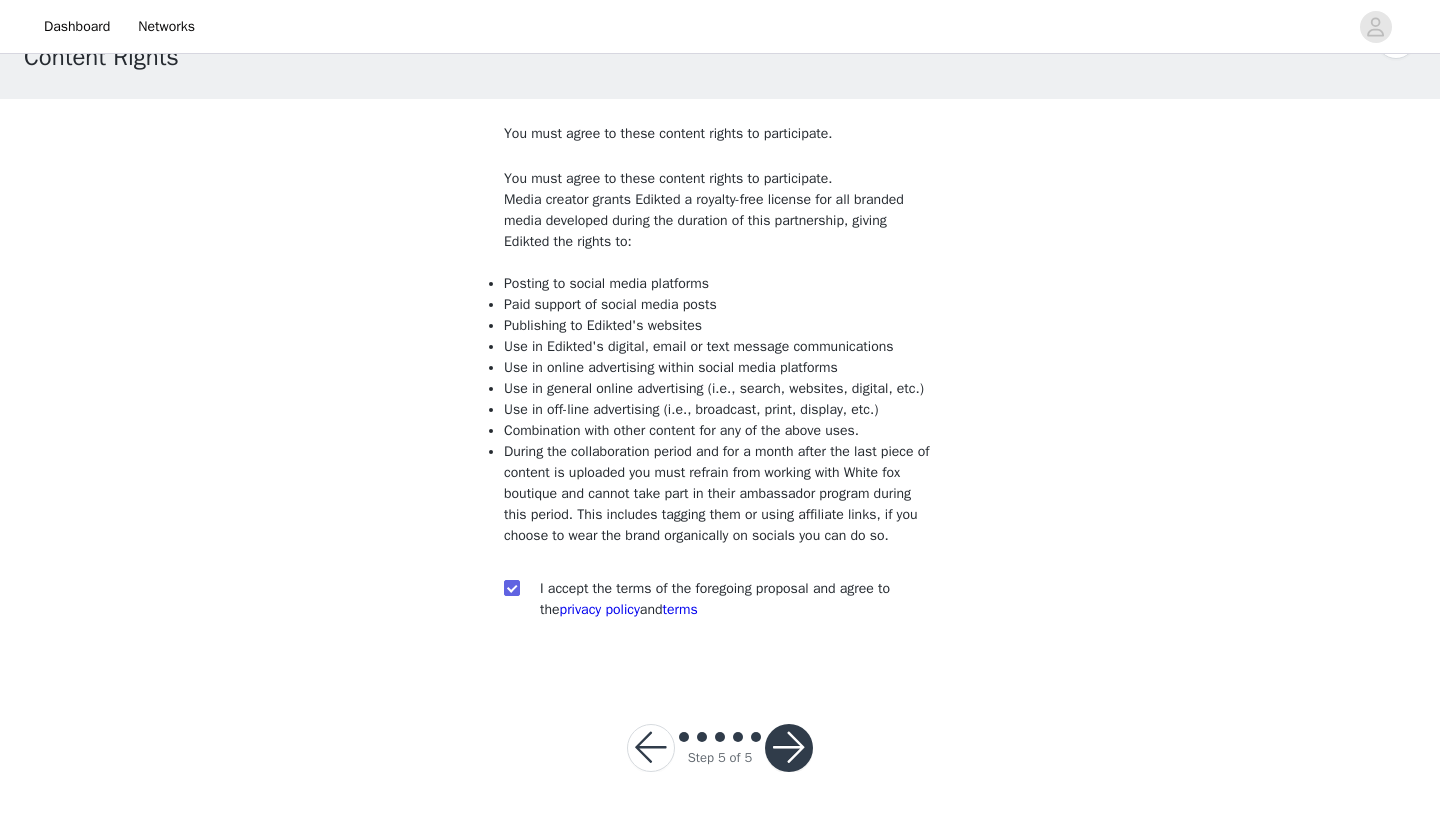click at bounding box center (789, 748) 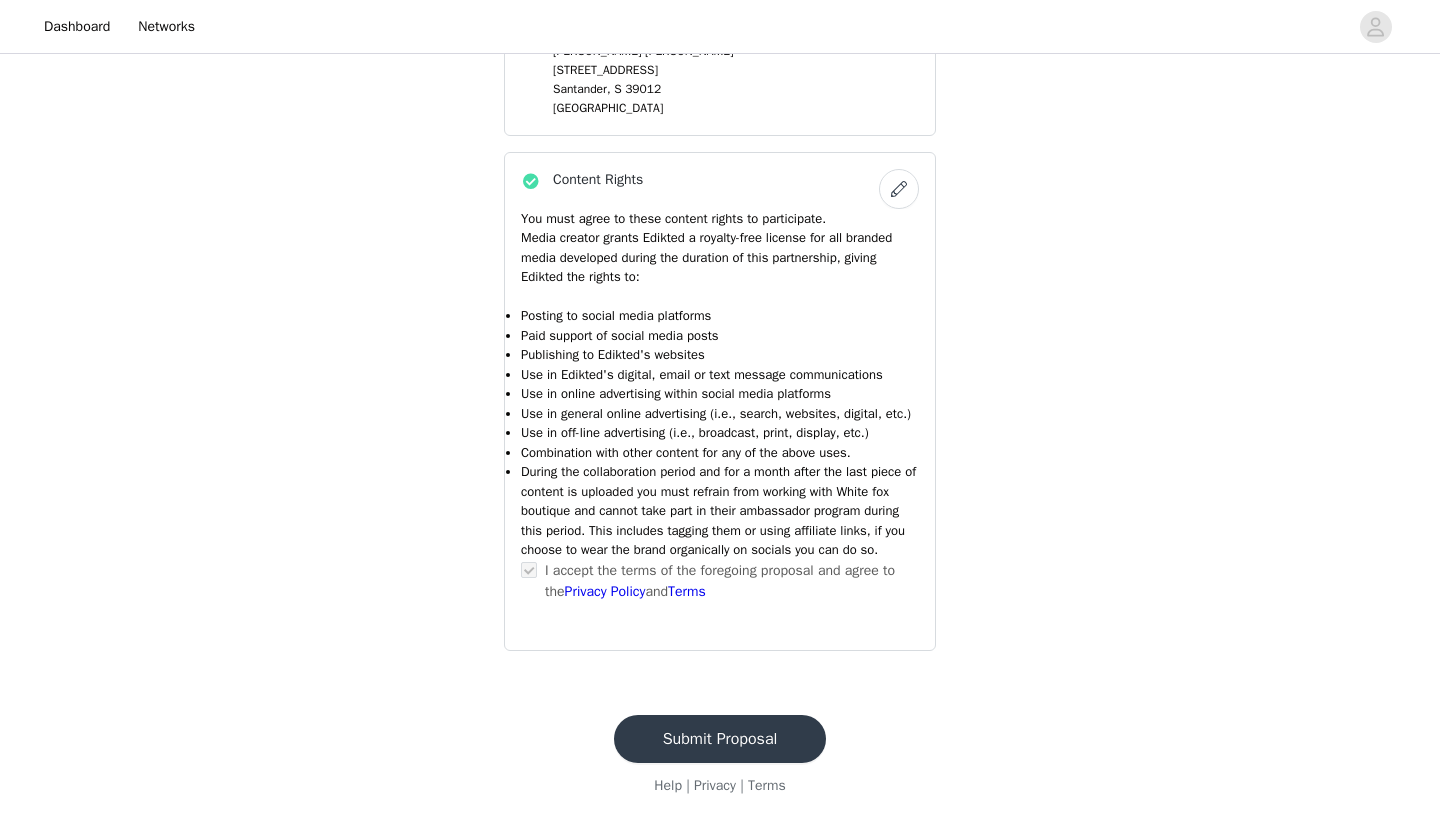 scroll, scrollTop: 1841, scrollLeft: 0, axis: vertical 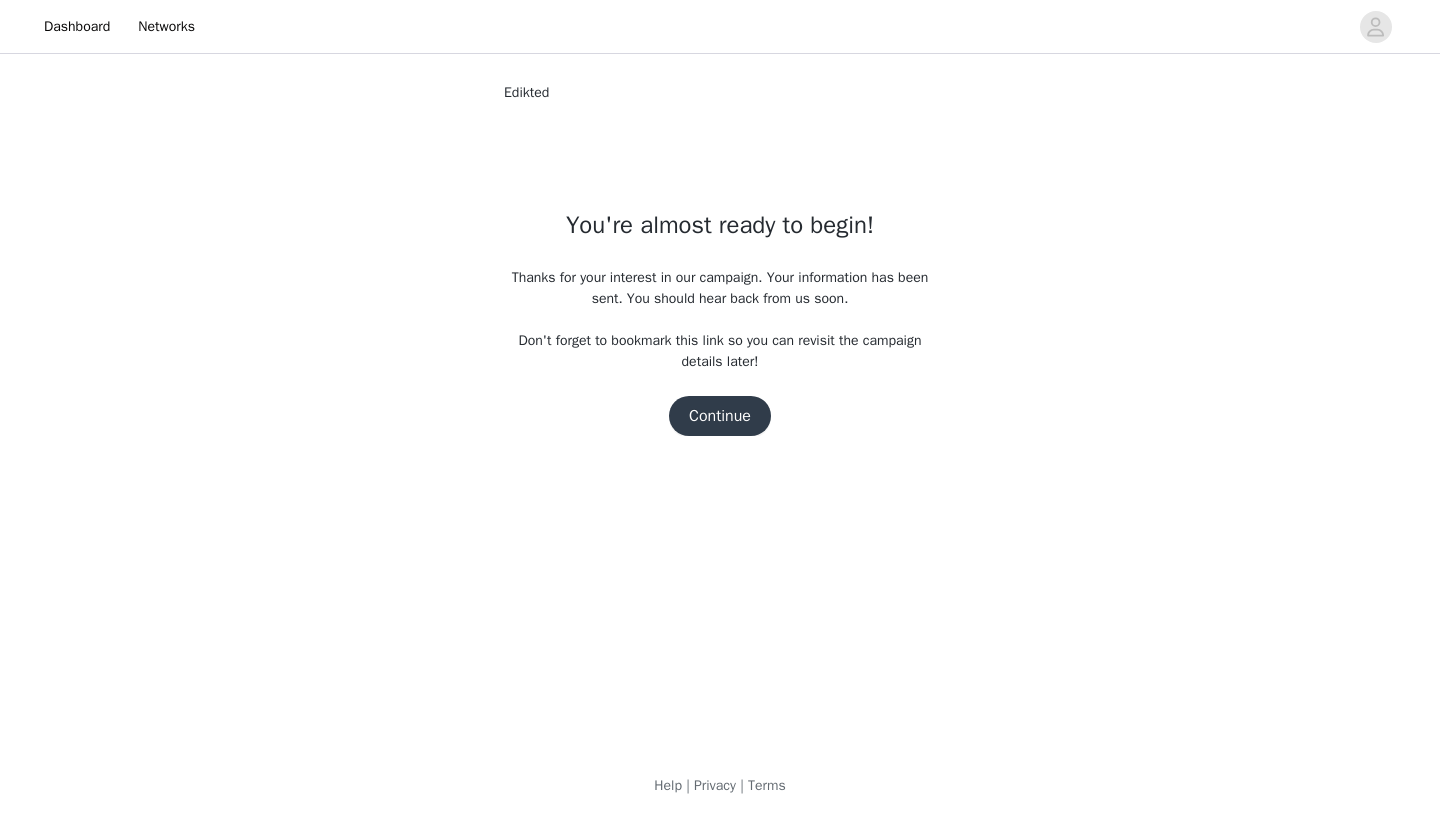 click on "Dashboard Networks     Edikted         You're almost ready to begin!       Thanks for your interest in our campaign. Your information has been sent. You should hear back from us soon.
Don't forget to bookmark this link so you can revisit the campaign details later!       Continue       Help    |    Privacy    |    Terms" at bounding box center [720, 410] 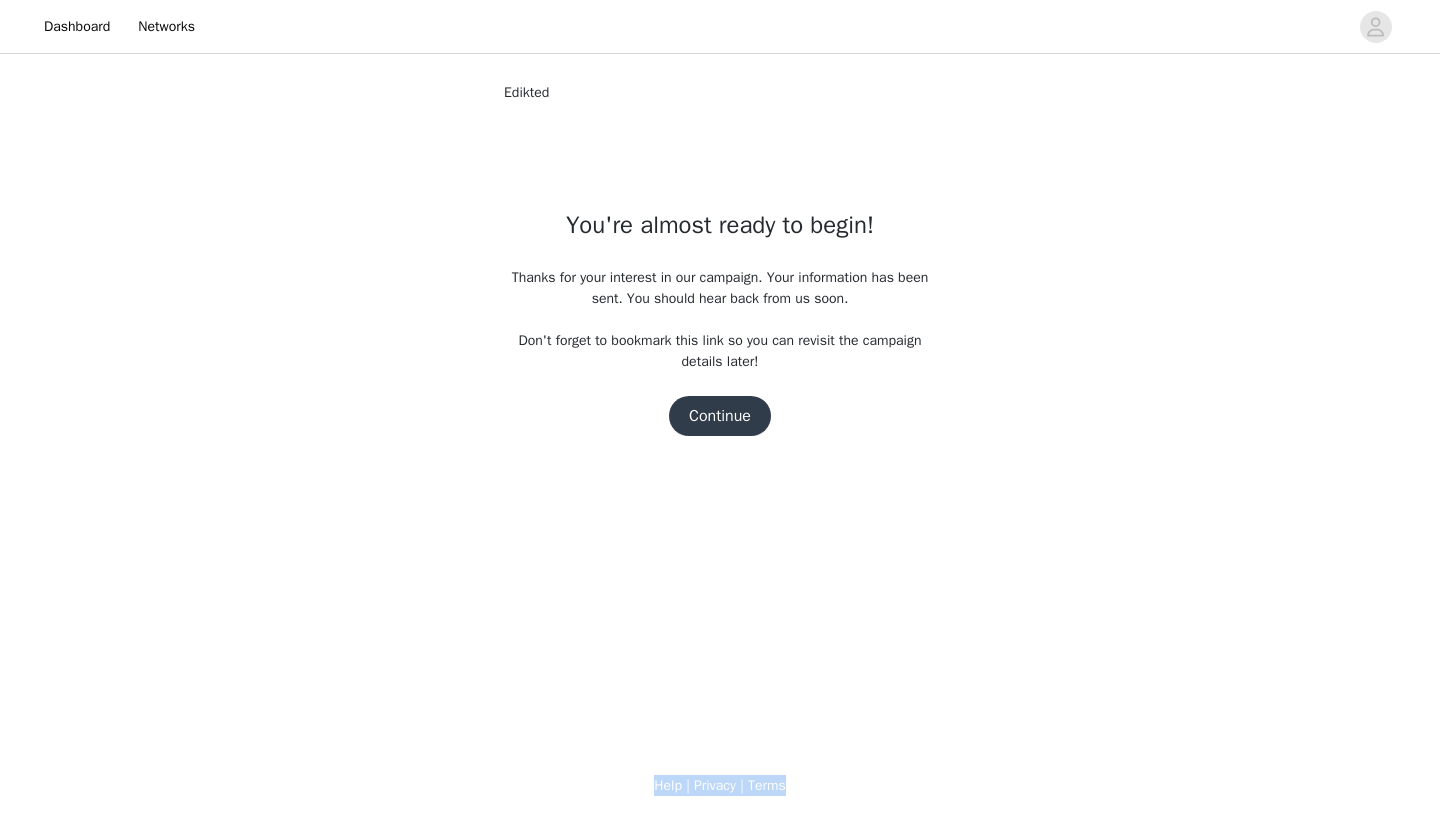 click on "Dashboard Networks     Edikted         You're almost ready to begin!       Thanks for your interest in our campaign. Your information has been sent. You should hear back from us soon.
Don't forget to bookmark this link so you can revisit the campaign details later!       Continue       Help    |    Privacy    |    Terms" at bounding box center [720, 410] 